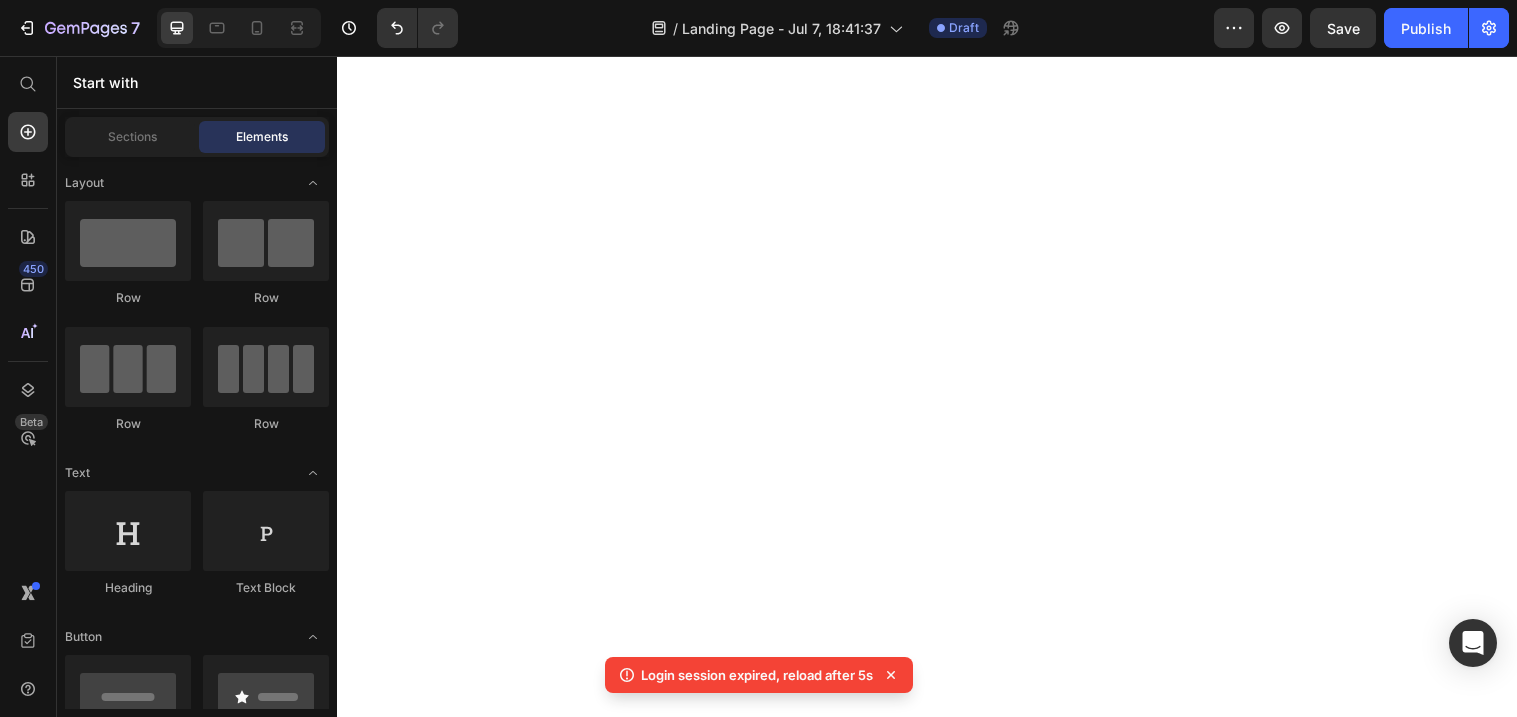 scroll, scrollTop: 0, scrollLeft: 0, axis: both 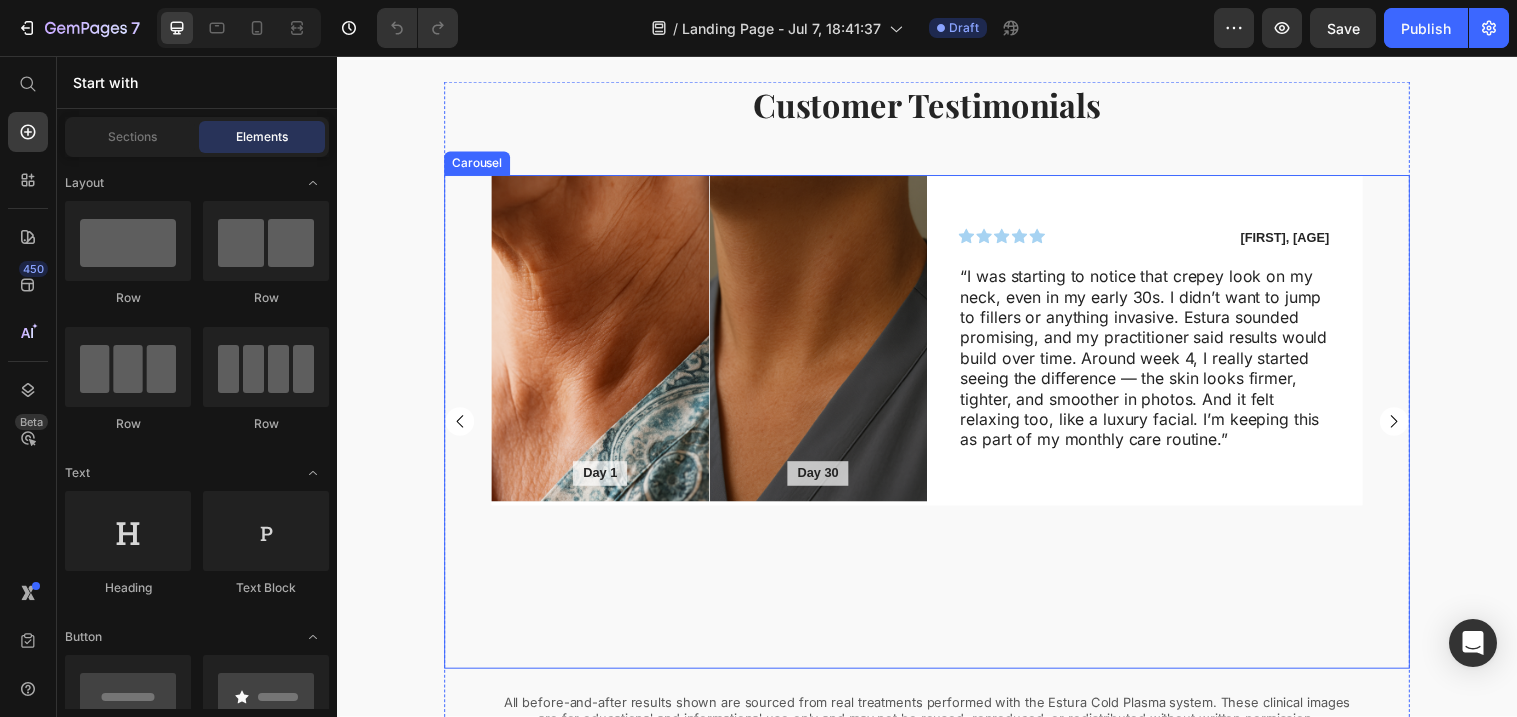 click 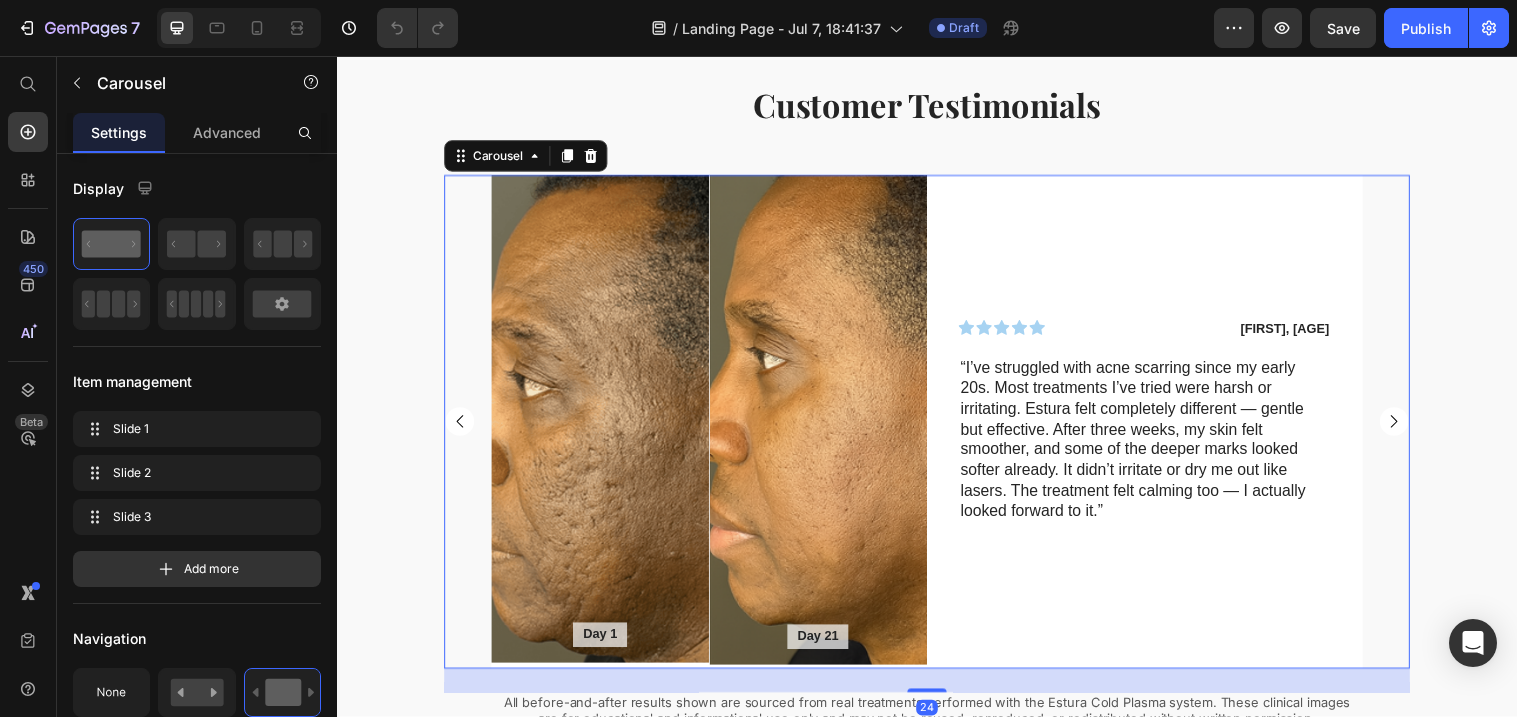 click 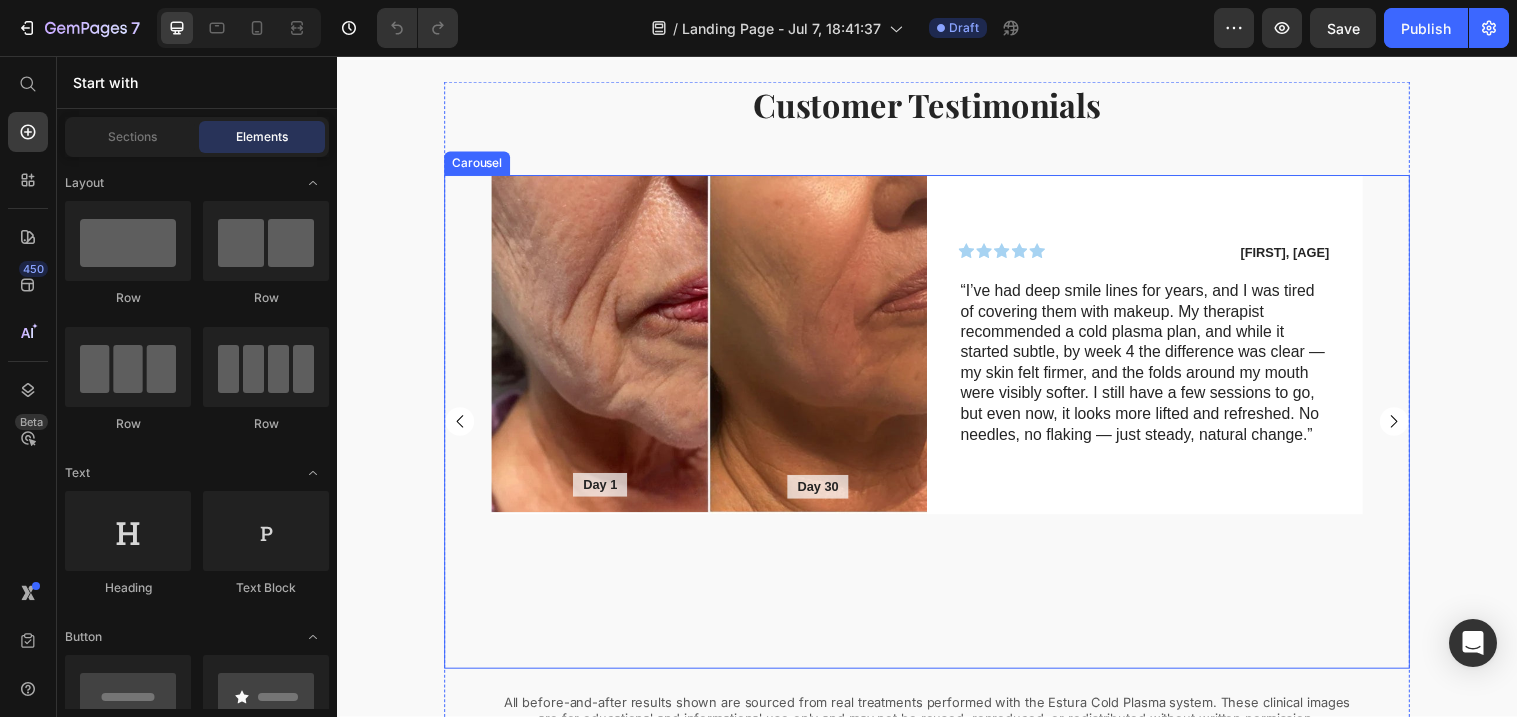 click 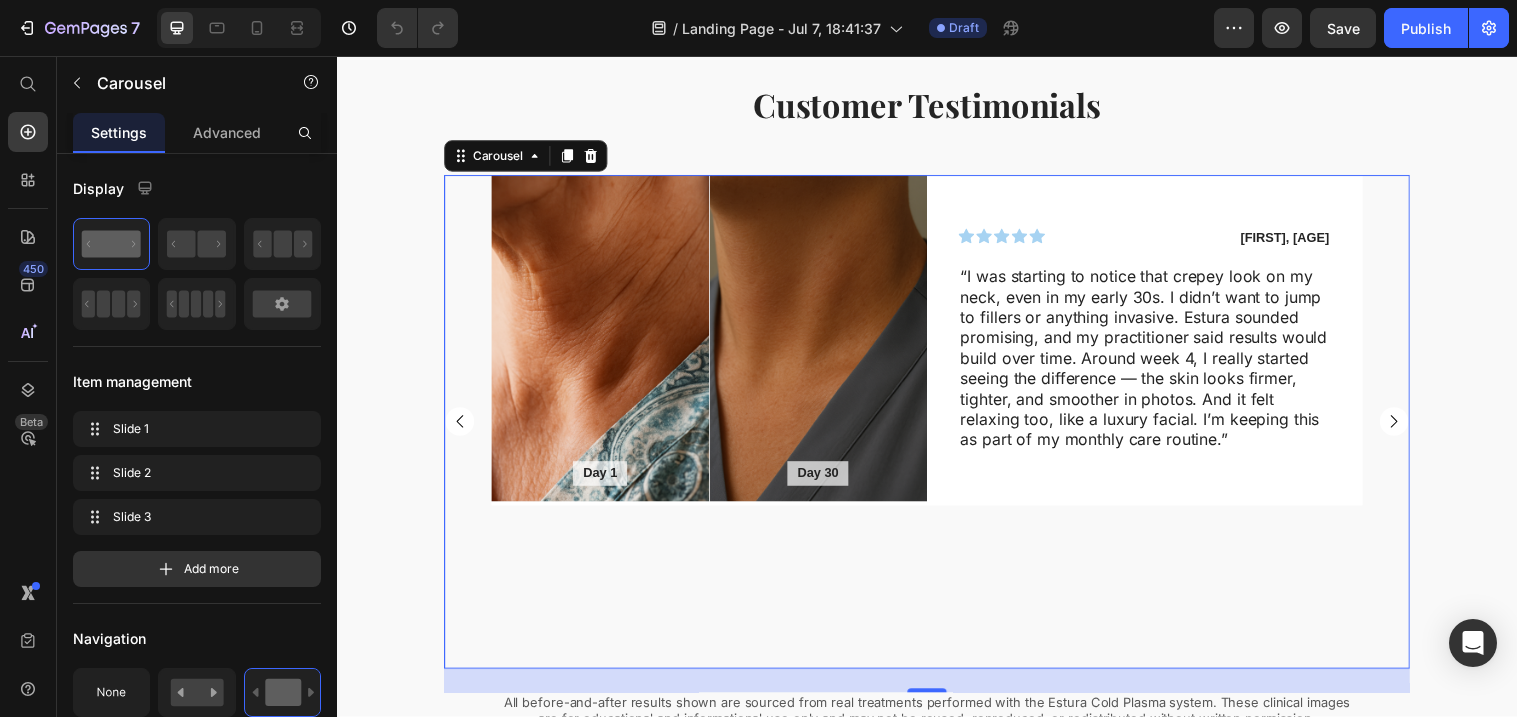 click 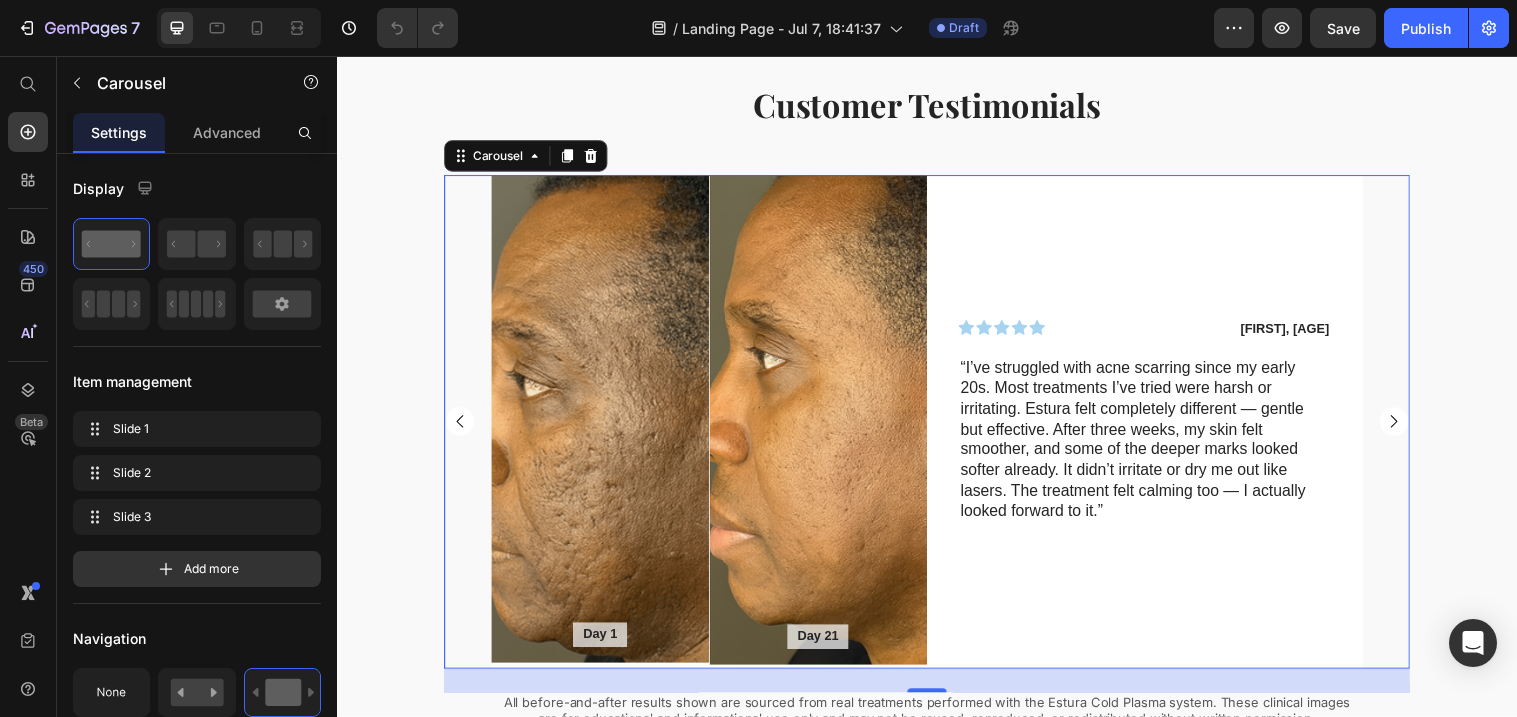click 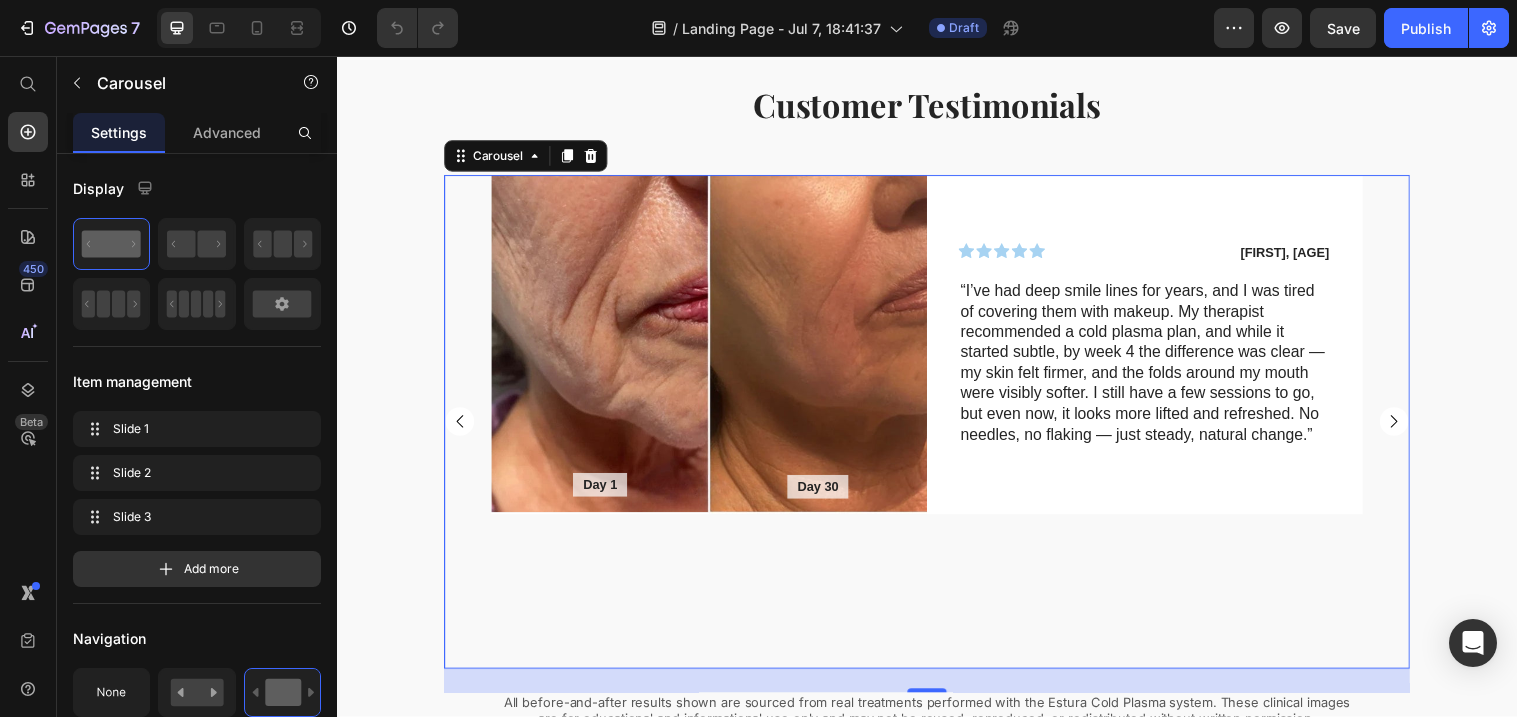 click 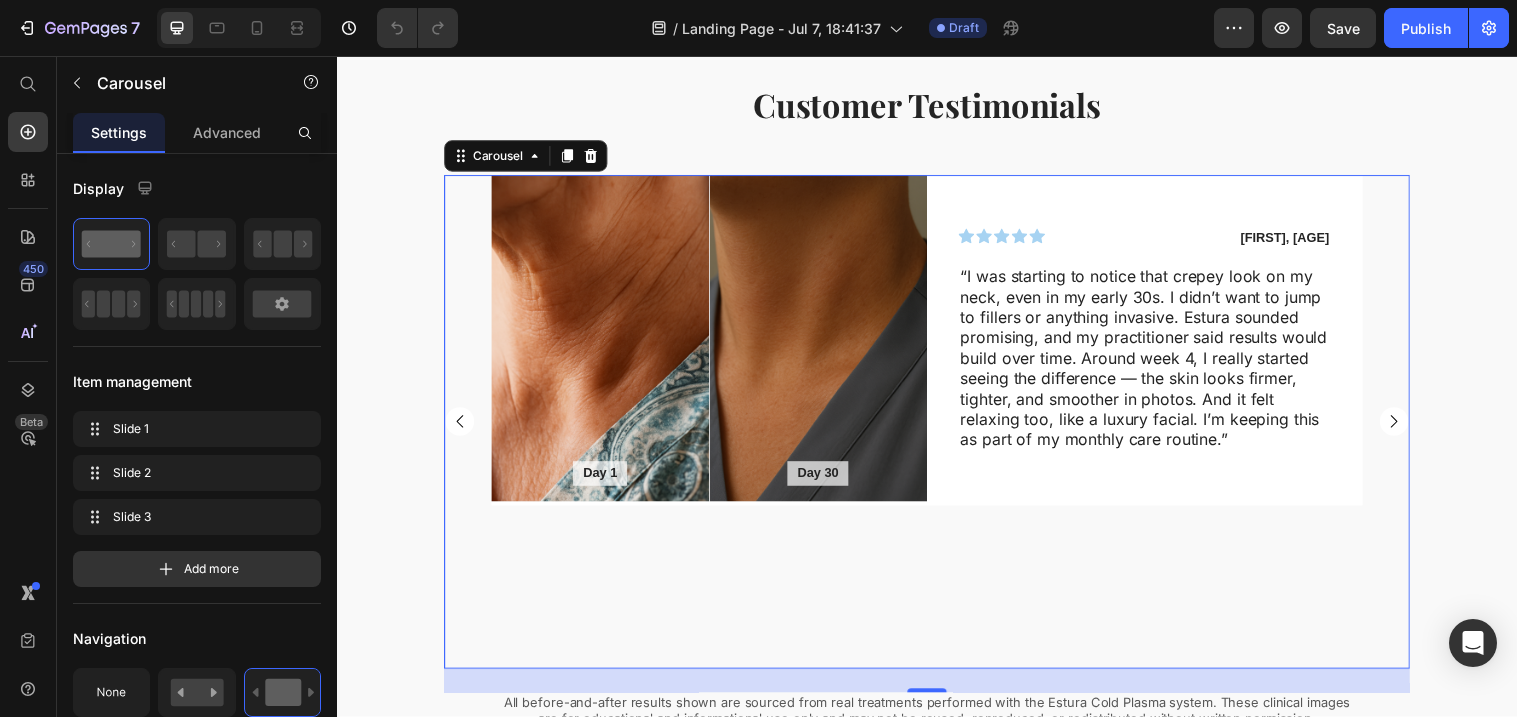 click 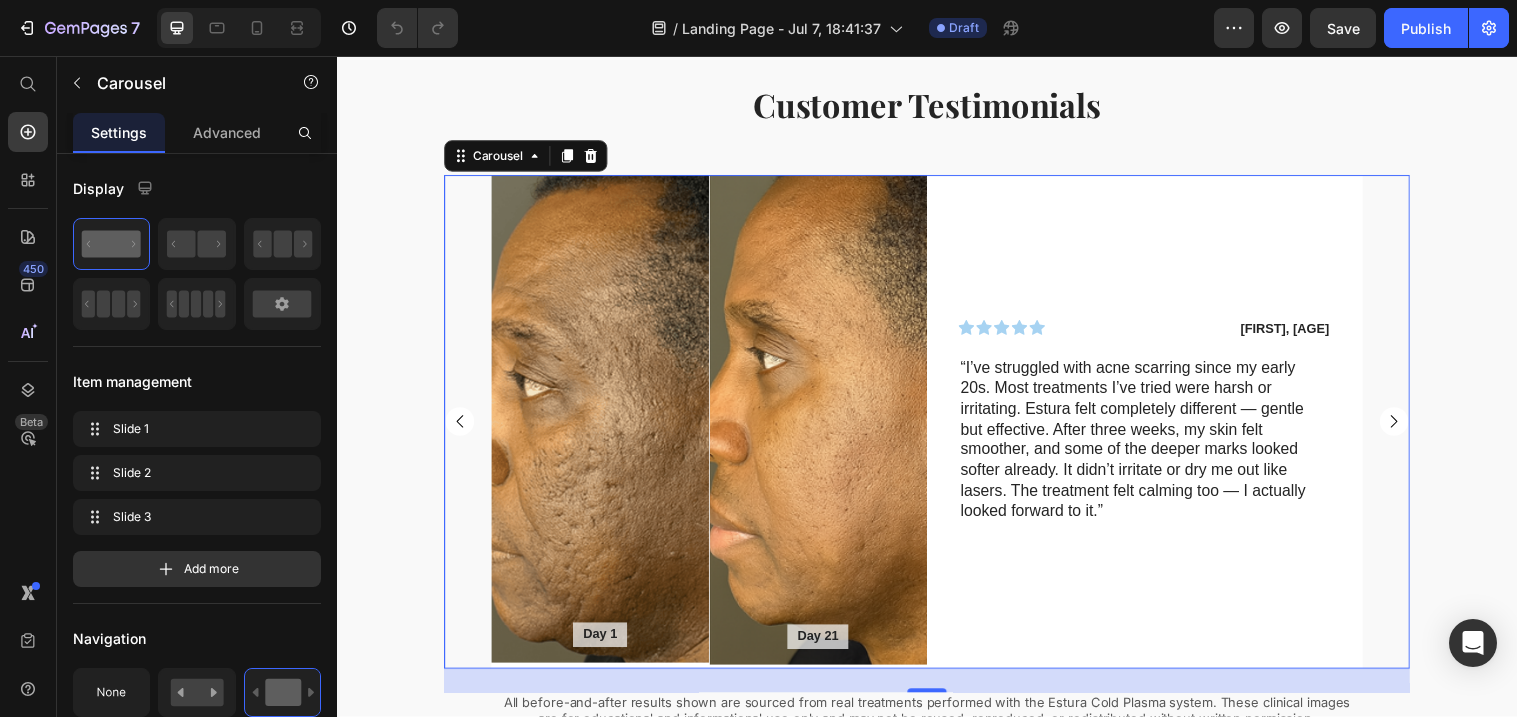 click 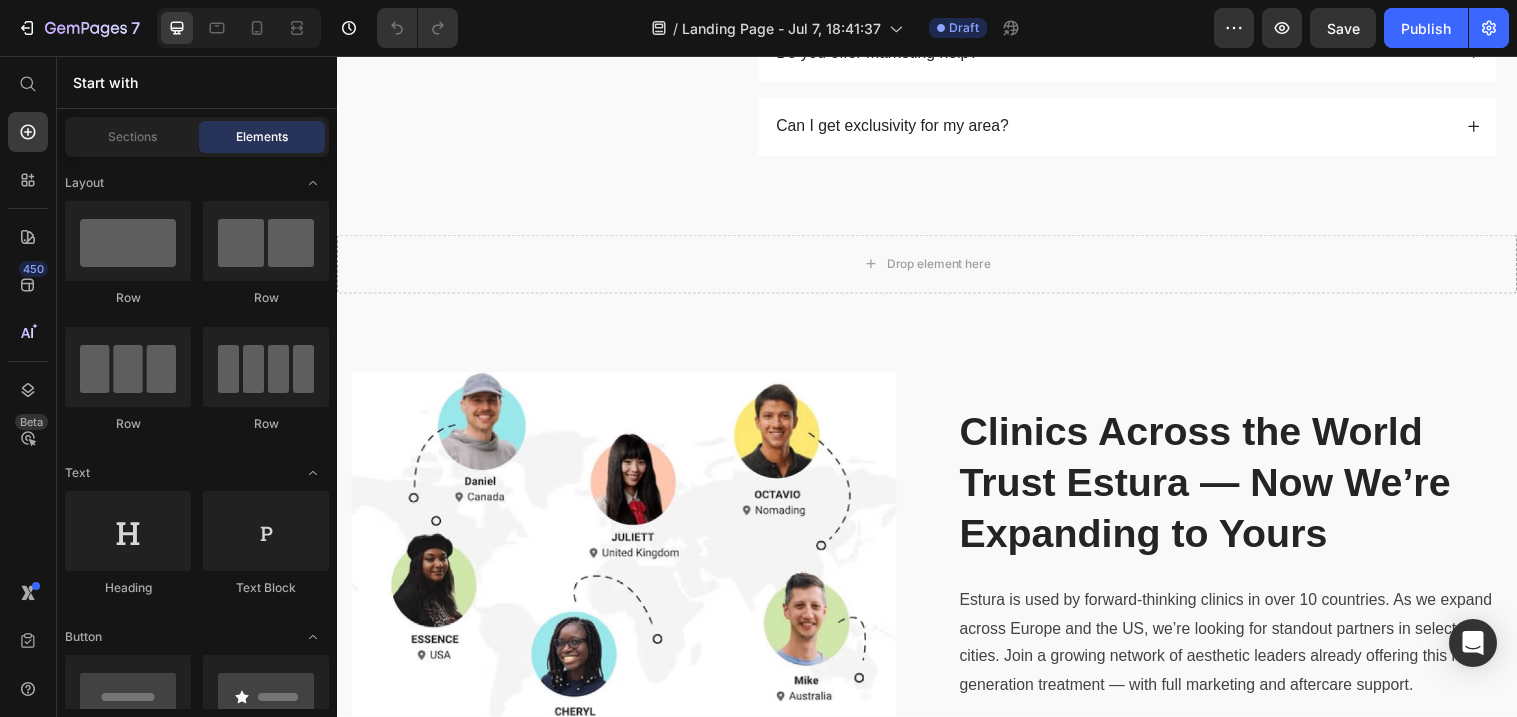scroll, scrollTop: 6104, scrollLeft: 0, axis: vertical 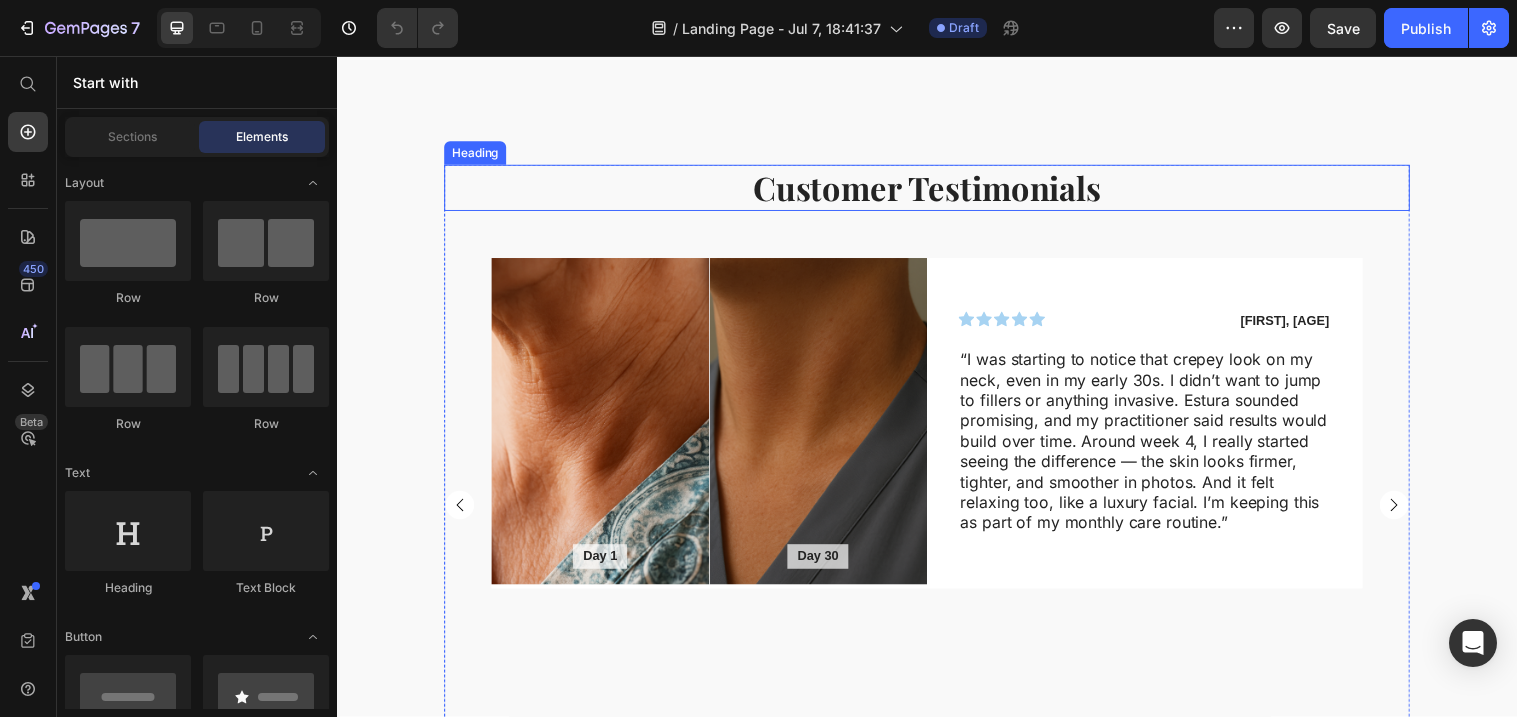 click on "Customer Testimonials" at bounding box center (937, 190) 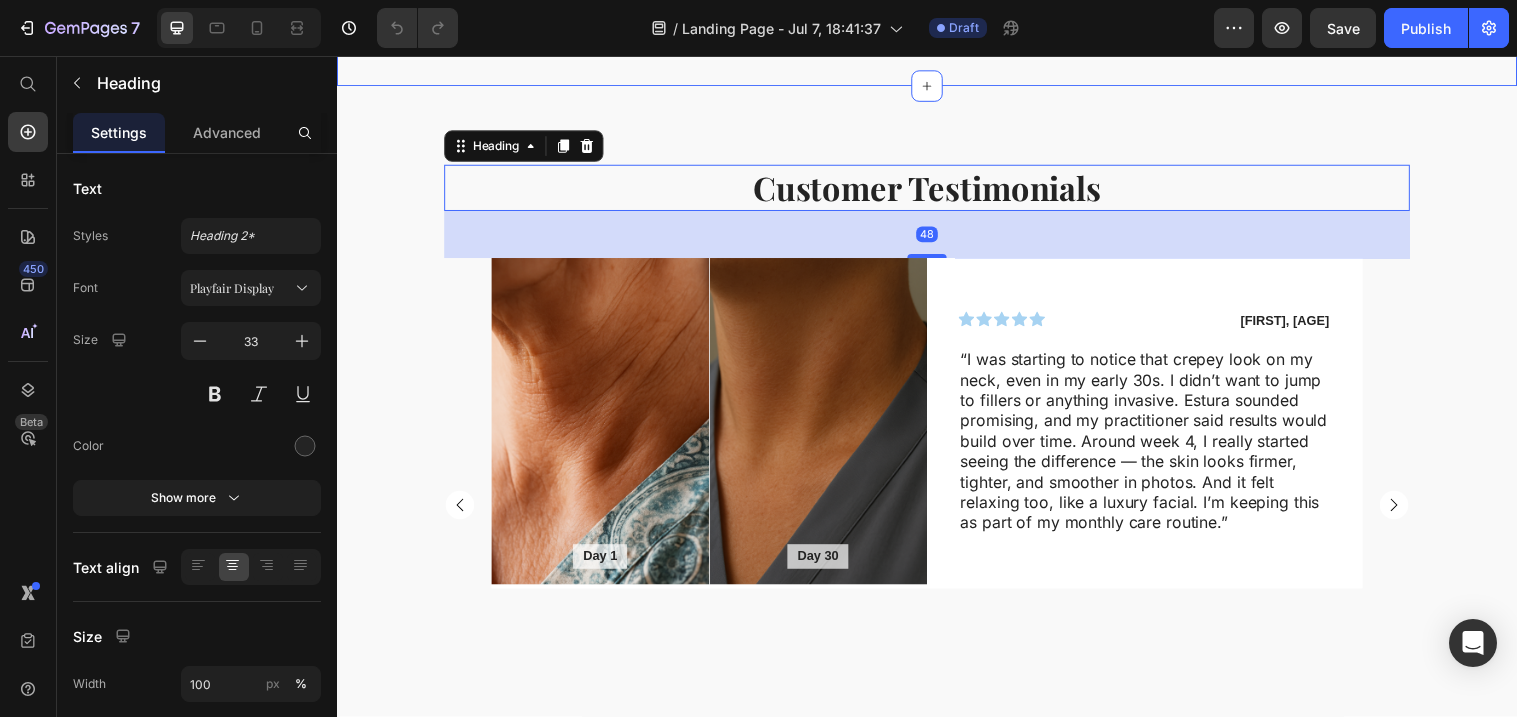 click on "Image Image Image Image Row Section 2" at bounding box center (937, 4) 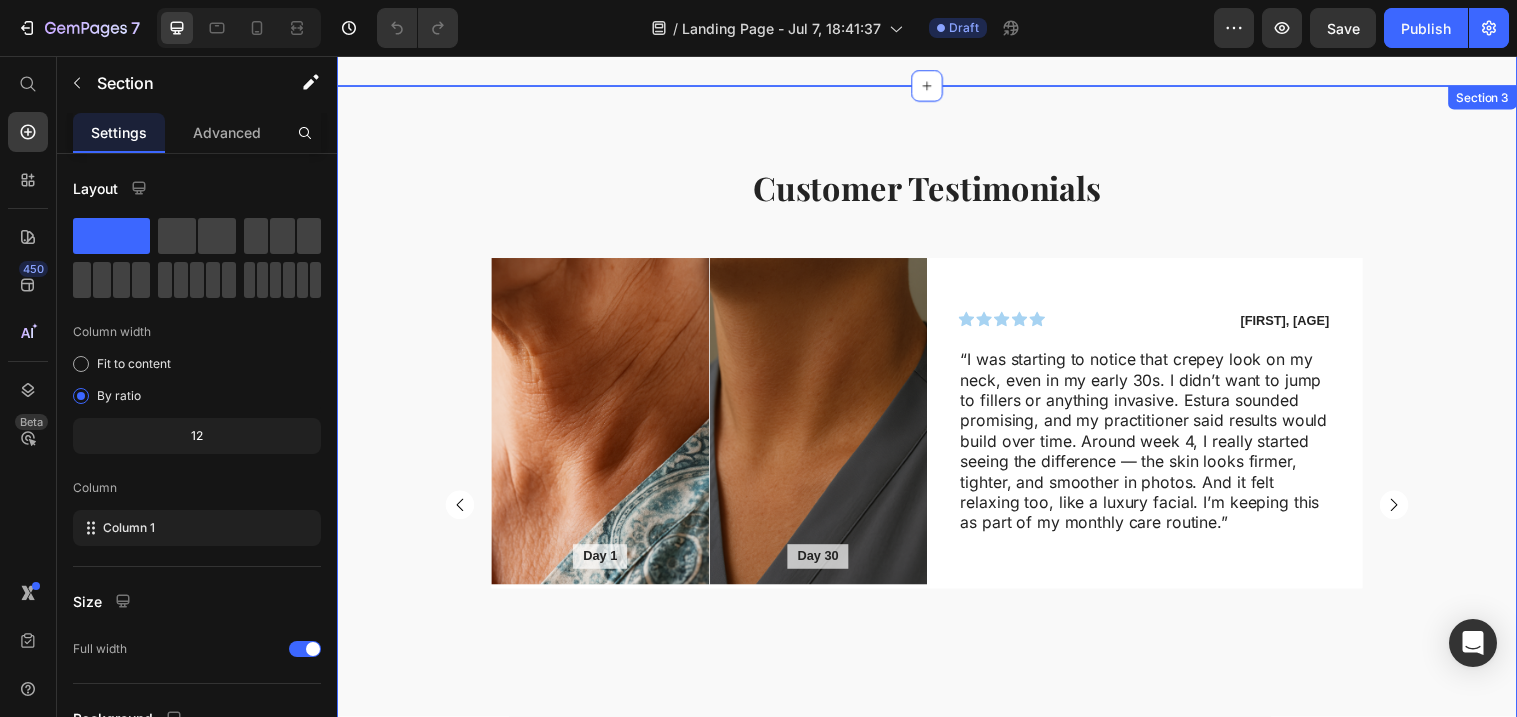 click on "Customer Testimonials Heading
Day 1 Text Block Hero Banner Day 30 Text Block Hero Banner Row Icon Icon Icon Icon Icon Icon List Sofia, 42 Text Block Row “I was starting to notice that crepey look on my neck, even in my early 30s. I didn’t want to jump to fillers or anything invasive. Estura sounded promising, and my practitioner said results would build over time. Around week 4, I really started seeing the difference — the skin looks firmer, tighter, and smoother in photos. And it felt relaxing too, like a luxury facial. I’m keeping this as part of my monthly care routine.” Text Block Row Row Day 1 Text Block Hero Banner Day 21 Text Block Hero Banner Row Icon Icon Icon Icon Icon Icon List Darnell, 41 Text Block Row Text Block Row Row Day 1 Text Block Hero Banner Day 30 Text Block Hero Banner Row Icon Icon Icon Icon Icon Icon List Patricia, 58 Text Block Row Text Block Row Row
Carousel Text Block Row Section 3" at bounding box center (937, 489) 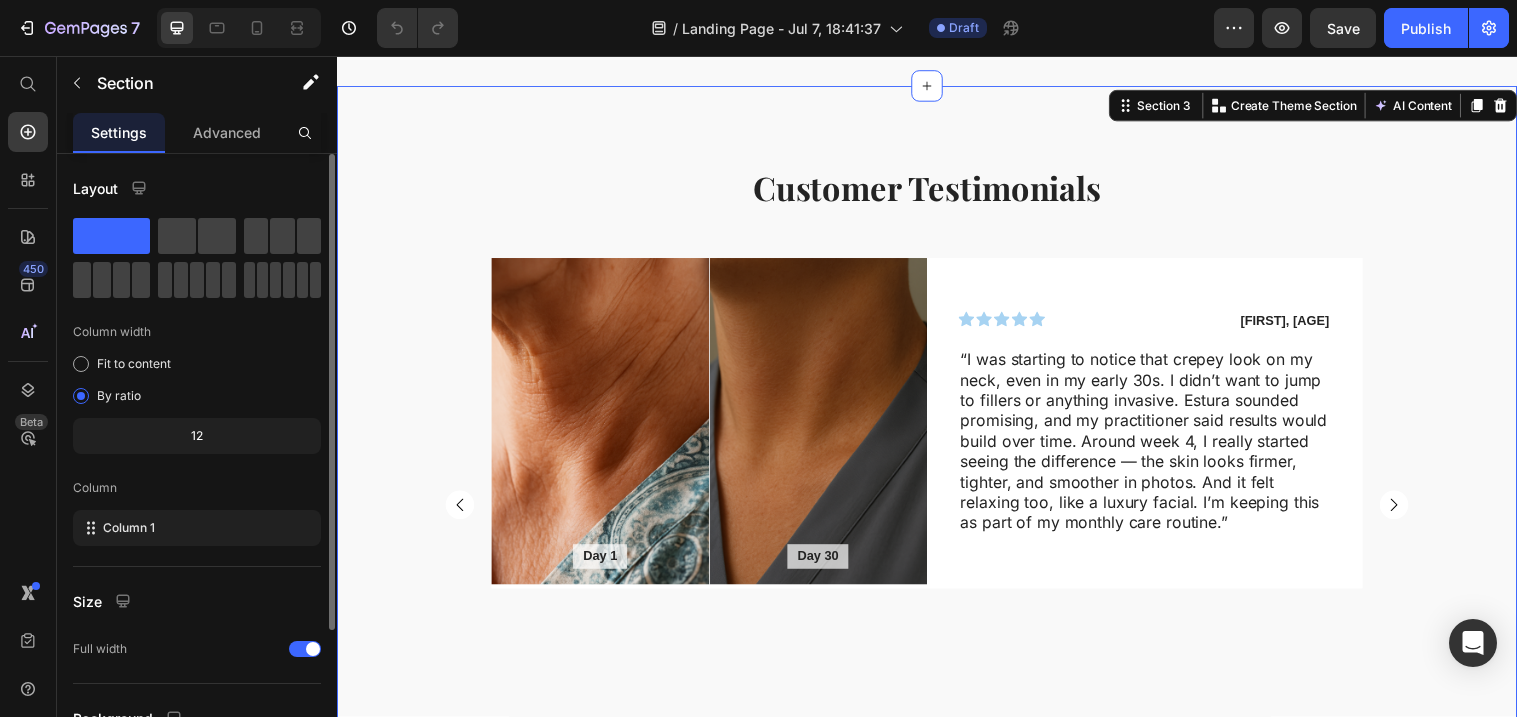 scroll, scrollTop: 186, scrollLeft: 0, axis: vertical 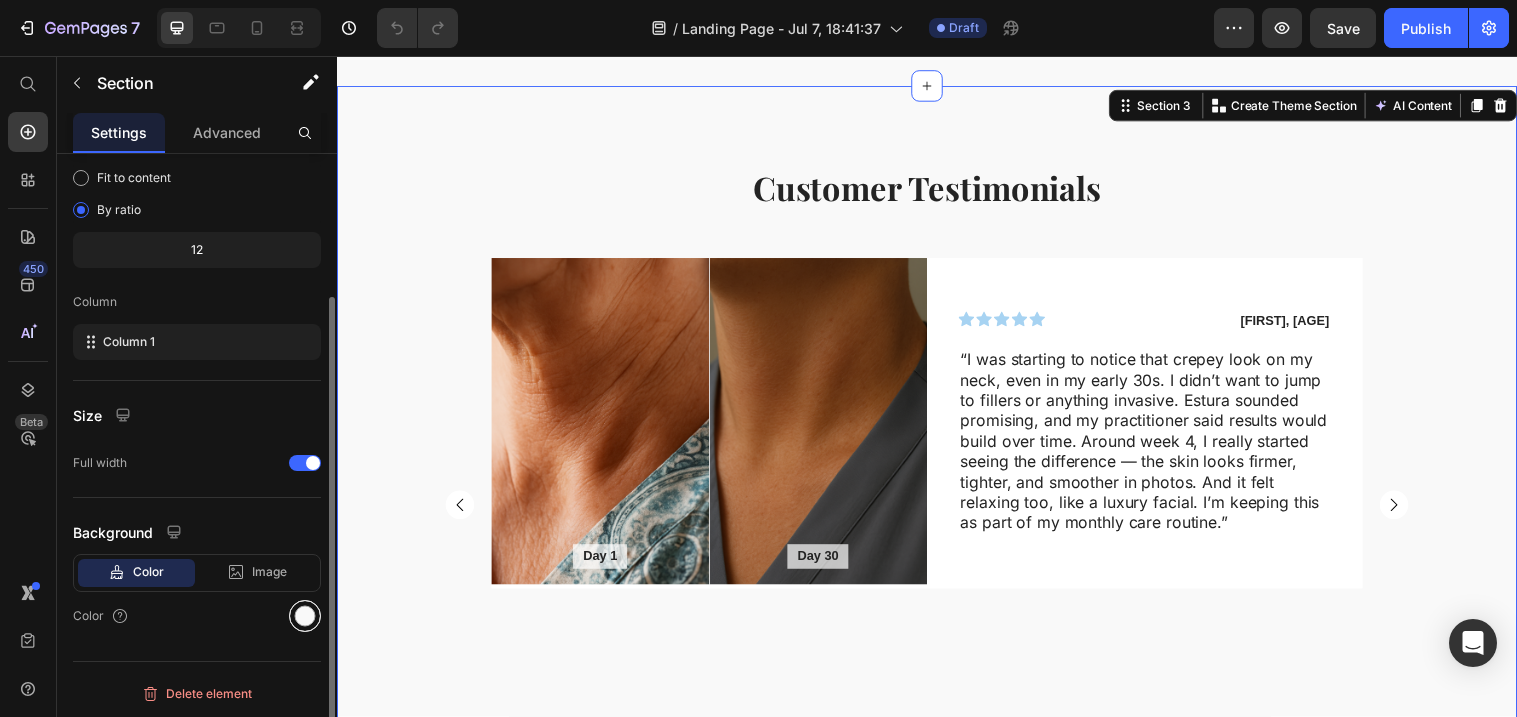 click at bounding box center (305, 616) 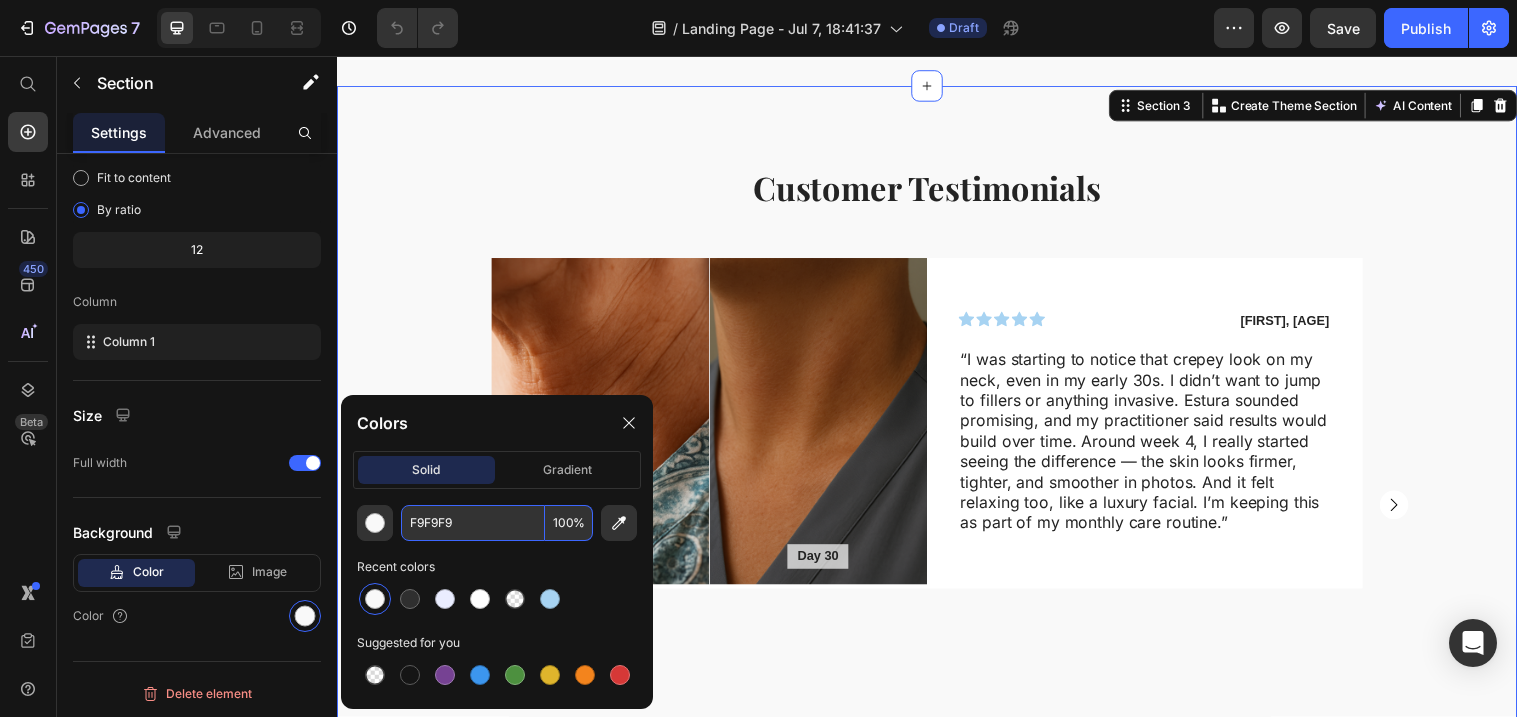 click on "F9F9F9" at bounding box center (473, 523) 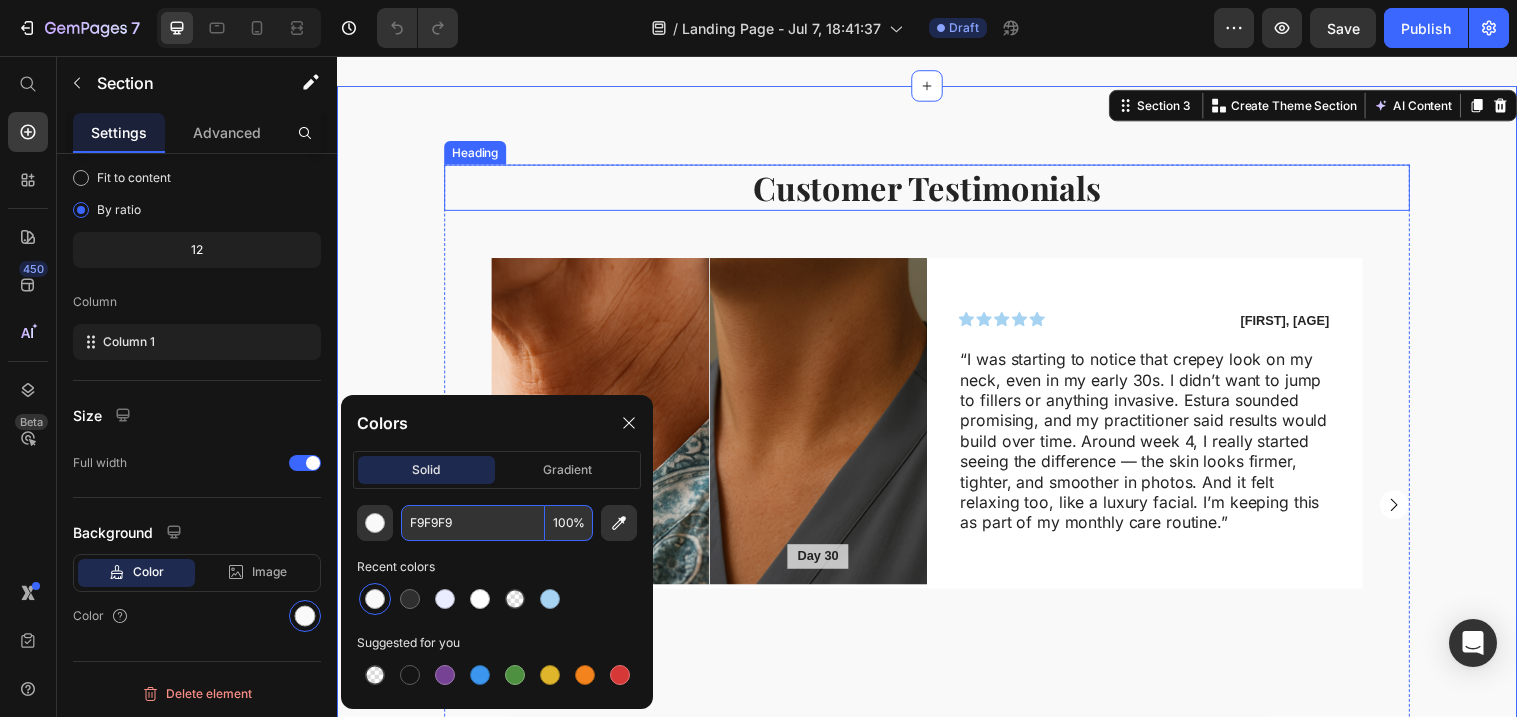 click on "Customer Testimonials" at bounding box center (937, 190) 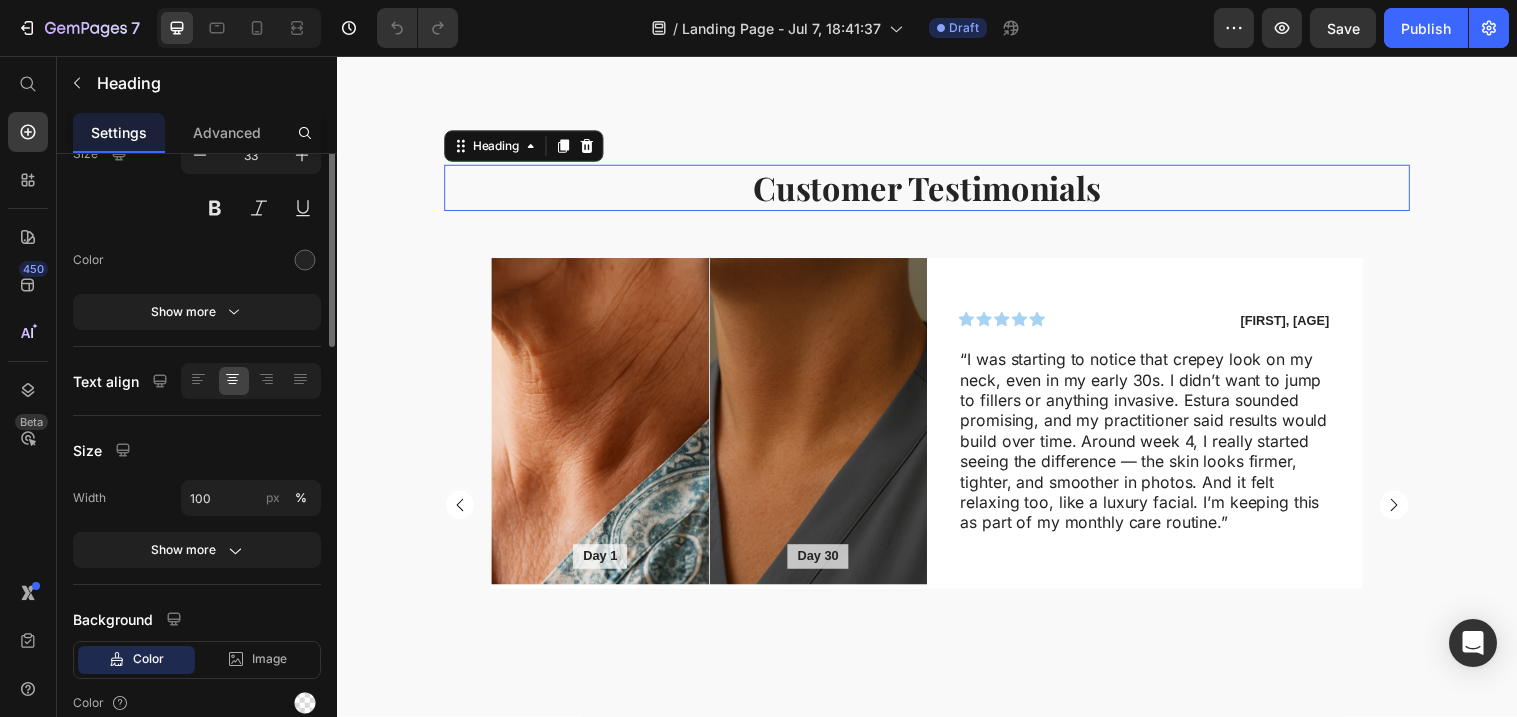 scroll, scrollTop: 0, scrollLeft: 0, axis: both 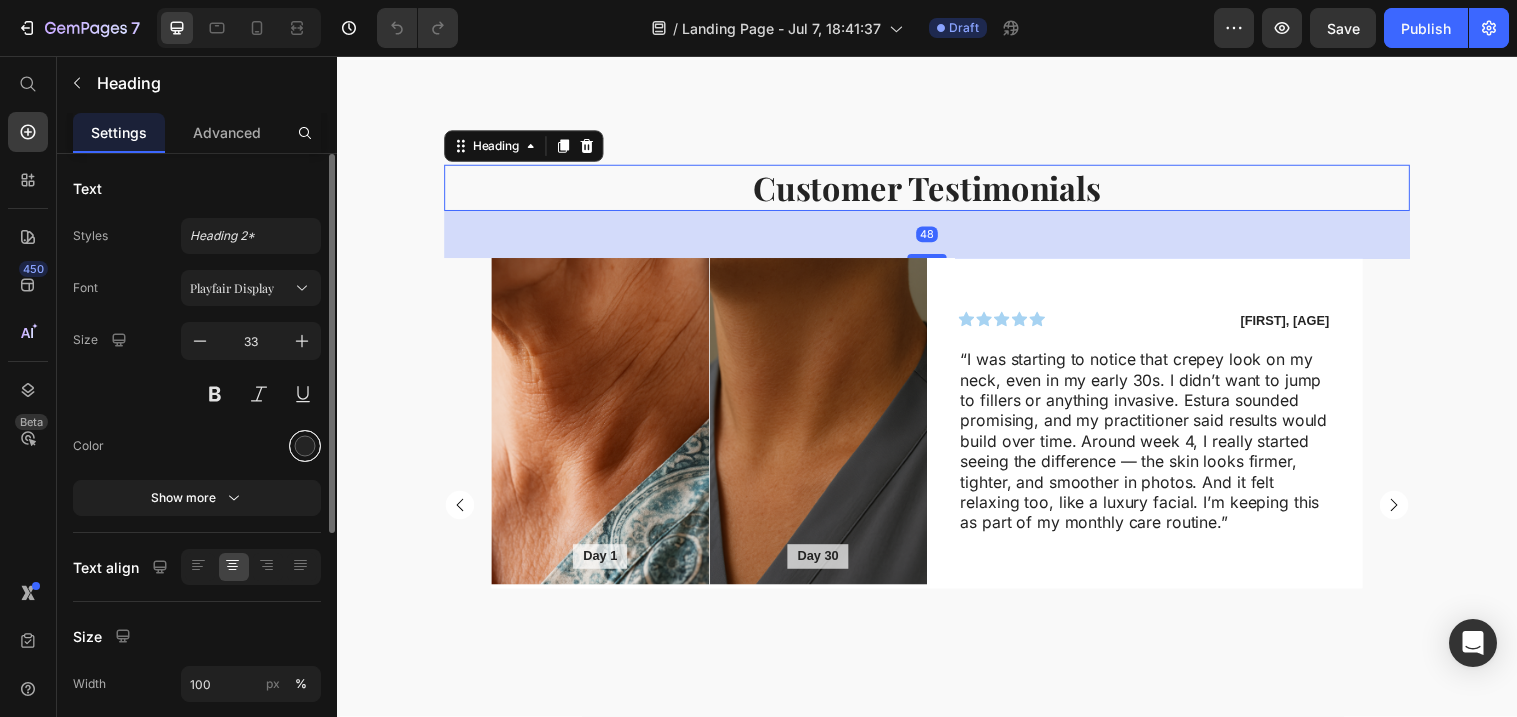 click at bounding box center [305, 446] 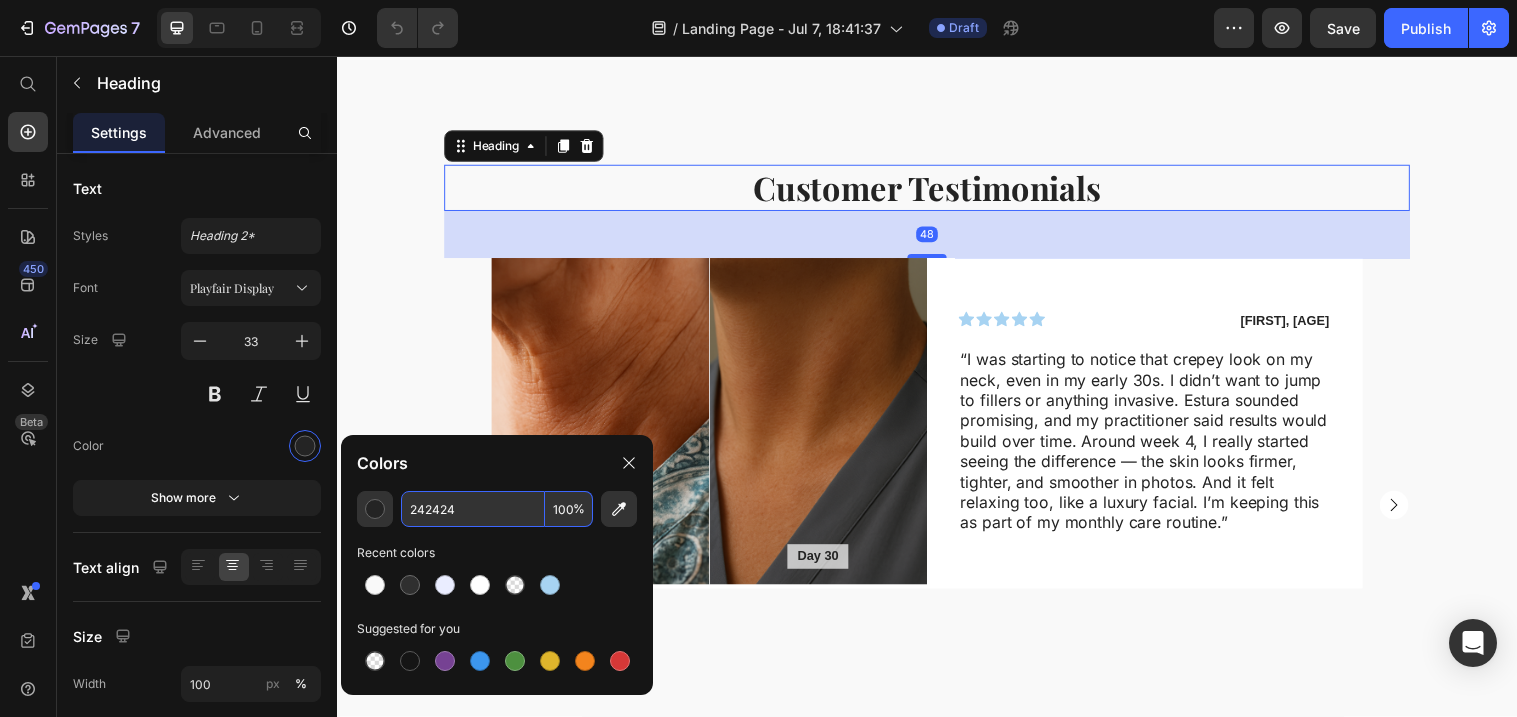 click on "242424" at bounding box center [473, 509] 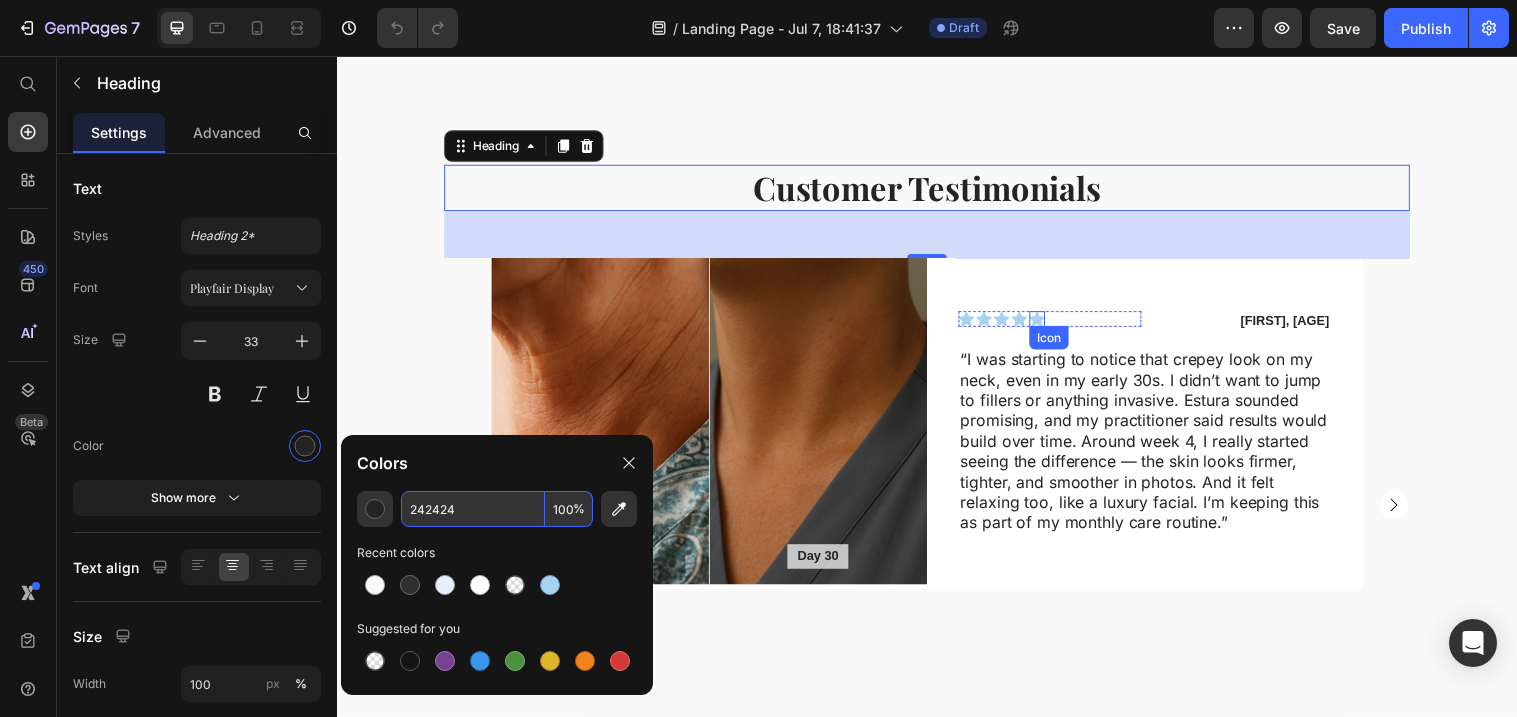 click 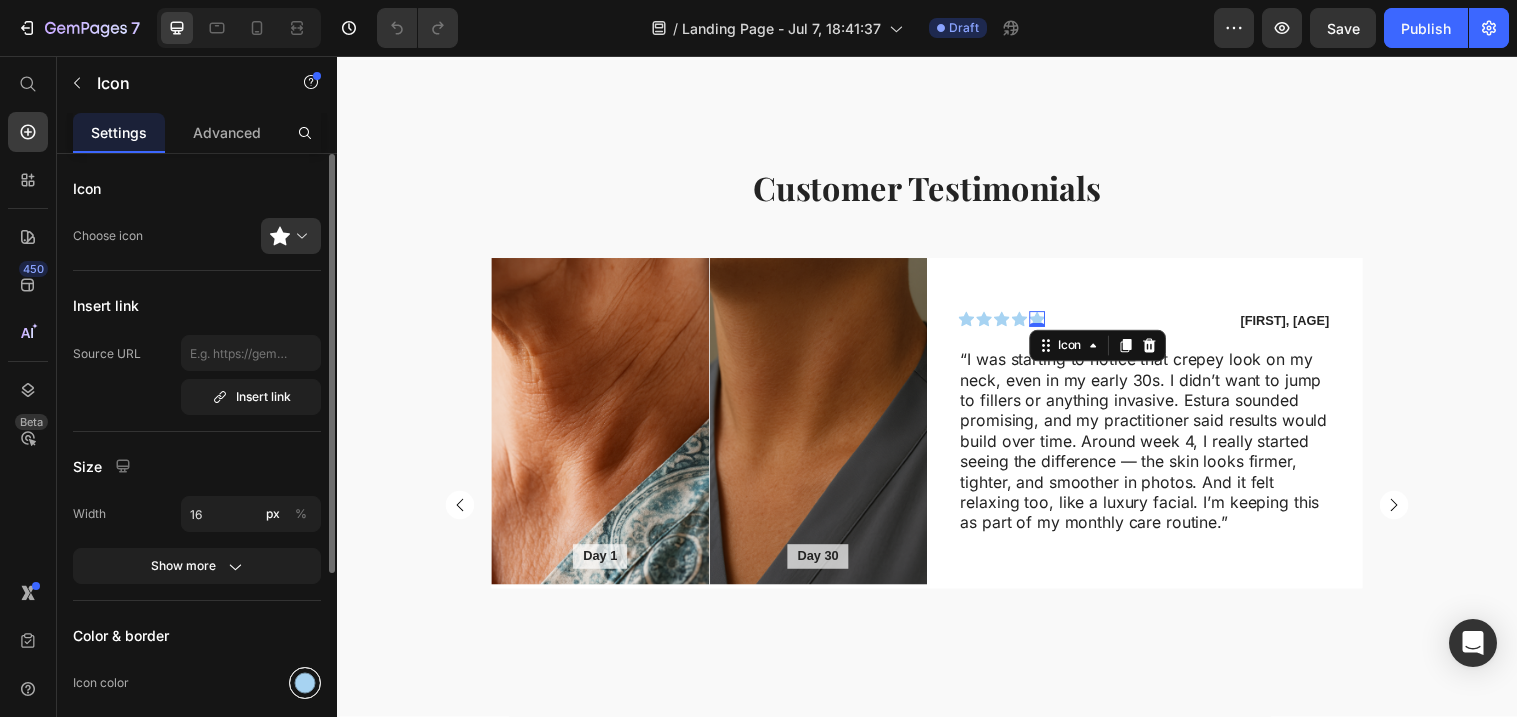 click at bounding box center [305, 683] 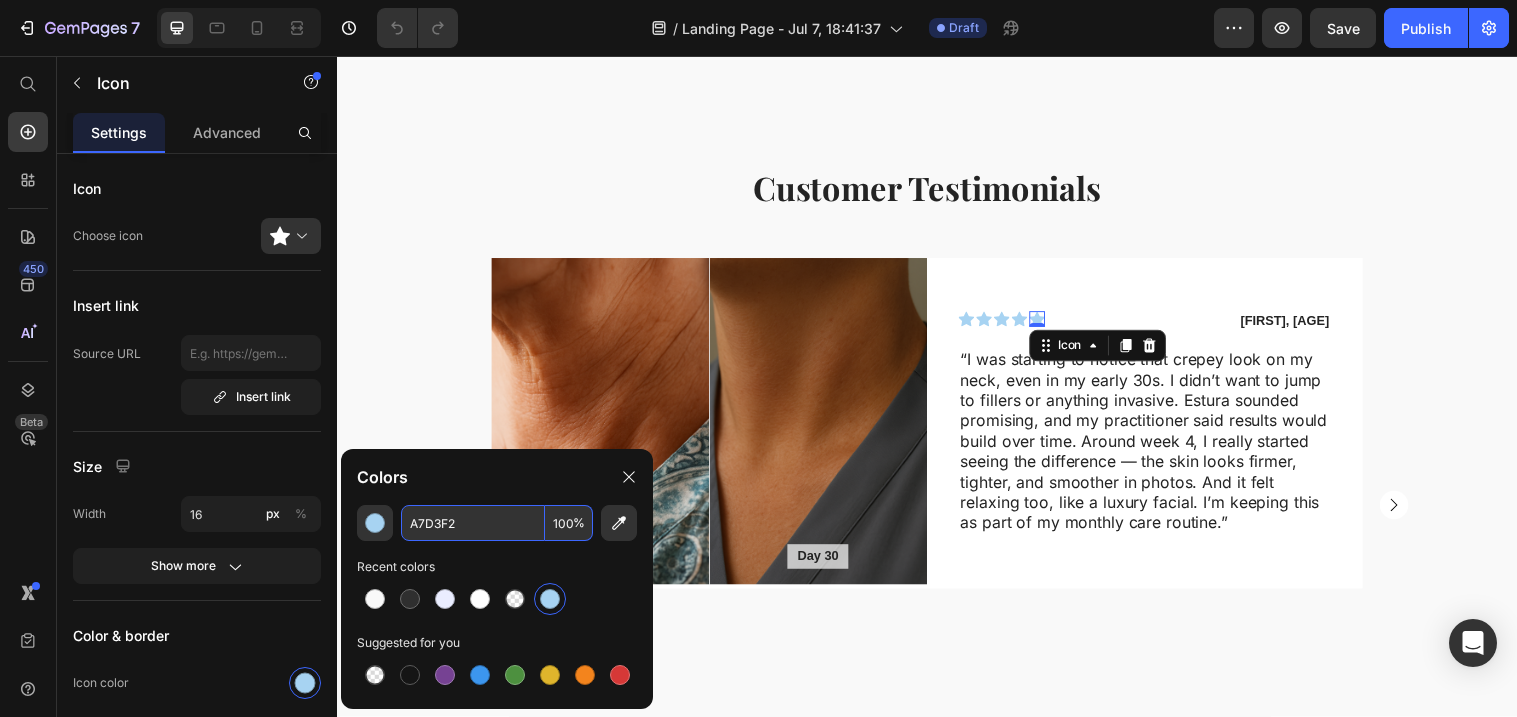 click on "A7D3F2" at bounding box center (473, 523) 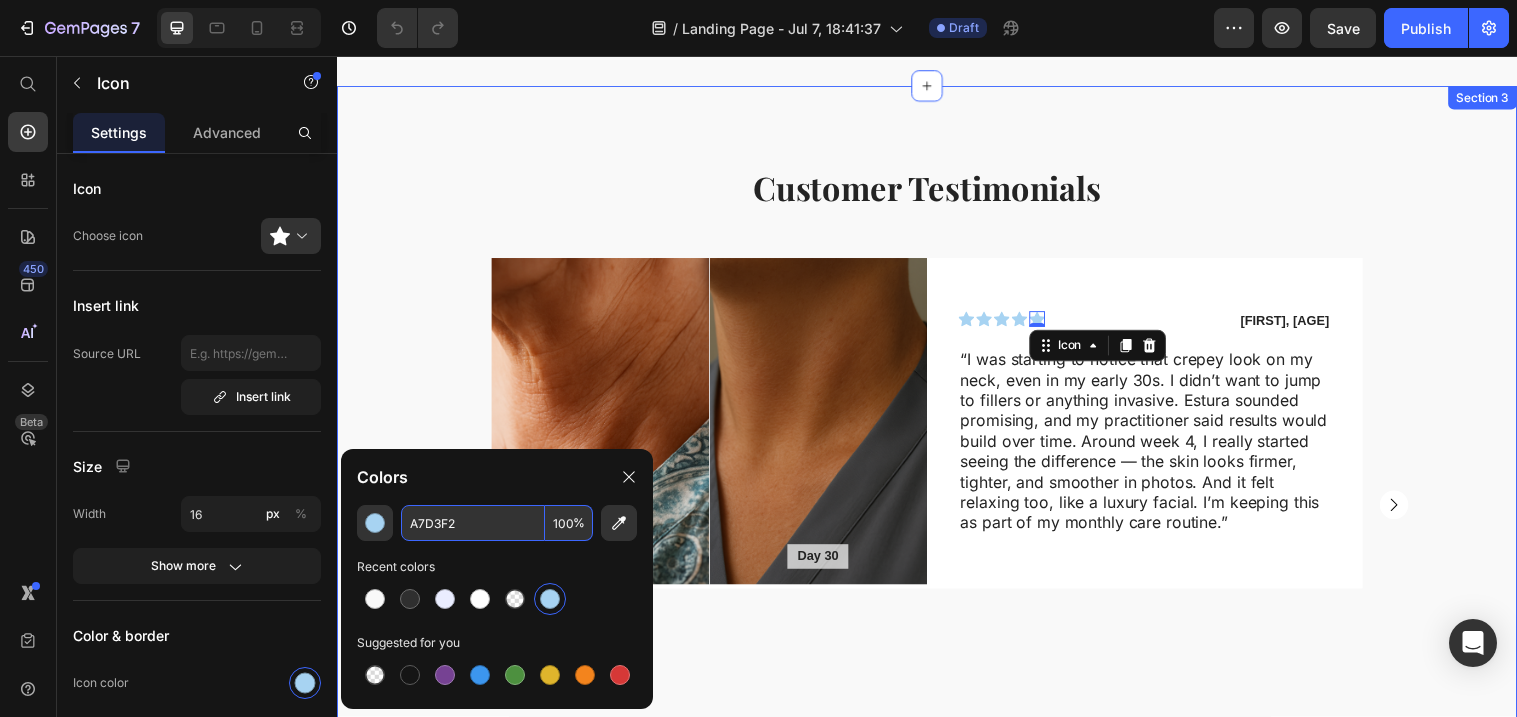 click on "Customer Testimonials Heading
Day 1 Text Block Hero Banner Day 30 Text Block Hero Banner Row Icon Icon Icon Icon Icon   0 Icon List Sofia, 42 Text Block Row “I was starting to notice that crepey look on my neck, even in my early 30s. I didn’t want to jump to fillers or anything invasive. Estura sounded promising, and my practitioner said results would build over time. Around week 4, I really started seeing the difference — the skin looks firmer, tighter, and smoother in photos. And it felt relaxing too, like a luxury facial. I’m keeping this as part of my monthly care routine.” Text Block Row Row Day 1 Text Block Hero Banner Day 21 Text Block Hero Banner Row Icon Icon Icon Icon Icon Icon List Darnell, 41 Text Block Row Text Block Row Row Day 1 Text Block Hero Banner Day 30 Text Block Hero Banner Row Icon Icon Icon Icon Icon Icon List Patricia, 58 Text Block Row Text Block Row Row
Carousel Text Block Row" at bounding box center (937, 505) 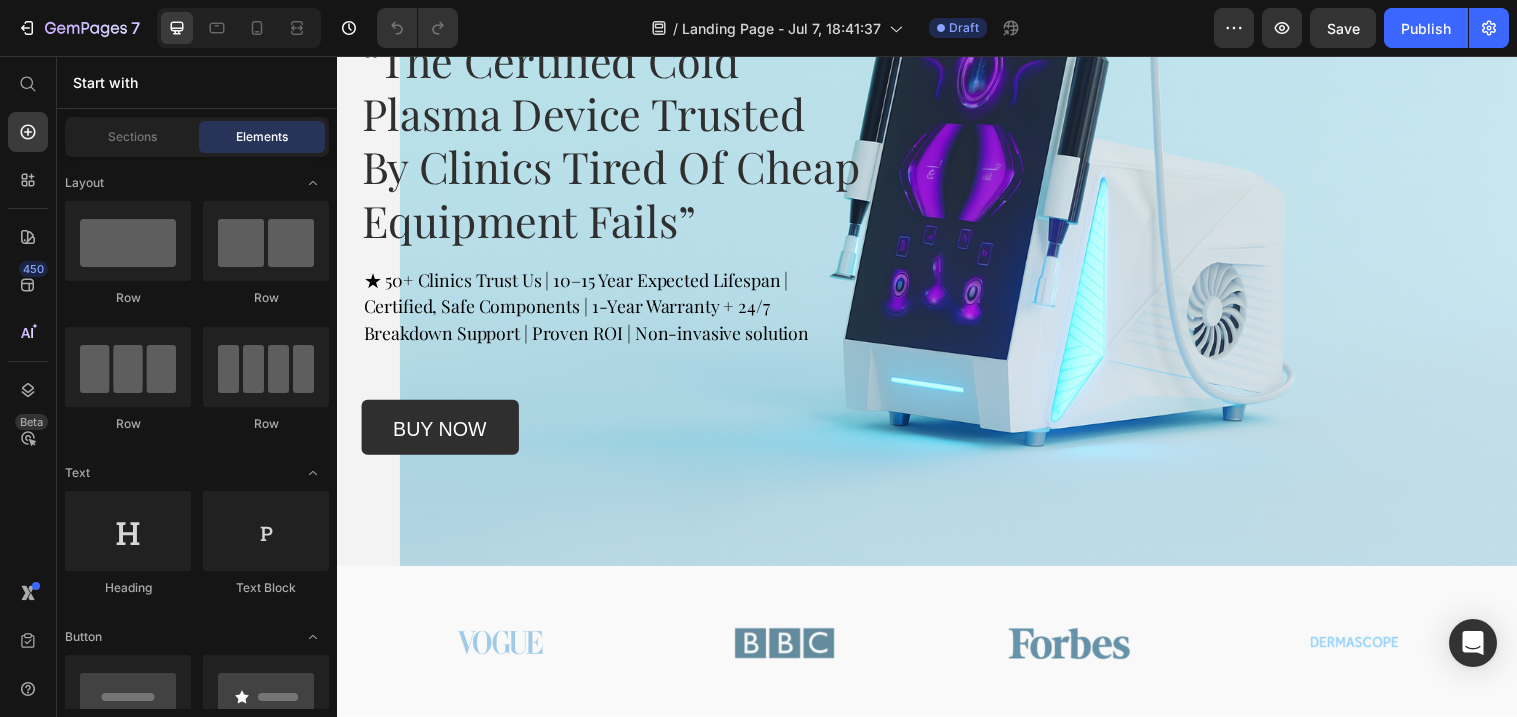 scroll, scrollTop: 0, scrollLeft: 0, axis: both 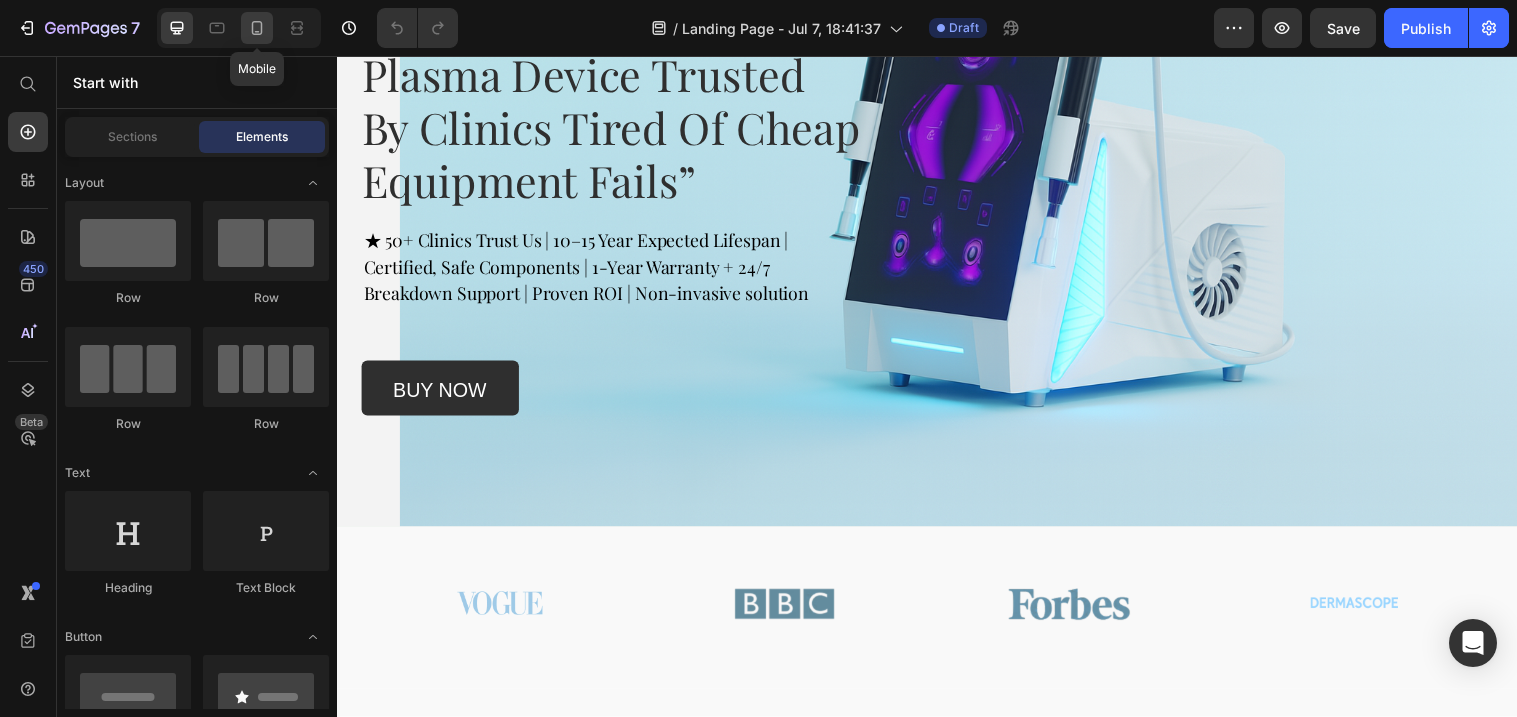 click 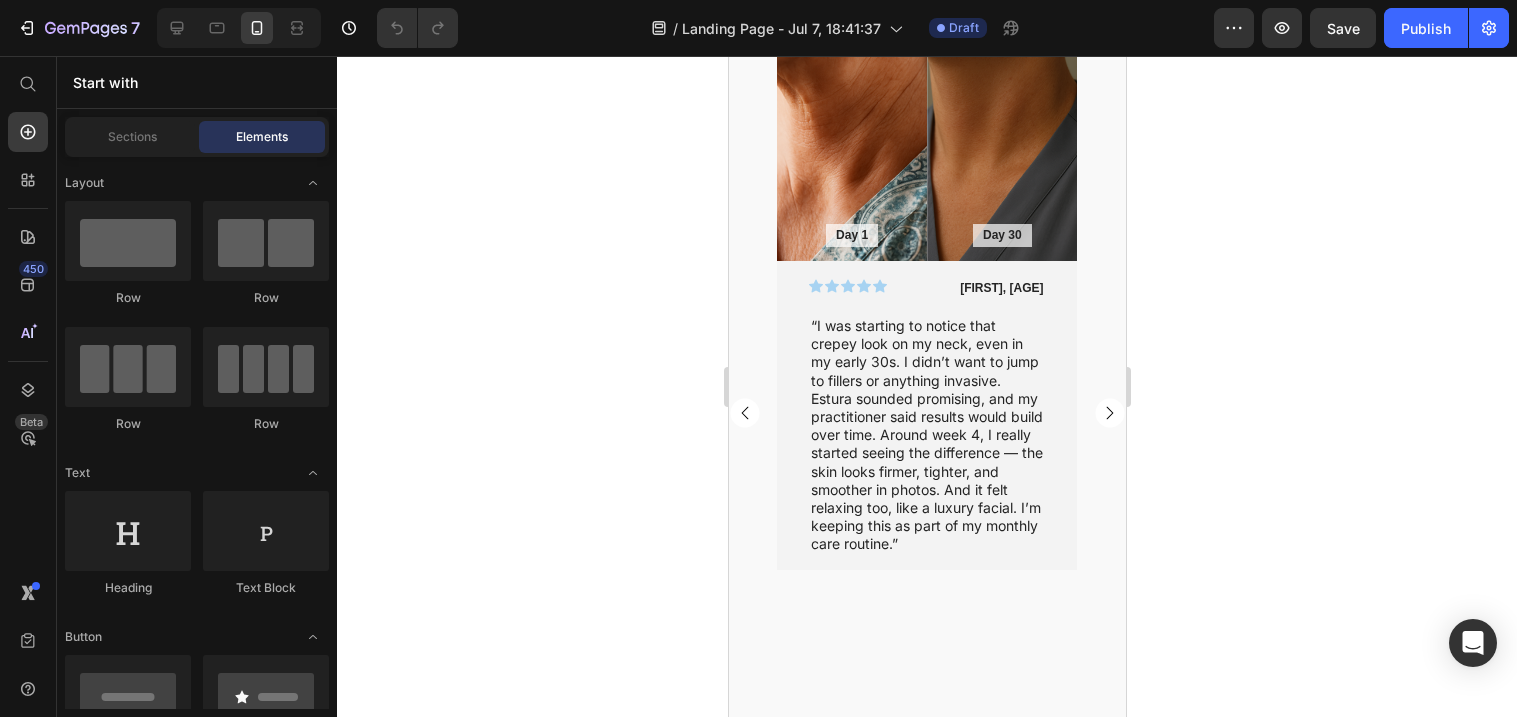 scroll, scrollTop: 1069, scrollLeft: 0, axis: vertical 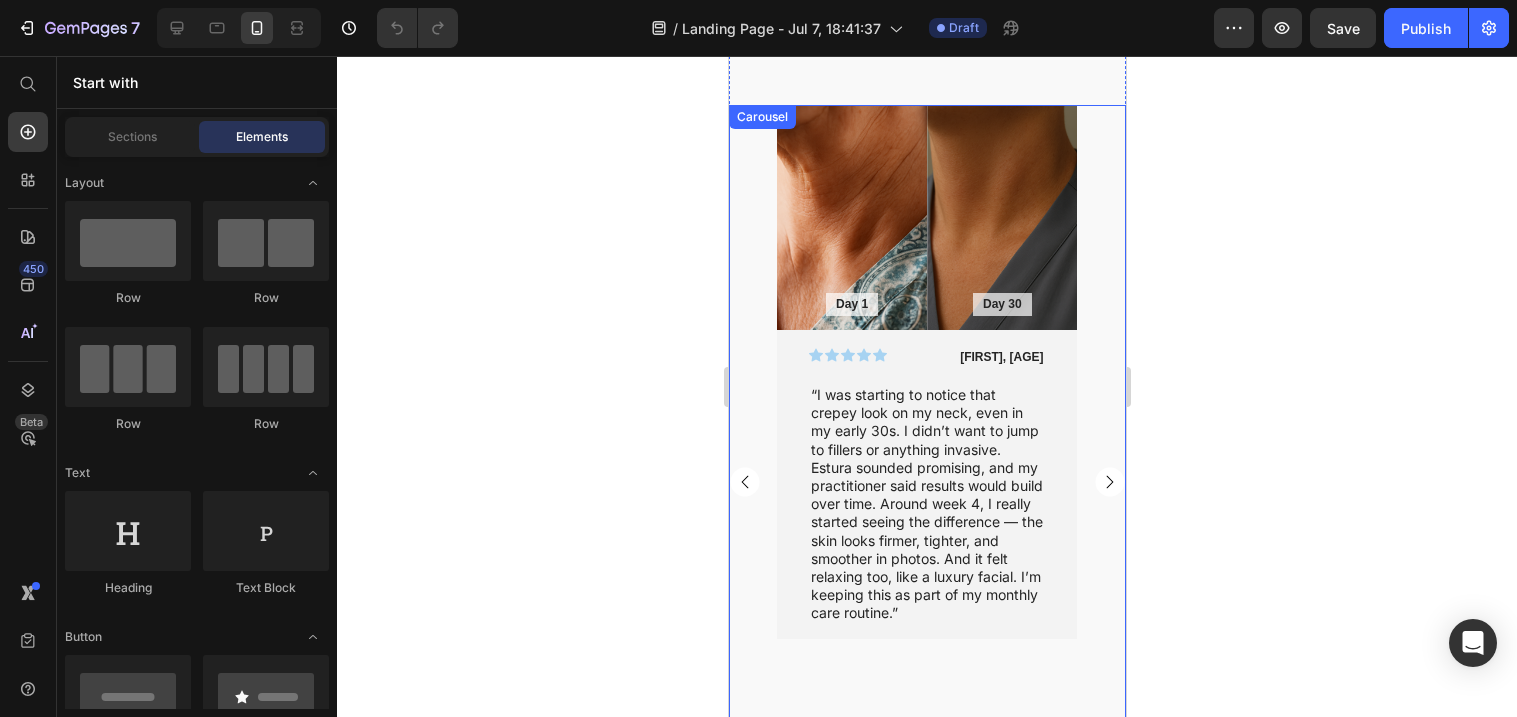 click 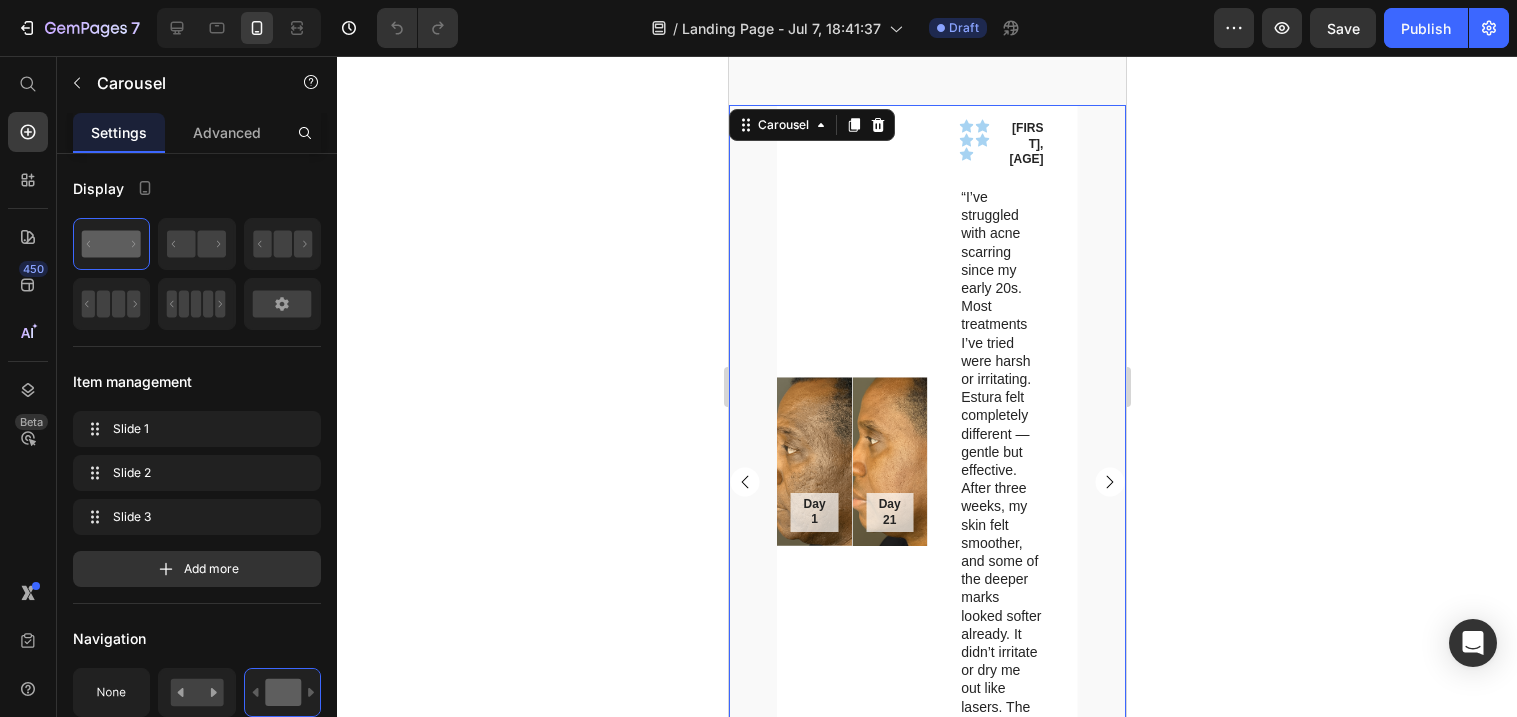 click 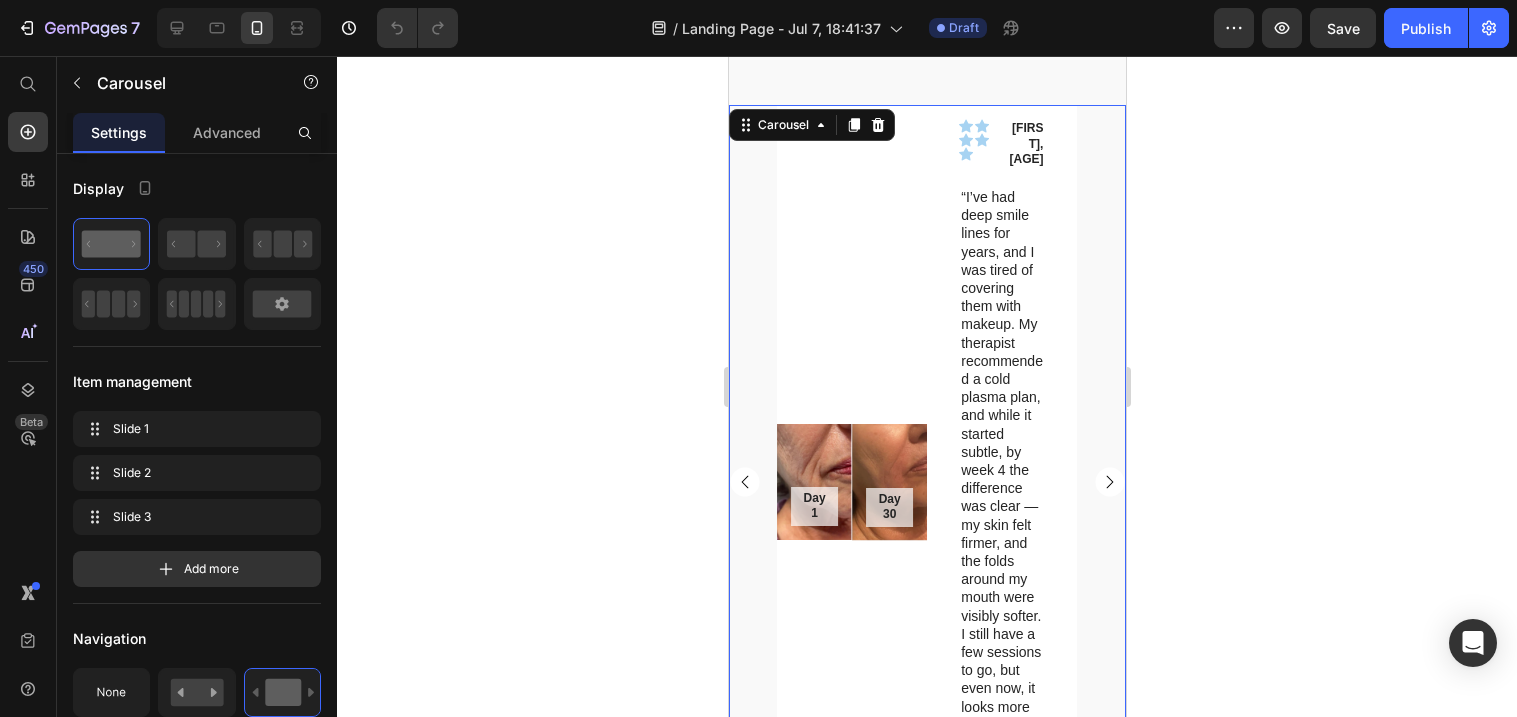 click 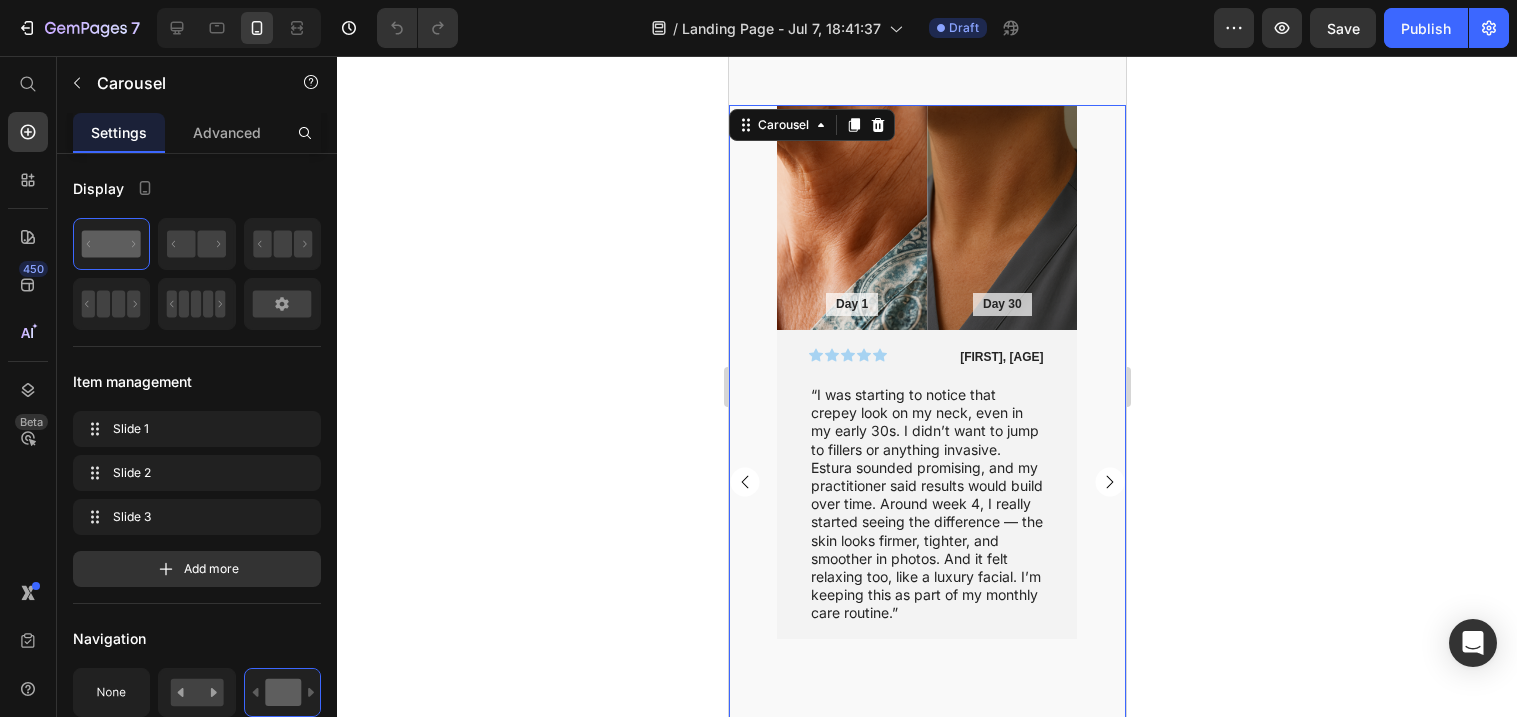 click 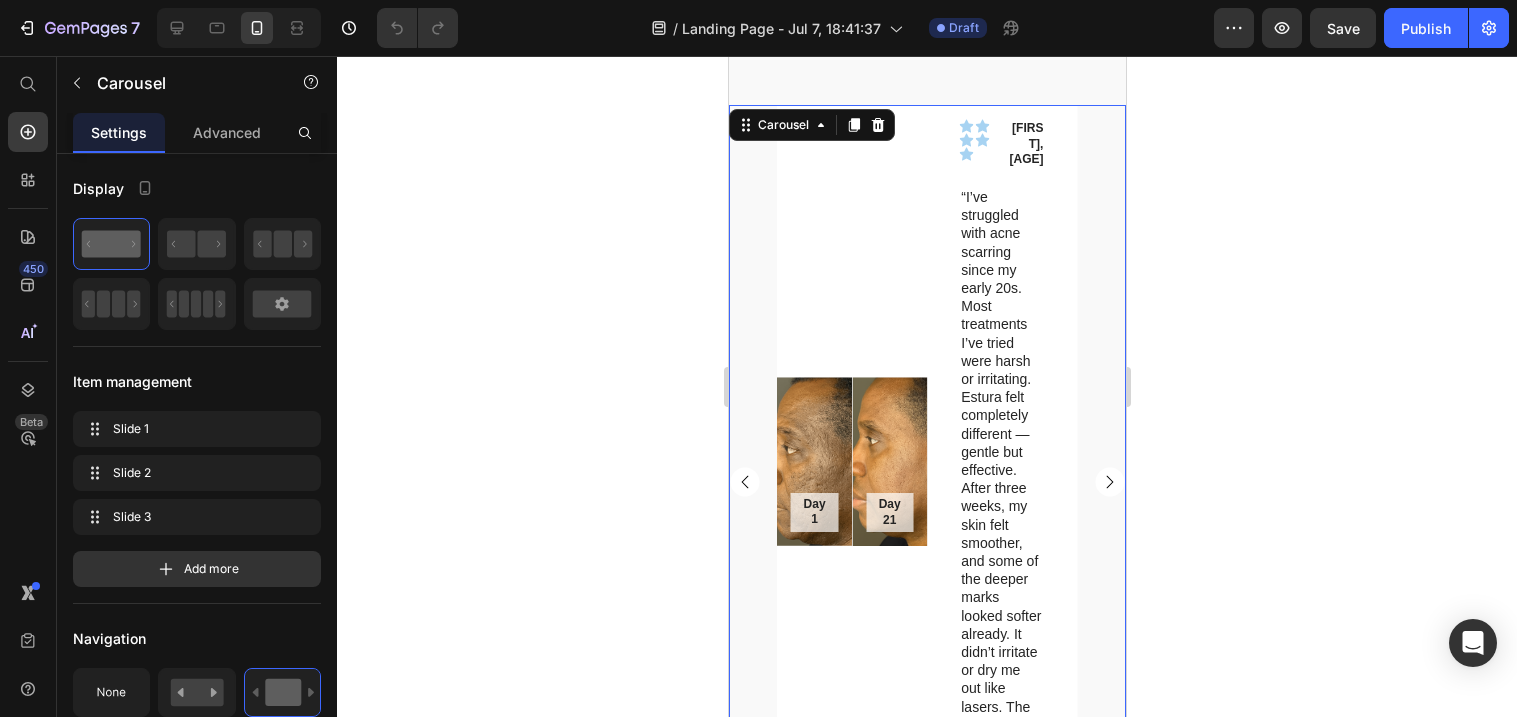 click 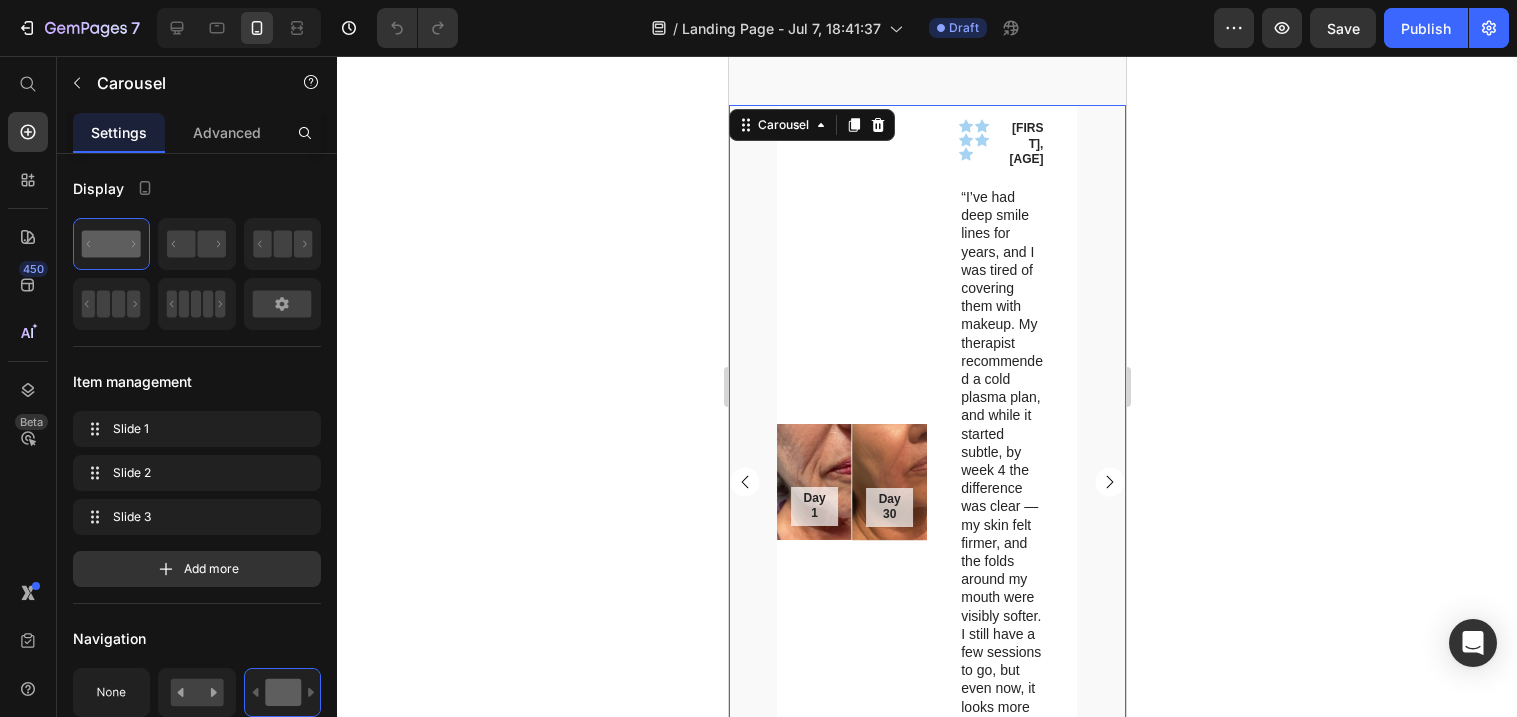 click 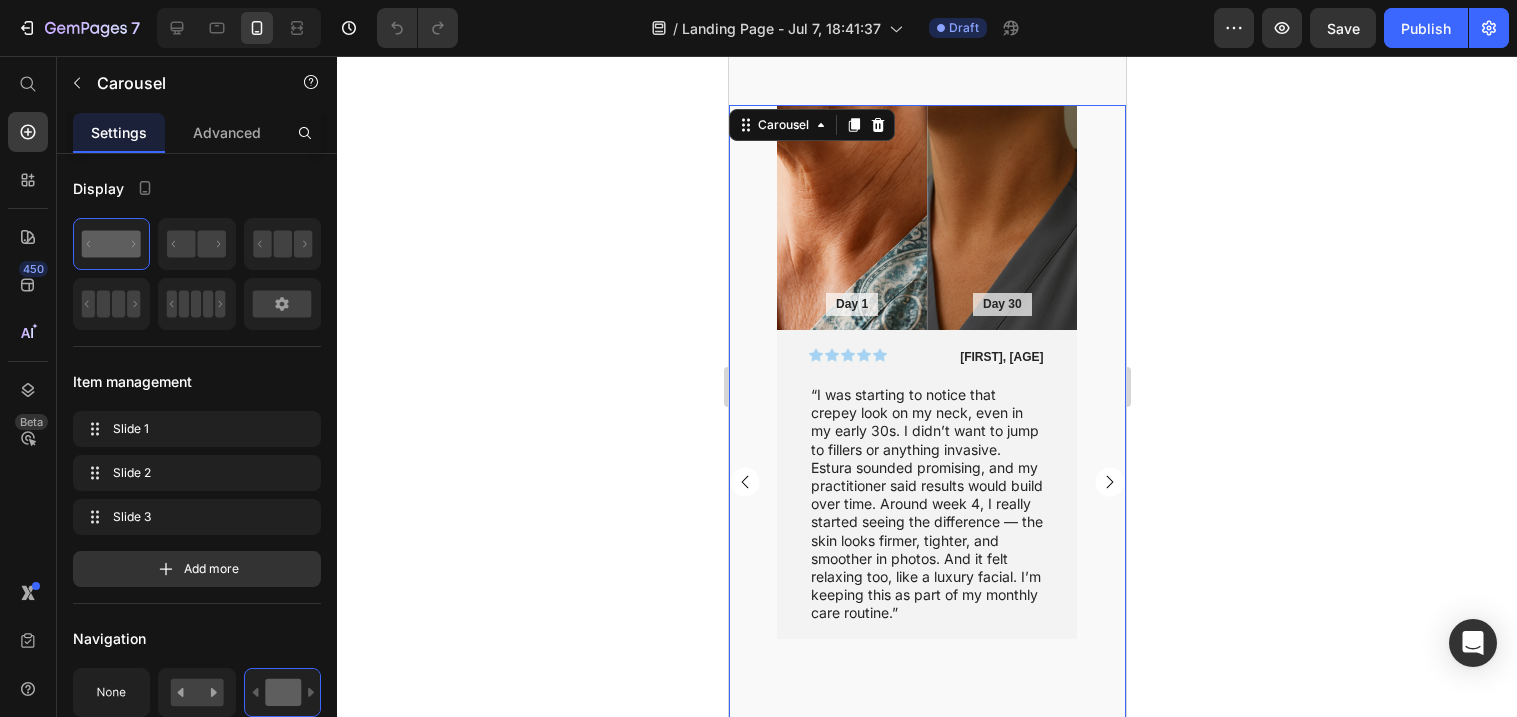 click 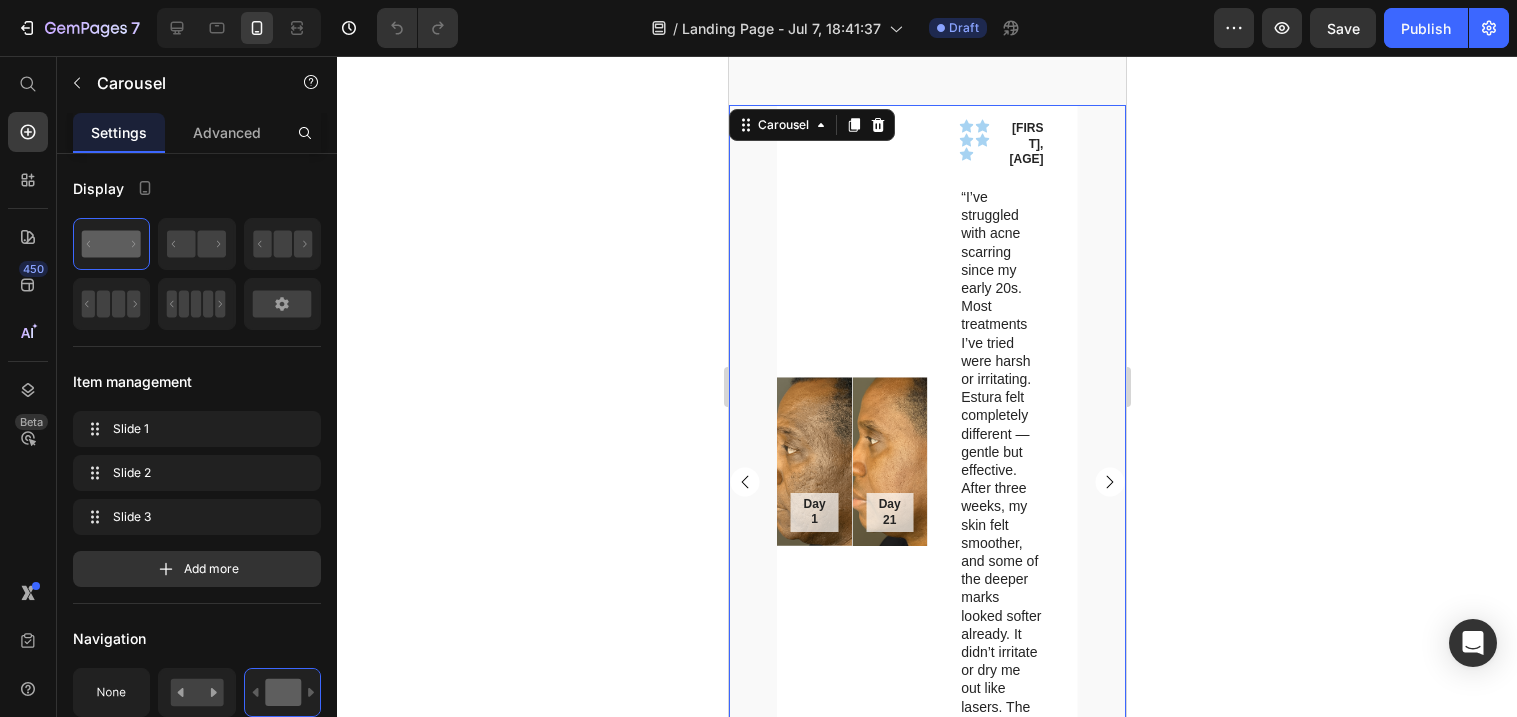 click 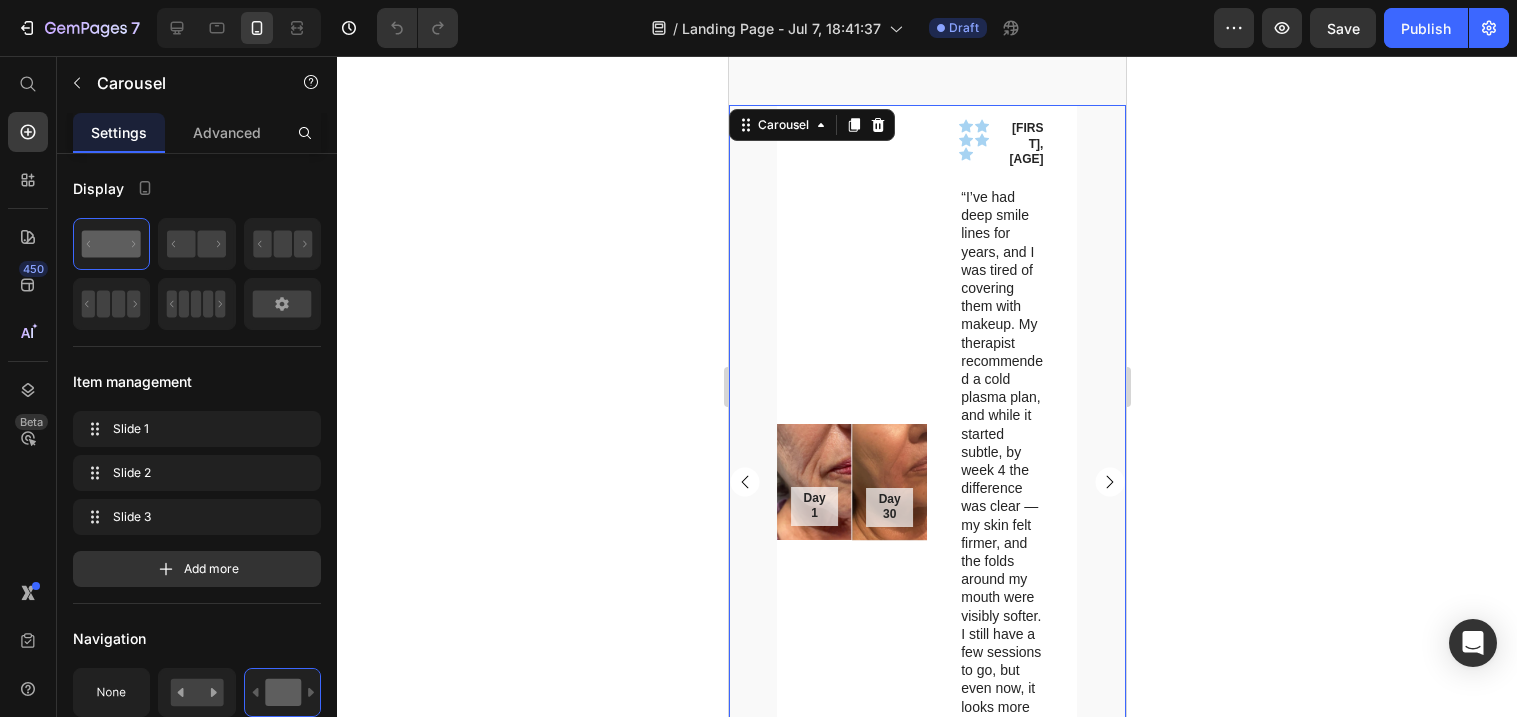 click 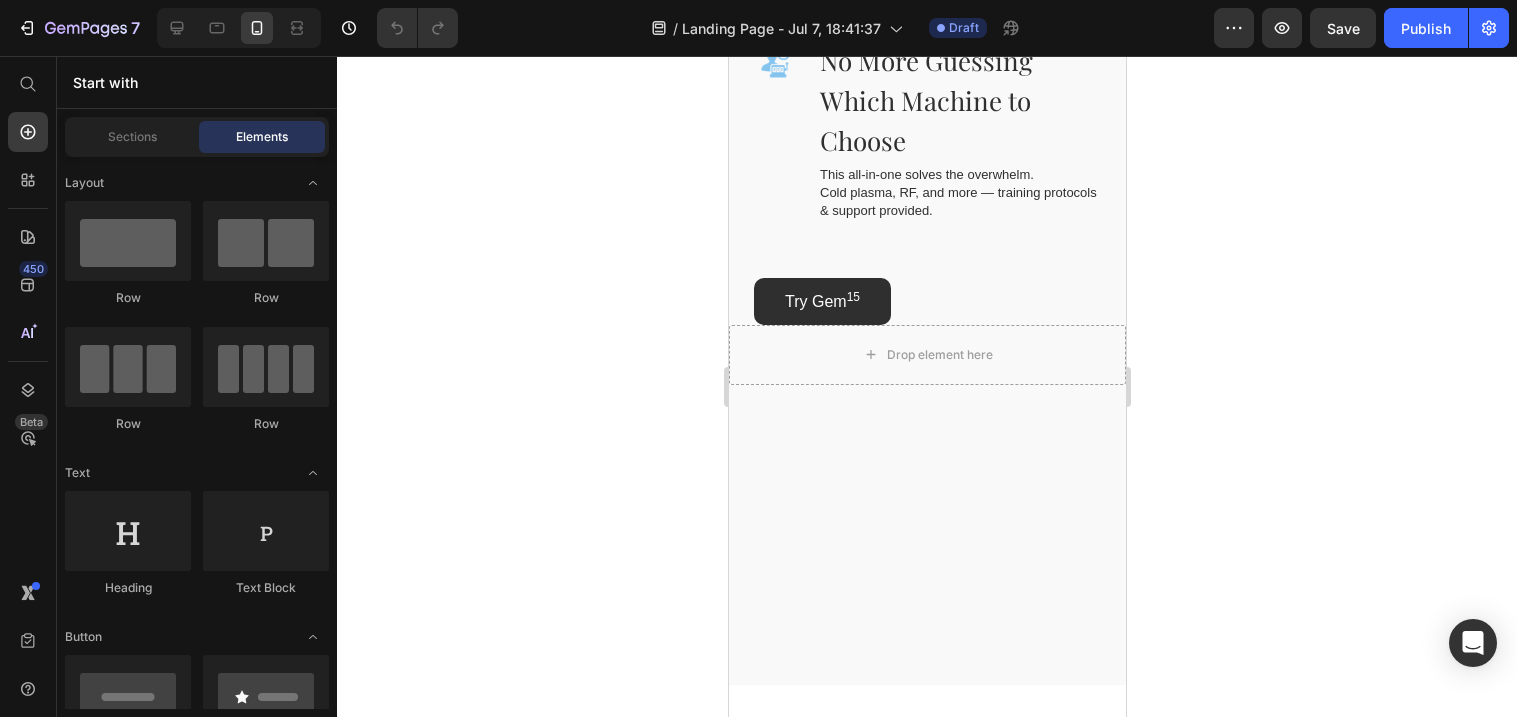 scroll, scrollTop: 2504, scrollLeft: 0, axis: vertical 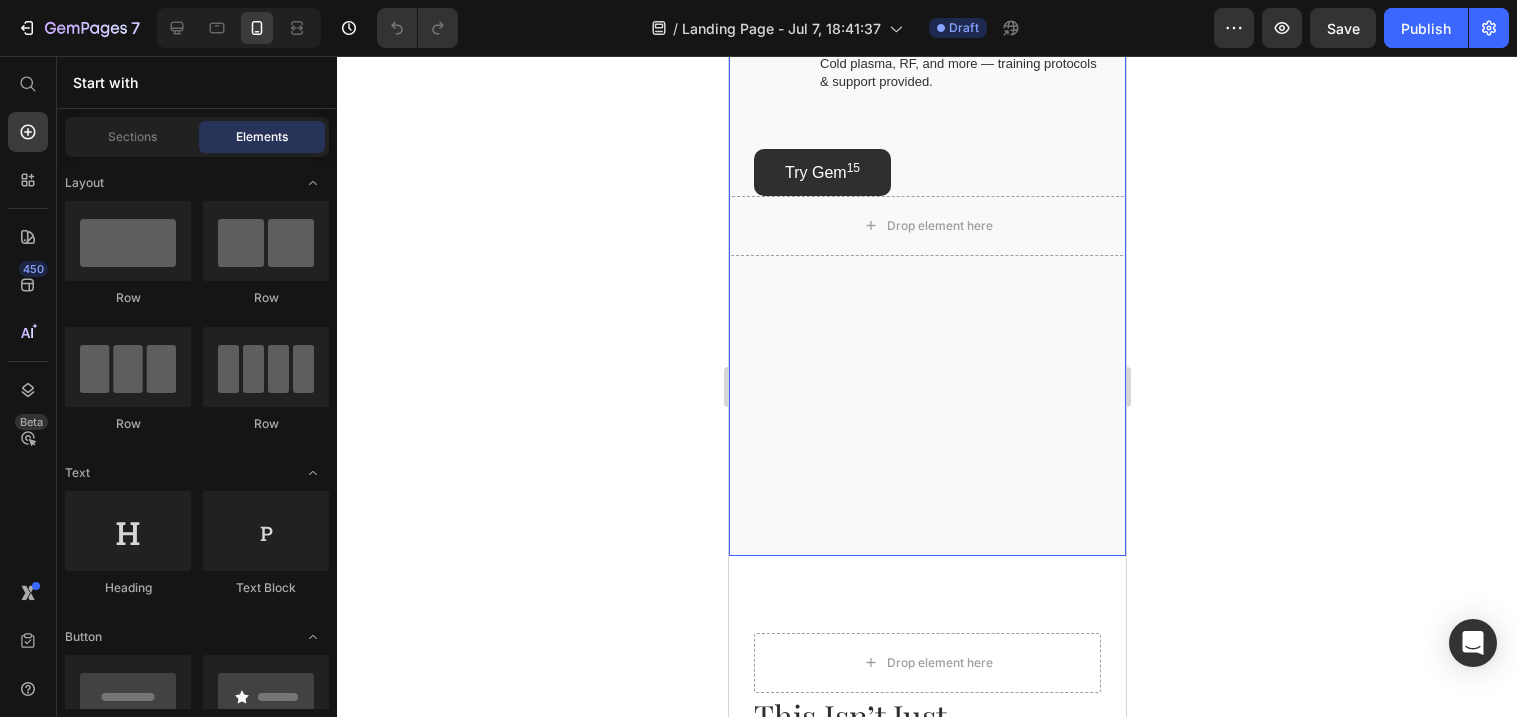 click on "Image This Machine Actually Pays for Itself Heading Most equipment is a gamble. This one isn’t. Offer $200+ treatments from day one — with financing that fits your cash flow. Text Block Row Image Built to Last — Not Break Next Year Heading This machine is made to run 15+ years — not just 1–5. Parts are replaceable, maintenance is low, and the warranty keeps you protected. Text Block Row Image No More Guessing Which Machine to Choose Heading This all-in-one solves the overwhelm. Cold plasma, RF, and more — training protocols & support provided. Text Block Row Try Gem 15 Button Row
Drop element here" at bounding box center (926, 43) 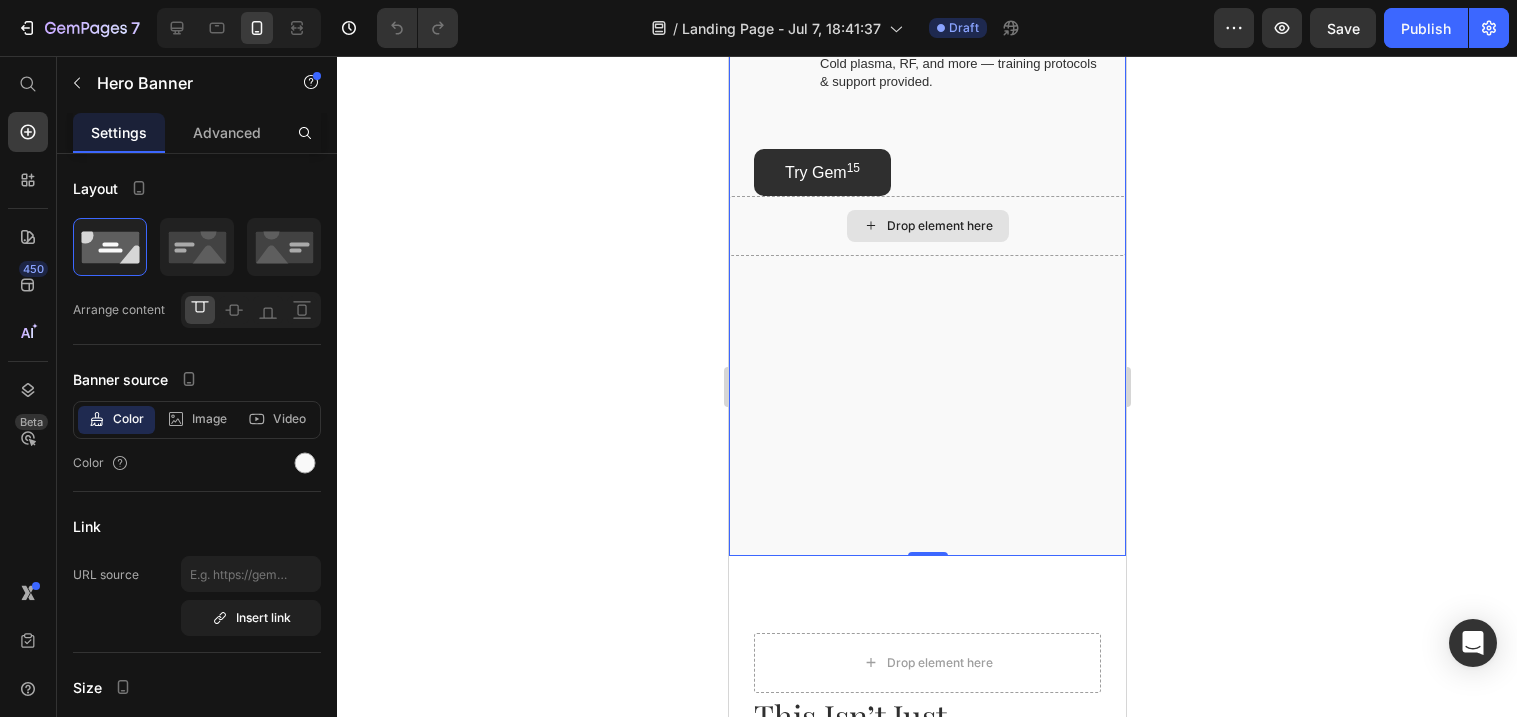 click on "Drop element here" at bounding box center (926, 226) 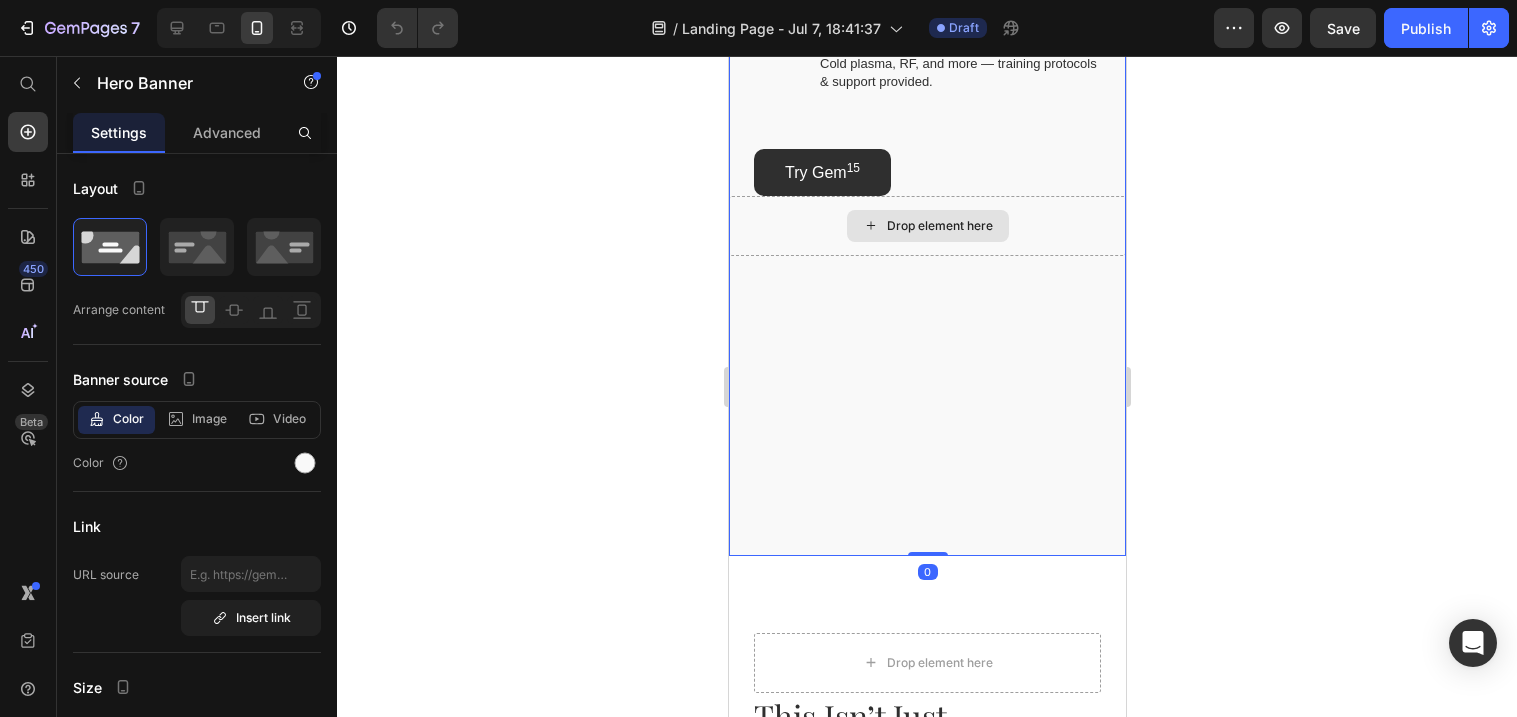 drag, startPoint x: 930, startPoint y: 578, endPoint x: 1006, endPoint y: 342, distance: 247.93547 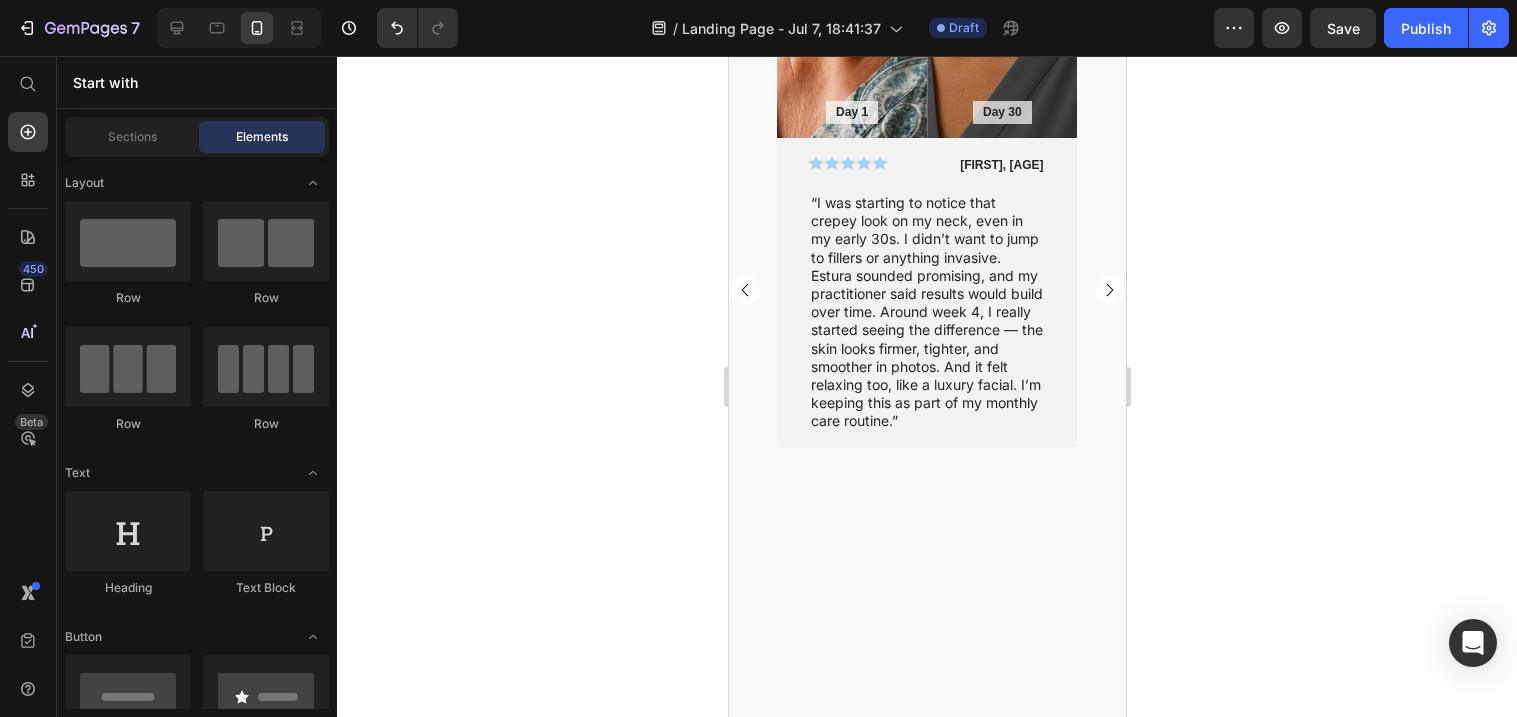 scroll, scrollTop: 1166, scrollLeft: 0, axis: vertical 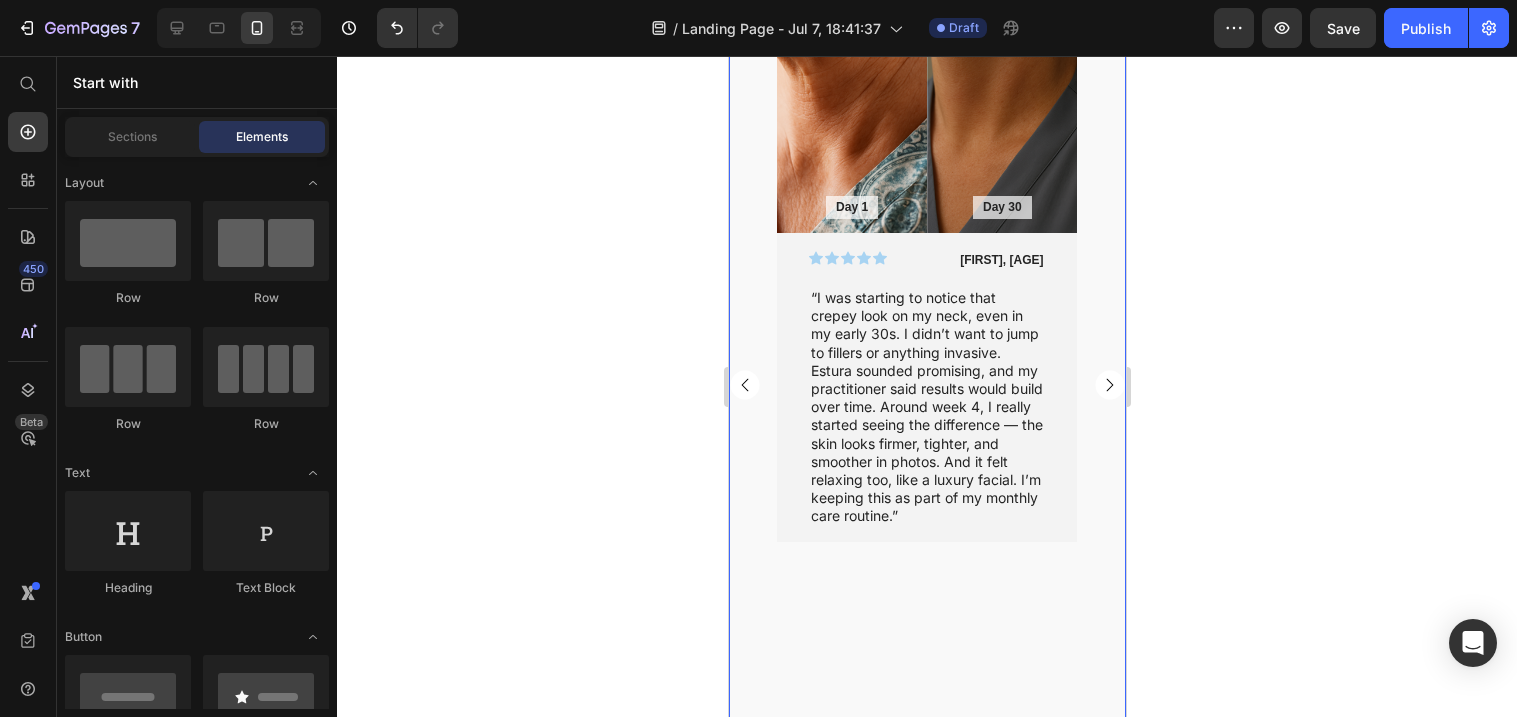 click 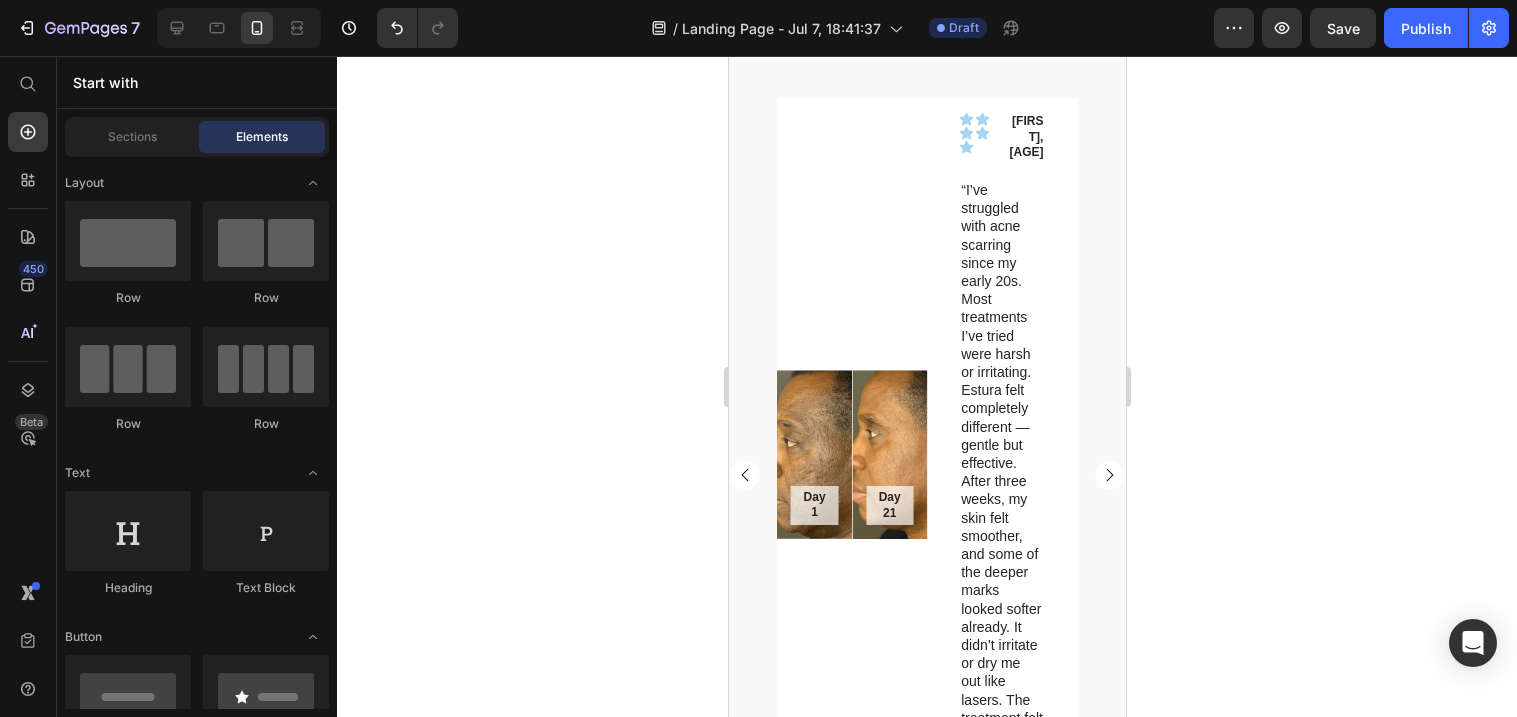 scroll, scrollTop: 1233, scrollLeft: 0, axis: vertical 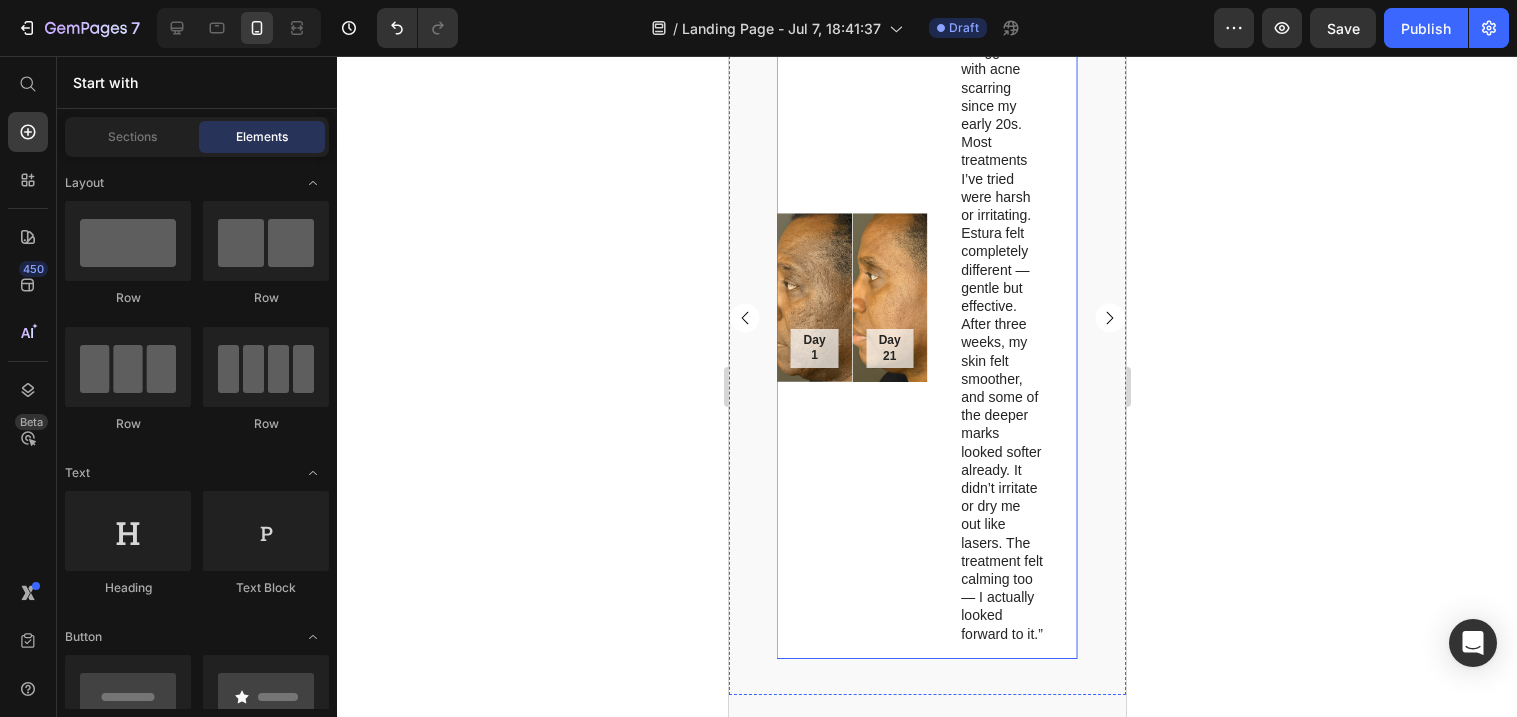click on "Day 1 Text Block Hero Banner Day 21 Text Block Hero Banner Row" at bounding box center (851, 300) 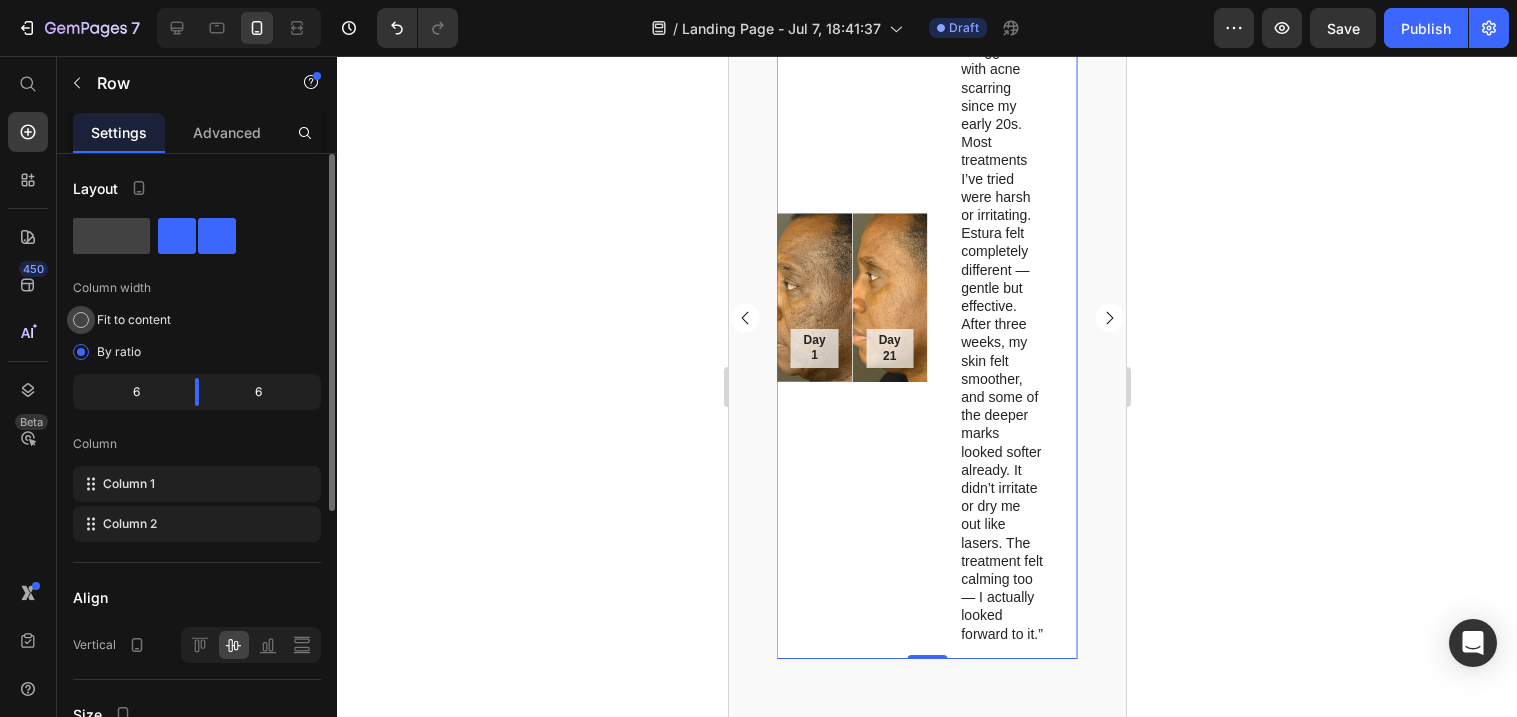click on "Fit to content" at bounding box center (134, 320) 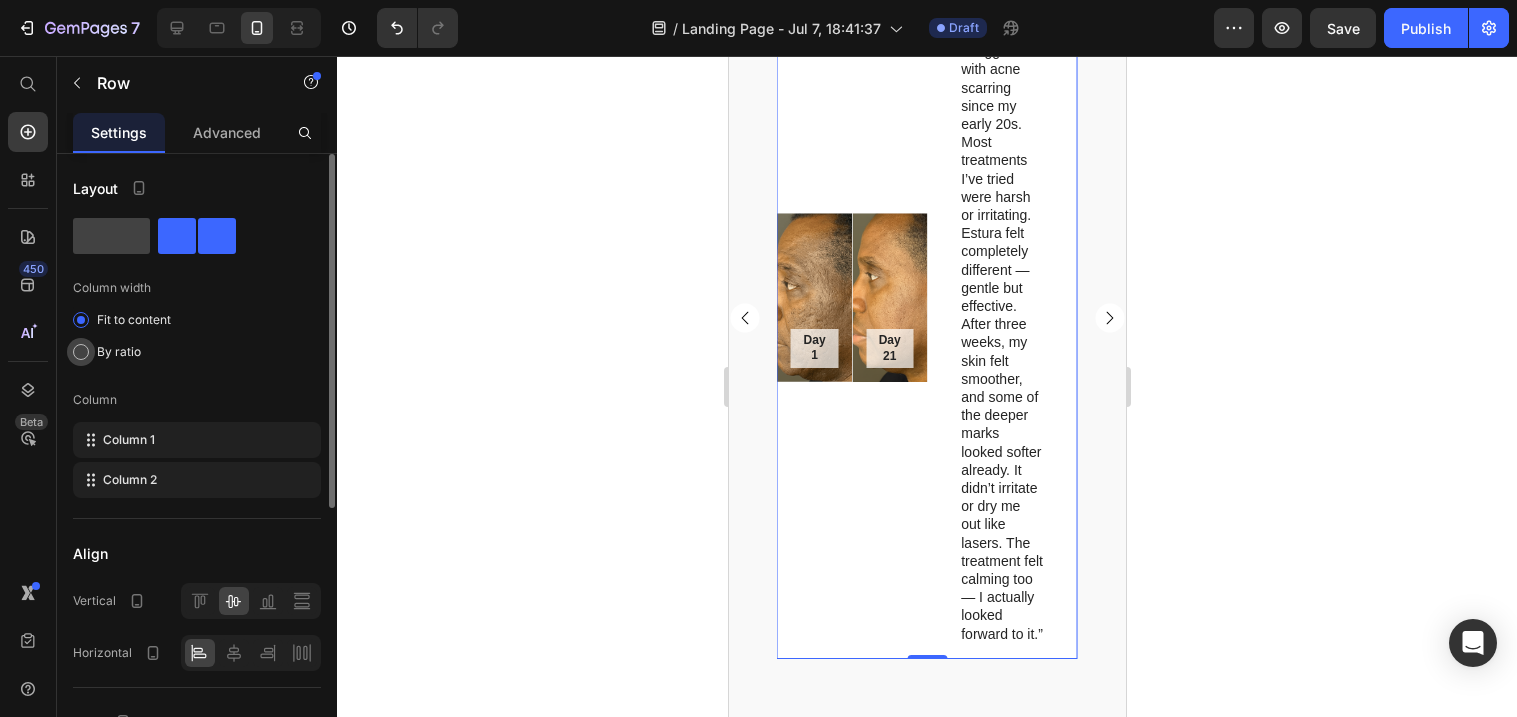 click on "By ratio" at bounding box center [119, 352] 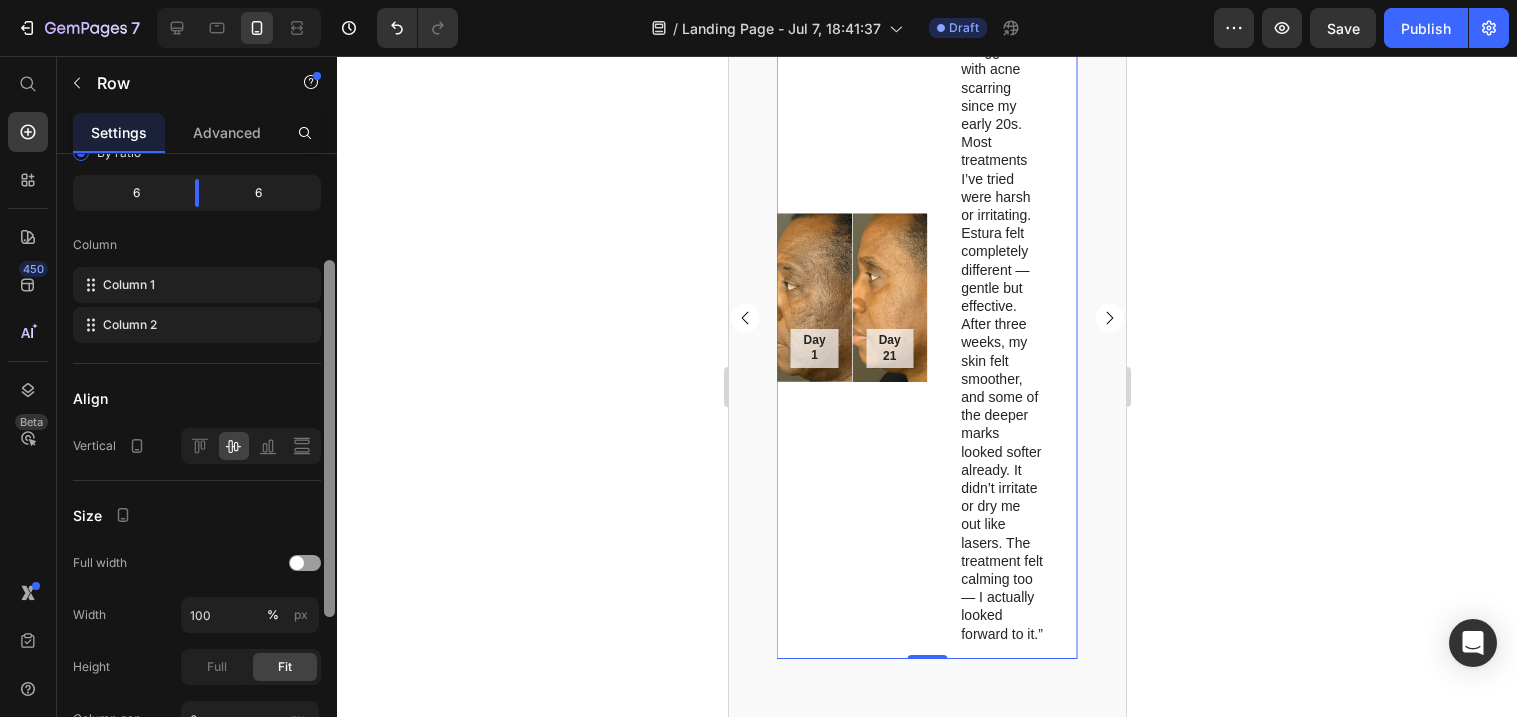 drag, startPoint x: 331, startPoint y: 426, endPoint x: 314, endPoint y: 542, distance: 117.239075 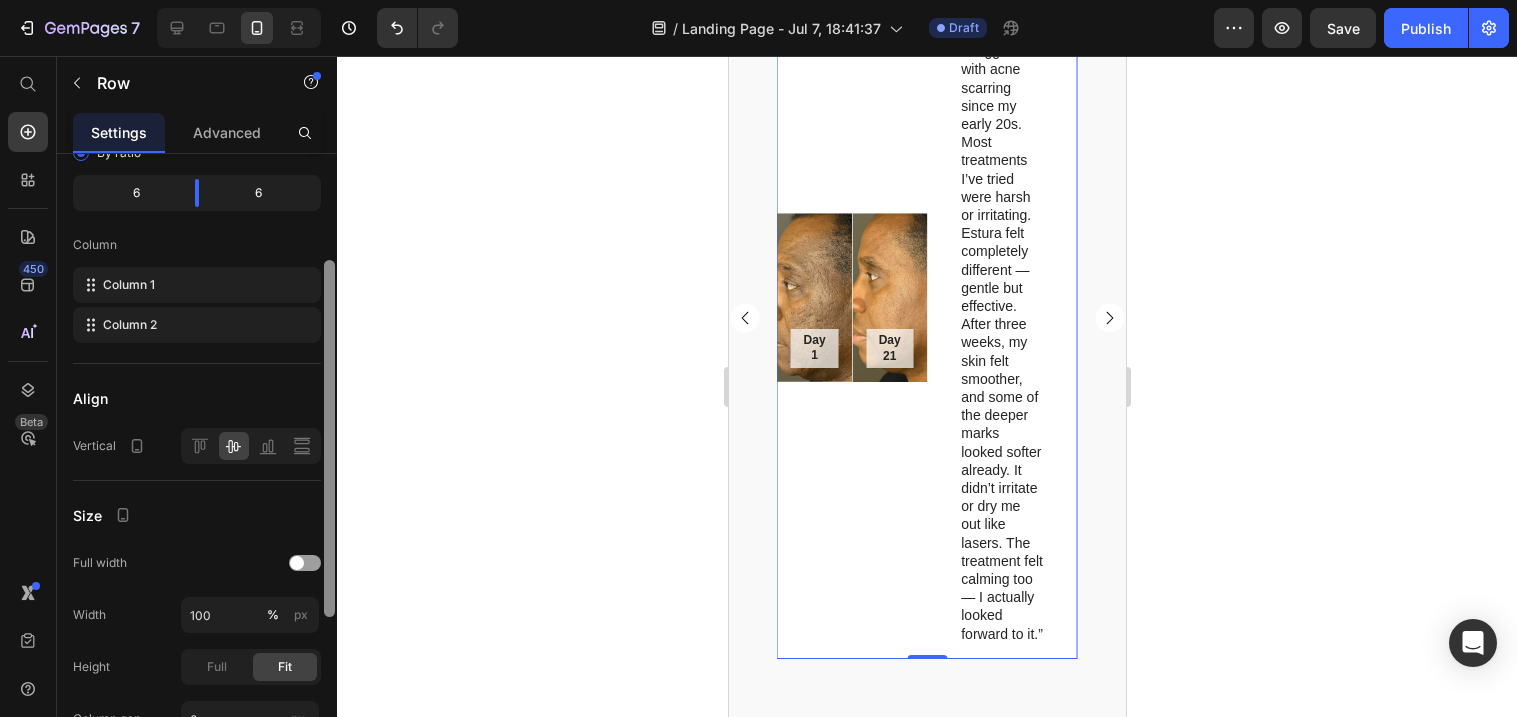 click on "Layout Column width Fit to content By ratio 6 6 Column Column 1 Column 2 Align Vertical
Size Full width Width 100 % px Height Full Fit Column gap 0 px Background Color Image Video  Color   Delete element" at bounding box center [197, 464] 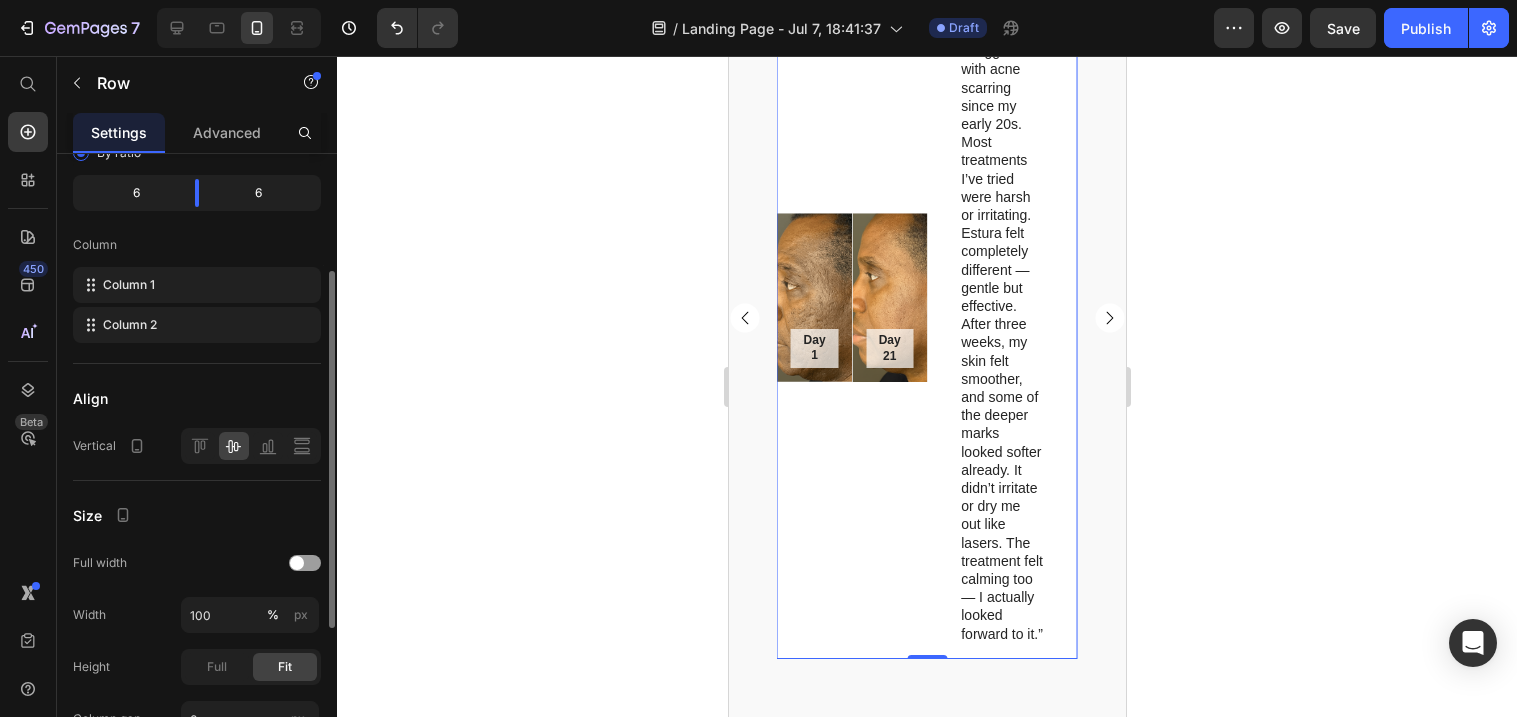 scroll, scrollTop: 201, scrollLeft: 0, axis: vertical 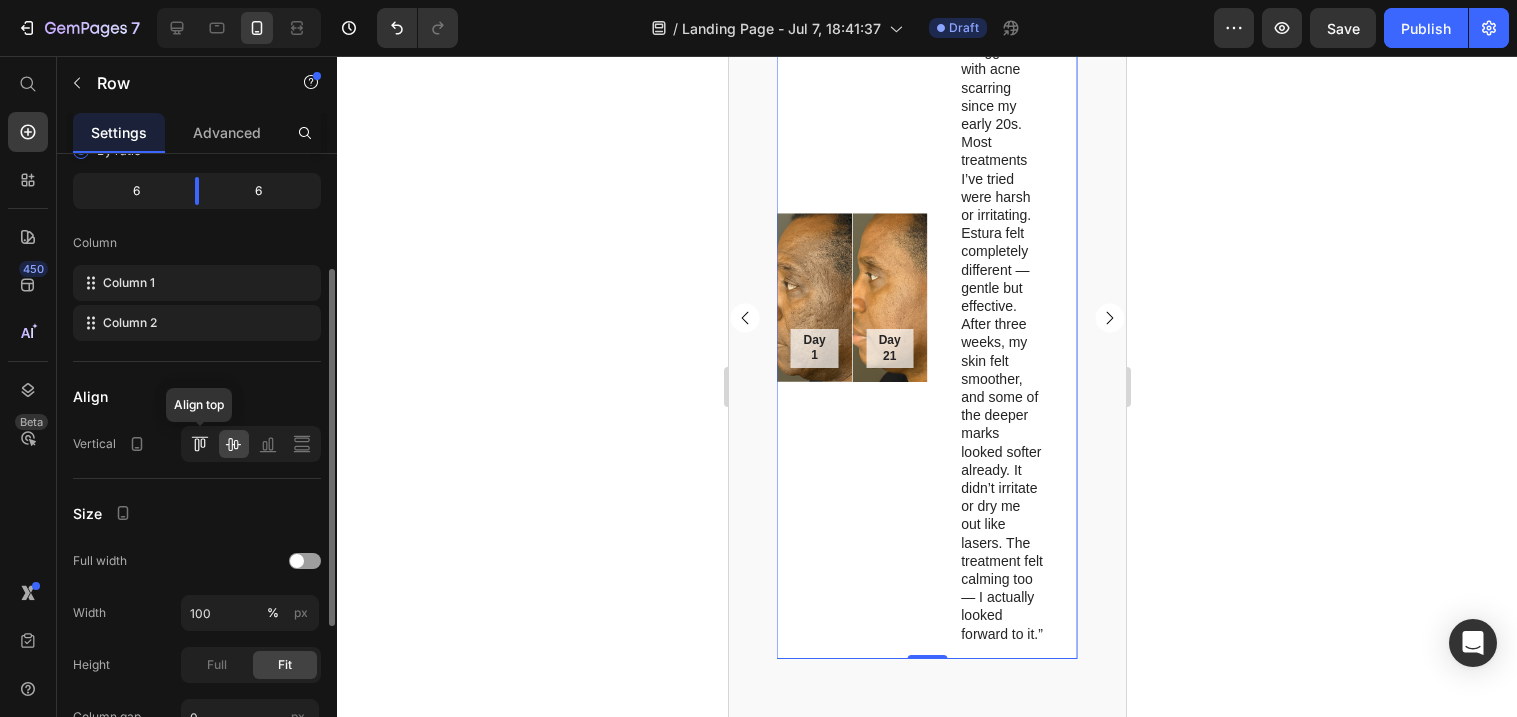 click 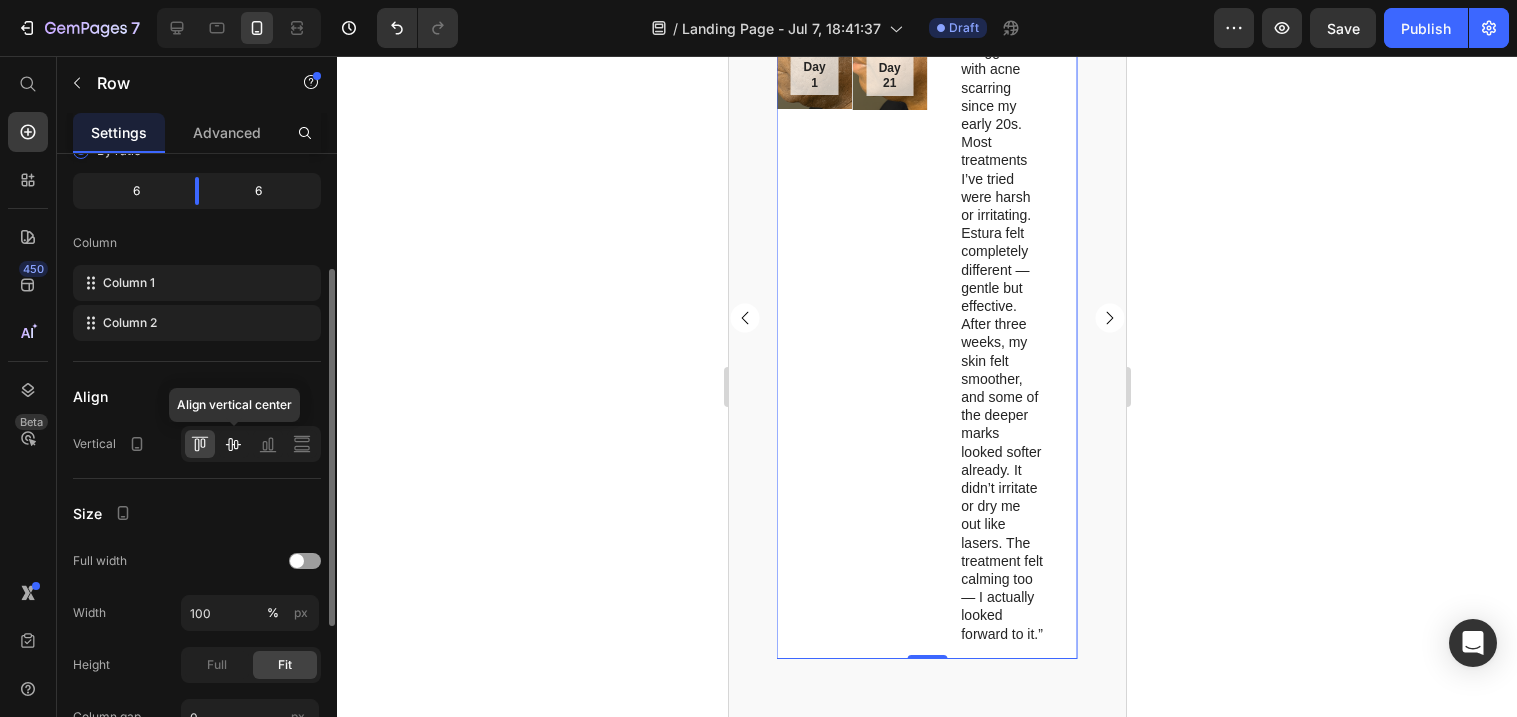 click 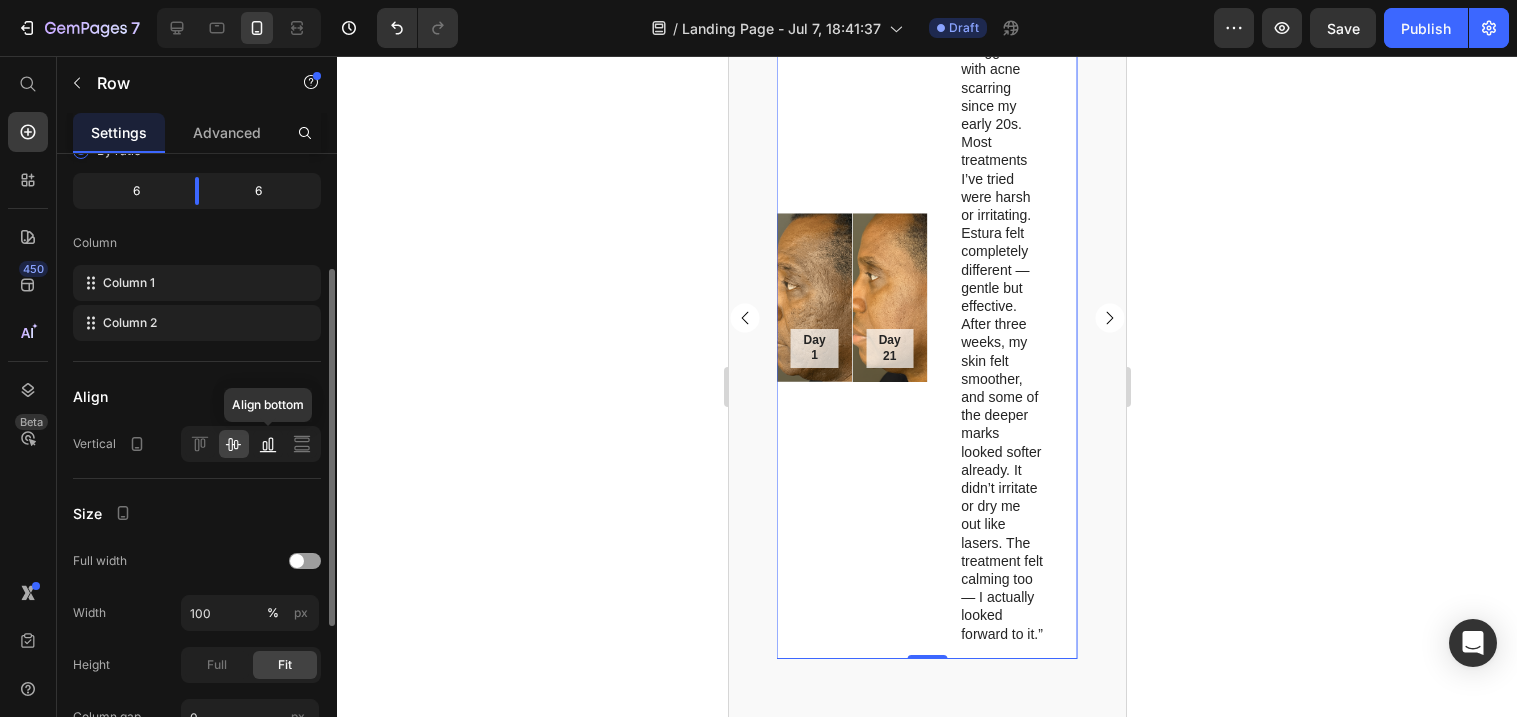 click 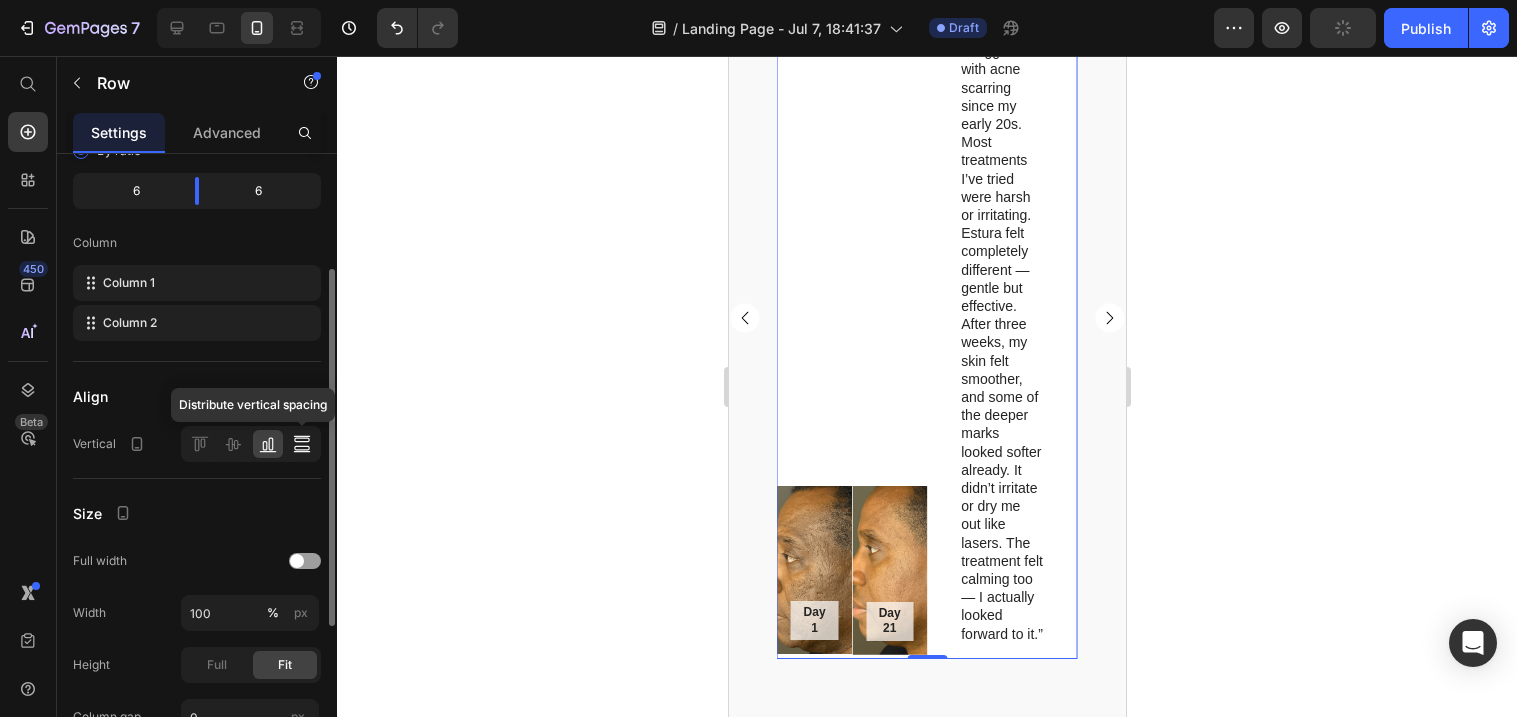 click 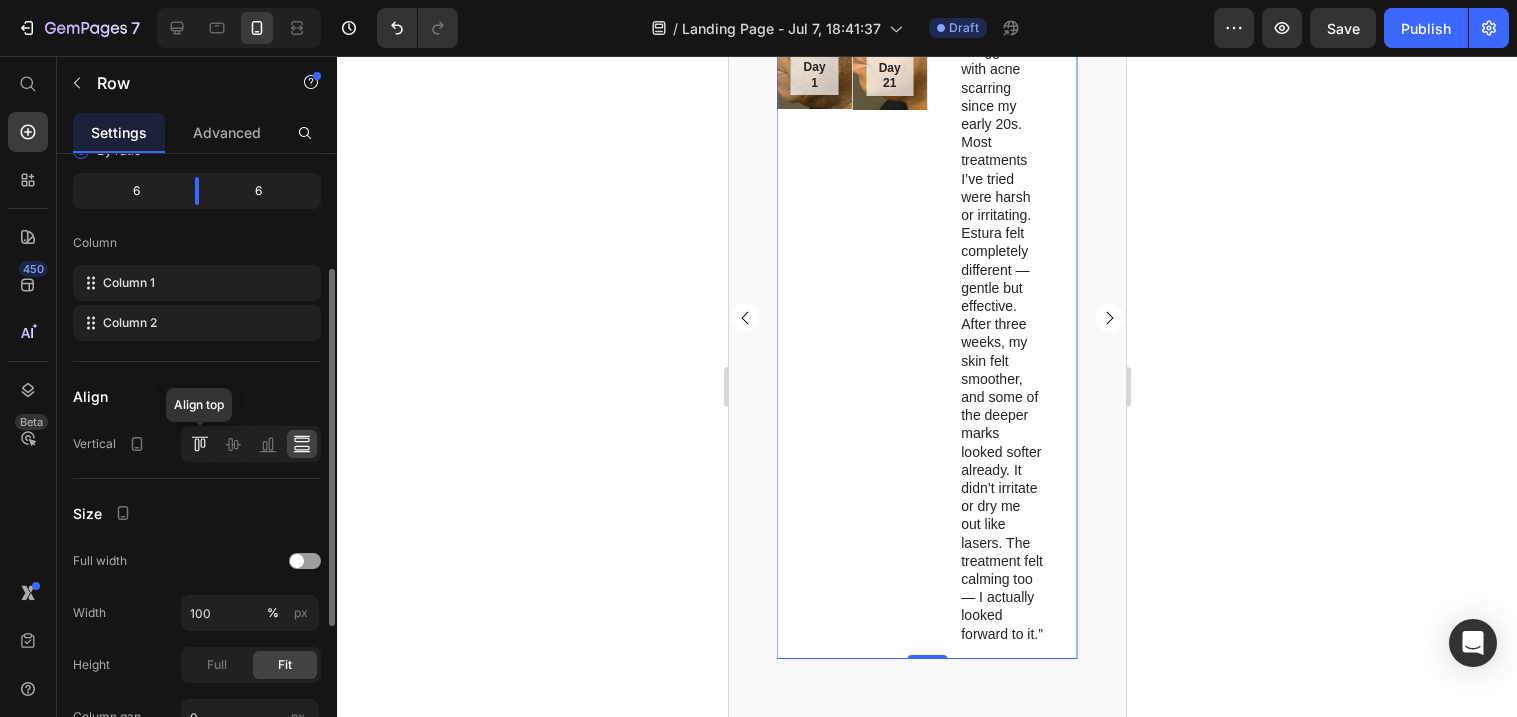 click 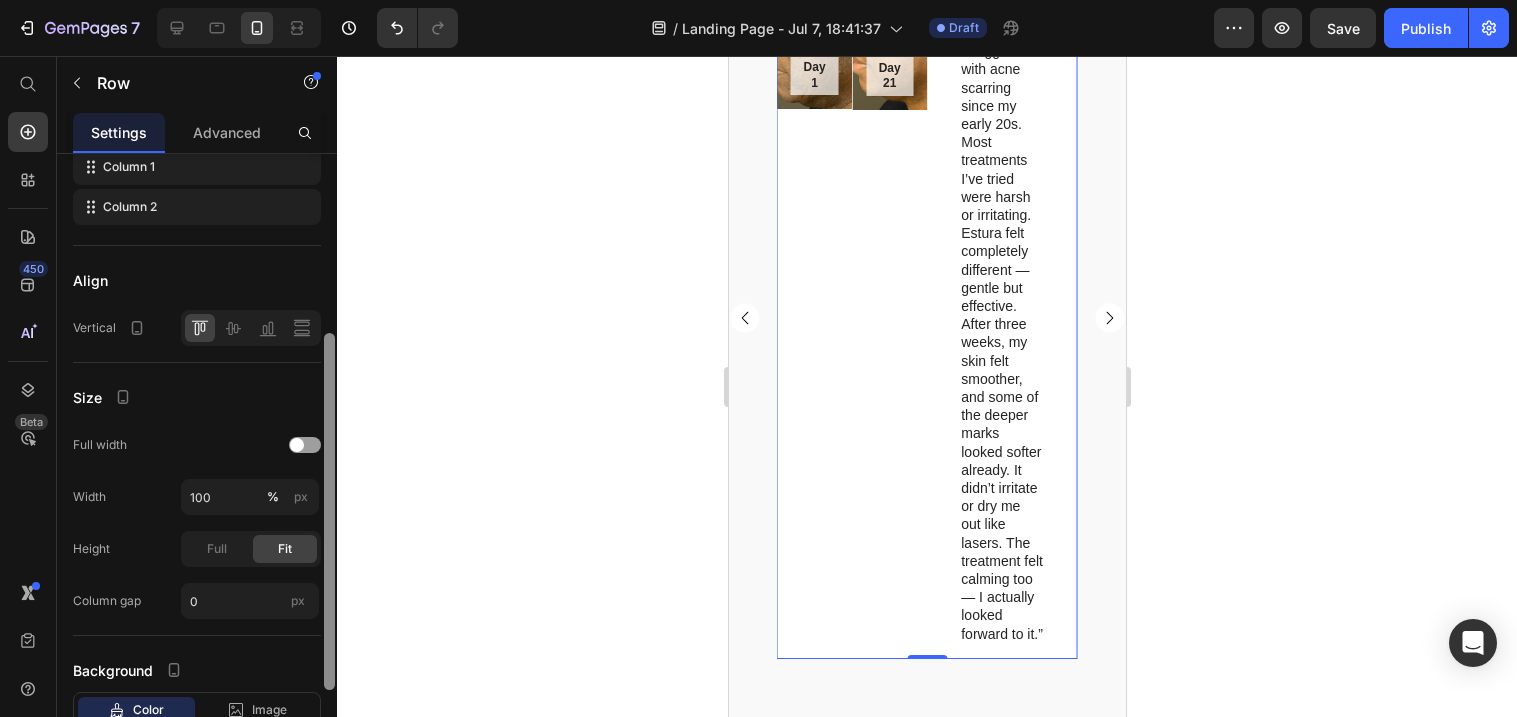scroll, scrollTop: 318, scrollLeft: 0, axis: vertical 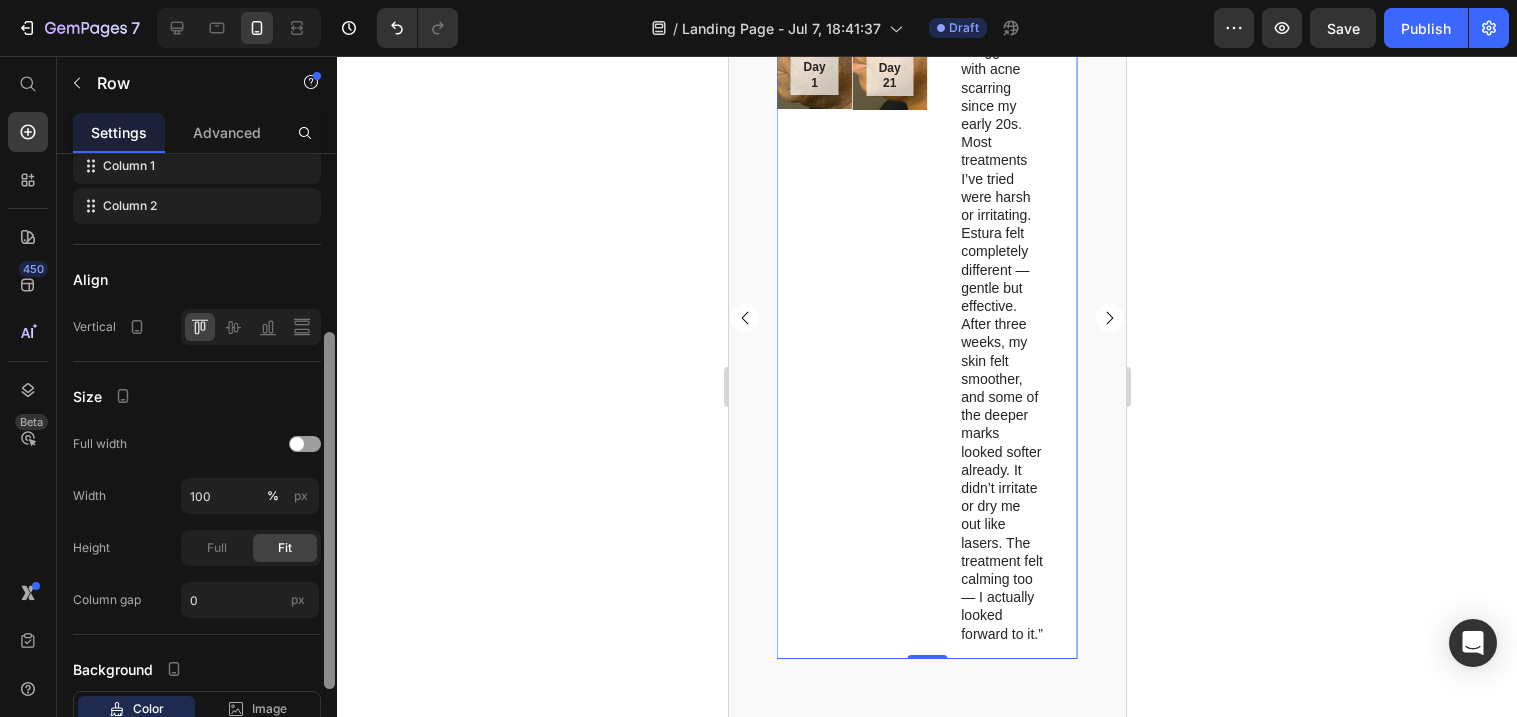 drag, startPoint x: 332, startPoint y: 429, endPoint x: 338, endPoint y: 497, distance: 68.26419 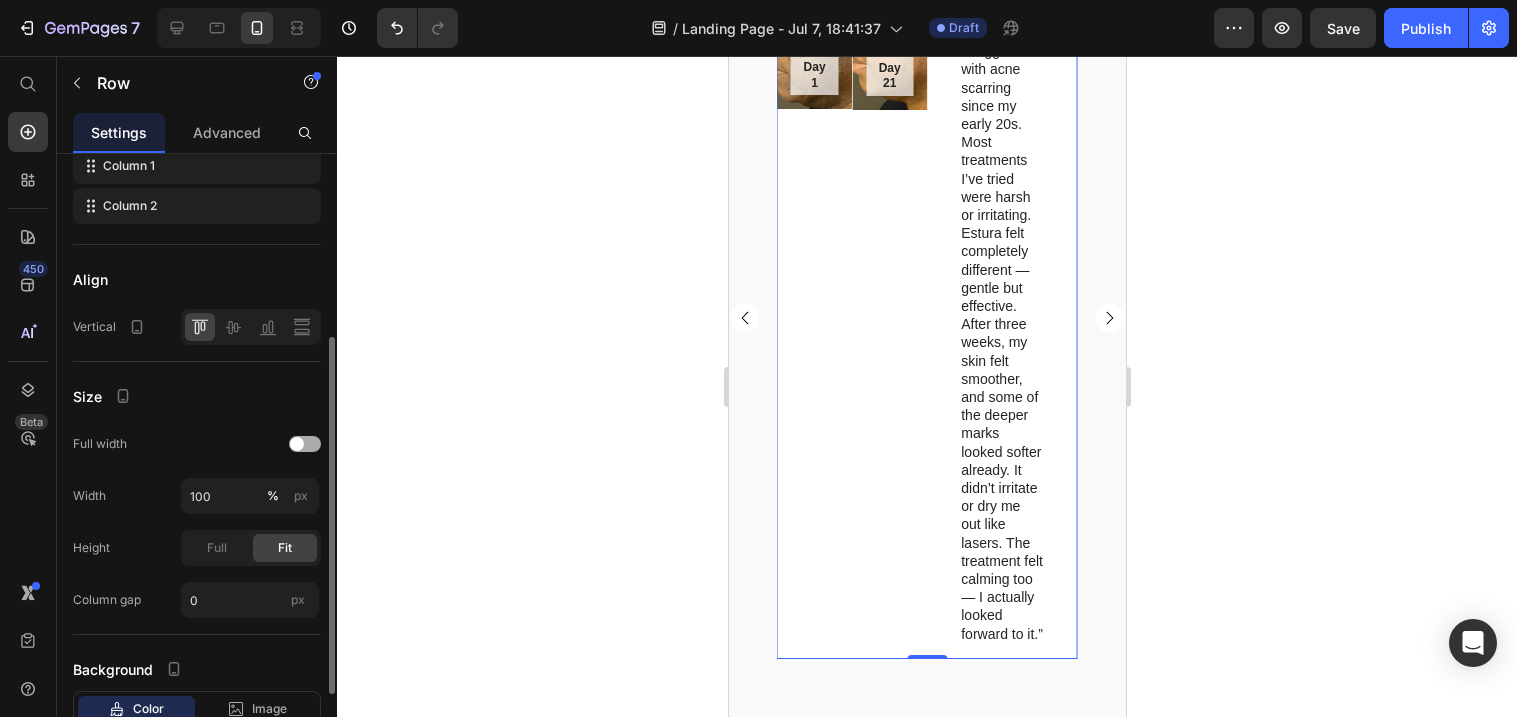 click at bounding box center (305, 444) 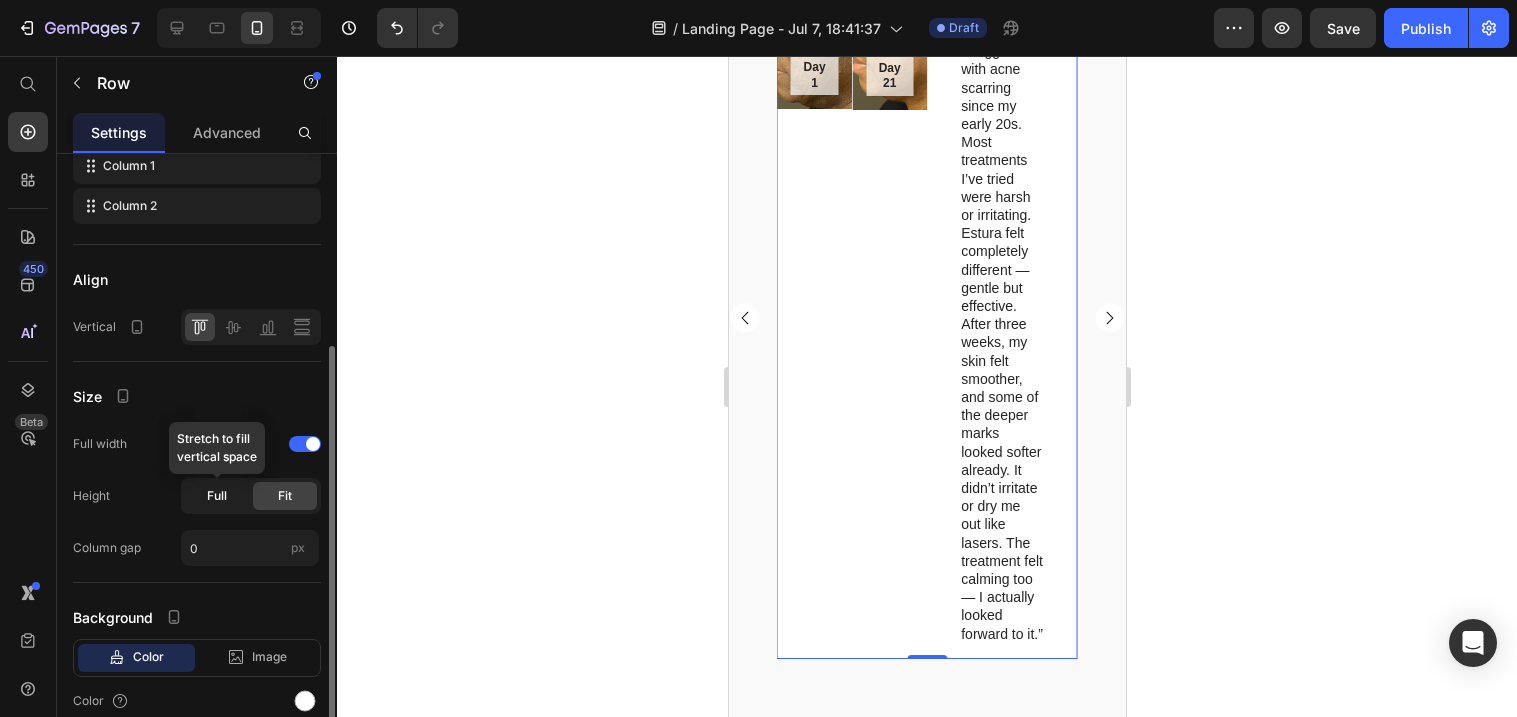 click on "Full" 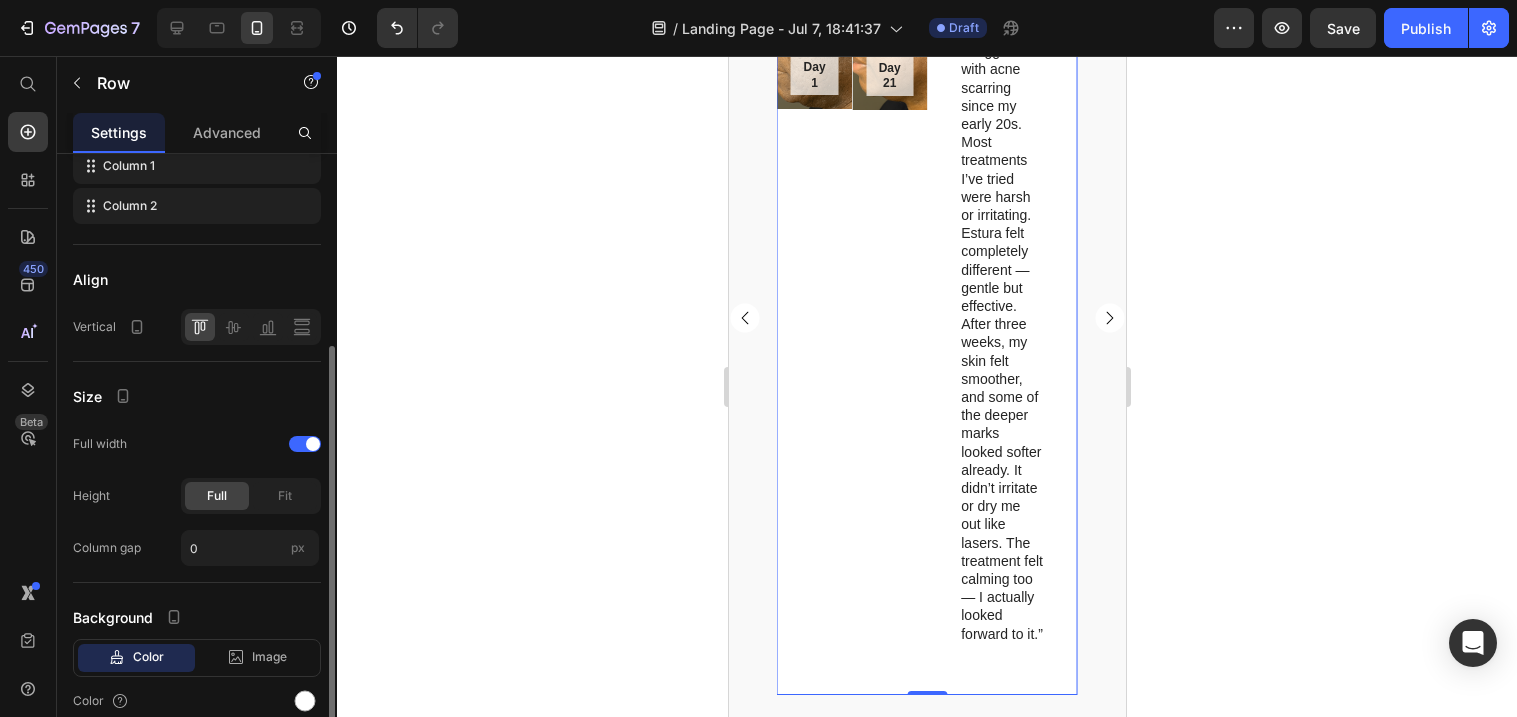 click on "Size Full width Height Full Fit Column gap 0 px" 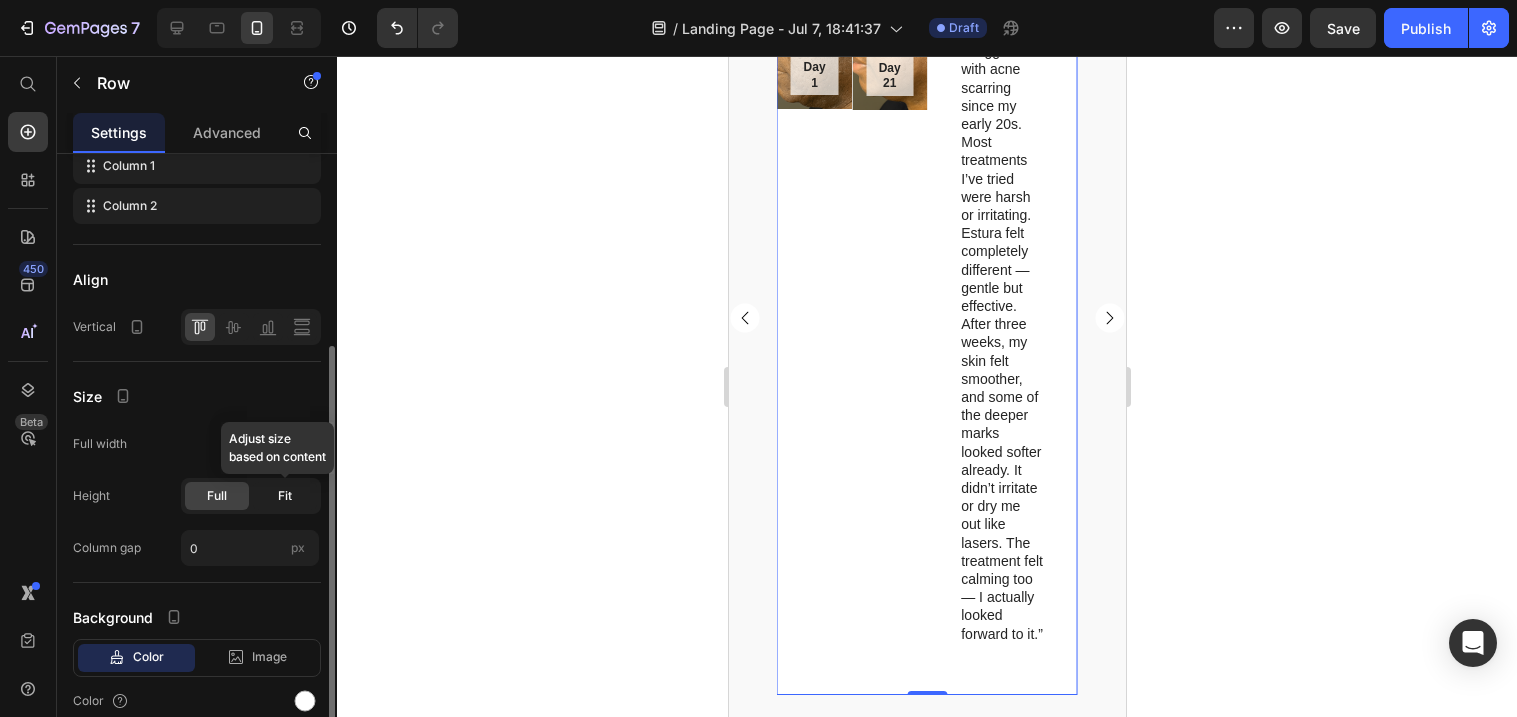 click on "Fit" 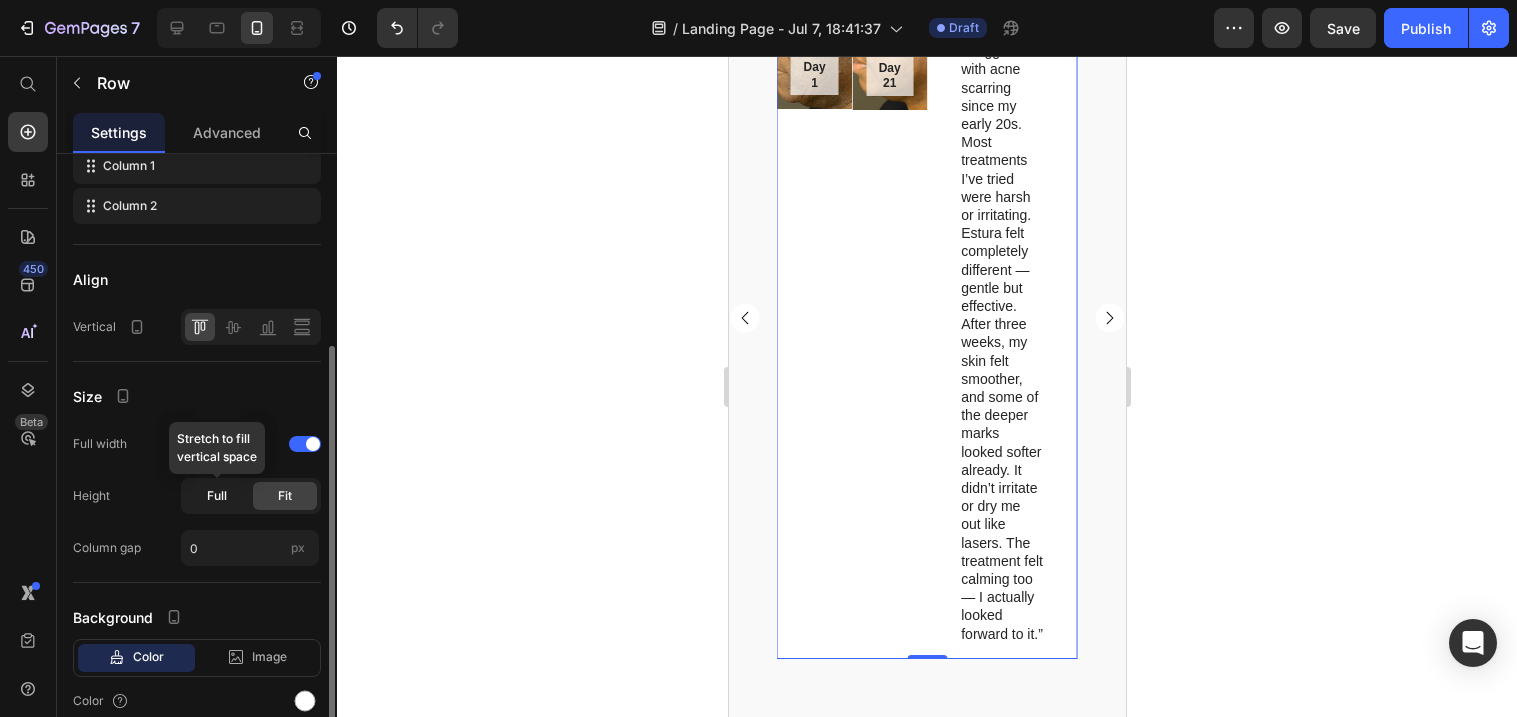click on "Full" 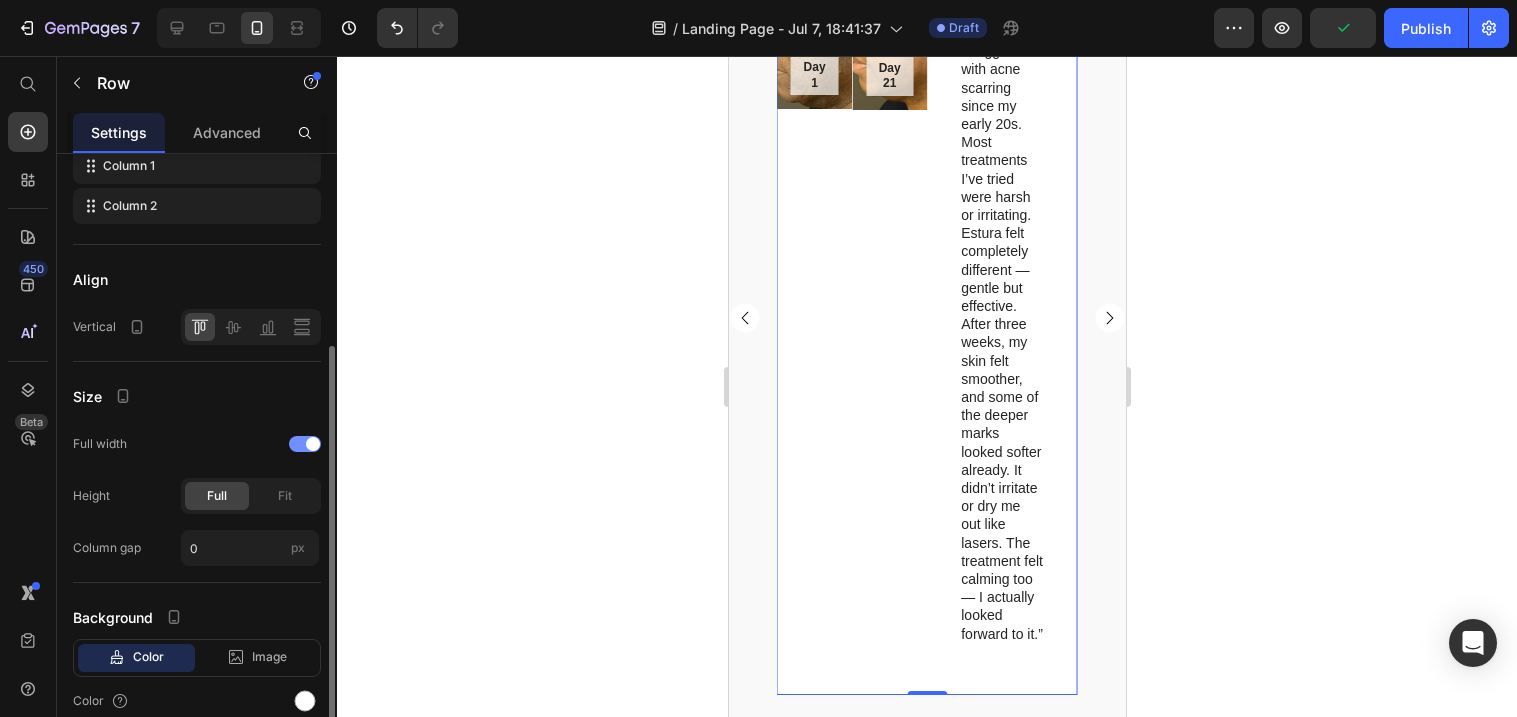 click at bounding box center [313, 444] 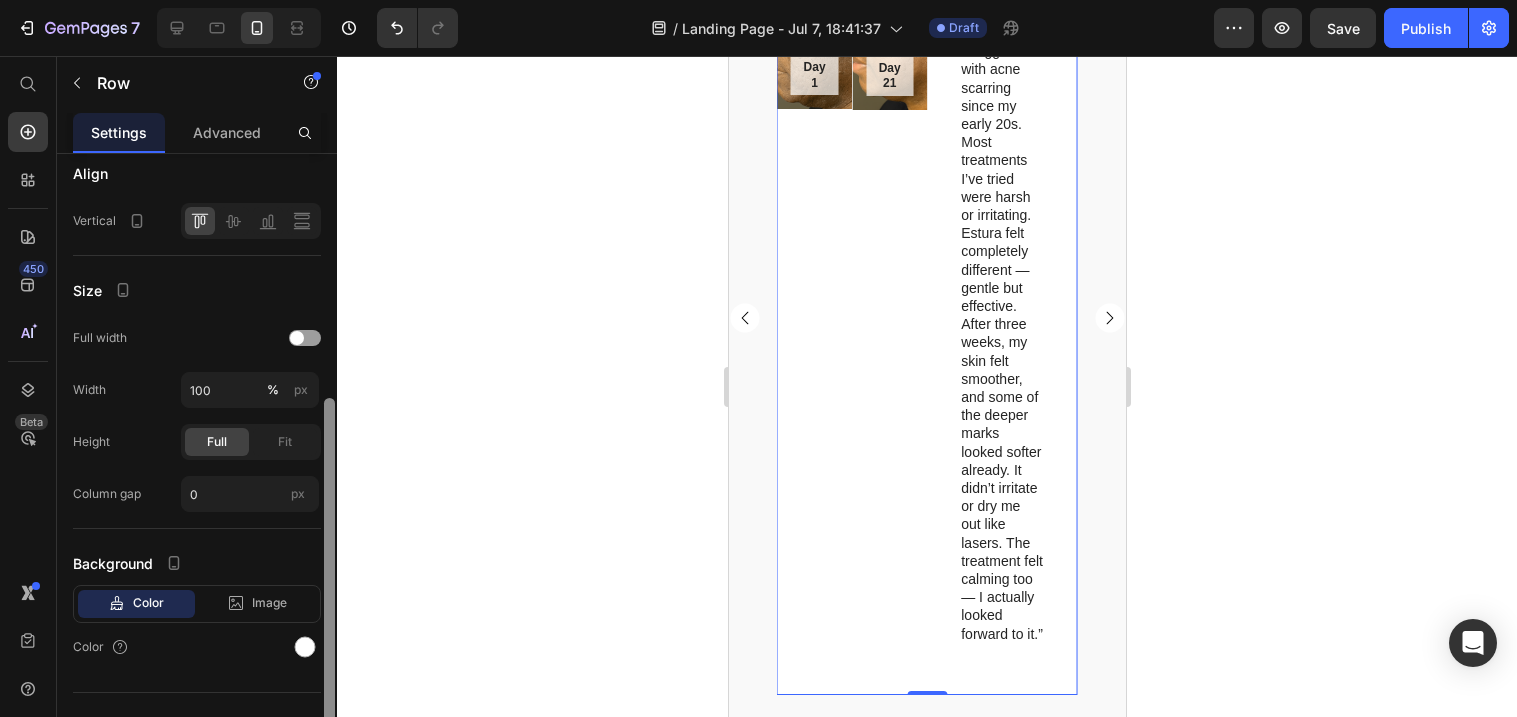 scroll, scrollTop: 455, scrollLeft: 0, axis: vertical 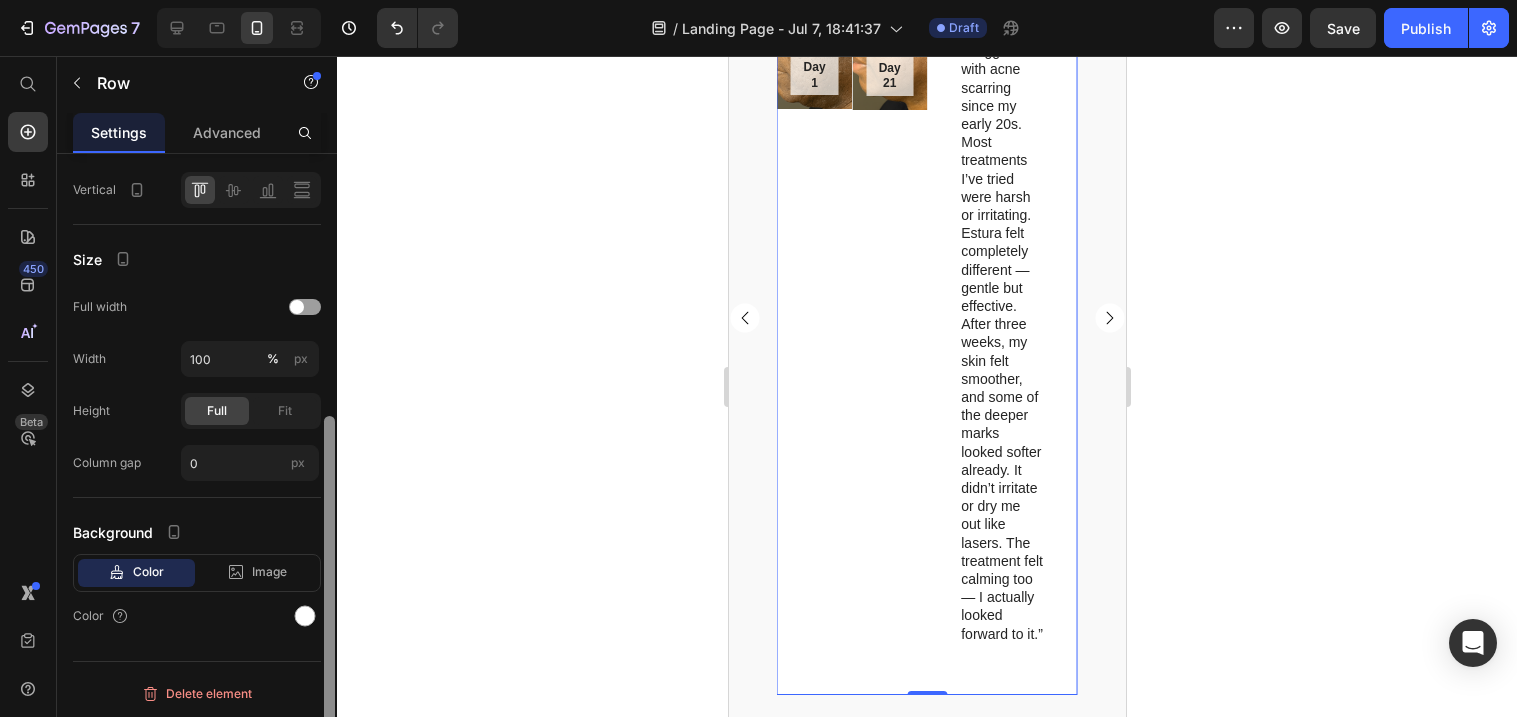 drag, startPoint x: 329, startPoint y: 427, endPoint x: 346, endPoint y: 530, distance: 104.393486 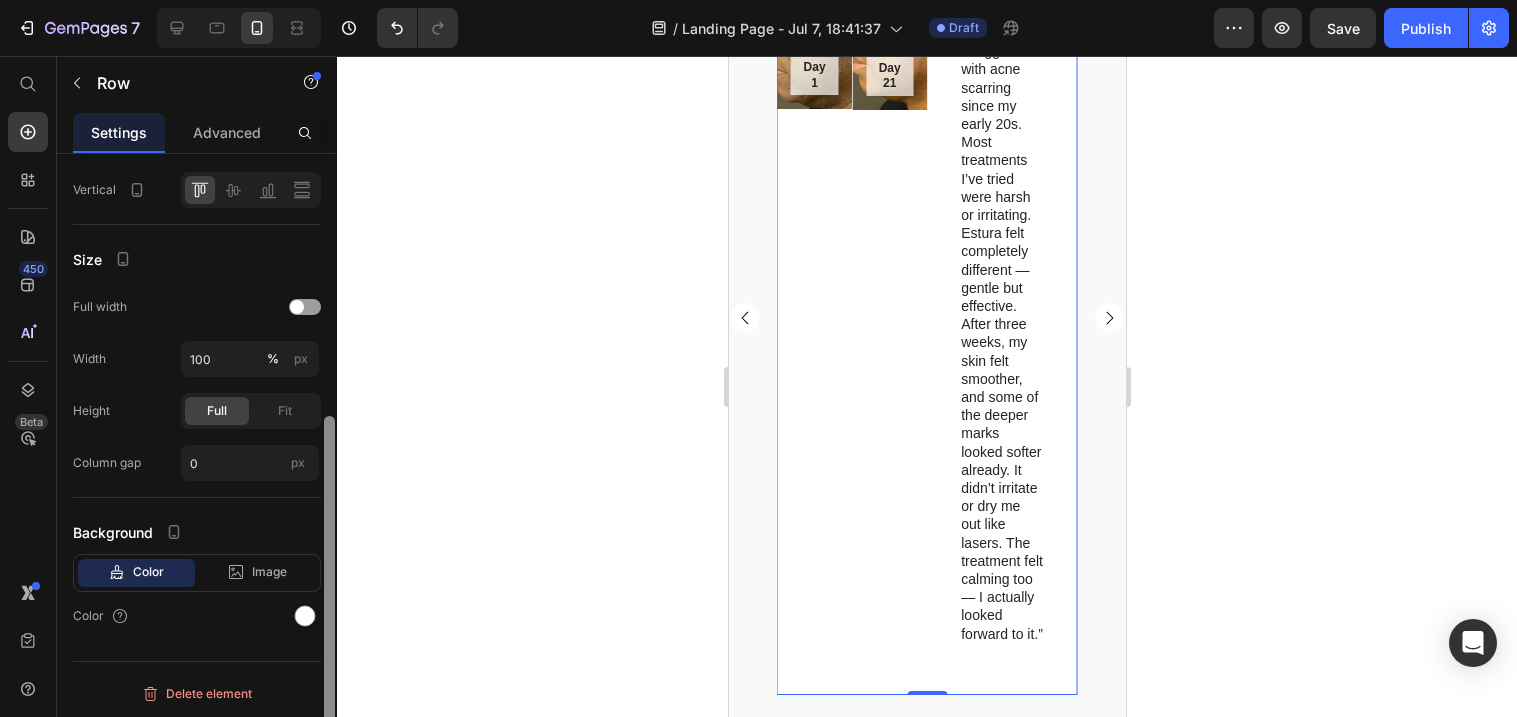 click on "7   /  Landing Page - Jul 7, 18:41:37 Draft Preview  Save   Publish  450 Beta Start with Sections Elements Hero Section Product Detail Brands Trusted Badges Guarantee Product Breakdown How to use Testimonials Compare Bundle FAQs Social Proof Brand Story Product List Collection Blog List Contact Sticky Add to Cart Custom Footer Browse Library 450 Layout
Row
Row
Row
Row Text
Heading
Text Block Button
Button
Button
Sticky Back to top Media
Image
Image" 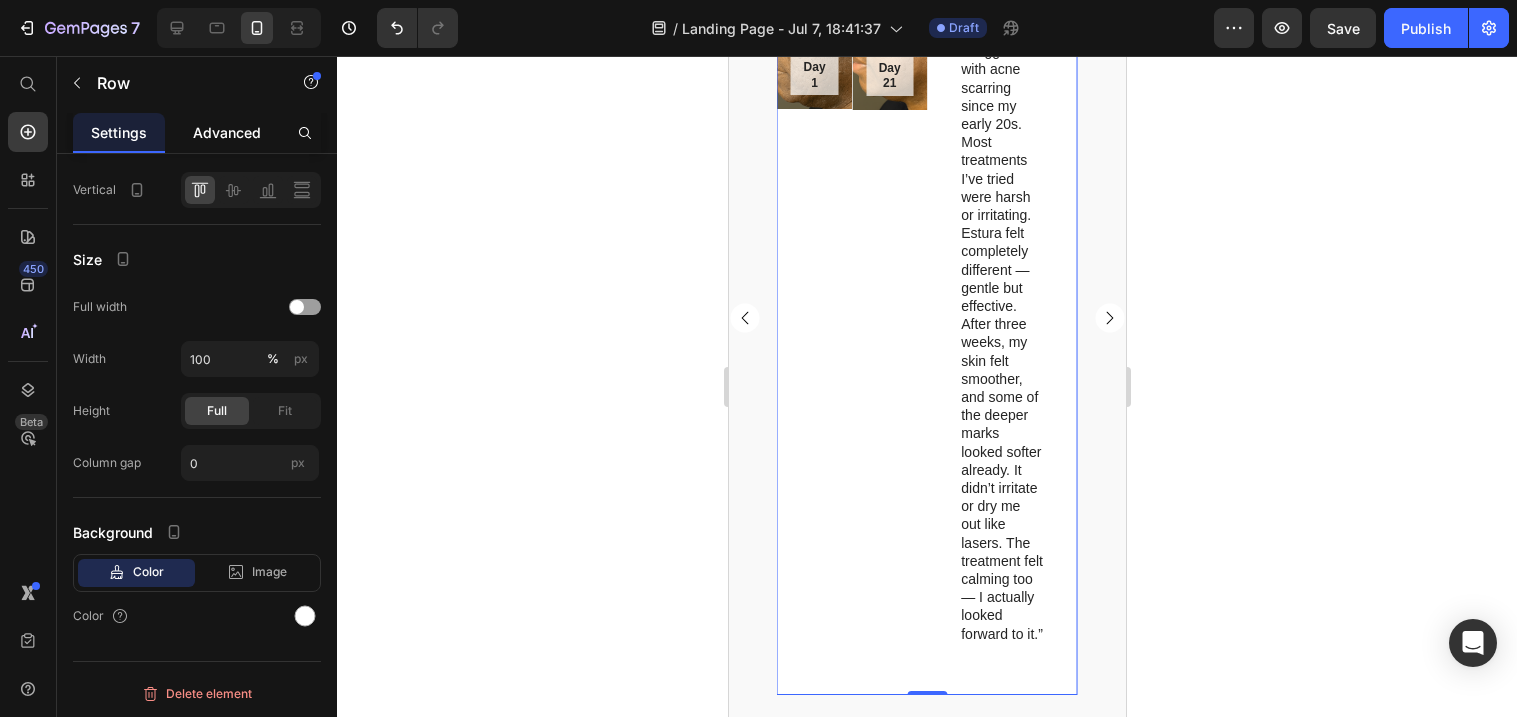 click on "Advanced" at bounding box center [227, 132] 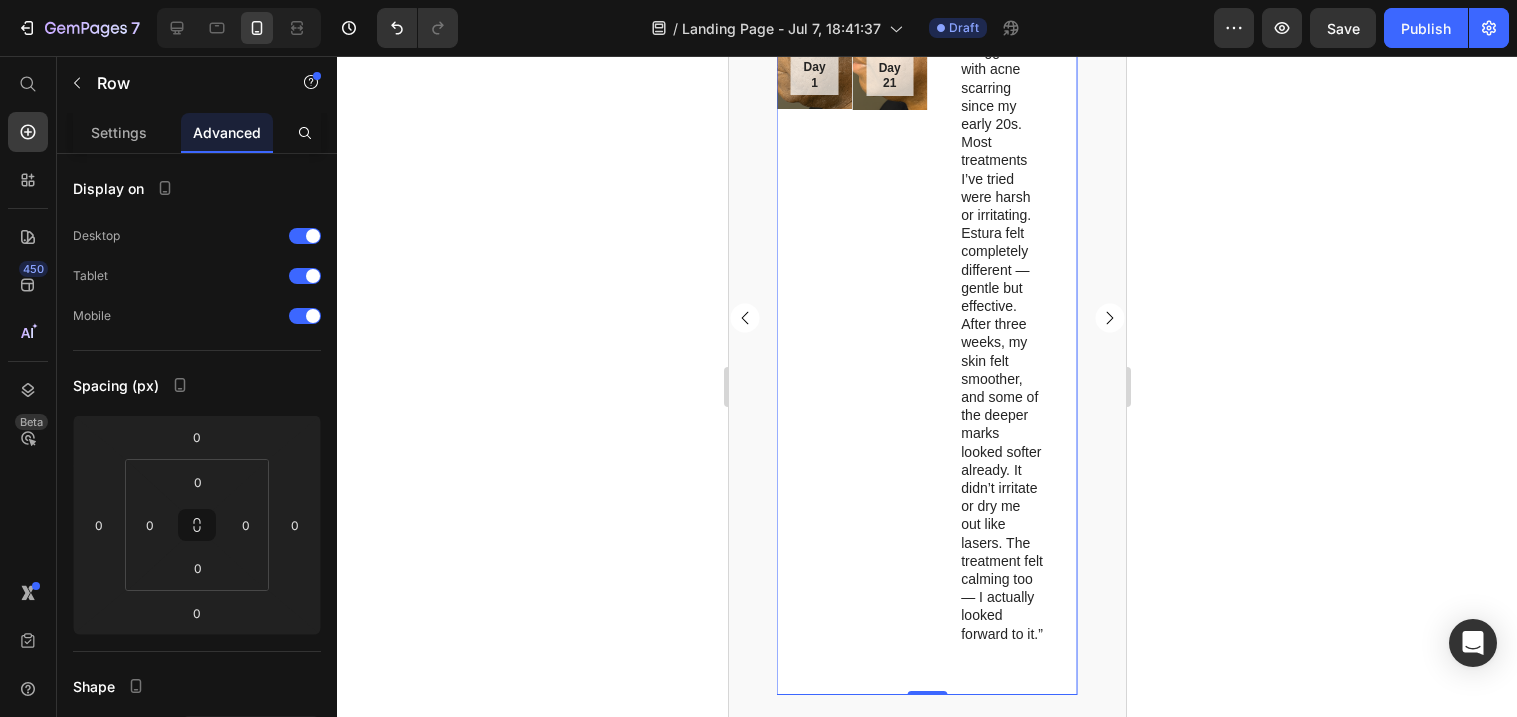scroll, scrollTop: 619, scrollLeft: 0, axis: vertical 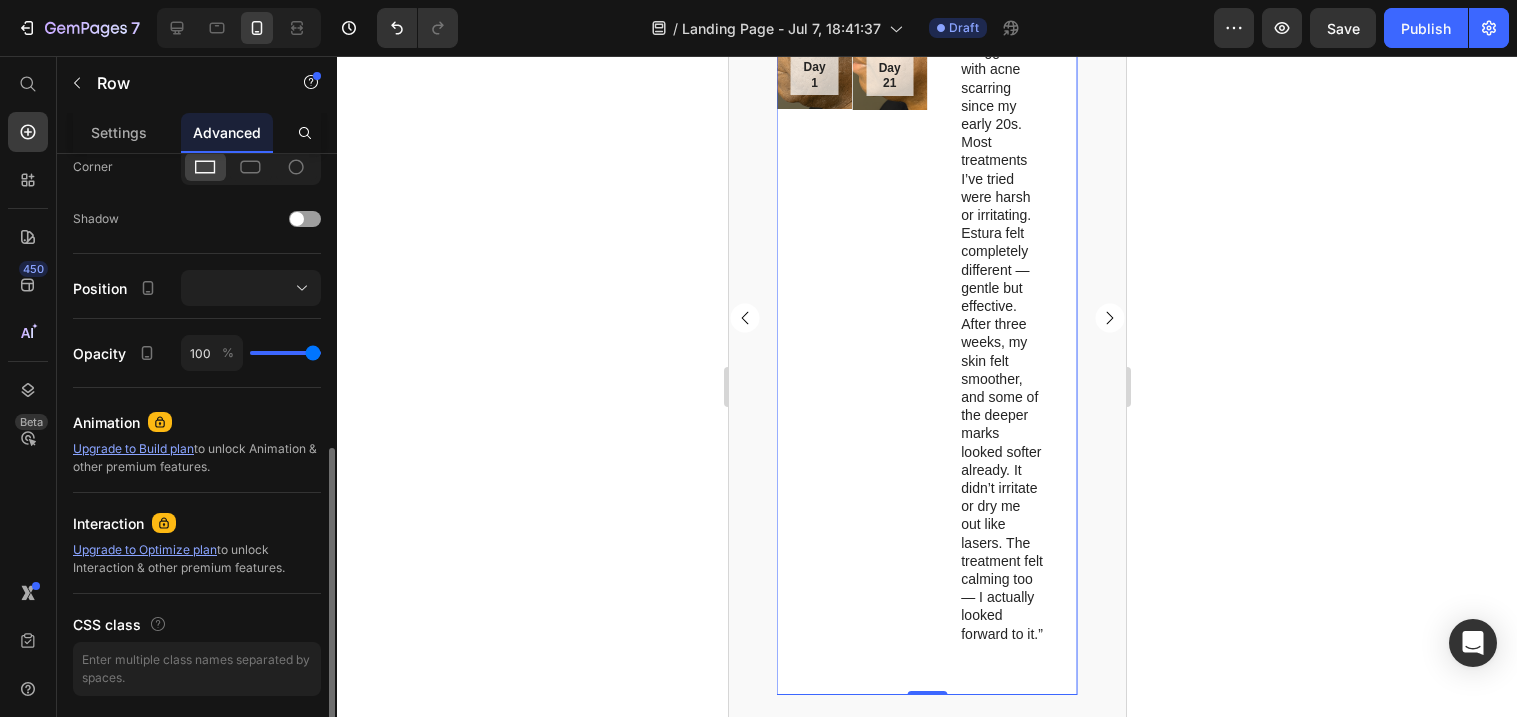 drag, startPoint x: 335, startPoint y: 251, endPoint x: 352, endPoint y: 293, distance: 45.310043 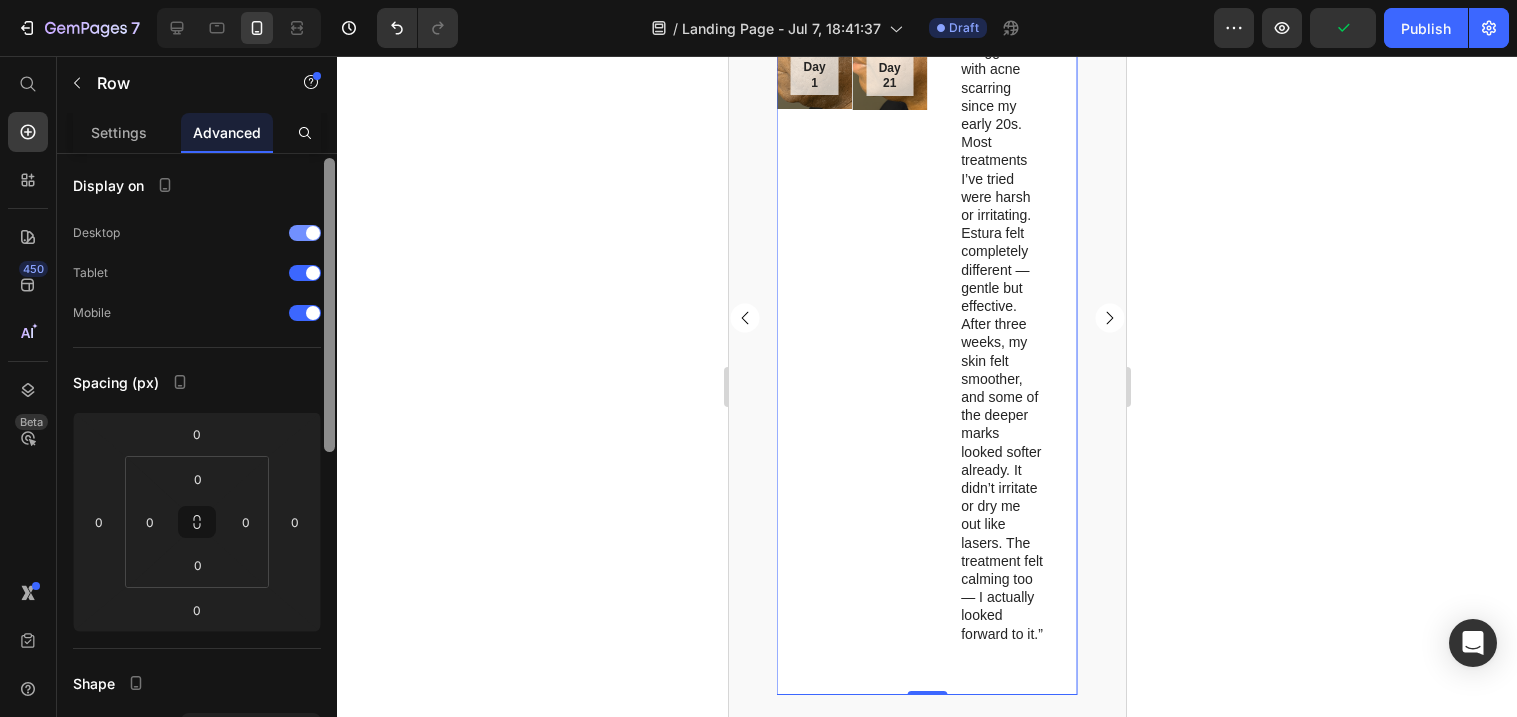 drag, startPoint x: 329, startPoint y: 500, endPoint x: 221, endPoint y: 219, distance: 301.03986 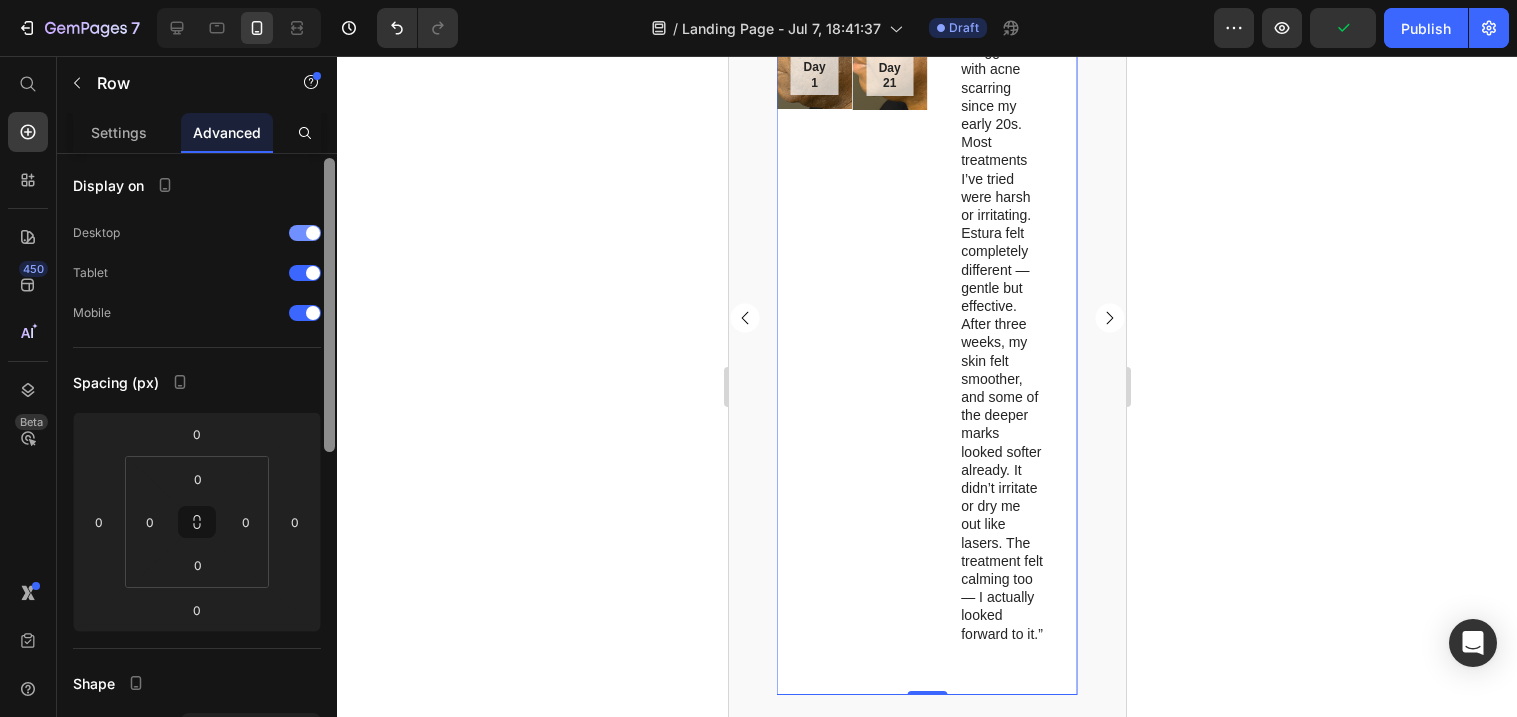 click on "Display on Desktop Tablet Mobile Spacing (px) 0 0 0 0 0 0 0 0 Shape Border Corner Shadow Position Opacity 100 % Animation Upgrade to Build plan  to unlock Animation & other premium features. Interaction Upgrade to Optimize plan  to unlock Interaction & other premium features. CSS class  Delete element" at bounding box center [197, 464] 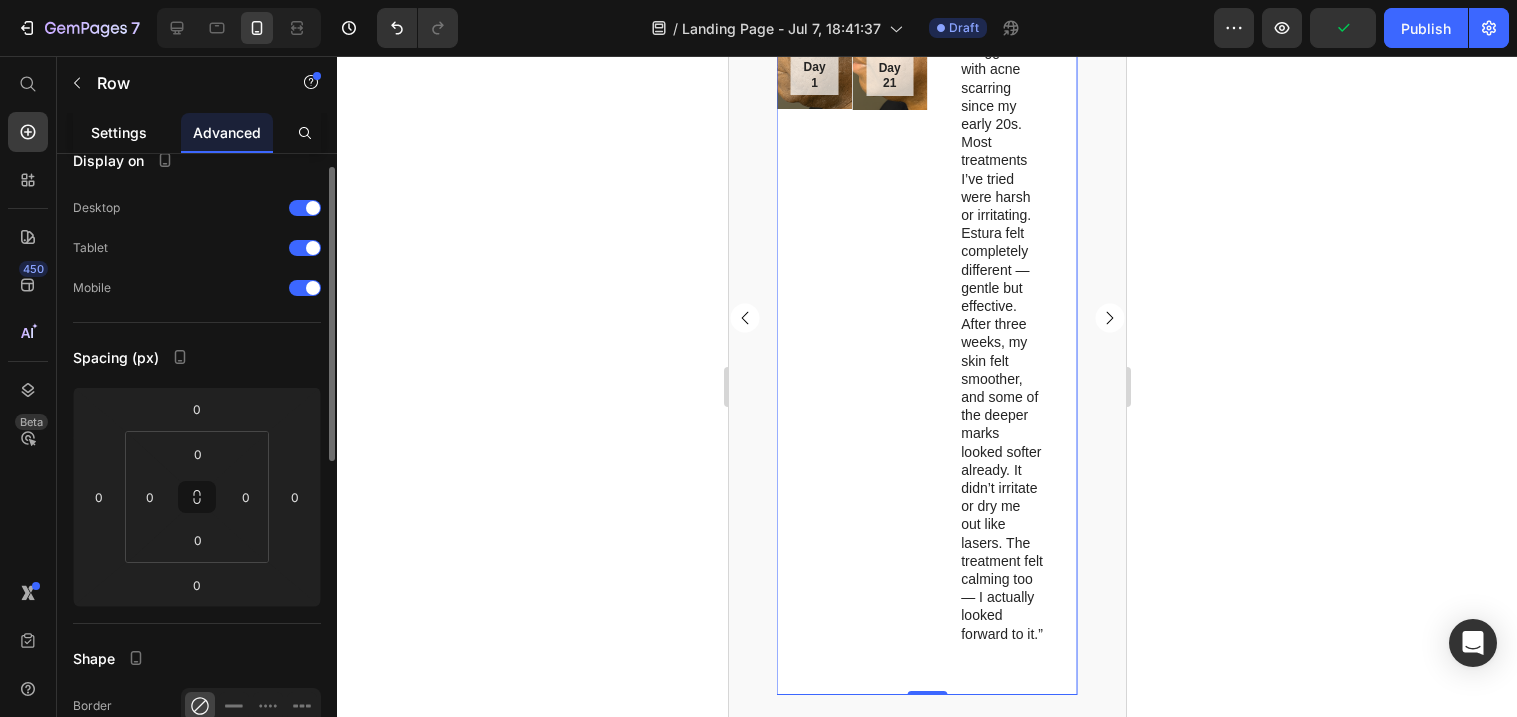 click on "Settings" at bounding box center [119, 132] 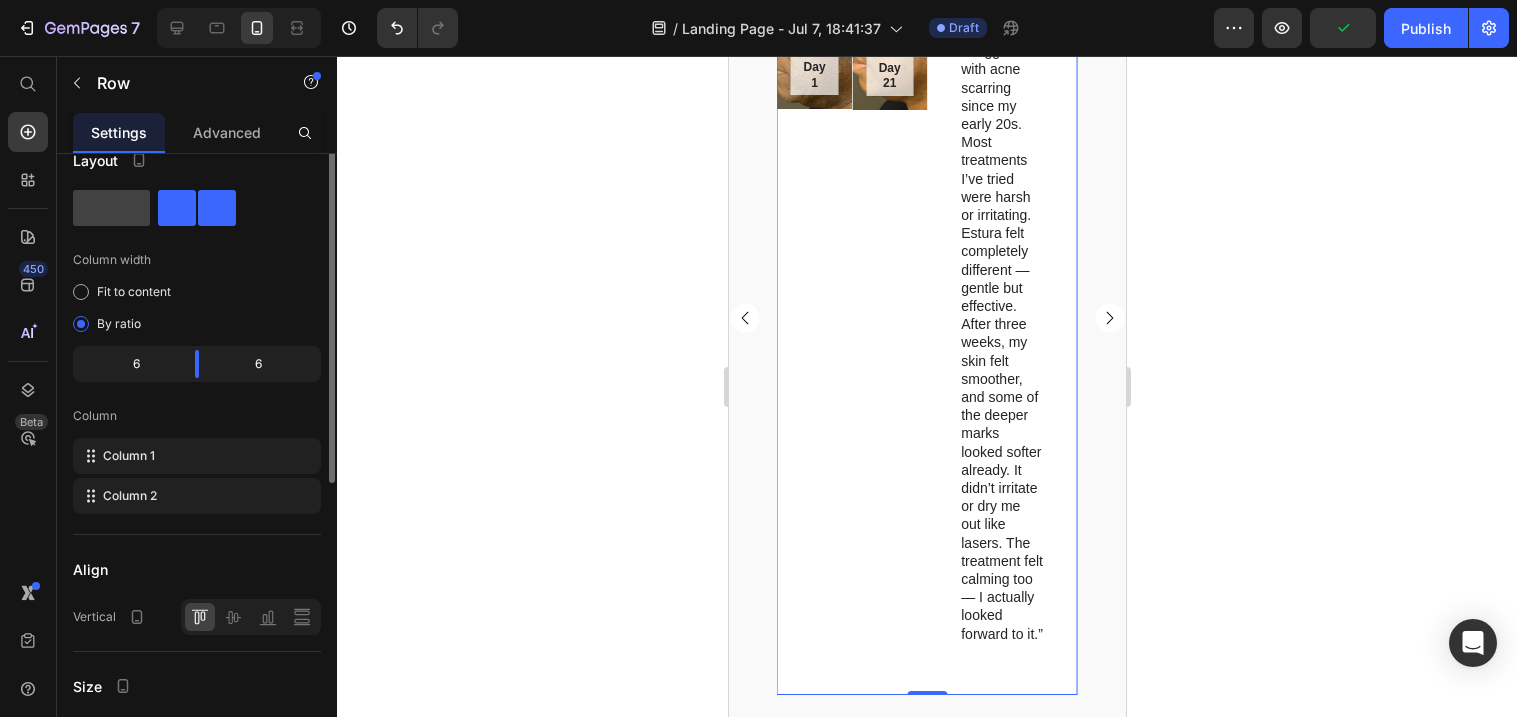 scroll, scrollTop: 0, scrollLeft: 0, axis: both 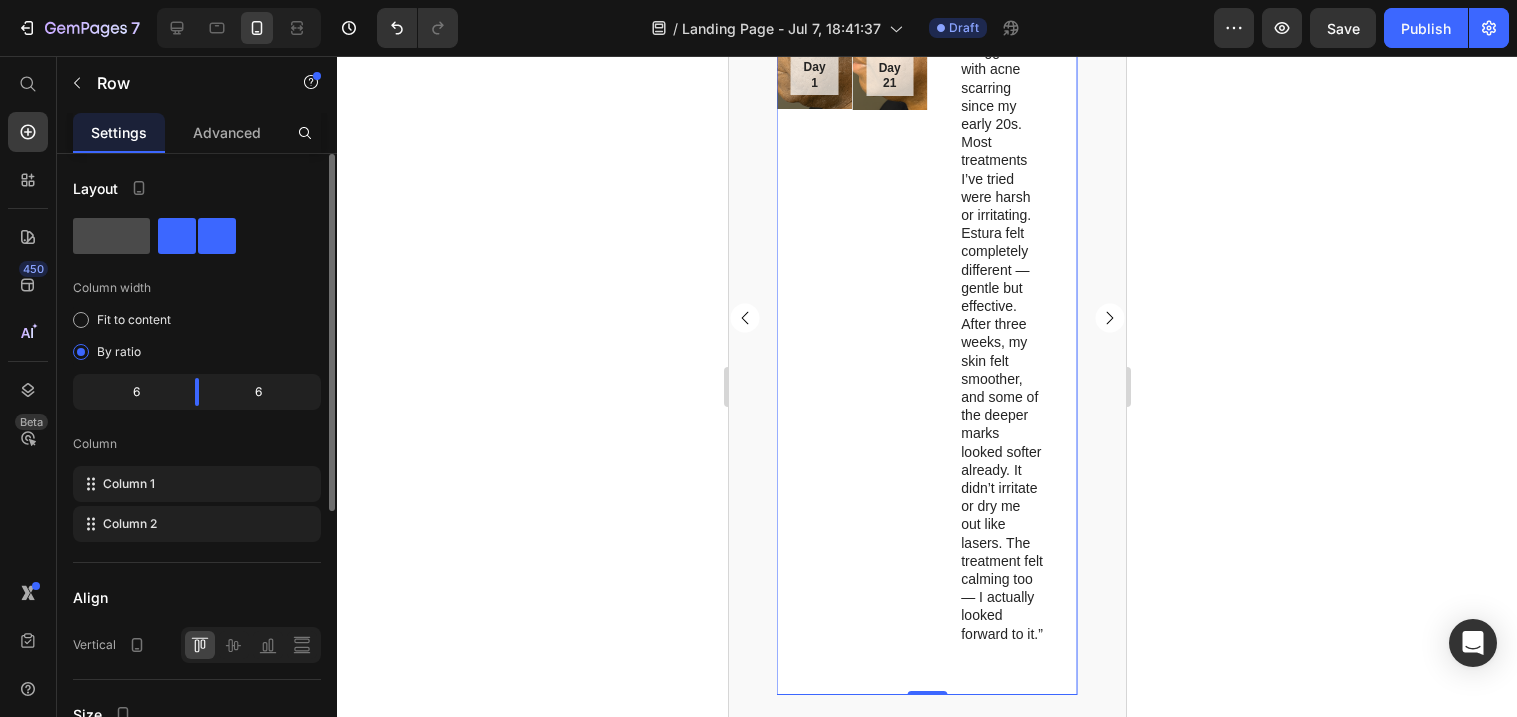 click 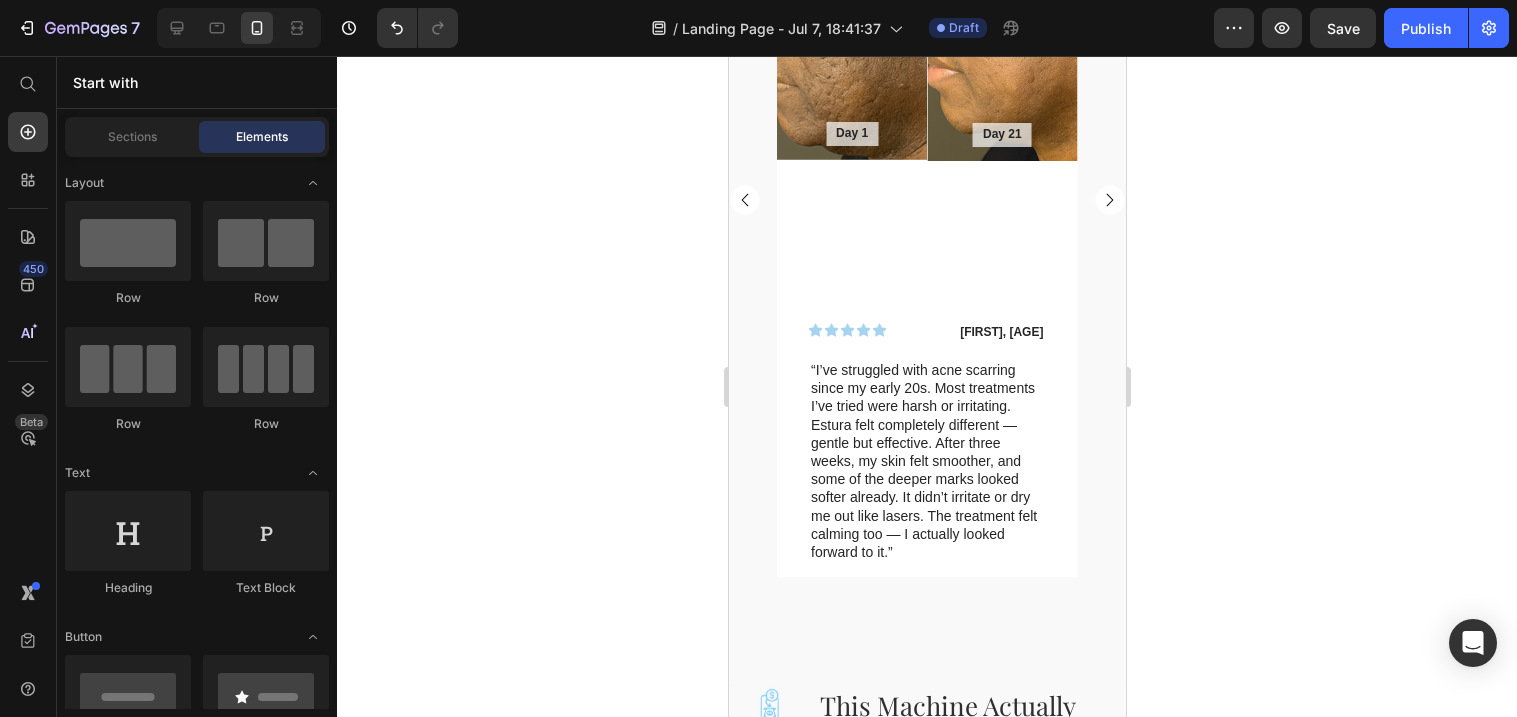 scroll, scrollTop: 1178, scrollLeft: 0, axis: vertical 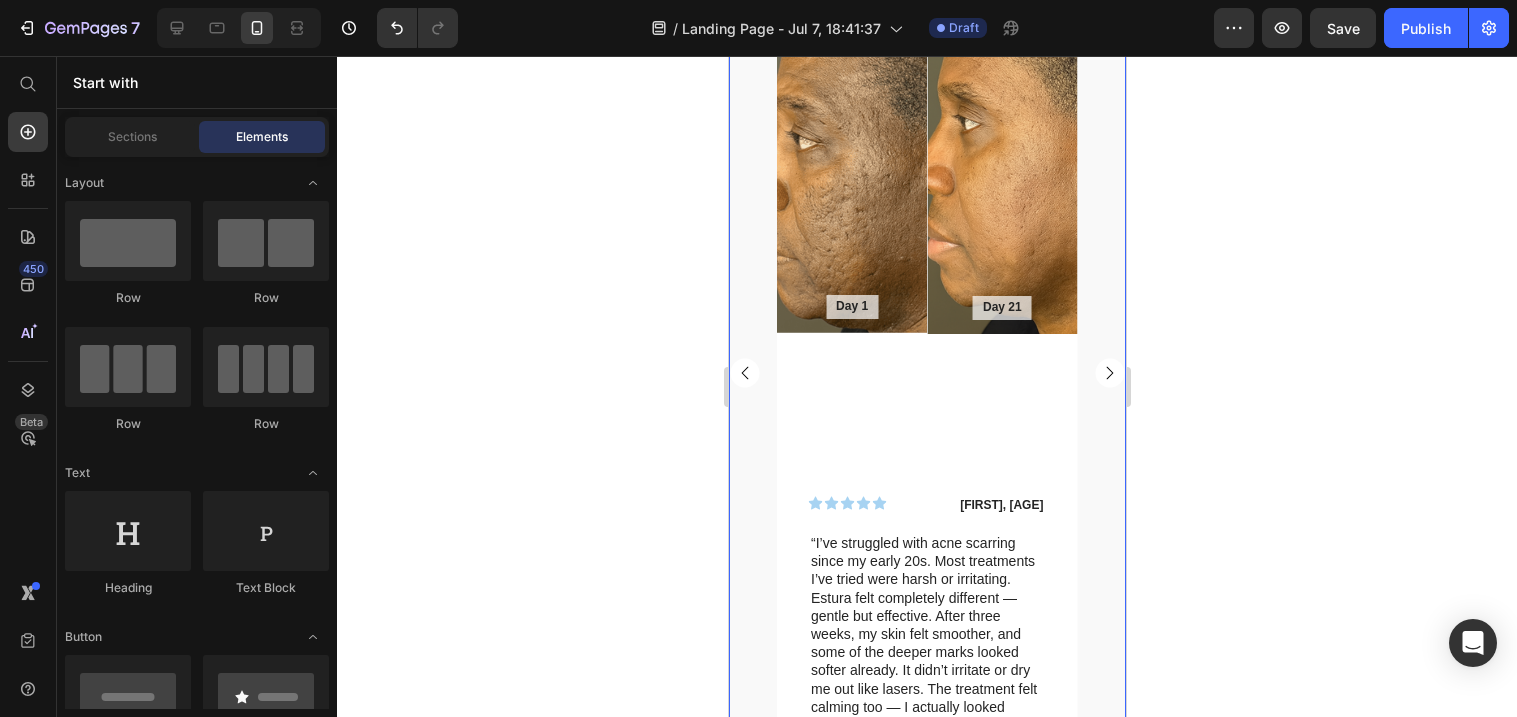 click 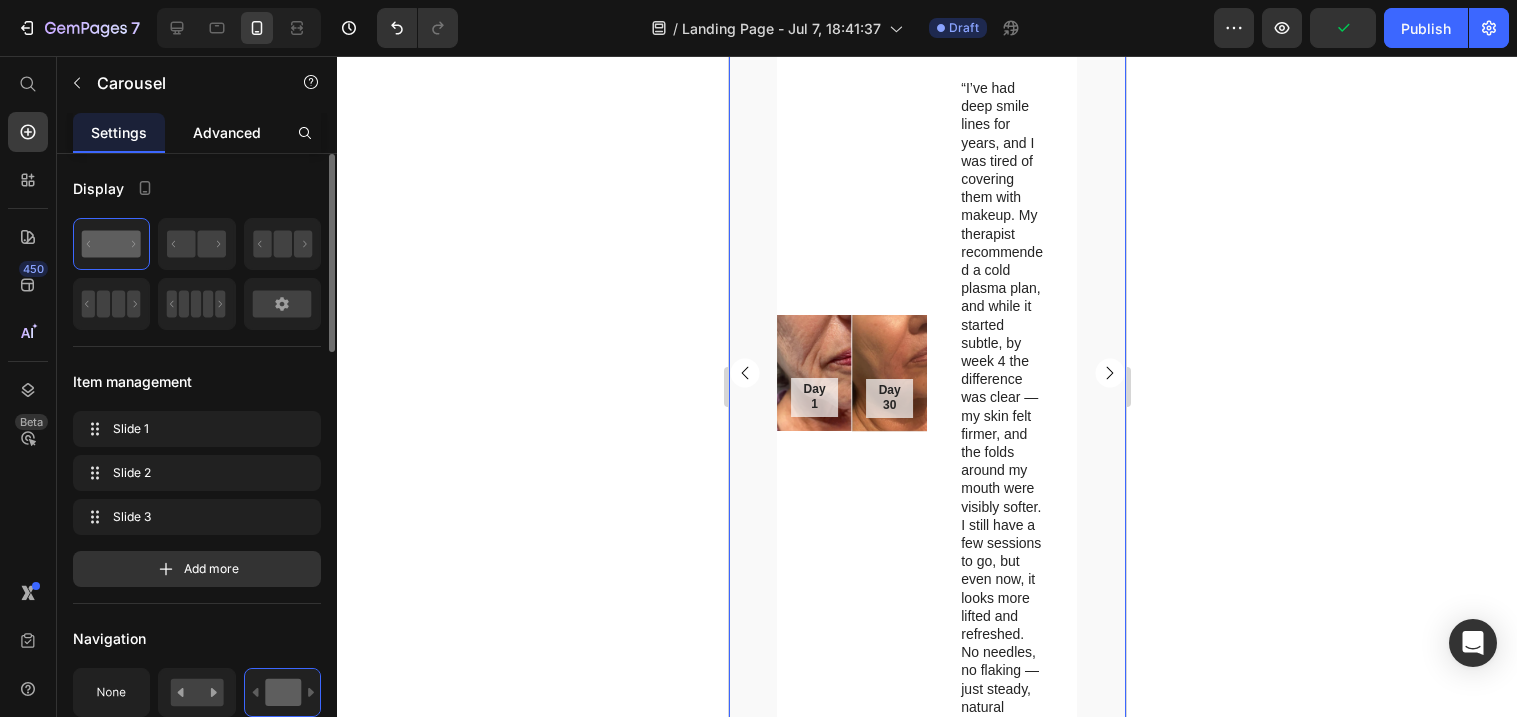 click on "Advanced" at bounding box center (227, 132) 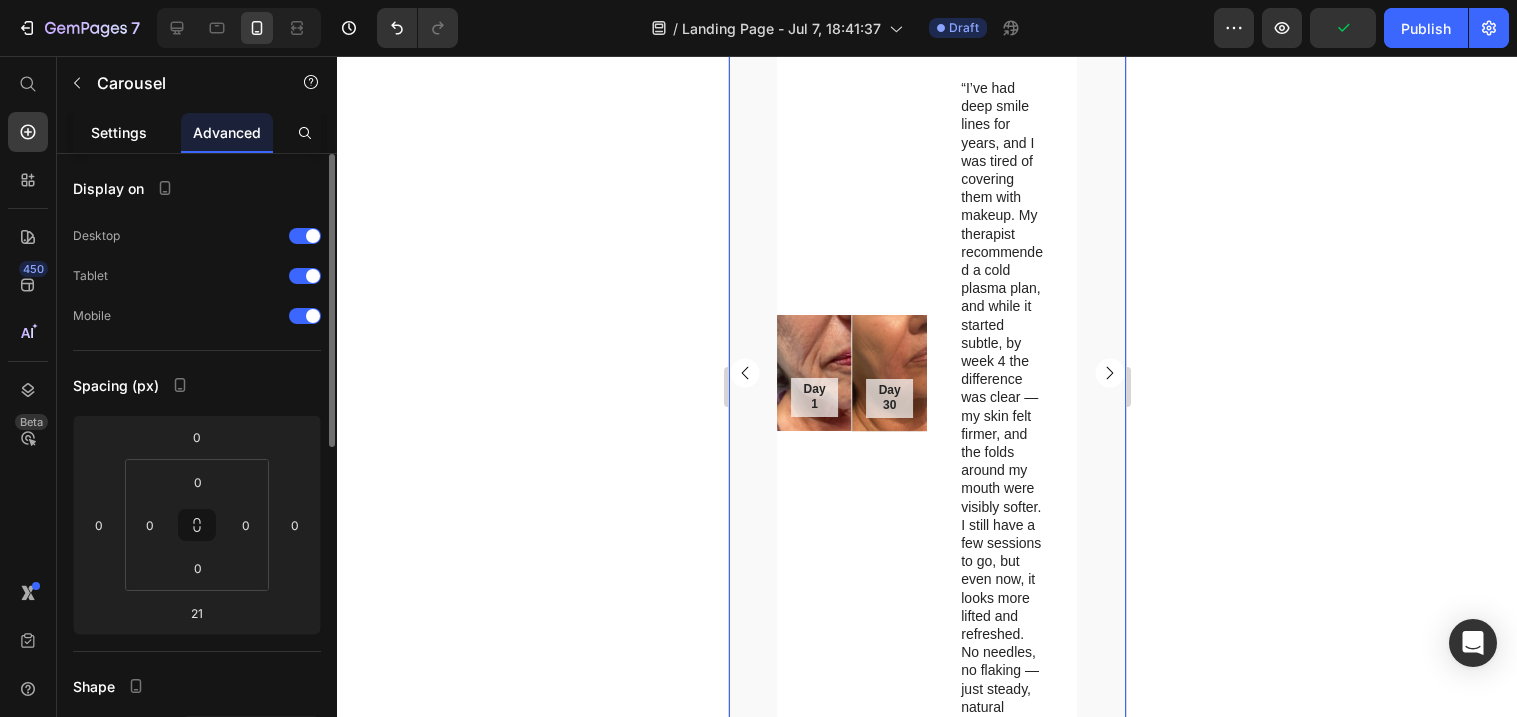 click on "Settings" at bounding box center (119, 132) 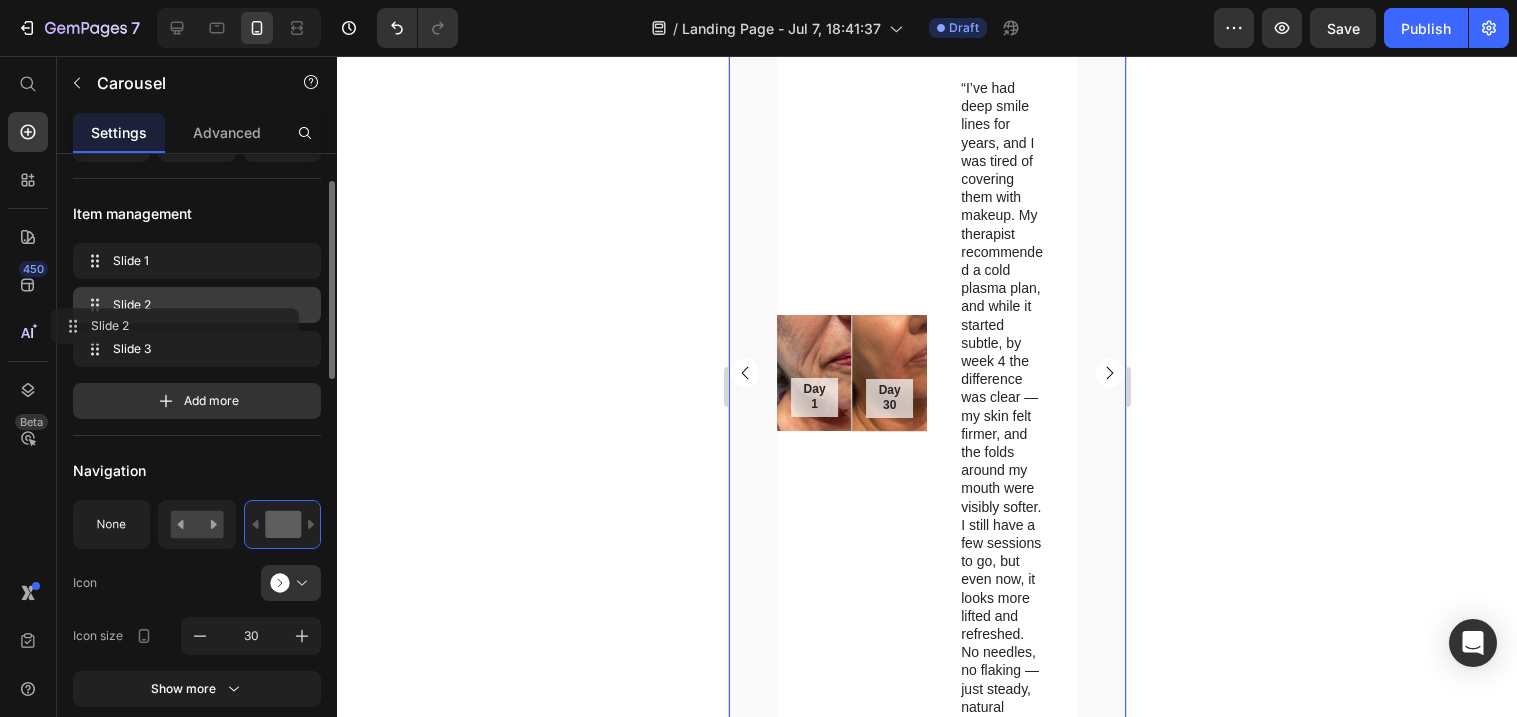 type 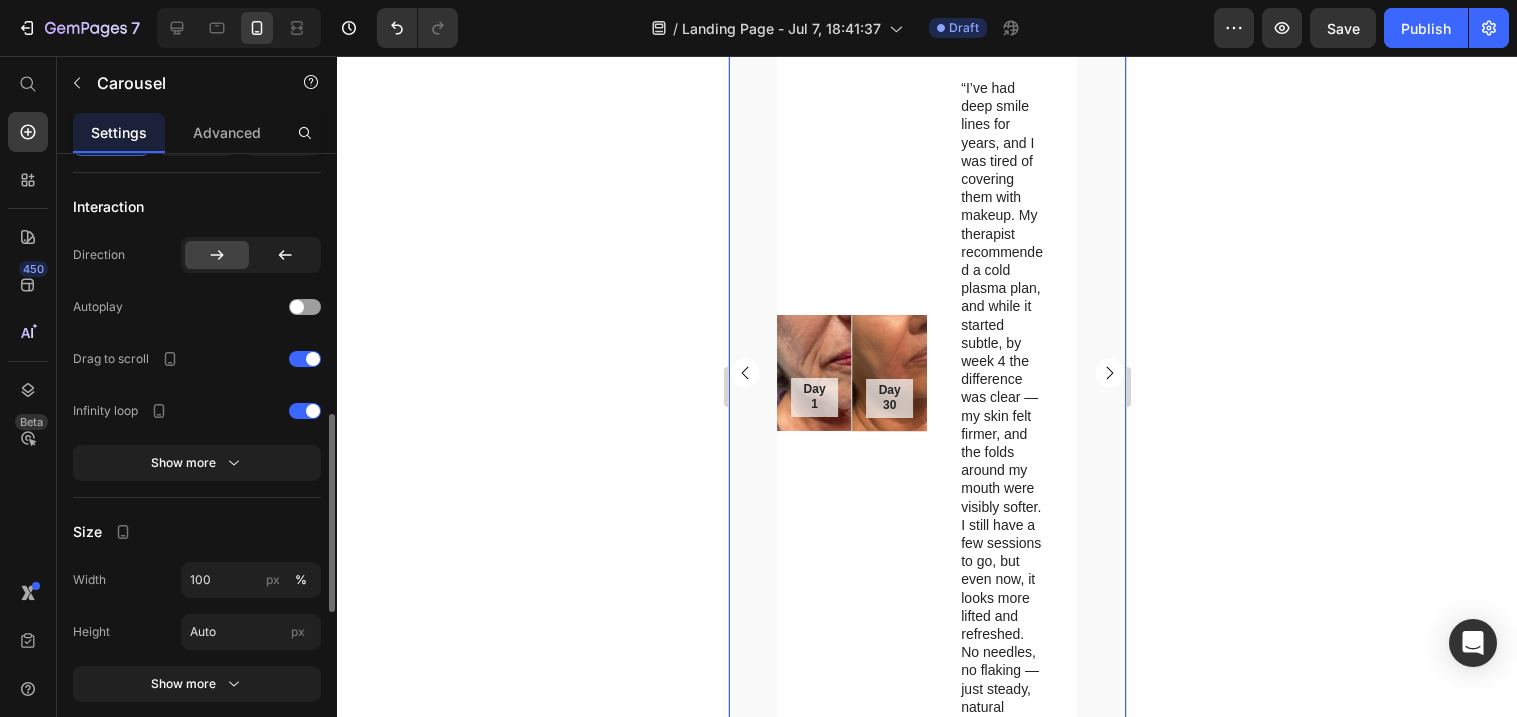 scroll, scrollTop: 854, scrollLeft: 0, axis: vertical 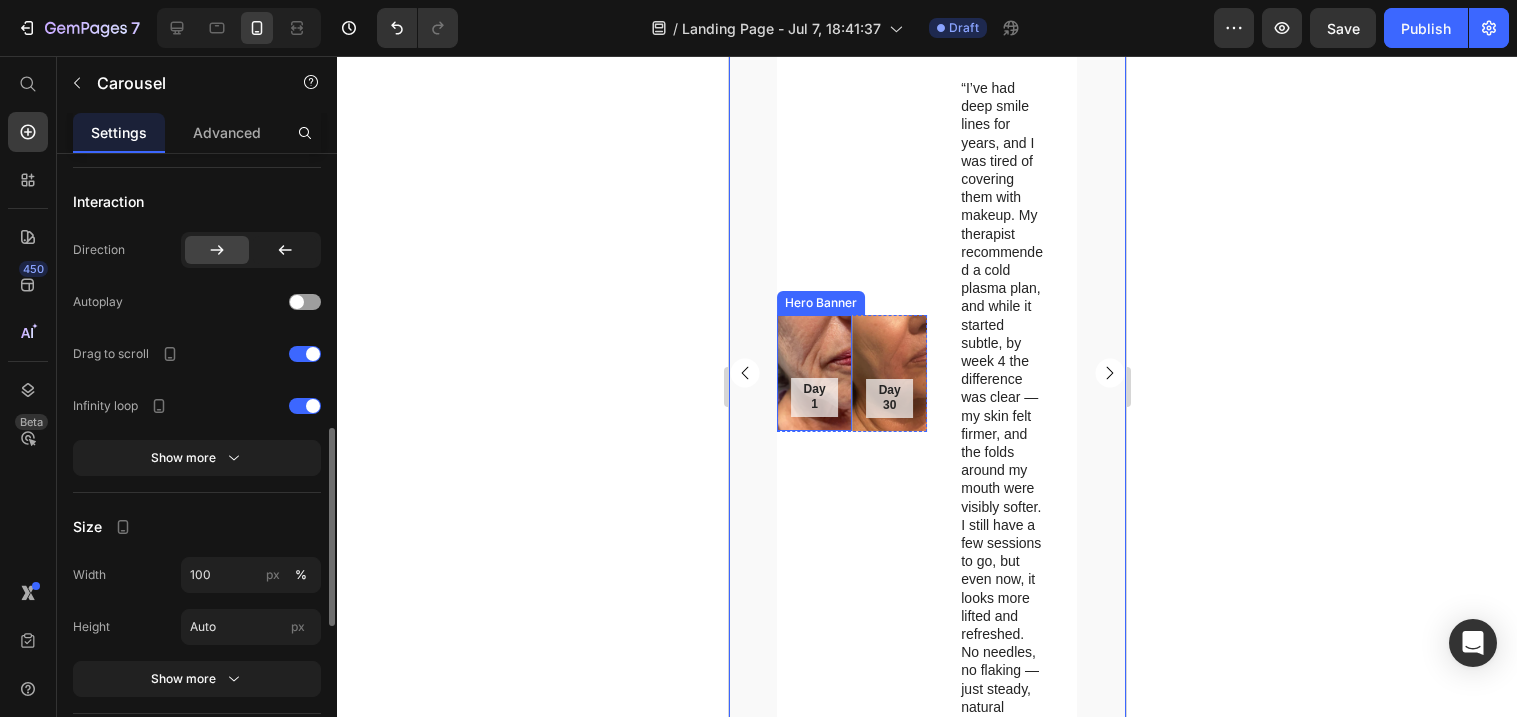 click at bounding box center [813, 373] 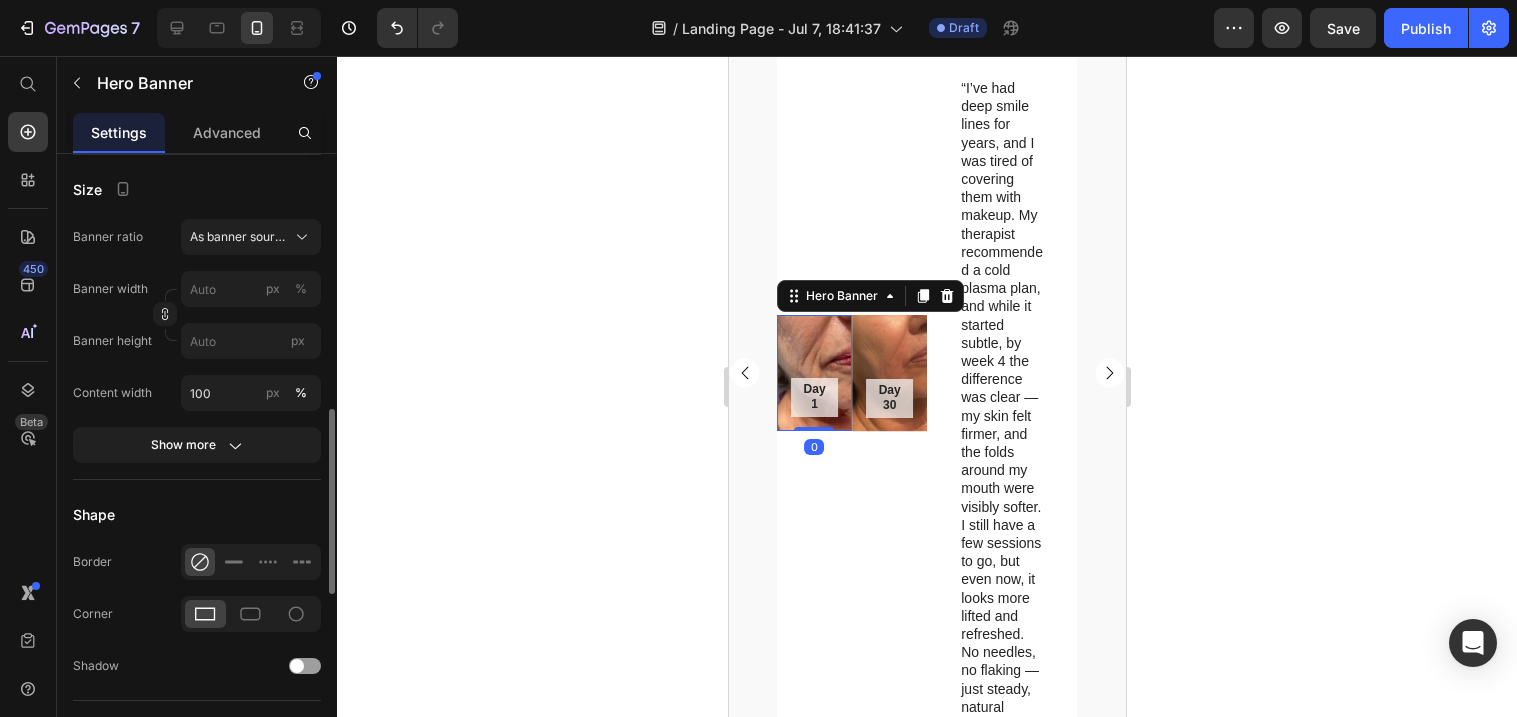 scroll, scrollTop: 0, scrollLeft: 0, axis: both 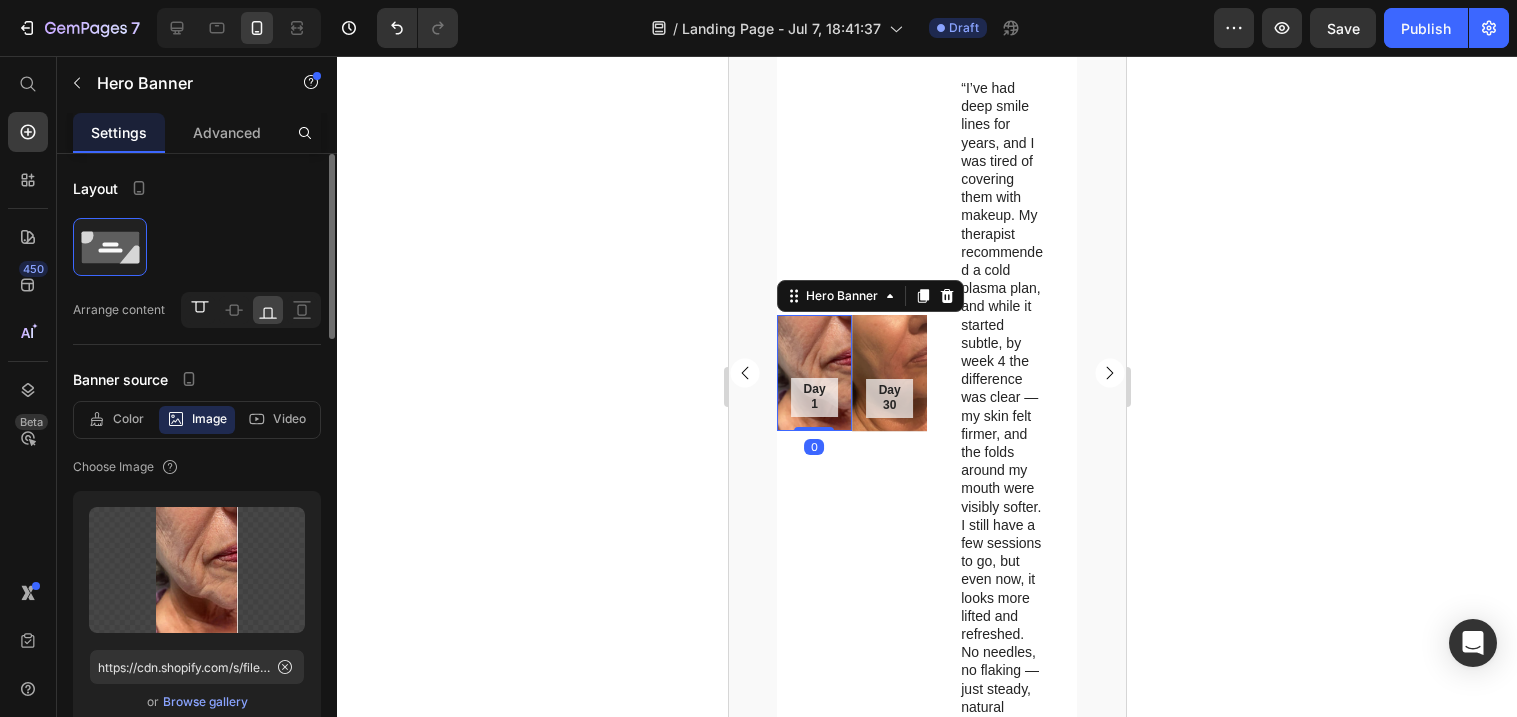 click 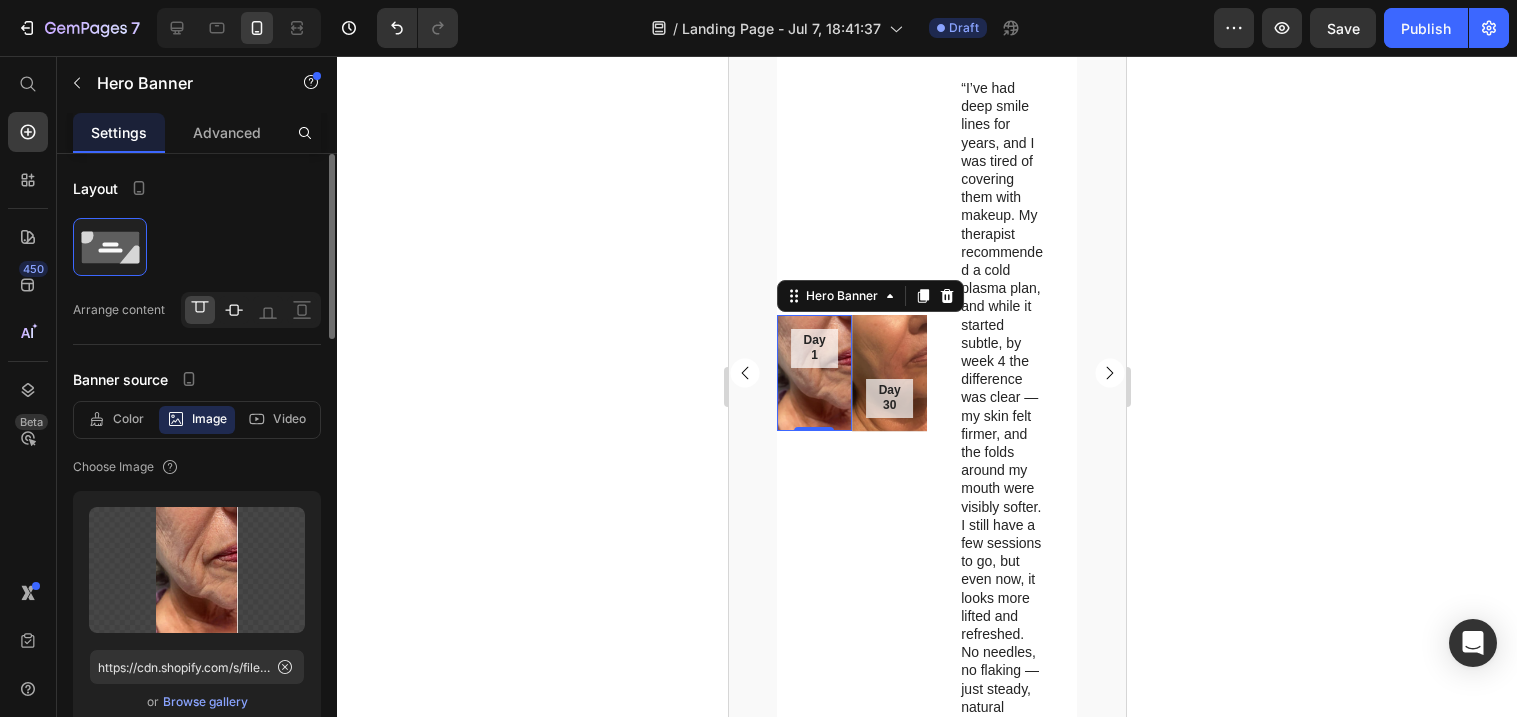 click 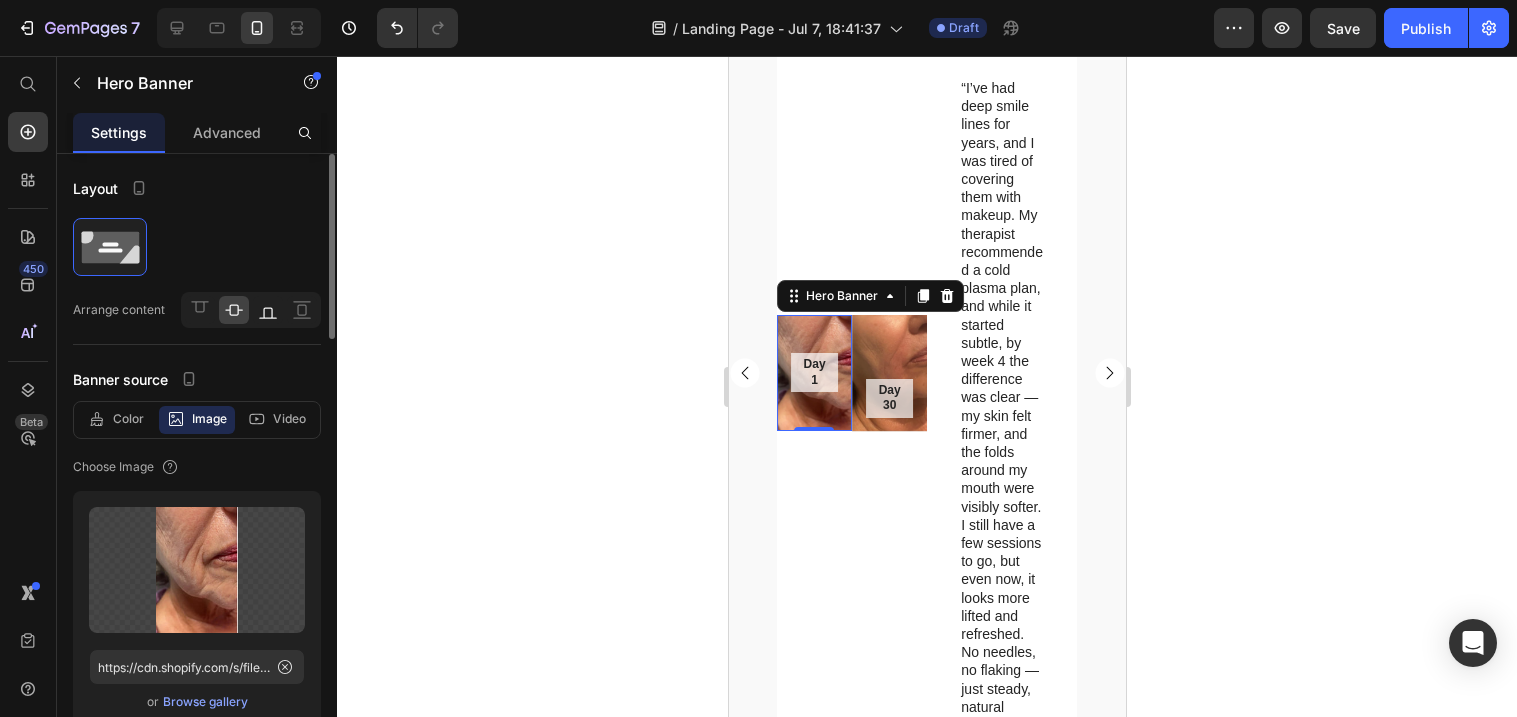 click 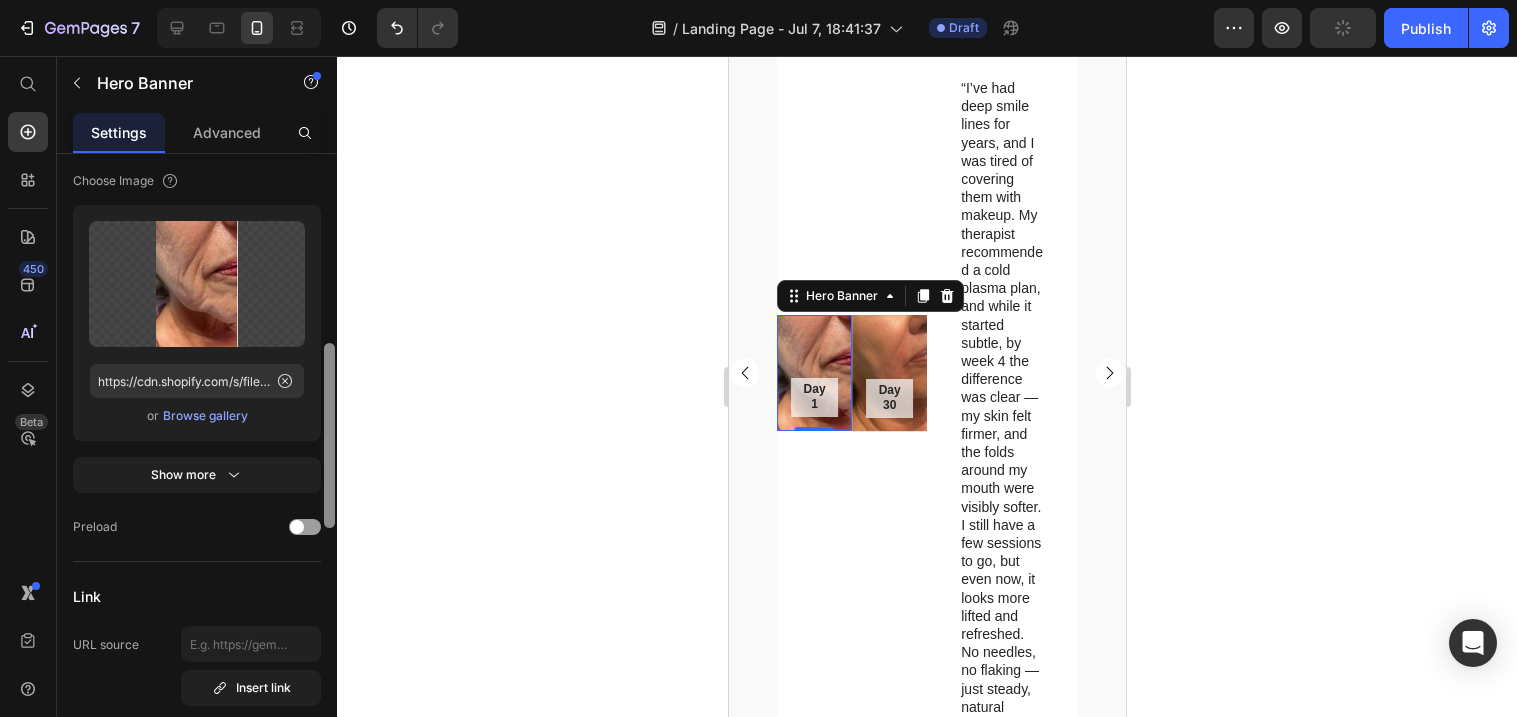 scroll, scrollTop: 0, scrollLeft: 0, axis: both 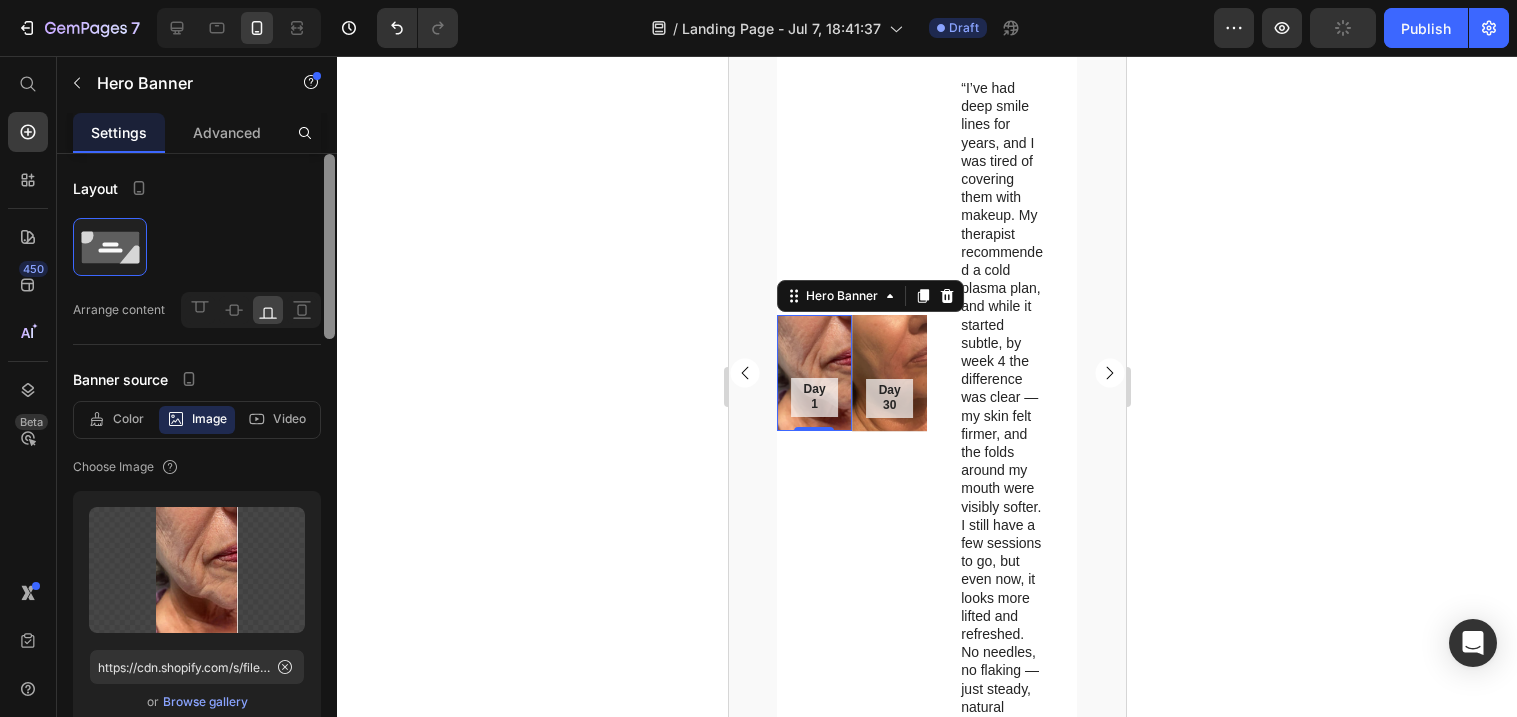 drag, startPoint x: 329, startPoint y: 316, endPoint x: 306, endPoint y: 251, distance: 68.94926 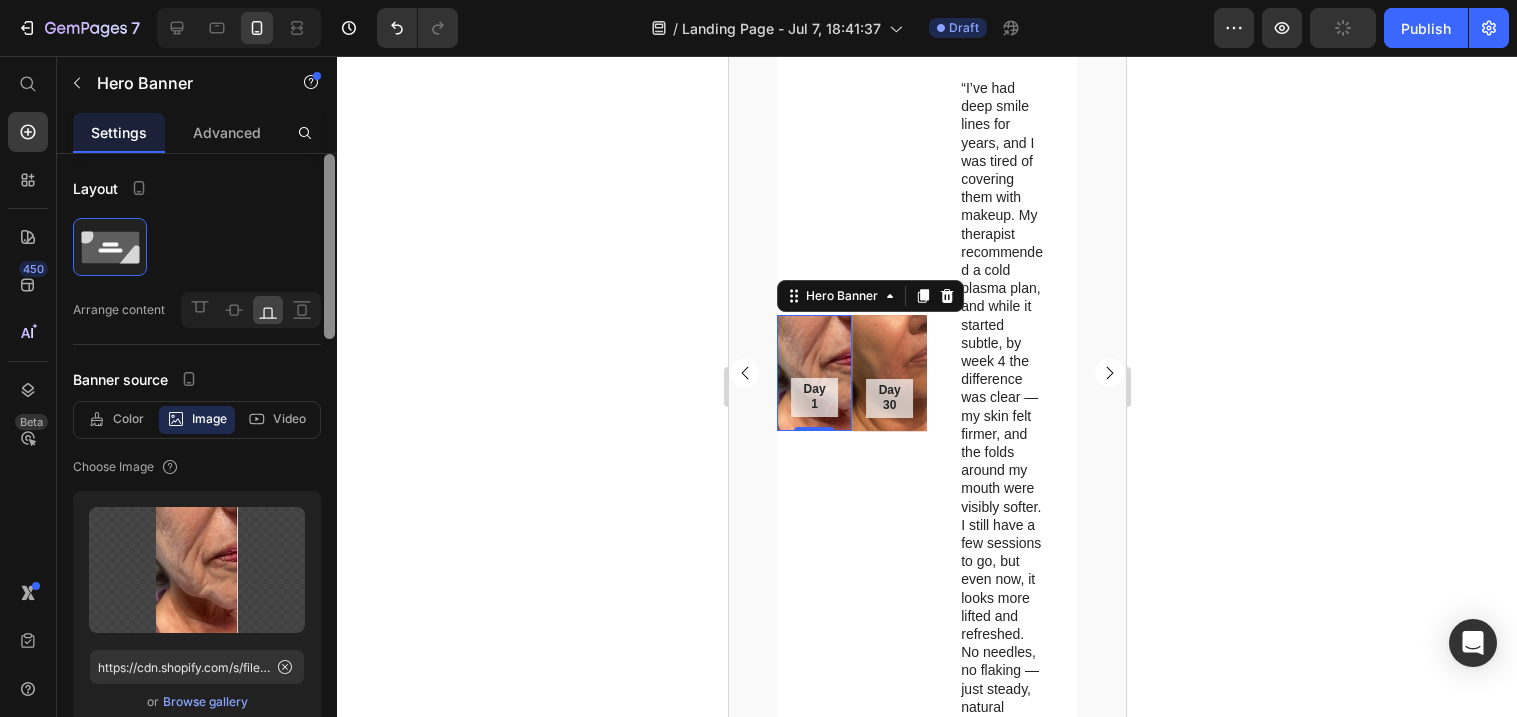 click on "Layout Arrange content
Banner source Color Image Video  Choose Image  Upload Image https://cdn.shopify.com/s/files/1/0958/5934/3701/files/gempages_574304670432887659-9889db90-635c-4d4c-8010-88204d0cace2.jpg  or   Browse gallery  Show more Preload Link URL source  Insert link  Size Banner ratio As banner source Banner width px % Banner height px Content width 100 px % Show more Shape Border Corner Shadow Overlay Zoom when hover Parallax scrolling Align
SEO Alt text Image title  Delete element" at bounding box center (197, 464) 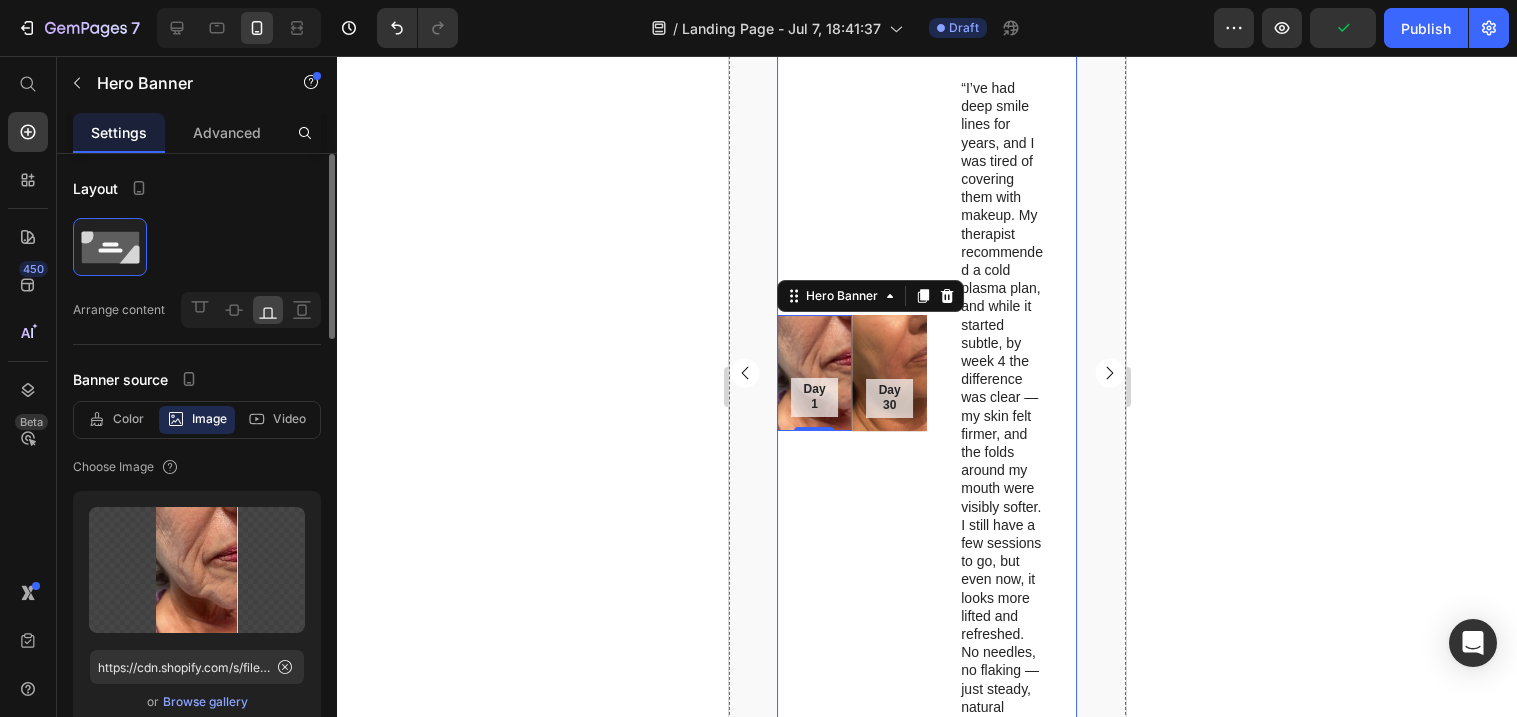 click on "Day 1 Text Block Hero Banner   0 Day 30 Text Block Hero Banner Row" at bounding box center (851, 373) 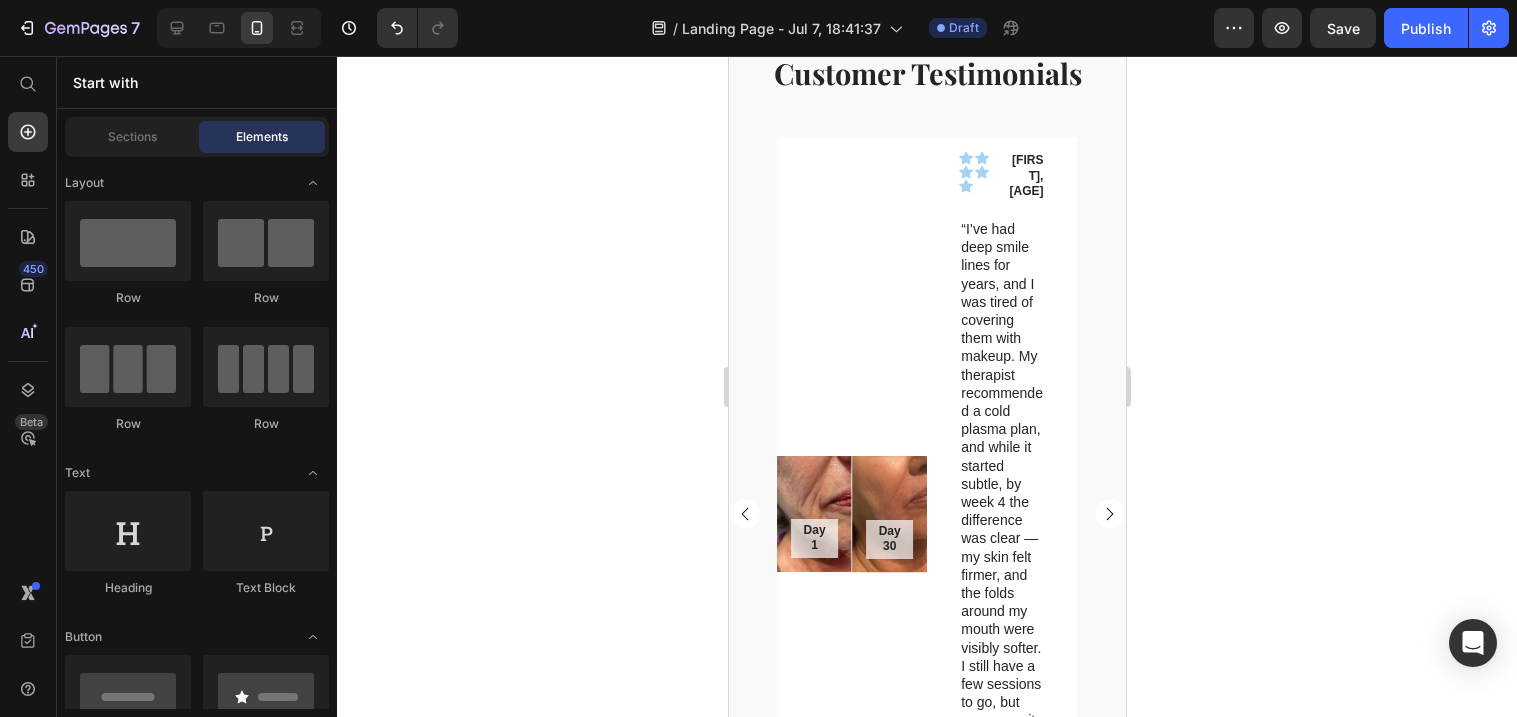scroll, scrollTop: 1131, scrollLeft: 0, axis: vertical 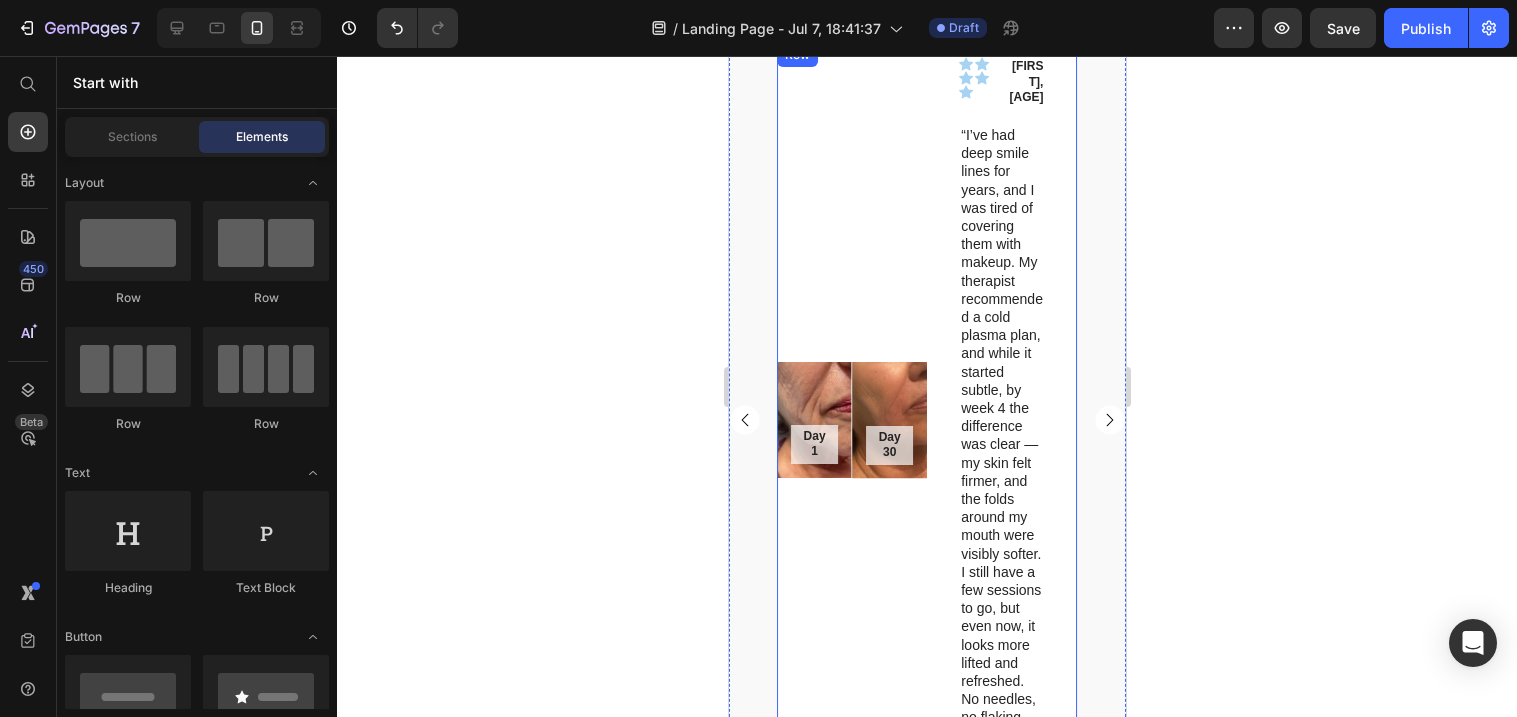 click on "Day 1 Text Block Hero Banner Day 30 Text Block Hero Banner Row" at bounding box center (851, 420) 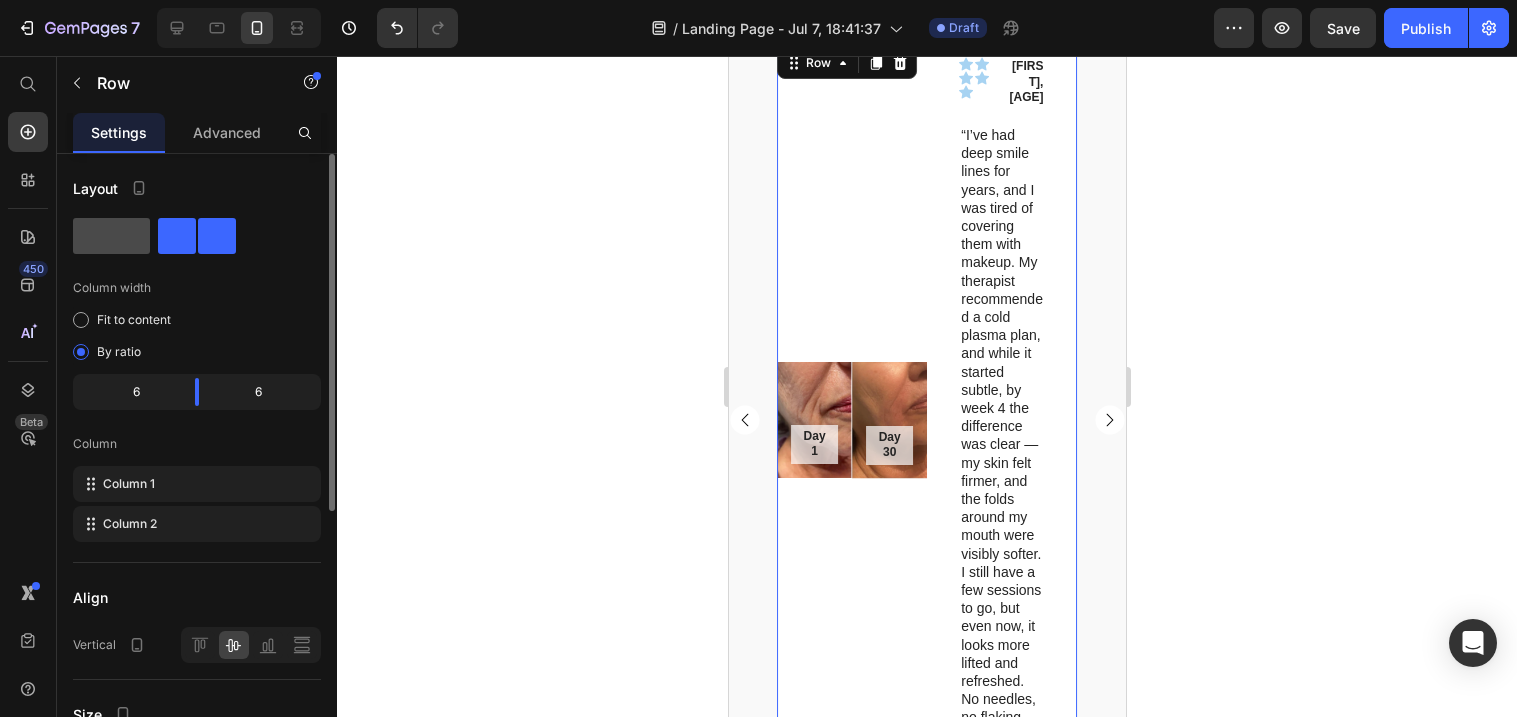 click 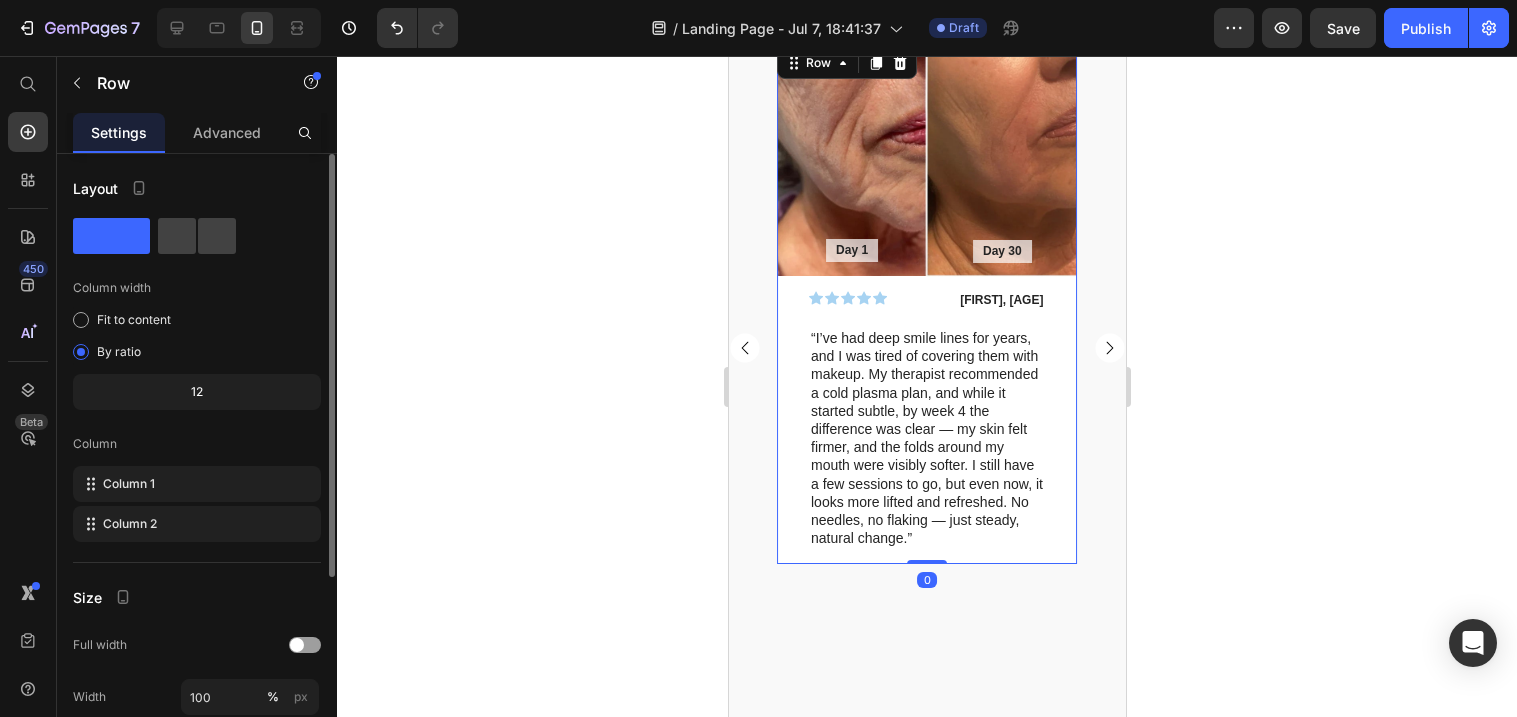 scroll, scrollTop: 1063, scrollLeft: 0, axis: vertical 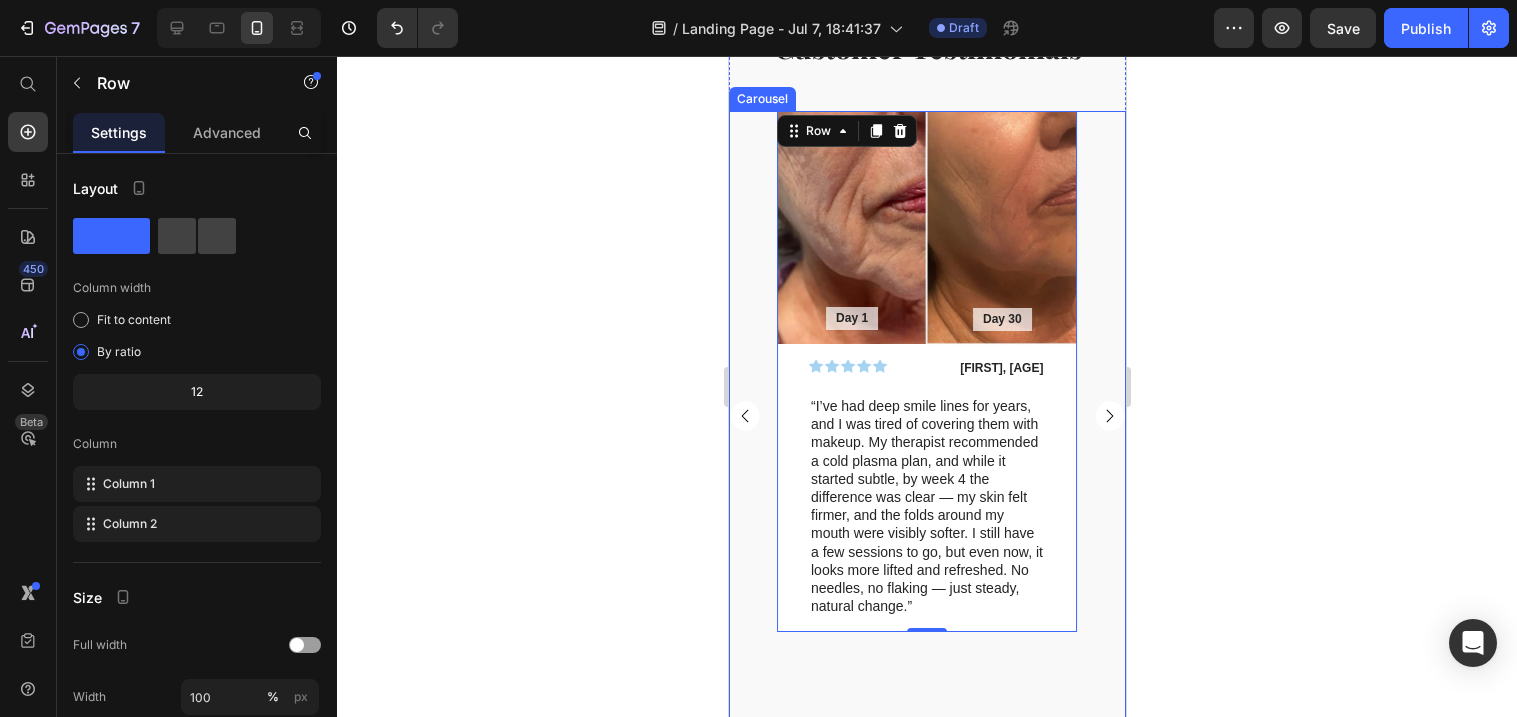 click 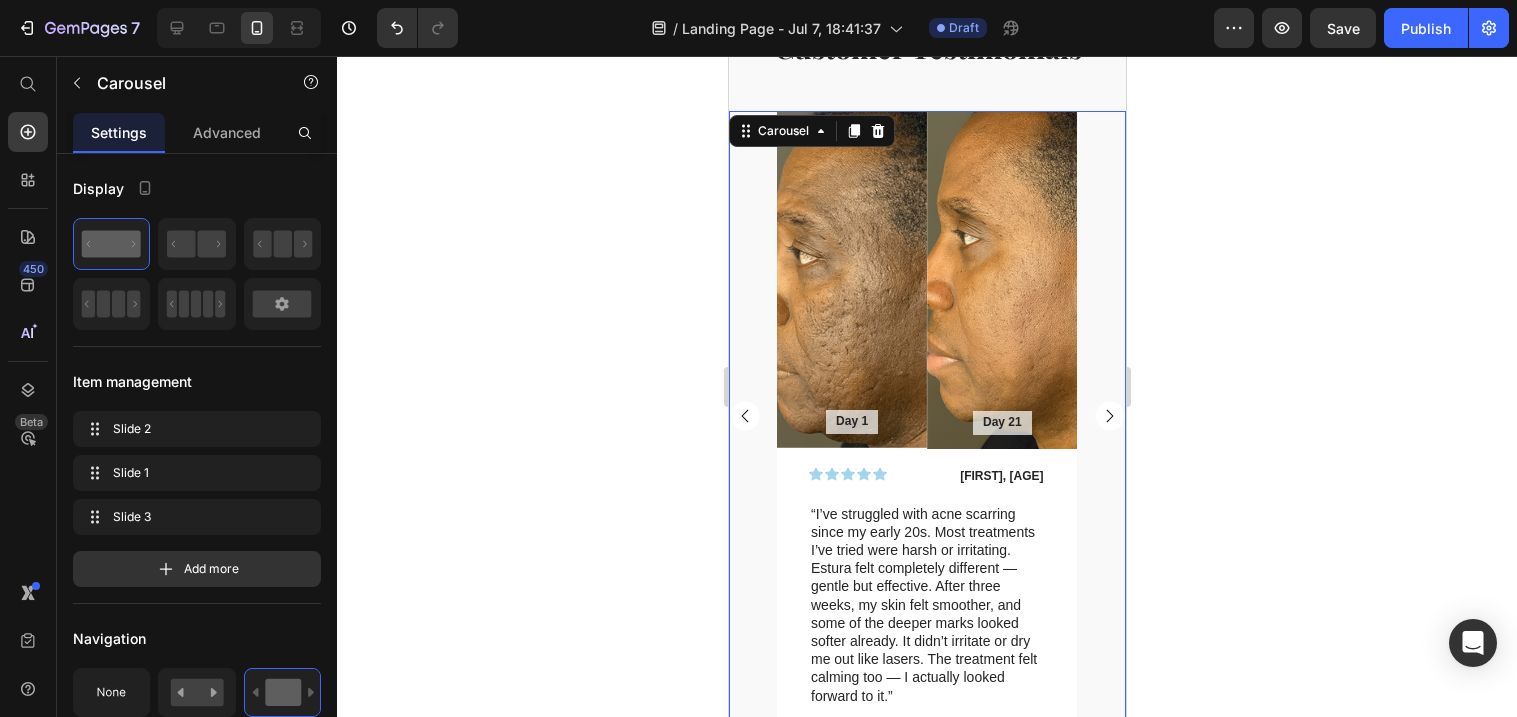click 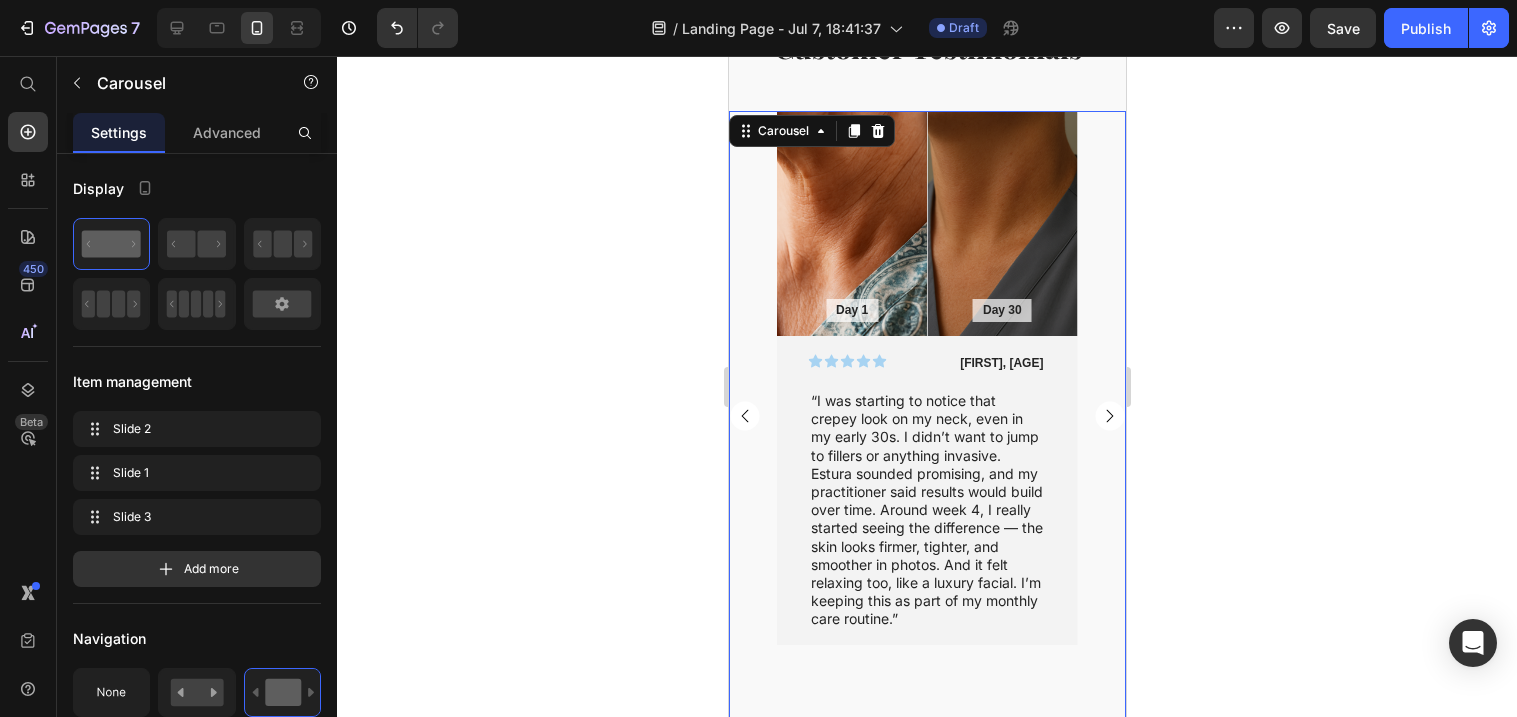 click 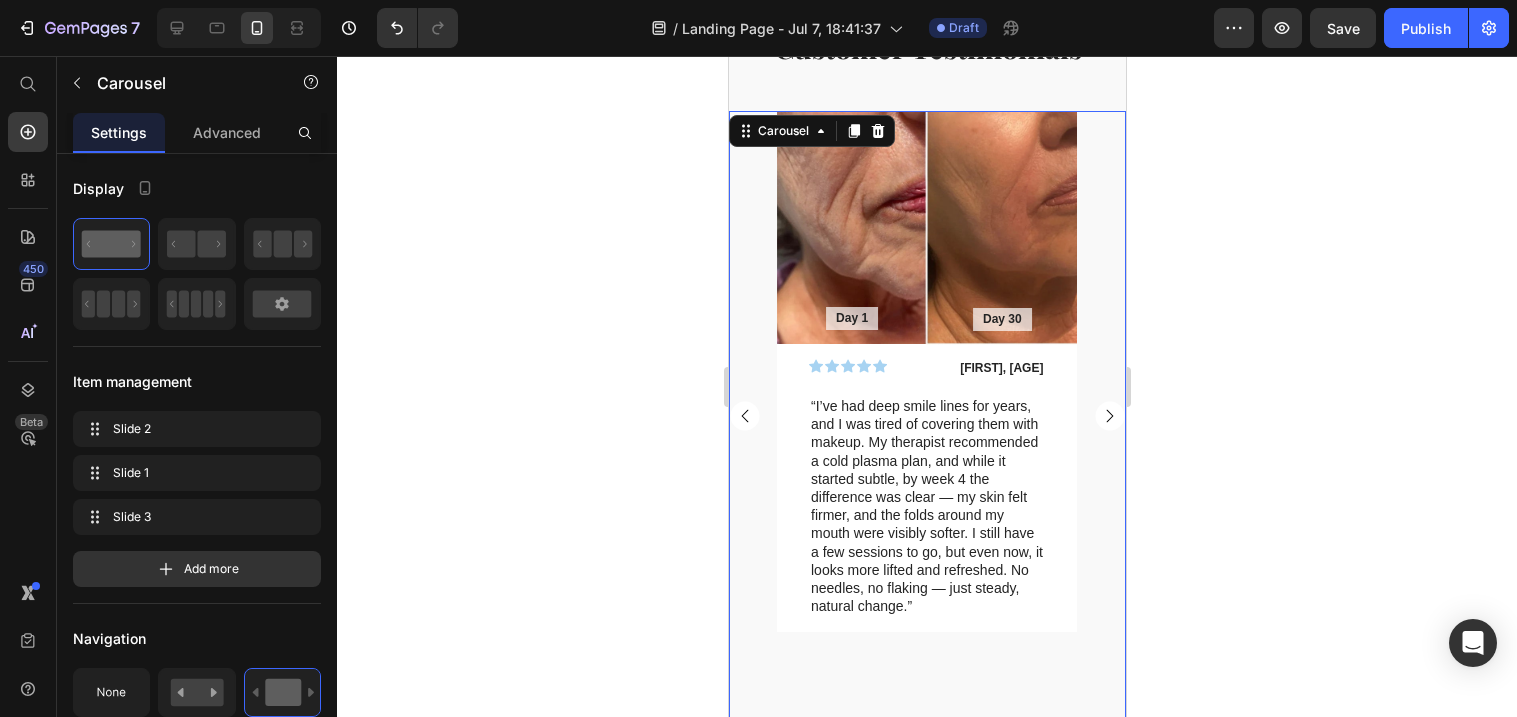 click 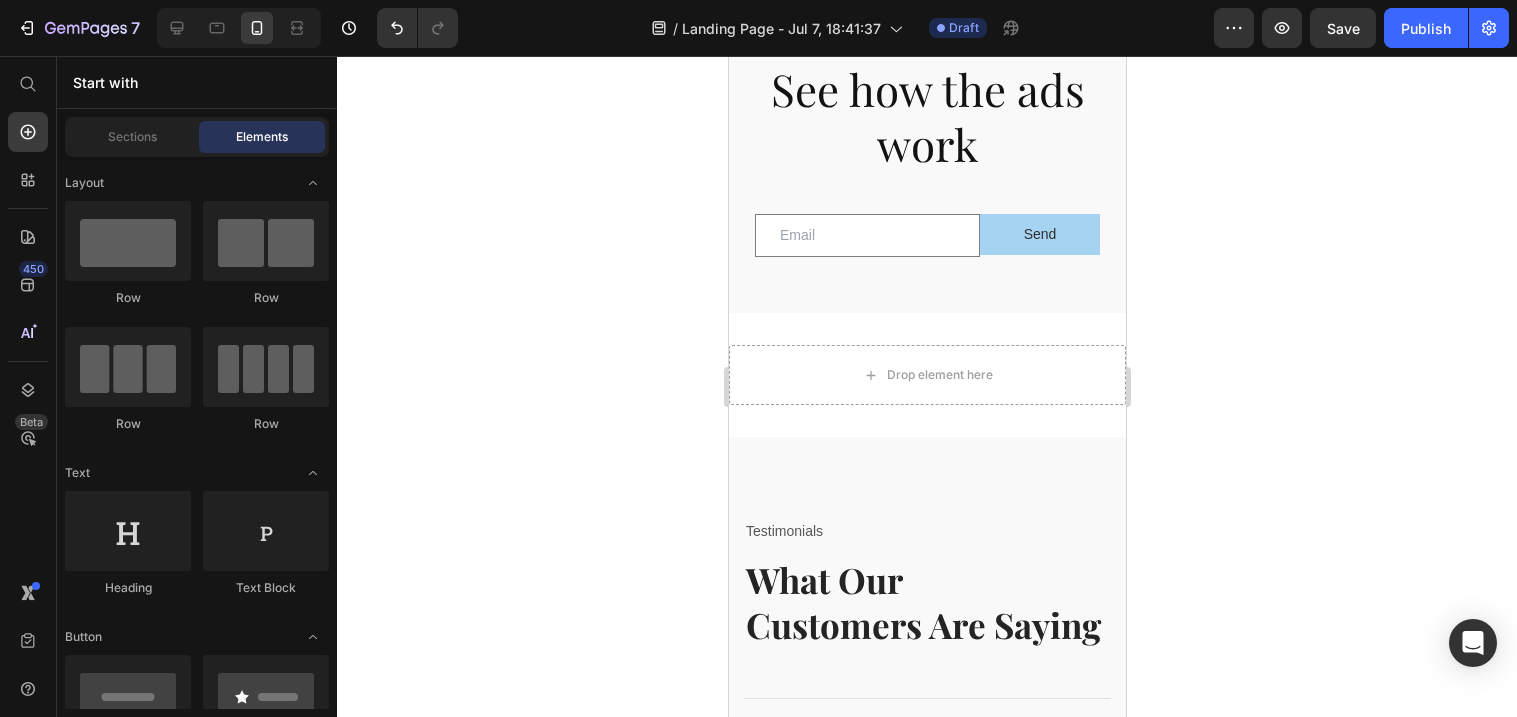 scroll, scrollTop: 5006, scrollLeft: 0, axis: vertical 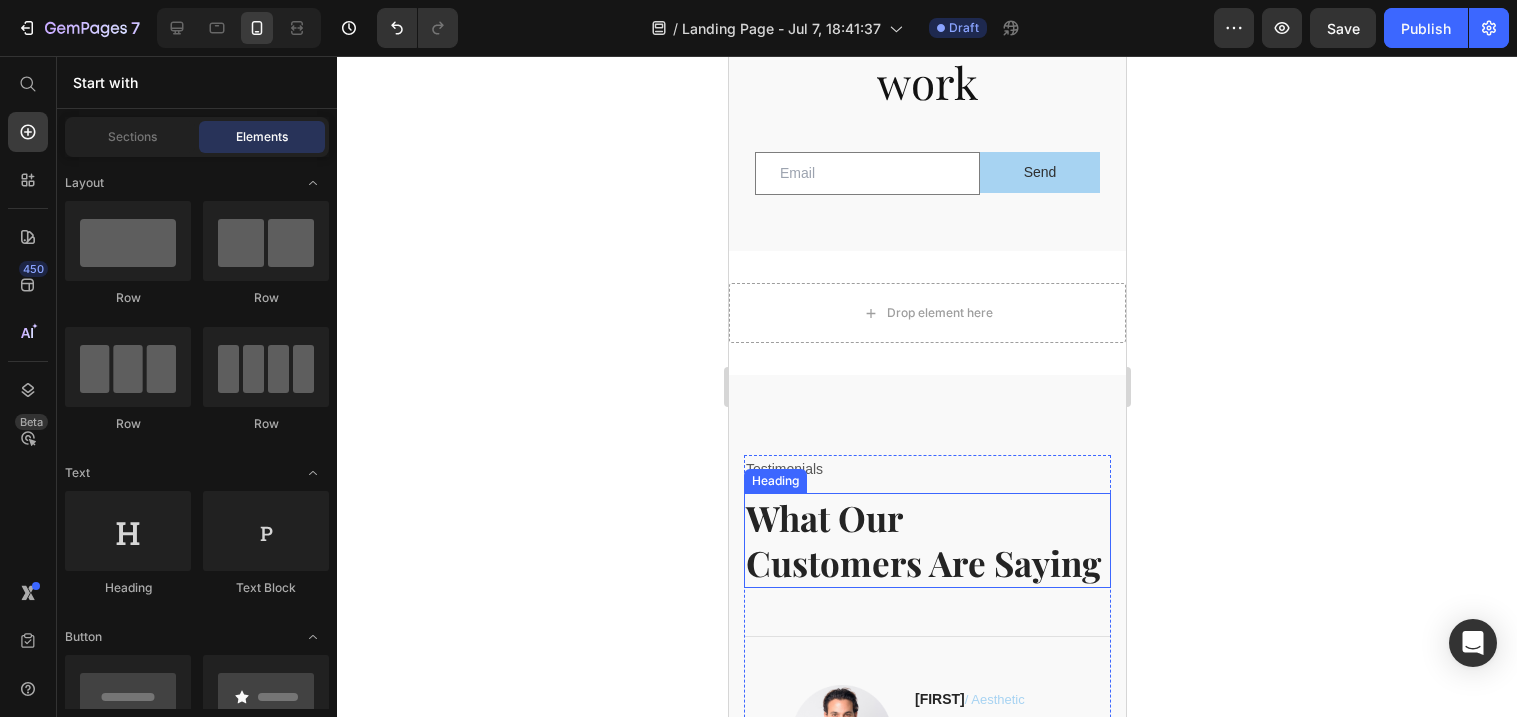 click on "What Our  Customers Are Saying" at bounding box center (926, 540) 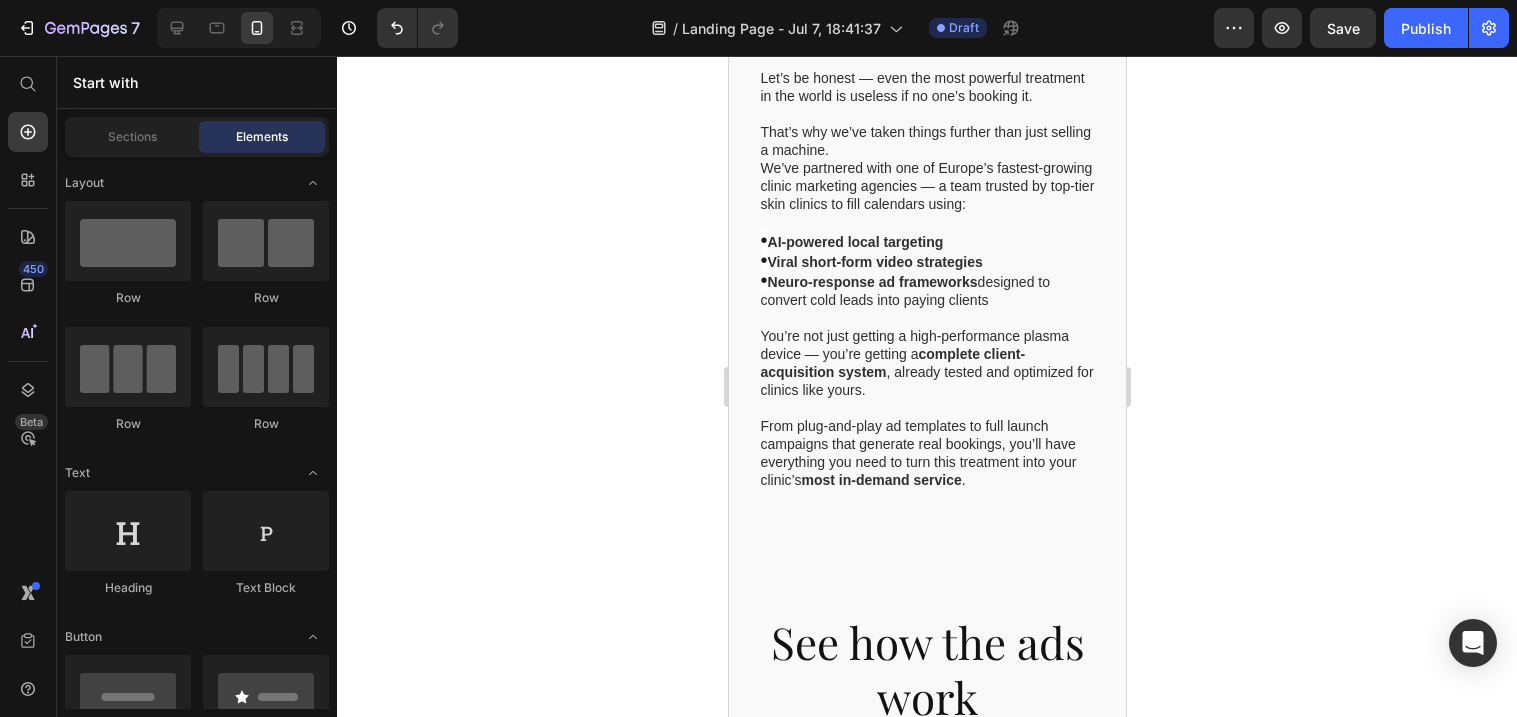 scroll, scrollTop: 4102, scrollLeft: 0, axis: vertical 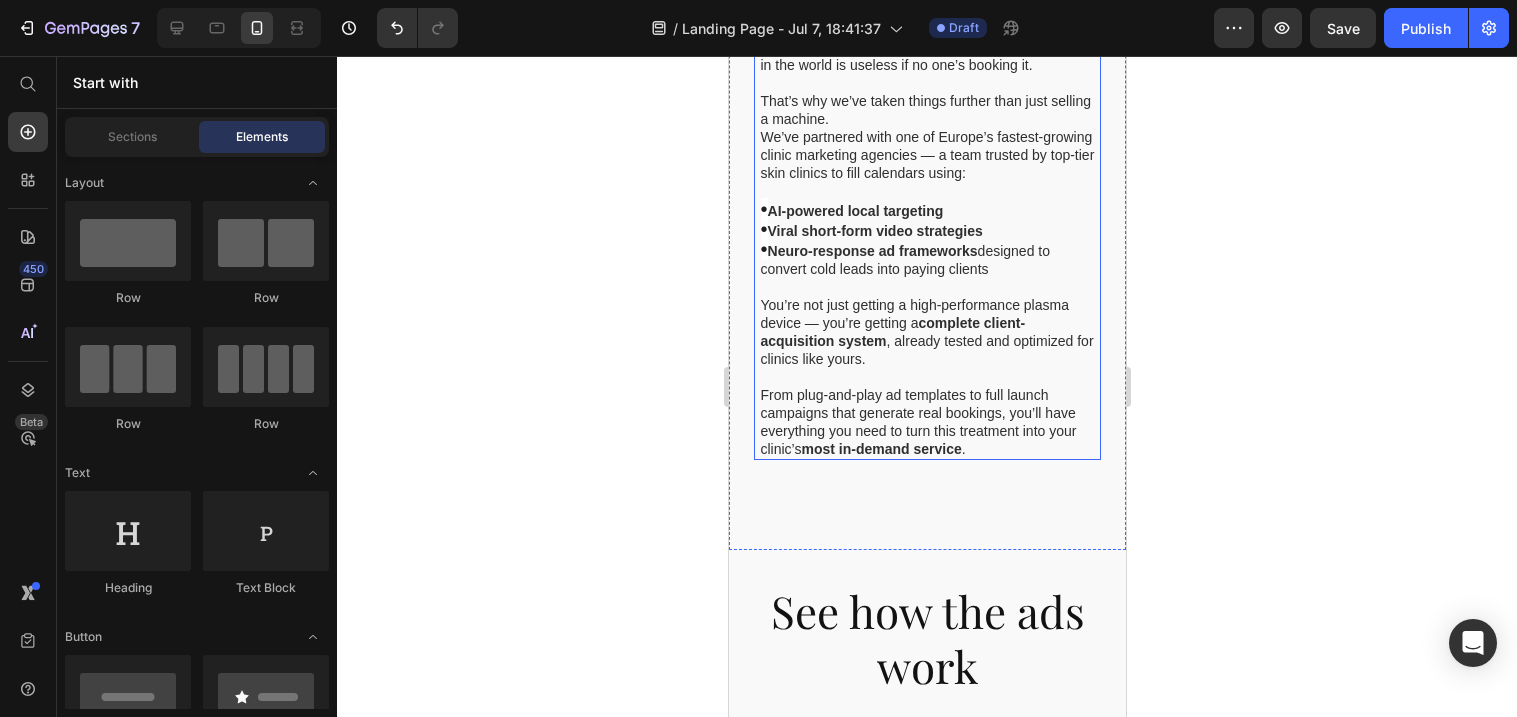 click on "But How Will I Get Clients?" at bounding box center (926, 1) 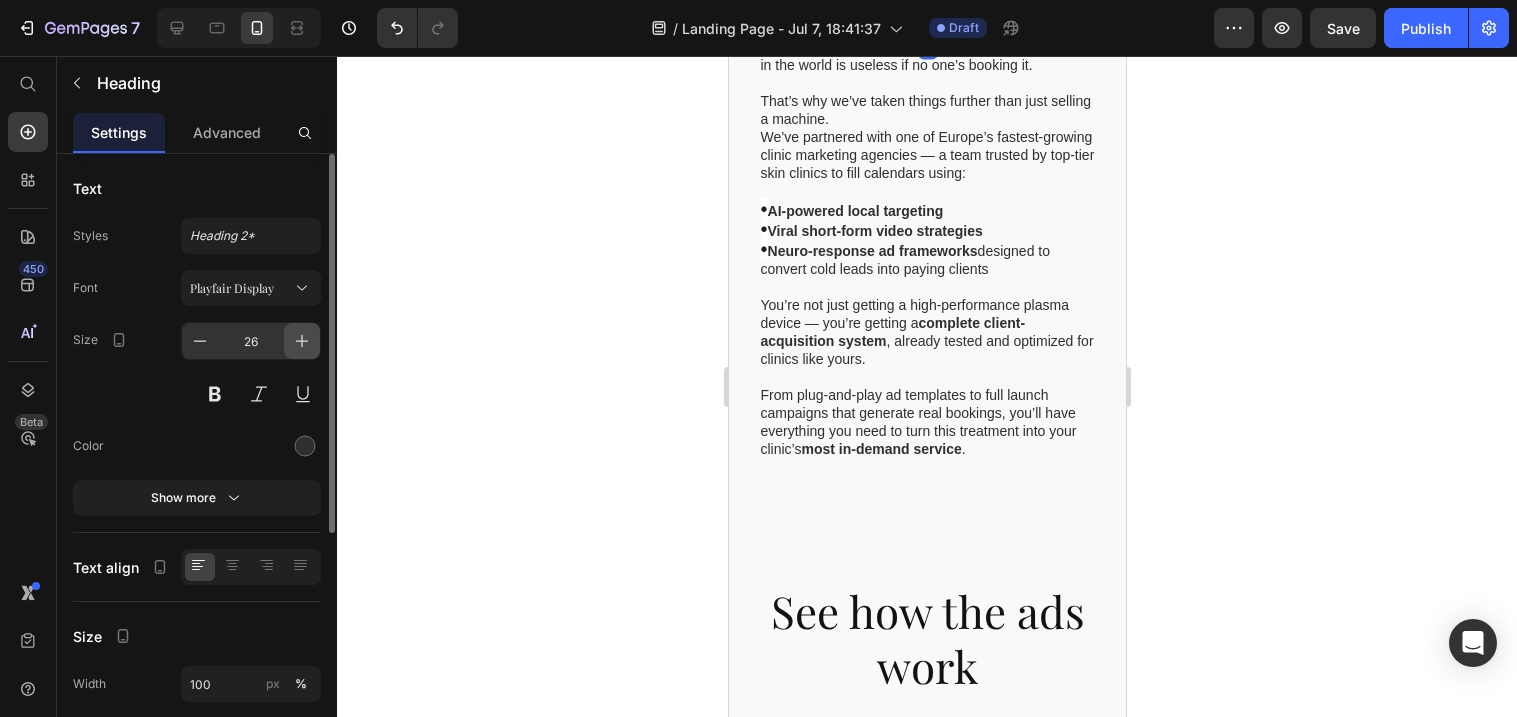 click at bounding box center [302, 341] 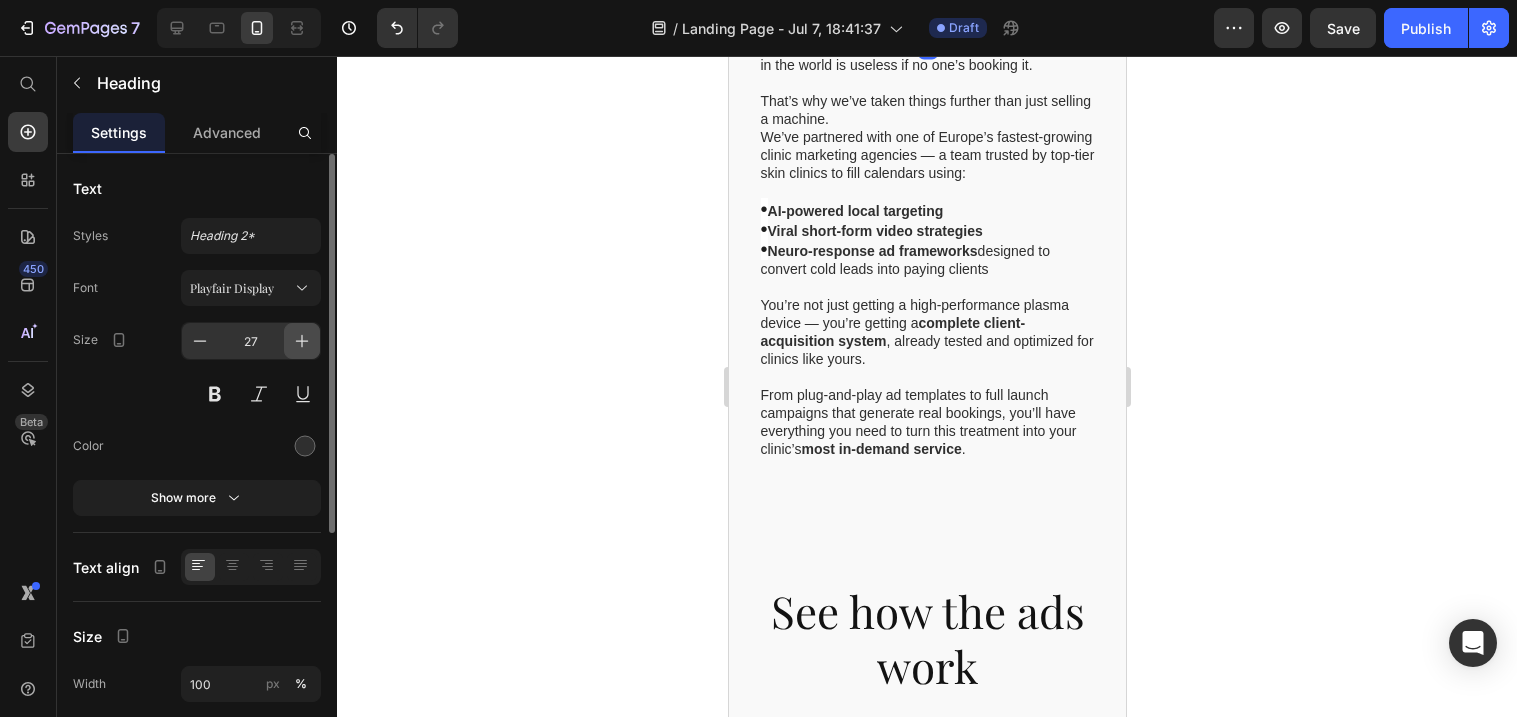 click at bounding box center [302, 341] 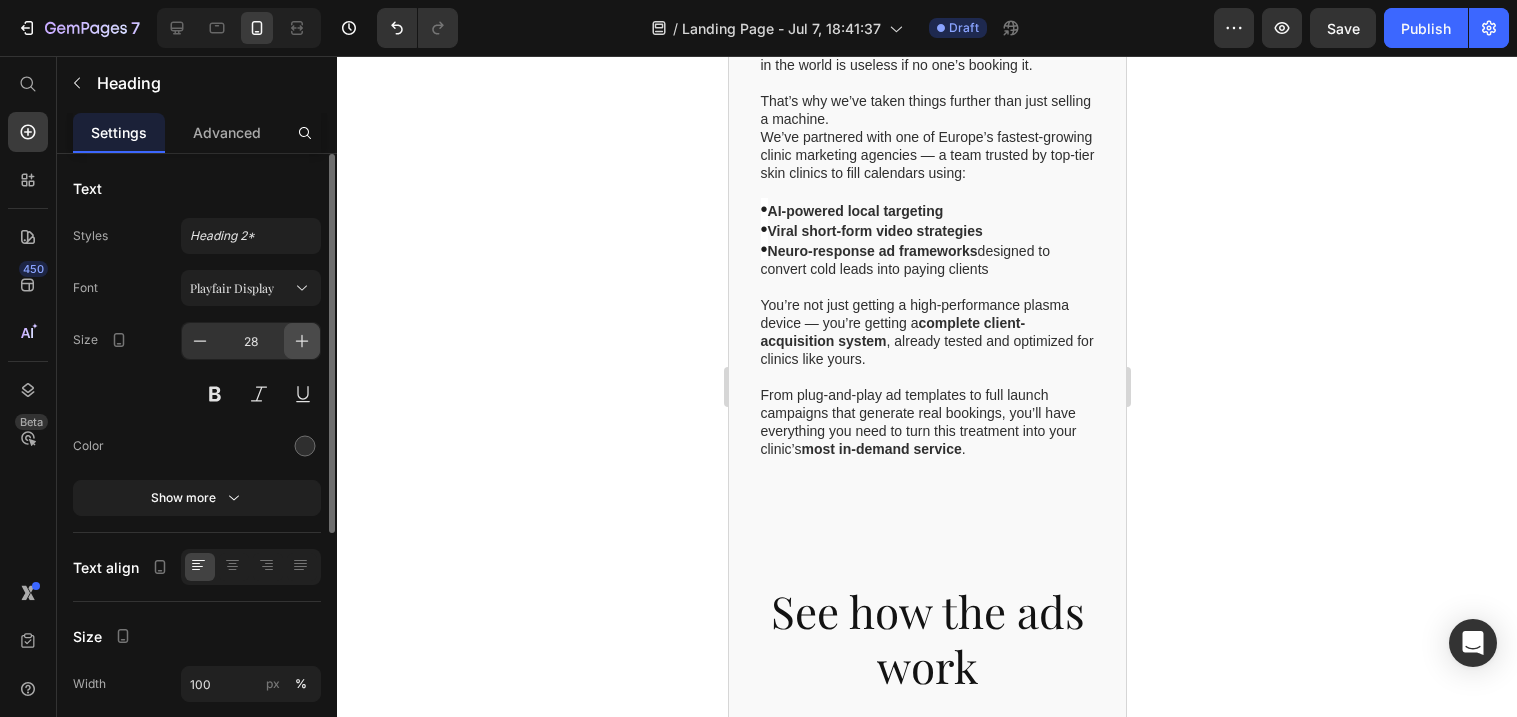click at bounding box center (302, 341) 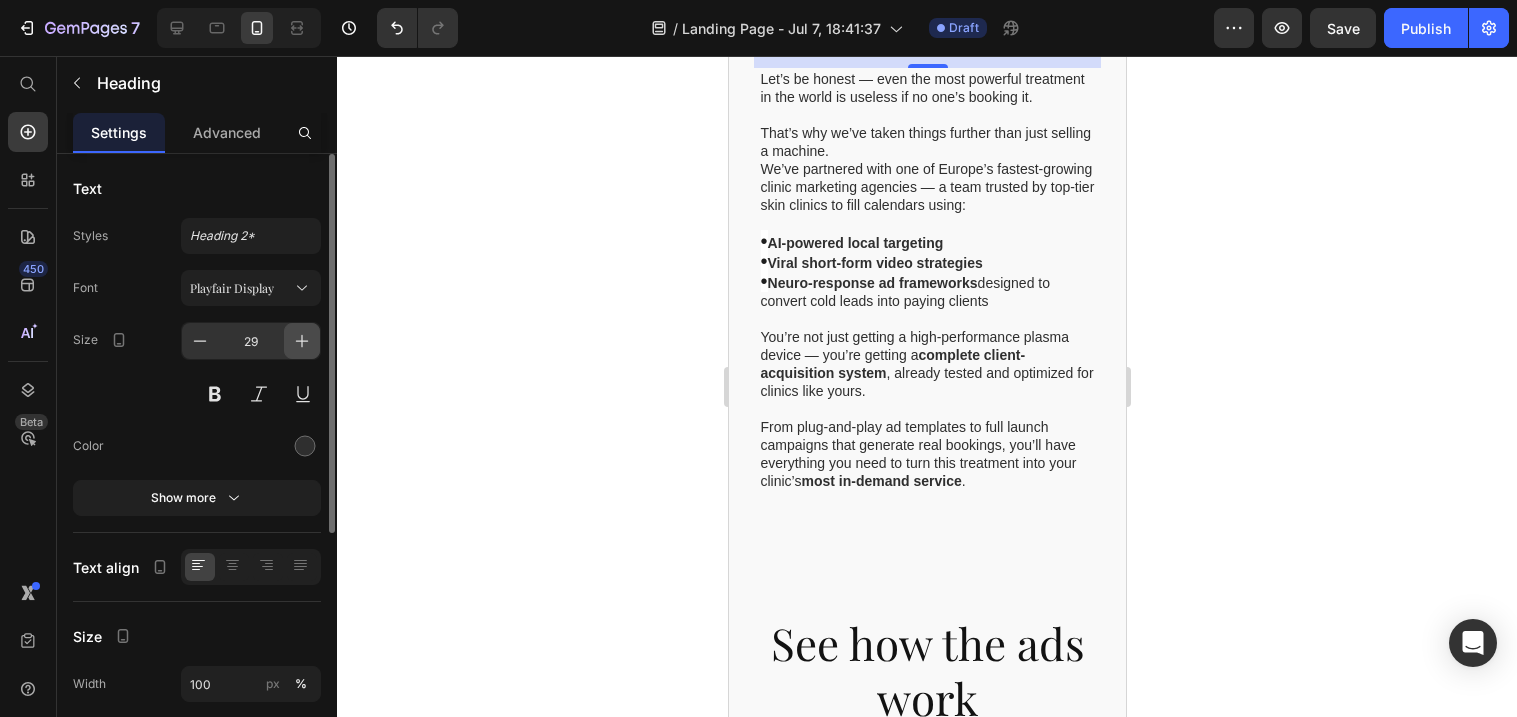 click at bounding box center (302, 341) 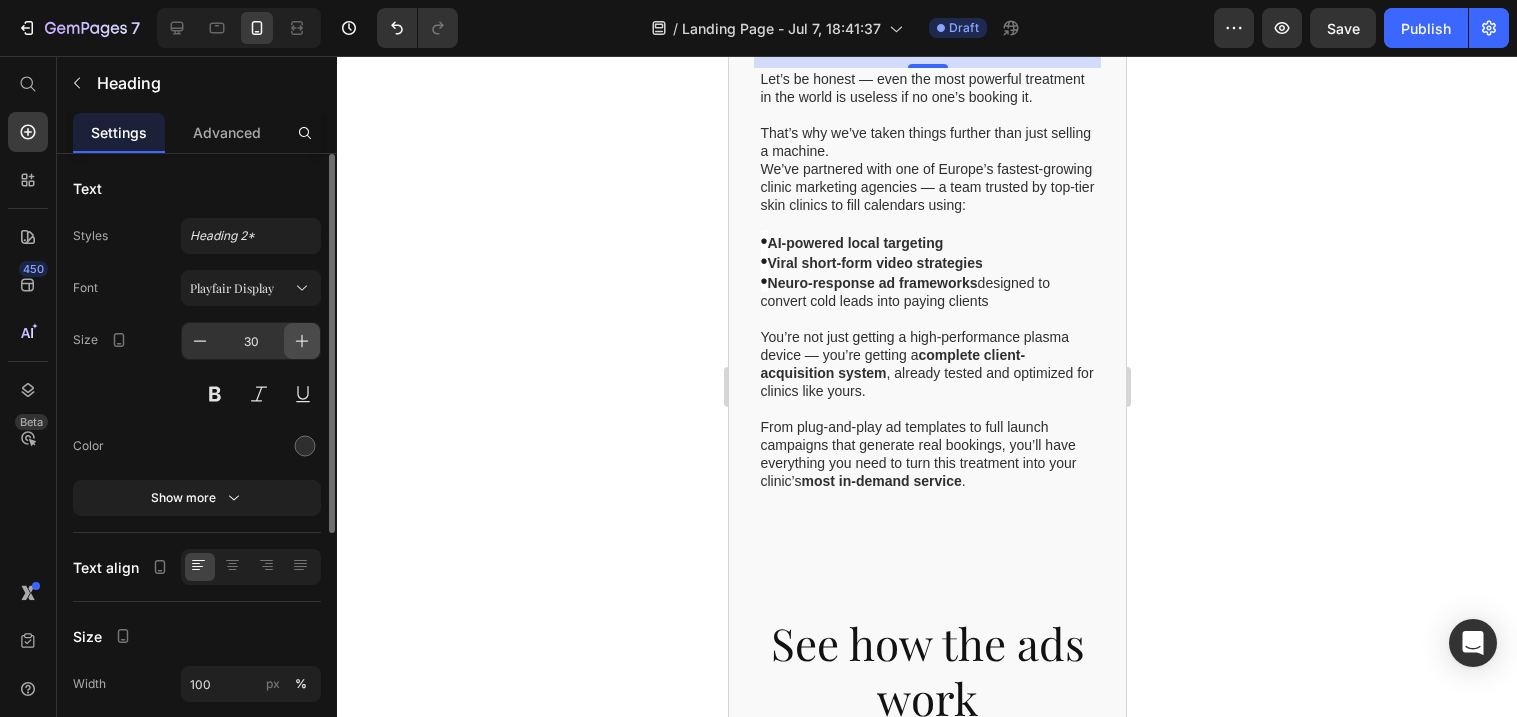click at bounding box center (302, 341) 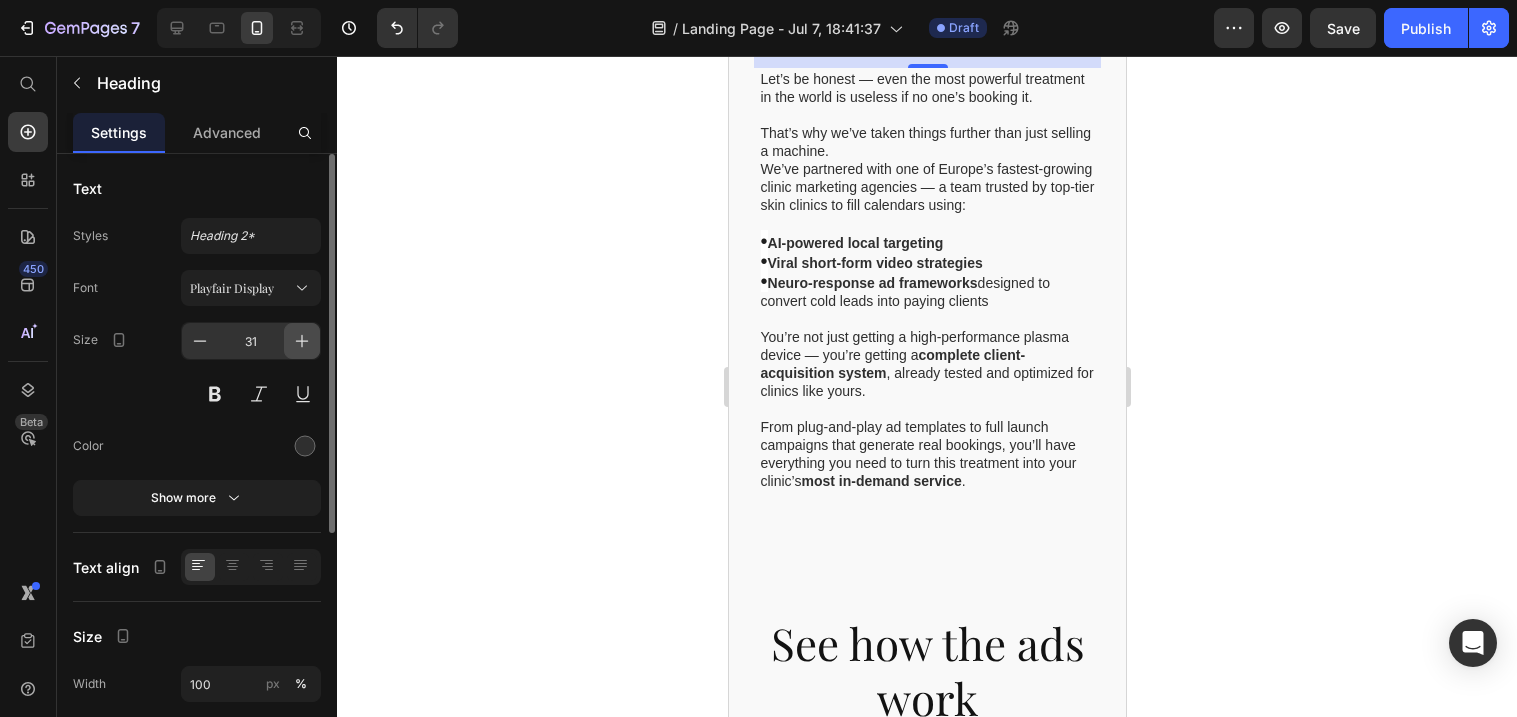 click at bounding box center [302, 341] 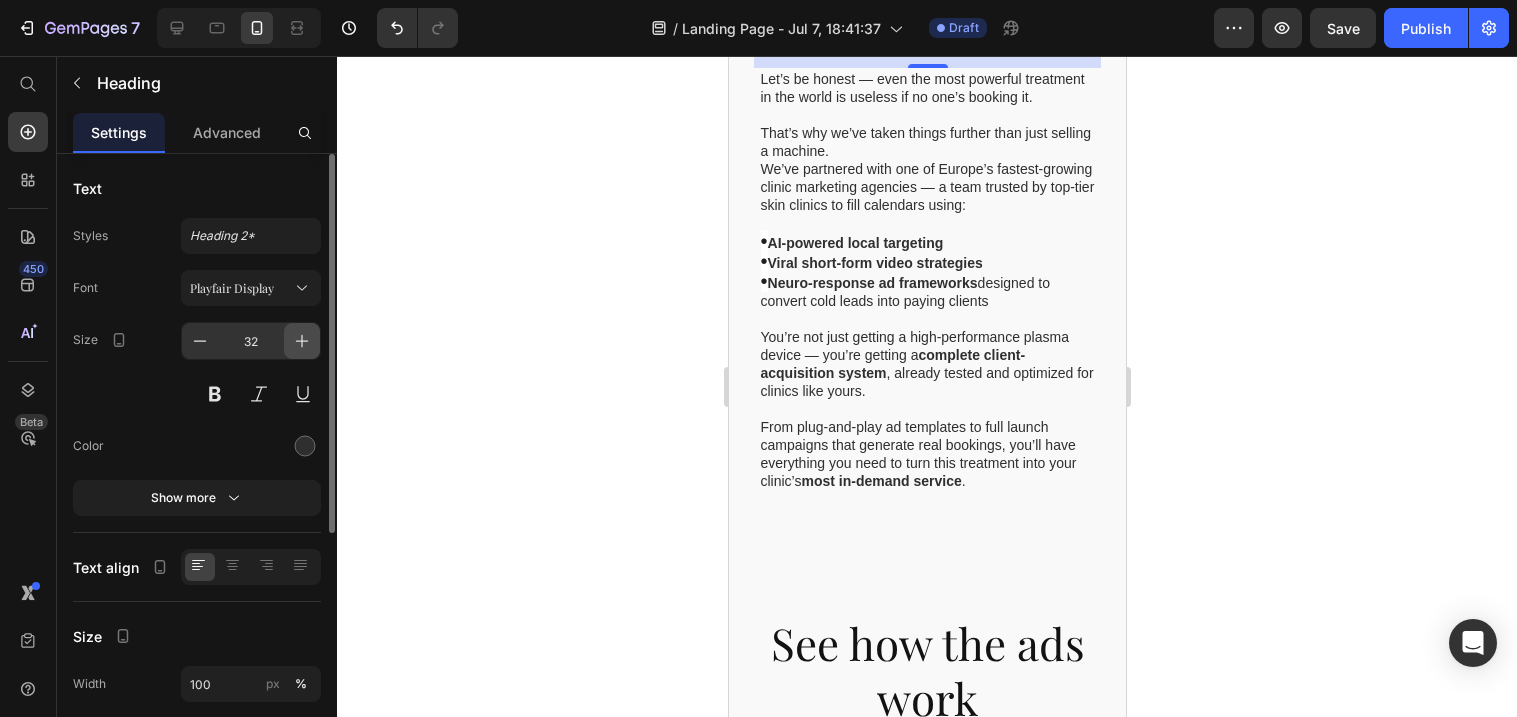 click at bounding box center (302, 341) 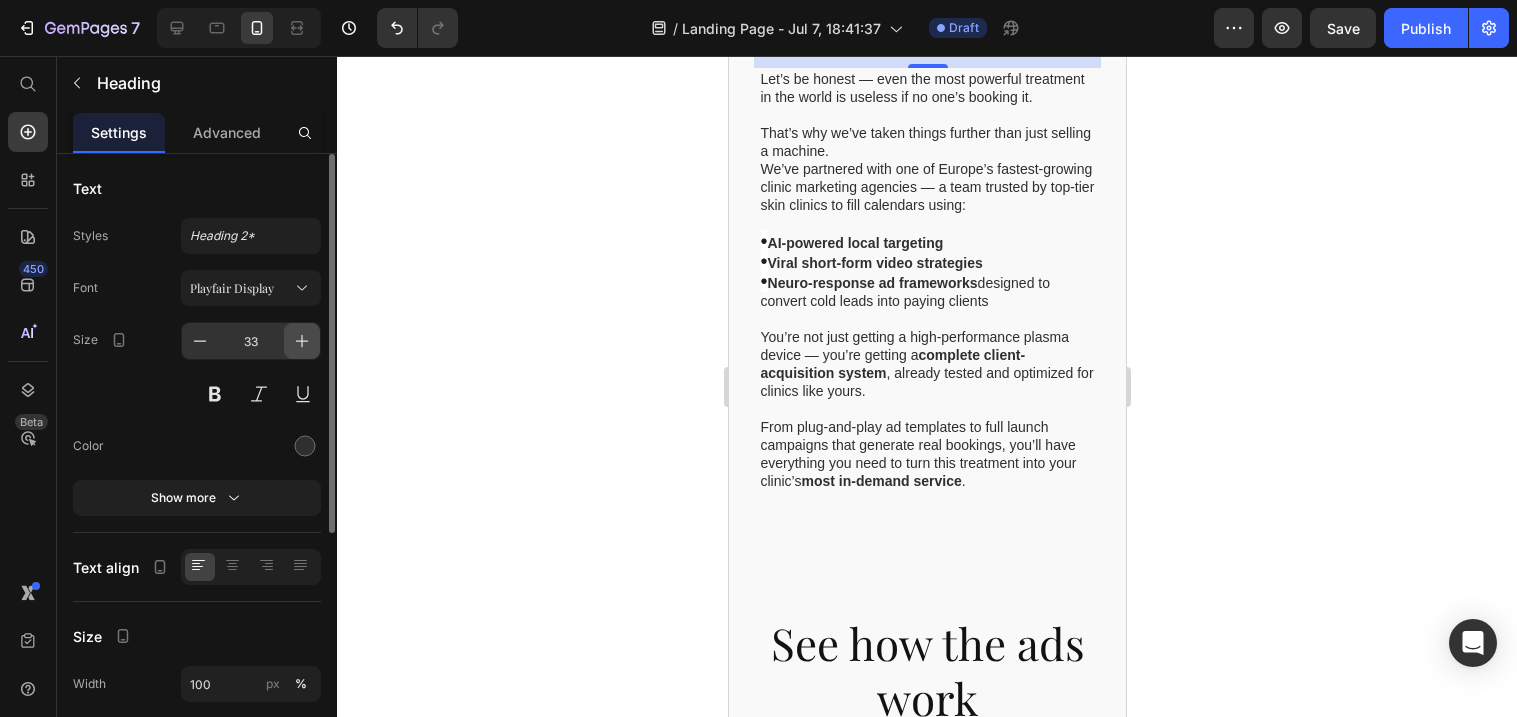 click at bounding box center [302, 341] 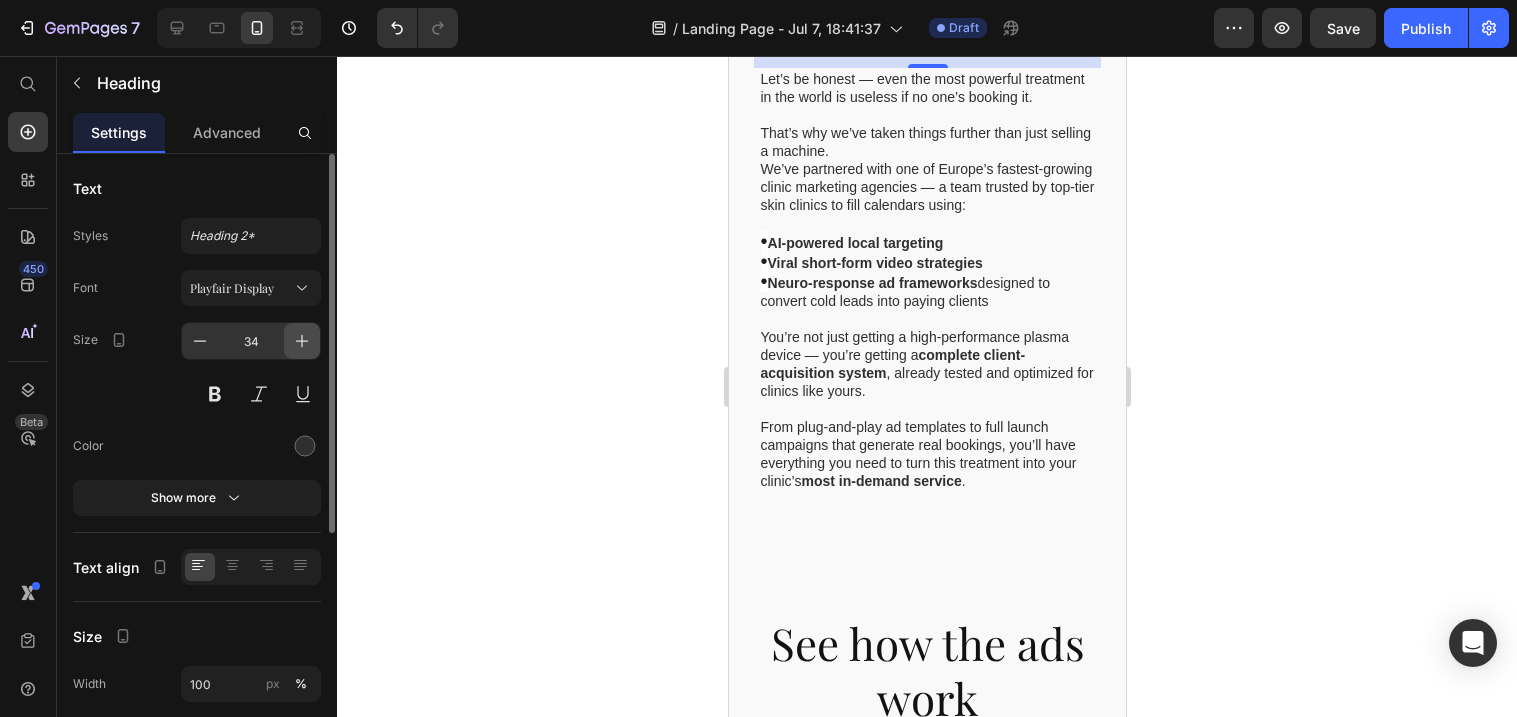click at bounding box center [302, 341] 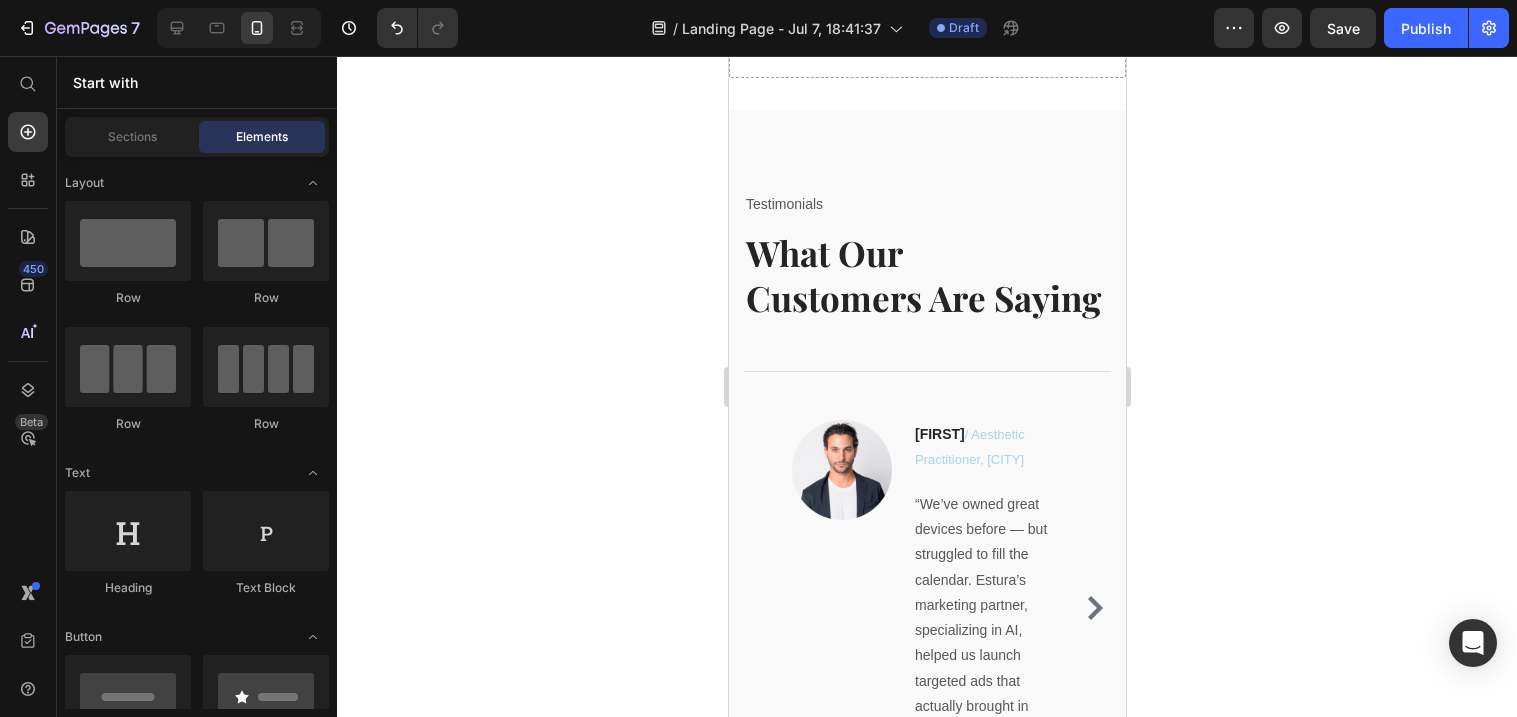 scroll, scrollTop: 5366, scrollLeft: 0, axis: vertical 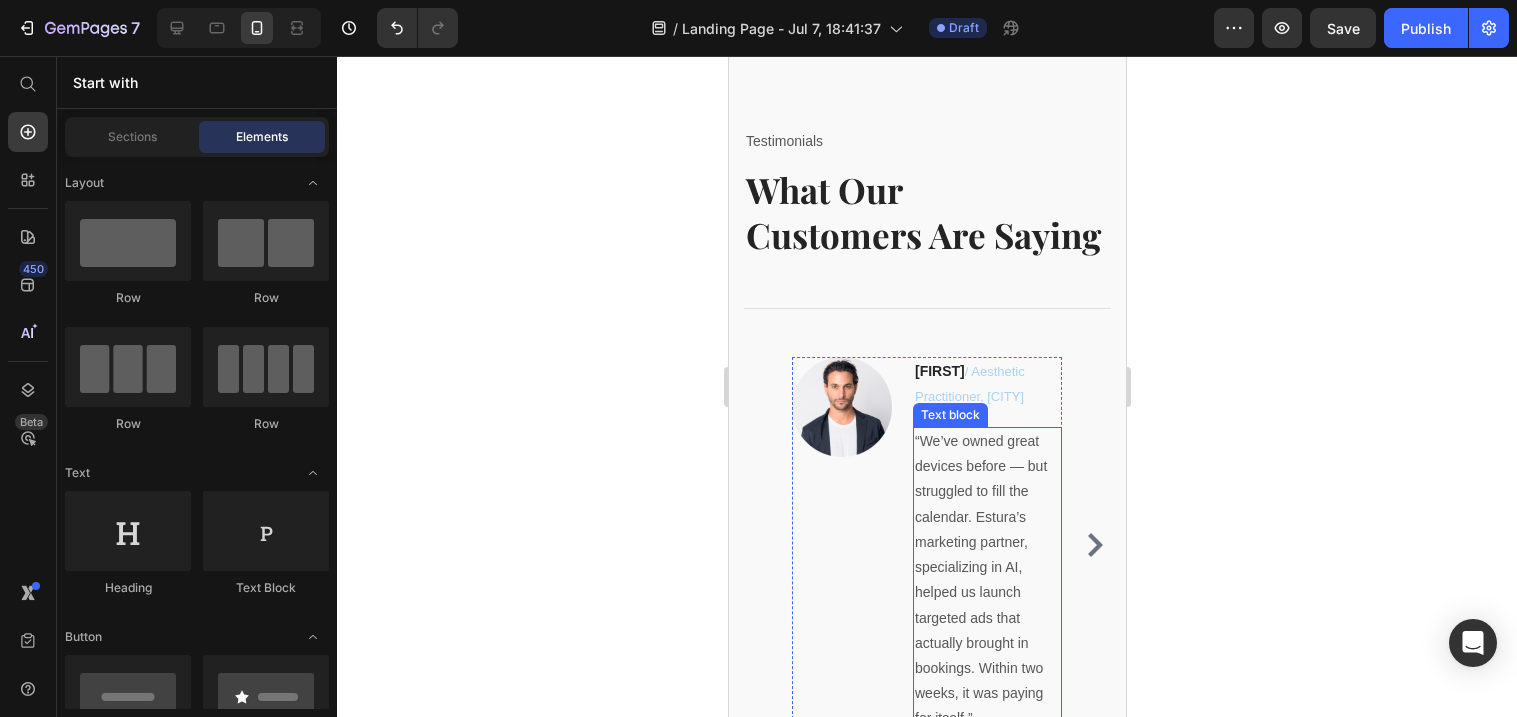click on "“We’ve owned great devices before — but struggled to fill the calendar. Estura’s marketing partner, specializing in AI, helped us launch targeted ads that actually brought in bookings. Within two weeks, it was paying for itself.”" at bounding box center [986, 580] 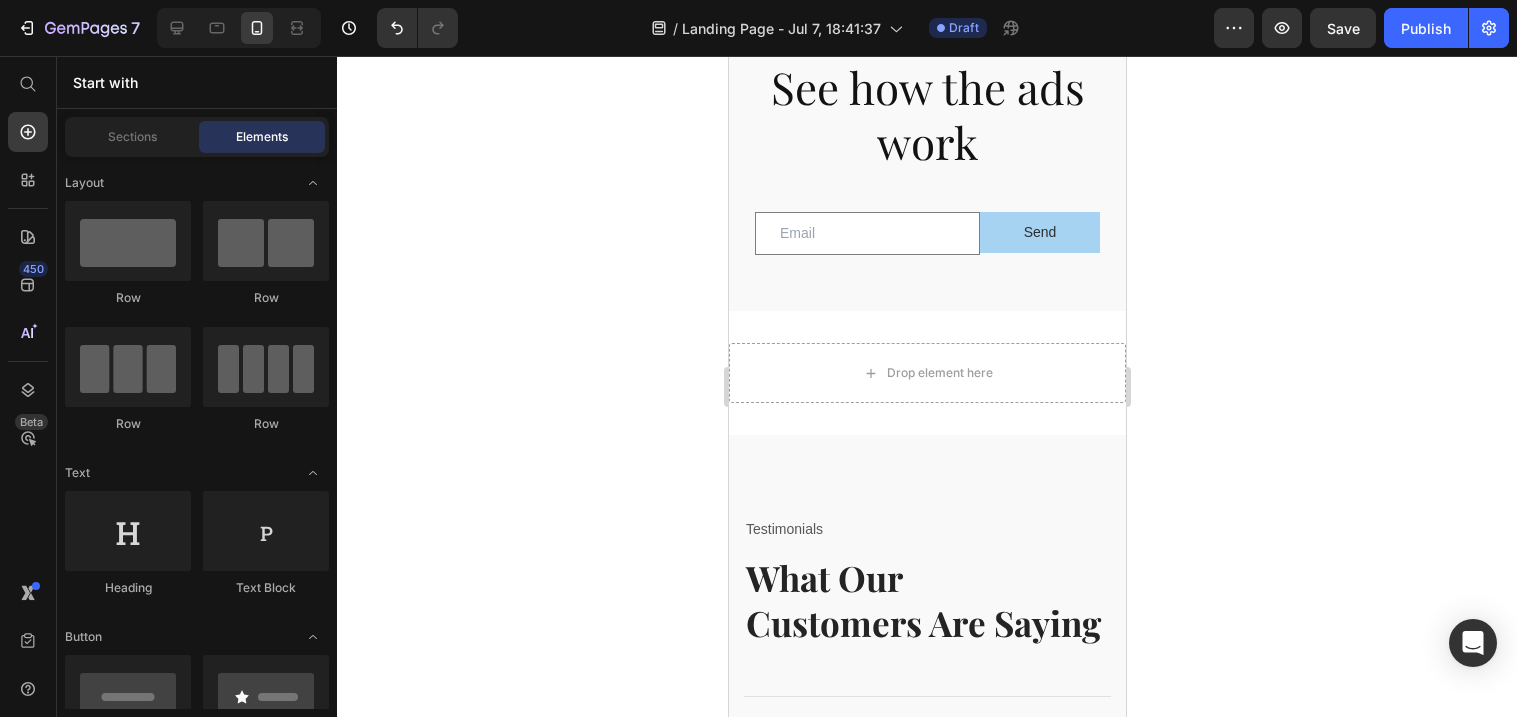 scroll, scrollTop: 5009, scrollLeft: 0, axis: vertical 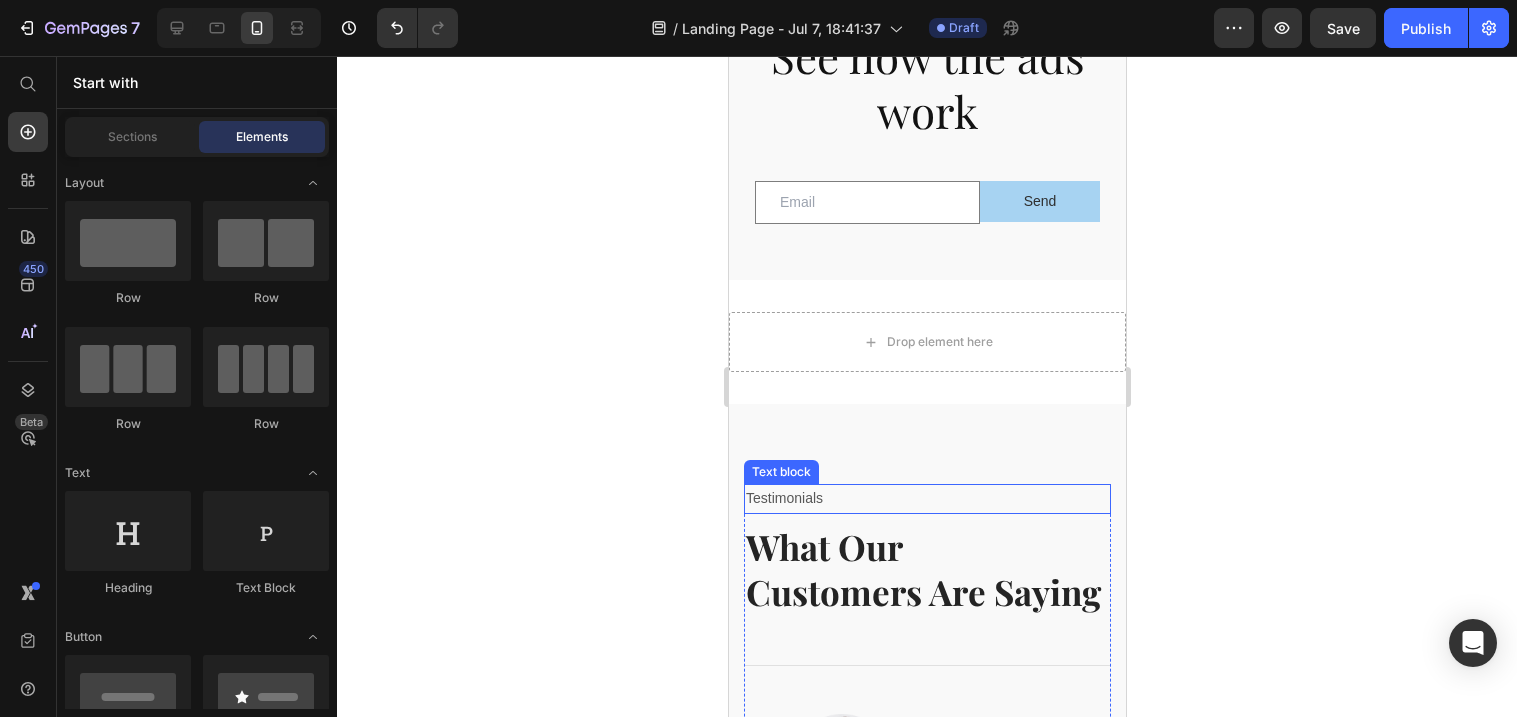 click on "Testimonials" at bounding box center (926, 498) 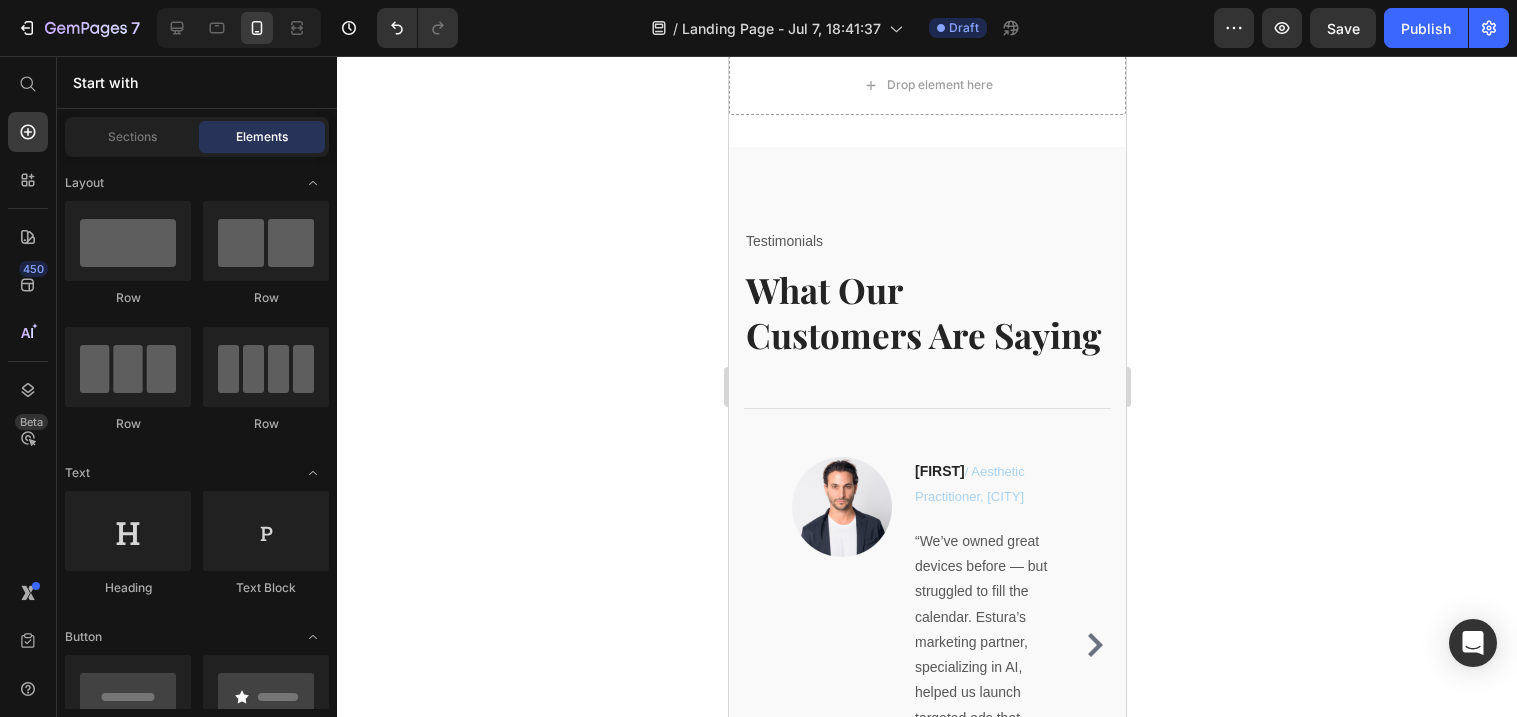 scroll, scrollTop: 5032, scrollLeft: 0, axis: vertical 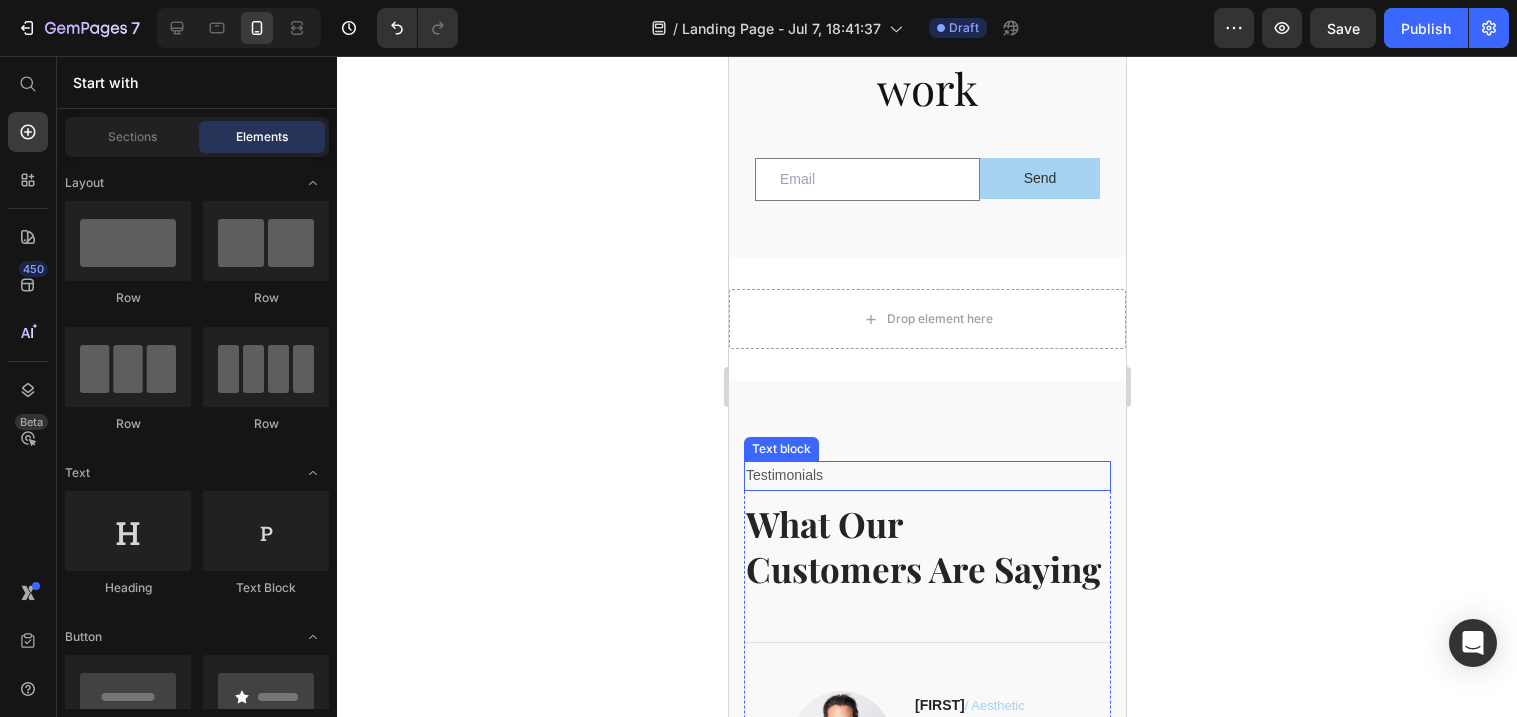 click on "Testimonials" at bounding box center (926, 475) 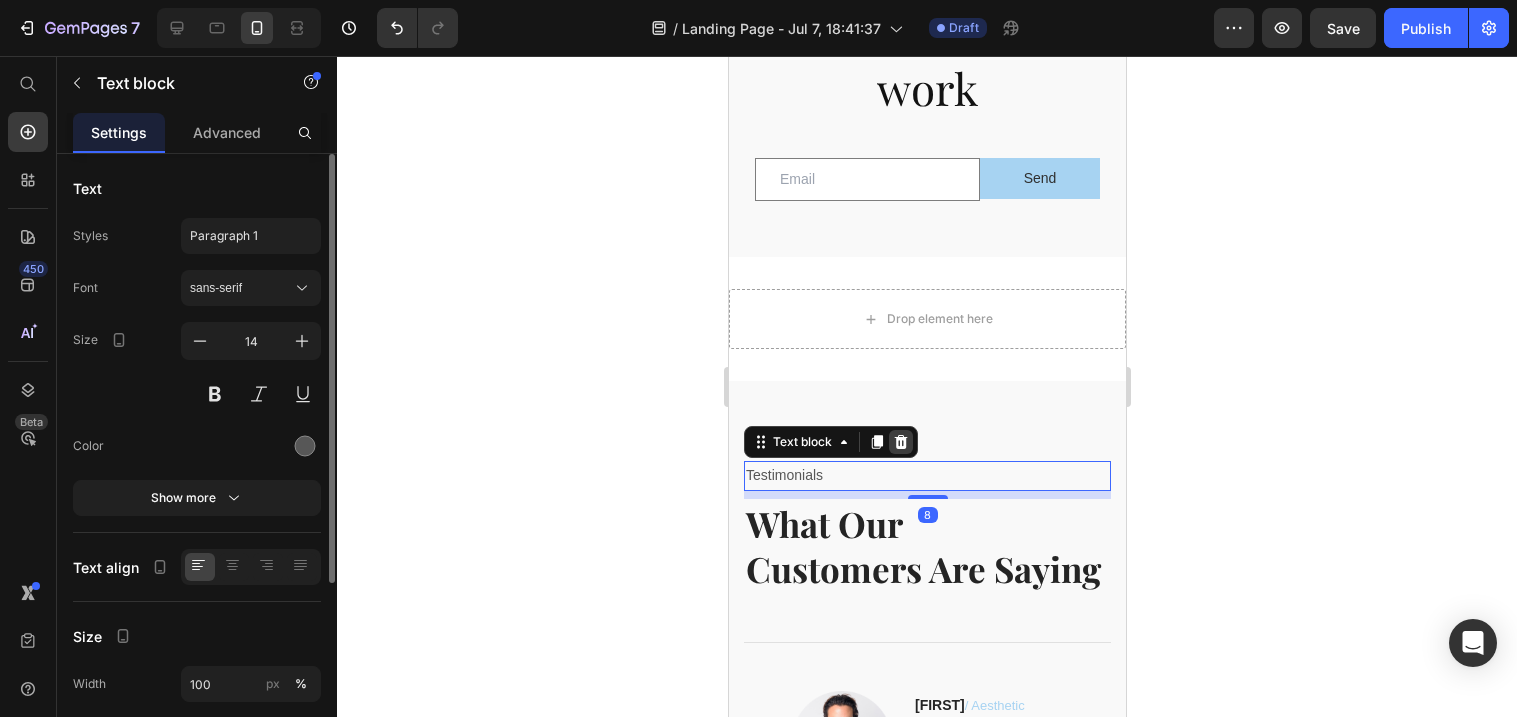 click at bounding box center (900, 442) 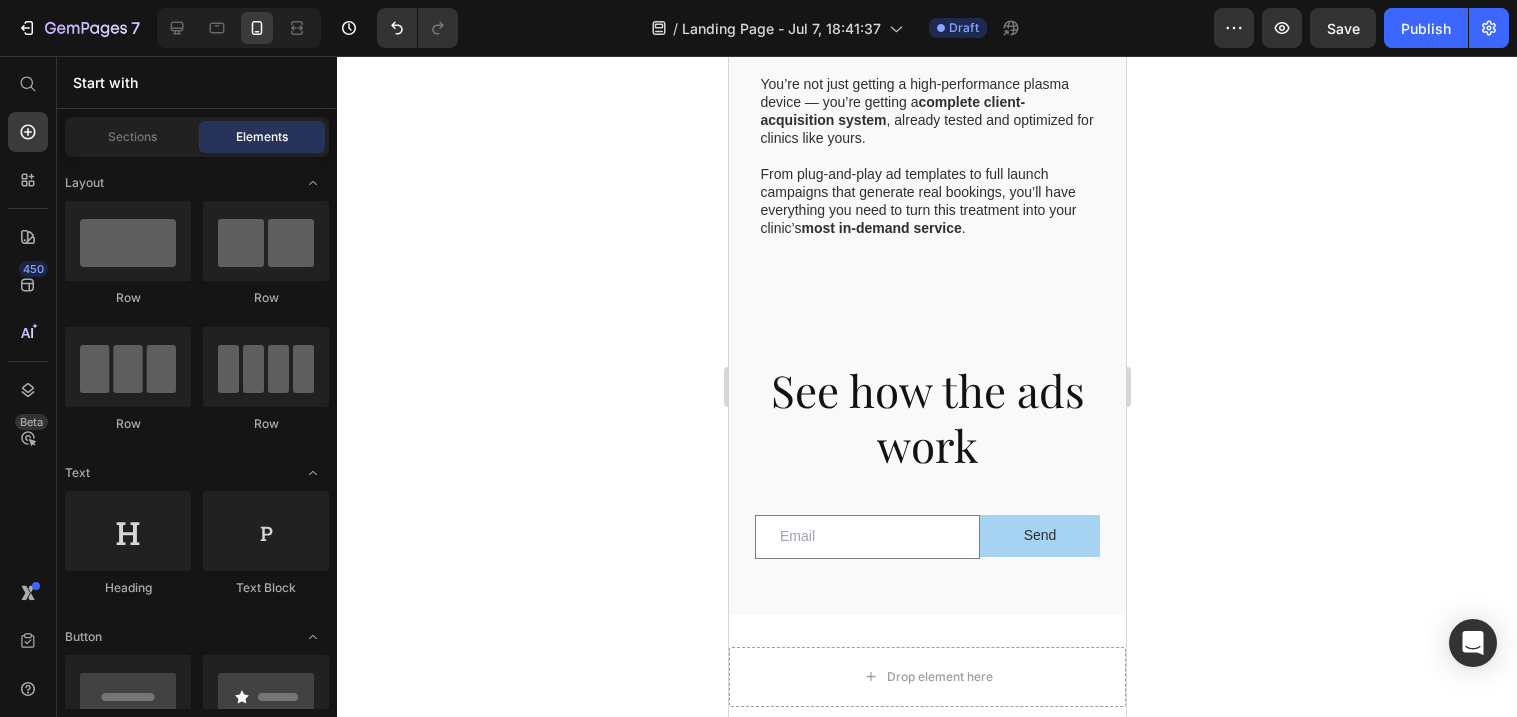 scroll, scrollTop: 4511, scrollLeft: 0, axis: vertical 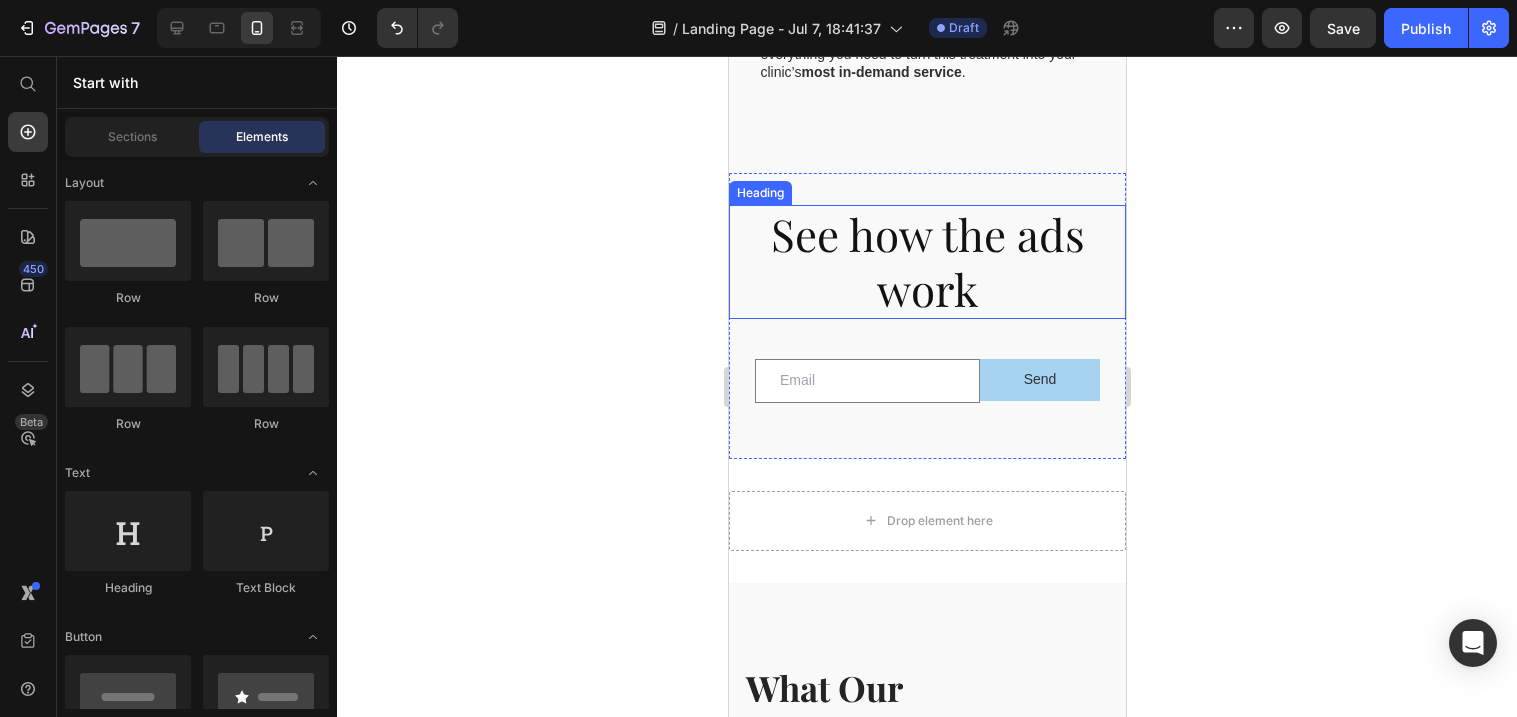 click on "See how the ads work" at bounding box center [927, 261] 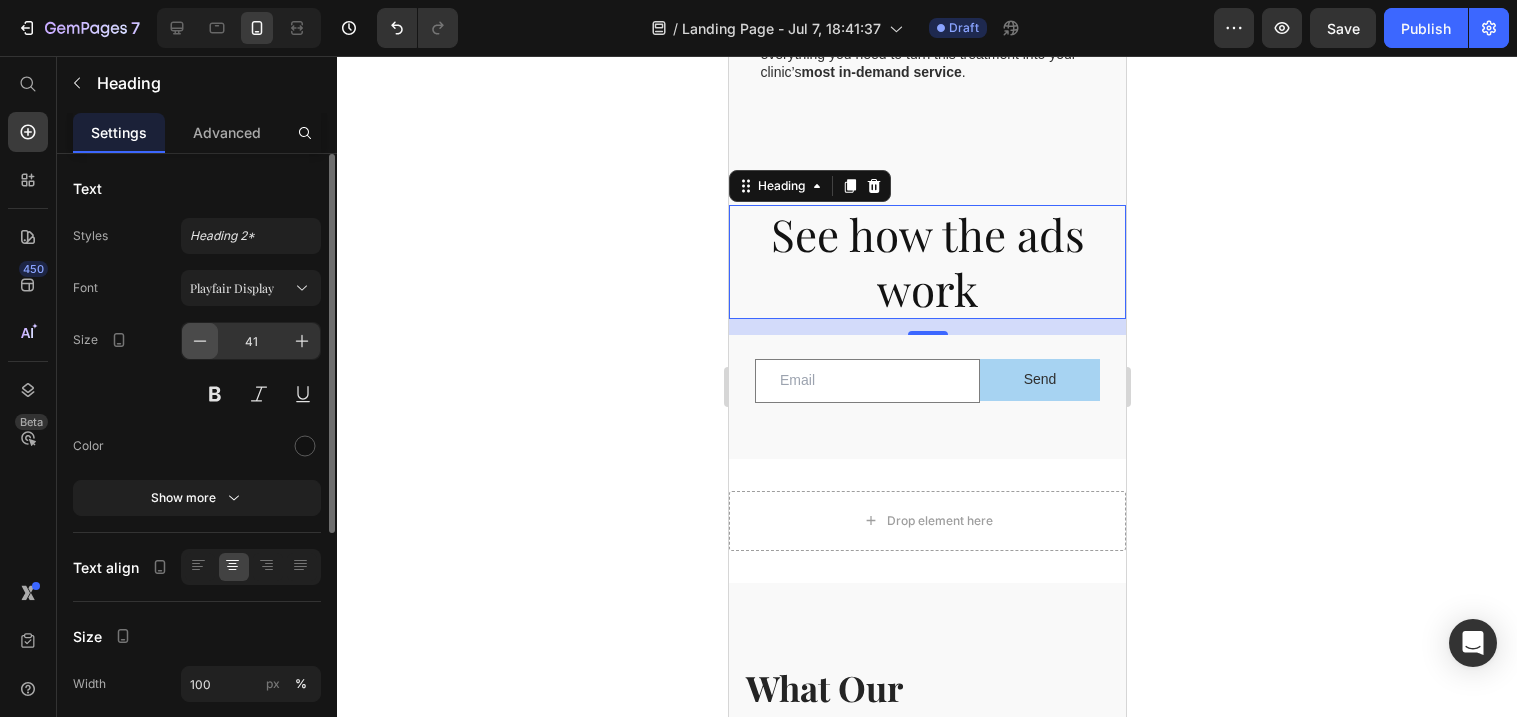 click at bounding box center [200, 341] 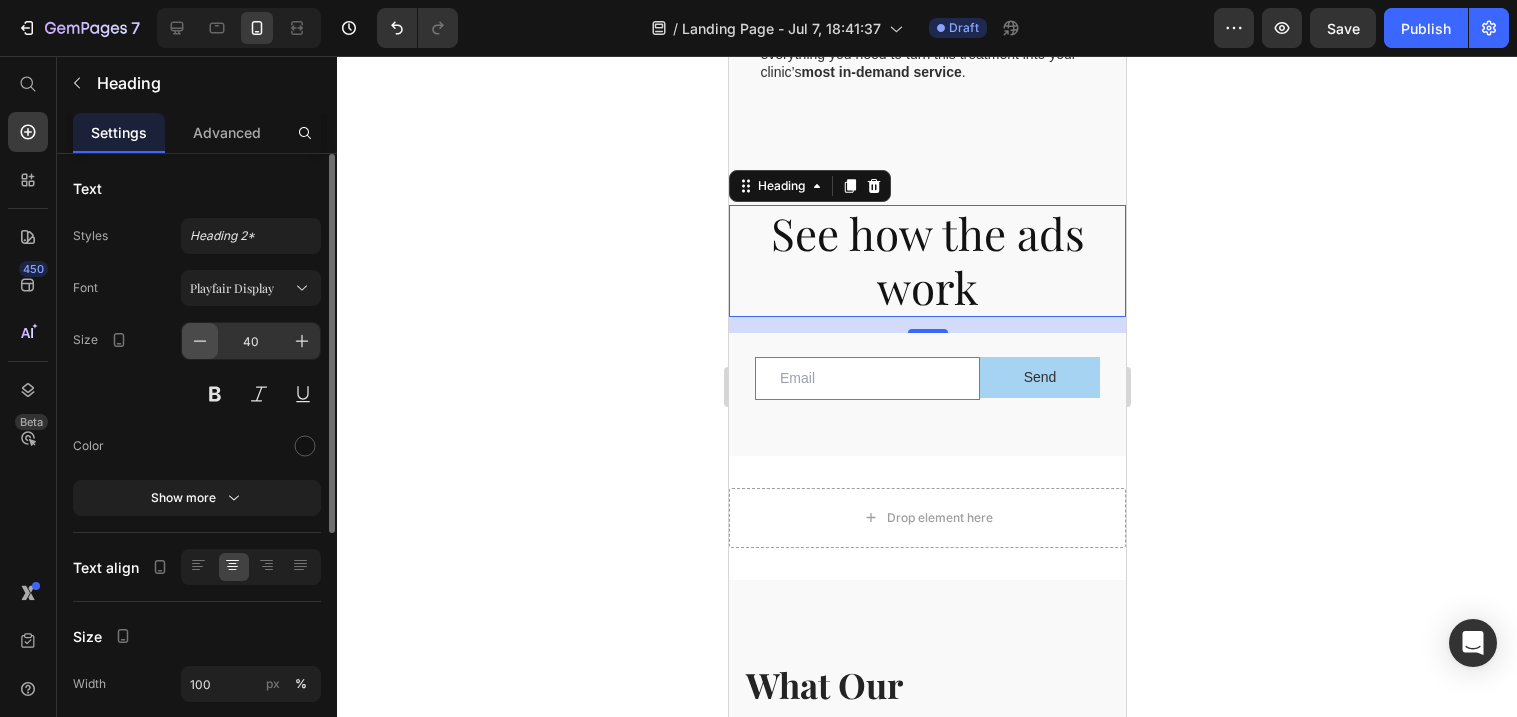 click at bounding box center (200, 341) 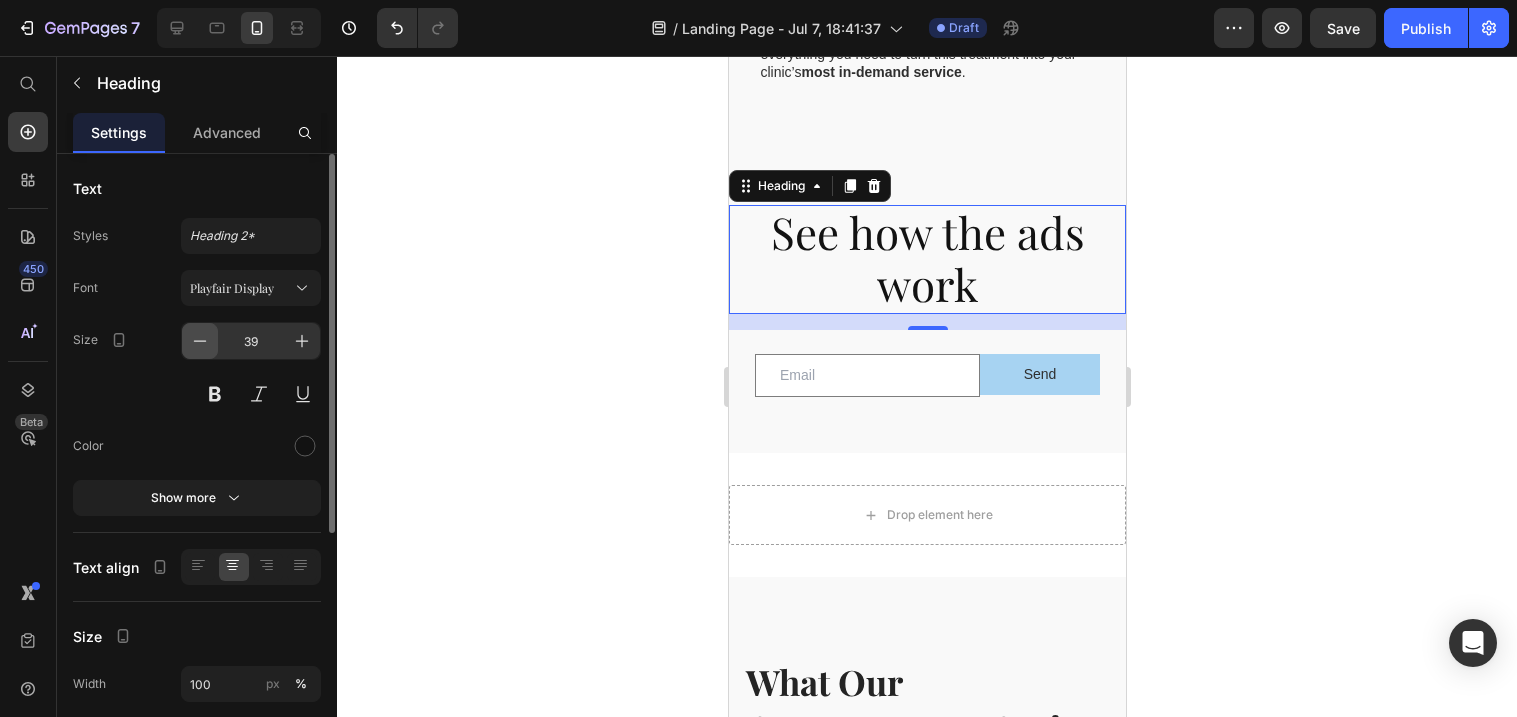 click at bounding box center [200, 341] 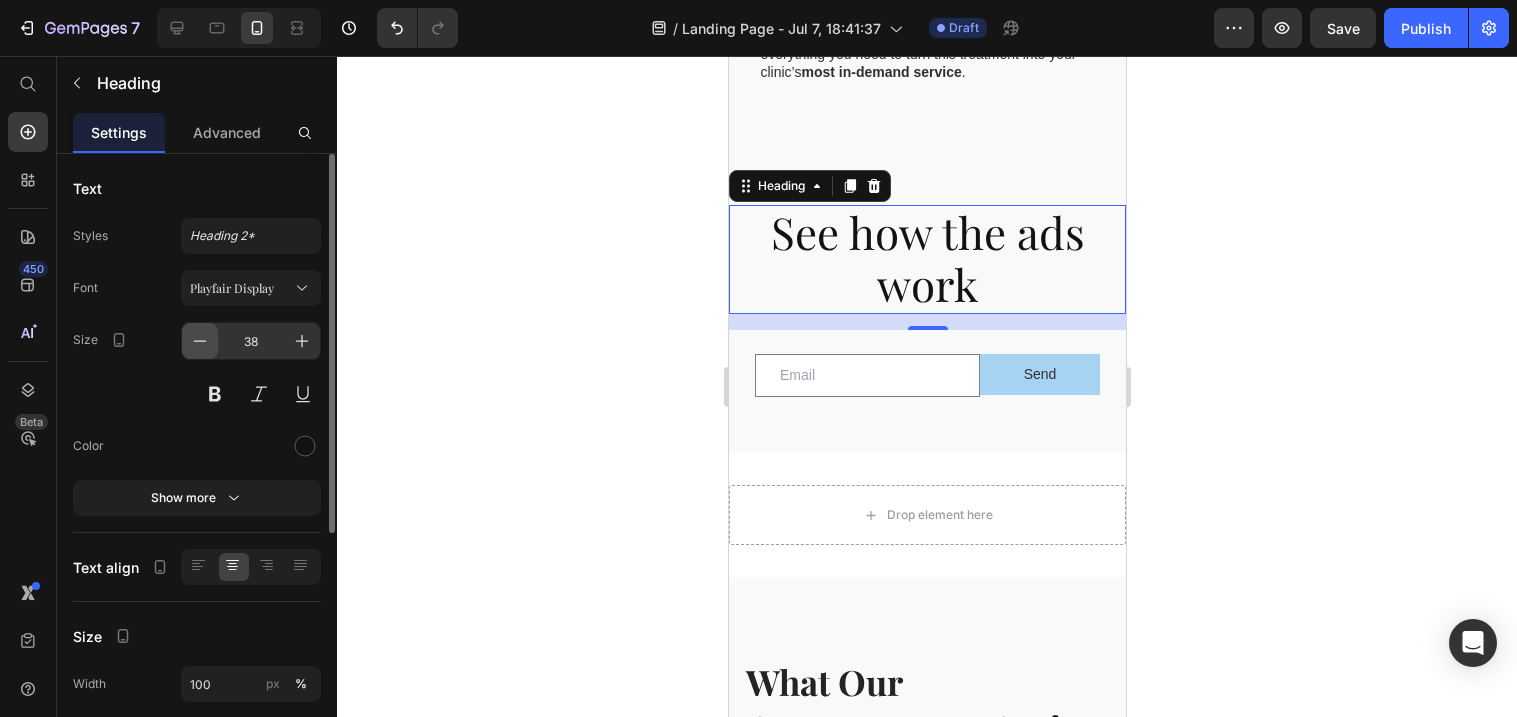 click at bounding box center (200, 341) 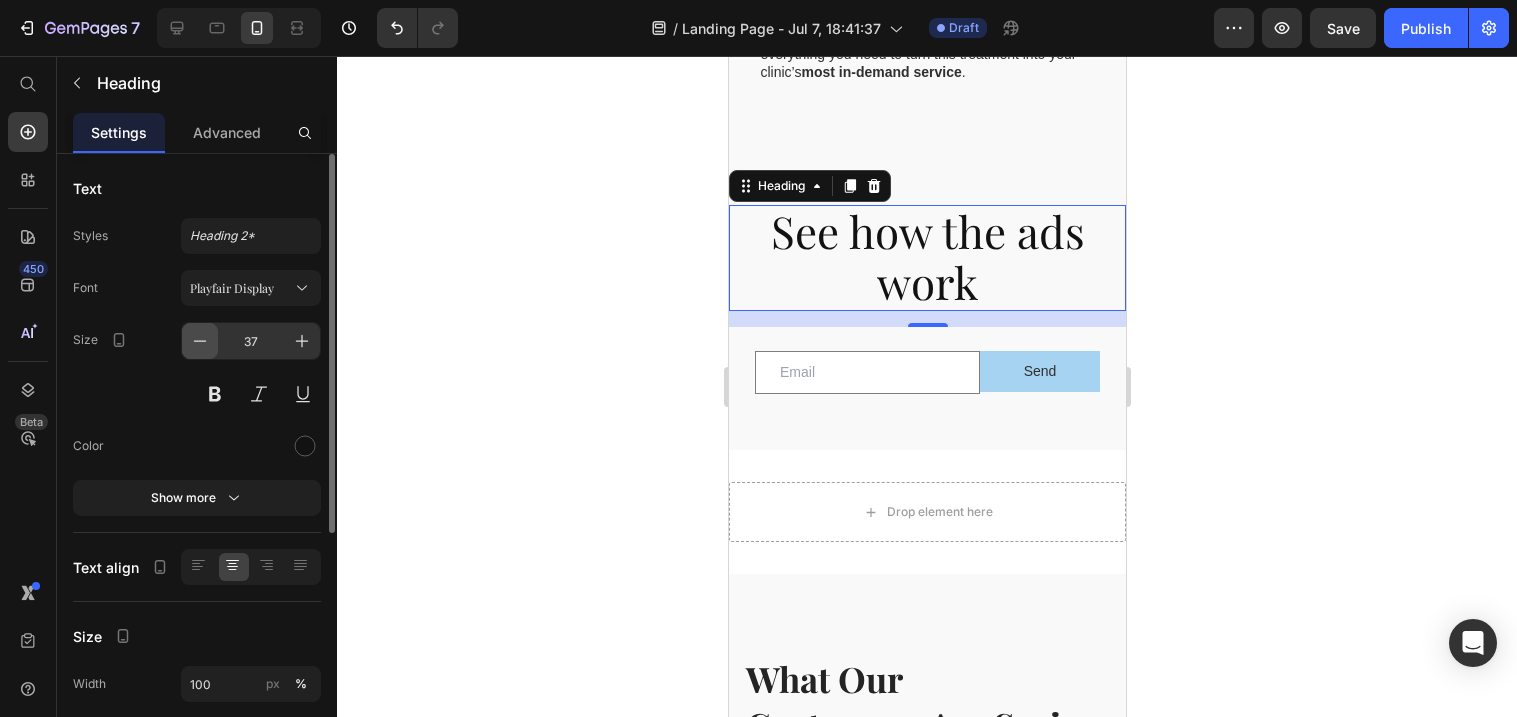 click at bounding box center [200, 341] 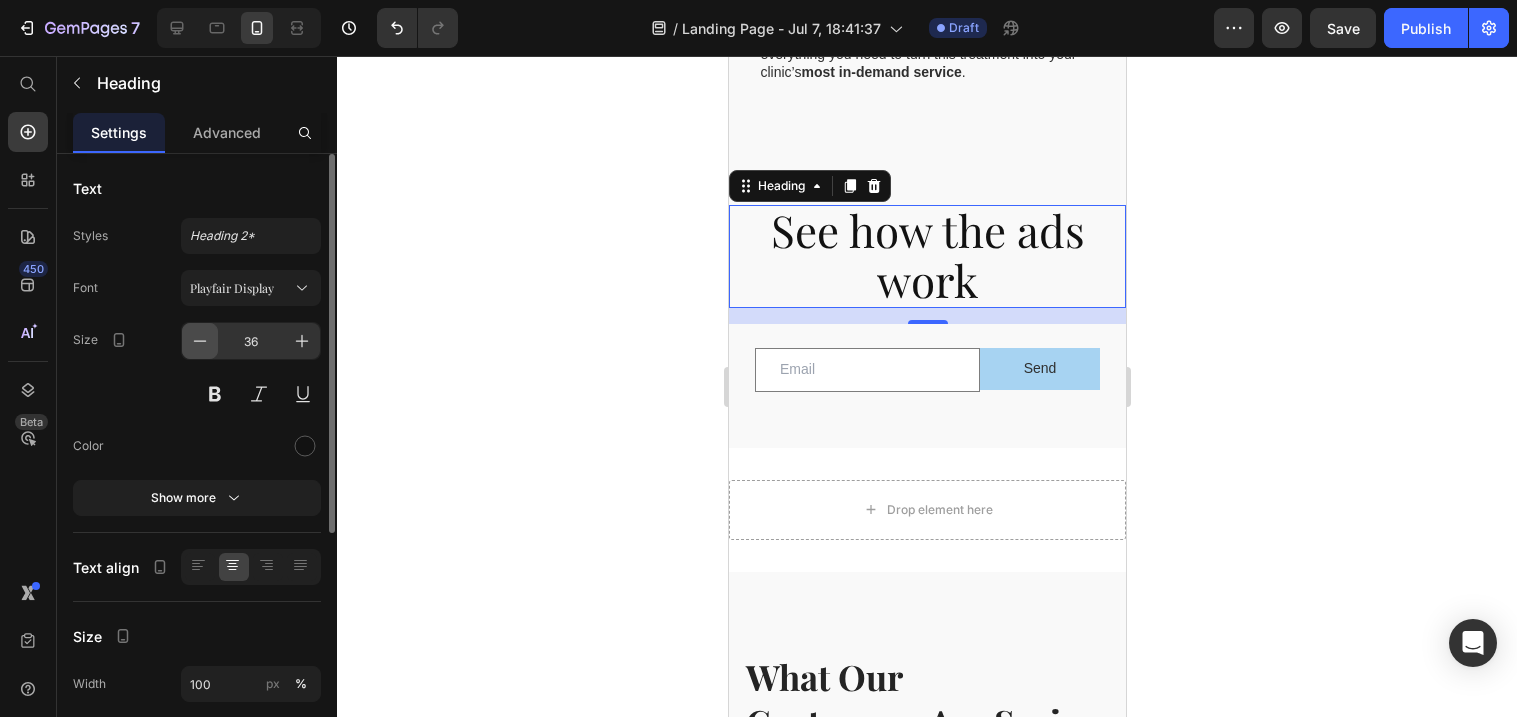 click at bounding box center [200, 341] 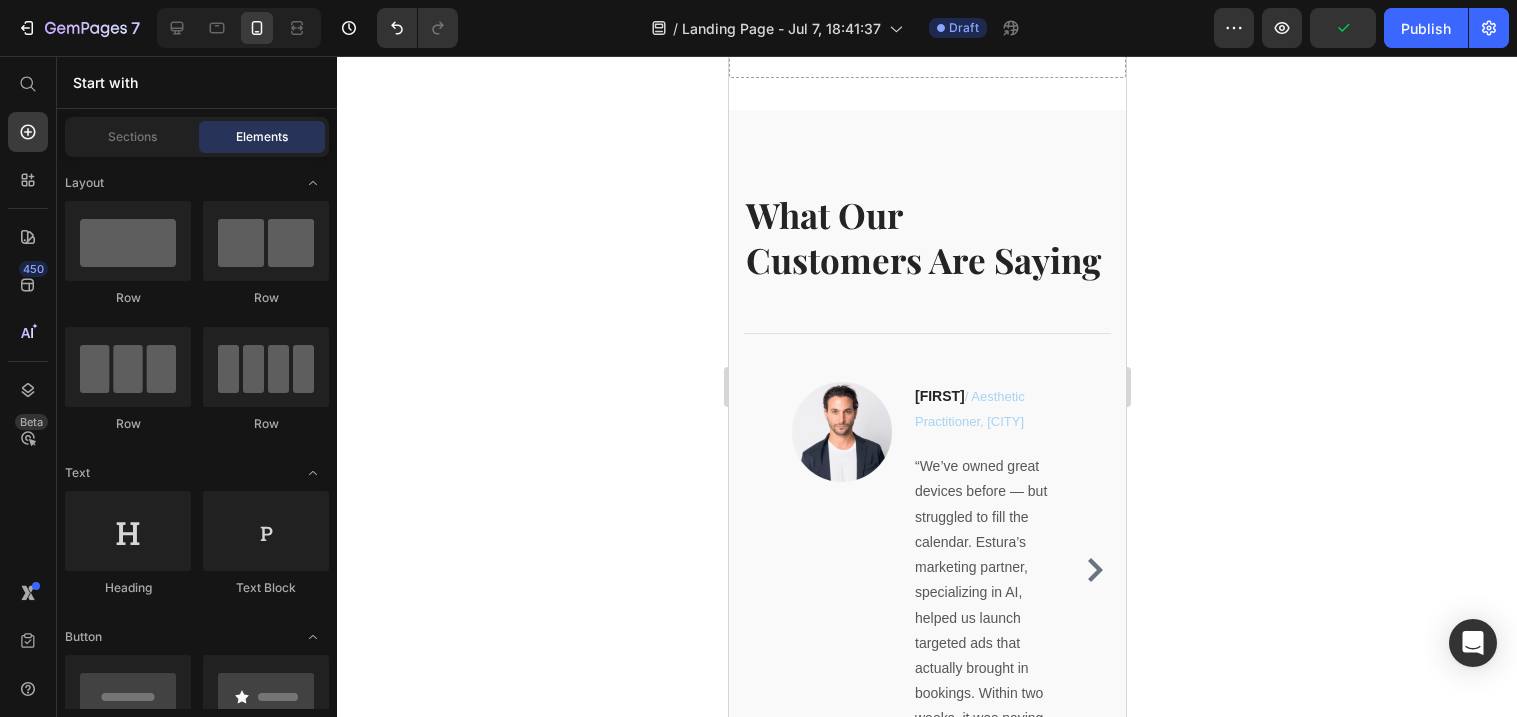 scroll, scrollTop: 5308, scrollLeft: 0, axis: vertical 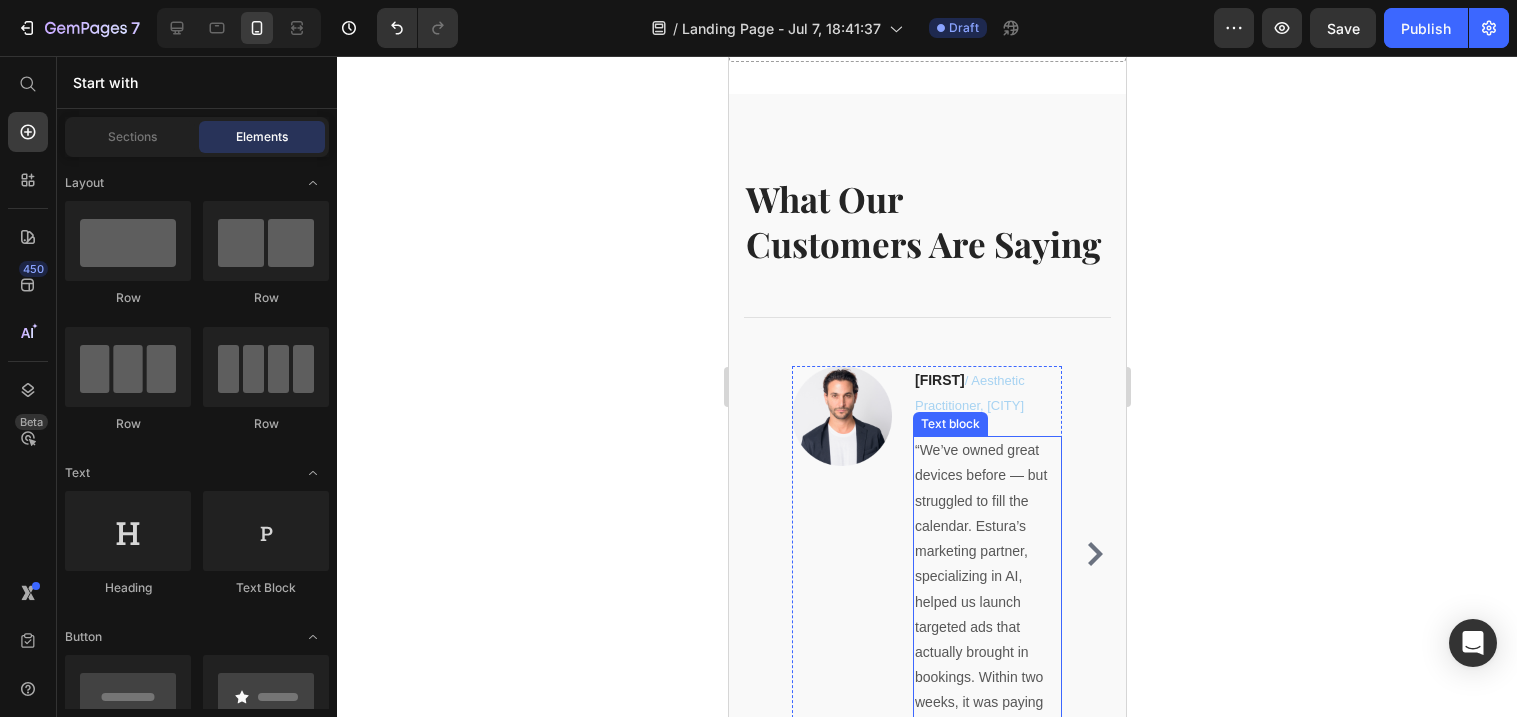 click on "“We’ve owned great devices before — but struggled to fill the calendar. Estura’s marketing partner, specializing in AI, helped us launch targeted ads that actually brought in bookings. Within two weeks, it was paying for itself.”" at bounding box center [986, 589] 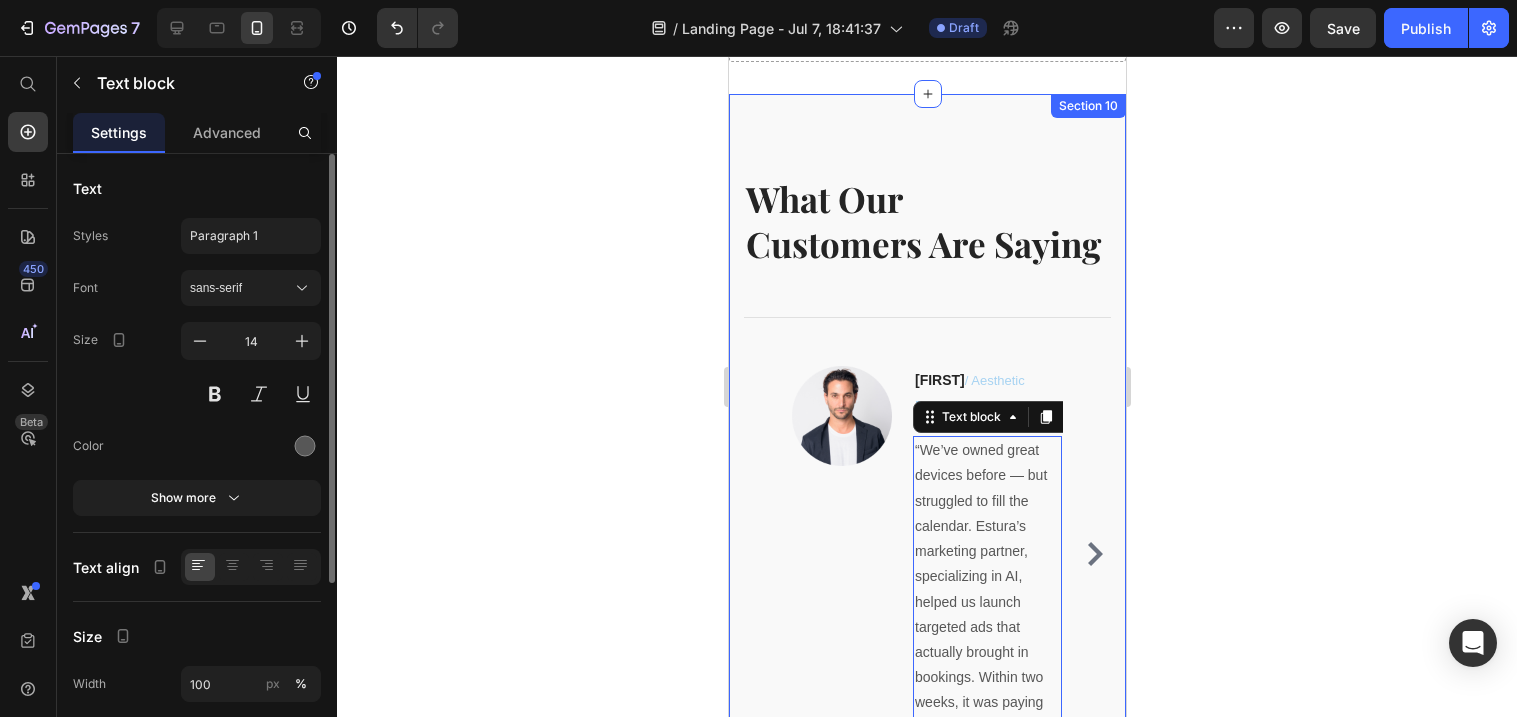 click on "What Our  Customers Are Saying Heading                Title Line Image Mirella F. / Aesthetic Practitioner, Milan Text block “We’ve owned great devices before — but struggled to fill the calendar. Estura’s marketing partner, specializing in AI, helped us launch targeted ads that actually brought in bookings. Within two weeks, it was paying for itself.” Text block   0 Row Image Anna M.   /  Clinic Owner, Oslo Text block “Eight months in, we had a attachment issue. I expected silence — instead, they replied the same day and sorted everything fast. That kind of support is rare. Estura truly stands behind their clinics.” Text block Row Image Elena S.   / Medspa Director, Barcelona Text block “Estura has quickly become our most profitable treatment. Low consumables, no downtime, and clients rebook on their own. We recovered the cost in under six weeks — and now it’s pure margin.” Text block Row Image Louise T.   / Skin Studio Owner, Amsterdam Text block Text block Row Carousel Row" at bounding box center (926, 474) 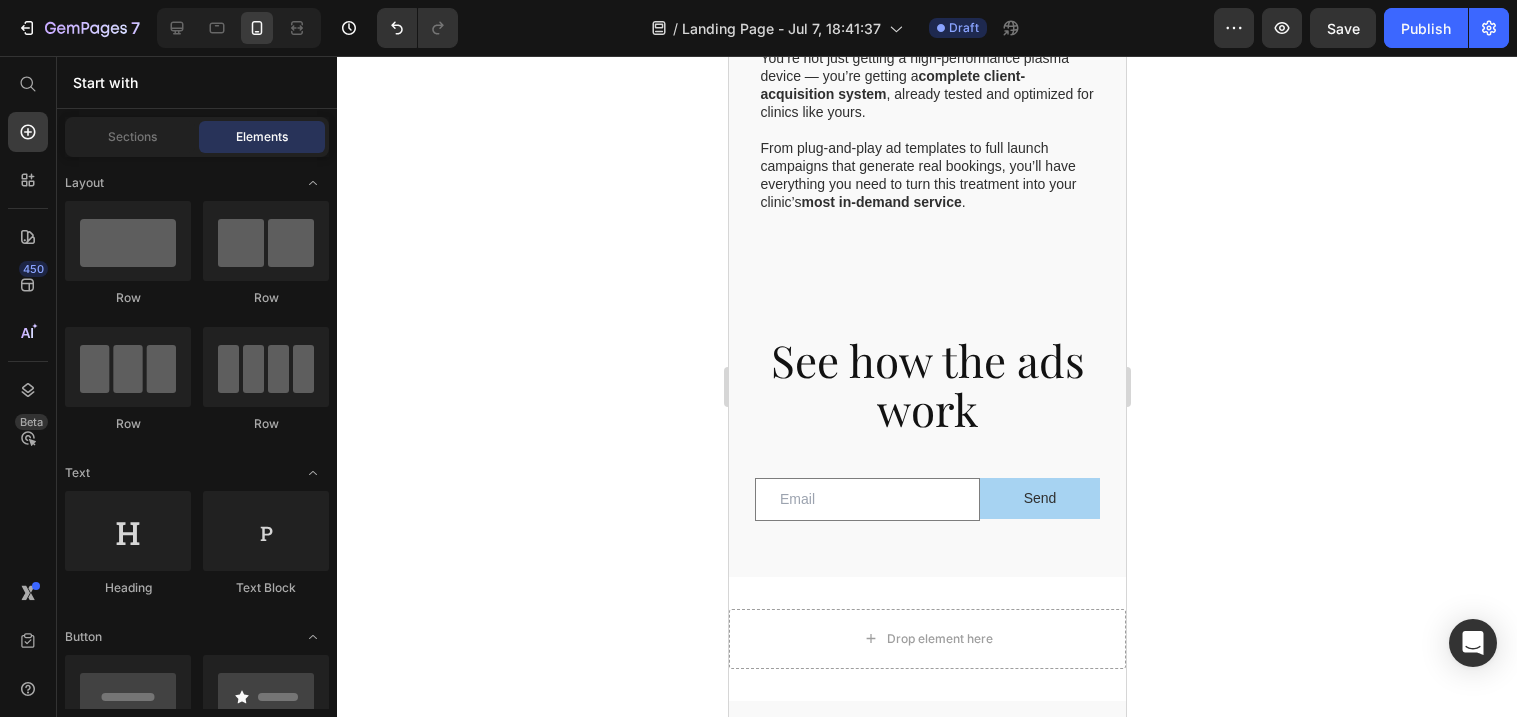 scroll, scrollTop: 4365, scrollLeft: 0, axis: vertical 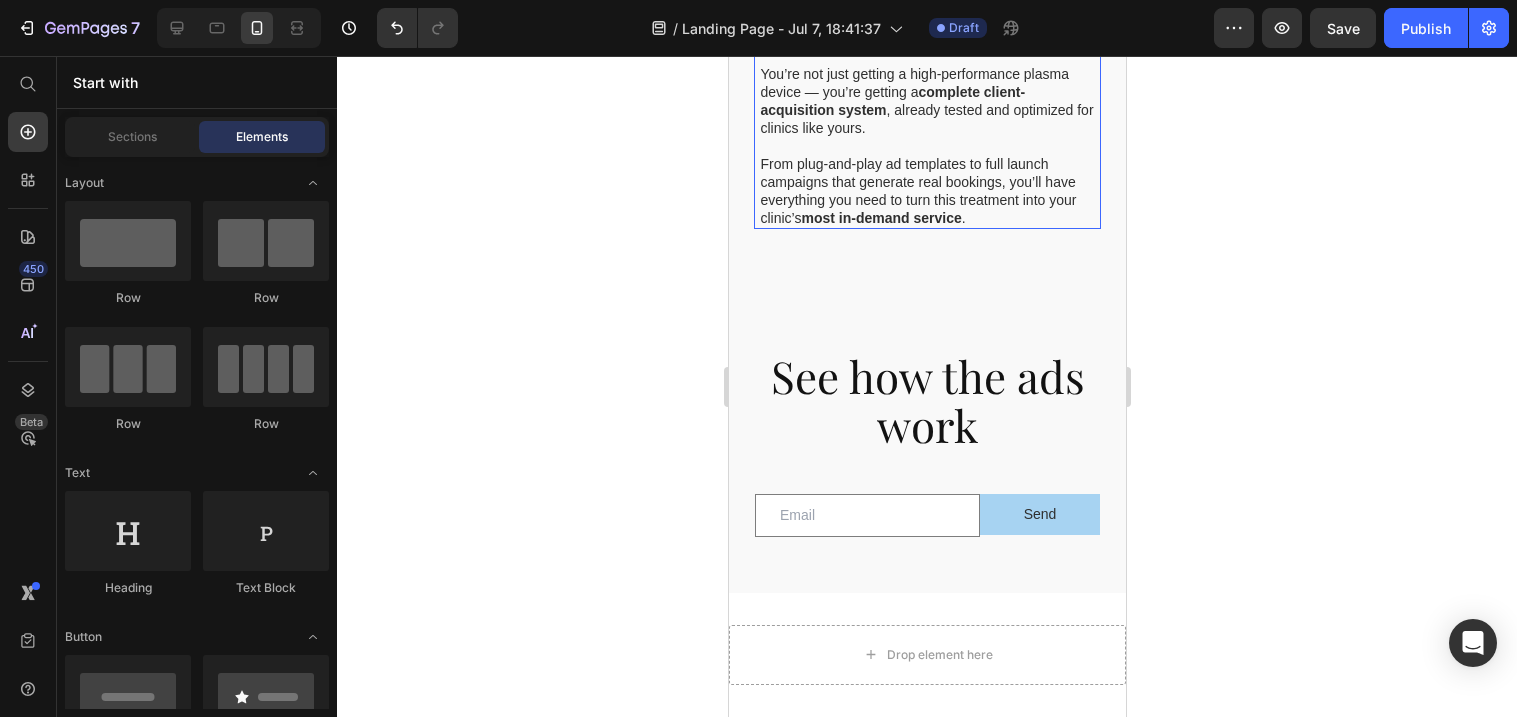 click on "• Neuro-response ad frameworks  designed to convert cold leads into paying clients" at bounding box center [927, 28] 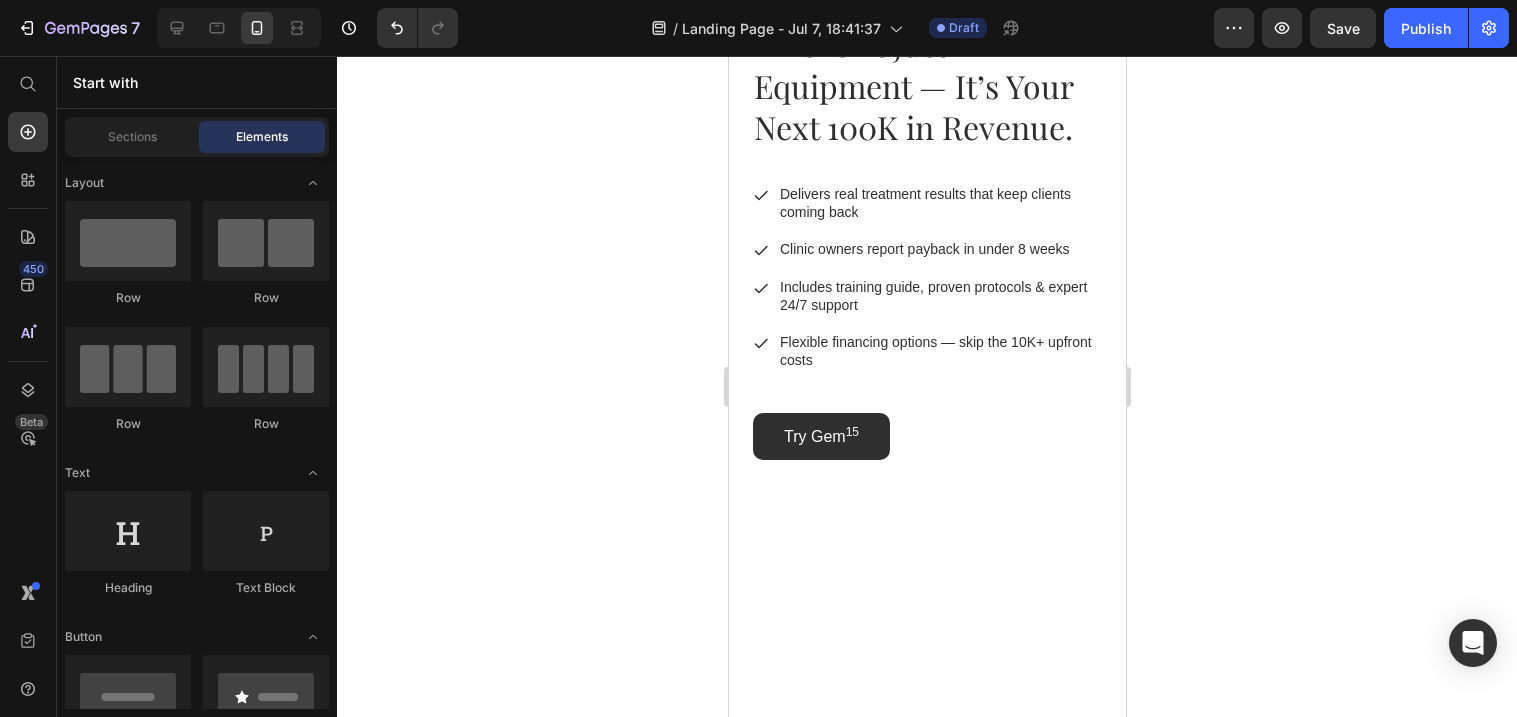 scroll, scrollTop: 3412, scrollLeft: 0, axis: vertical 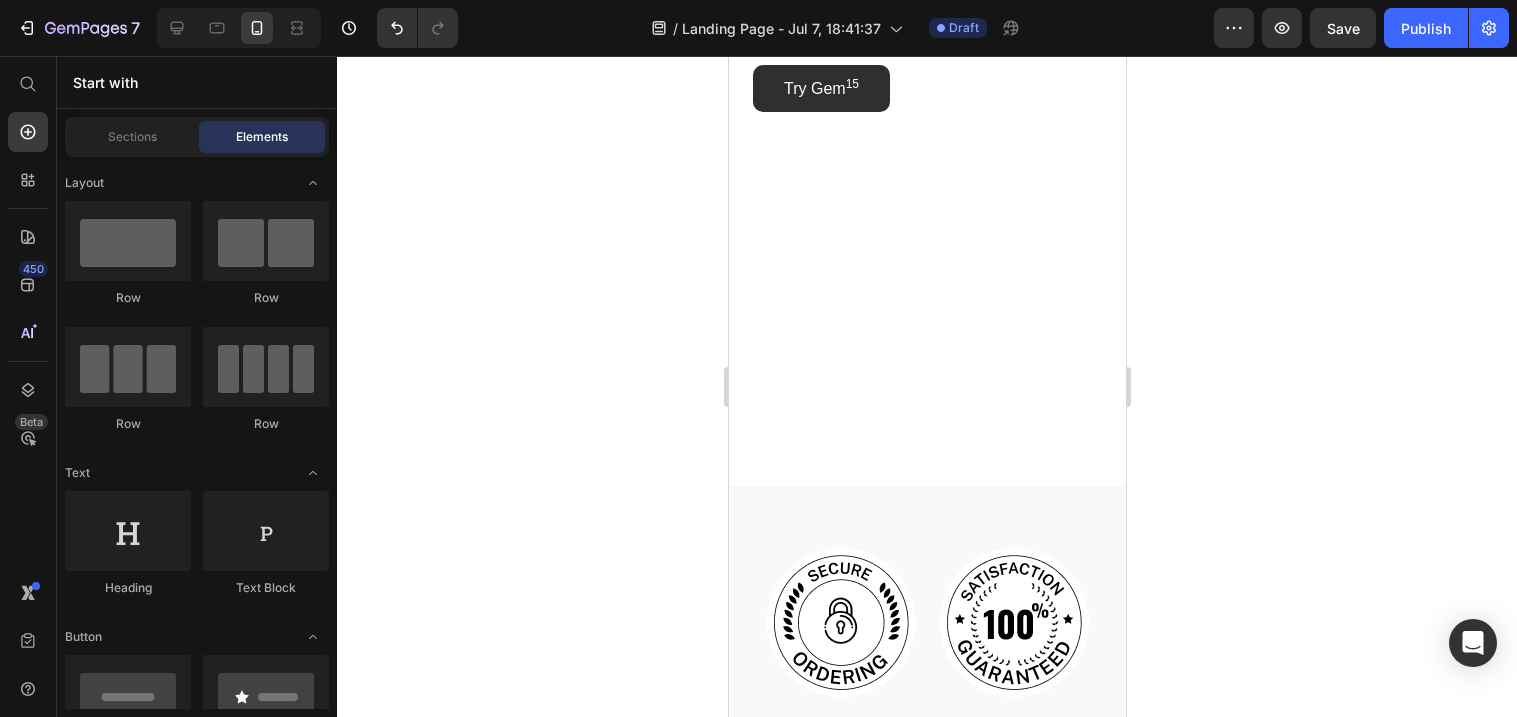 click at bounding box center [926, 11] 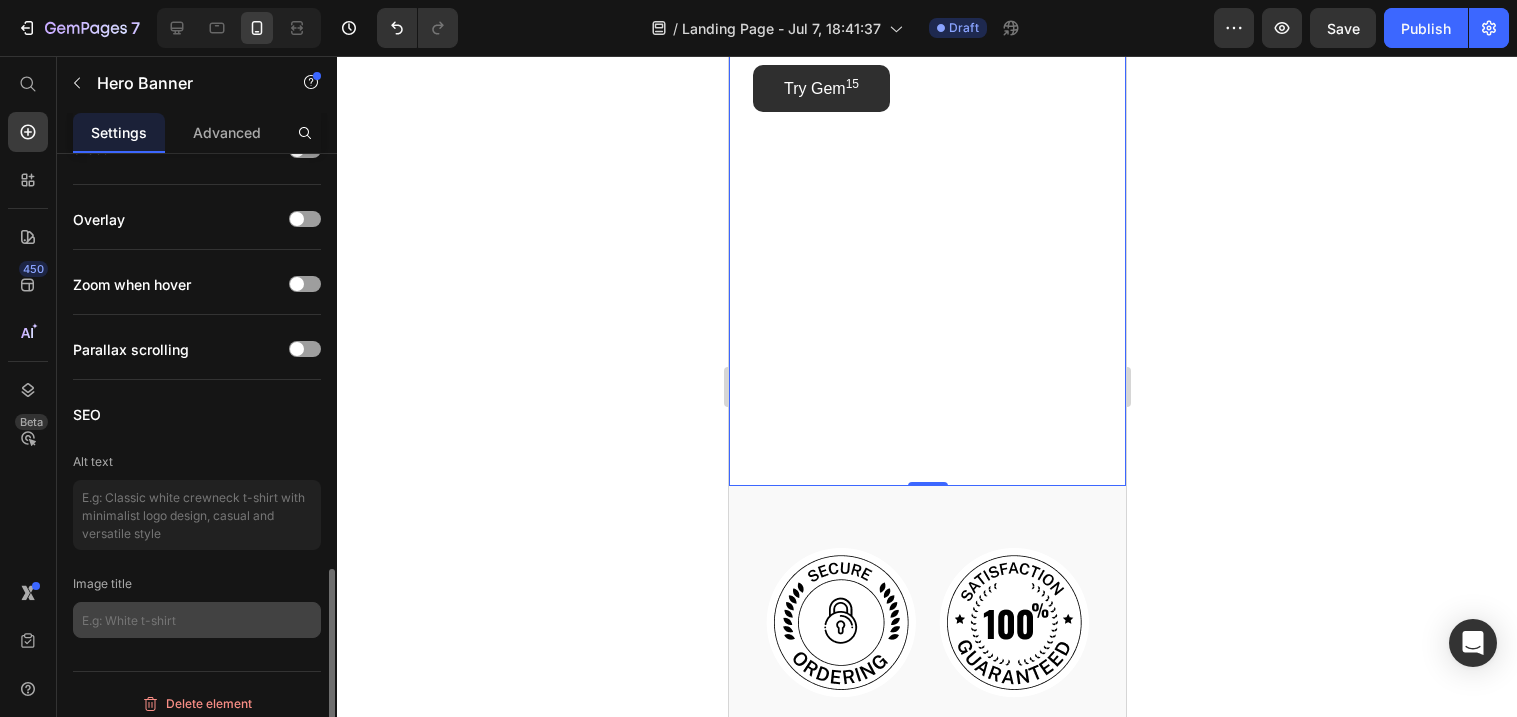 scroll, scrollTop: 1321, scrollLeft: 0, axis: vertical 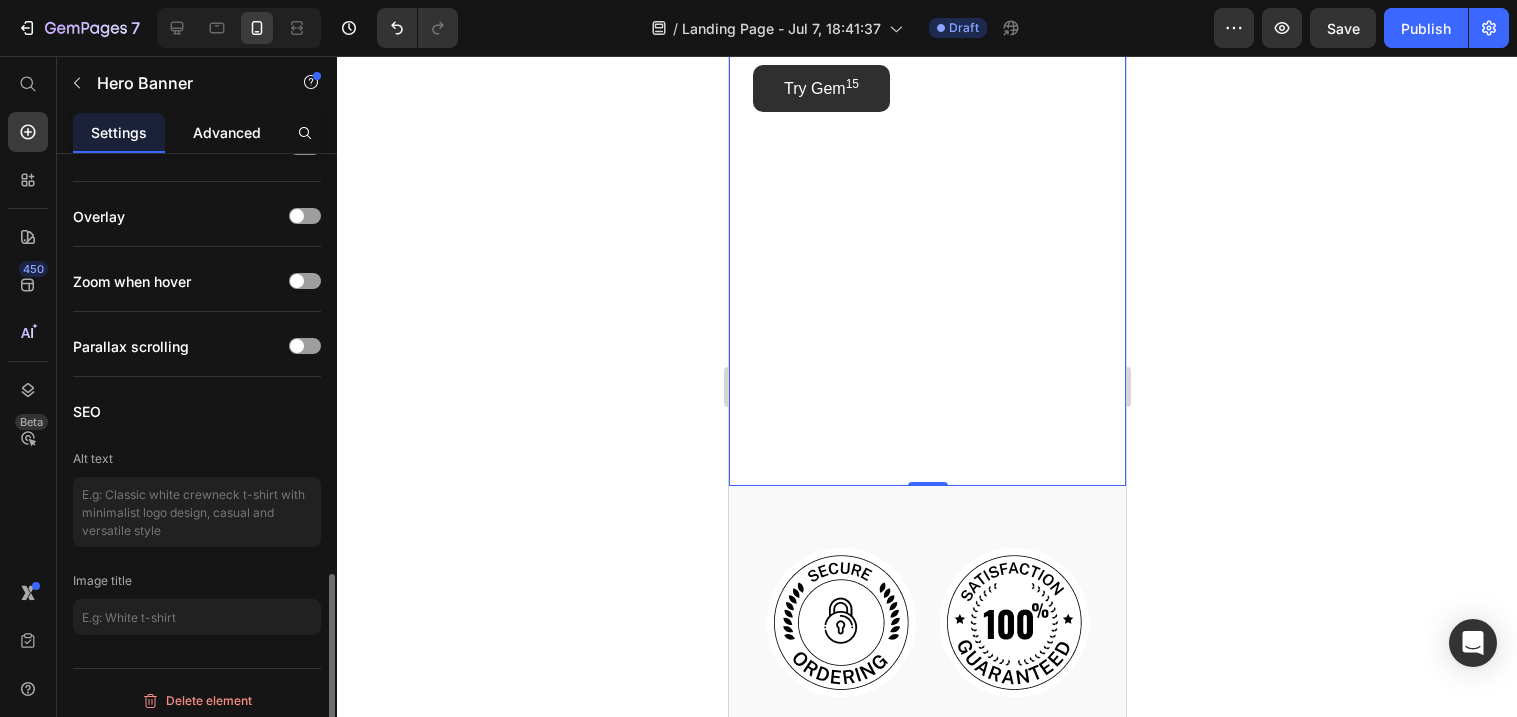 click on "Advanced" 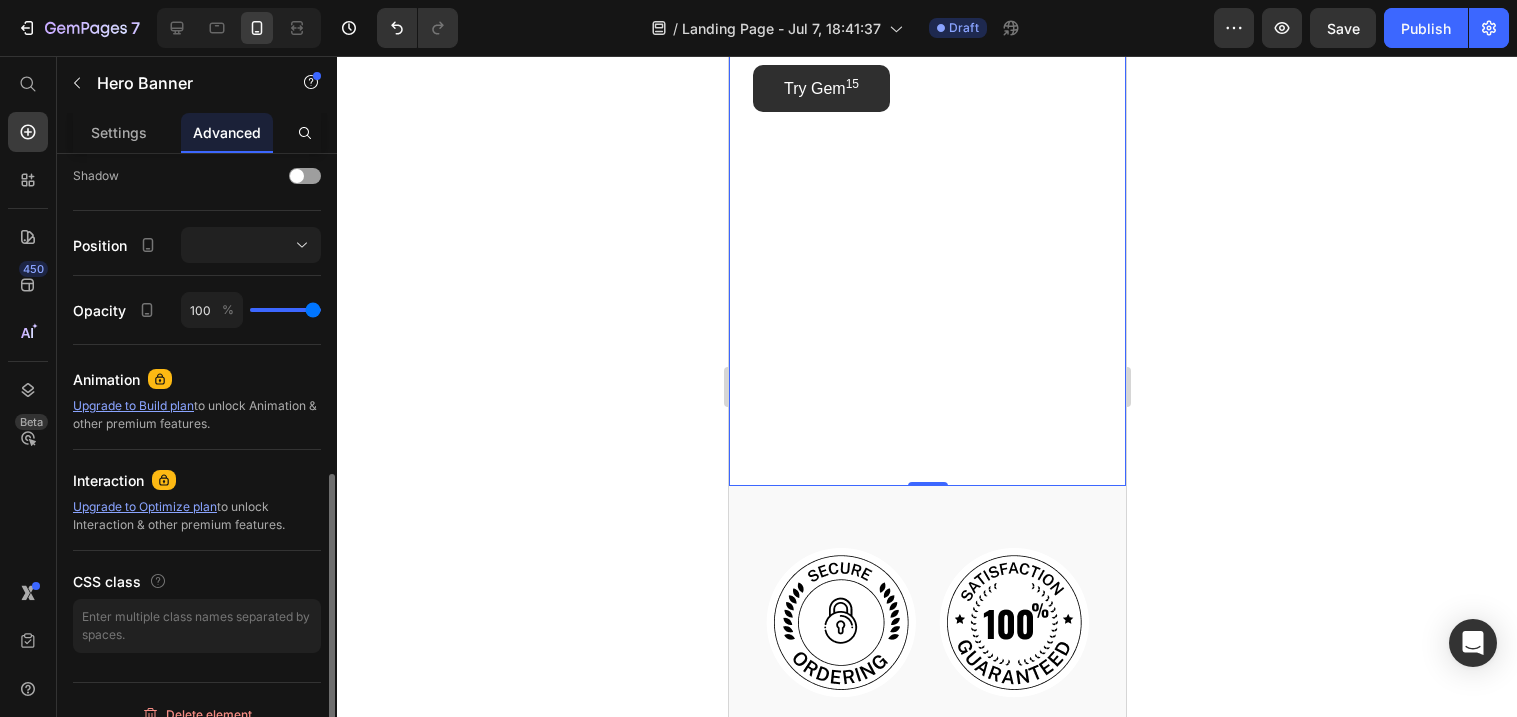 scroll, scrollTop: 666, scrollLeft: 0, axis: vertical 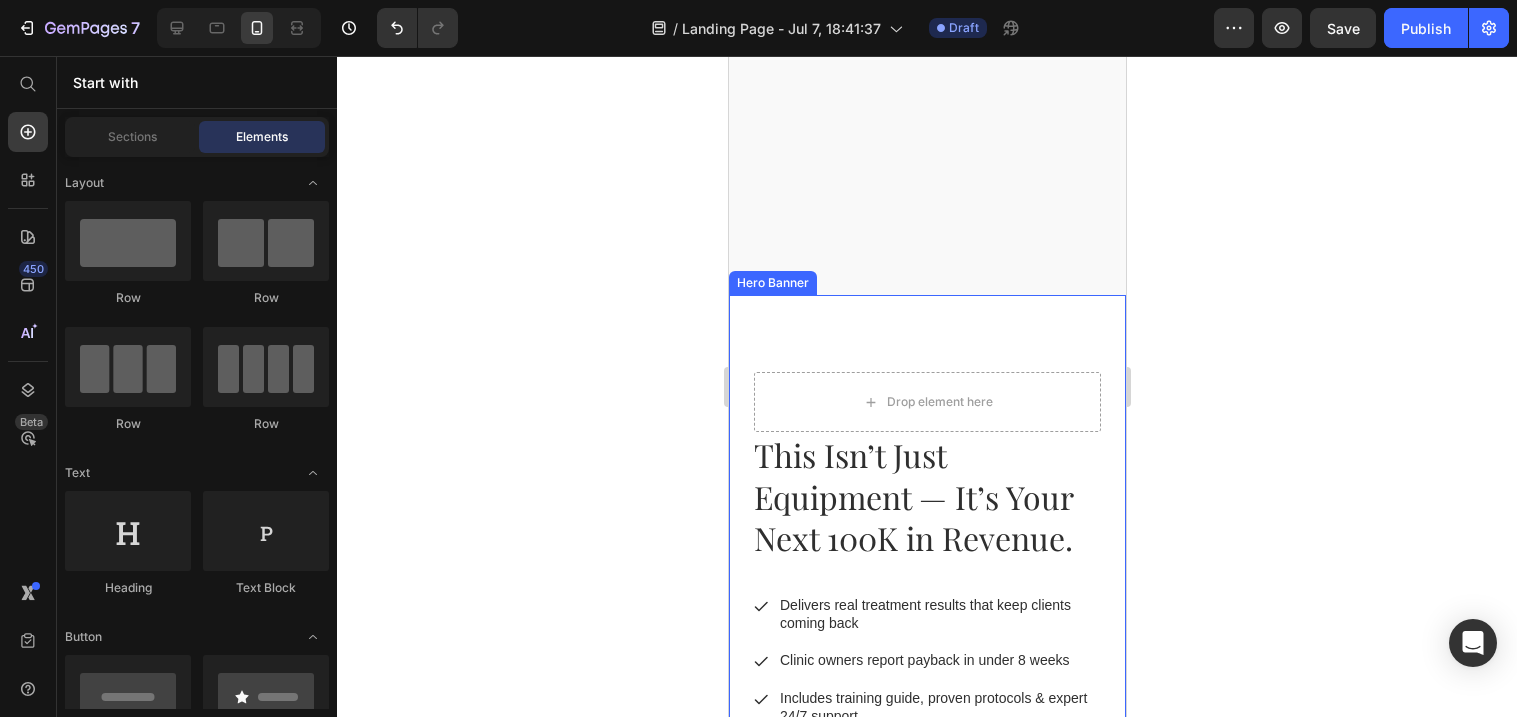 click on "This Isn’t Just Equipment — It’s Your Next 100K in Revenue. Heading
Delivers real treatment results that keep clients coming back
Clinic owners report payback in under 8 weeks
Includes training guide, proven protocols & expert 24/7 support
Flexible financing options — skip the 10K+ upfront costs Item List Try Gem 15 Button Row
Drop element here" at bounding box center (926, 595) 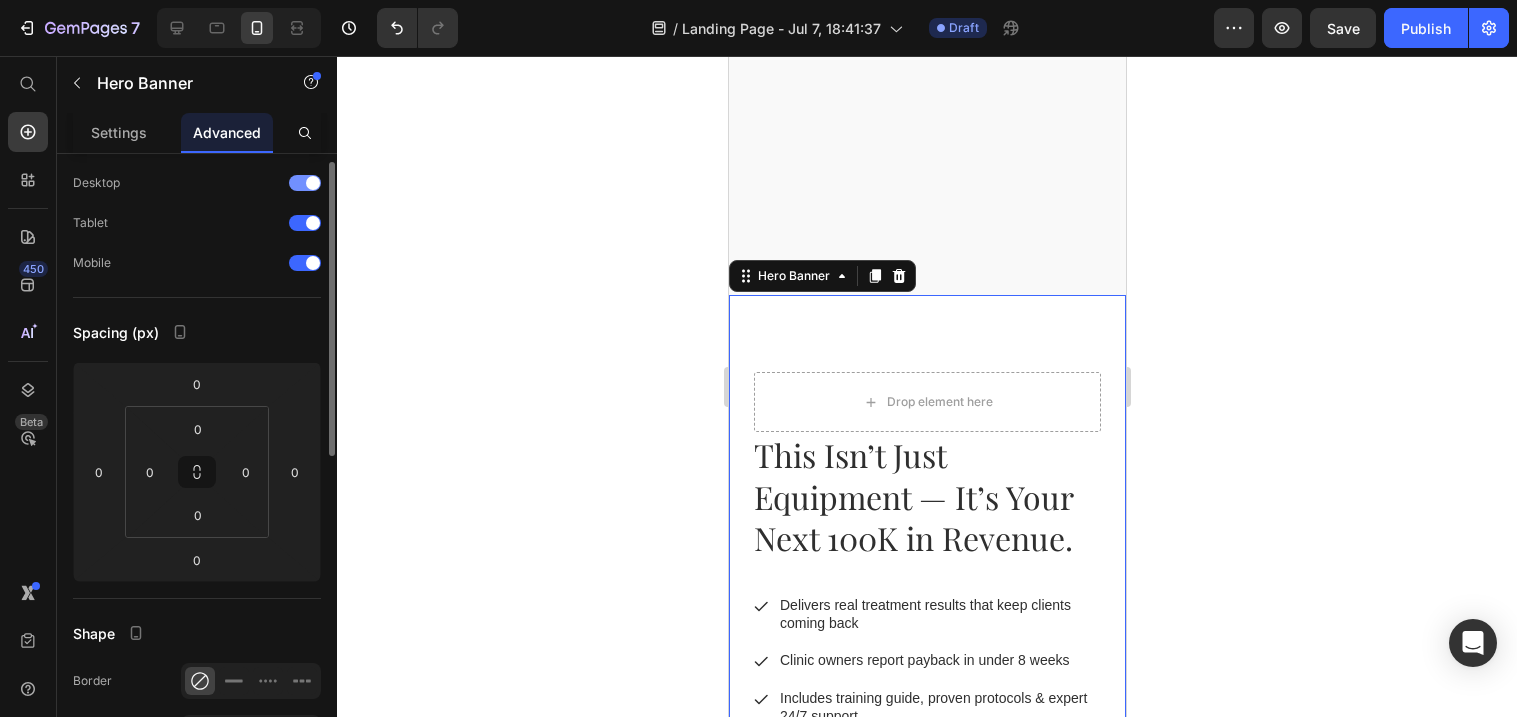 scroll, scrollTop: 39, scrollLeft: 0, axis: vertical 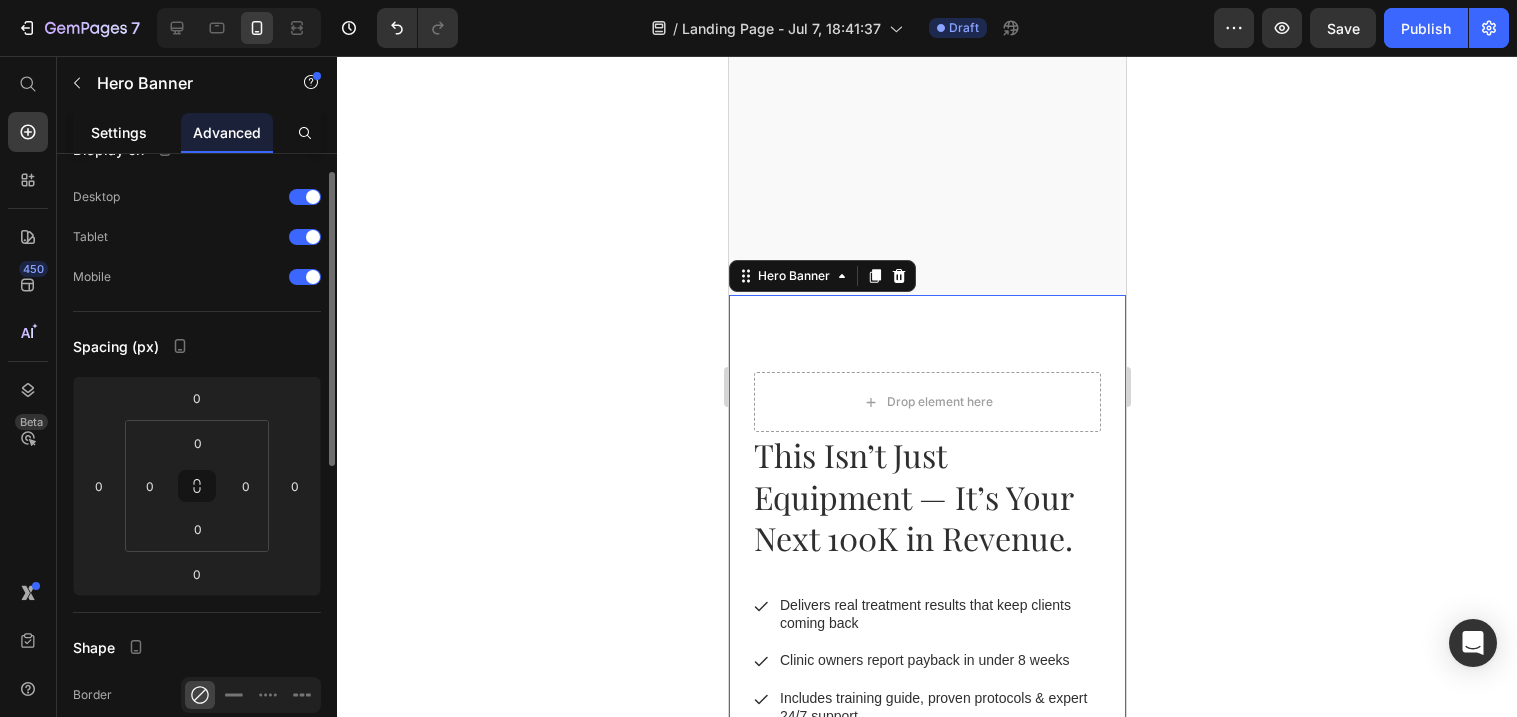 click on "Settings" at bounding box center (119, 132) 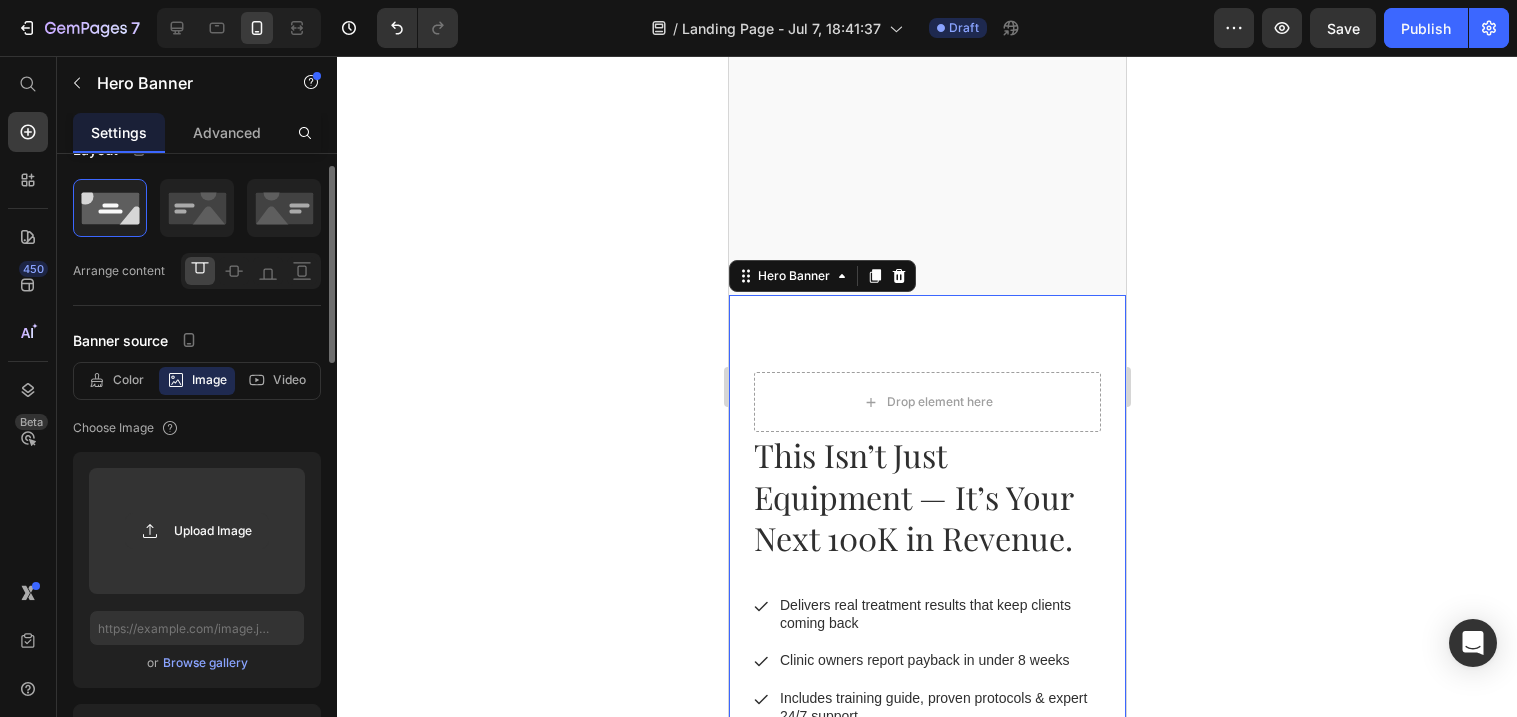 scroll, scrollTop: 0, scrollLeft: 0, axis: both 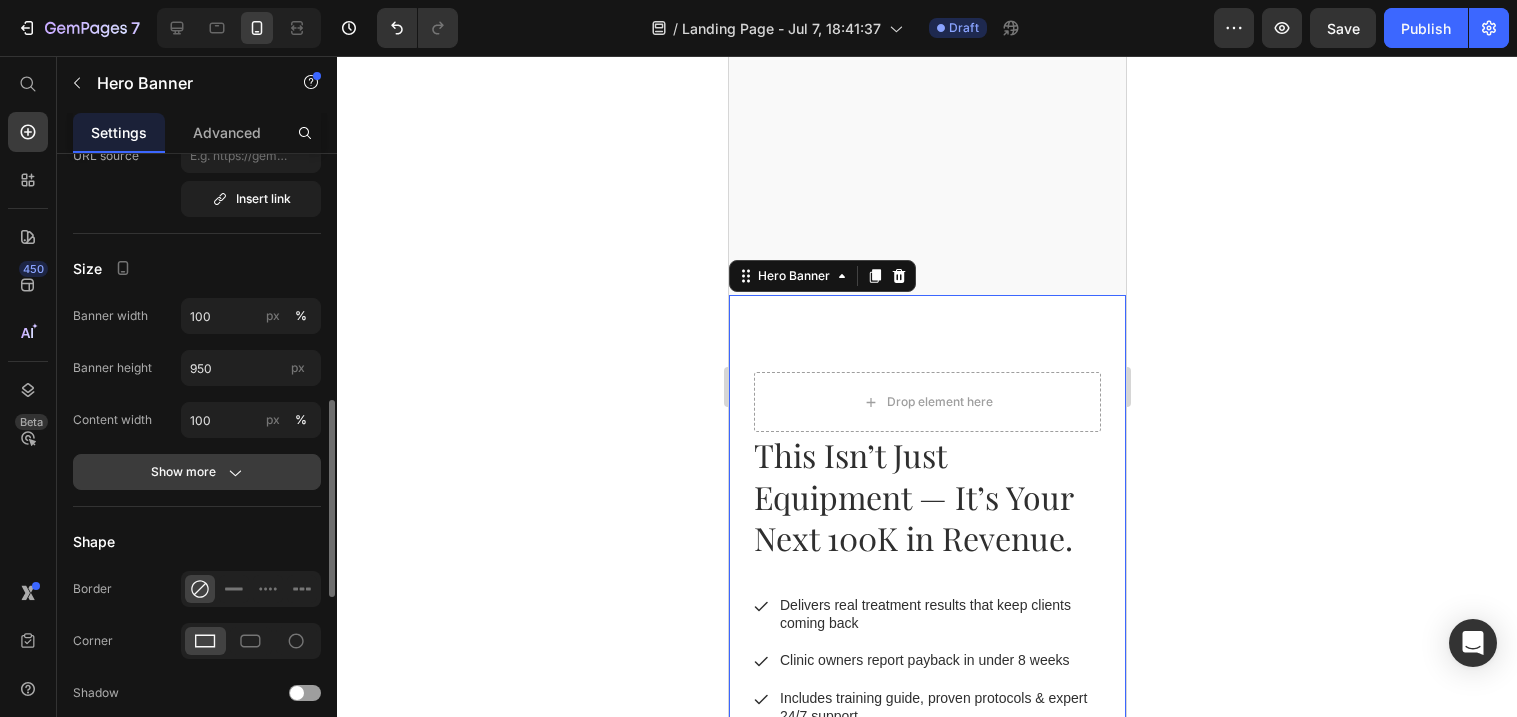 click on "Show more" at bounding box center (197, 472) 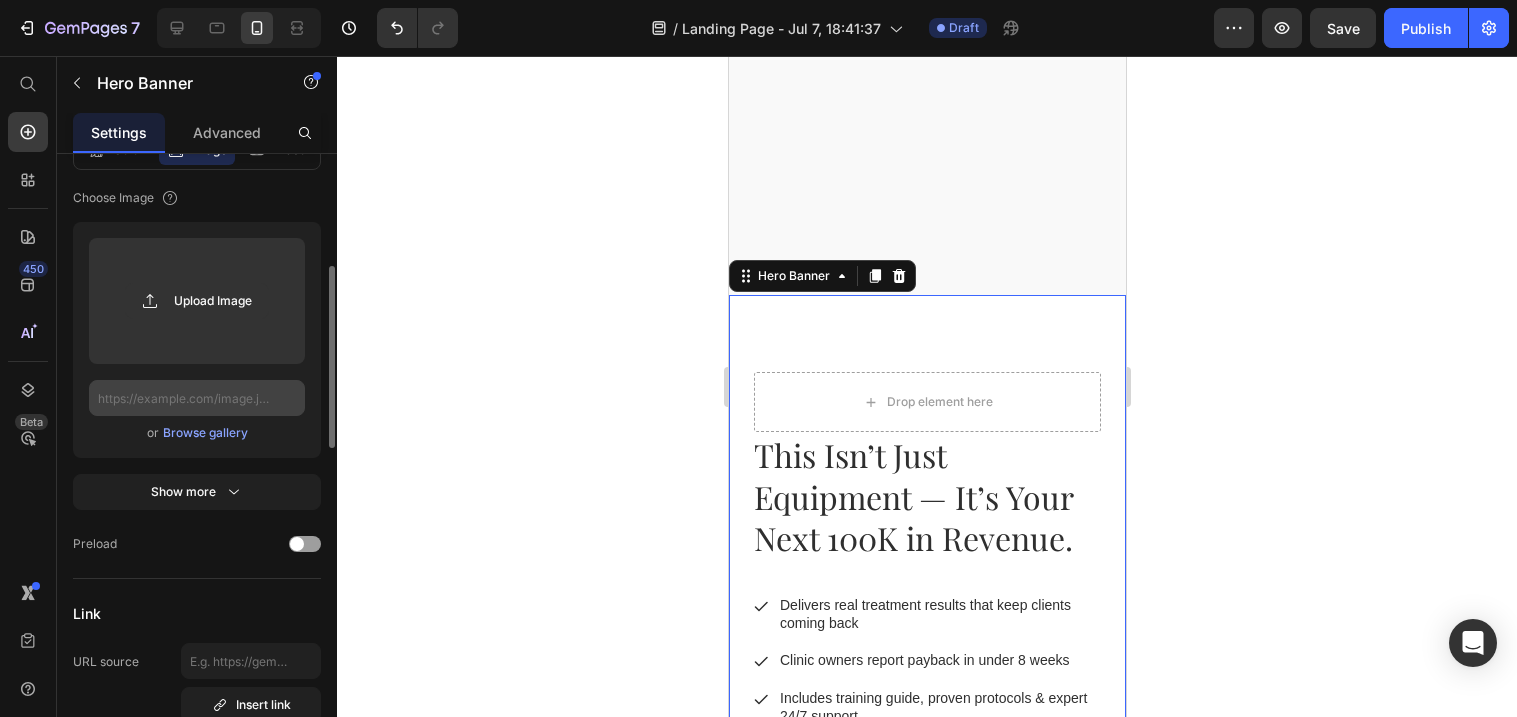 scroll, scrollTop: 264, scrollLeft: 0, axis: vertical 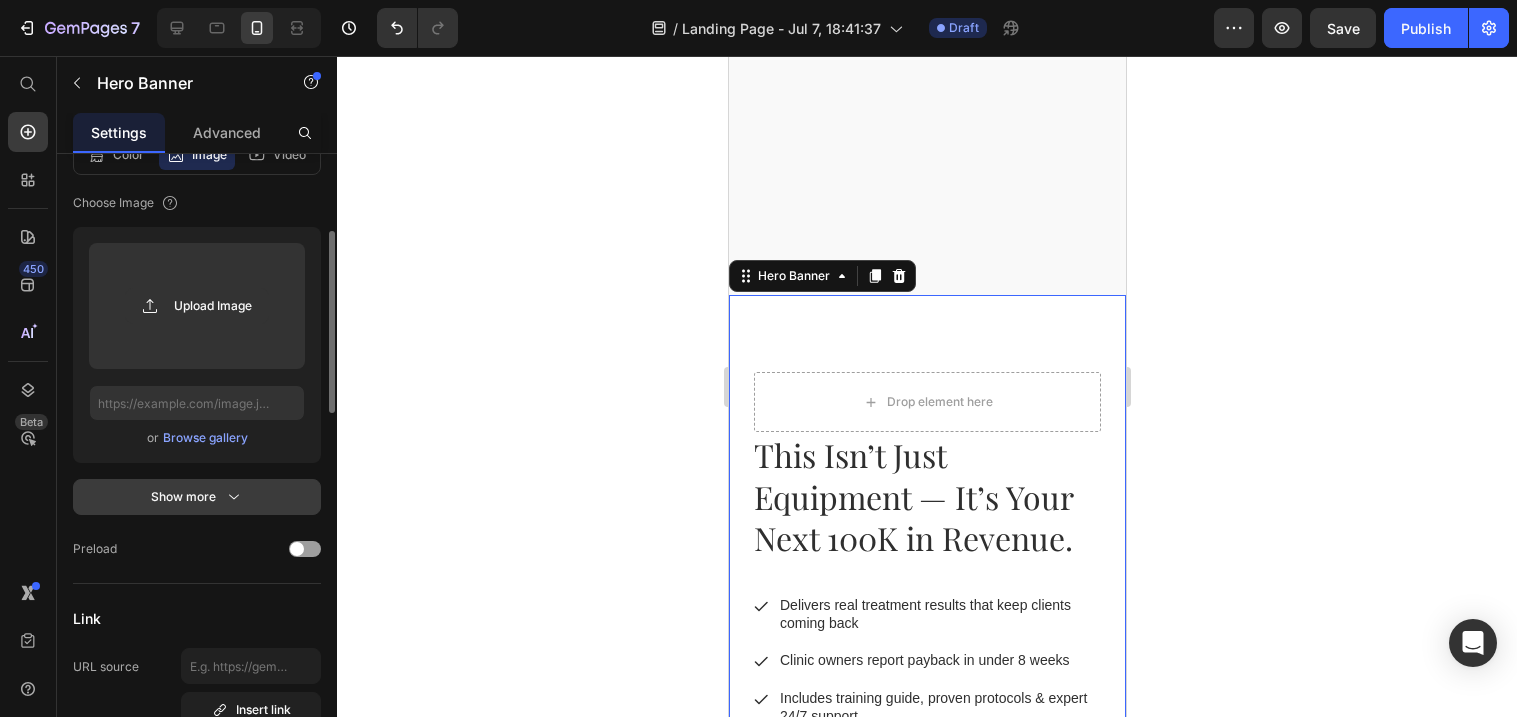 click on "Show more" at bounding box center [197, 497] 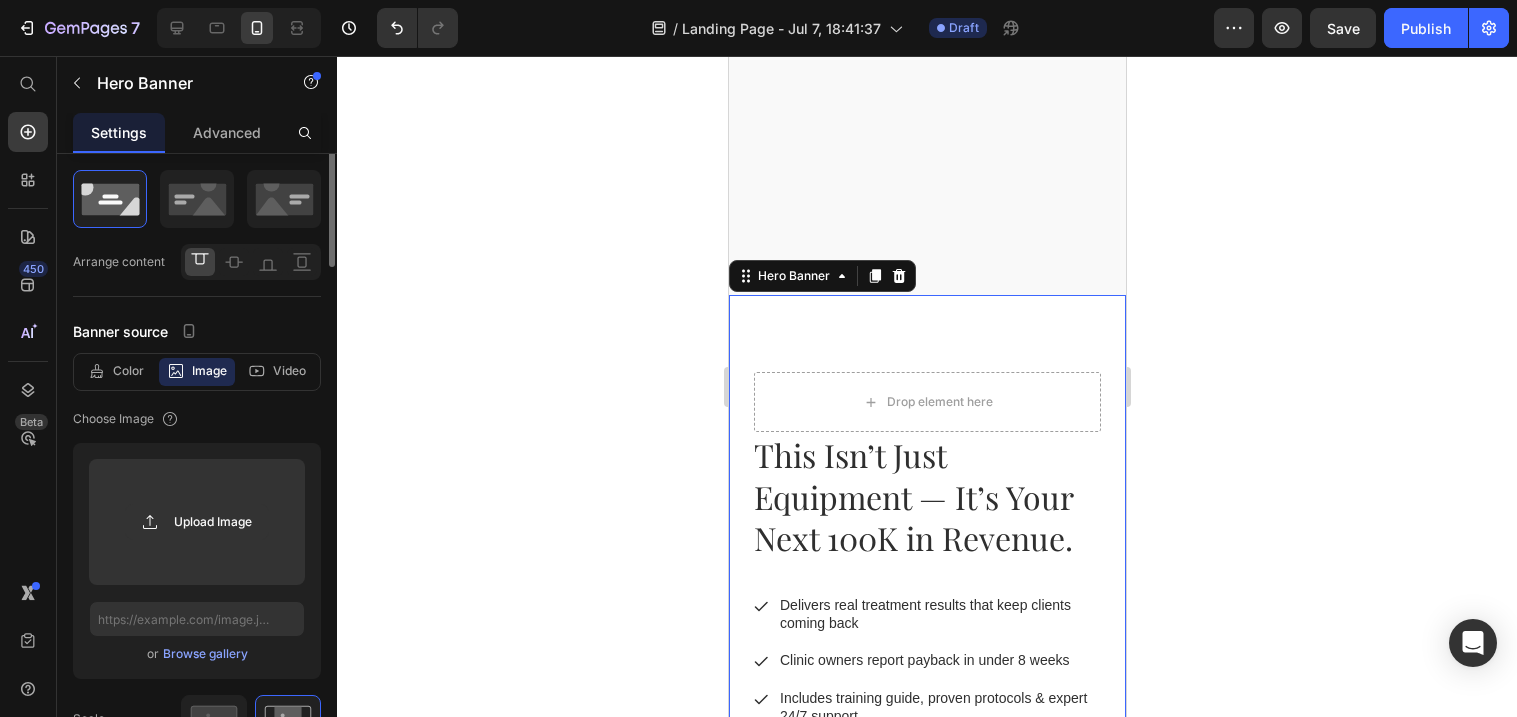 scroll, scrollTop: 0, scrollLeft: 0, axis: both 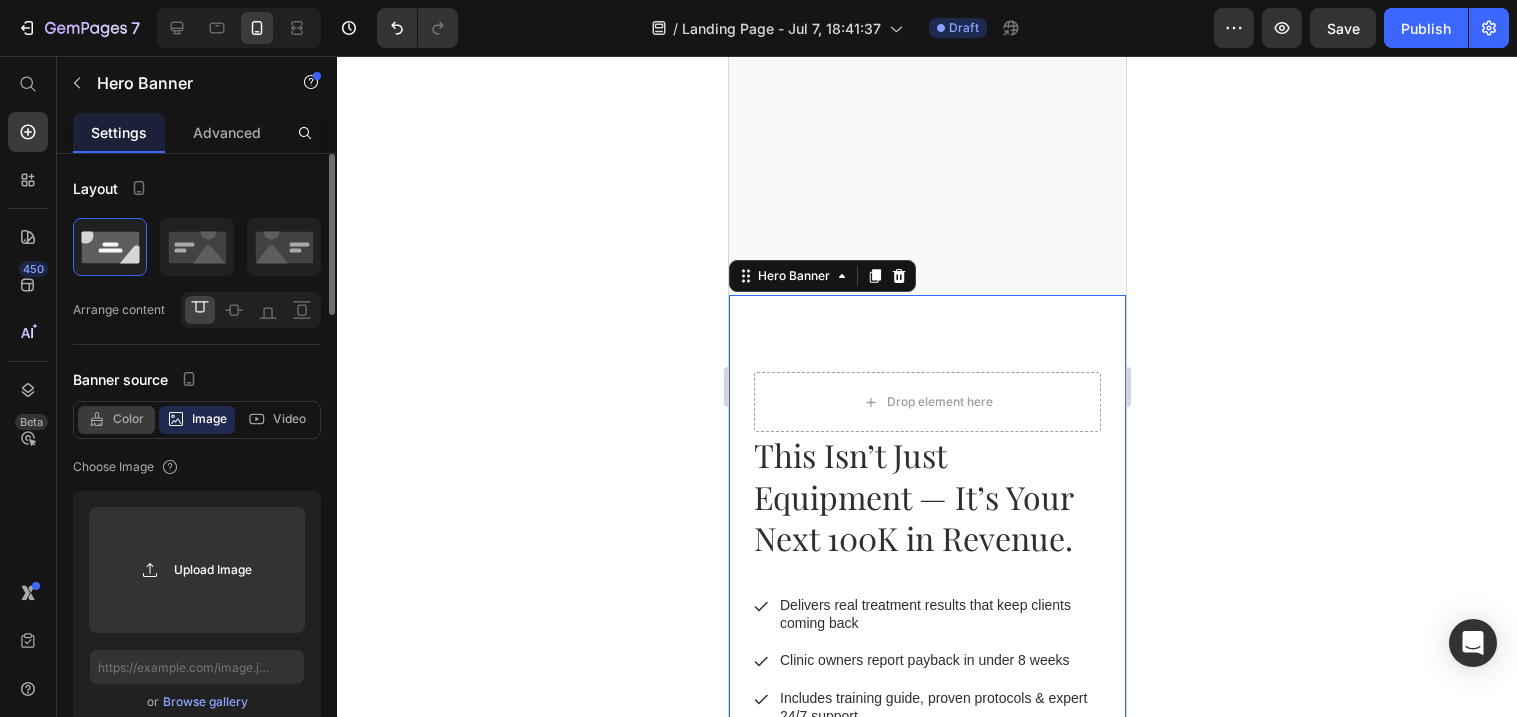 click on "Color" at bounding box center (128, 419) 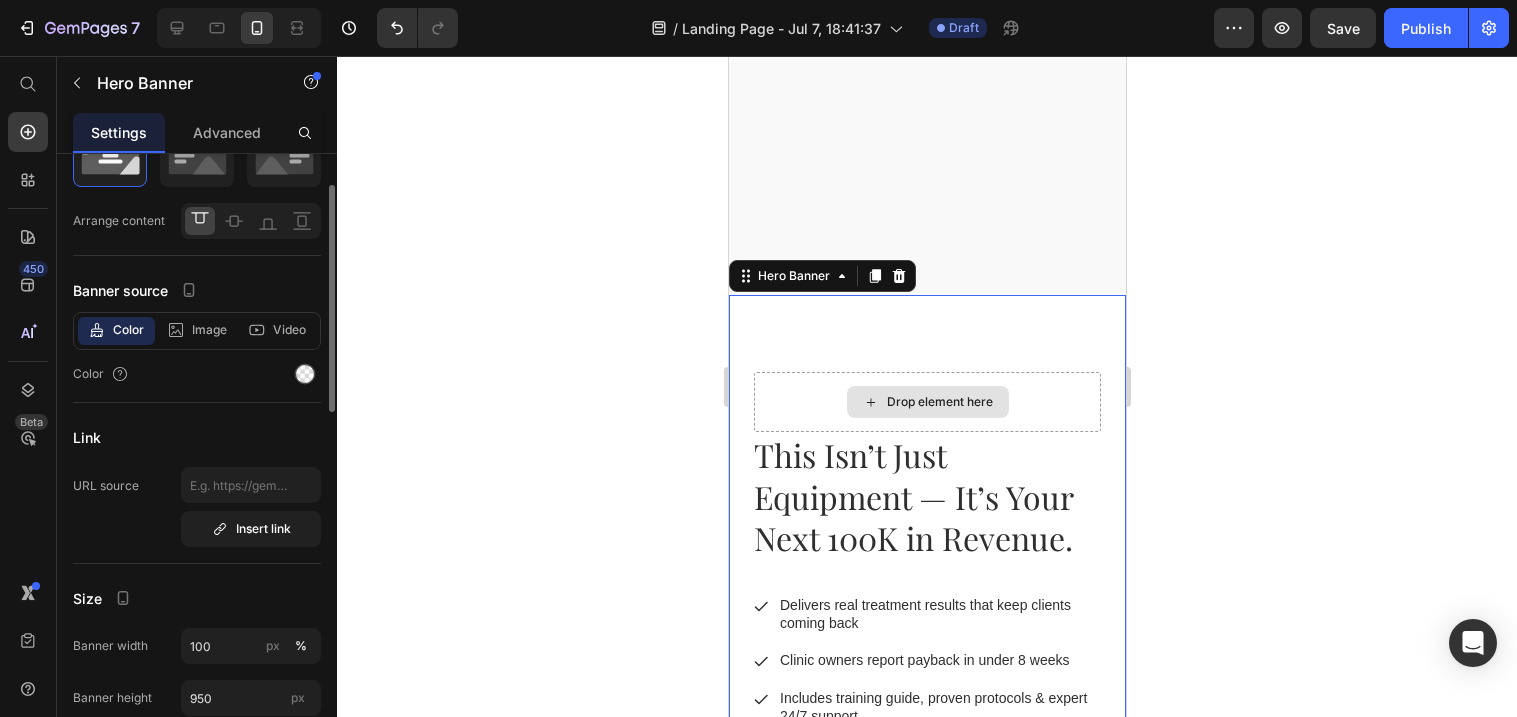 scroll, scrollTop: 88, scrollLeft: 0, axis: vertical 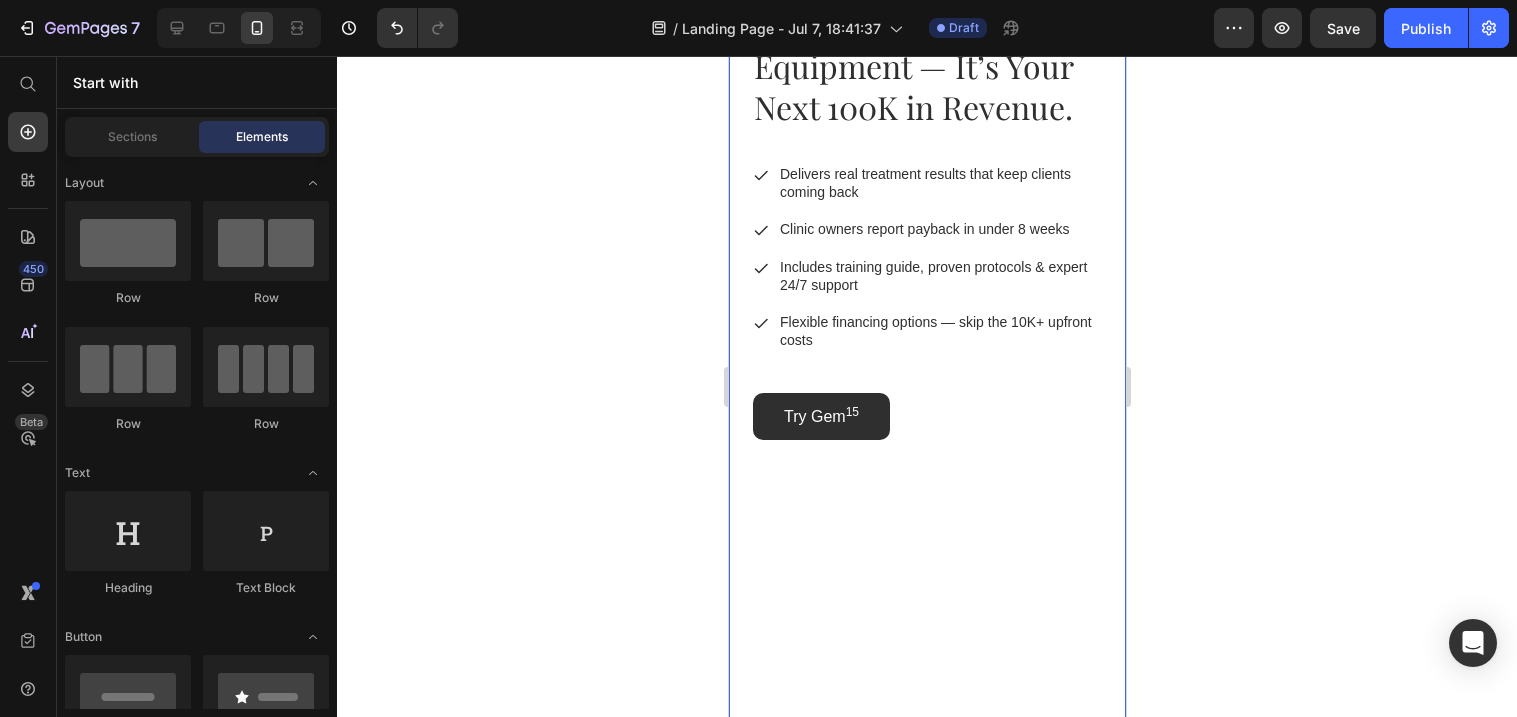 click at bounding box center [926, 339] 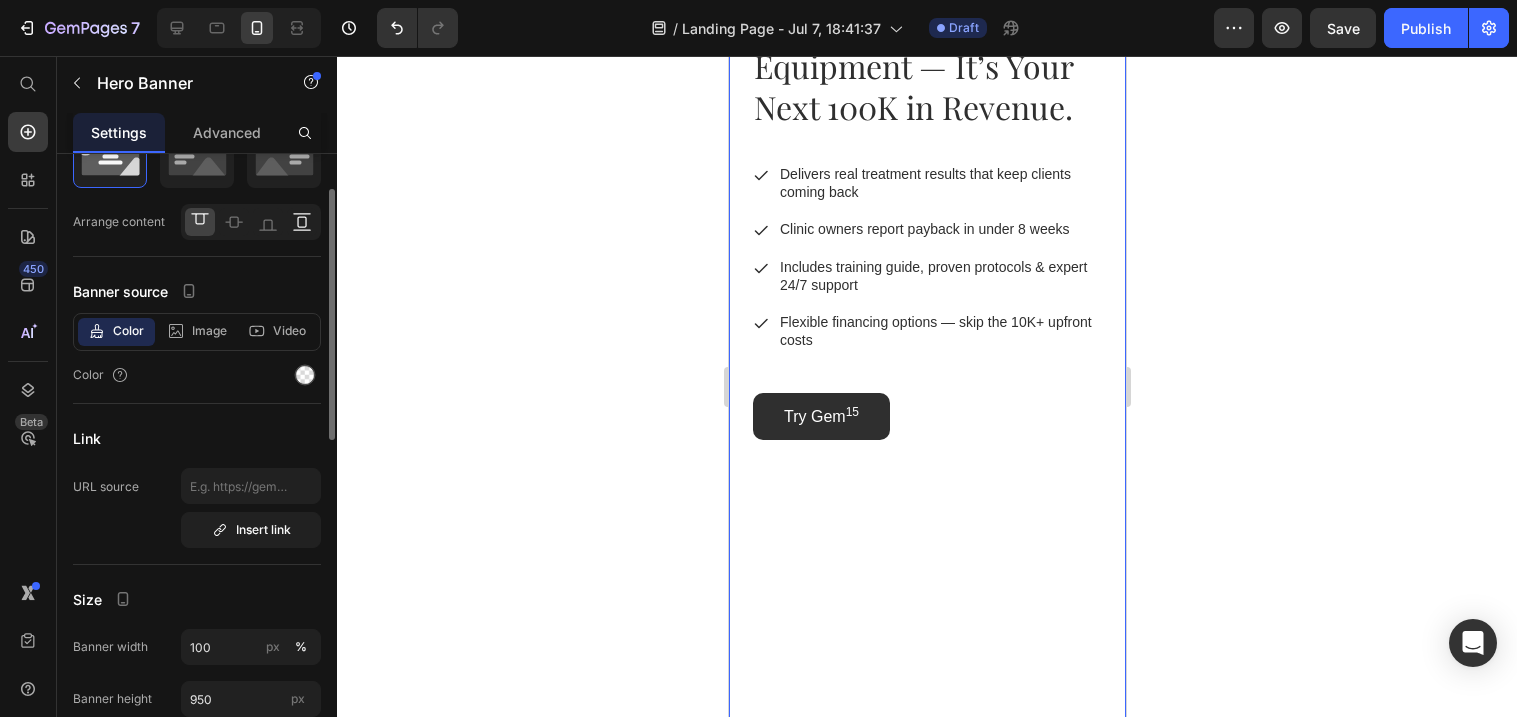 click 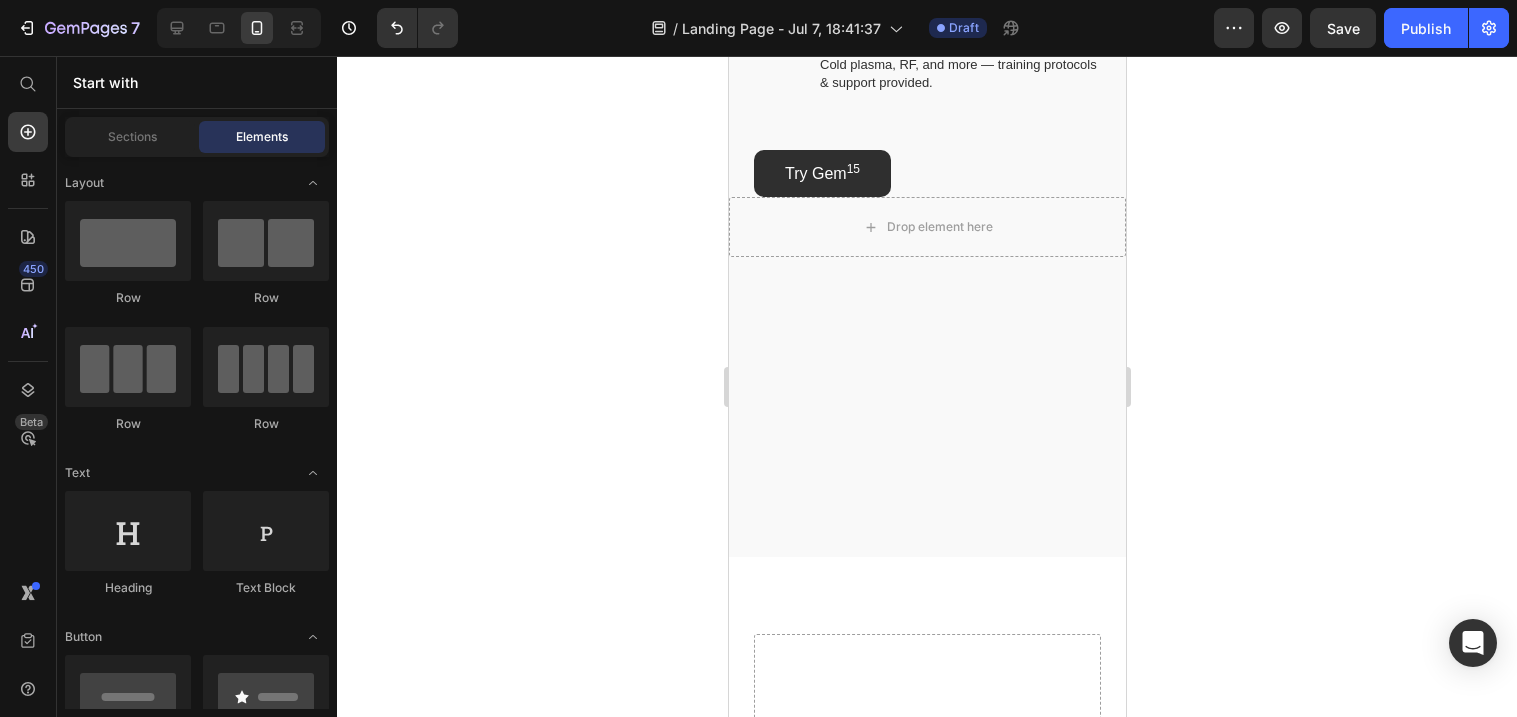 scroll, scrollTop: 2275, scrollLeft: 0, axis: vertical 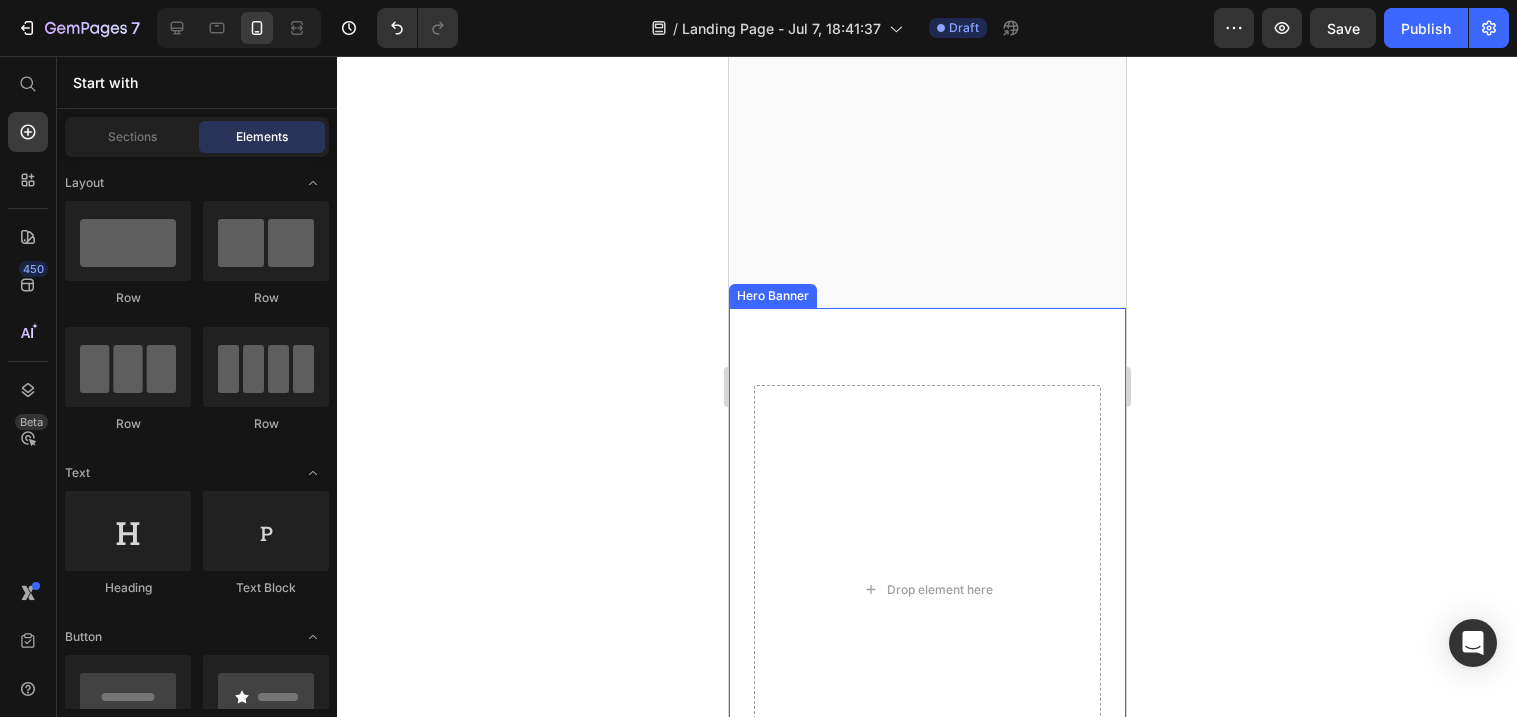 click on "This Isn’t Just Equipment — It’s Your Next 100K in Revenue. Heading
Delivers real treatment results that keep clients coming back
Clinic owners report payback in under 8 weeks
Includes training guide, proven protocols & expert 24/7 support
Flexible financing options — skip the 10K+ upfront costs Item List Try Gem 15 Button Row
Drop element here" at bounding box center (926, 783) 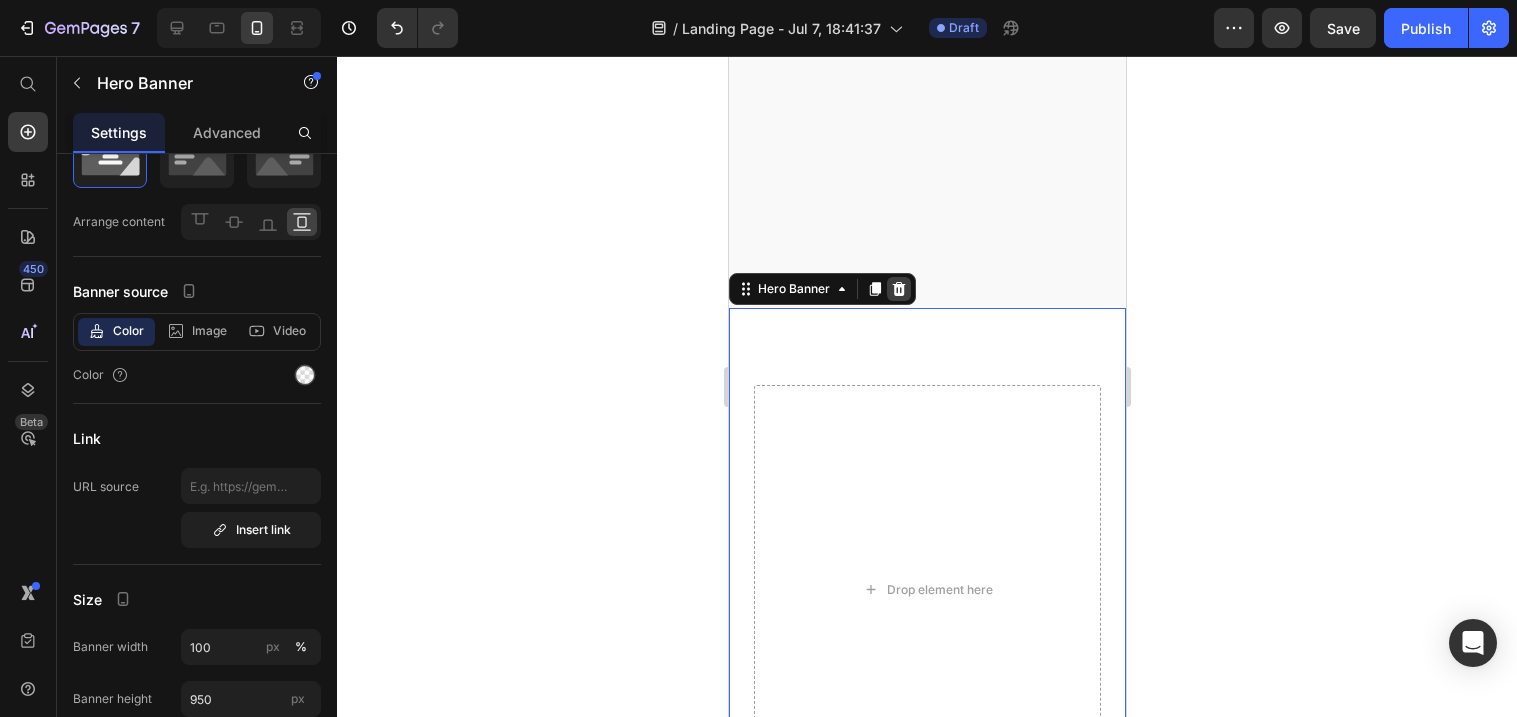click 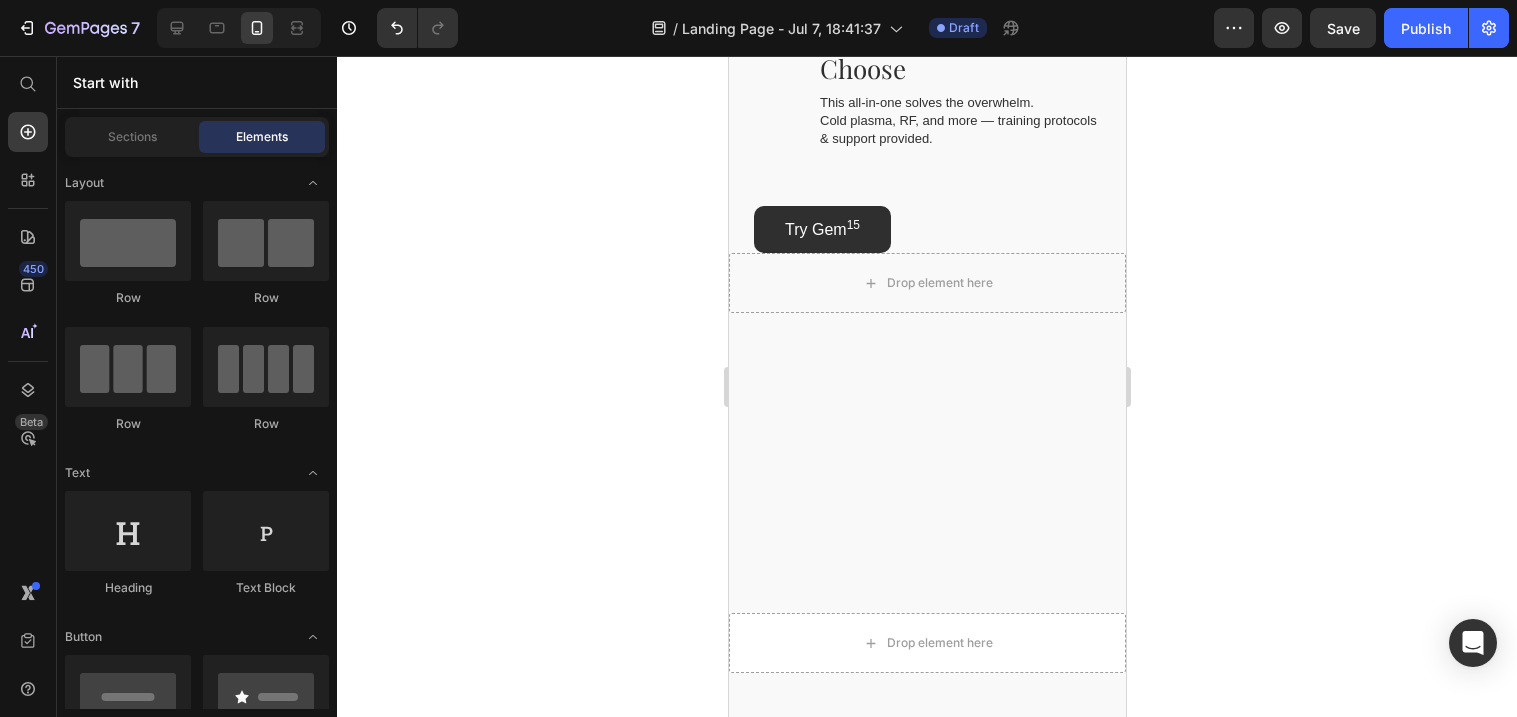 scroll, scrollTop: 2282, scrollLeft: 0, axis: vertical 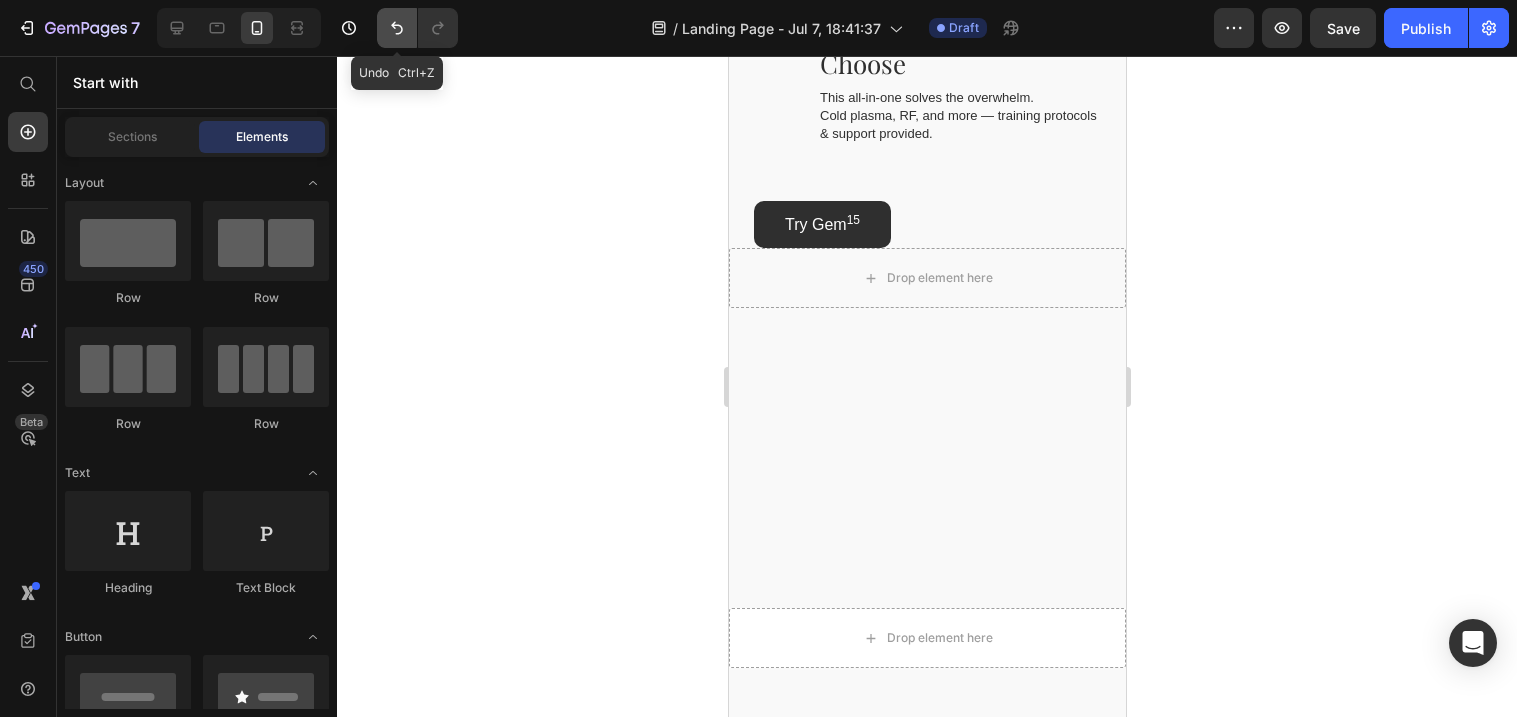 click 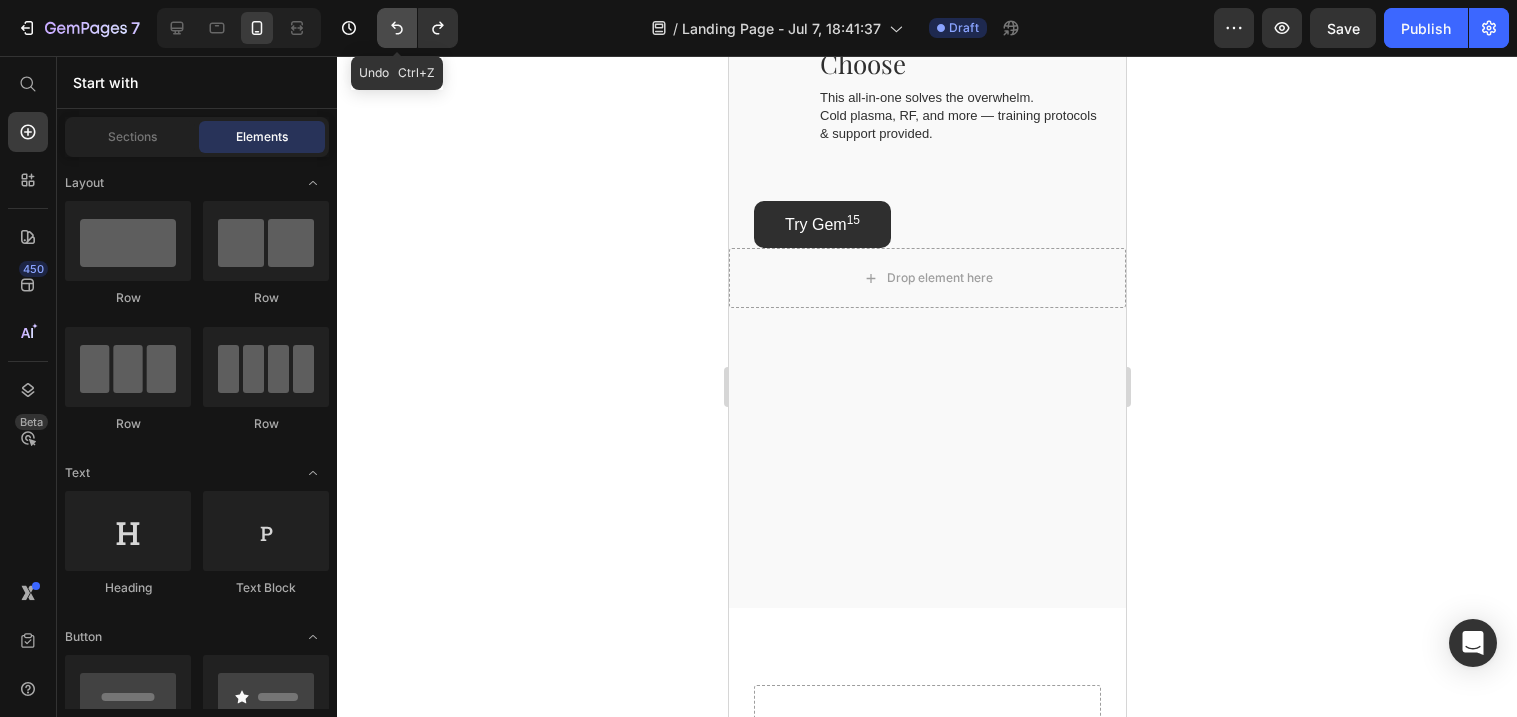click 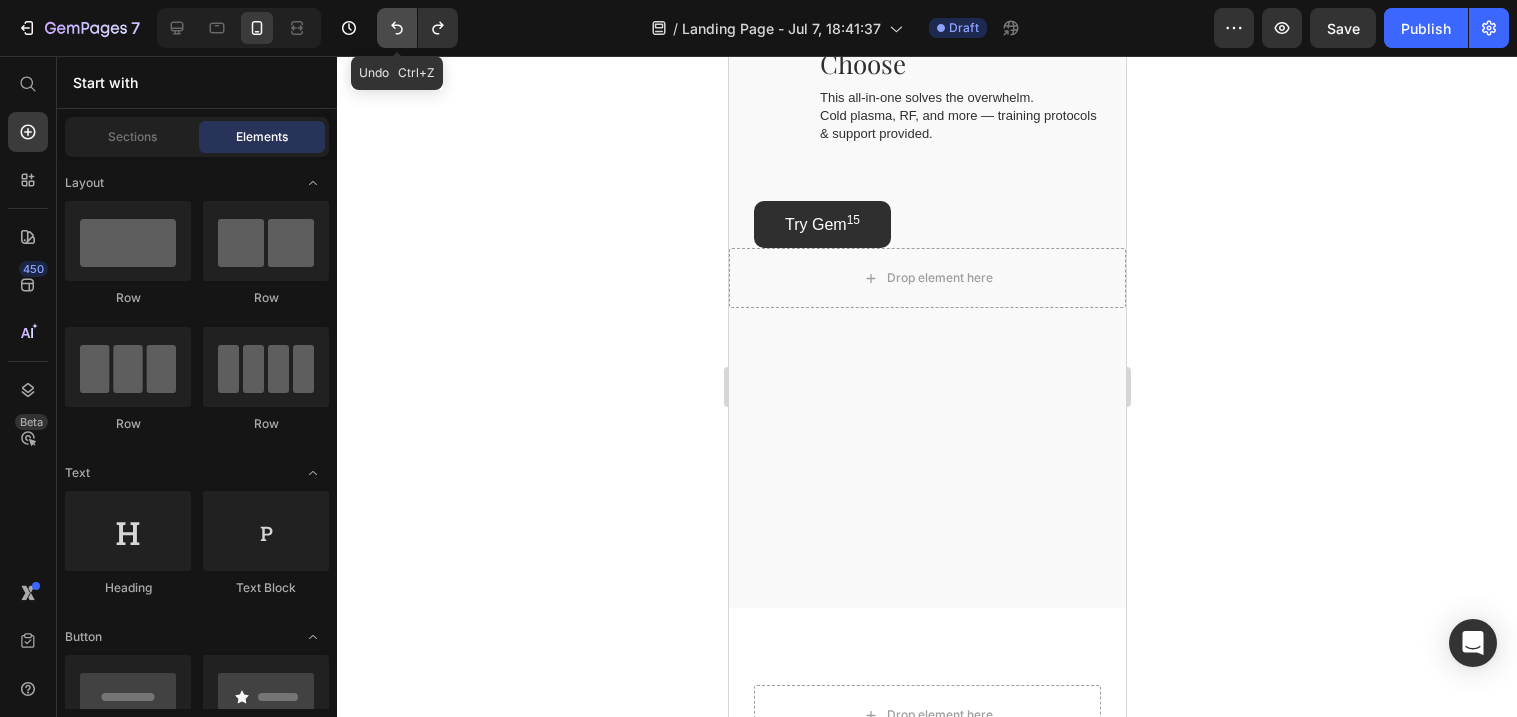 click 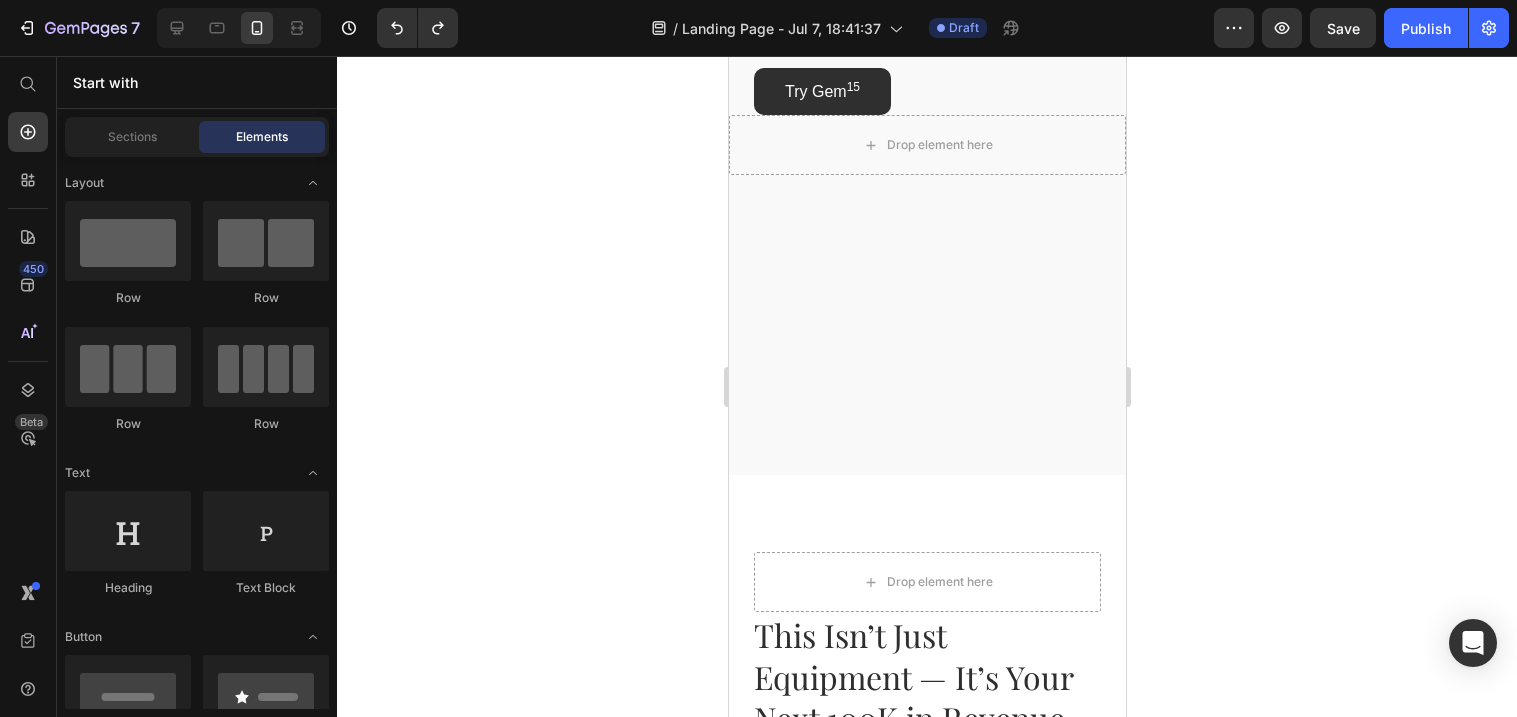 scroll, scrollTop: 2527, scrollLeft: 0, axis: vertical 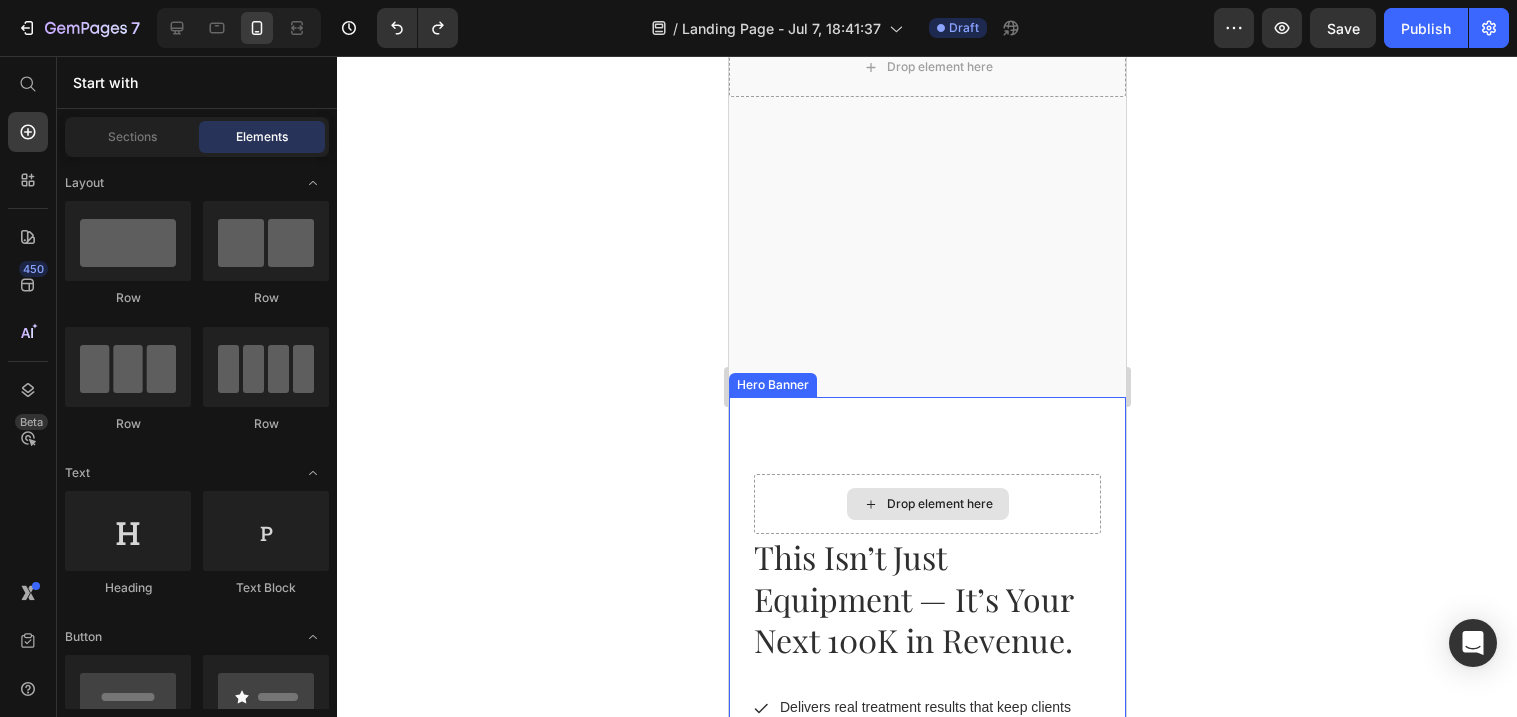 click on "Drop element here" at bounding box center (926, 504) 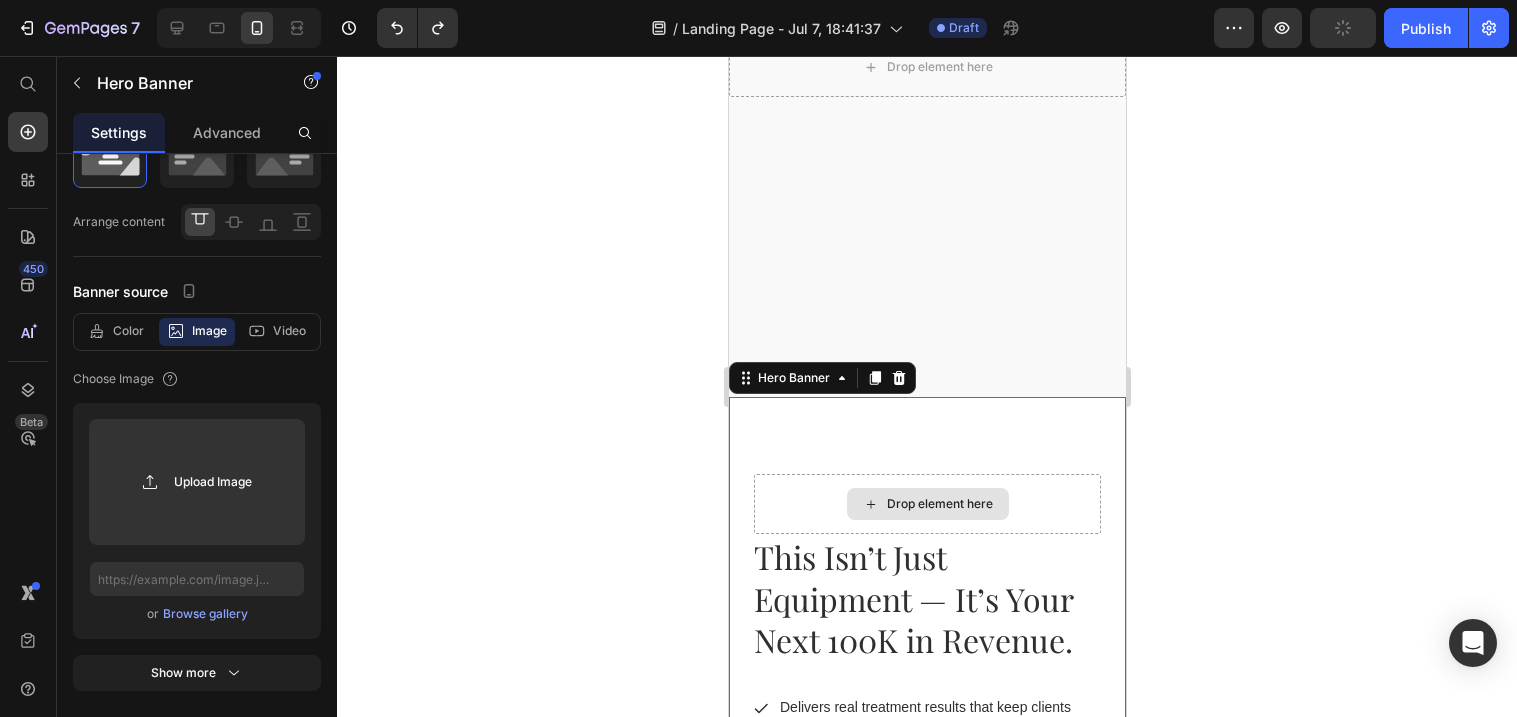 click on "Drop element here" at bounding box center (926, 504) 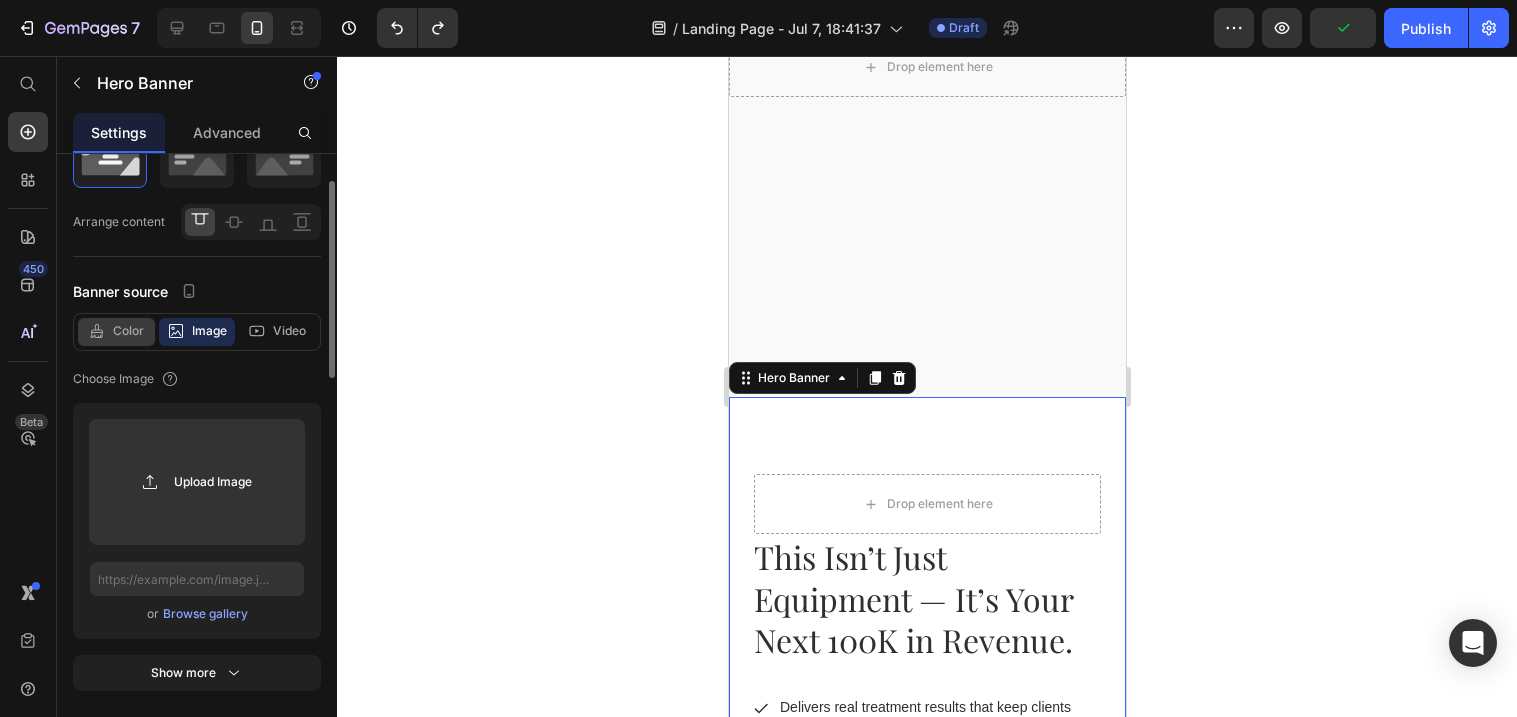 click on "Color" at bounding box center (128, 331) 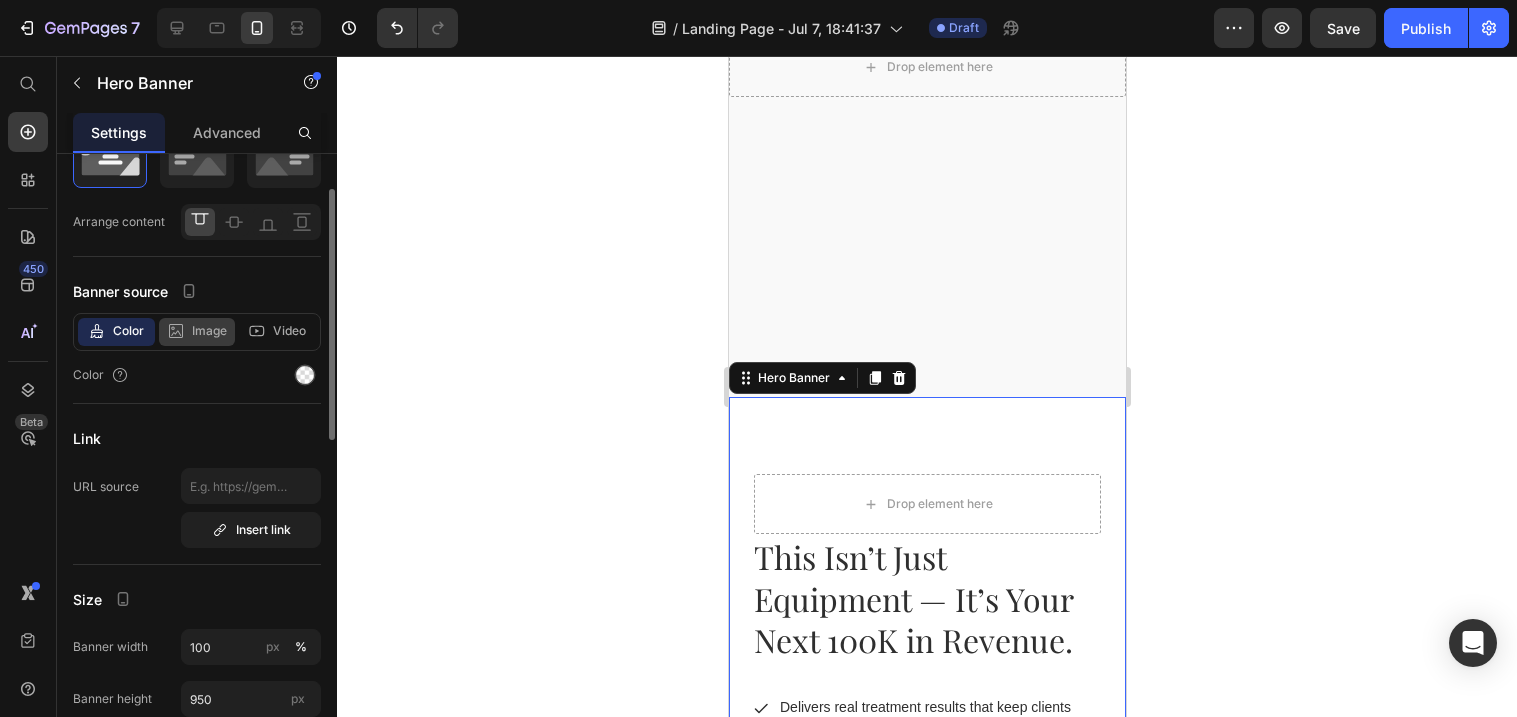 click on "Image" at bounding box center [209, 331] 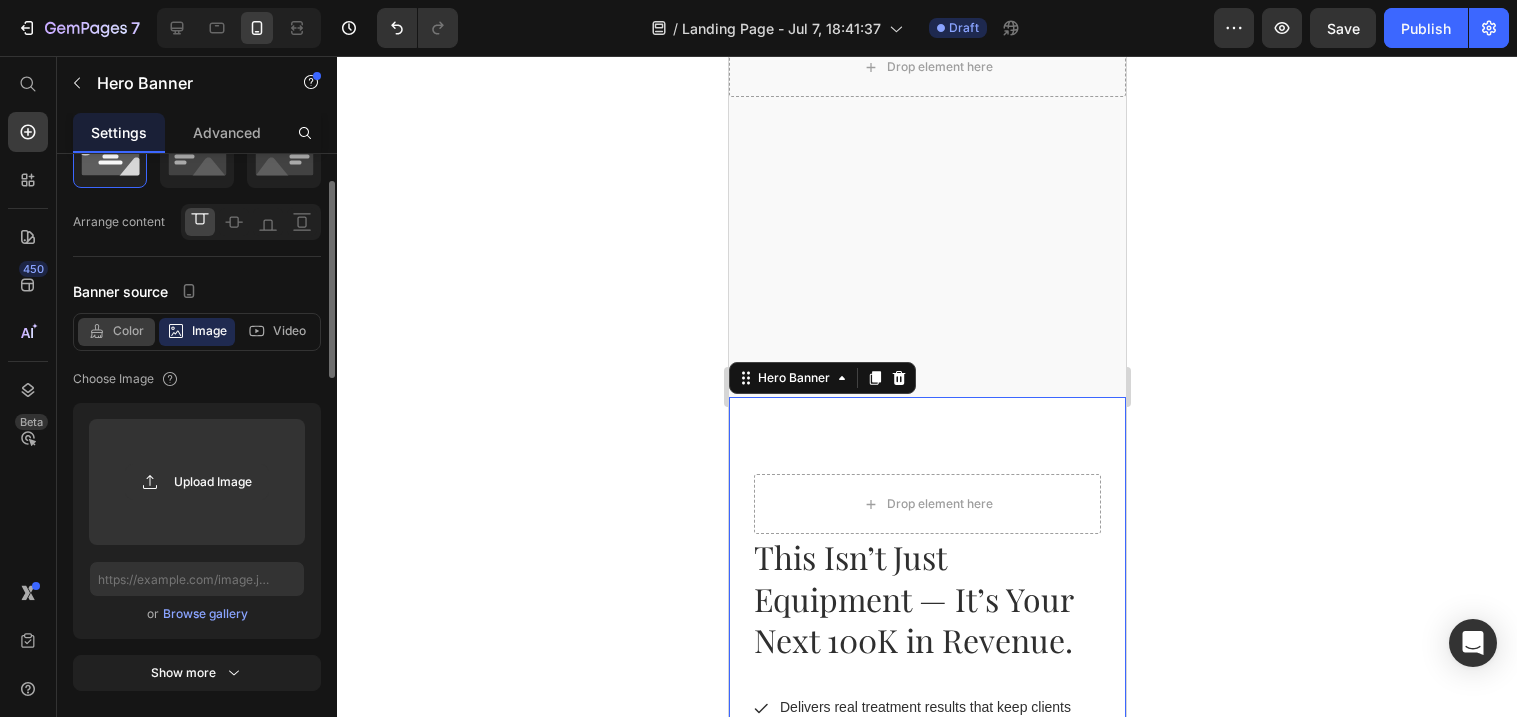 click on "Color" at bounding box center (128, 331) 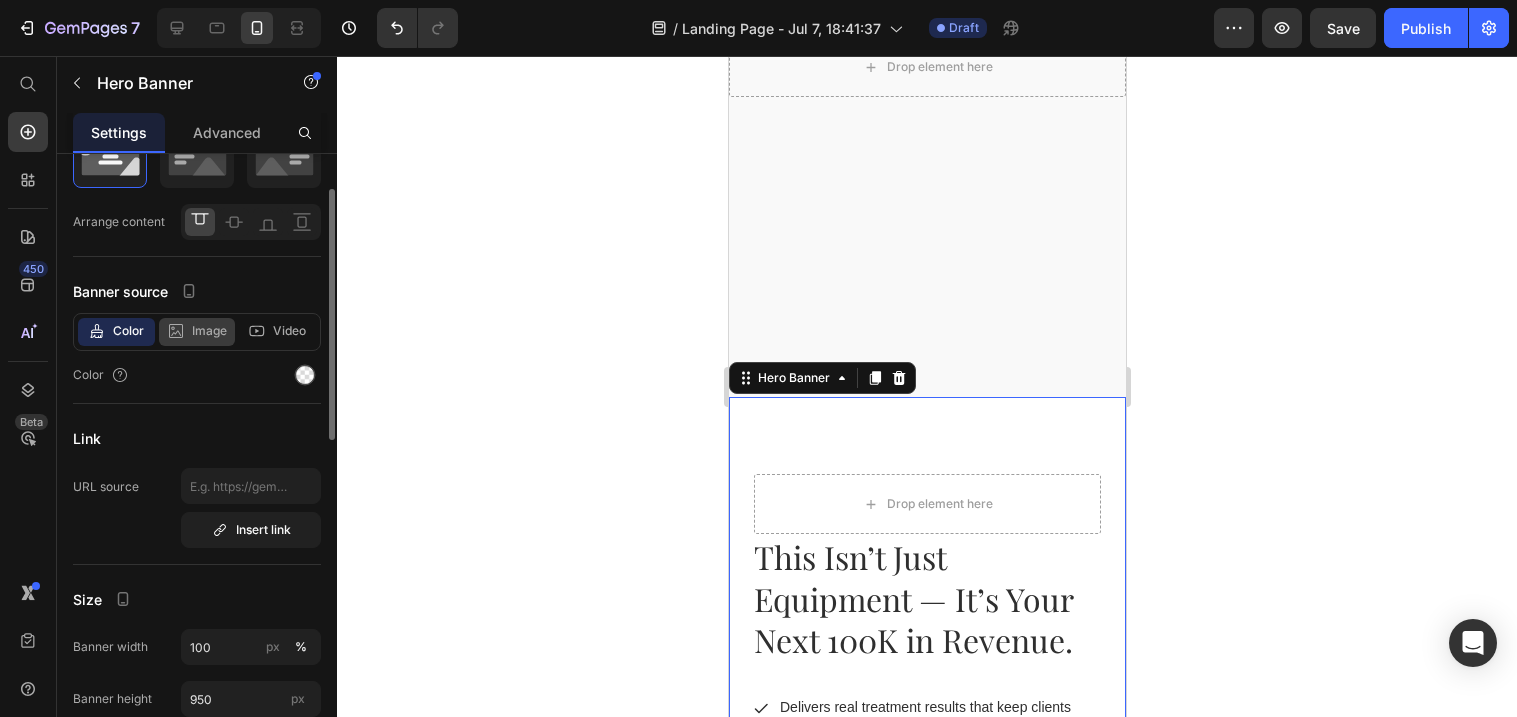 click on "Image" 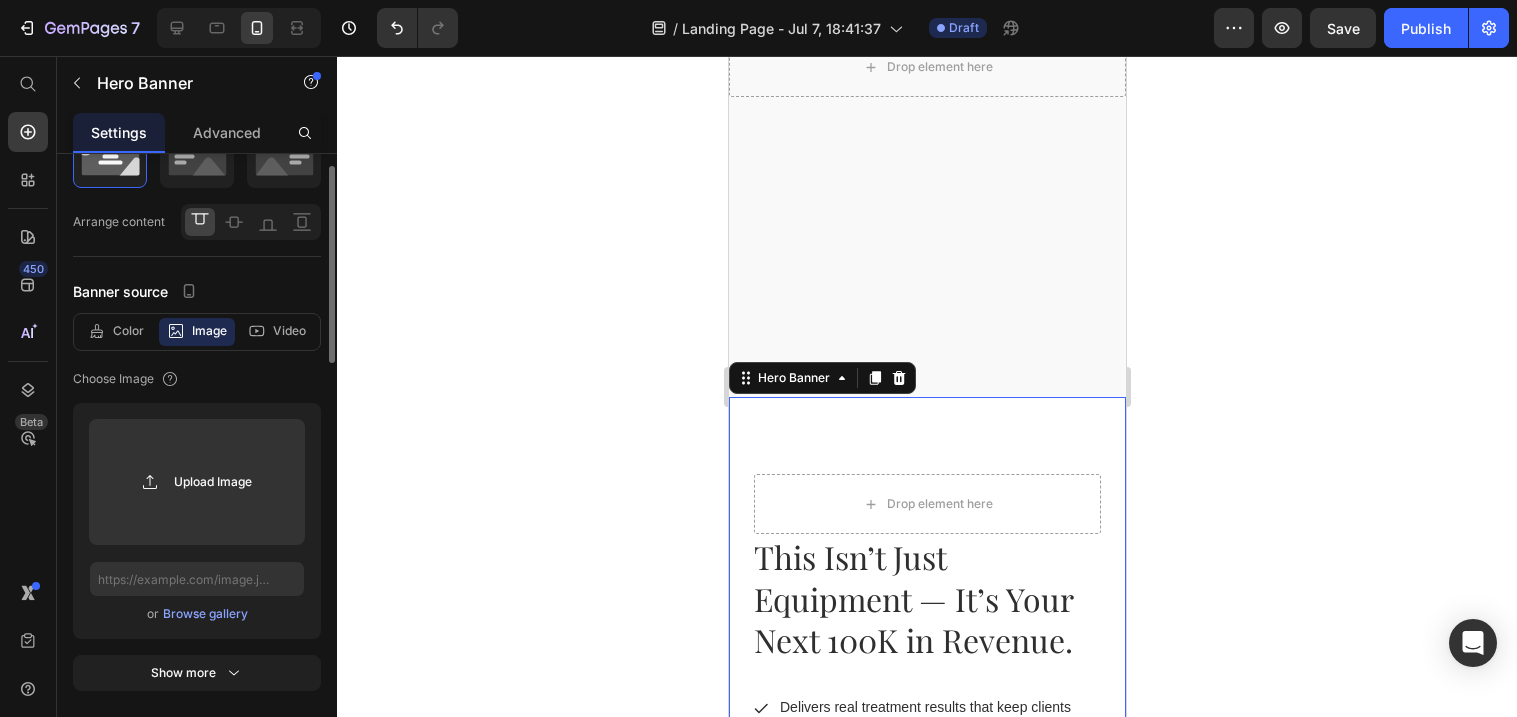 scroll, scrollTop: 0, scrollLeft: 0, axis: both 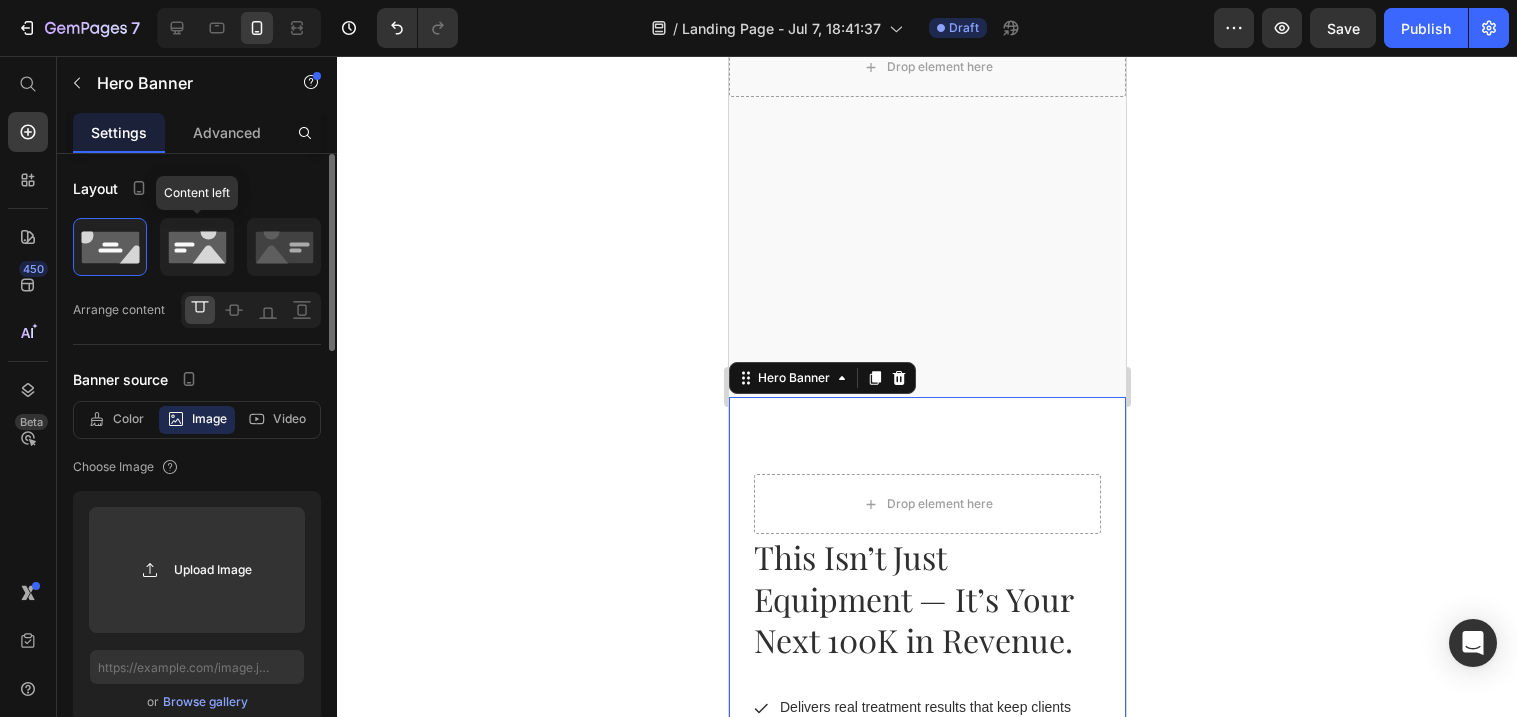 click 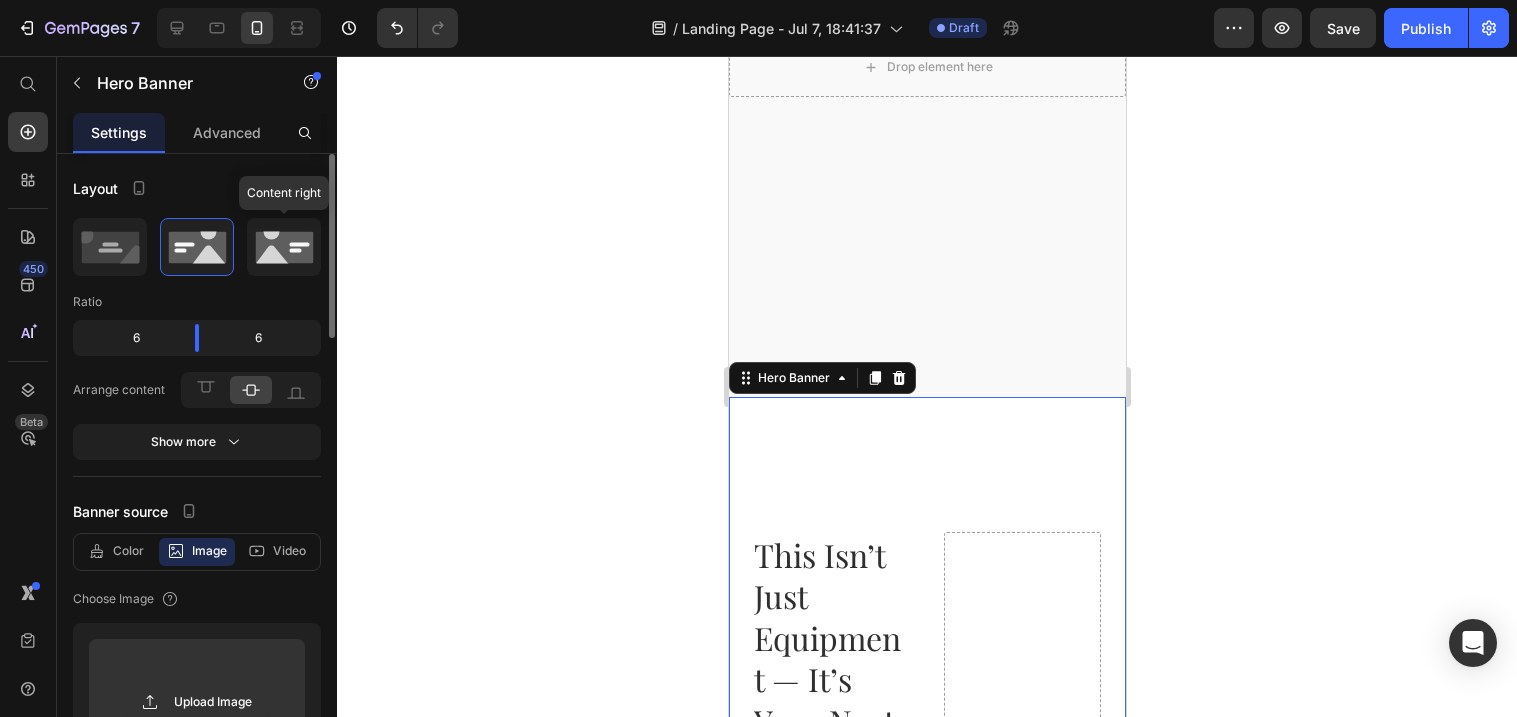 click 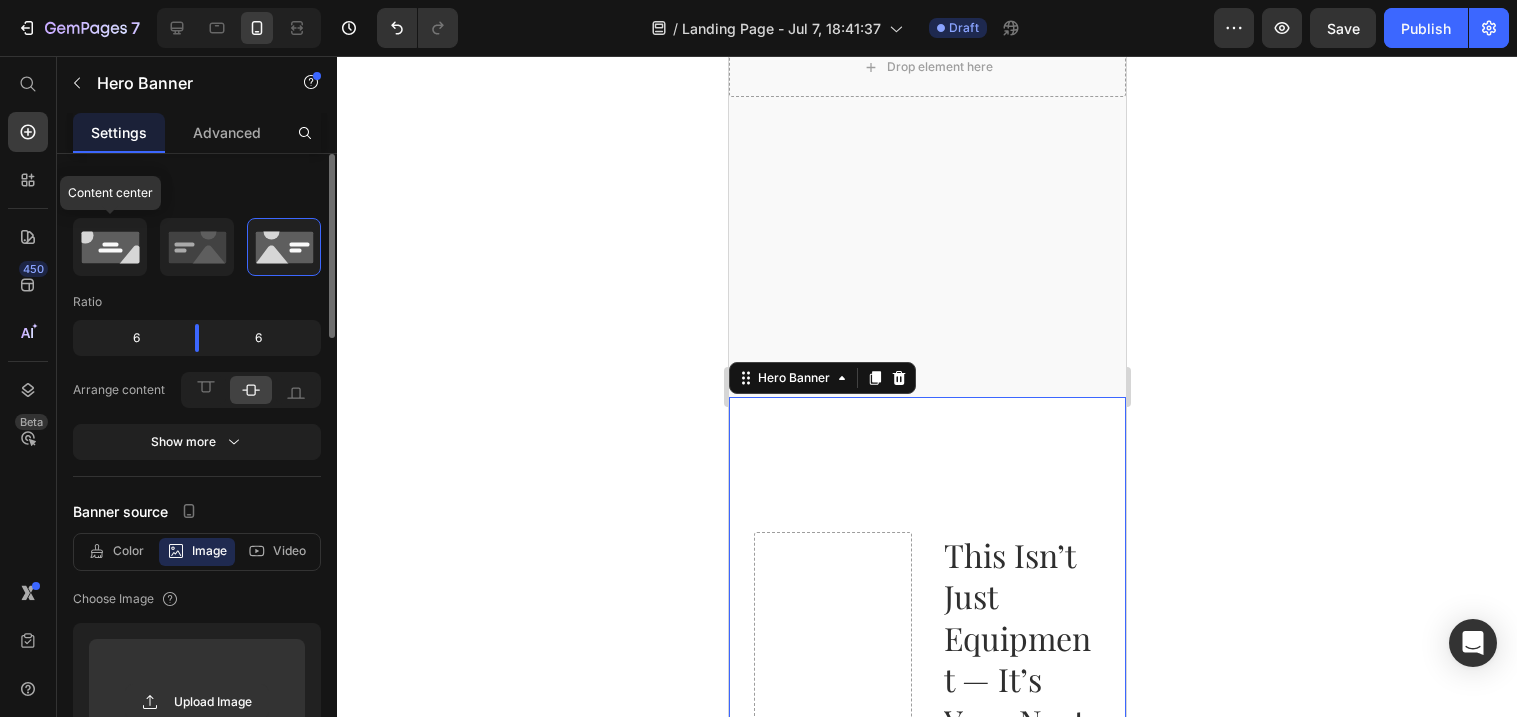 click 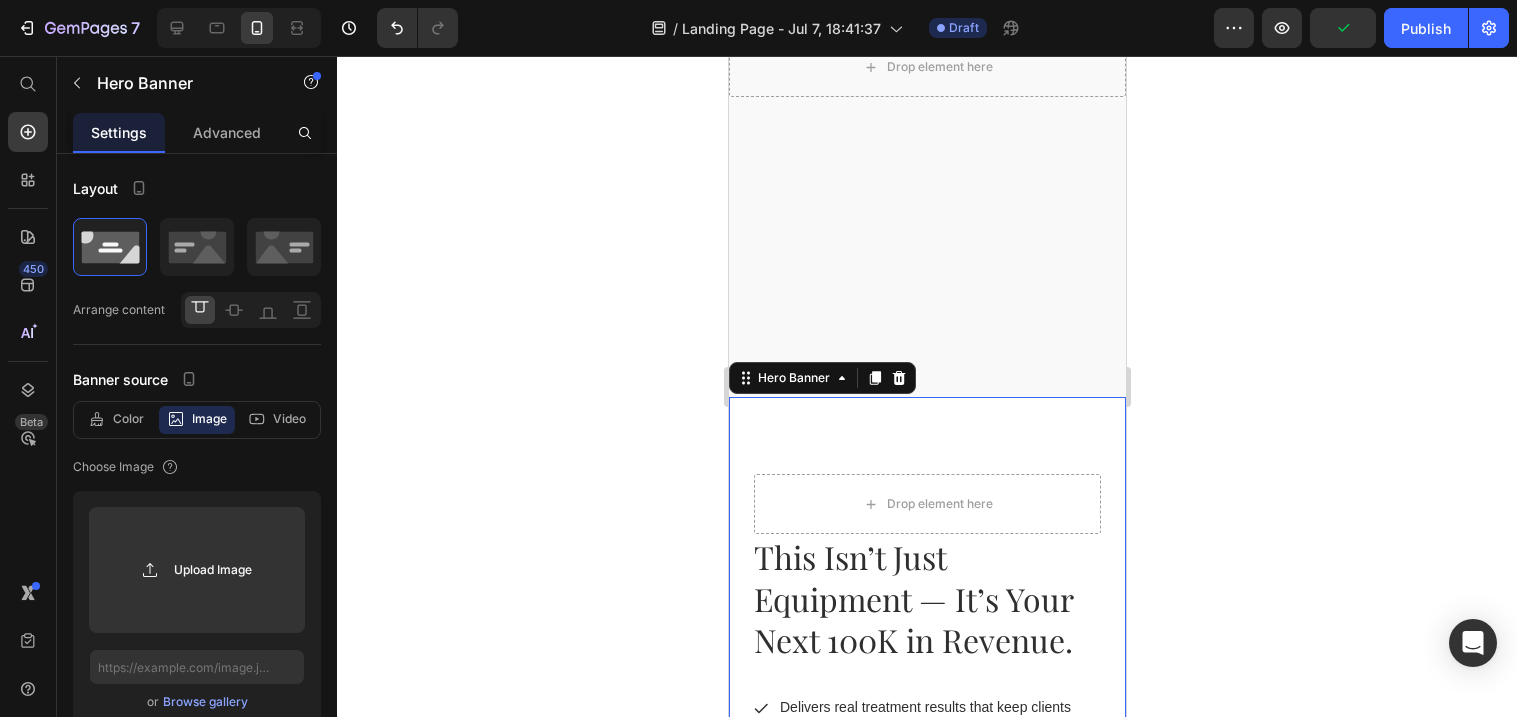 click 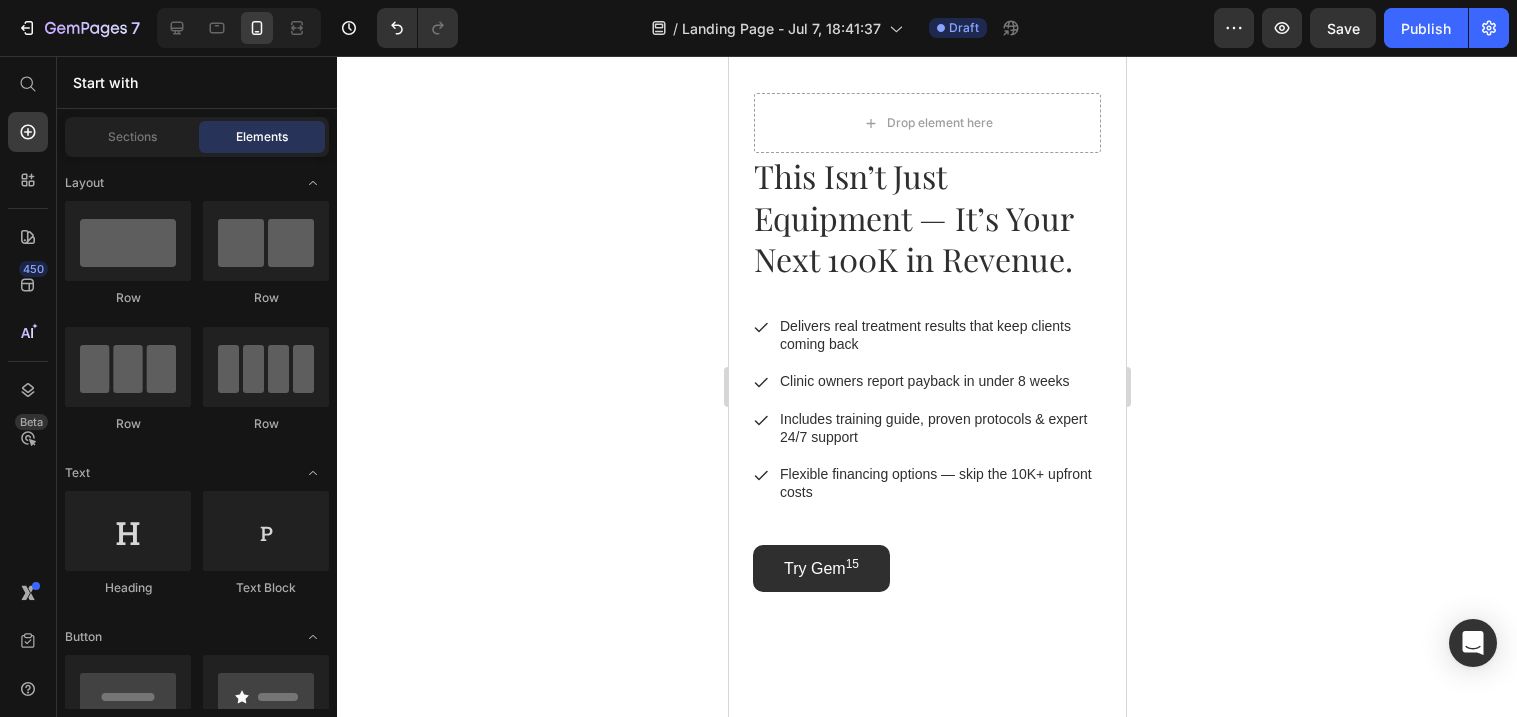scroll, scrollTop: 2861, scrollLeft: 0, axis: vertical 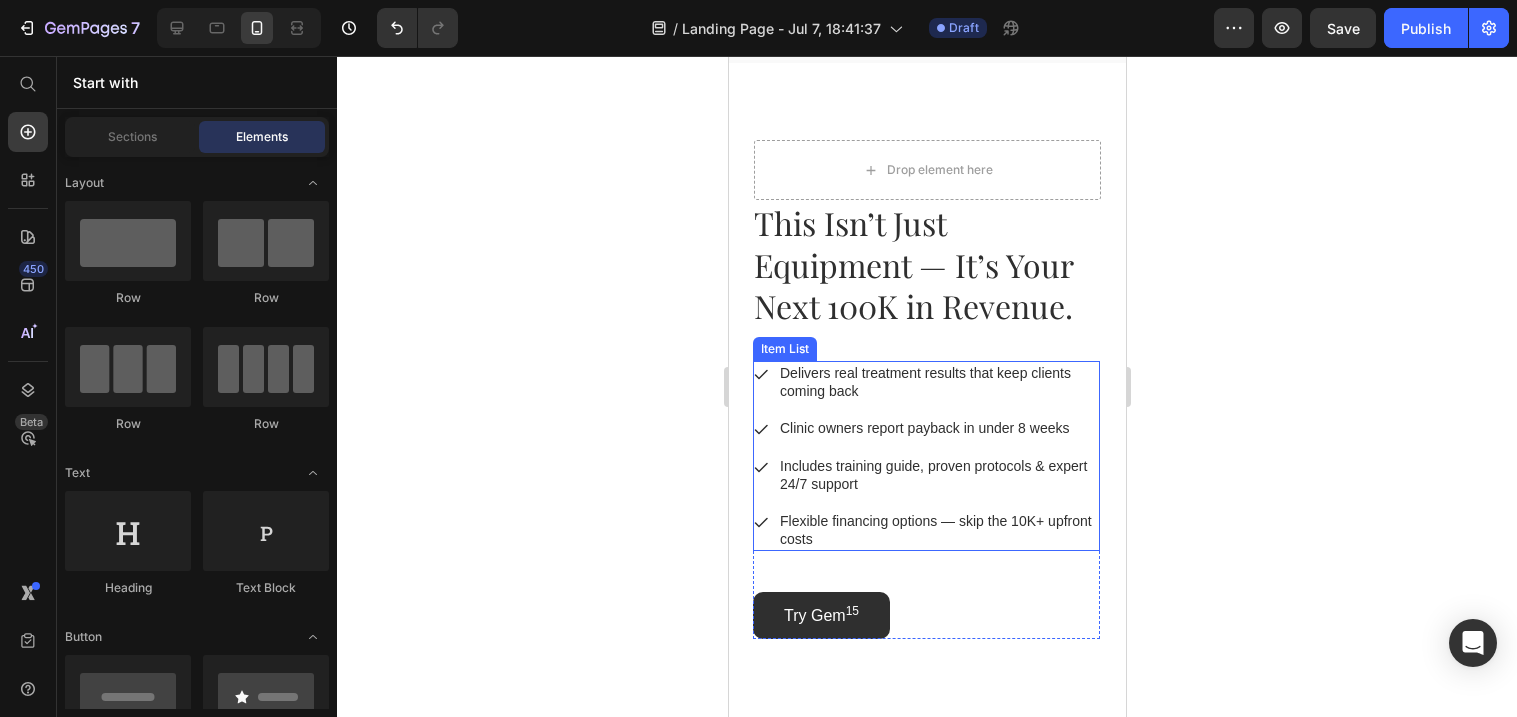 click 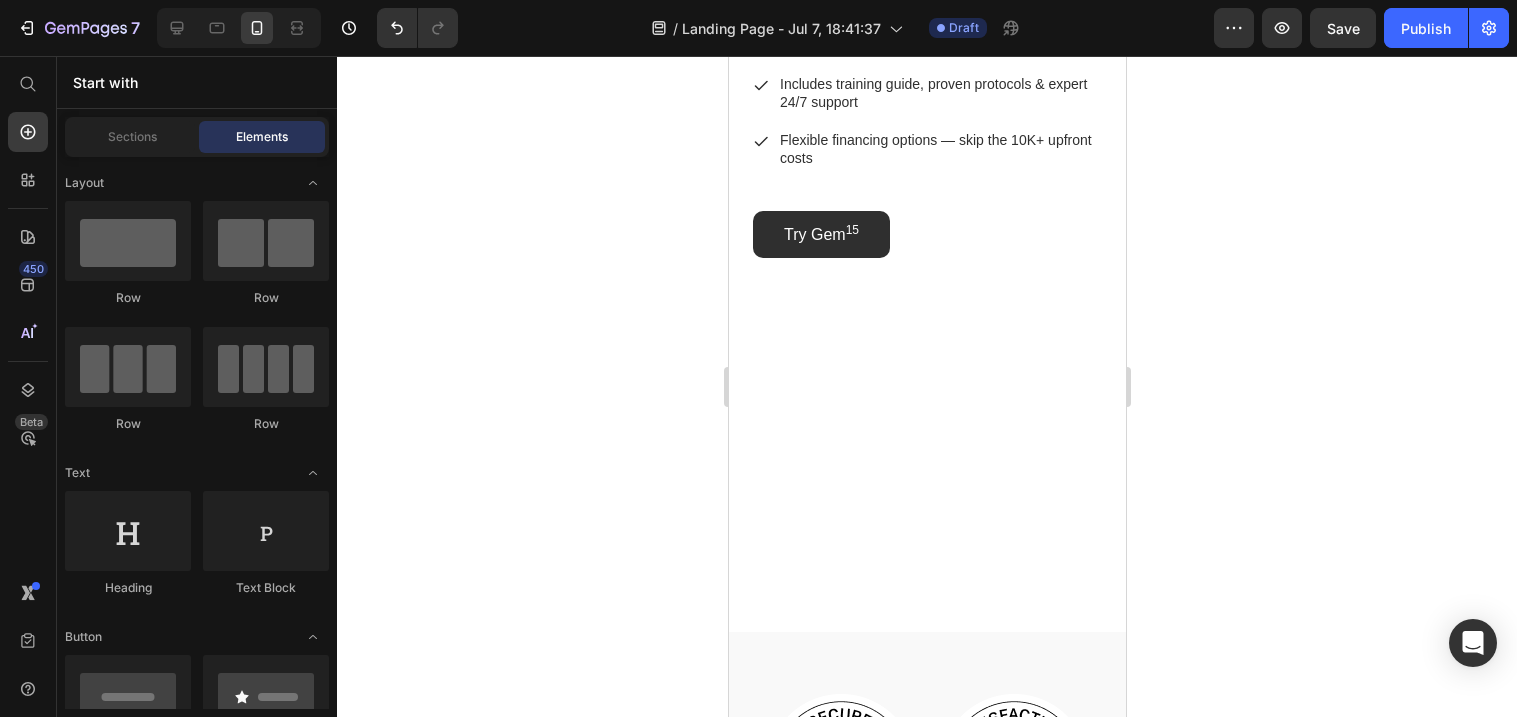 scroll, scrollTop: 3622, scrollLeft: 0, axis: vertical 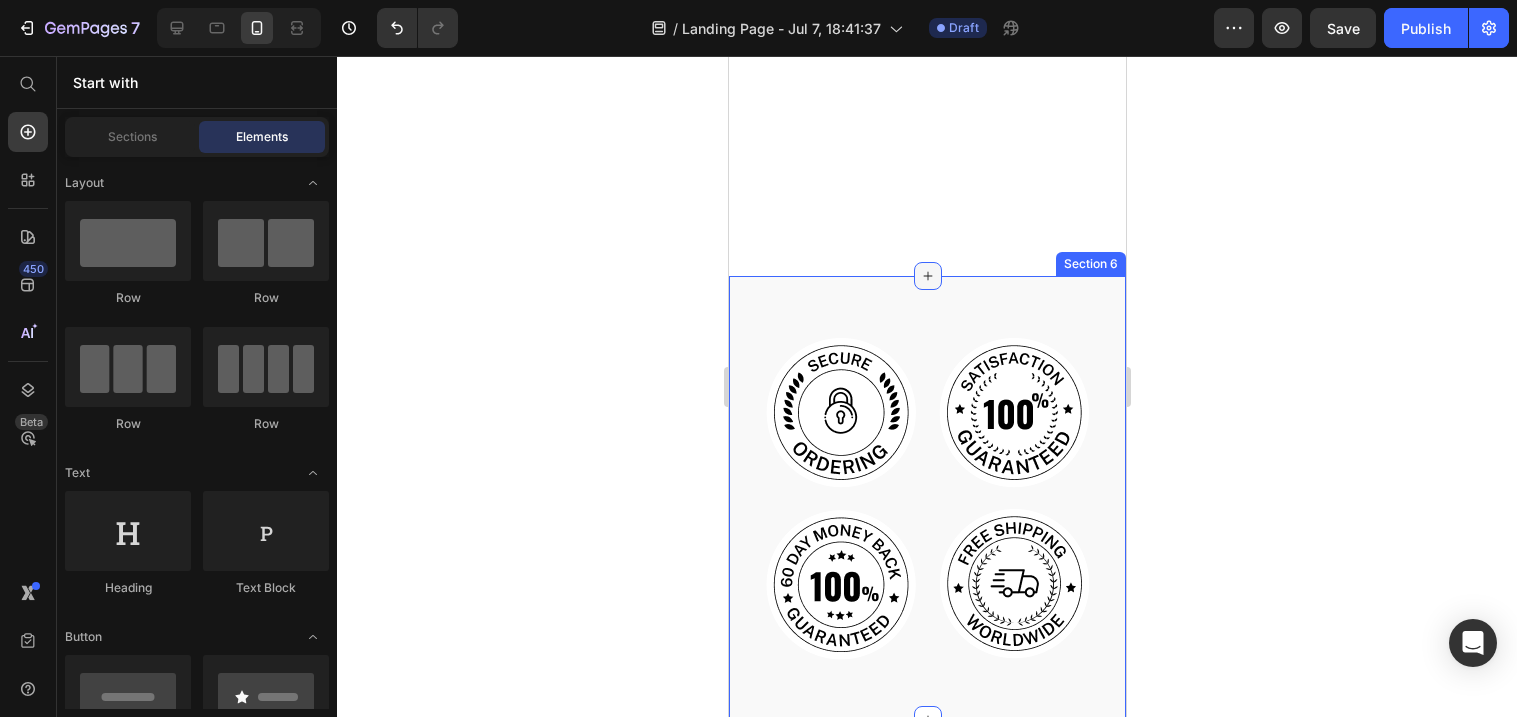 click 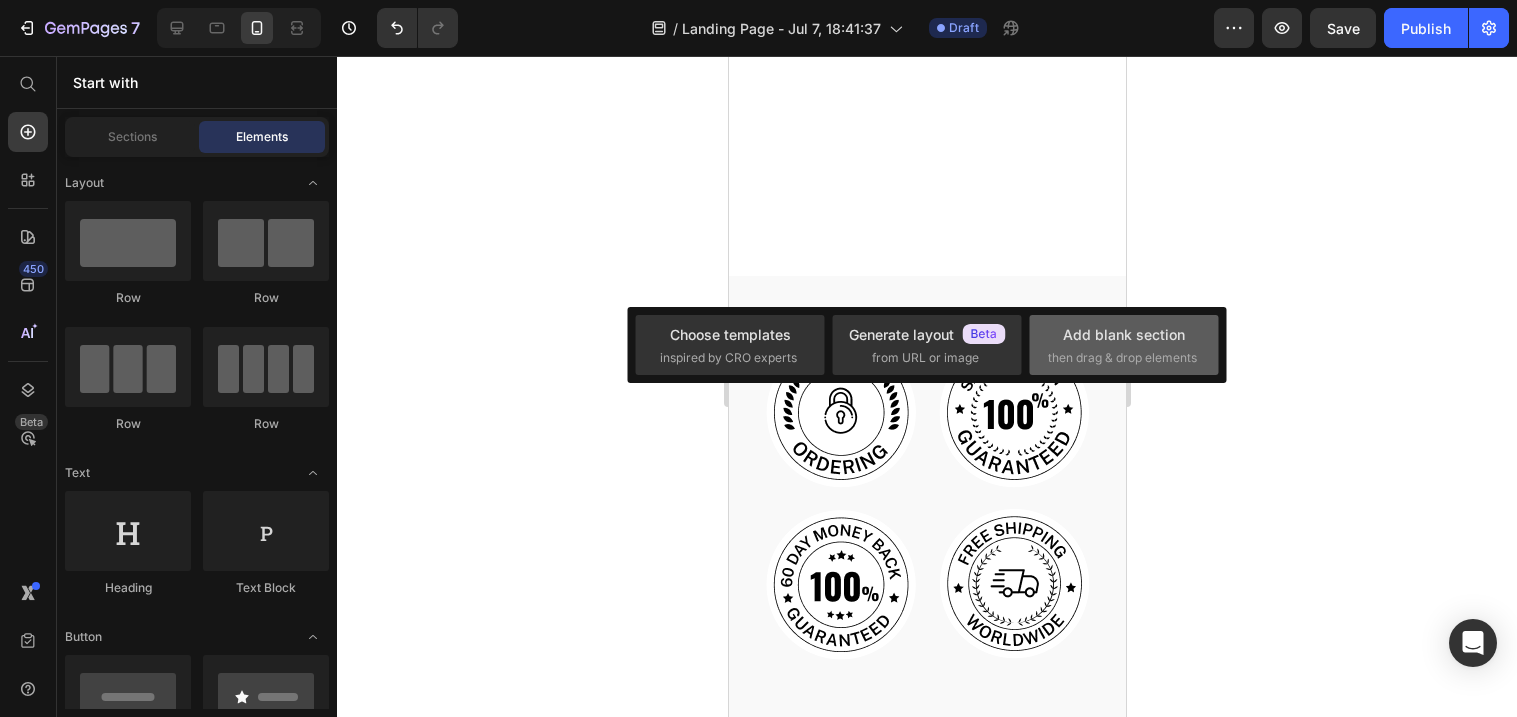 click on "Add blank section" at bounding box center [1124, 334] 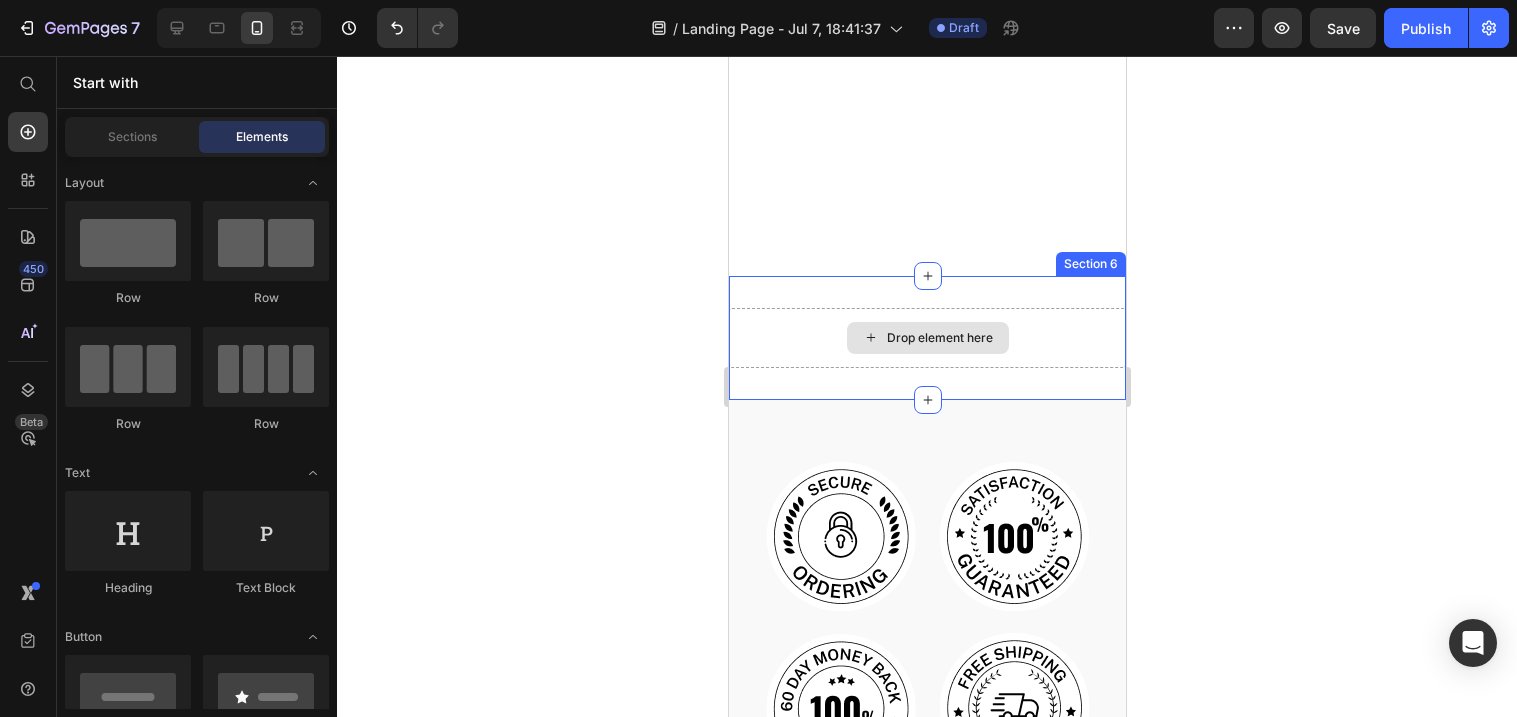 click on "Drop element here" at bounding box center (939, 338) 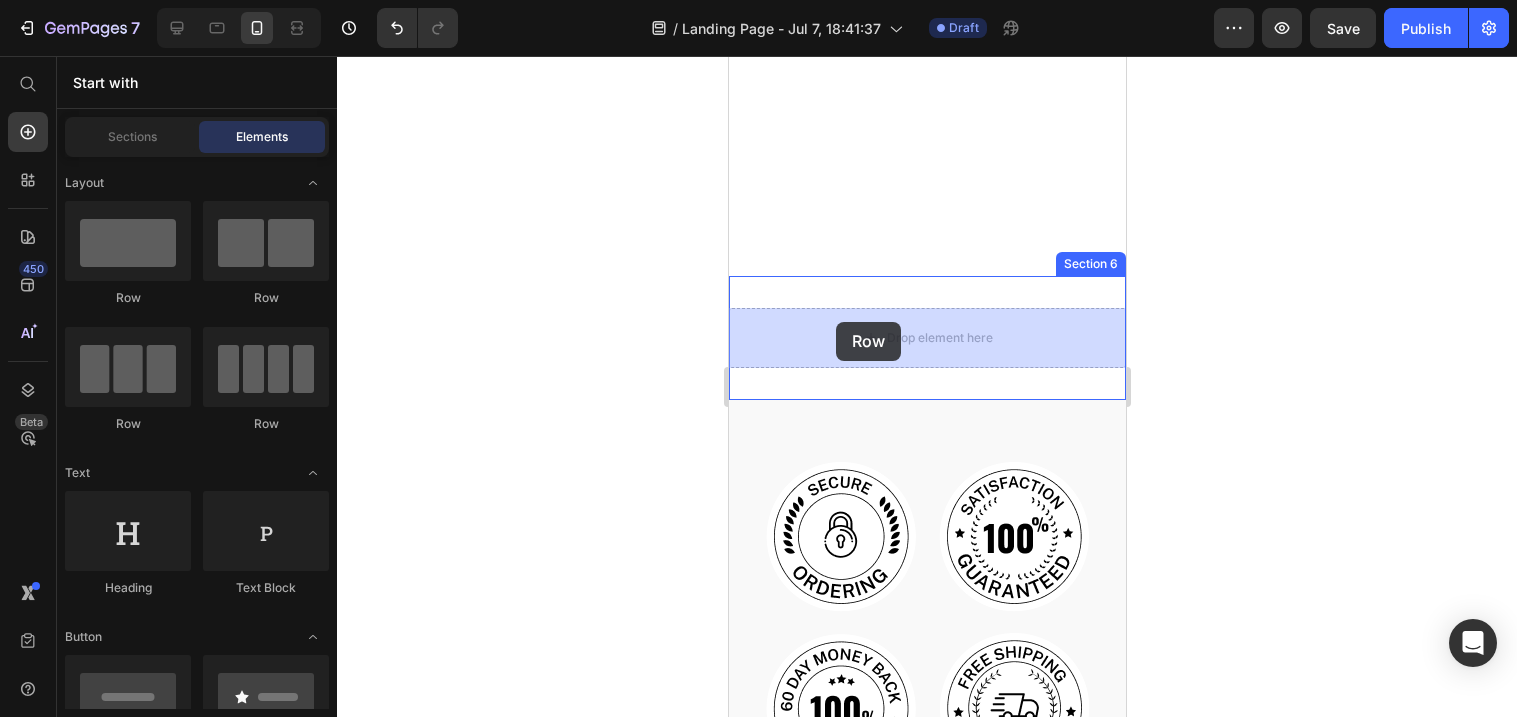 drag, startPoint x: 850, startPoint y: 288, endPoint x: 836, endPoint y: 322, distance: 36.769554 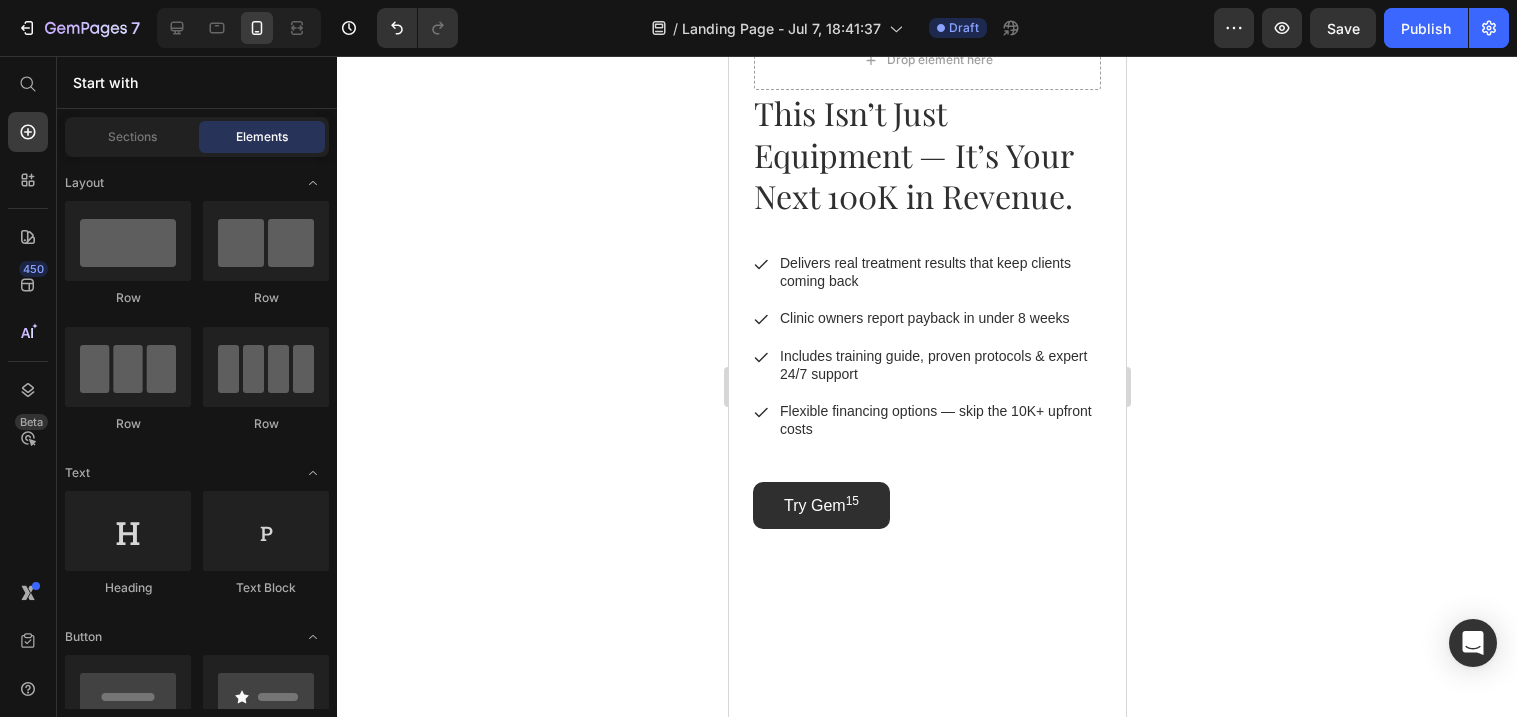 scroll, scrollTop: 2846, scrollLeft: 0, axis: vertical 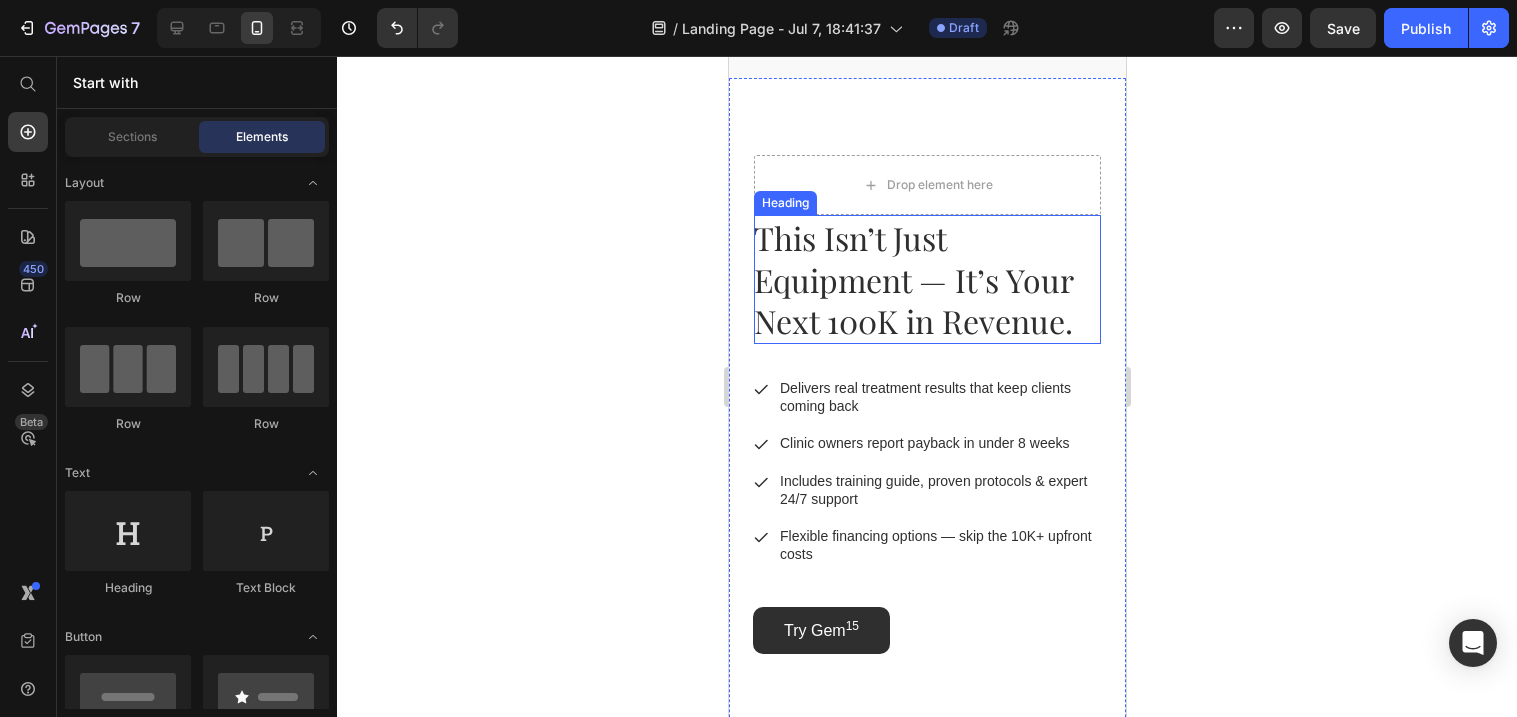 click on "This Isn’t Just Equipment — It’s Your Next 100K in Revenue." at bounding box center [926, 279] 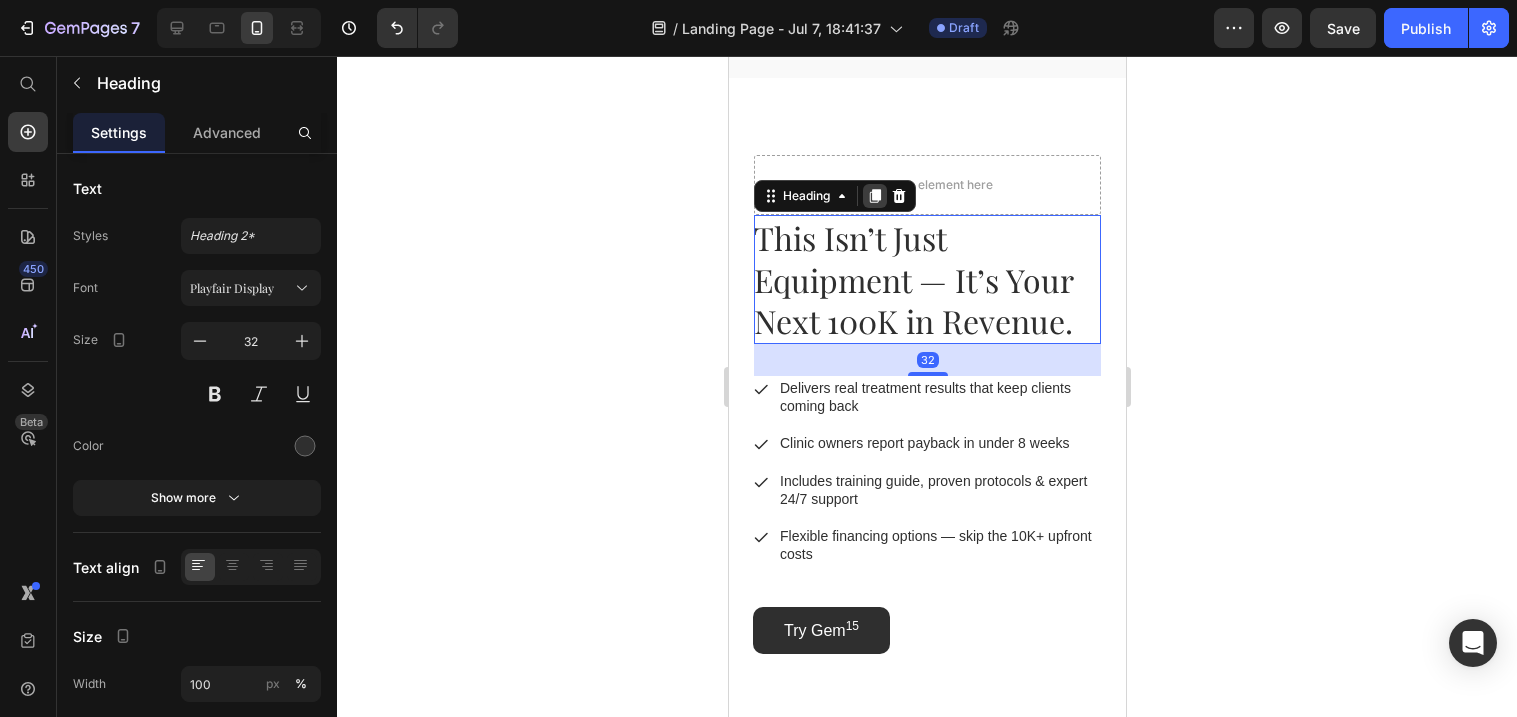click 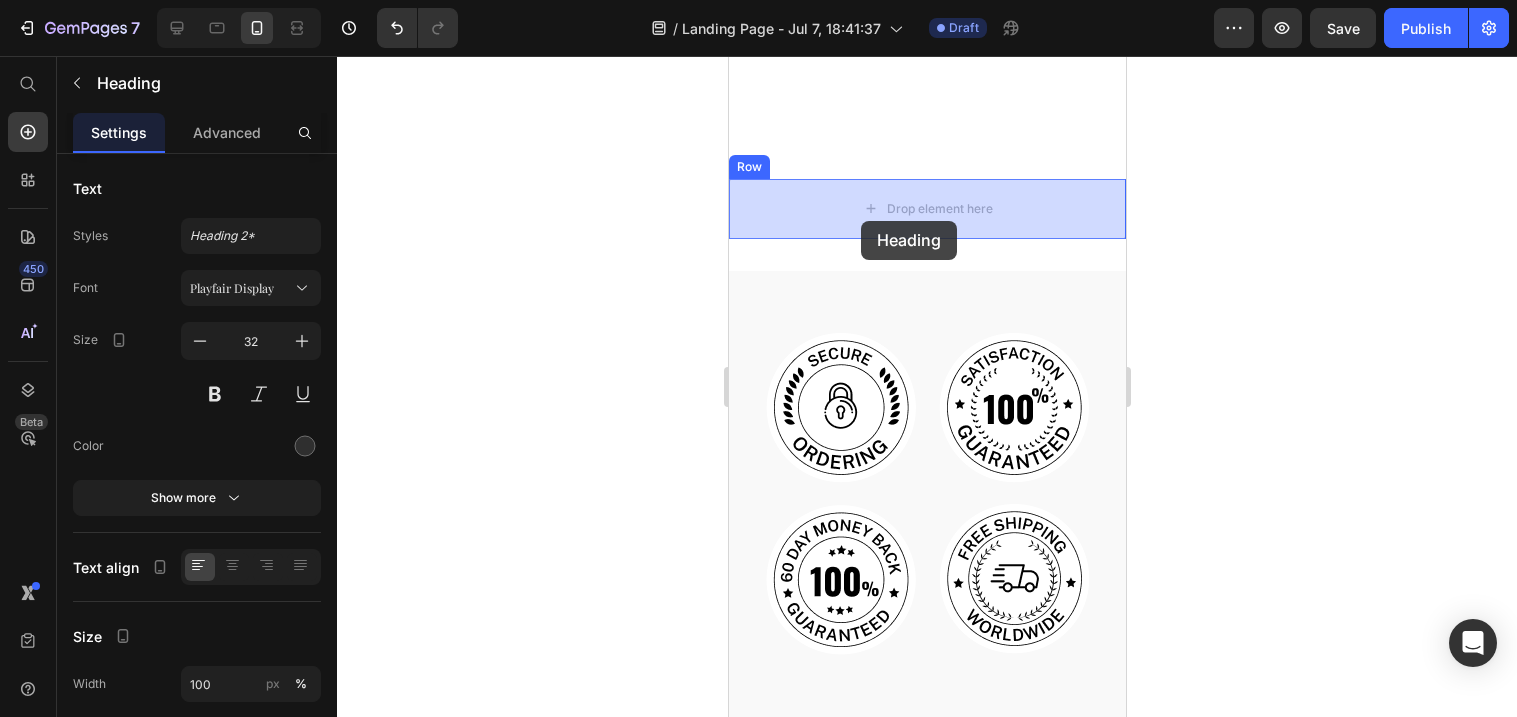 scroll, scrollTop: 3704, scrollLeft: 0, axis: vertical 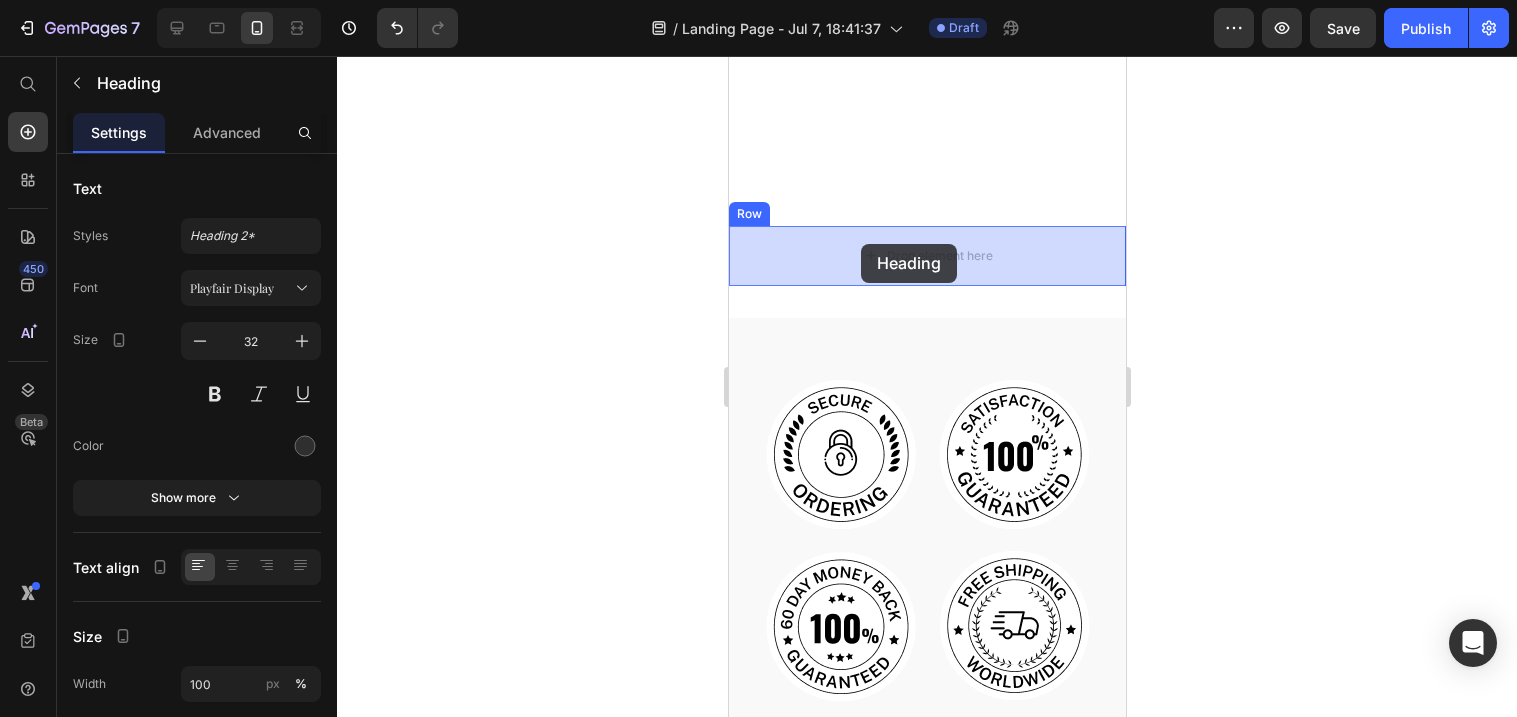 drag, startPoint x: 928, startPoint y: 215, endPoint x: 861, endPoint y: 244, distance: 73.00685 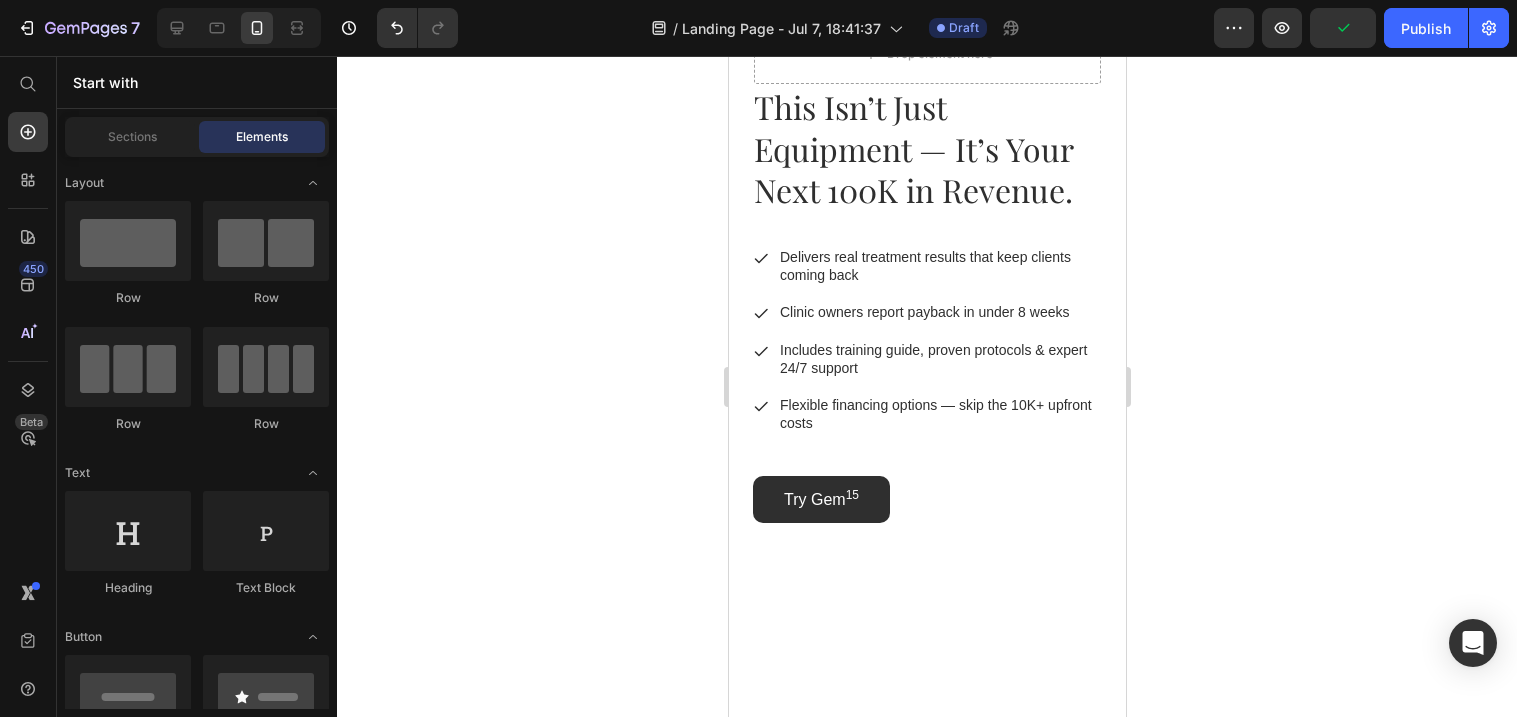 scroll, scrollTop: 3025, scrollLeft: 0, axis: vertical 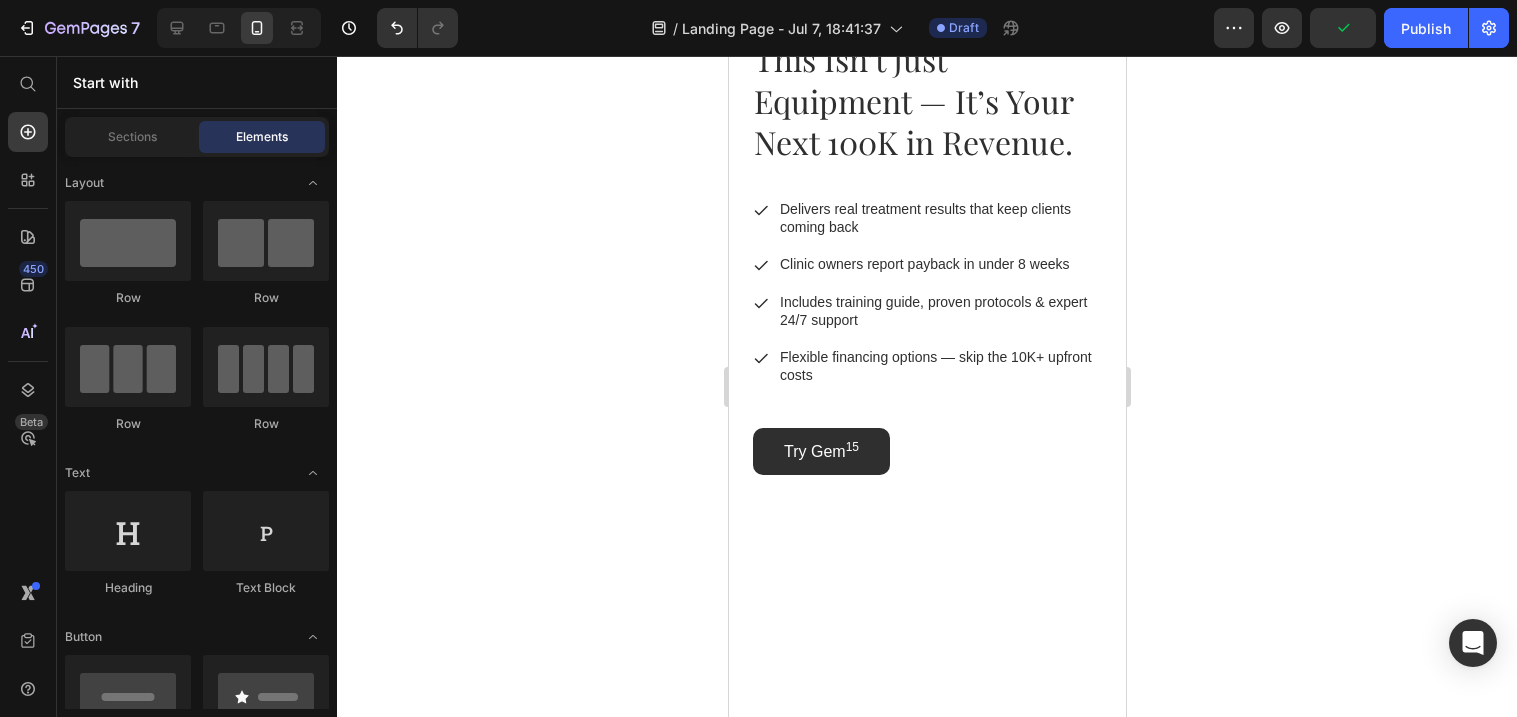 click on "Clinic owners report payback in under 8 weeks" at bounding box center (937, 264) 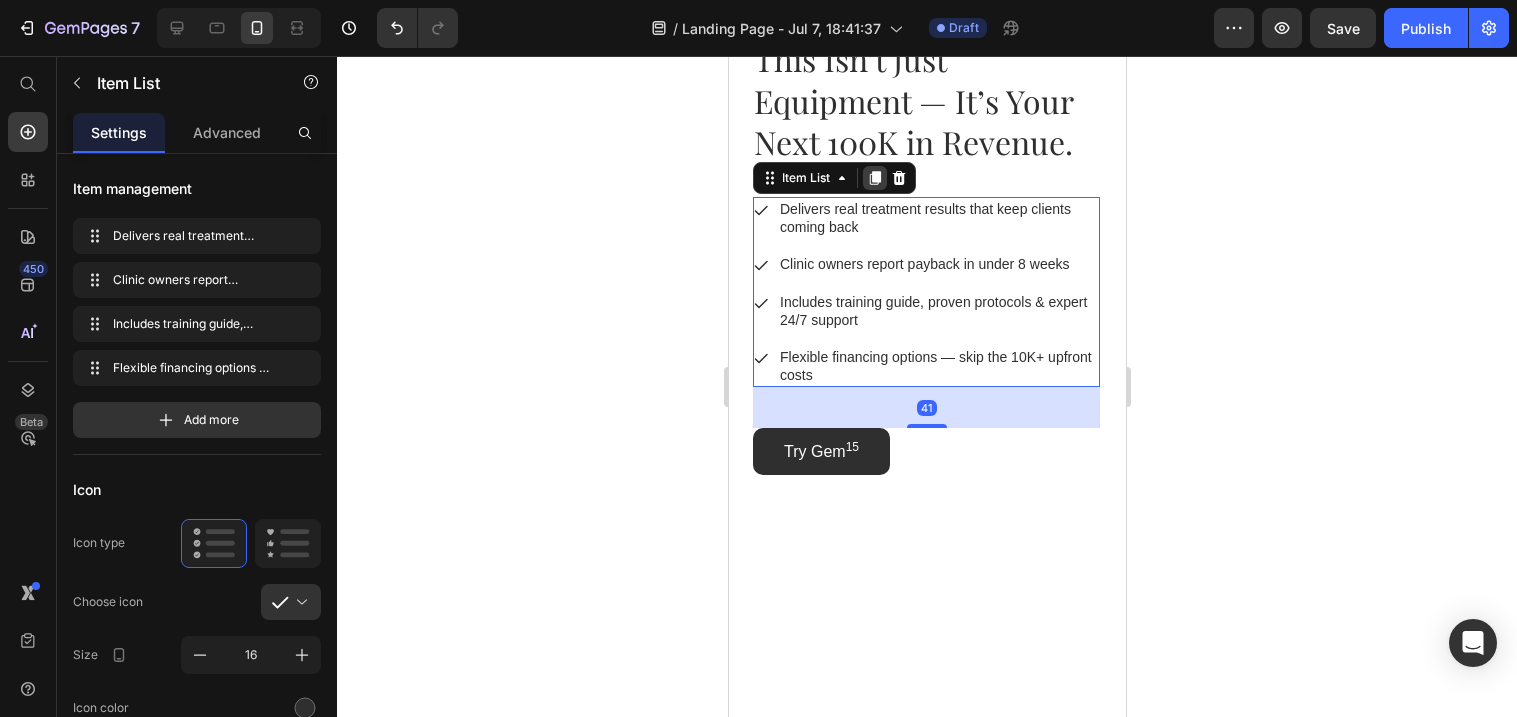 click 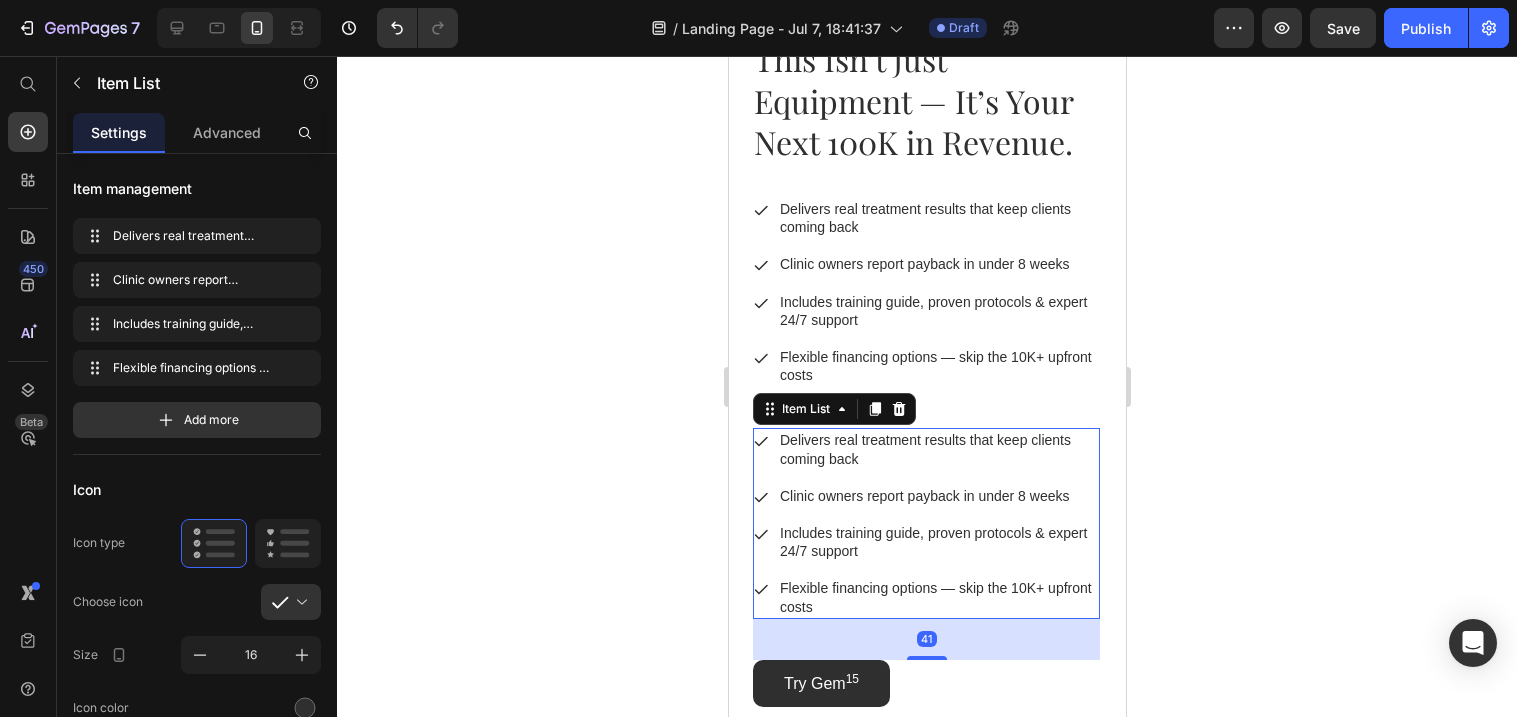 click on "Delivers real treatment results that keep clients coming back" at bounding box center [937, 449] 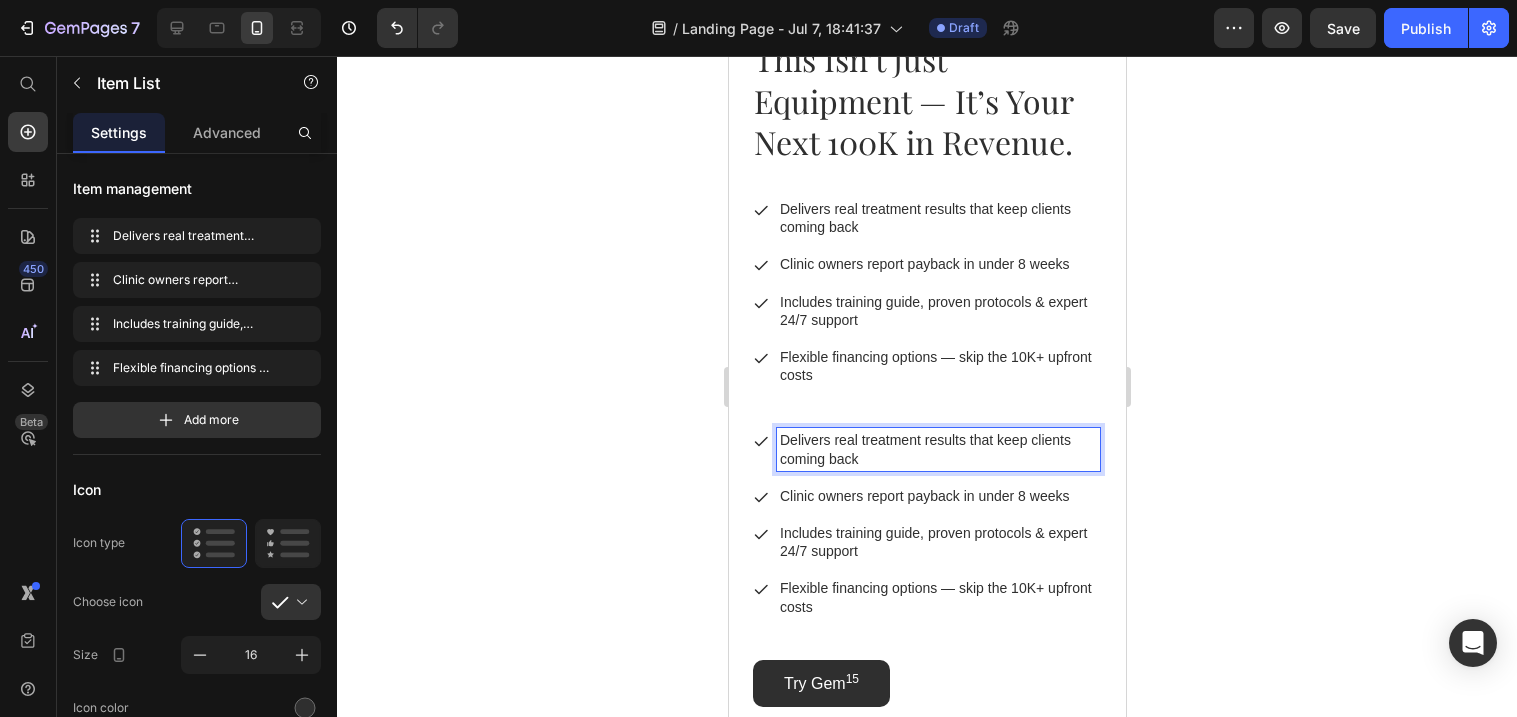 click on "Delivers real treatment results that keep clients coming back" at bounding box center (937, 449) 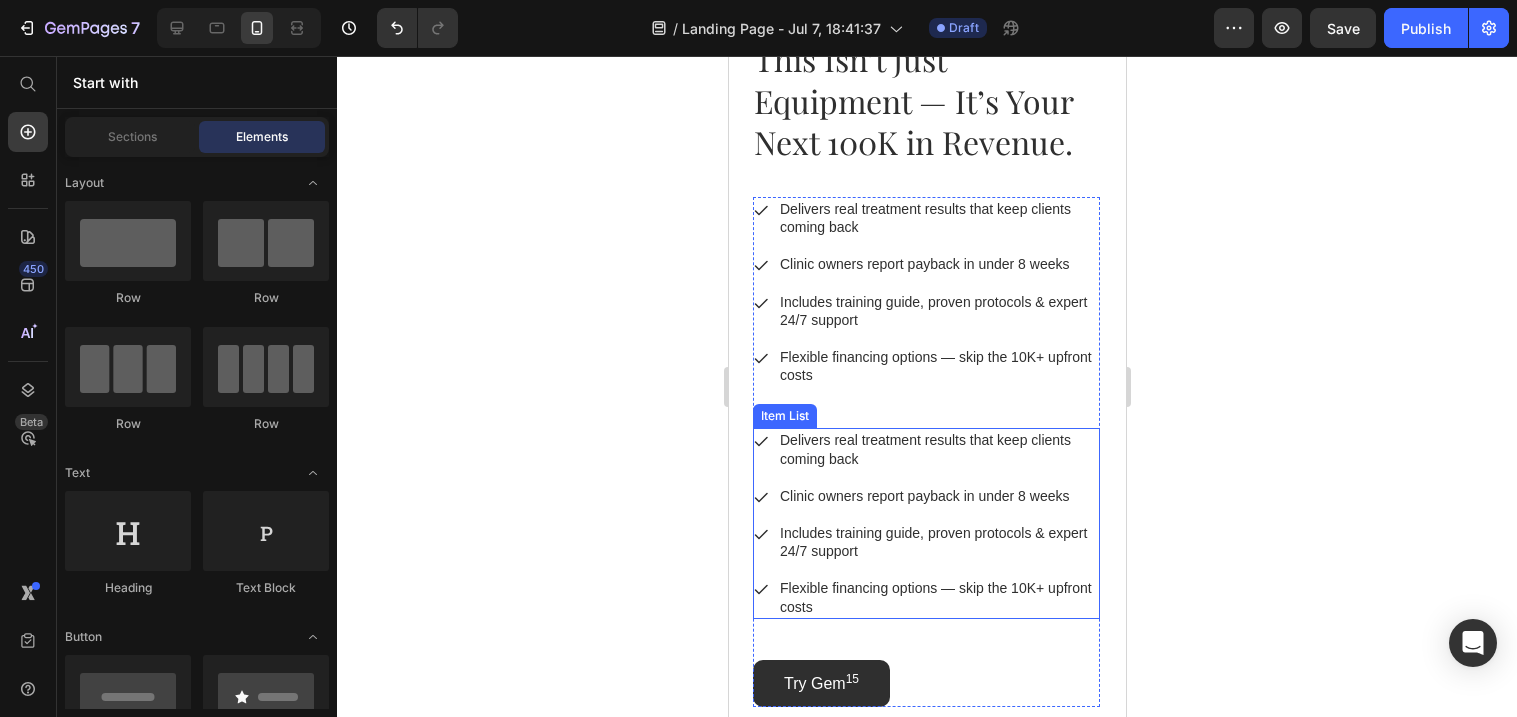 click on "Delivers real treatment results that keep clients coming back" at bounding box center [937, 449] 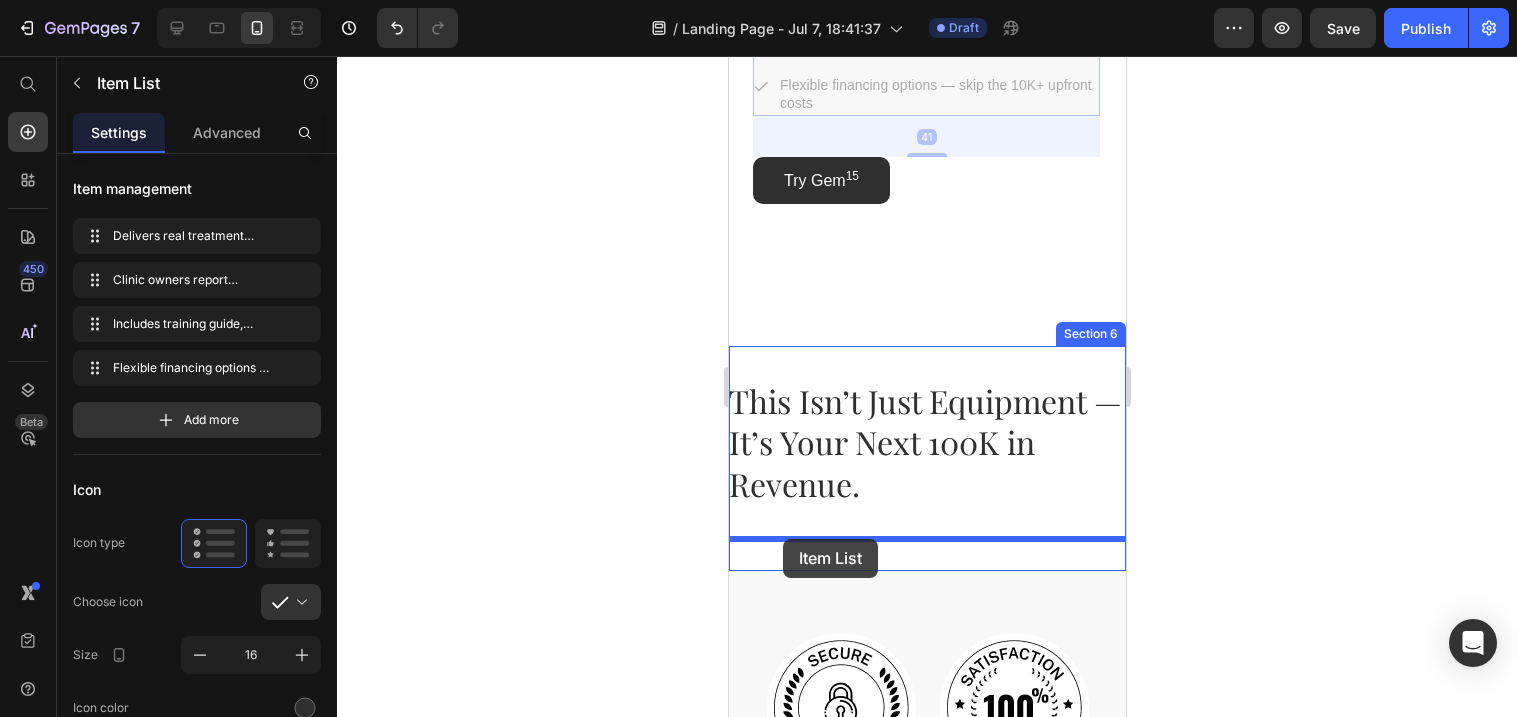 scroll, scrollTop: 3571, scrollLeft: 0, axis: vertical 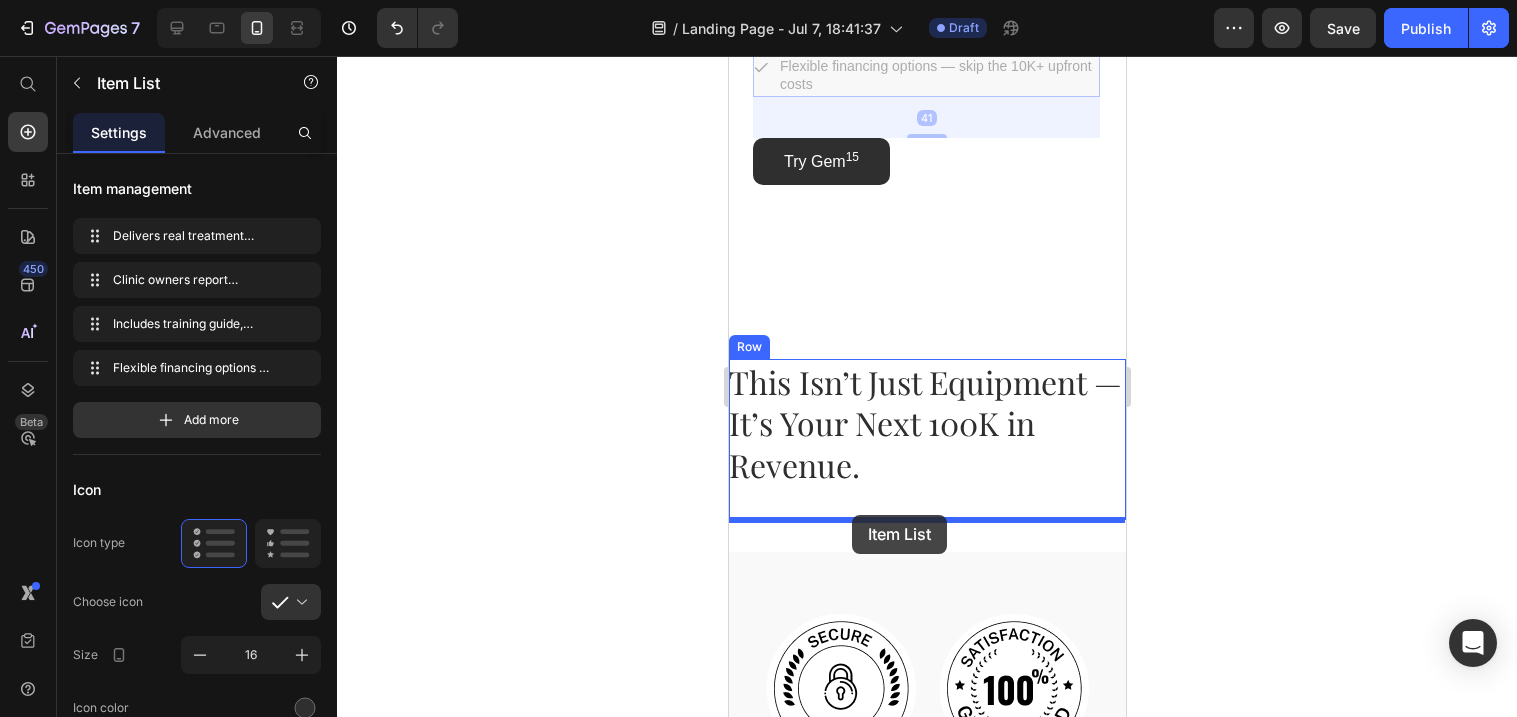 drag, startPoint x: 767, startPoint y: 430, endPoint x: 852, endPoint y: 515, distance: 120.20815 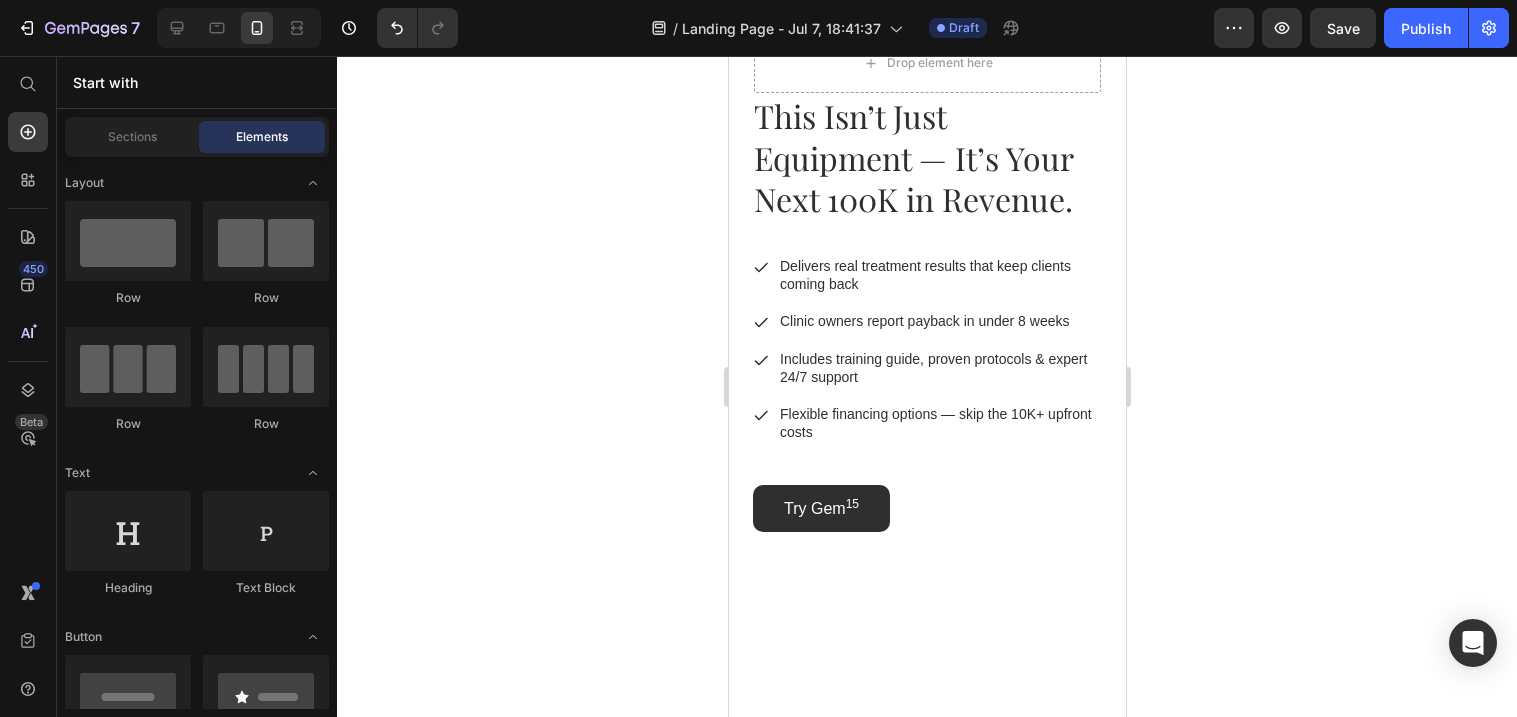 scroll, scrollTop: 3245, scrollLeft: 0, axis: vertical 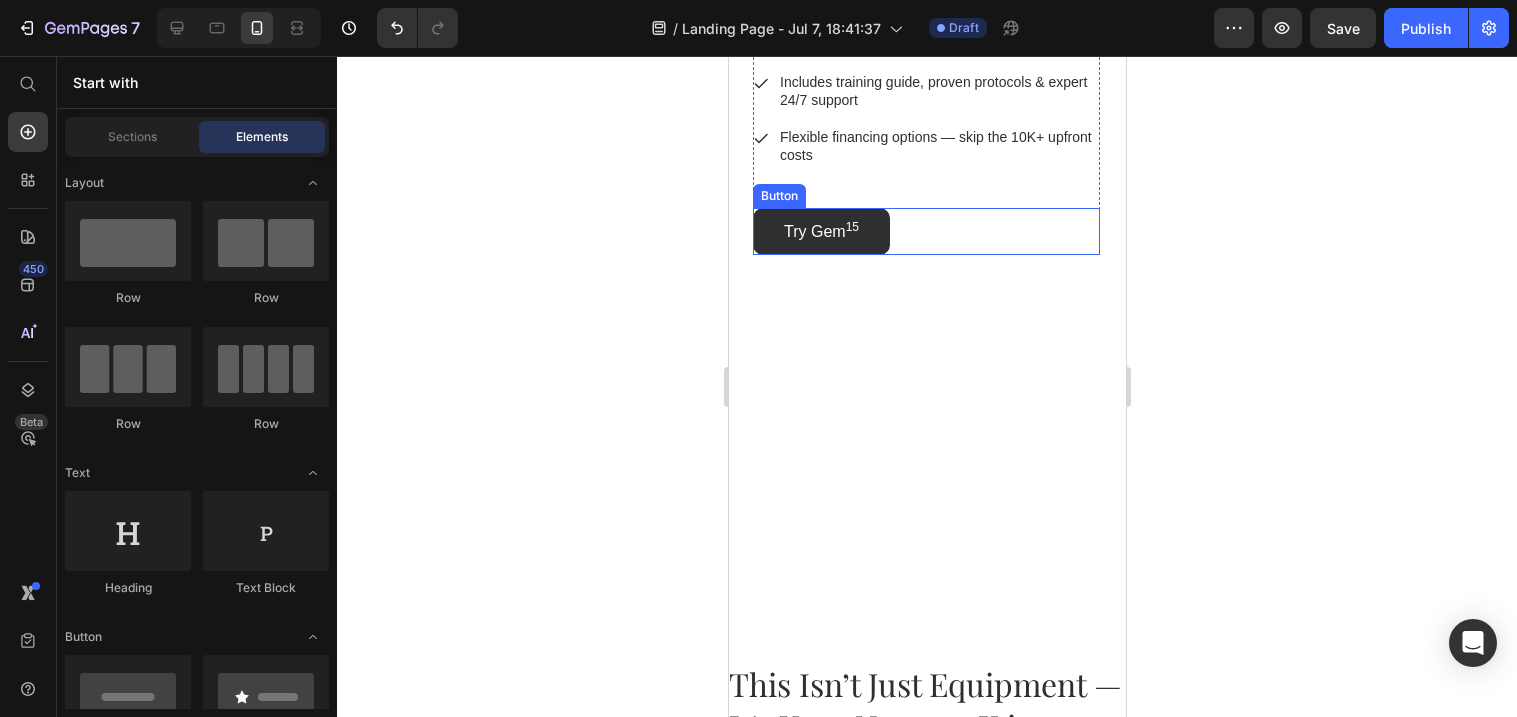 click on "Try Gem 15" at bounding box center [820, 231] 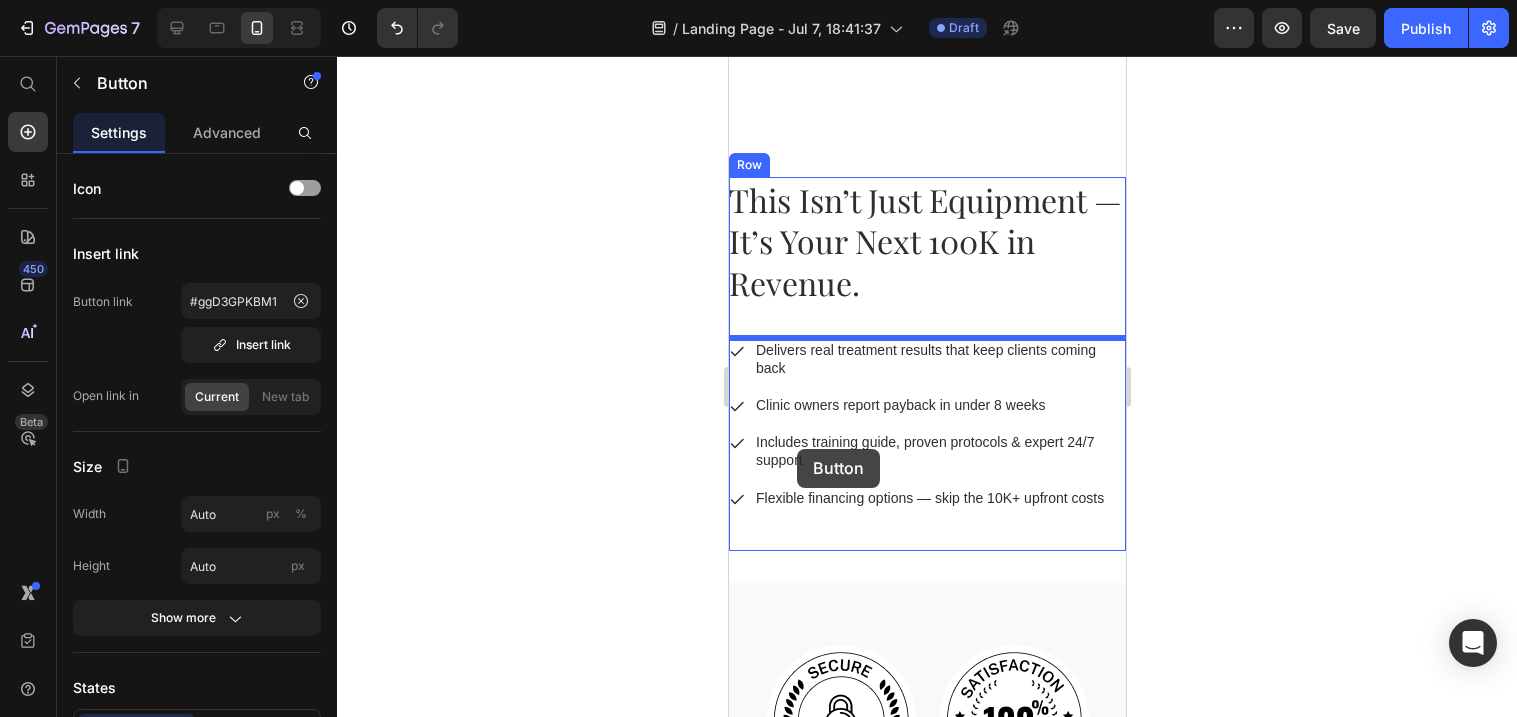 scroll, scrollTop: 3866, scrollLeft: 0, axis: vertical 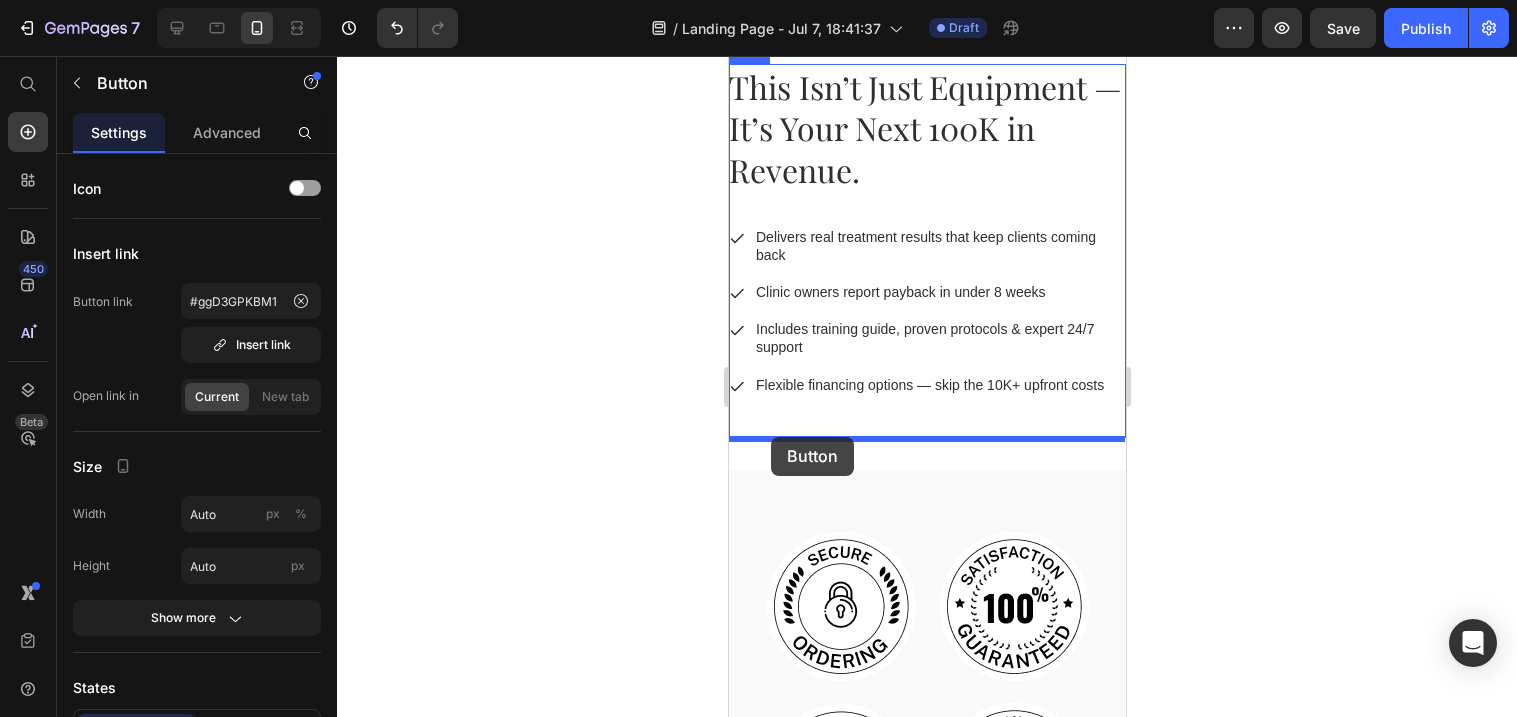 drag, startPoint x: 770, startPoint y: 214, endPoint x: 771, endPoint y: 424, distance: 210.00238 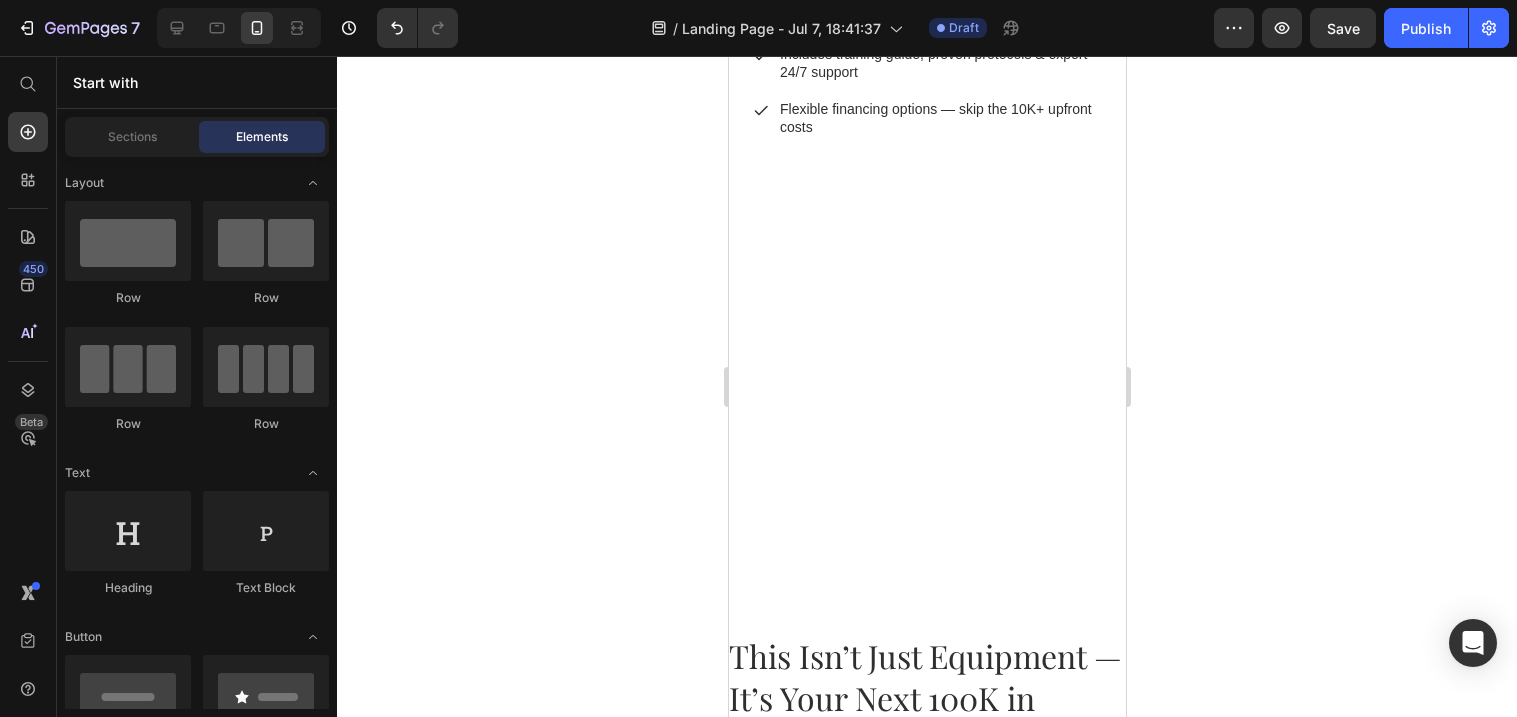 scroll, scrollTop: 3159, scrollLeft: 0, axis: vertical 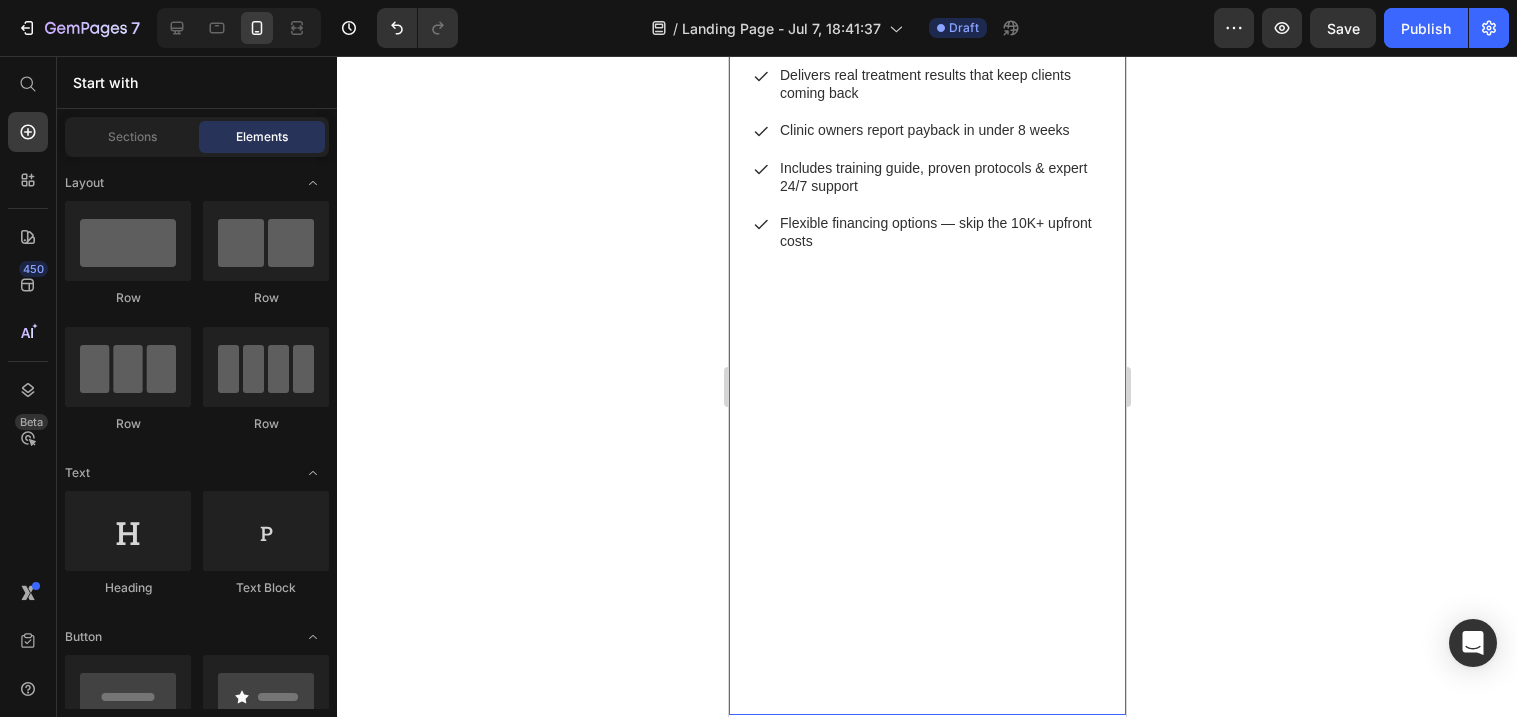 click at bounding box center (926, 240) 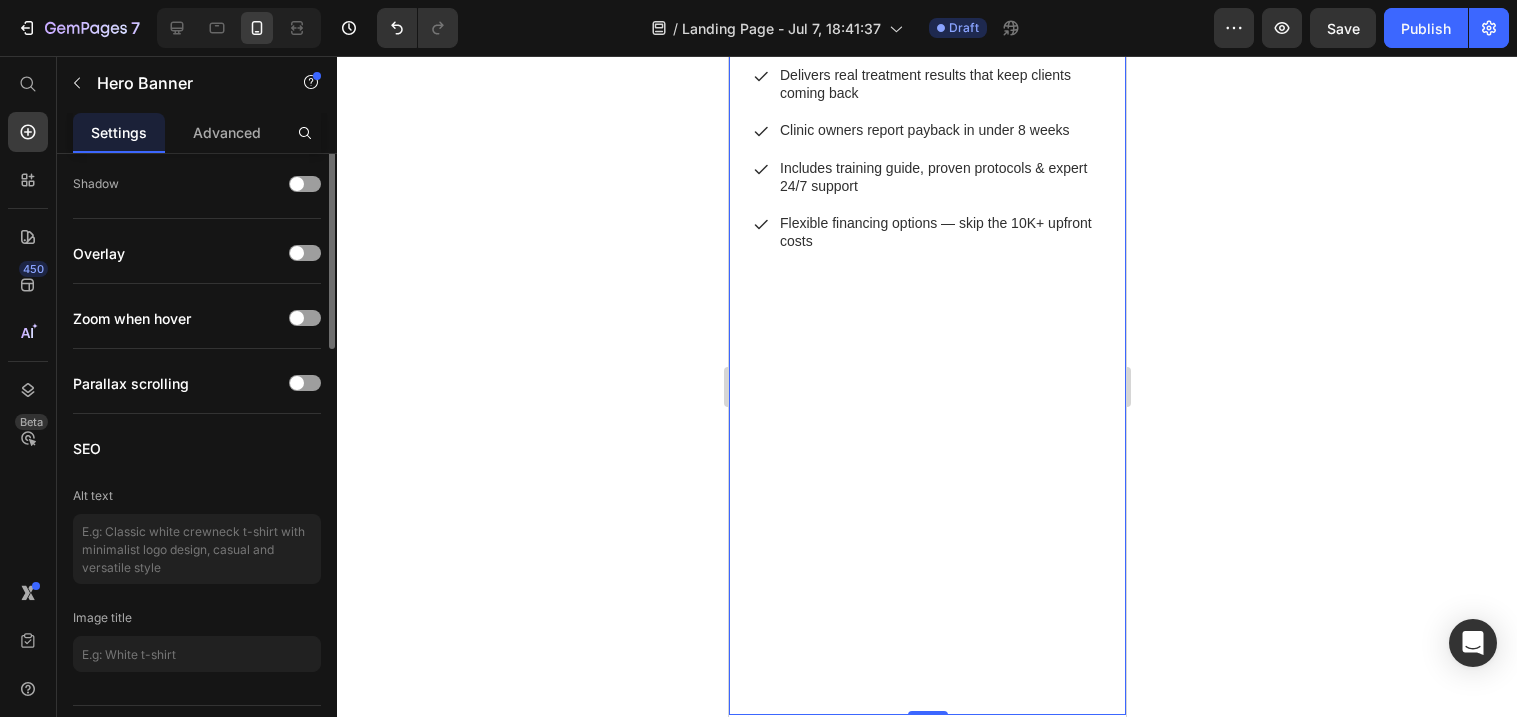scroll, scrollTop: 1329, scrollLeft: 0, axis: vertical 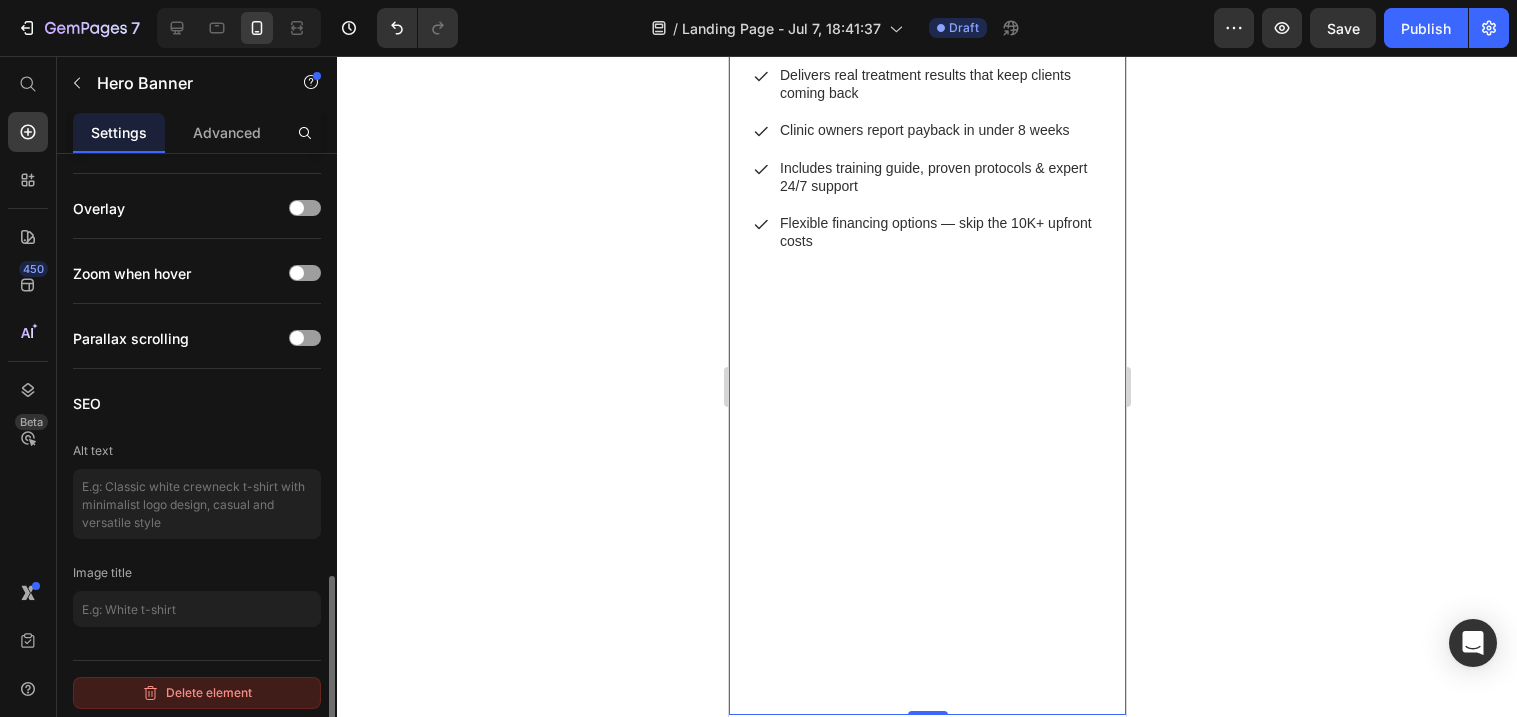 click on "Delete element" at bounding box center (197, 693) 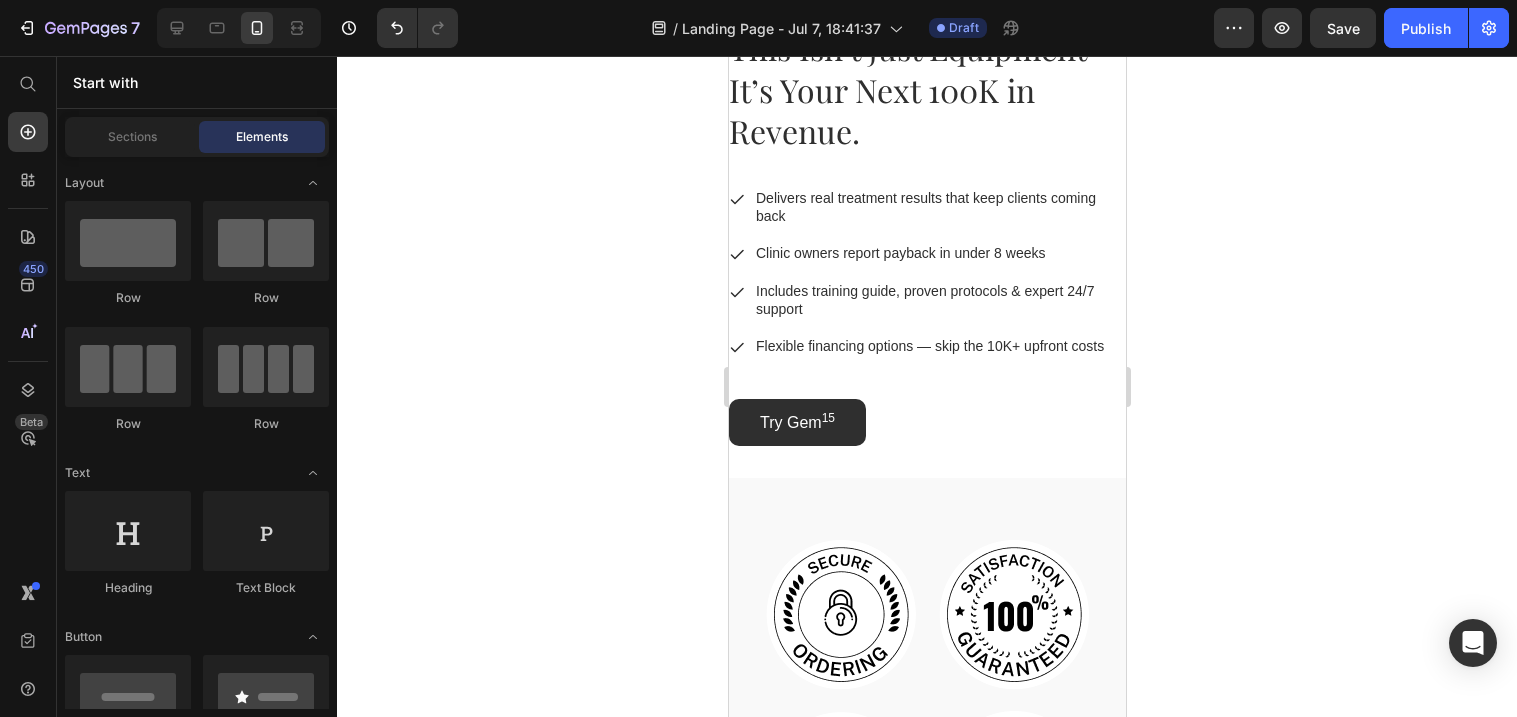 scroll, scrollTop: 3006, scrollLeft: 0, axis: vertical 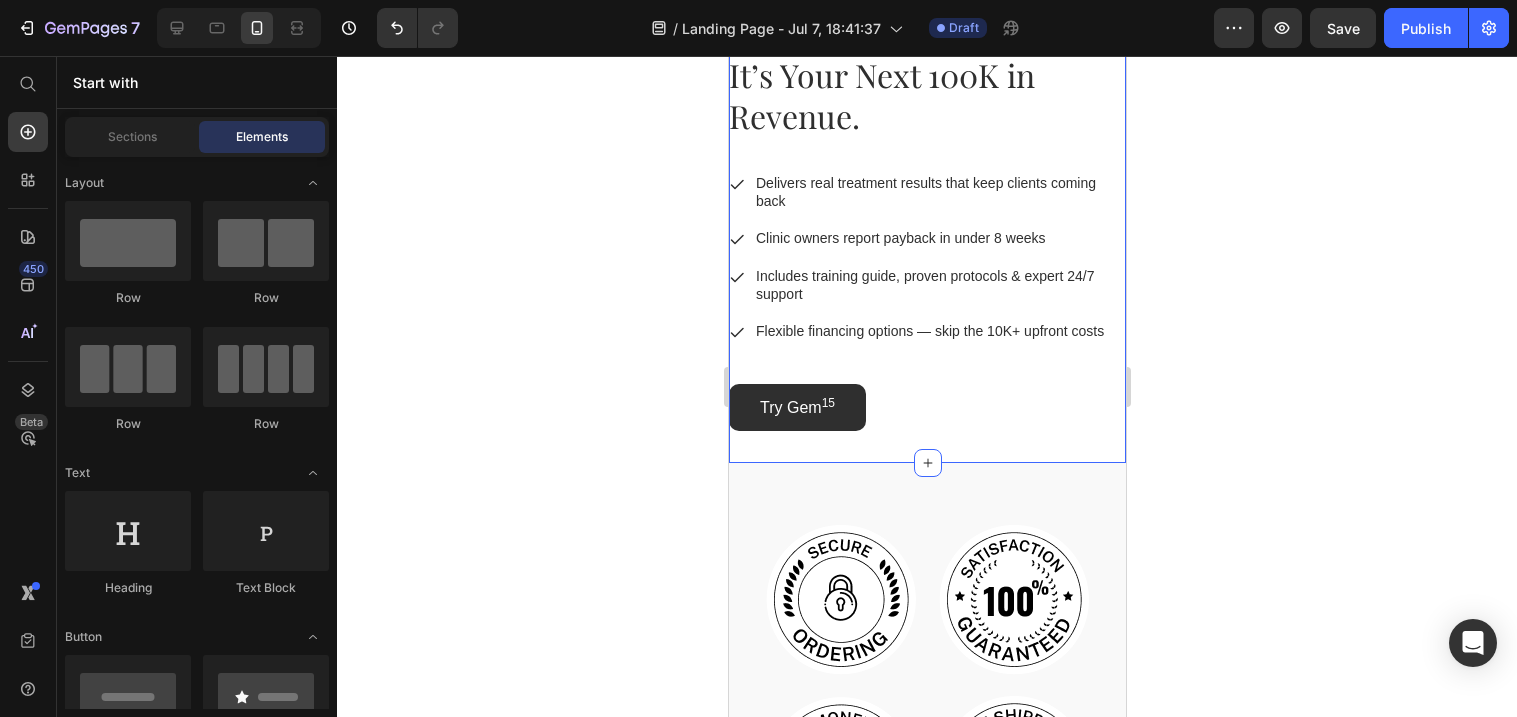 click on "Try Gem 15 Button" at bounding box center (926, 407) 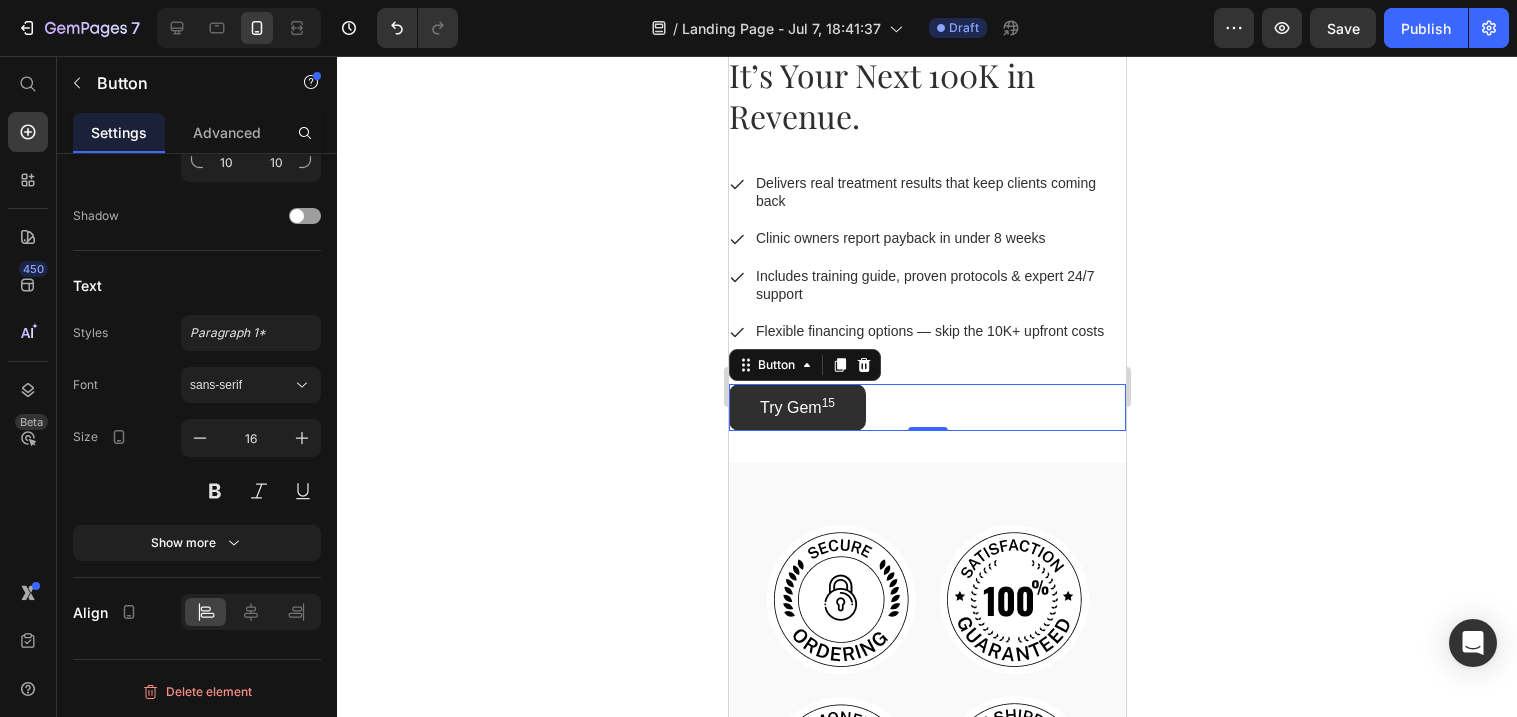 scroll, scrollTop: 0, scrollLeft: 0, axis: both 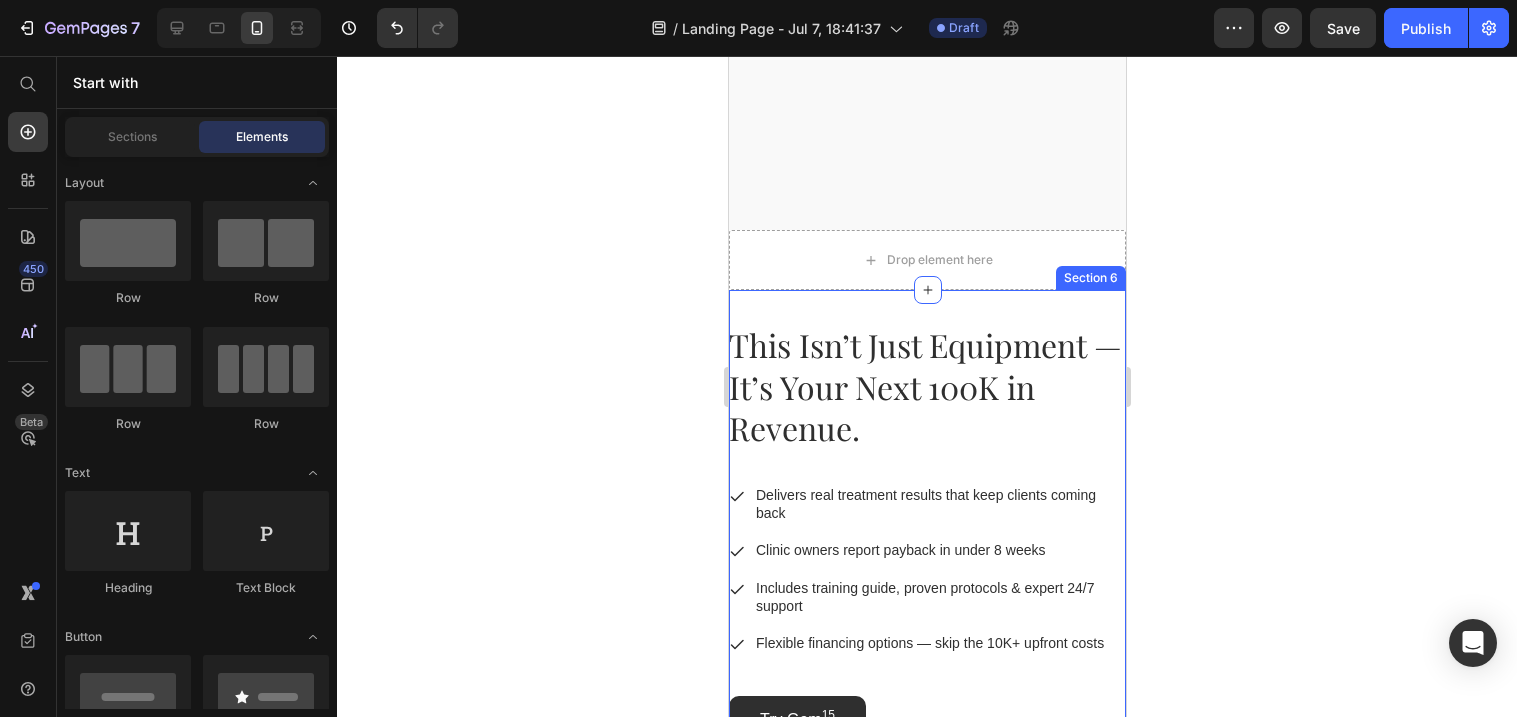 click on "This Isn’t Just Equipment — It’s Your Next 100K in Revenue. Heading
Delivers real treatment results that keep clients coming back
Clinic owners report payback in under 8 weeks
Includes training guide, proven protocols & expert 24/7 support
Flexible financing options — skip the 10K+ upfront costs Item List Try Gem 15 Button Row Section 6" at bounding box center [926, 532] 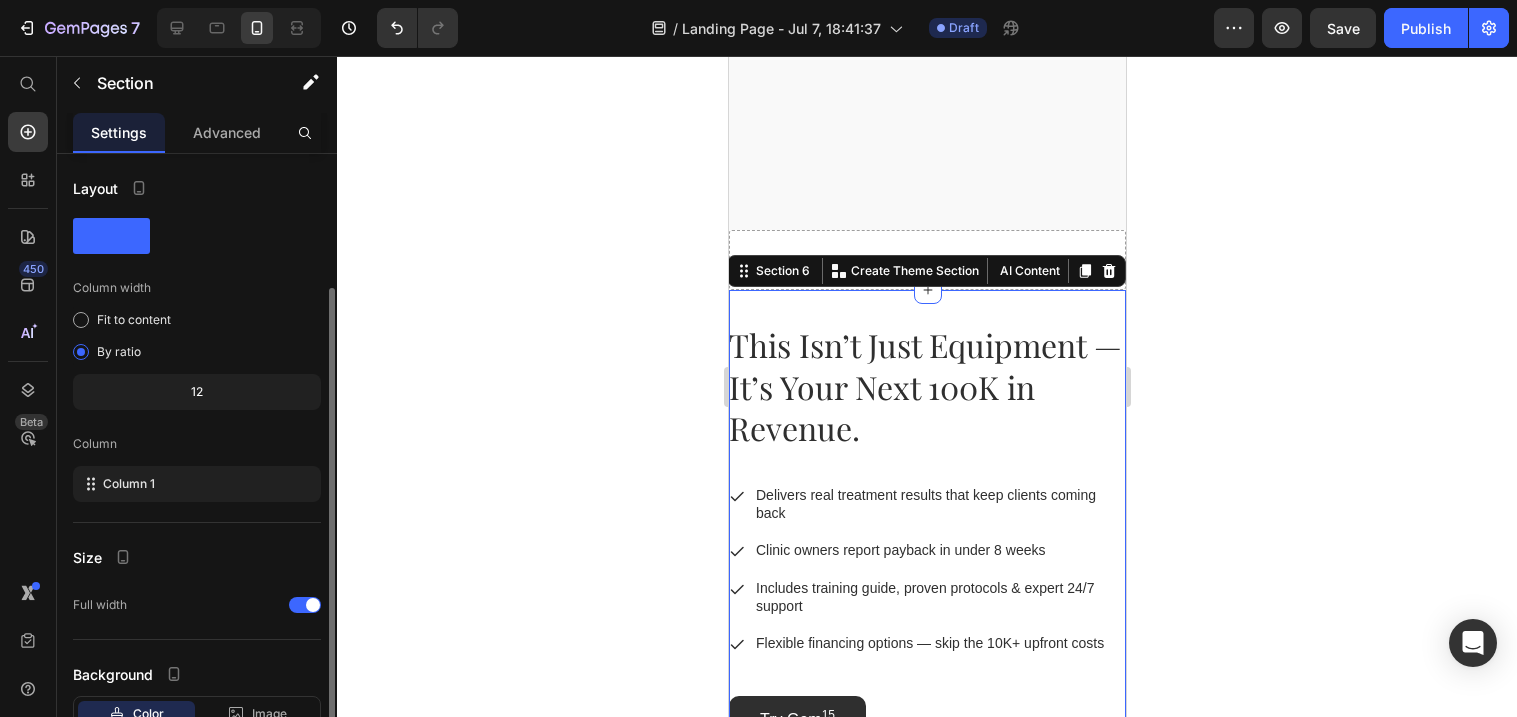 scroll, scrollTop: 142, scrollLeft: 0, axis: vertical 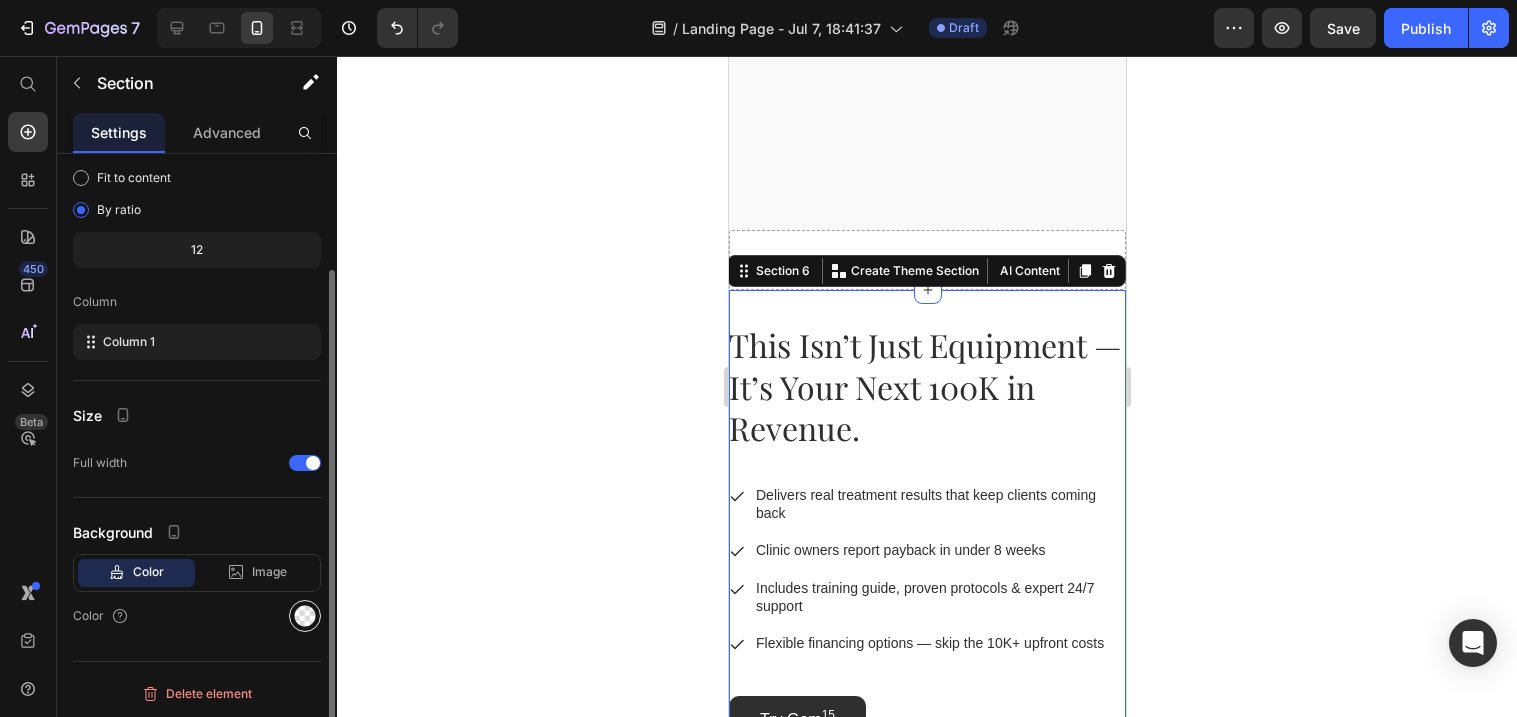 click at bounding box center [305, 616] 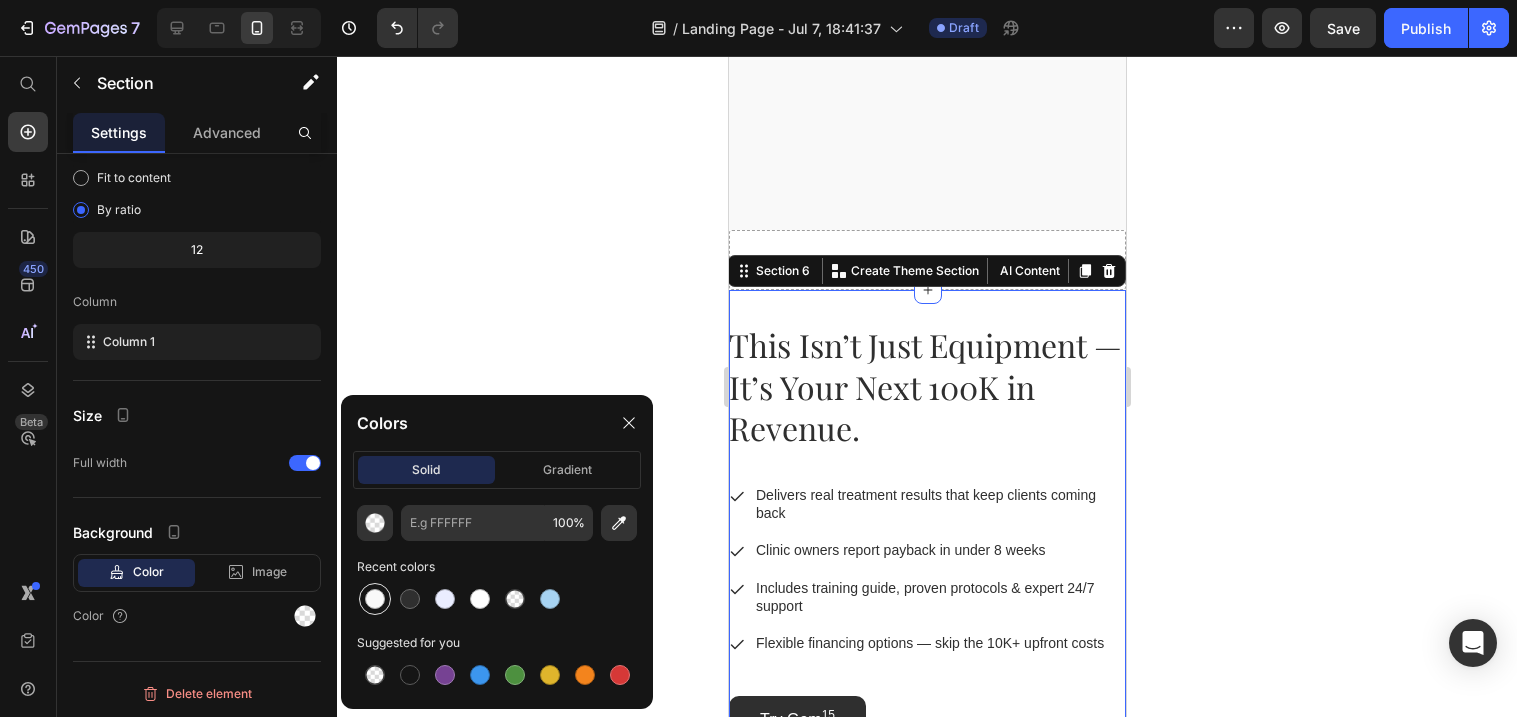 click at bounding box center [375, 599] 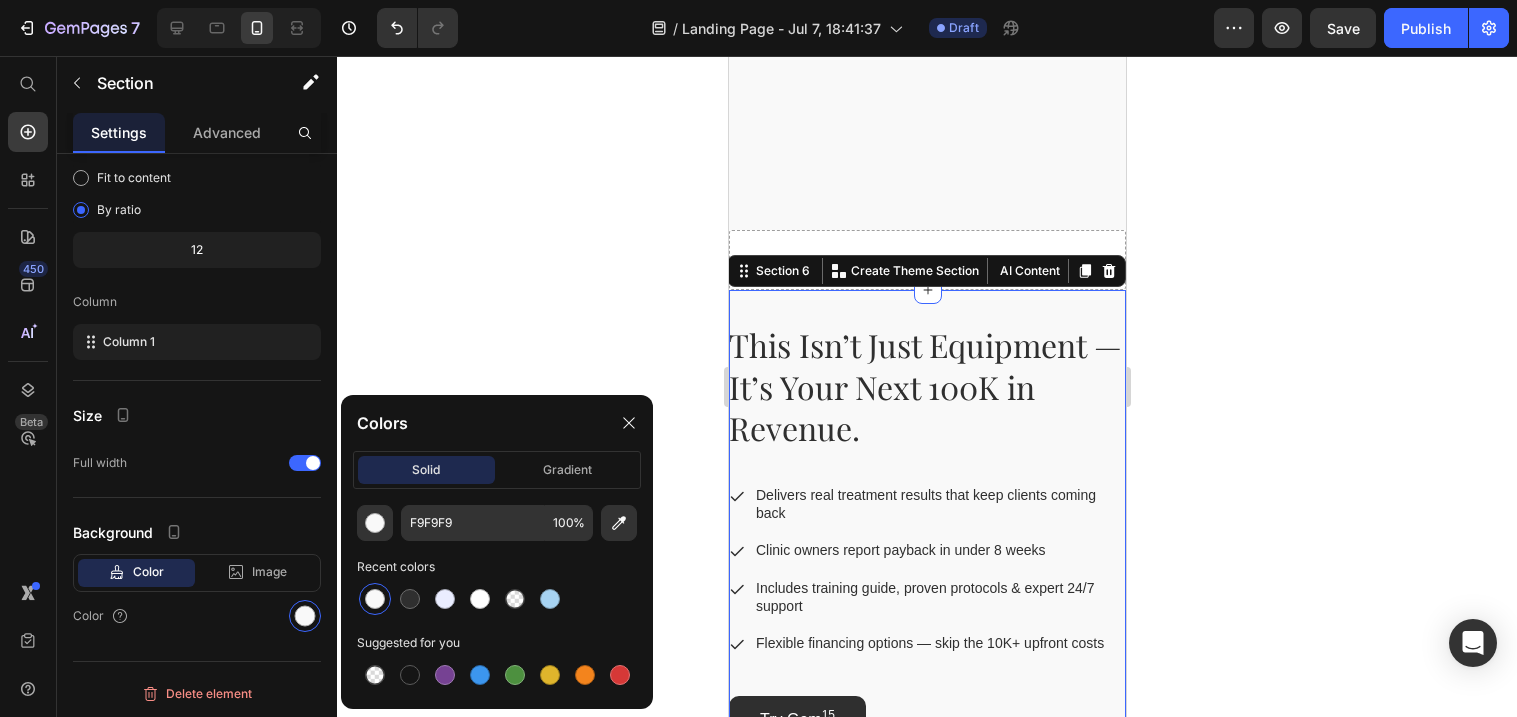click 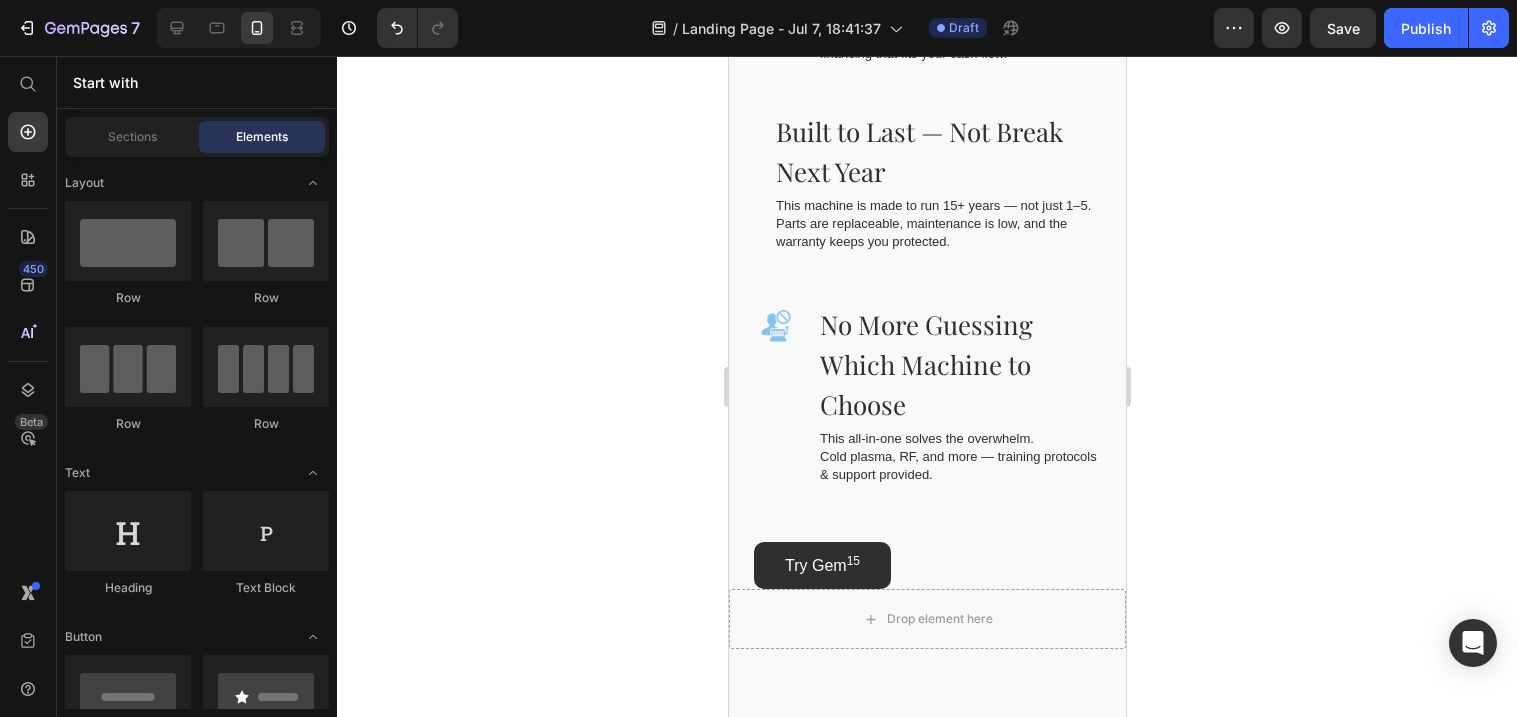 scroll, scrollTop: 2390, scrollLeft: 0, axis: vertical 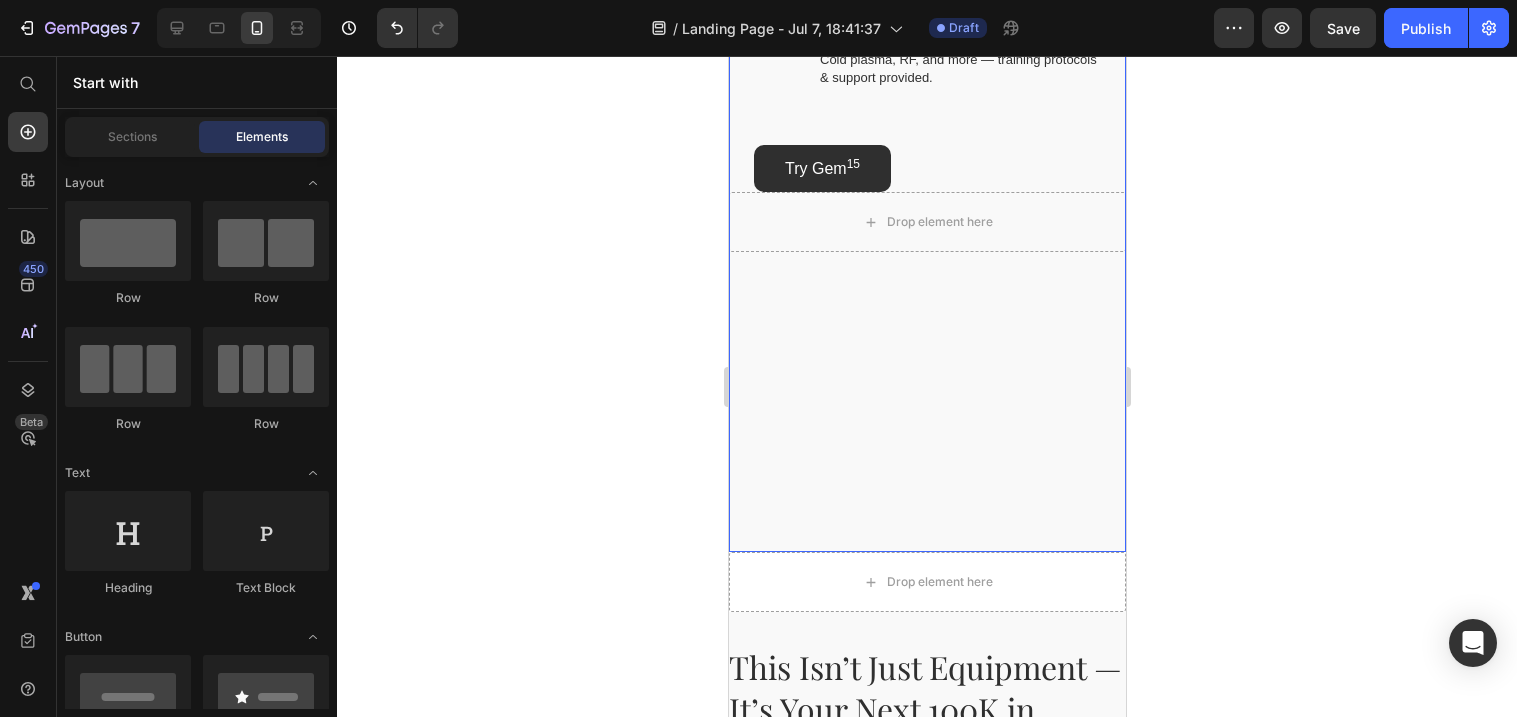 click on "Image This Machine Actually Pays for Itself Heading Most equipment is a gamble. This one isn’t. Offer $200+ treatments from day one — with financing that fits your cash flow. Text Block Row Image Built to Last — Not Break Next Year Heading This machine is made to run 15+ years — not just 1–5. Parts are replaceable, maintenance is low, and the warranty keeps you protected. Text Block Row Image No More Guessing Which Machine to Choose Heading This all-in-one solves the overwhelm. Cold plasma, RF, and more — training protocols & support provided. Text Block Row Try Gem 15 Button Row
Drop element here" at bounding box center (926, 30) 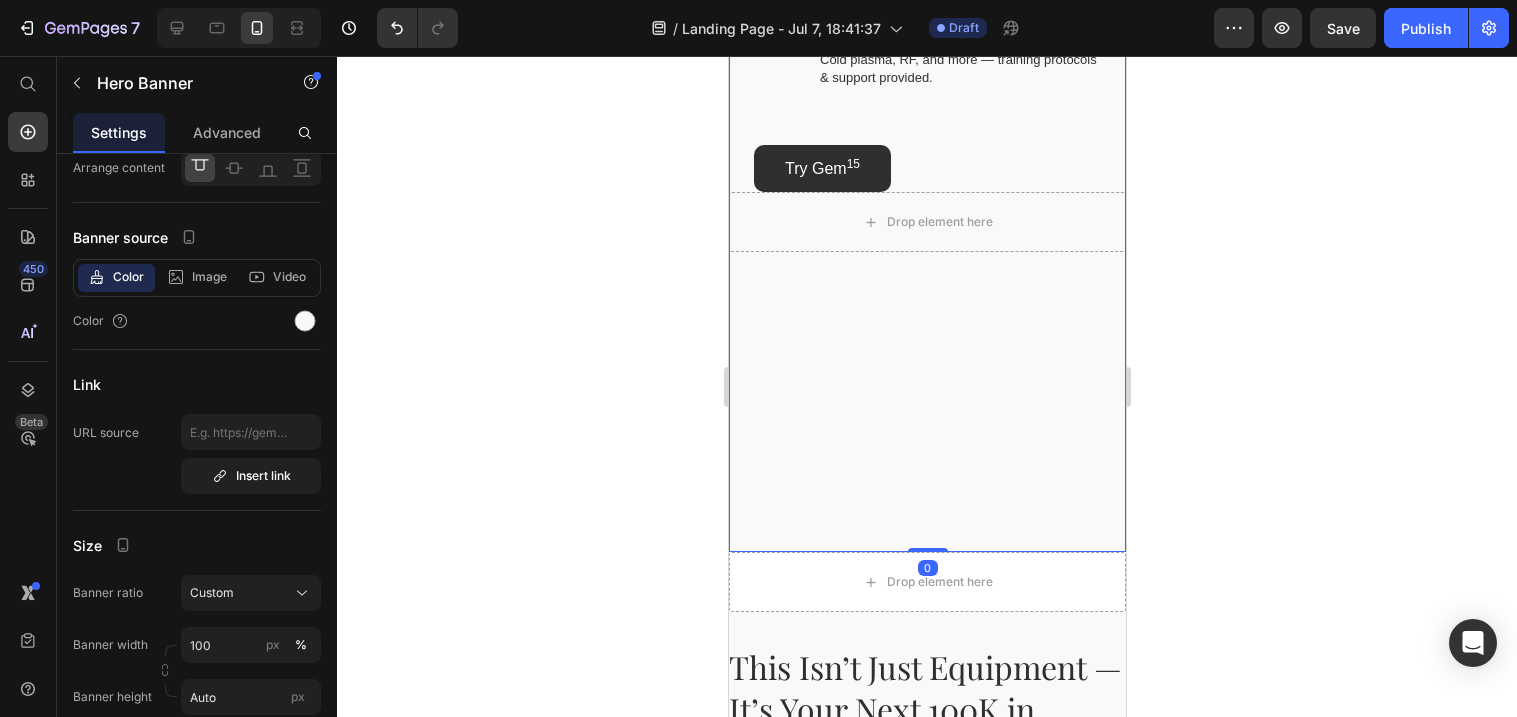scroll, scrollTop: 0, scrollLeft: 0, axis: both 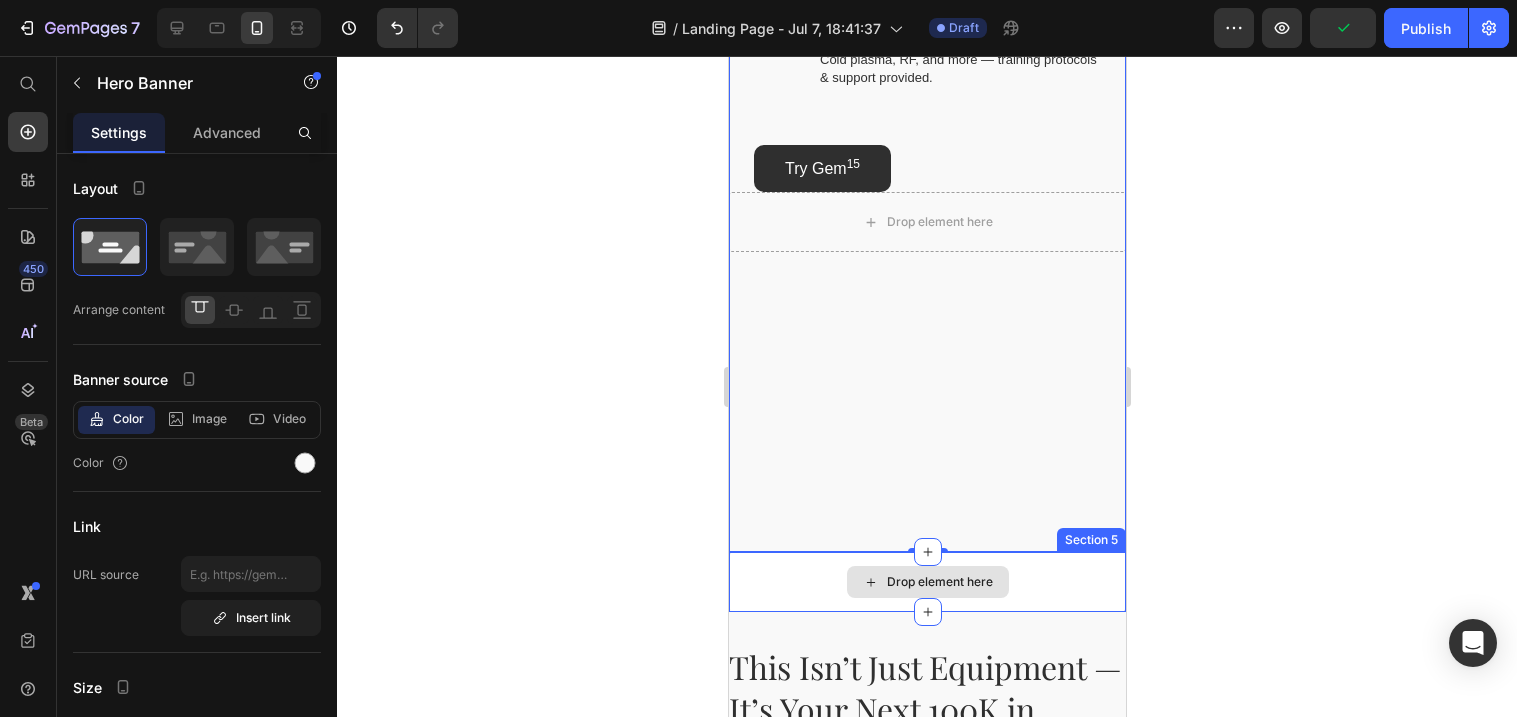 click on "Drop element here" at bounding box center [939, 582] 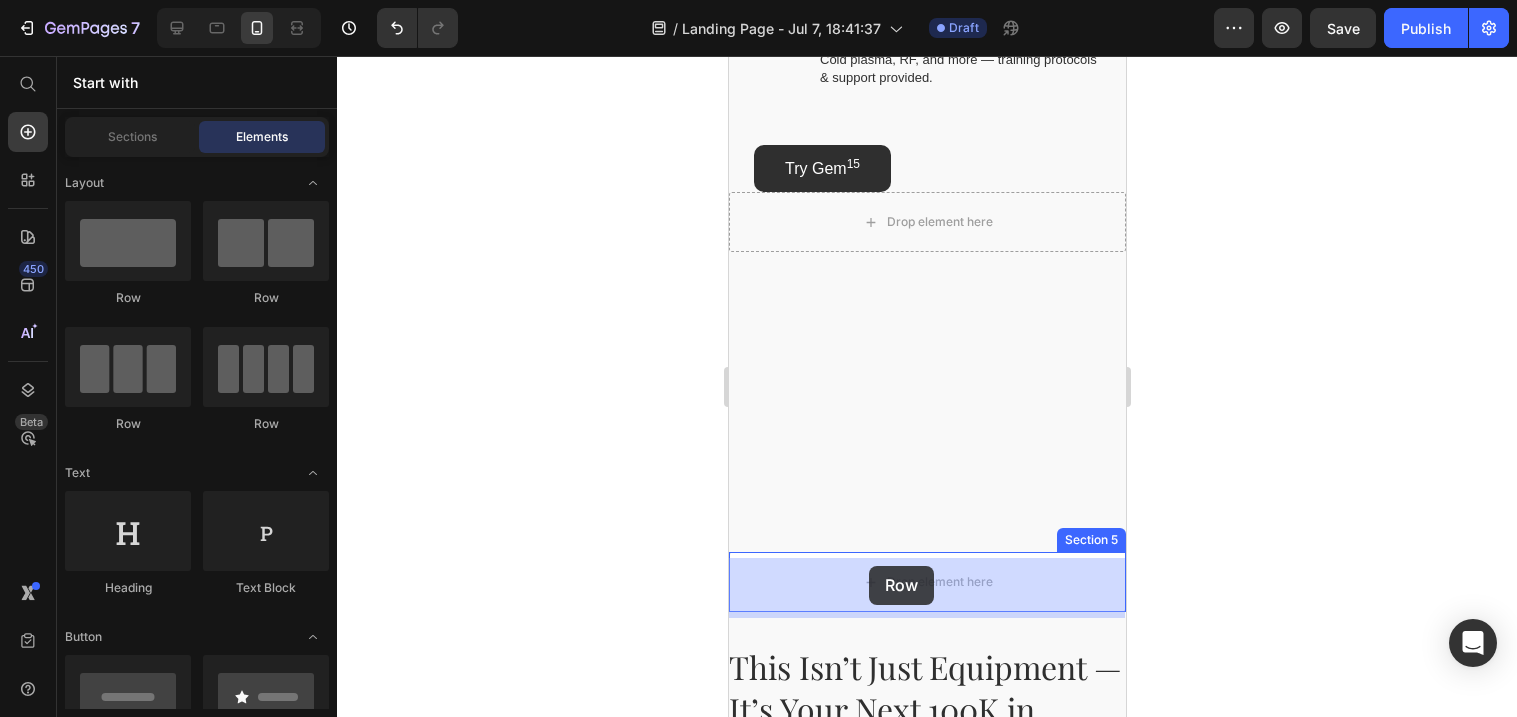 drag, startPoint x: 865, startPoint y: 280, endPoint x: 869, endPoint y: 566, distance: 286.02798 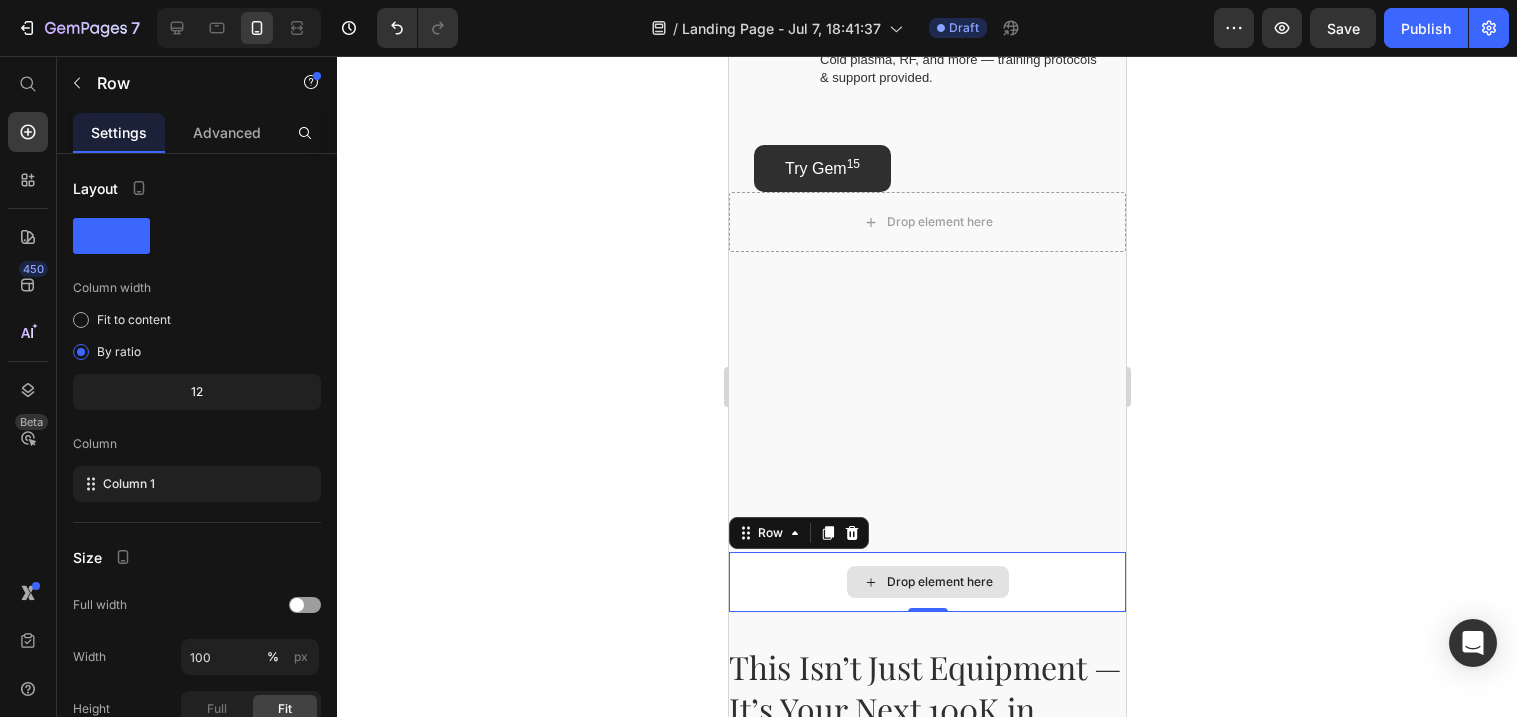 click on "Drop element here" at bounding box center (939, 582) 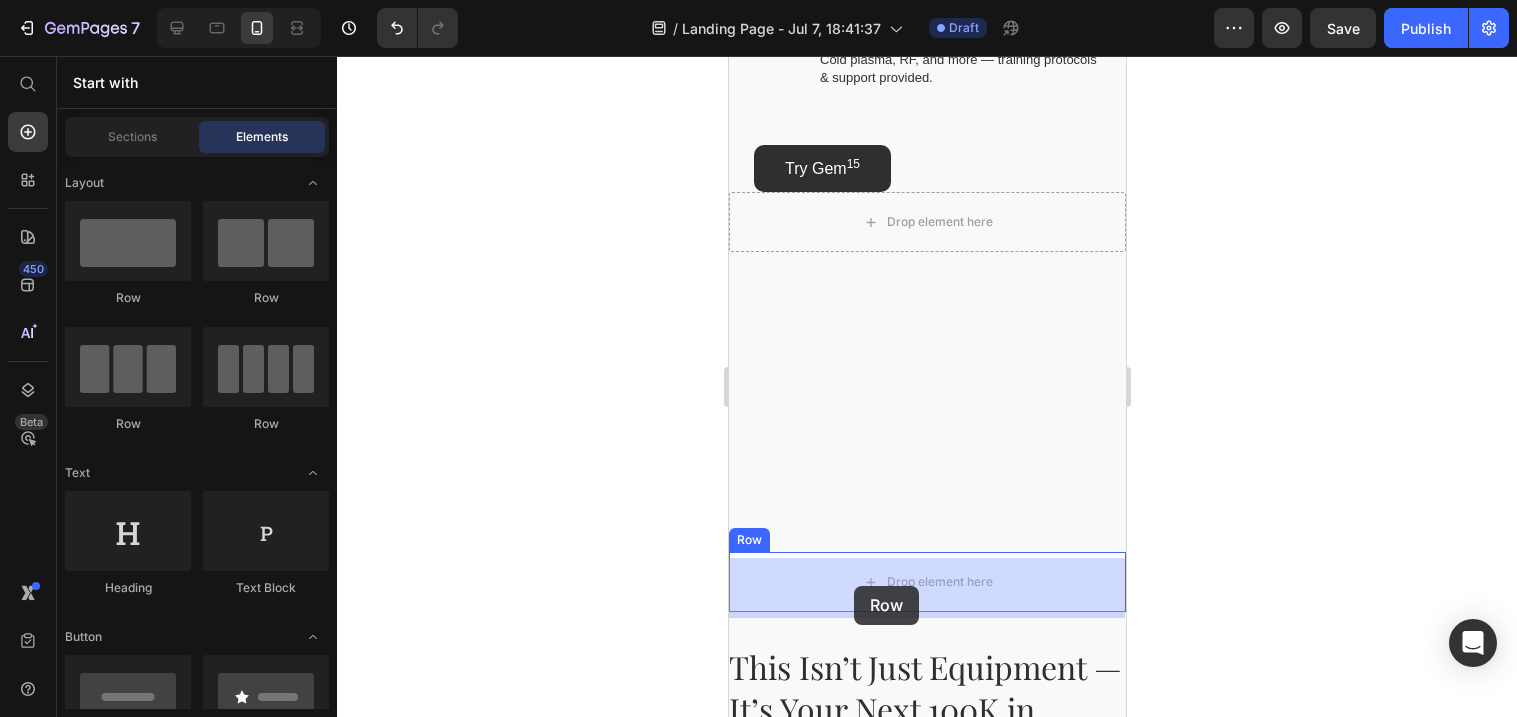 drag, startPoint x: 870, startPoint y: 317, endPoint x: 854, endPoint y: 568, distance: 251.50945 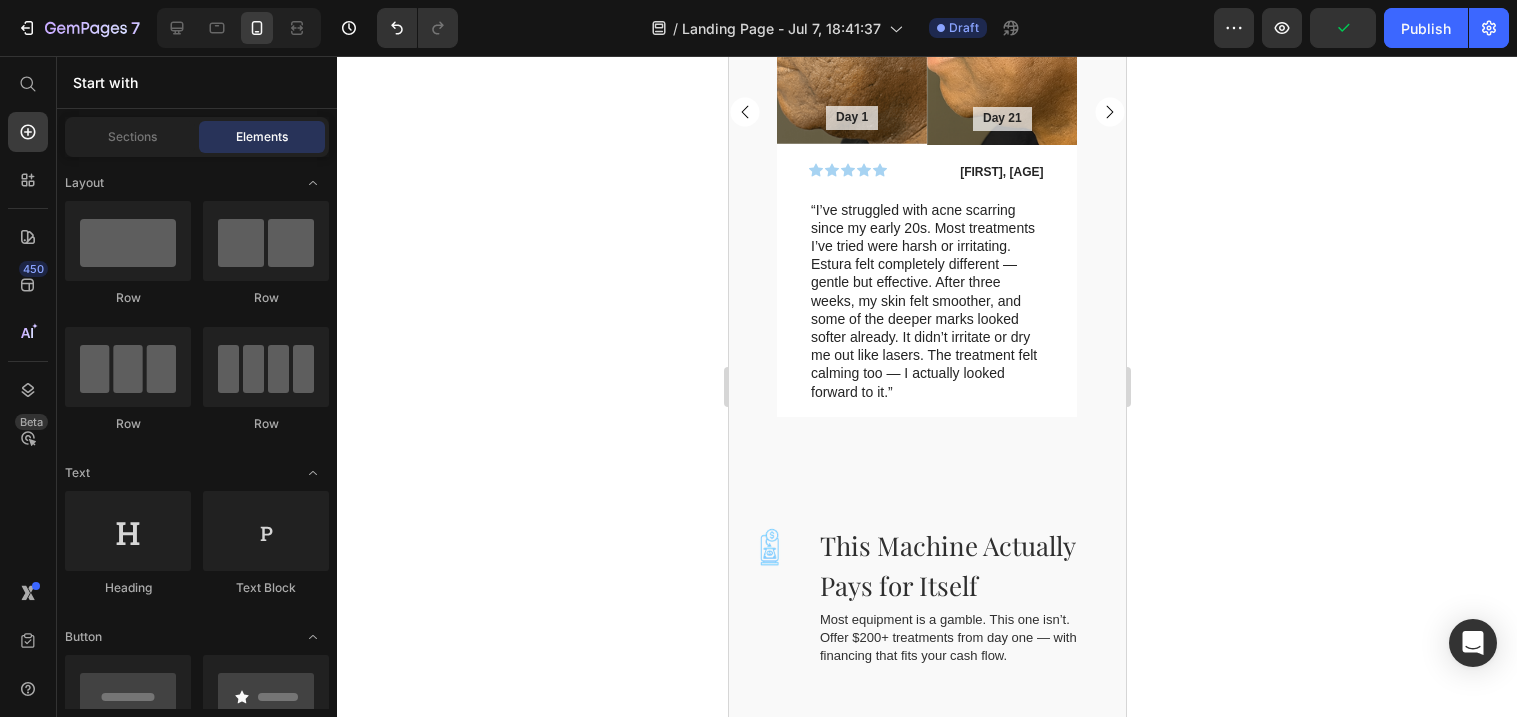 scroll, scrollTop: 1423, scrollLeft: 0, axis: vertical 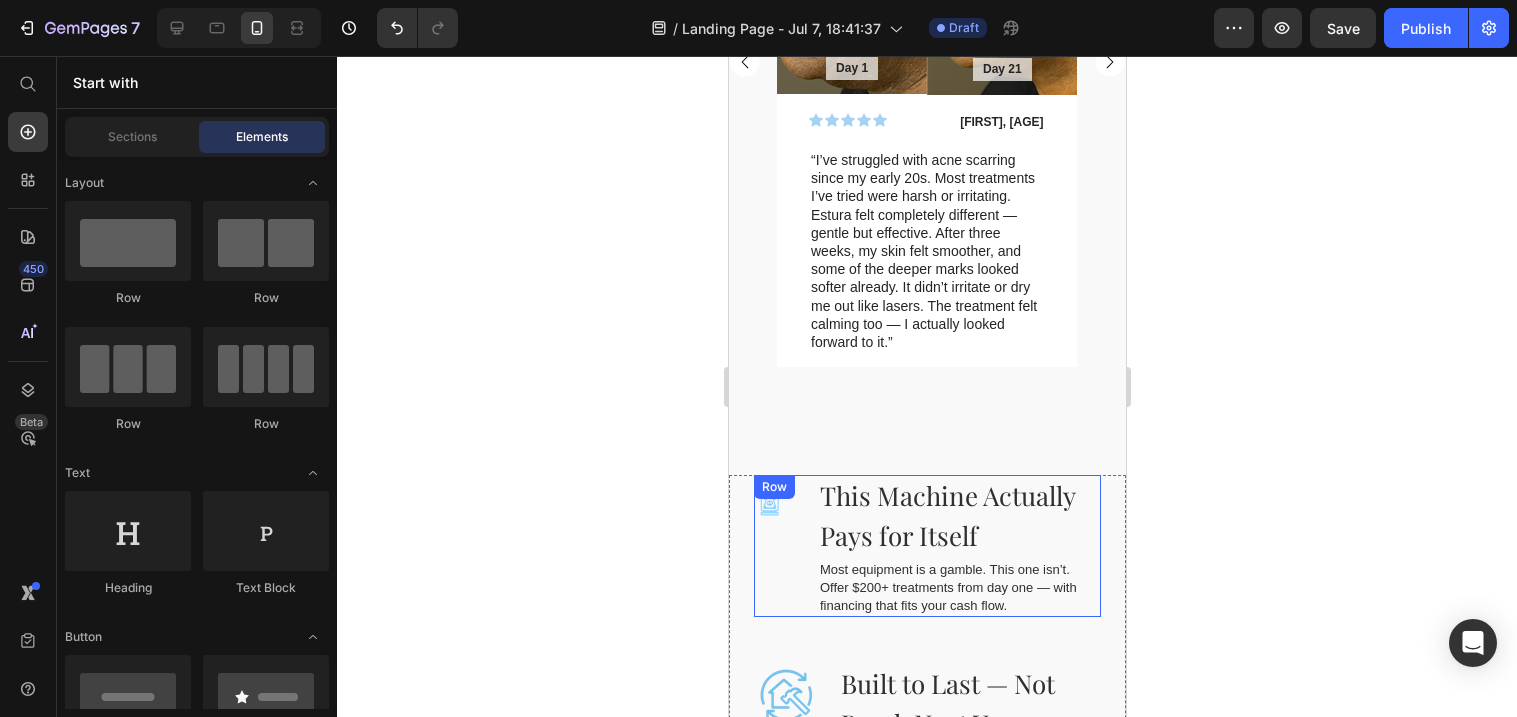 click on "Image This Machine Actually Pays for Itself Heading Most equipment is a gamble. This one isn’t. Offer $200+ treatments from day one — with financing that fits your cash flow. Text Block Row" at bounding box center [926, 546] 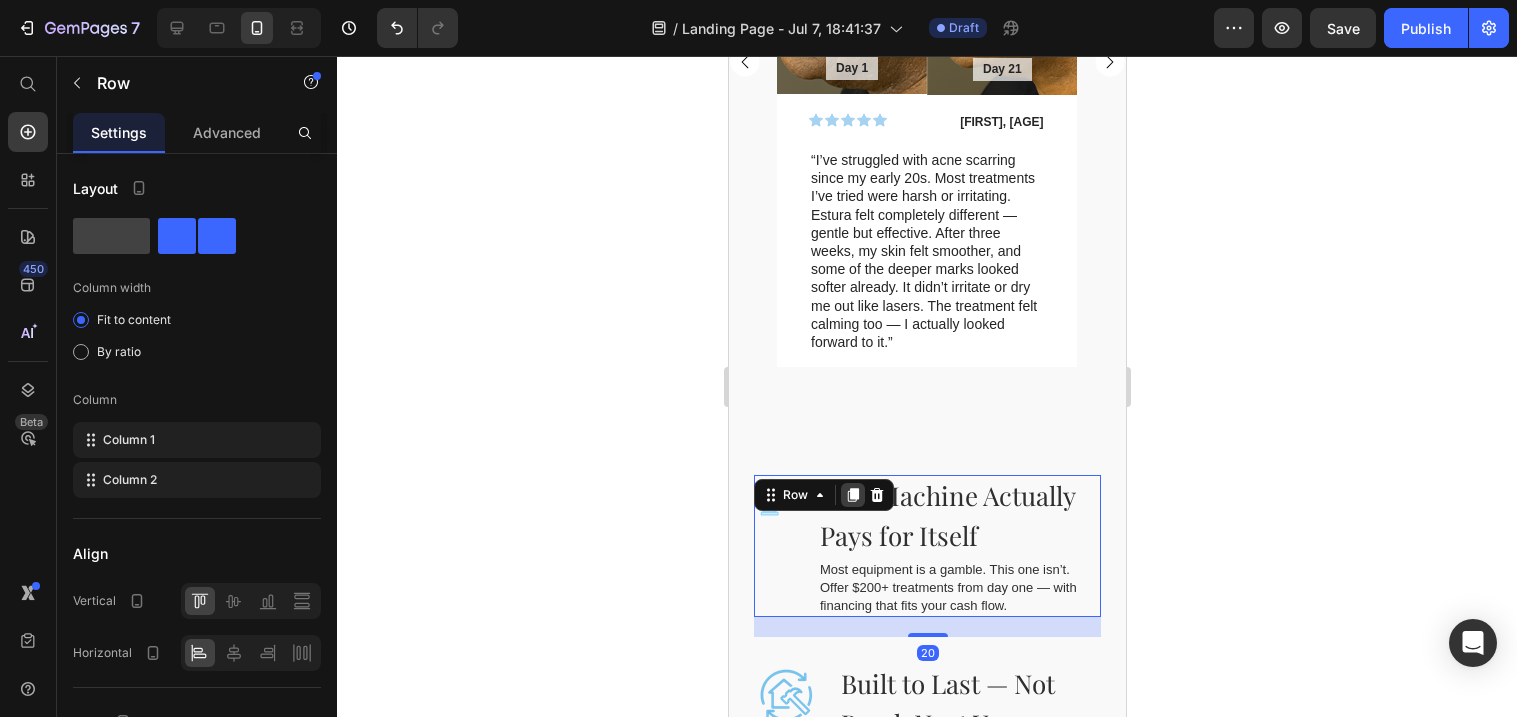 click 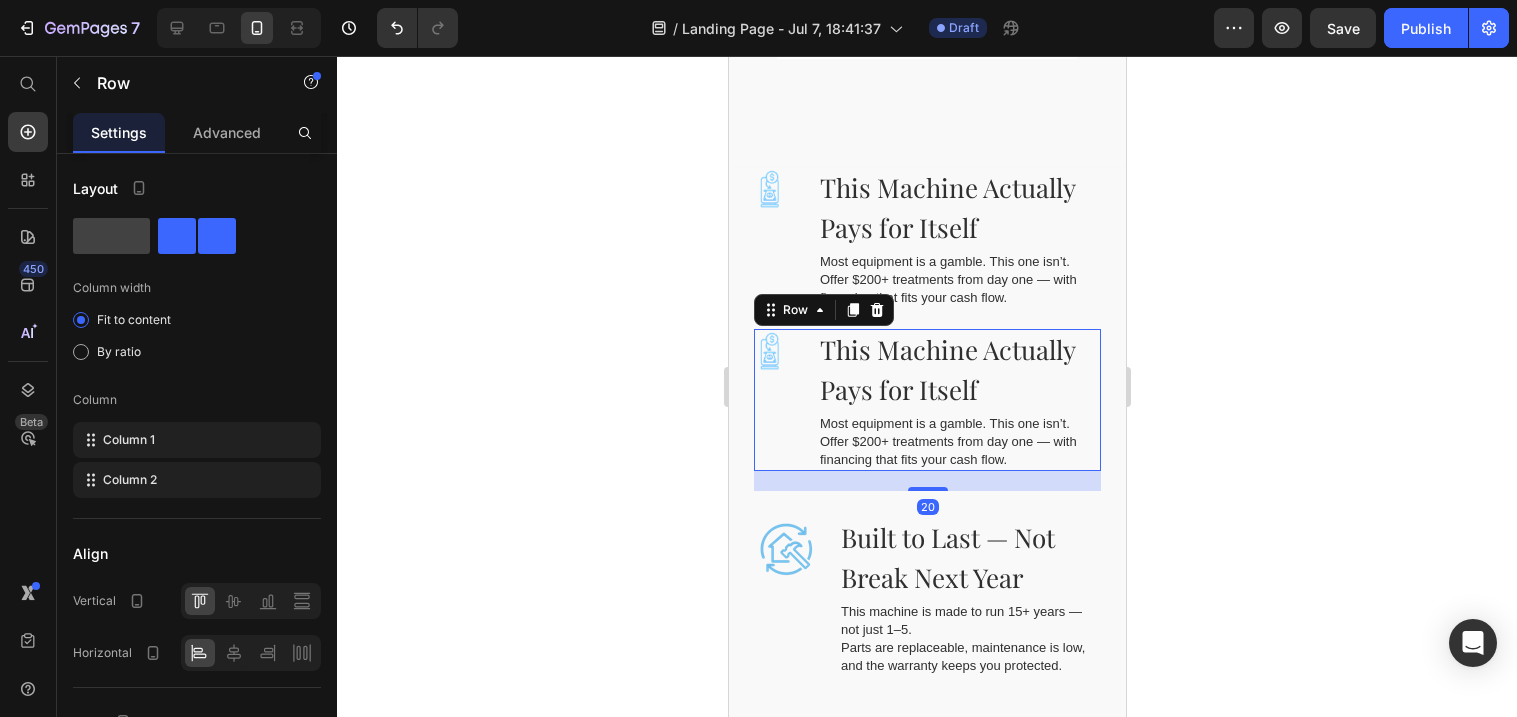 scroll, scrollTop: 1935, scrollLeft: 0, axis: vertical 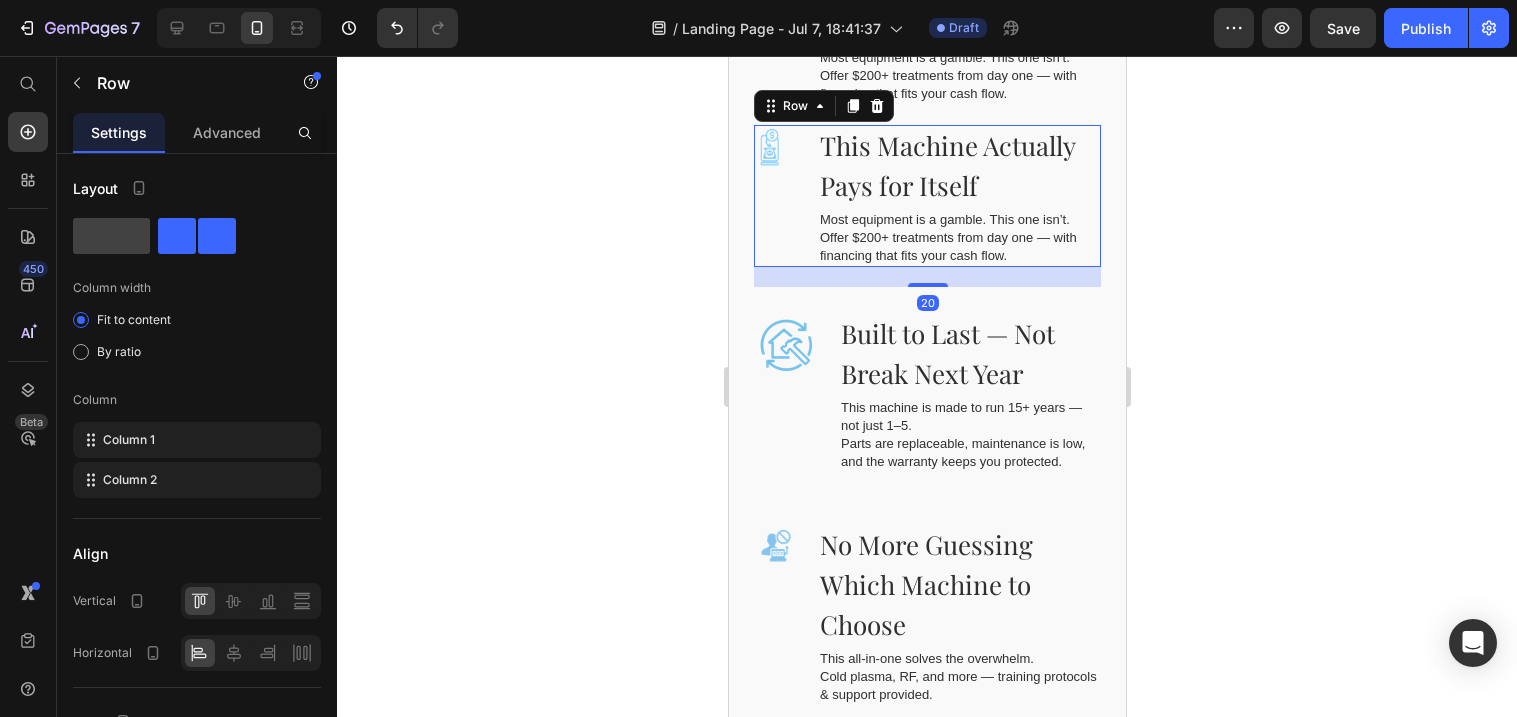 click on "Image This Machine Actually Pays for Itself Heading Most equipment is a gamble. This one isn’t. Offer $200+ treatments from day one — with financing that fits your cash flow. Text Block Row   20" at bounding box center [926, 196] 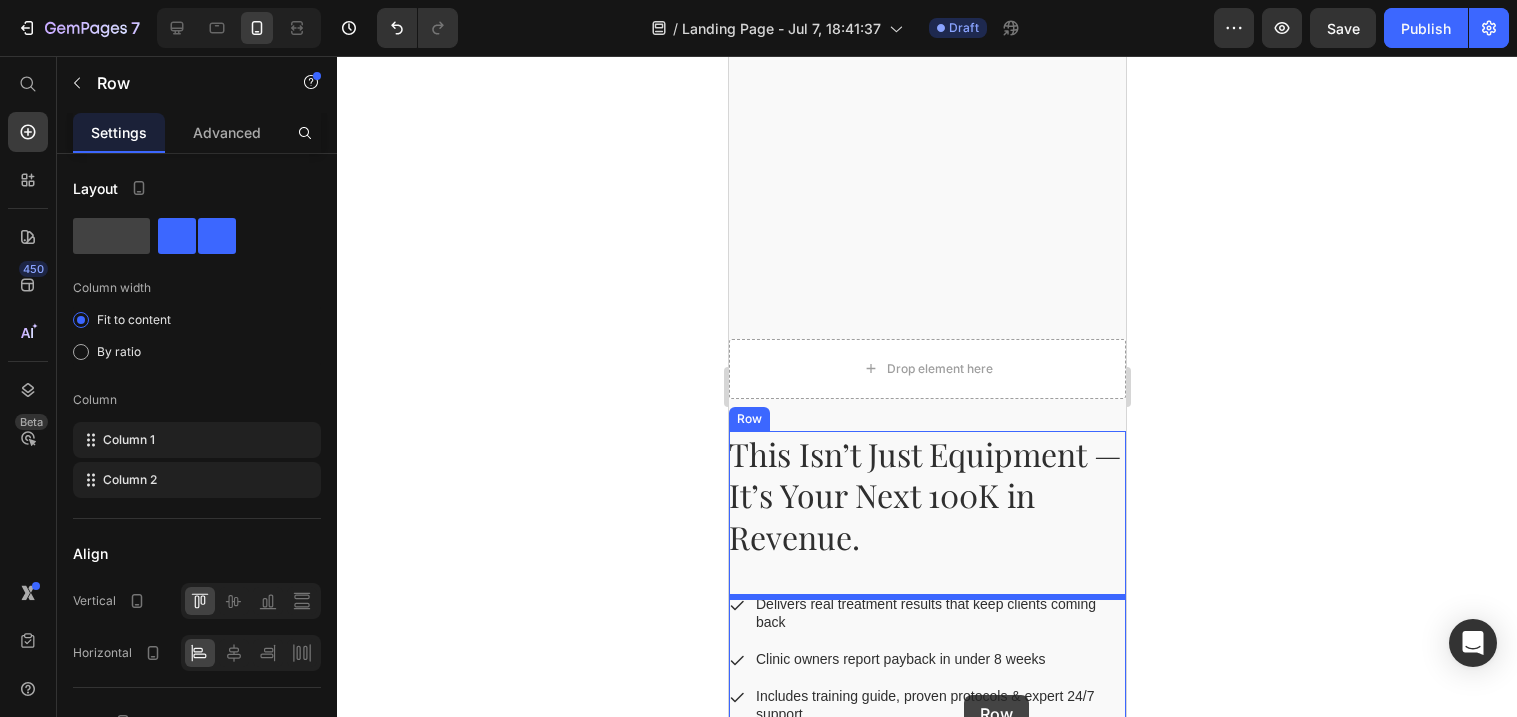 scroll, scrollTop: 2907, scrollLeft: 0, axis: vertical 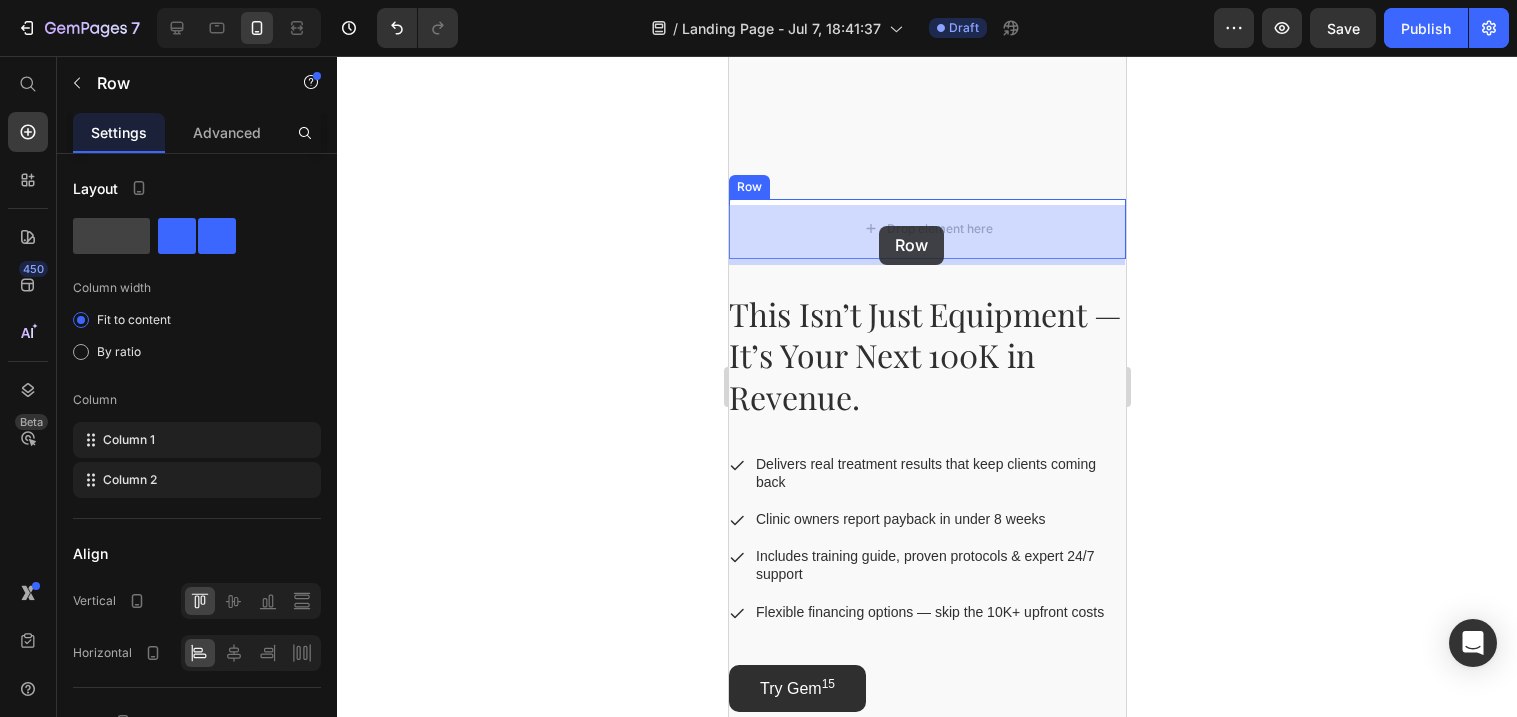 drag, startPoint x: 772, startPoint y: 100, endPoint x: 879, endPoint y: 226, distance: 165.30275 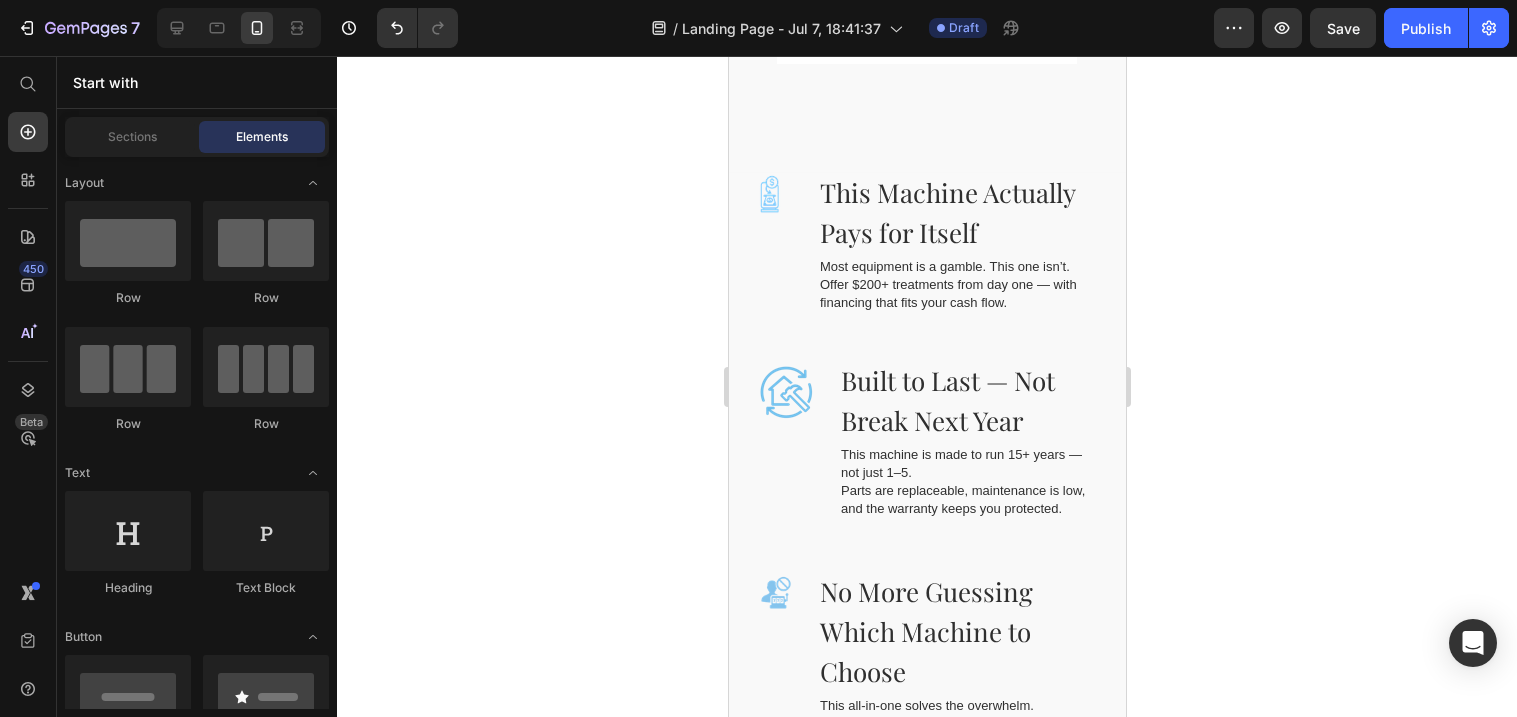 scroll, scrollTop: 1801, scrollLeft: 0, axis: vertical 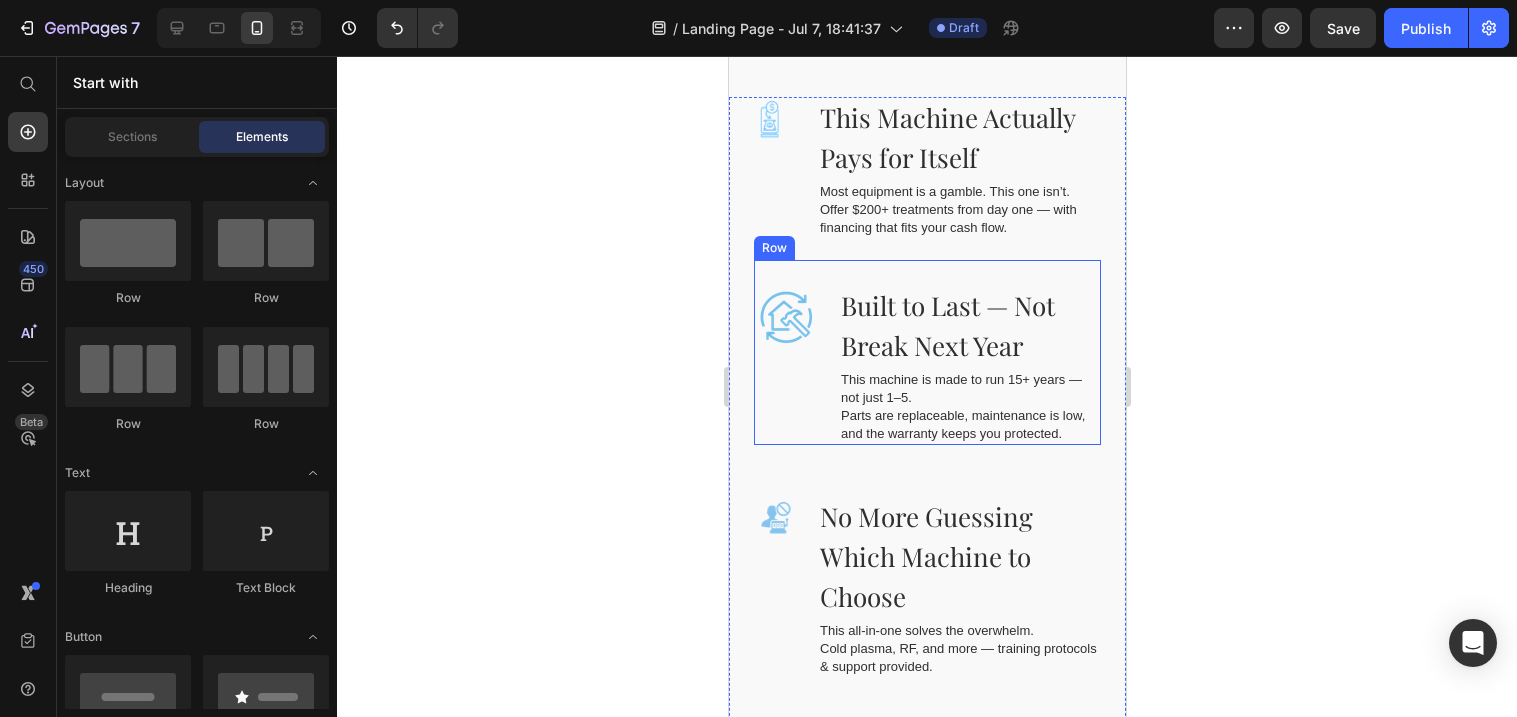 click on "Image Built to Last — Not Break Next Year Heading This machine is made to run 15+ years — not just 1–5. Parts are replaceable, maintenance is low, and the warranty keeps you protected. Text Block Row" at bounding box center (926, 352) 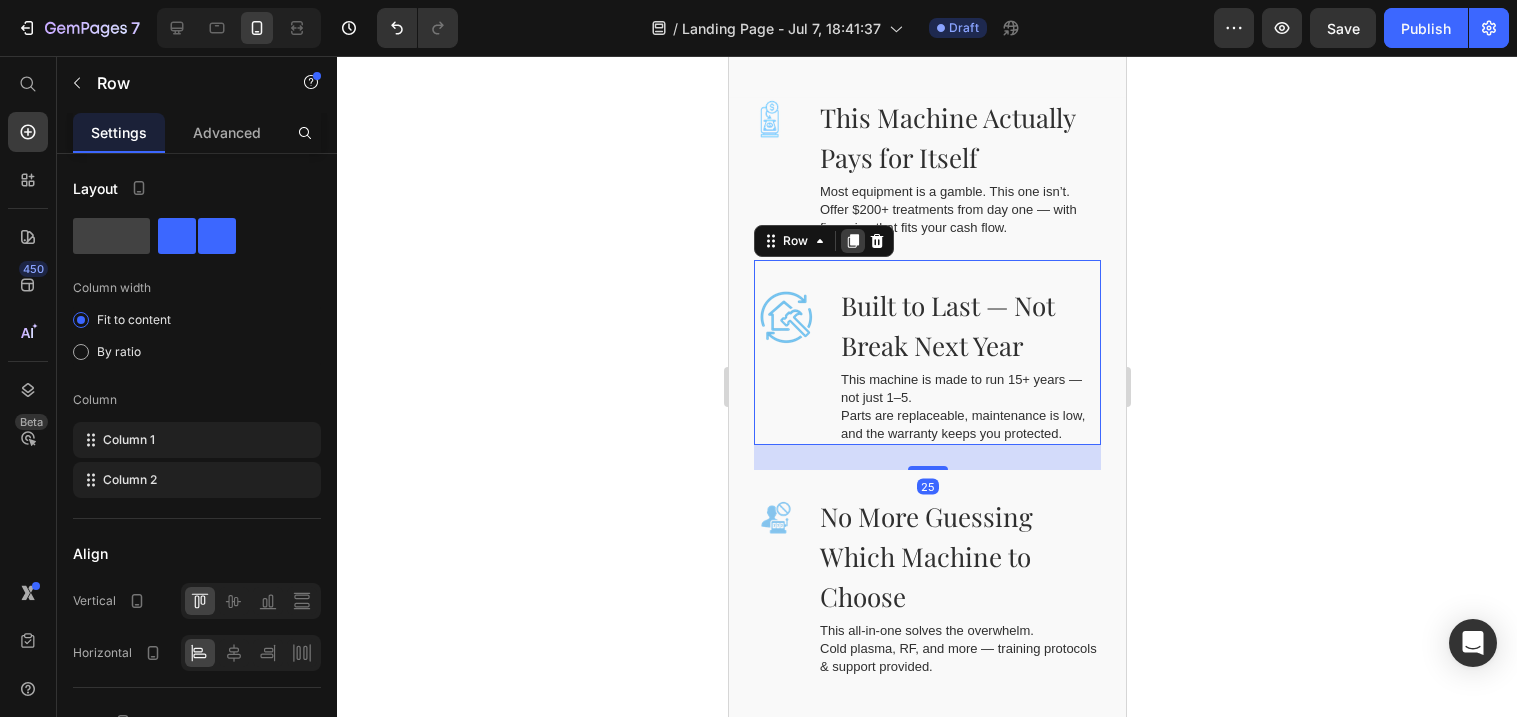 click 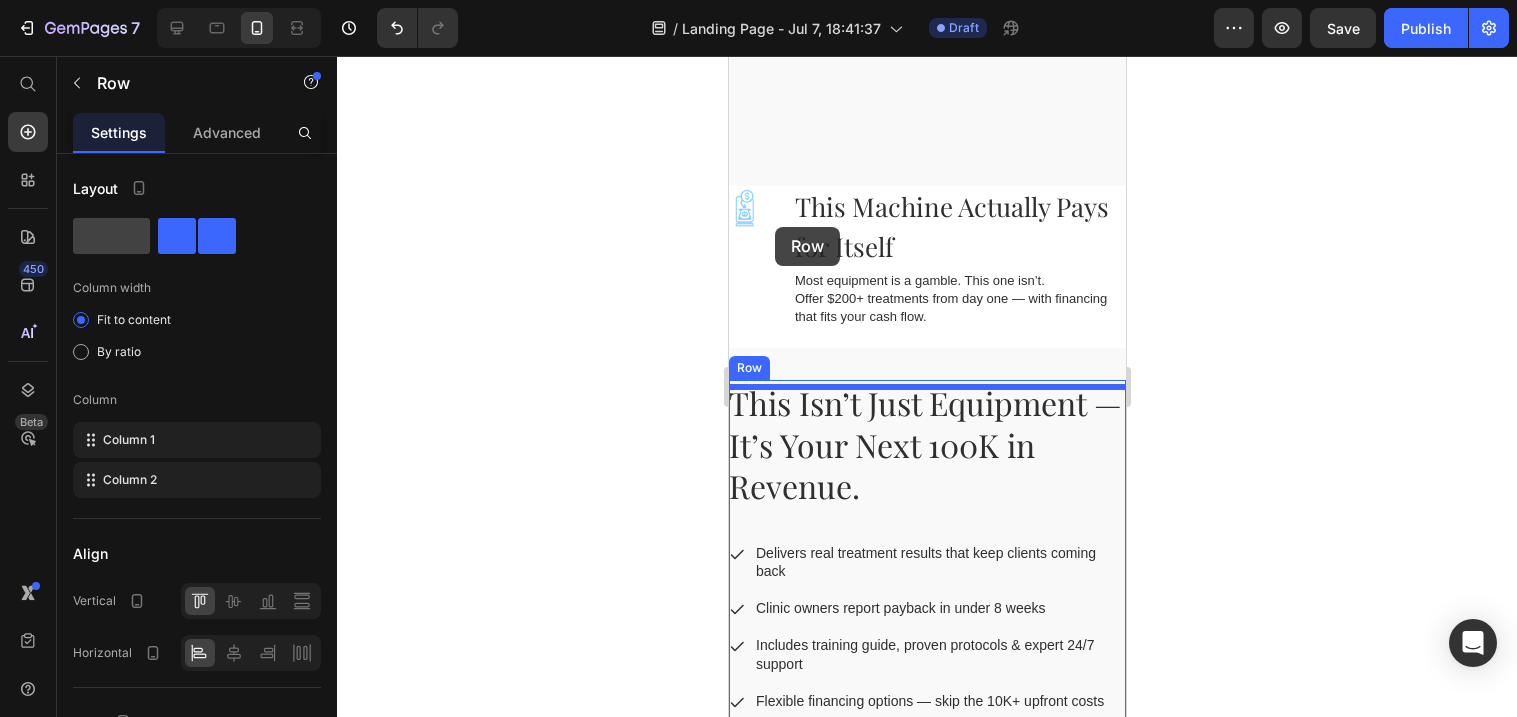 scroll, scrollTop: 2979, scrollLeft: 0, axis: vertical 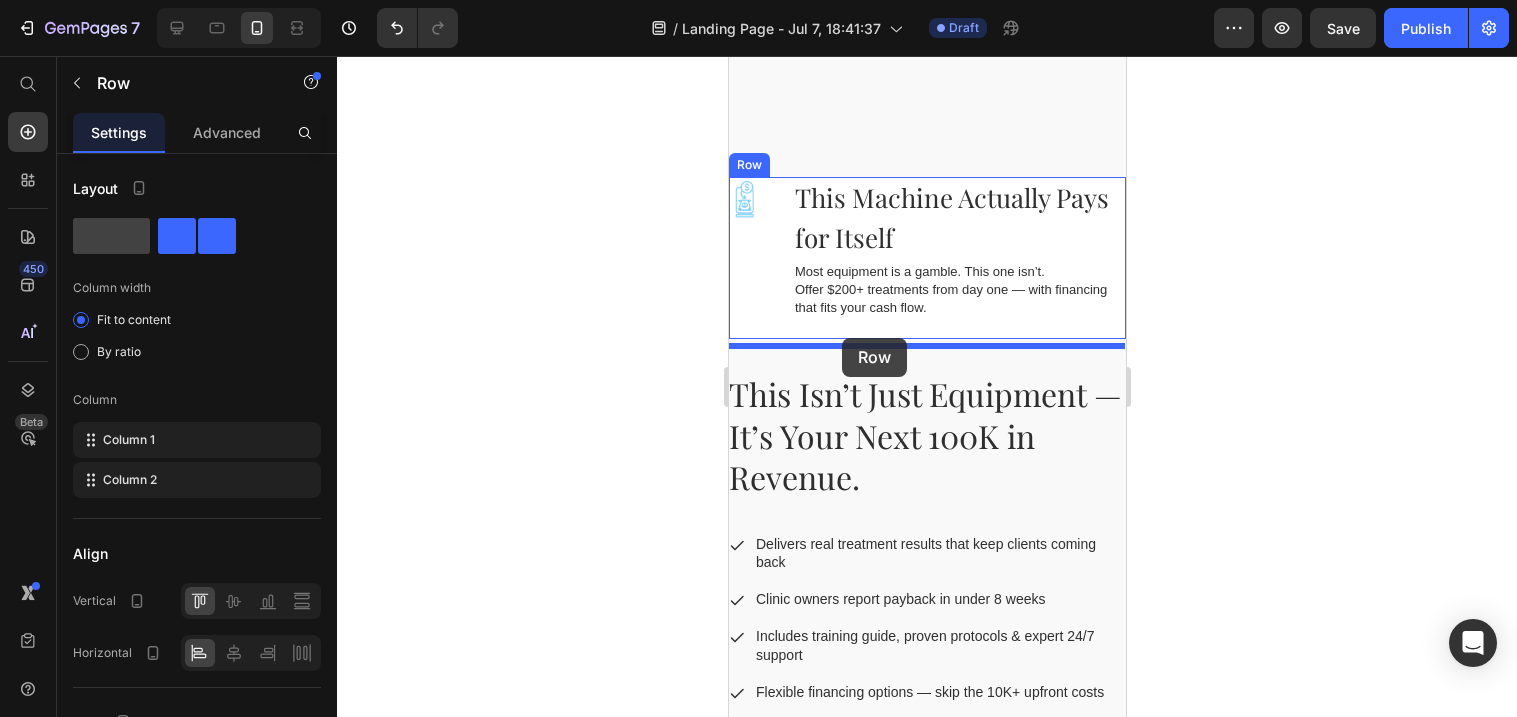 drag, startPoint x: 770, startPoint y: 460, endPoint x: 842, endPoint y: 338, distance: 141.66158 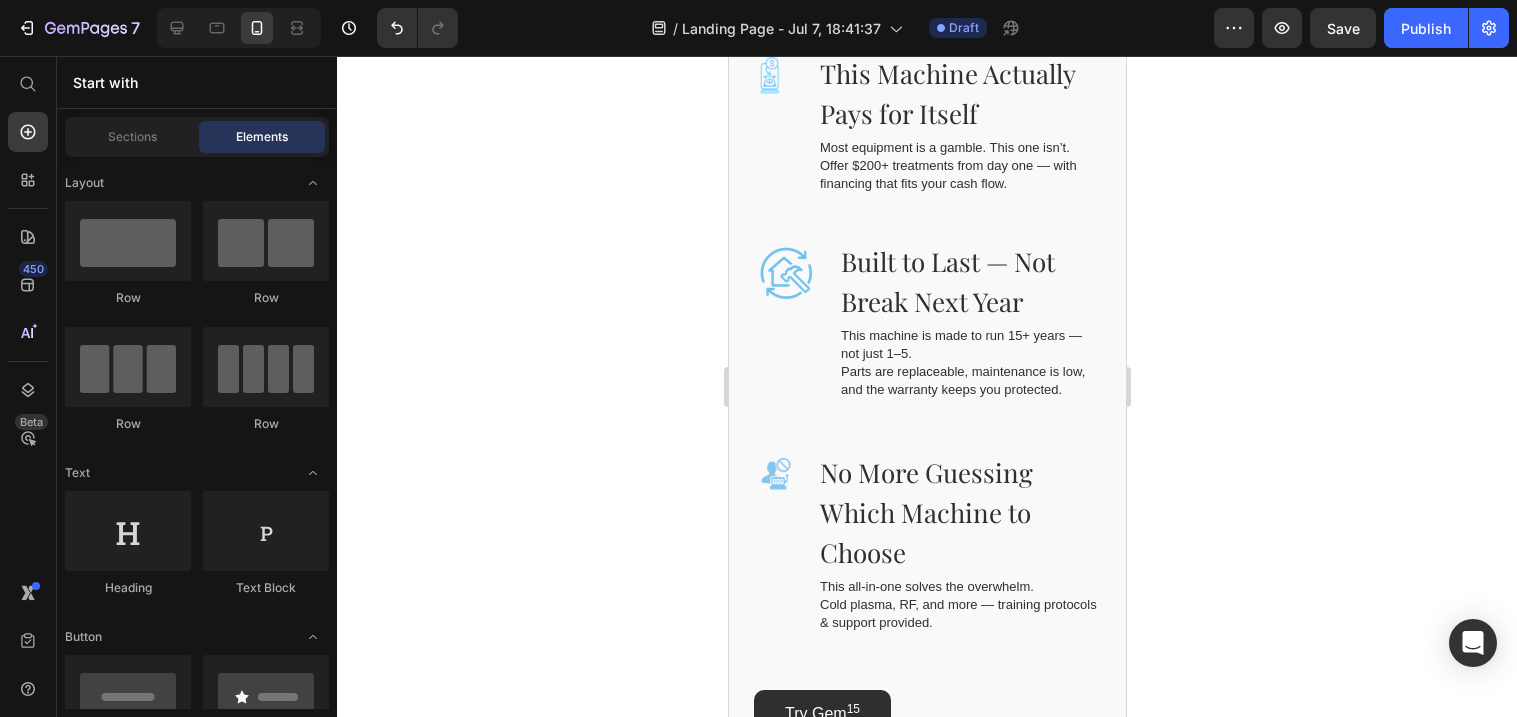 scroll, scrollTop: 1906, scrollLeft: 0, axis: vertical 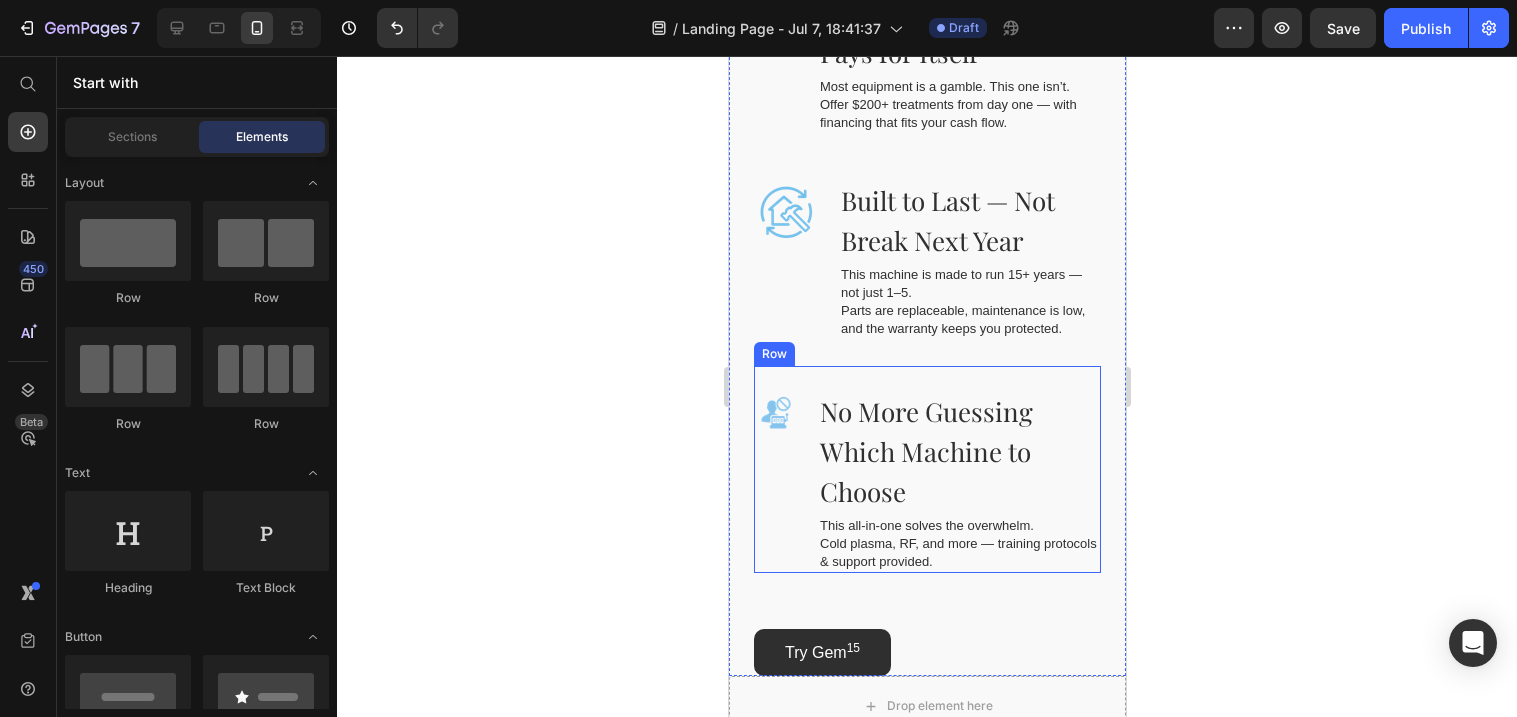 click on "Image No More Guessing Which Machine to Choose Heading This all-in-one solves the overwhelm. Cold plasma, RF, and more — training protocols & support provided. Text Block Row" at bounding box center (926, 469) 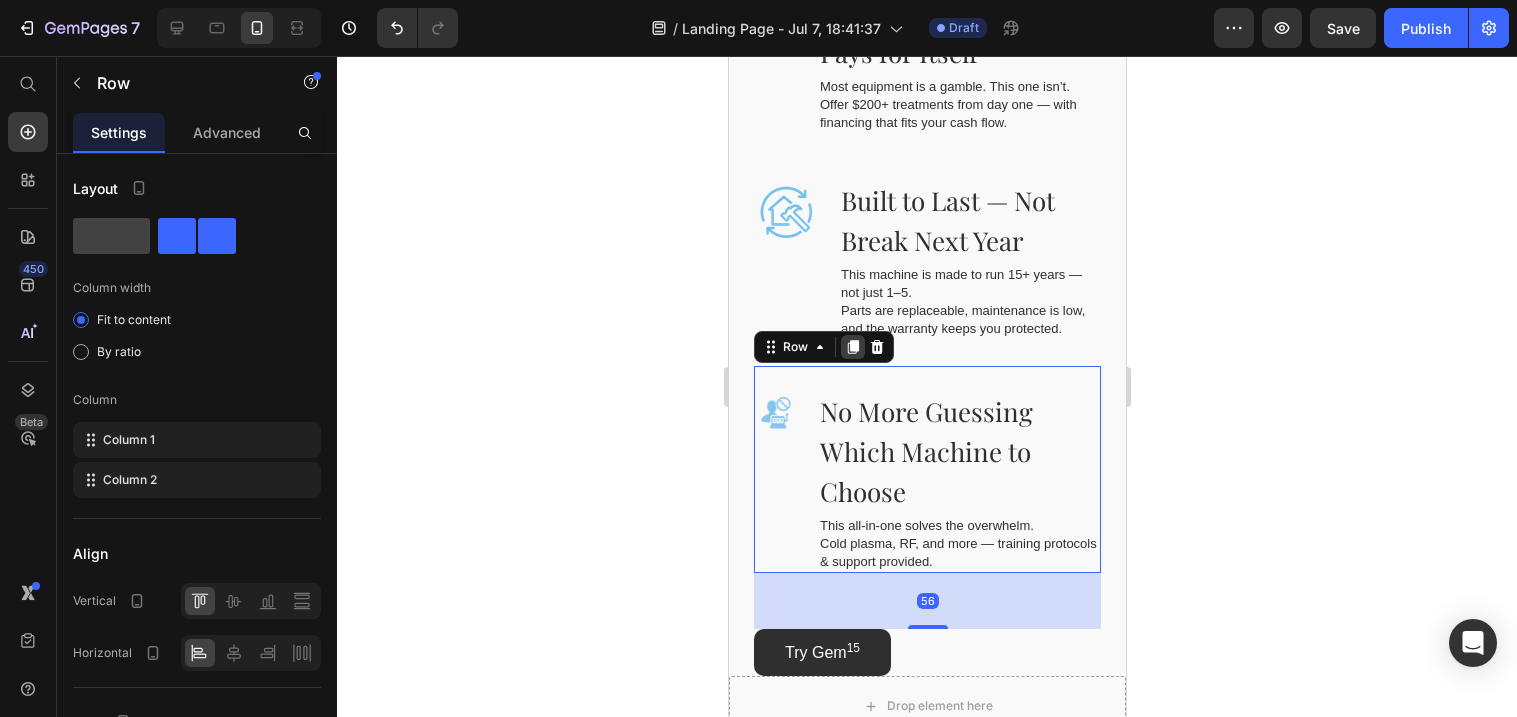 click 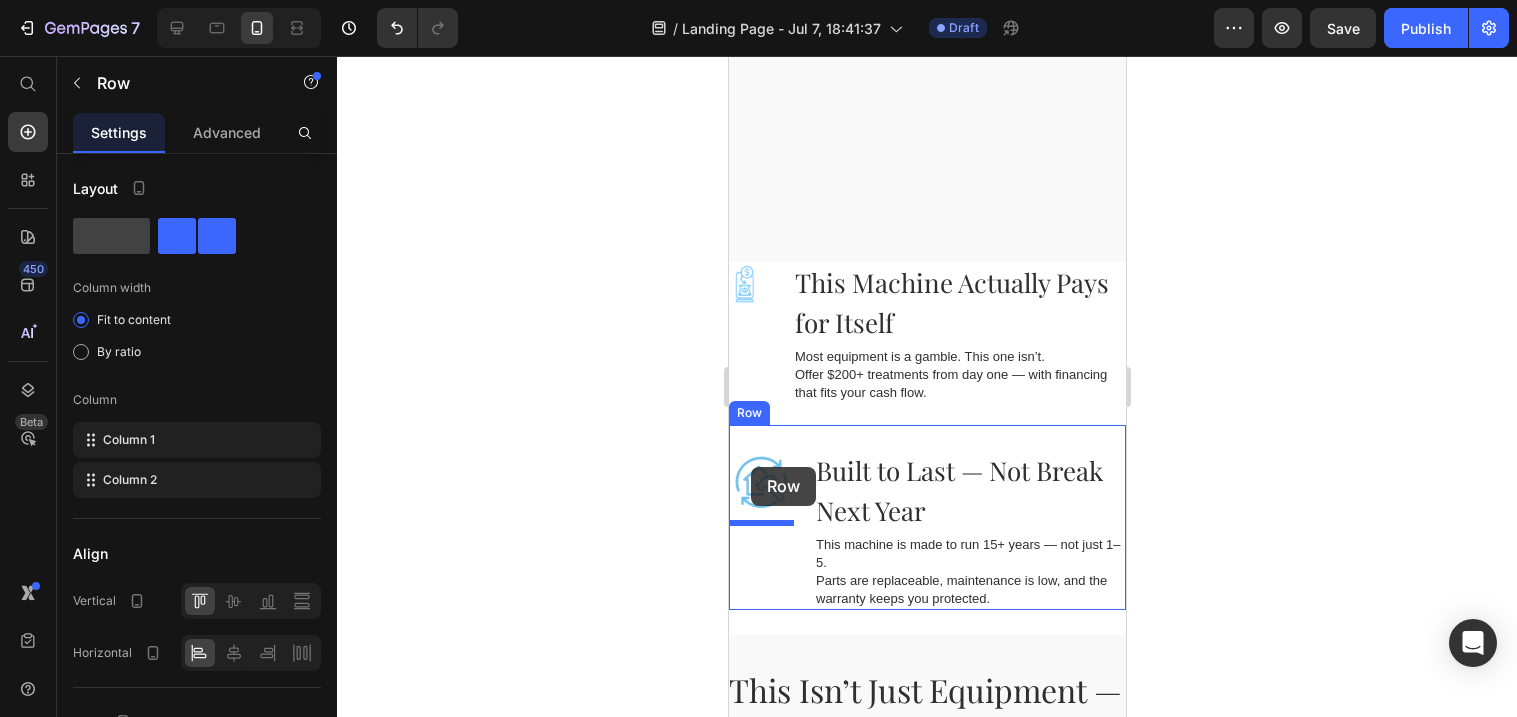 scroll, scrollTop: 3034, scrollLeft: 0, axis: vertical 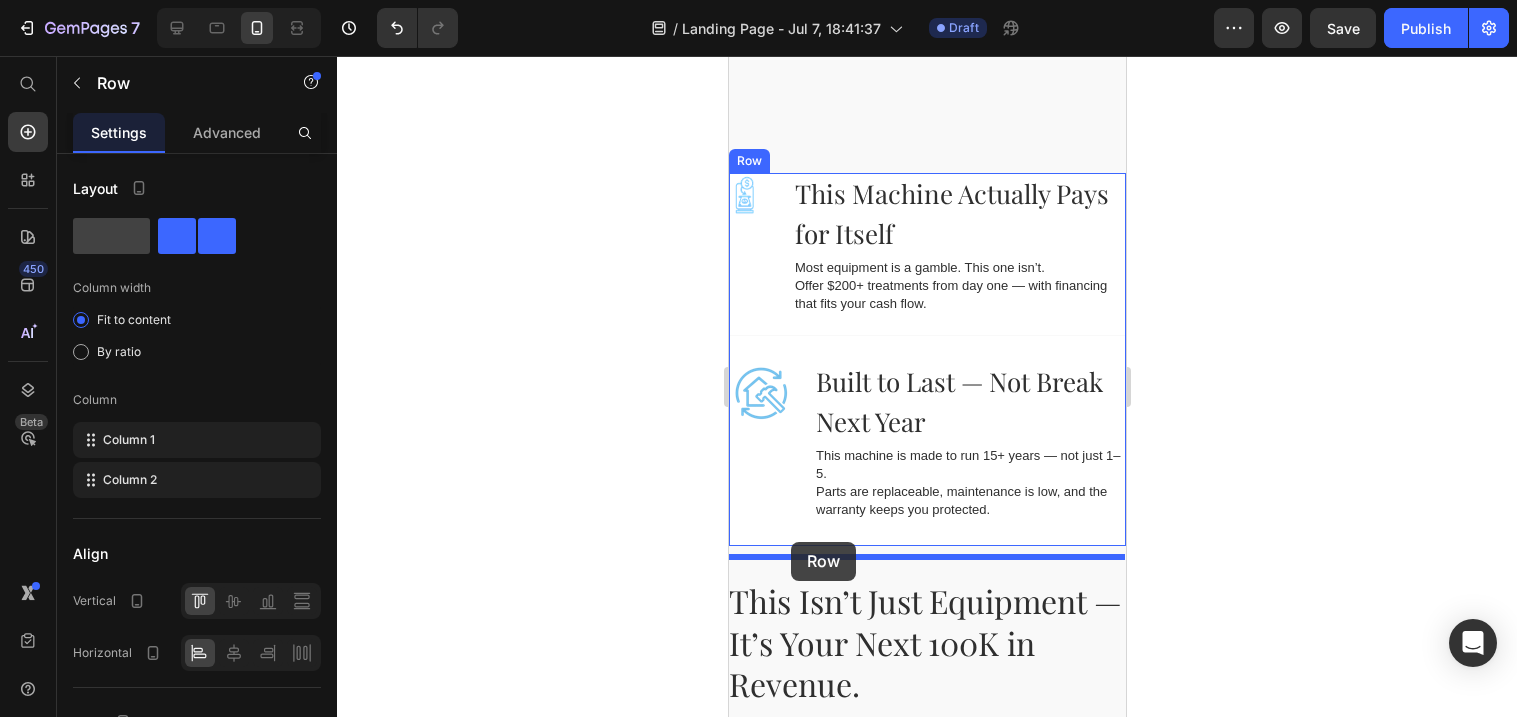 drag, startPoint x: 763, startPoint y: 109, endPoint x: 791, endPoint y: 542, distance: 433.90436 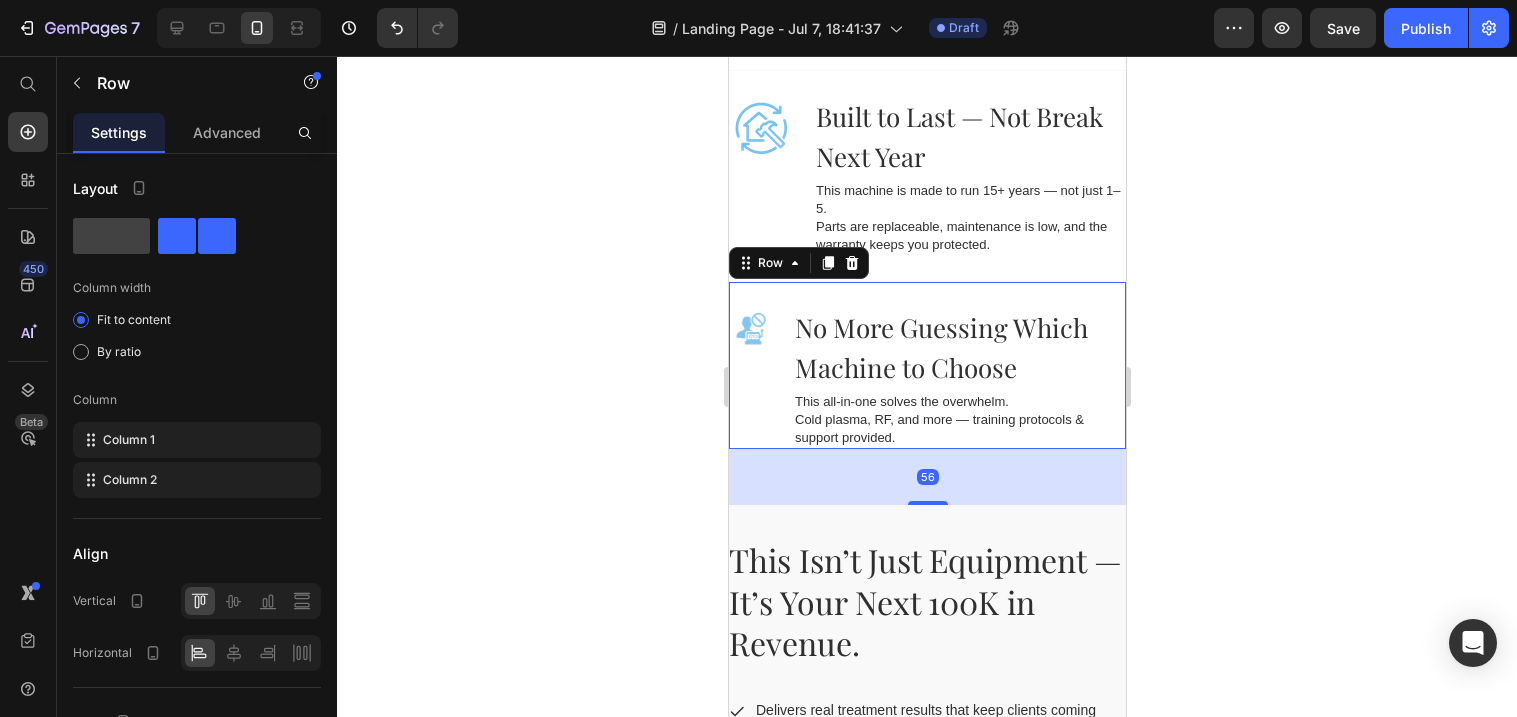 click 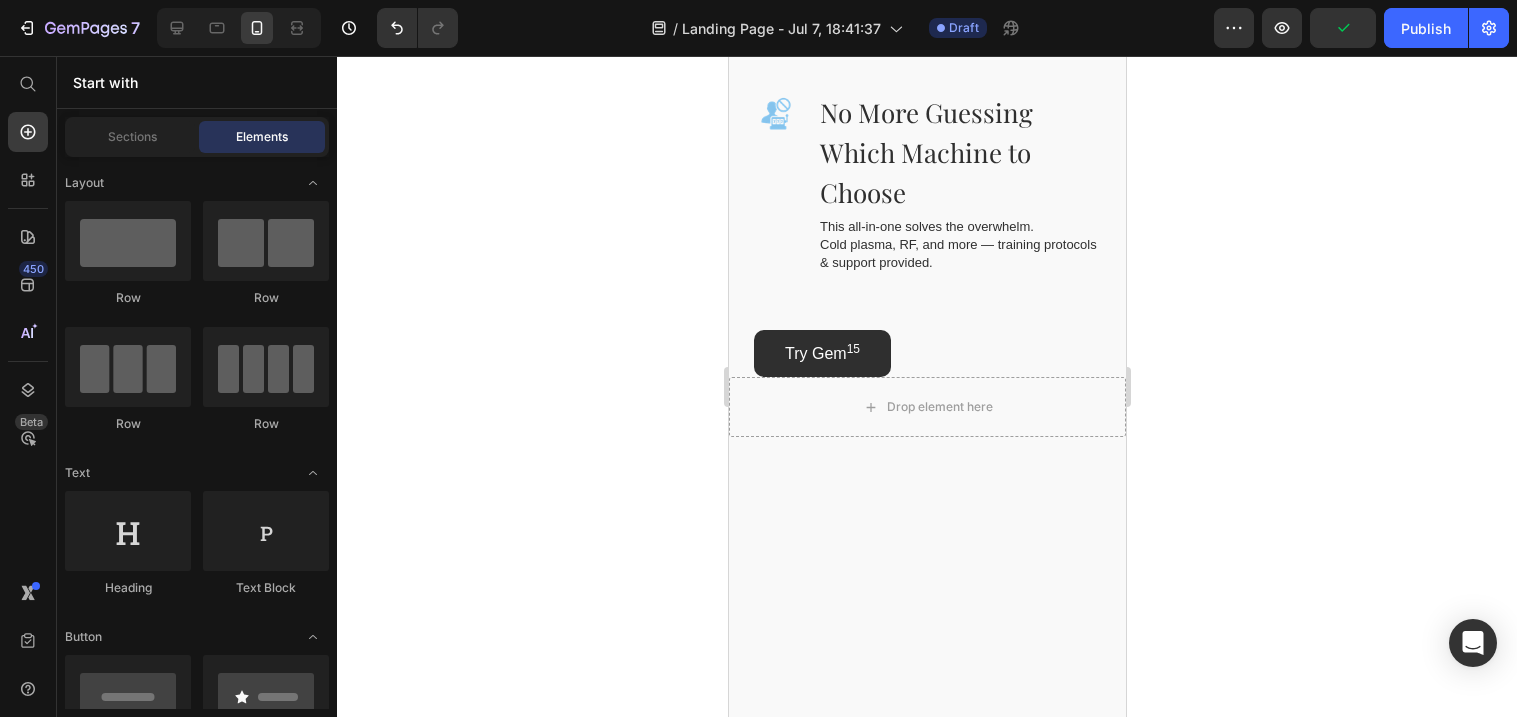 scroll, scrollTop: 2316, scrollLeft: 0, axis: vertical 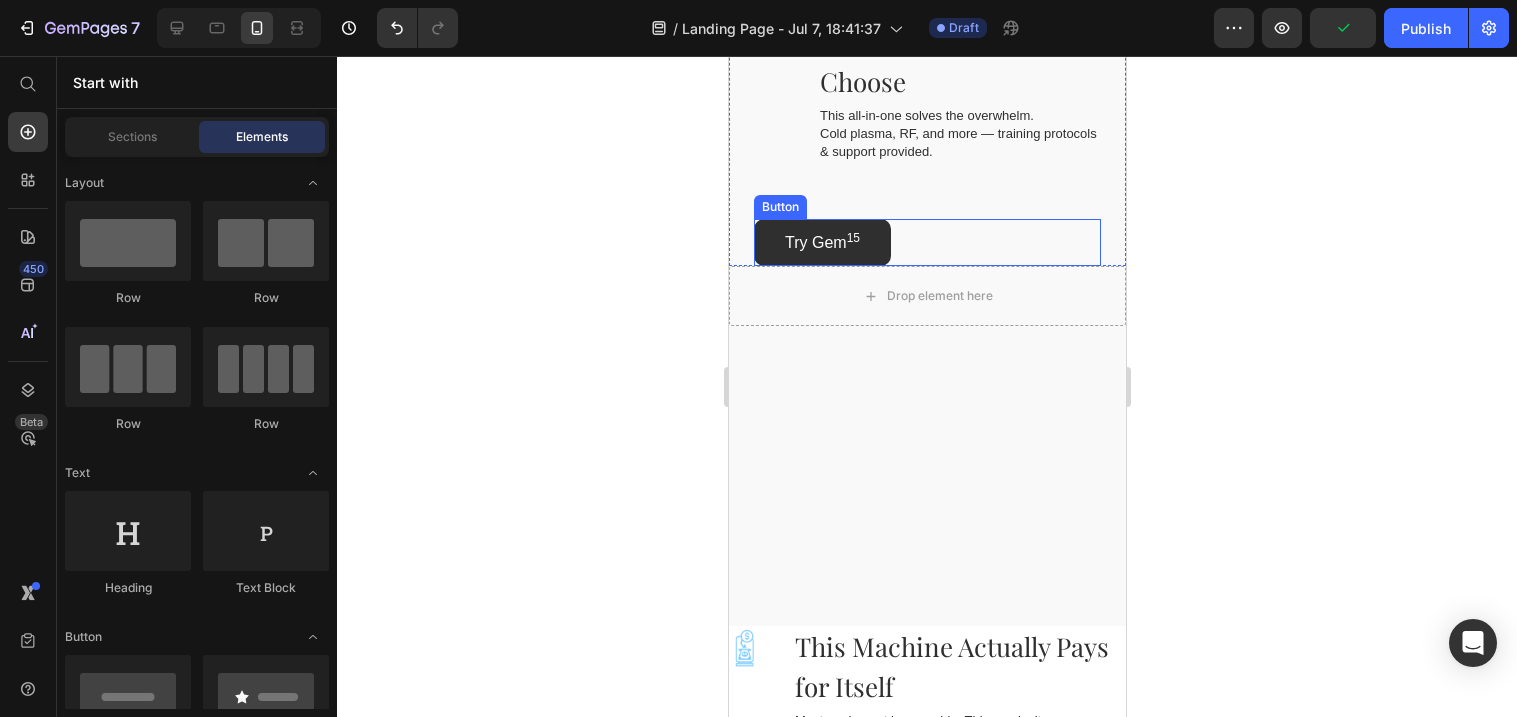 click on "Try Gem 15" at bounding box center [821, 242] 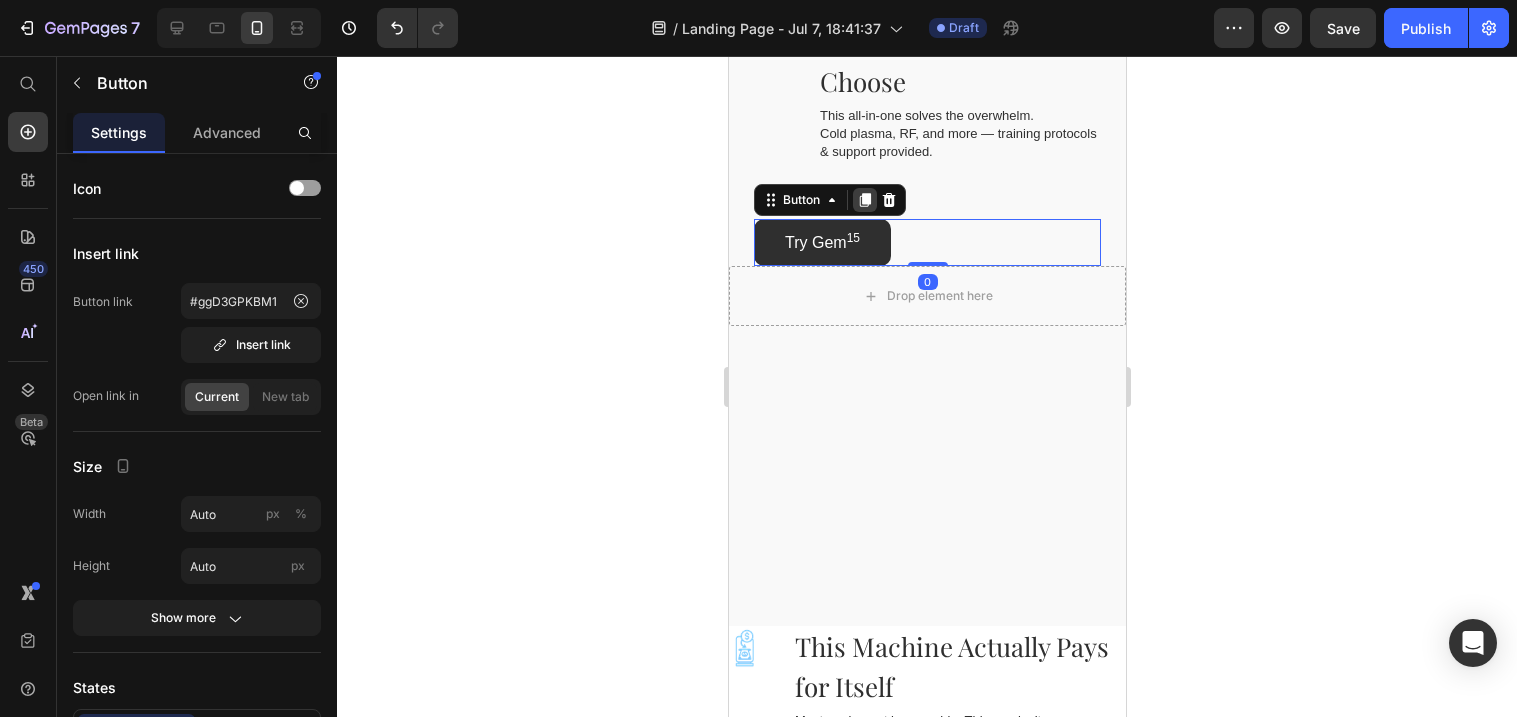 click 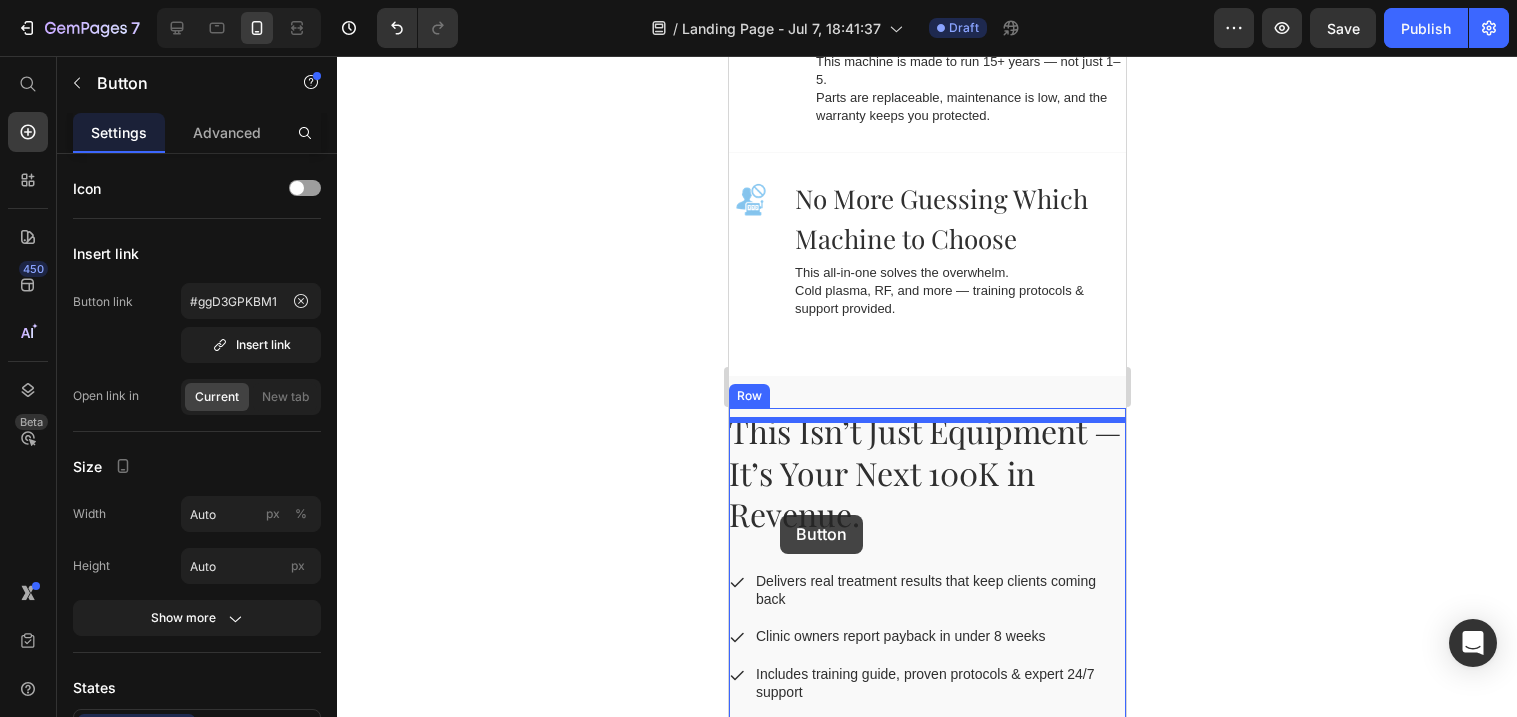 scroll, scrollTop: 3240, scrollLeft: 0, axis: vertical 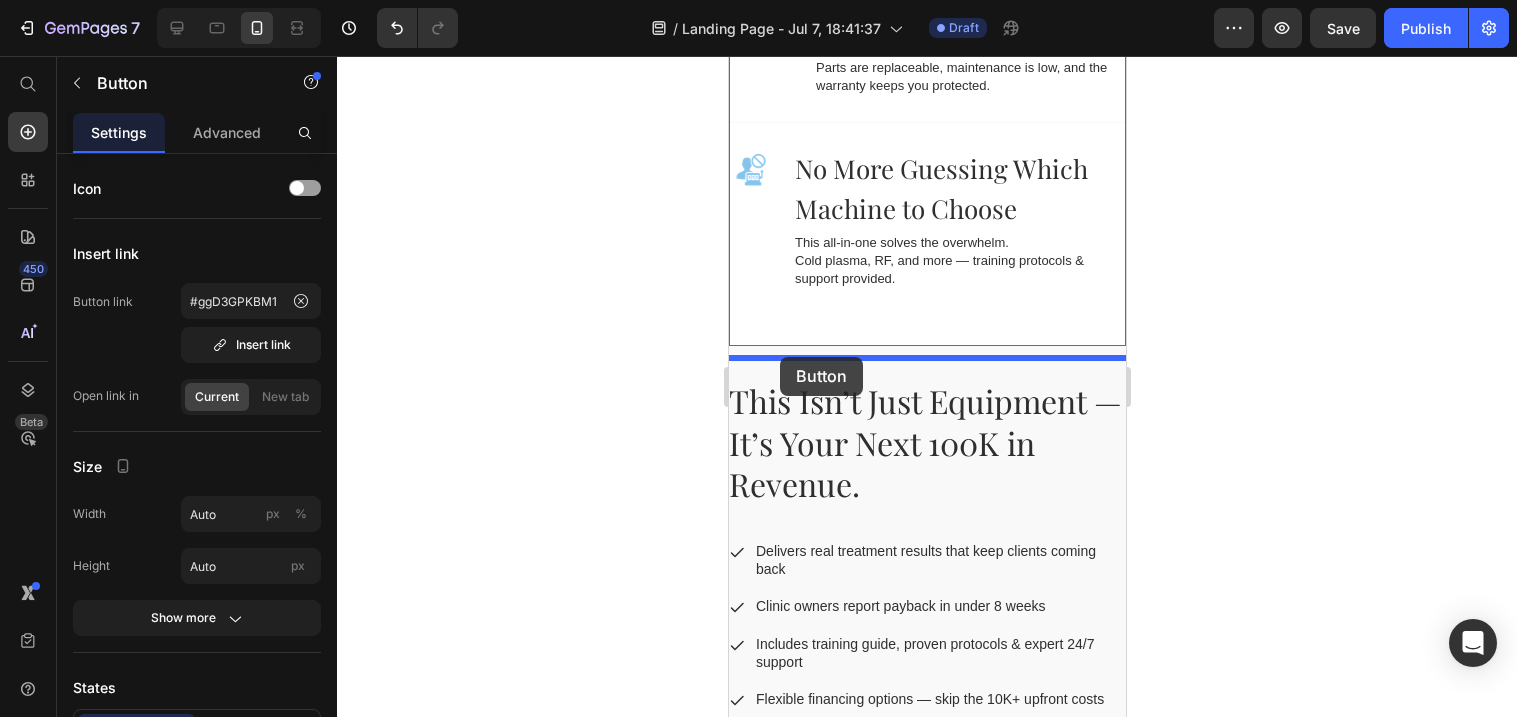 drag, startPoint x: 774, startPoint y: 246, endPoint x: 780, endPoint y: 355, distance: 109.165016 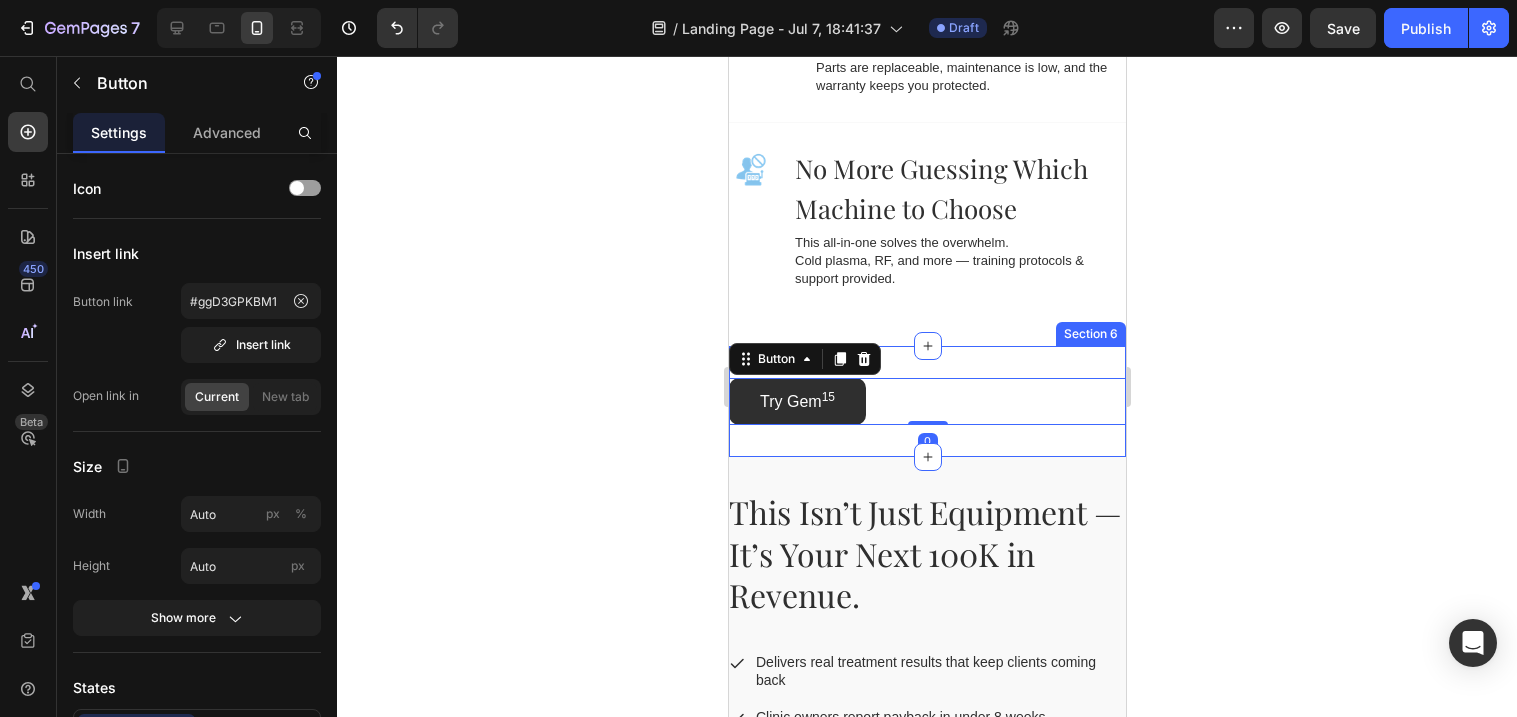 click 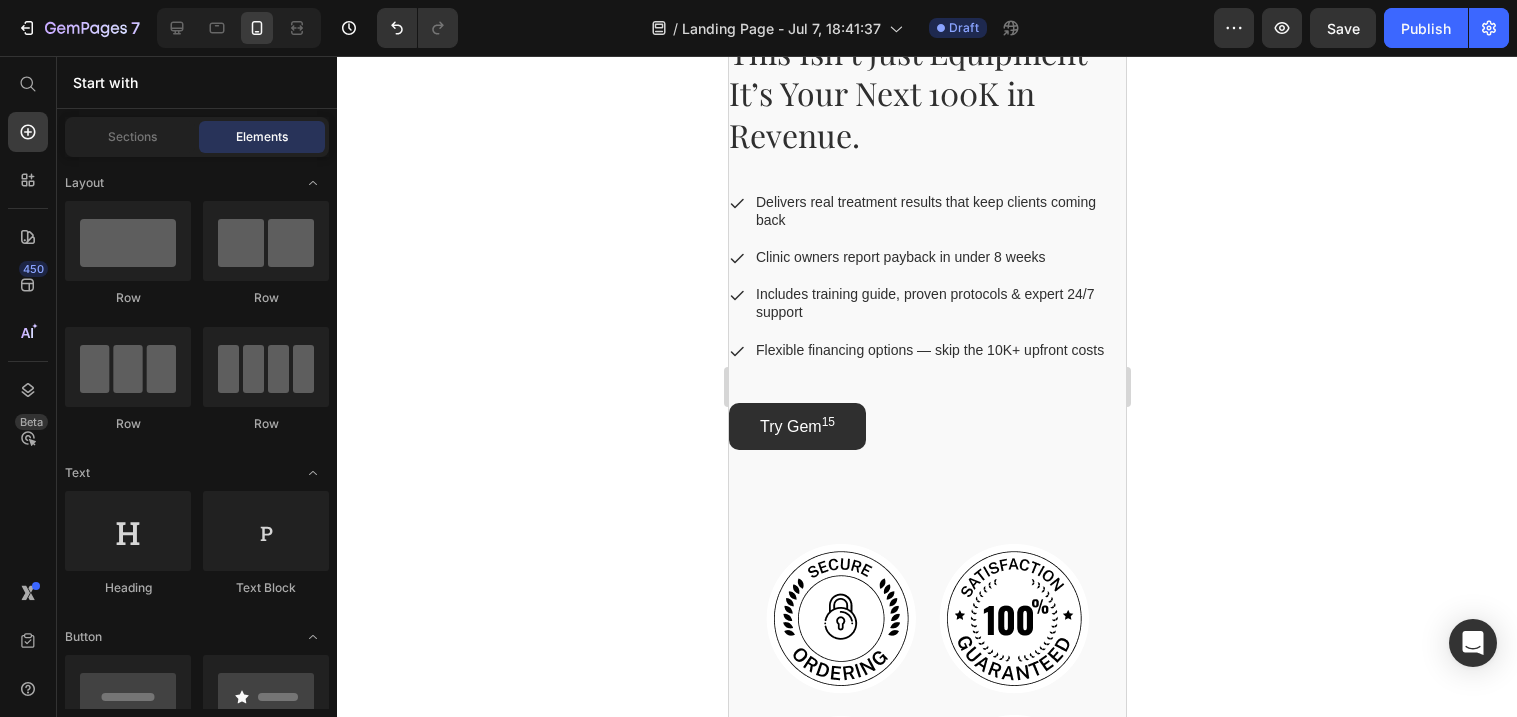 scroll, scrollTop: 3754, scrollLeft: 0, axis: vertical 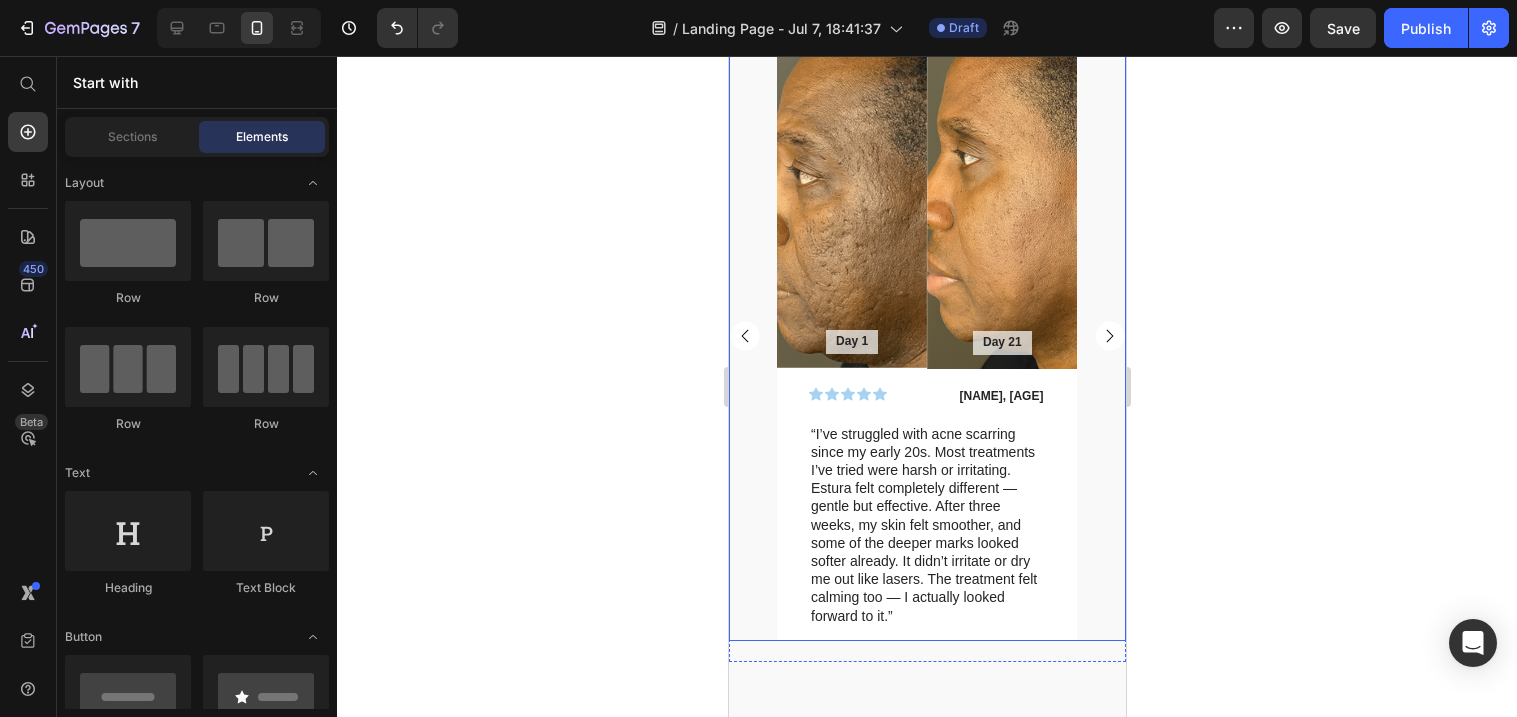 click 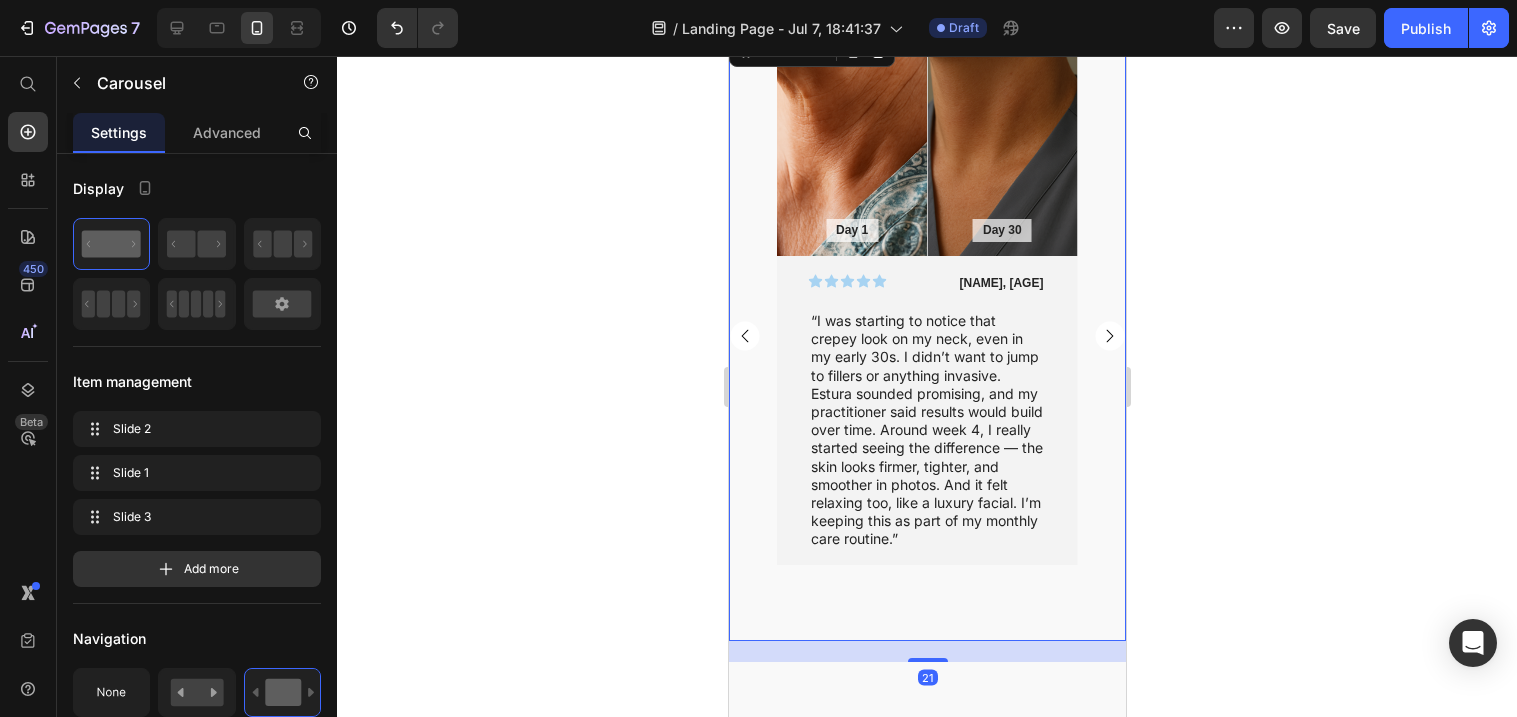 click 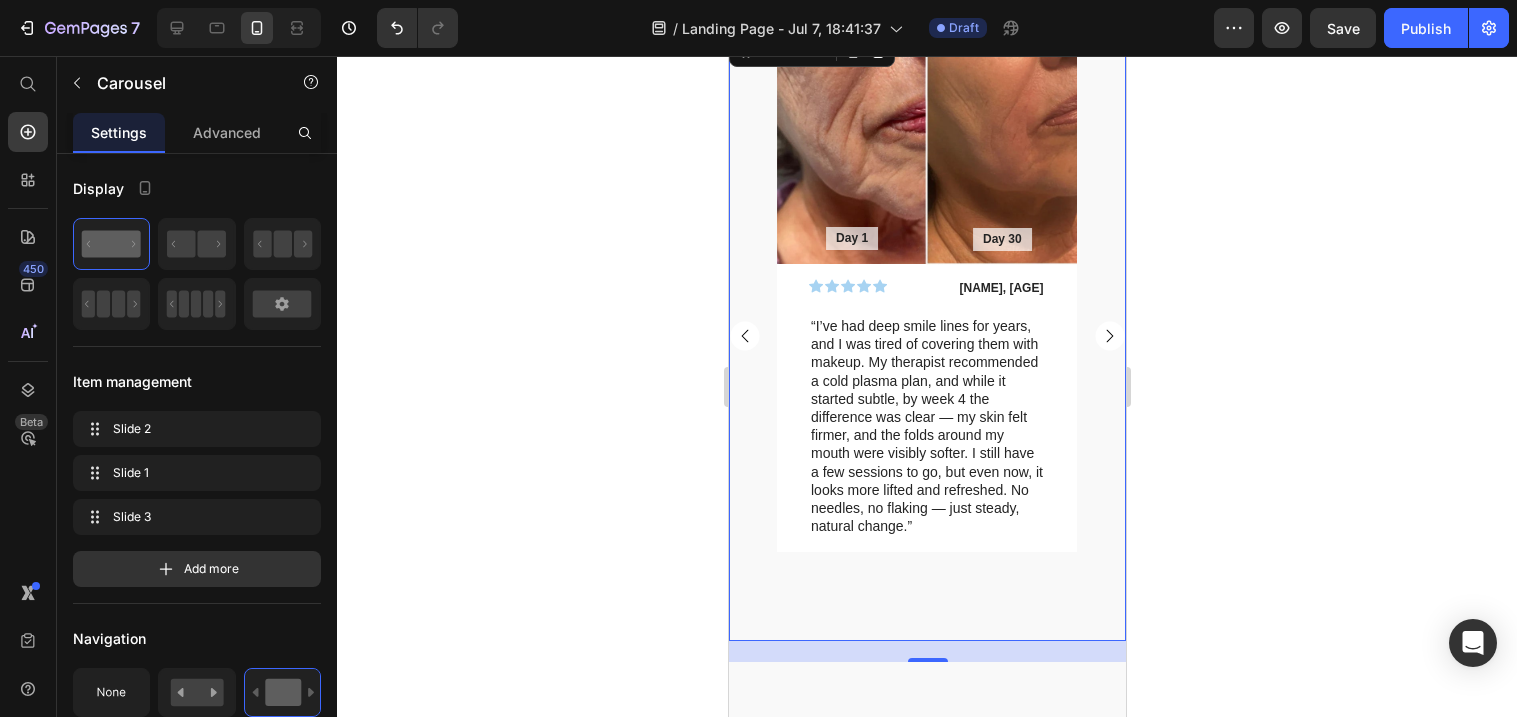 click 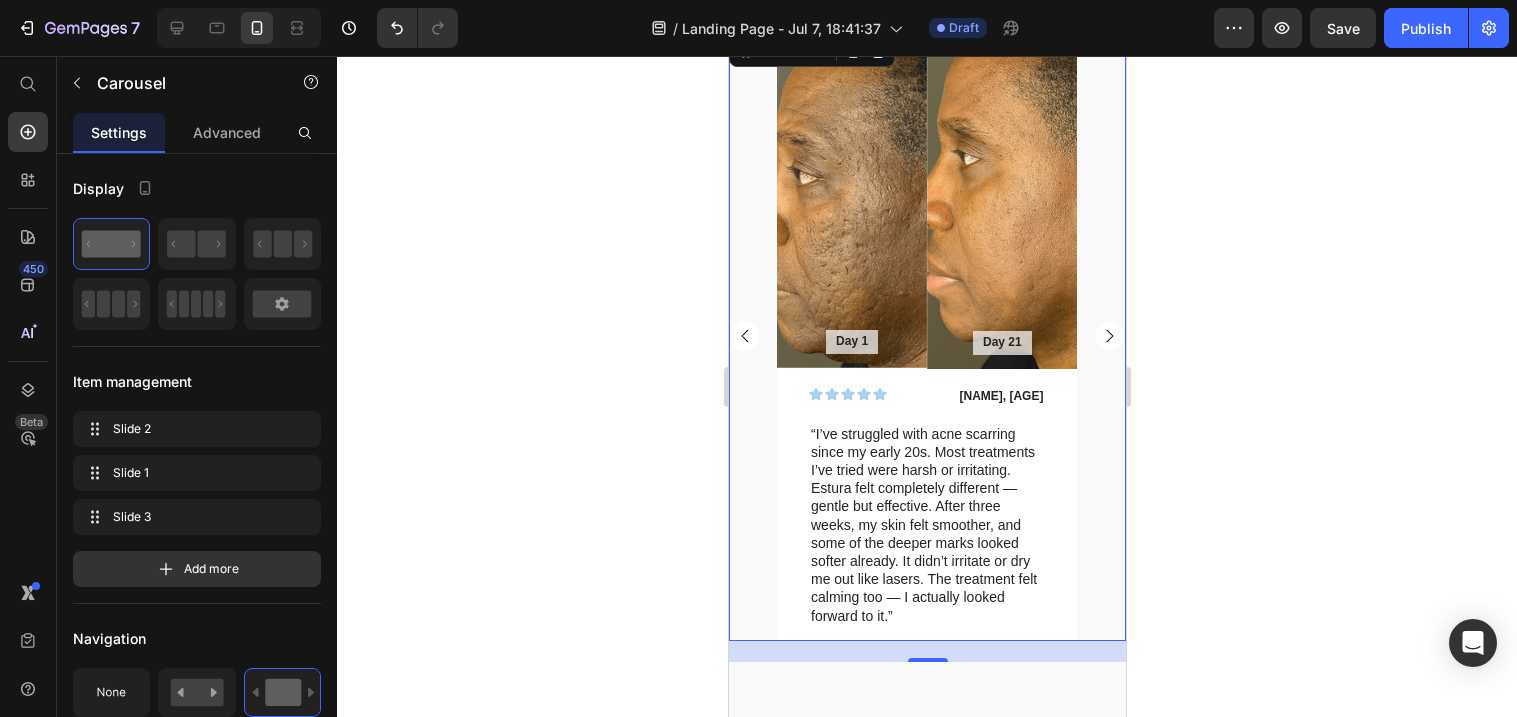 click 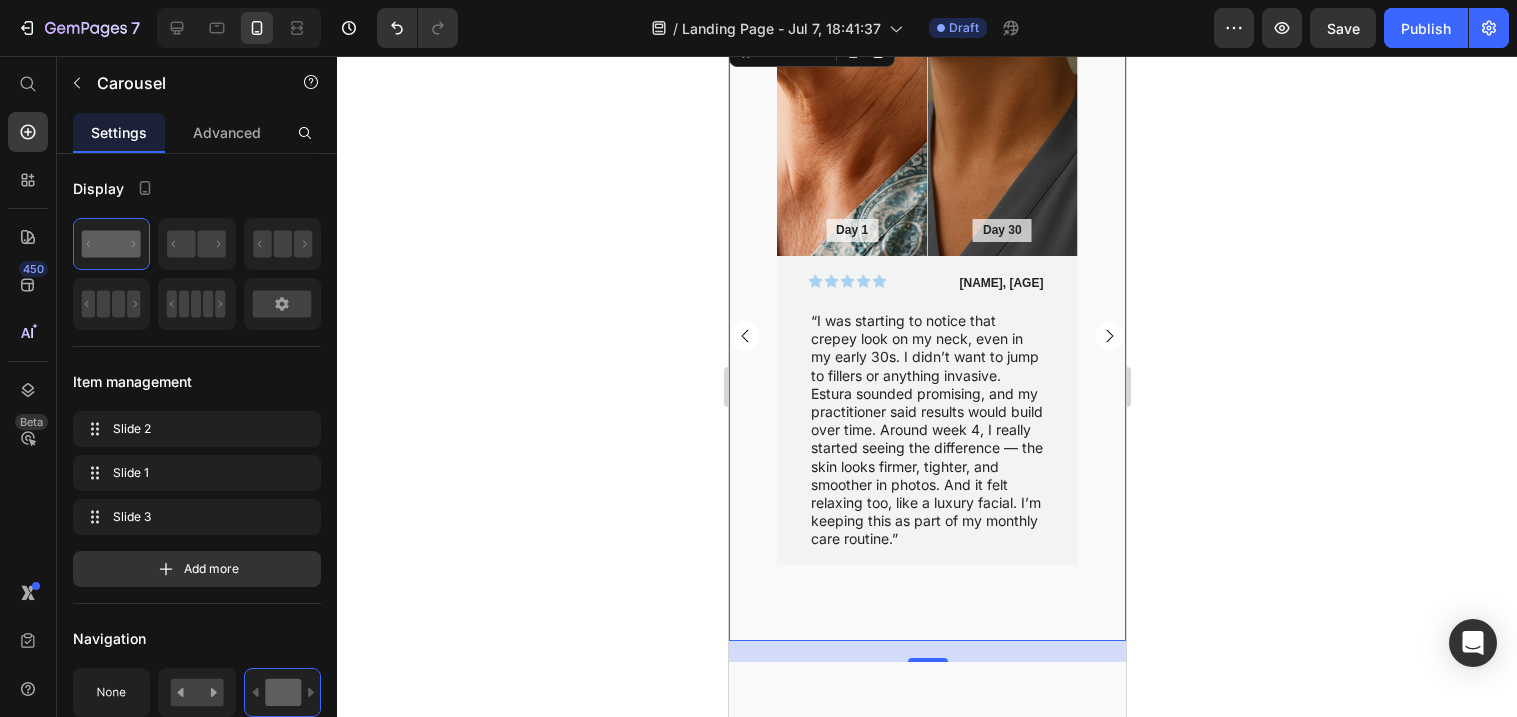 click 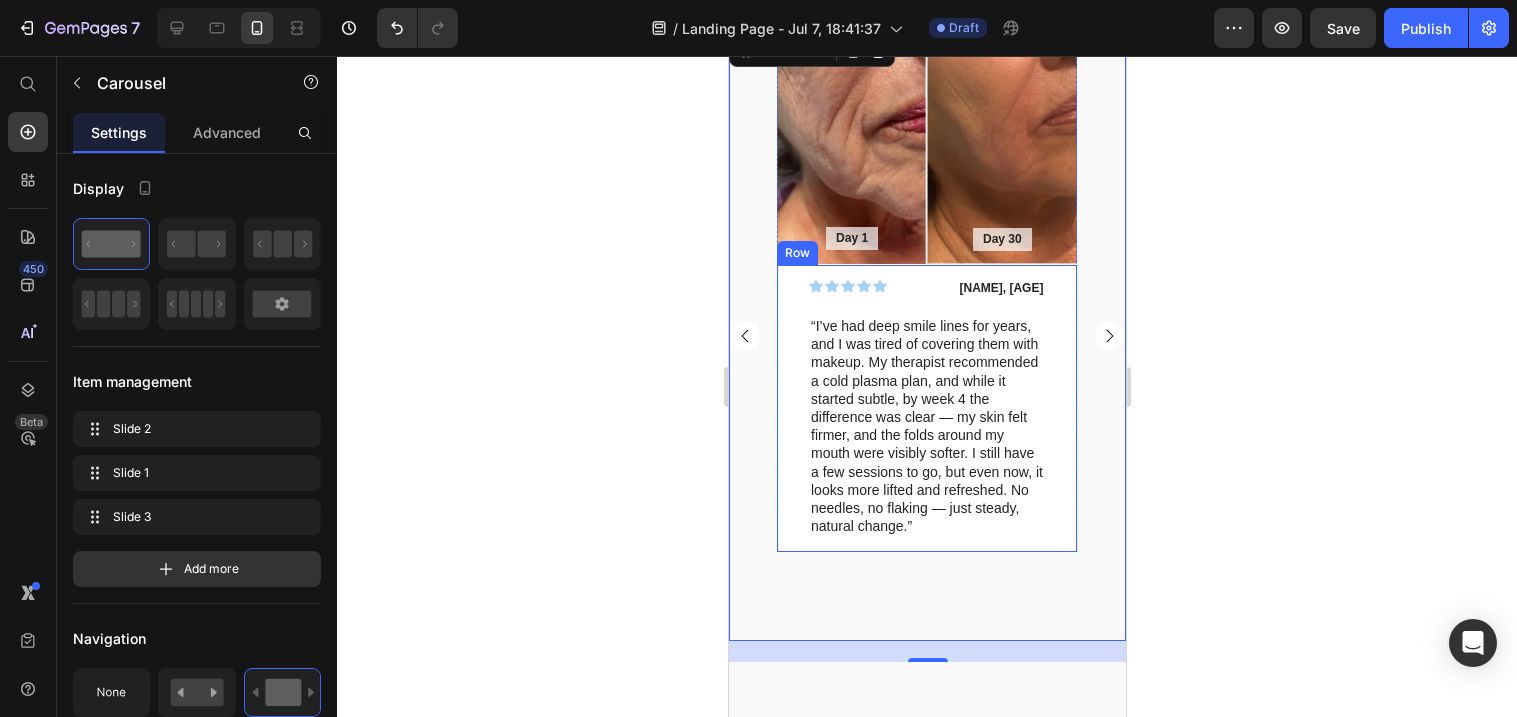 click on "Icon Icon Icon Icon Icon Icon List Patricia, 58 Text Block Row “I’ve had deep smile lines for years, and I was tired of covering them with makeup. My therapist recommended a cold plasma plan, and while it started subtle, by week 4 the difference was clear — my skin felt firmer, and the folds around my mouth were visibly softer. I still have a few sessions to go, but even now, it looks more lifted and refreshed. No needles, no flaking — just steady, natural change.” Text Block Row" at bounding box center (926, 408) 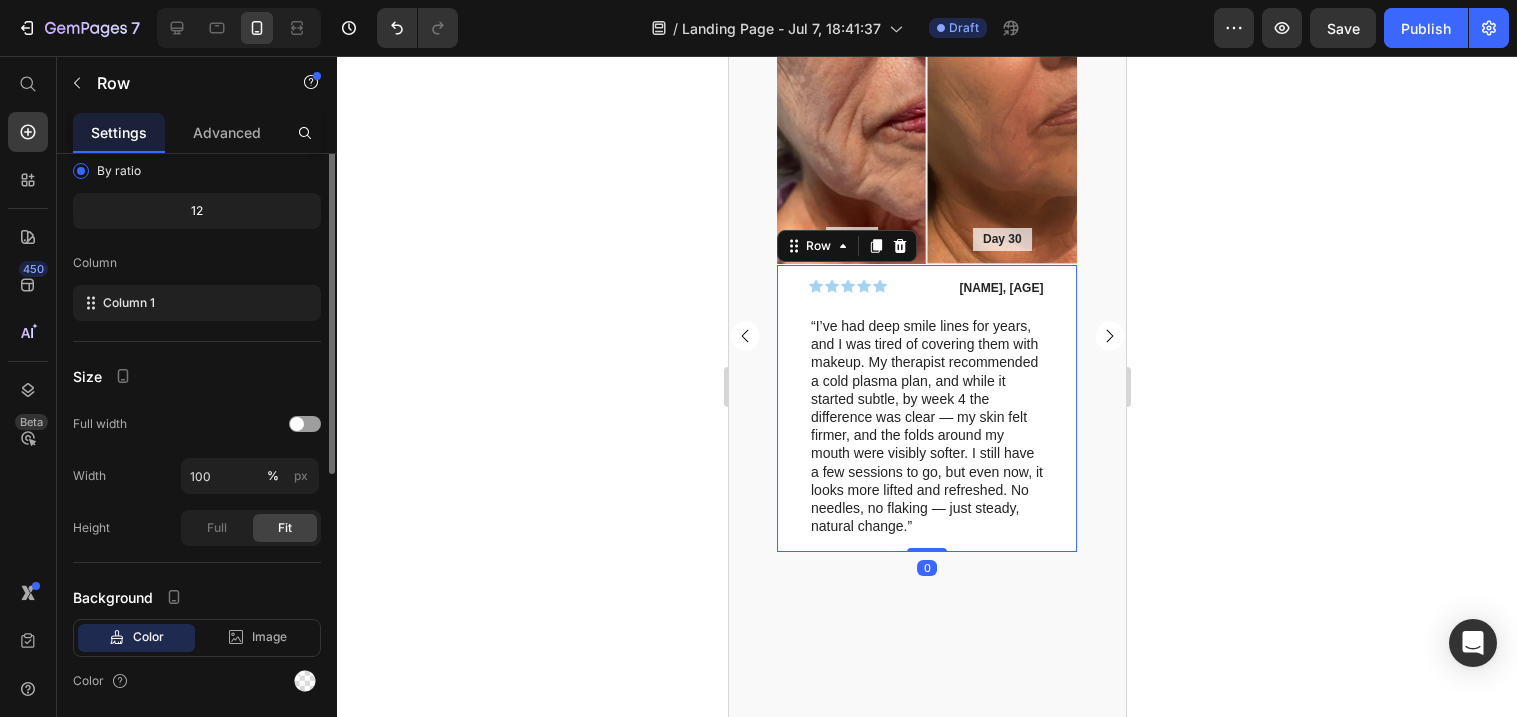 scroll, scrollTop: 246, scrollLeft: 0, axis: vertical 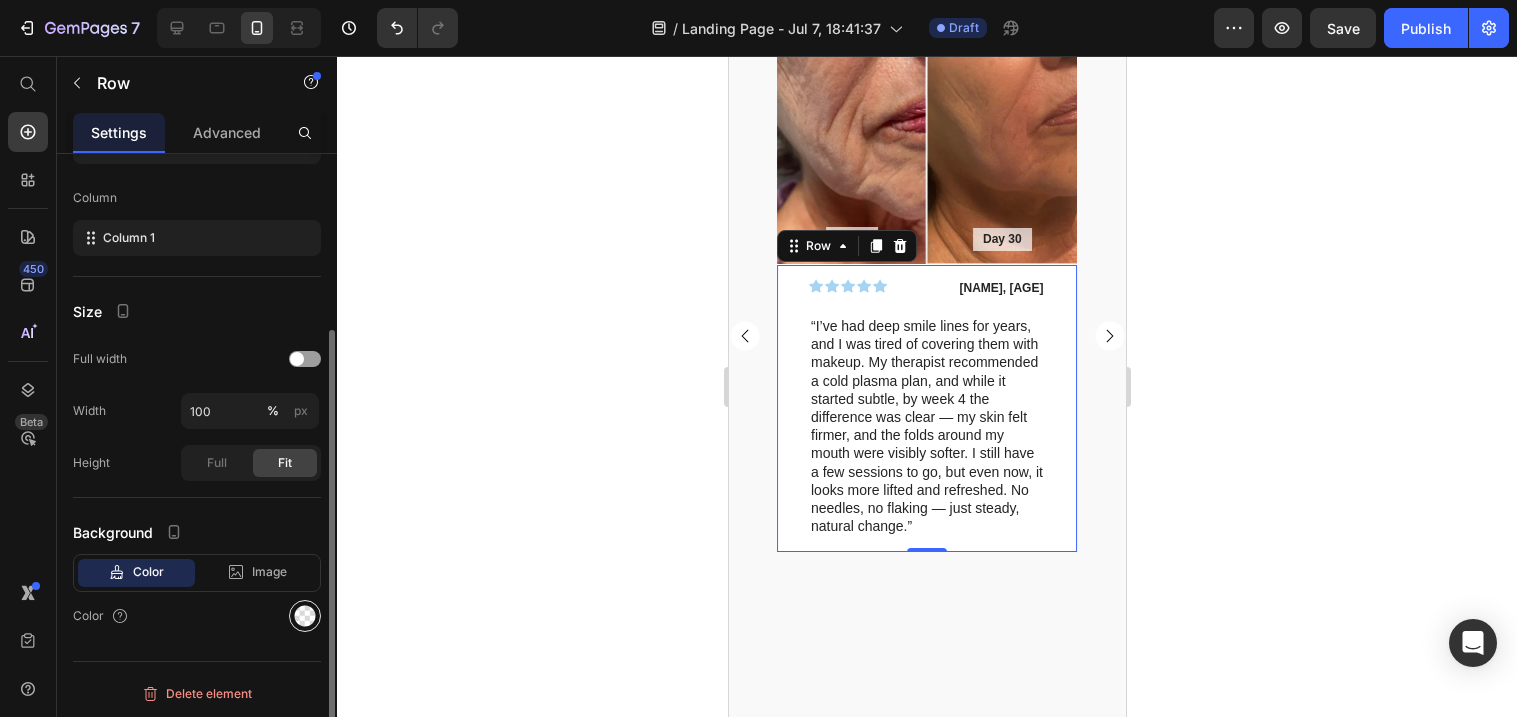 click at bounding box center [305, 616] 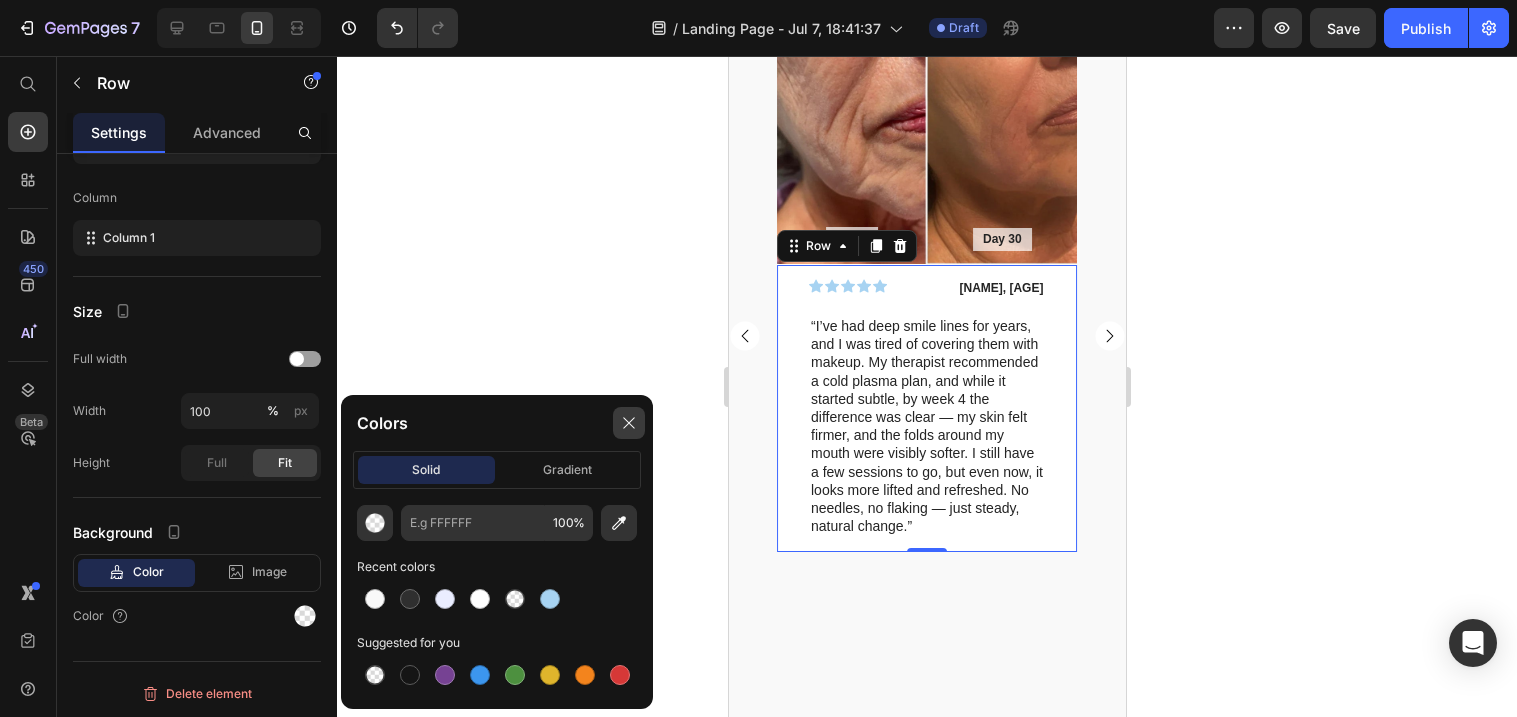 click at bounding box center [629, 423] 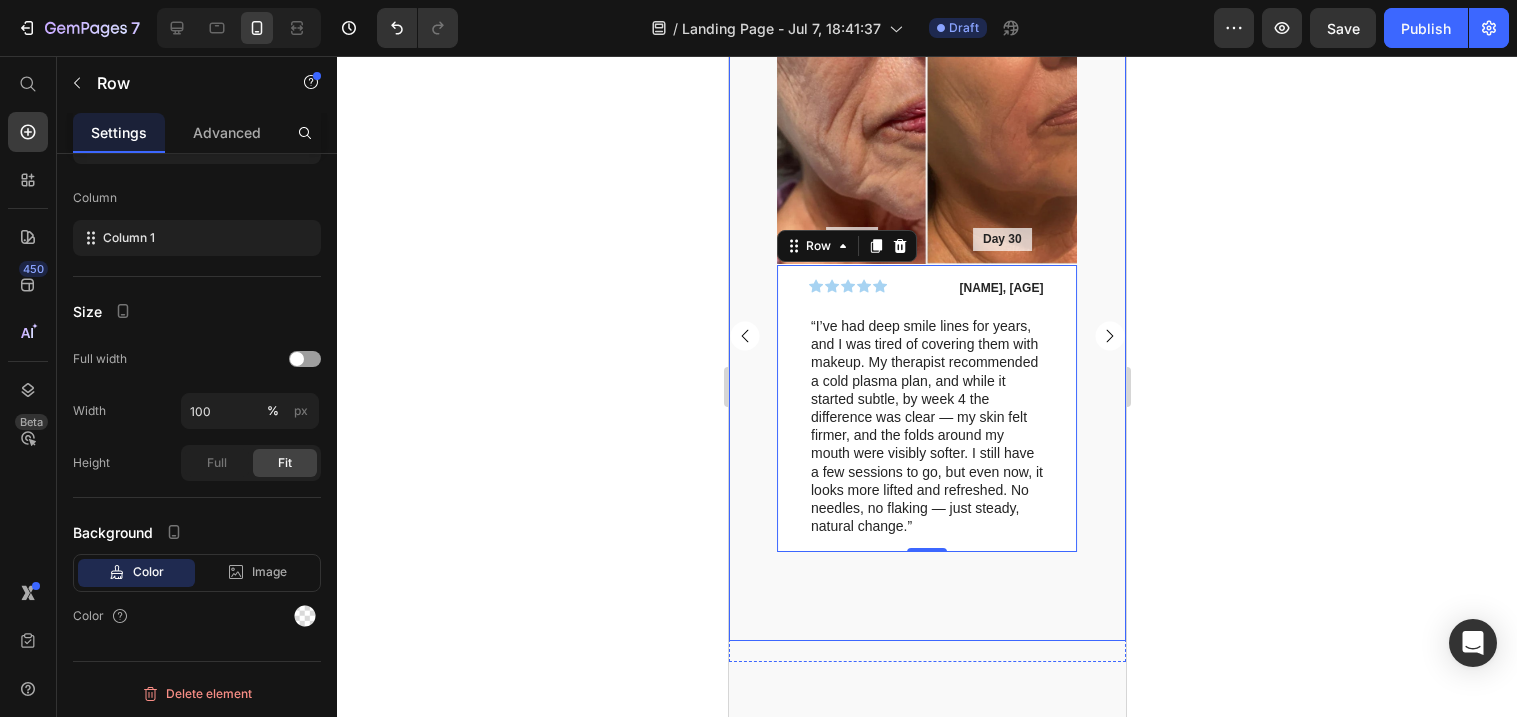 click 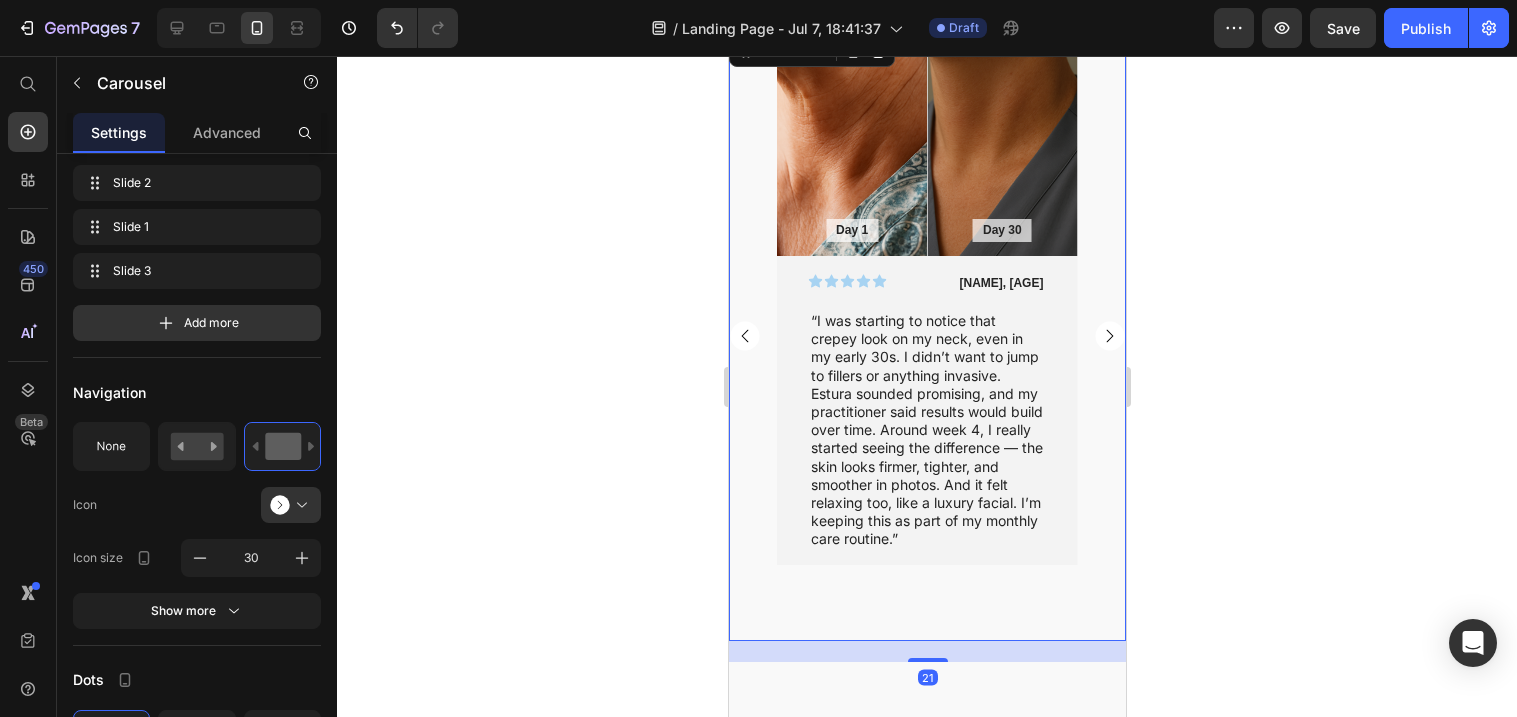 scroll, scrollTop: 0, scrollLeft: 0, axis: both 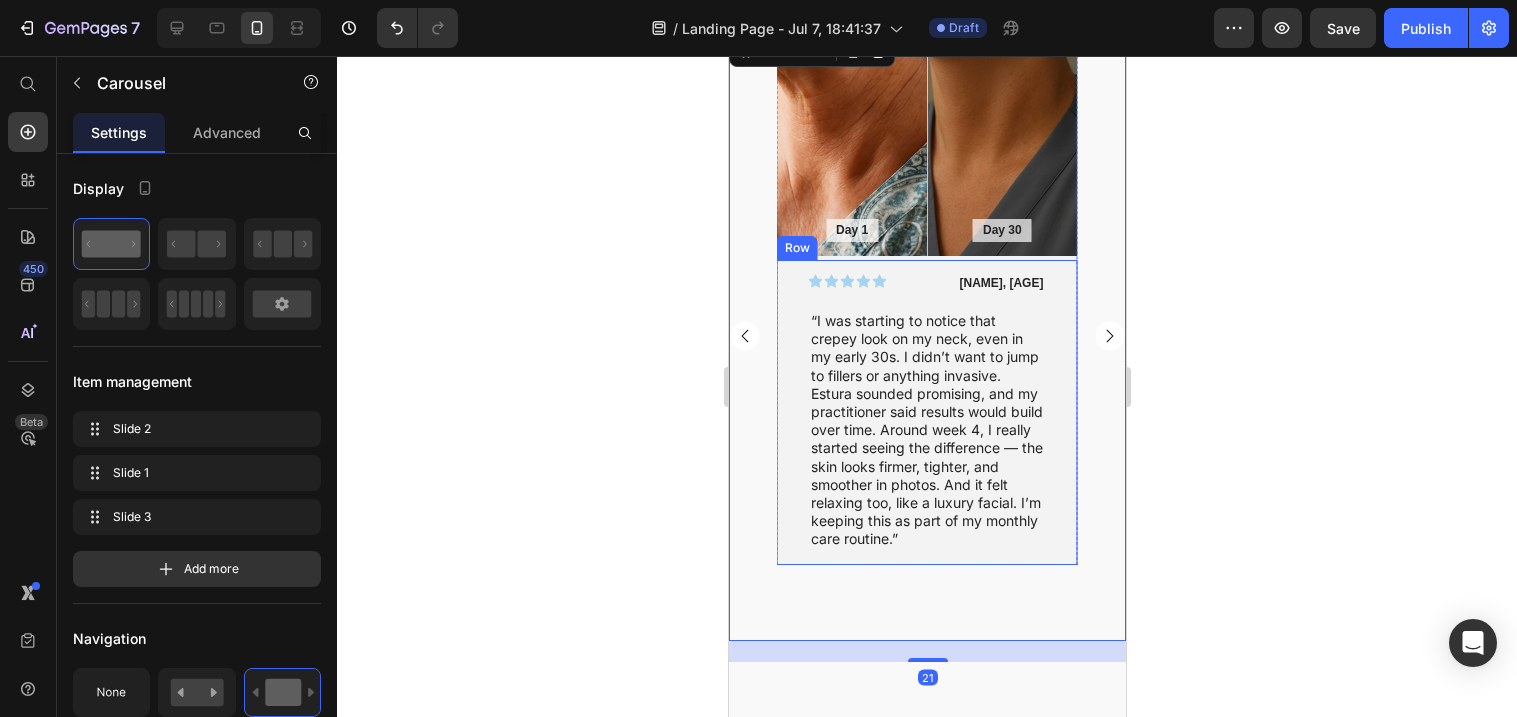 click on "Icon Icon Icon Icon Icon Icon List Sofia, 42 Text Block Row “I was starting to notice that crepey look on my neck, even in my early 30s. I didn’t want to jump to fillers or anything invasive. Estura sounded promising, and my practitioner said results would build over time. Around week 4, I really started seeing the difference — the skin looks firmer, tighter, and smoother in photos. And it felt relaxing too, like a luxury facial. I’m keeping this as part of my monthly care routine.” Text Block Row" at bounding box center [926, 412] 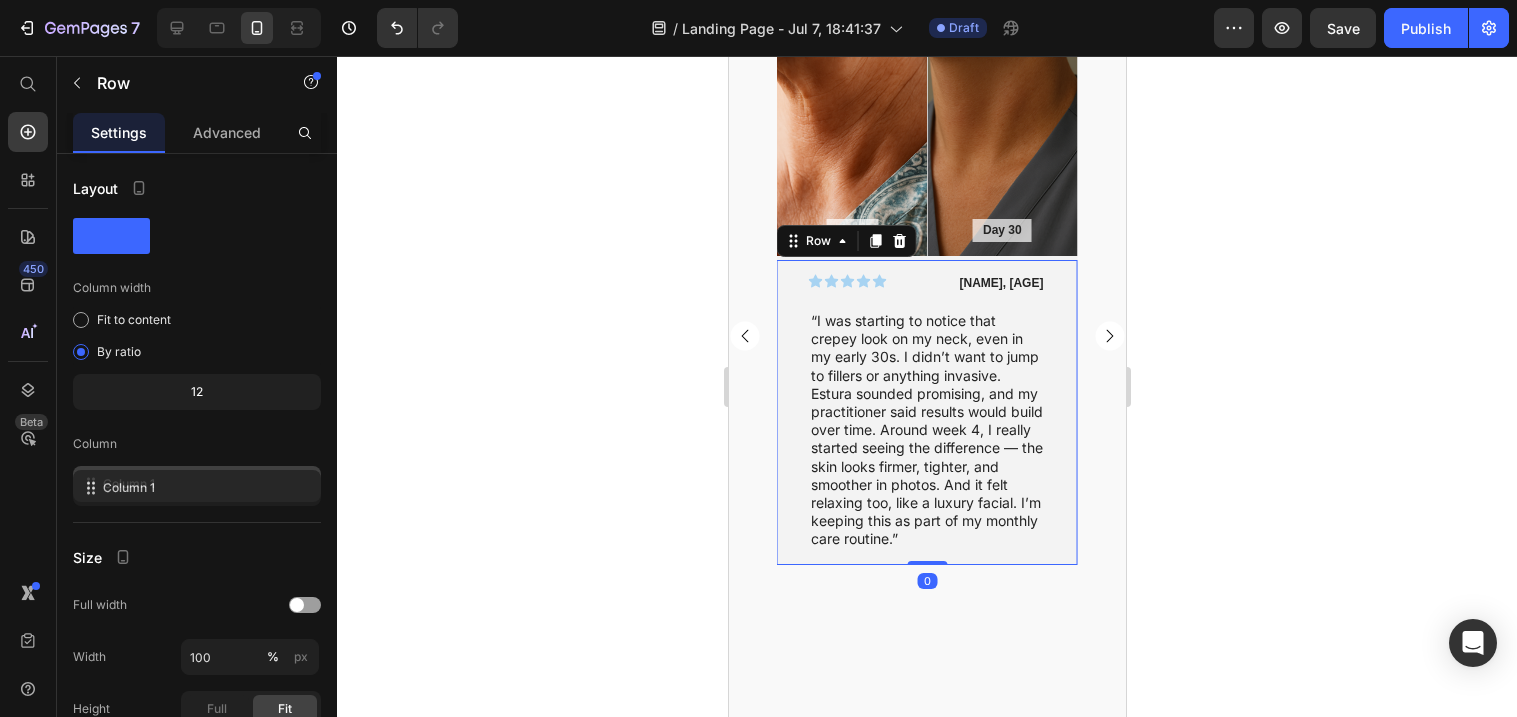 scroll, scrollTop: 246, scrollLeft: 0, axis: vertical 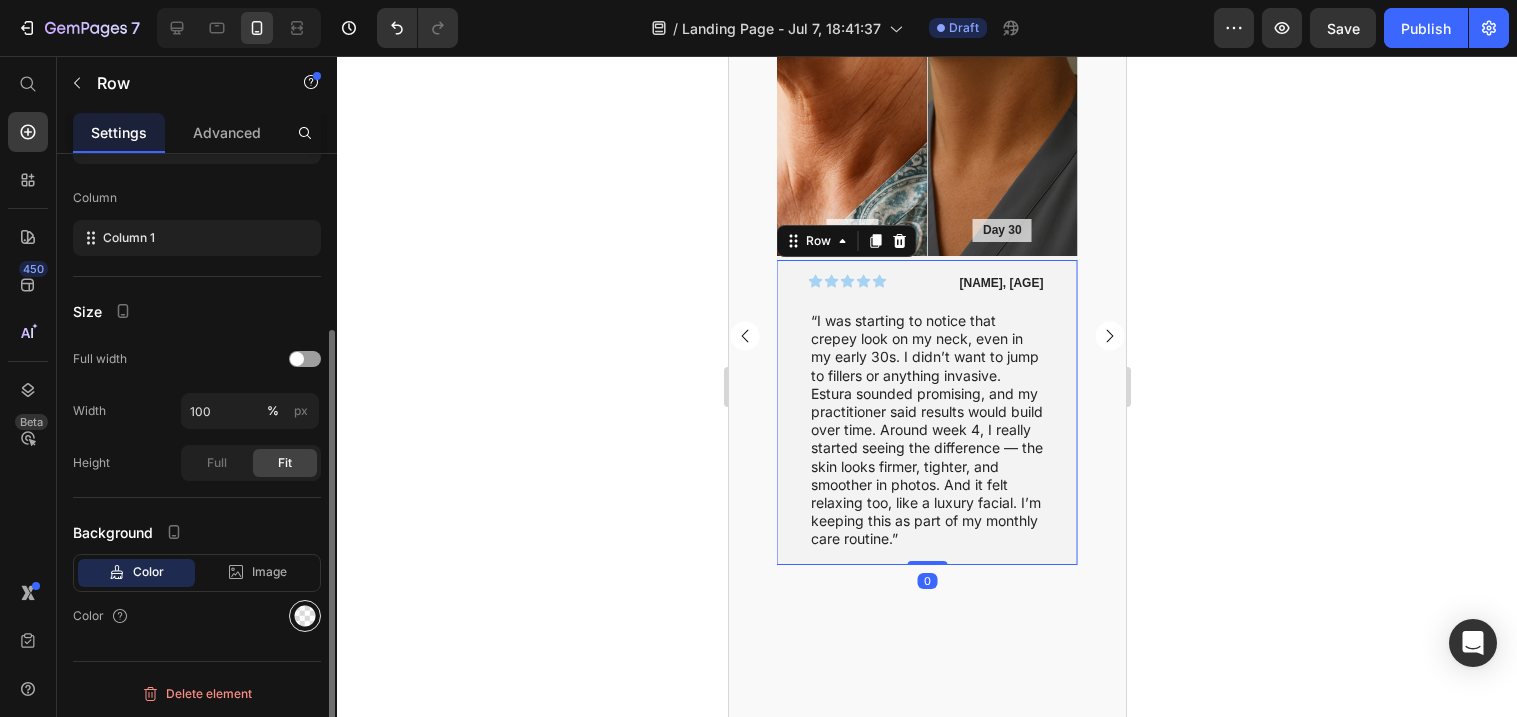 click at bounding box center [305, 616] 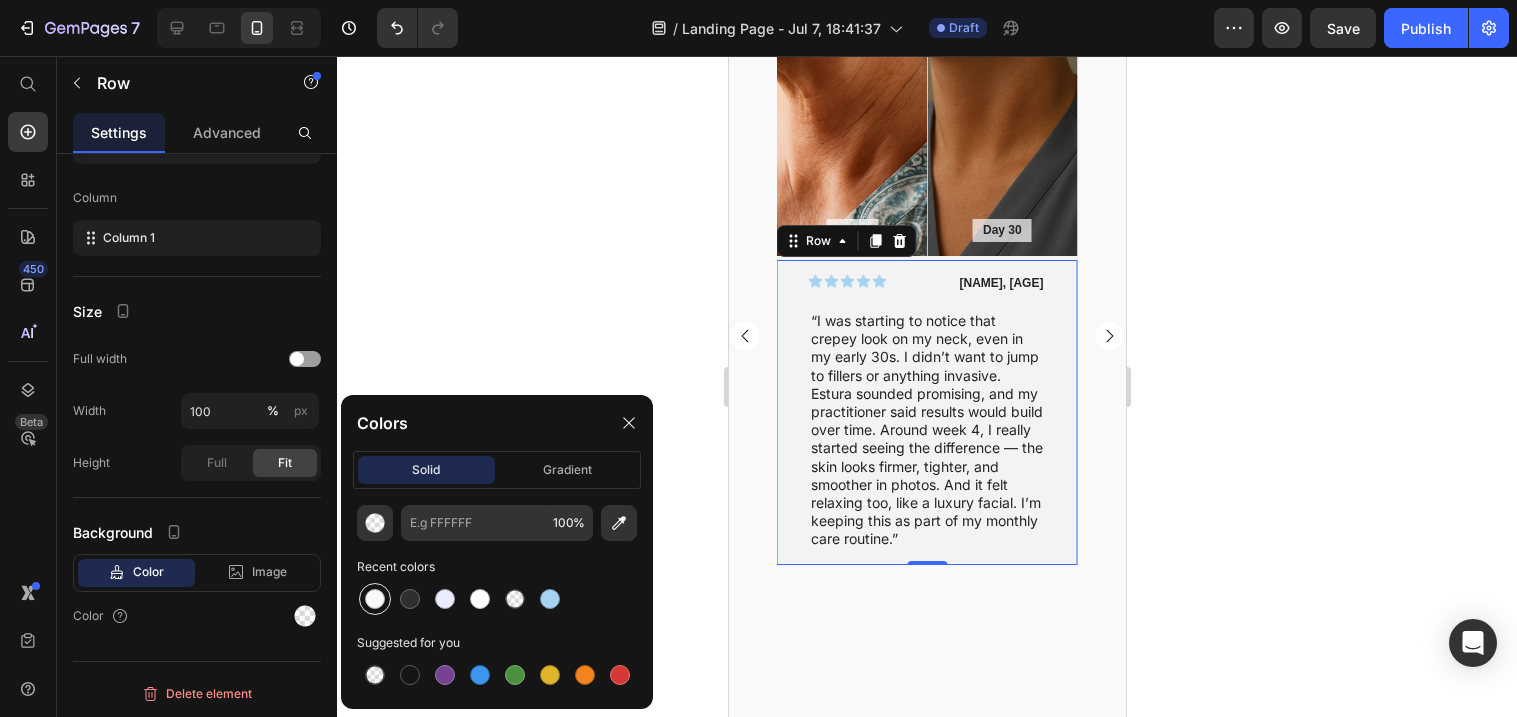 click at bounding box center [375, 599] 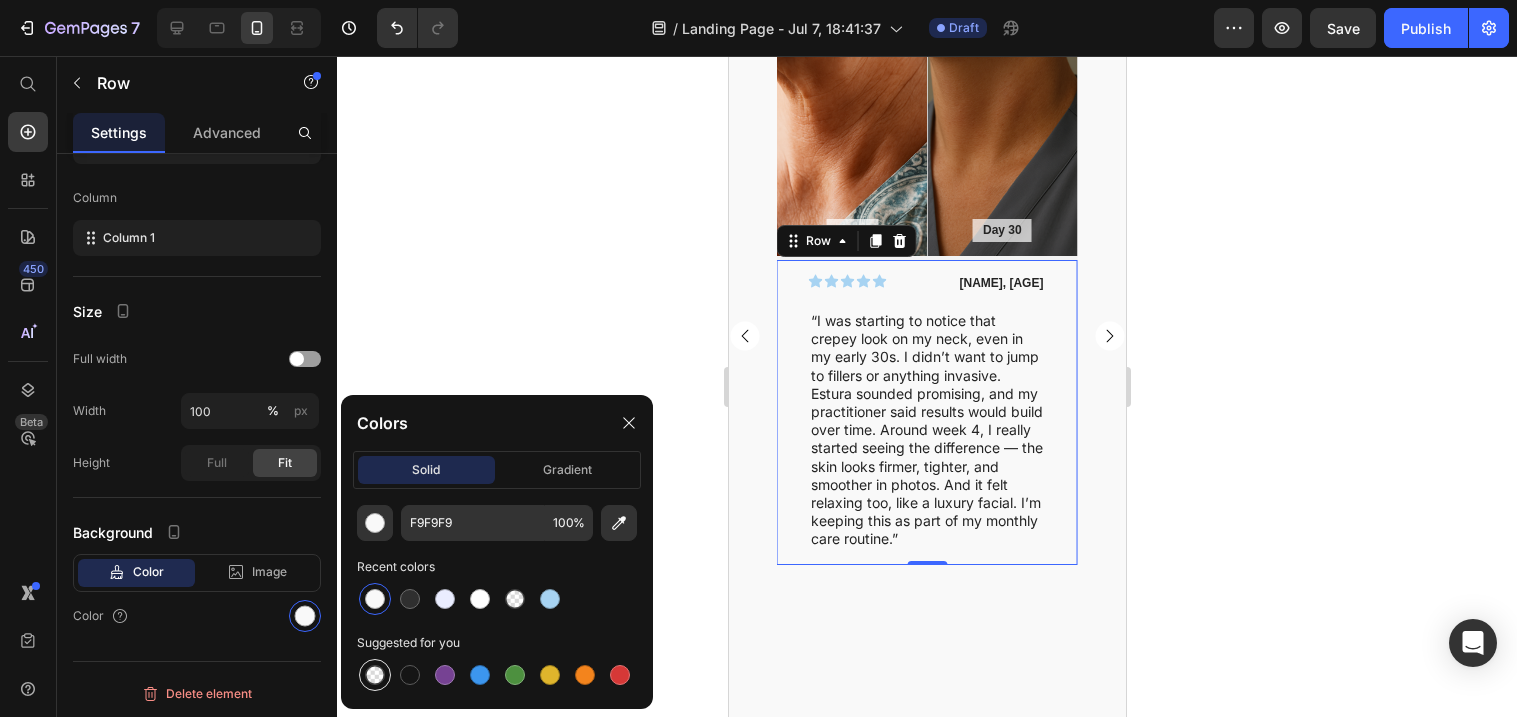 click at bounding box center (375, 675) 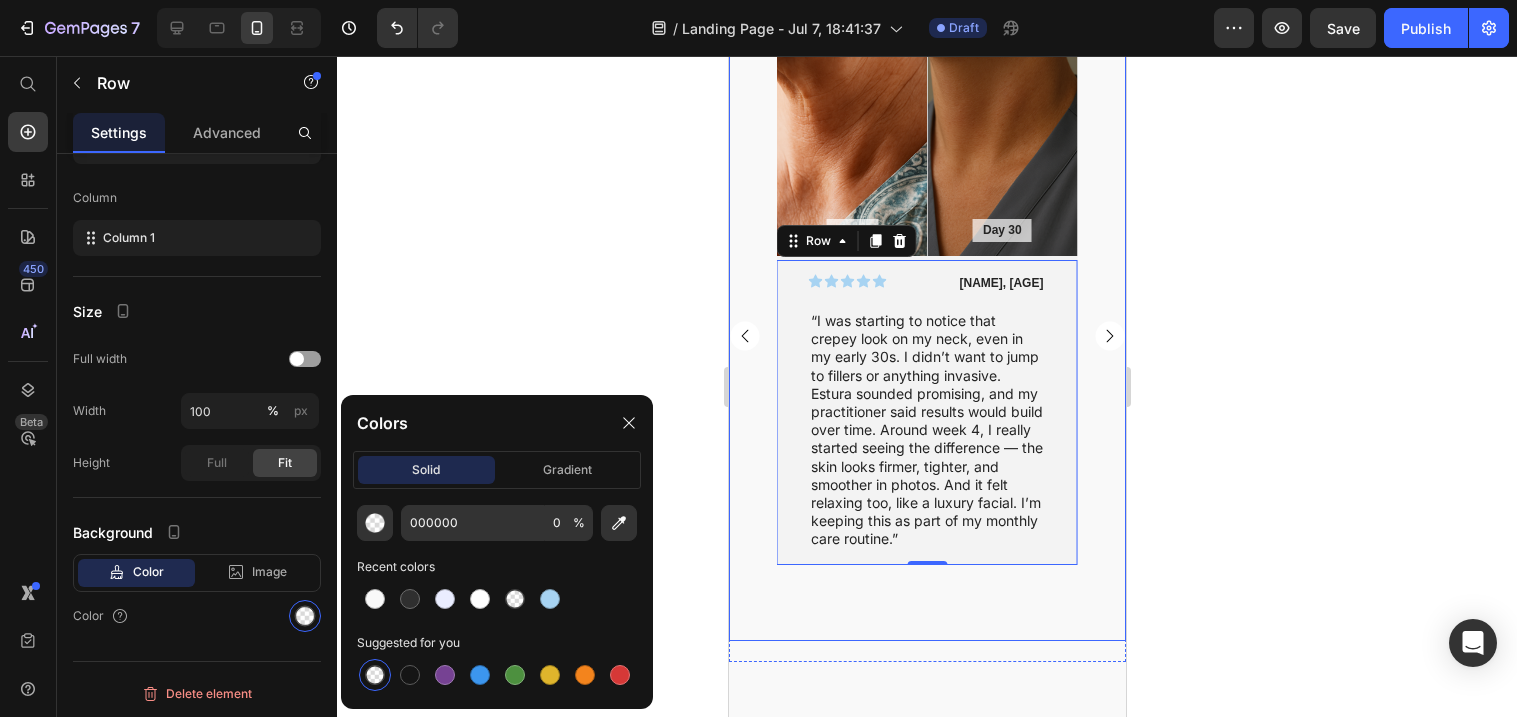 click on "Day 1 Text Block Hero Banner Day 21 Text Block Hero Banner Row Icon Icon Icon Icon Icon Icon List Darnell, 41 Text Block Row “I’ve struggled with acne scarring since my early 20s. Most treatments I’ve tried were harsh or irritating. Estura felt completely different — gentle but effective. After three weeks, my skin felt smoother, and some of the deeper marks looked softer already. It didn’t irritate or dry me out like lasers. The treatment felt calming too — I actually looked forward to it.” Text Block Row Row Day 1 Text Block Hero Banner Day 30 Text Block Hero Banner Row Icon Icon Icon Icon Icon Icon List Sofia, 42 Text Block Row Text Block Row   0 Row Day 1 Text Block Hero Banner Day 30 Text Block Hero Banner Row Icon Icon Icon Icon Icon Icon List Patricia, 58 Text Block Row Text Block Row Row" at bounding box center [926, 336] 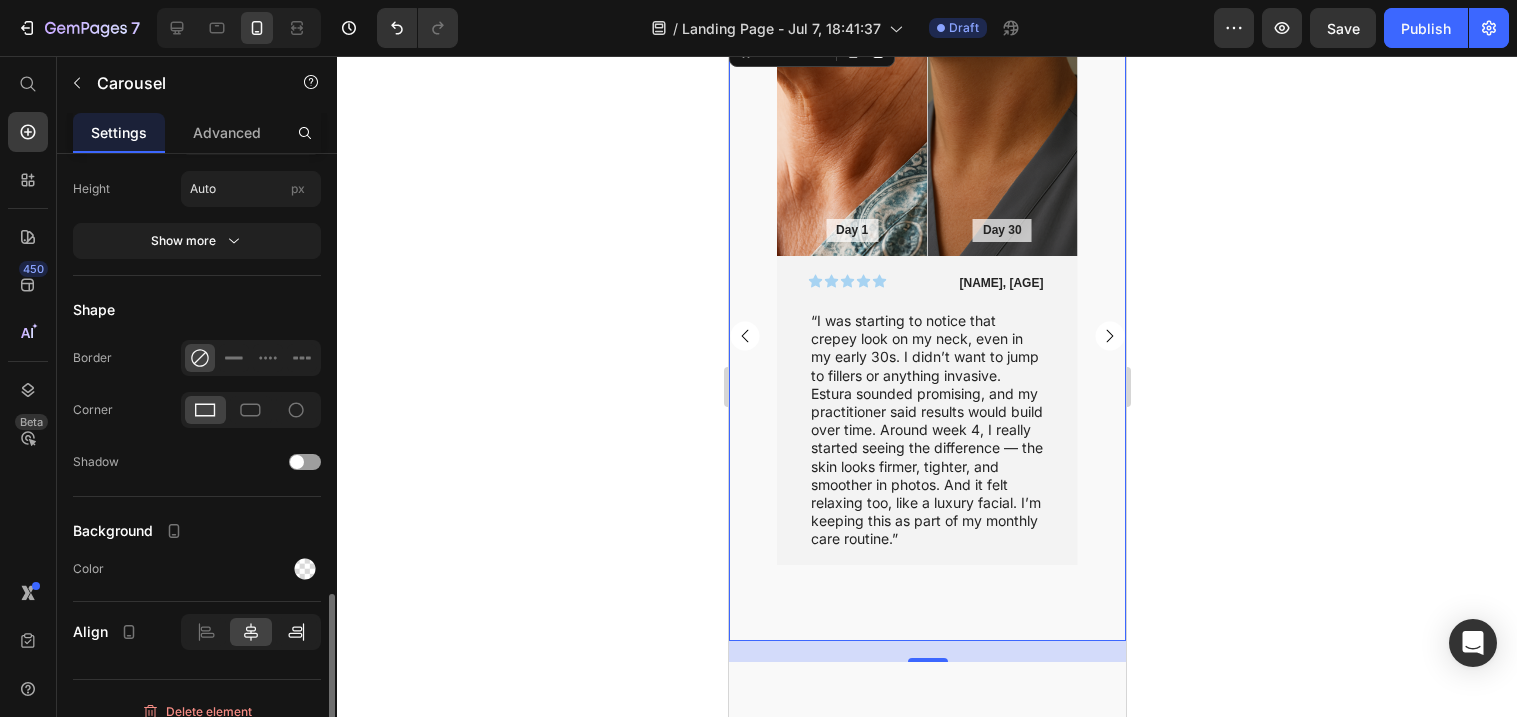 scroll, scrollTop: 1311, scrollLeft: 0, axis: vertical 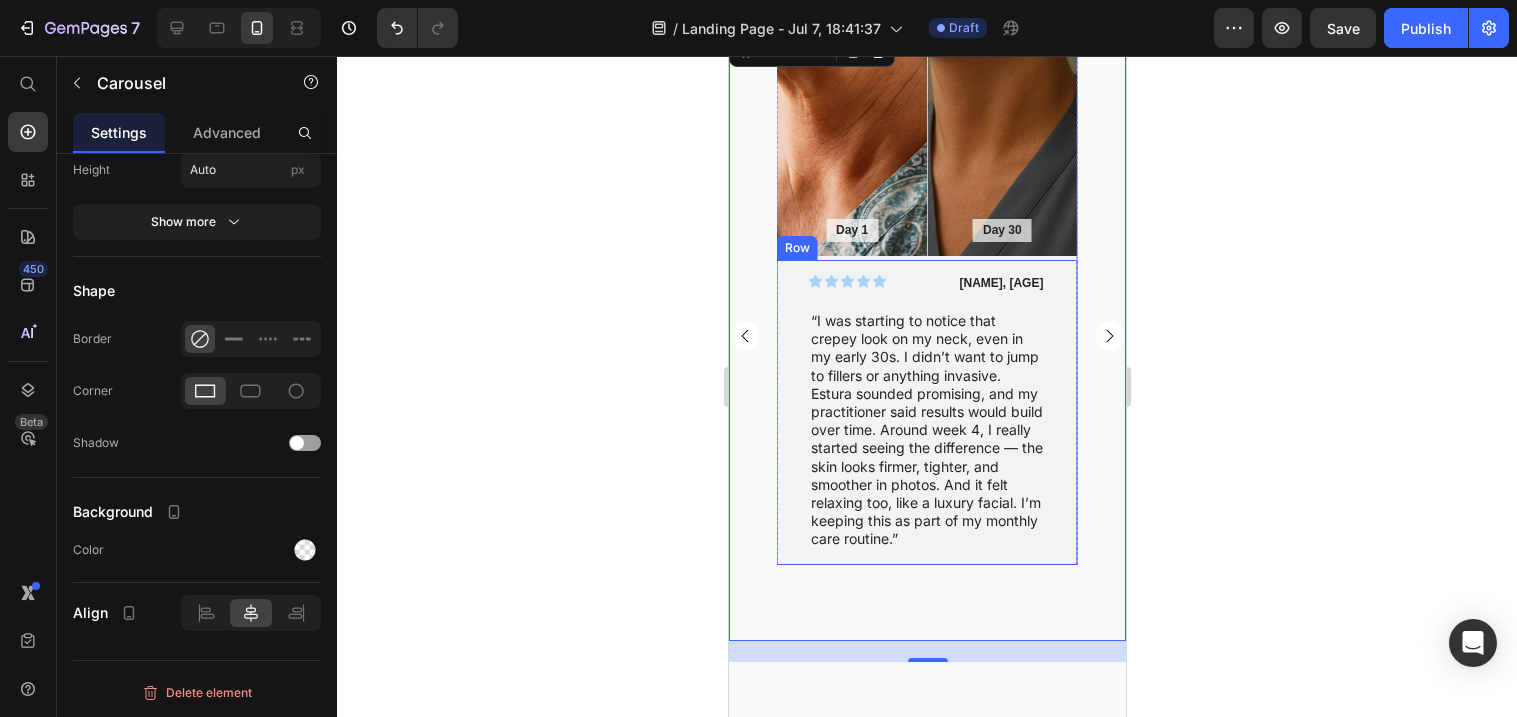click on "Icon Icon Icon Icon Icon Icon List Sofia, 42 Text Block Row “I was starting to notice that crepey look on my neck, even in my early 30s. I didn’t want to jump to fillers or anything invasive. Estura sounded promising, and my practitioner said results would build over time. Around week 4, I really started seeing the difference — the skin looks firmer, tighter, and smoother in photos. And it felt relaxing too, like a luxury facial. I’m keeping this as part of my monthly care routine.” Text Block Row" at bounding box center (926, 412) 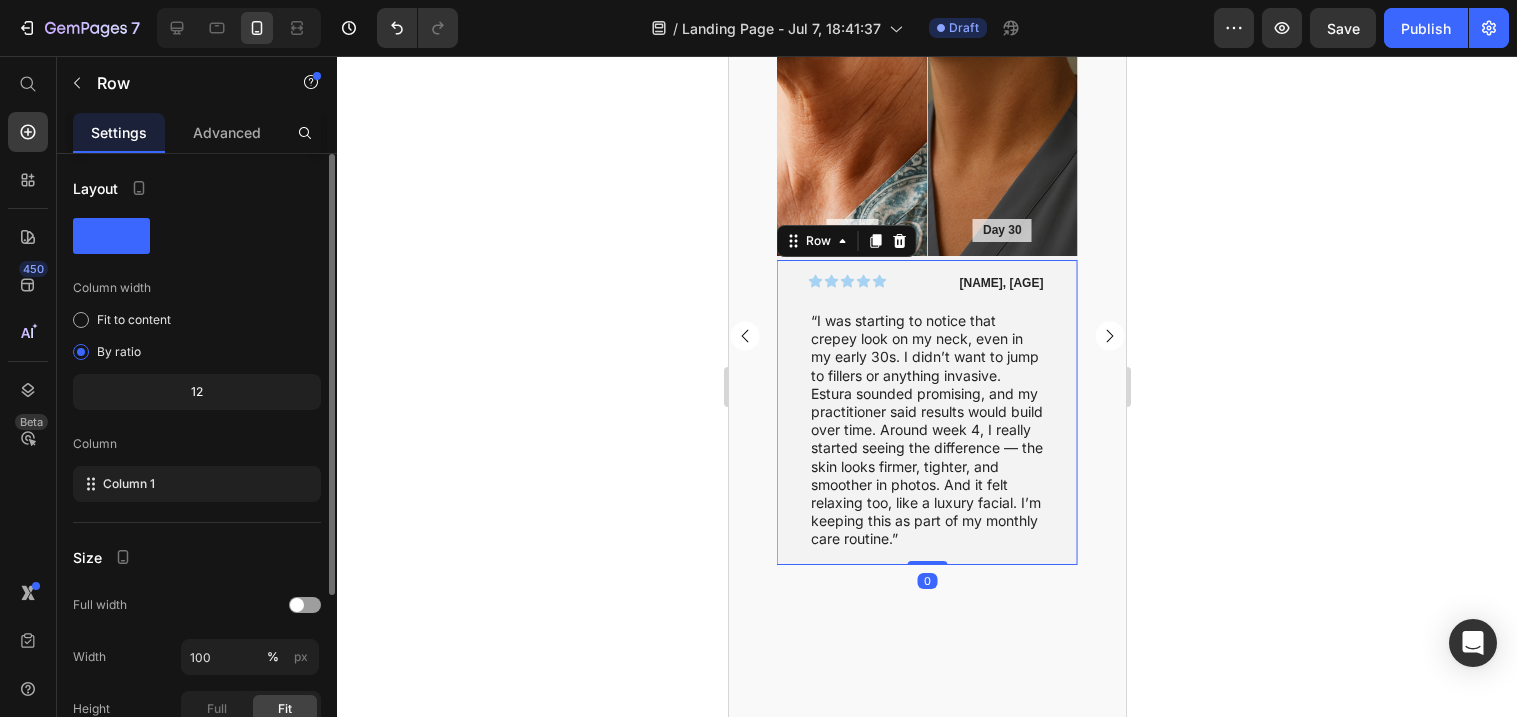 scroll, scrollTop: 246, scrollLeft: 0, axis: vertical 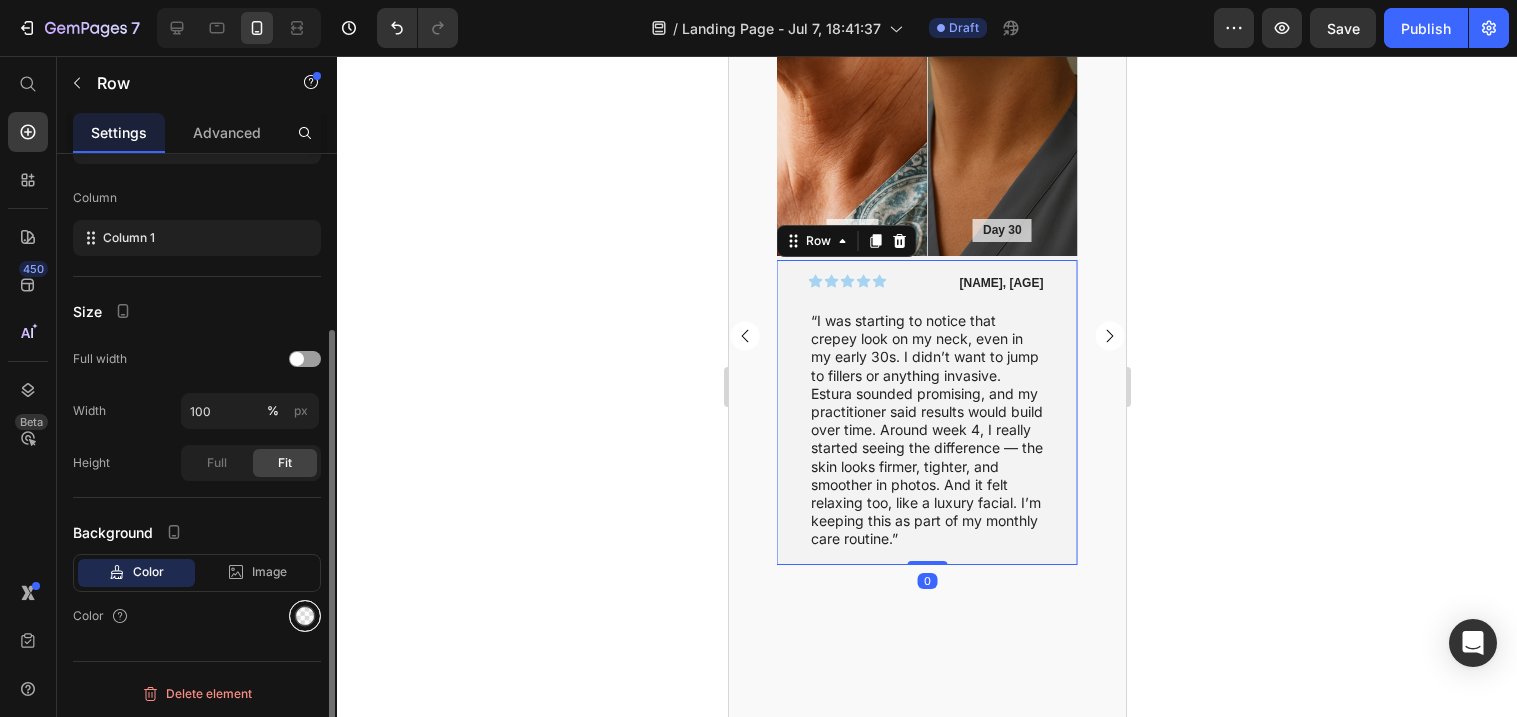 click at bounding box center (305, 616) 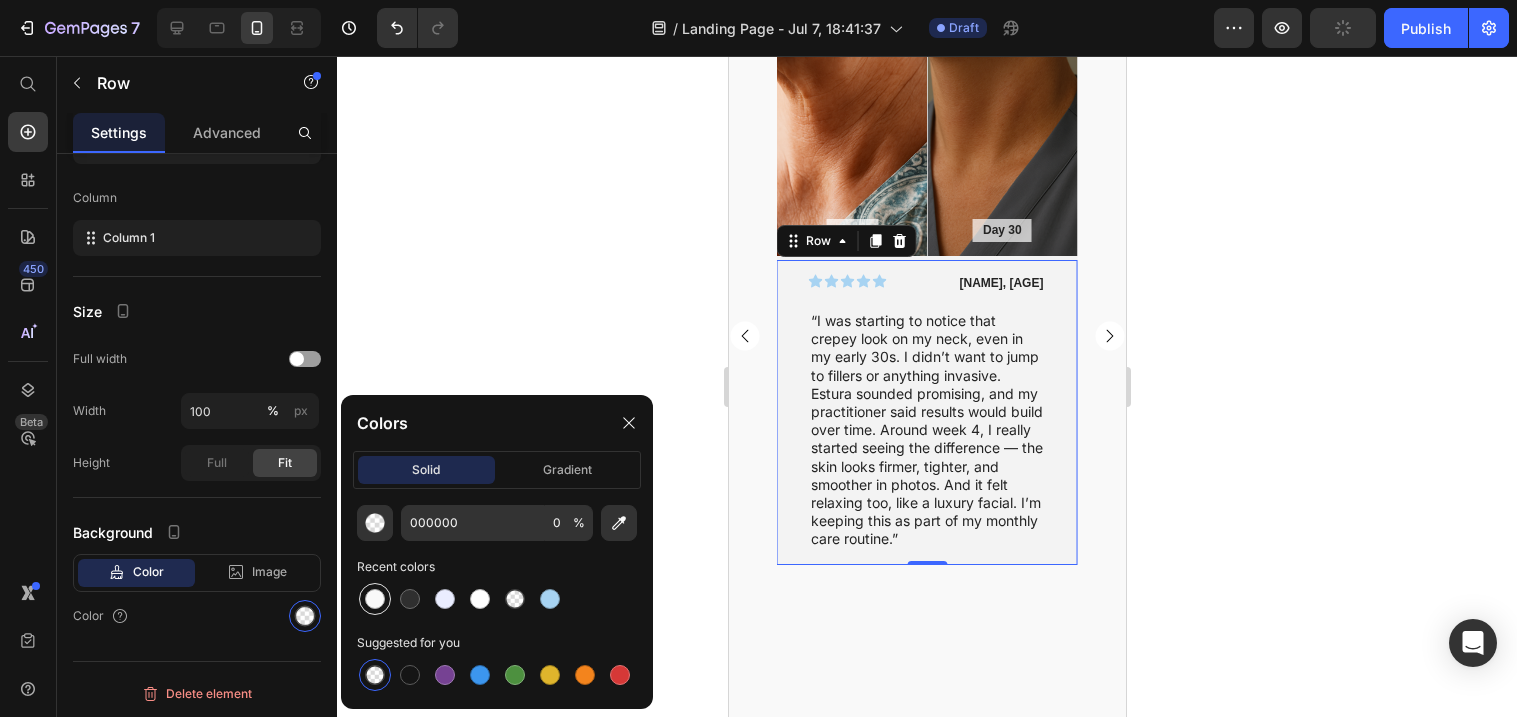click at bounding box center (375, 599) 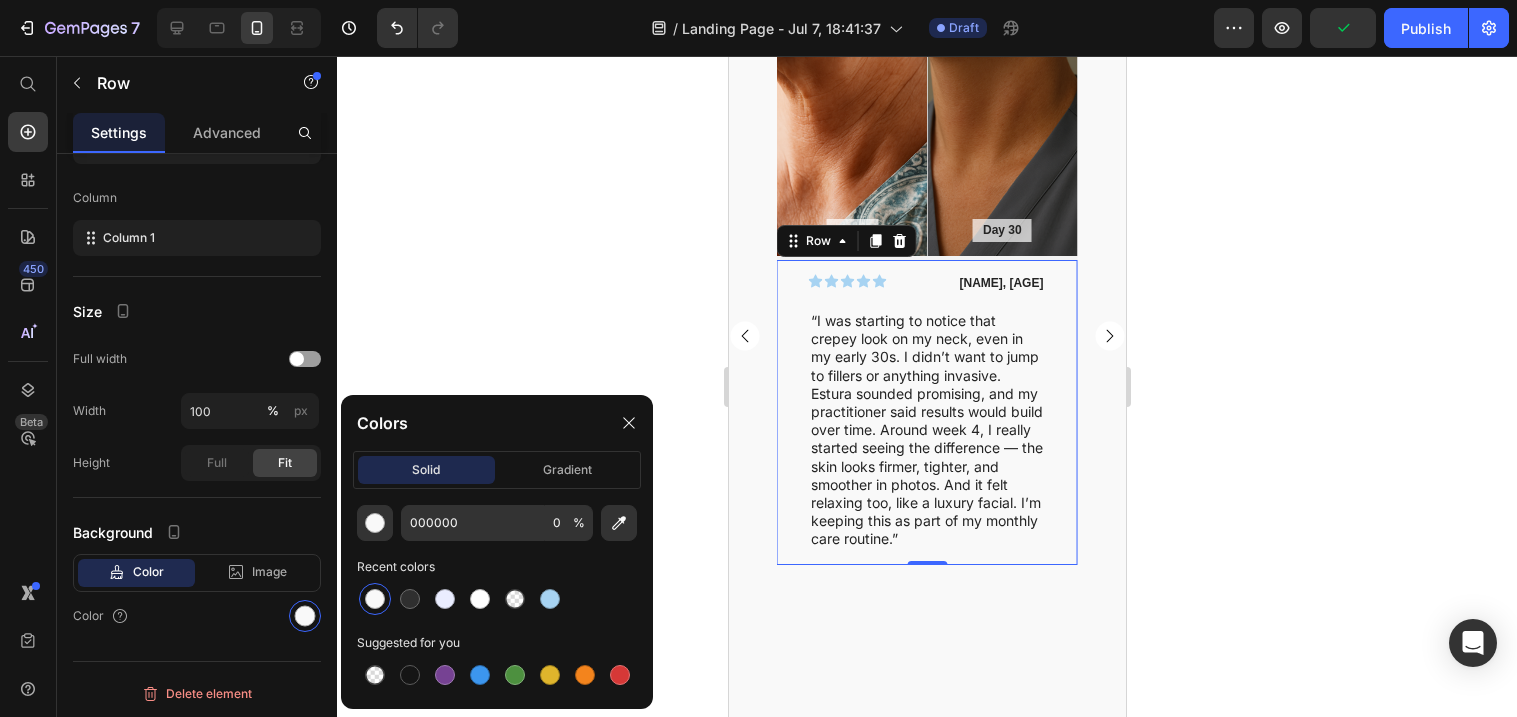 type on "F9F9F9" 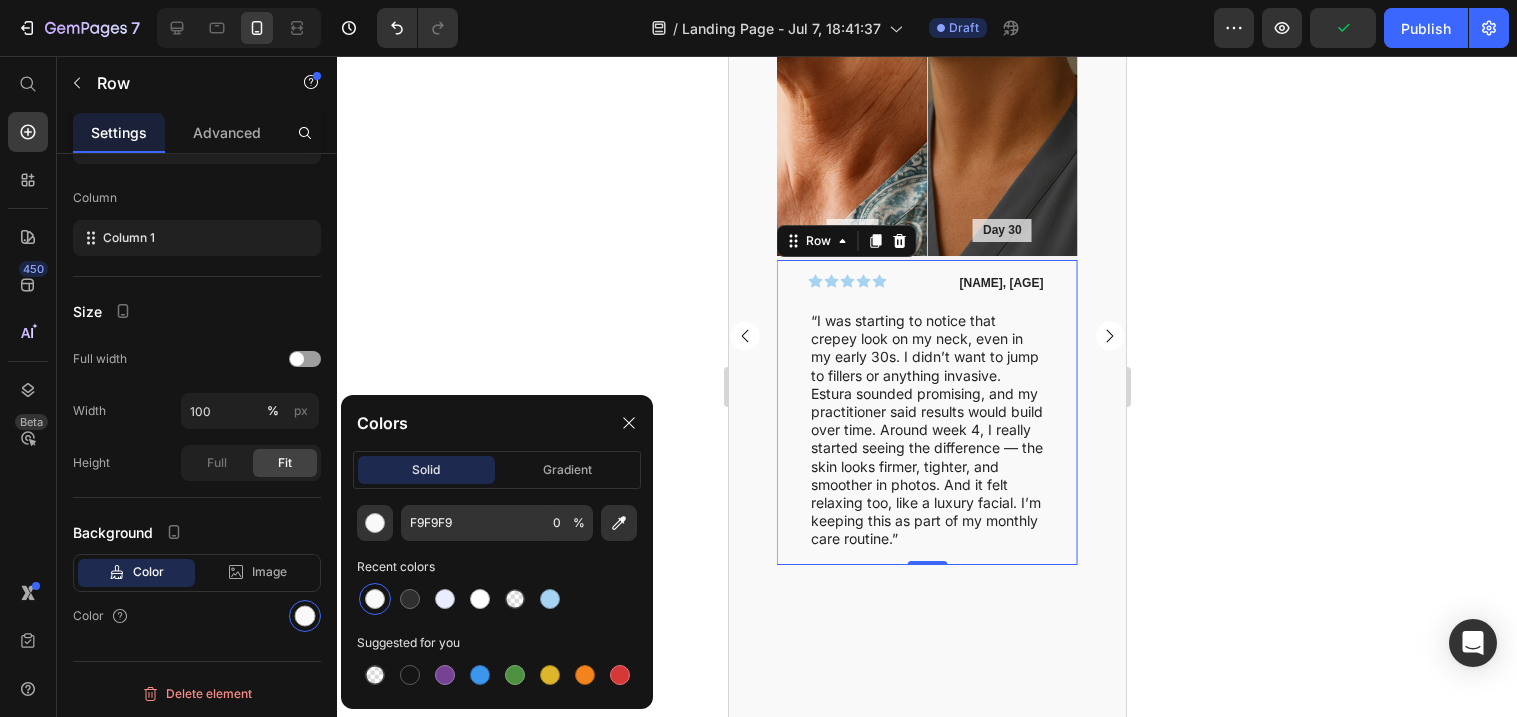 type on "100" 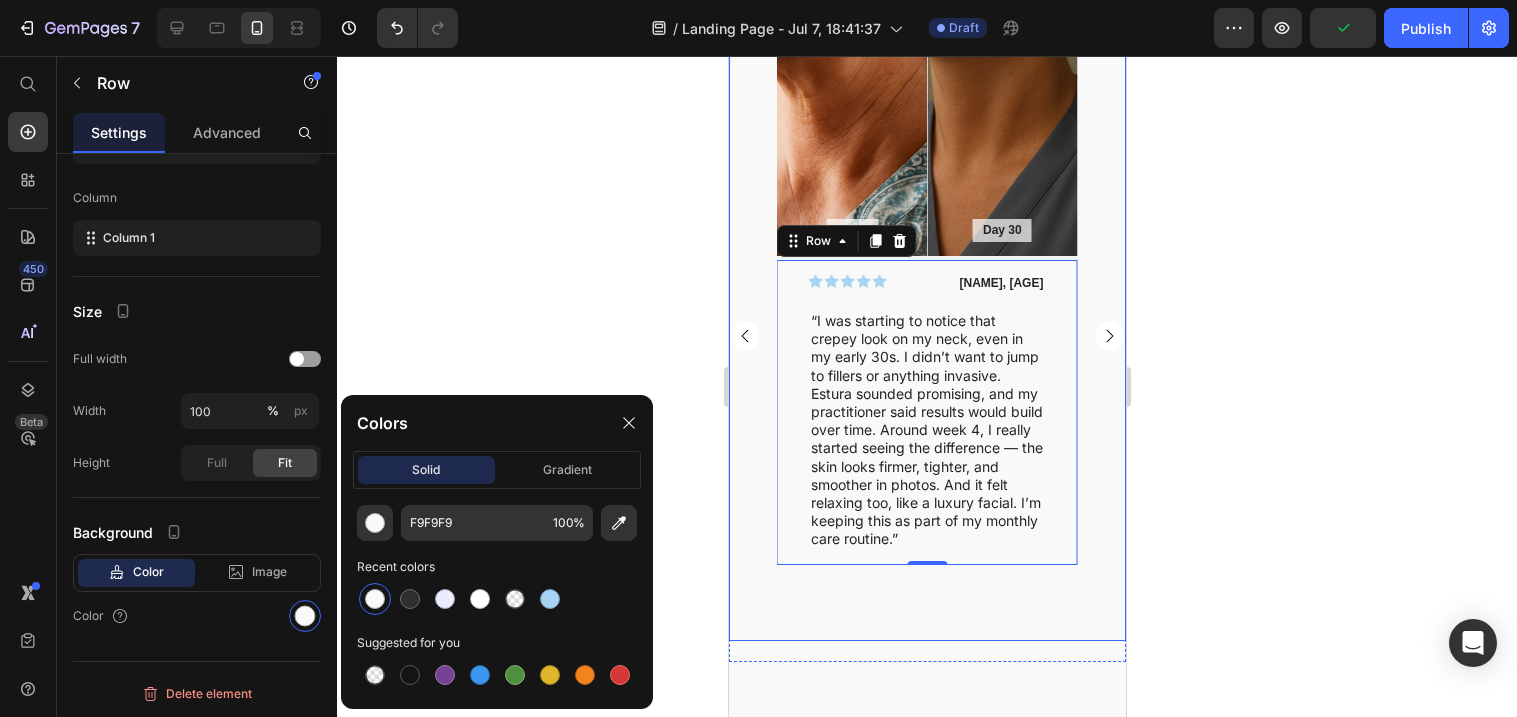 click 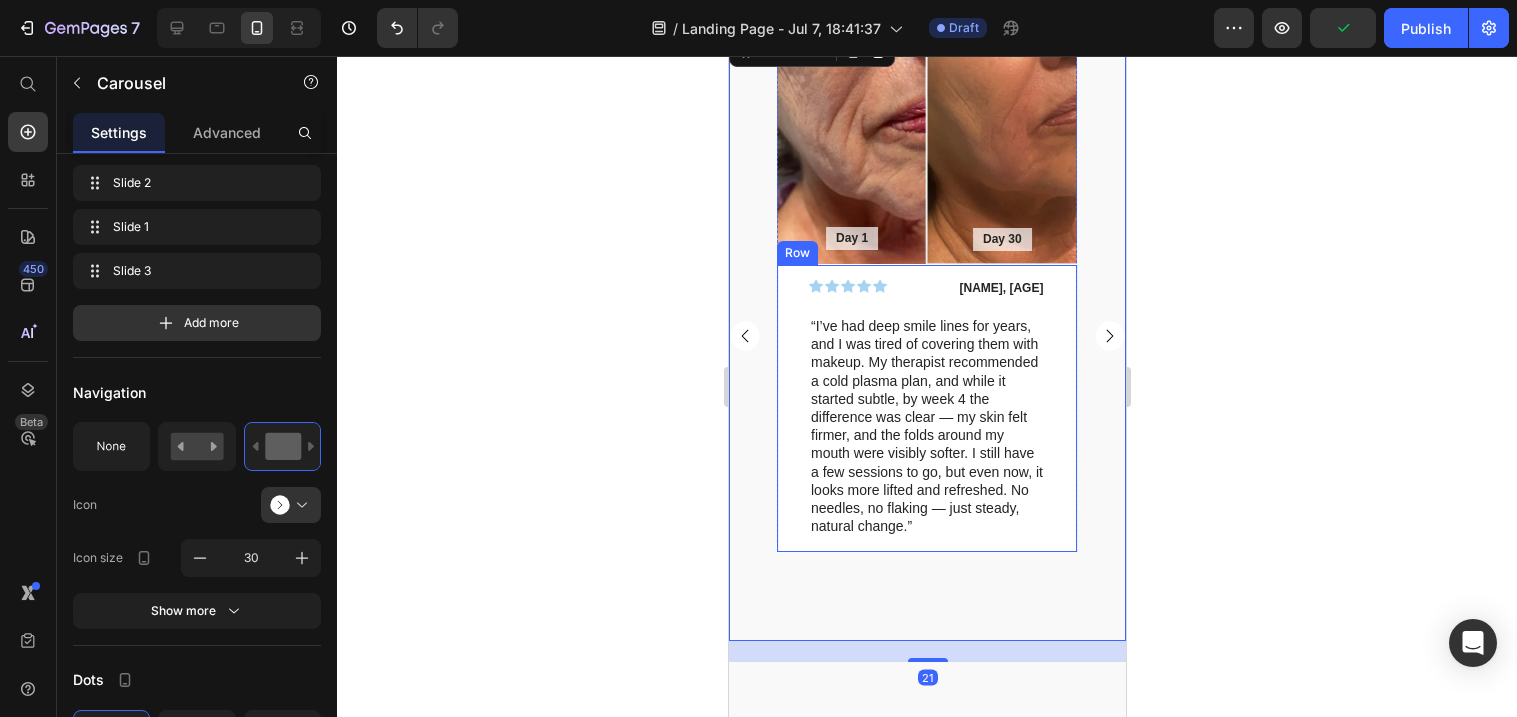 scroll, scrollTop: 0, scrollLeft: 0, axis: both 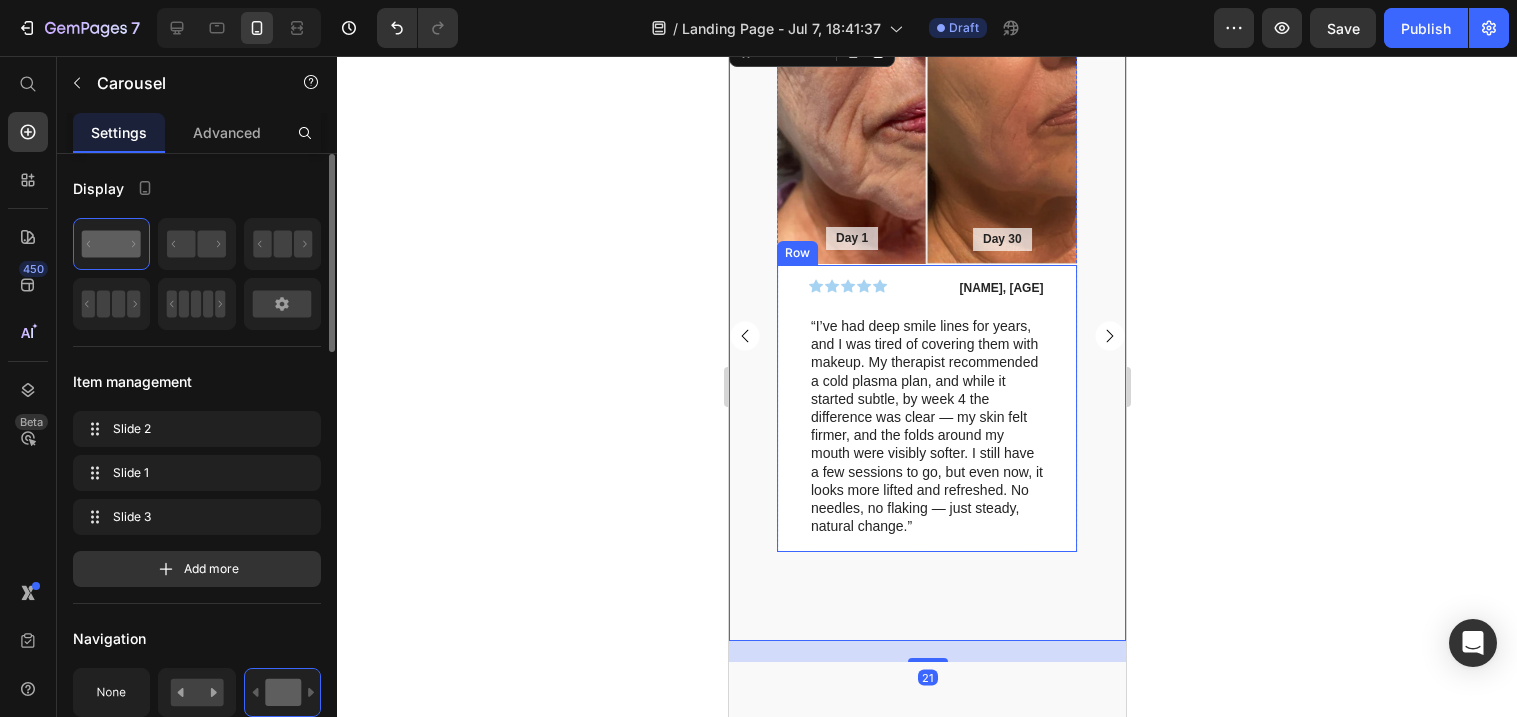 click on "Icon Icon Icon Icon Icon Icon List Patricia, 58 Text Block Row “I’ve had deep smile lines for years, and I was tired of covering them with makeup. My therapist recommended a cold plasma plan, and while it started subtle, by week 4 the difference was clear — my skin felt firmer, and the folds around my mouth were visibly softer. I still have a few sessions to go, but even now, it looks more lifted and refreshed. No needles, no flaking — just steady, natural change.” Text Block Row" at bounding box center (926, 408) 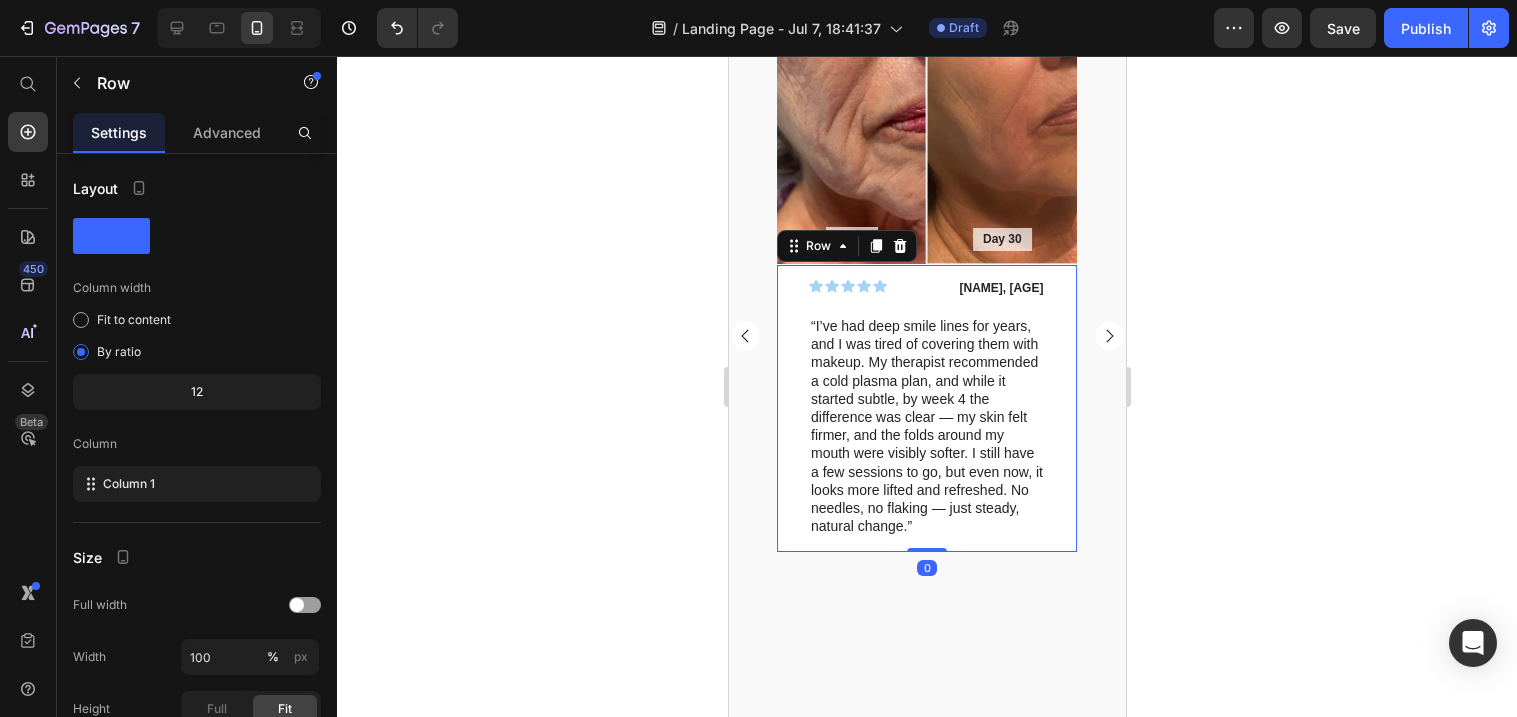 scroll, scrollTop: 246, scrollLeft: 0, axis: vertical 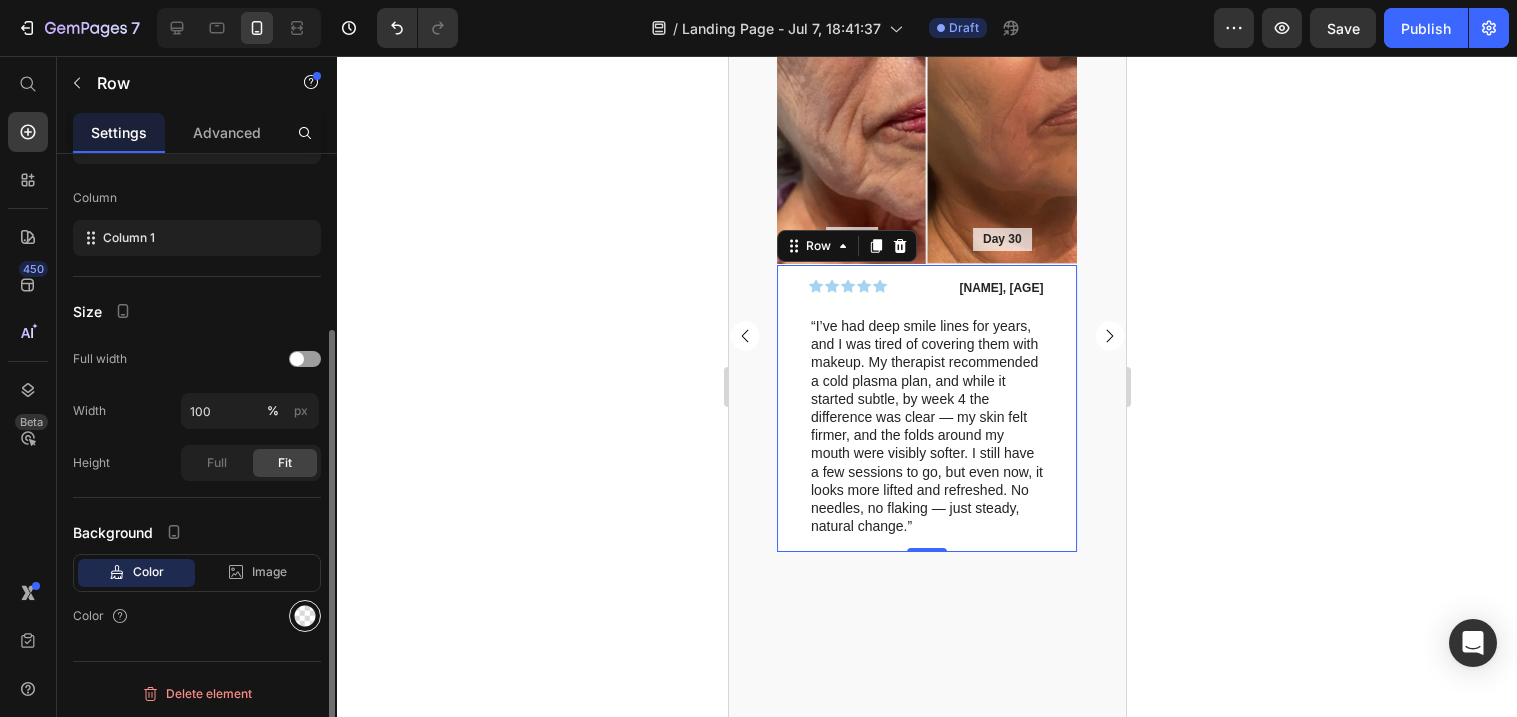 click at bounding box center [305, 616] 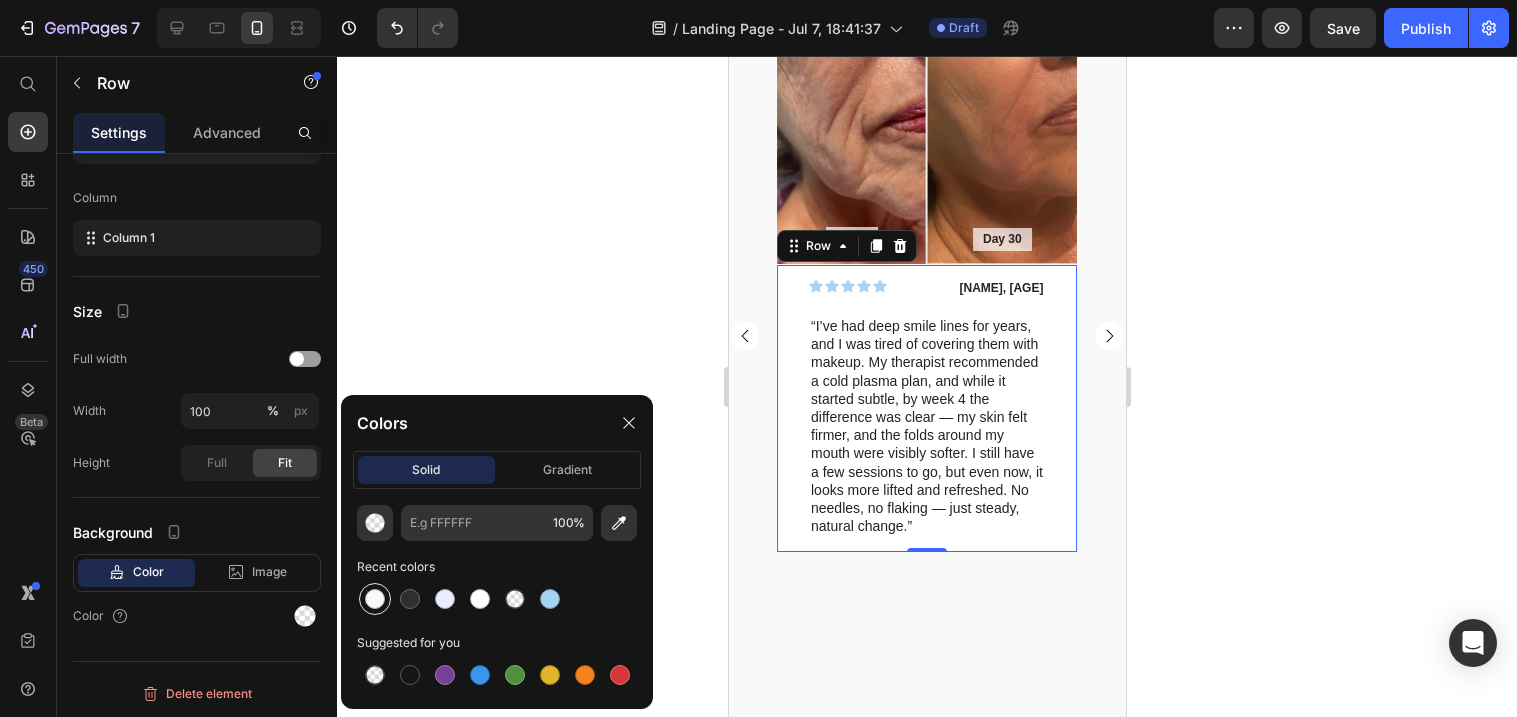 click at bounding box center [375, 599] 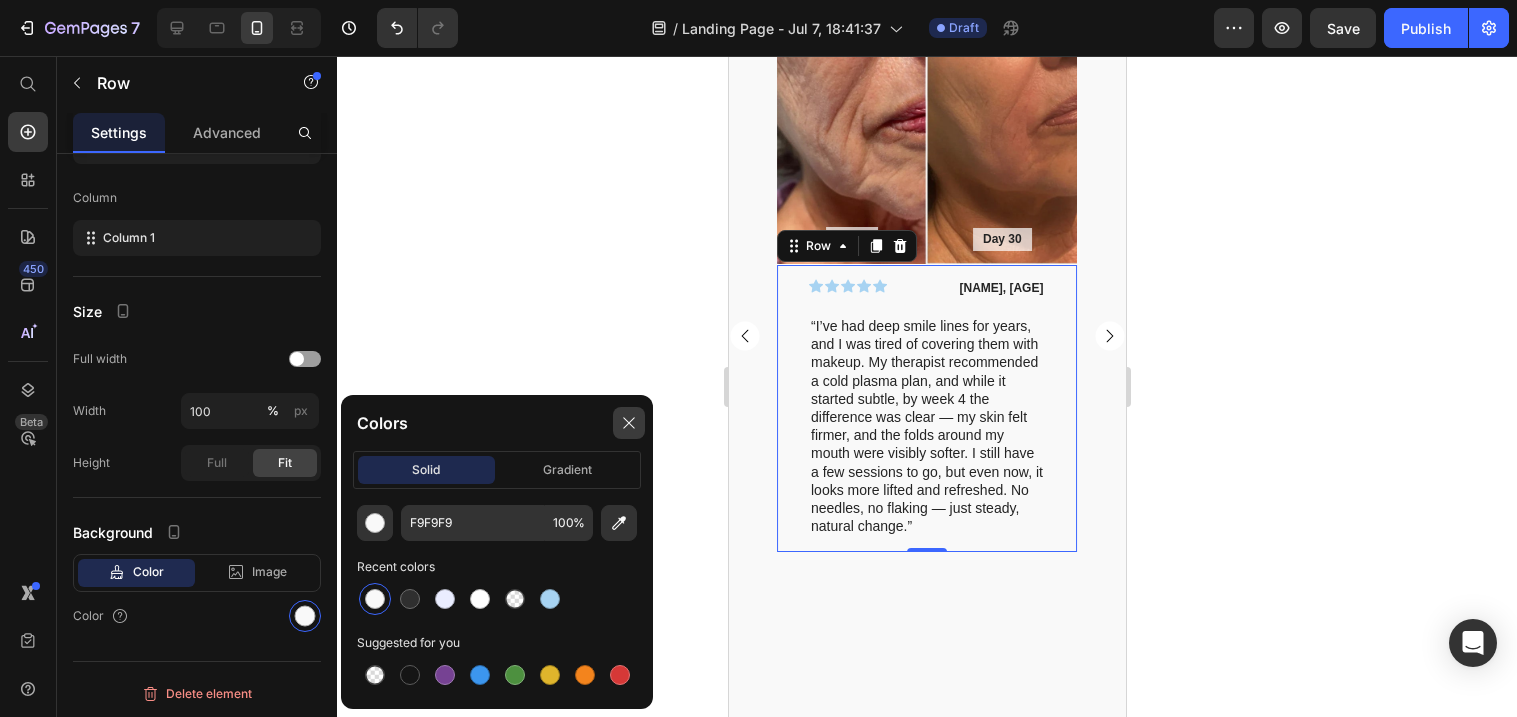 click 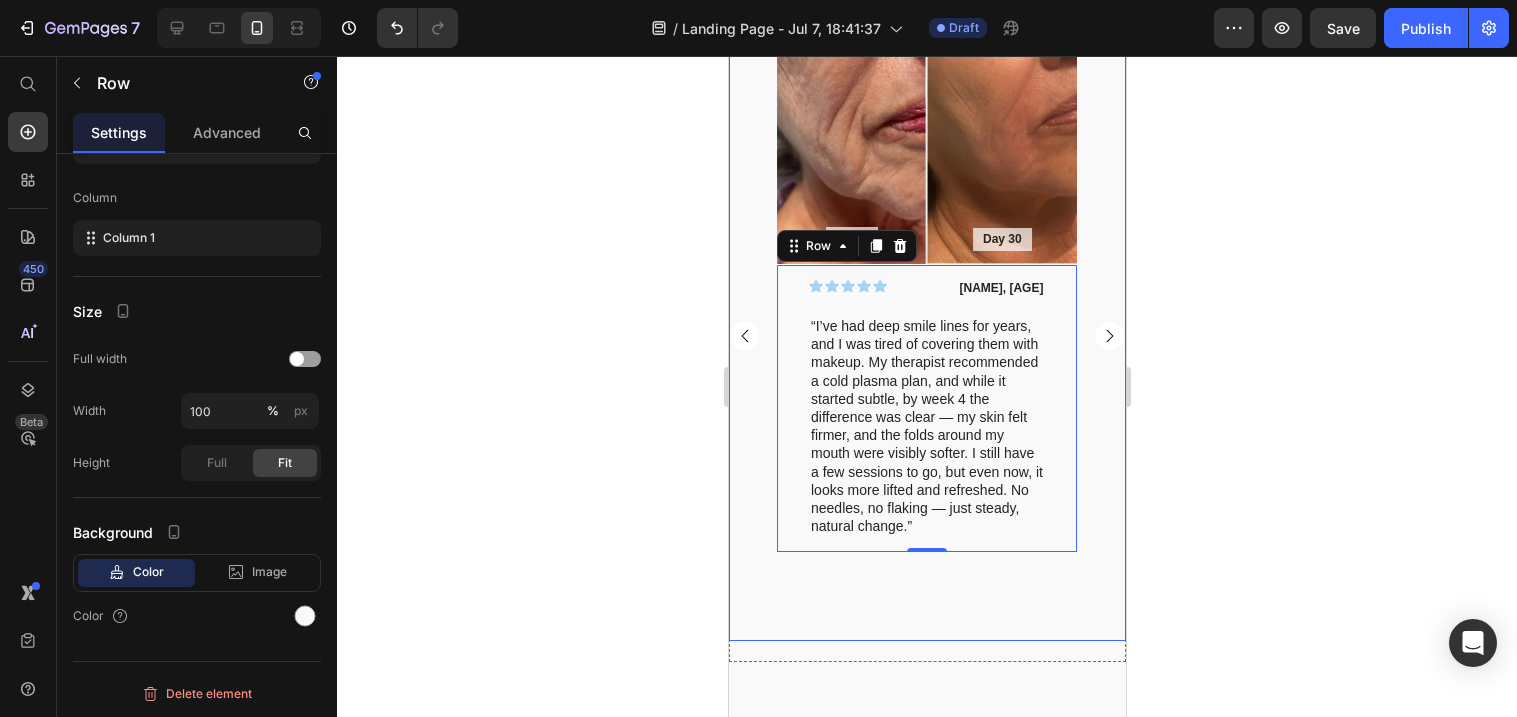 click 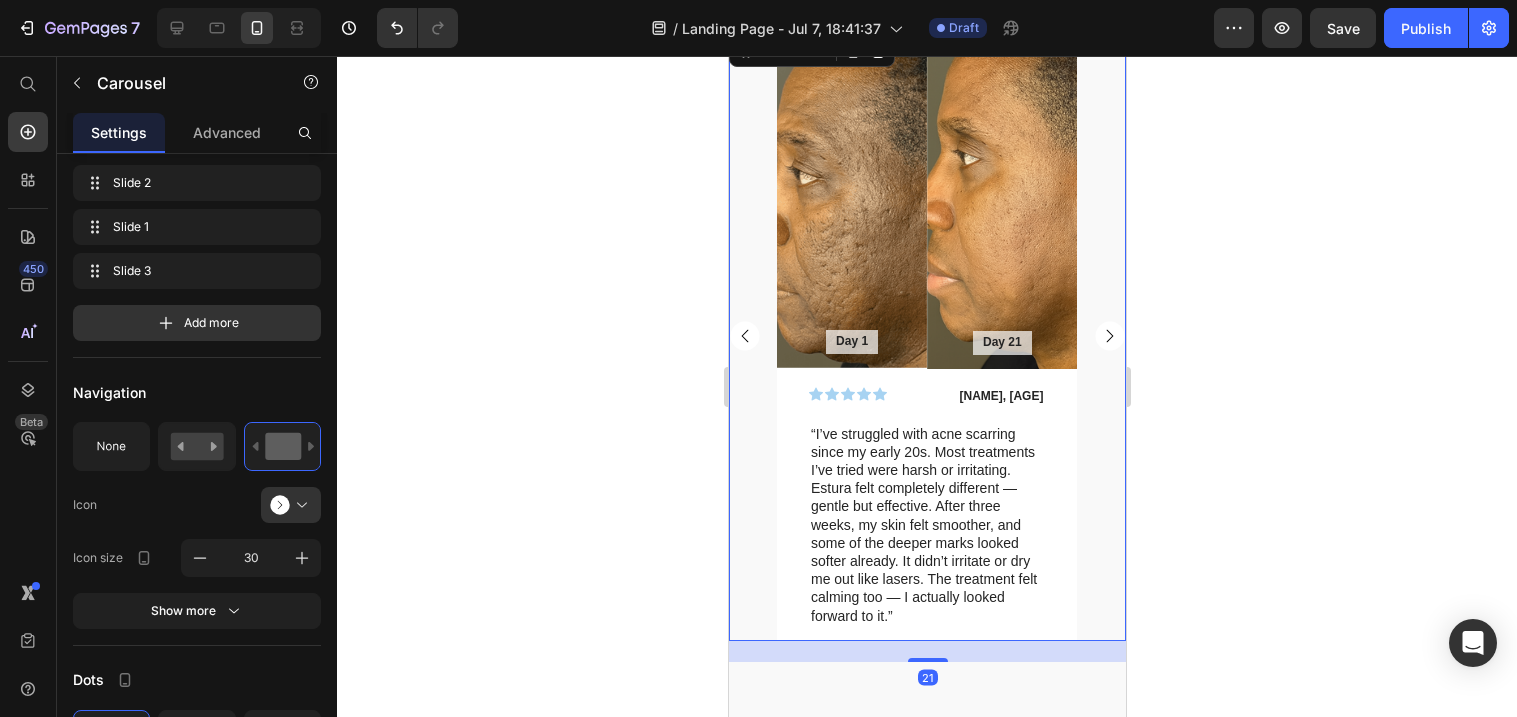 scroll, scrollTop: 0, scrollLeft: 0, axis: both 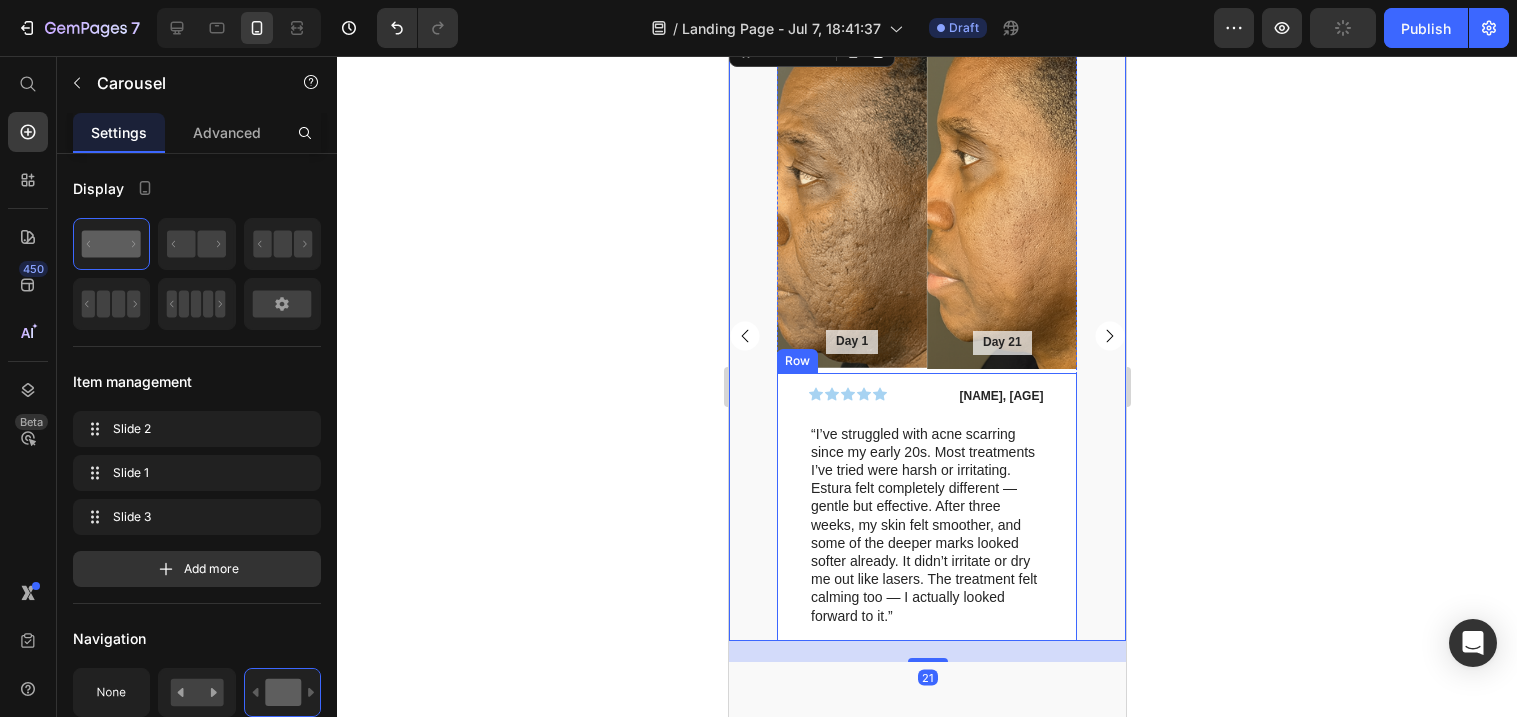 click on "Icon Icon Icon Icon Icon Icon List Darnell, 41 Text Block Row “I’ve struggled with acne scarring since my early 20s. Most treatments I’ve tried were harsh or irritating. Estura felt completely different — gentle but effective. After three weeks, my skin felt smoother, and some of the deeper marks looked softer already. It didn’t irritate or dry me out like lasers. The treatment felt calming too — I actually looked forward to it.” Text Block Row" at bounding box center (926, 507) 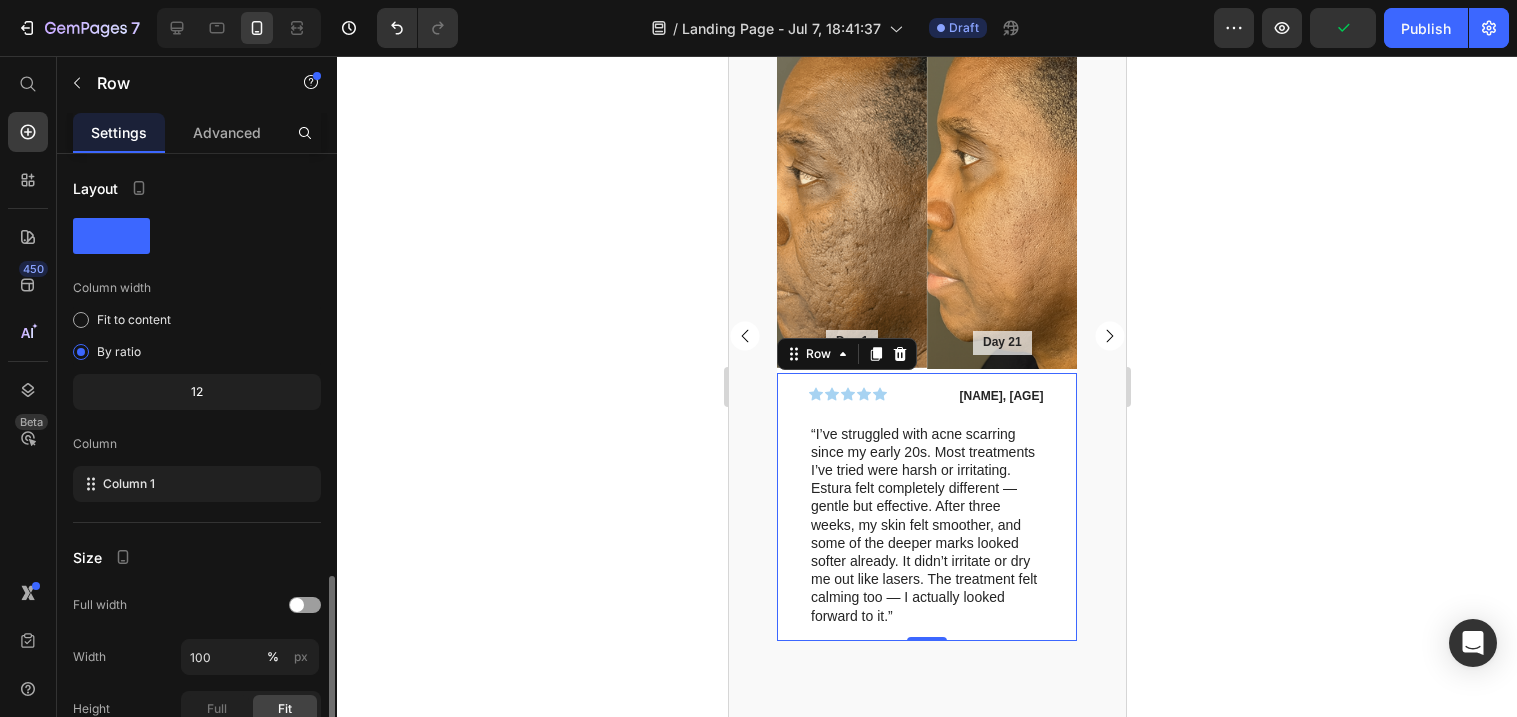 scroll, scrollTop: 246, scrollLeft: 0, axis: vertical 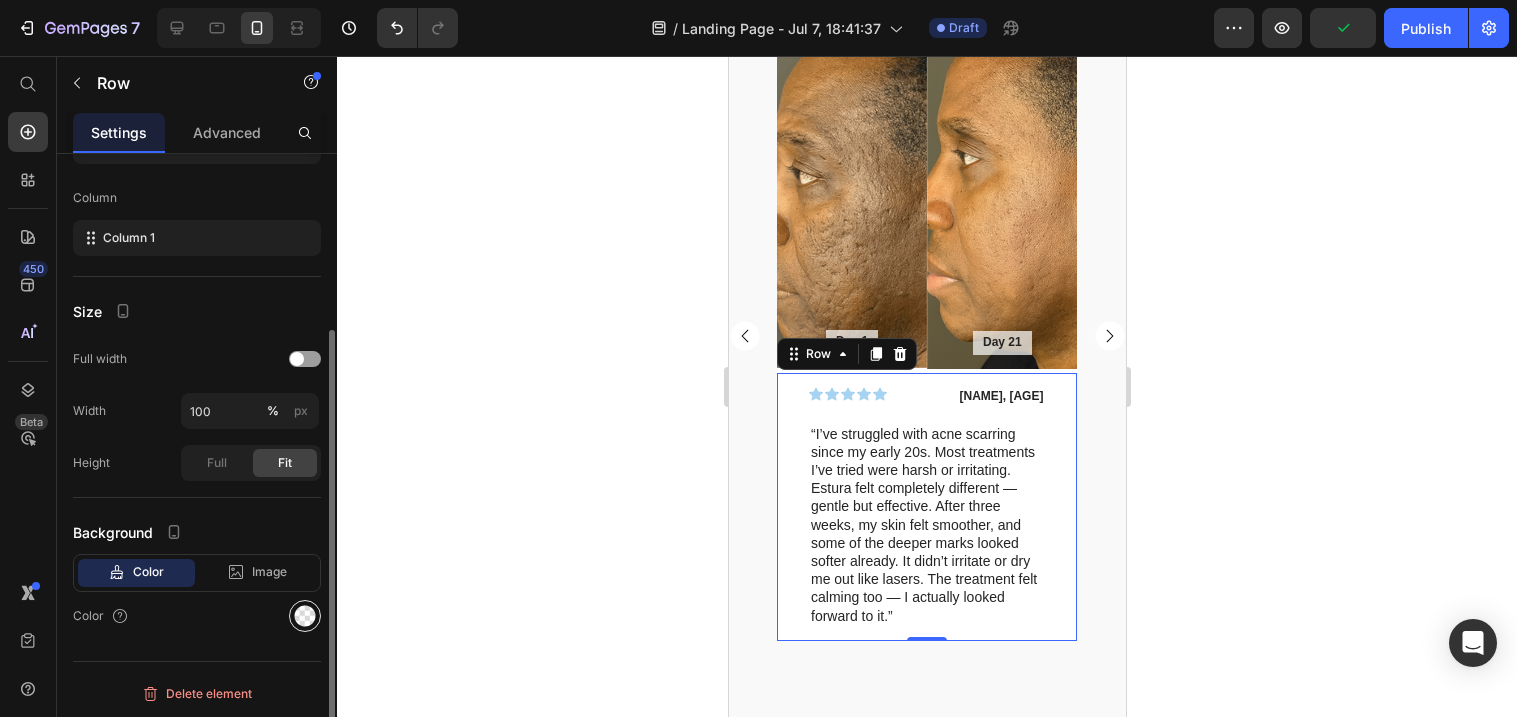 click at bounding box center (305, 616) 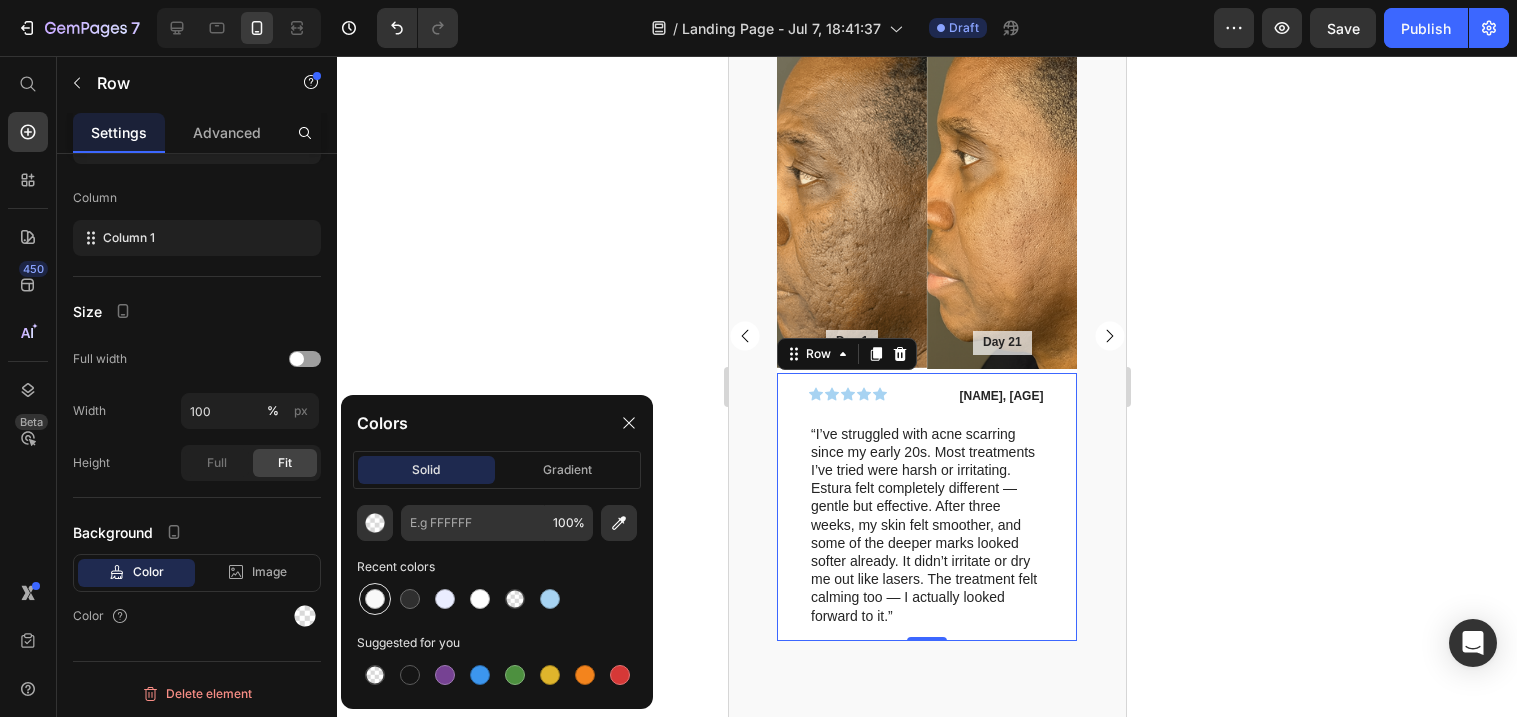 click at bounding box center [375, 599] 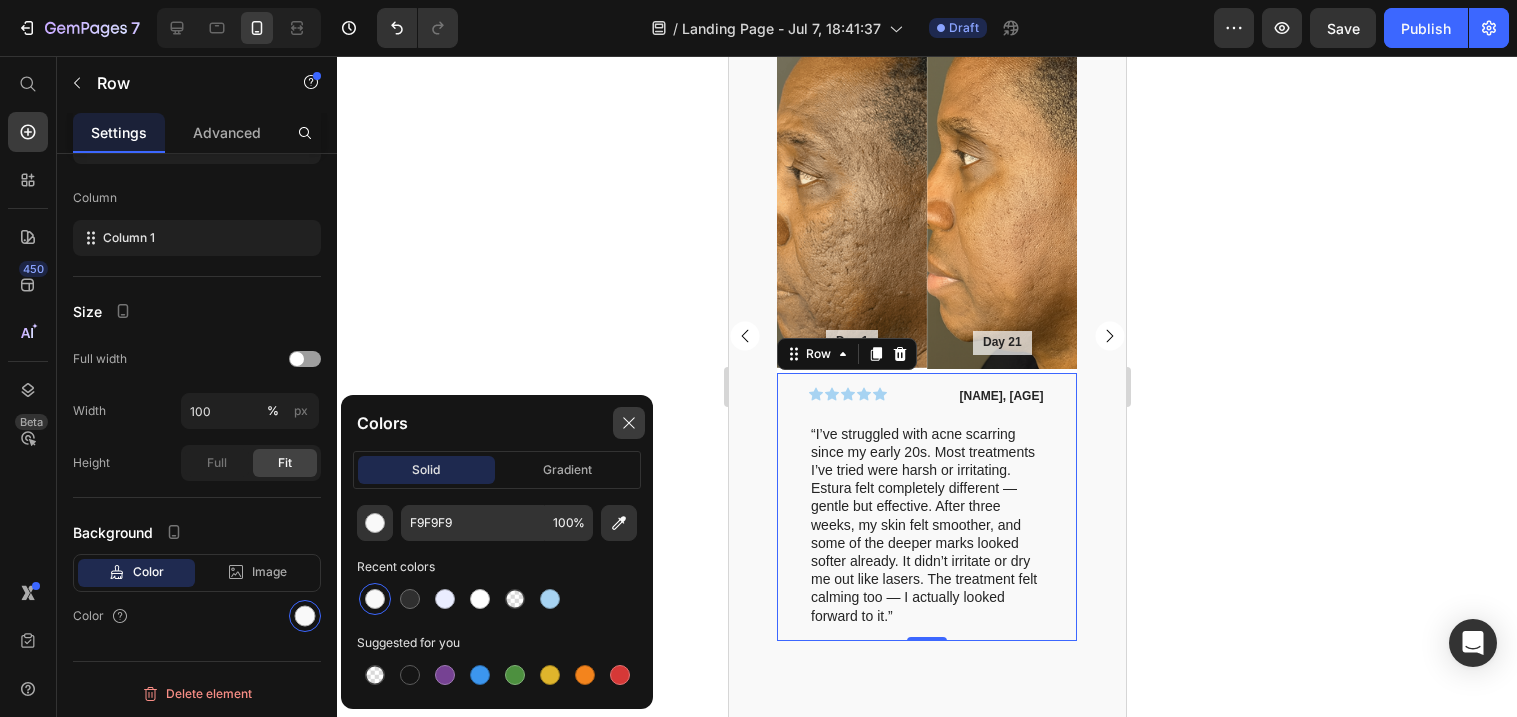 click at bounding box center [629, 423] 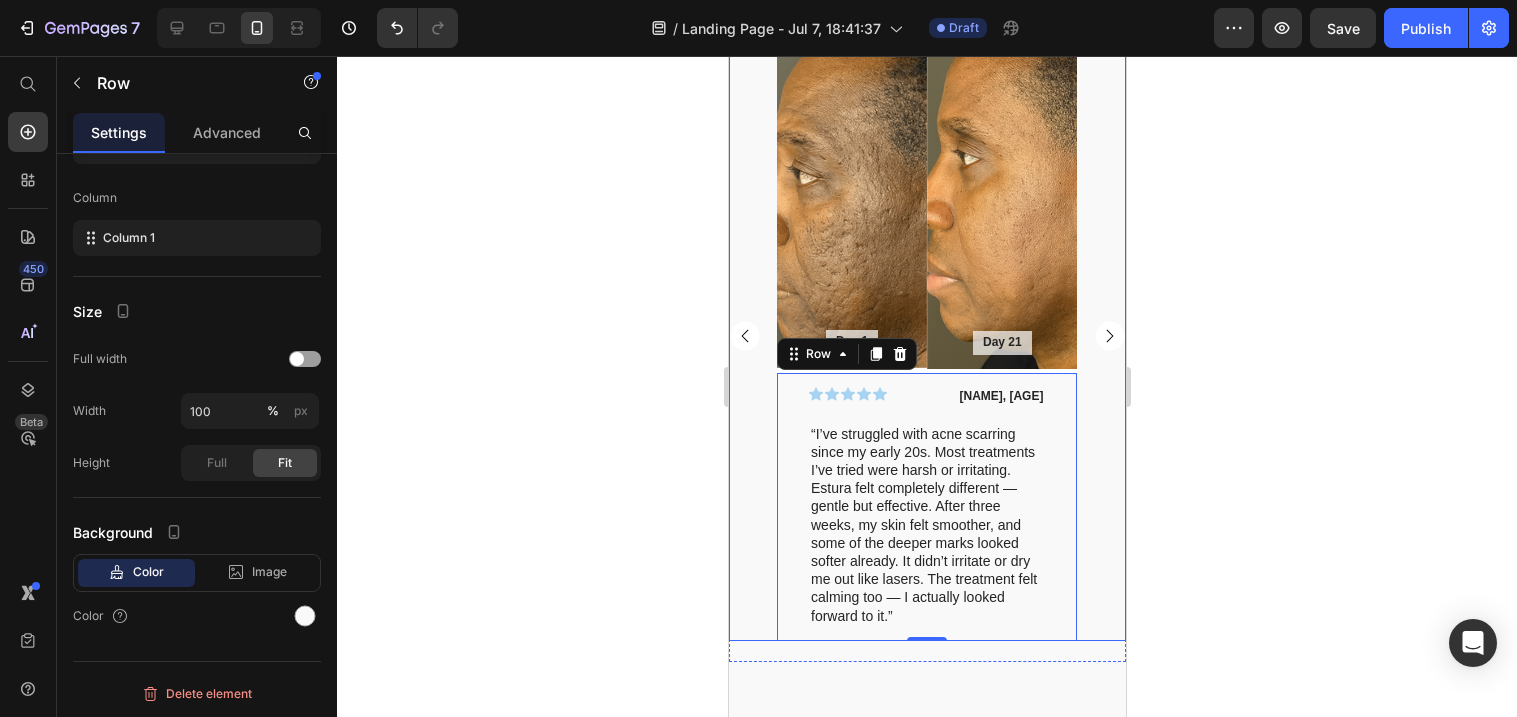 click 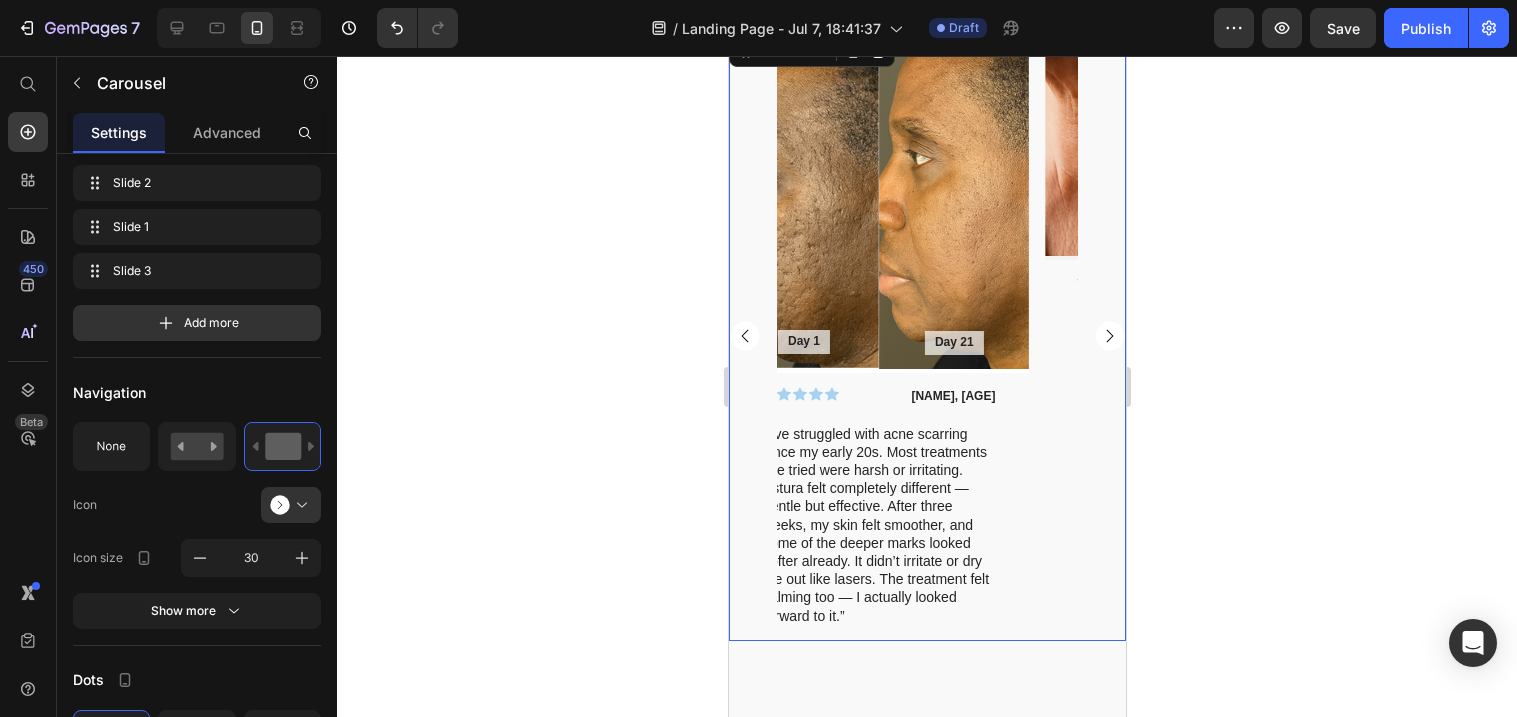 scroll, scrollTop: 0, scrollLeft: 0, axis: both 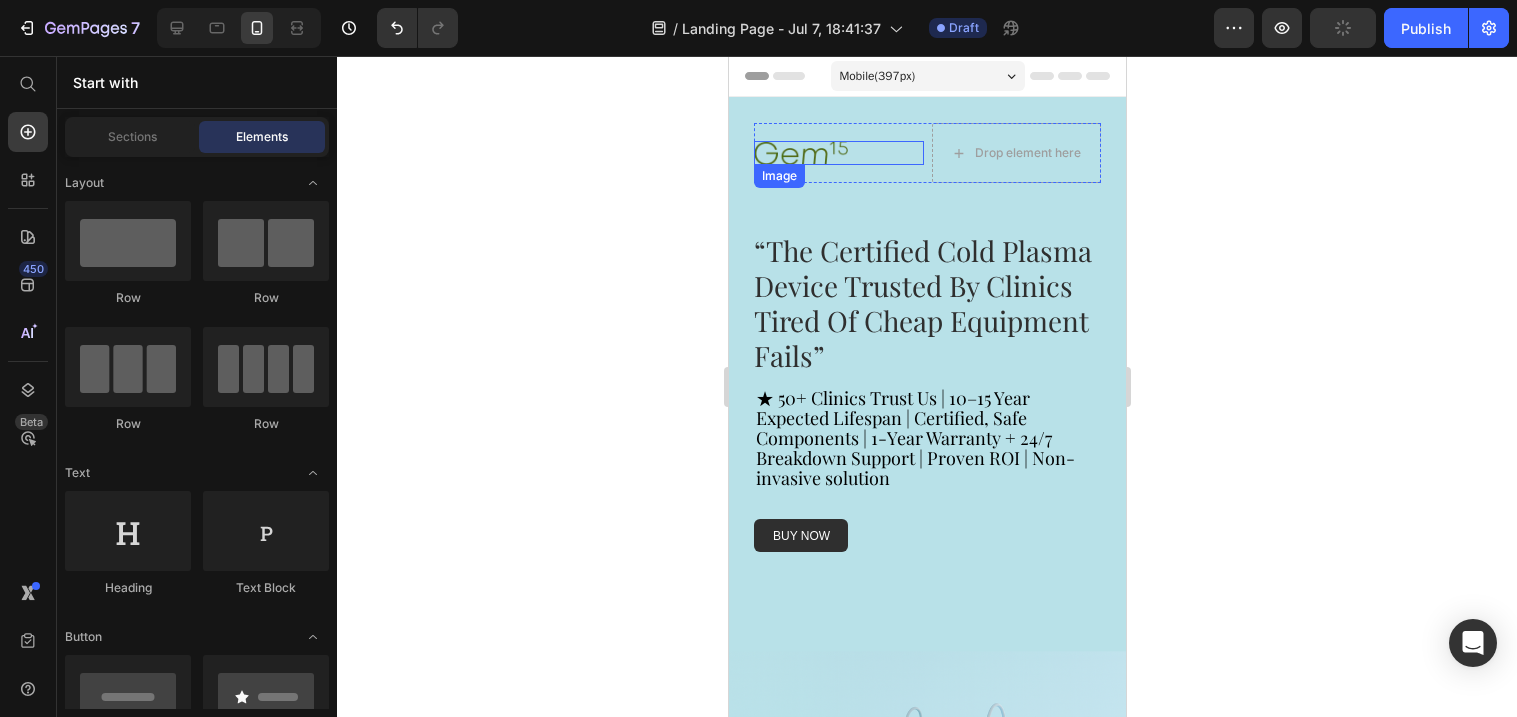 click at bounding box center [838, 153] 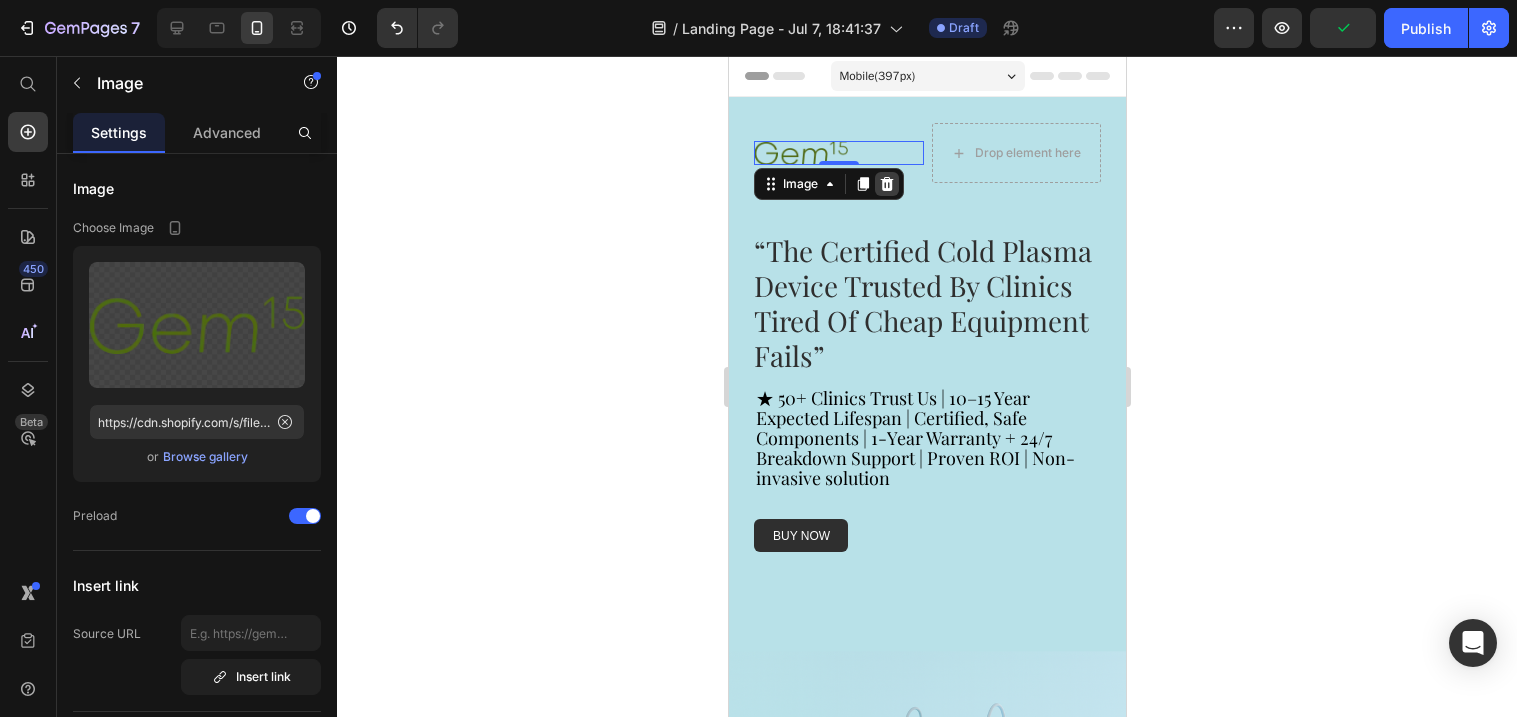 click 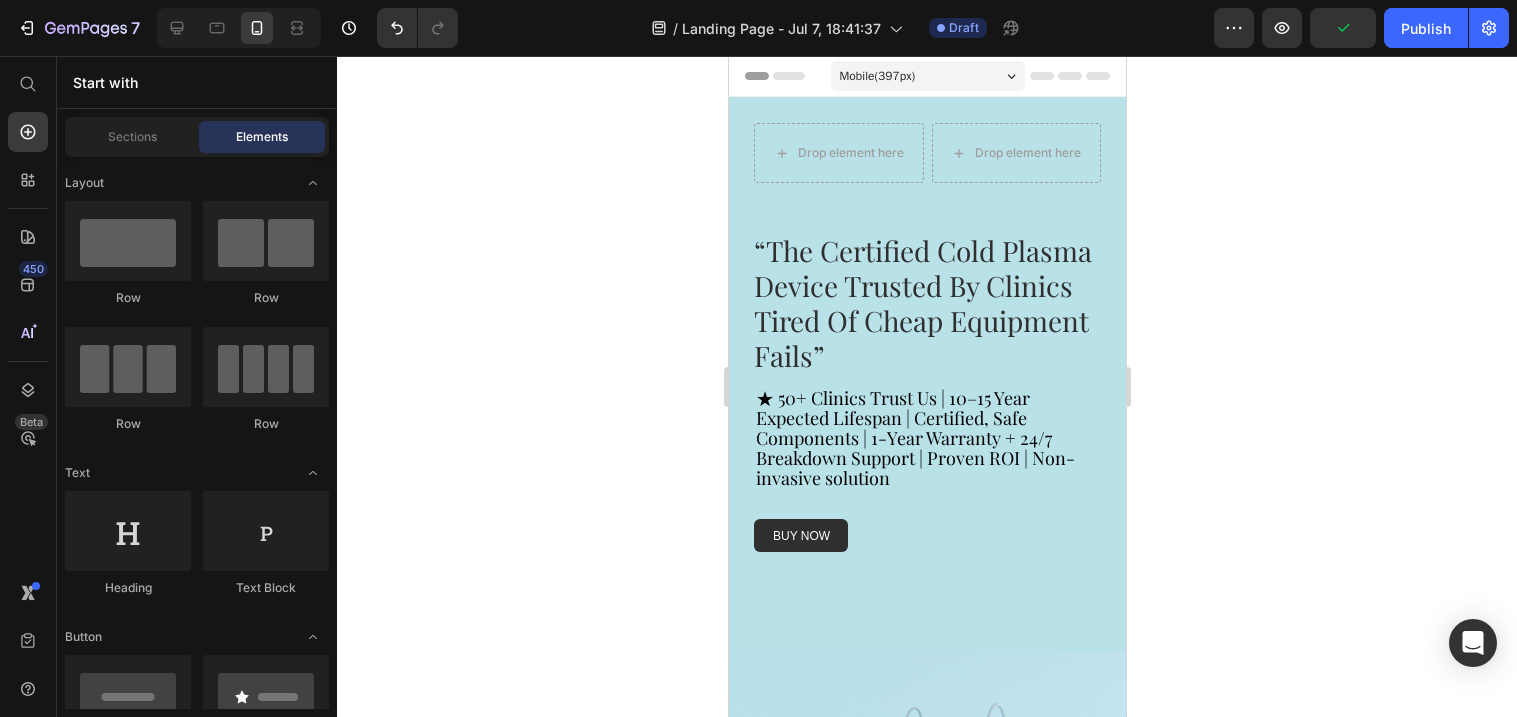 click 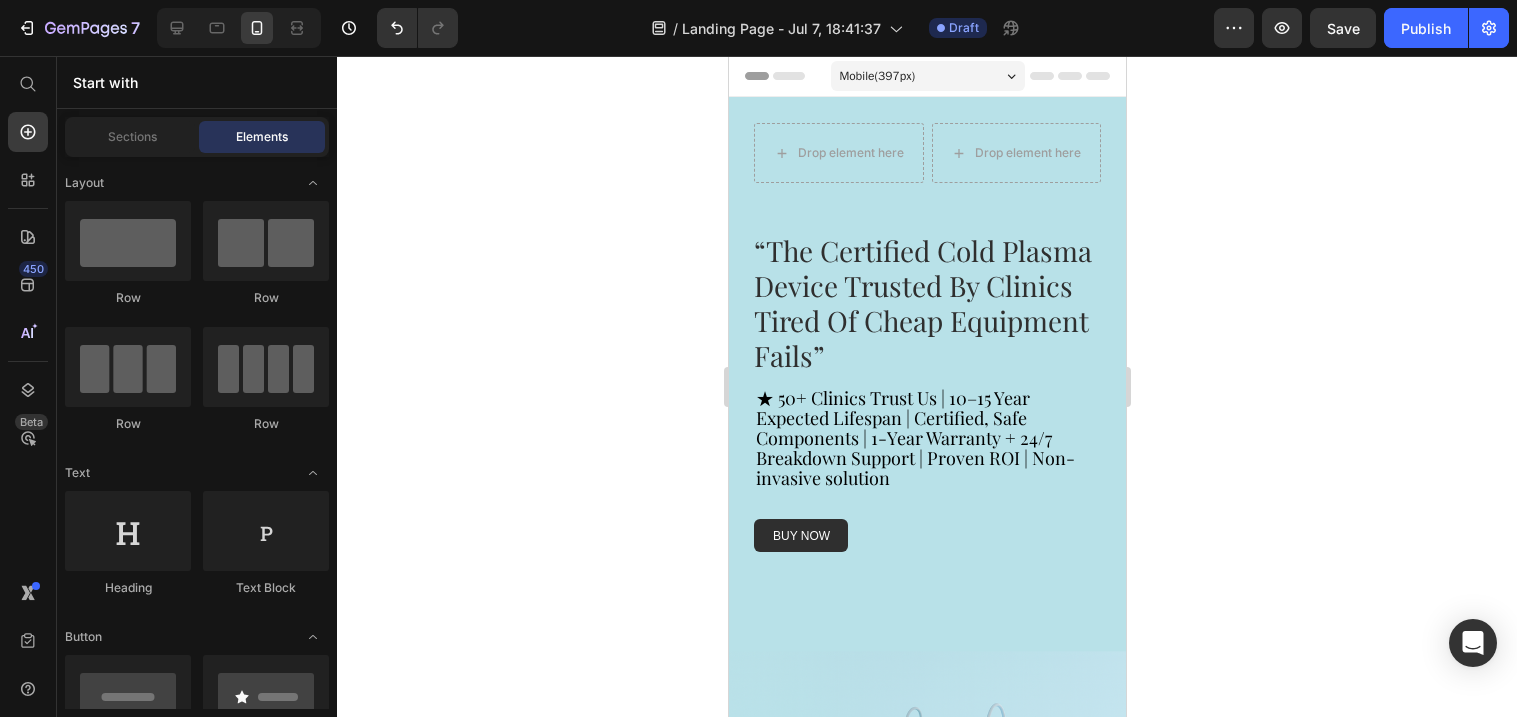 scroll, scrollTop: 0, scrollLeft: 0, axis: both 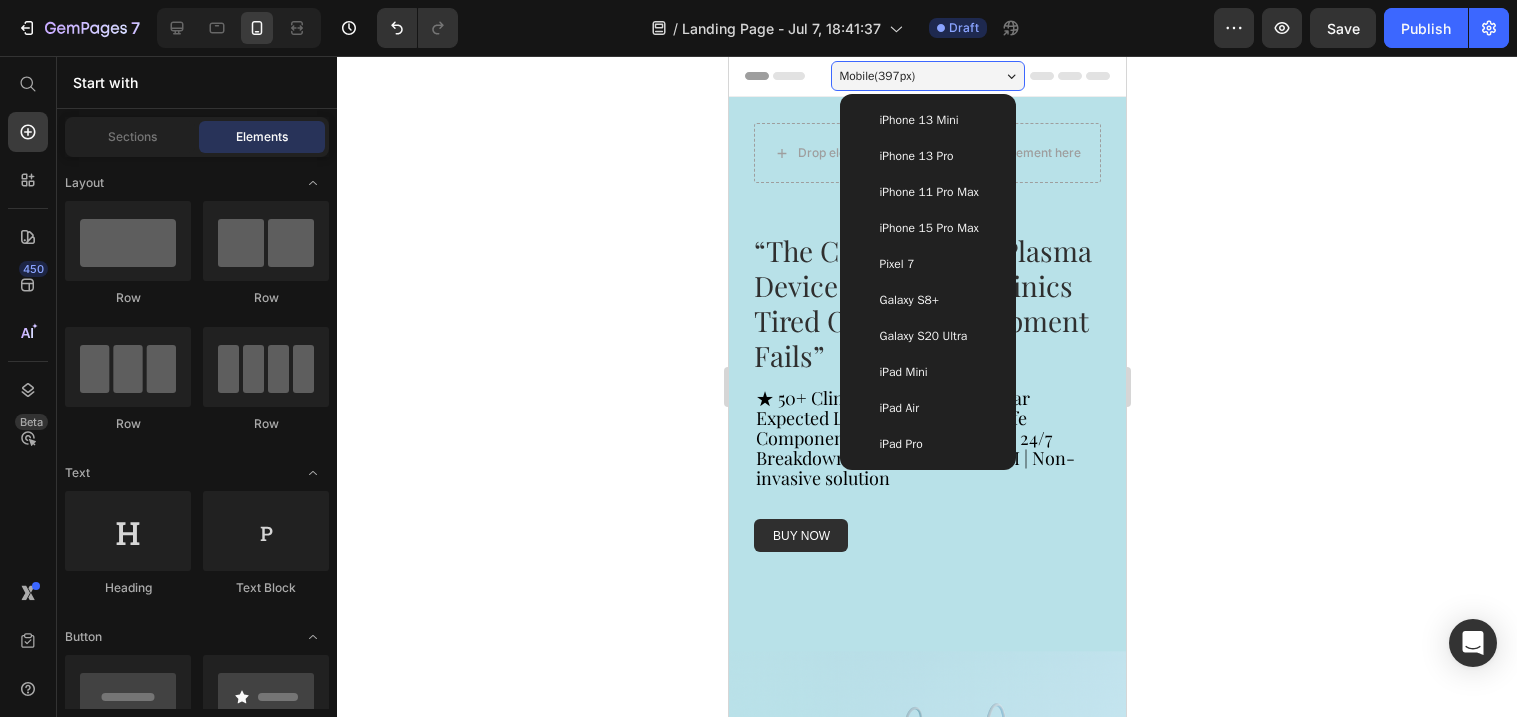 click on "iPhone 11 Pro Max" at bounding box center (928, 192) 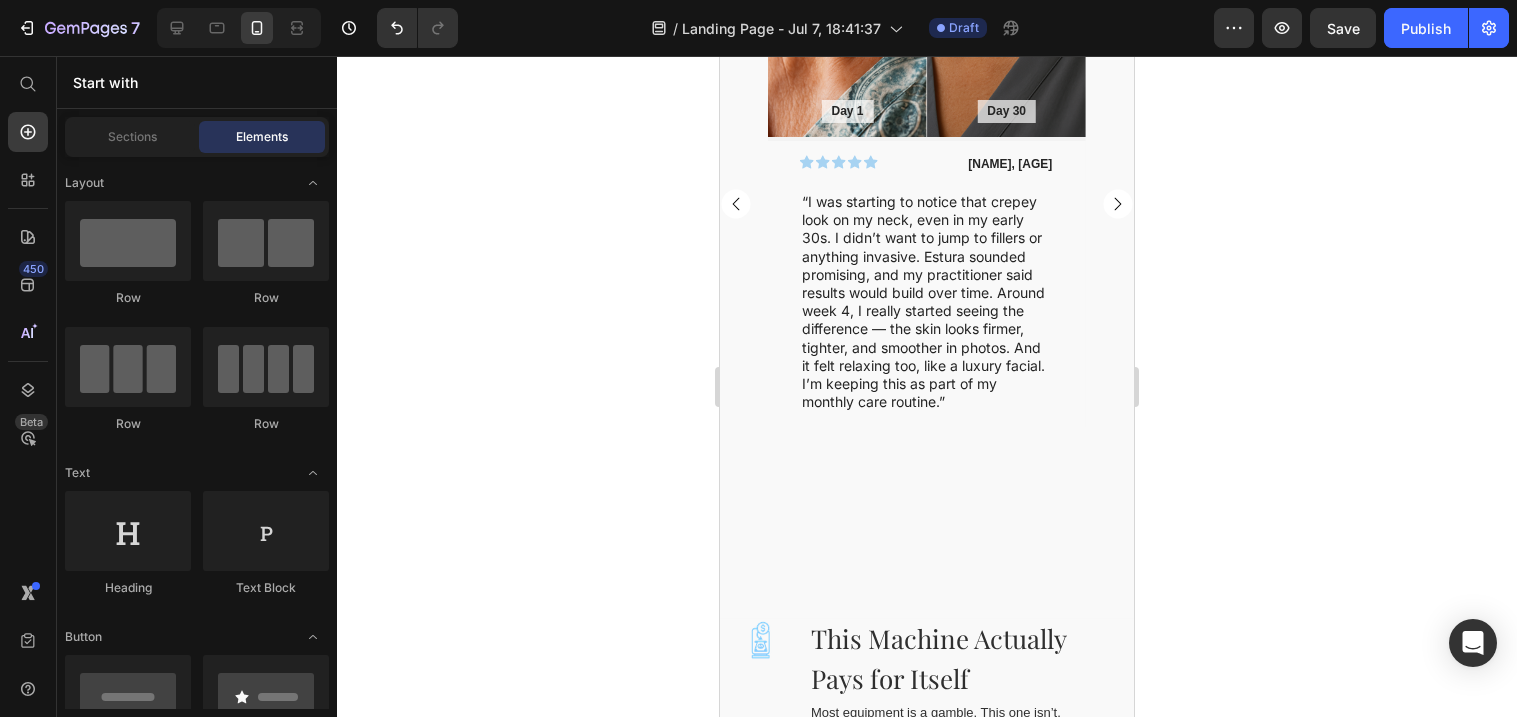 scroll, scrollTop: 1240, scrollLeft: 0, axis: vertical 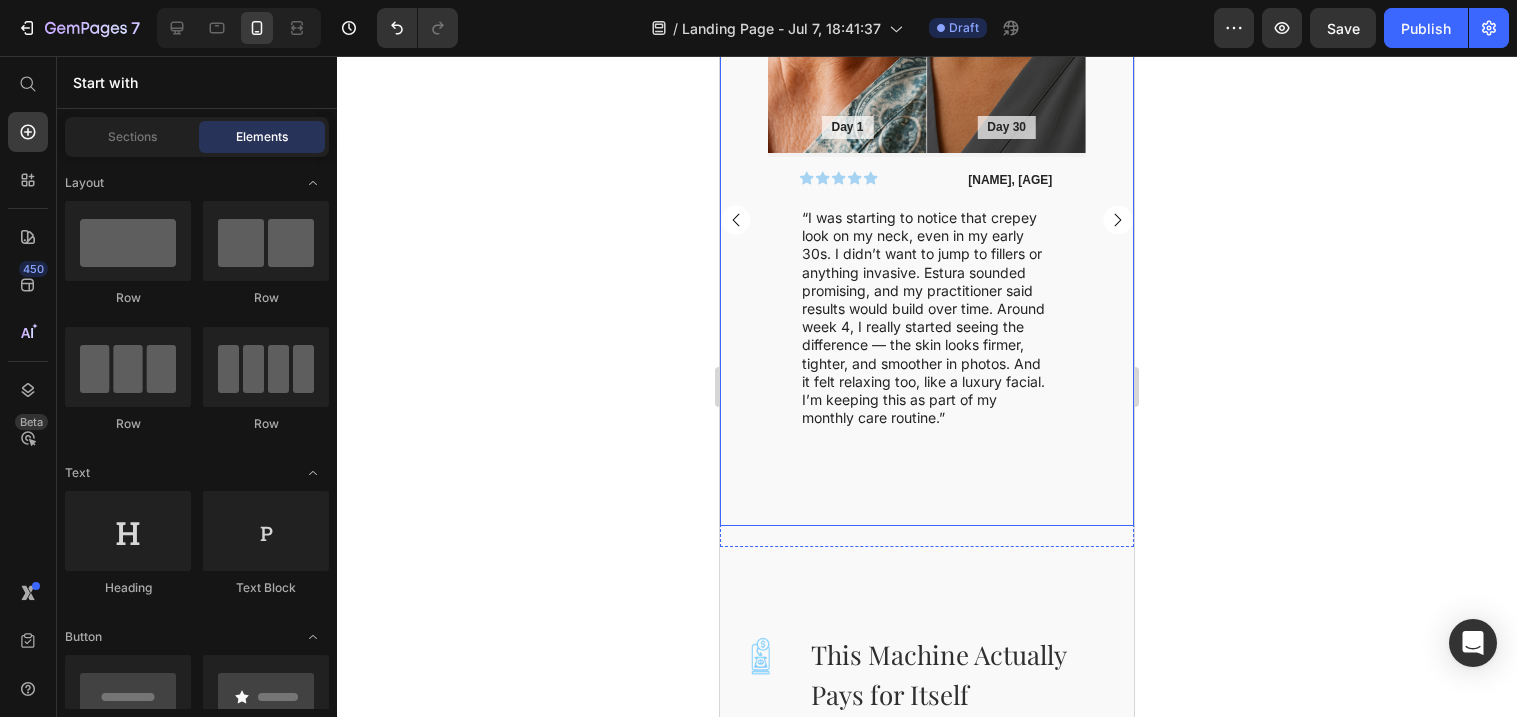 click on "Day 1 Text Block Hero Banner Day 30 Text Block Hero Banner Row Icon Icon Icon Icon Icon Icon List Sofia, 42 Text Block Row “I was starting to notice that crepey look on my neck, even in my early 30s. I didn’t want to jump to fillers or anything invasive. Estura sounded promising, and my practitioner said results would build over time. Around week 4, I really started seeing the difference — the skin looks firmer, tighter, and smoother in photos. And it felt relaxing too, like a luxury facial. I’m keeping this as part of my monthly care routine.” Text Block Row Row" at bounding box center [927, 220] 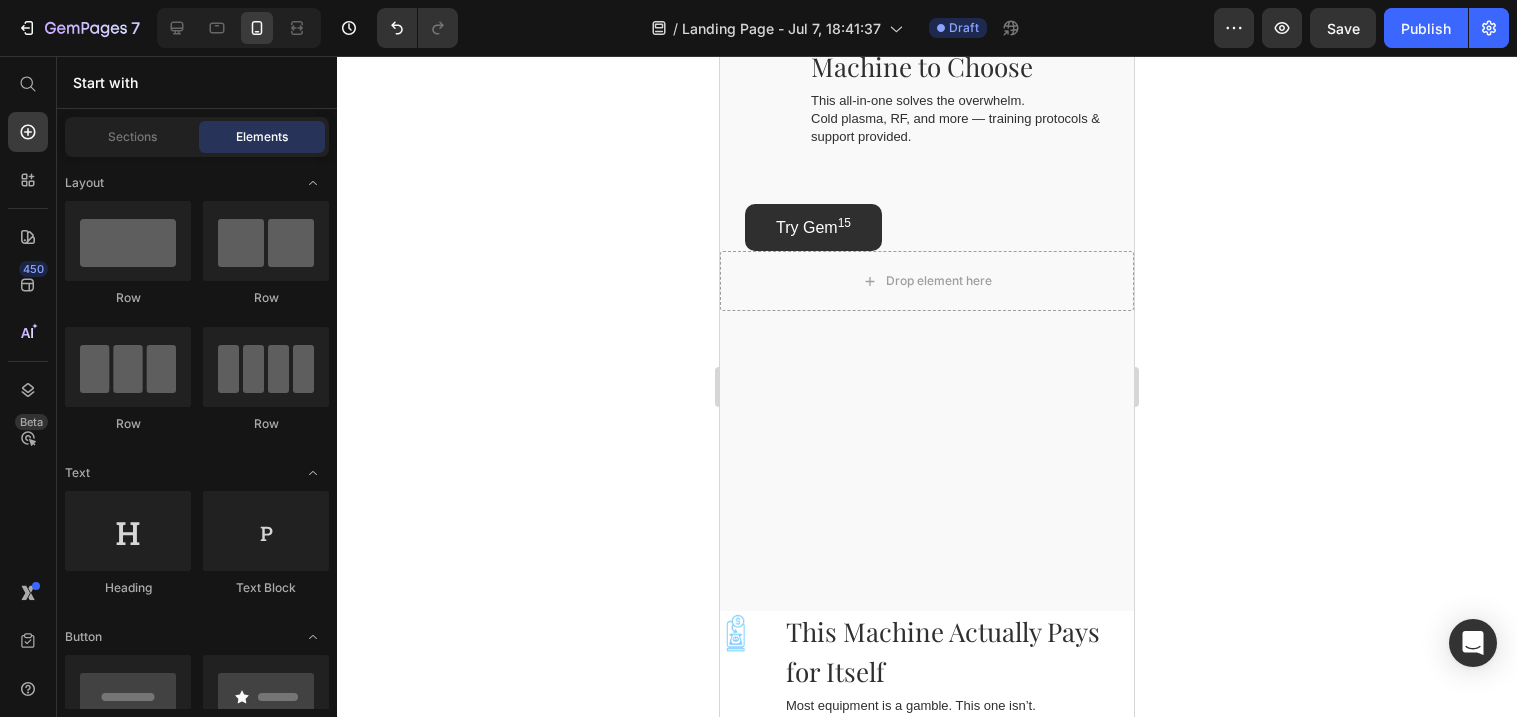scroll, scrollTop: 2492, scrollLeft: 0, axis: vertical 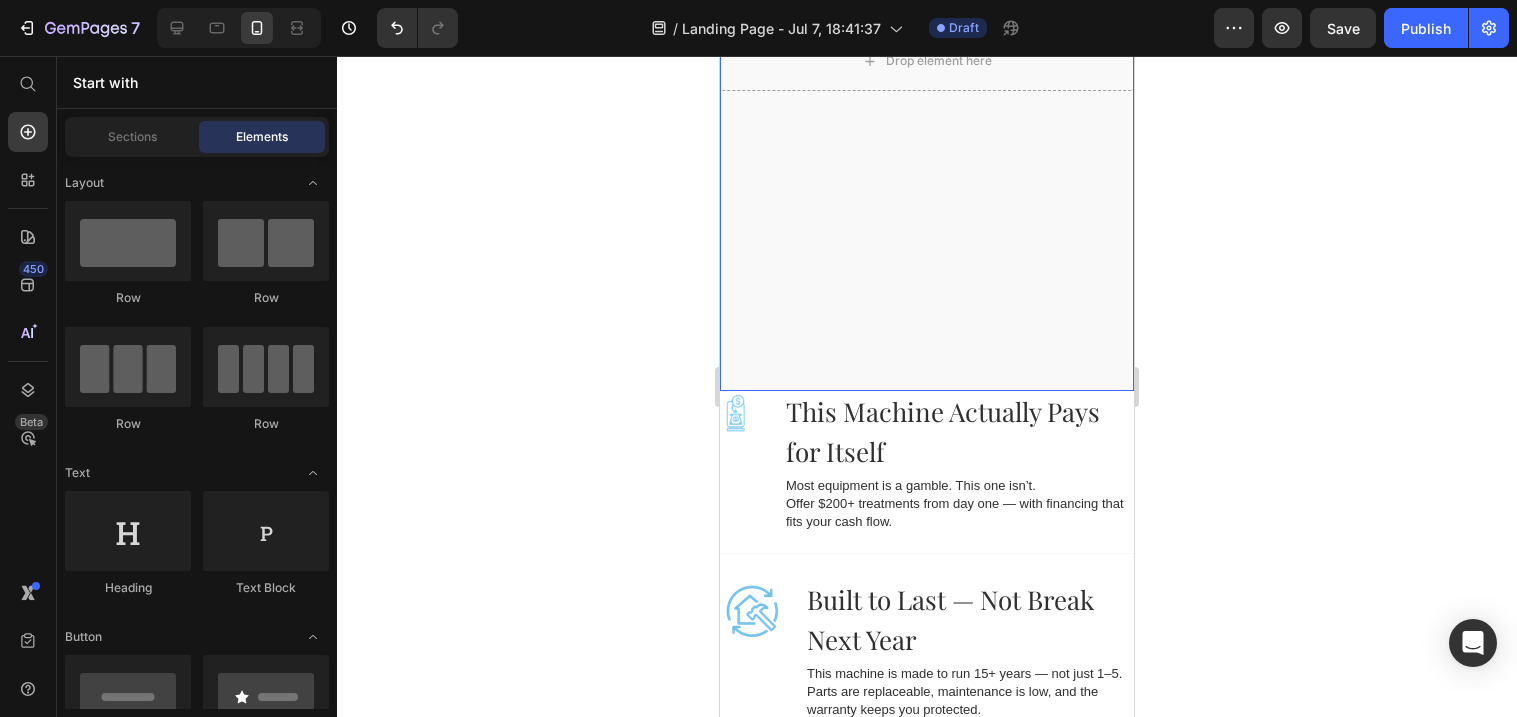 click on "Image This Machine Actually Pays for Itself Heading Most equipment is a gamble. This one isn’t. Offer $200+ treatments from day one — with financing that fits your cash flow. Text Block Row Image Built to Last — Not Break Next Year Heading This machine is made to run 15+ years — not just 1–5. Parts are replaceable, maintenance is low, and the warranty keeps you protected. Text Block Row Image No More Guessing Which Machine to Choose Heading This all-in-one solves the overwhelm. Cold plasma, RF, and more — training protocols & support provided. Text Block Row Try Gem 15 Button Row
Drop element here" at bounding box center [927, -111] 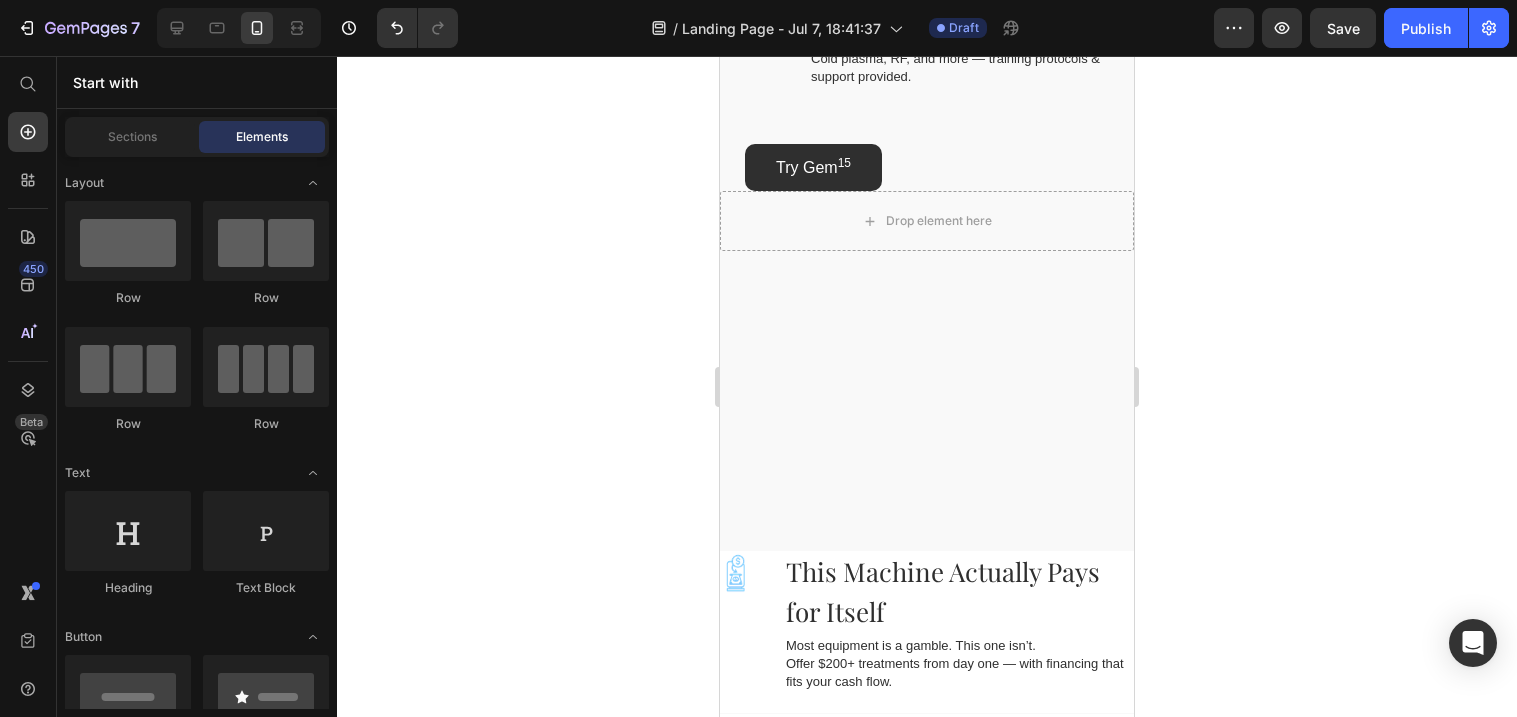 scroll, scrollTop: 2457, scrollLeft: 0, axis: vertical 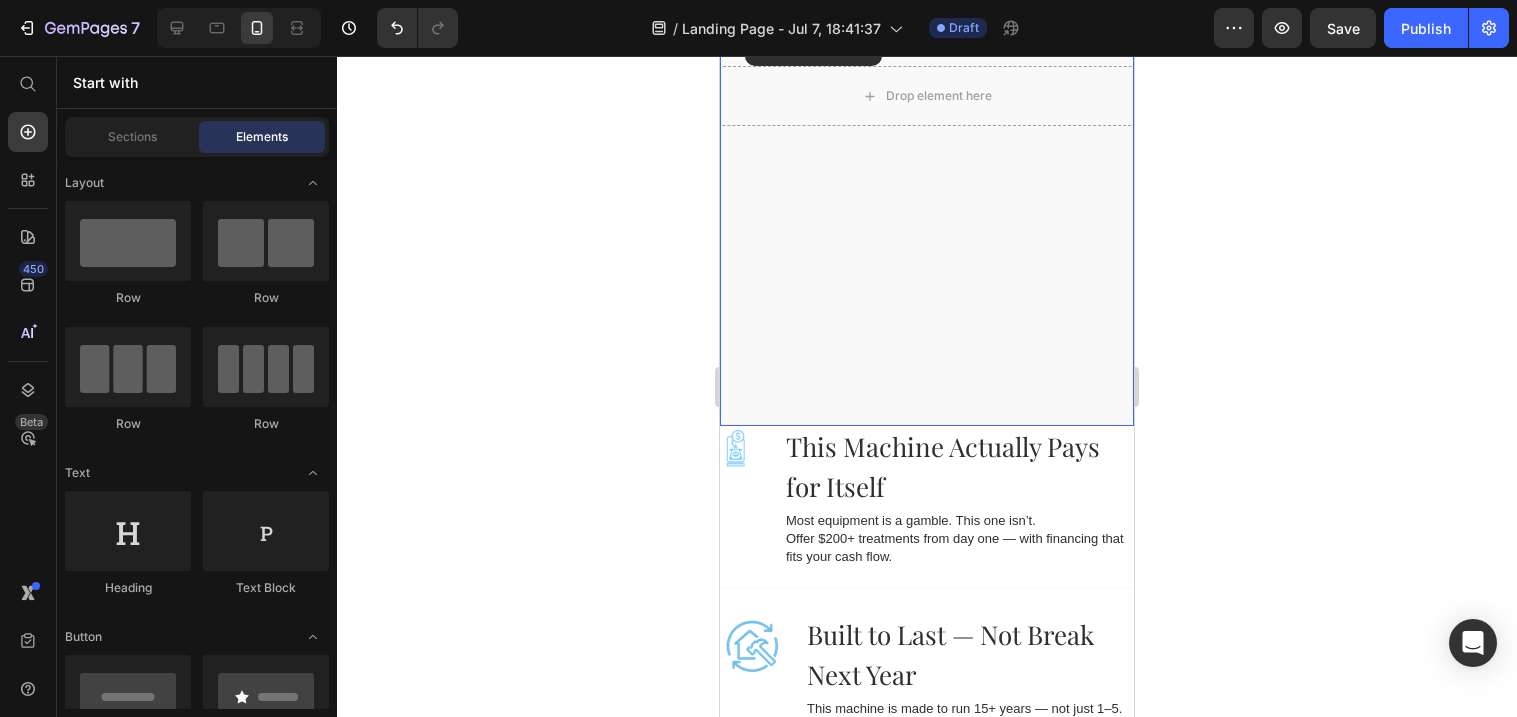click on "Image This Machine Actually Pays for Itself Heading Most equipment is a gamble. This one isn’t. Offer $200+ treatments from day one — with financing that fits your cash flow. Text Block Row Image Built to Last — Not Break Next Year Heading This machine is made to run 15+ years — not just 1–5. Parts are replaceable, maintenance is low, and the warranty keeps you protected. Text Block Row Image No More Guessing Which Machine to Choose Heading This all-in-one solves the overwhelm. Cold plasma, RF, and more — training protocols & support provided. Text Block Row Try Gem 15 Button Row
Drop element here" at bounding box center [927, -76] 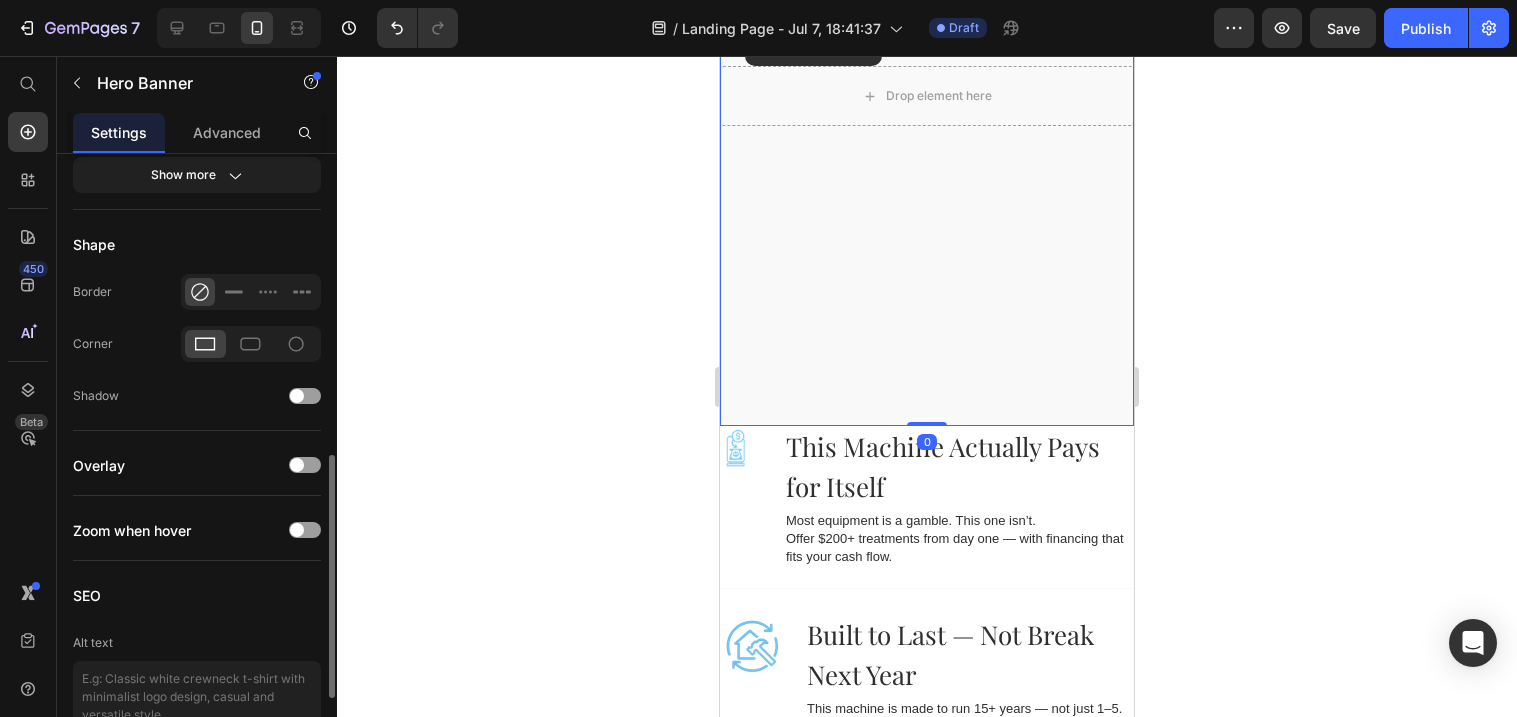 scroll, scrollTop: 959, scrollLeft: 0, axis: vertical 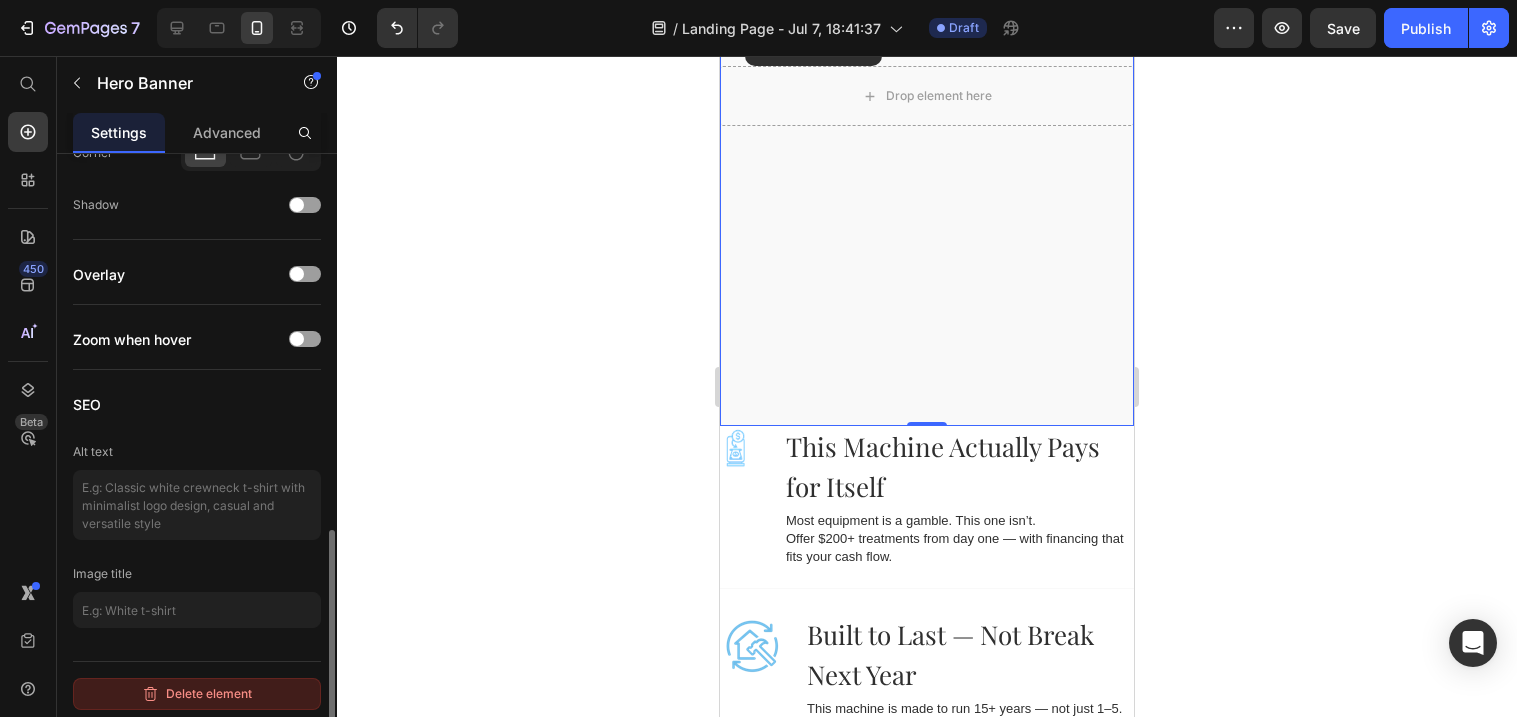 click on "Delete element" at bounding box center [197, 694] 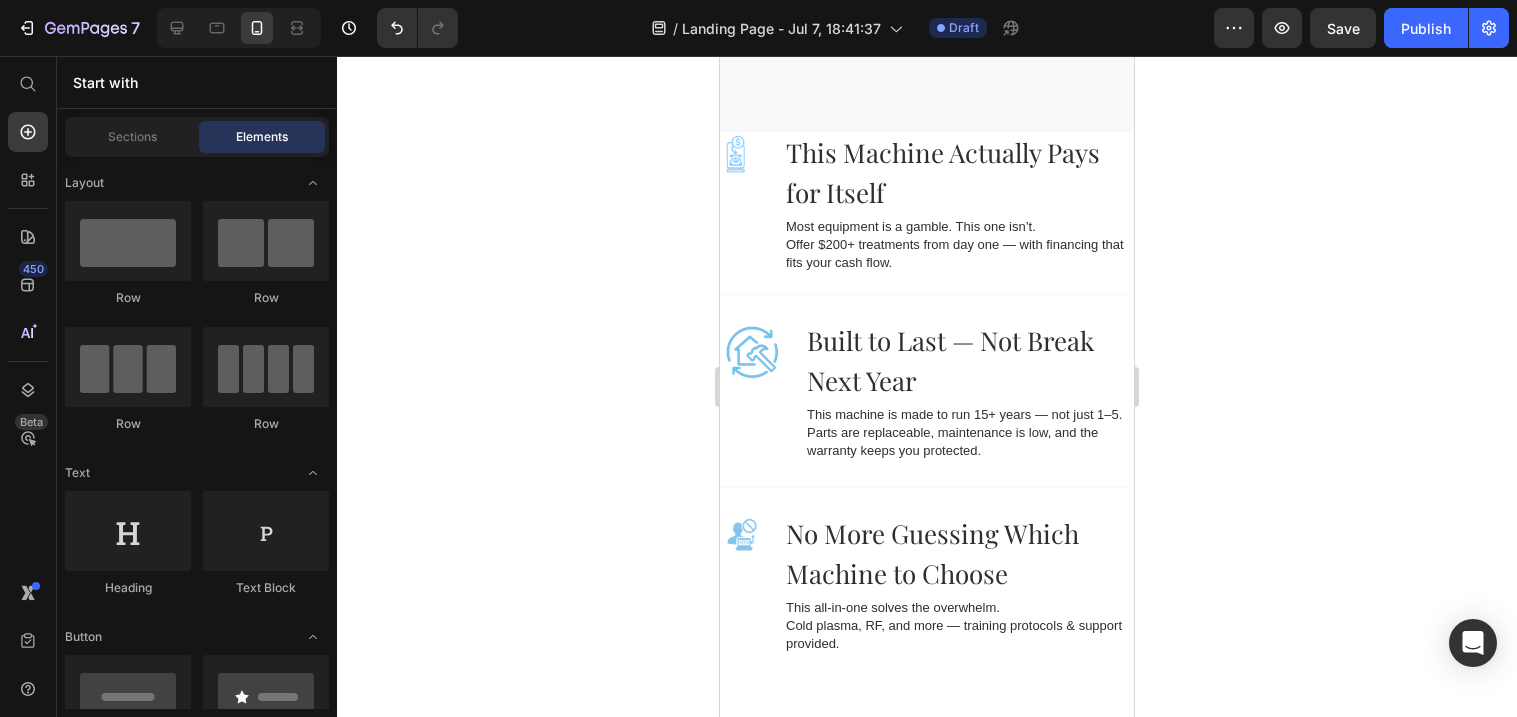 scroll, scrollTop: 1678, scrollLeft: 0, axis: vertical 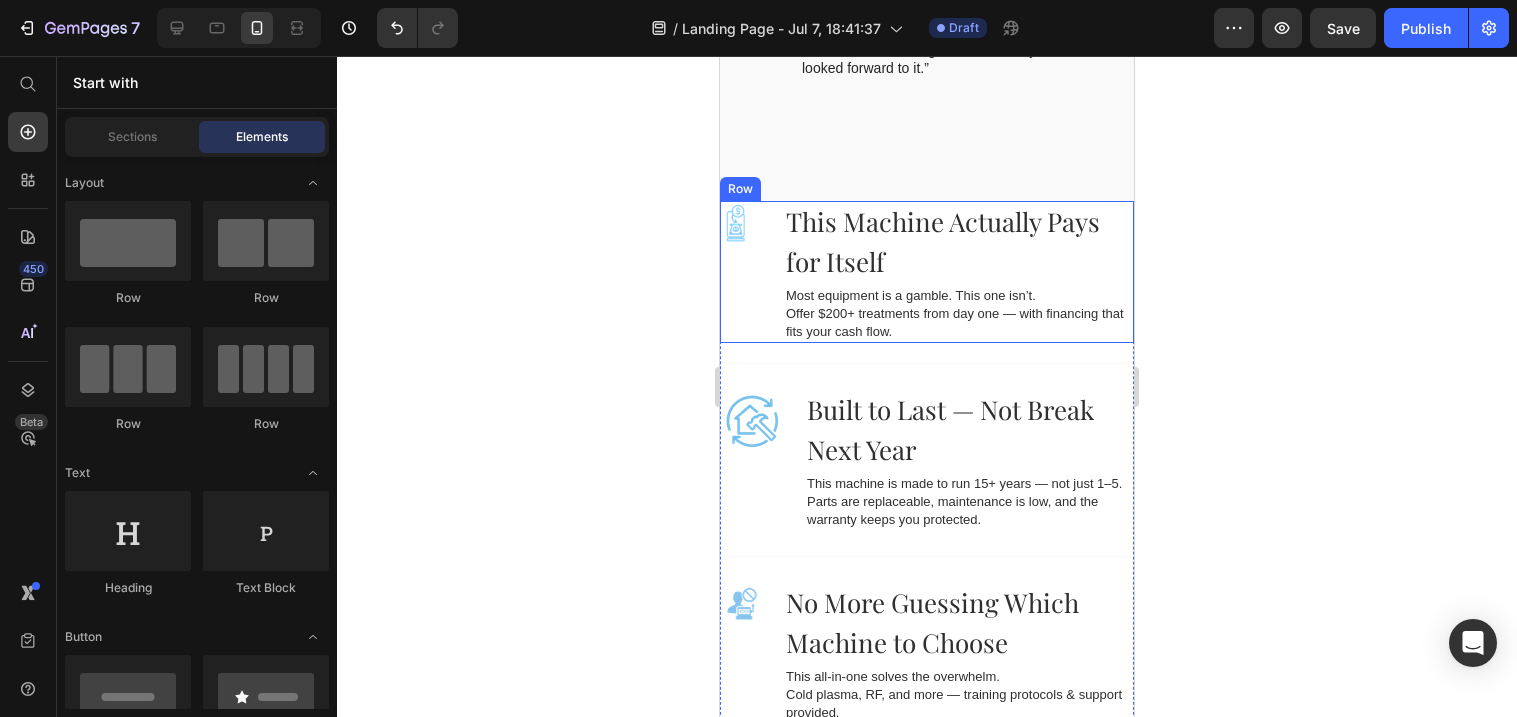 click on "Image" at bounding box center (742, 272) 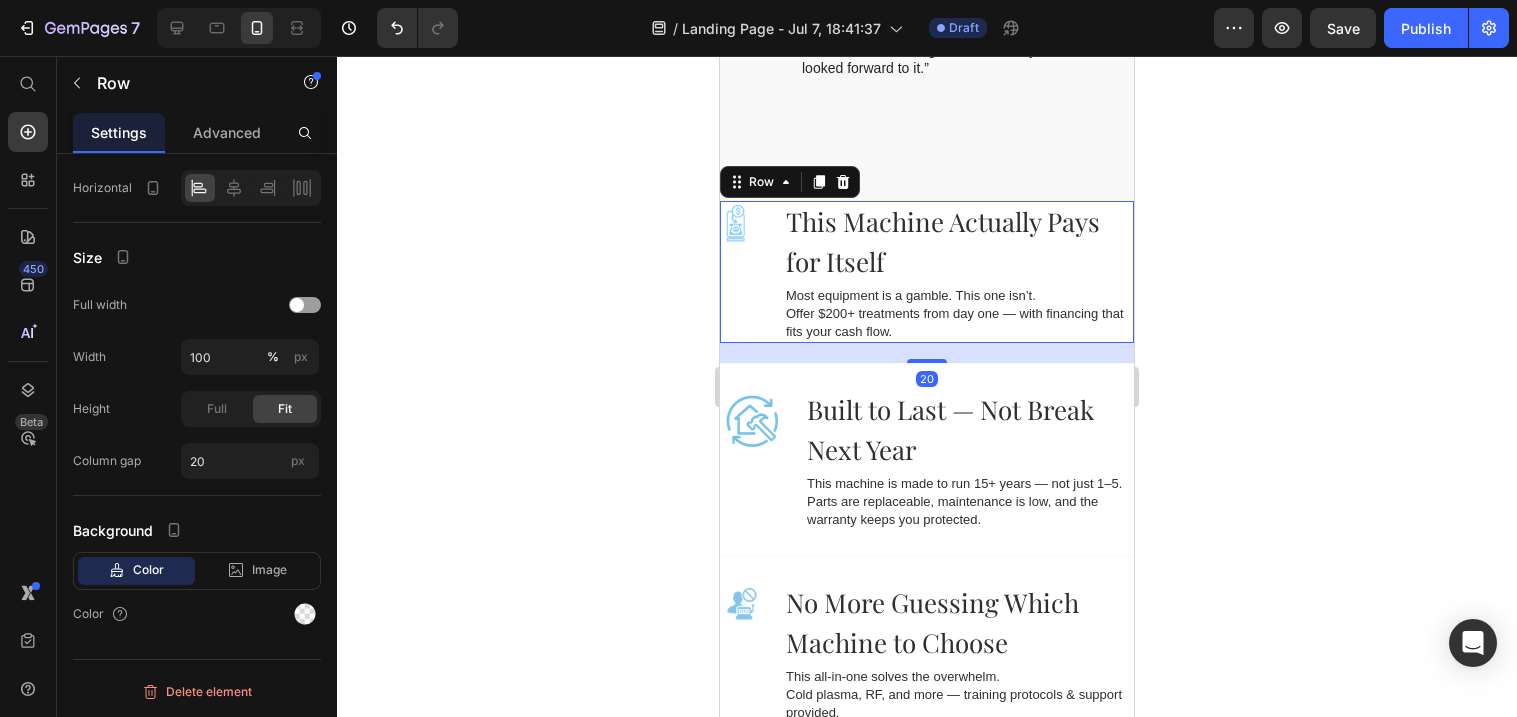 scroll, scrollTop: 0, scrollLeft: 0, axis: both 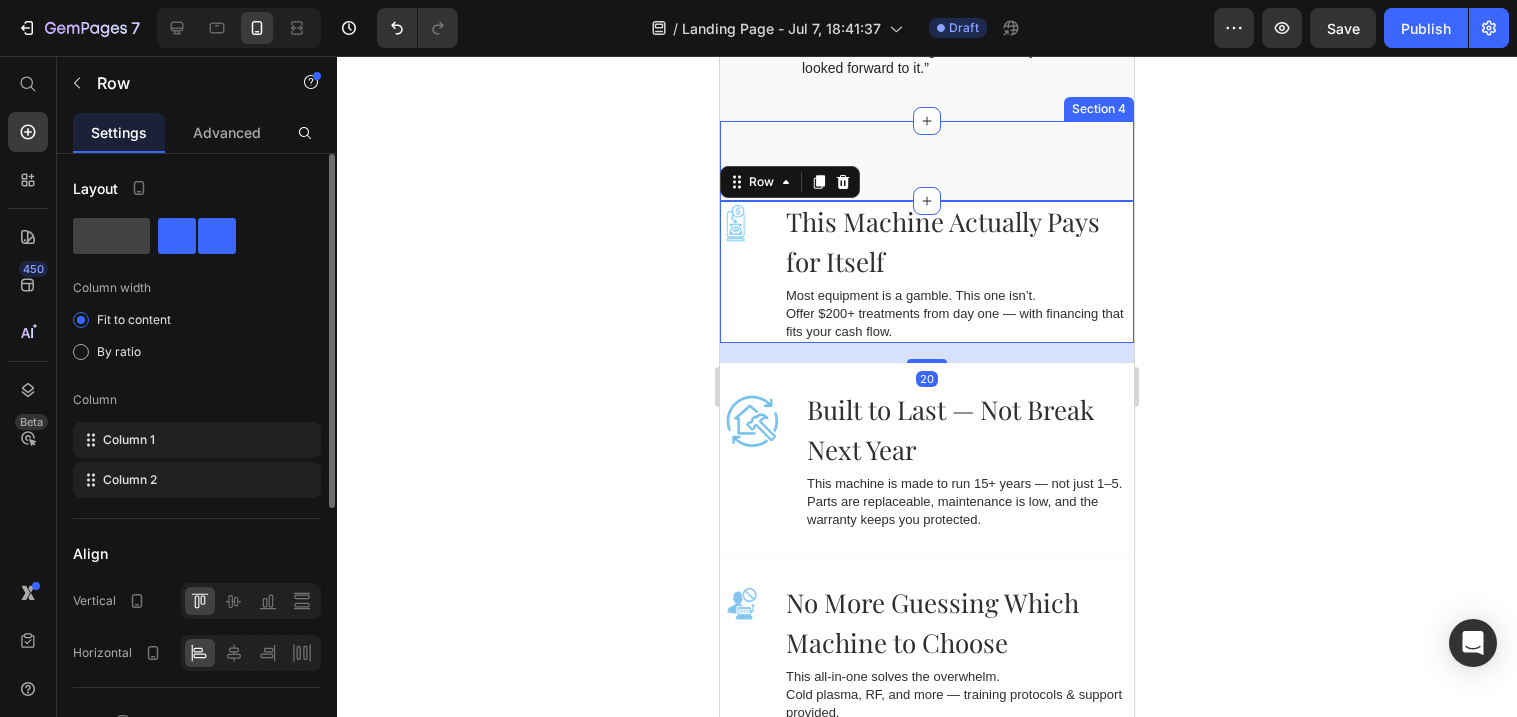 click on "Why Top Clinics Are Switching to  This  Cold Plasma Machine Heading Row Section 4" at bounding box center [927, 161] 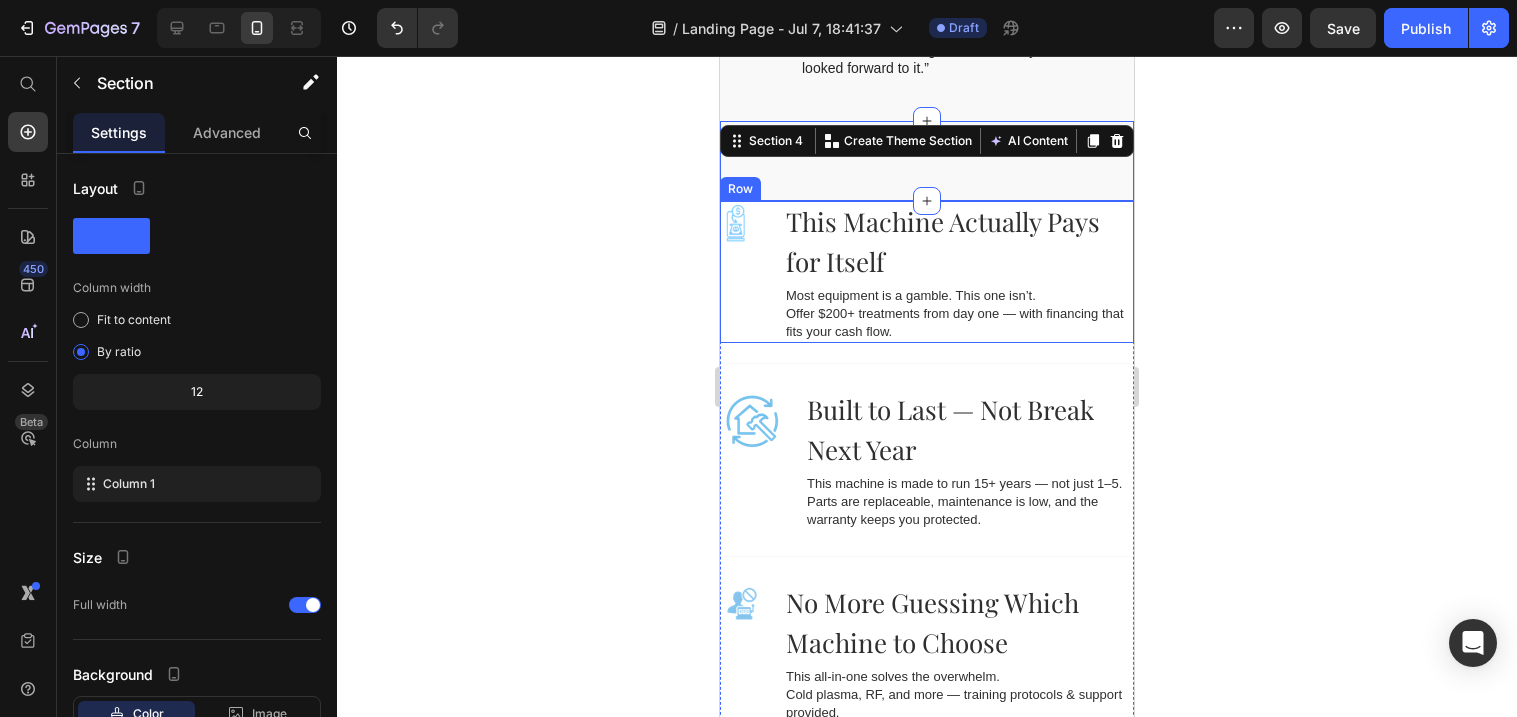 click on "Image" at bounding box center (742, 272) 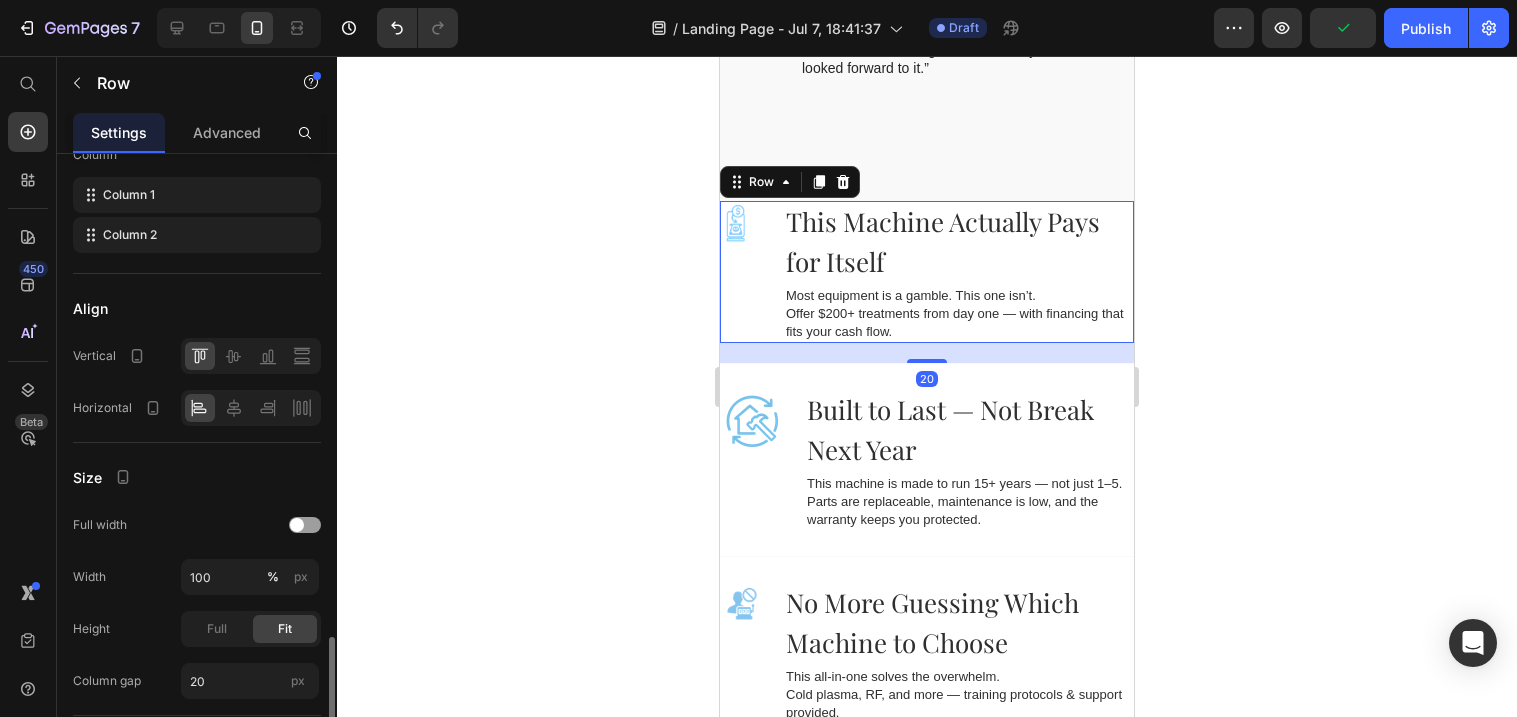 scroll, scrollTop: 463, scrollLeft: 0, axis: vertical 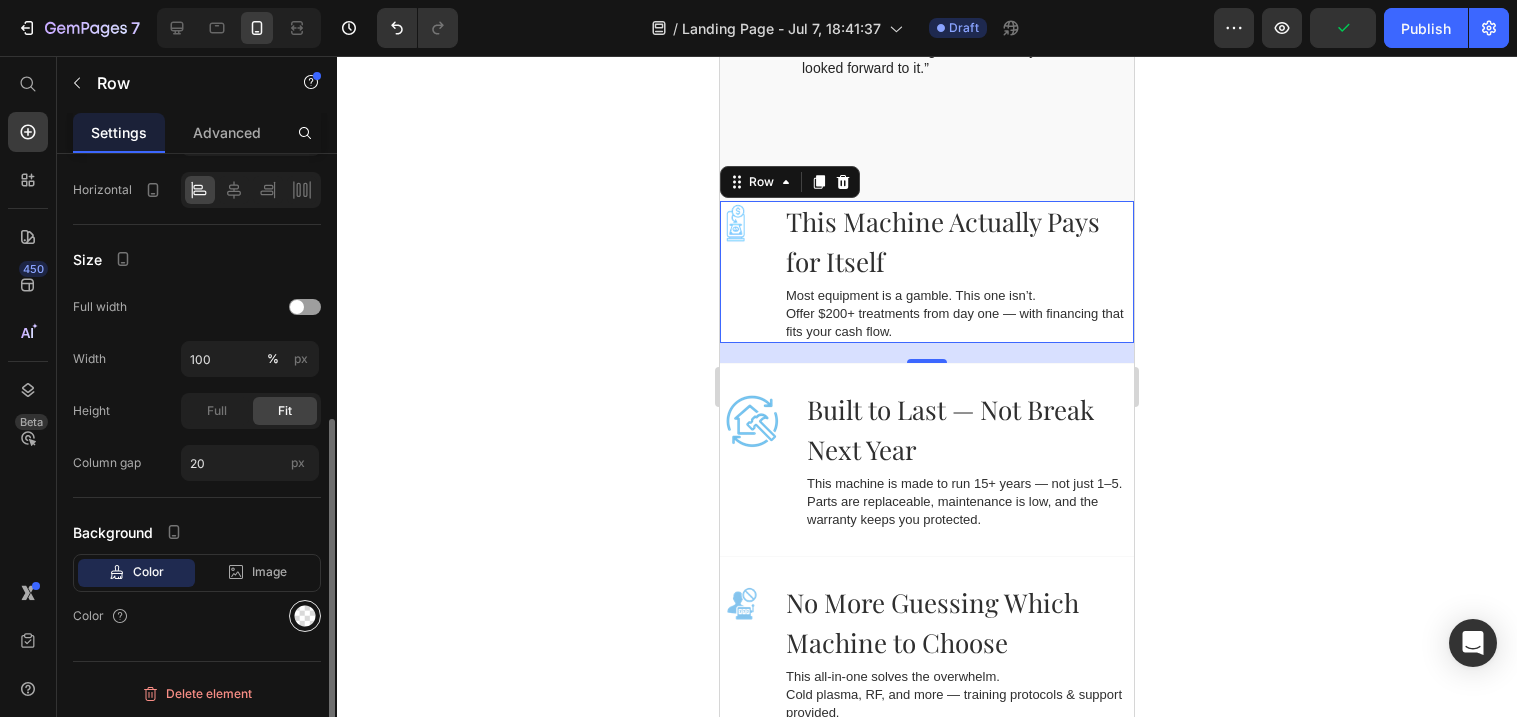 click at bounding box center [305, 616] 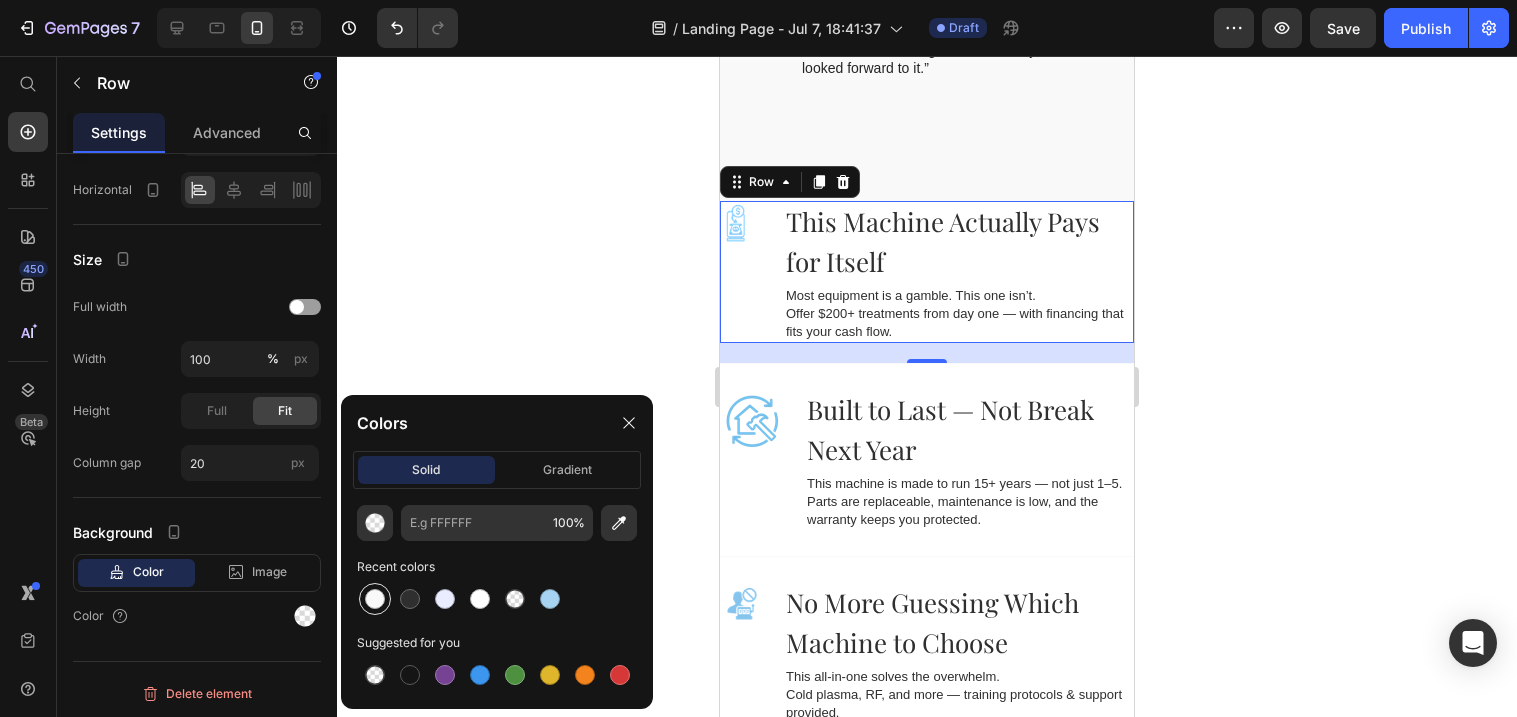click at bounding box center [375, 599] 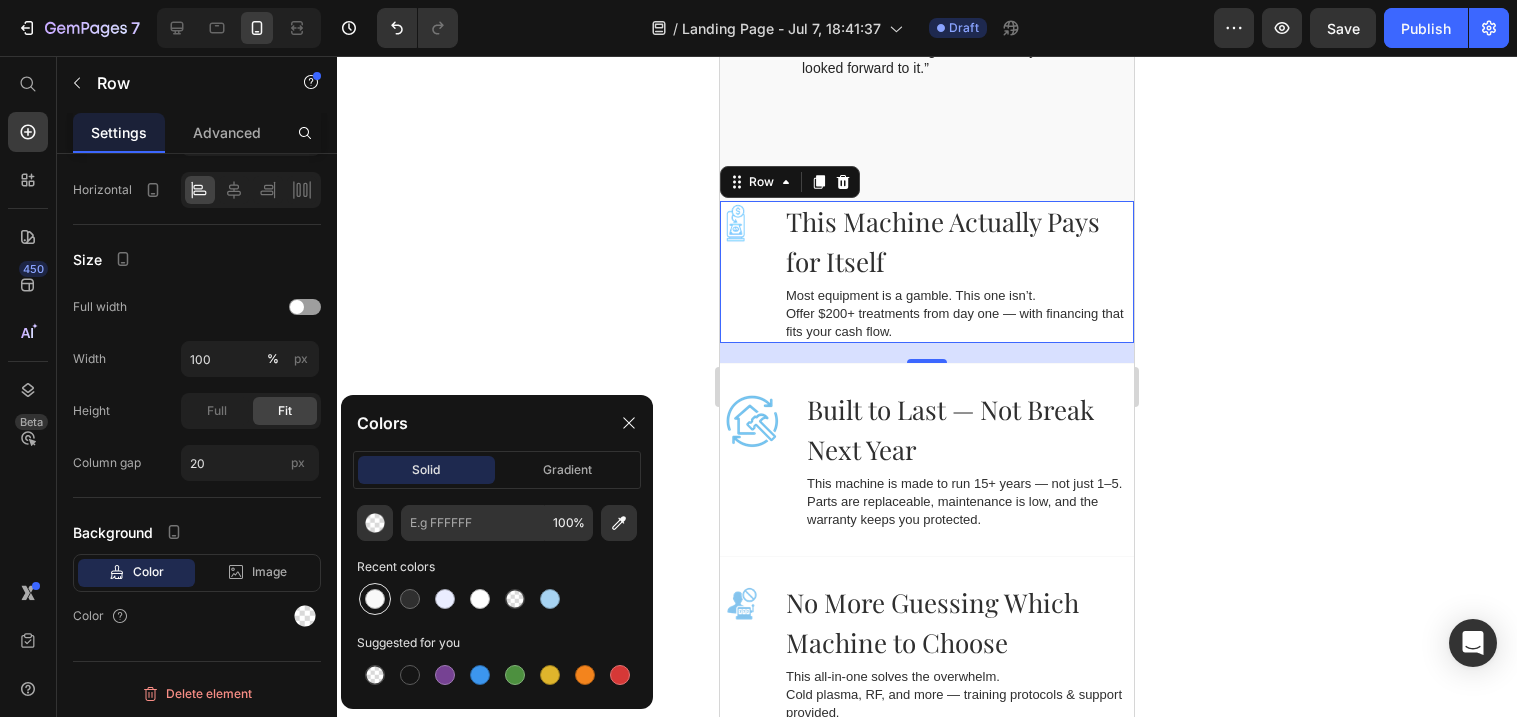 type on "F9F9F9" 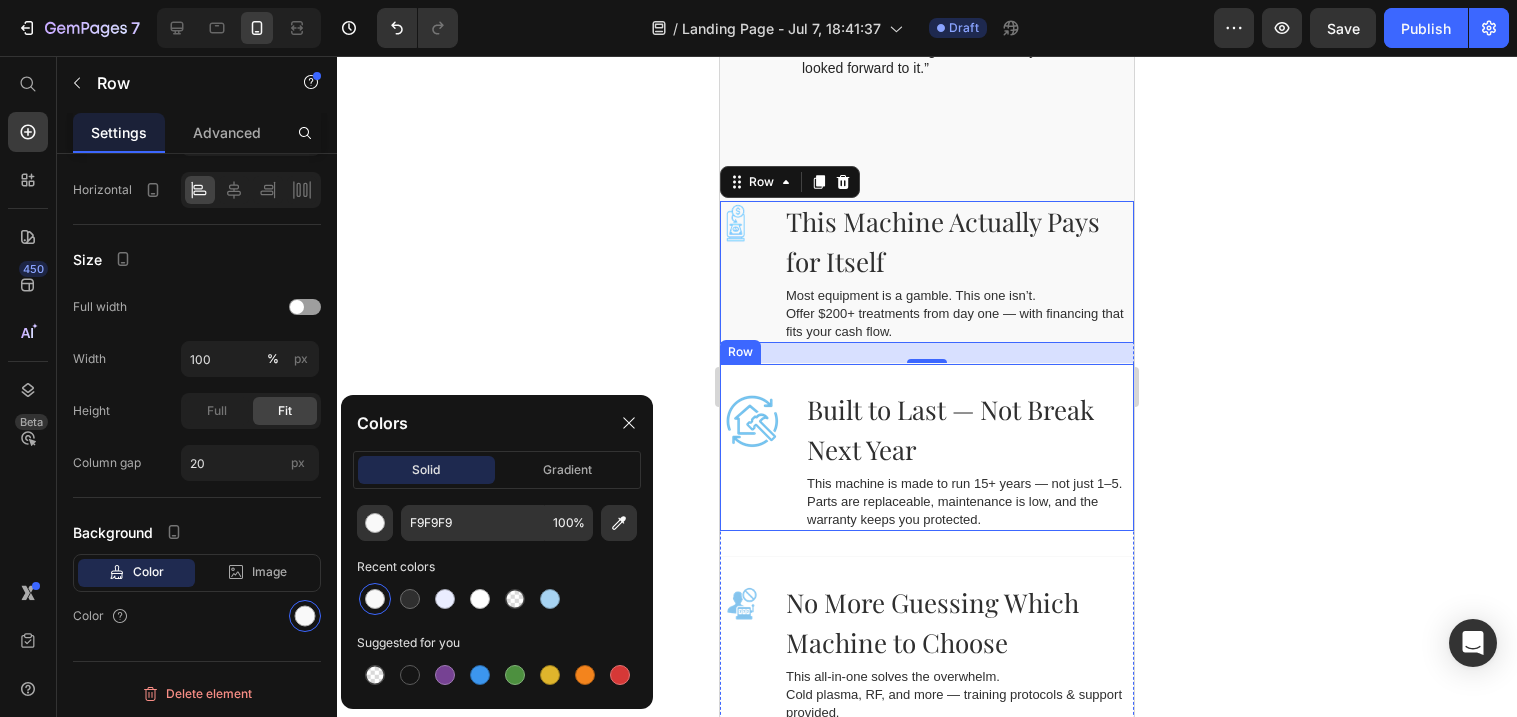 click on "Image" at bounding box center (752, 460) 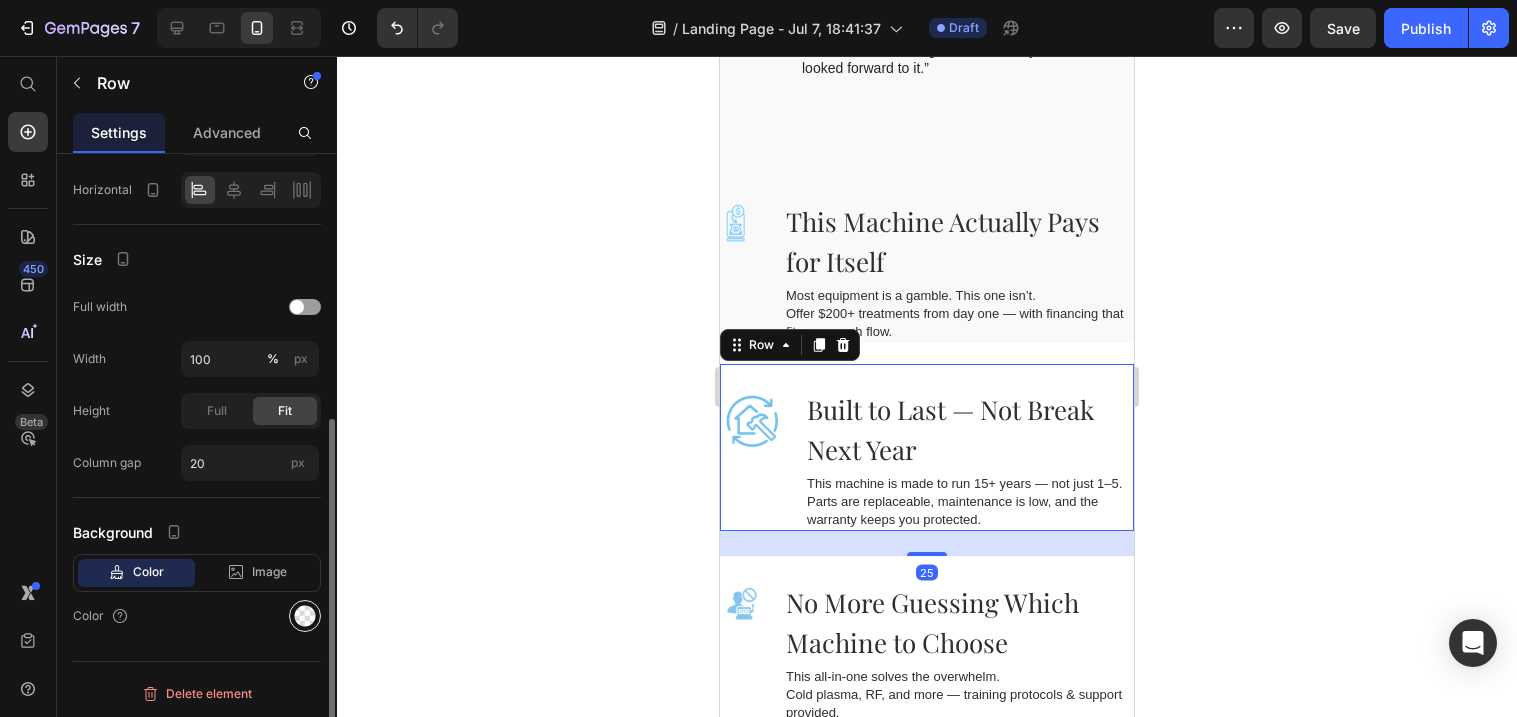 click at bounding box center (305, 616) 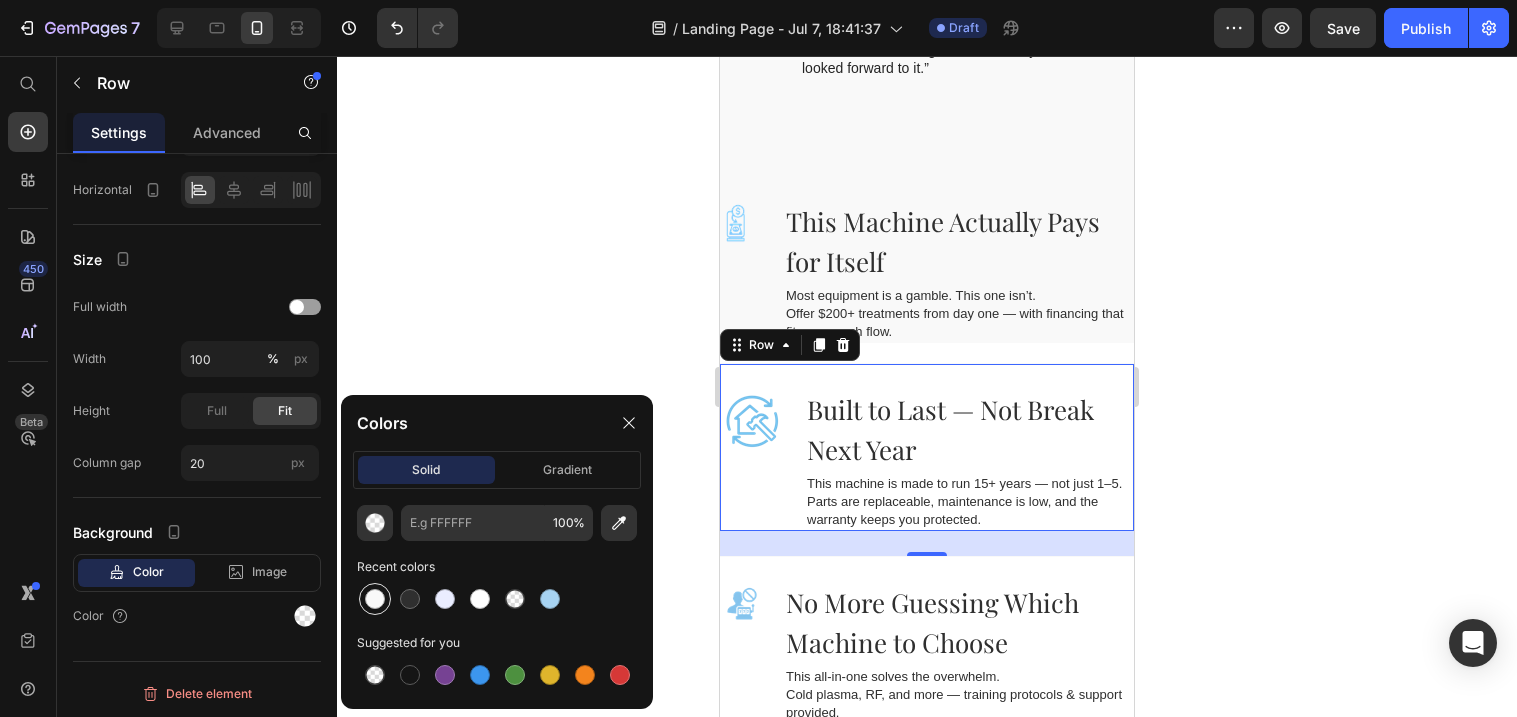 click at bounding box center [375, 599] 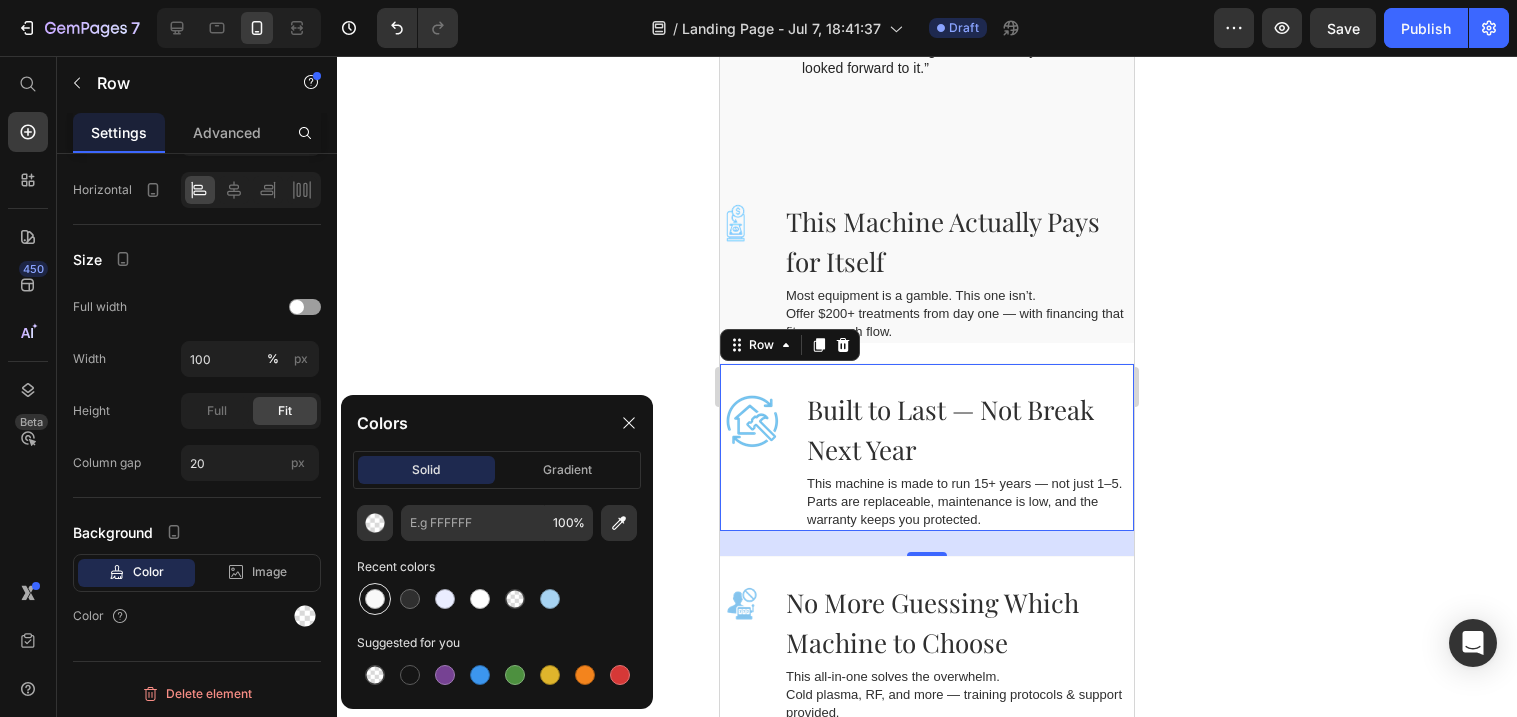 type on "F9F9F9" 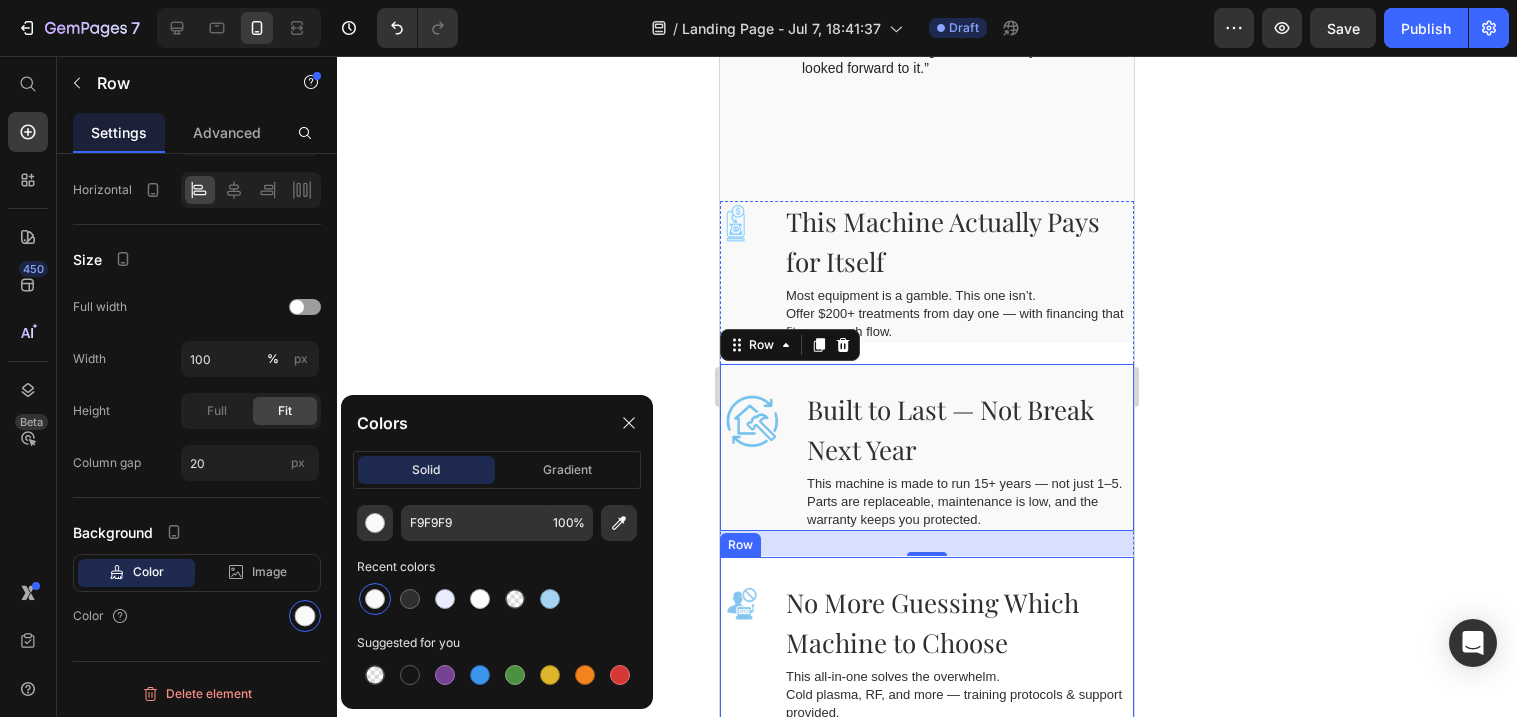 click on "Image No More Guessing Which Machine to Choose Heading This all-in-one solves the overwhelm. Cold plasma, RF, and more — training protocols & support provided. Text Block Row" at bounding box center [927, 640] 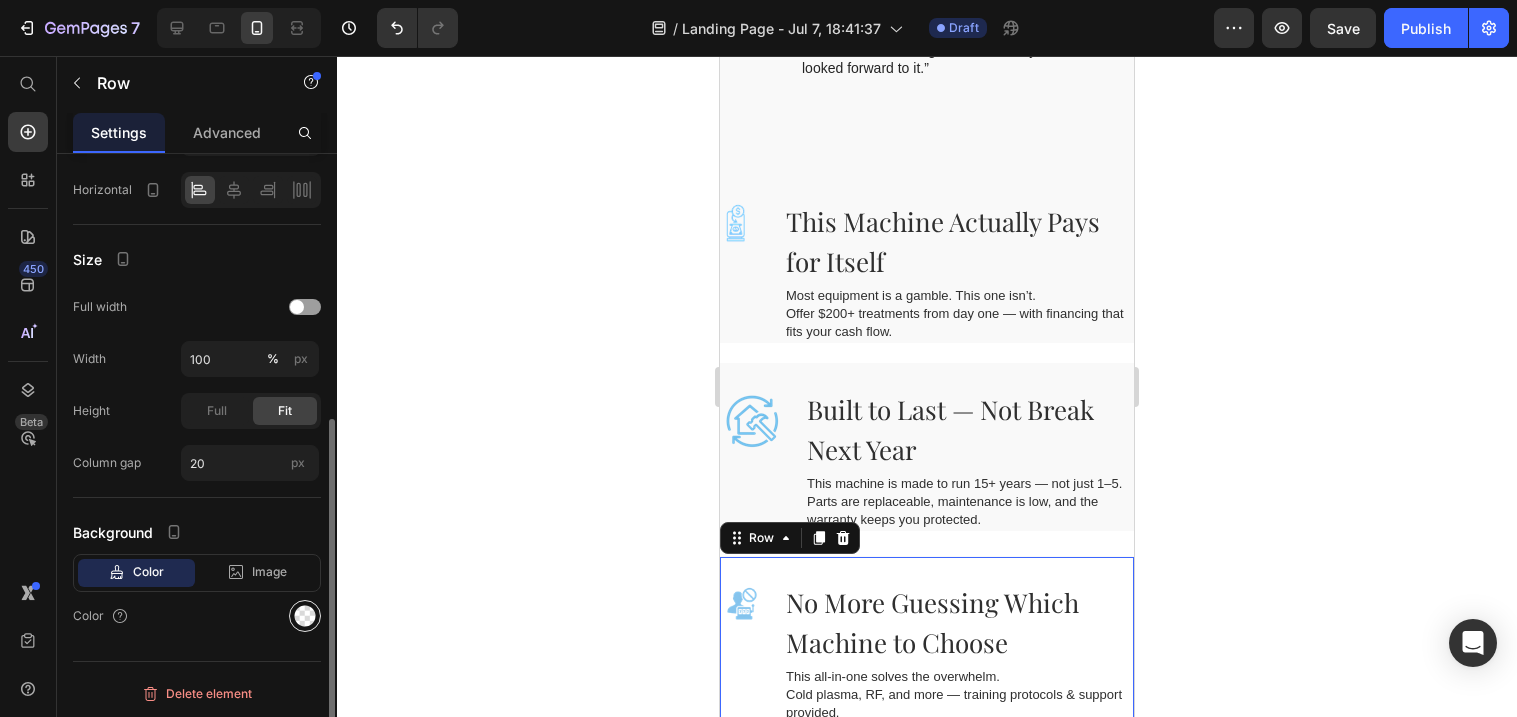 click at bounding box center (305, 616) 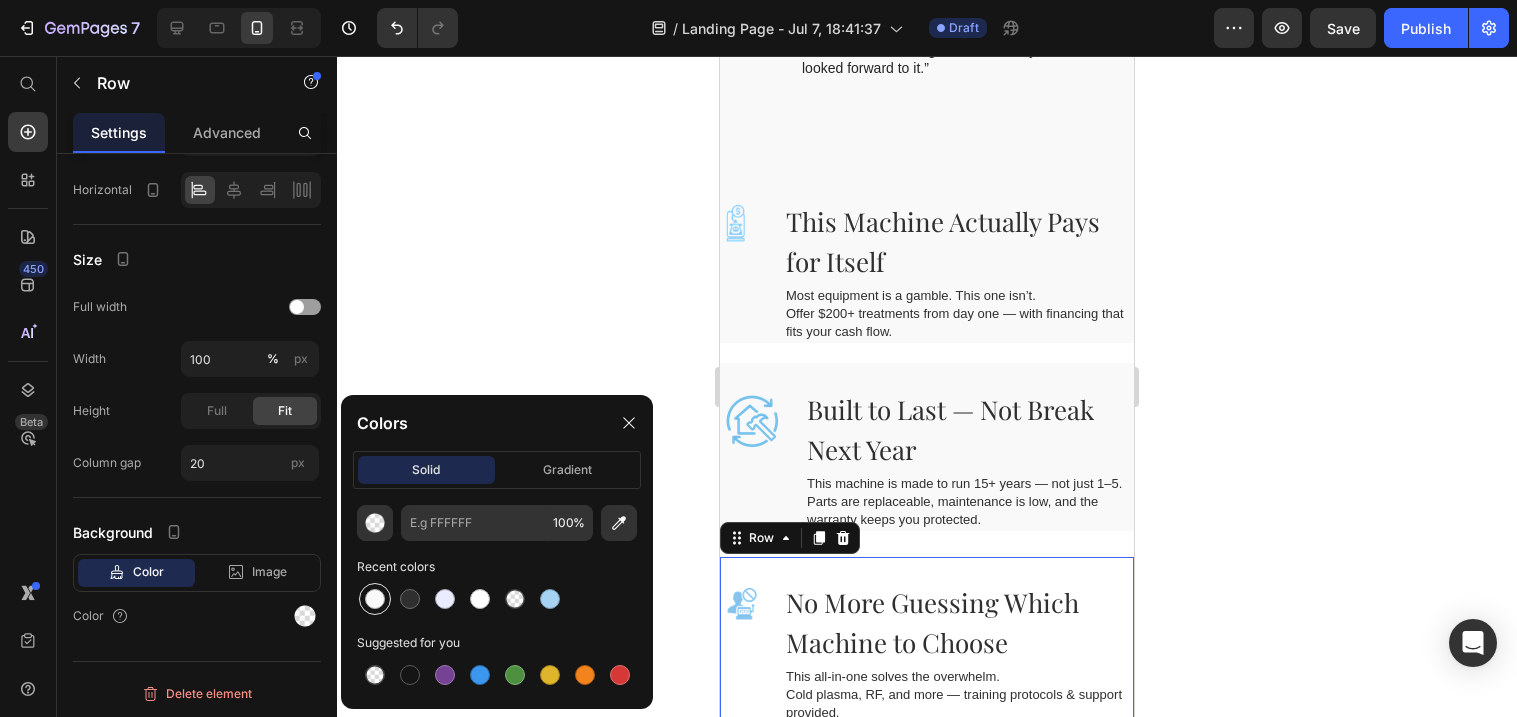 click at bounding box center (375, 599) 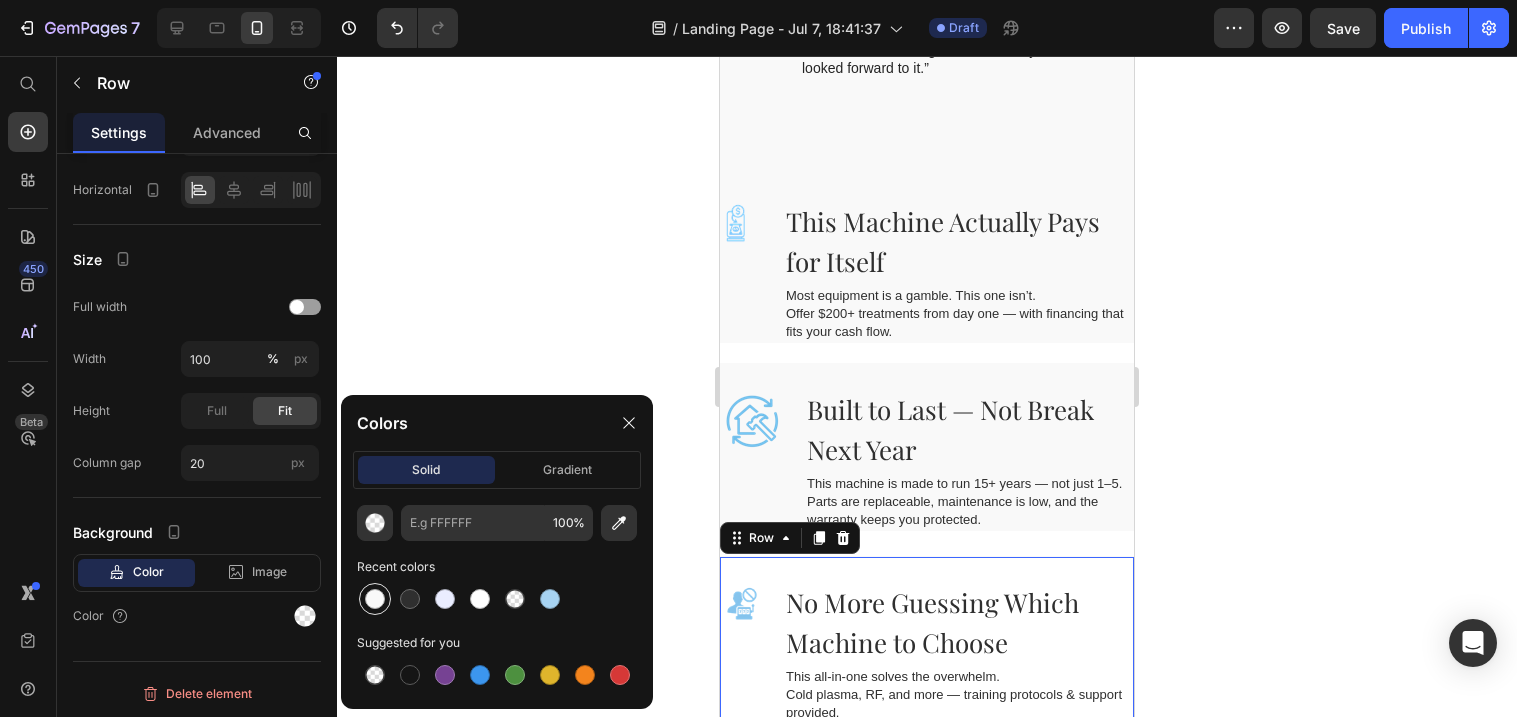 type on "F9F9F9" 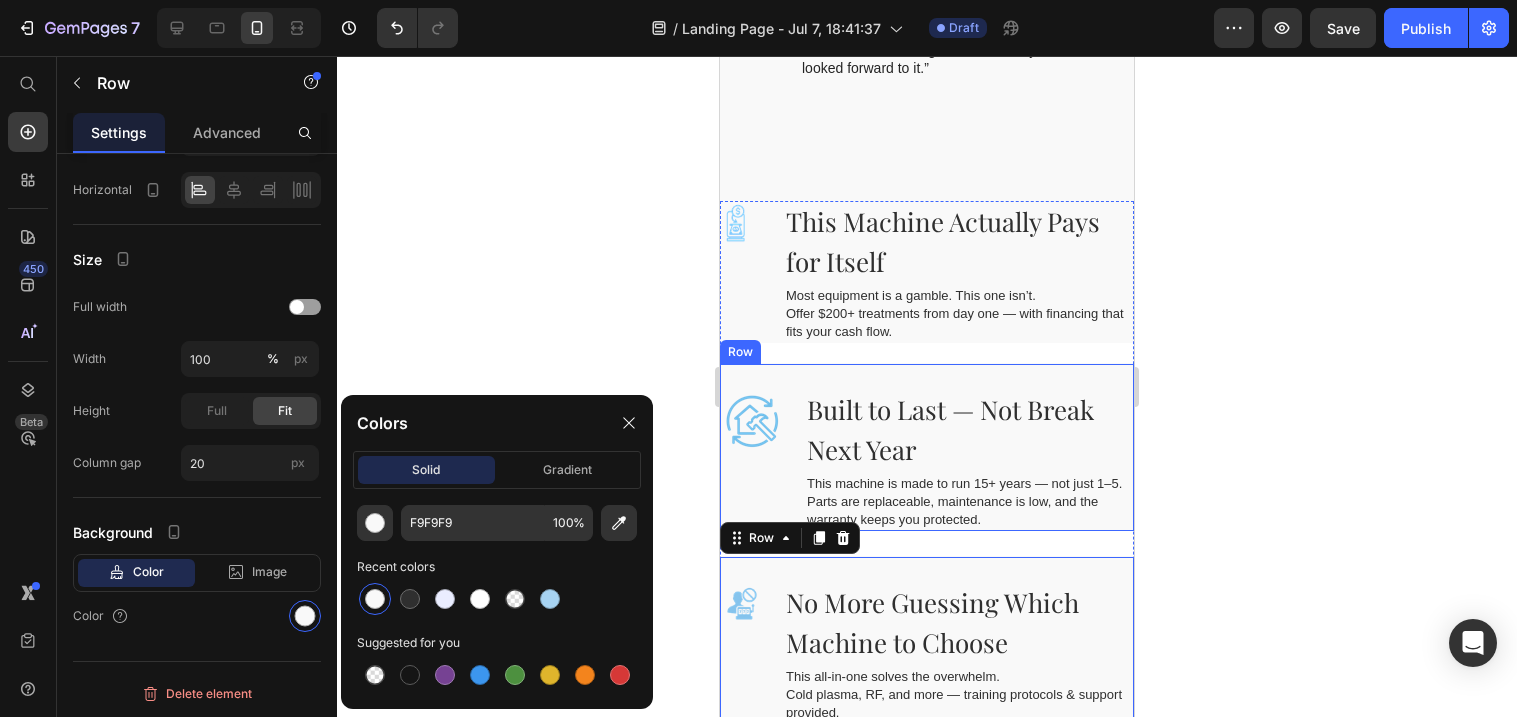 click 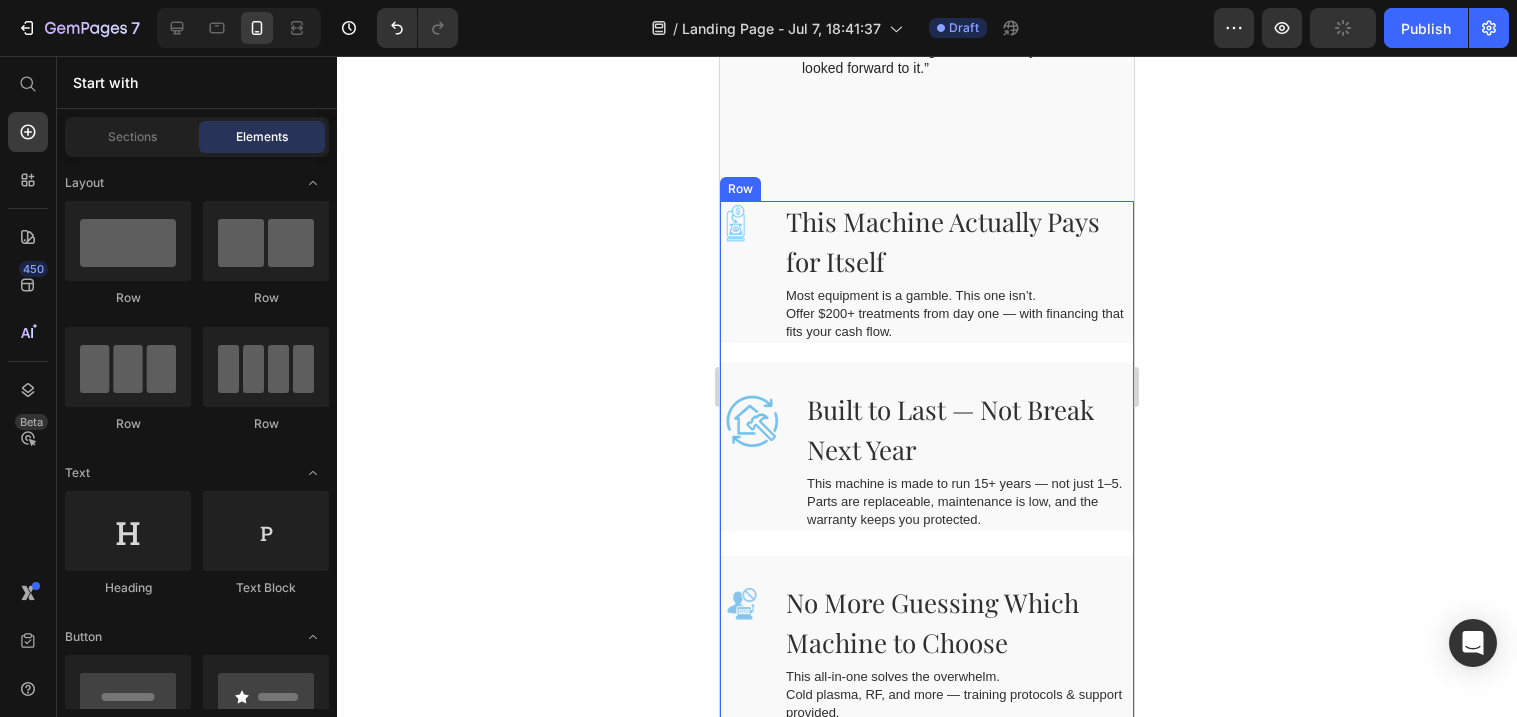 click on "Image This Machine Actually Pays for Itself Heading Most equipment is a gamble. This one isn’t. Offer $200+ treatments from day one — with financing that fits your cash flow. Text Block Row Image Built to Last — Not Break Next Year Heading This machine is made to run 15+ years — not just 1–5. Parts are replaceable, maintenance is low, and the warranty keeps you protected. Text Block Row Image No More Guessing Which Machine to Choose Heading This all-in-one solves the overwhelm. Cold plasma, RF, and more — training protocols & support provided. Text Block Row" at bounding box center (927, 490) 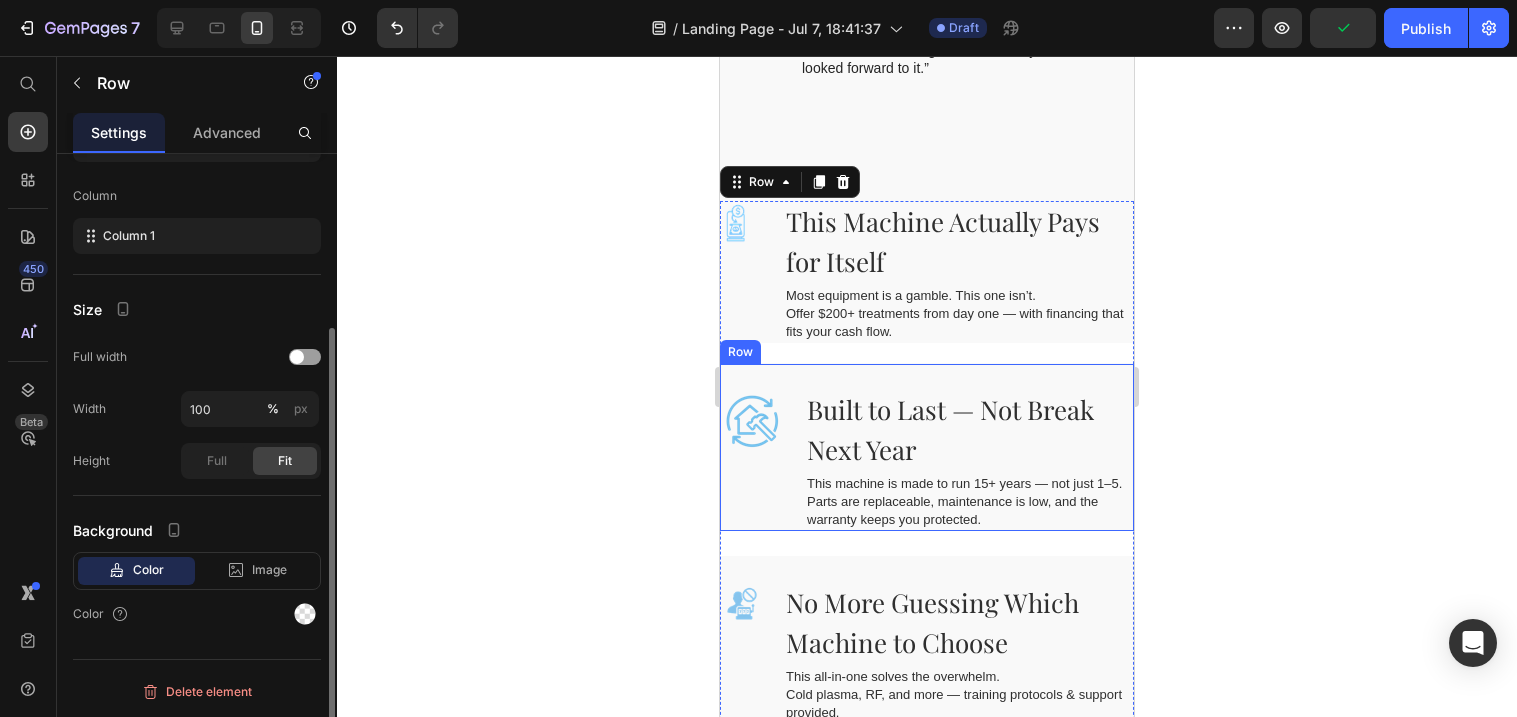 scroll, scrollTop: 246, scrollLeft: 0, axis: vertical 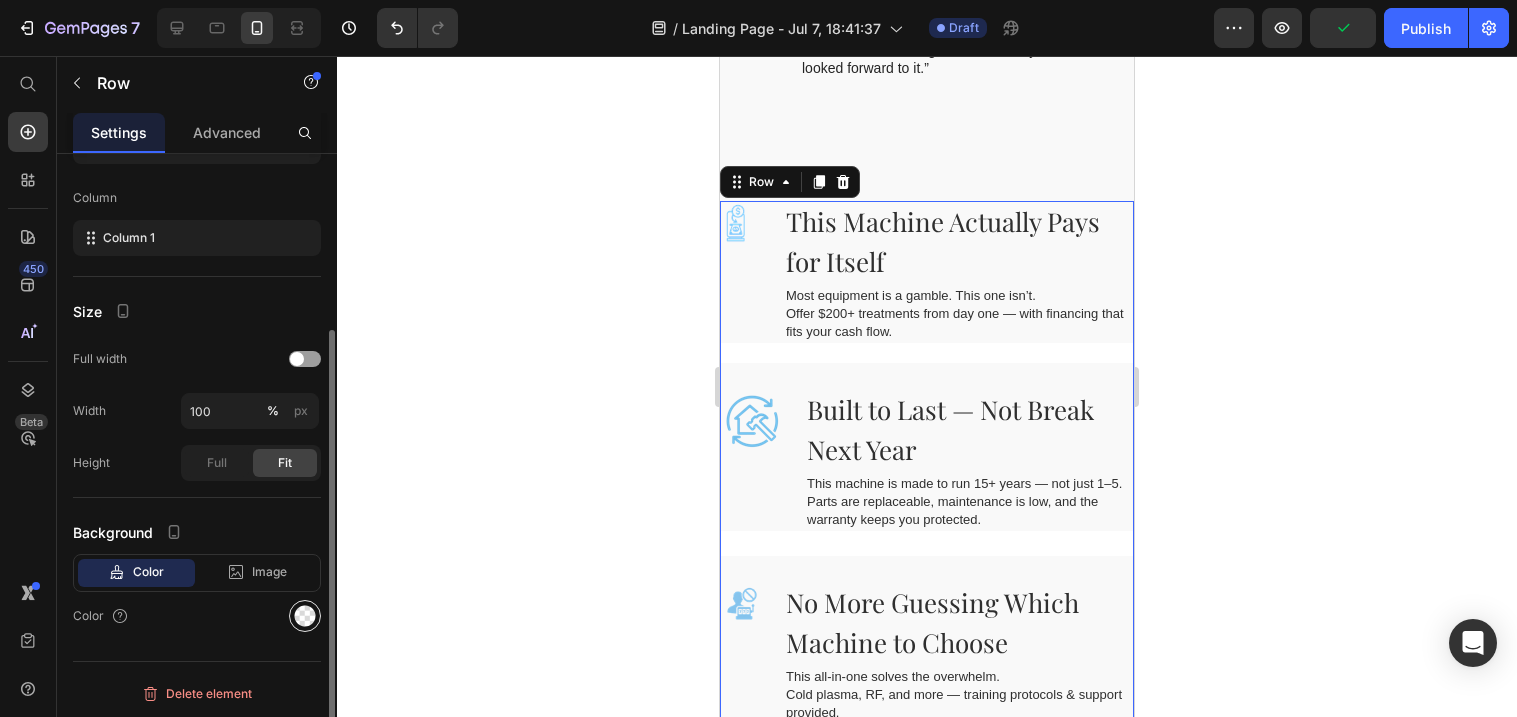click at bounding box center [305, 616] 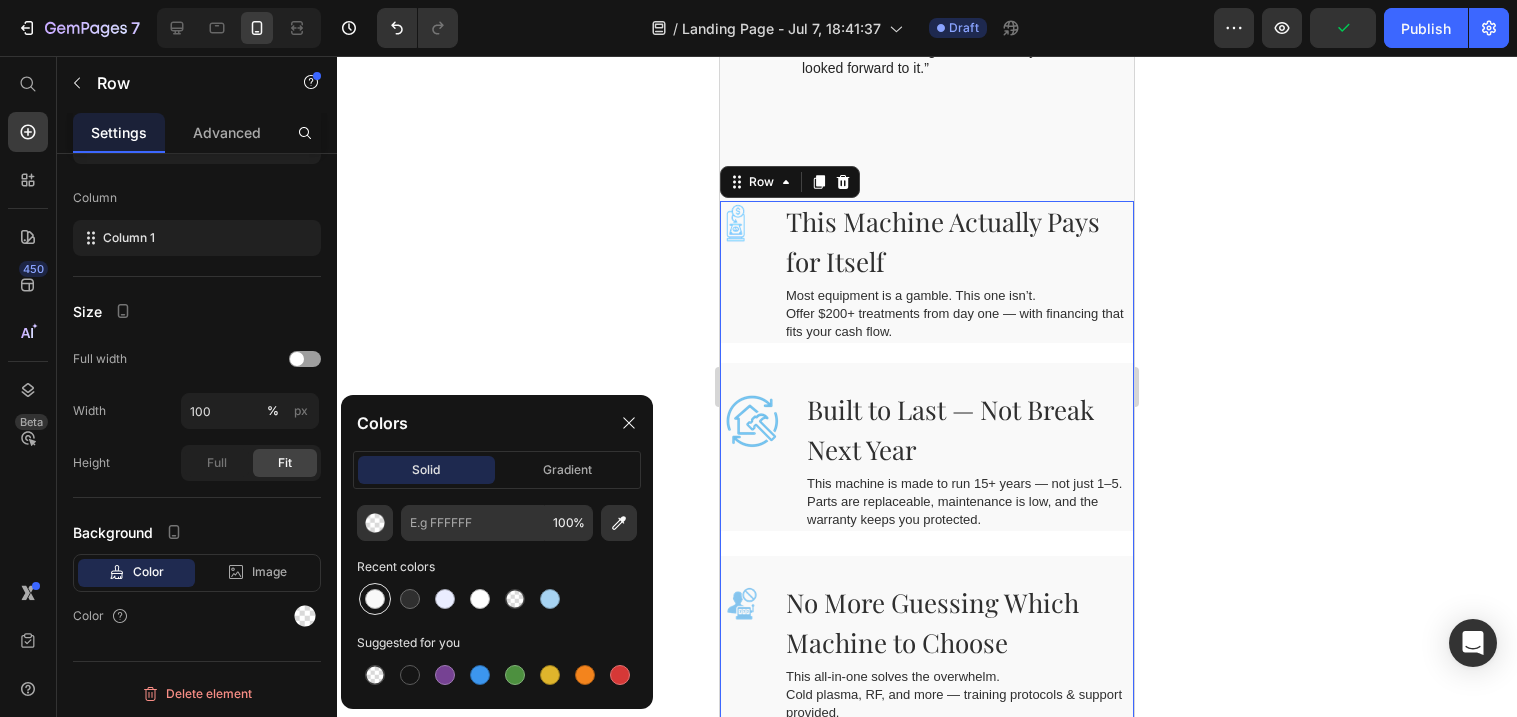 click at bounding box center [375, 599] 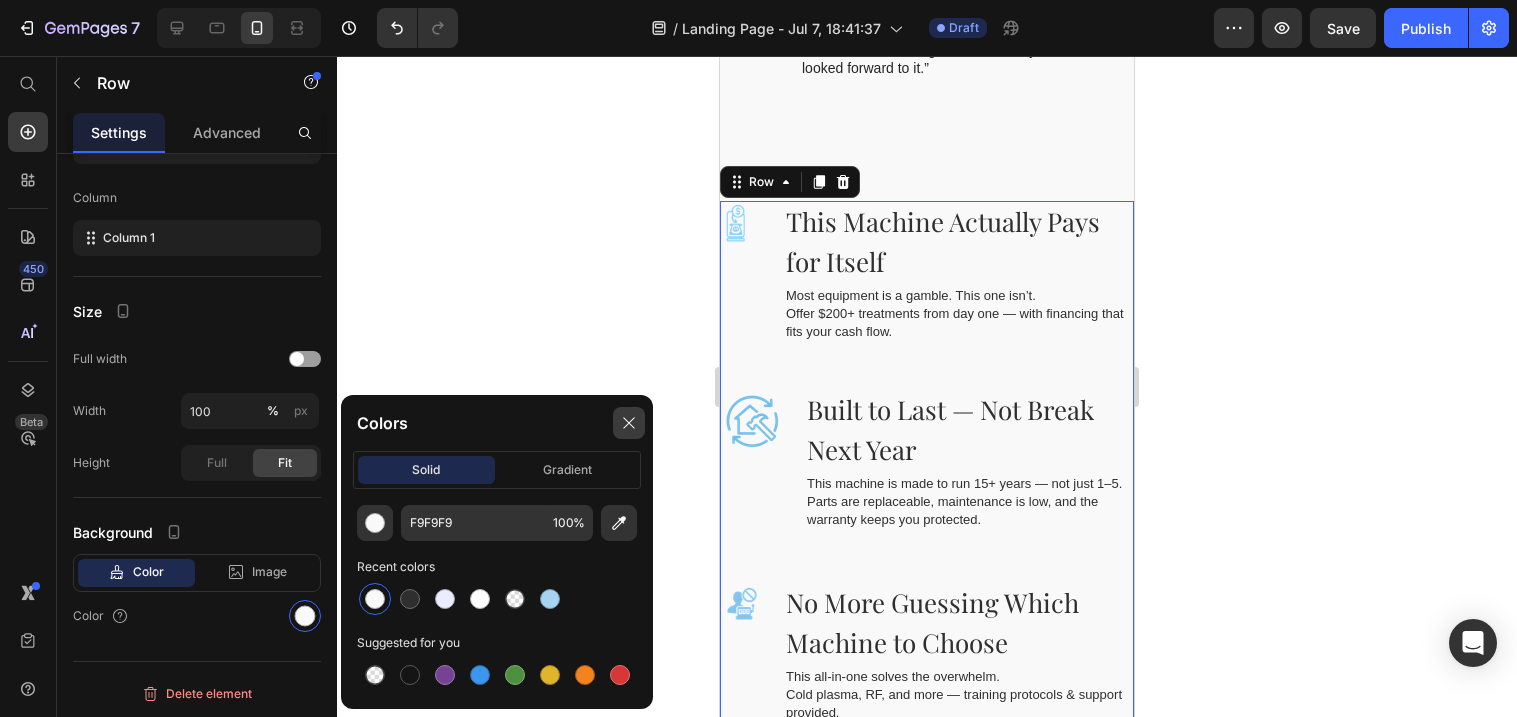 click 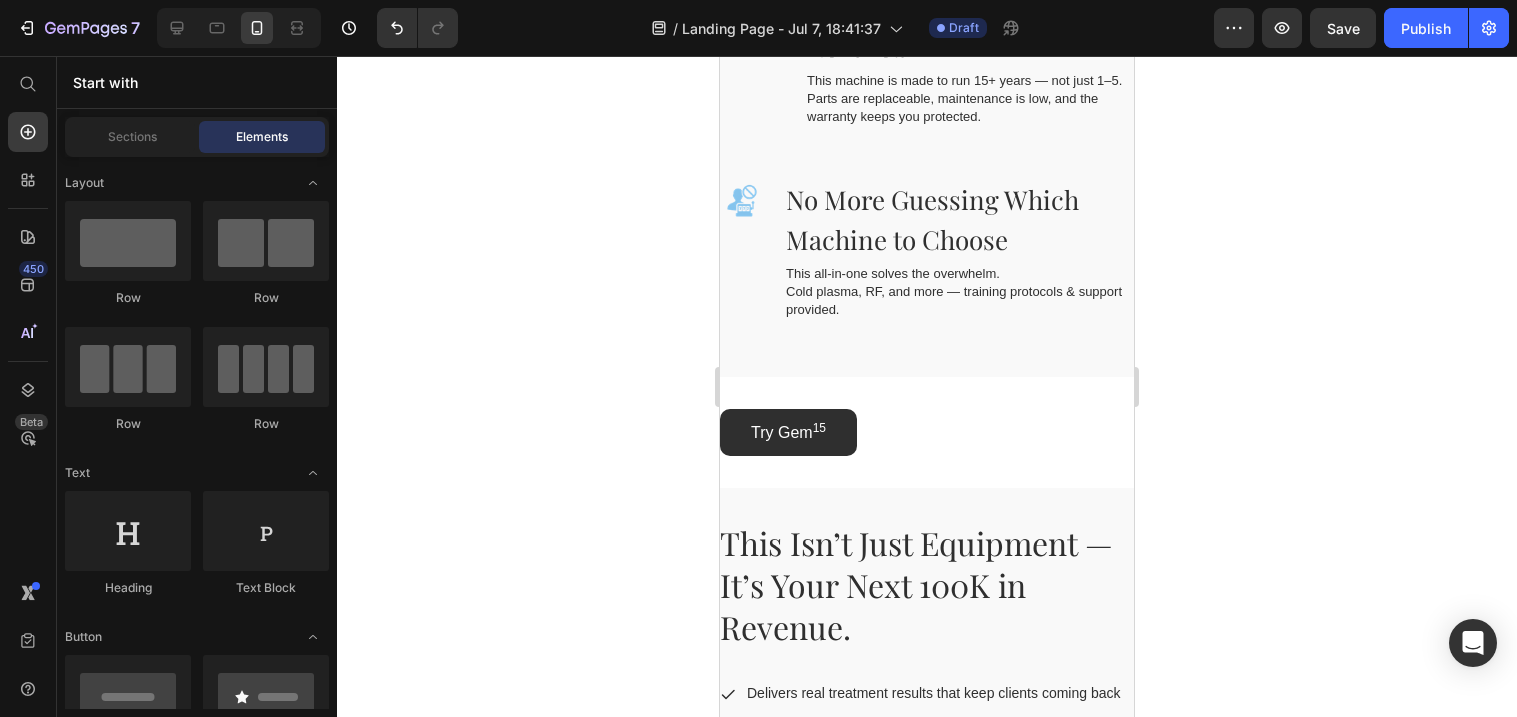 scroll, scrollTop: 2165, scrollLeft: 0, axis: vertical 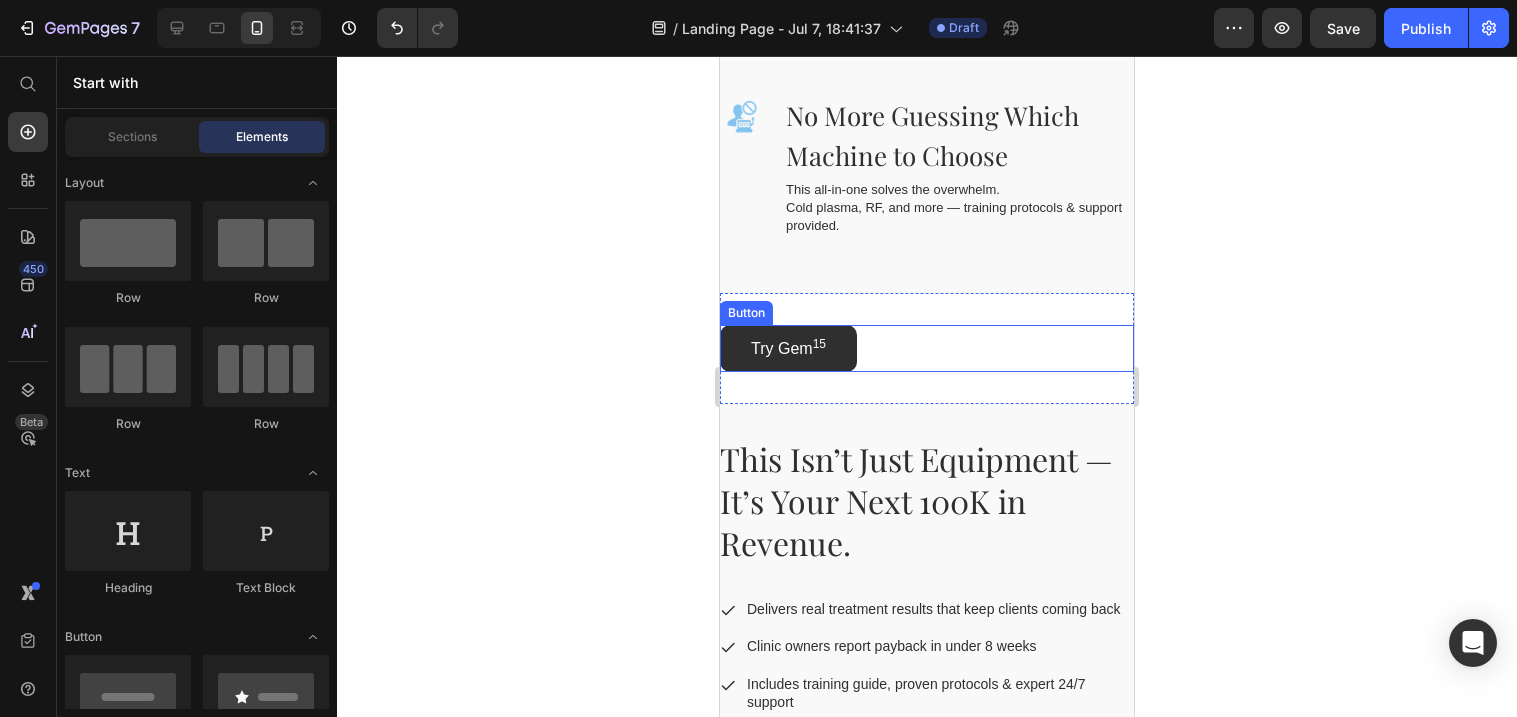 click on "Try Gem 15 Button" at bounding box center [927, 348] 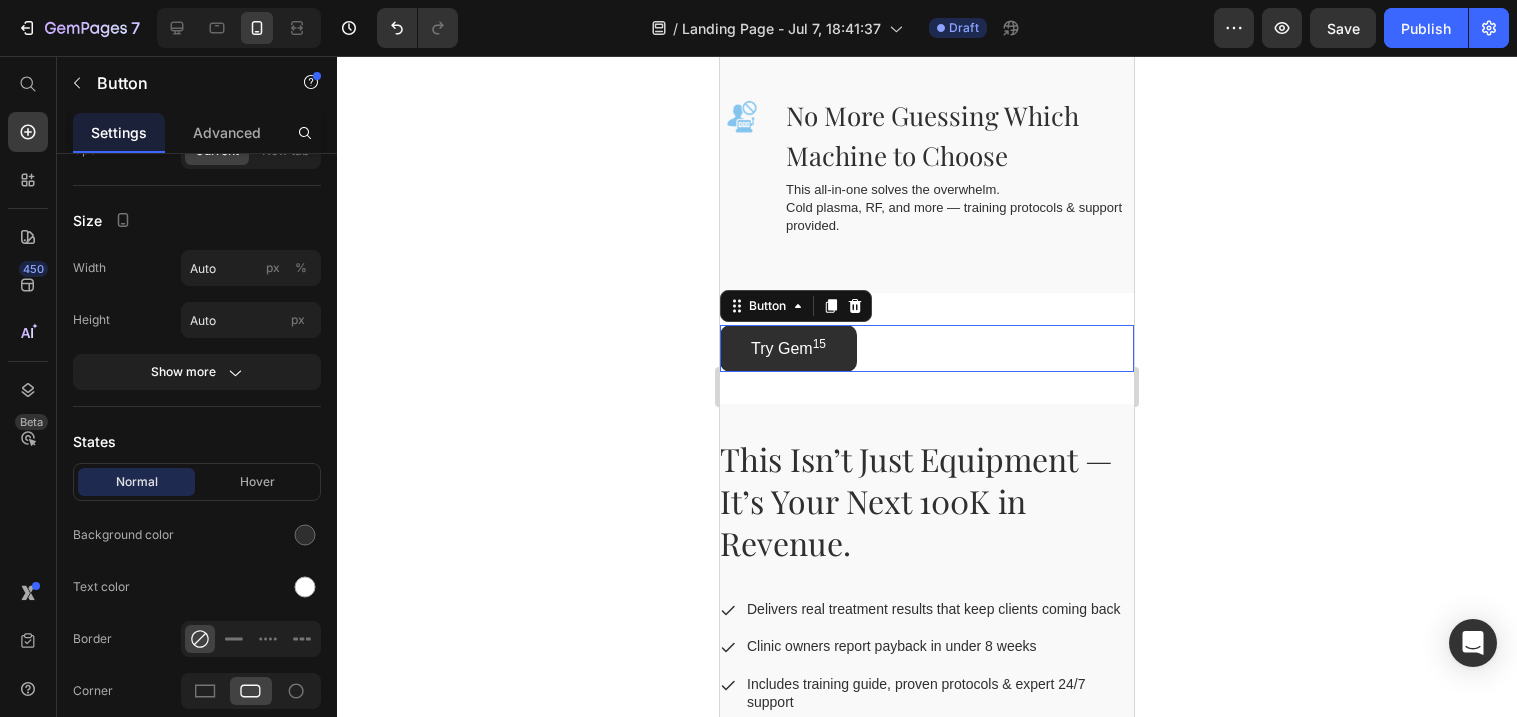 scroll, scrollTop: 0, scrollLeft: 0, axis: both 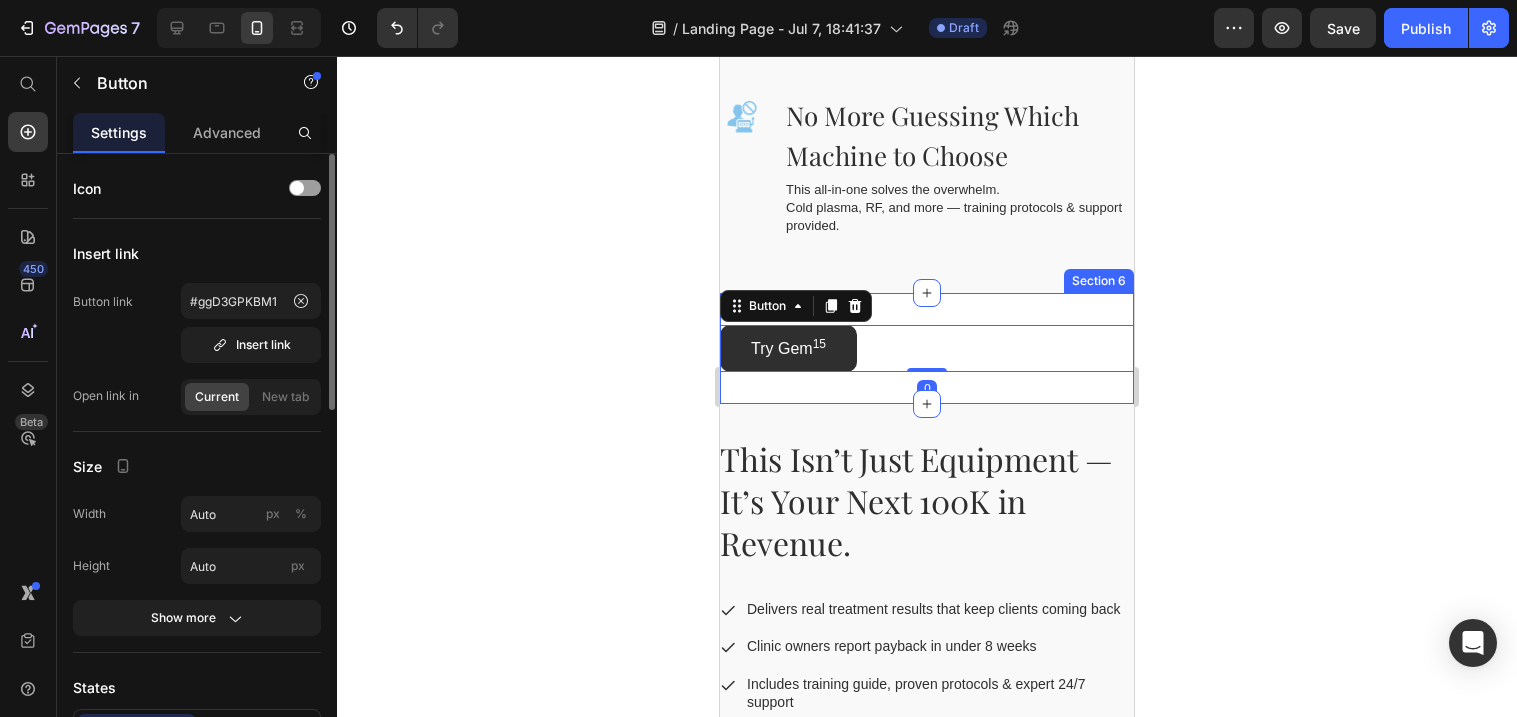 click on "Try Gem 15 Button   0 Section 6" at bounding box center [927, 348] 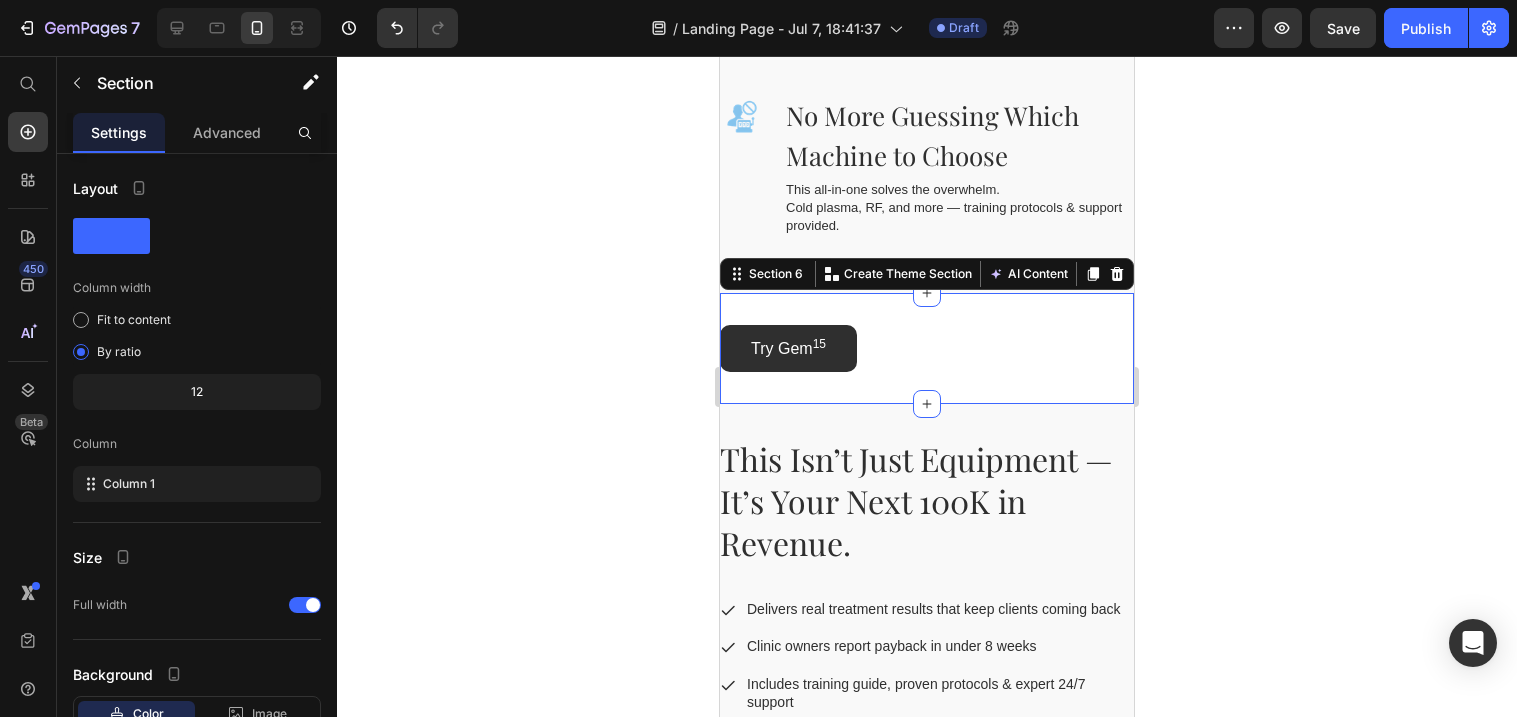 scroll, scrollTop: 142, scrollLeft: 0, axis: vertical 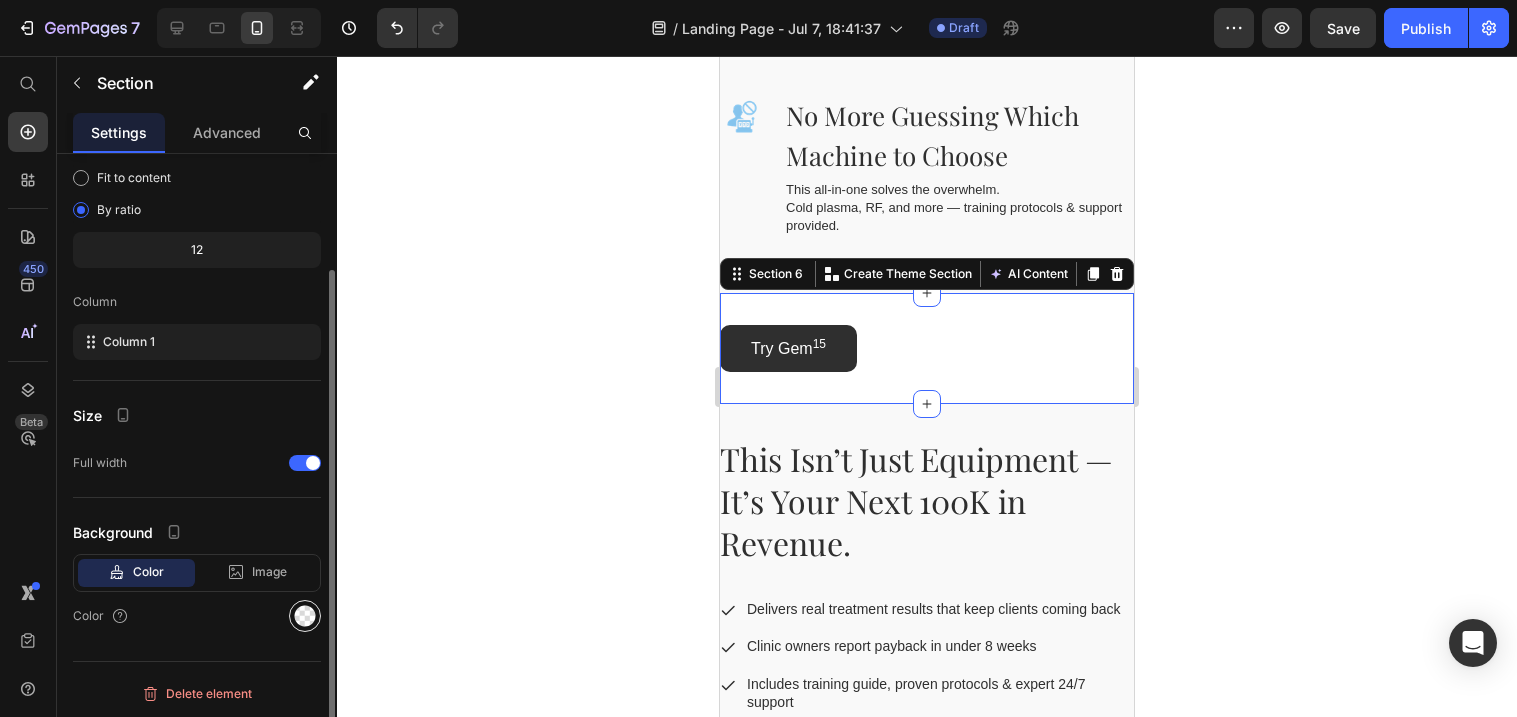 click 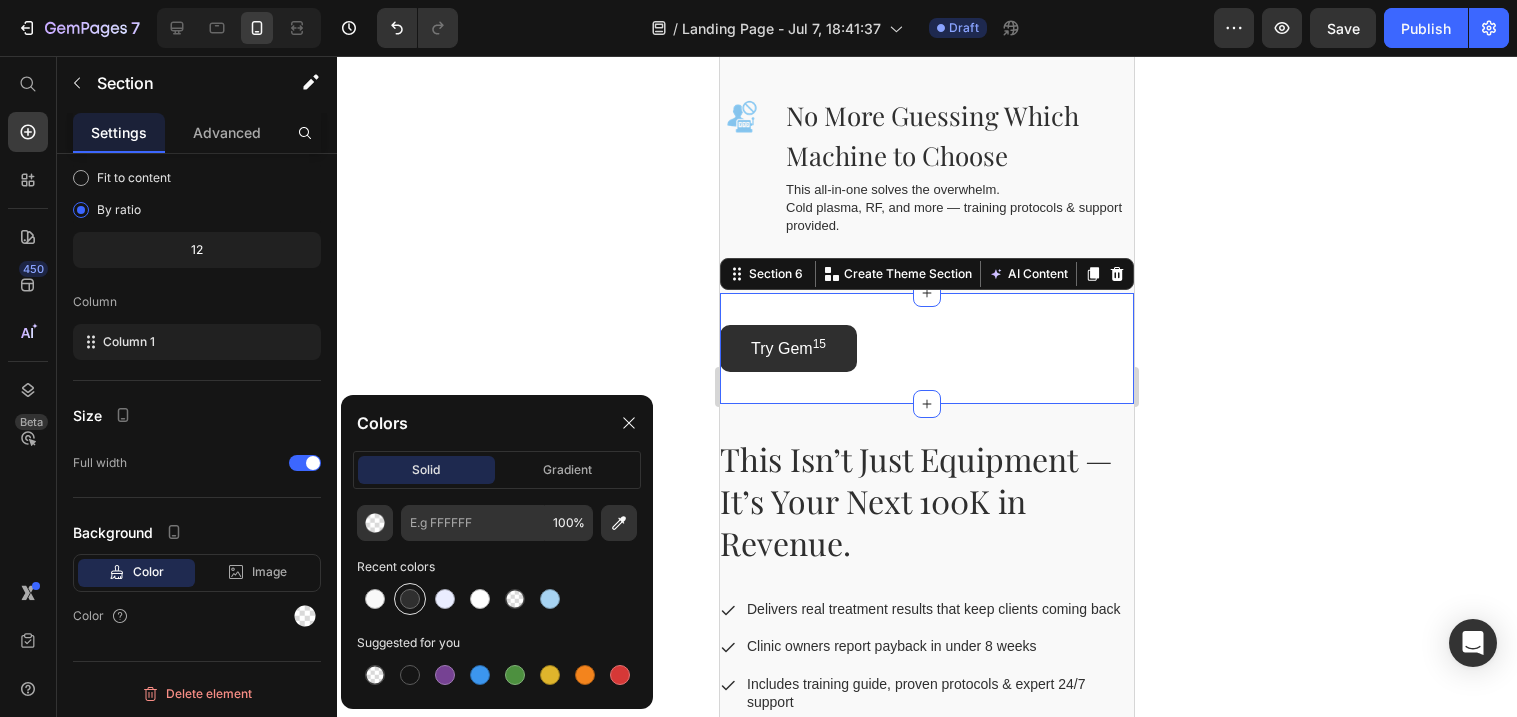 click at bounding box center (410, 599) 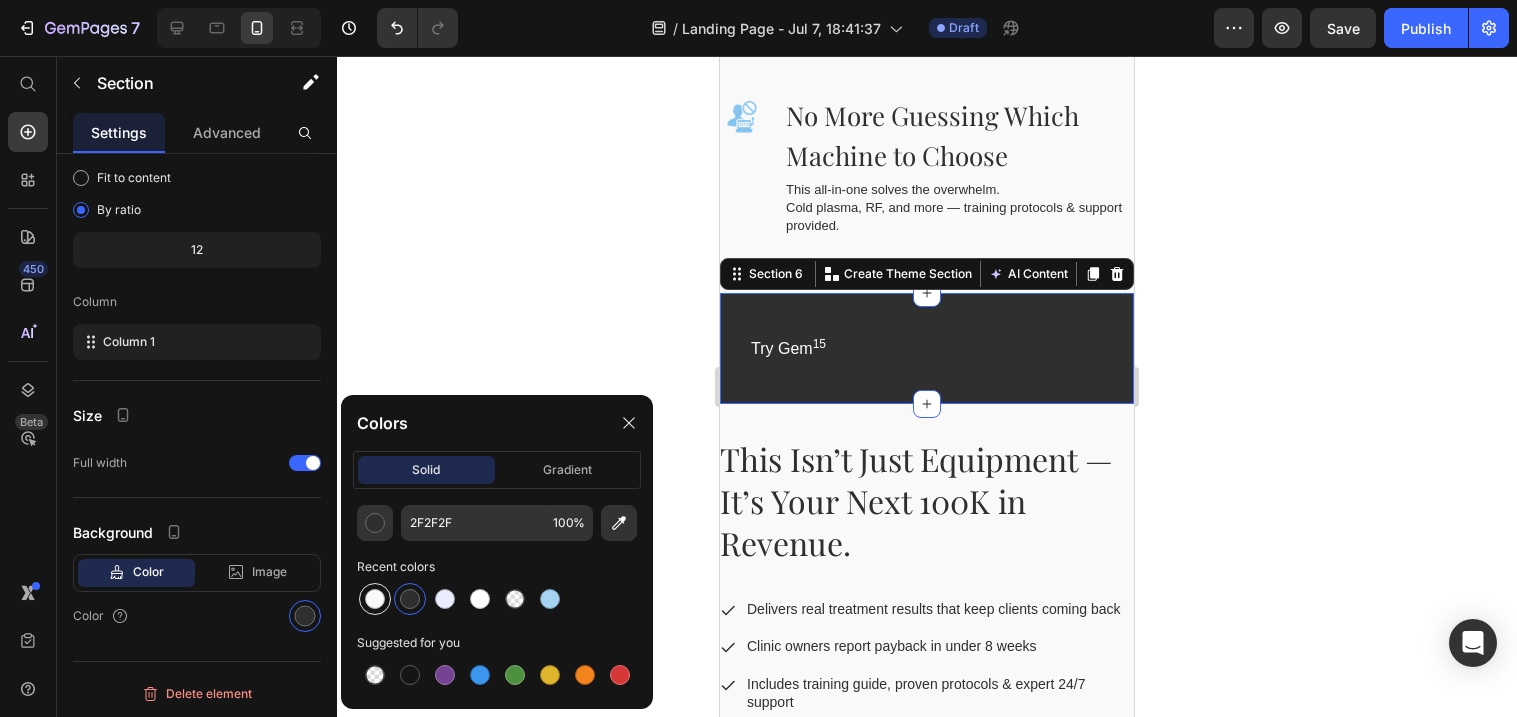 click at bounding box center (375, 599) 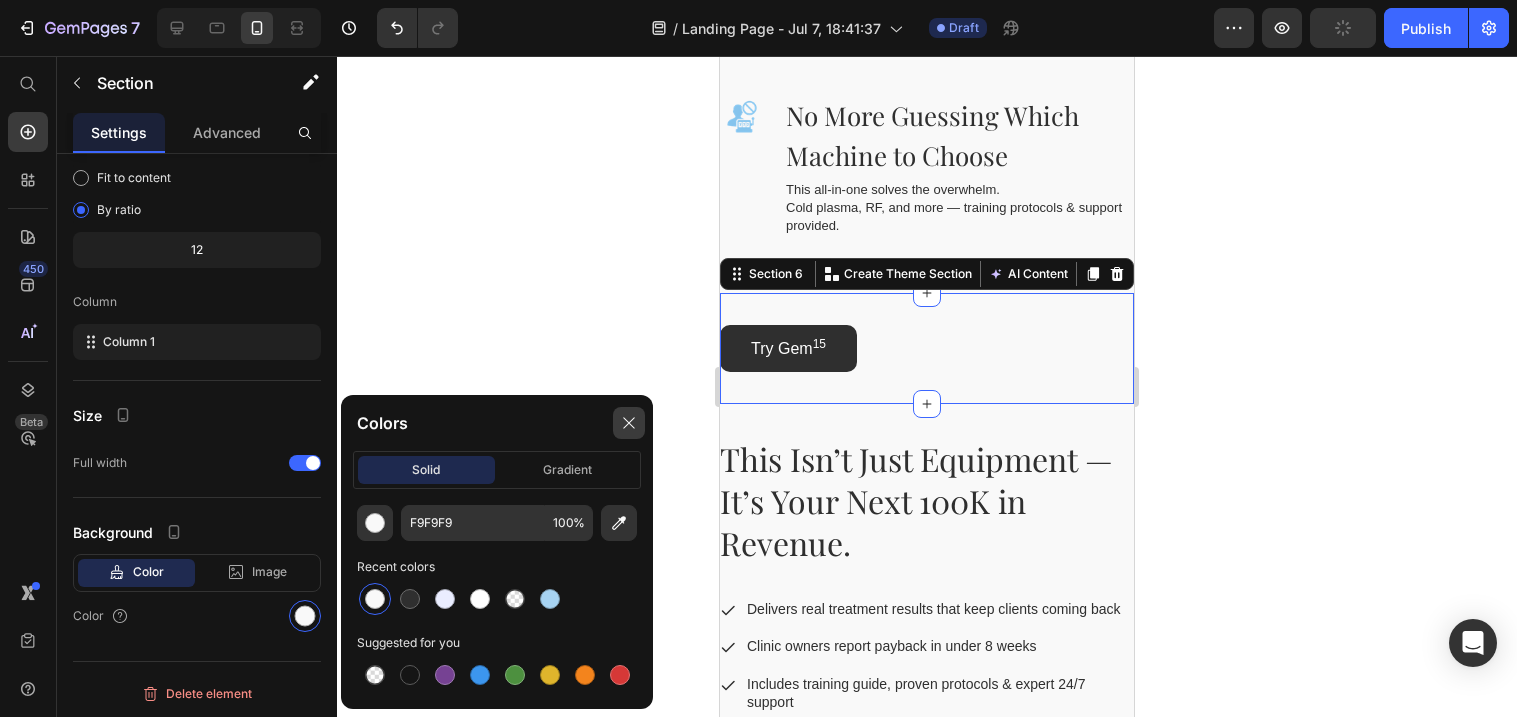 click 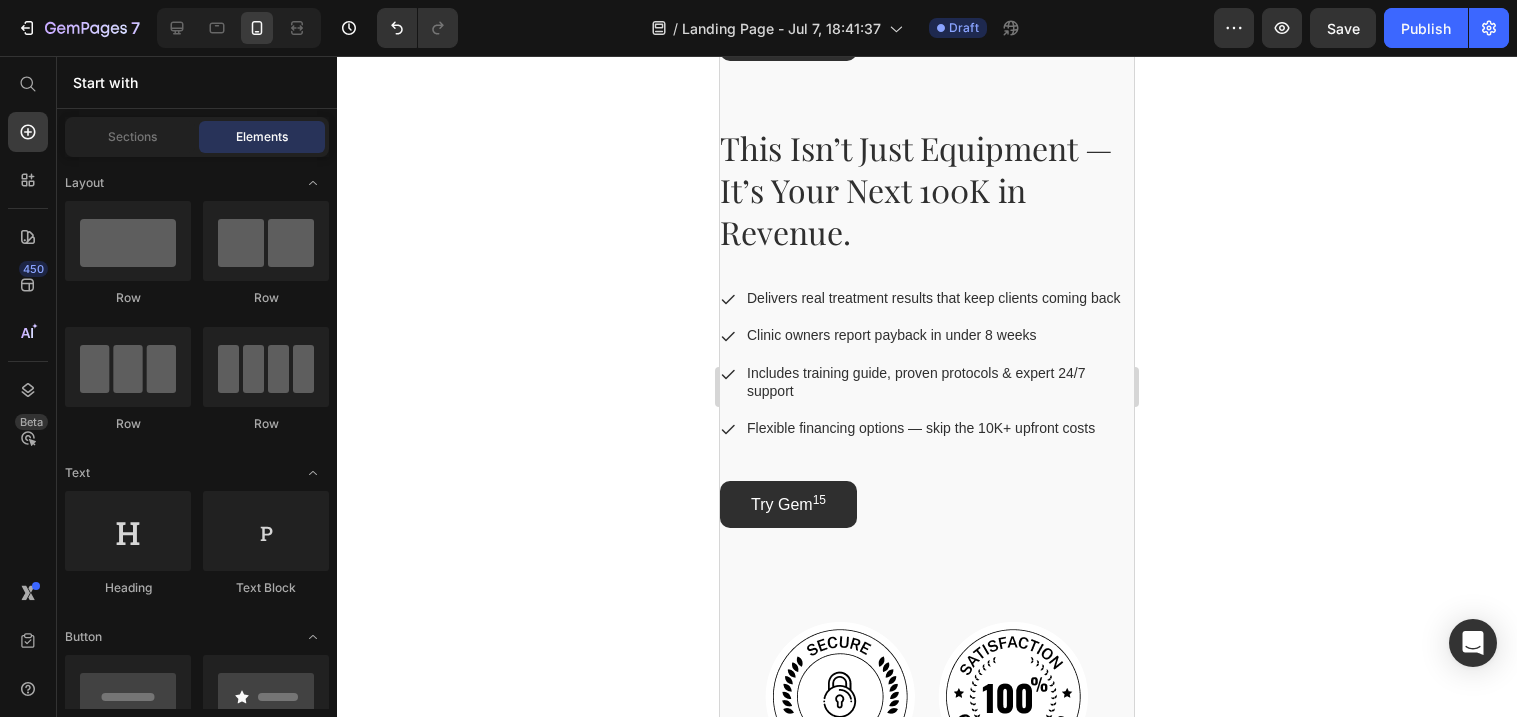 scroll, scrollTop: 2546, scrollLeft: 0, axis: vertical 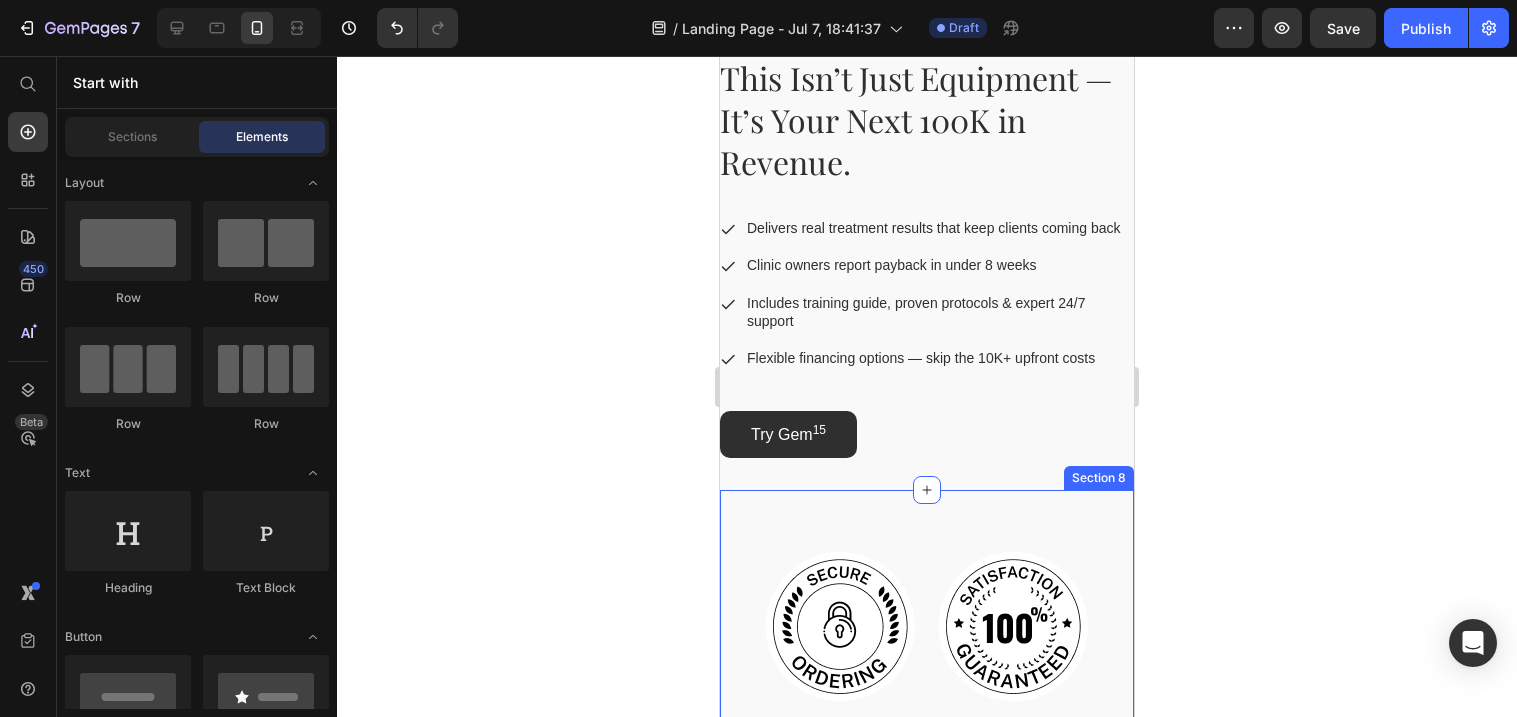 click on "Image Image Image Image Row Section 8" at bounding box center [927, 712] 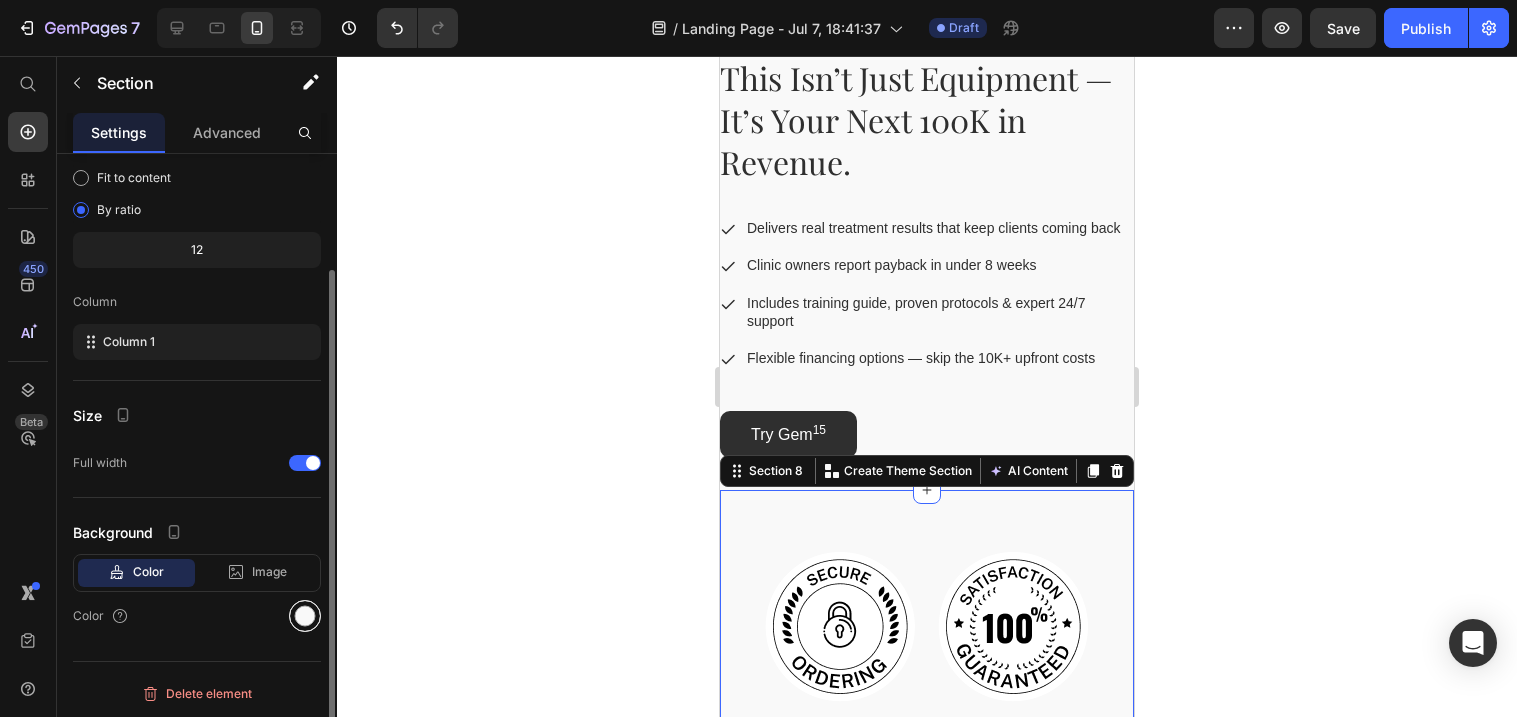 click at bounding box center (305, 616) 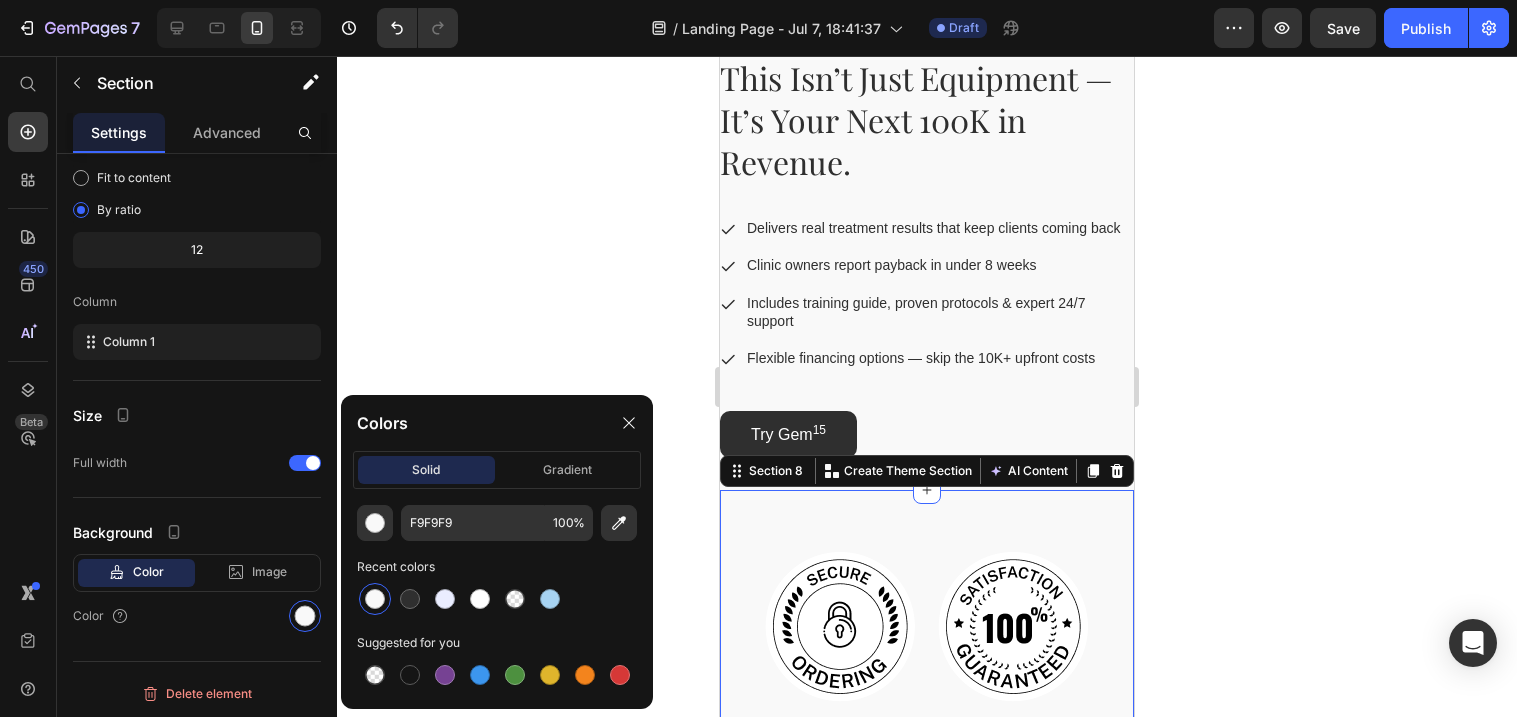 click at bounding box center [375, 599] 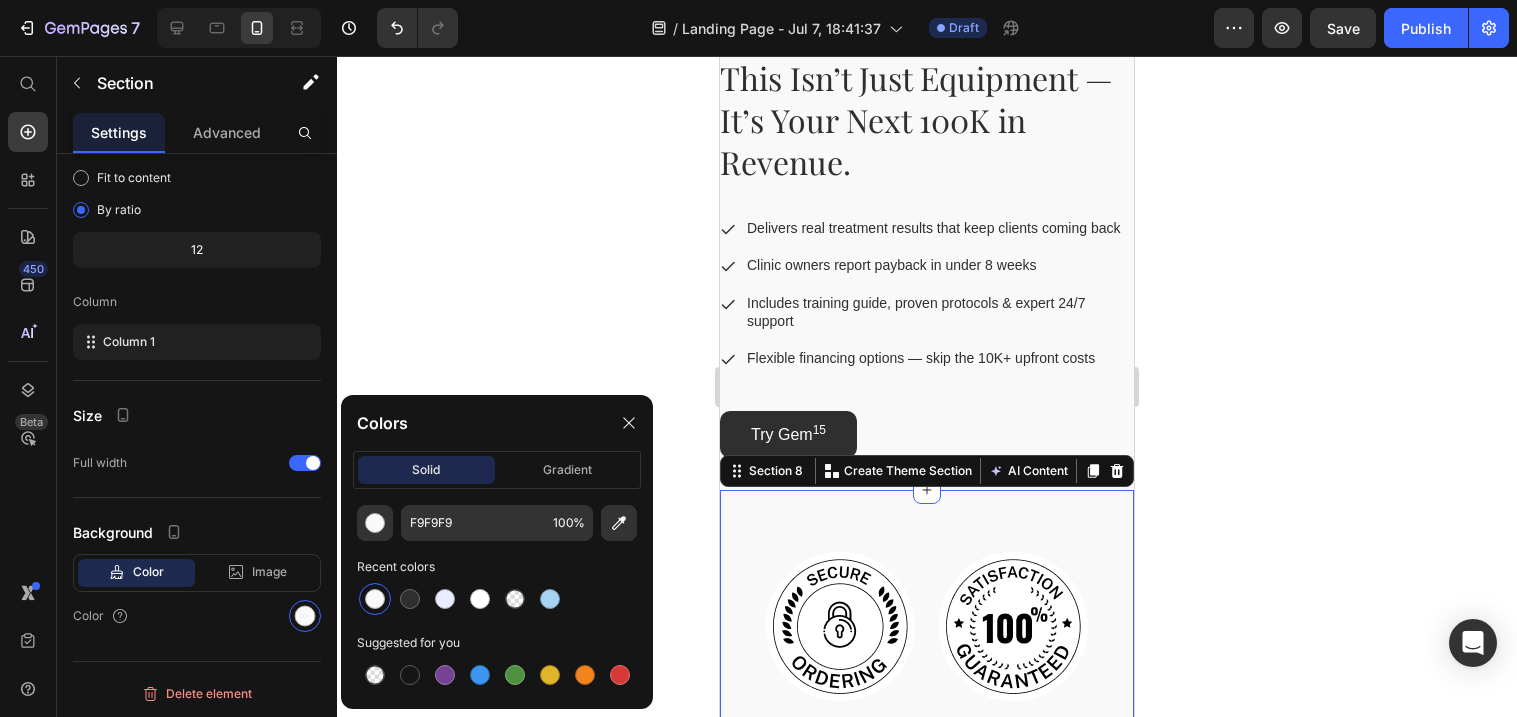 click 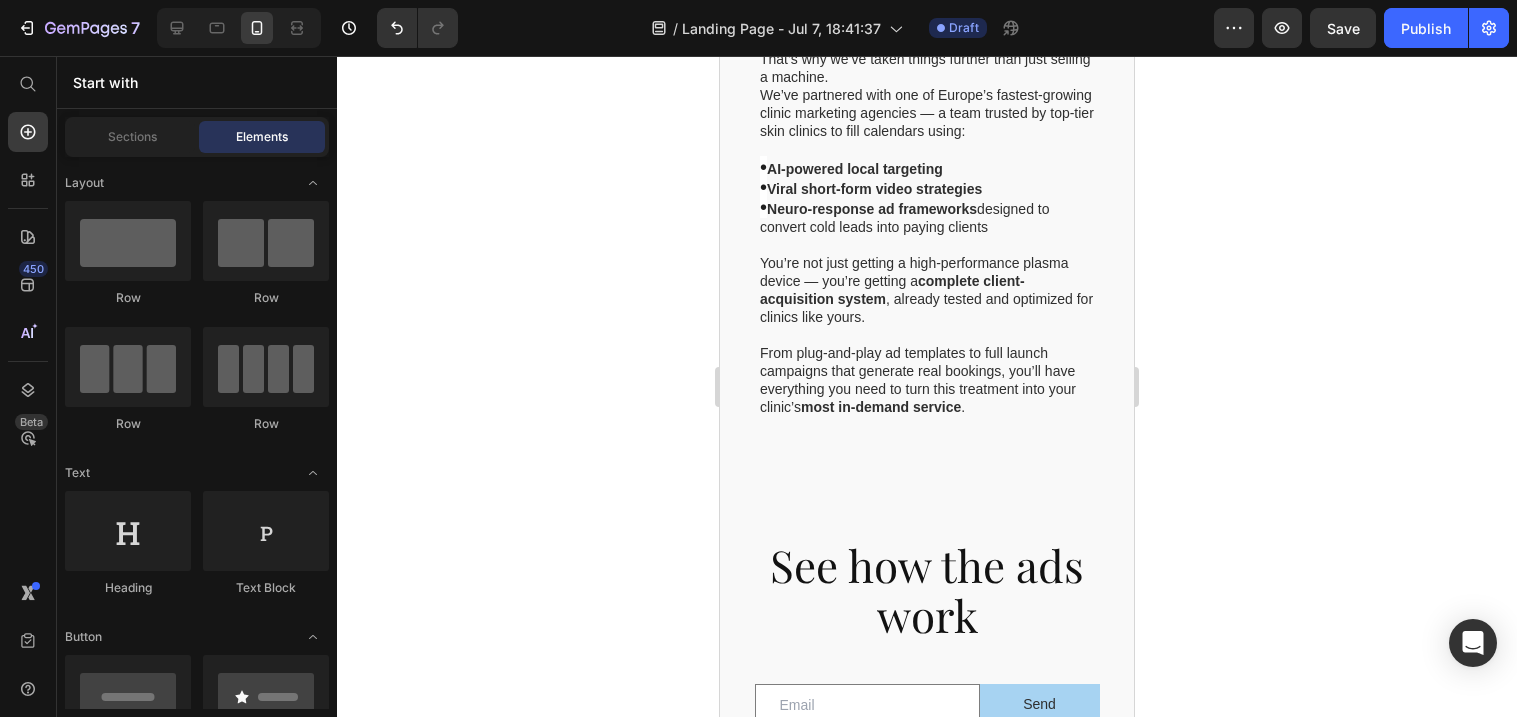 scroll, scrollTop: 3892, scrollLeft: 0, axis: vertical 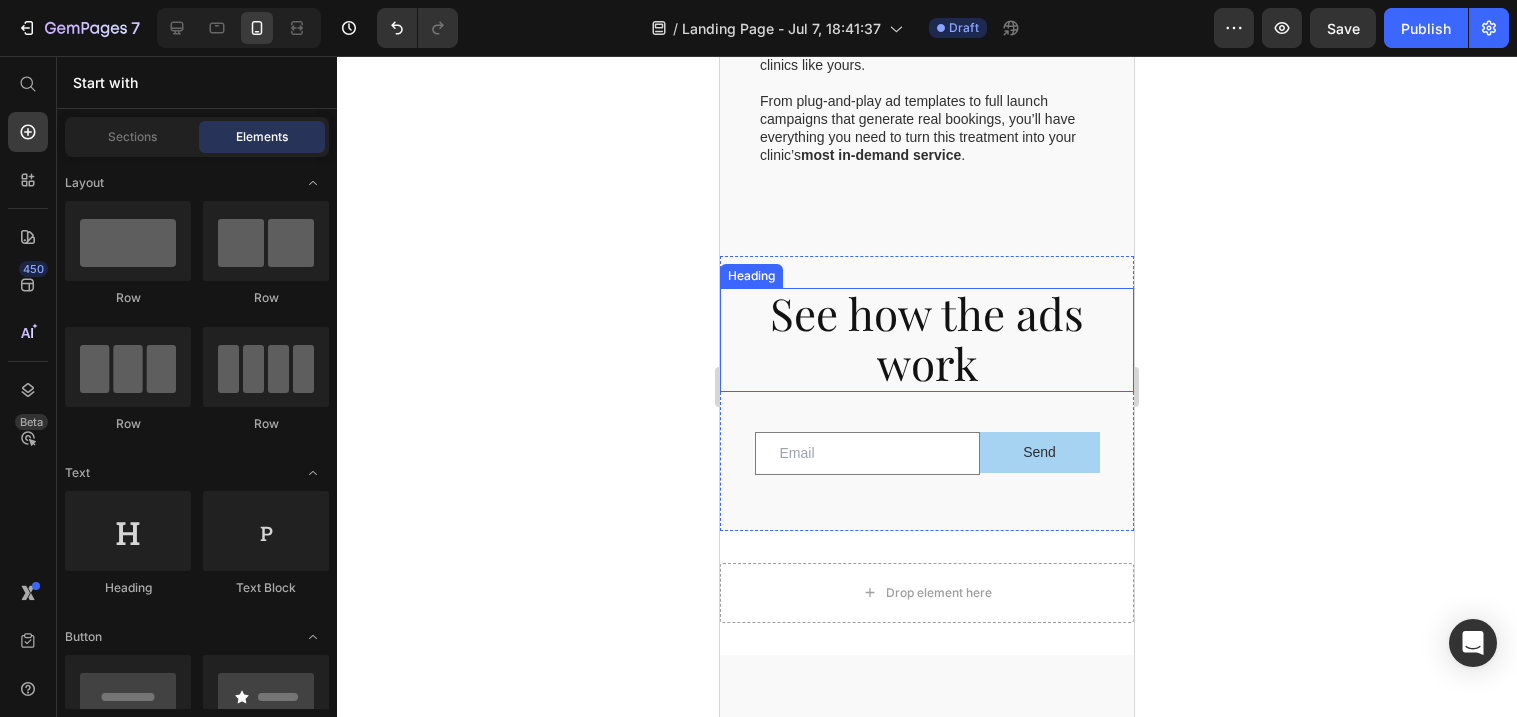 click on "See how the ads work" at bounding box center (927, 337) 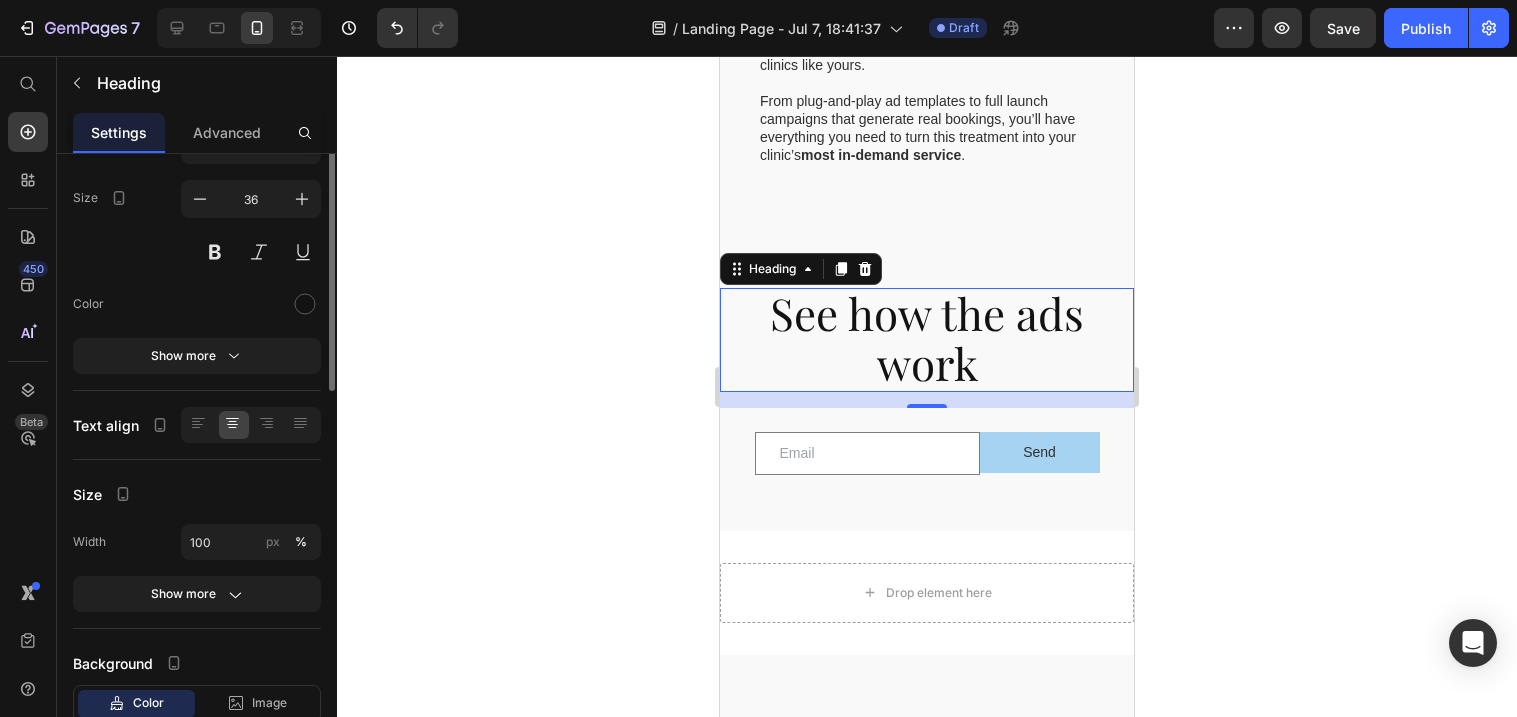 scroll, scrollTop: 0, scrollLeft: 0, axis: both 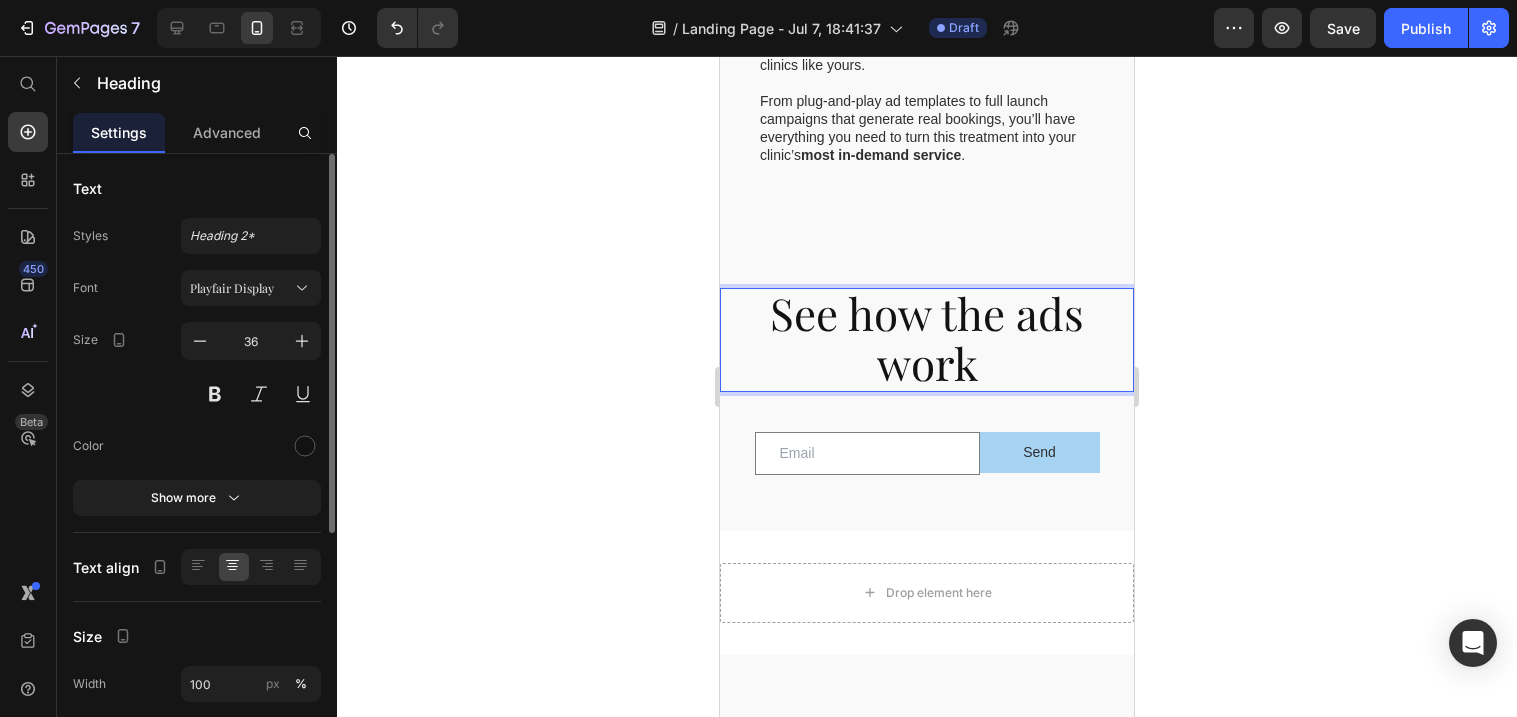 click on "See how the ads work" at bounding box center (927, 337) 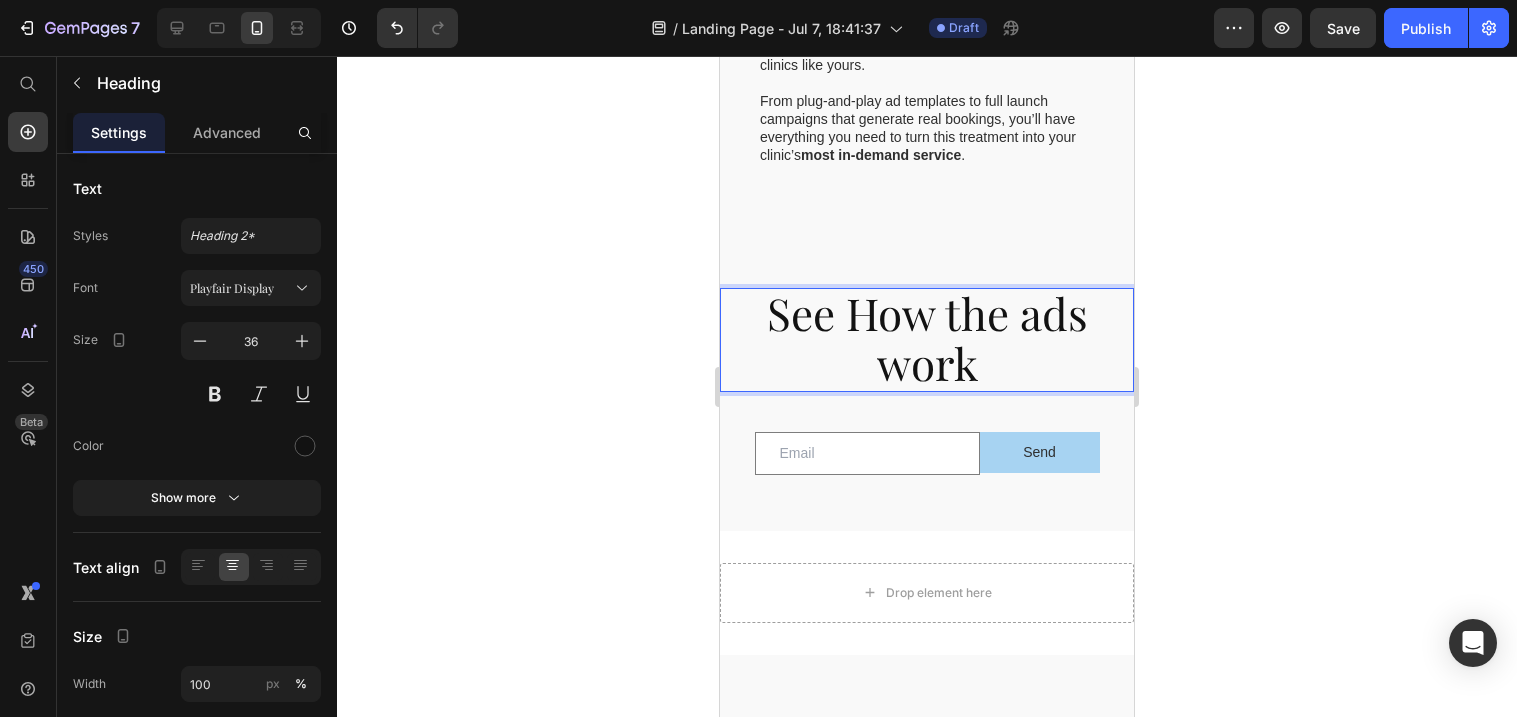 click on "See How the ads work" at bounding box center [927, 337] 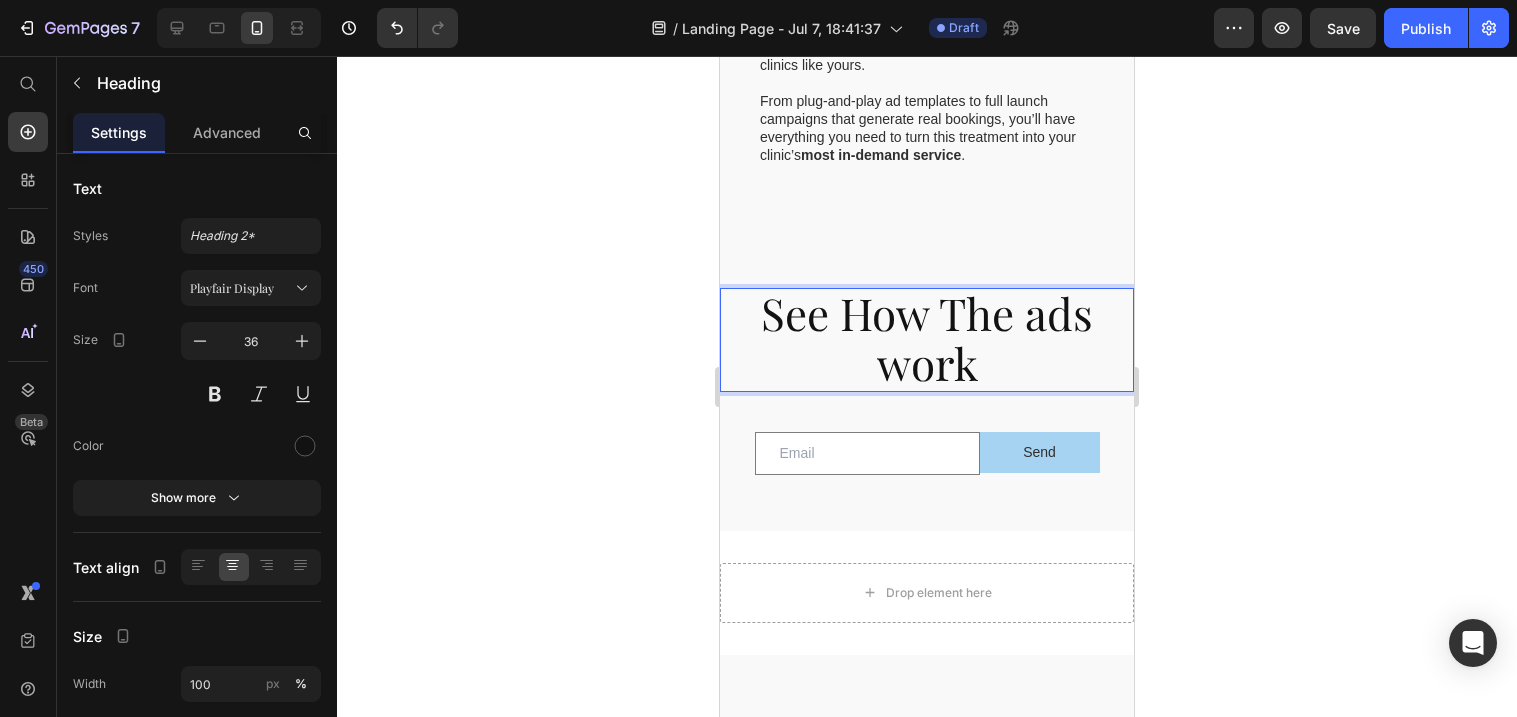 click on "See How The ads work" at bounding box center (927, 337) 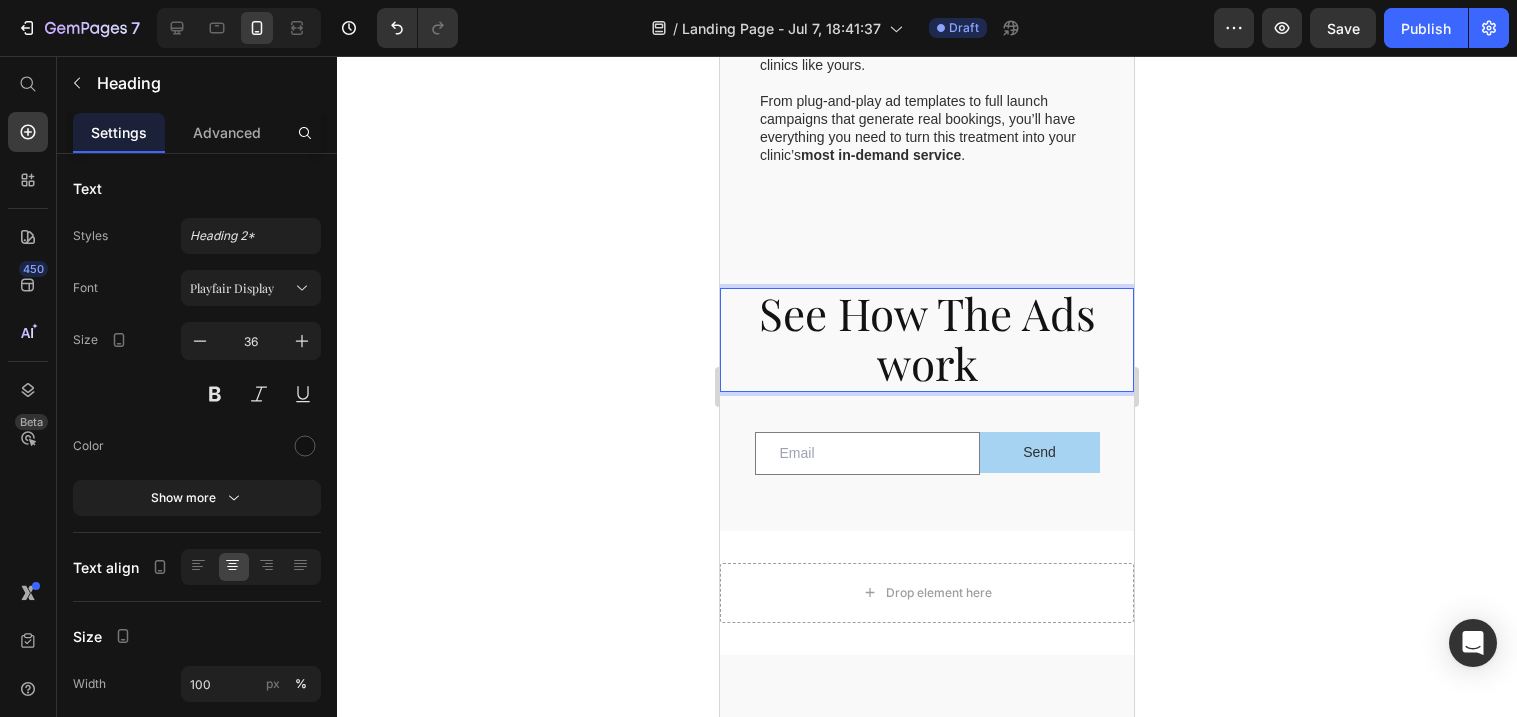 click on "See How The Ads work" at bounding box center (927, 337) 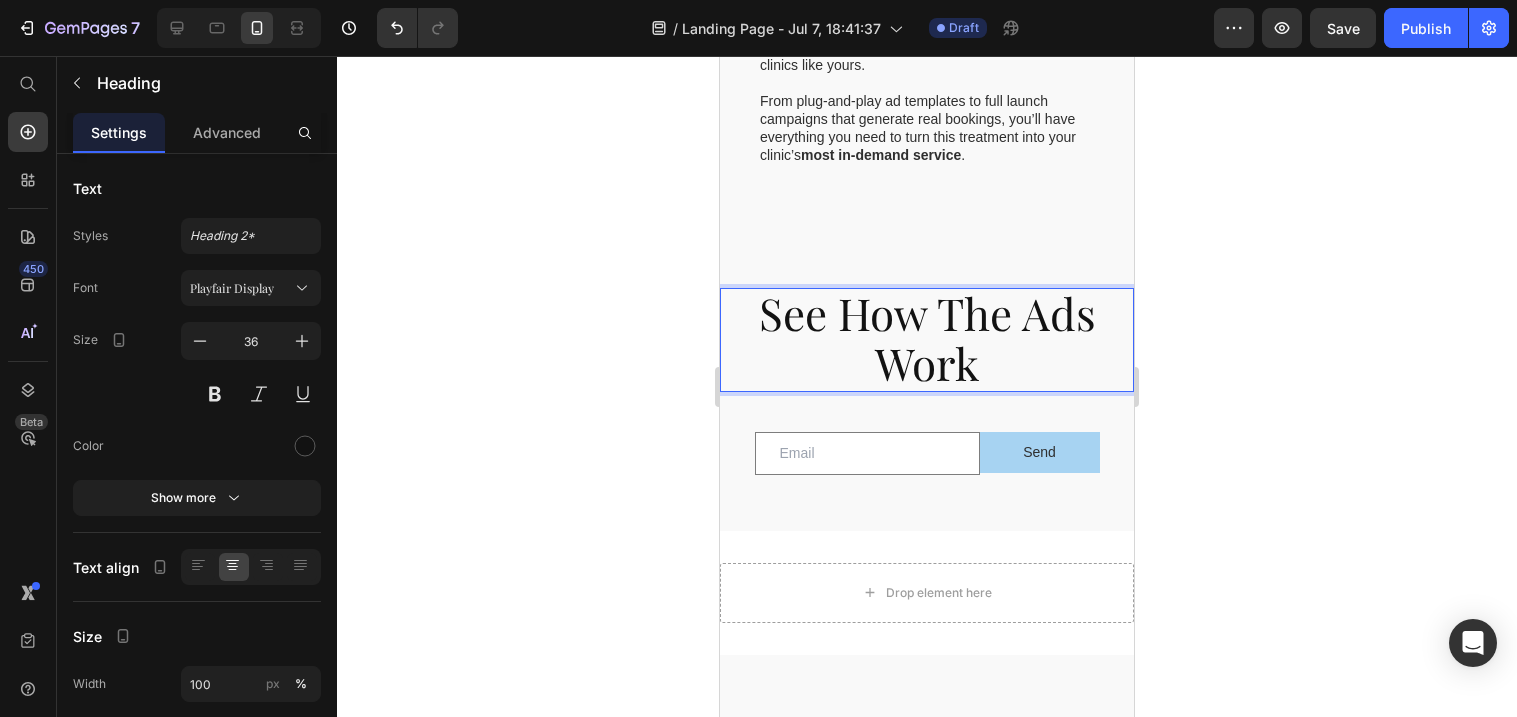 click 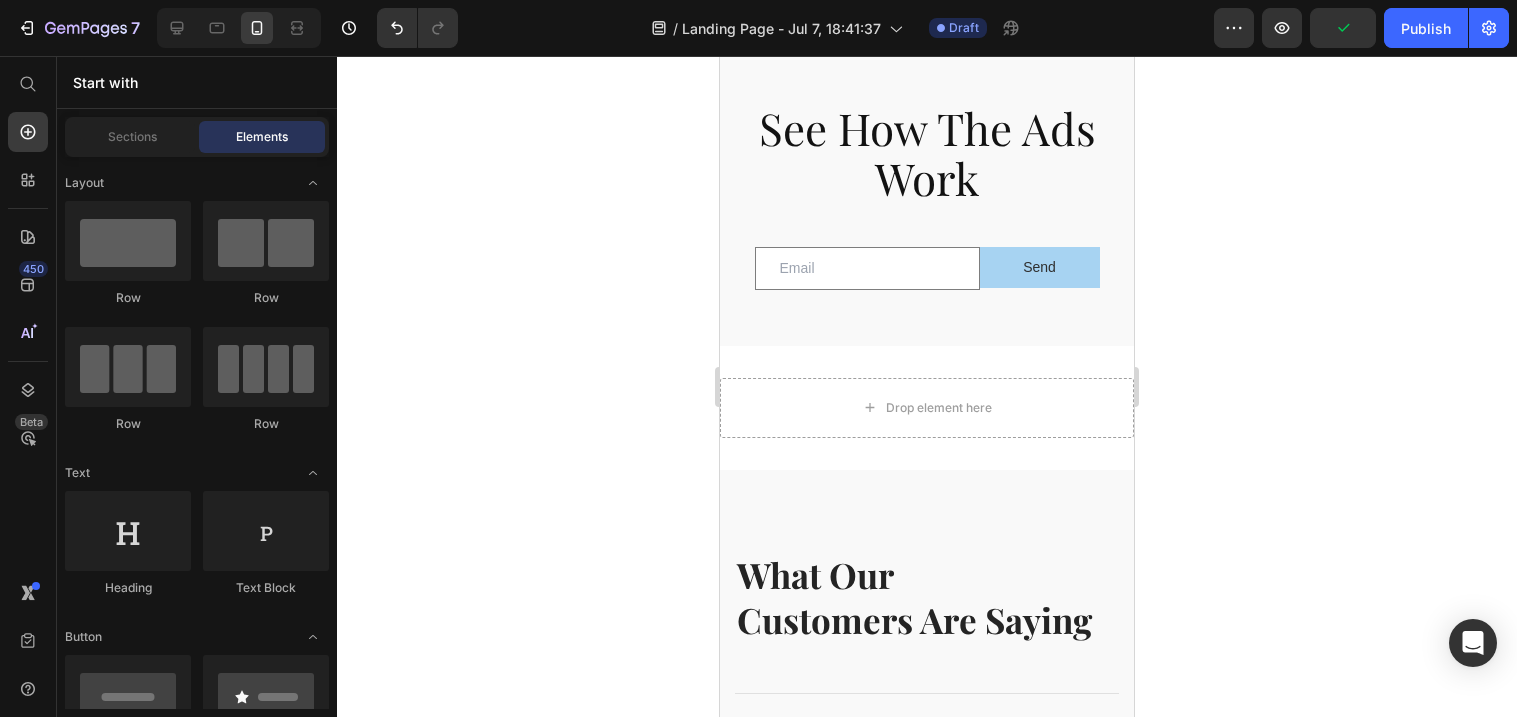 scroll, scrollTop: 4063, scrollLeft: 0, axis: vertical 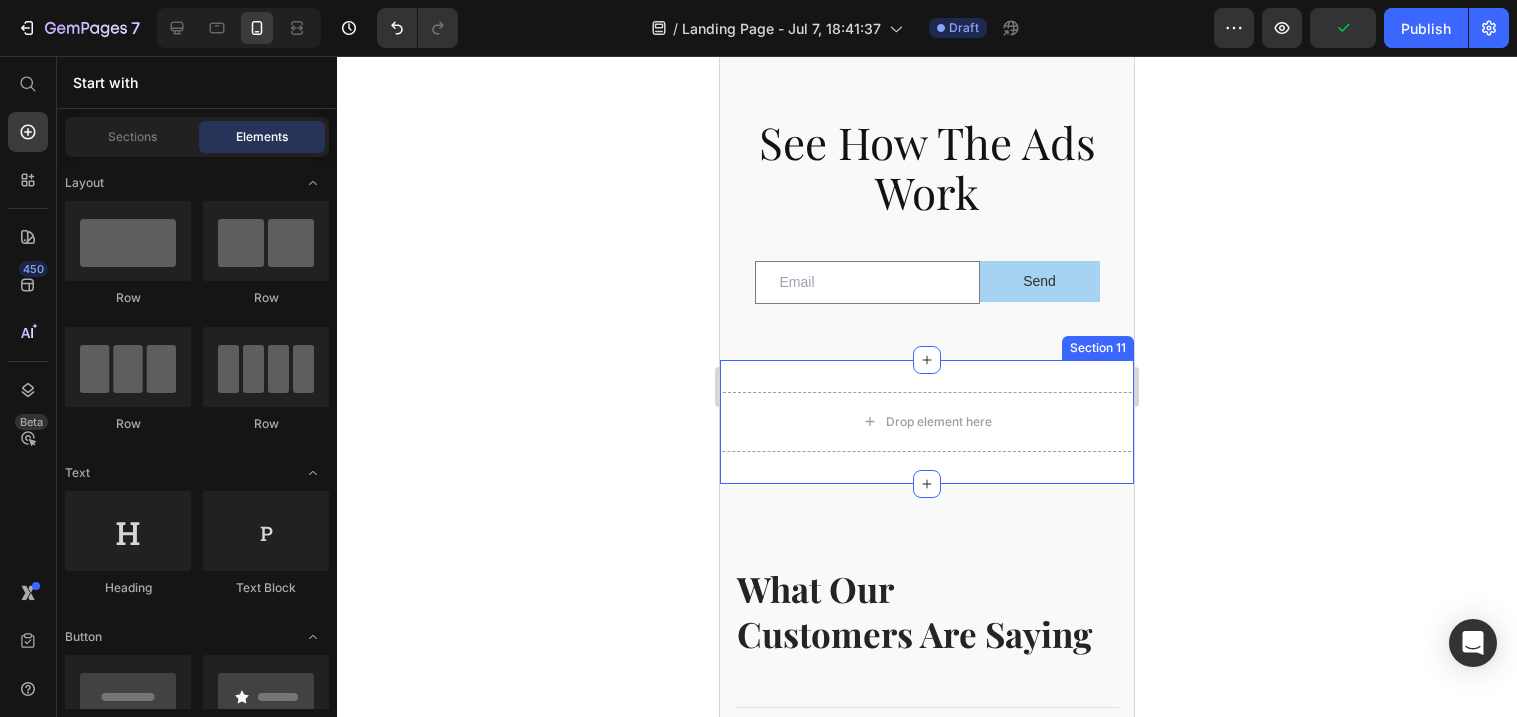 click on "Drop element here Section 11" at bounding box center [927, 422] 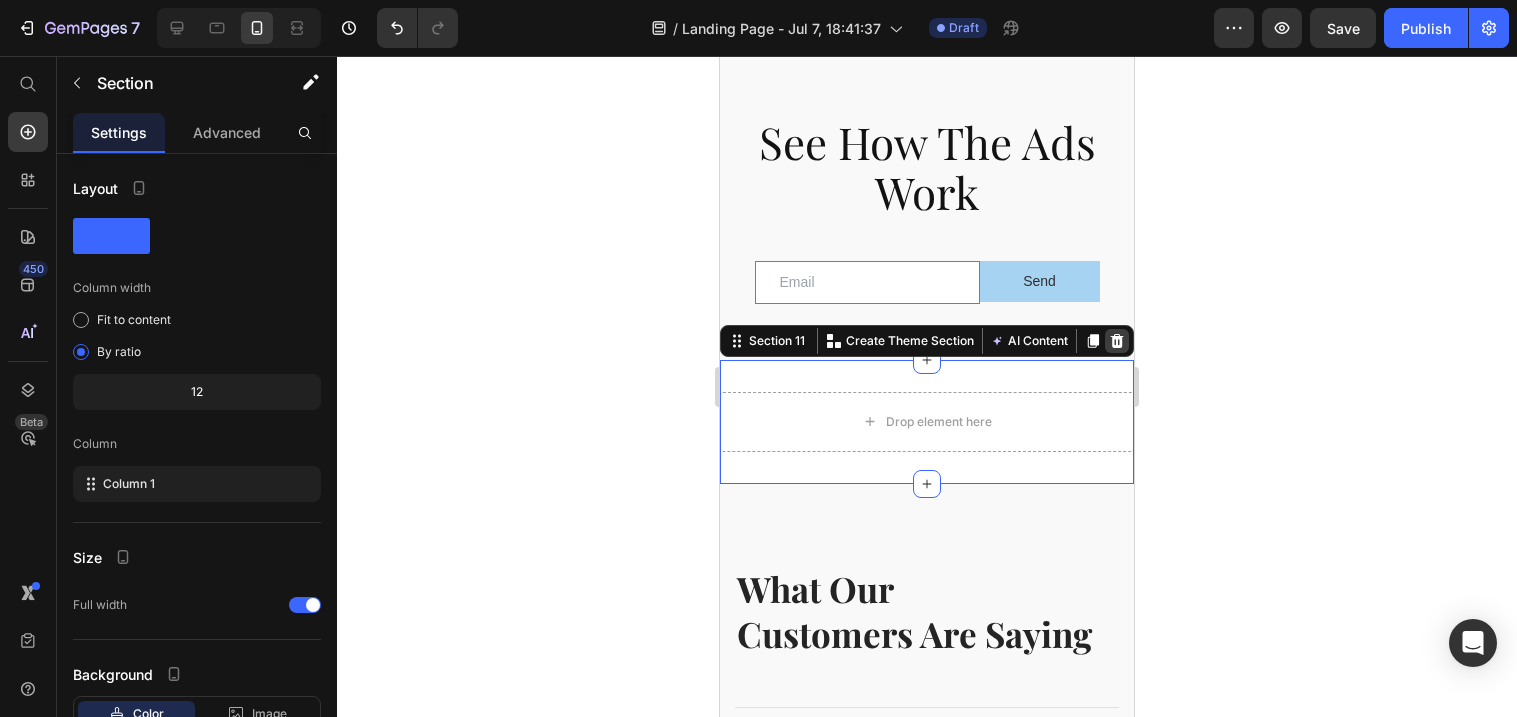 click 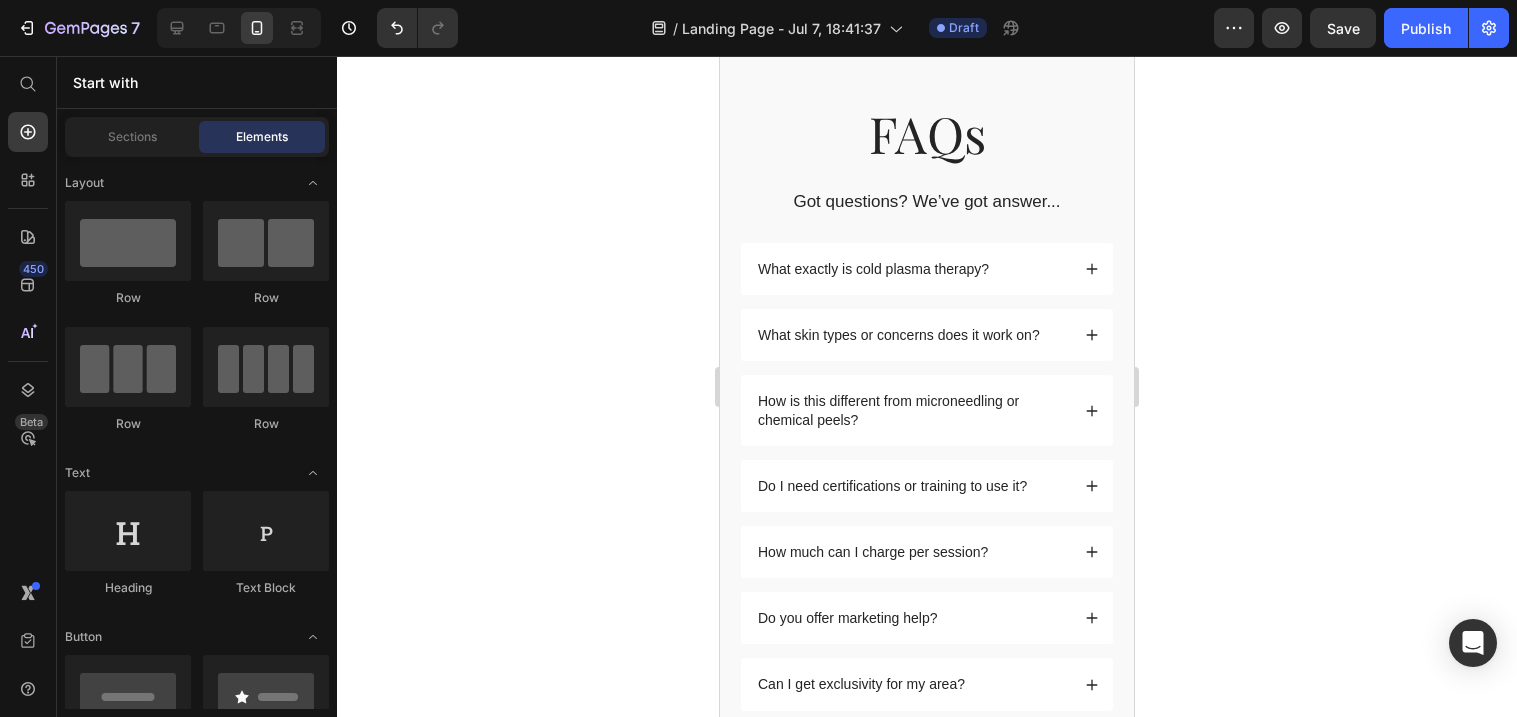 scroll, scrollTop: 5062, scrollLeft: 0, axis: vertical 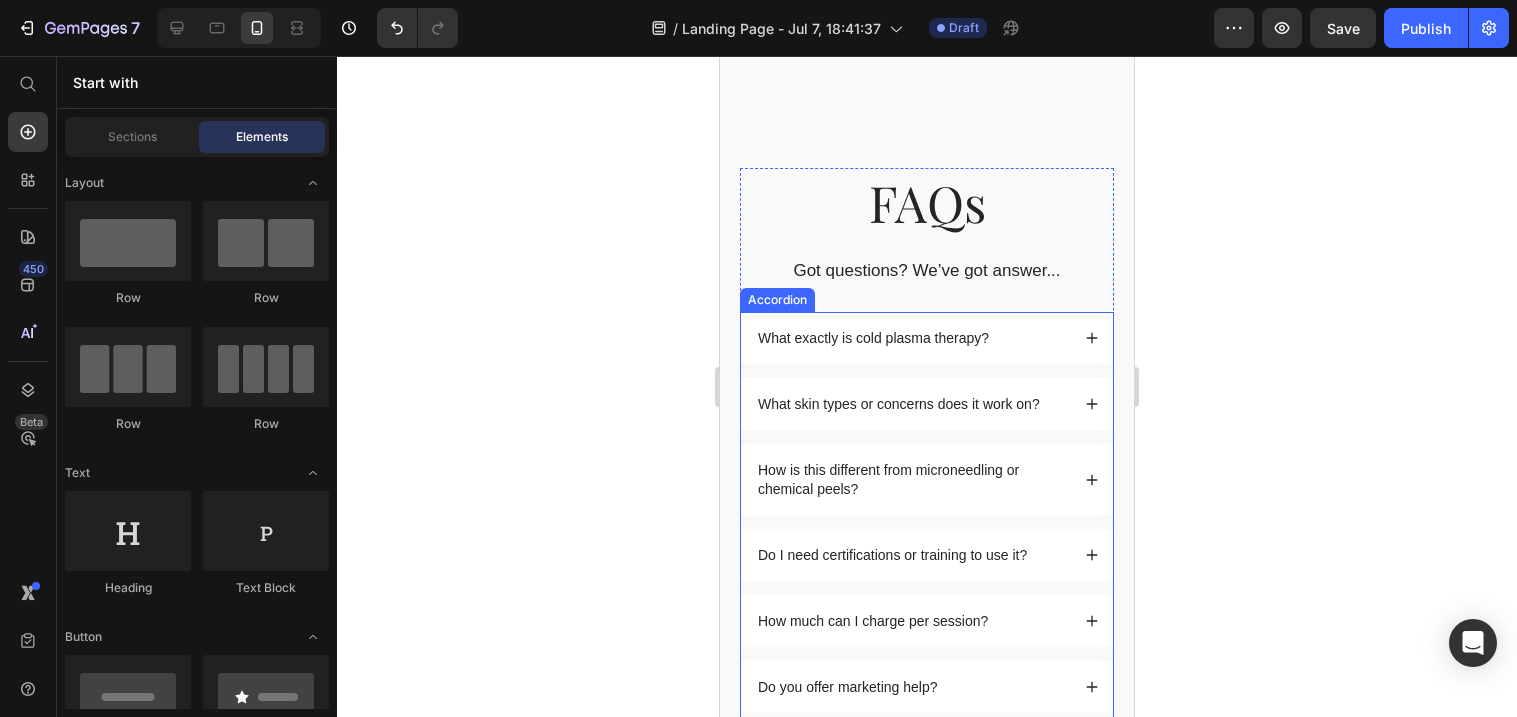 click on "What exactly is cold plasma therapy?" at bounding box center (927, 338) 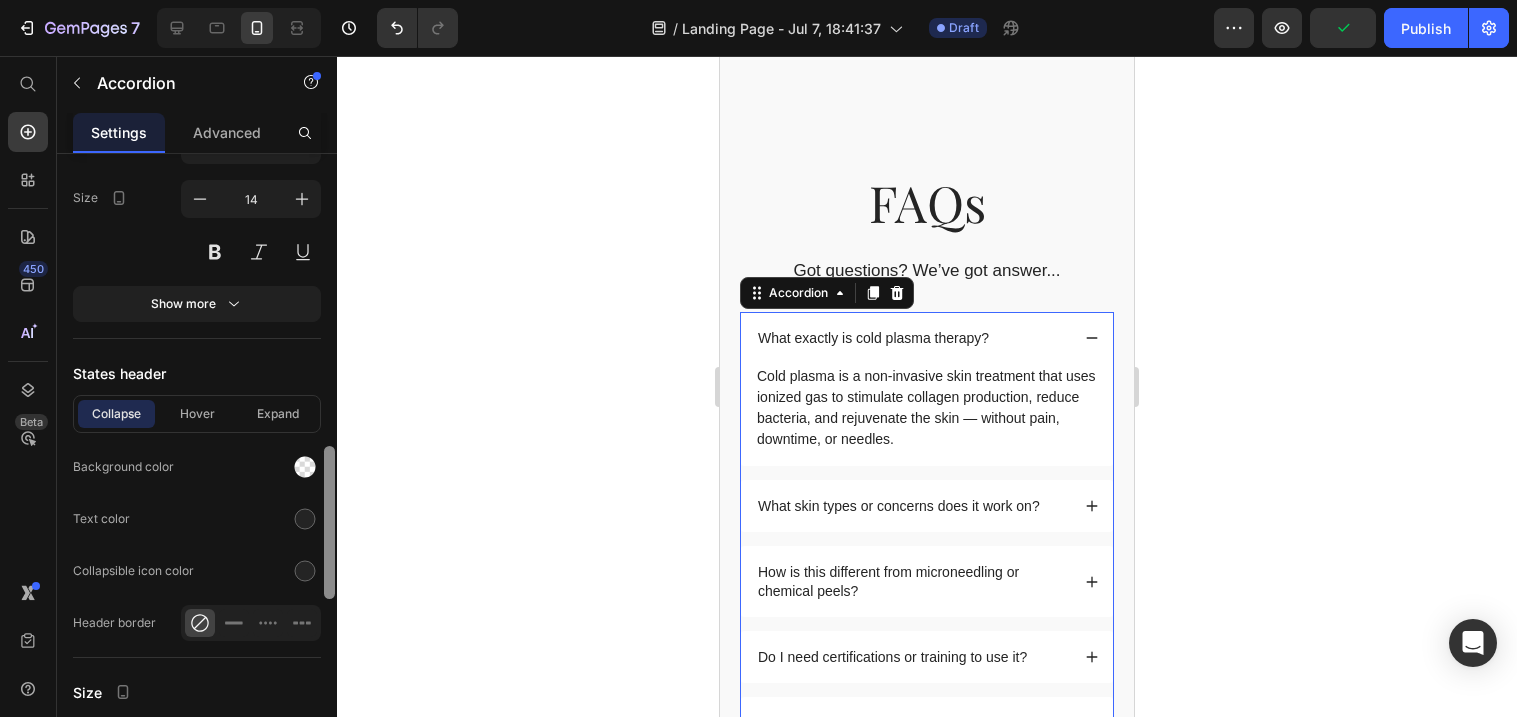 scroll, scrollTop: 1207, scrollLeft: 0, axis: vertical 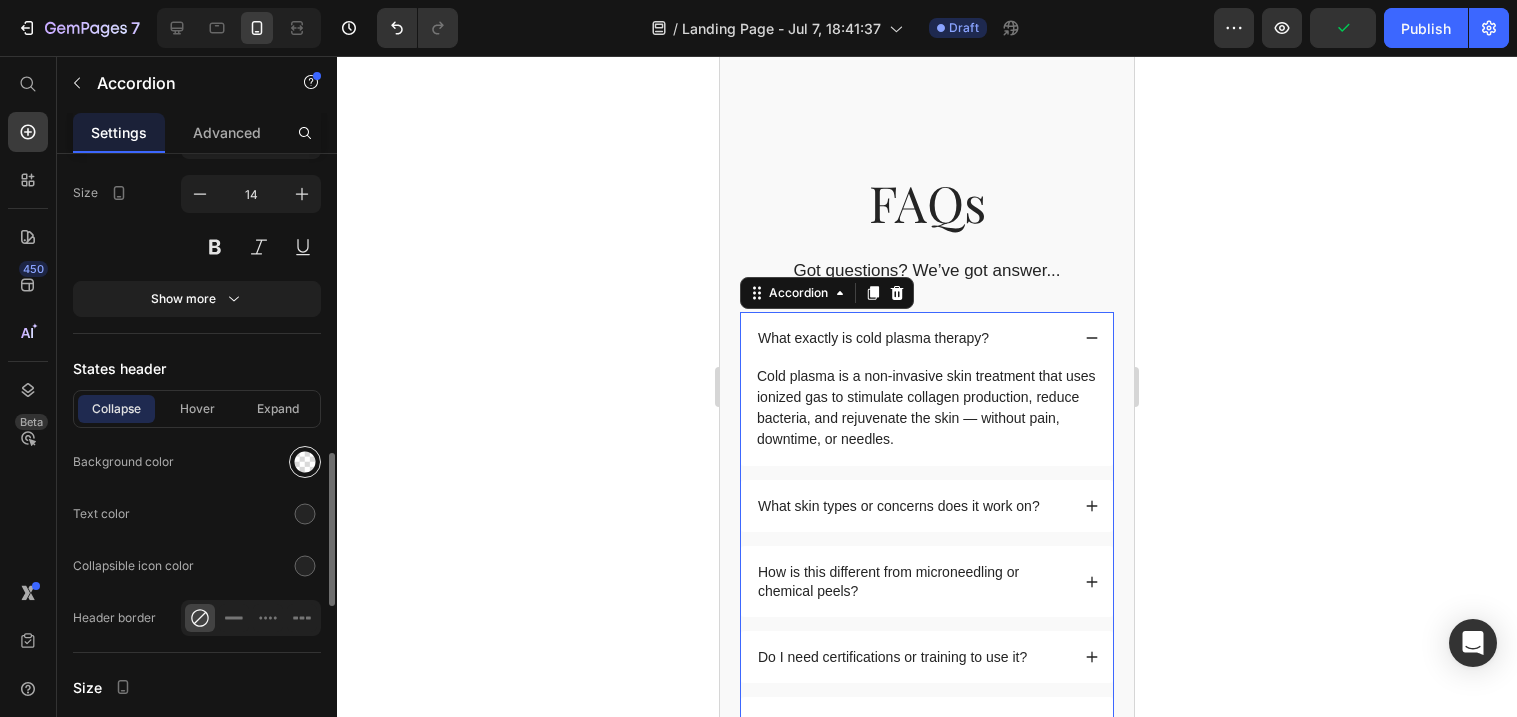 click at bounding box center (305, 462) 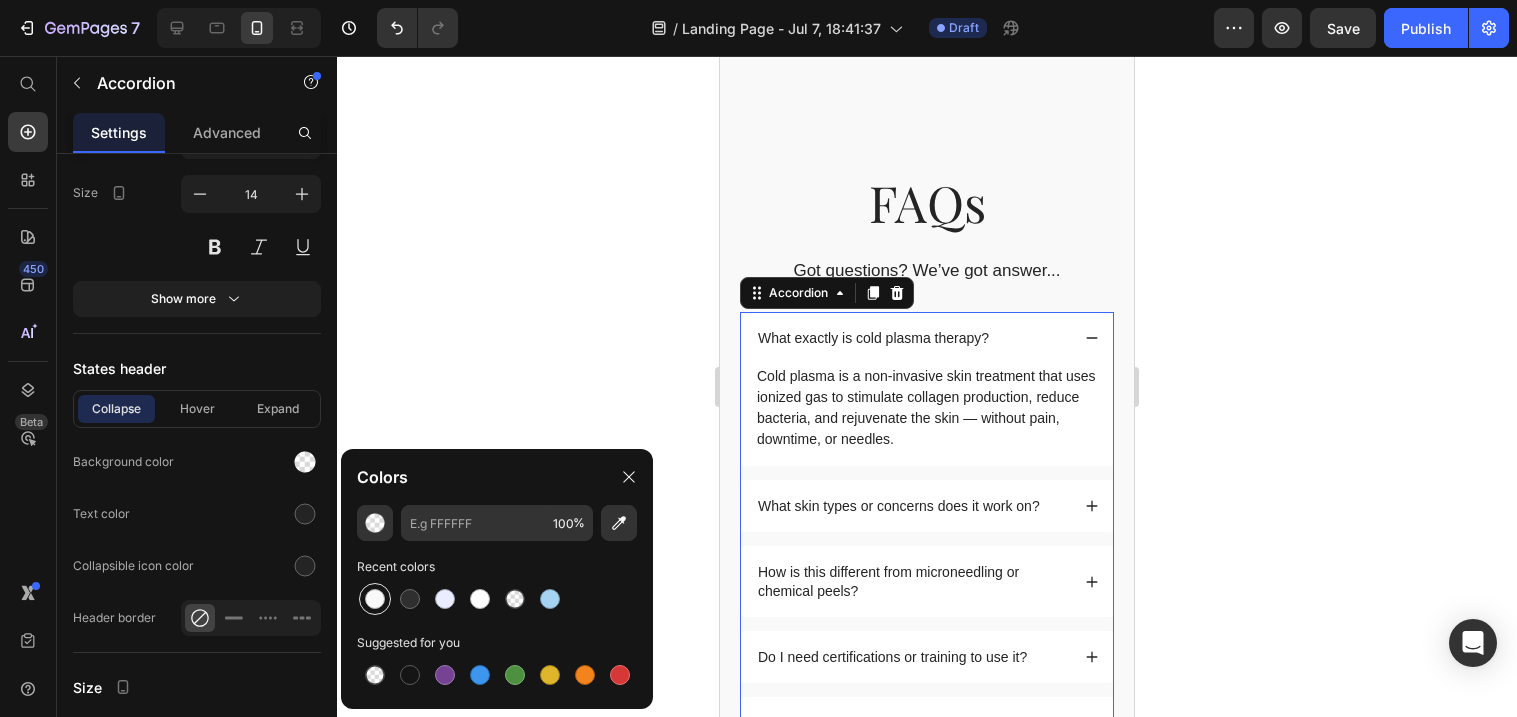 click at bounding box center (375, 599) 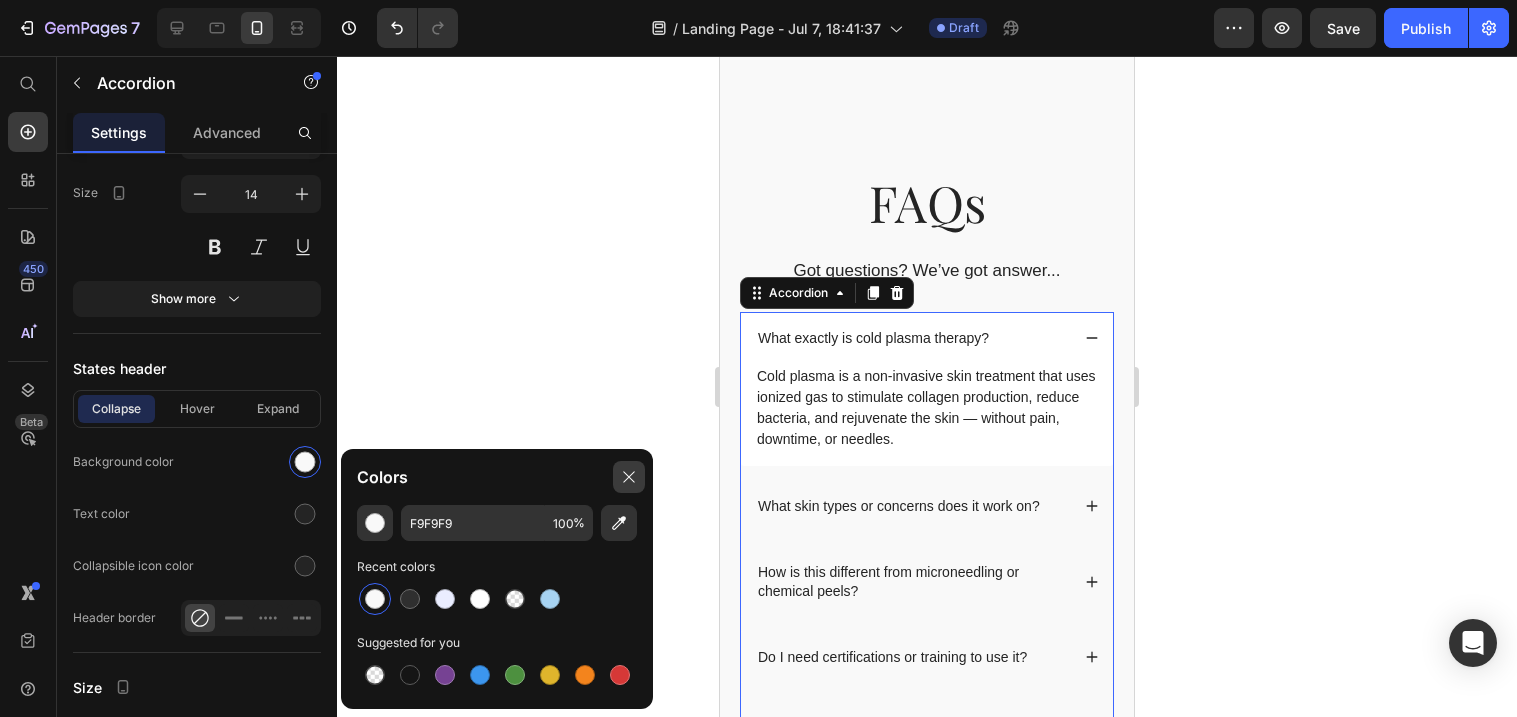 click 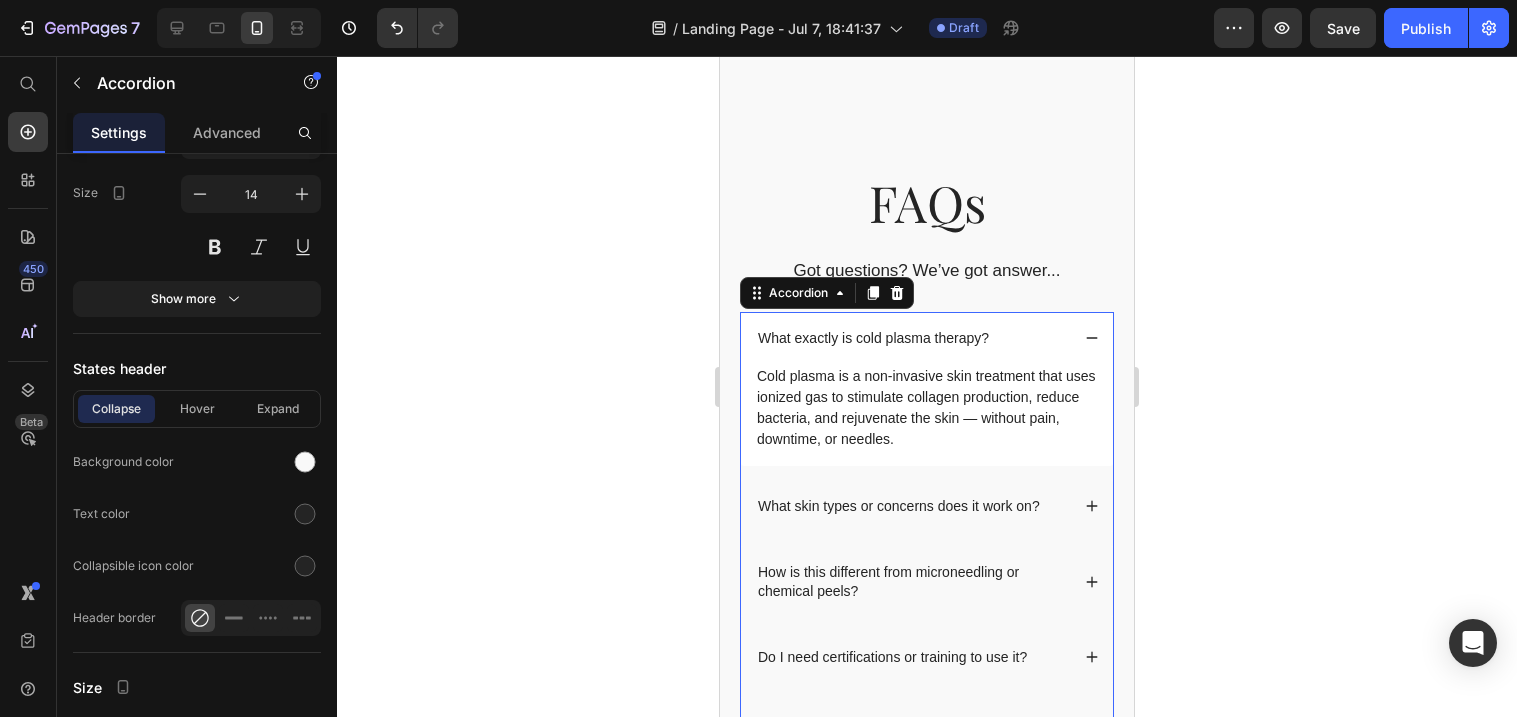 click 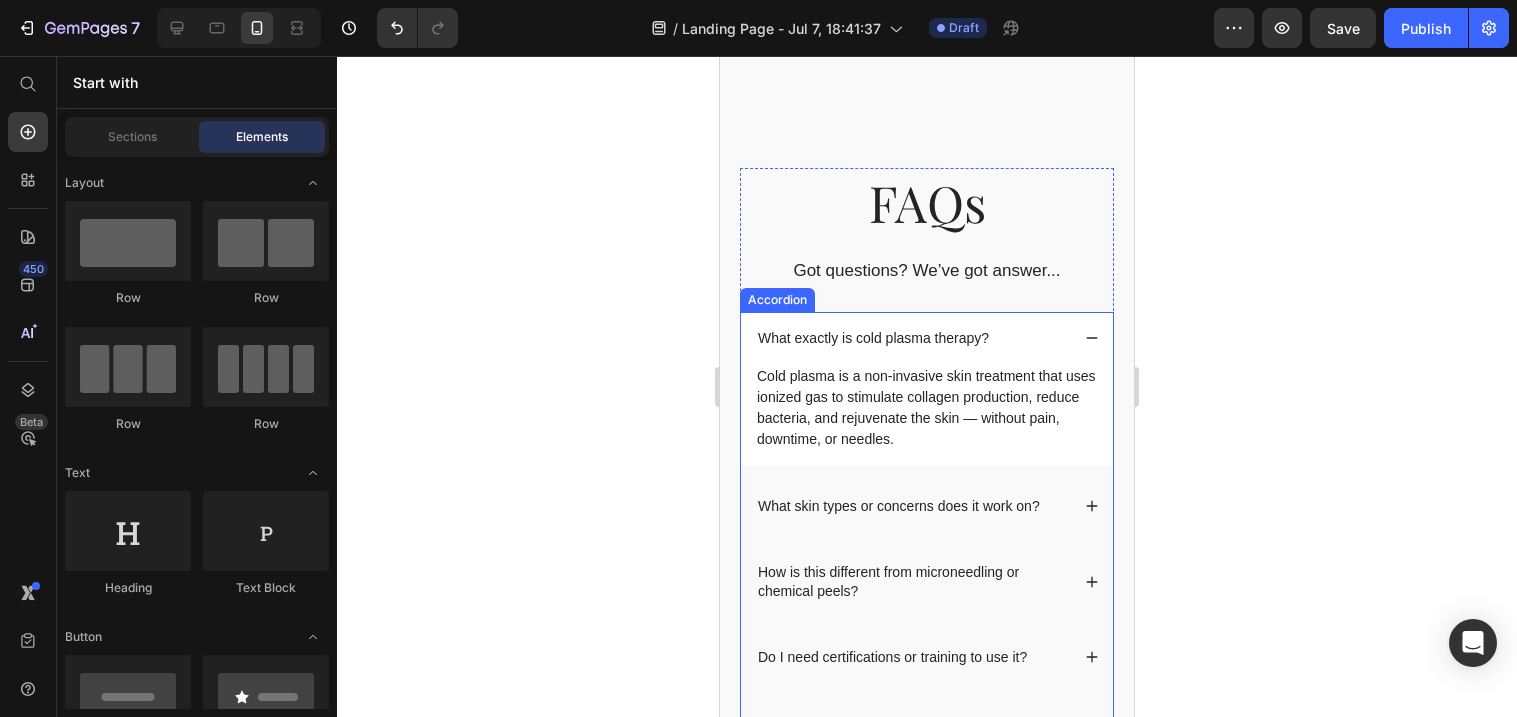click 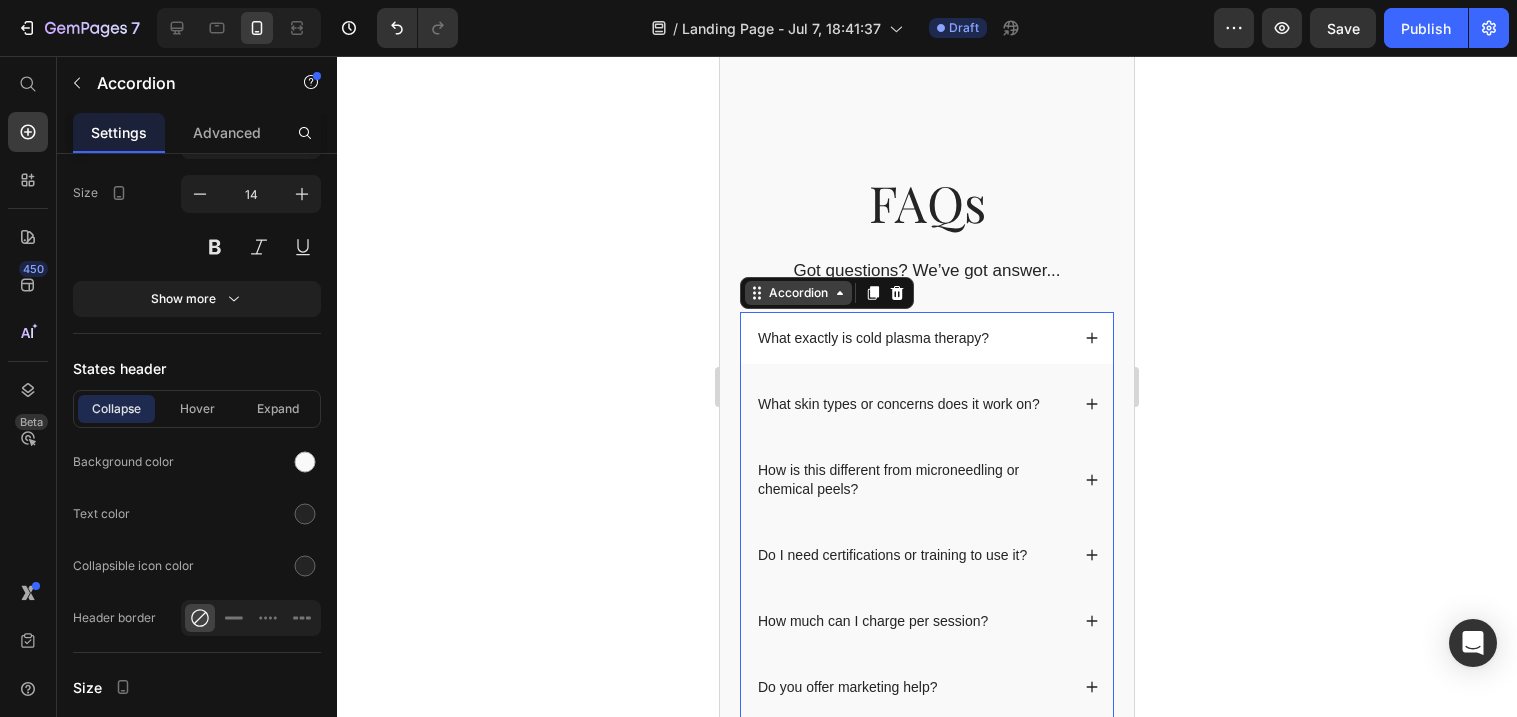 click on "Accordion" at bounding box center [798, 293] 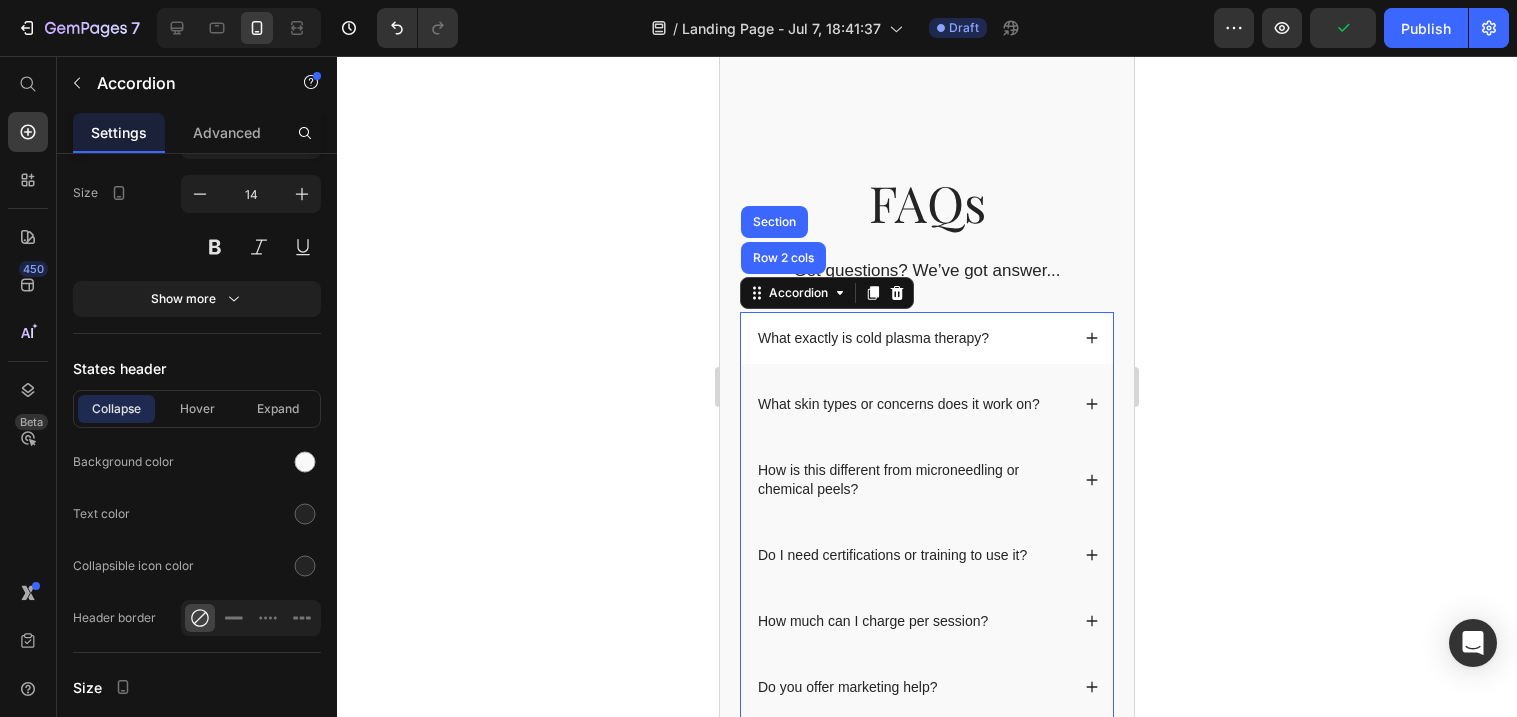 click on "What exactly is cold plasma therapy?" at bounding box center (927, 338) 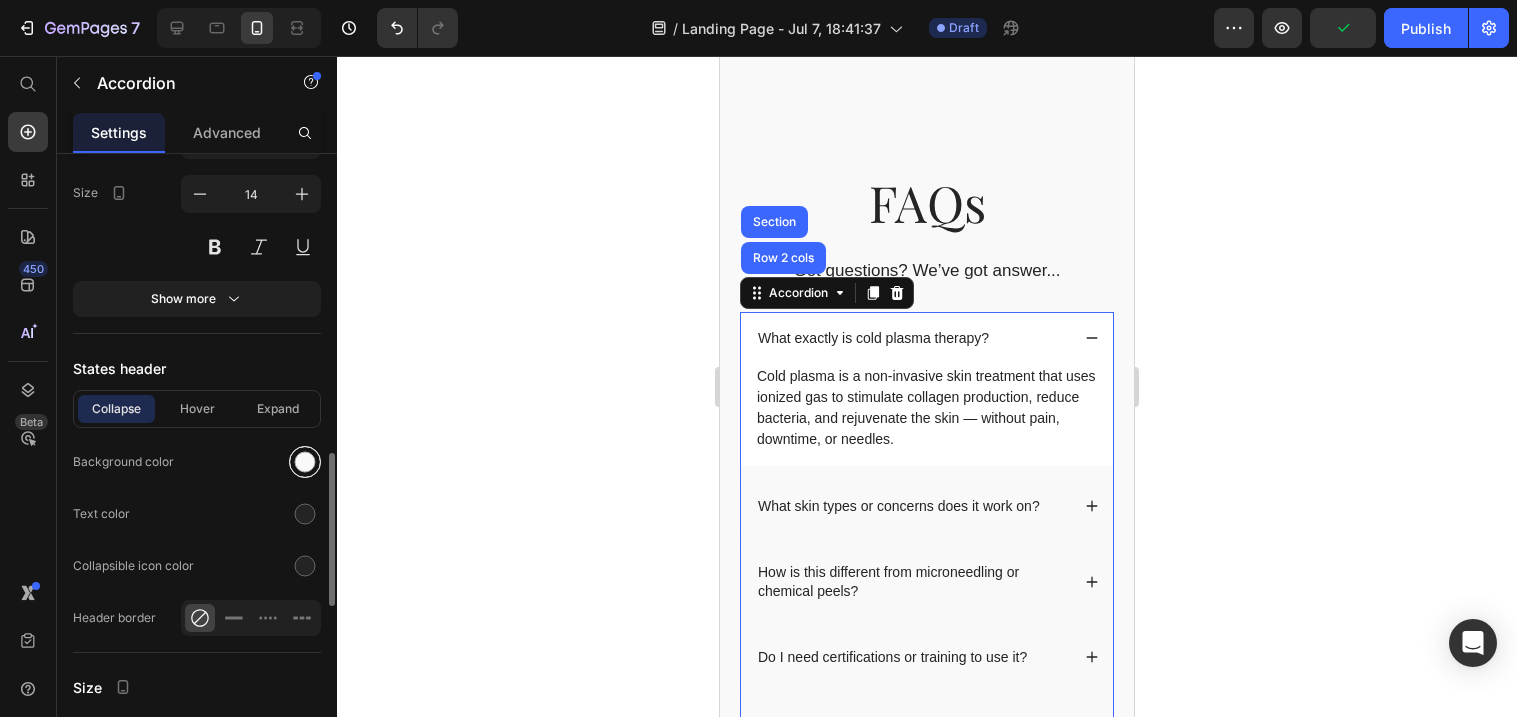 click at bounding box center (305, 462) 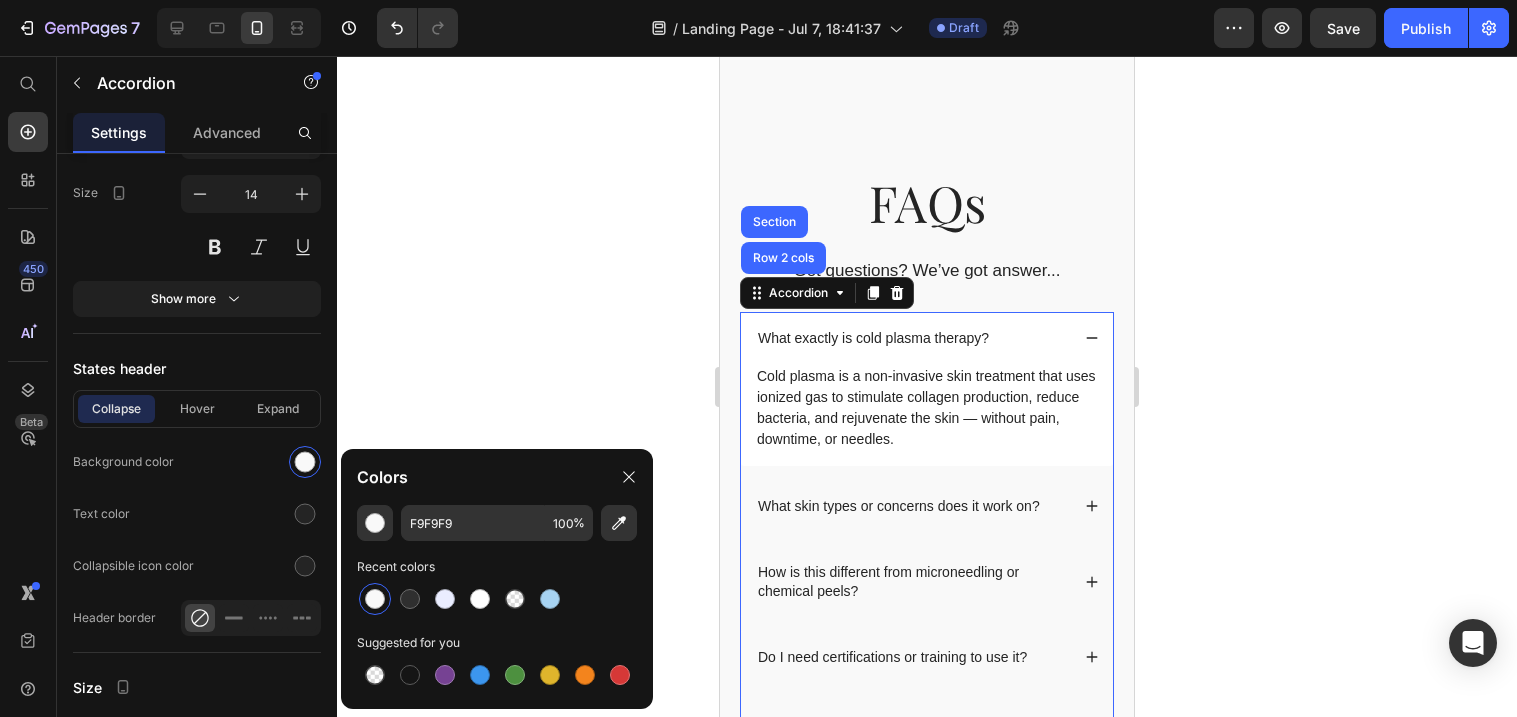 click at bounding box center [375, 599] 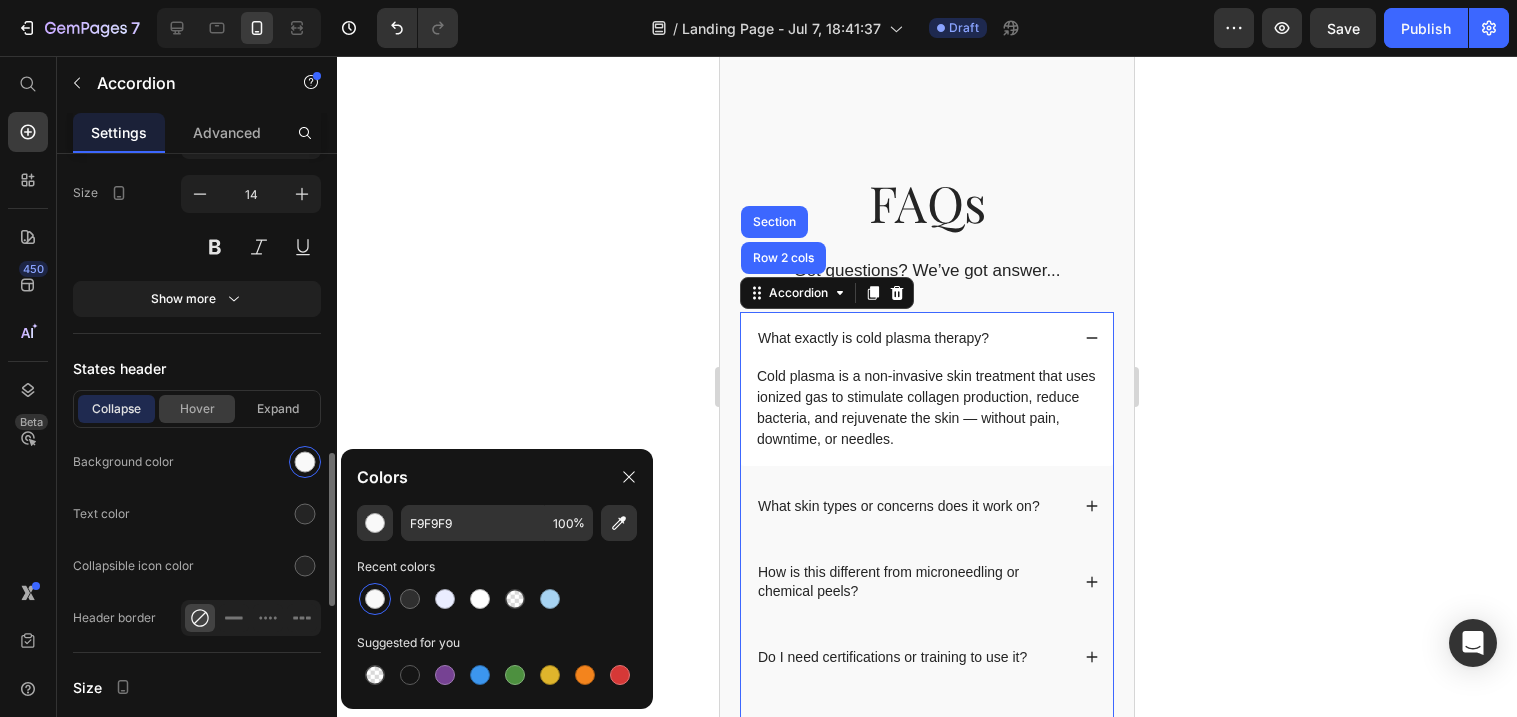 click on "Hover" at bounding box center [197, 409] 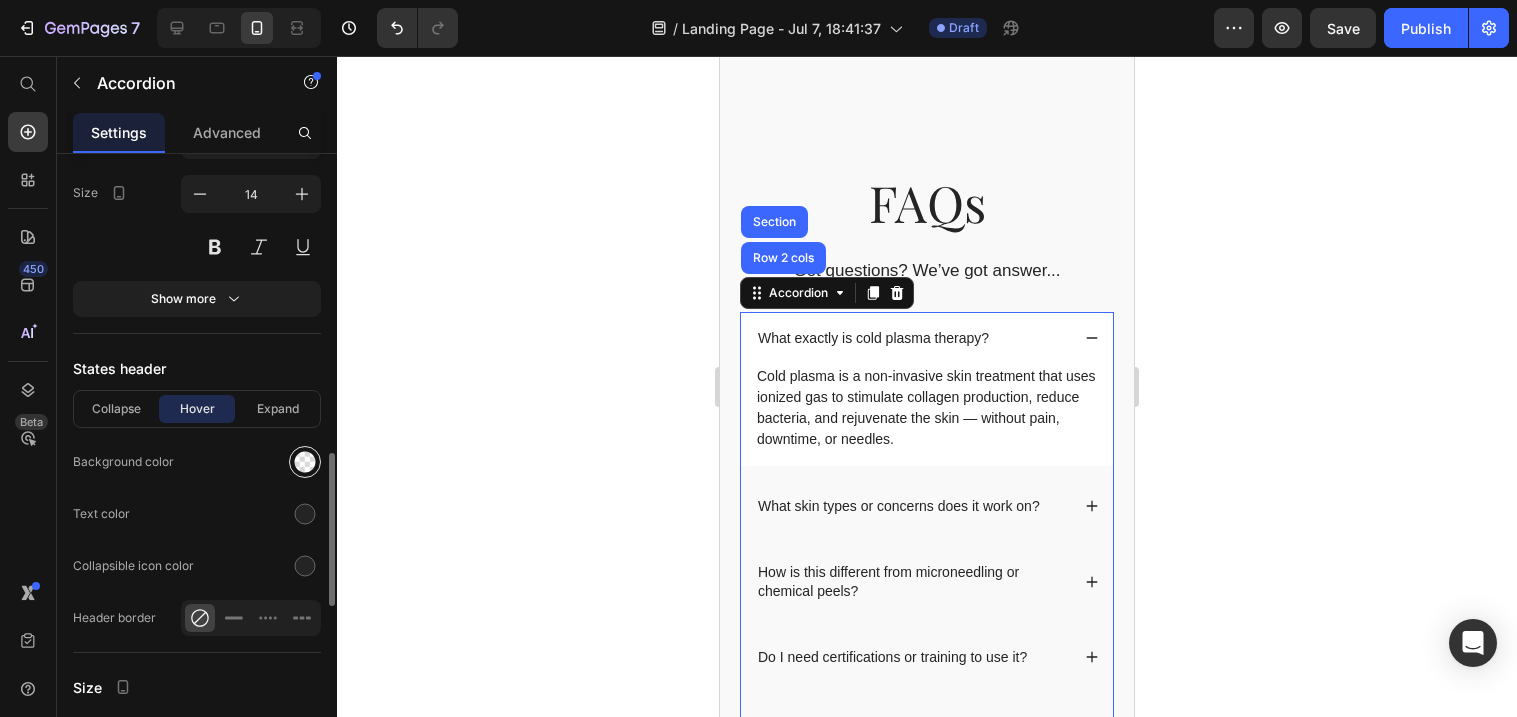 click at bounding box center (305, 462) 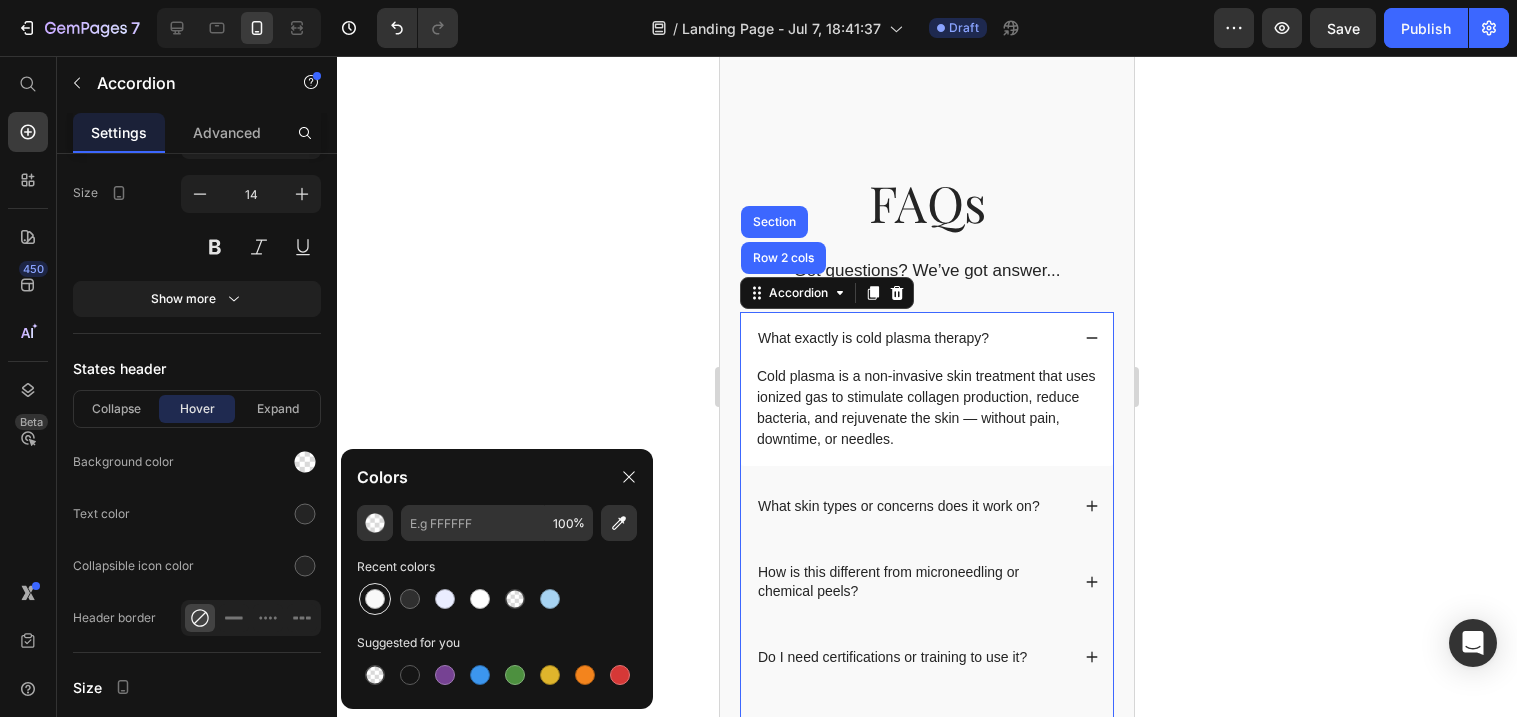 click at bounding box center (375, 599) 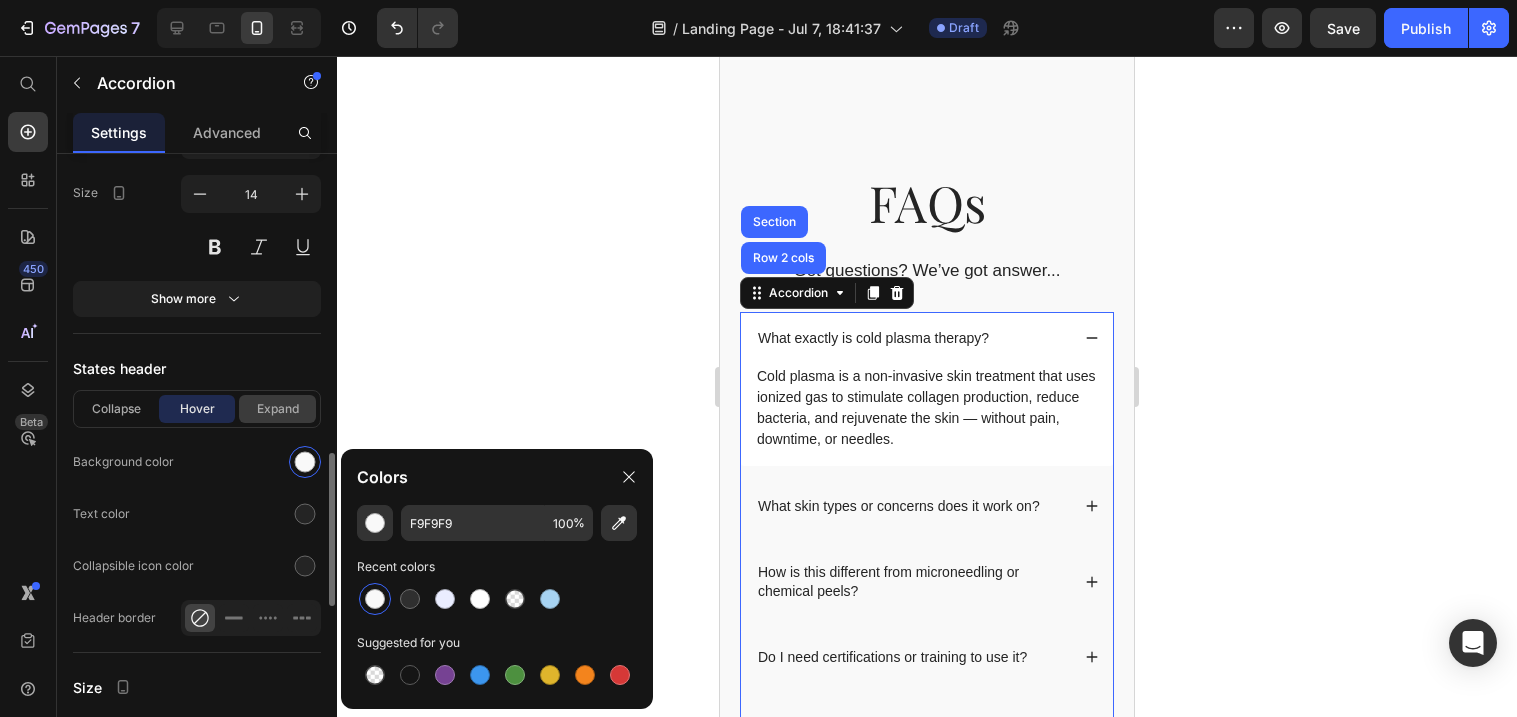 click on "Expand" at bounding box center (277, 409) 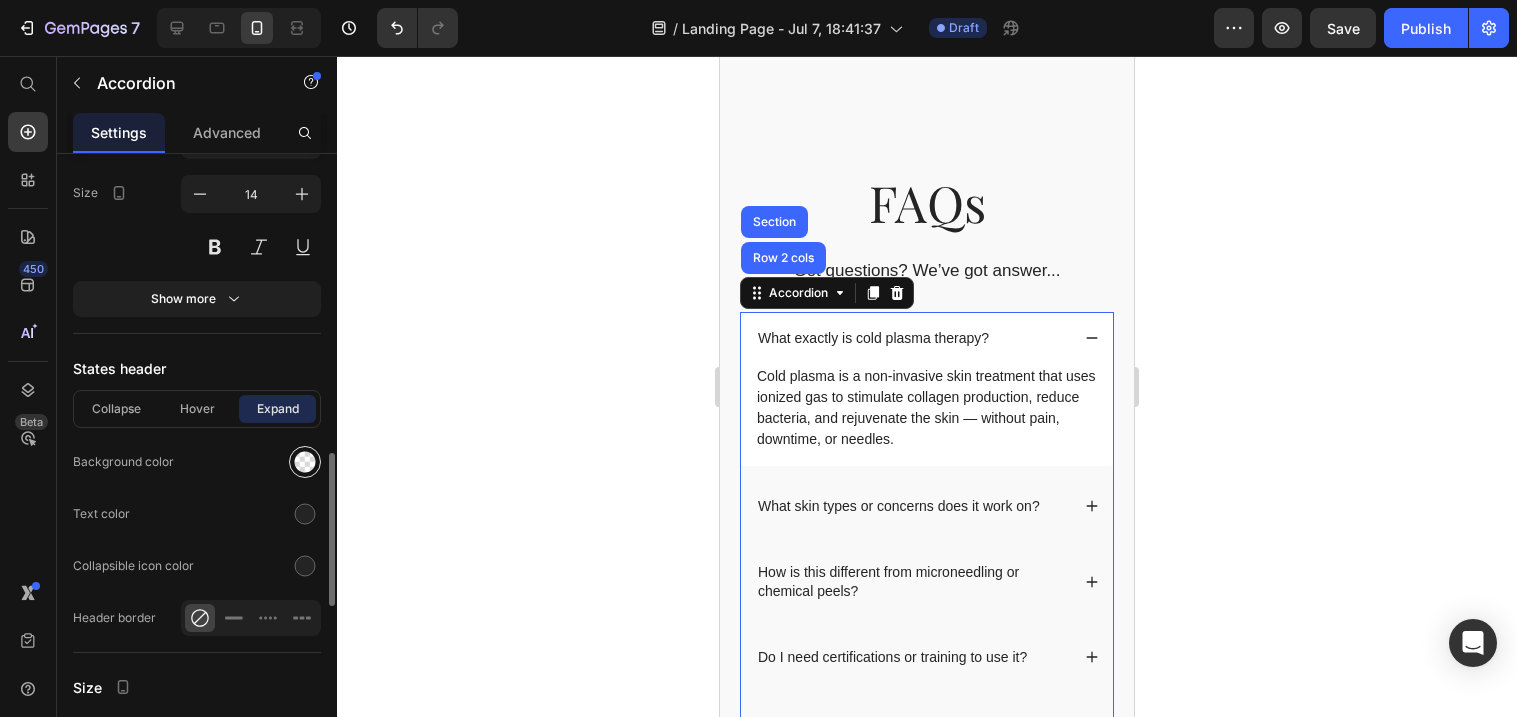 click at bounding box center (305, 462) 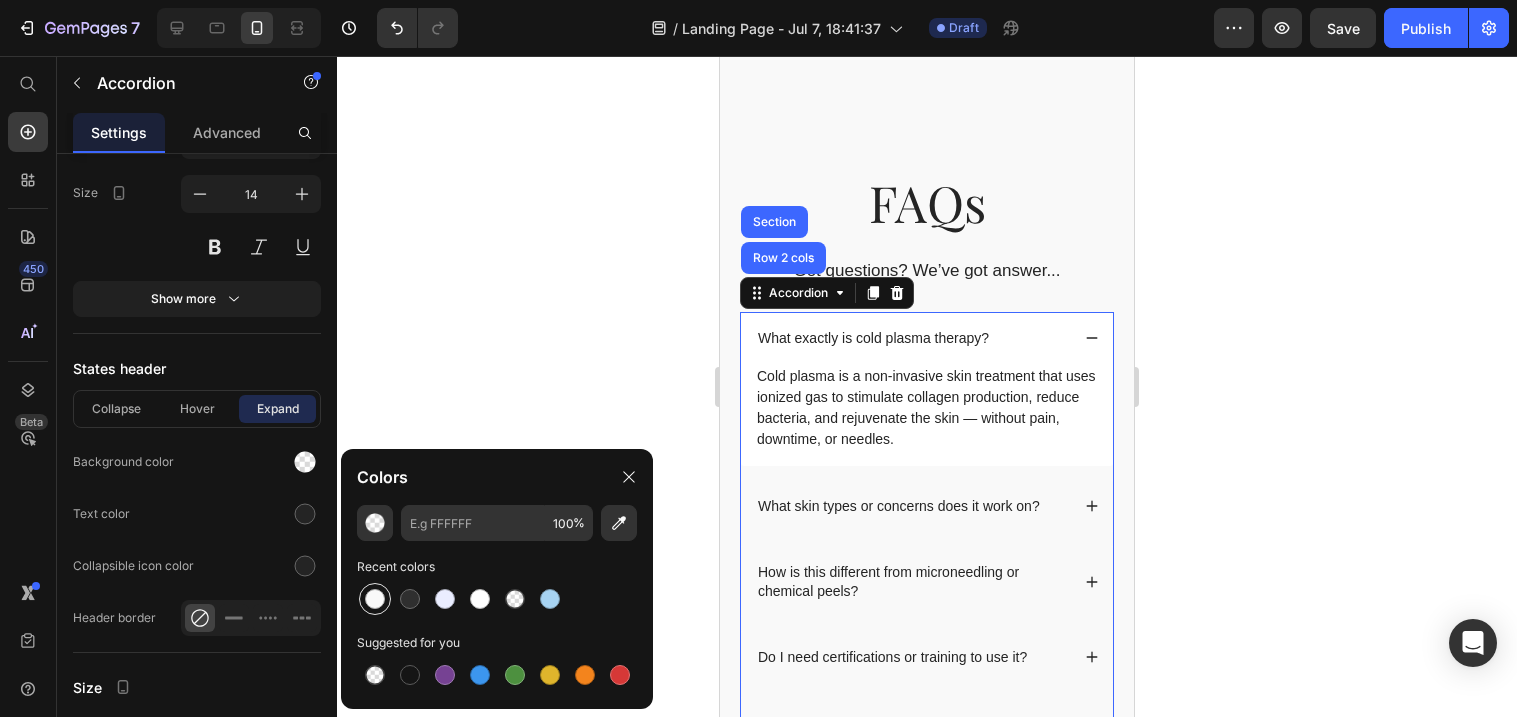 click at bounding box center (375, 599) 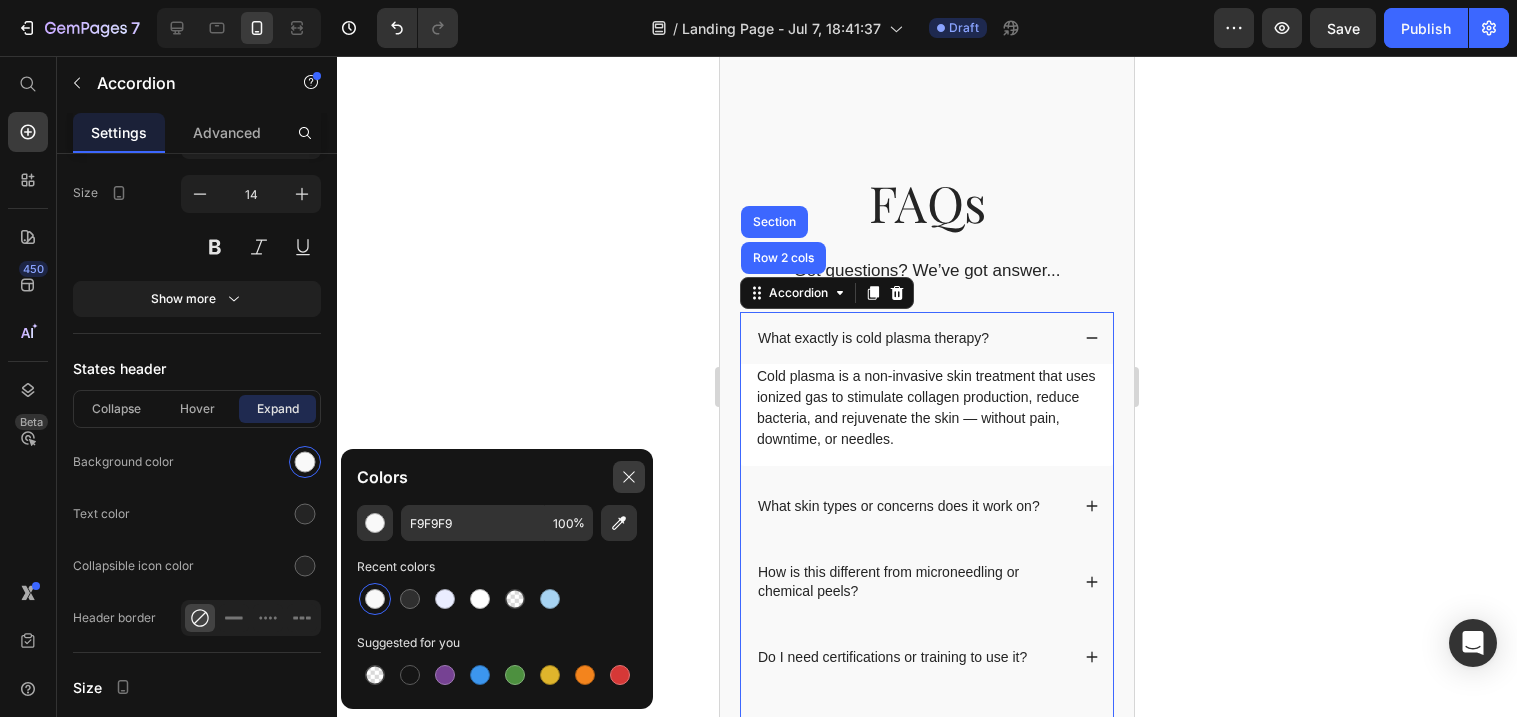 click 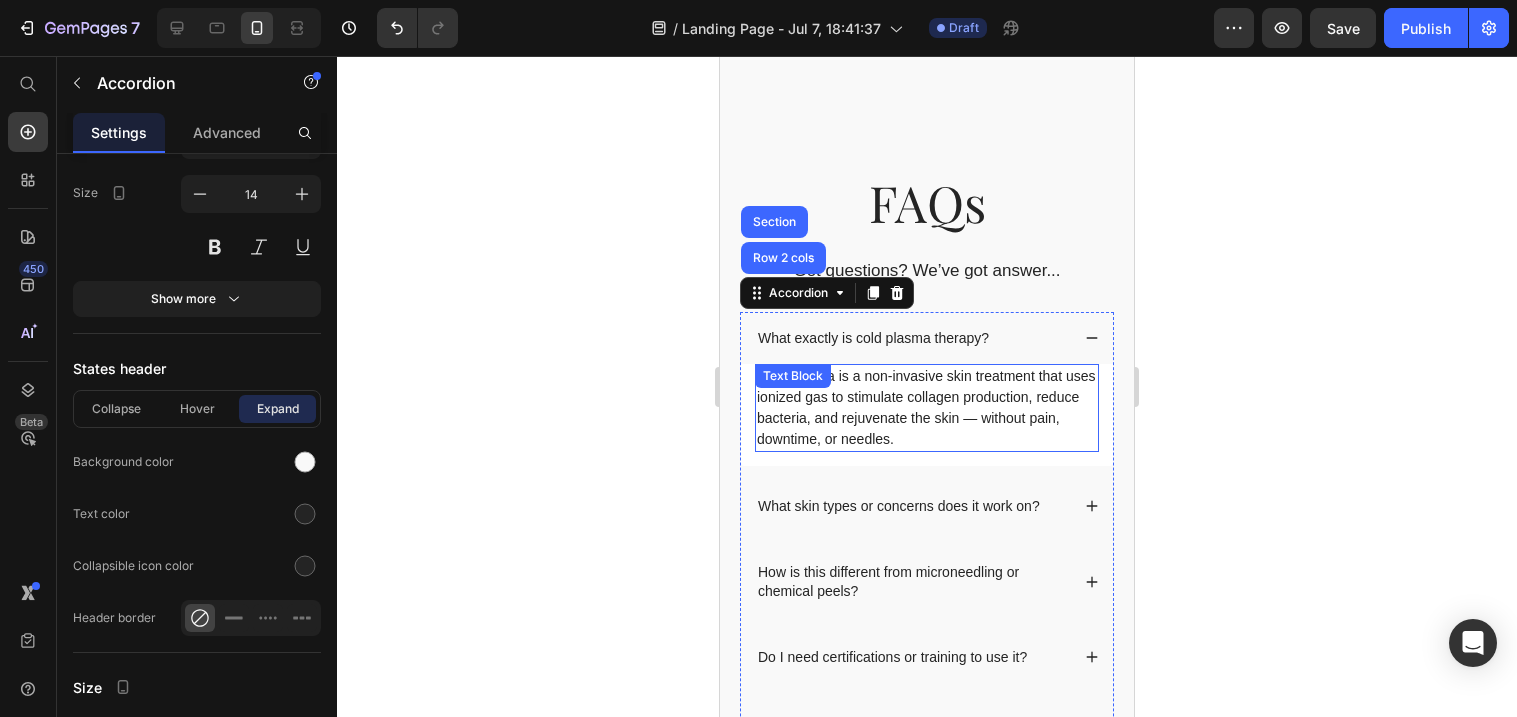 click on "Cold plasma is a non-invasive skin treatment that uses ionized gas to stimulate collagen production, reduce bacteria, and rejuvenate the skin — without pain, downtime, or needles." at bounding box center (927, 408) 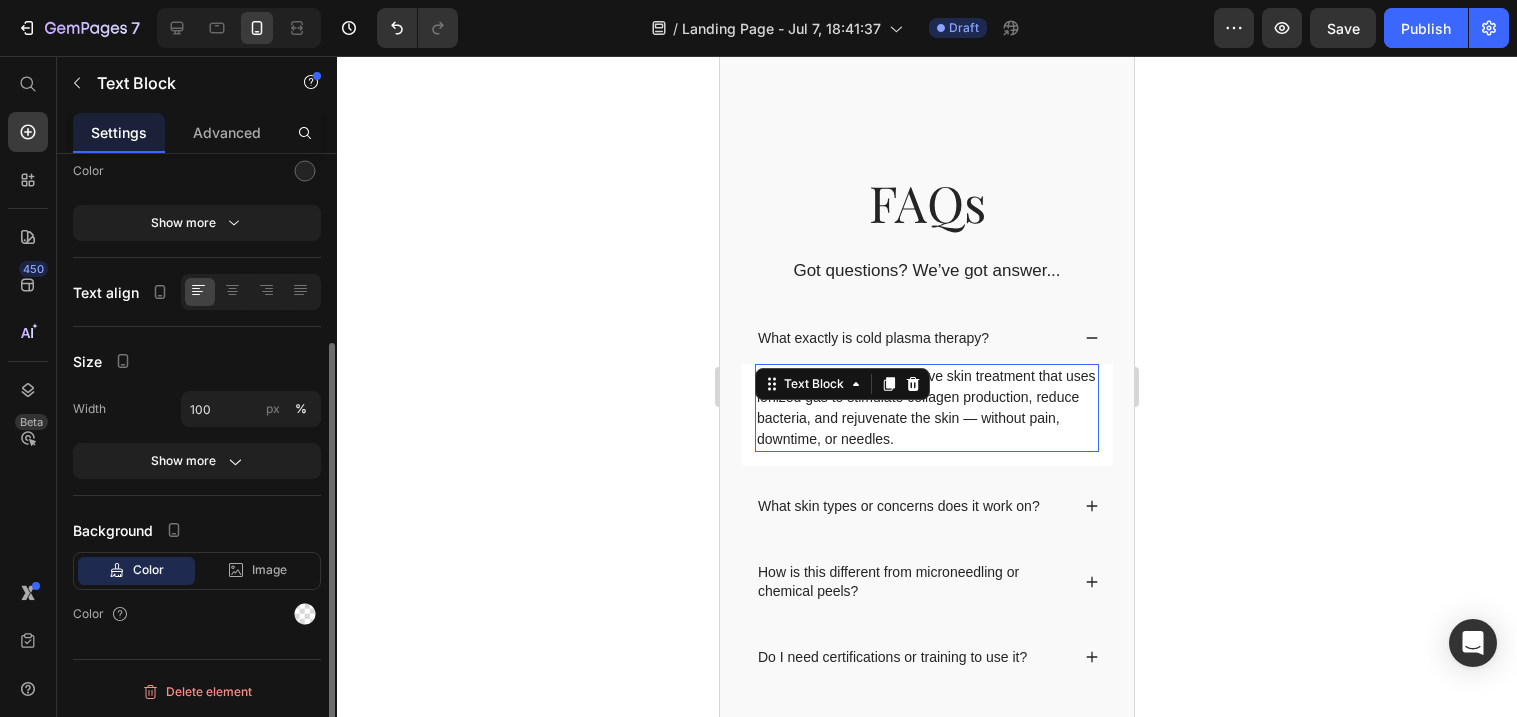 scroll, scrollTop: 0, scrollLeft: 0, axis: both 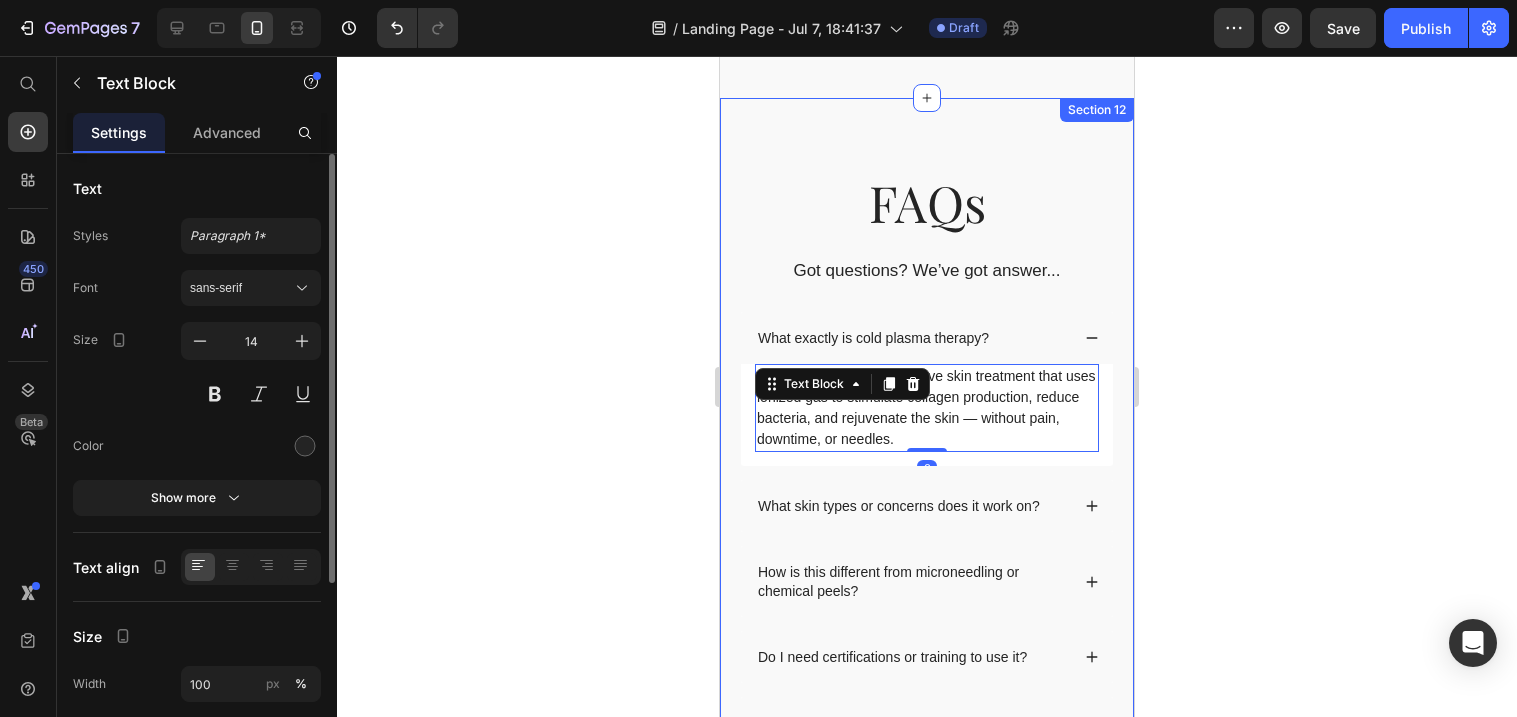 click 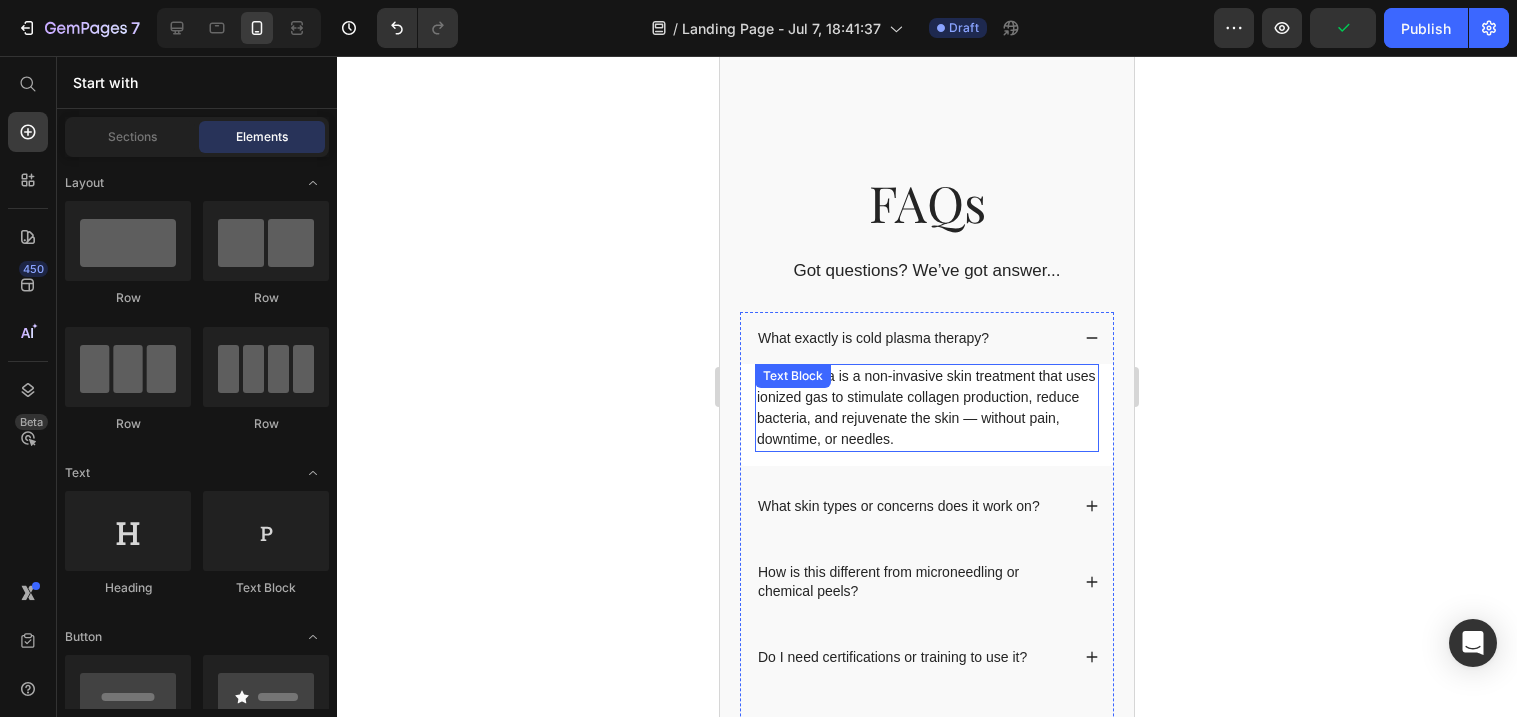 click on "Text Block" at bounding box center (793, 376) 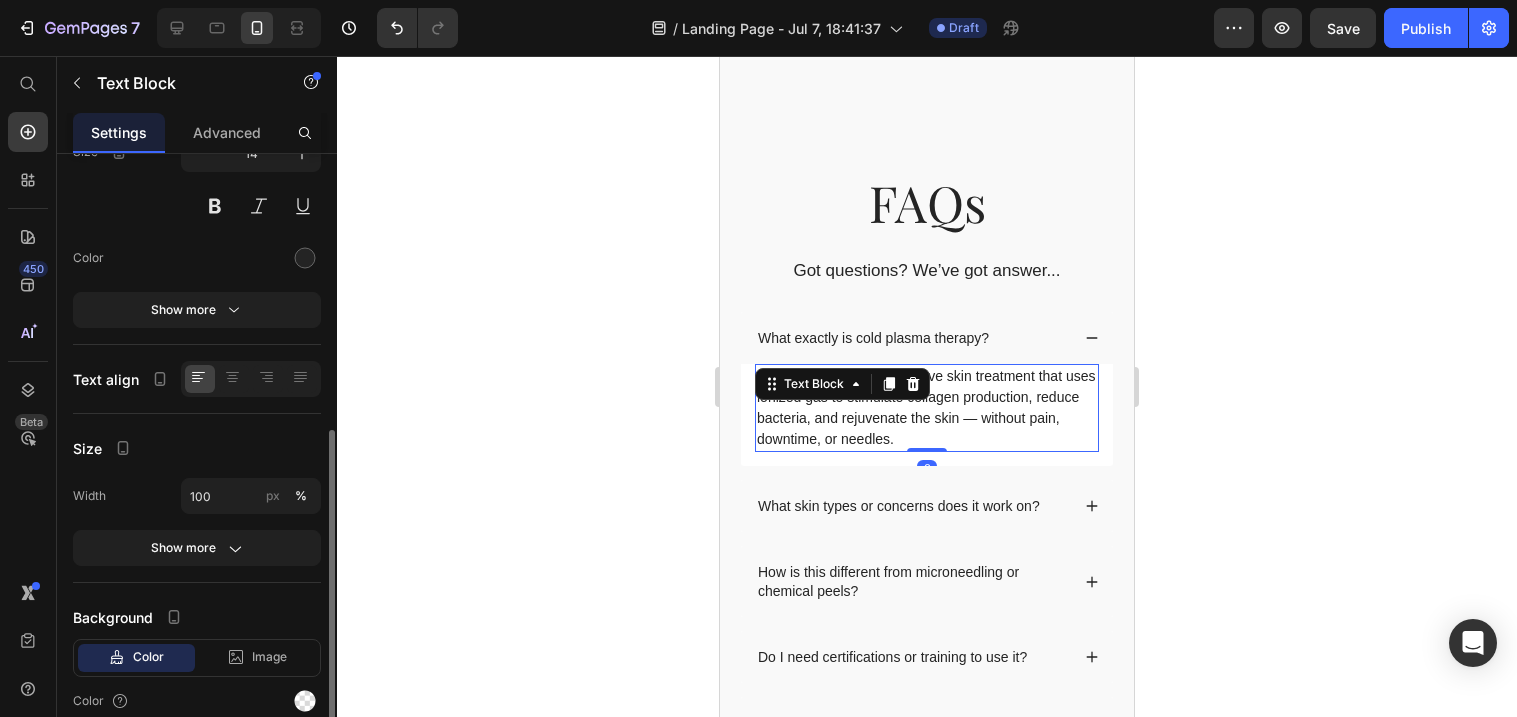 scroll, scrollTop: 274, scrollLeft: 0, axis: vertical 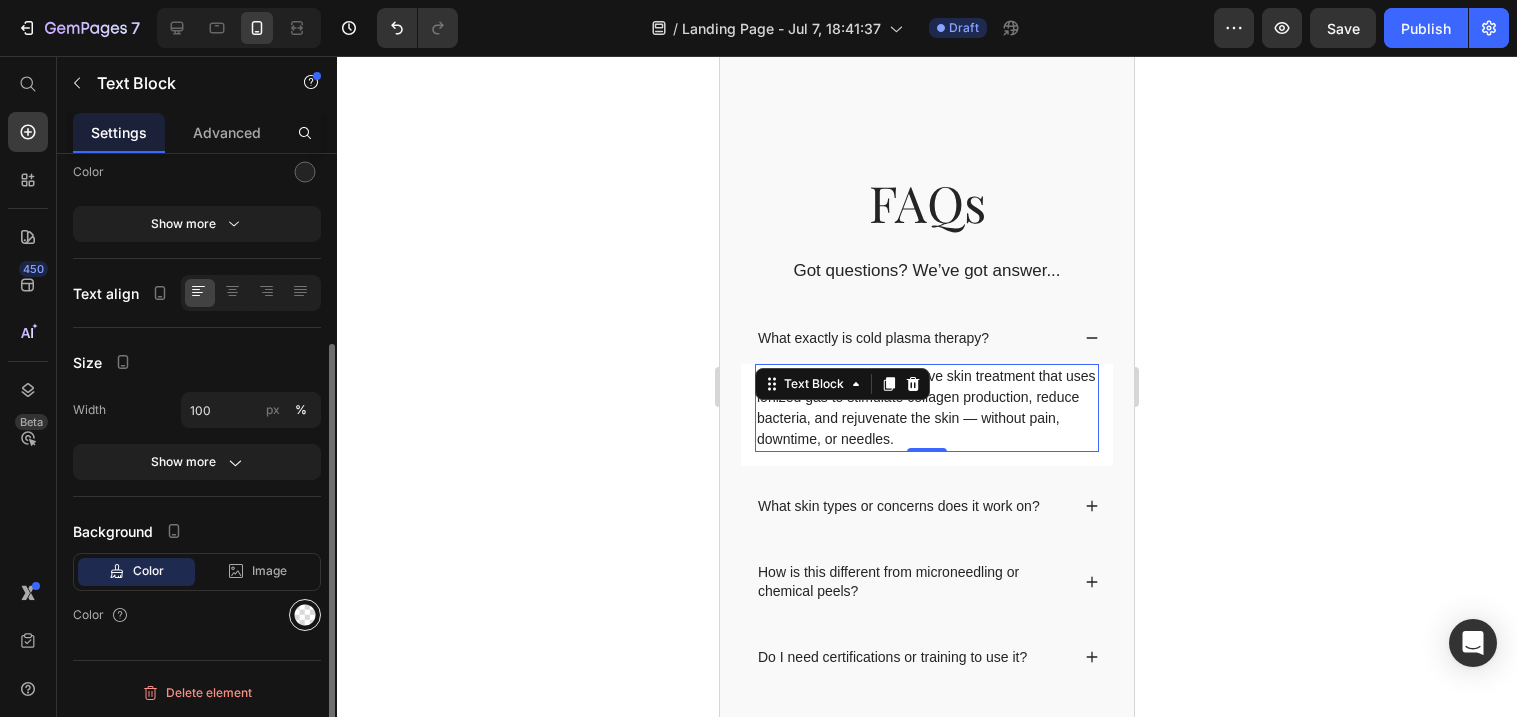 click at bounding box center (305, 615) 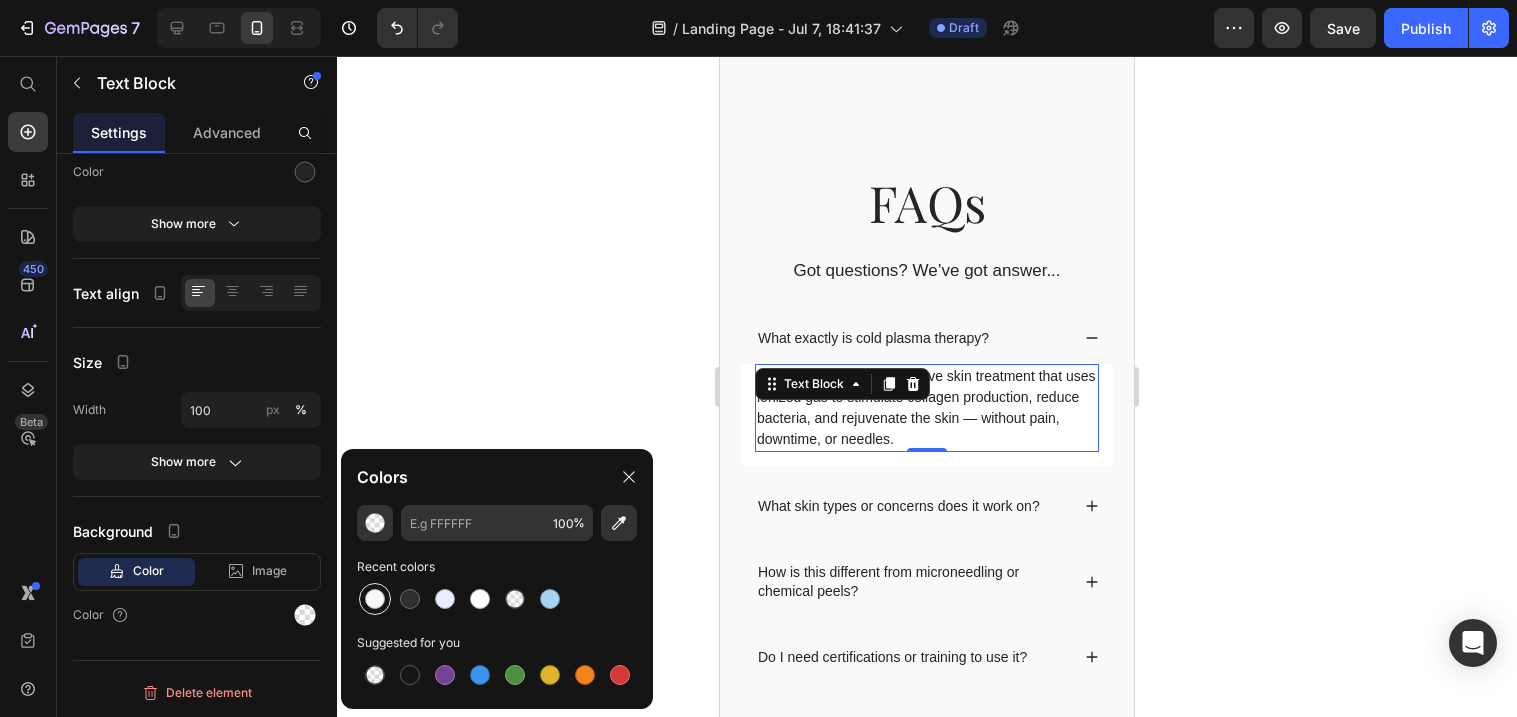 click at bounding box center [375, 599] 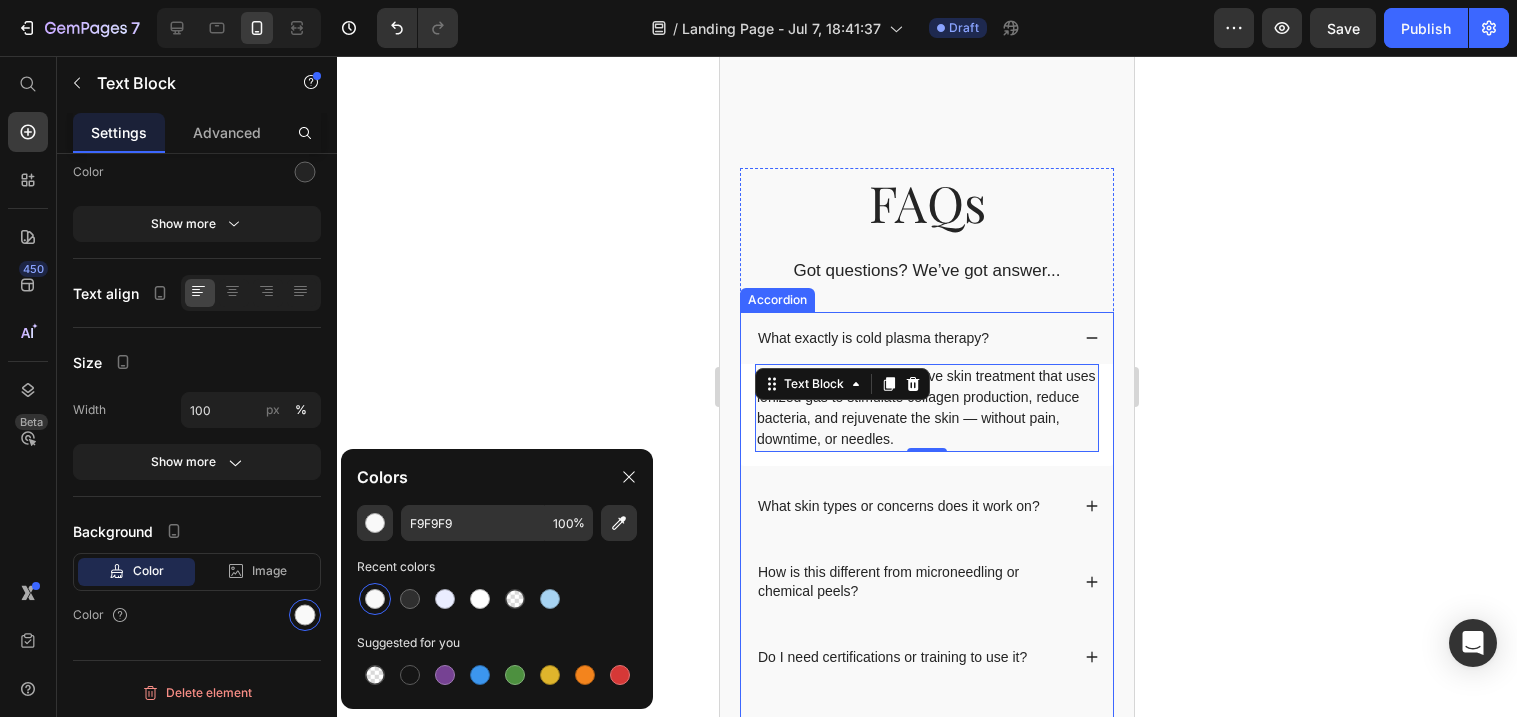 click 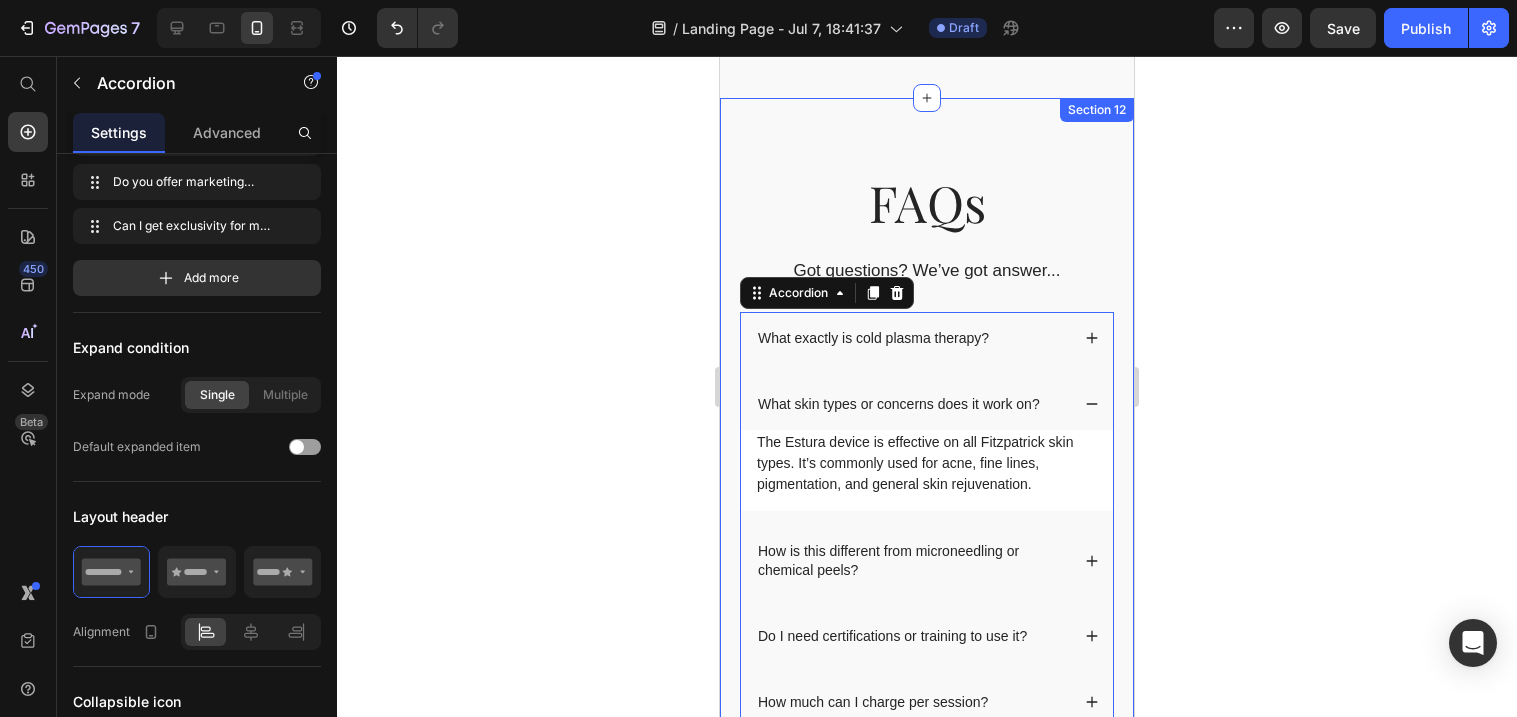 scroll, scrollTop: 0, scrollLeft: 0, axis: both 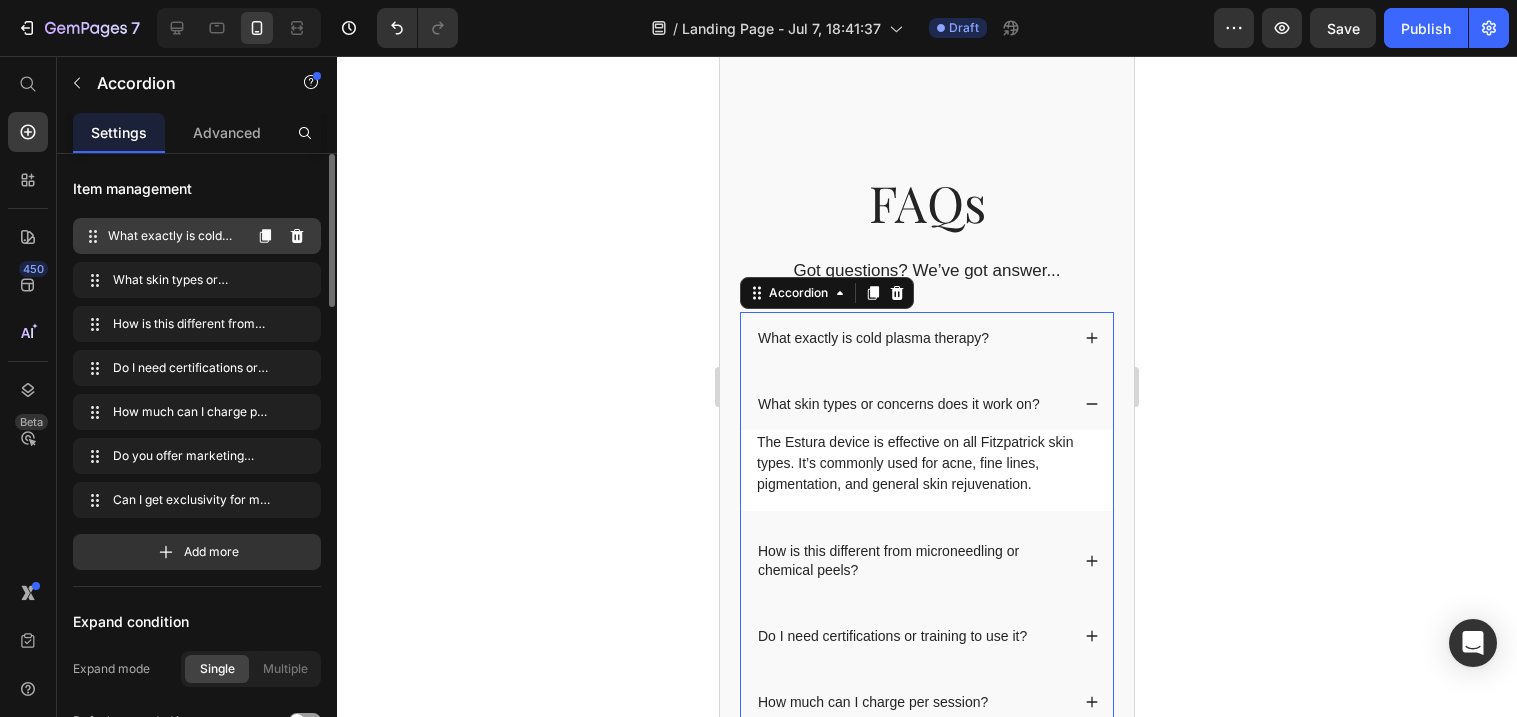 click on "What exactly is cold plasma therapy?" at bounding box center [174, 236] 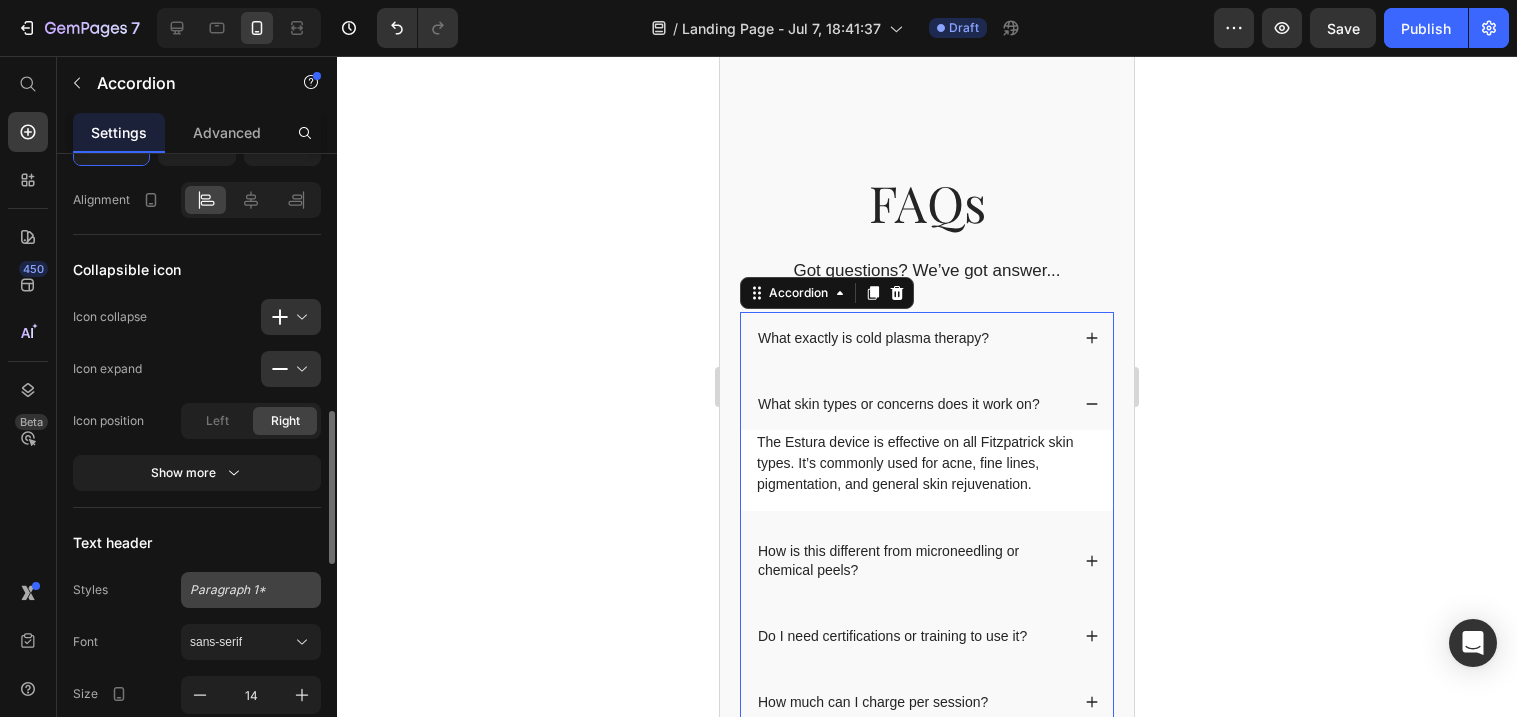 scroll, scrollTop: 775, scrollLeft: 0, axis: vertical 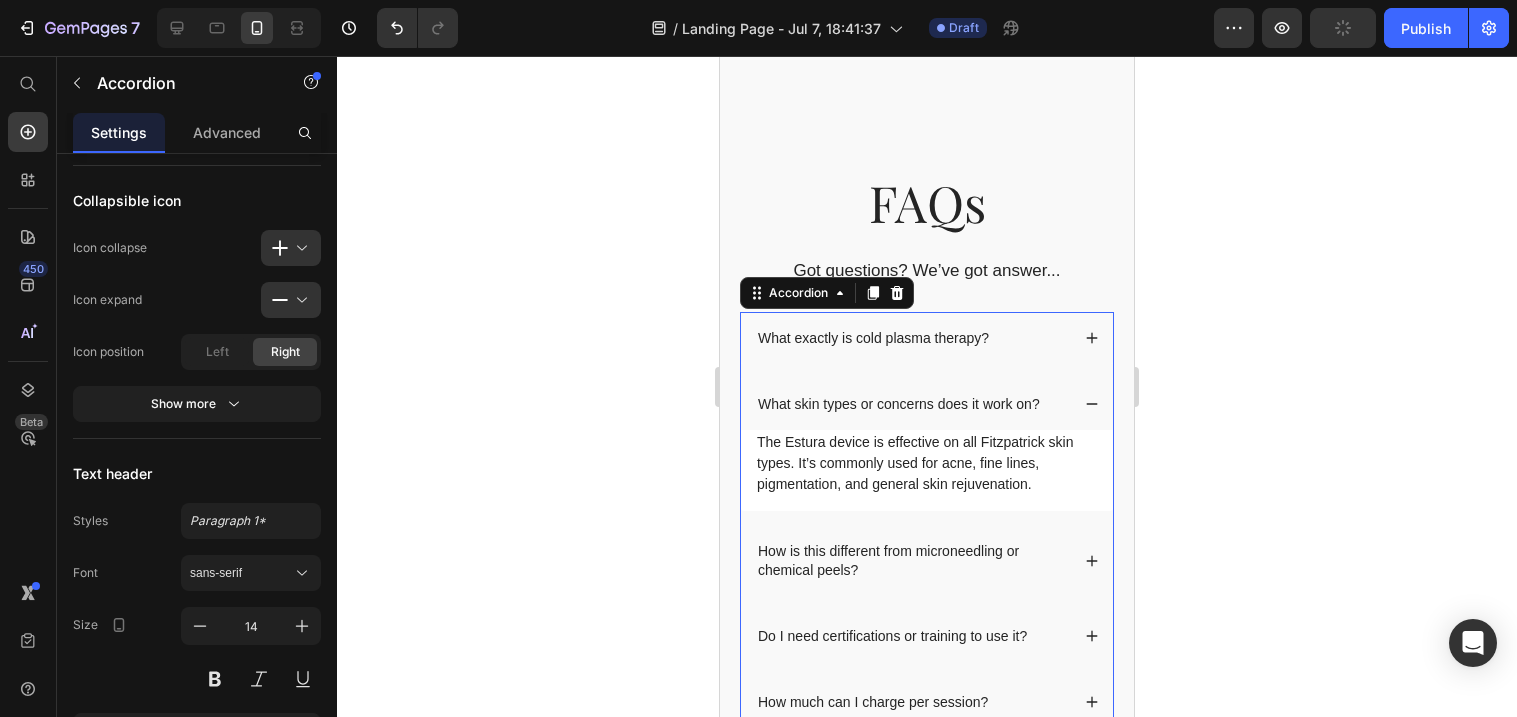 click 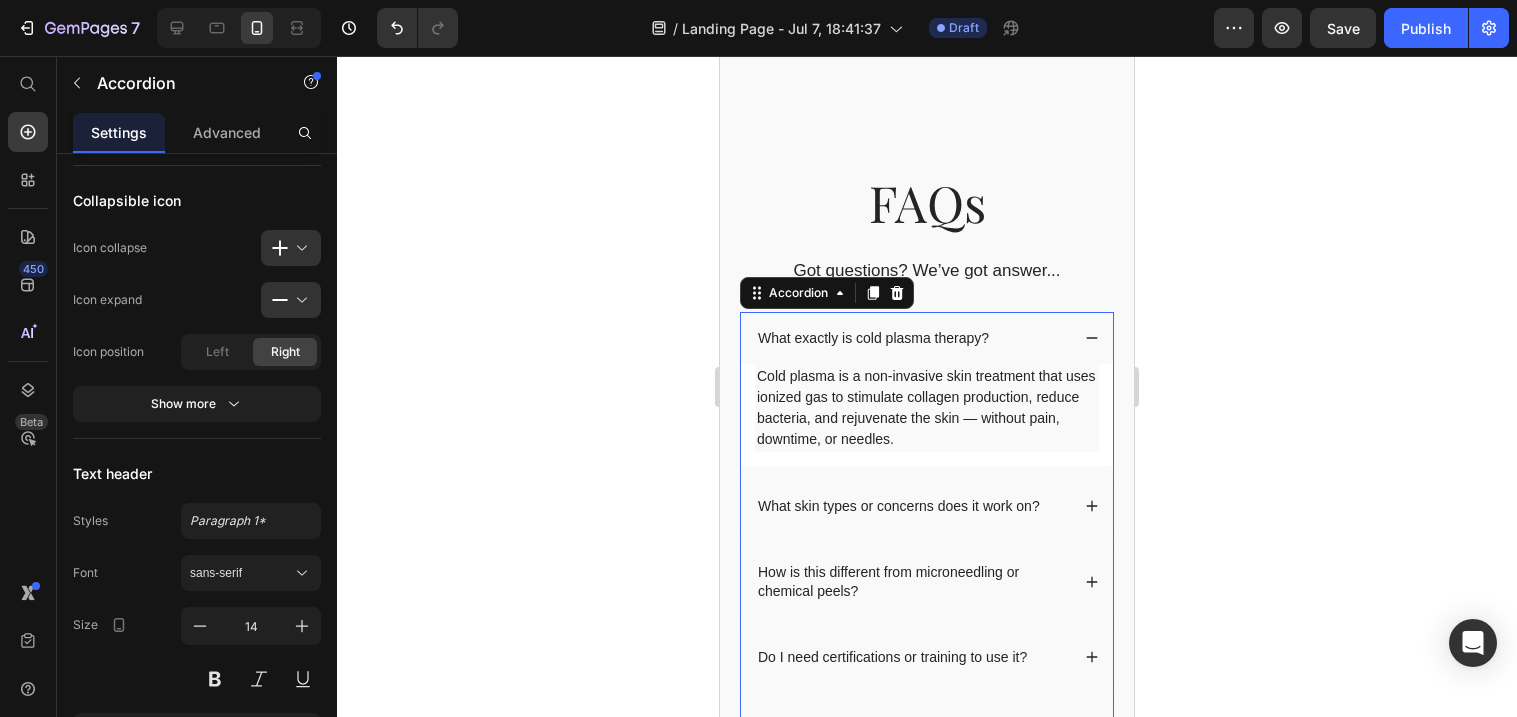 click on "Cold plasma is a non-invasive skin treatment that uses ionized gas to stimulate collagen production, reduce bacteria, and rejuvenate the skin — without pain, downtime, or needles. Text Block" at bounding box center (927, 415) 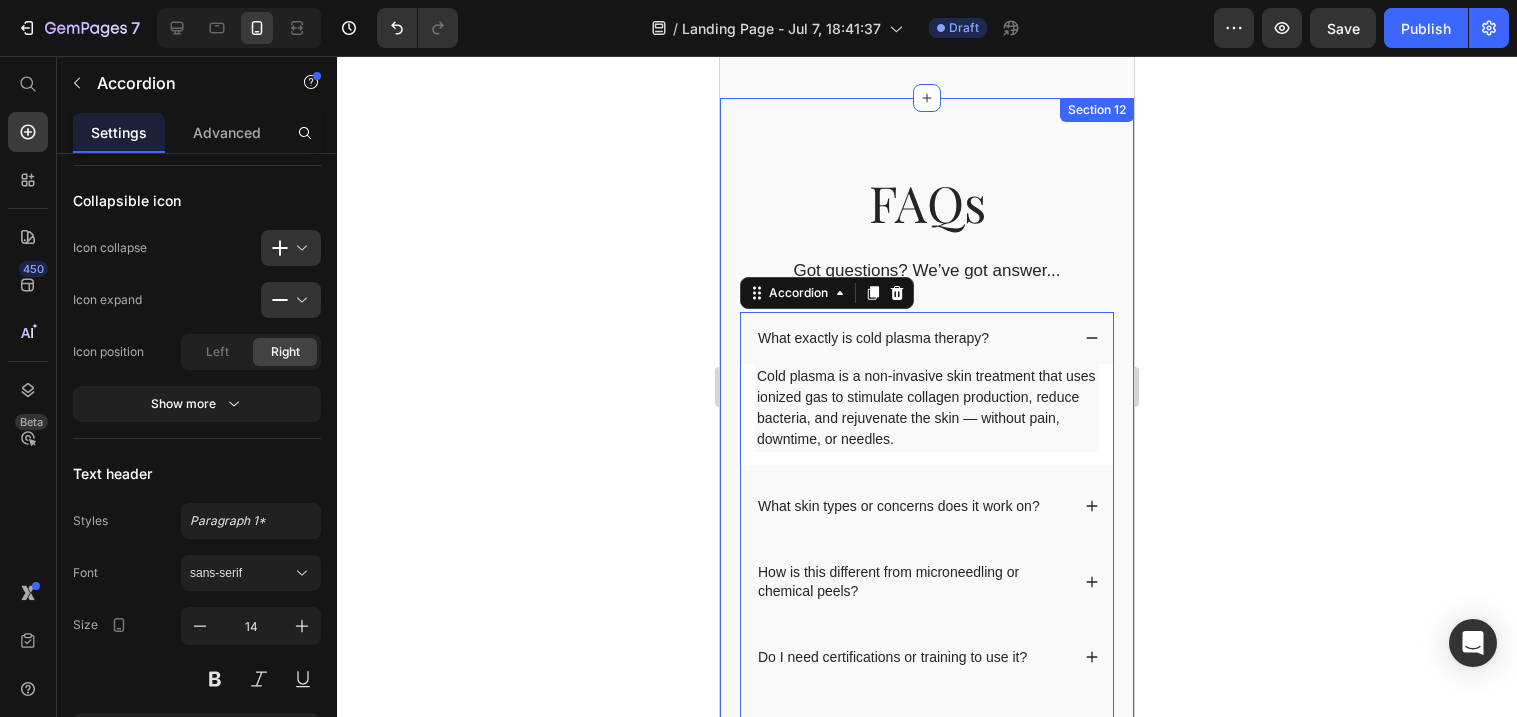 click on "FAQs Heading Got questions? We’ve got answer... Text Block
What exactly is cold plasma therapy? Cold plasma is a non-invasive skin treatment that uses ionized gas to stimulate collagen production, reduce bacteria, and rejuvenate the skin — without pain, downtime, or needles. Text Block
What skin types or concerns does it work on?
How is this different from microneedling or chemical peels?
Do I need certifications or training to use it?
How much can I charge per session?
Do you offer marketing help?
Can I get exclusivity for my area? Accordion   0 Row Section 12" at bounding box center (927, 525) 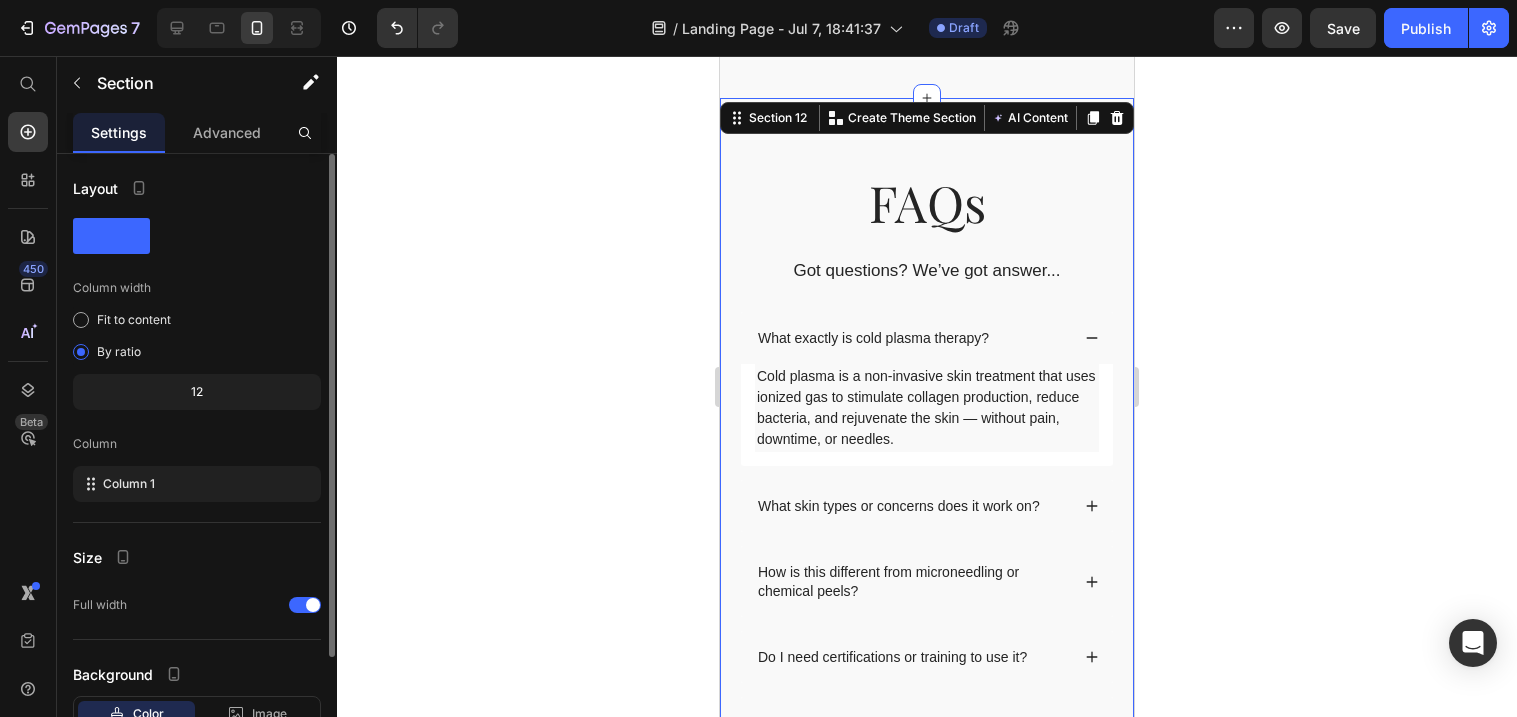 scroll, scrollTop: 142, scrollLeft: 0, axis: vertical 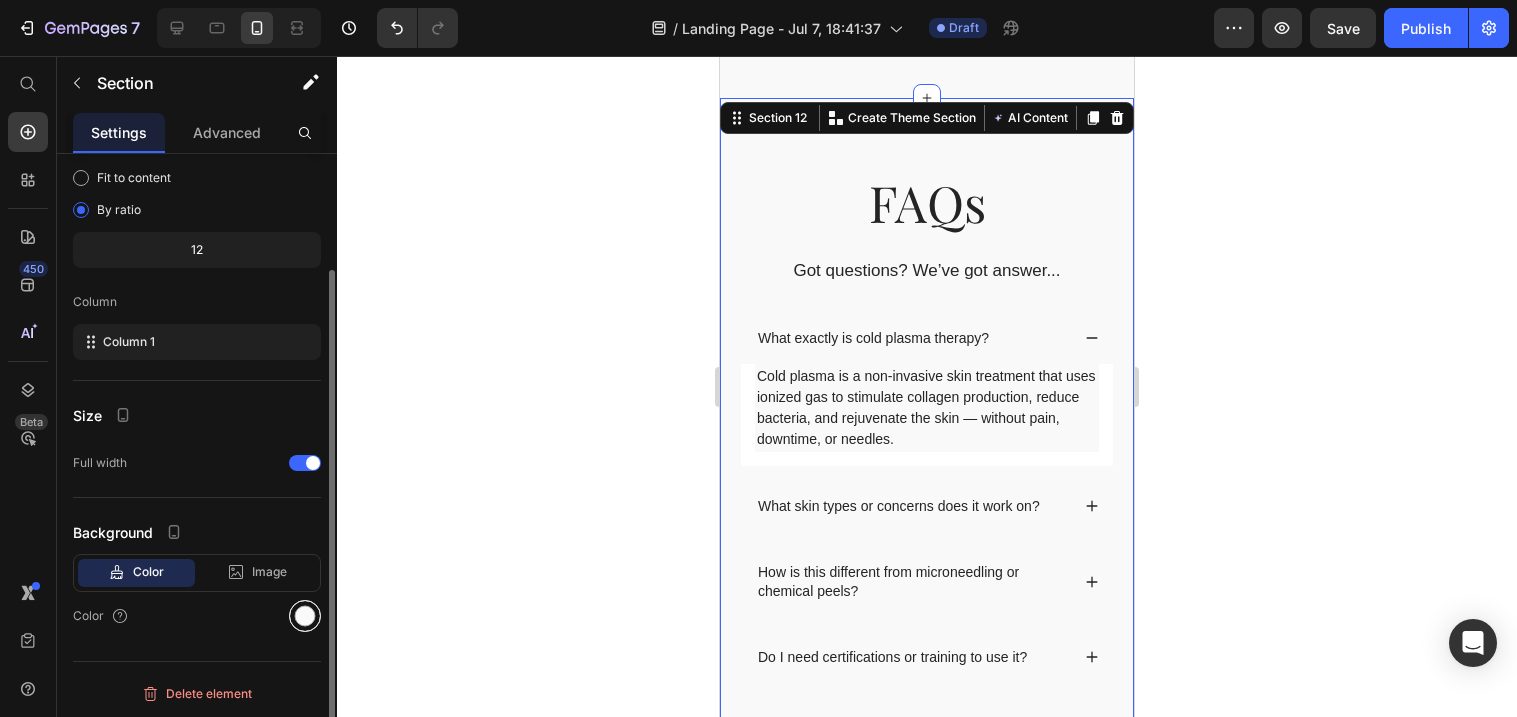 click at bounding box center [305, 616] 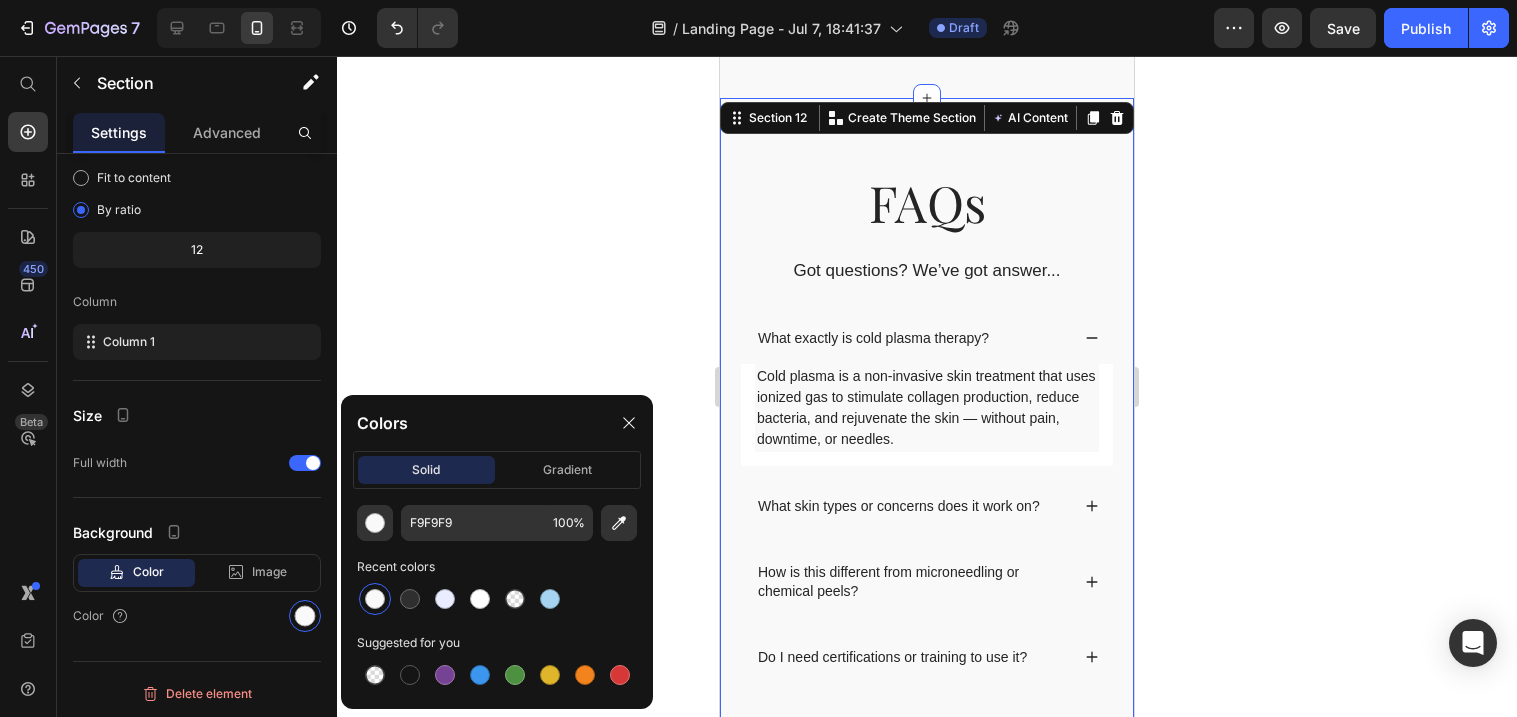 click at bounding box center (375, 599) 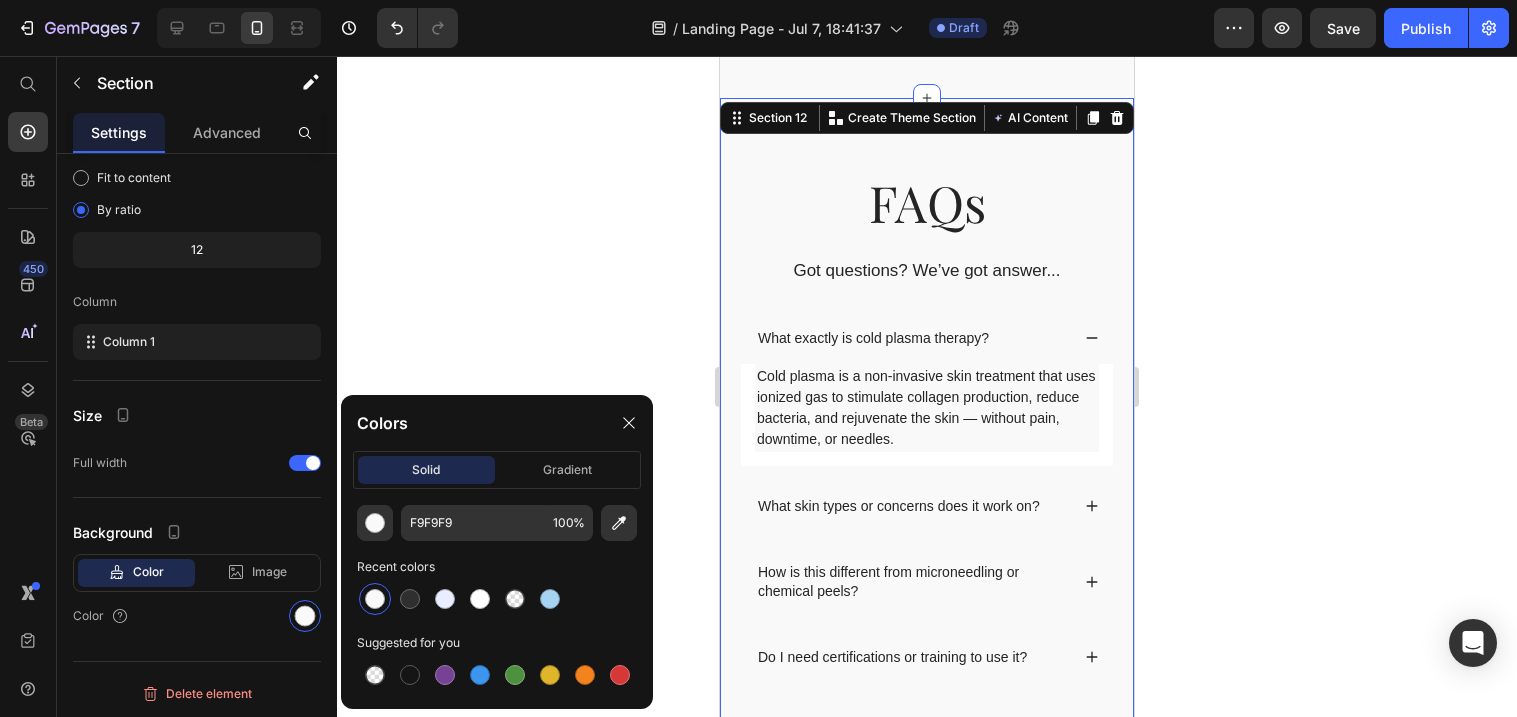 click 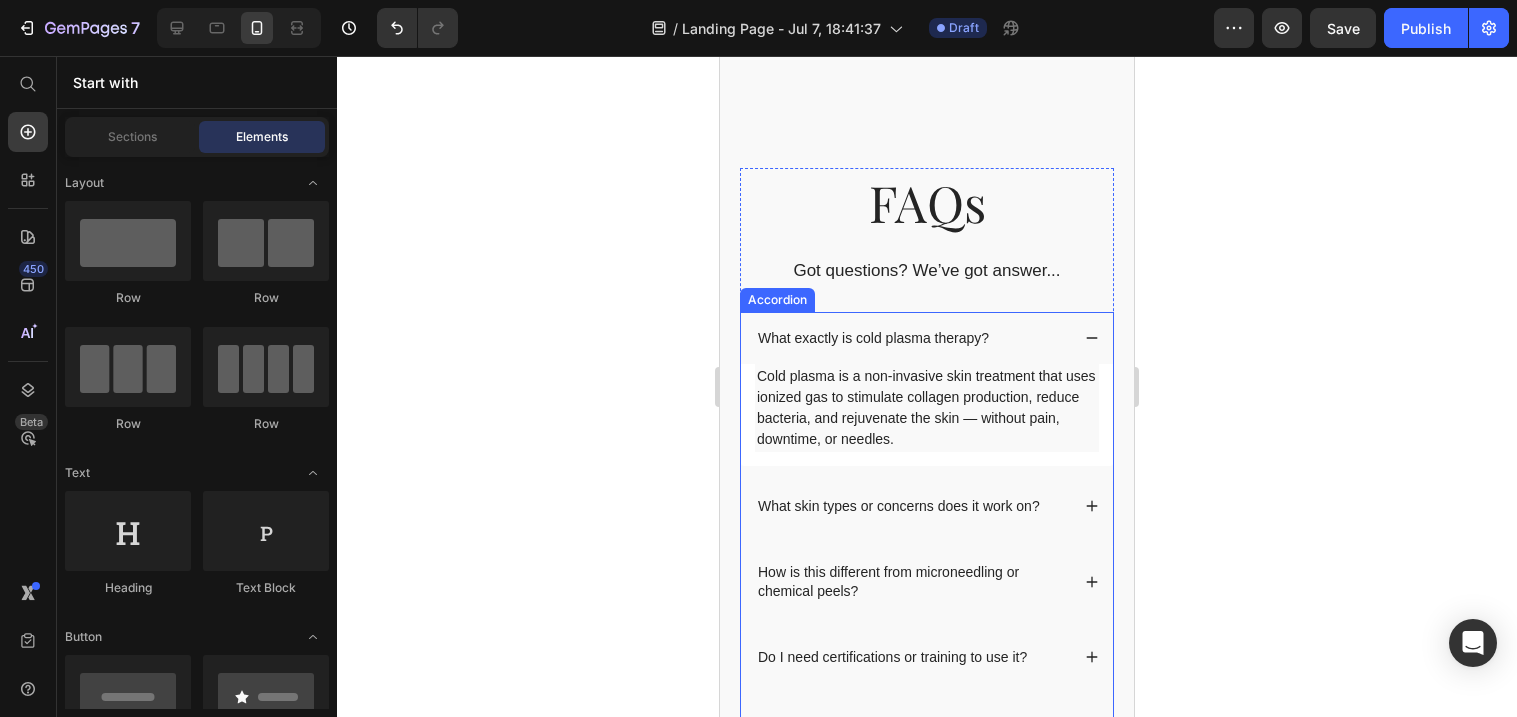 click on "Cold plasma is a non-invasive skin treatment that uses ionized gas to stimulate collagen production, reduce bacteria, and rejuvenate the skin — without pain, downtime, or needles." at bounding box center (927, 408) 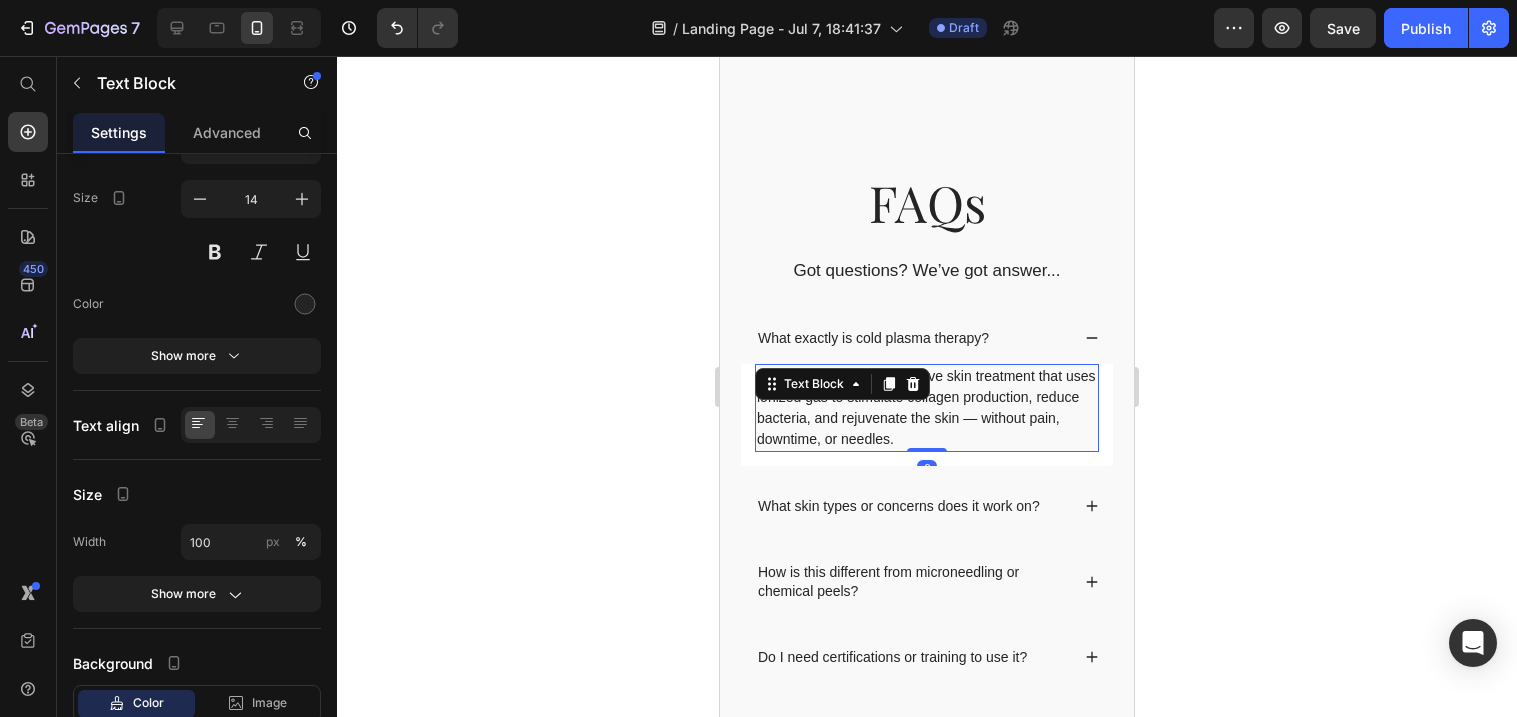 scroll, scrollTop: 0, scrollLeft: 0, axis: both 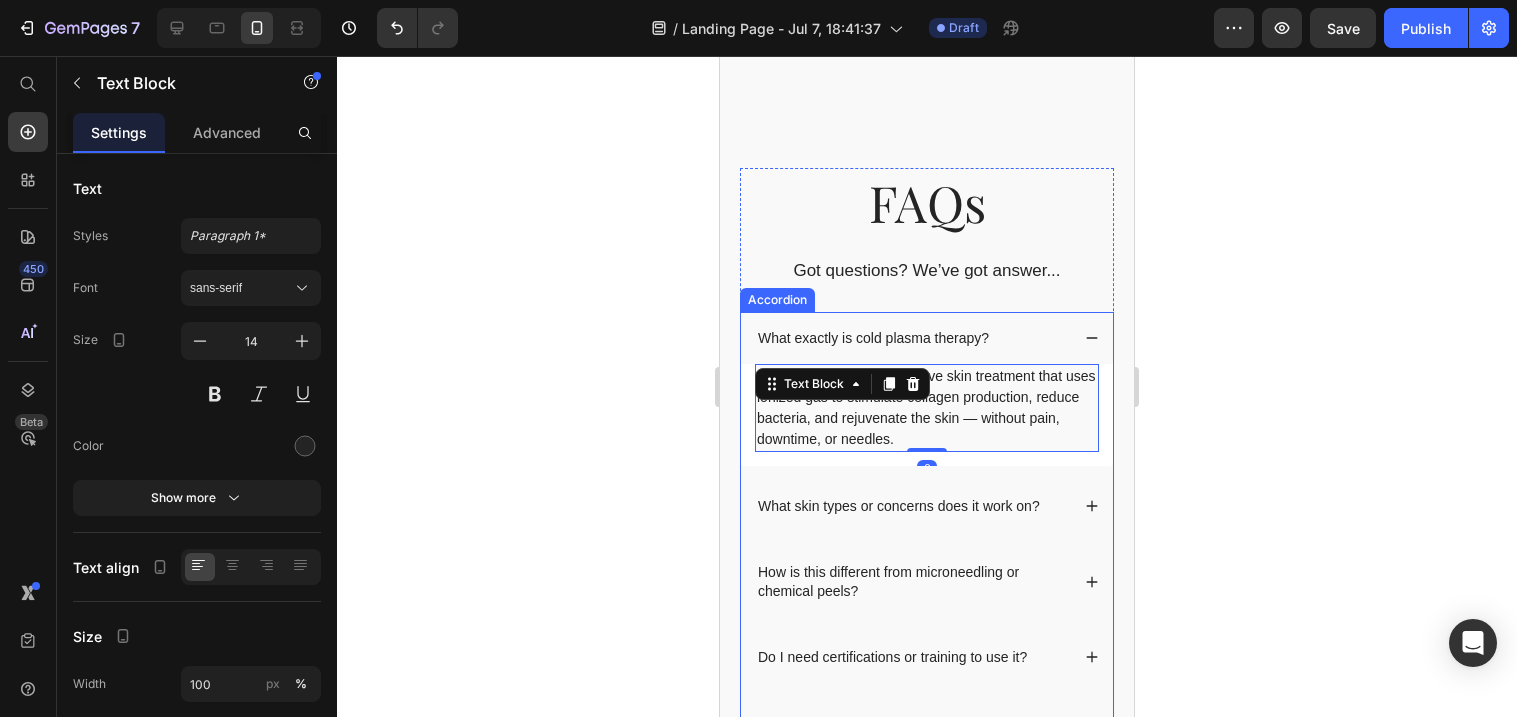 click 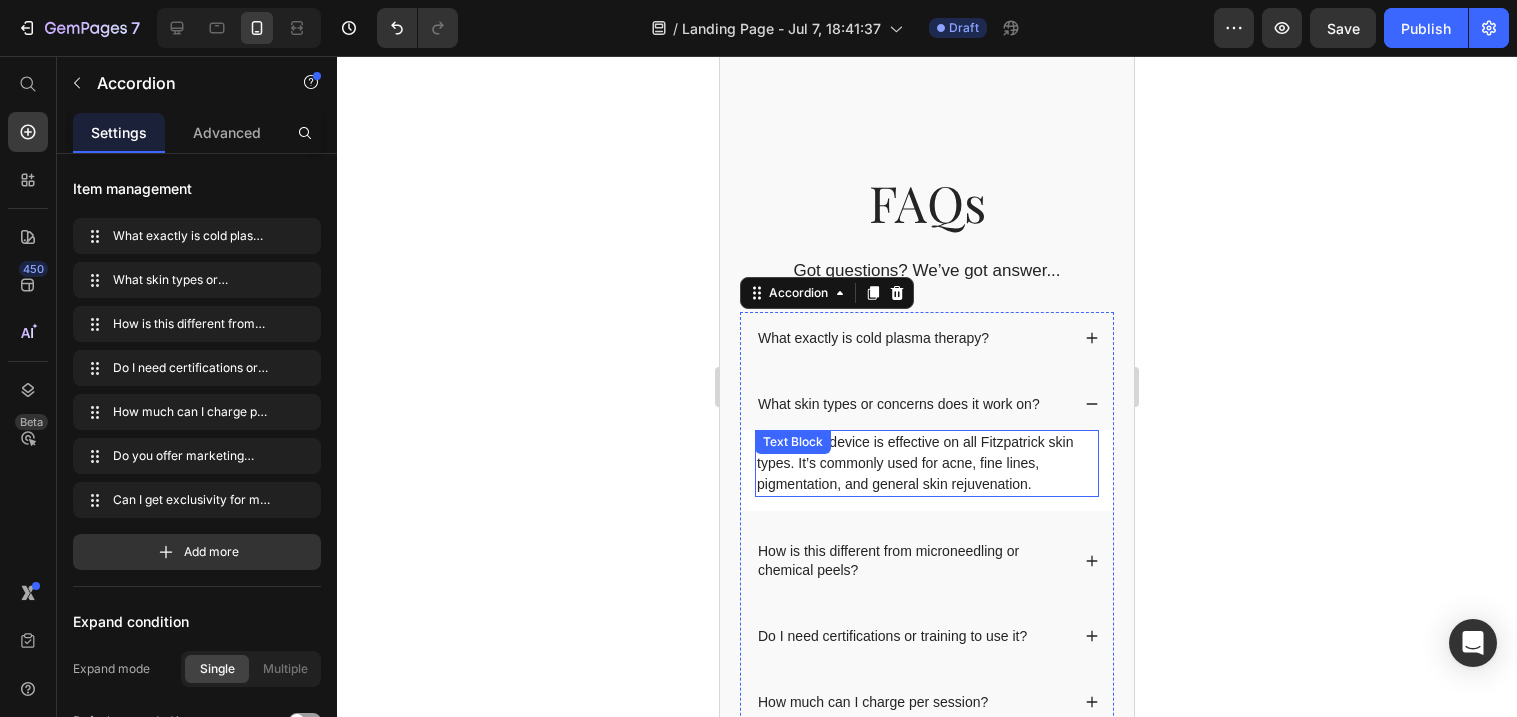 click on "The Estura device is effective on all Fitzpatrick skin types. It’s commonly used for acne, fine lines, pigmentation, and general skin rejuvenation." at bounding box center [927, 463] 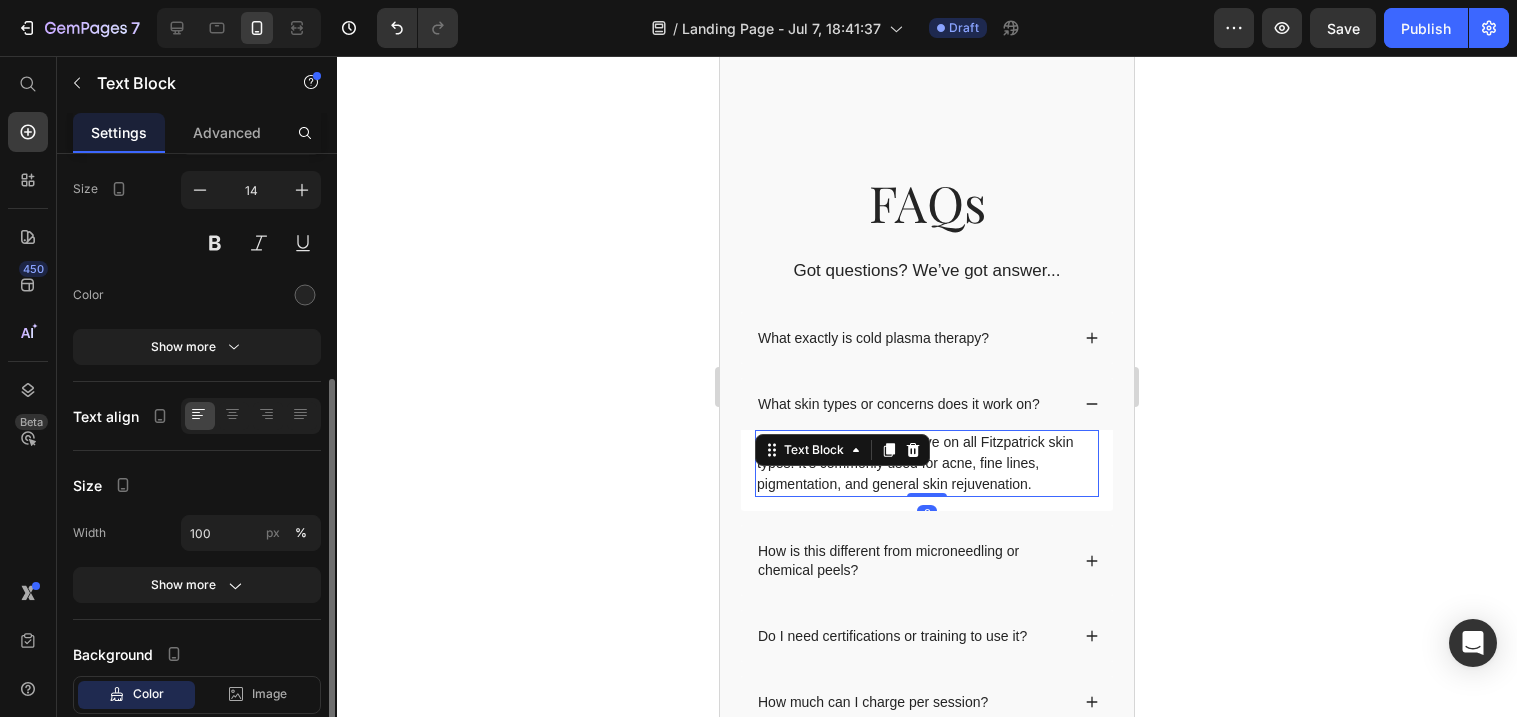 scroll, scrollTop: 274, scrollLeft: 0, axis: vertical 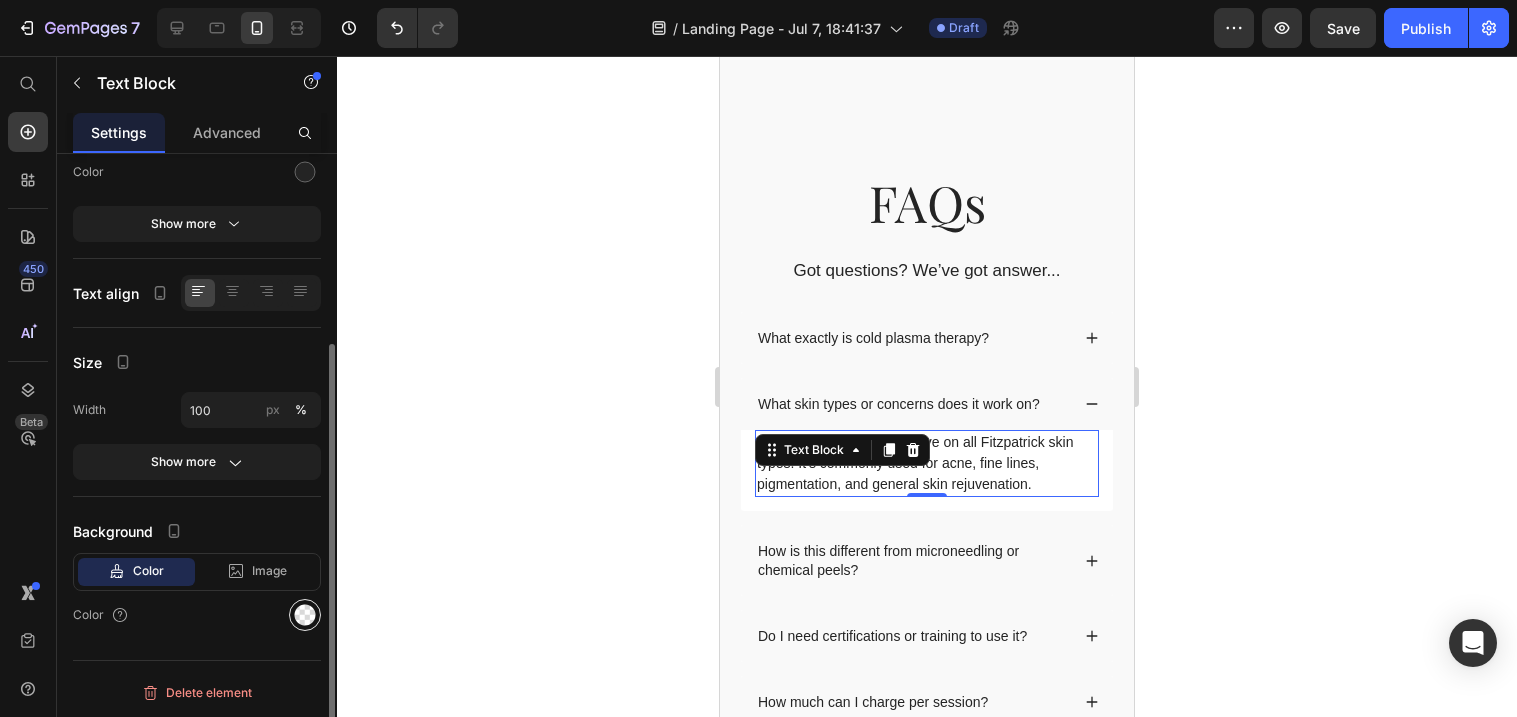 click at bounding box center [305, 615] 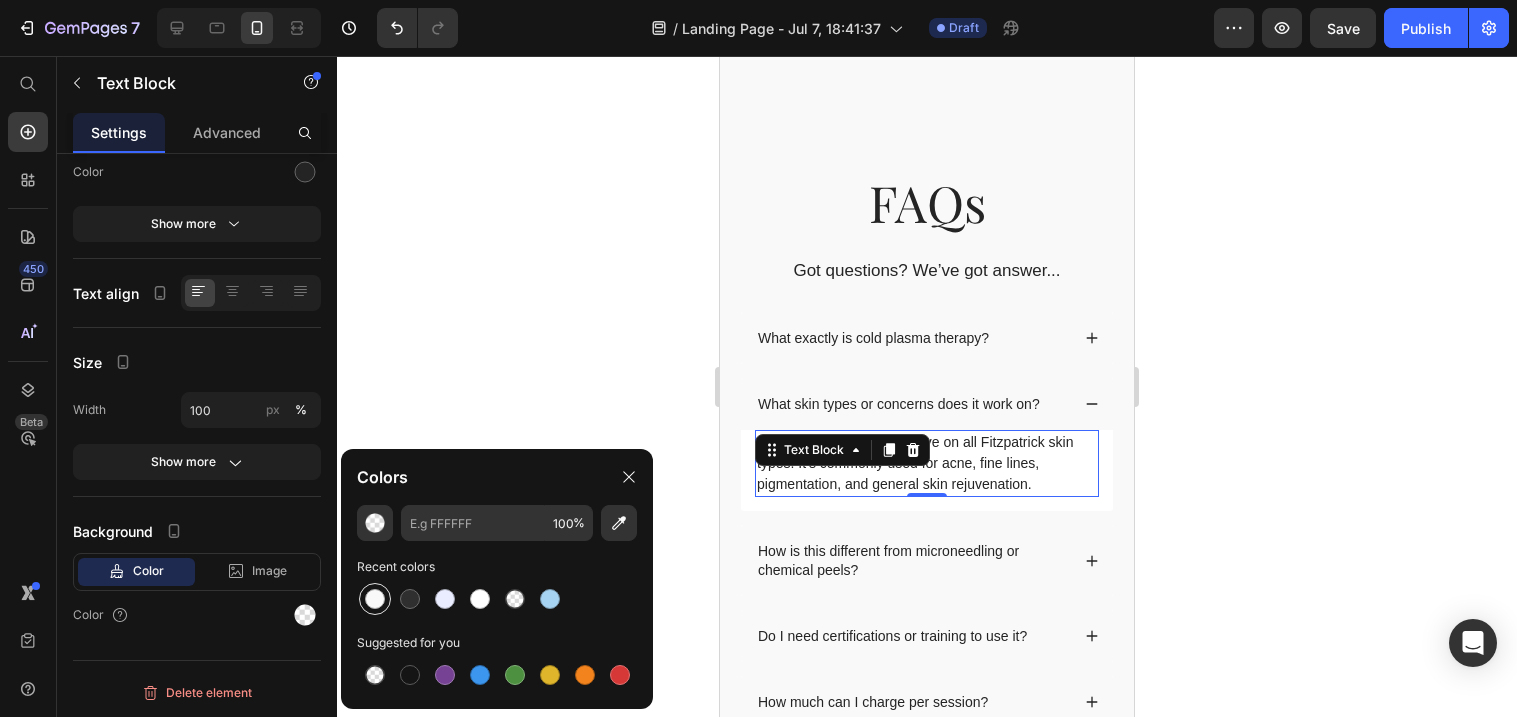 click at bounding box center [375, 599] 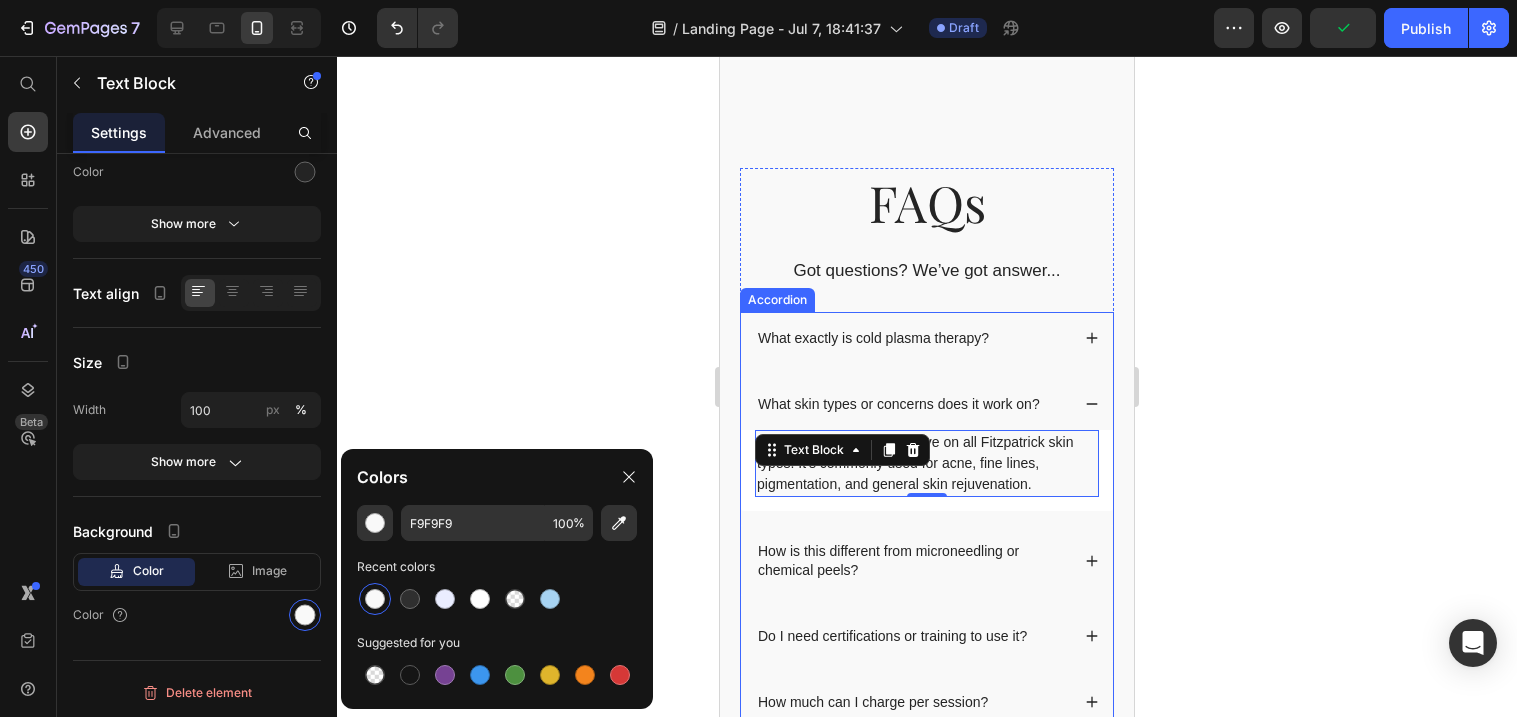 click on "How is this different from microneedling or chemical peels?" at bounding box center [927, 560] 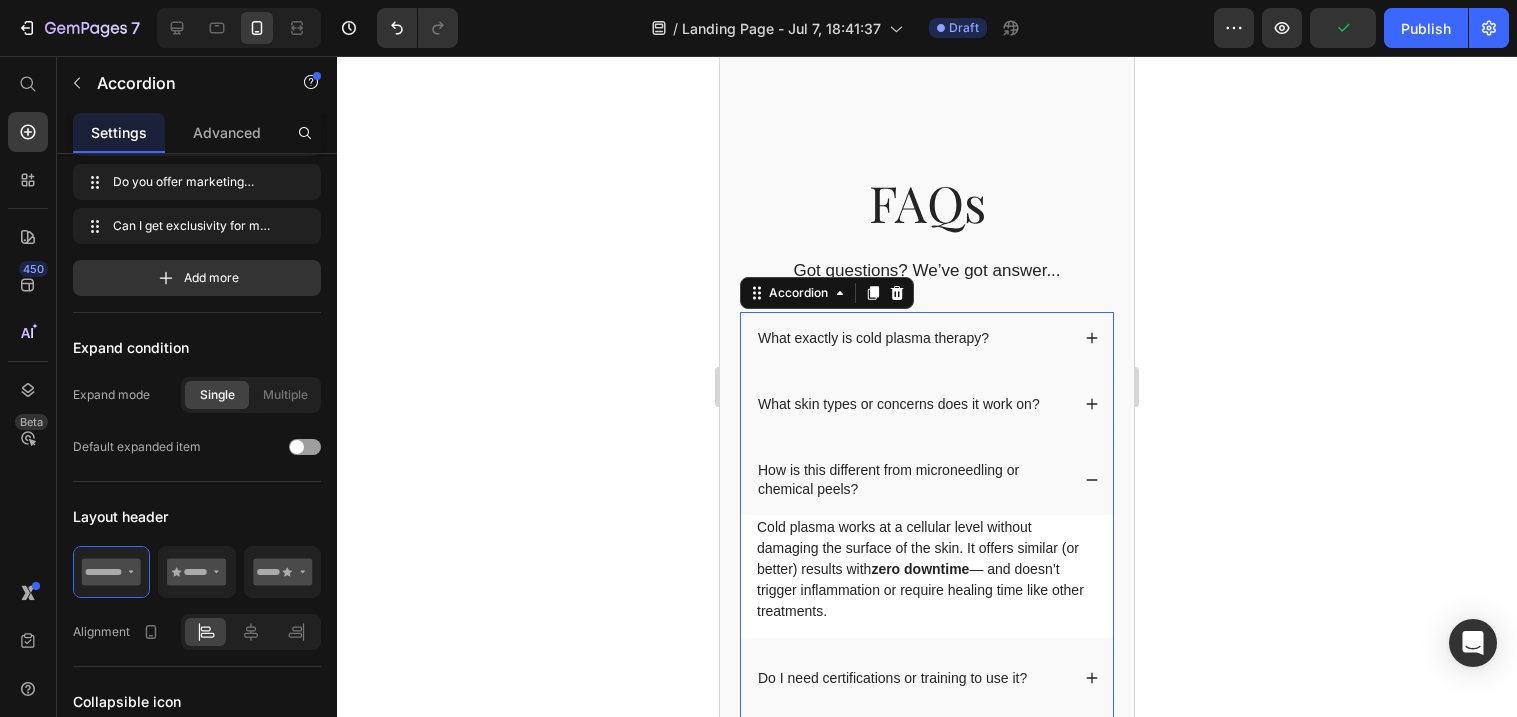 scroll, scrollTop: 0, scrollLeft: 0, axis: both 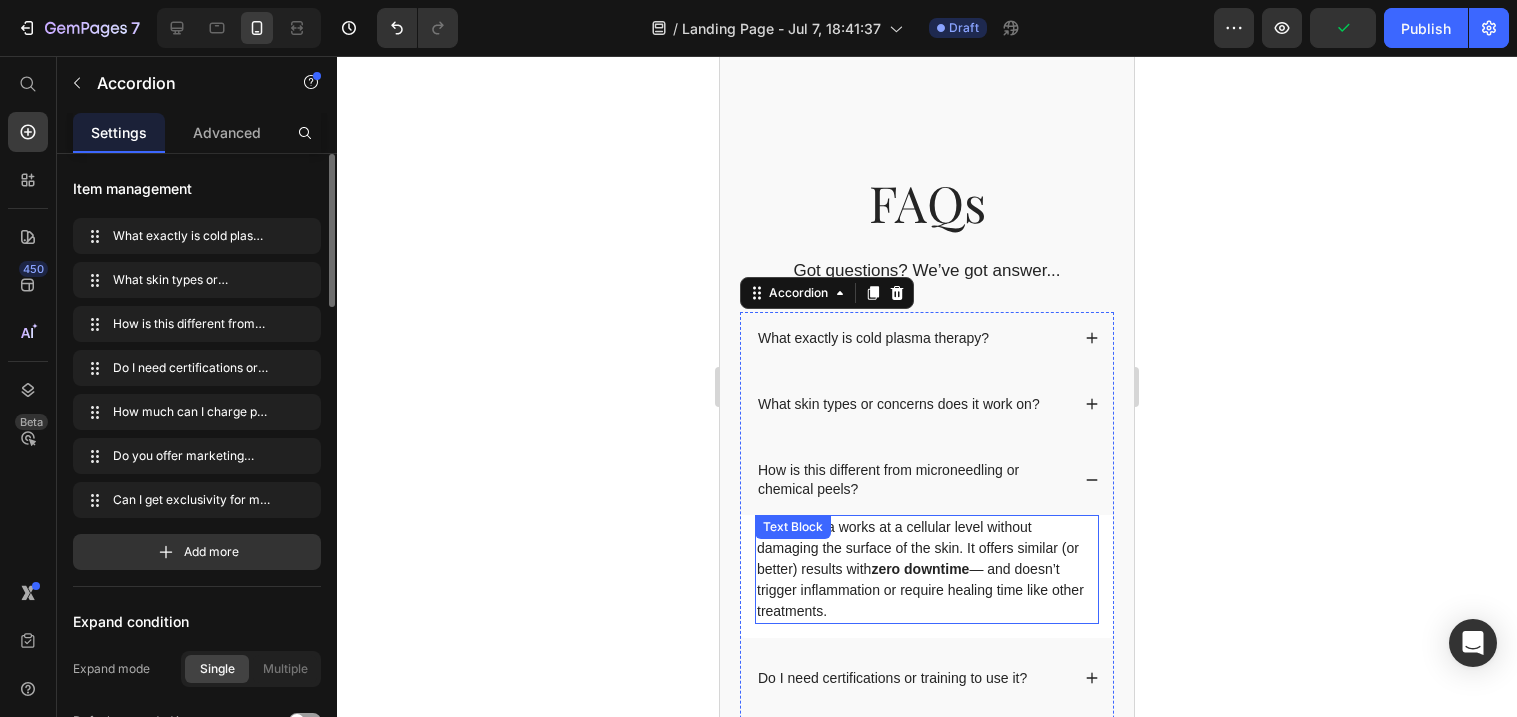 click on "zero downtime" at bounding box center [920, 569] 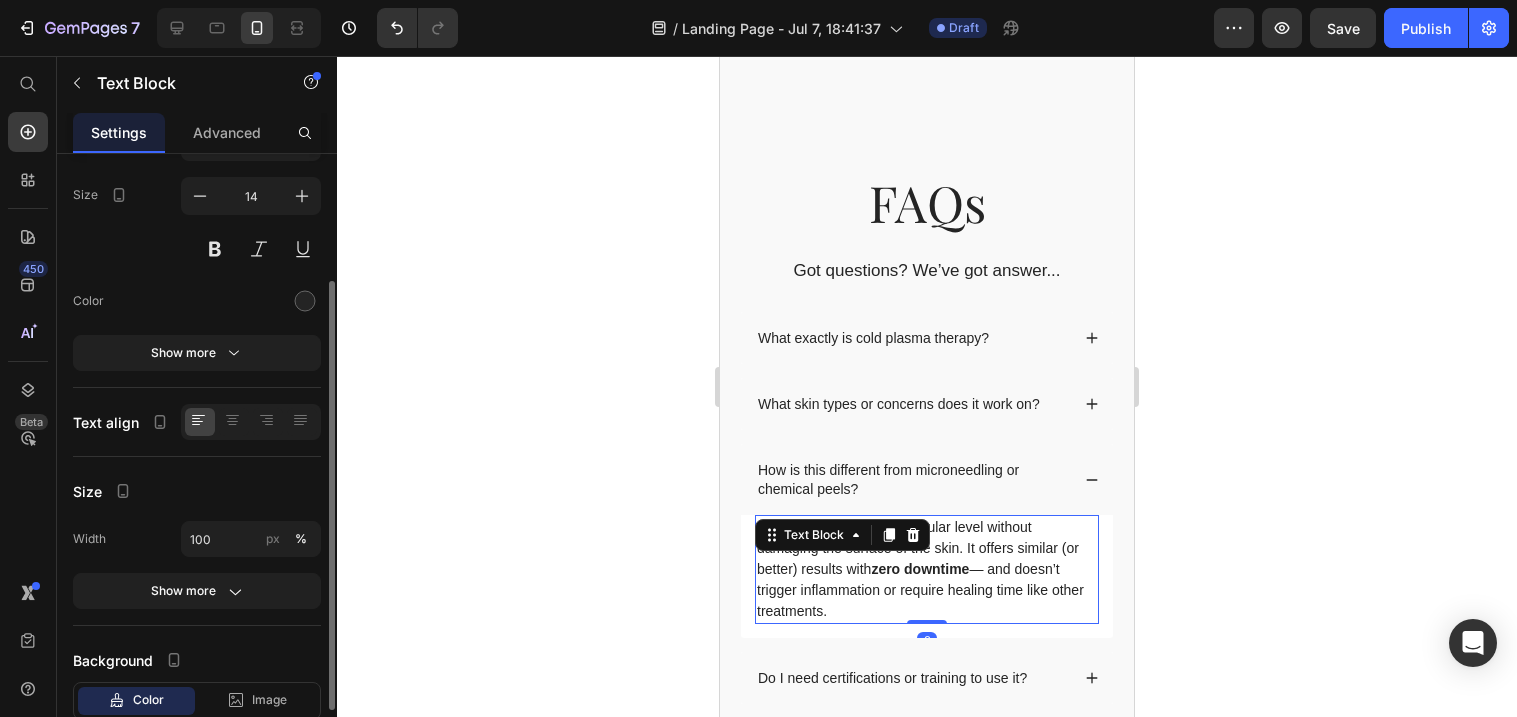 scroll, scrollTop: 274, scrollLeft: 0, axis: vertical 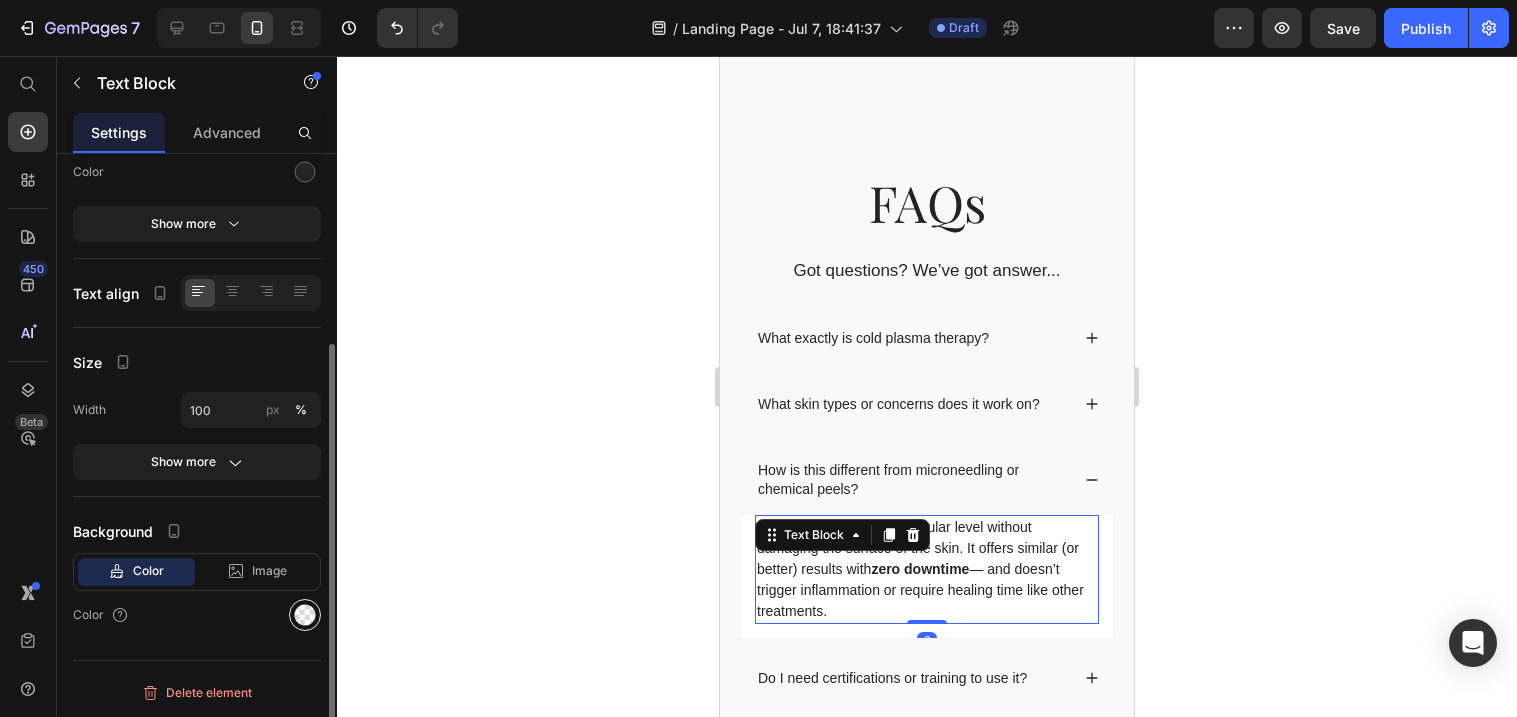 click 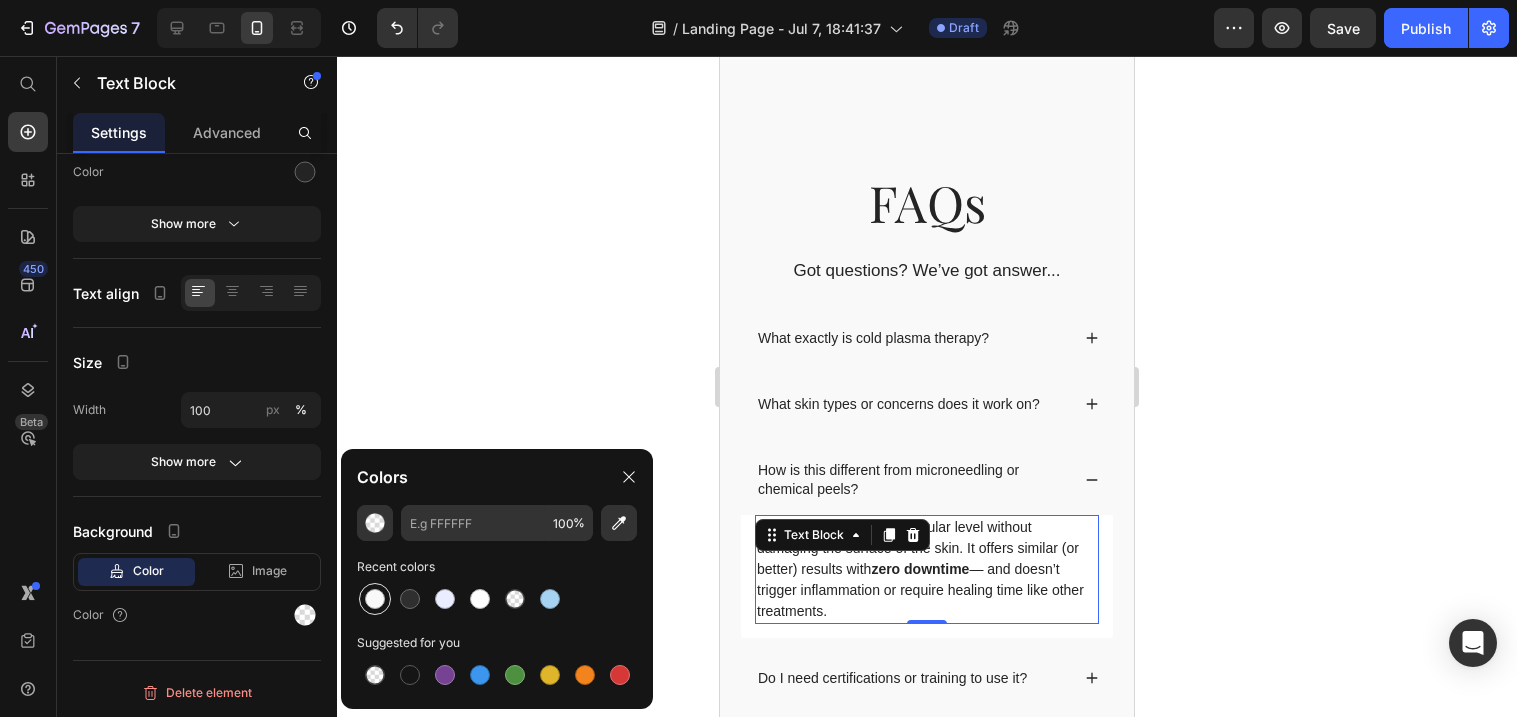 click at bounding box center (375, 599) 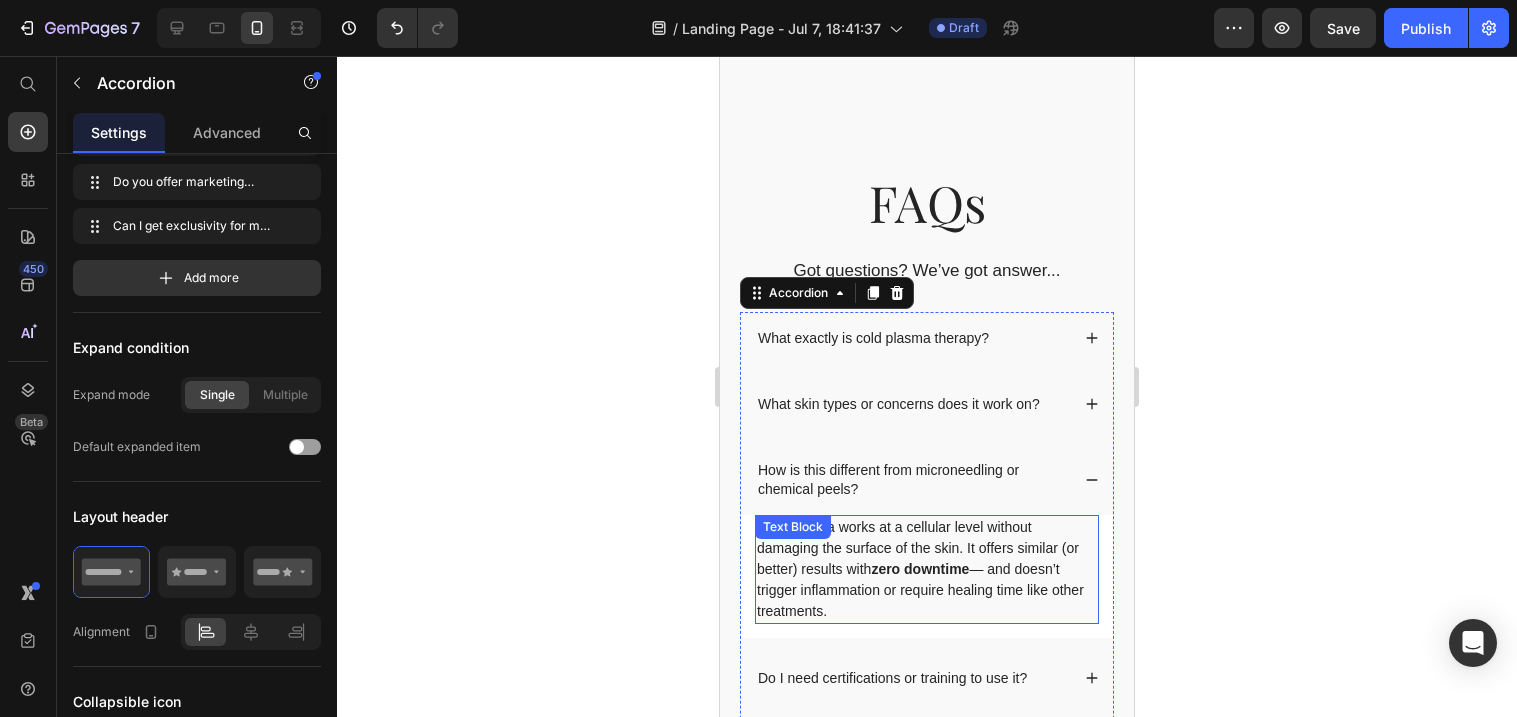 scroll, scrollTop: 5218, scrollLeft: 0, axis: vertical 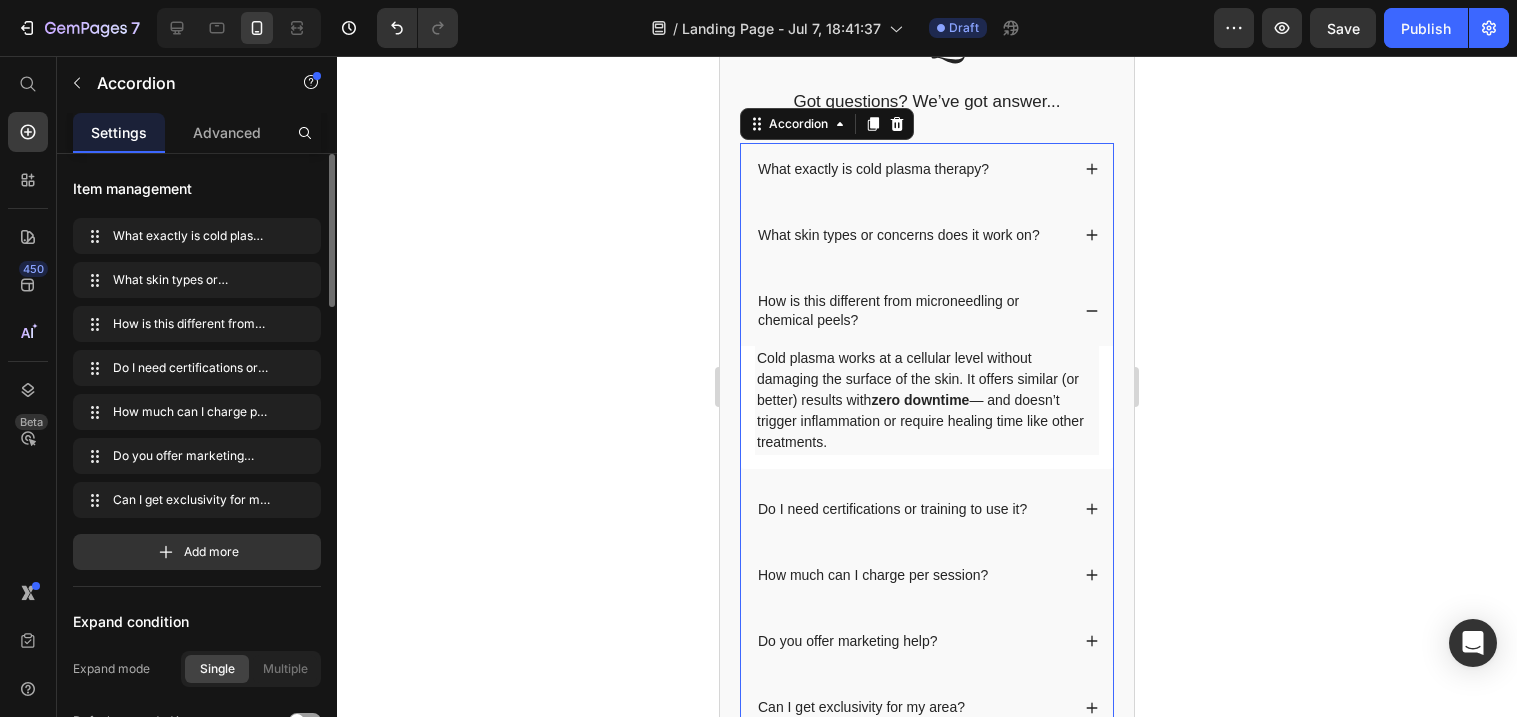 click 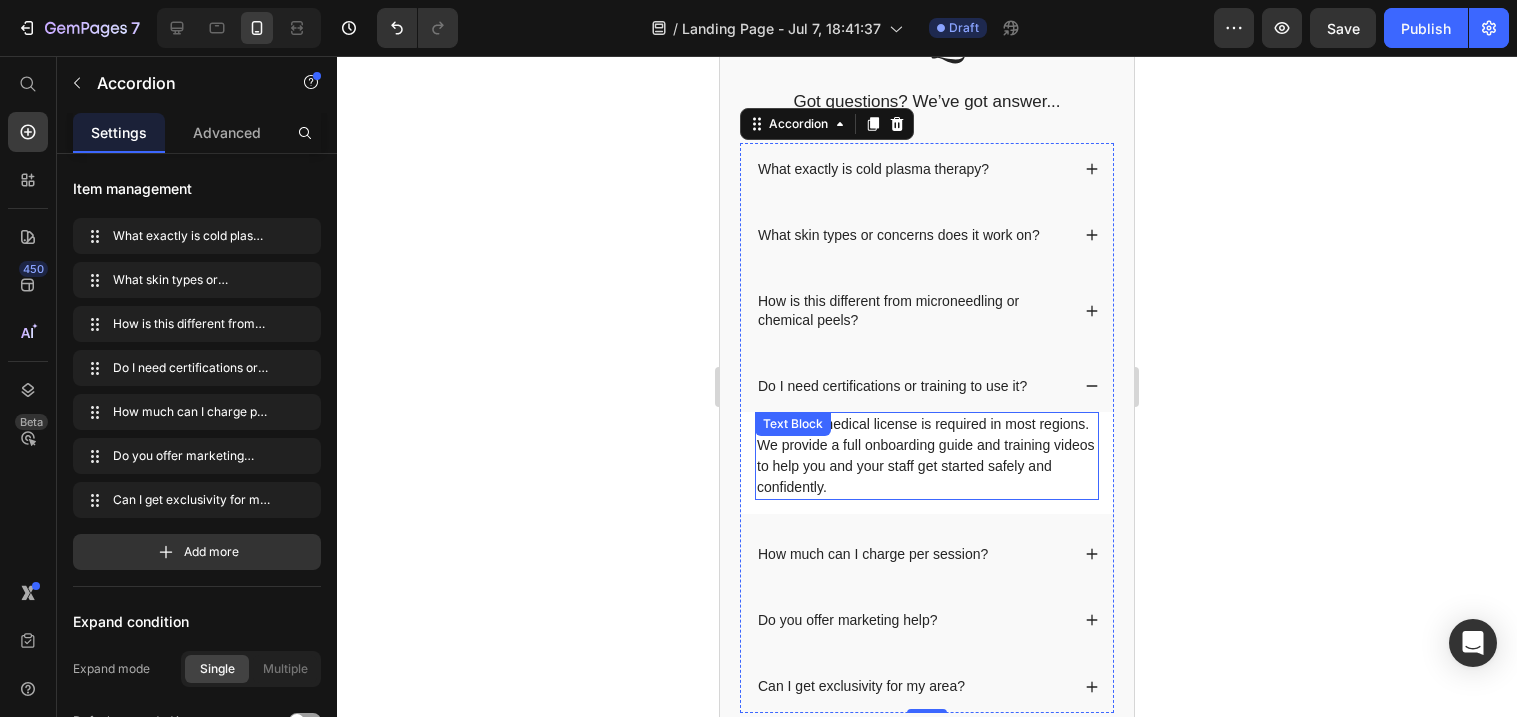 click on "No formal medical license is required in most regions. We provide a full onboarding guide and training videos to help you and your staff get started safely and confidently." at bounding box center (927, 456) 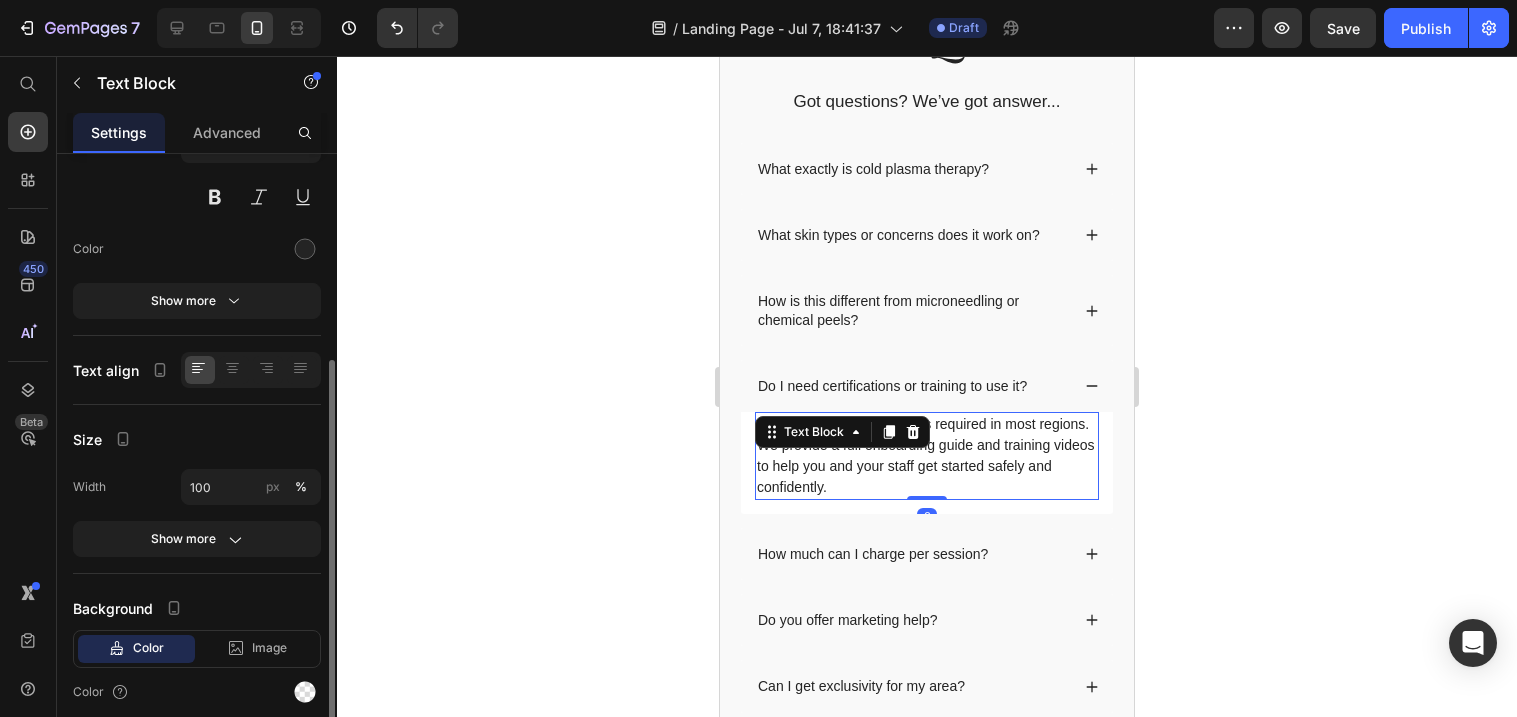 scroll, scrollTop: 274, scrollLeft: 0, axis: vertical 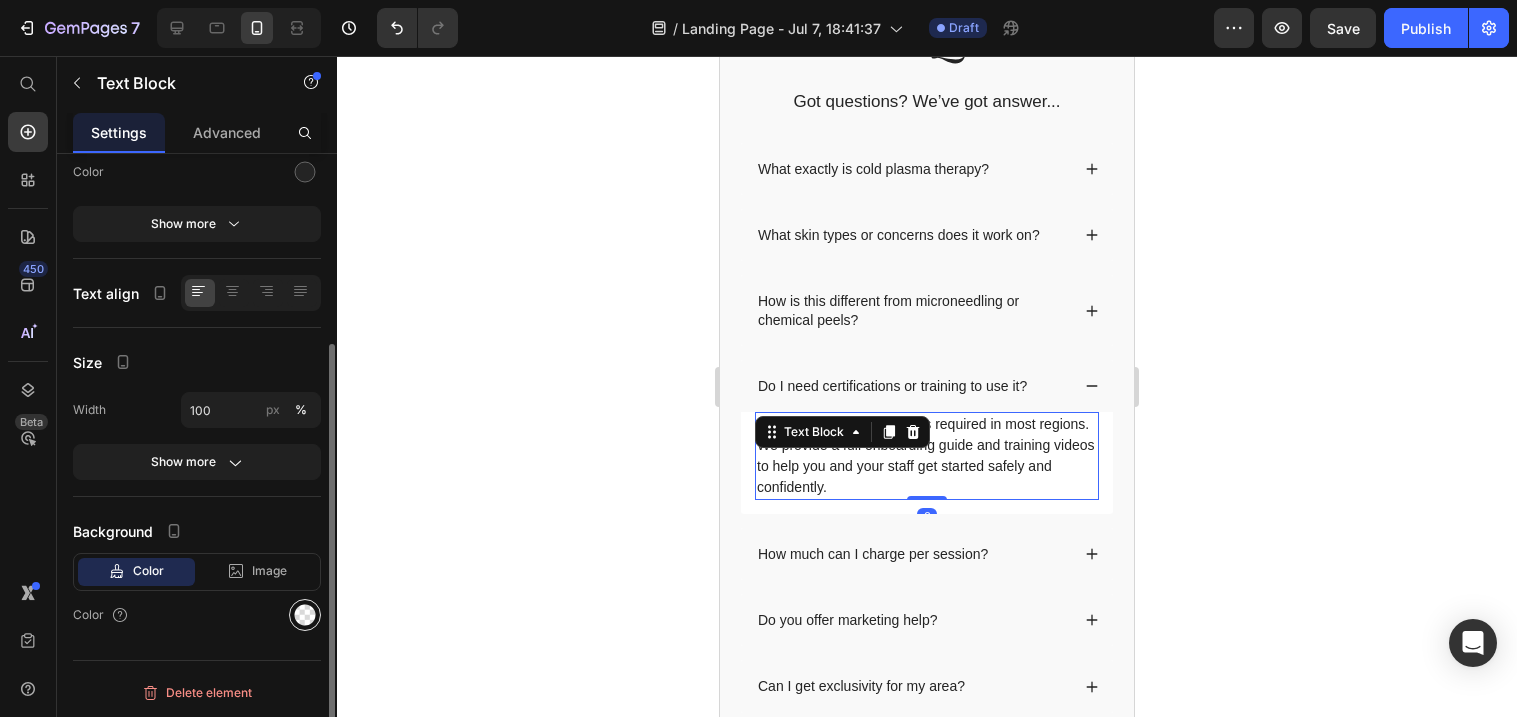 click at bounding box center [305, 615] 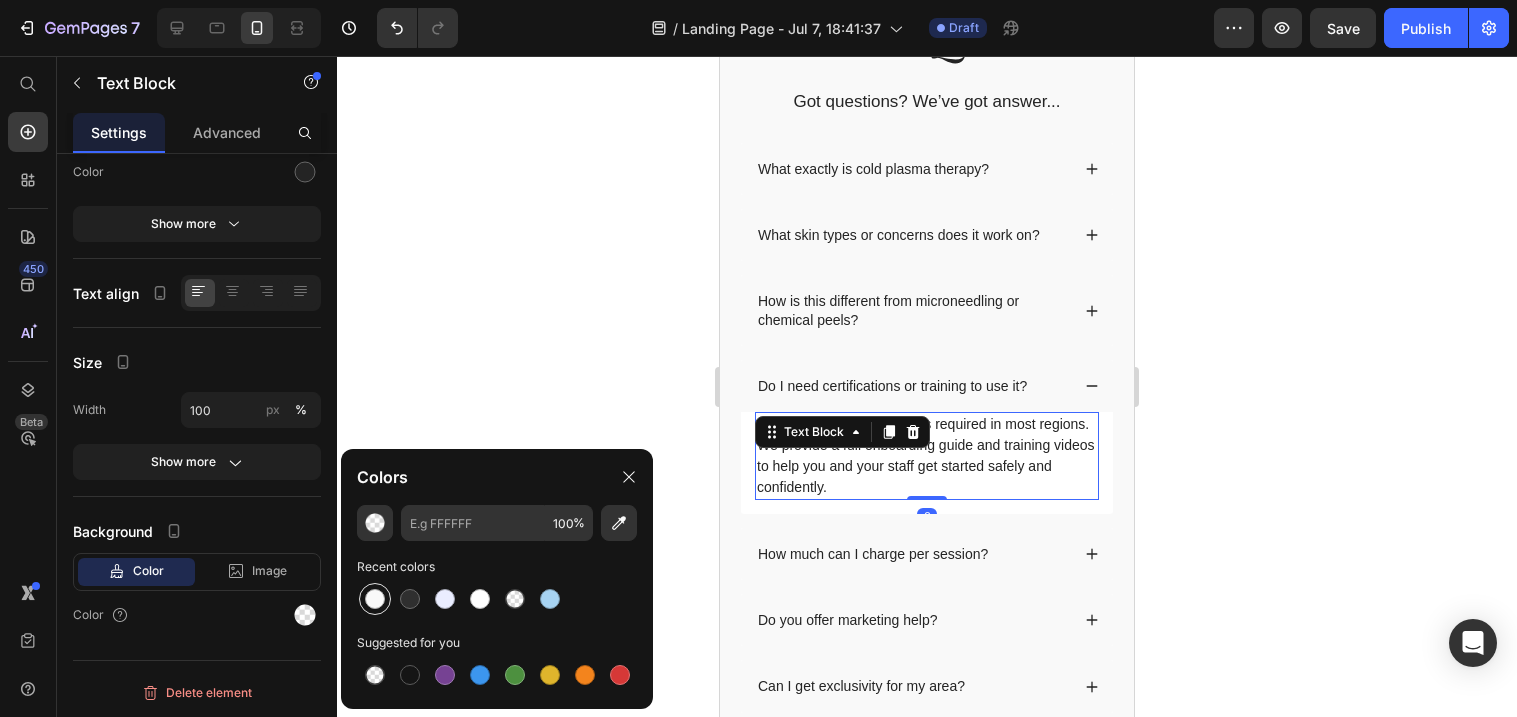 click at bounding box center (375, 599) 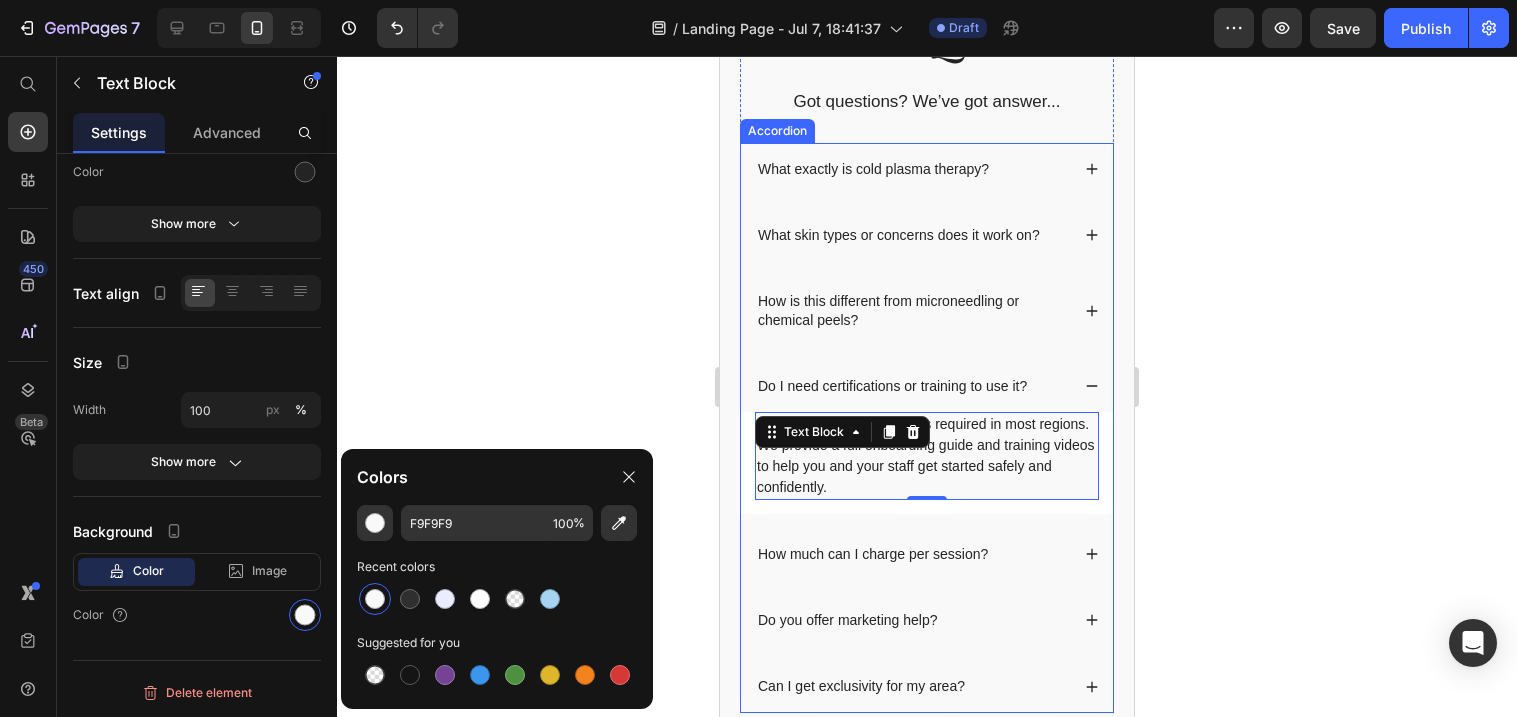 click 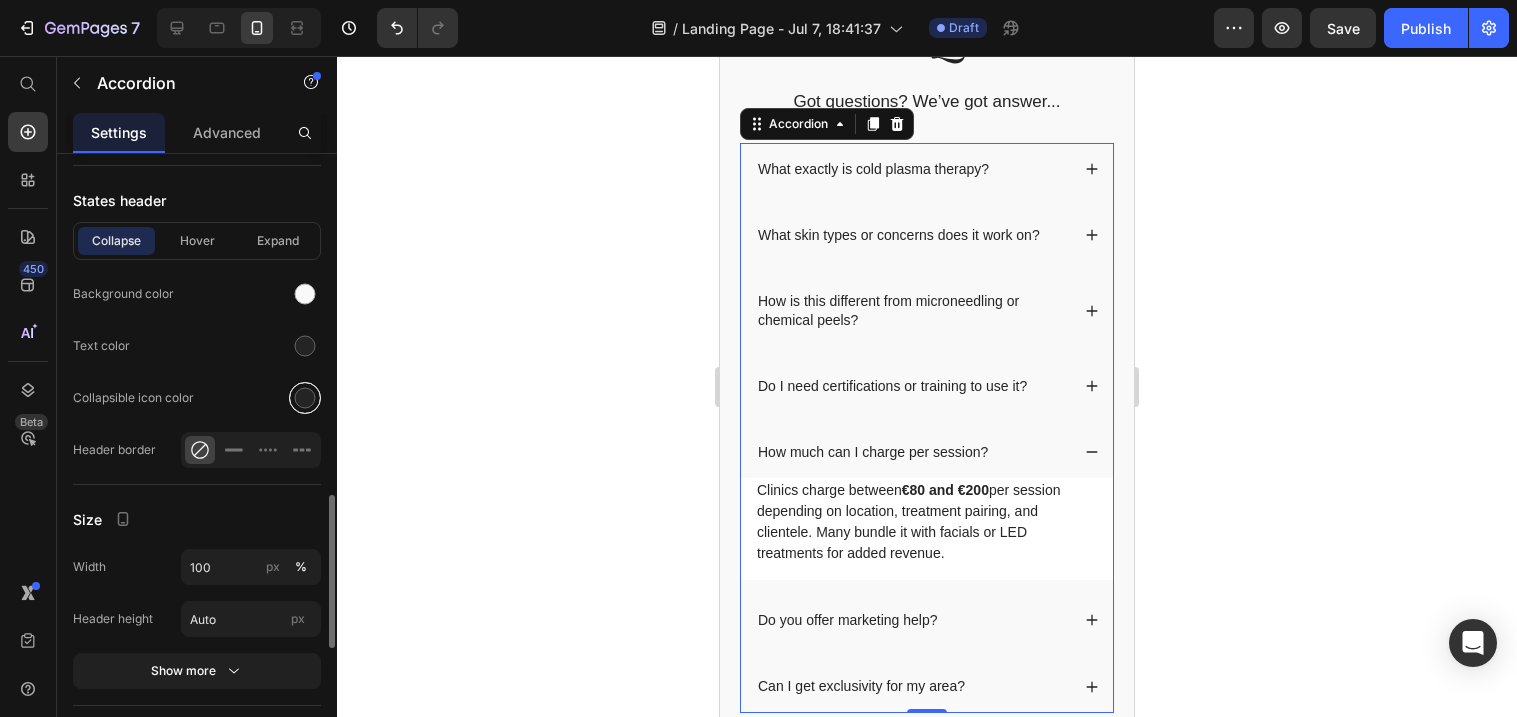 scroll, scrollTop: 1375, scrollLeft: 0, axis: vertical 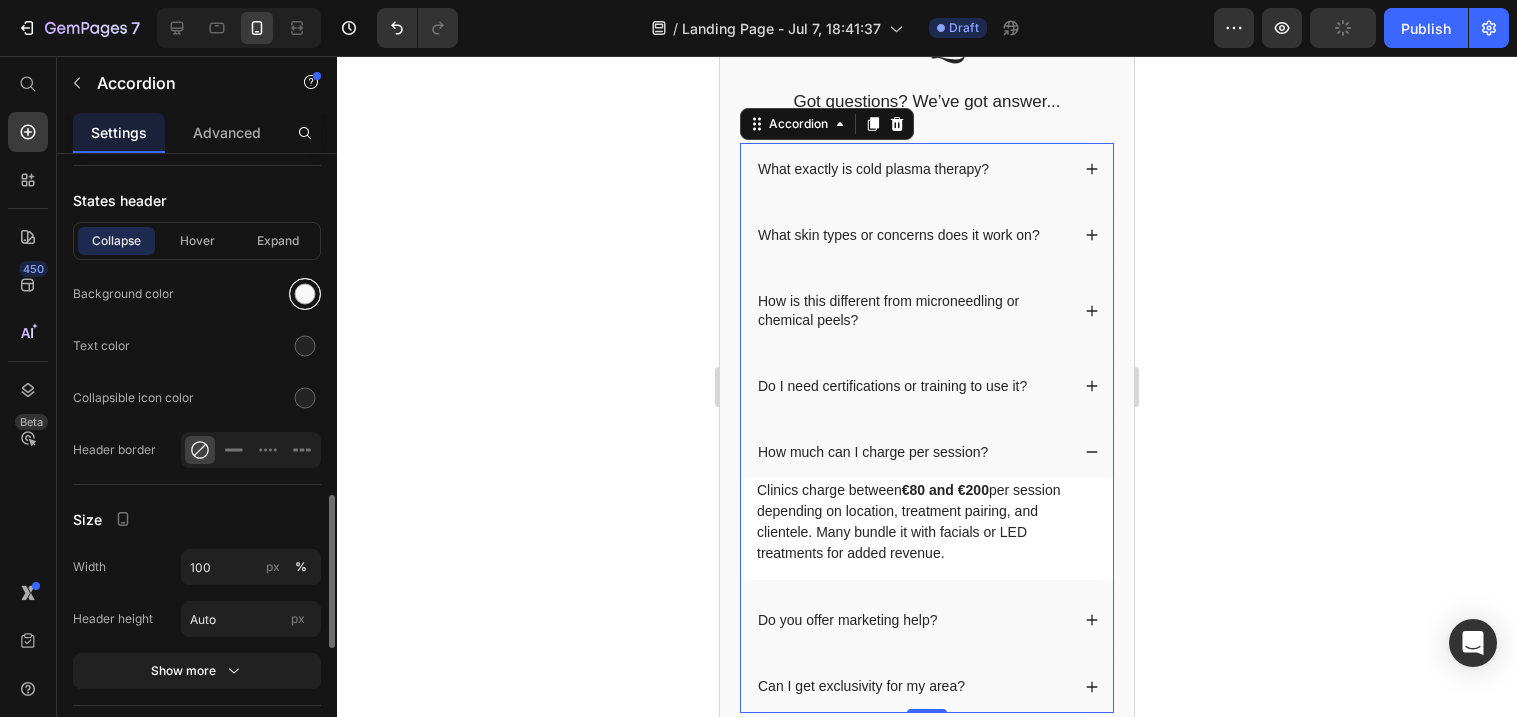 click at bounding box center [305, 294] 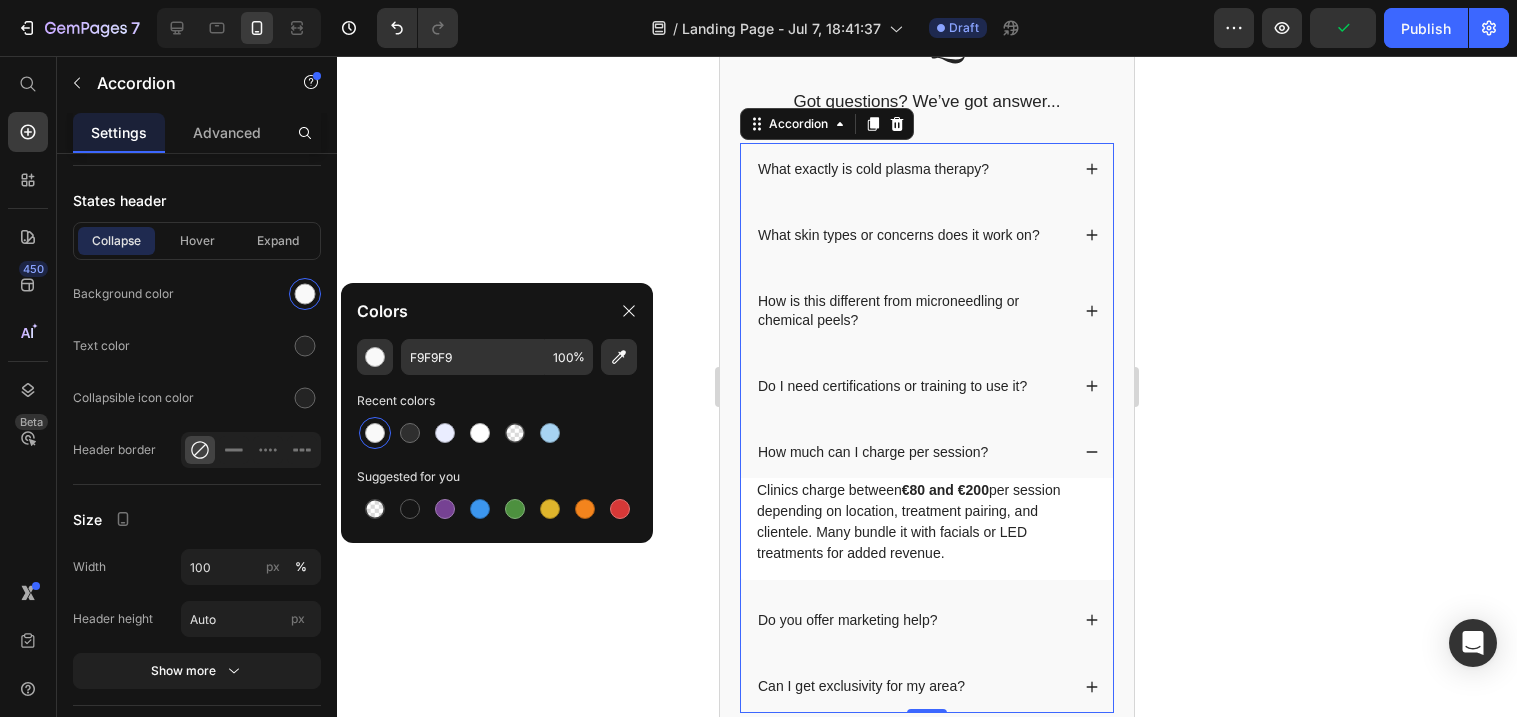 click at bounding box center (375, 433) 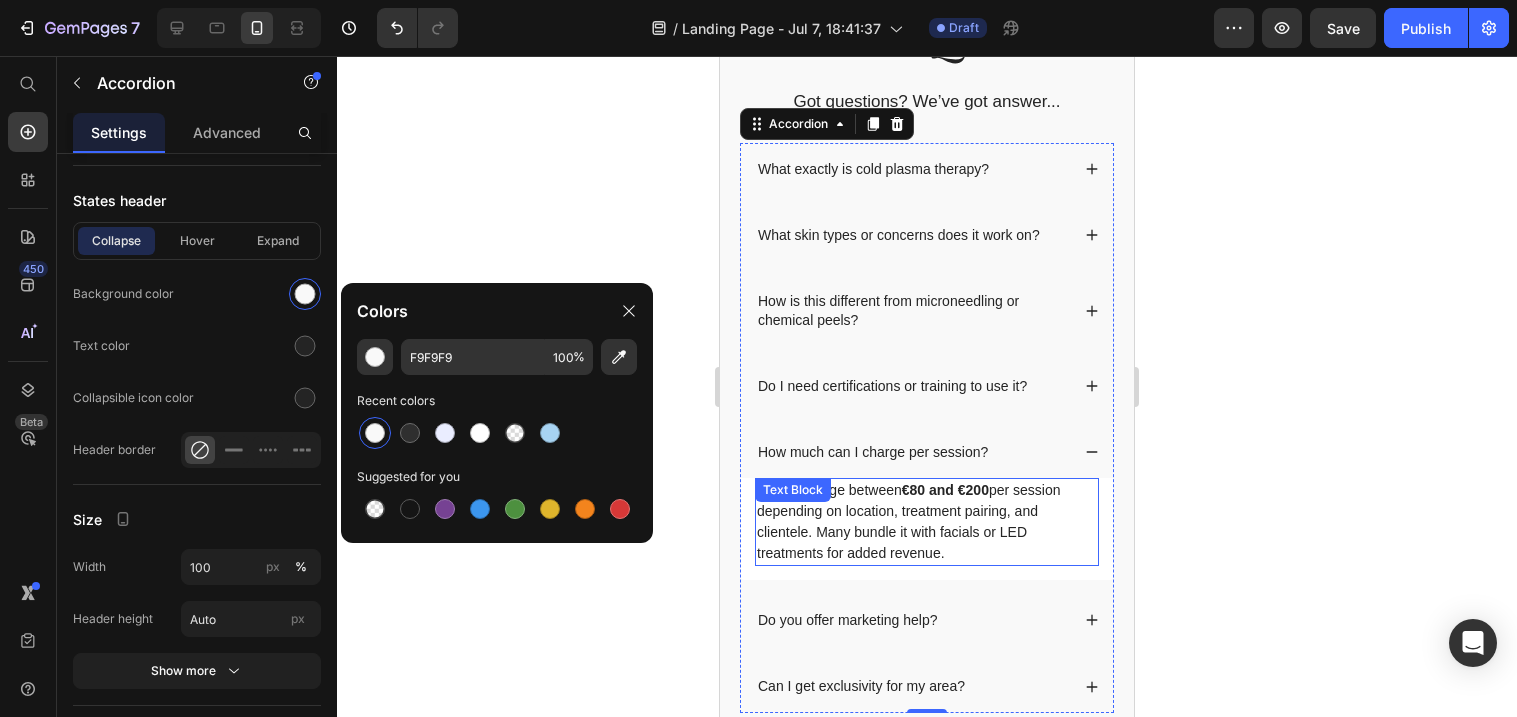 click on "Clinics charge between  €80 and €200  per session depending on location, treatment pairing, and clientele. Many bundle it with facials or LED treatments for added revenue." at bounding box center (927, 522) 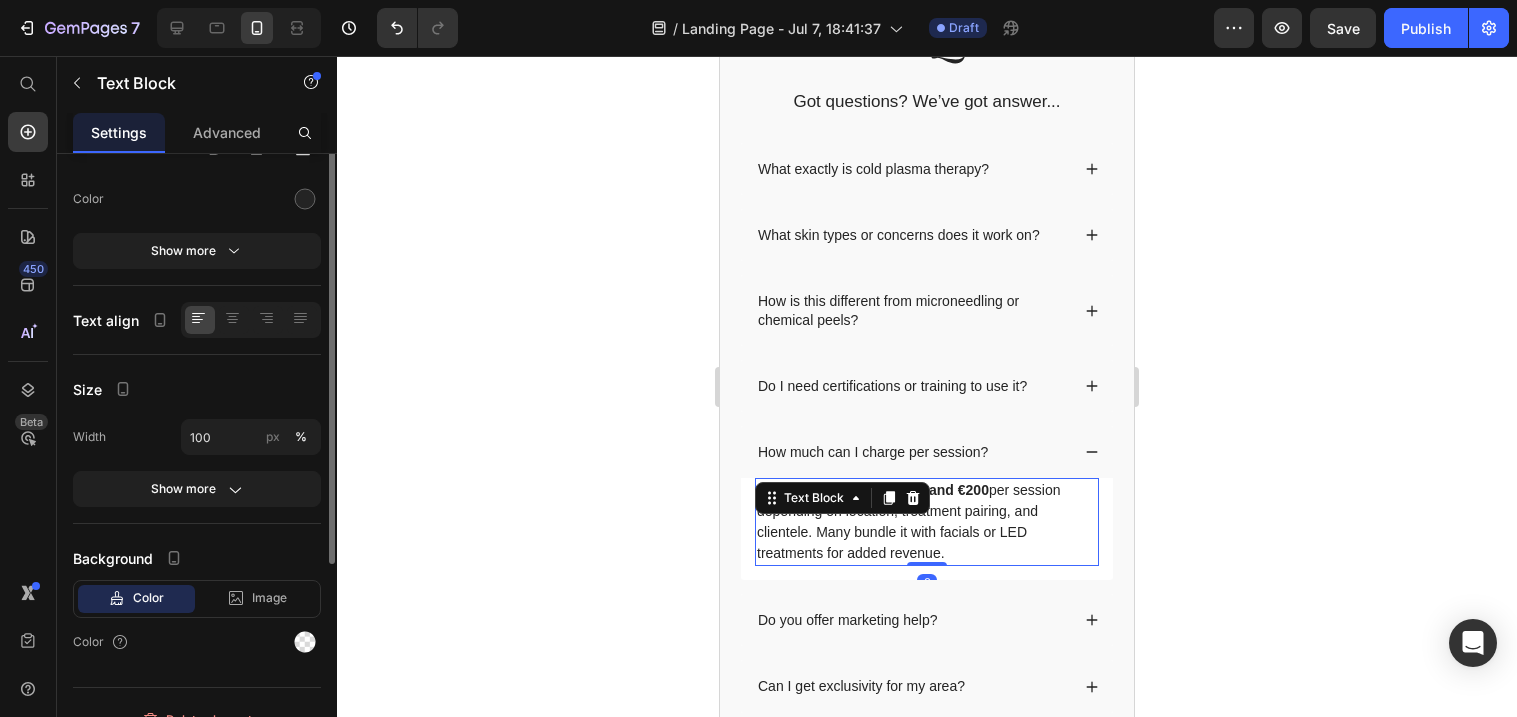 scroll, scrollTop: 274, scrollLeft: 0, axis: vertical 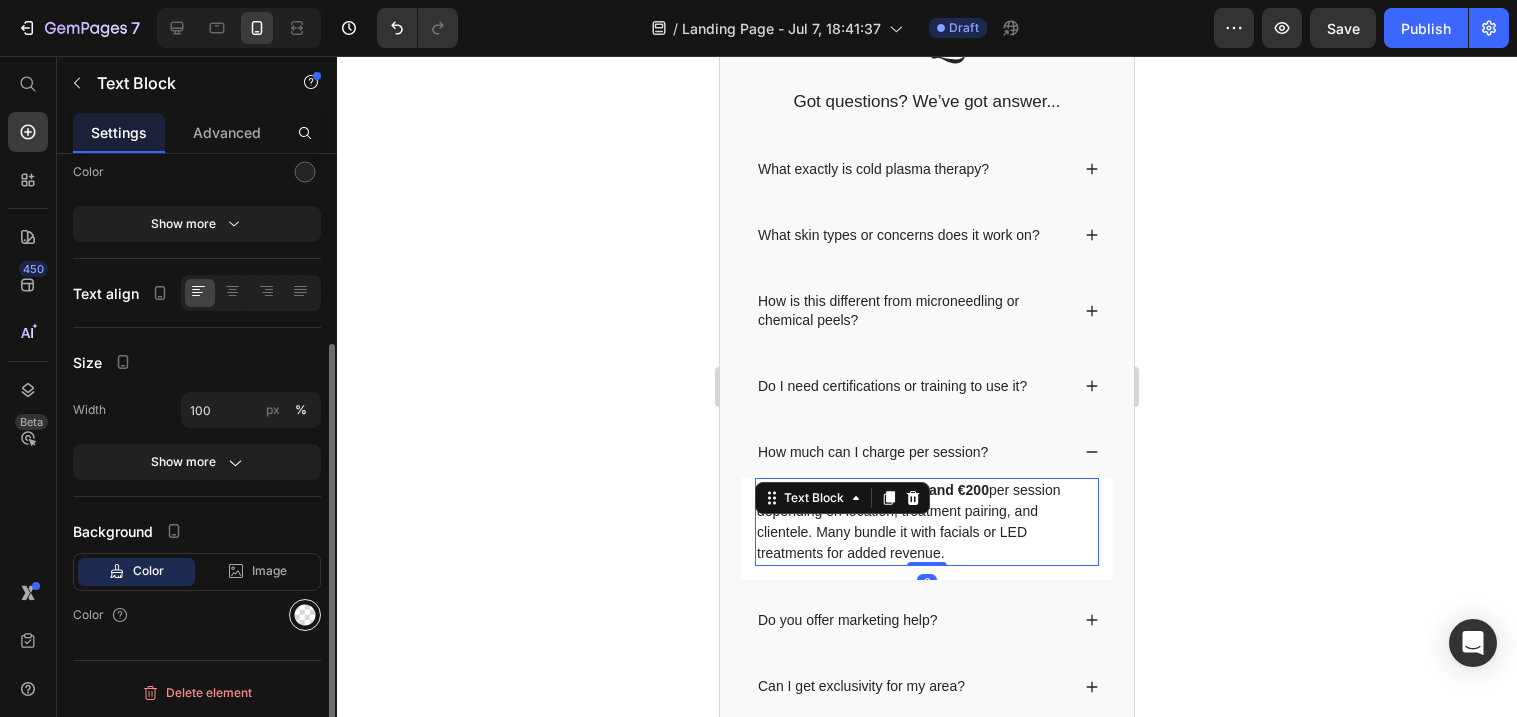 click 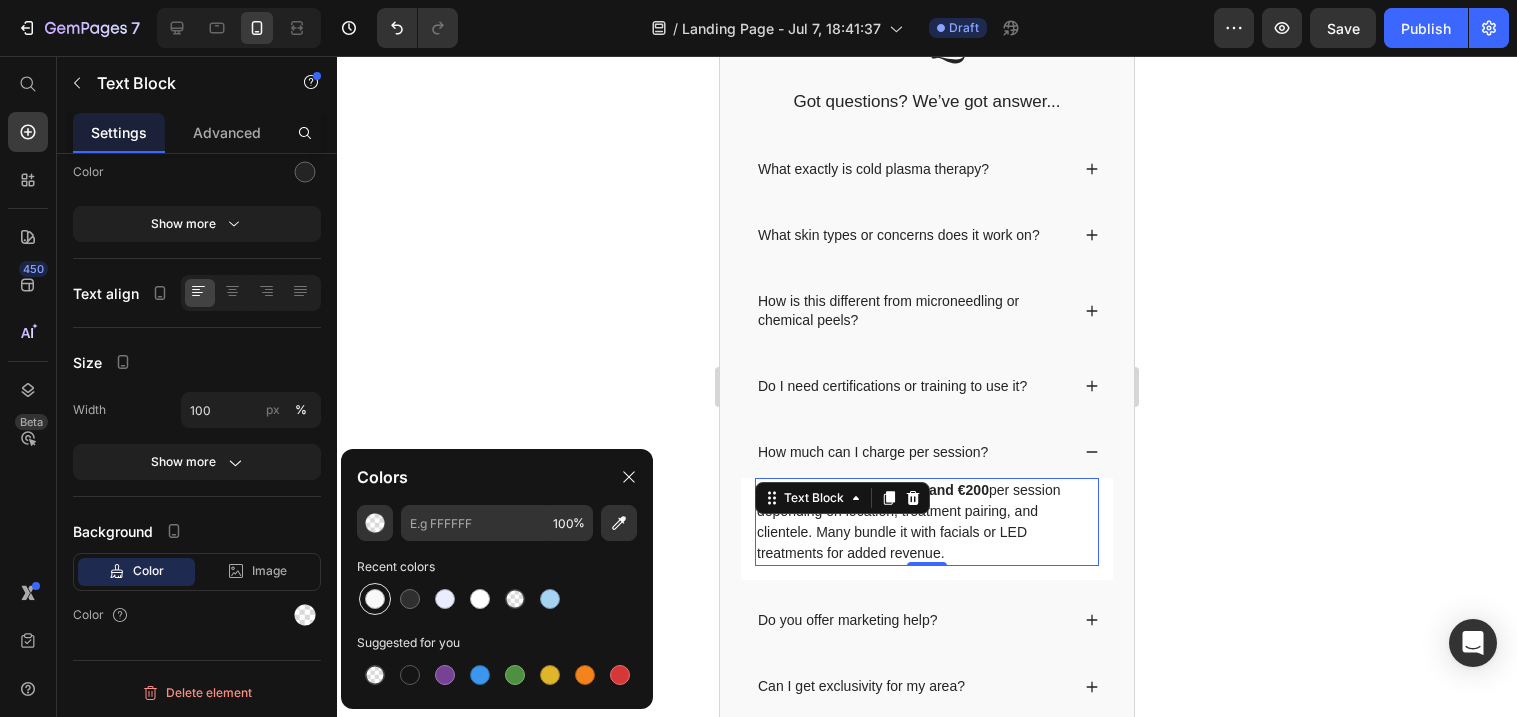 click at bounding box center [375, 599] 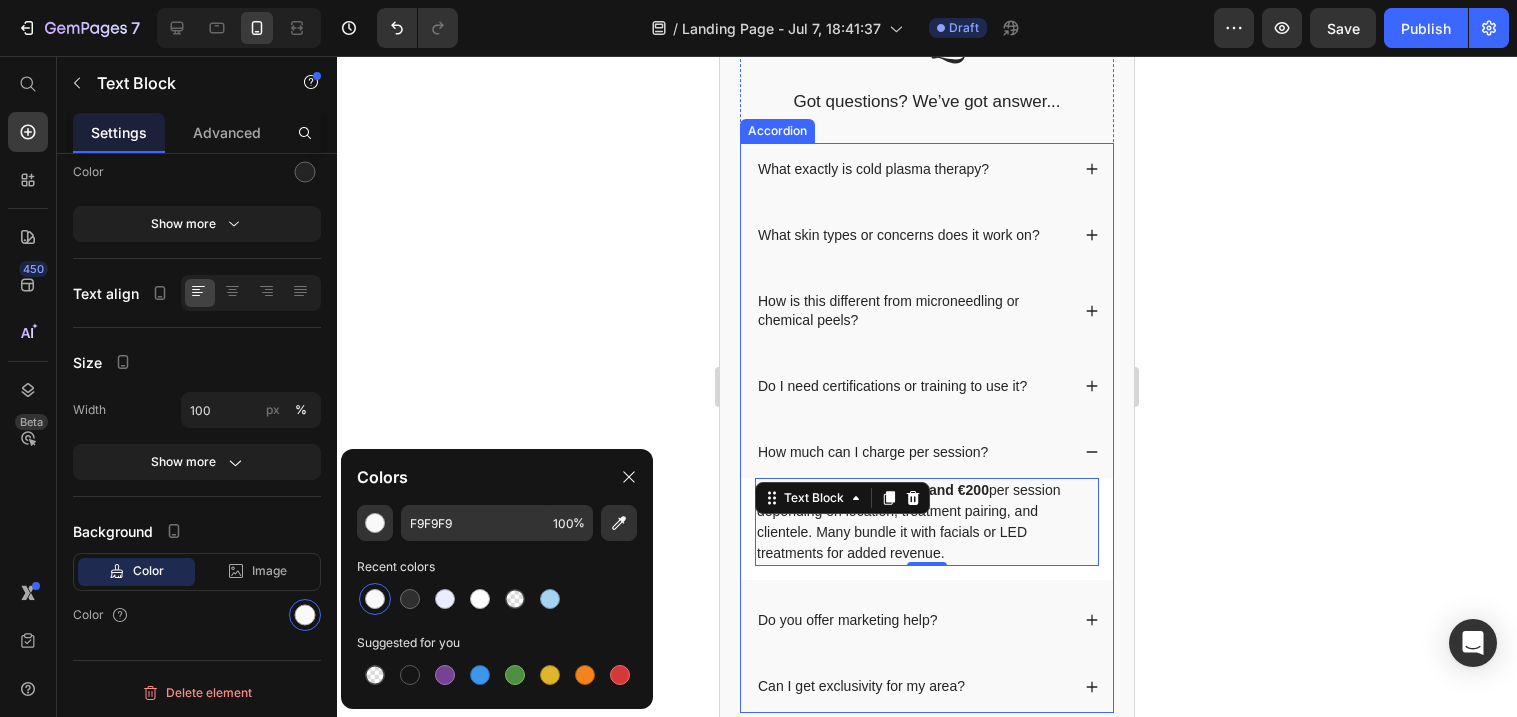 click on "Do you offer marketing help?" at bounding box center (927, 620) 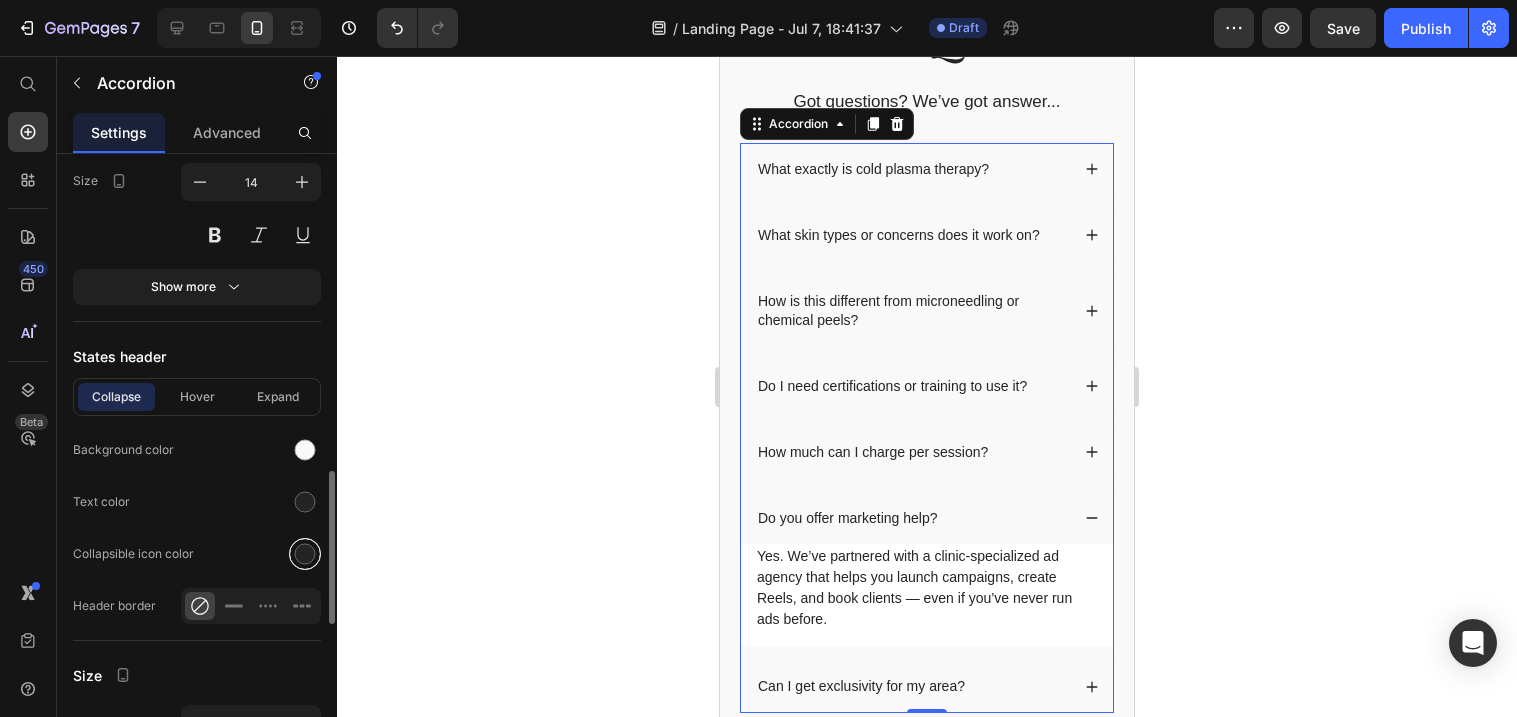 scroll, scrollTop: 1231, scrollLeft: 0, axis: vertical 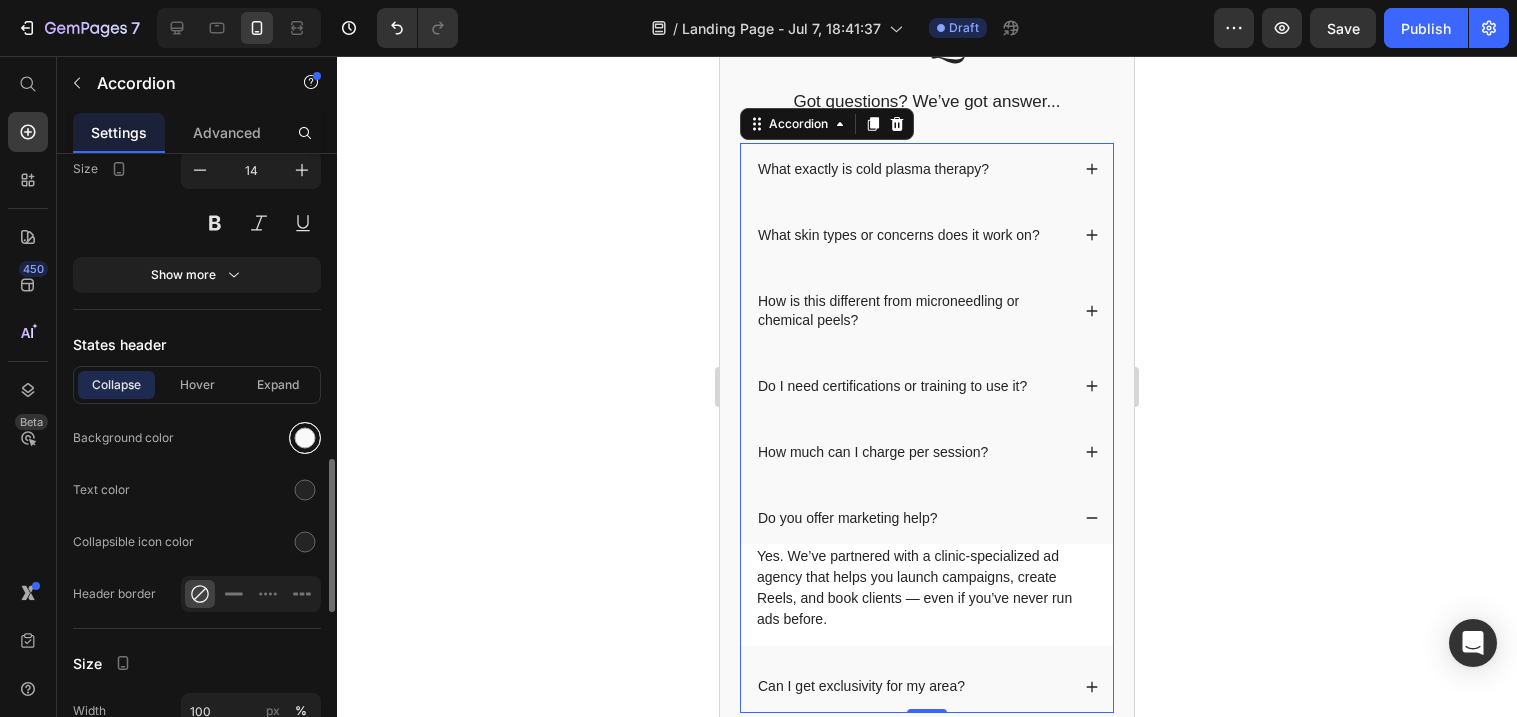click at bounding box center [305, 438] 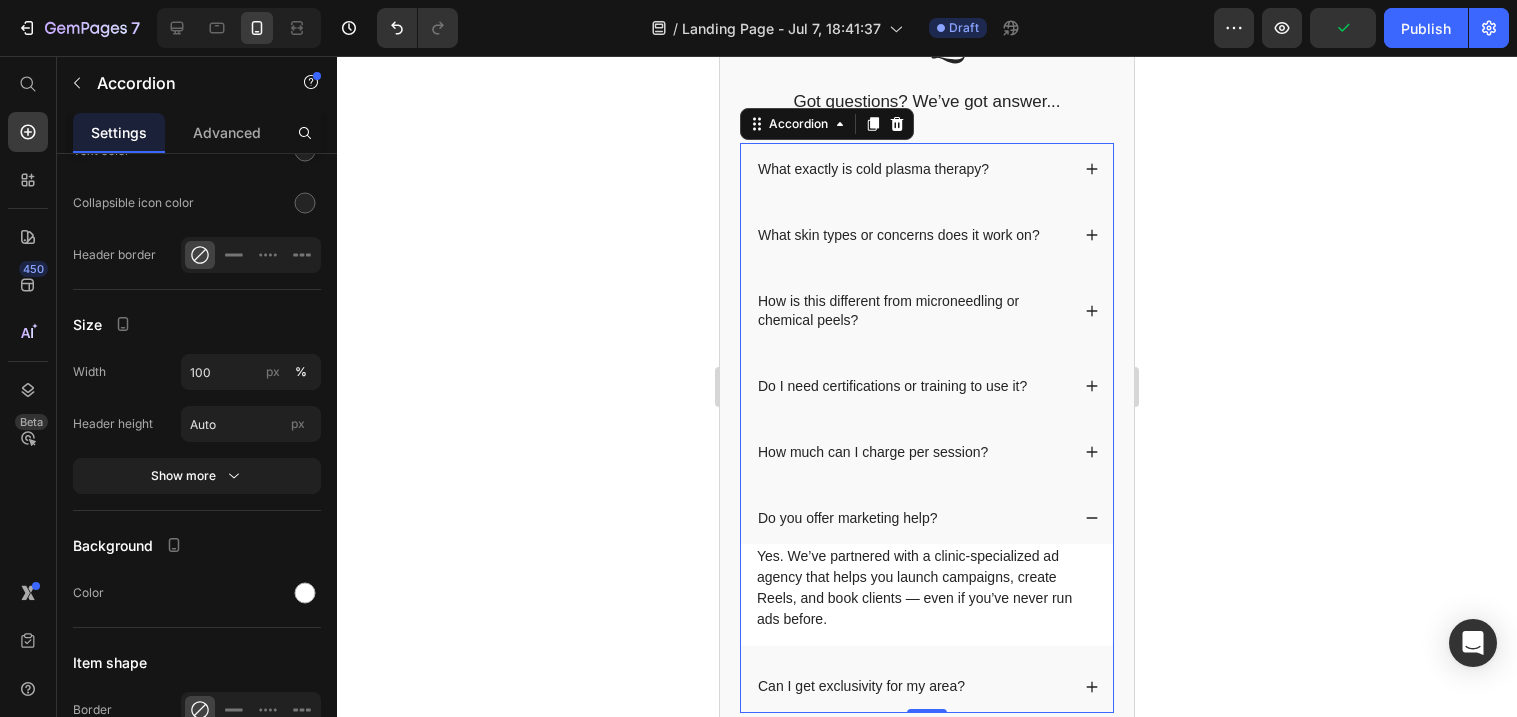 scroll, scrollTop: 1744, scrollLeft: 0, axis: vertical 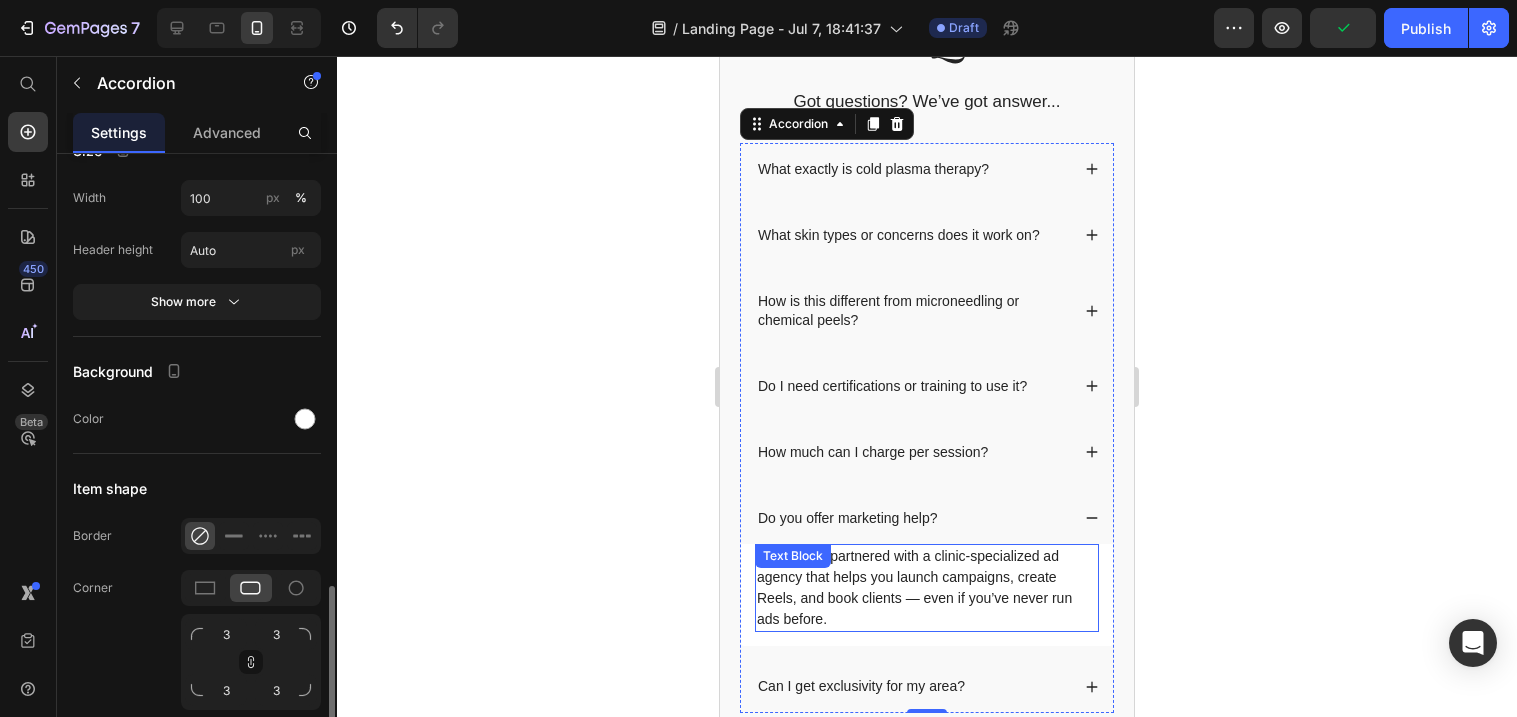 click on "Yes. We’ve partnered with a clinic-specialized ad agency that helps you launch campaigns, create Reels, and book clients — even if you’ve never run ads before." at bounding box center [927, 588] 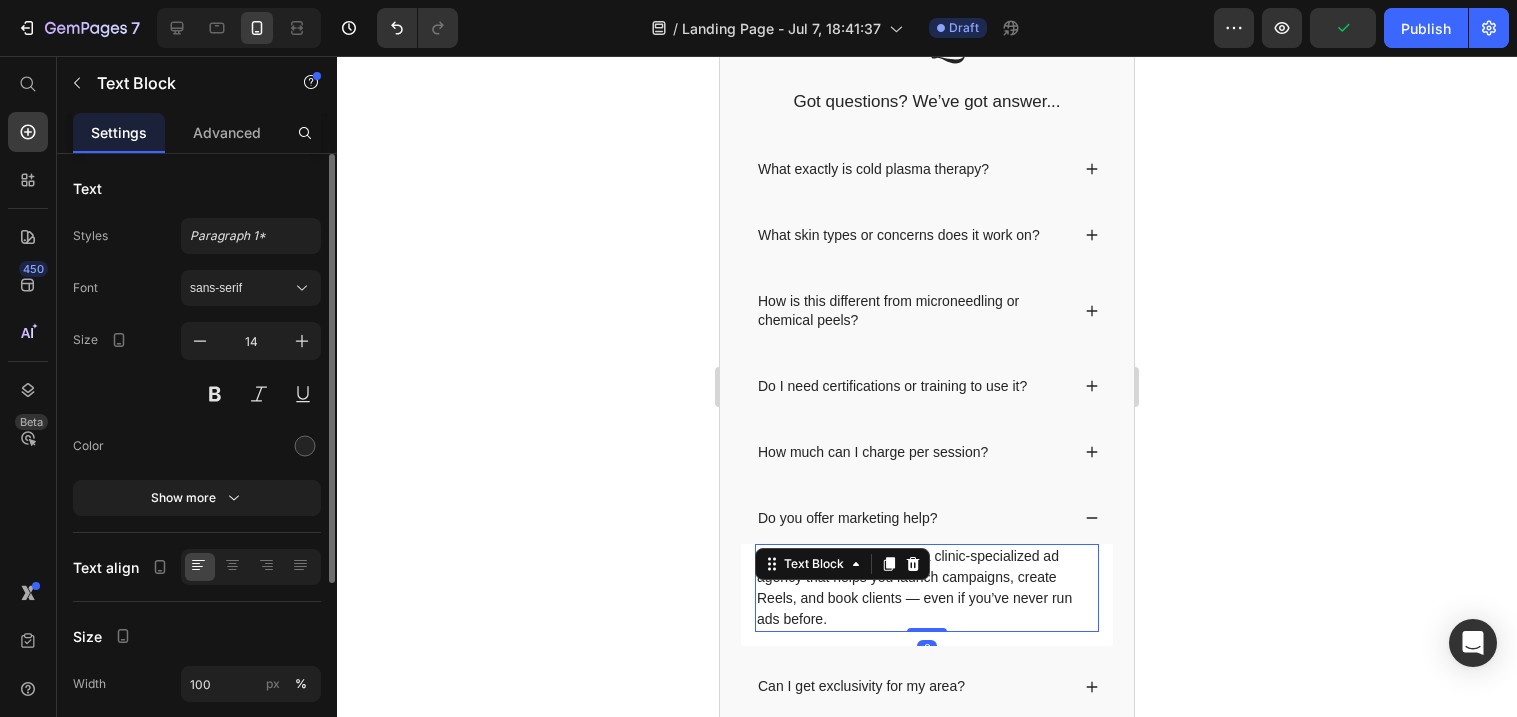 scroll, scrollTop: 274, scrollLeft: 0, axis: vertical 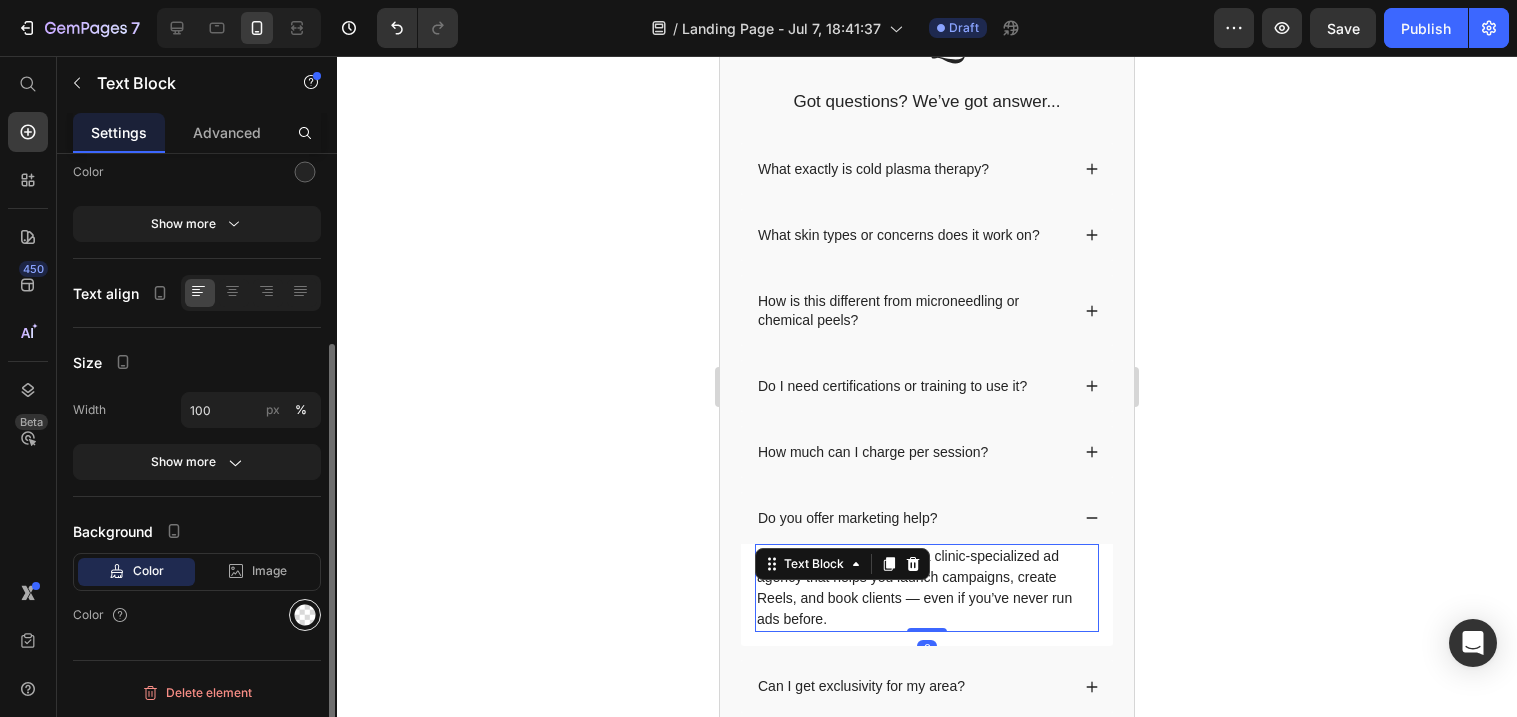 click at bounding box center [305, 615] 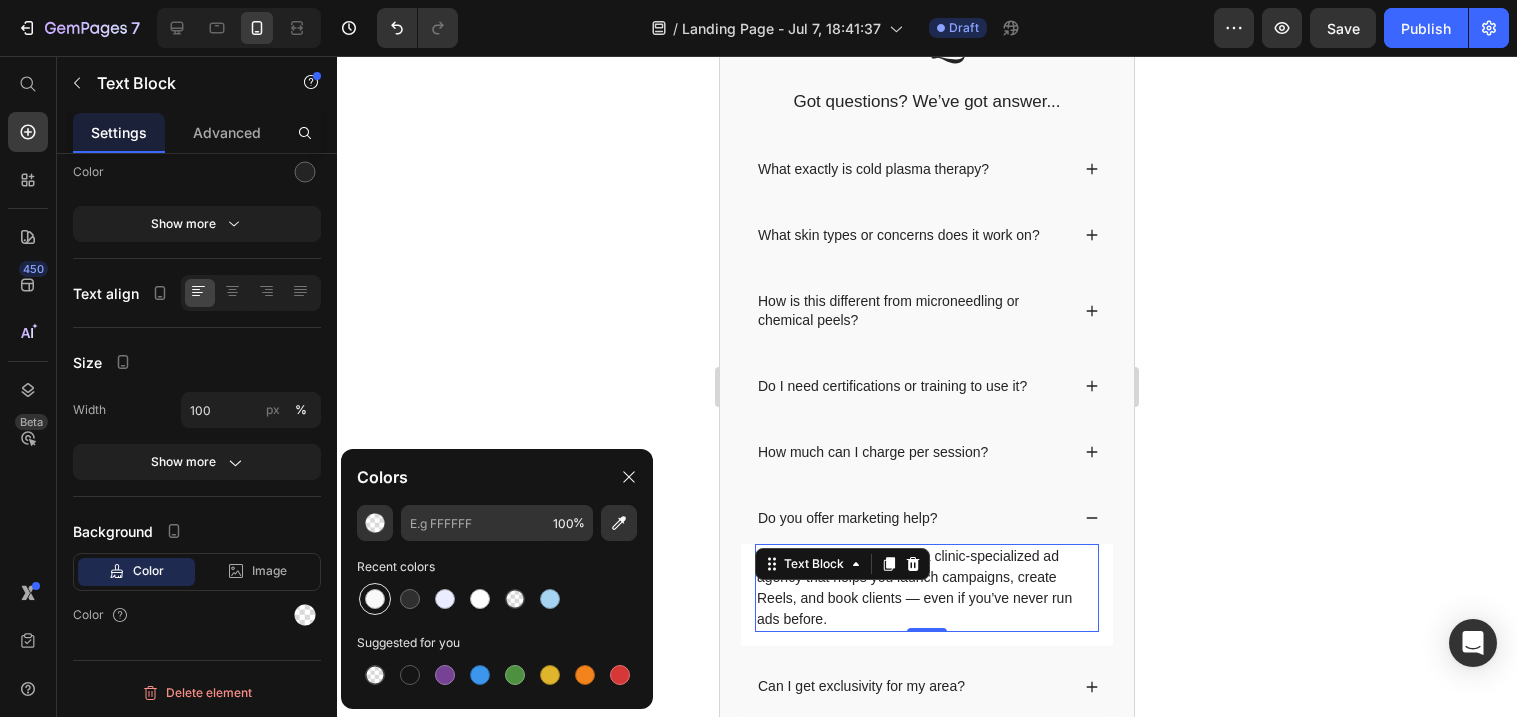 click at bounding box center (375, 599) 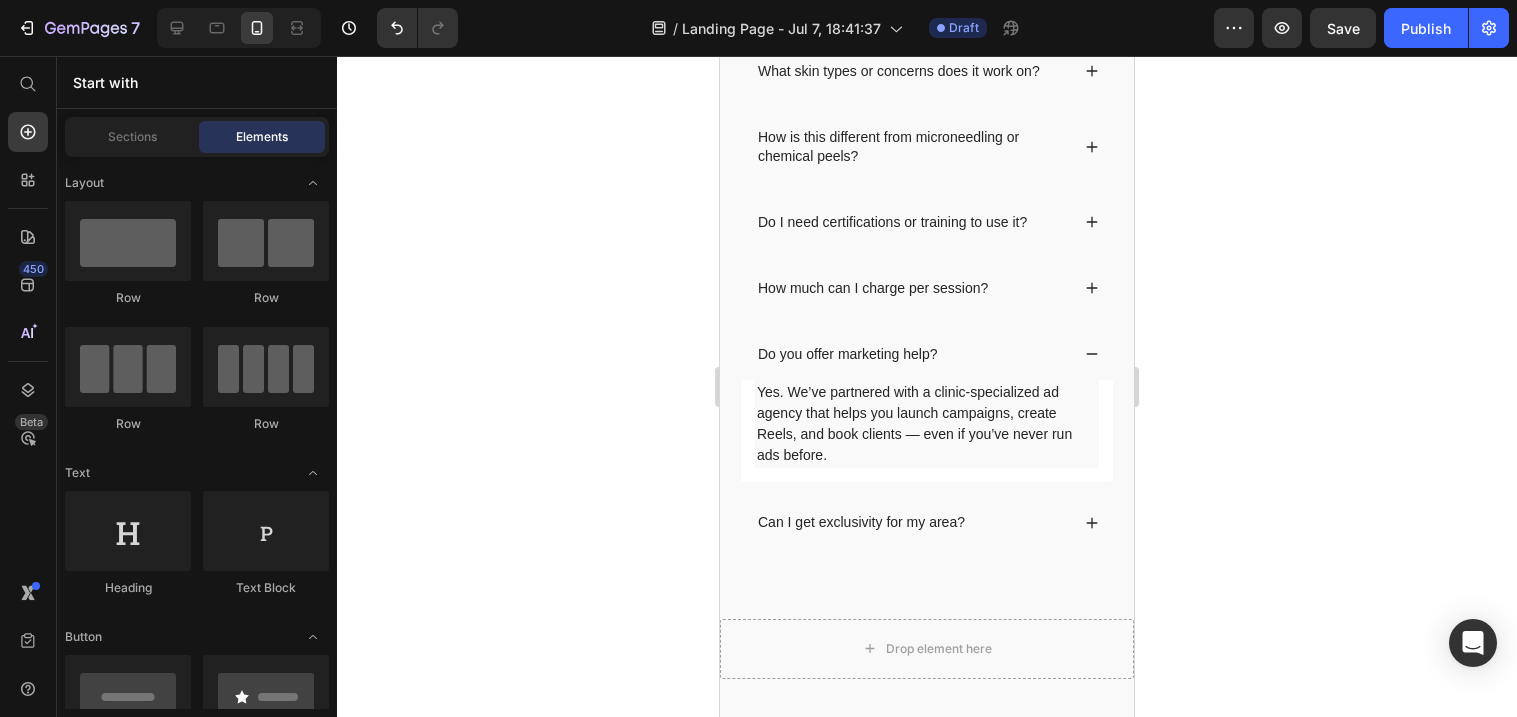 scroll, scrollTop: 5534, scrollLeft: 0, axis: vertical 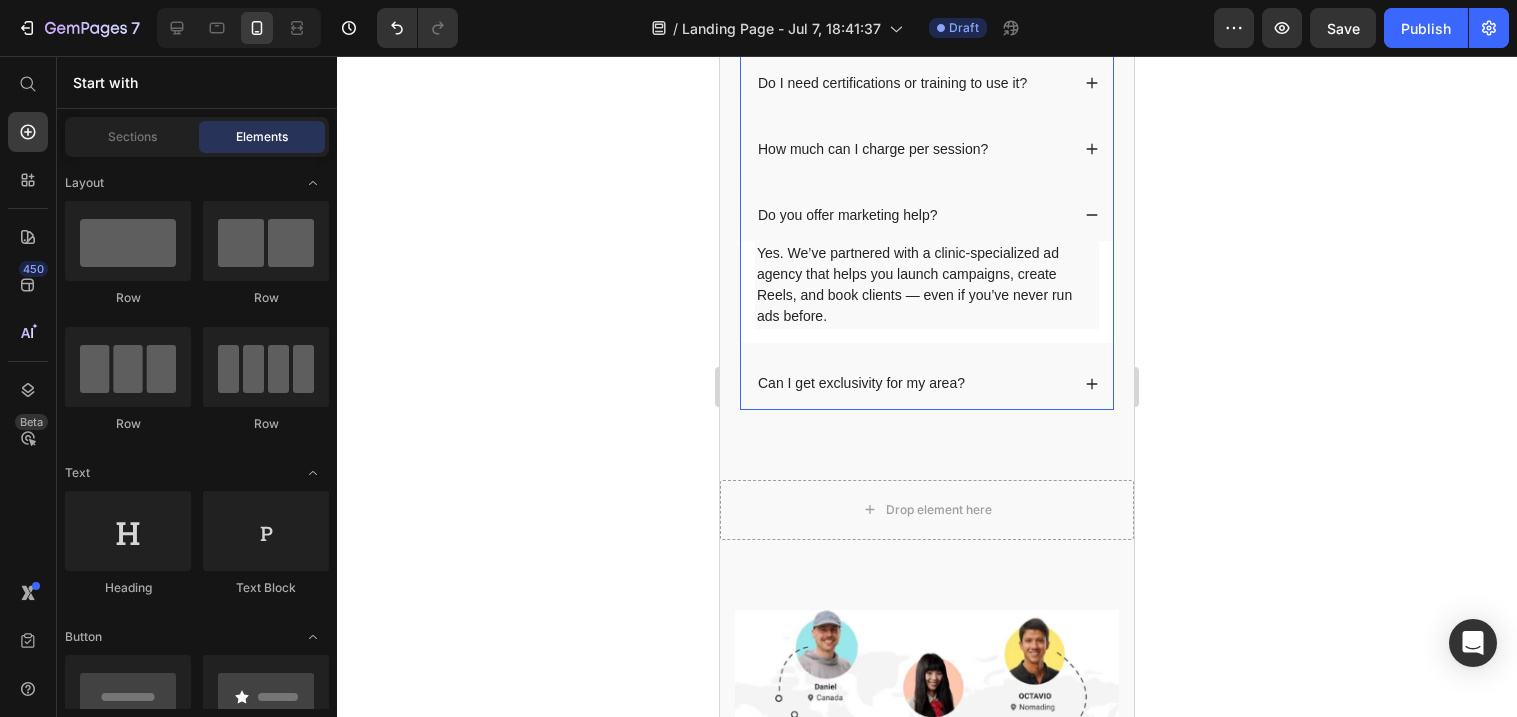 click on "Can I get exclusivity for my area?" at bounding box center [927, 383] 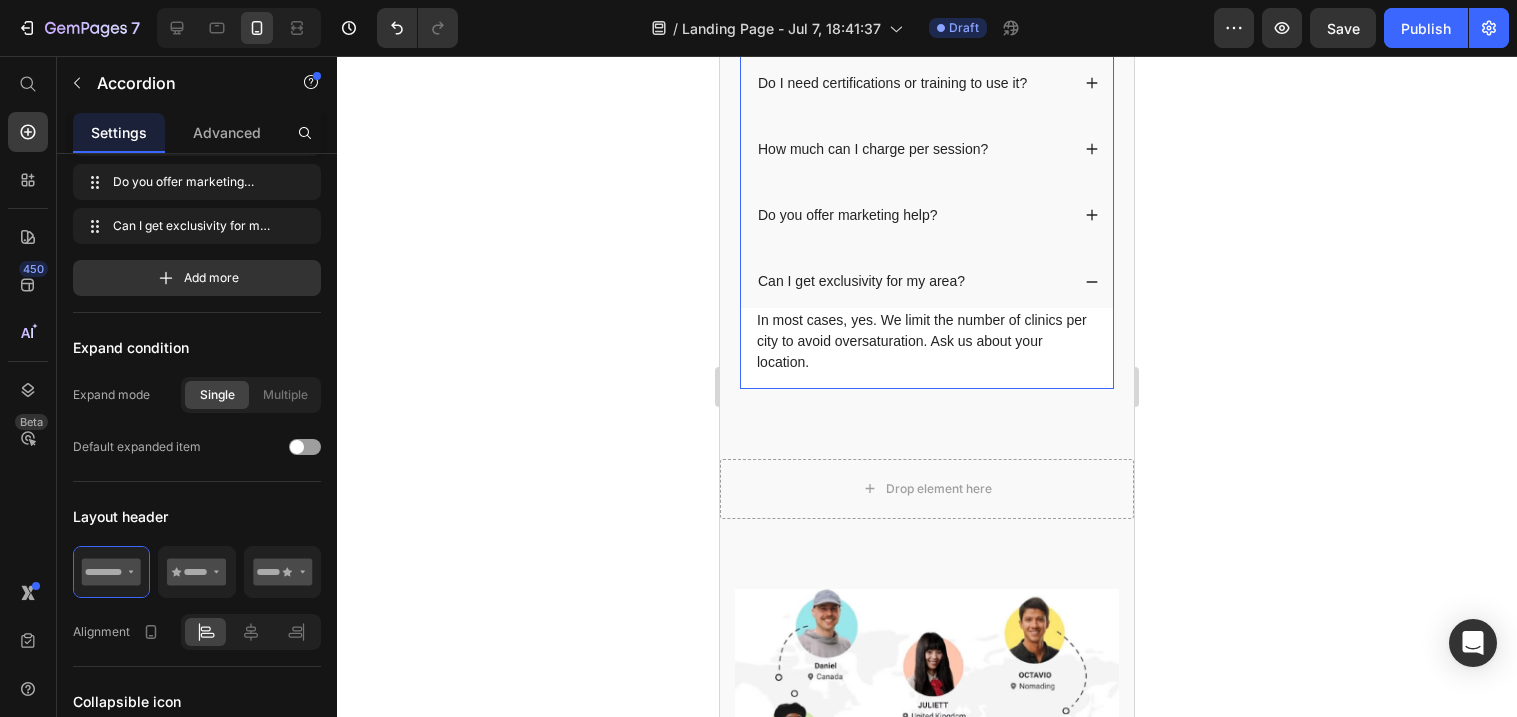 scroll, scrollTop: 0, scrollLeft: 0, axis: both 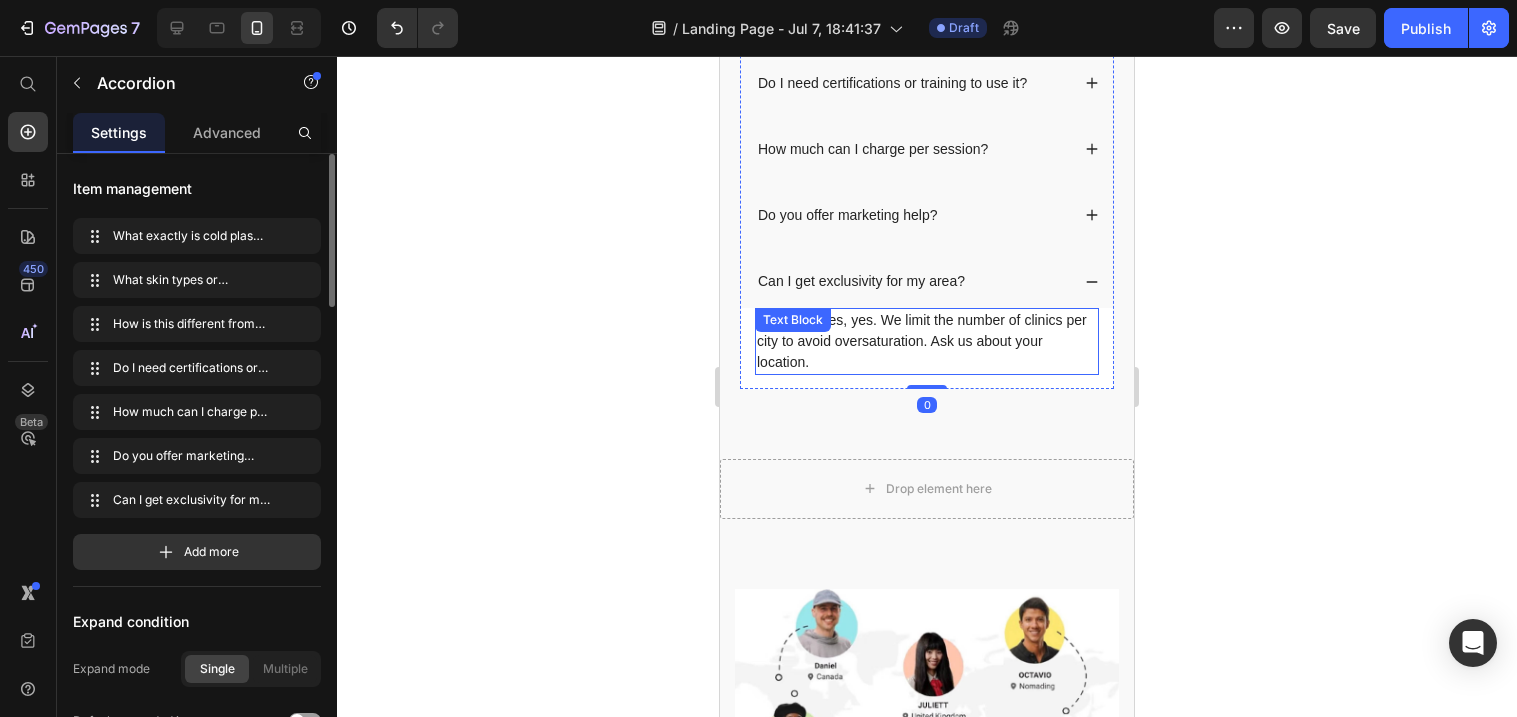 click on "In most cases, yes. We limit the number of clinics per city to avoid oversaturation. Ask us about your location." at bounding box center [927, 341] 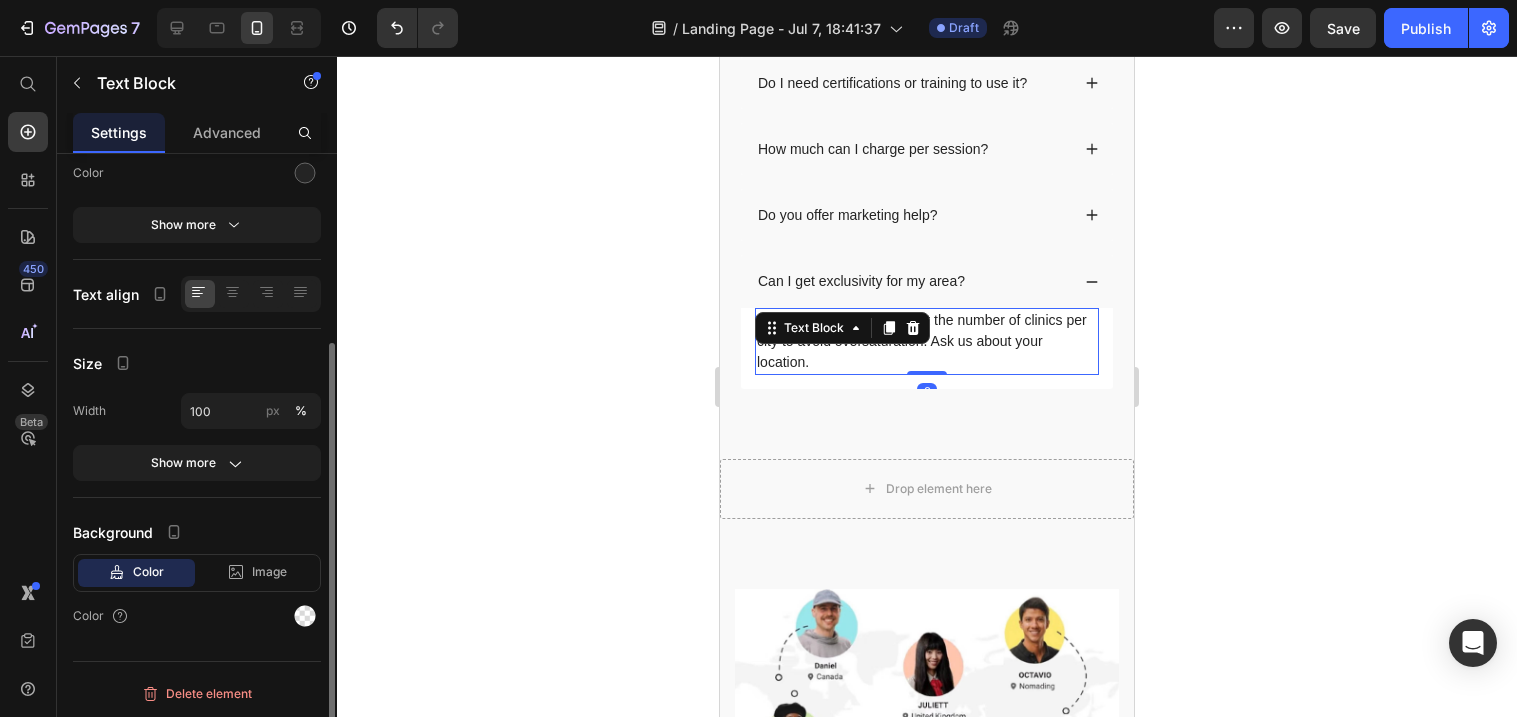 scroll, scrollTop: 274, scrollLeft: 0, axis: vertical 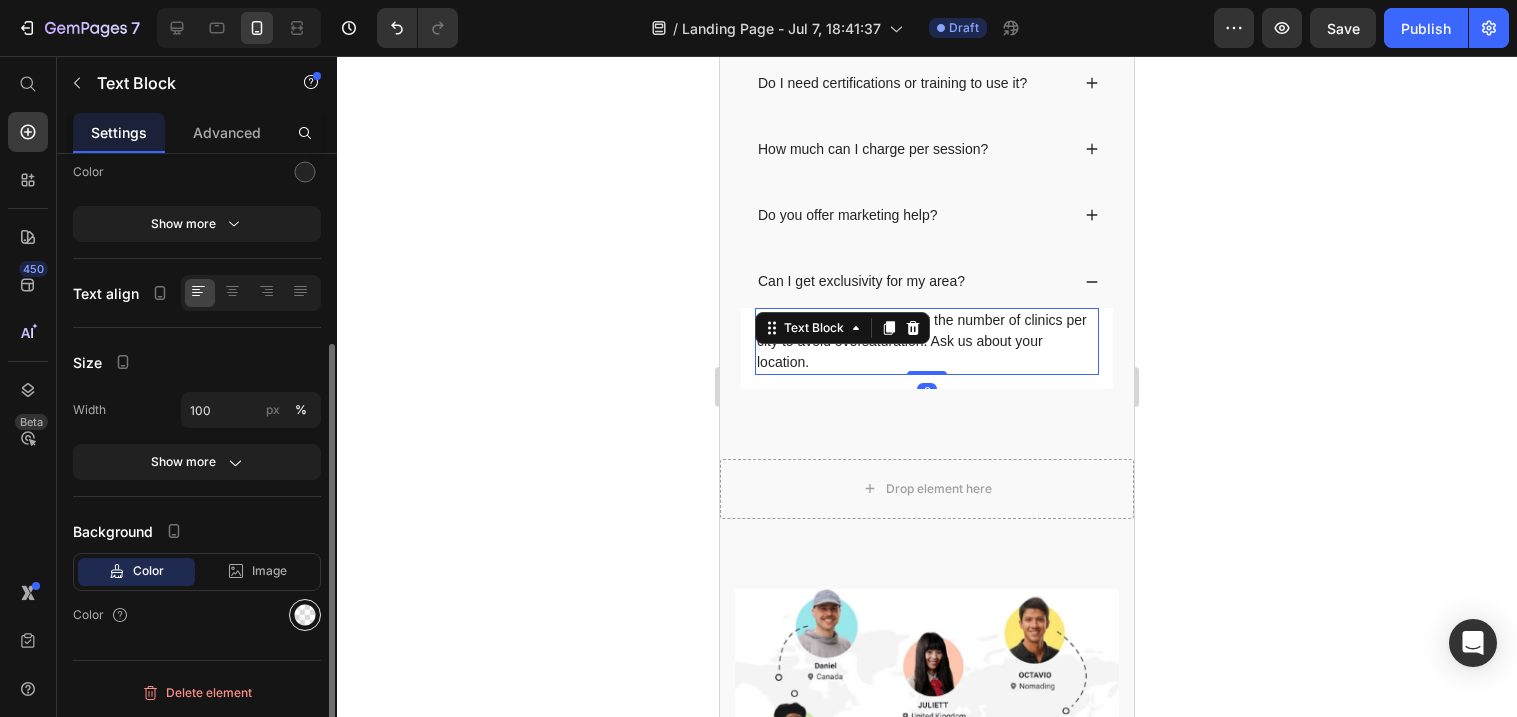 click at bounding box center [305, 615] 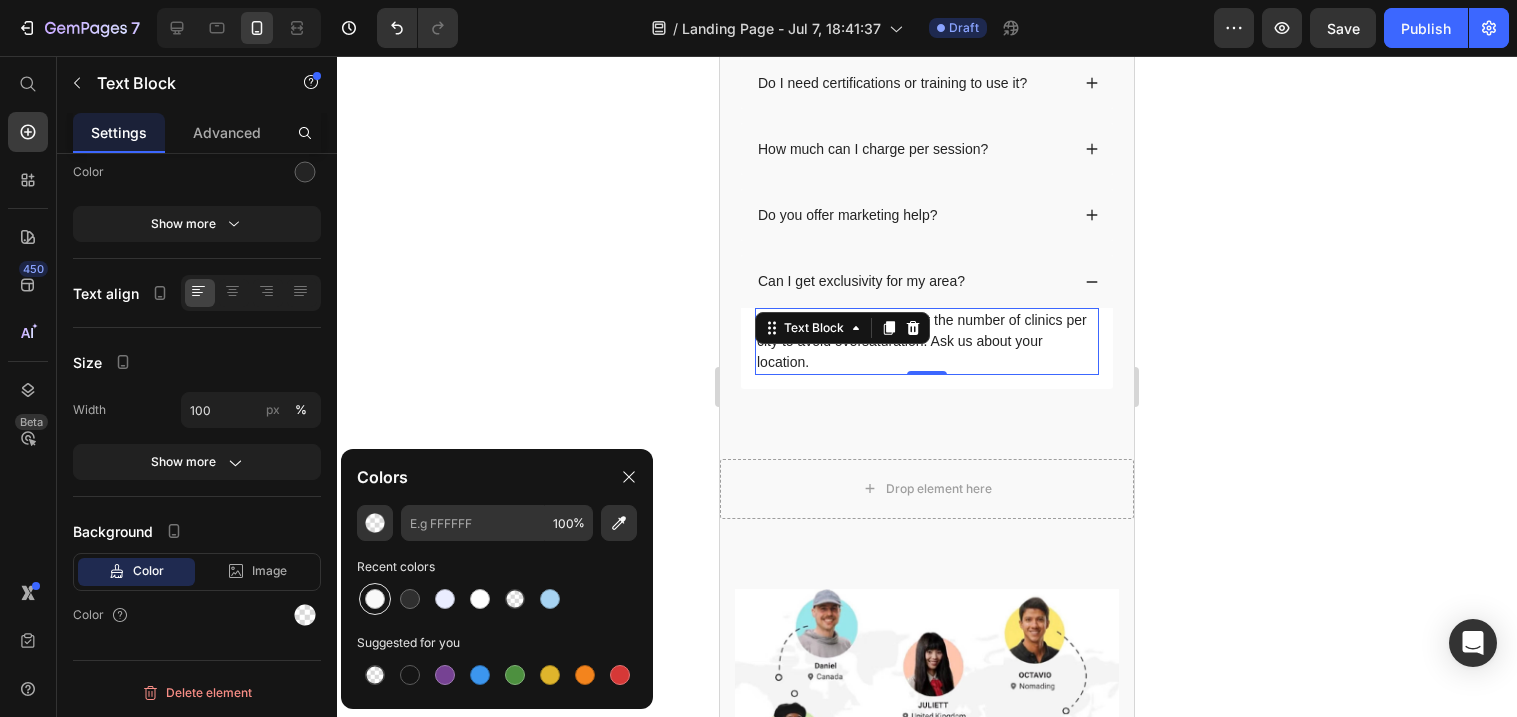 click at bounding box center (375, 599) 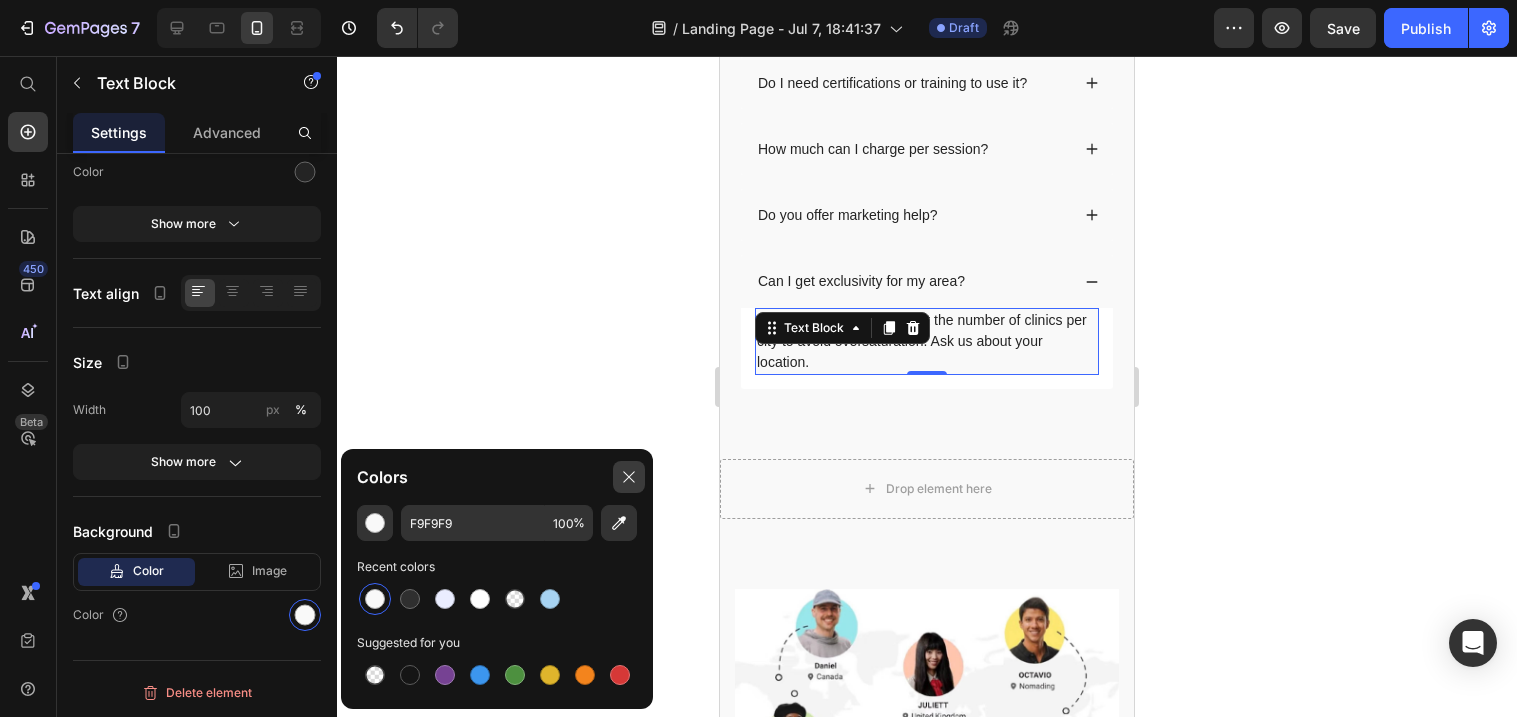 click 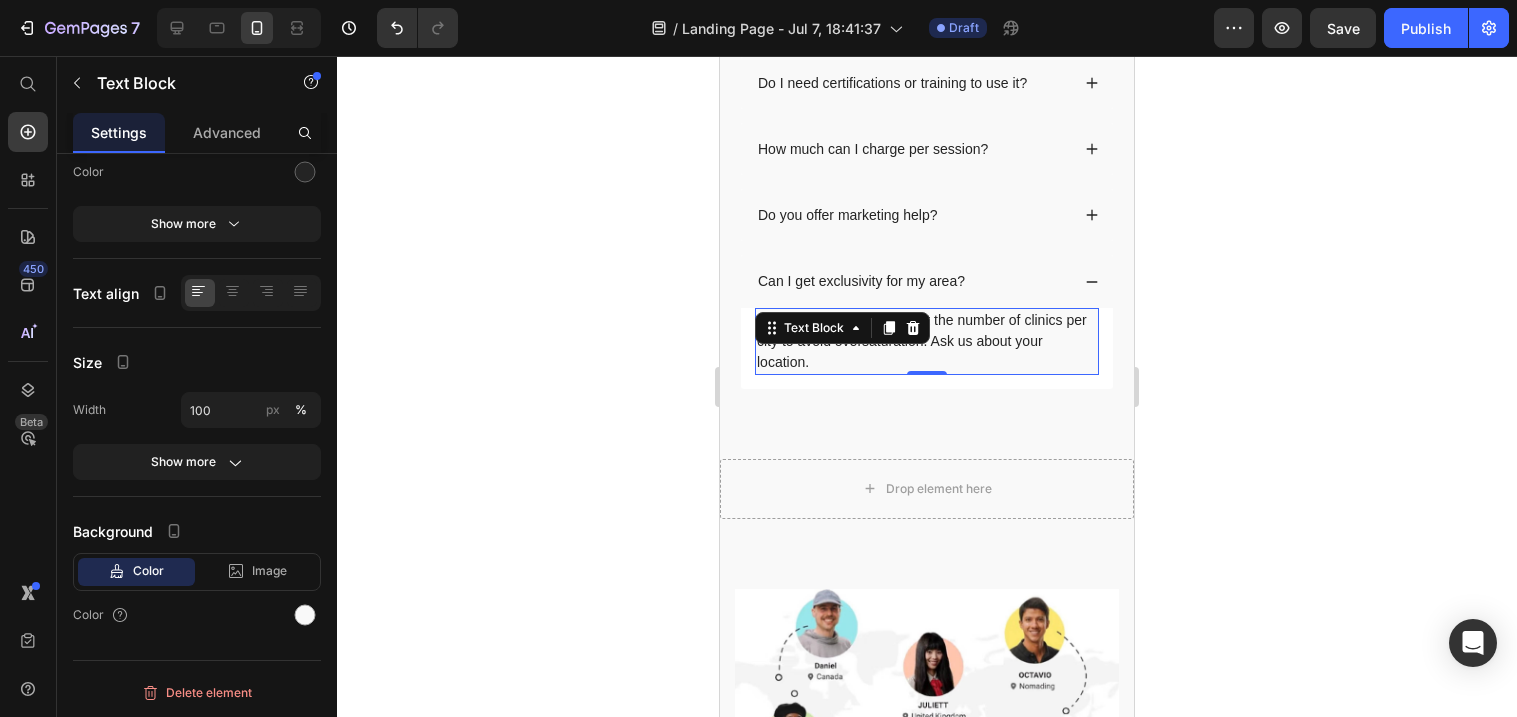 click 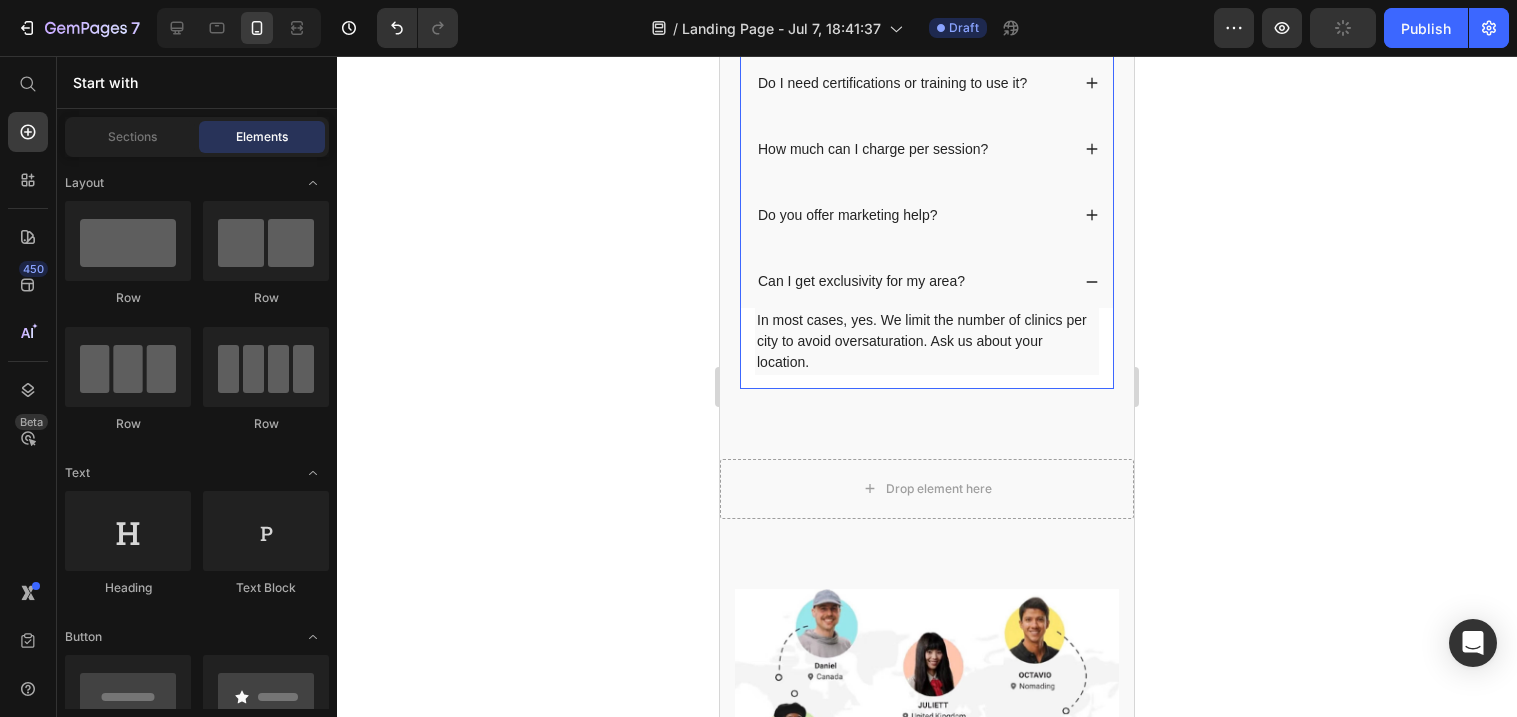click on "In most cases, yes. We limit the number of clinics per city to avoid oversaturation. Ask us about your location. Text Block" at bounding box center (927, 348) 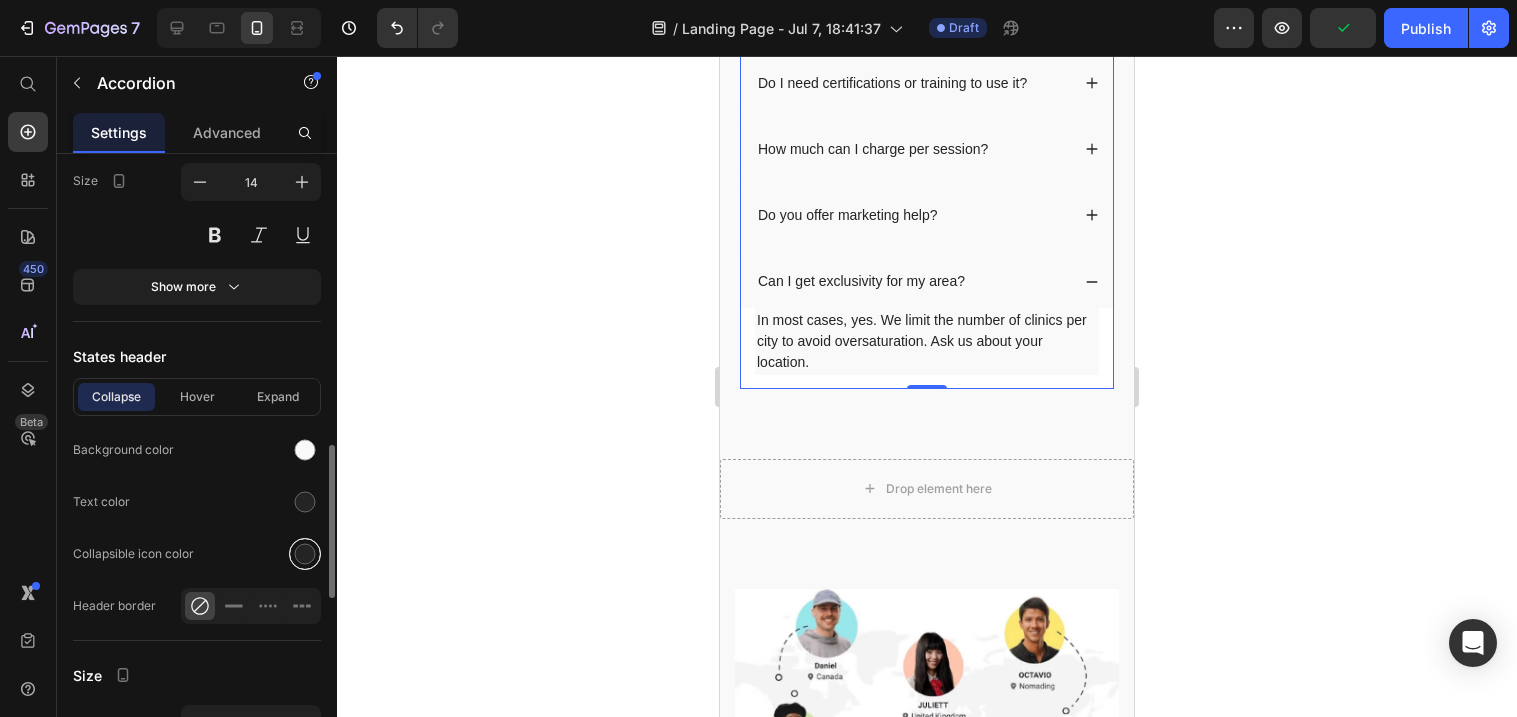 scroll, scrollTop: 1224, scrollLeft: 0, axis: vertical 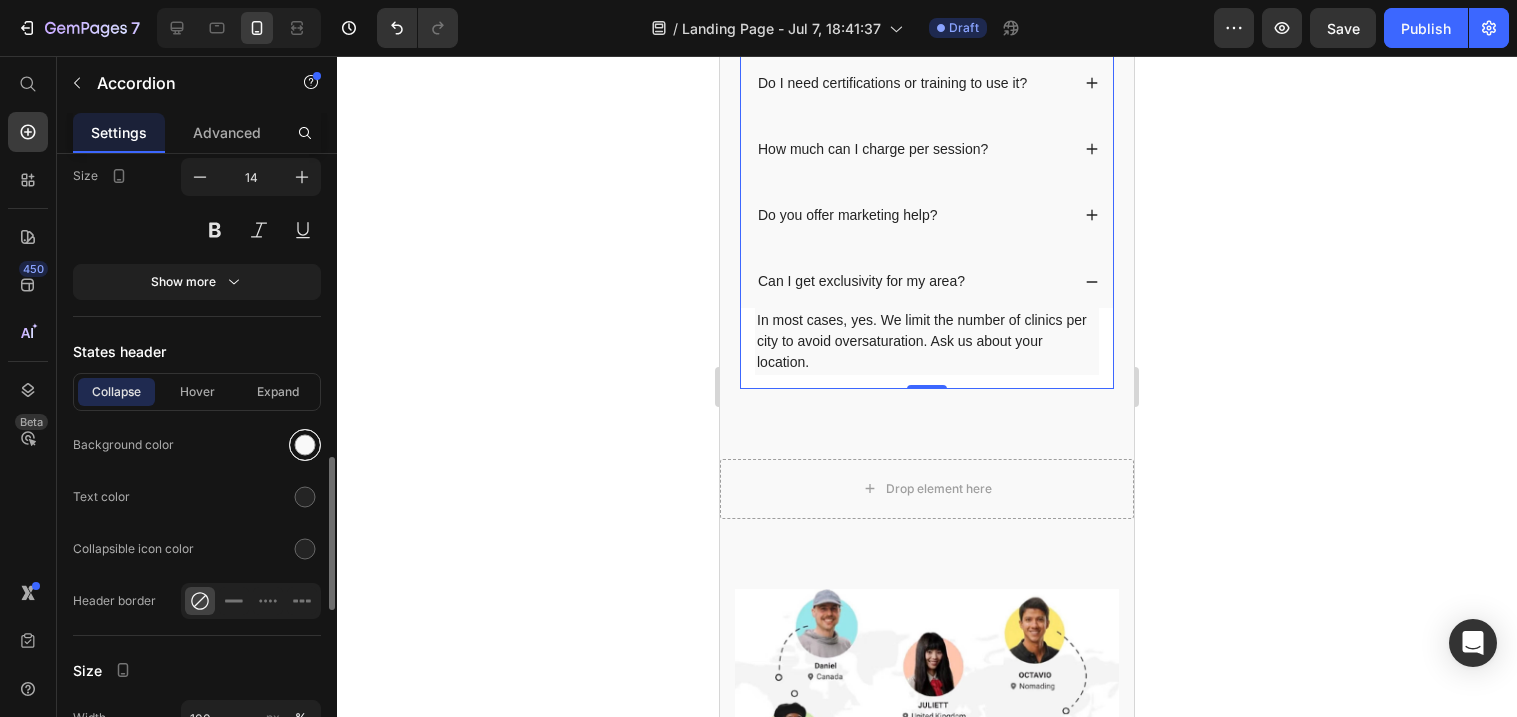 click at bounding box center (305, 445) 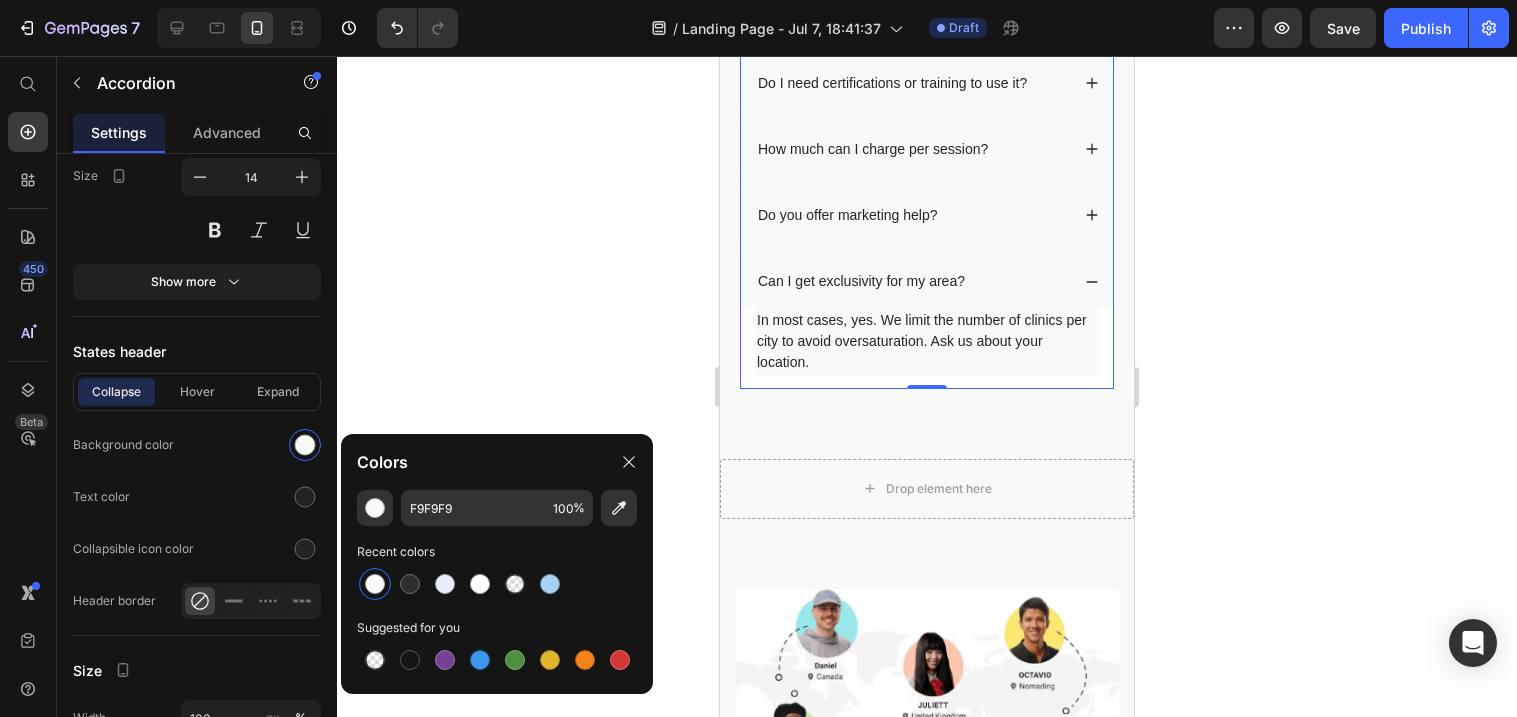 click at bounding box center (375, 584) 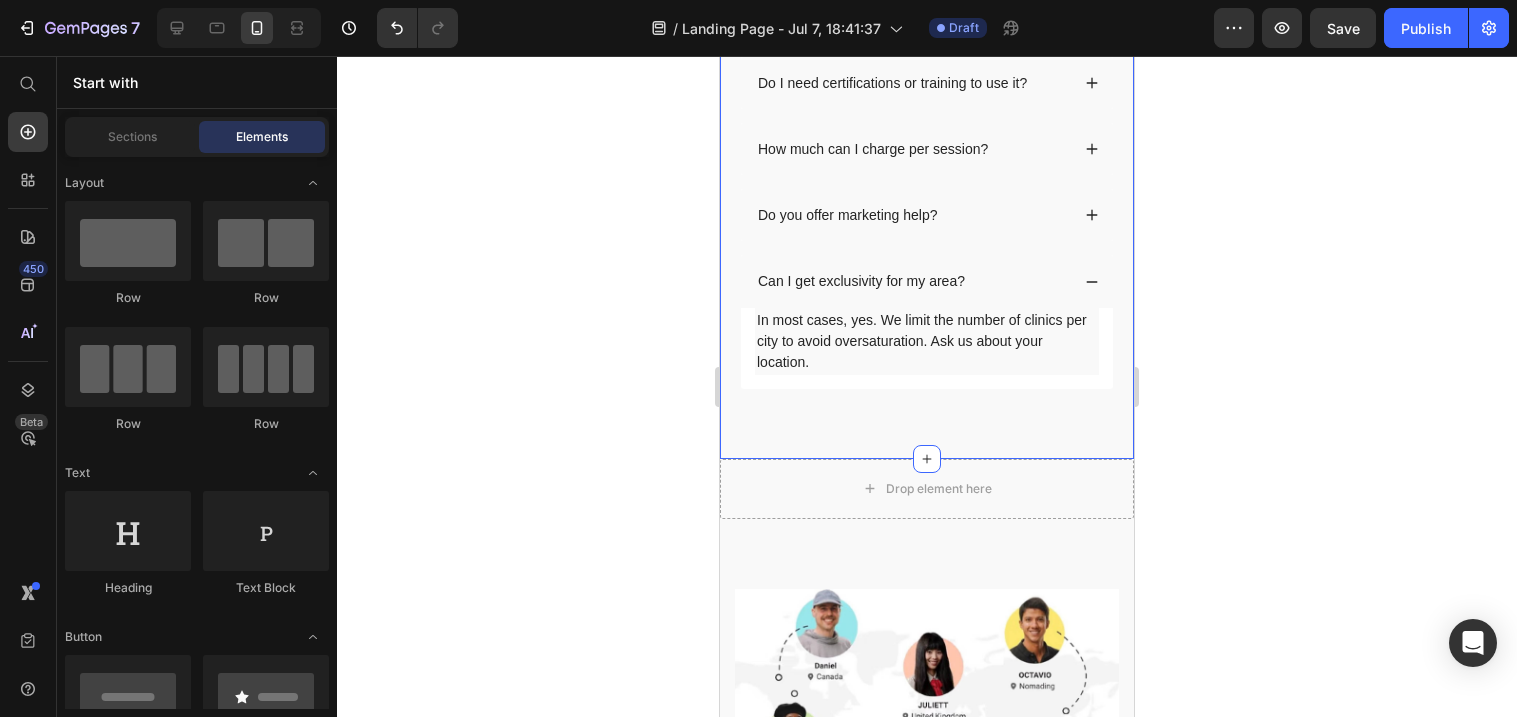 click on "FAQs Heading Got questions? We’ve got answer... Text Block
What exactly is cold plasma therapy?
What skin types or concerns does it work on?
How is this different from microneedling or chemical peels?
Do I need certifications or training to use it?
How much can I charge per session?
Do you offer marketing help?
Can I get exclusivity for my area? In most cases, yes. We limit the number of clinics per city to avoid oversaturation. Ask us about your location. Text Block Accordion Row Section 12" at bounding box center (927, 42) 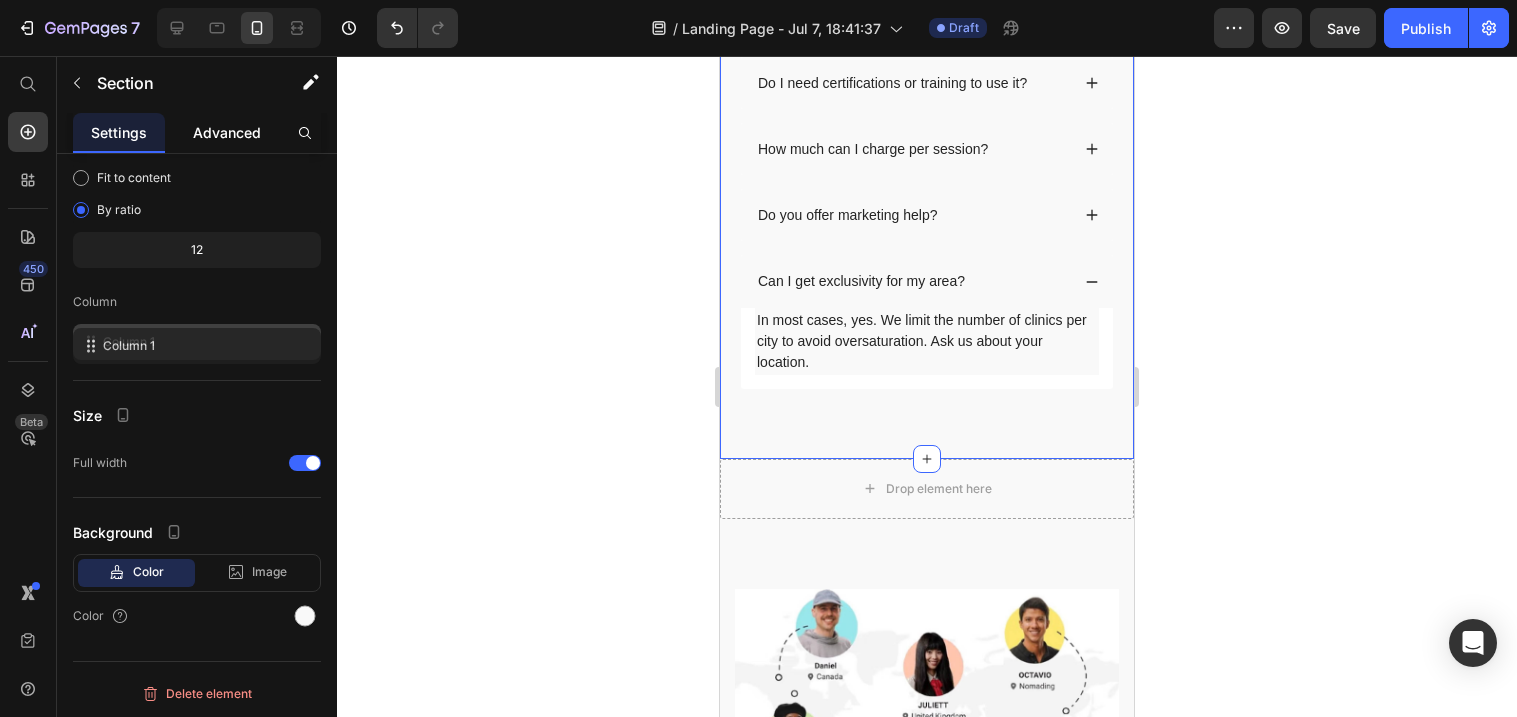 scroll, scrollTop: 0, scrollLeft: 0, axis: both 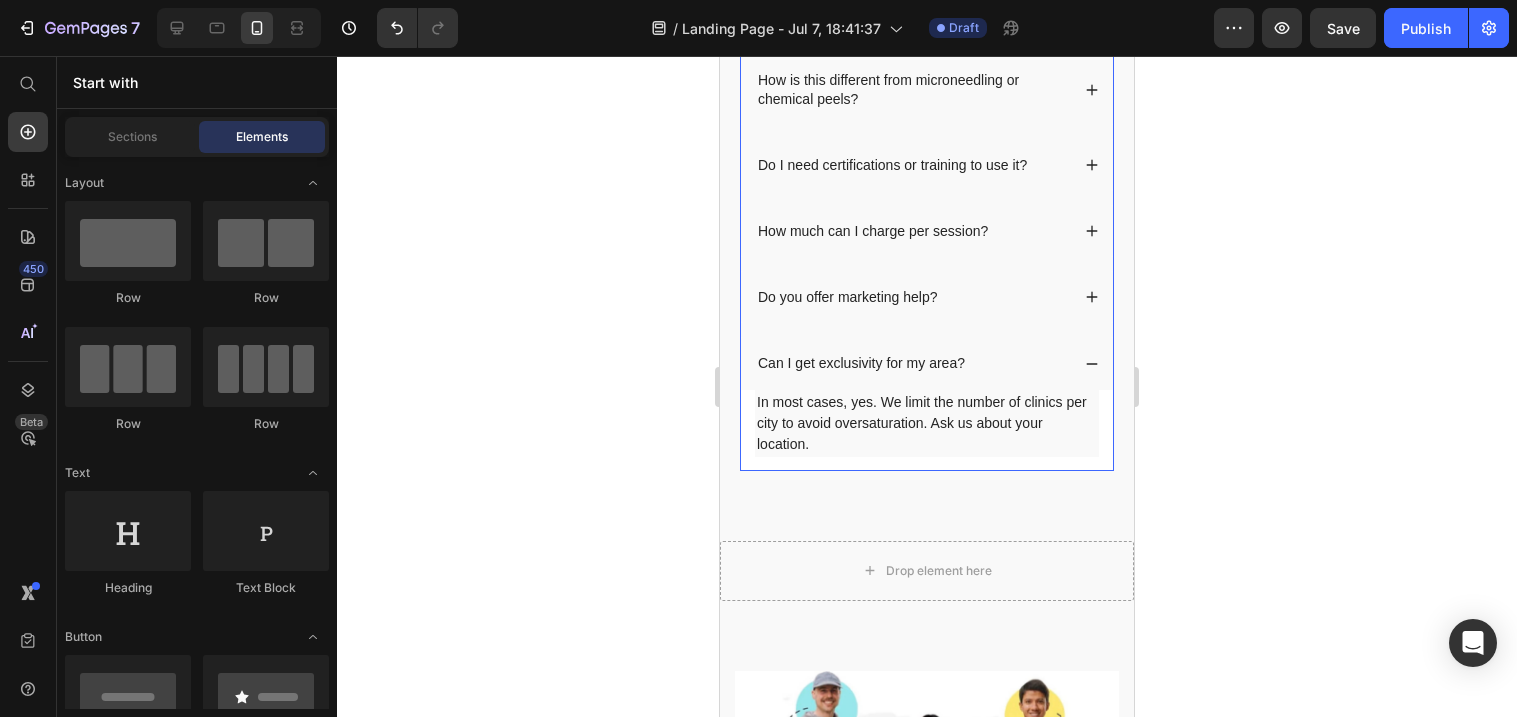 click on "In most cases, yes. We limit the number of clinics per city to avoid oversaturation. Ask us about your location. Text Block" at bounding box center [927, 430] 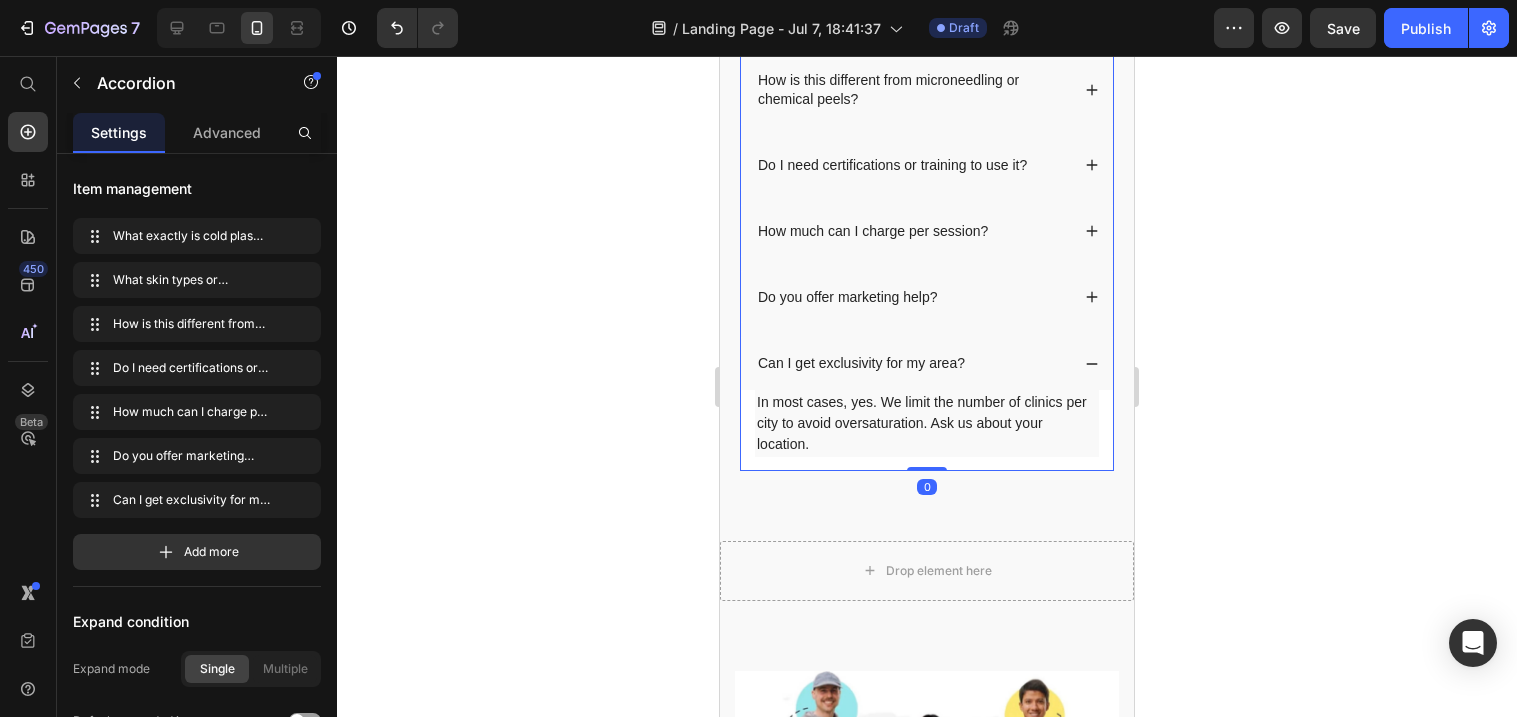 click 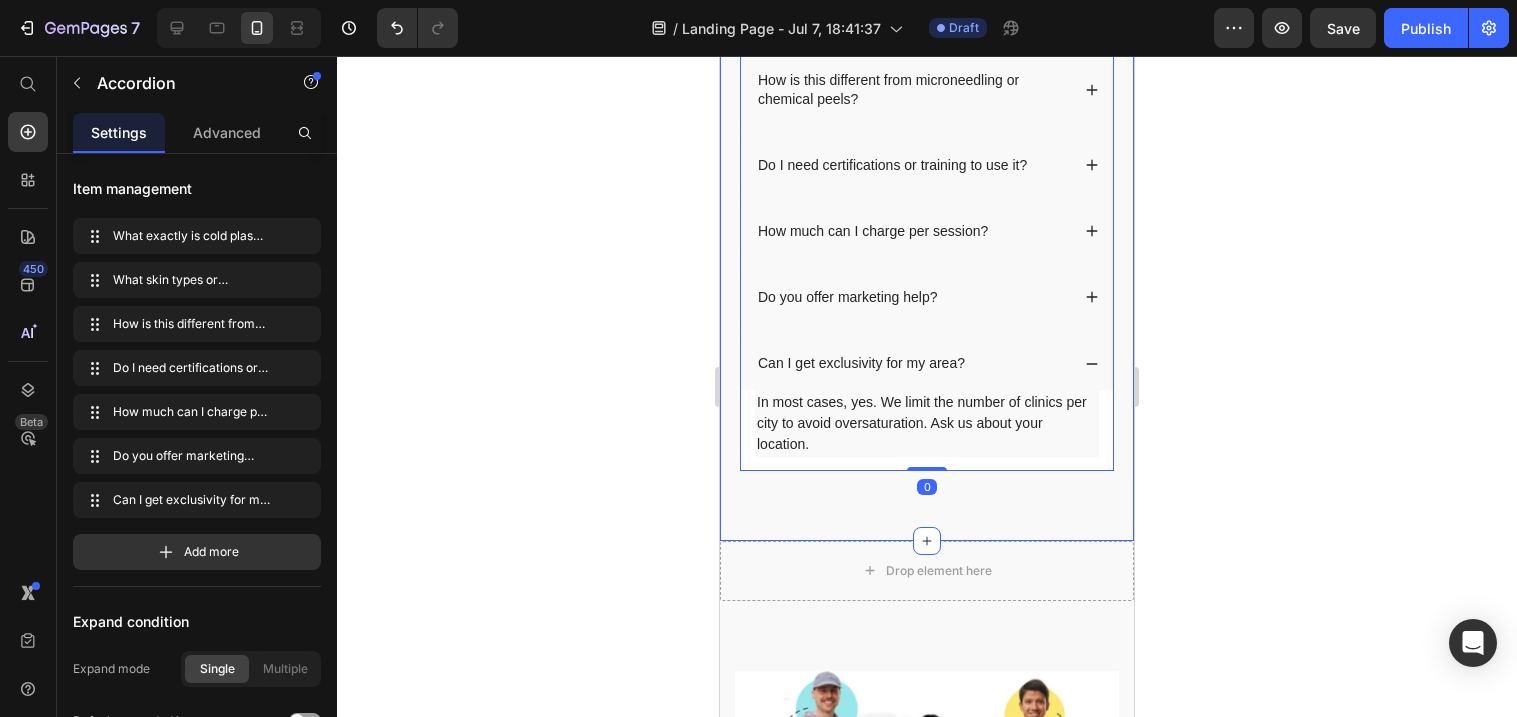 click 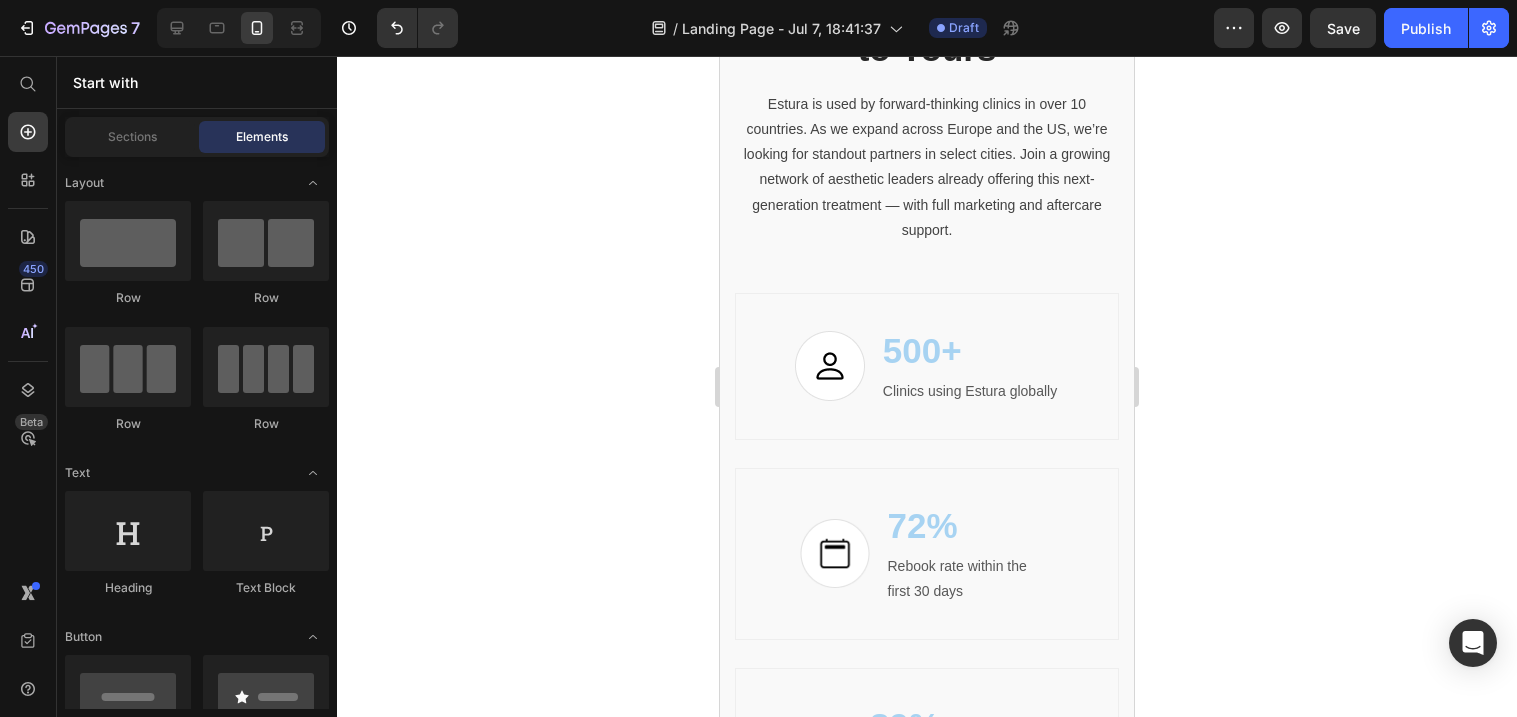 scroll, scrollTop: 6498, scrollLeft: 0, axis: vertical 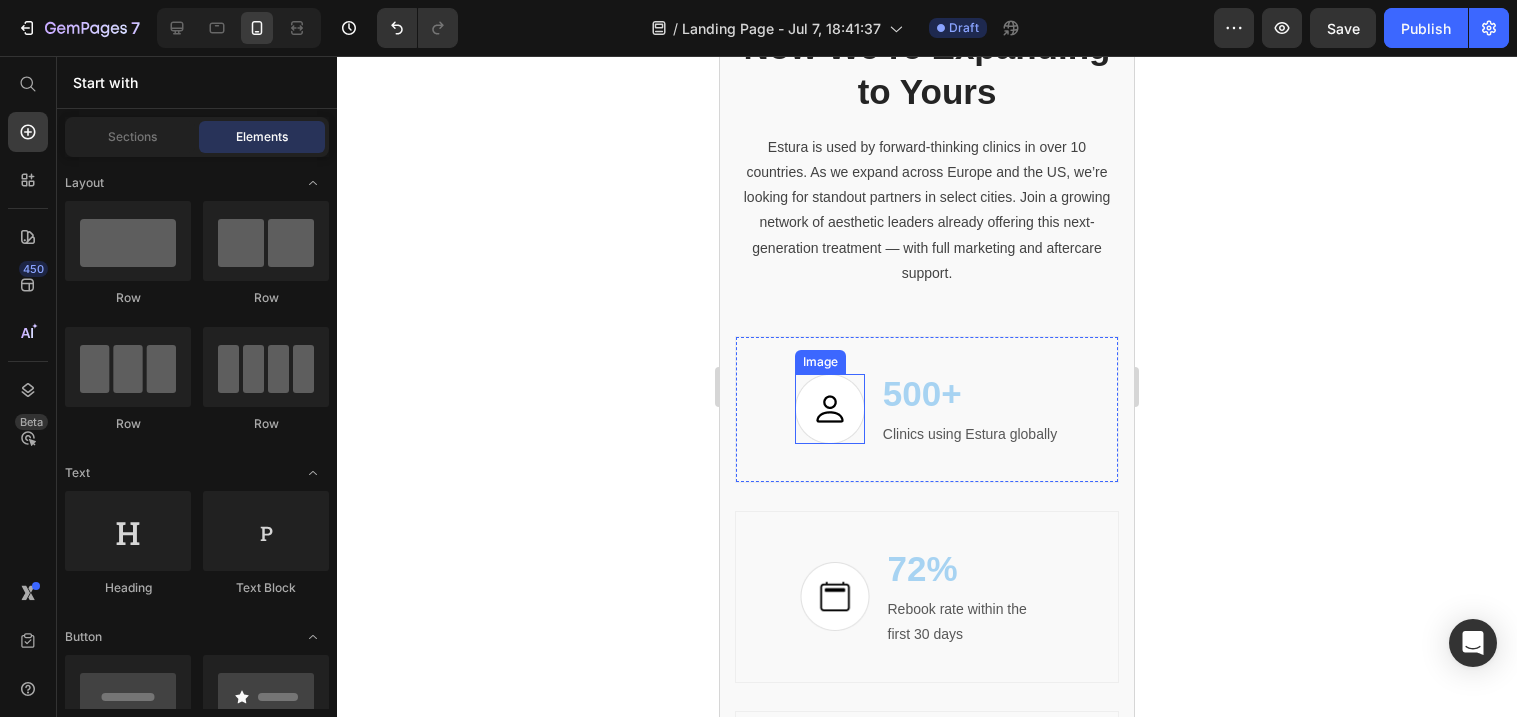 click at bounding box center [830, 409] 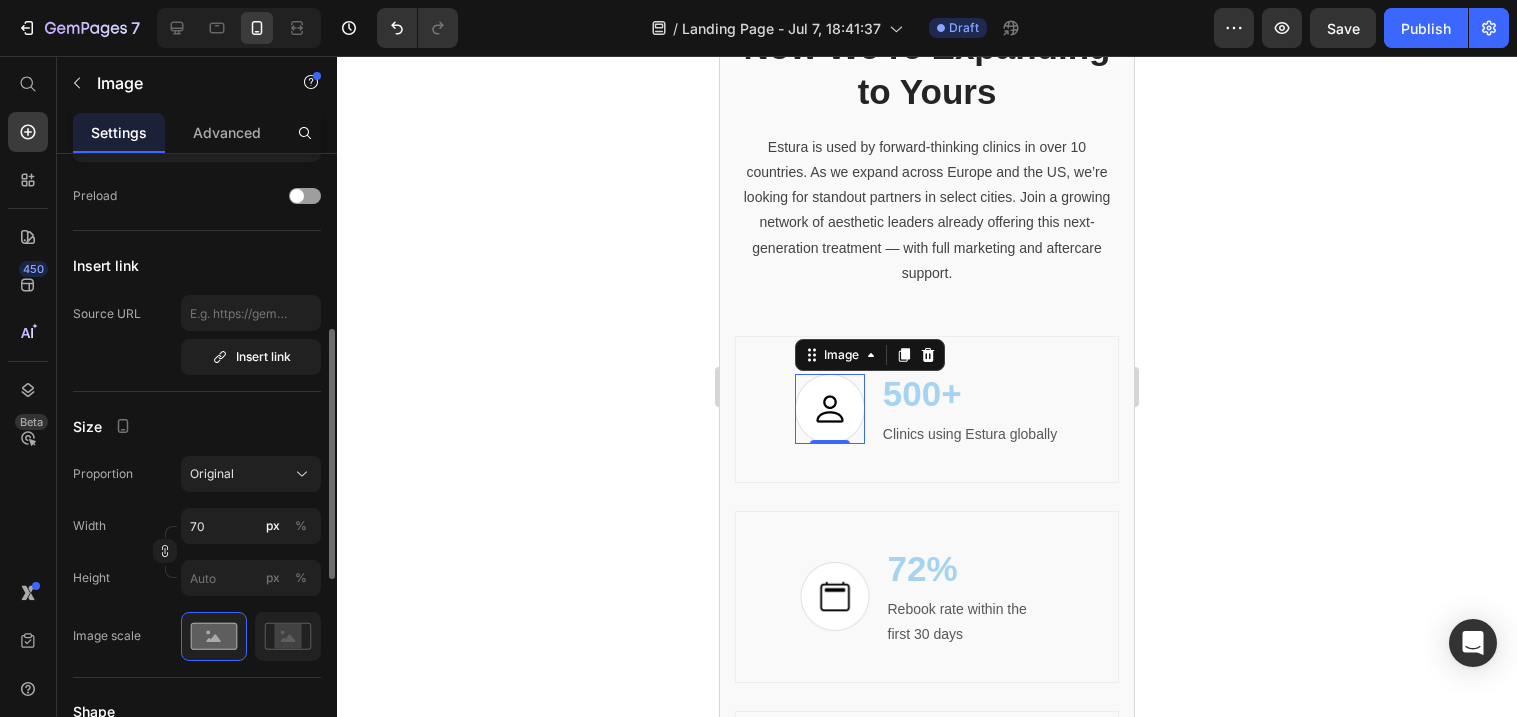 scroll, scrollTop: 355, scrollLeft: 0, axis: vertical 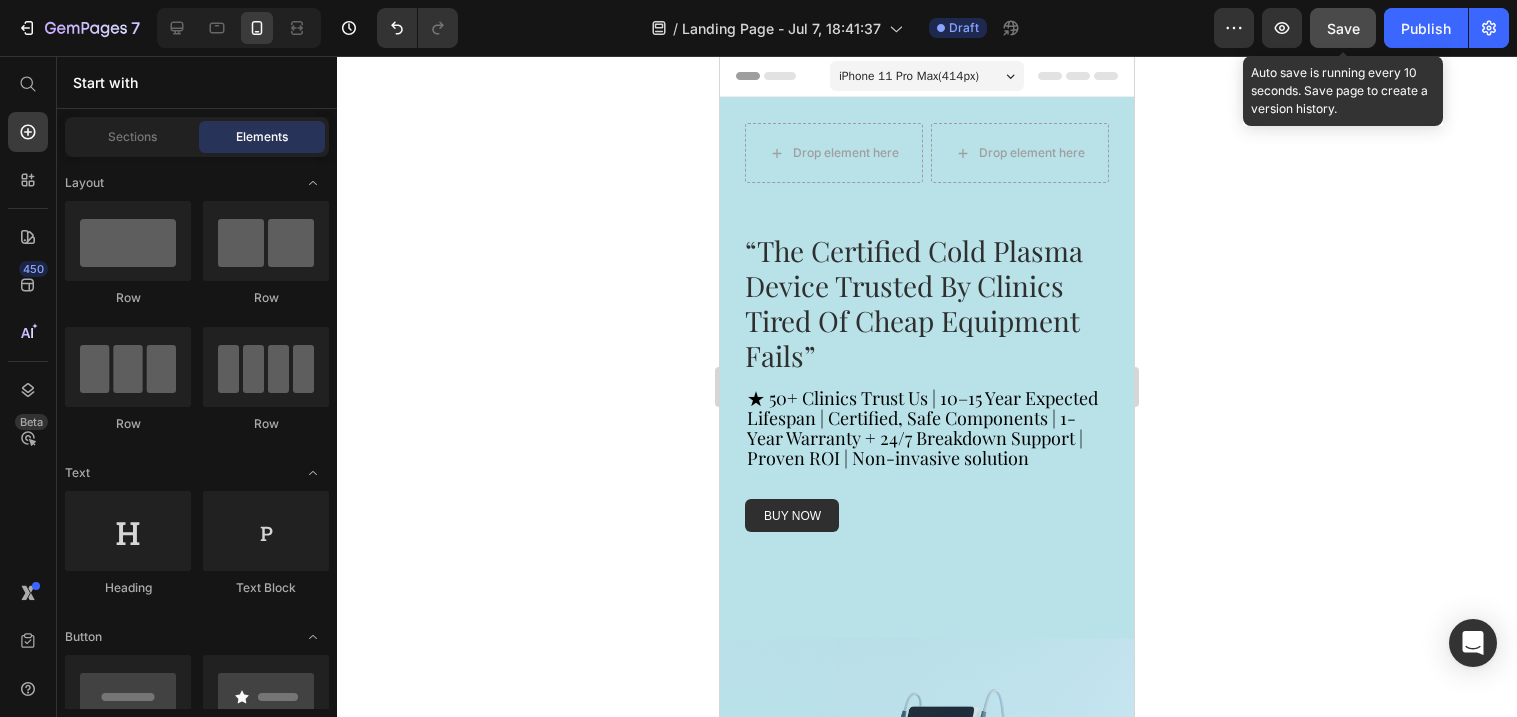 click on "Save" at bounding box center (1343, 28) 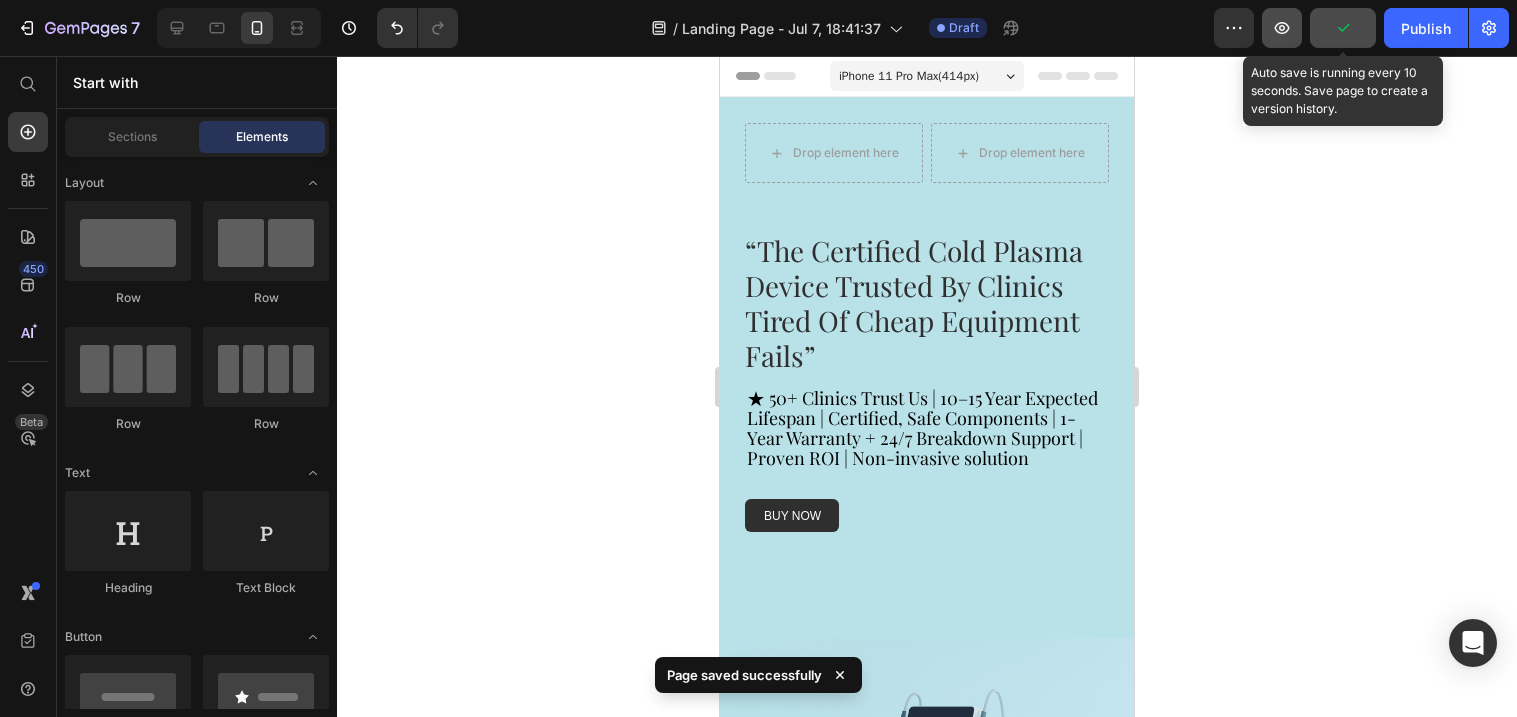 click 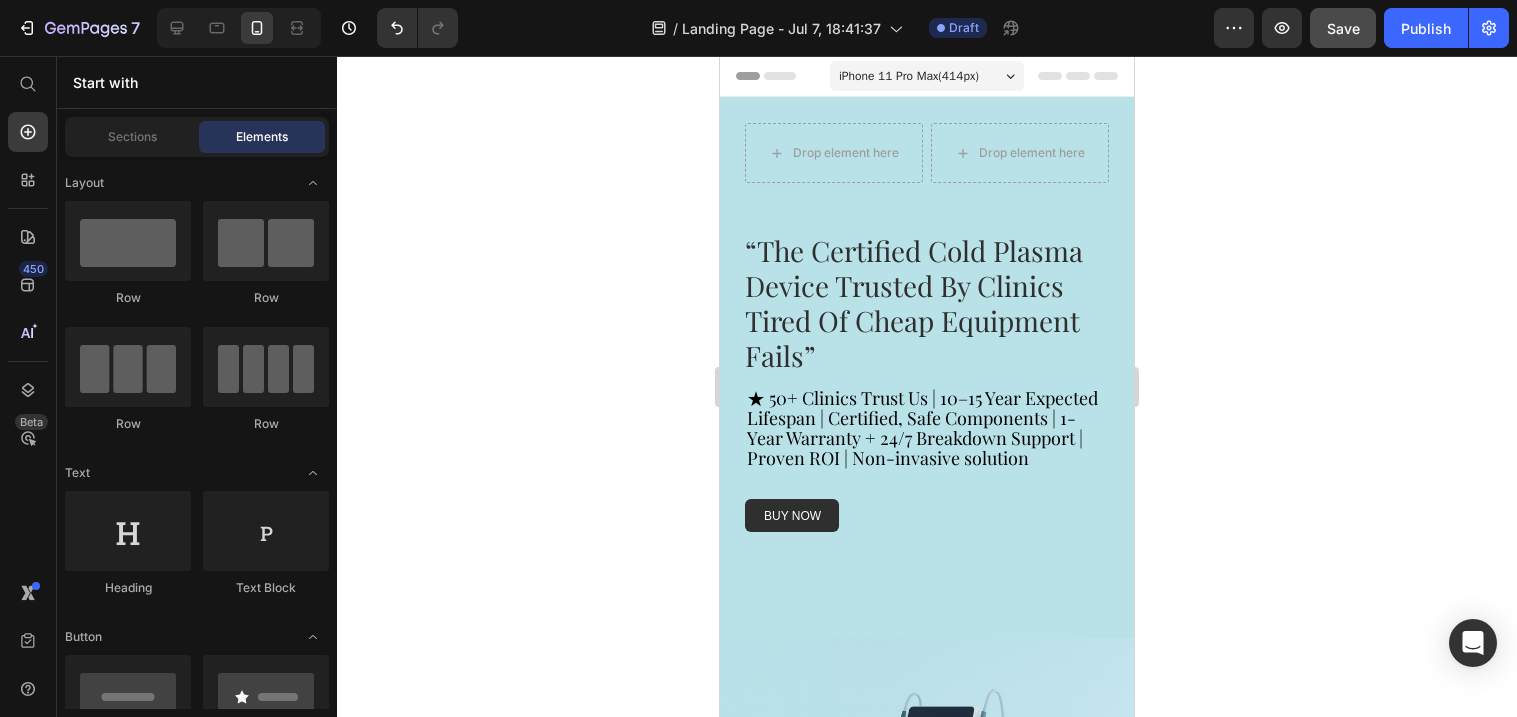 click 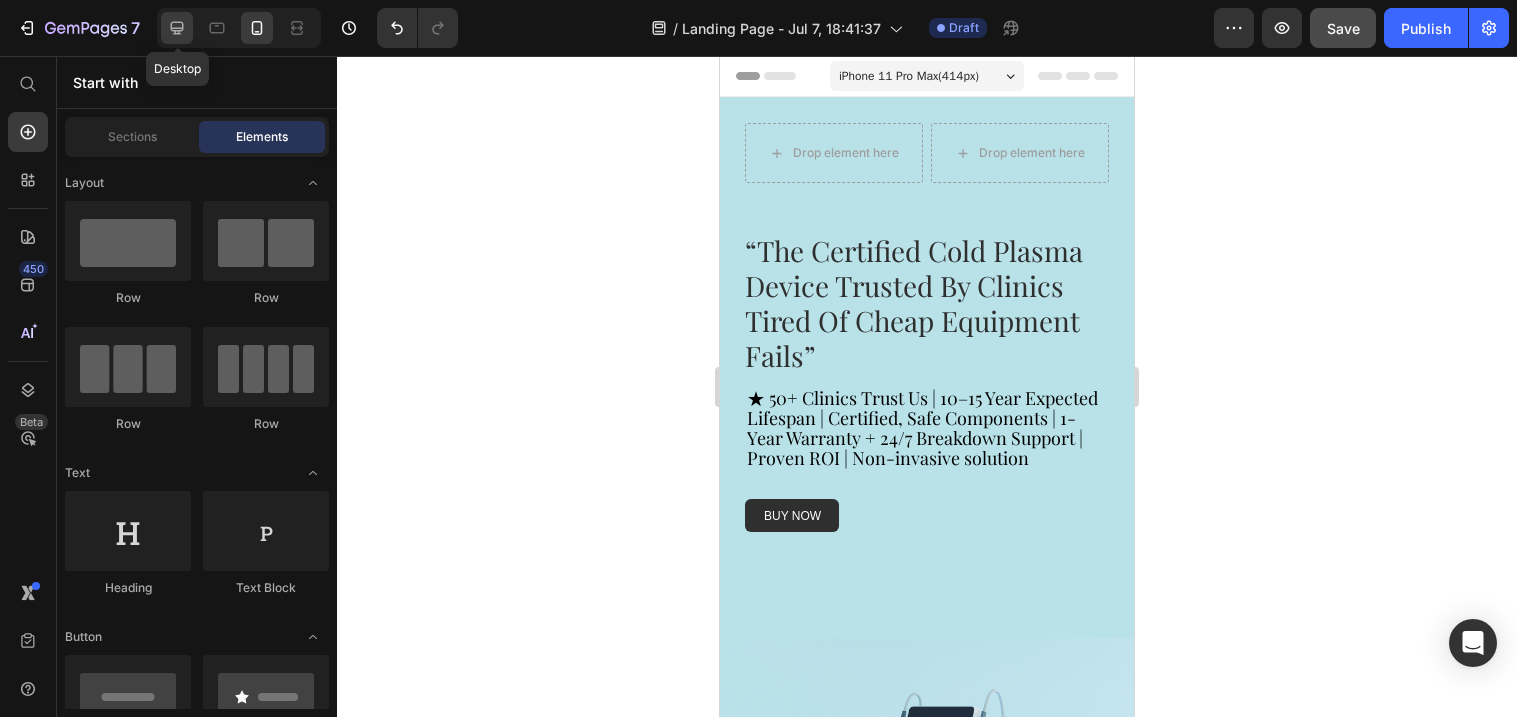 click 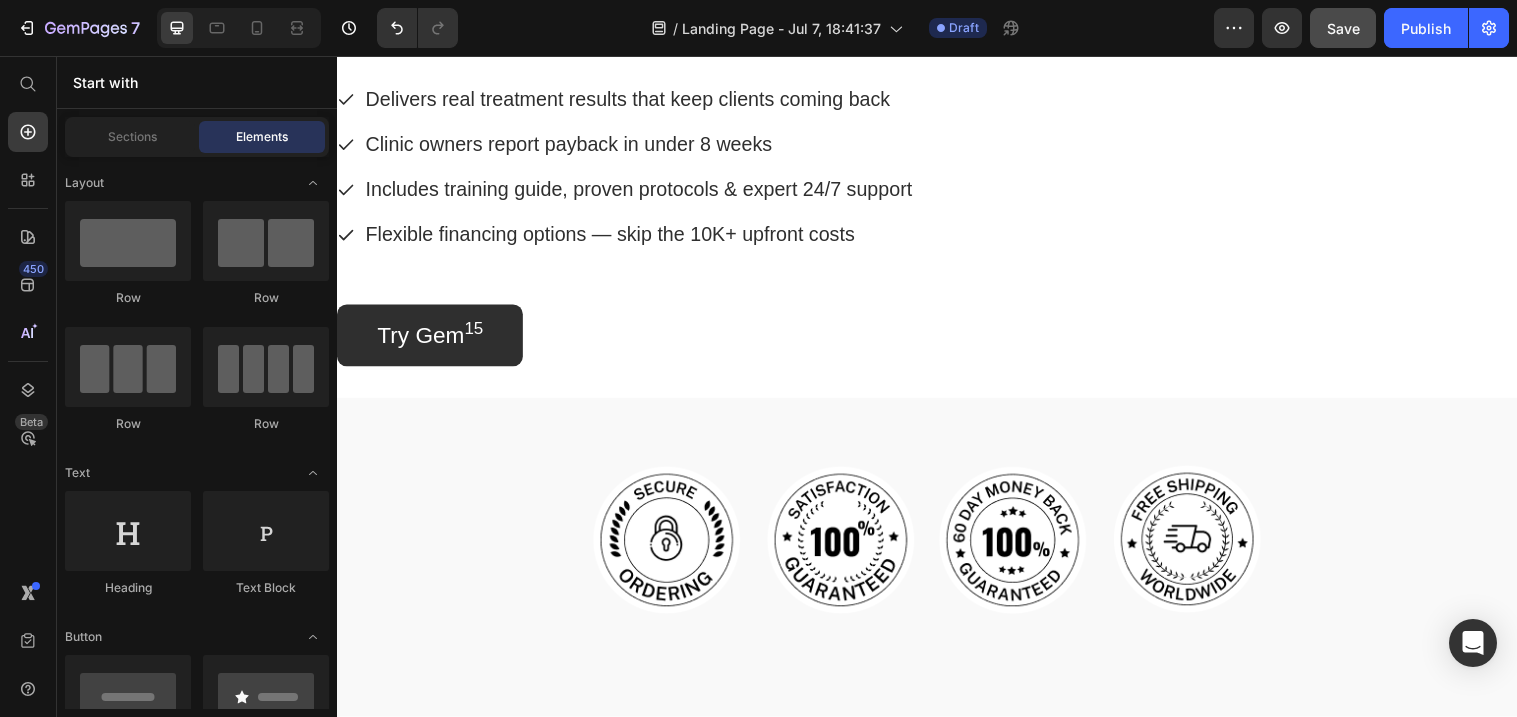 scroll, scrollTop: 2528, scrollLeft: 0, axis: vertical 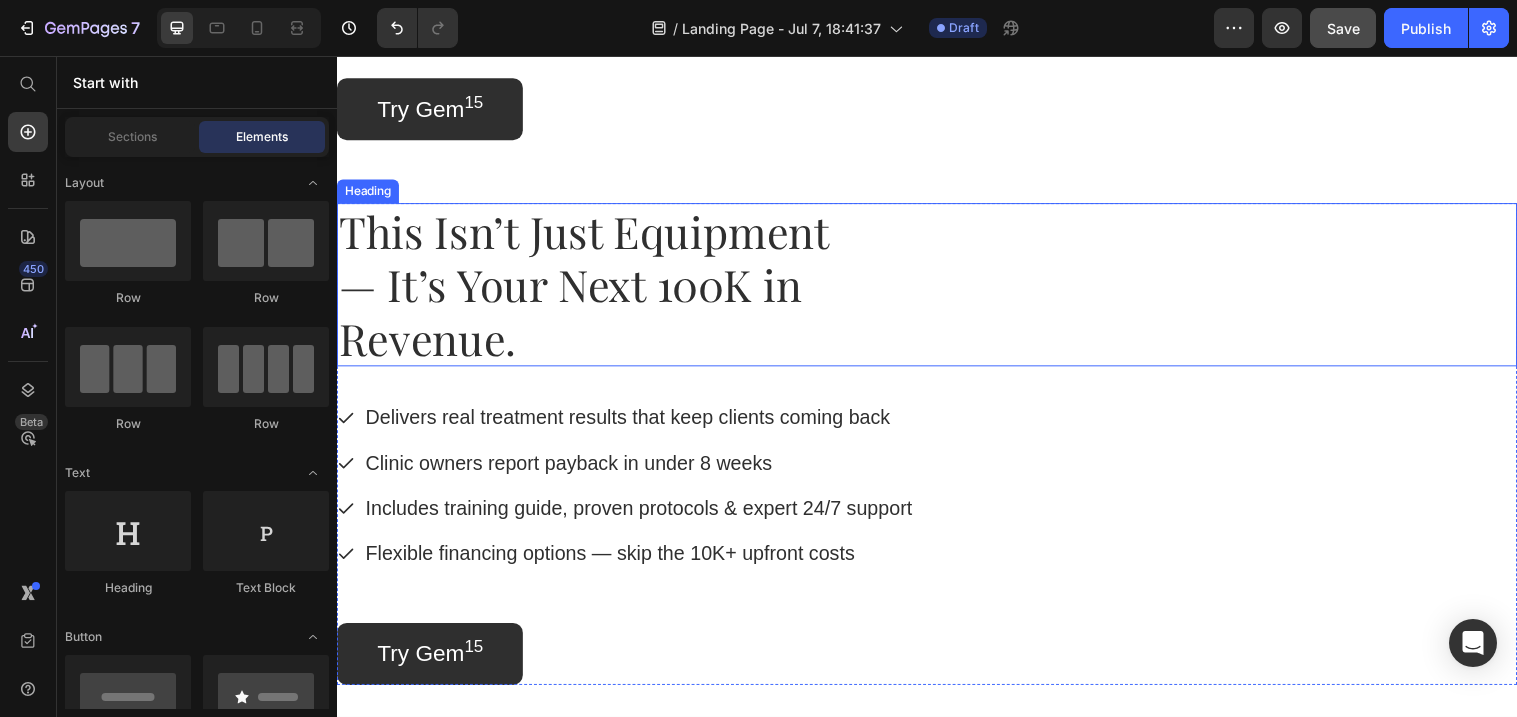 click on "This Isn’t Just Equipment — It’s Your Next 100K in Revenue." at bounding box center (937, 289) 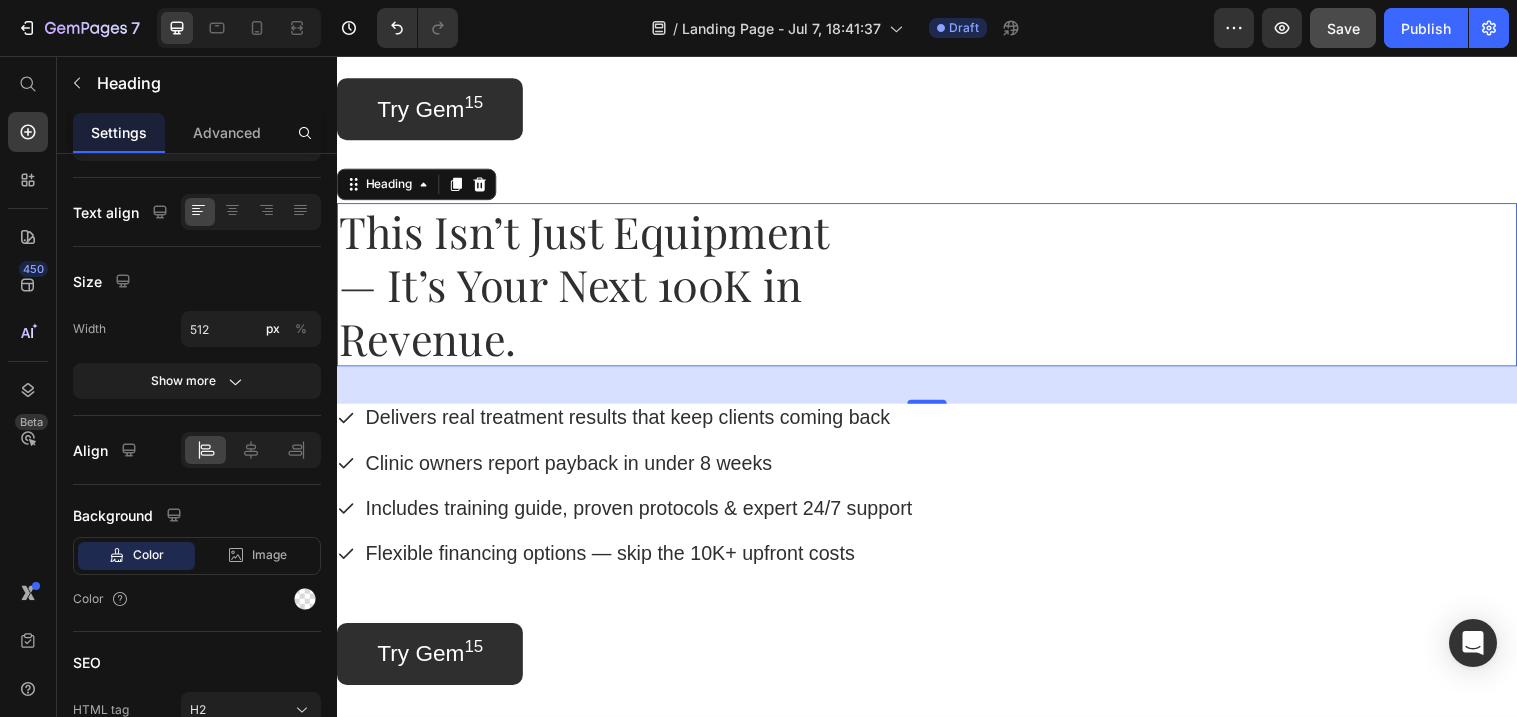 scroll, scrollTop: 0, scrollLeft: 0, axis: both 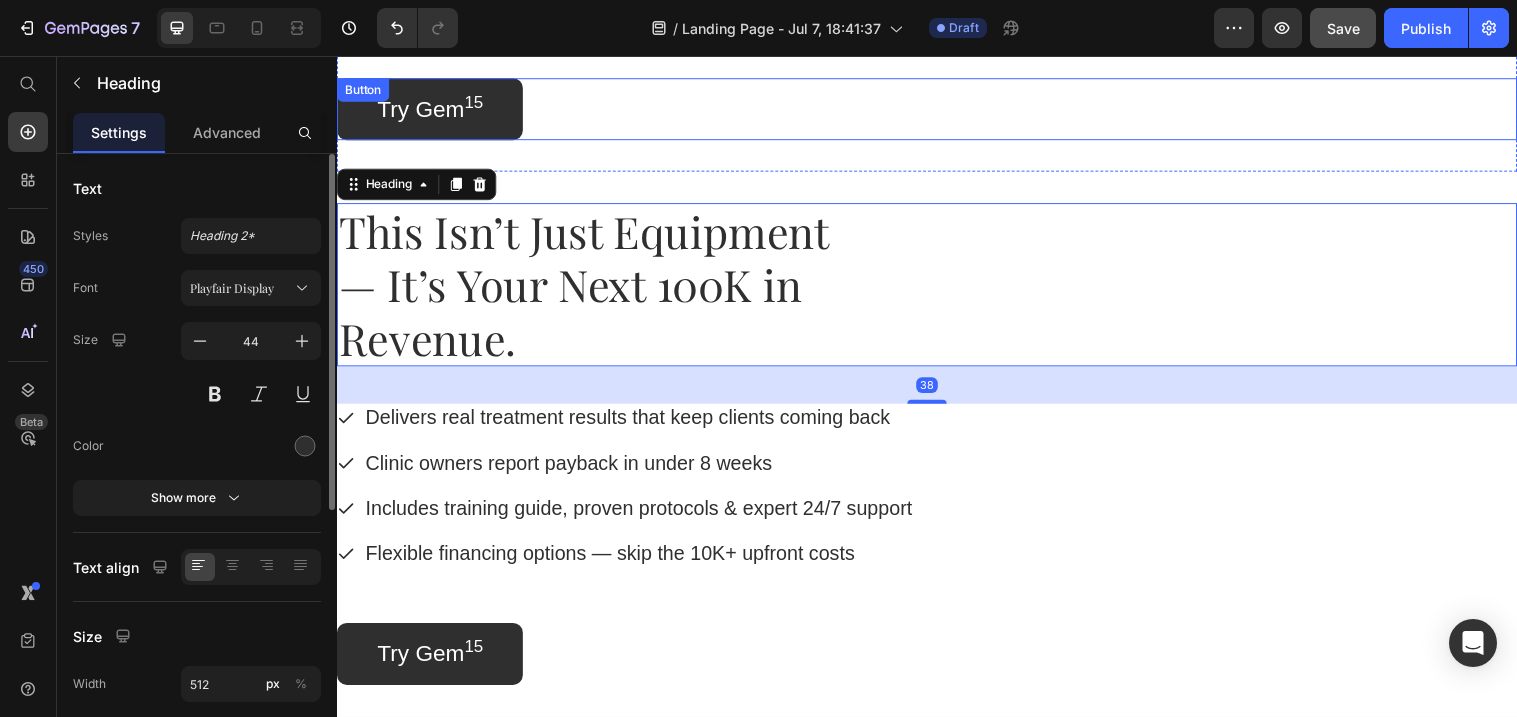 click on "Try Gem 15 Button" at bounding box center [937, 110] 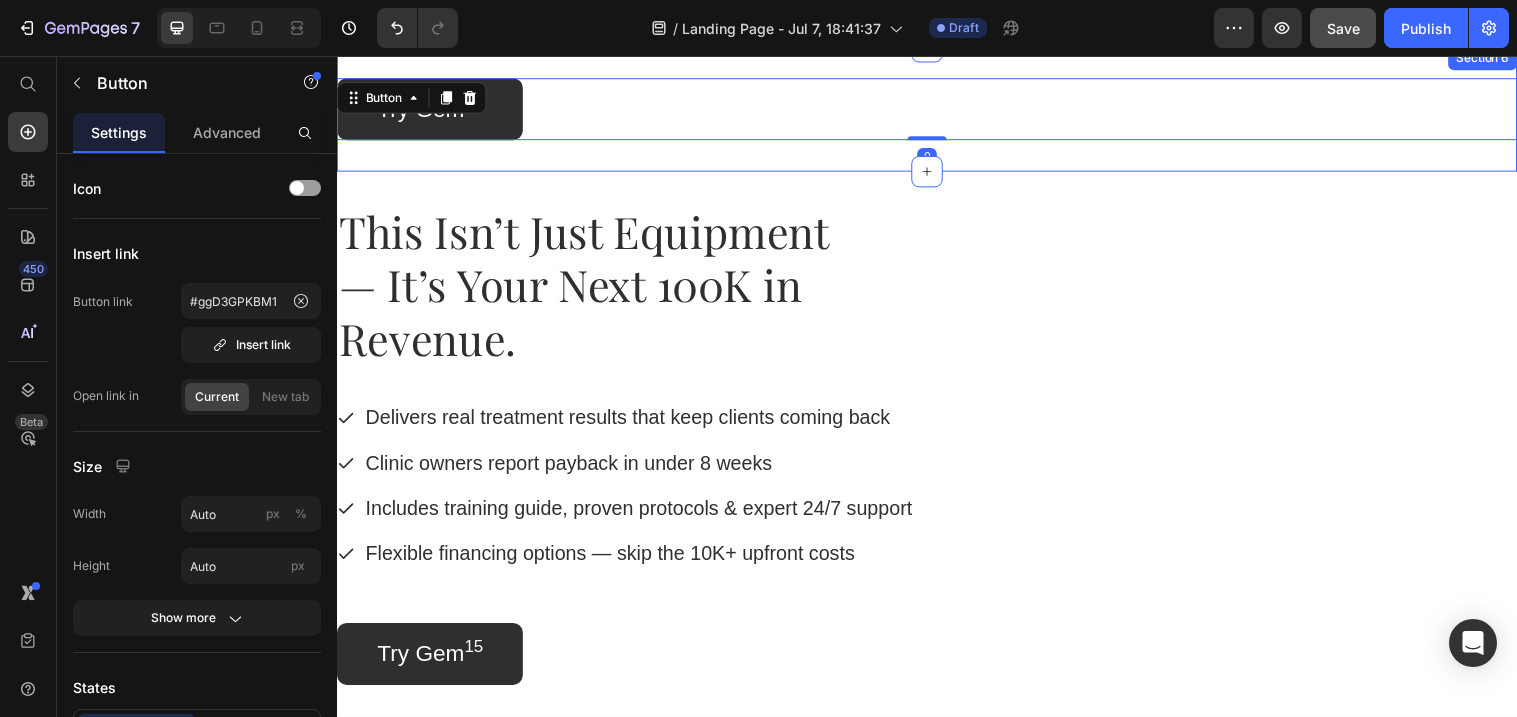 click on "Try Gem 15 Button   0 Section 6" at bounding box center (937, 110) 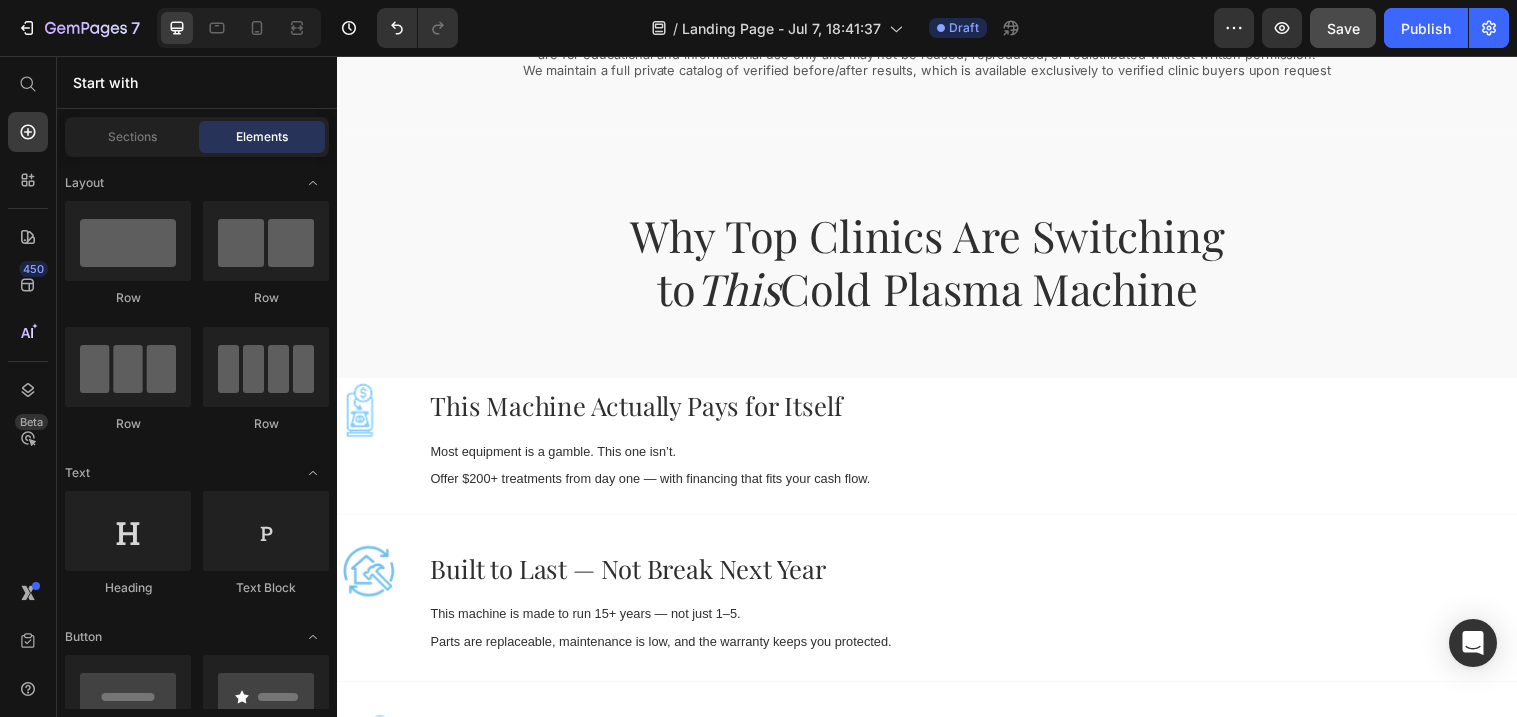 scroll, scrollTop: 1721, scrollLeft: 0, axis: vertical 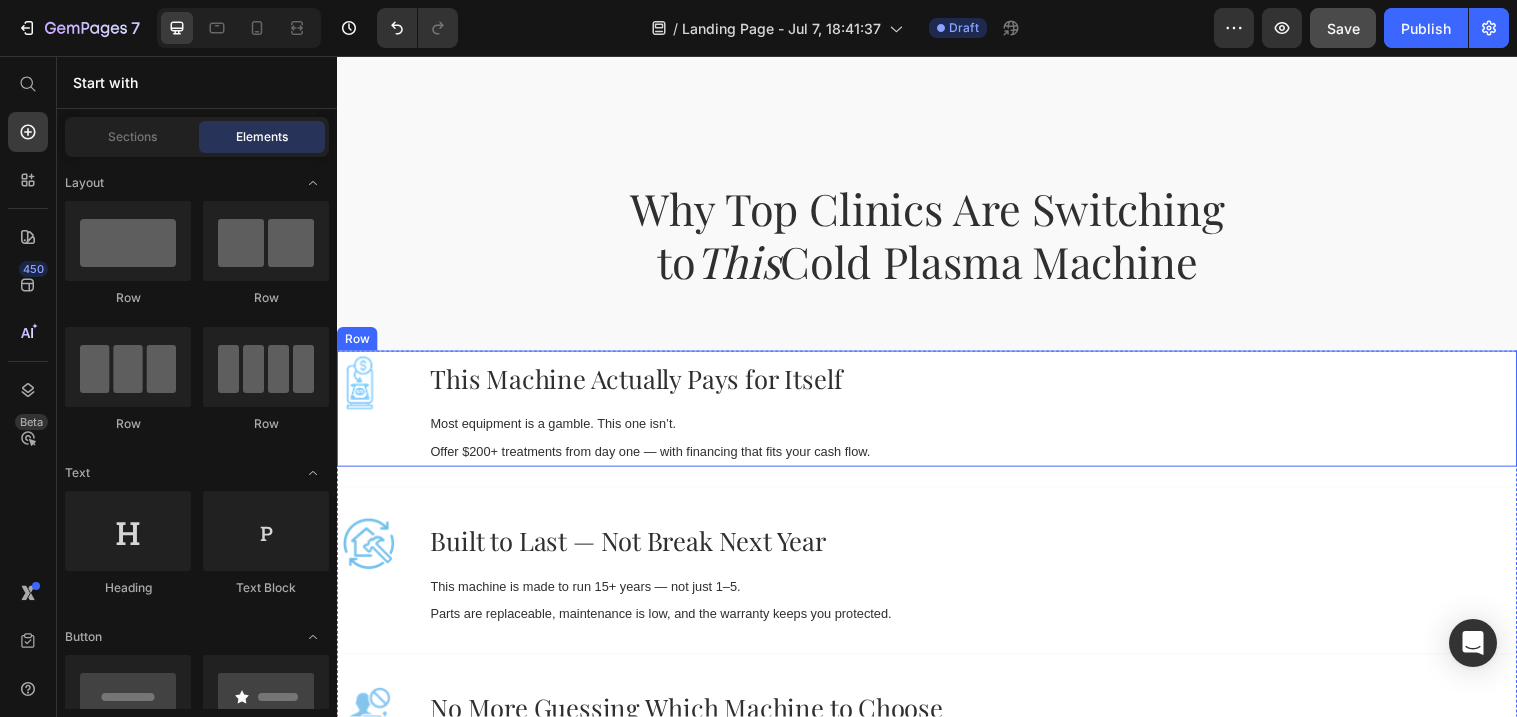 click on "Image This Machine Actually Pays for Itself Heading Most equipment is a gamble. This one isn’t. Offer $200+ treatments from day one — with financing that fits your cash flow. Text Block Row" at bounding box center [937, 415] 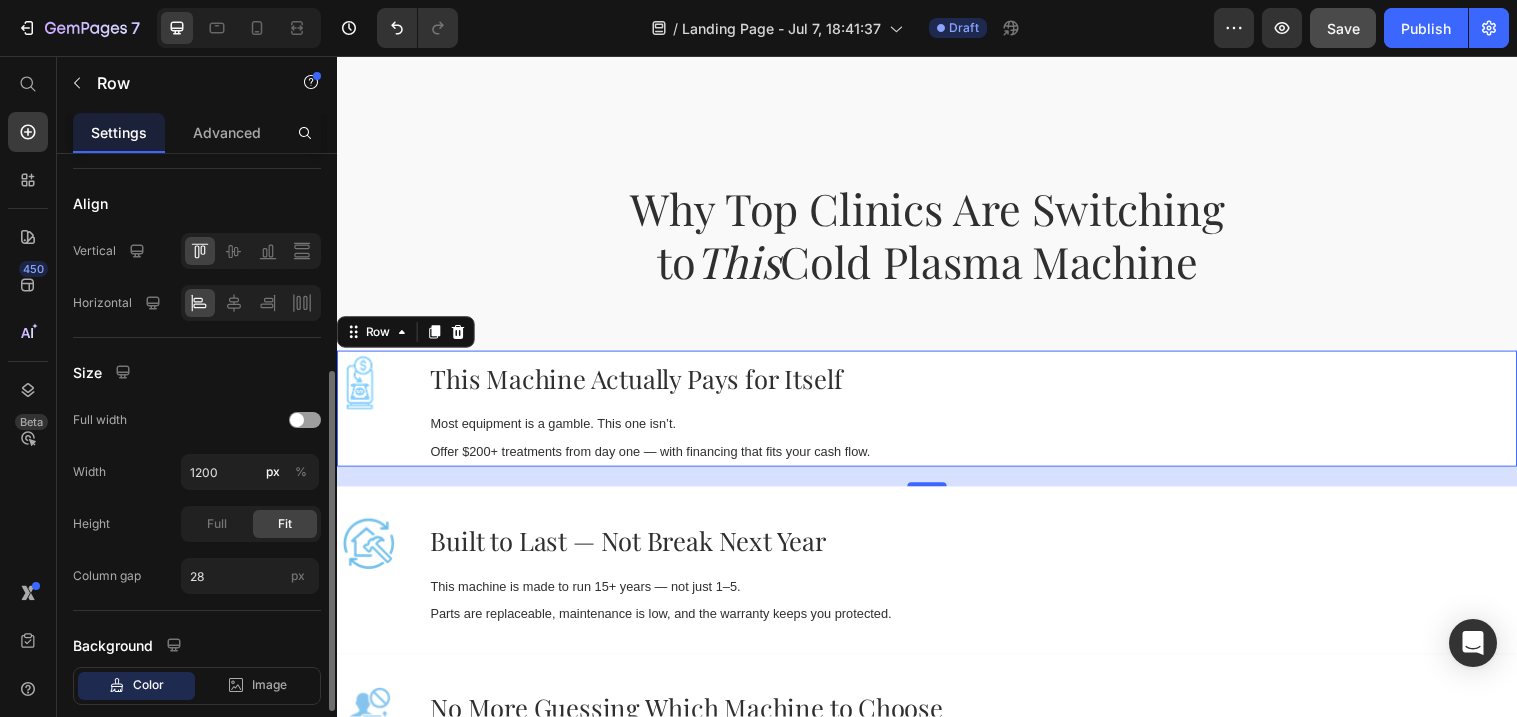 scroll, scrollTop: 507, scrollLeft: 0, axis: vertical 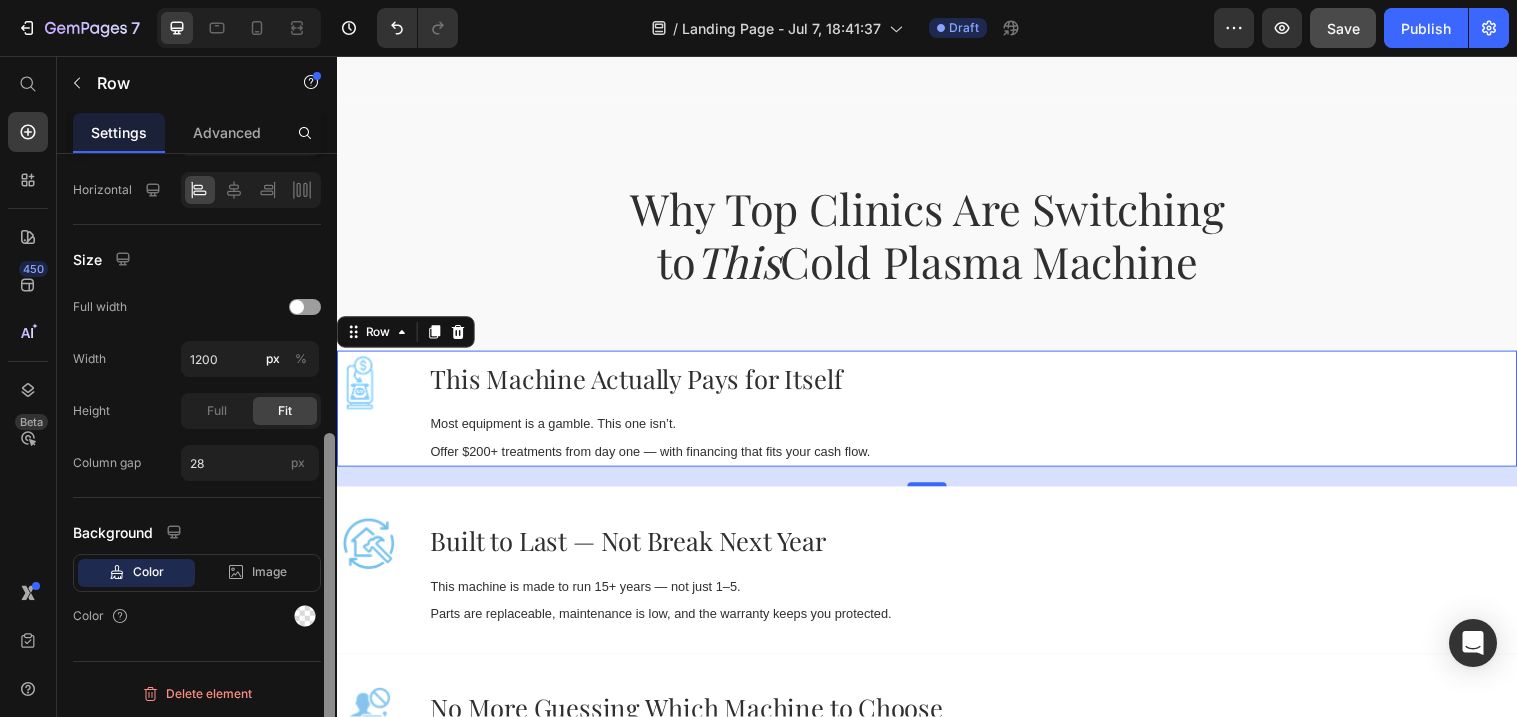 click at bounding box center [329, 464] 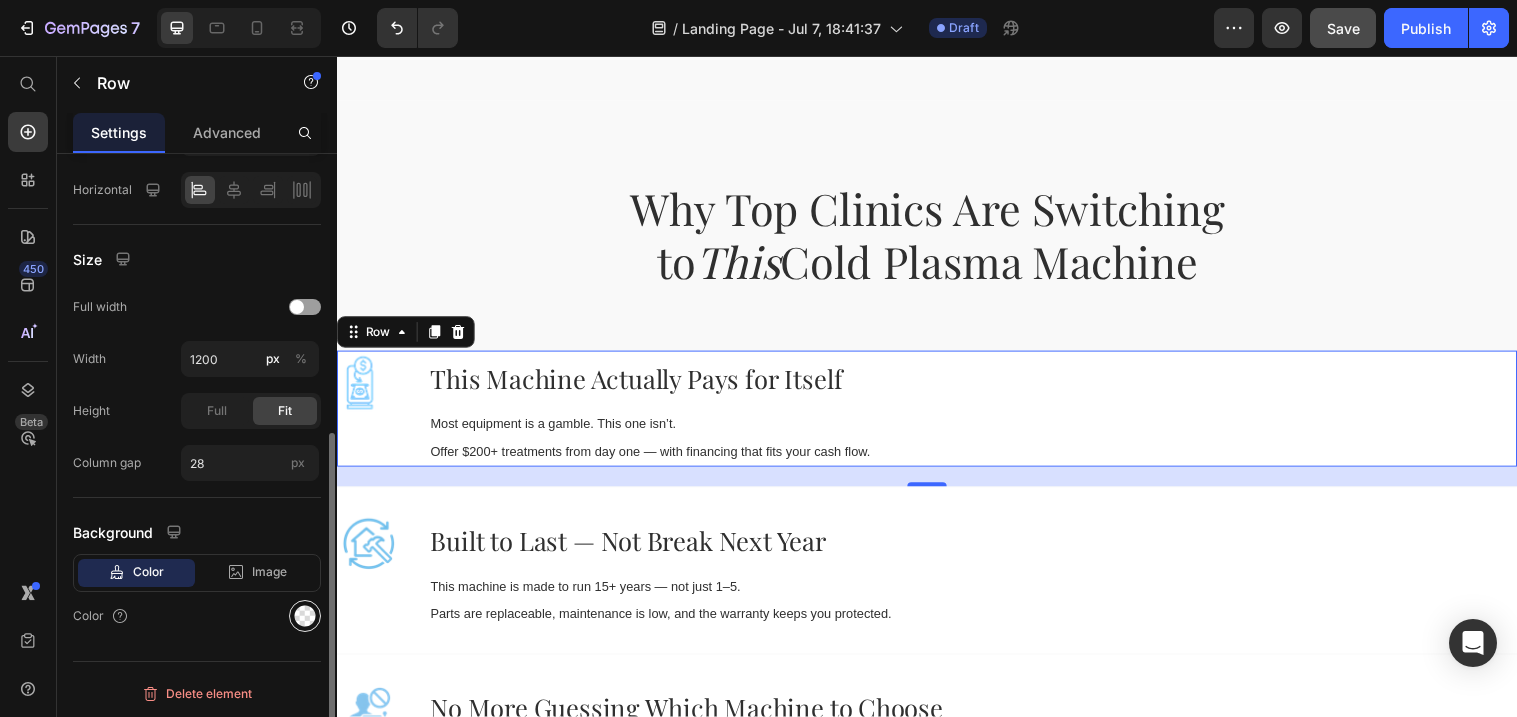 click at bounding box center [305, 616] 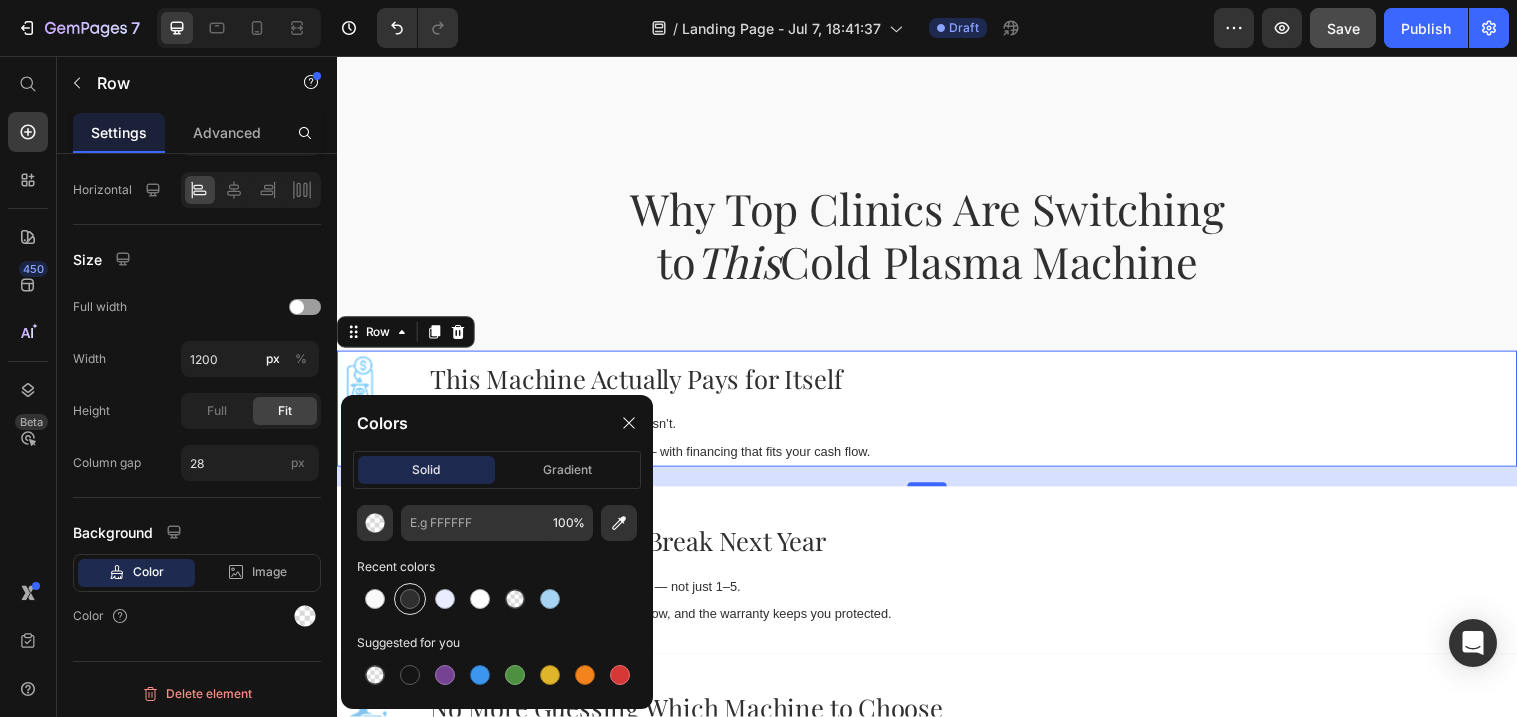 click at bounding box center [410, 599] 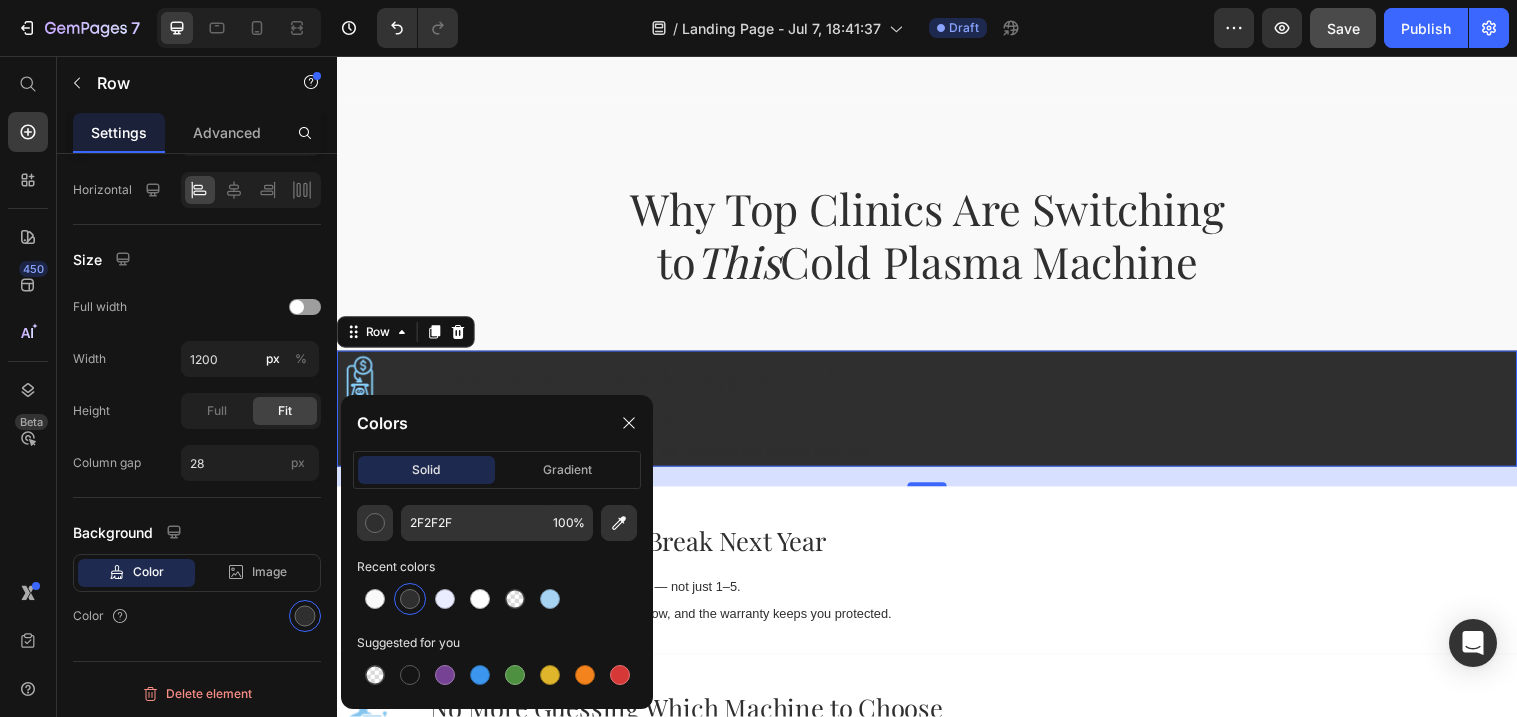click at bounding box center [410, 599] 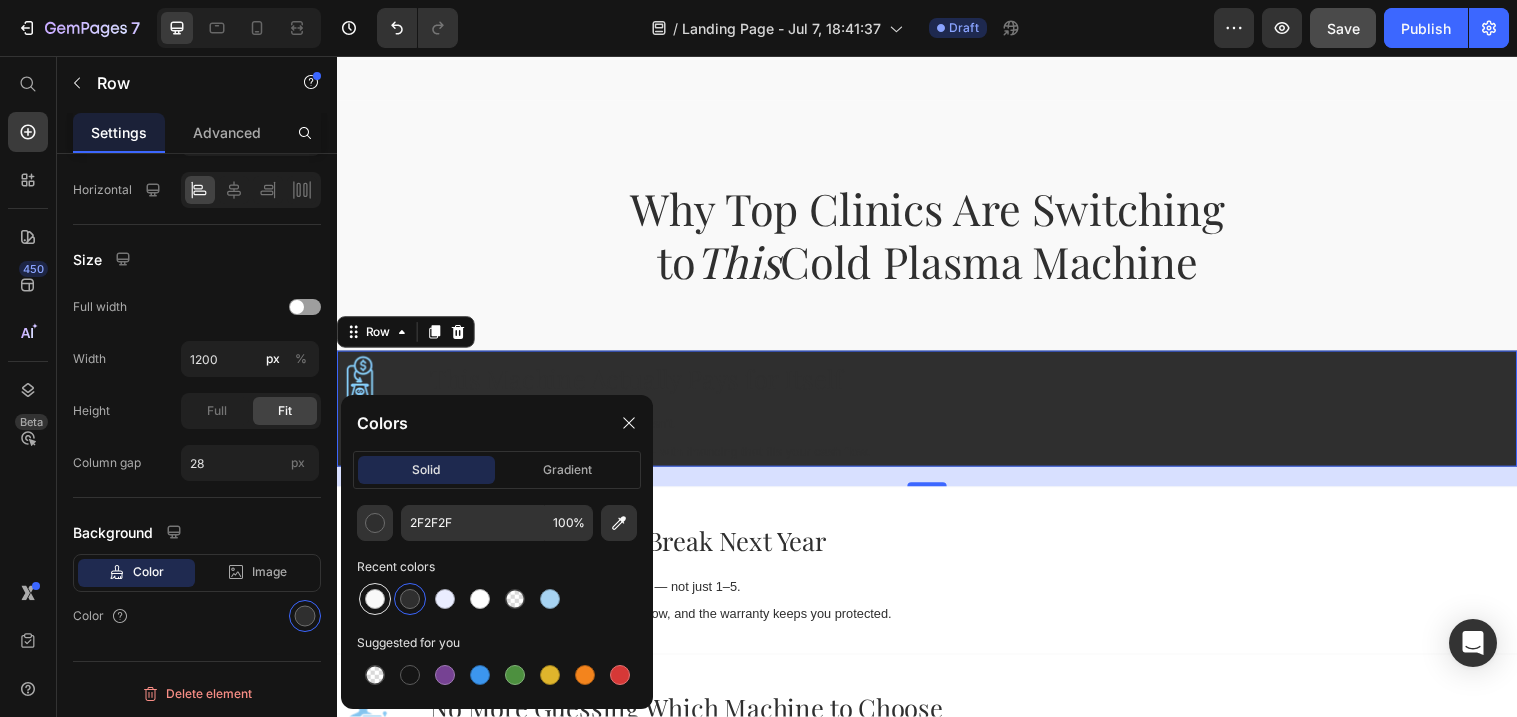 click at bounding box center (375, 599) 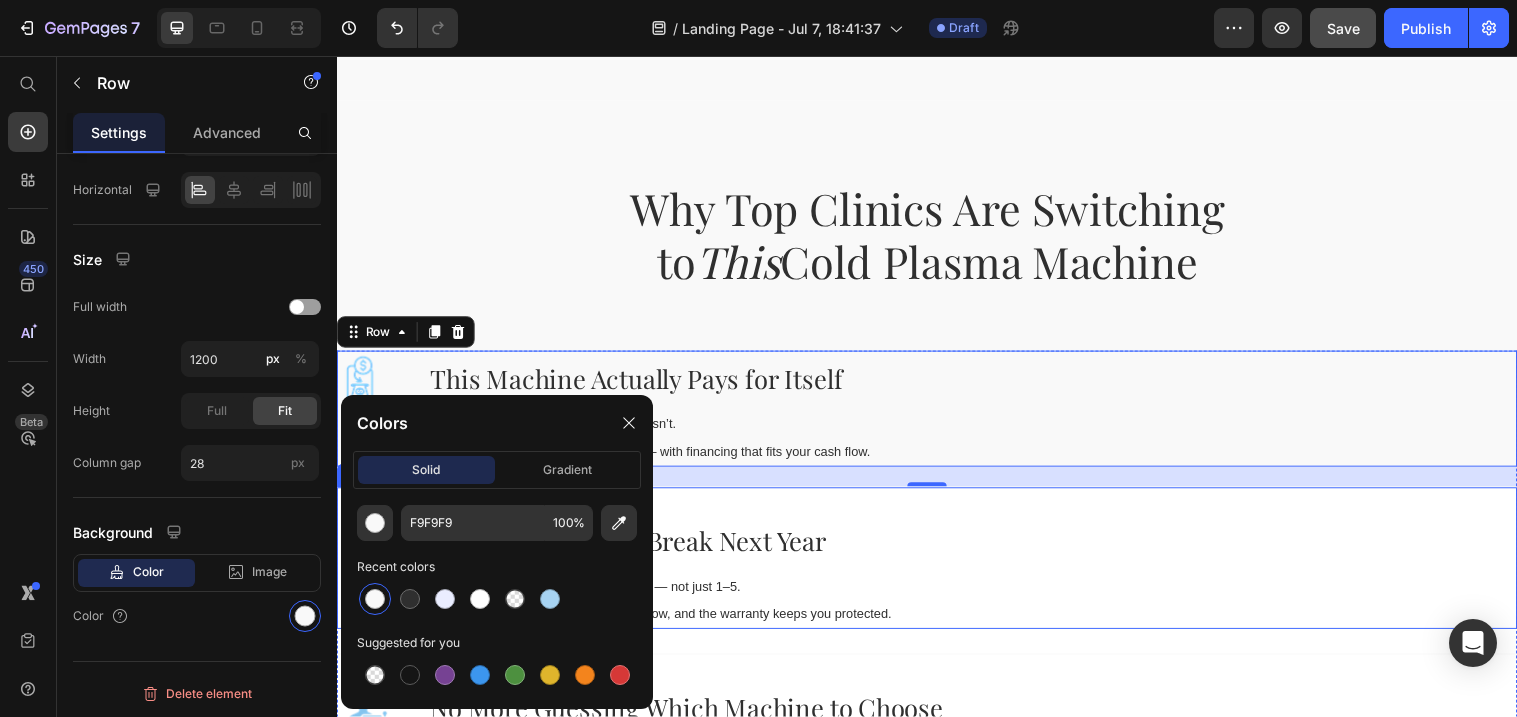 click on "Image Built to Last — Not Break Next Year Heading This machine is made to run 15+ years — not just 1–5. Parts are replaceable, maintenance is low, and the warranty keeps you protected. Text Block Row" at bounding box center [937, 566] 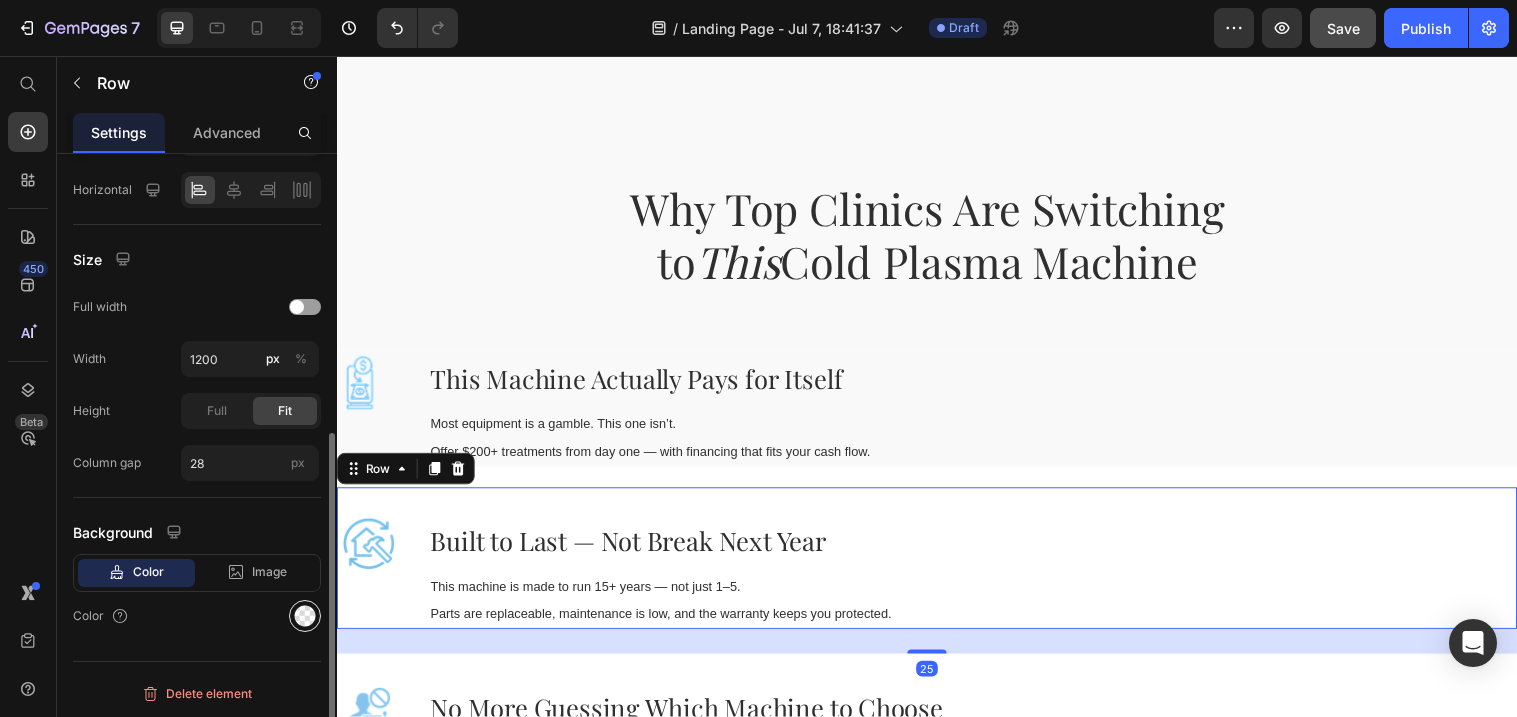 click 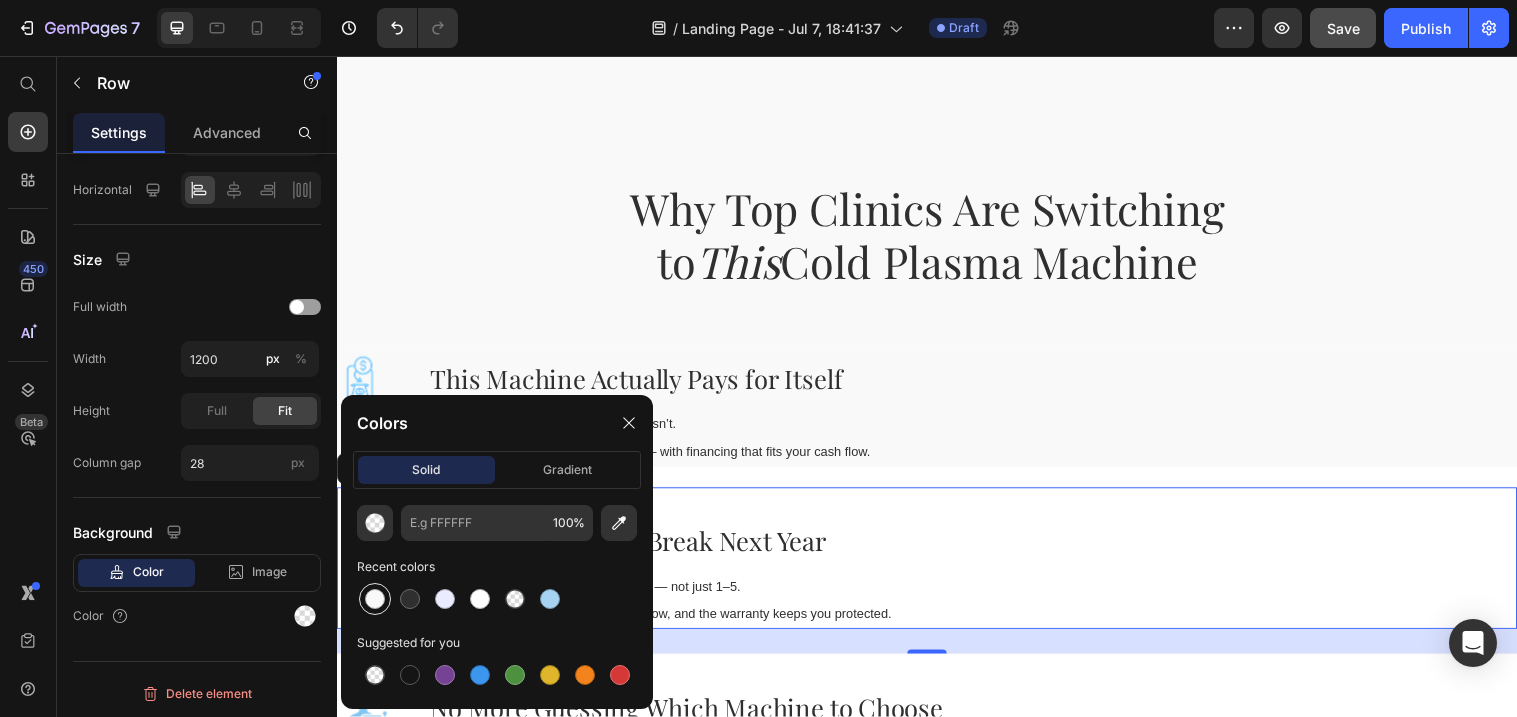 click at bounding box center [375, 599] 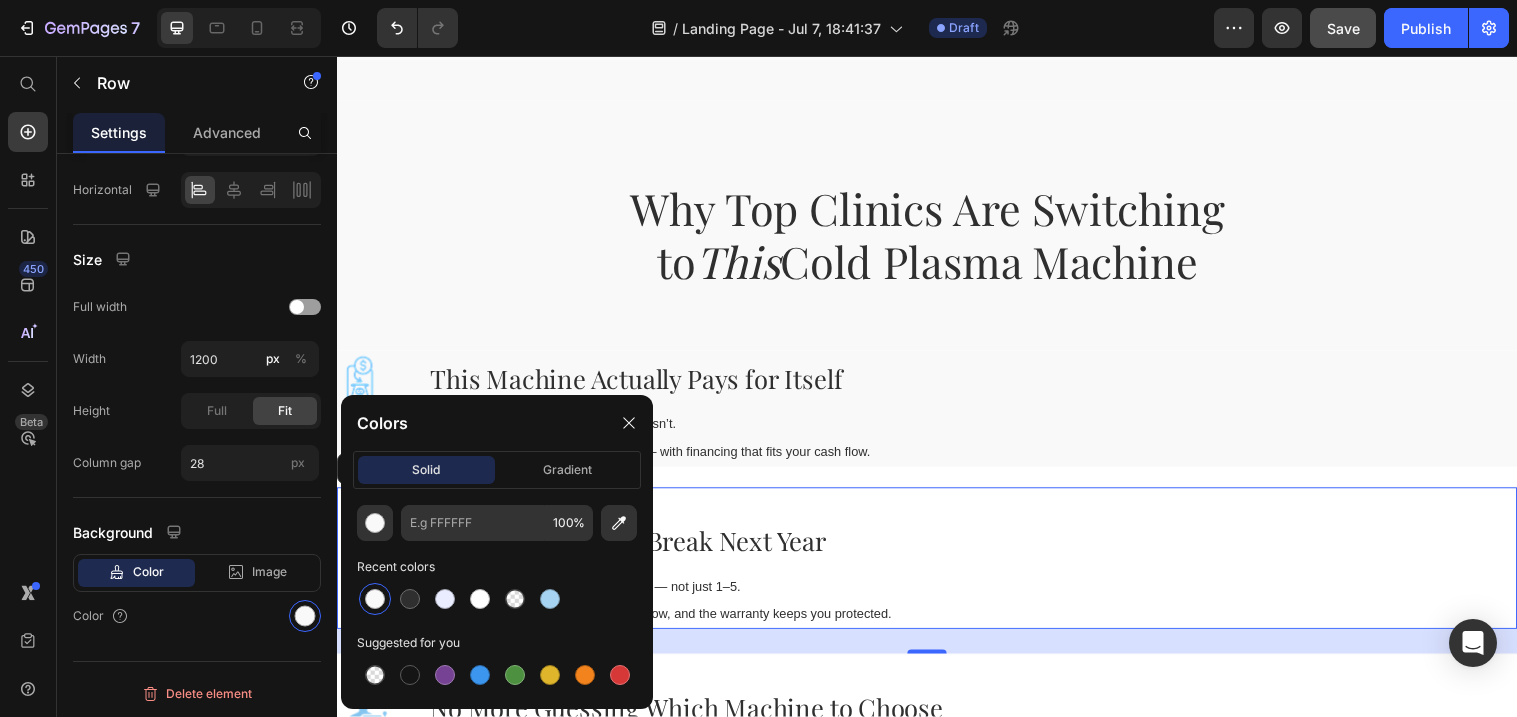 type on "F9F9F9" 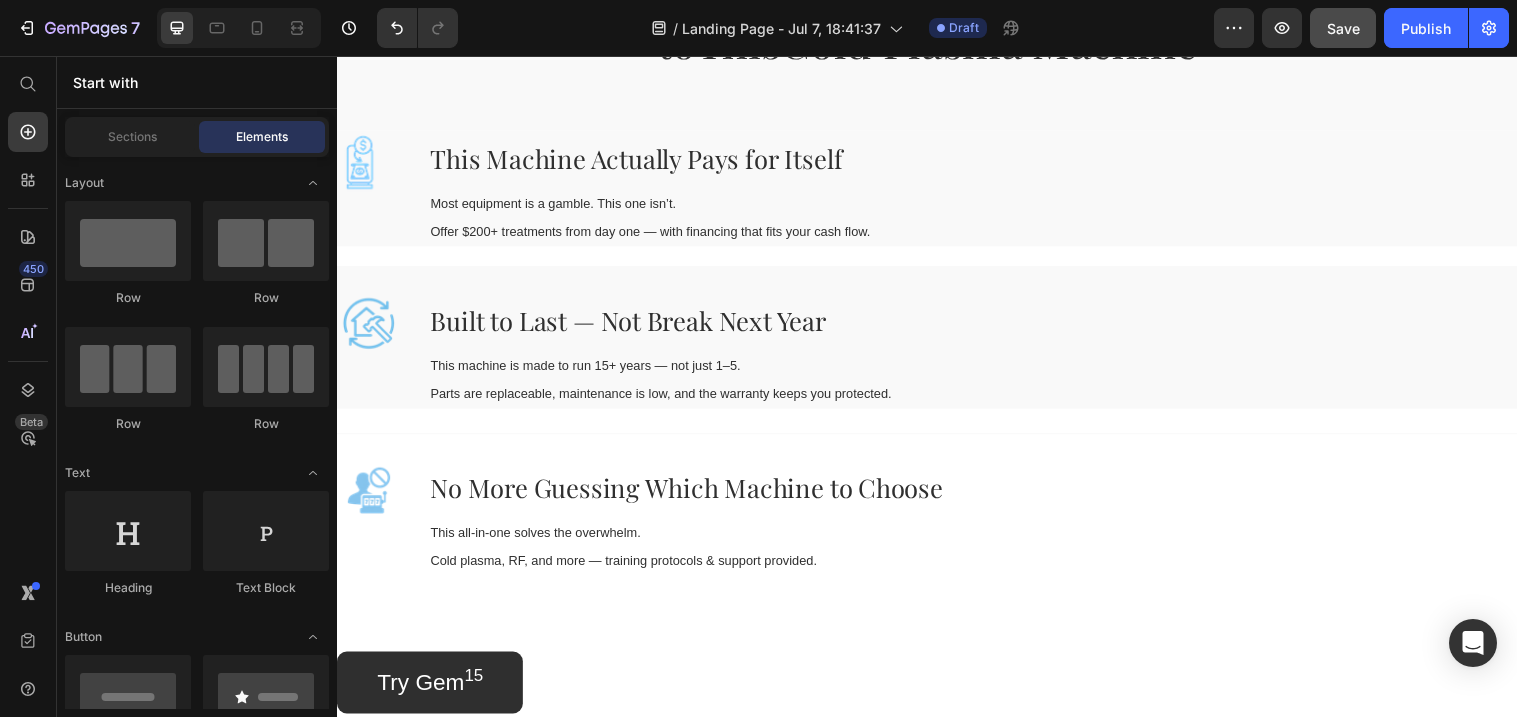 scroll, scrollTop: 1960, scrollLeft: 0, axis: vertical 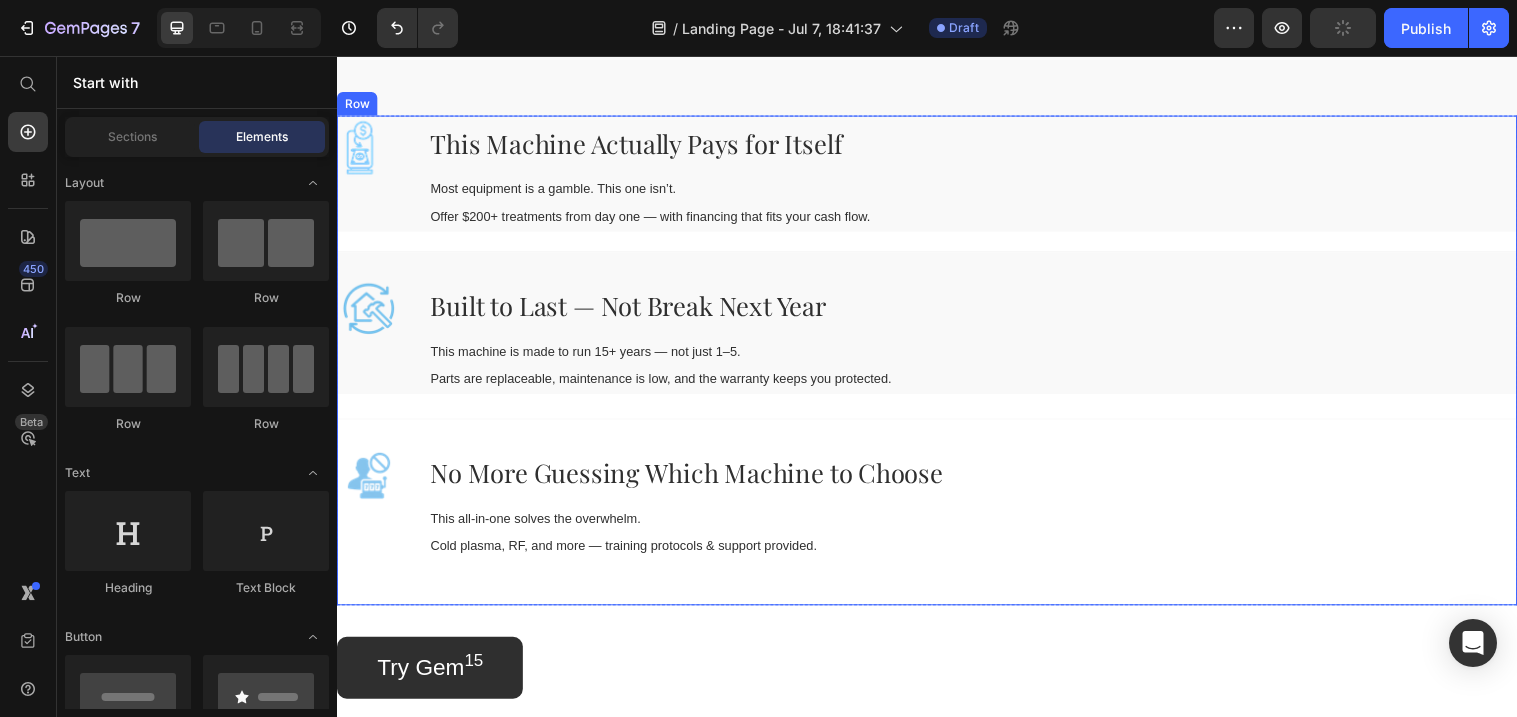 click on "Image This Machine Actually Pays for Itself Heading Most equipment is a gamble. This one isn’t. Offer $200+ treatments from day one — with financing that fits your cash flow. Text Block Row Image Built to Last — Not Break Next Year Heading This machine is made to run 15+ years — not just 1–5. Parts are replaceable, maintenance is low, and the warranty keeps you protected. Text Block Row Image No More Guessing Which Machine to Choose Heading This all-in-one solves the overwhelm. Cold plasma, RF, and more — training protocols & support provided. Text Block Row" at bounding box center [937, 366] 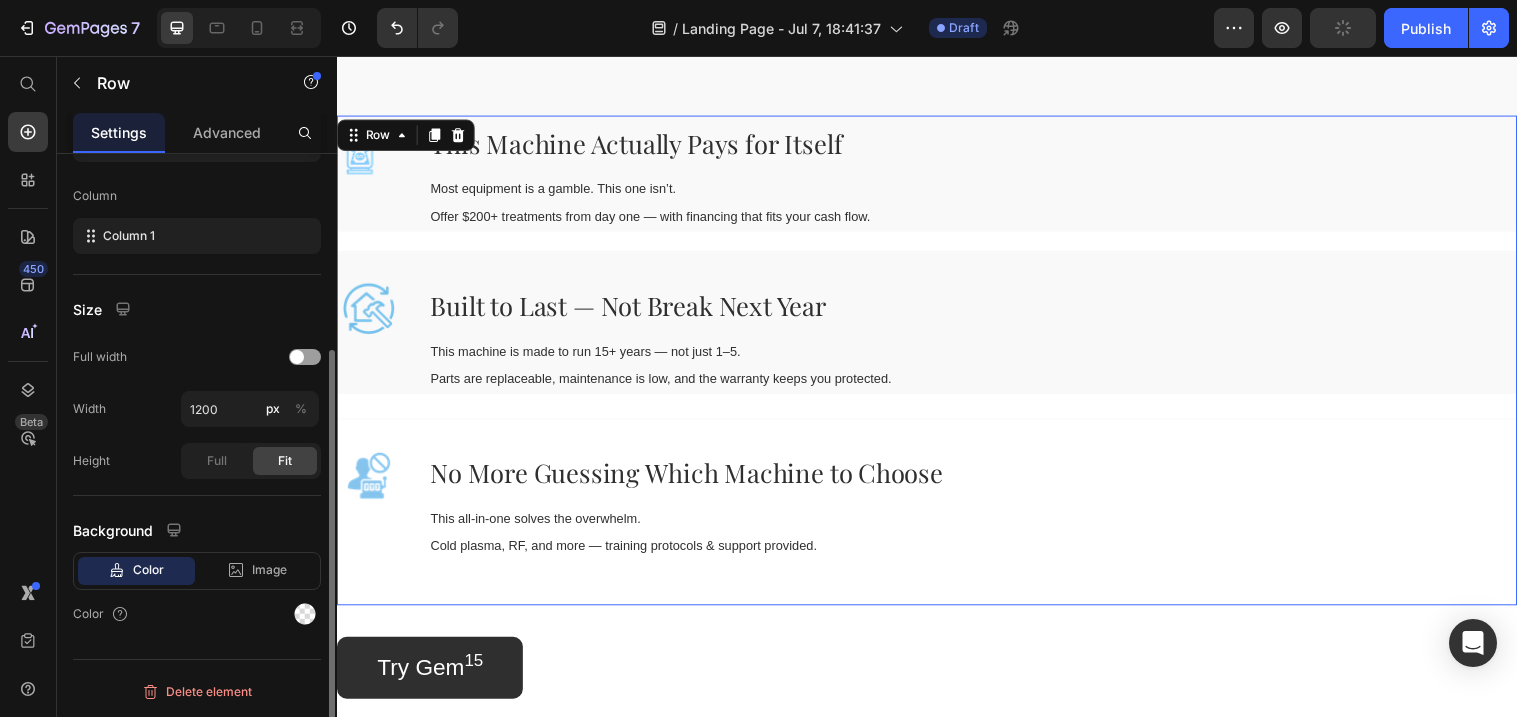 scroll, scrollTop: 290, scrollLeft: 0, axis: vertical 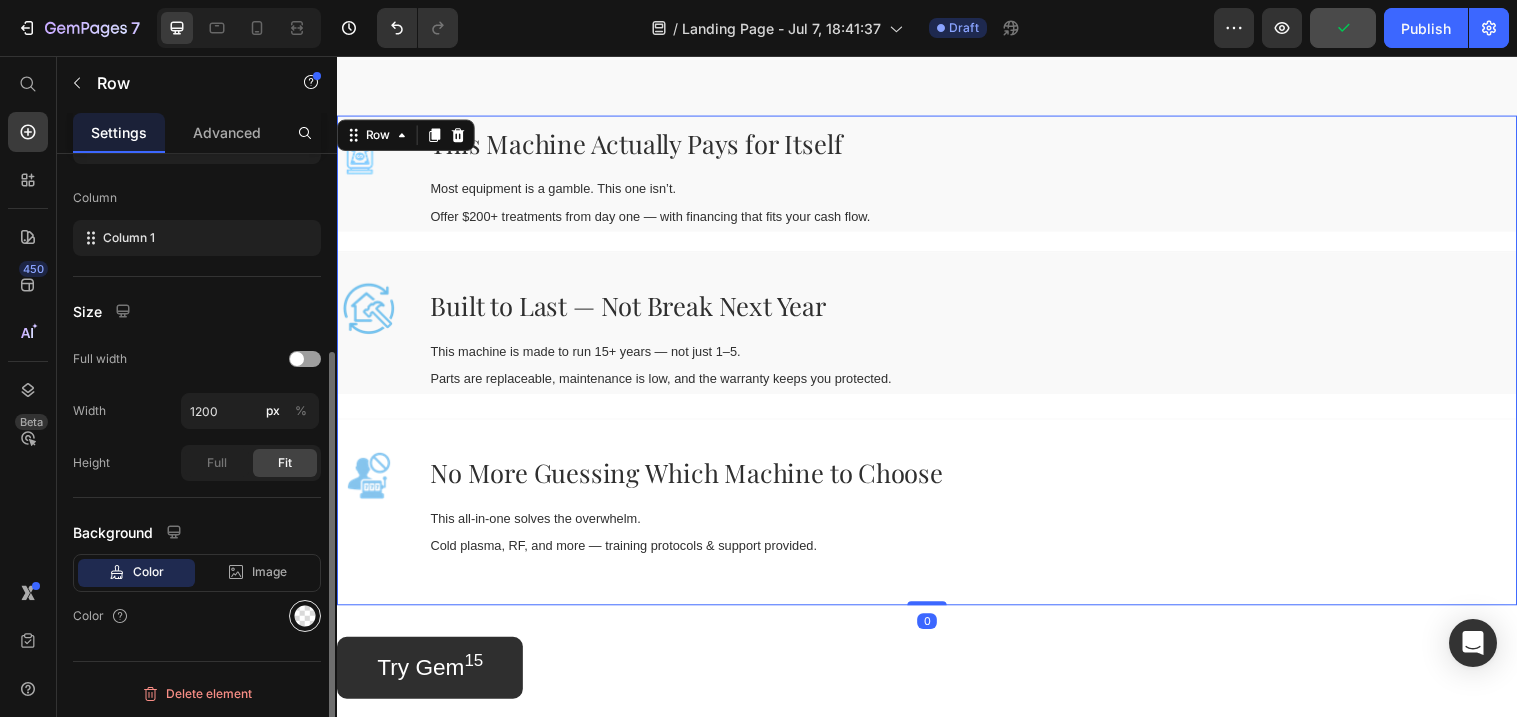 click at bounding box center [305, 616] 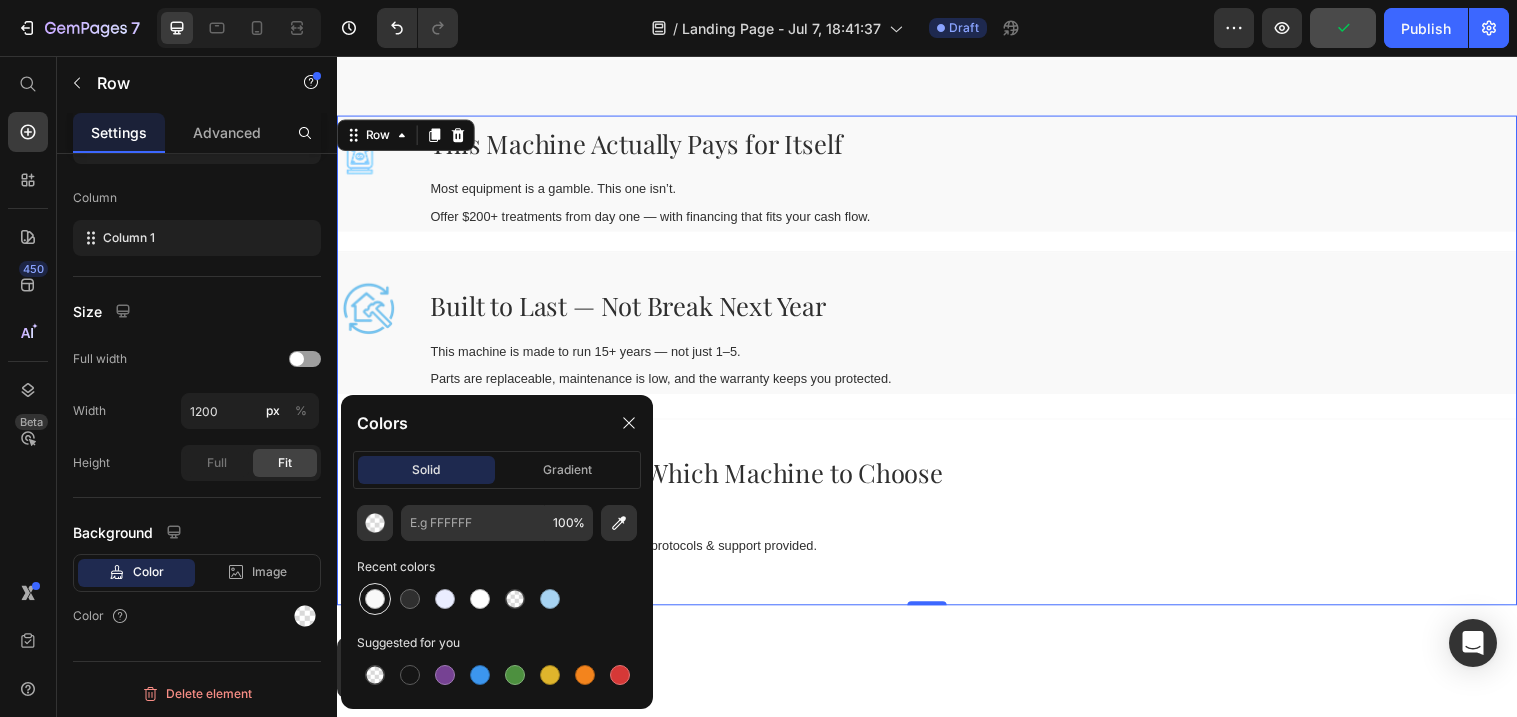 click at bounding box center [375, 599] 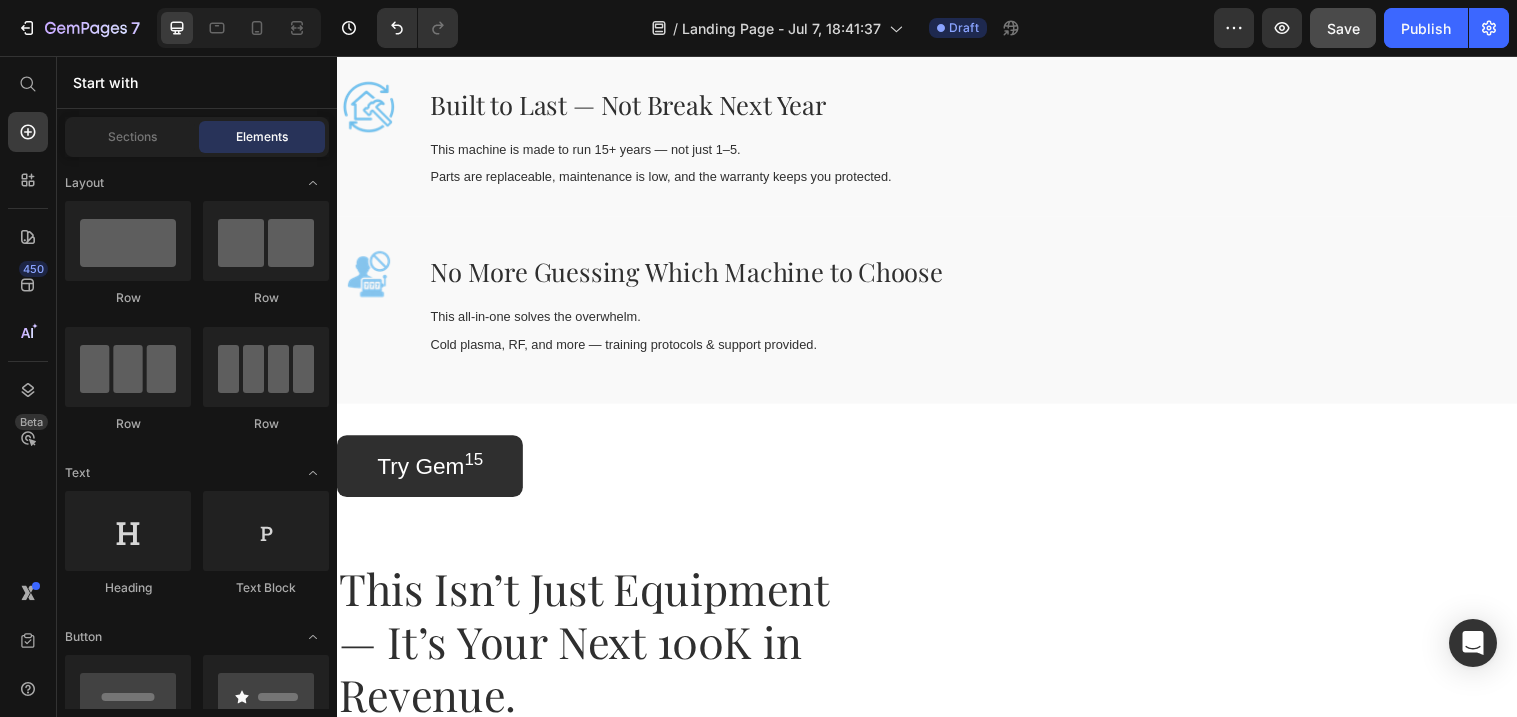 scroll, scrollTop: 2362, scrollLeft: 0, axis: vertical 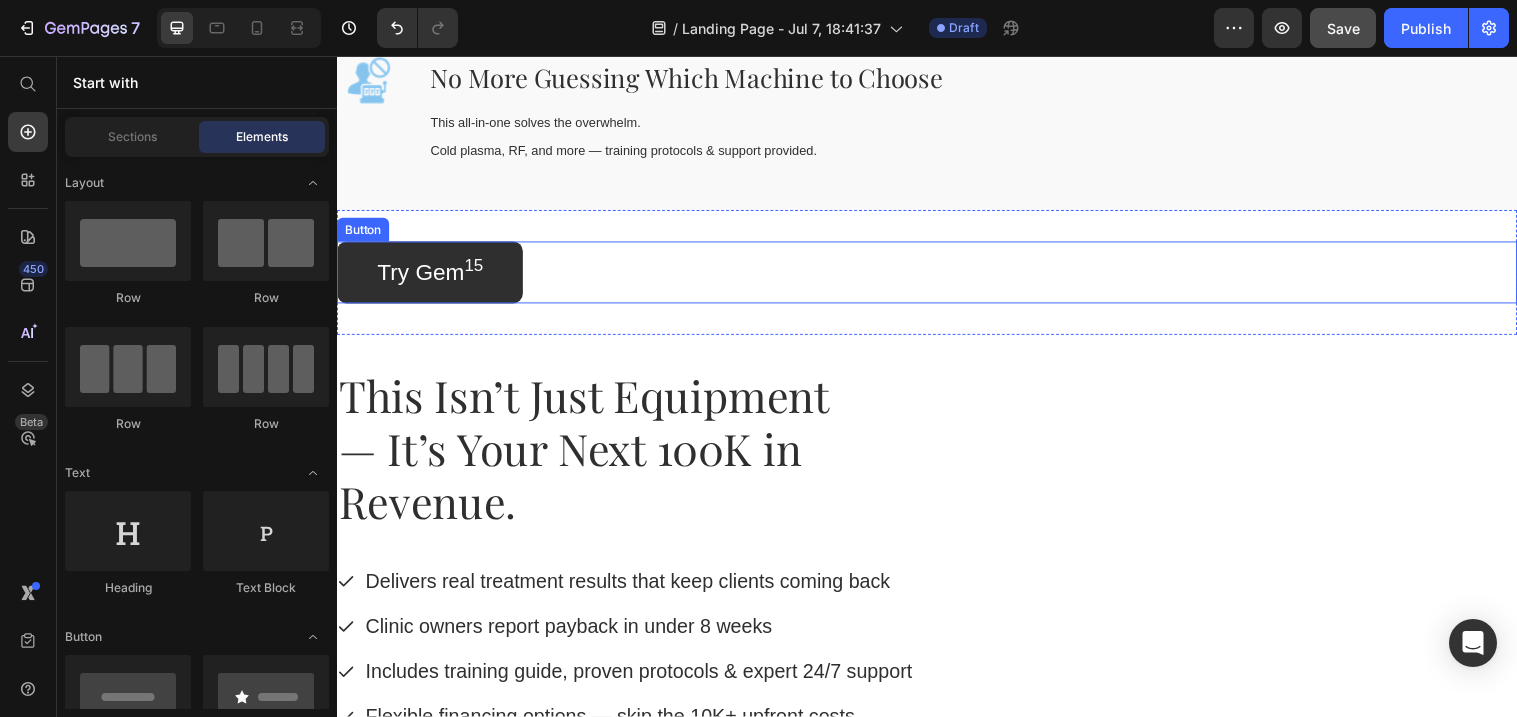 click on "Try Gem 15 Button" at bounding box center [937, 276] 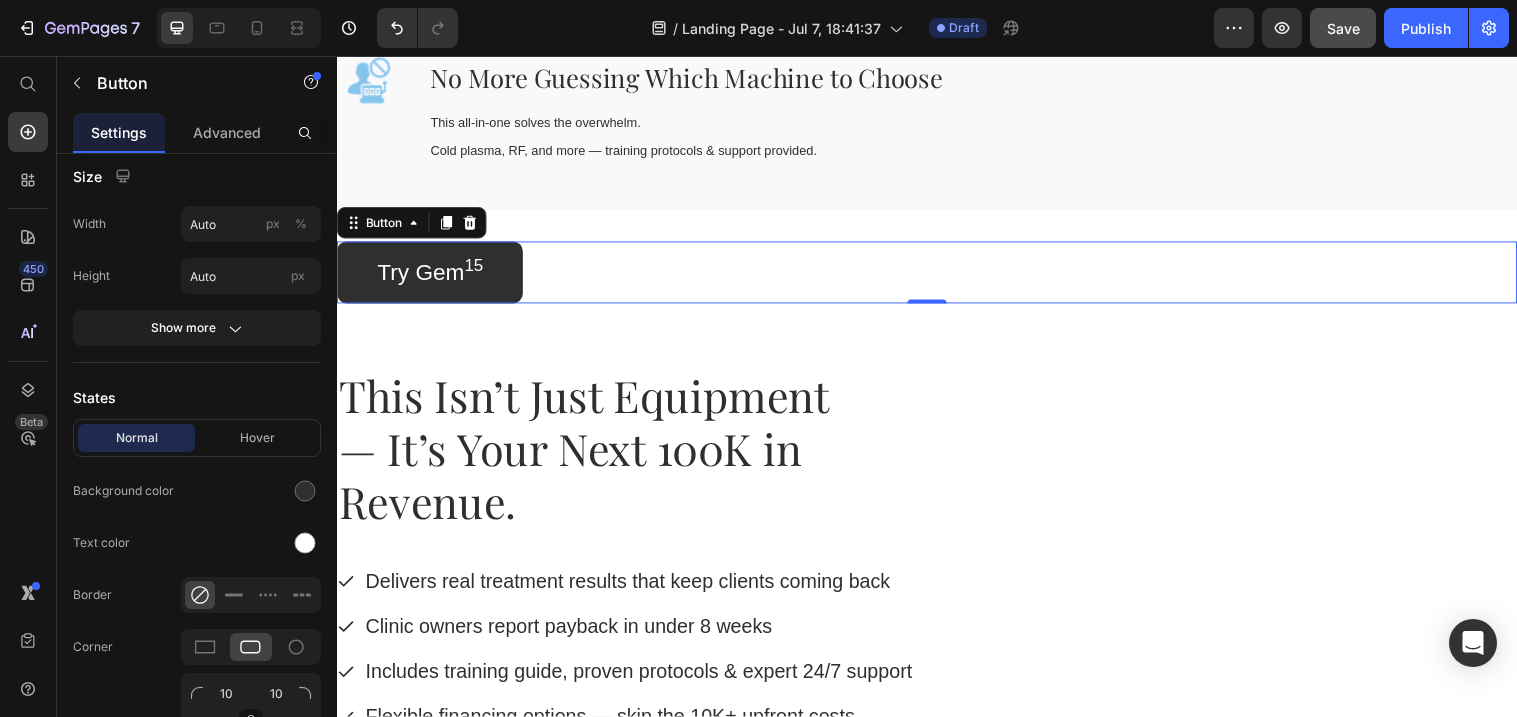 scroll, scrollTop: 0, scrollLeft: 0, axis: both 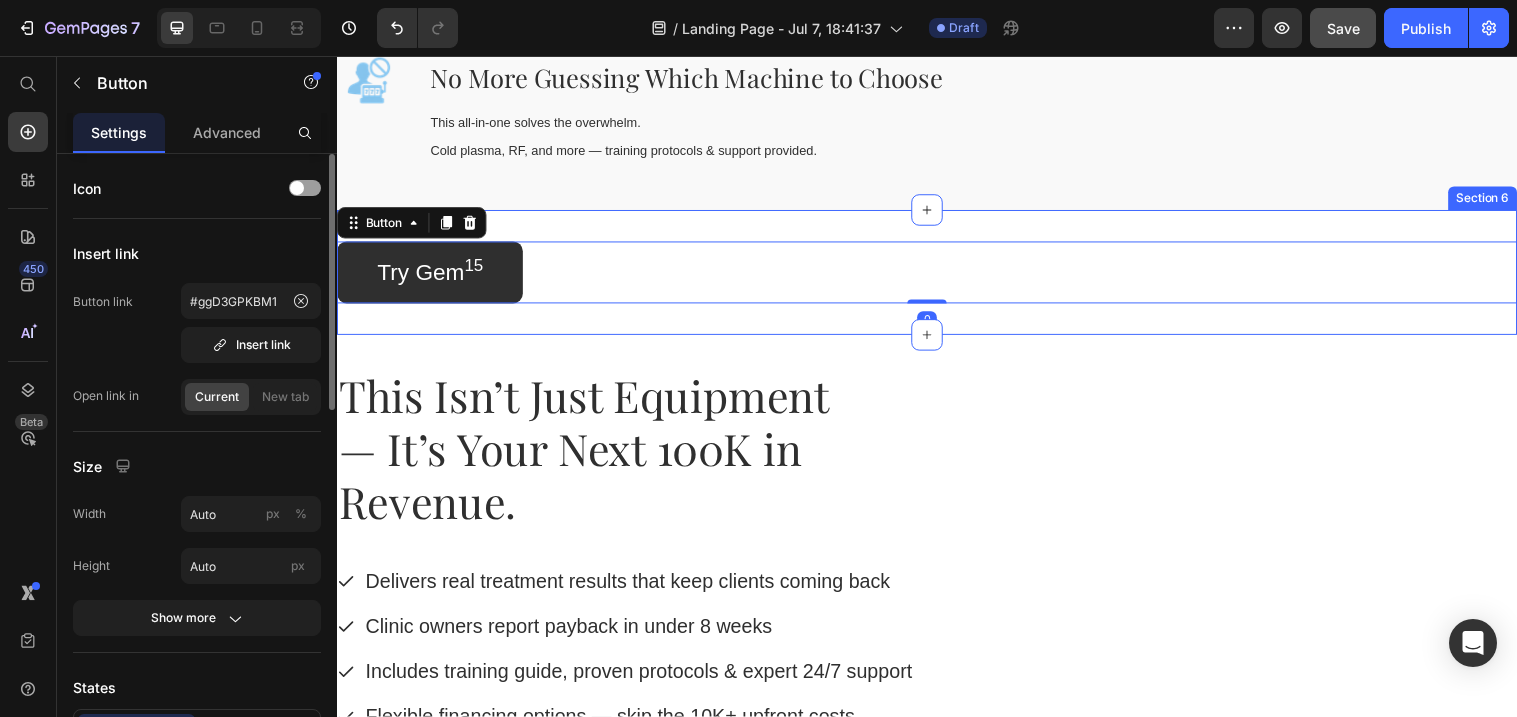 click on "Try Gem 15 Button   0 Section 6" at bounding box center (937, 276) 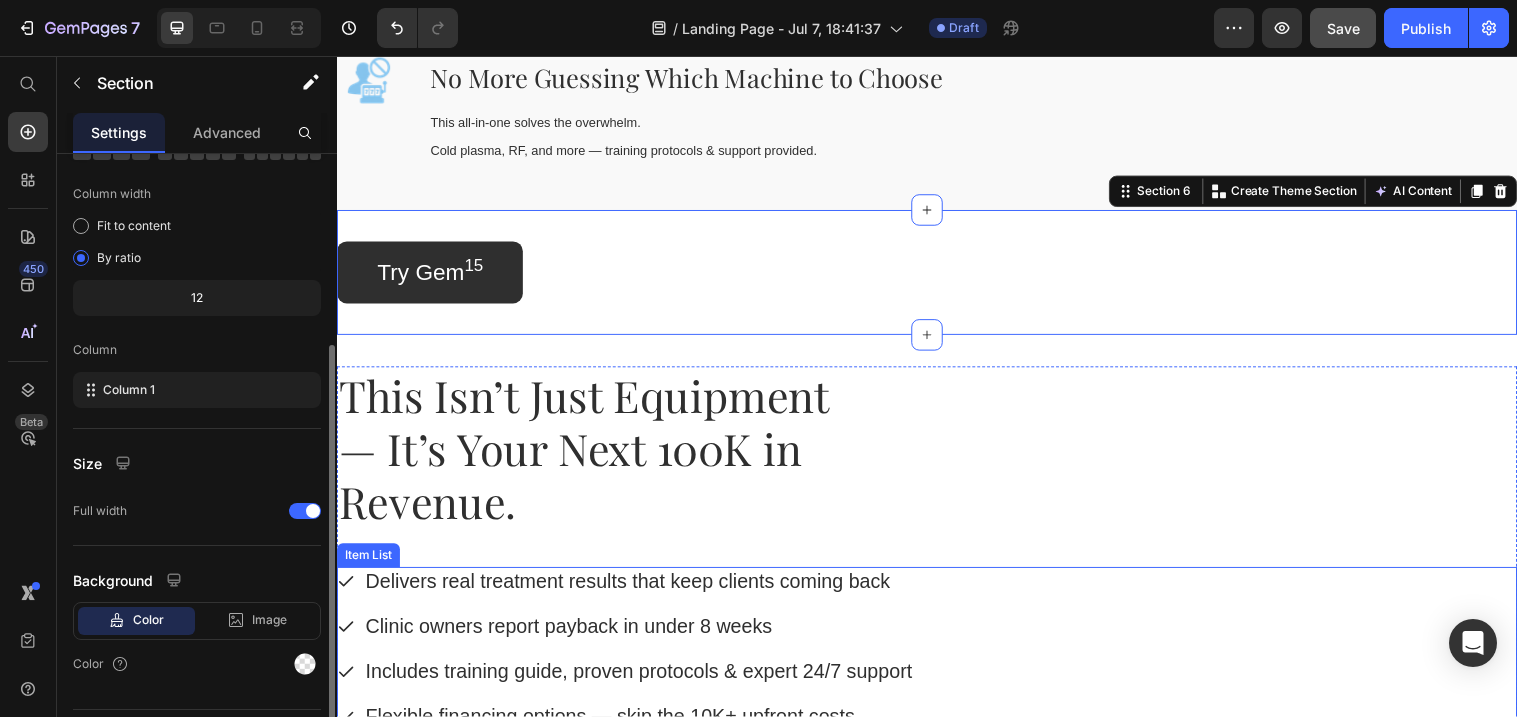 scroll, scrollTop: 186, scrollLeft: 0, axis: vertical 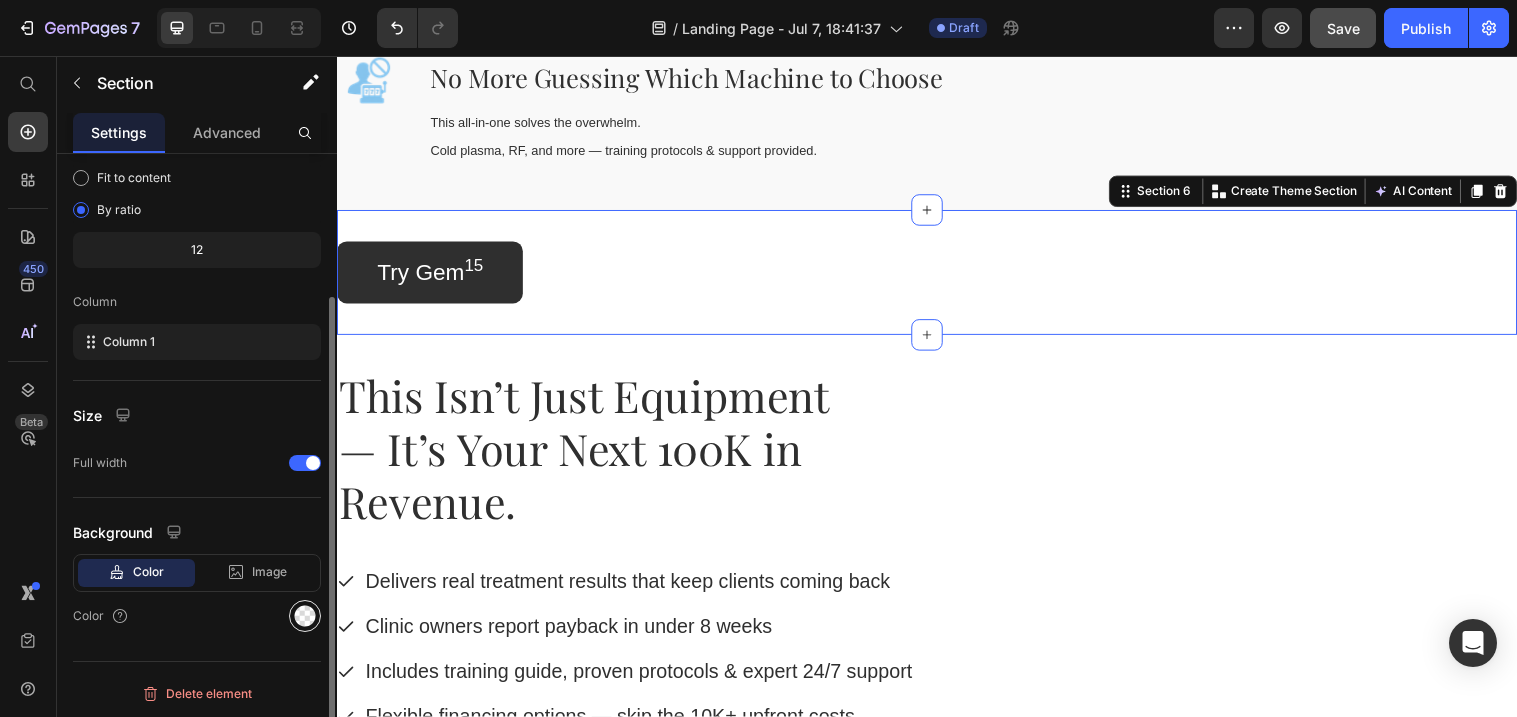click at bounding box center [305, 616] 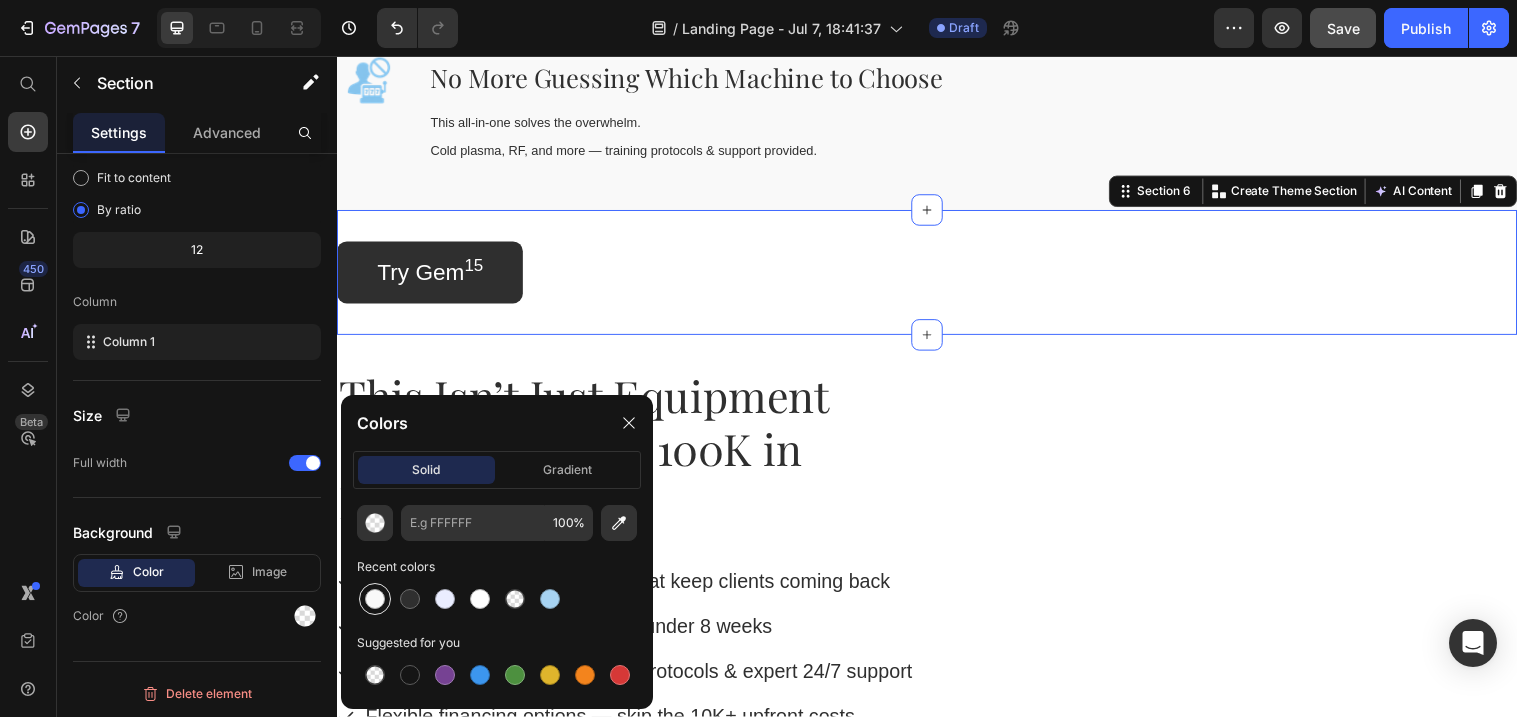 click at bounding box center (375, 599) 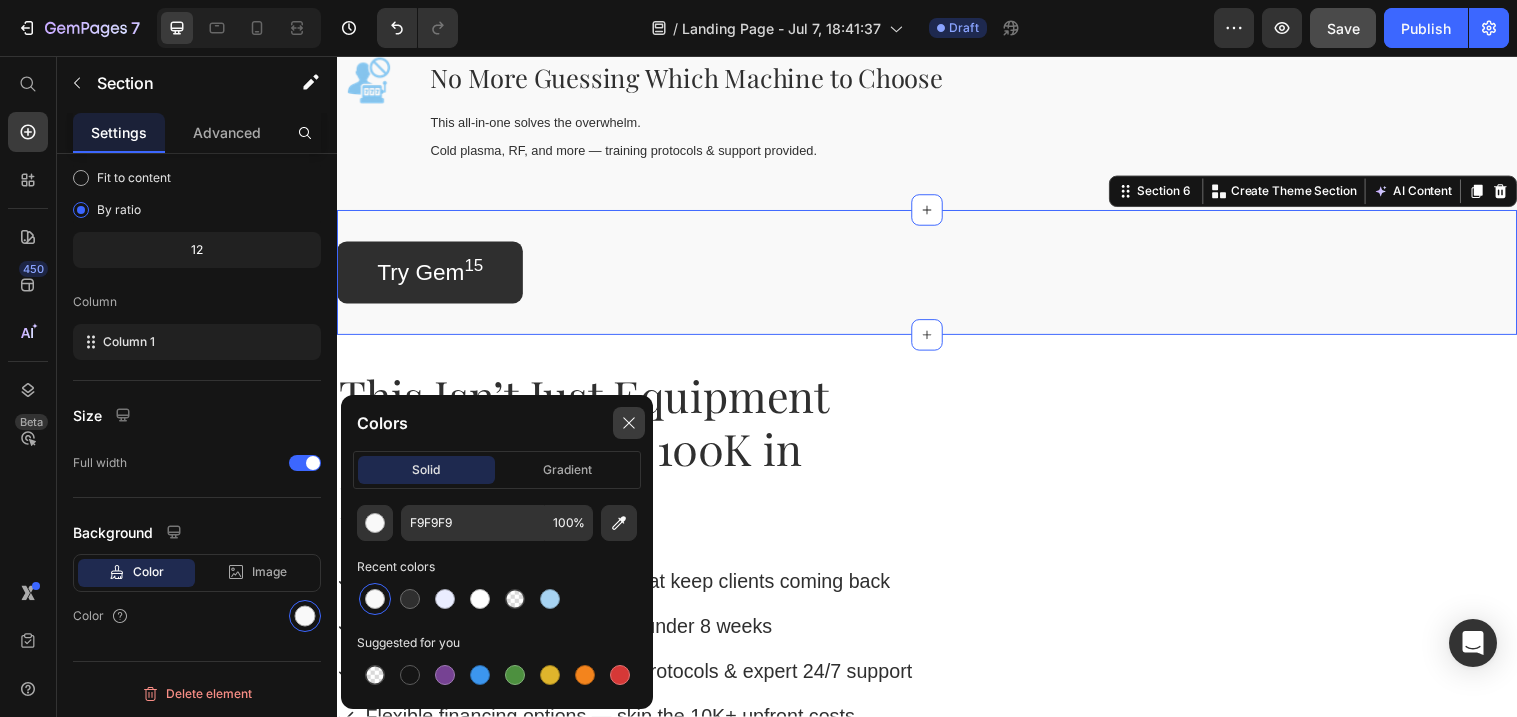 click at bounding box center [629, 423] 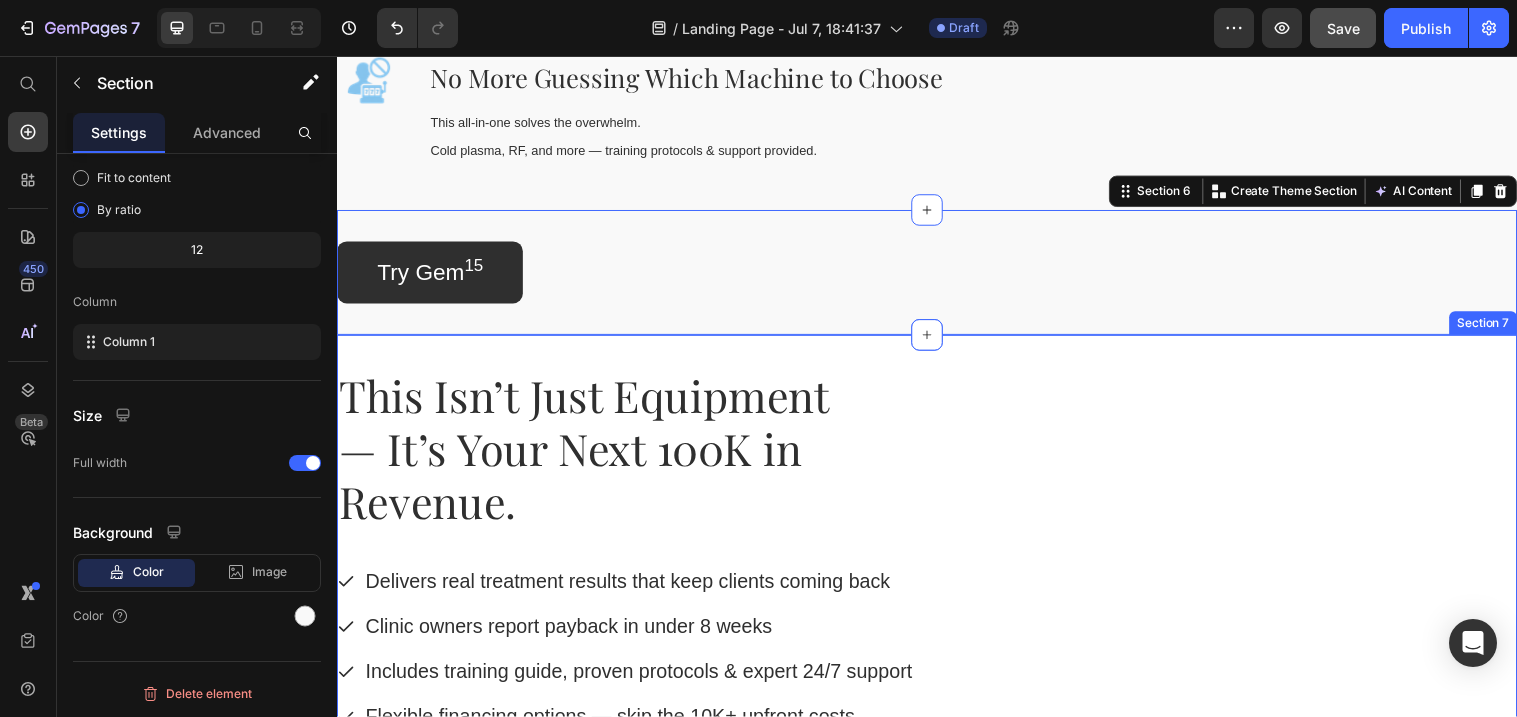 click on "This Isn’t Just Equipment — It’s Your Next 100K in Revenue. Heading
Delivers real treatment results that keep clients coming back
Clinic owners report payback in under 8 weeks
Includes training guide, proven protocols & expert 24/7 support
Flexible financing options — skip the 10K+ upfront costs Item List Try Gem 15 Button Row Section 7" at bounding box center (937, 617) 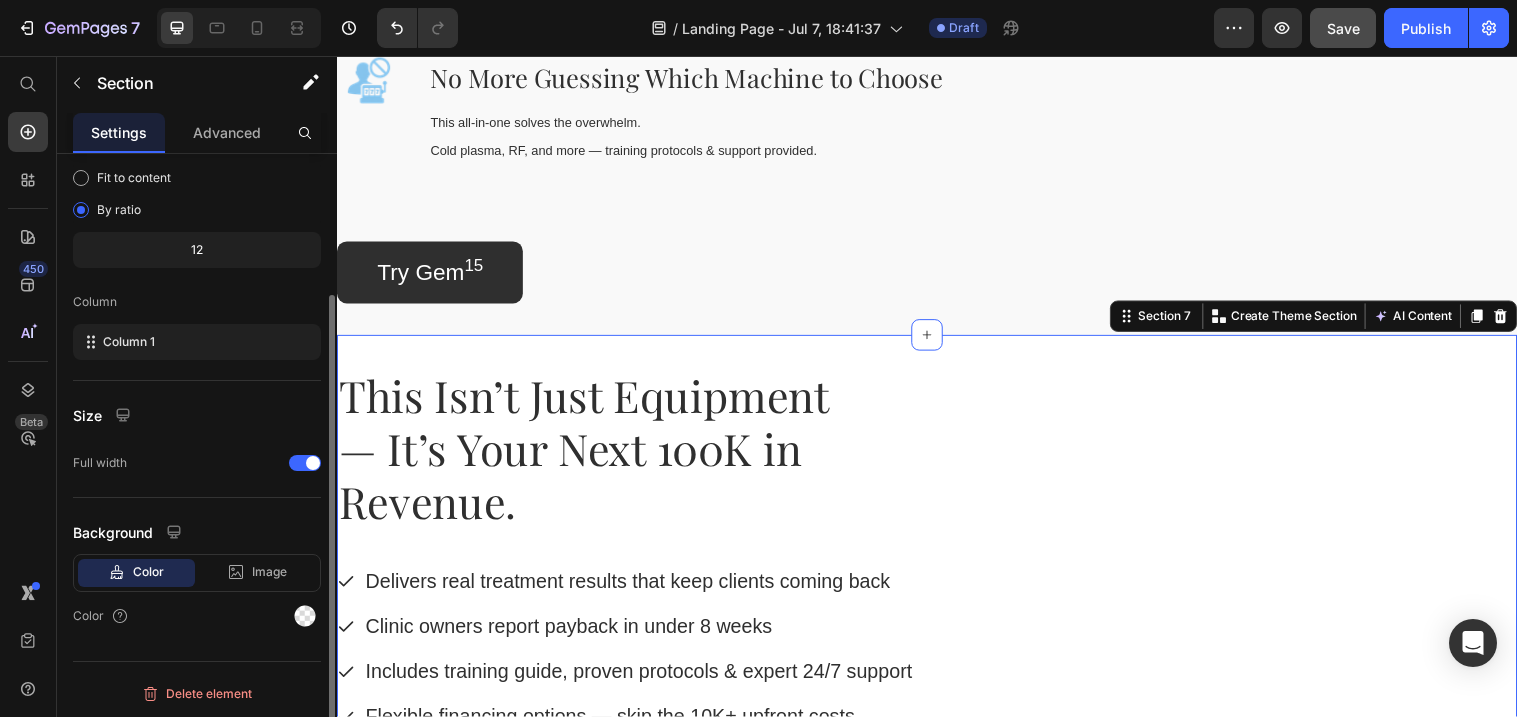 scroll, scrollTop: 185, scrollLeft: 0, axis: vertical 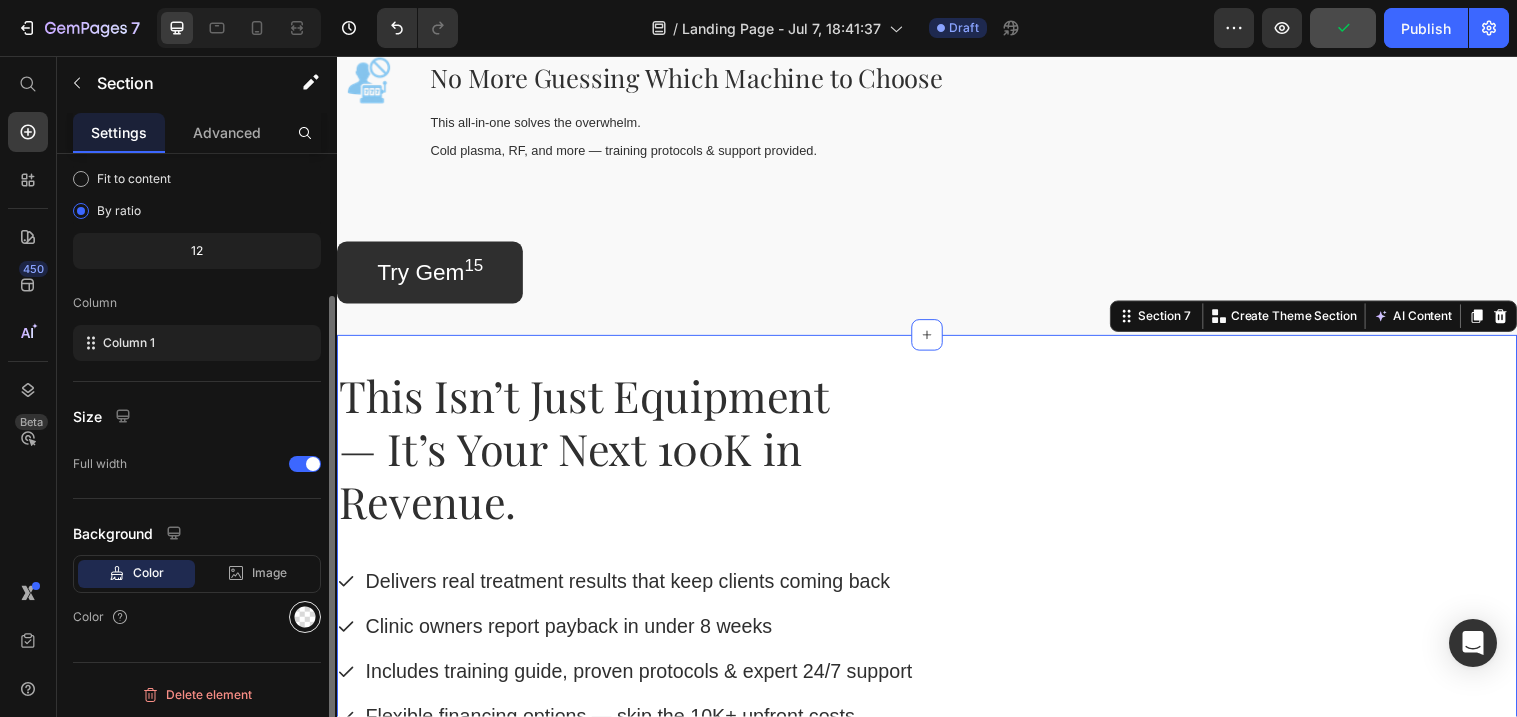 click at bounding box center (305, 617) 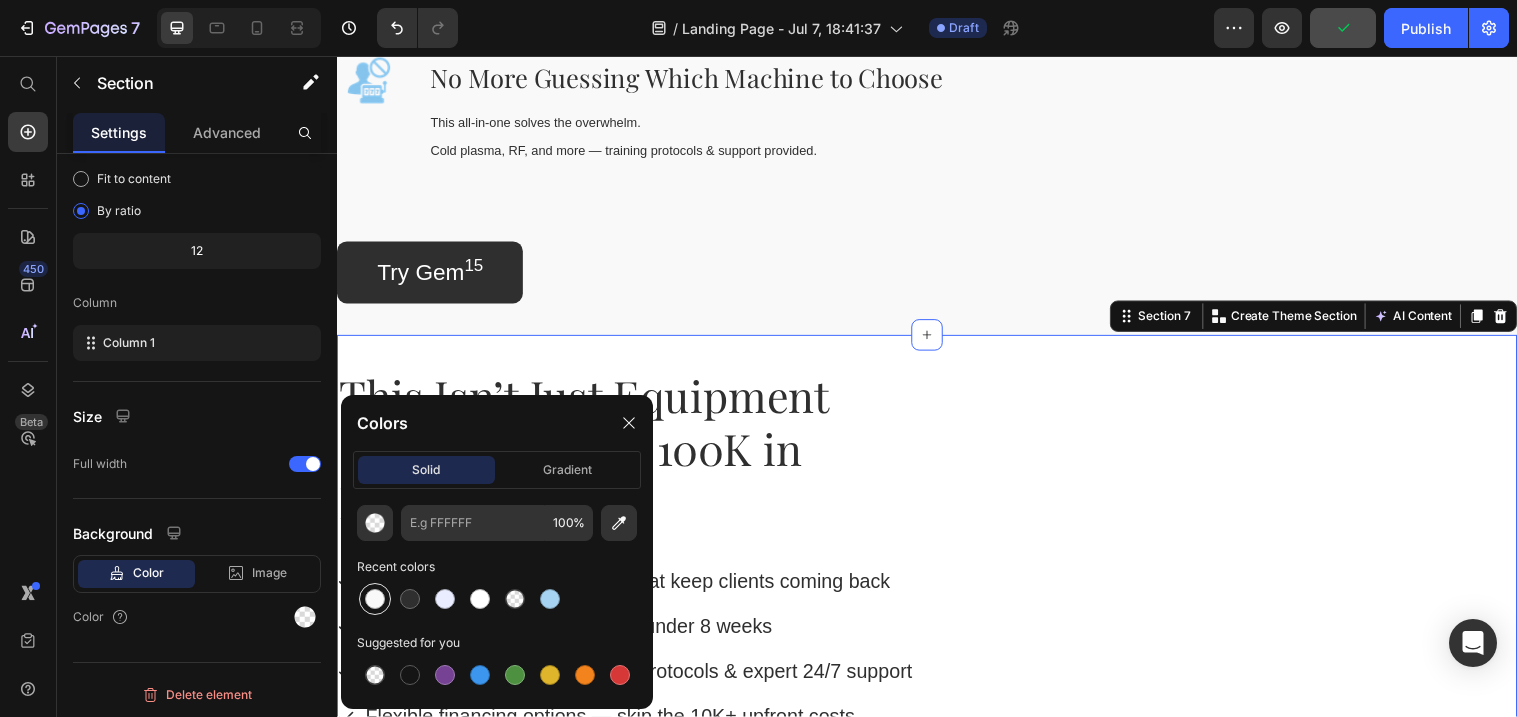 click at bounding box center (375, 599) 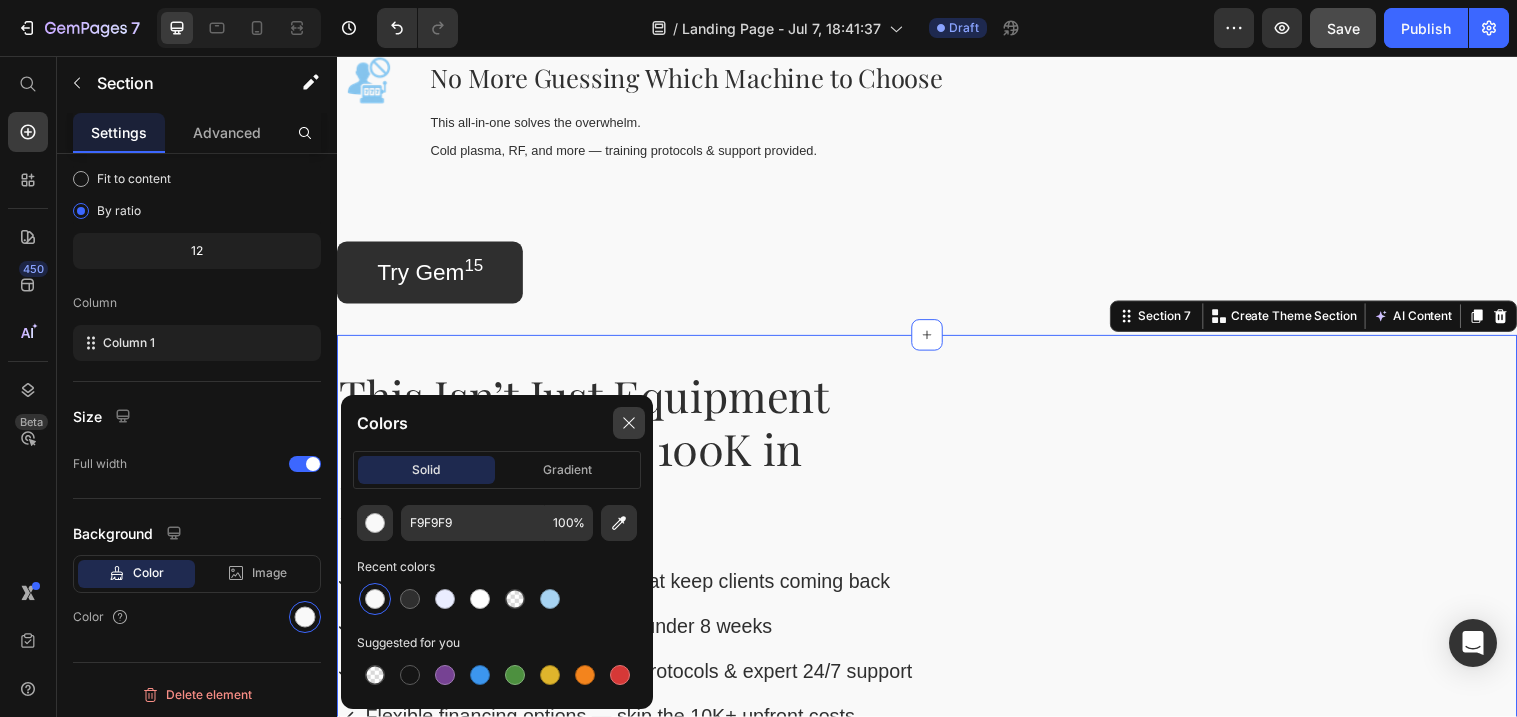 click 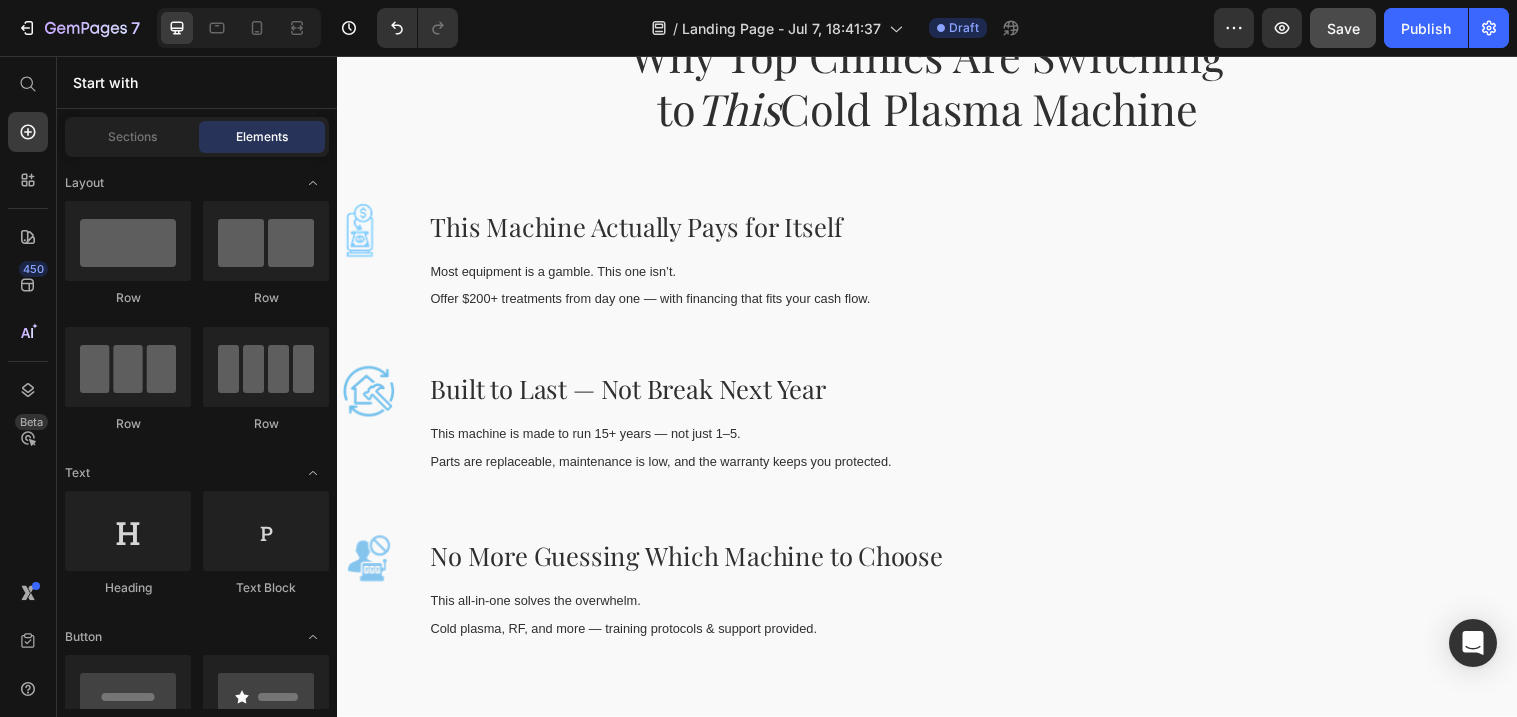 scroll, scrollTop: 1933, scrollLeft: 0, axis: vertical 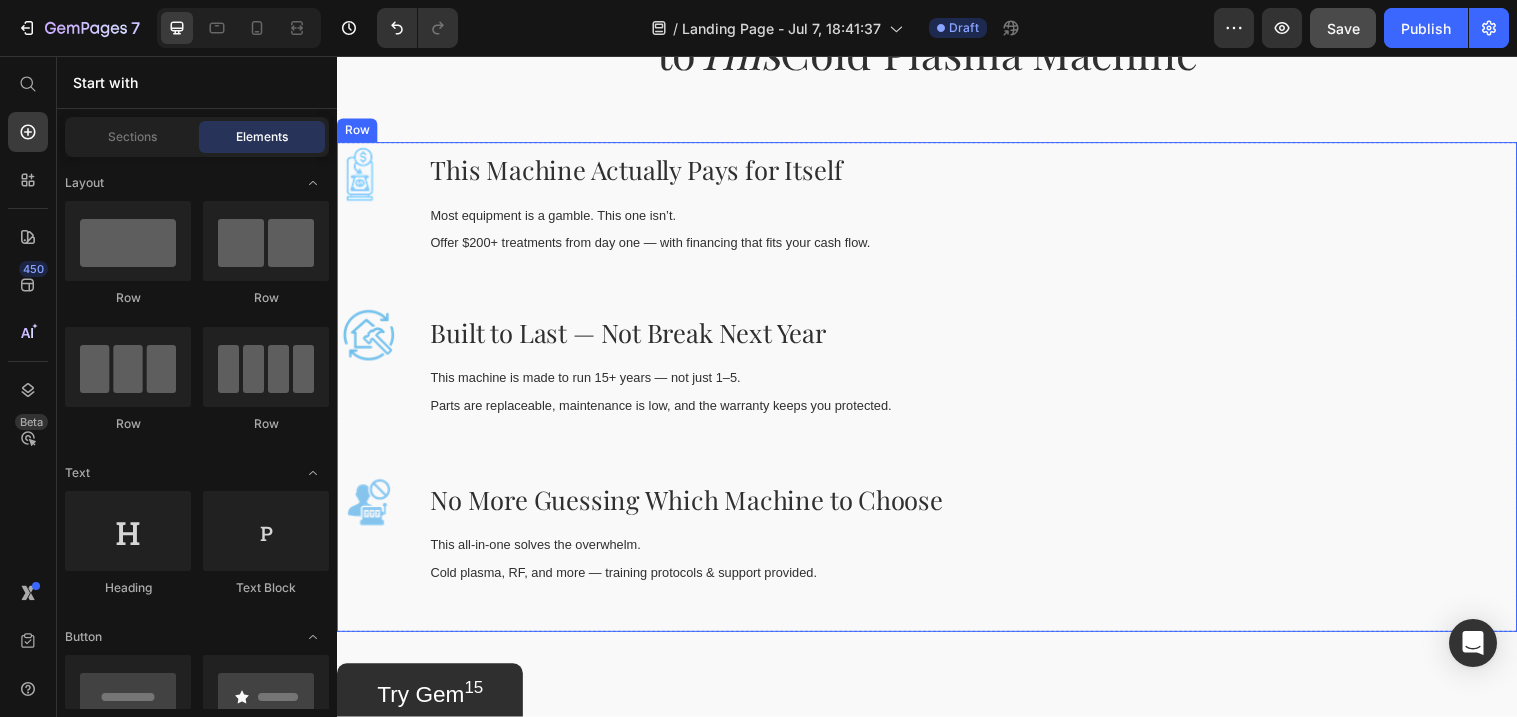 click on "Image This Machine Actually Pays for Itself Heading Most equipment is a gamble. This one isn’t. Offer $200+ treatments from day one — with financing that fits your cash flow. Text Block Row Image Built to Last — Not Break Next Year Heading This machine is made to run 15+ years — not just 1–5. Parts are replaceable, maintenance is low, and the warranty keeps you protected. Text Block Row Image No More Guessing Which Machine to Choose Heading This all-in-one solves the overwhelm. Cold plasma, RF, and more — training protocols & support provided. Text Block Row" at bounding box center (937, 393) 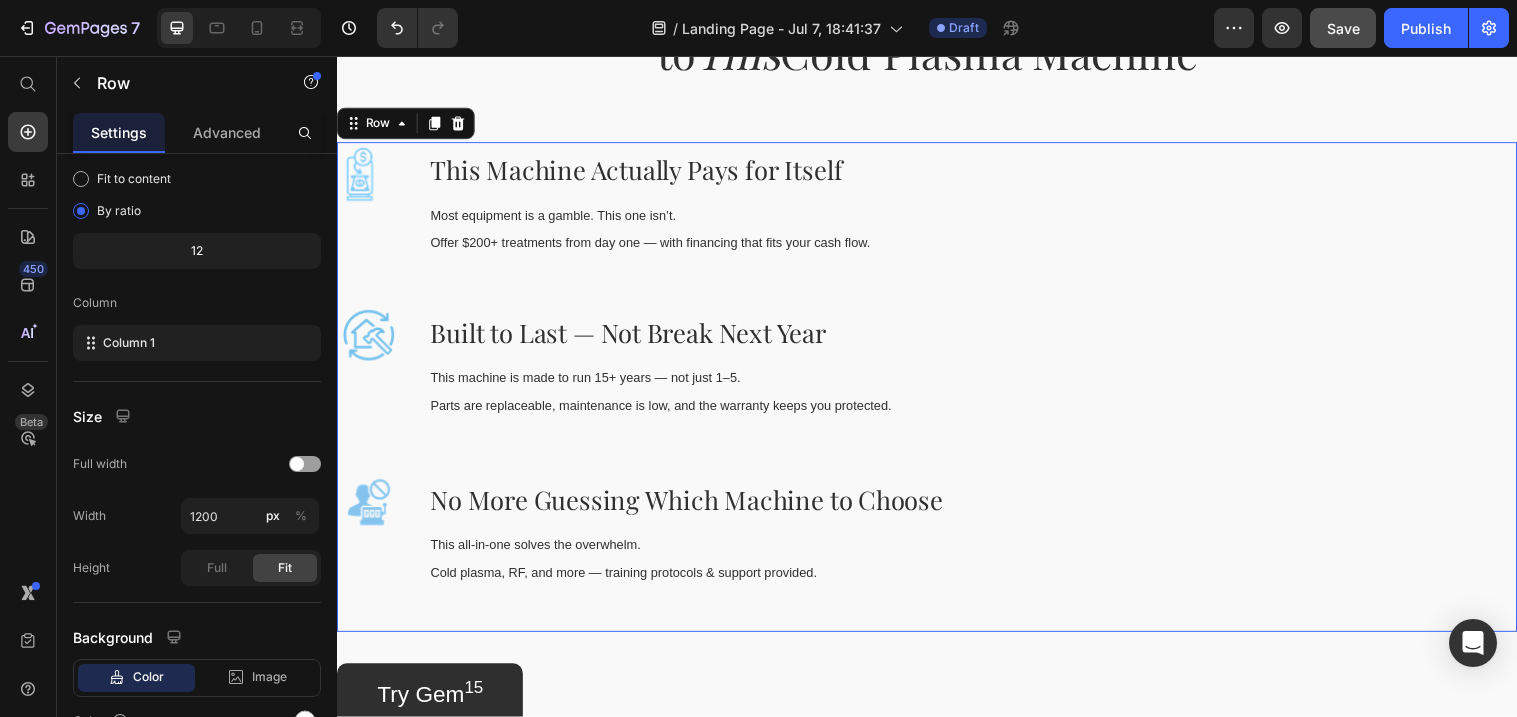 scroll, scrollTop: 0, scrollLeft: 0, axis: both 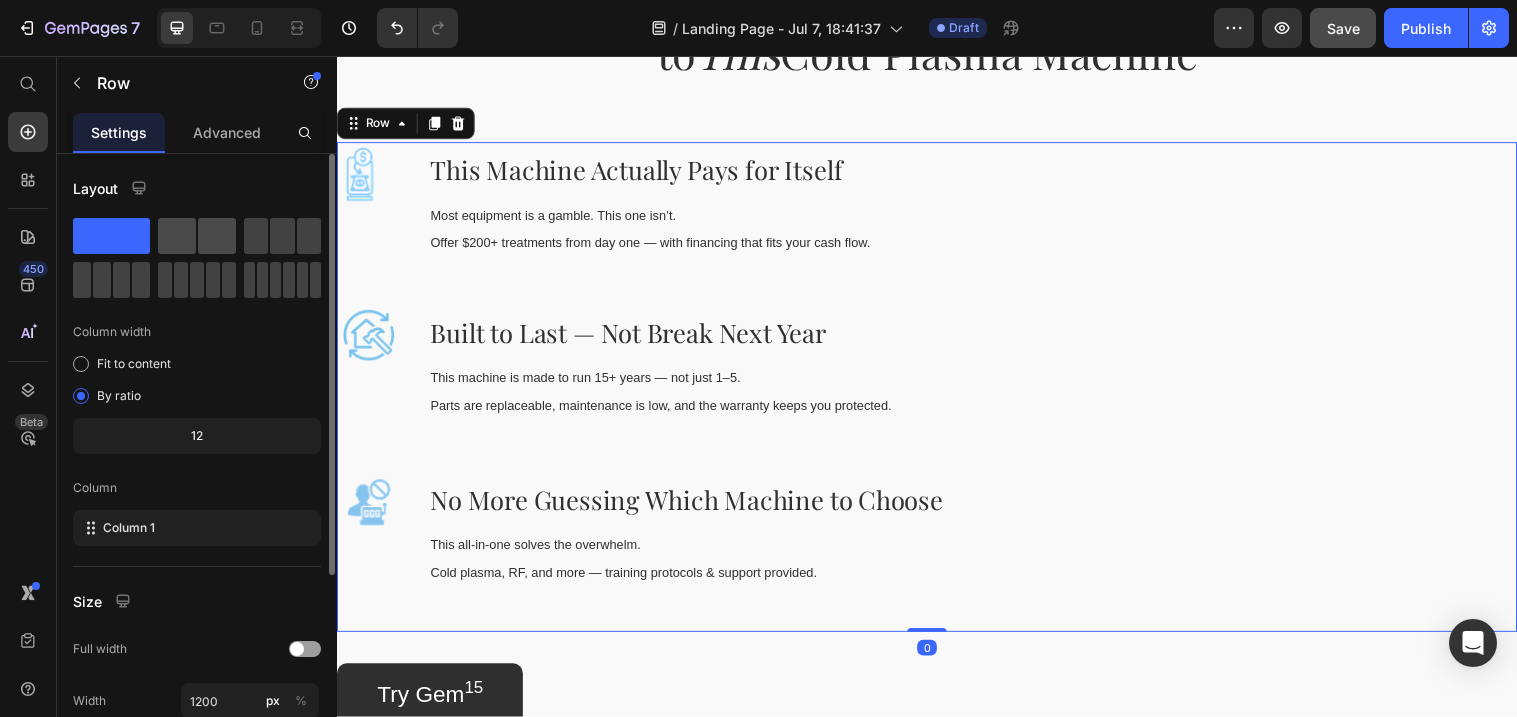 click 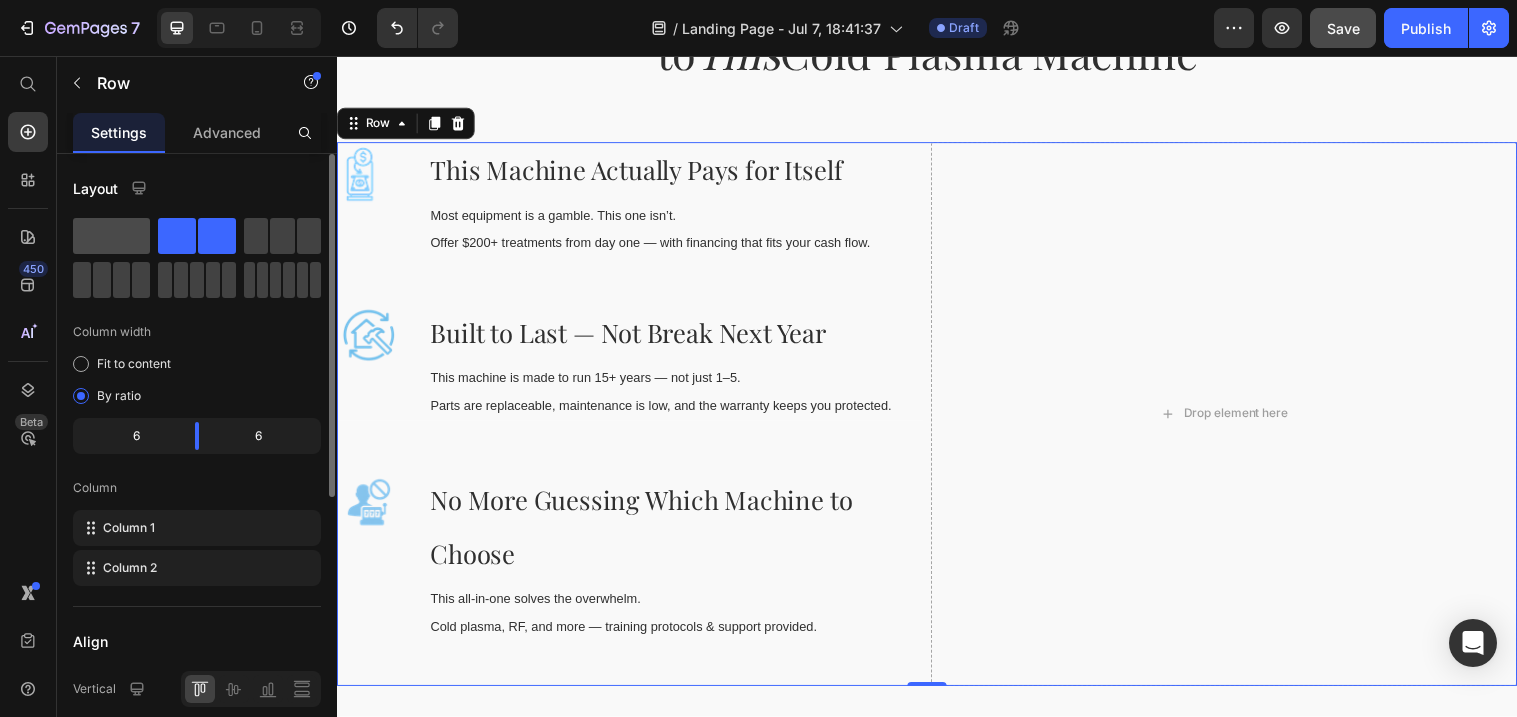 click 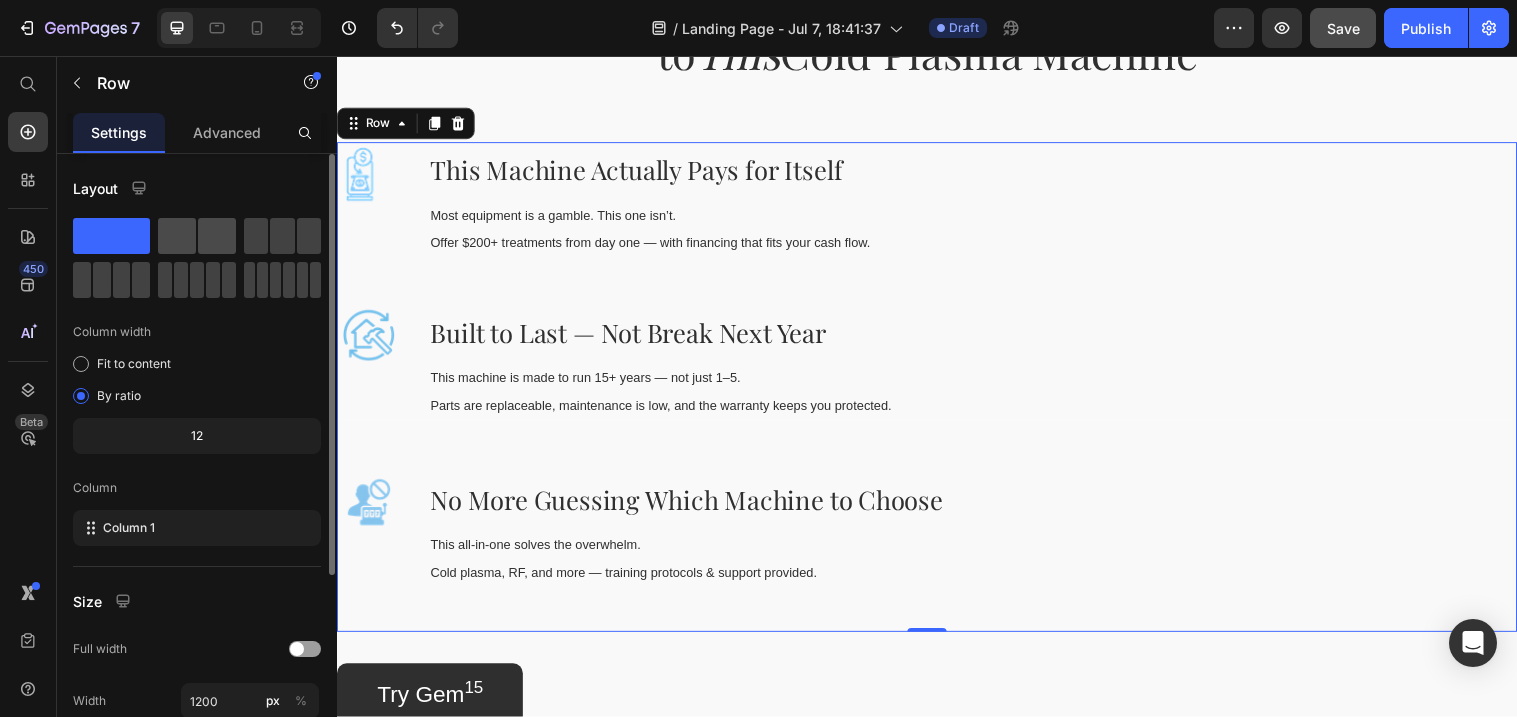 click 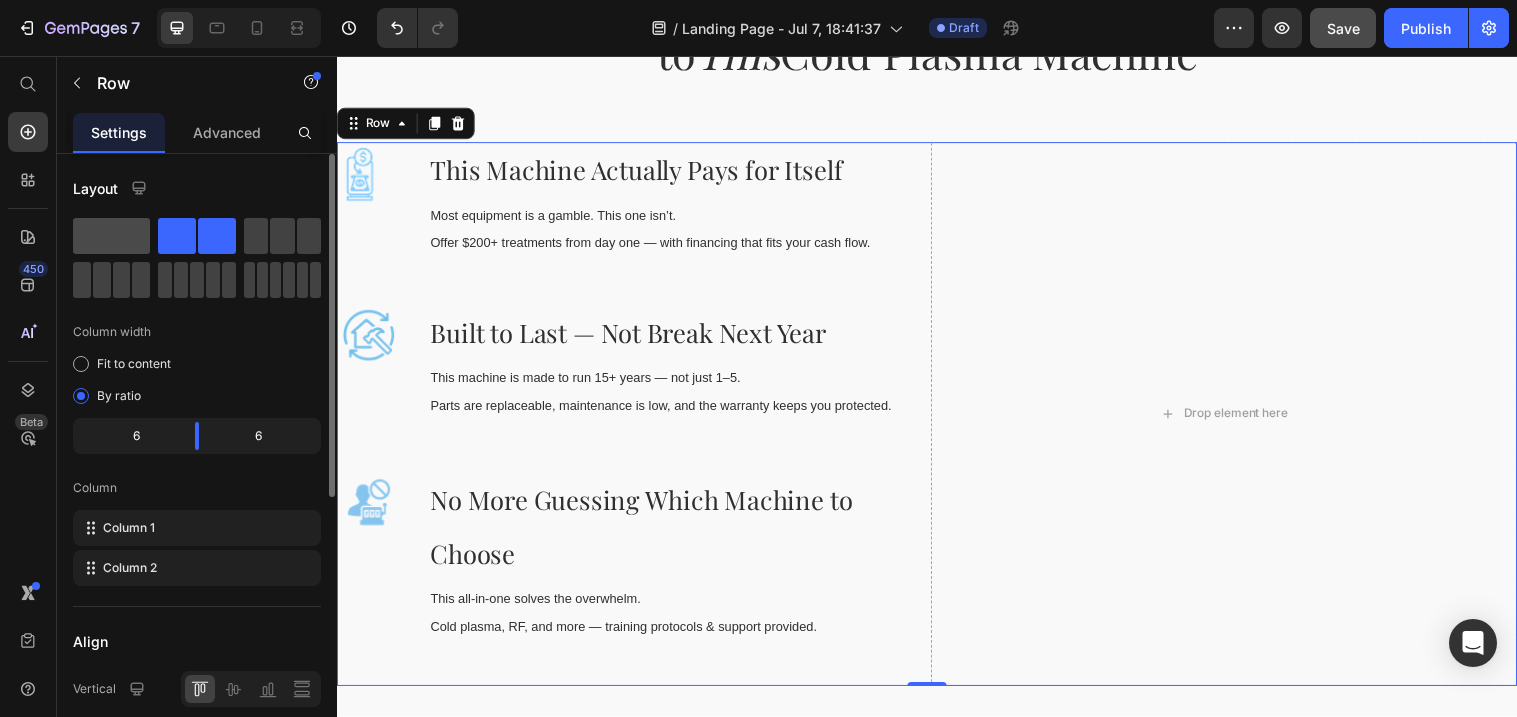 click 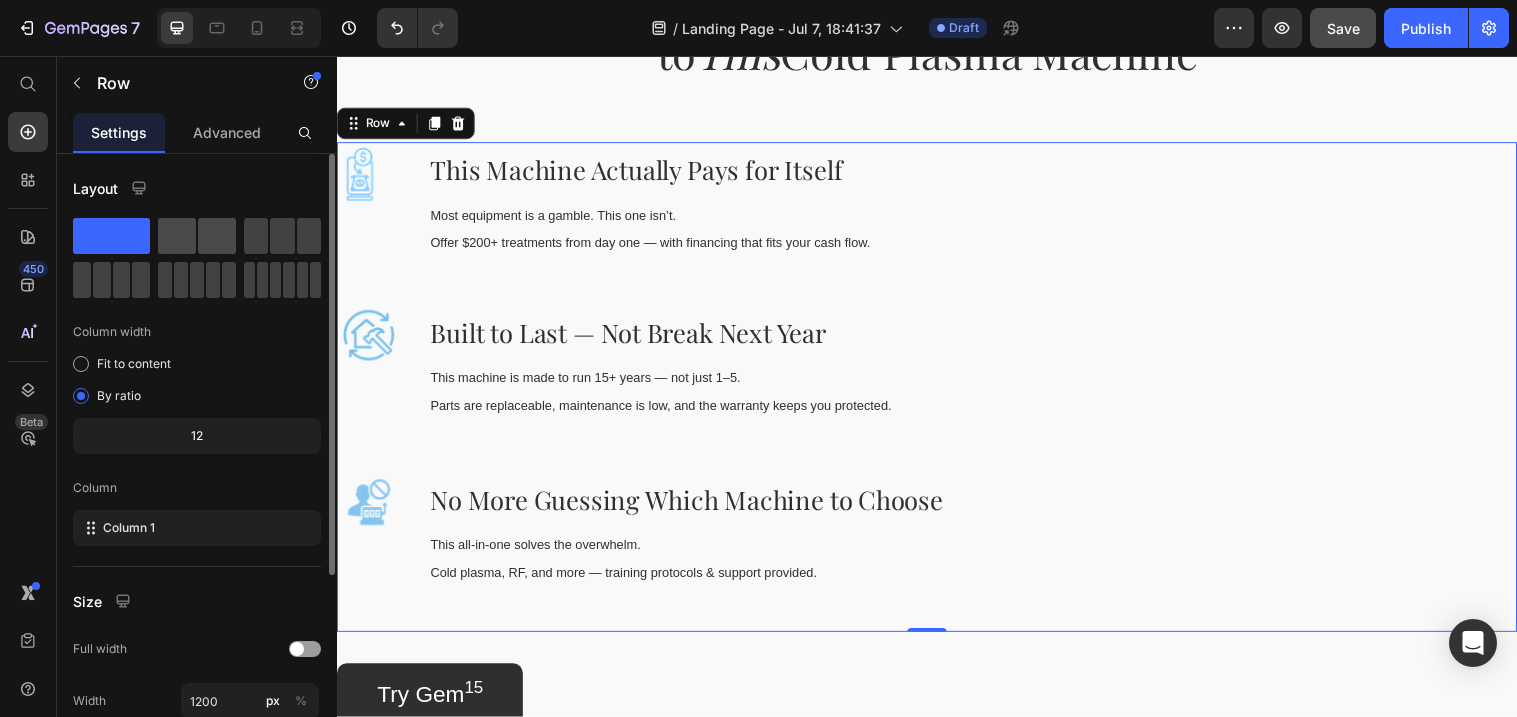 click 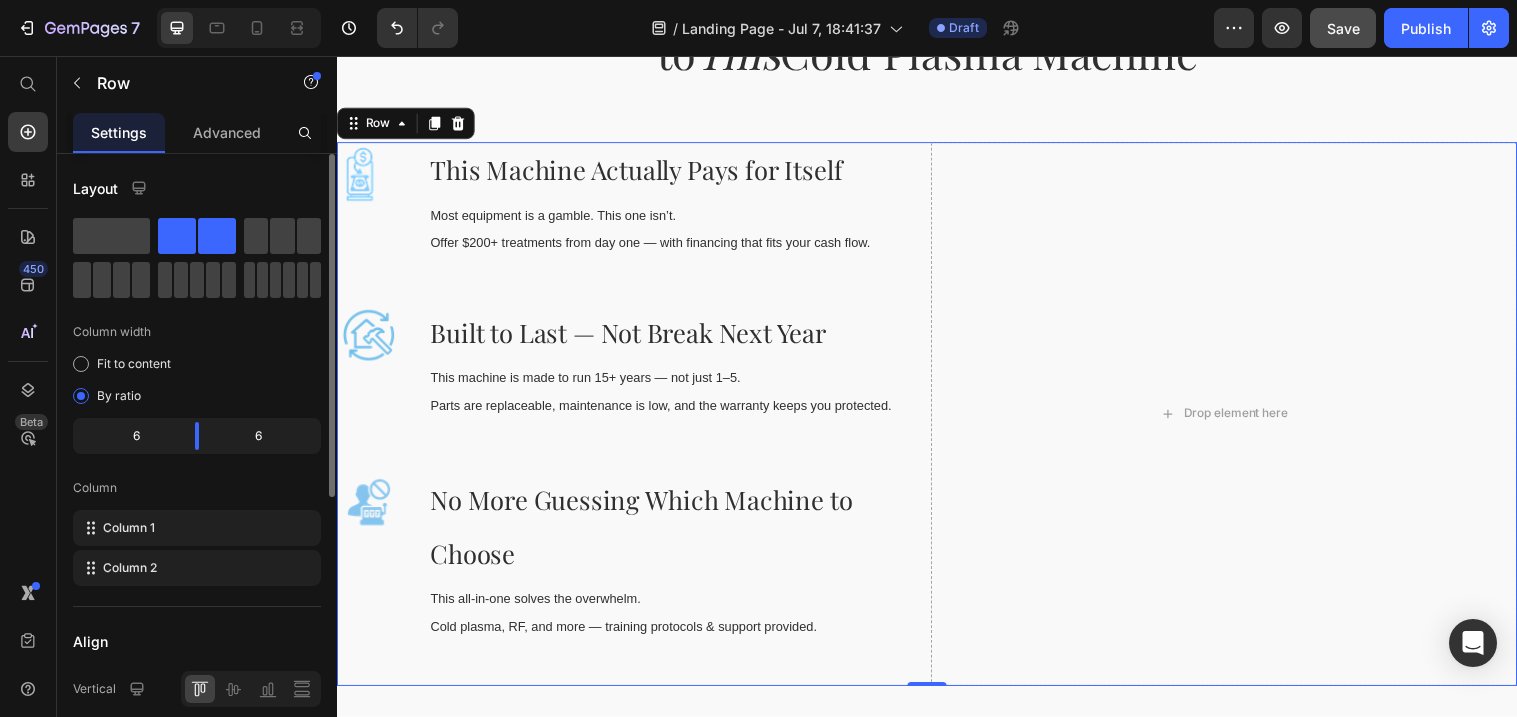 click 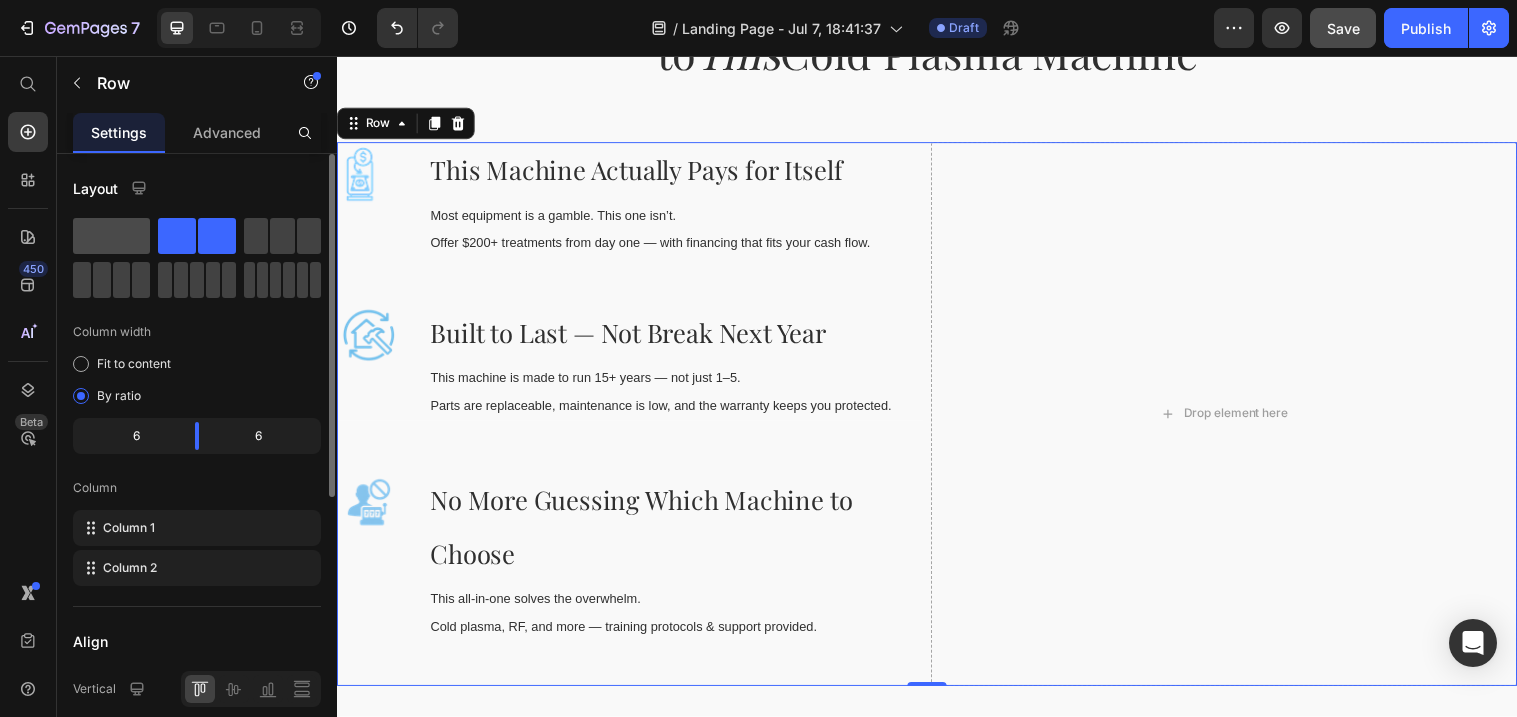 click 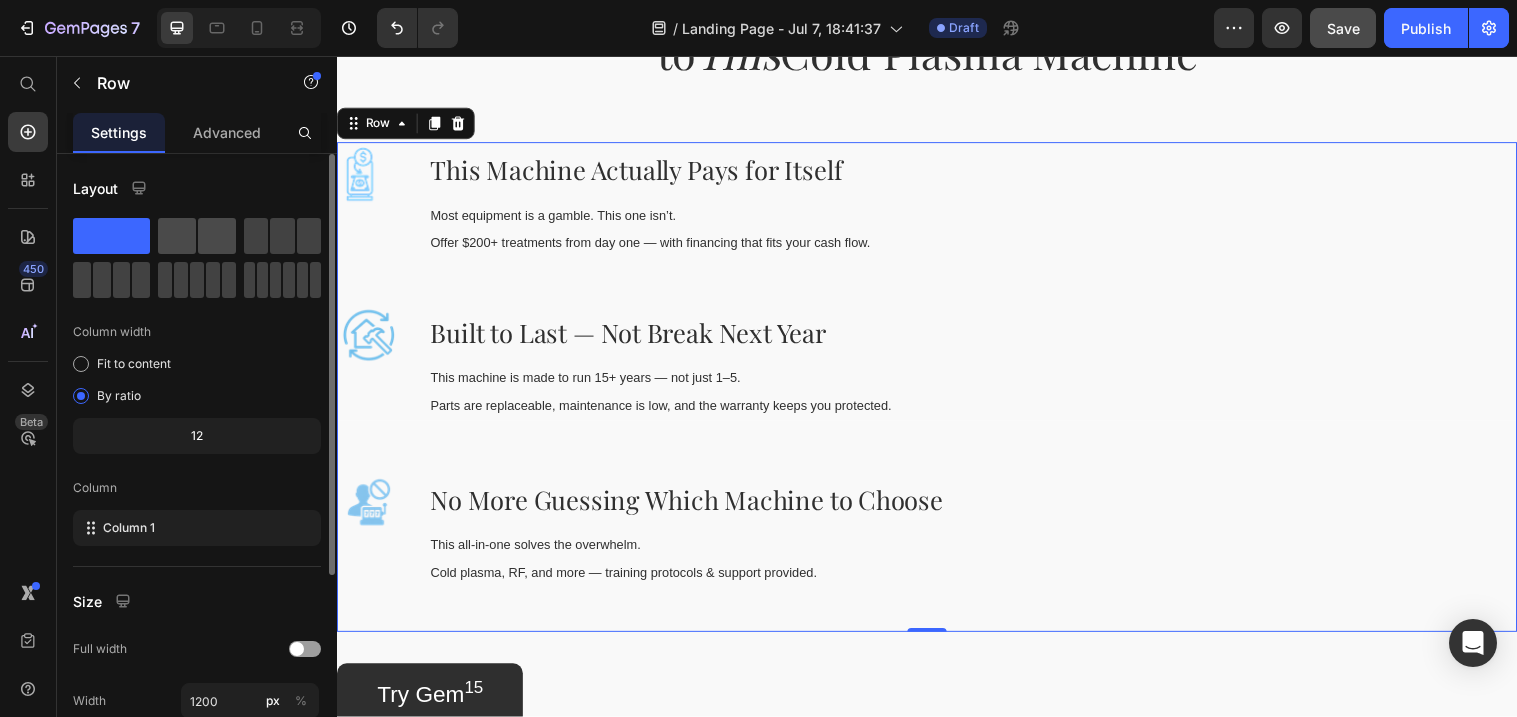 click 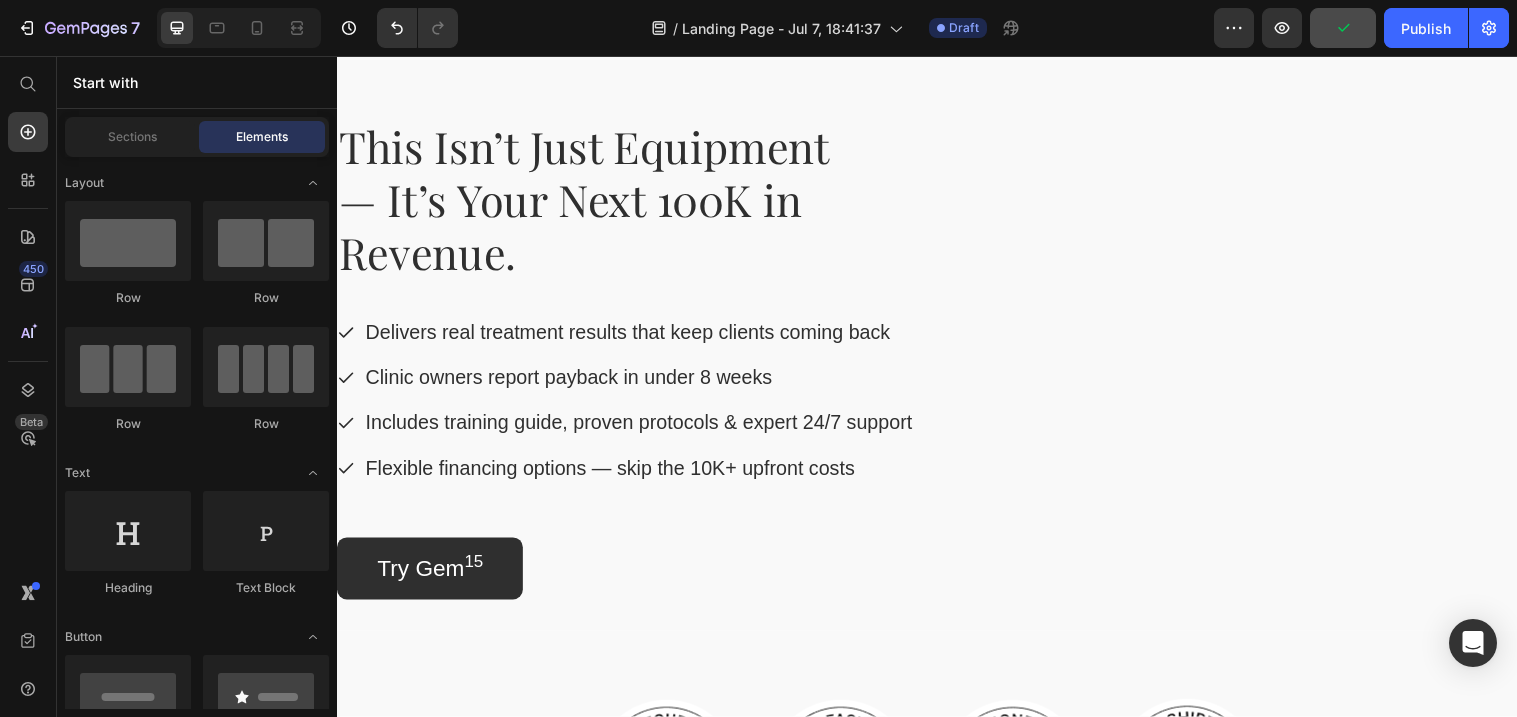 scroll, scrollTop: 2500, scrollLeft: 0, axis: vertical 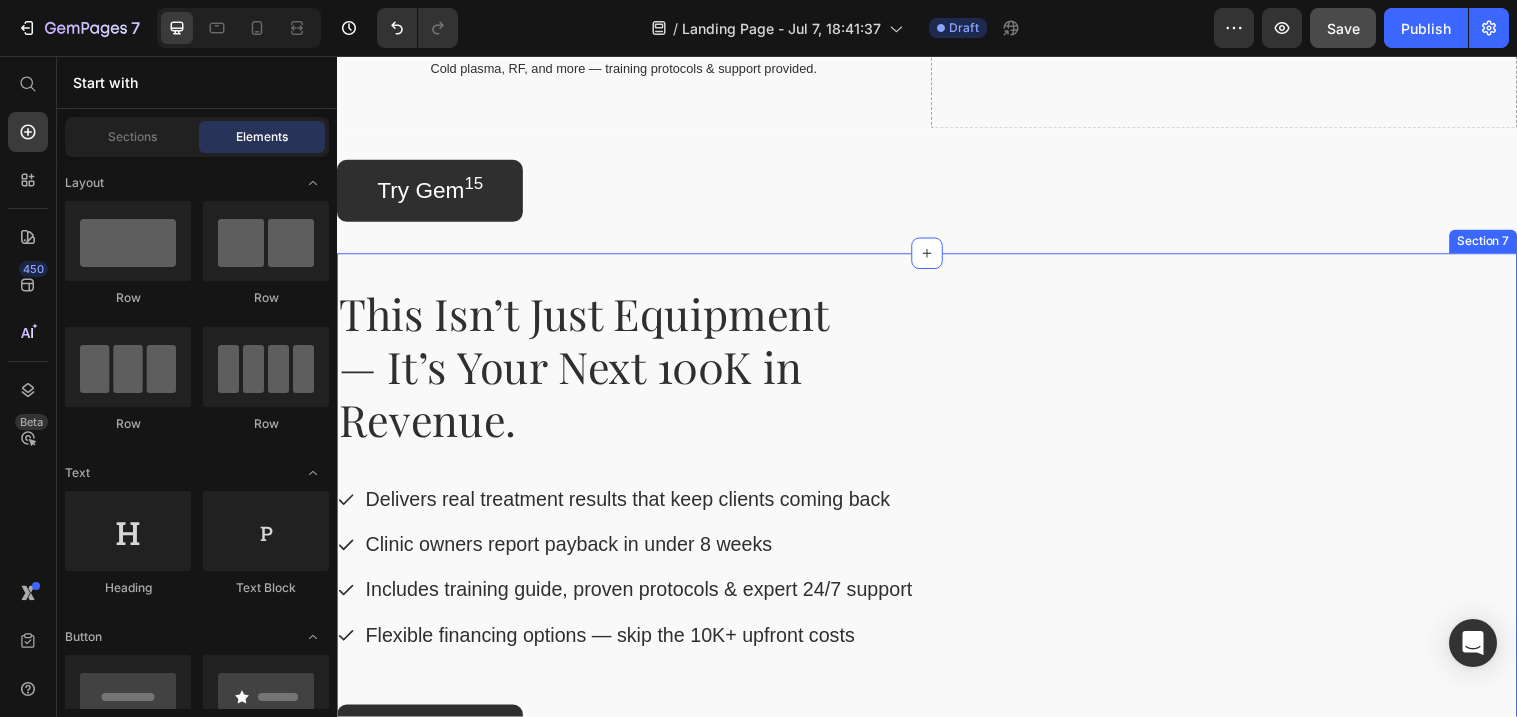 click on "This Isn’t Just Equipment — It’s Your Next 100K in Revenue. Heading
Delivers real treatment results that keep clients coming back
Clinic owners report payback in under 8 weeks
Includes training guide, proven protocols & expert 24/7 support
Flexible financing options — skip the 10K+ upfront costs Item List Try Gem 15 Button Row Section 7" at bounding box center (937, 534) 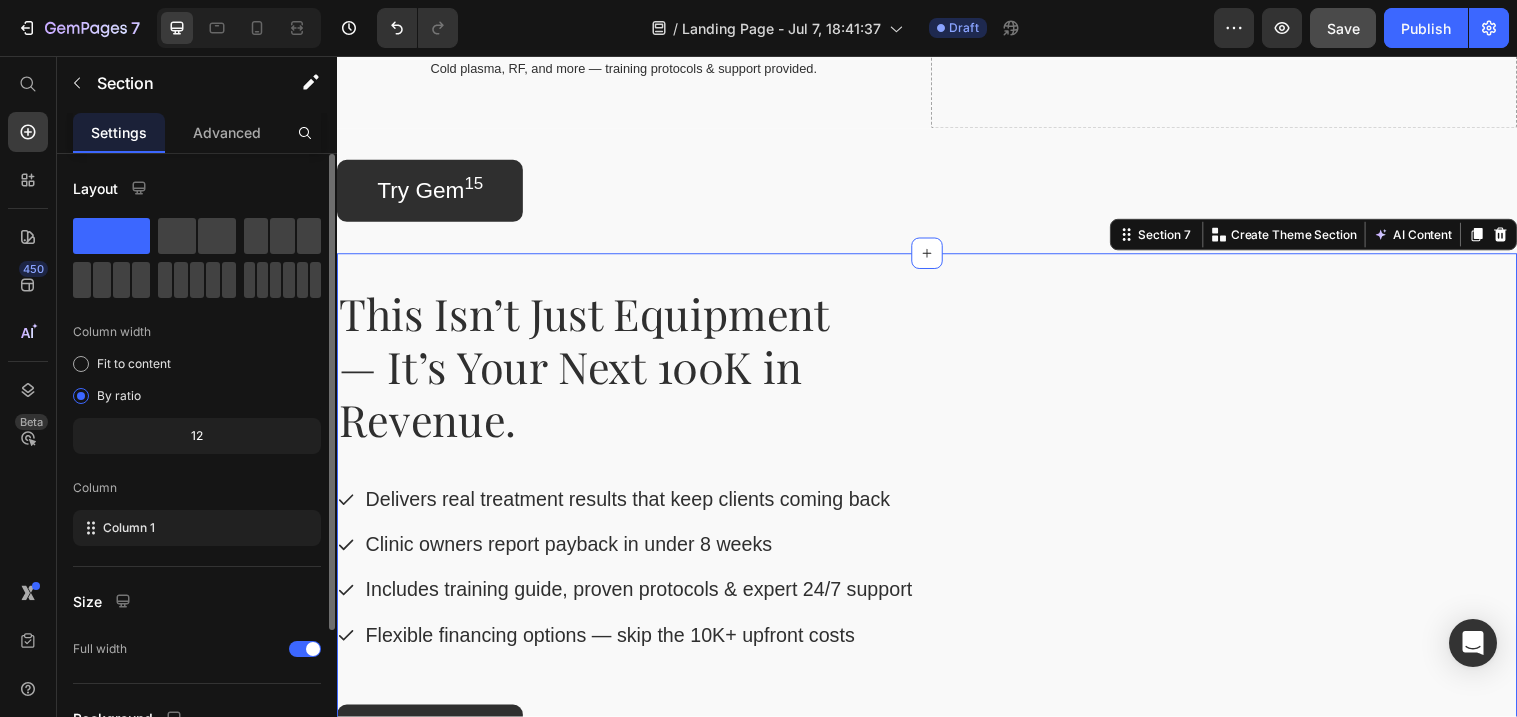 click on "Layout Column width Fit to content By ratio 12 Column Column 1" 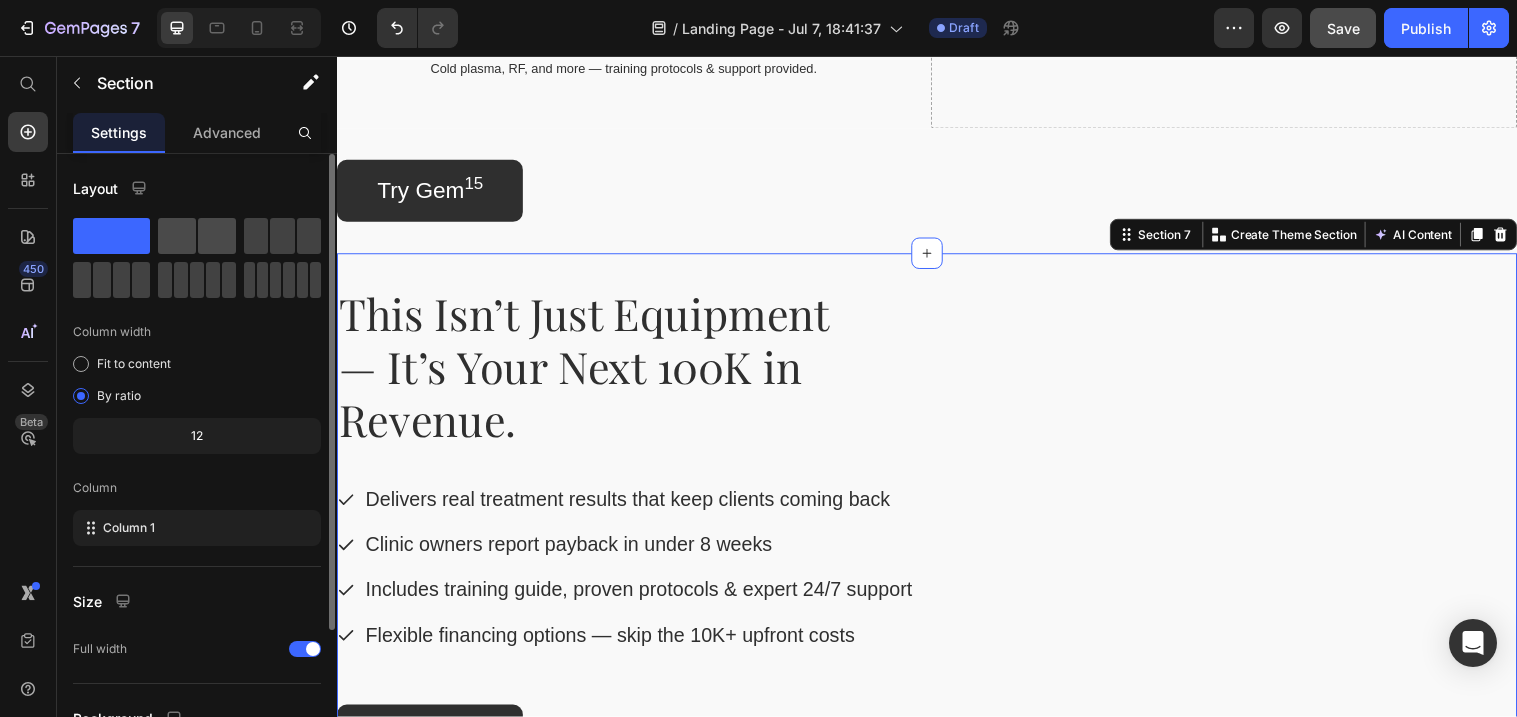 click 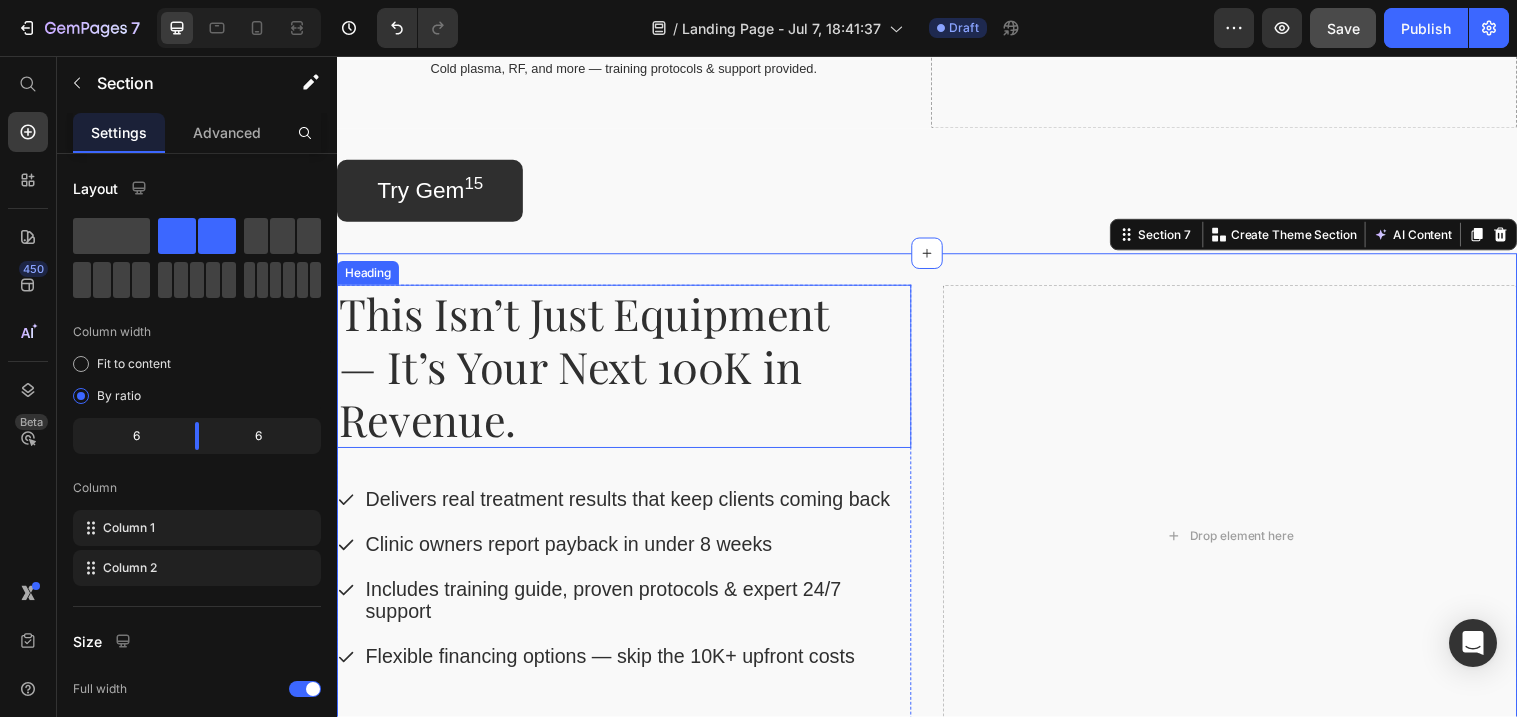 click on "This Isn’t Just Equipment — It’s Your Next 100K in Revenue." at bounding box center [593, 372] 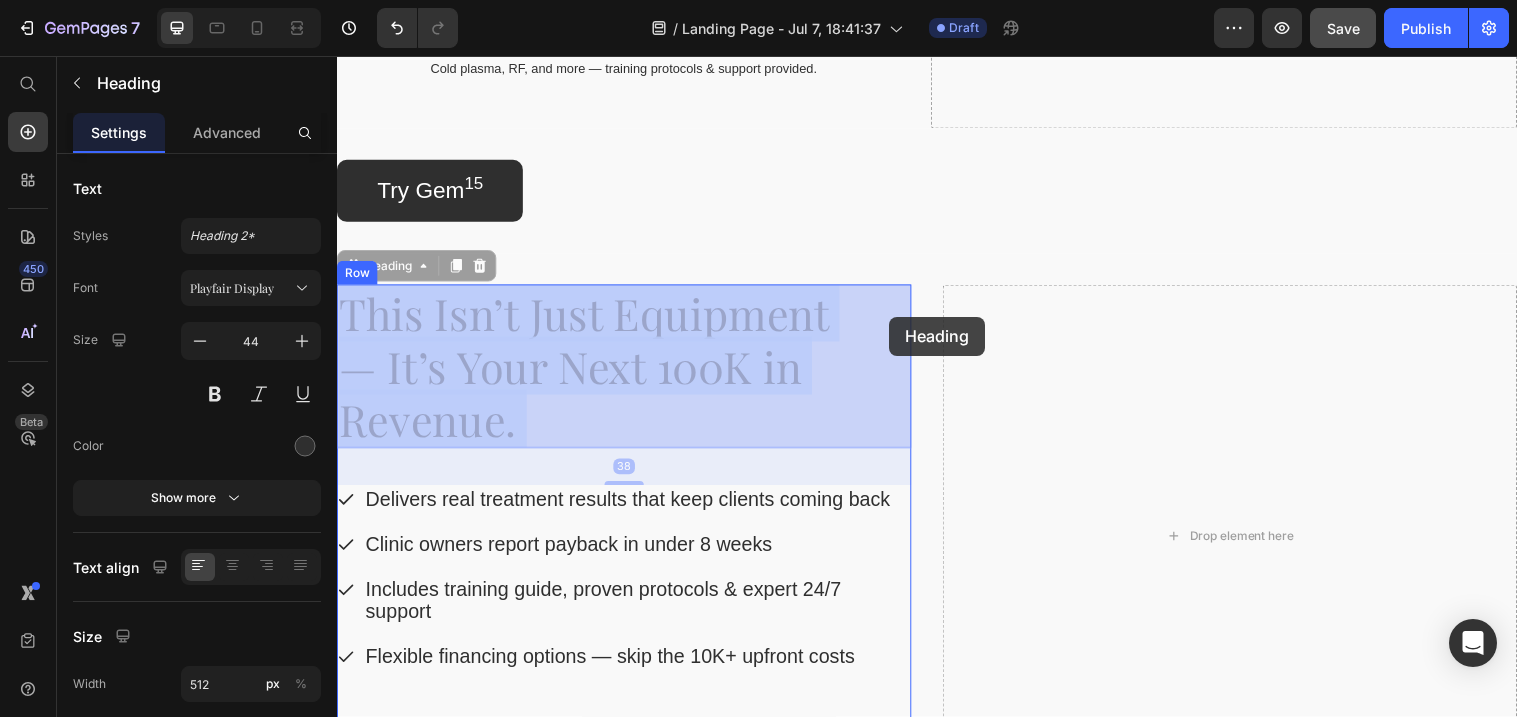 drag, startPoint x: 548, startPoint y: 293, endPoint x: 912, endPoint y: 328, distance: 365.67883 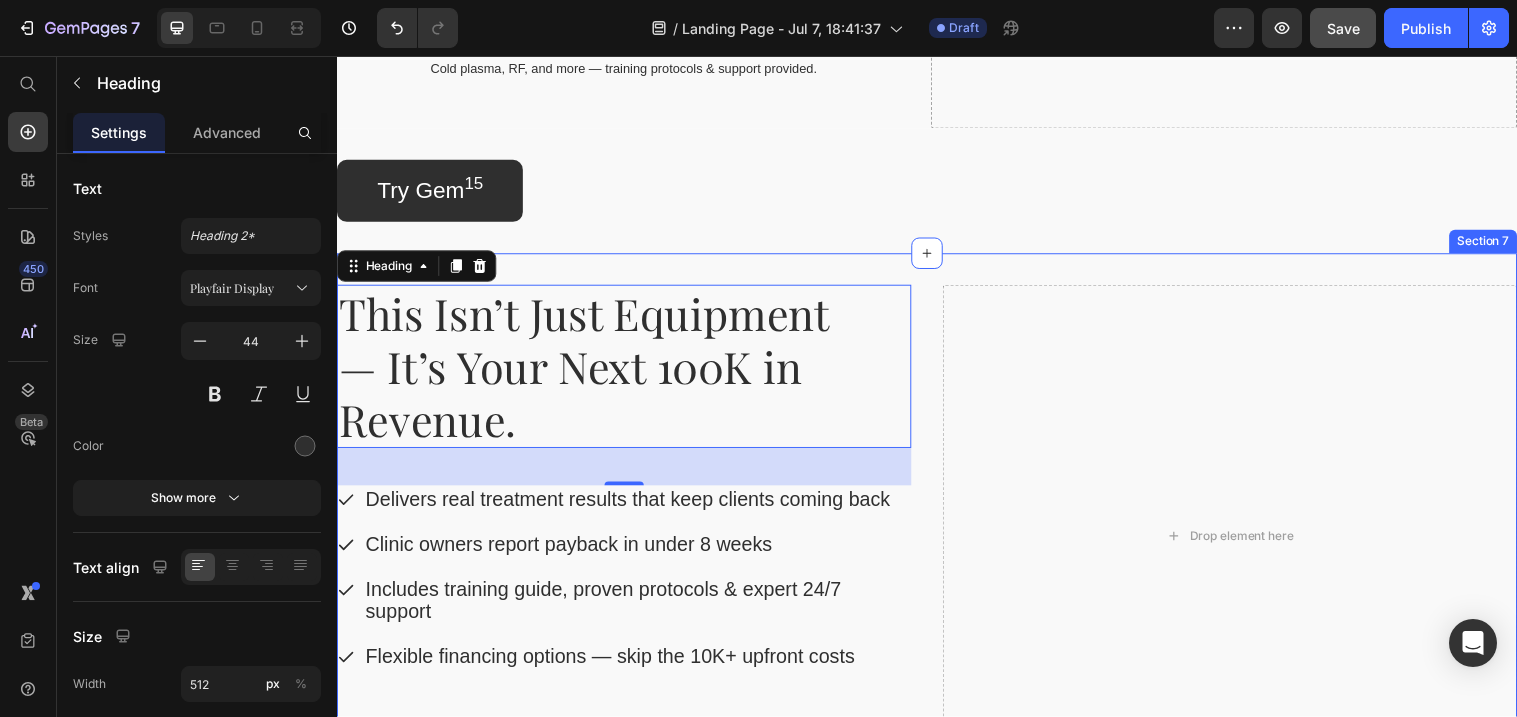 click on "This Isn’t Just Equipment — It’s Your Next 100K in Revenue. Heading   38
Delivers real treatment results that keep clients coming back
Clinic owners report payback in under 8 weeks
Includes training guide, proven protocols & expert 24/7 support
Flexible financing options — skip the 10K+ upfront costs Item List Try Gem 15 Button Row
Drop element here Section 7" at bounding box center [937, 545] 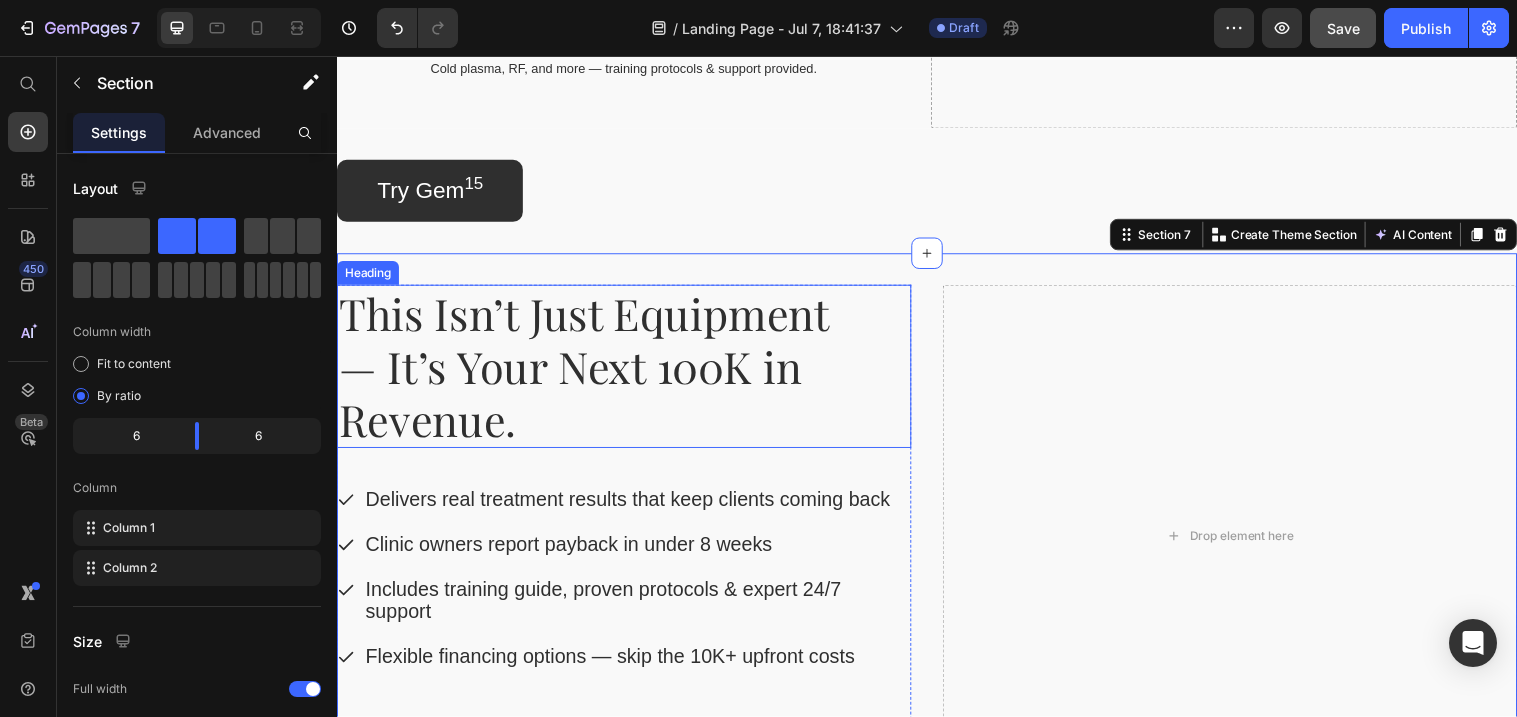 click on "This Isn’t Just Equipment — It’s Your Next 100K in Revenue." at bounding box center (593, 372) 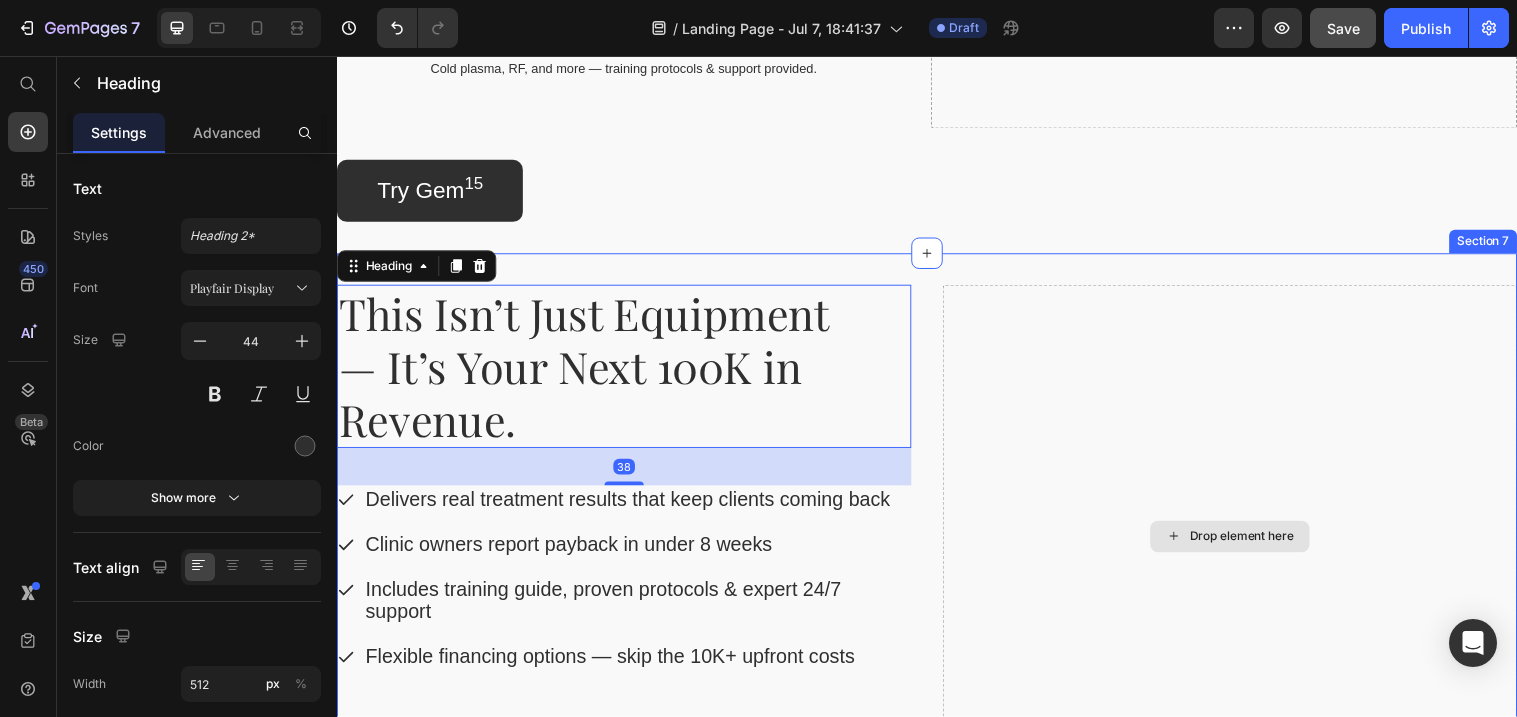 click on "Drop element here" at bounding box center (1245, 545) 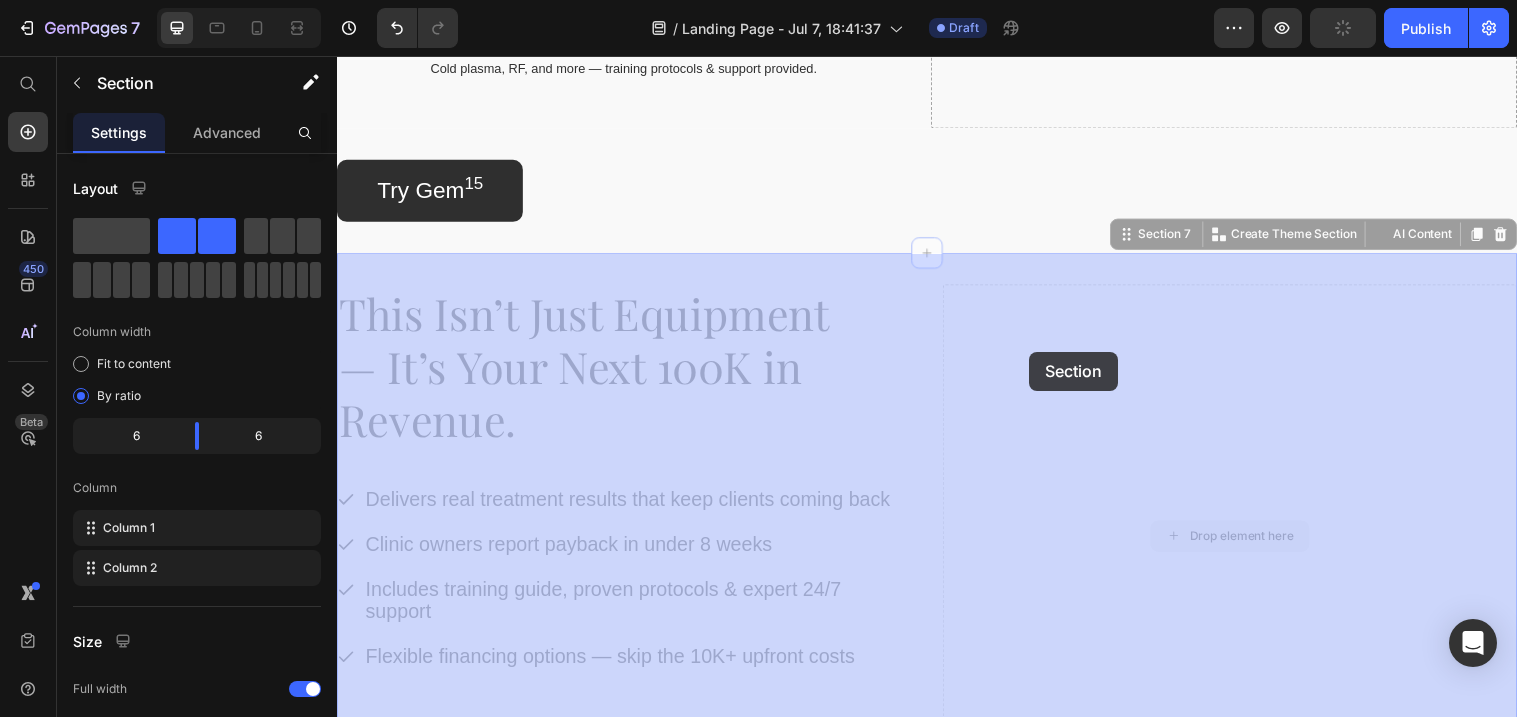 drag, startPoint x: 1079, startPoint y: 352, endPoint x: 1051, endPoint y: 358, distance: 28.635643 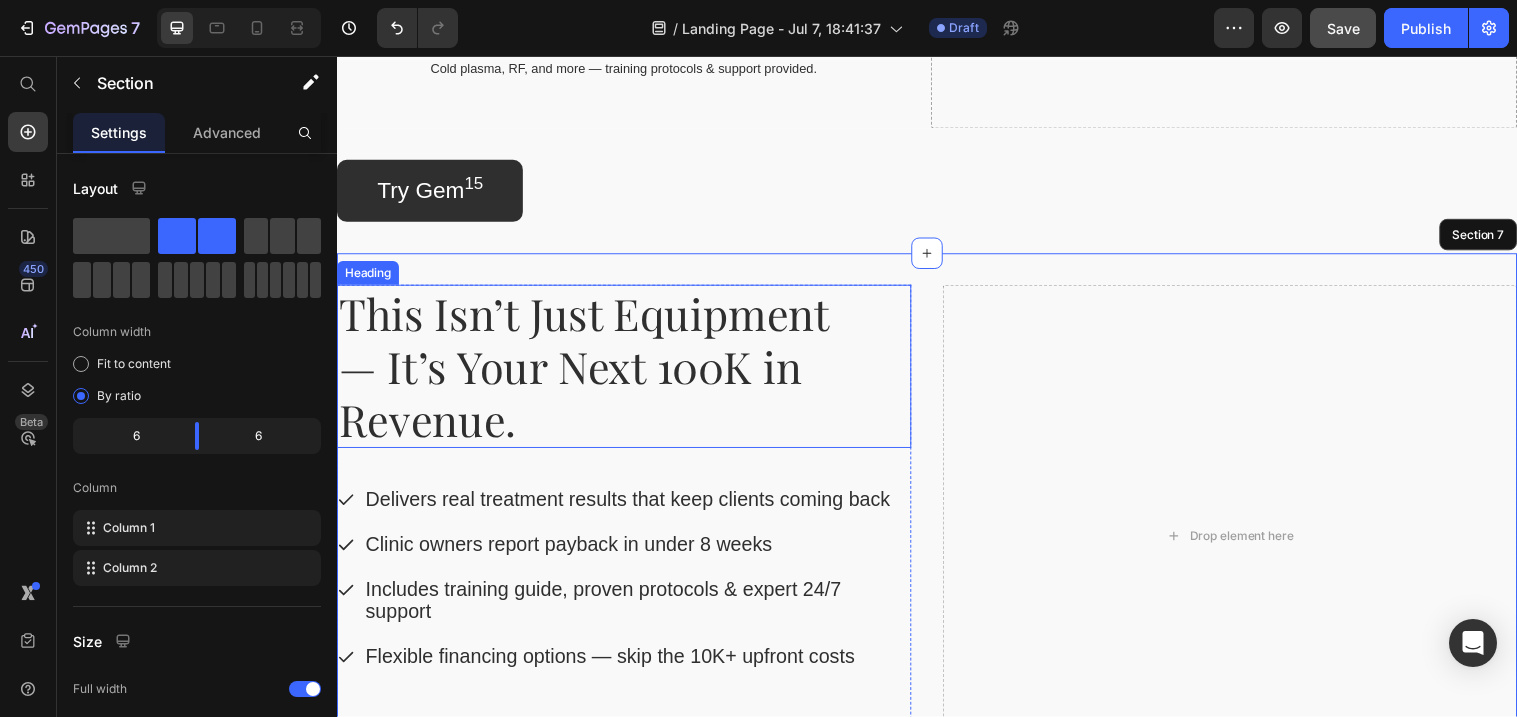 click on "This Isn’t Just Equipment — It’s Your Next 100K in Revenue." at bounding box center (593, 372) 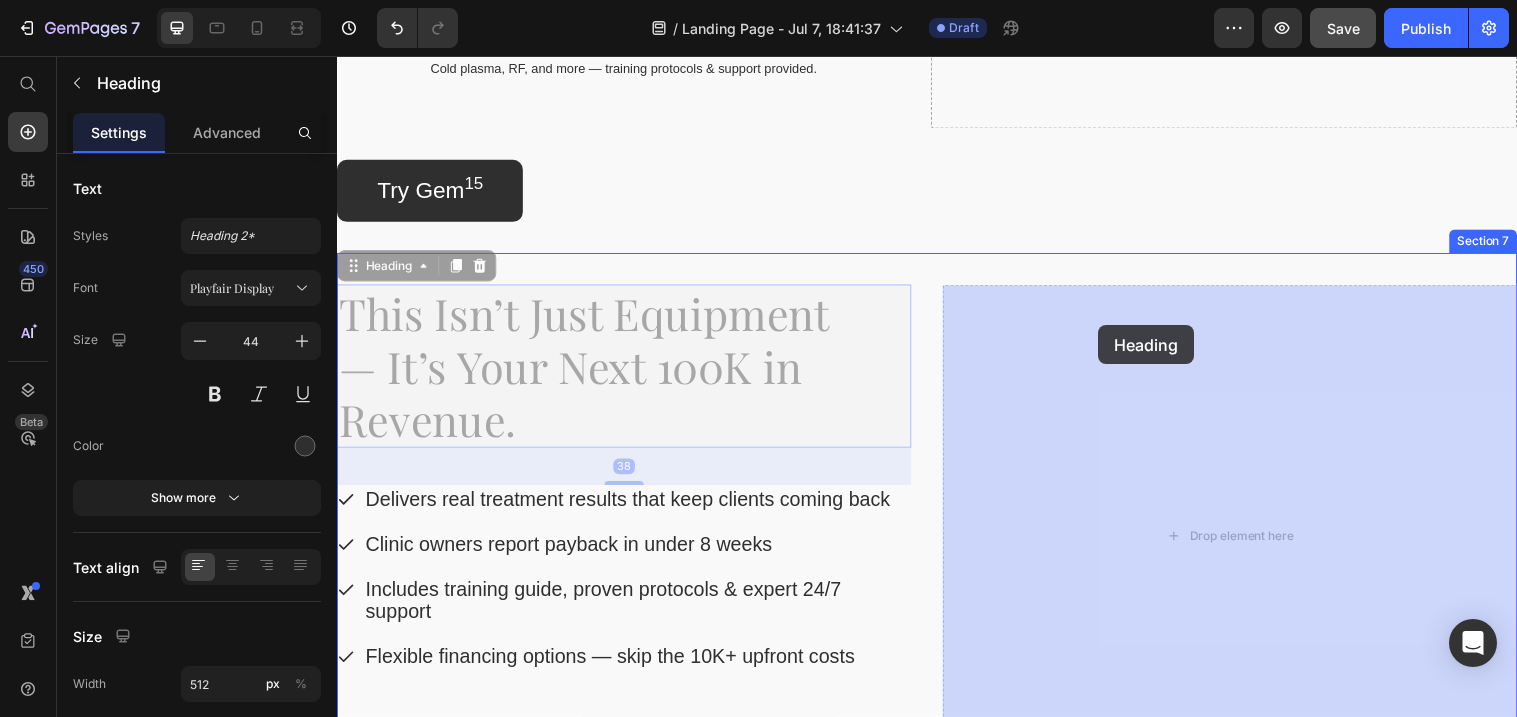 drag, startPoint x: 397, startPoint y: 276, endPoint x: 1111, endPoint y: 329, distance: 715.96436 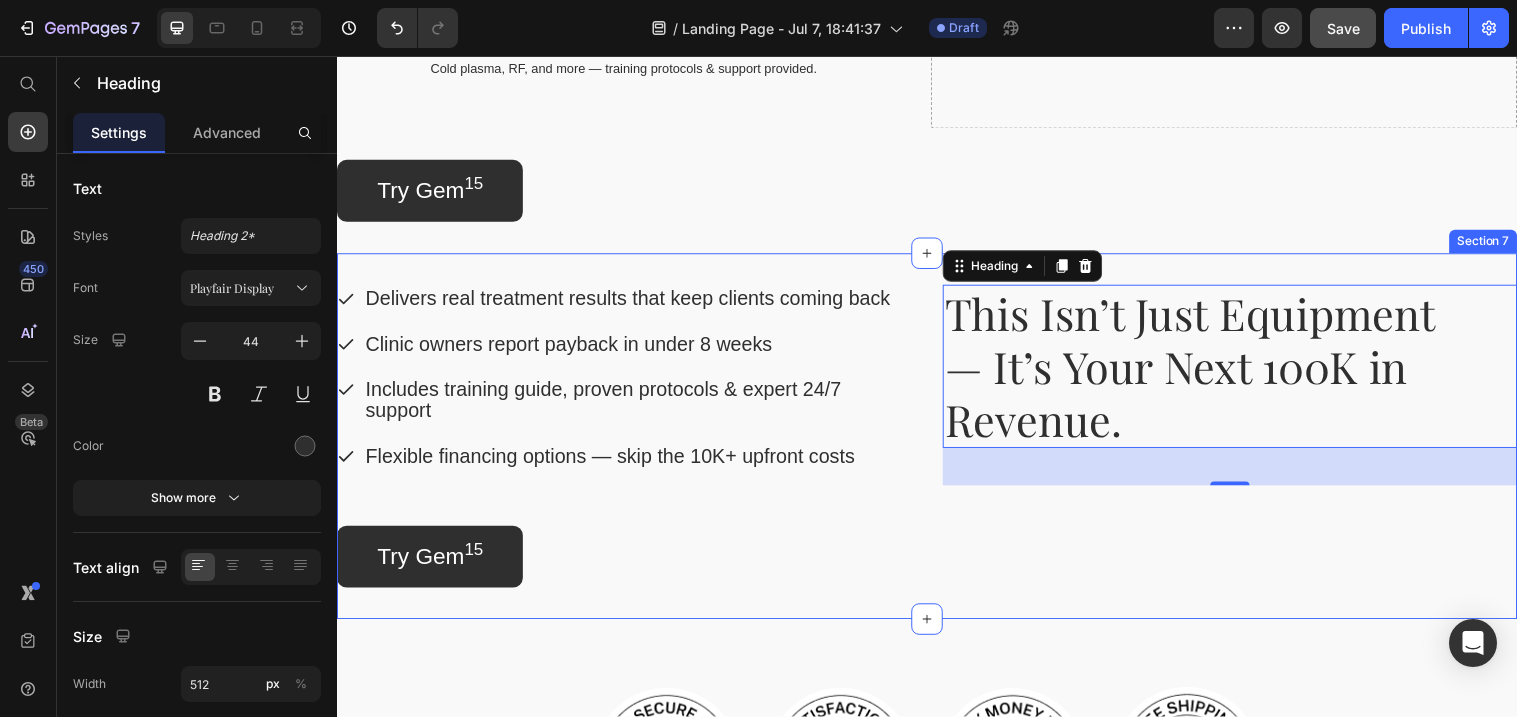 click on "Delivers real treatment results that keep clients coming back
Clinic owners report payback in under 8 weeks
Includes training guide, proven protocols & expert 24/7 support
Flexible financing options — skip the 10K+ upfront costs Item List Try Gem 15 Button Row This Isn’t Just Equipment — It’s Your Next 100K in Revenue. Heading   38 Section 7" at bounding box center (937, 443) 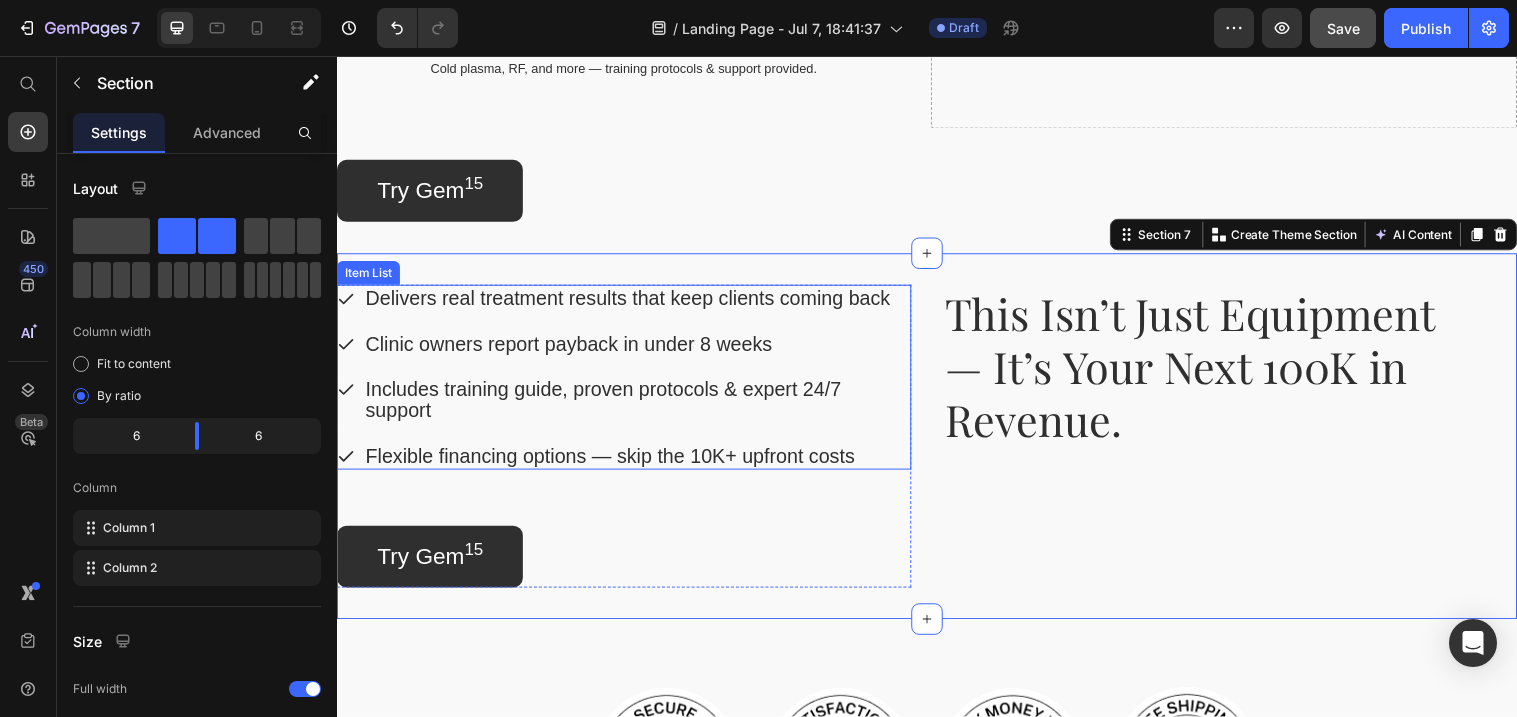 click on "Delivers real treatment results that keep clients coming back" at bounding box center [642, 303] 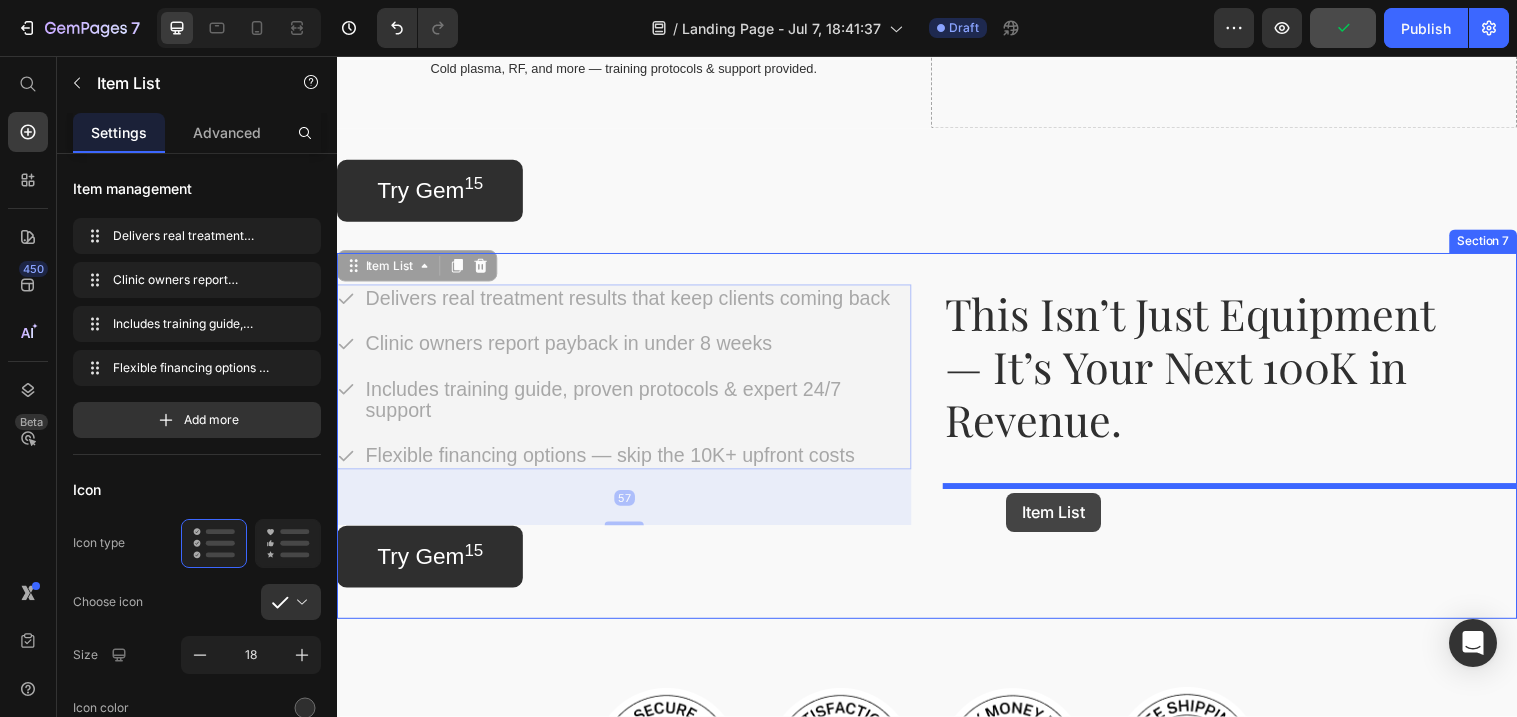 drag, startPoint x: 376, startPoint y: 269, endPoint x: 1019, endPoint y: 500, distance: 683.2349 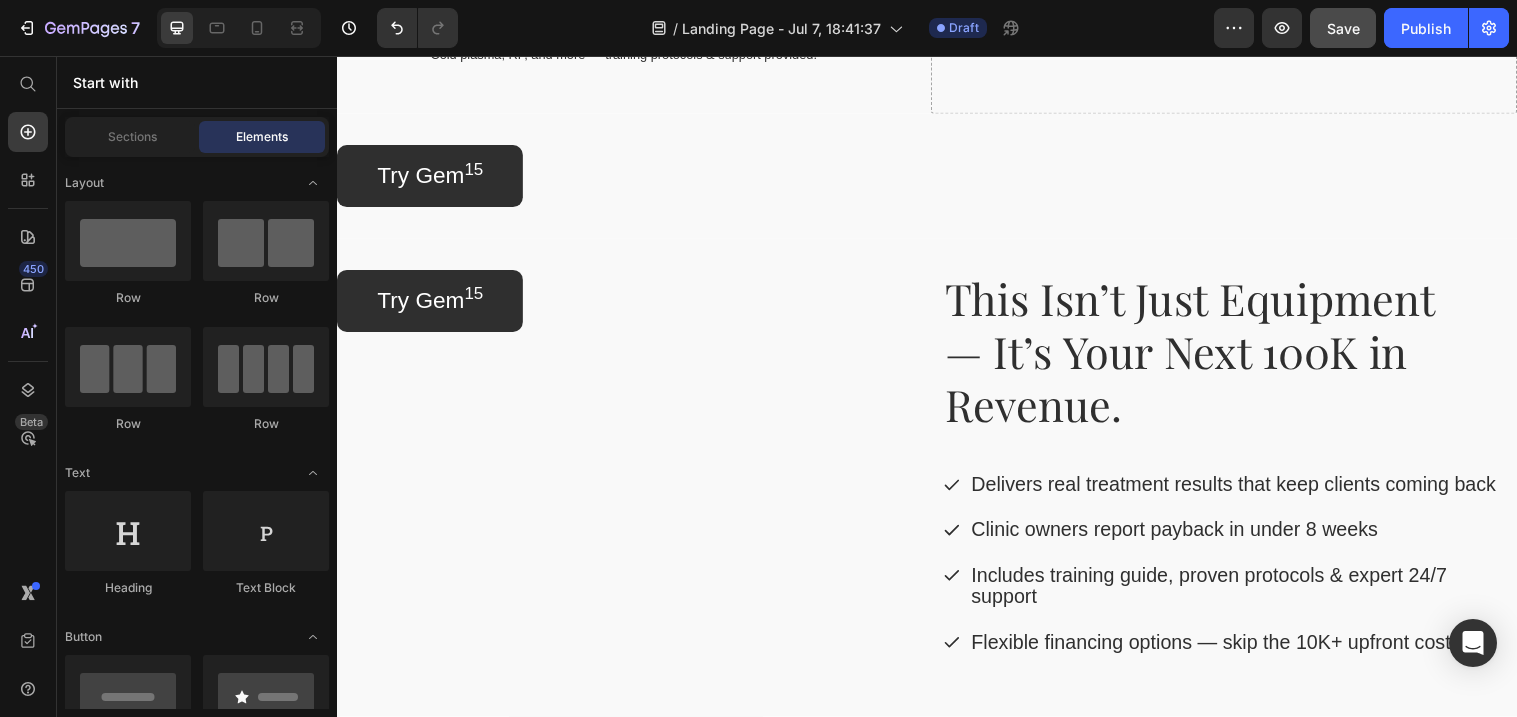 scroll, scrollTop: 2669, scrollLeft: 0, axis: vertical 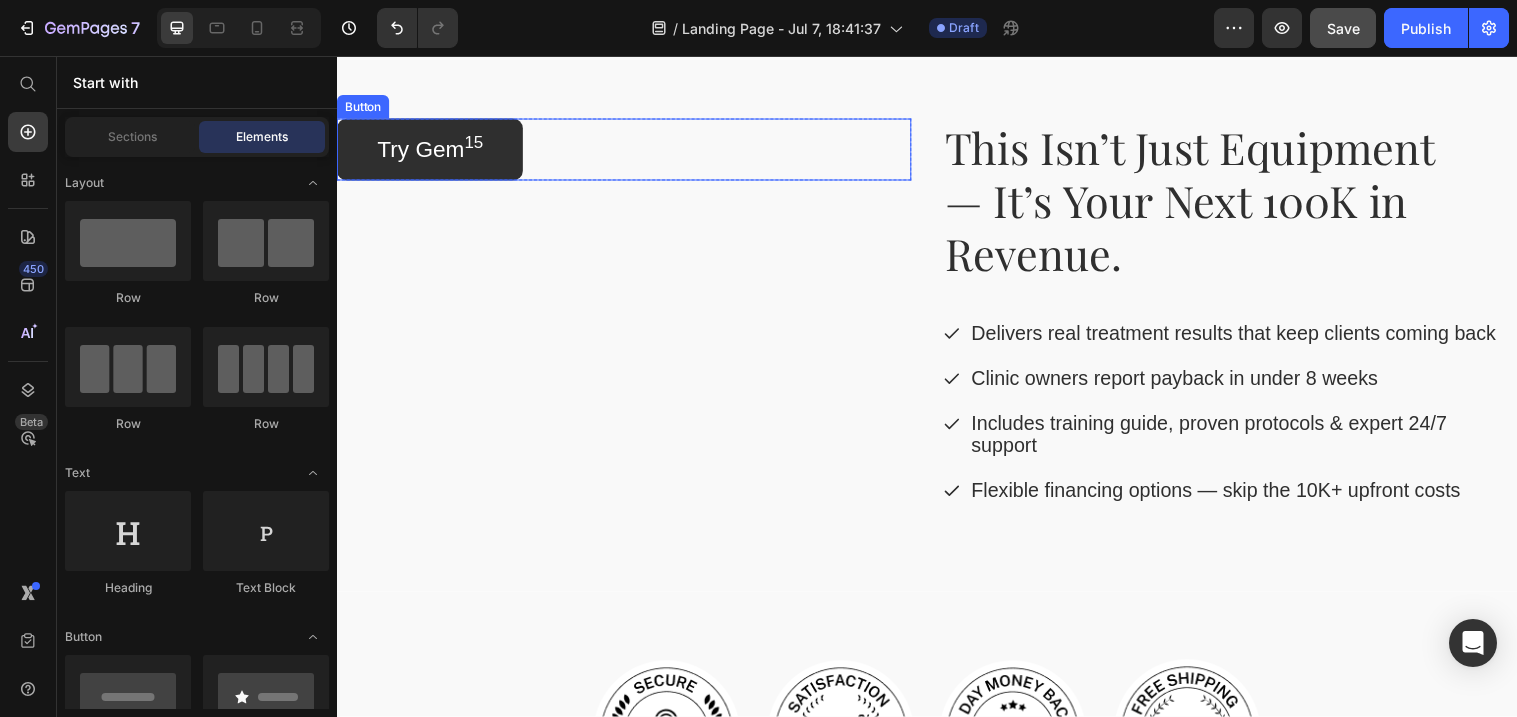 click on "Try Gem 15 Button" at bounding box center [629, 151] 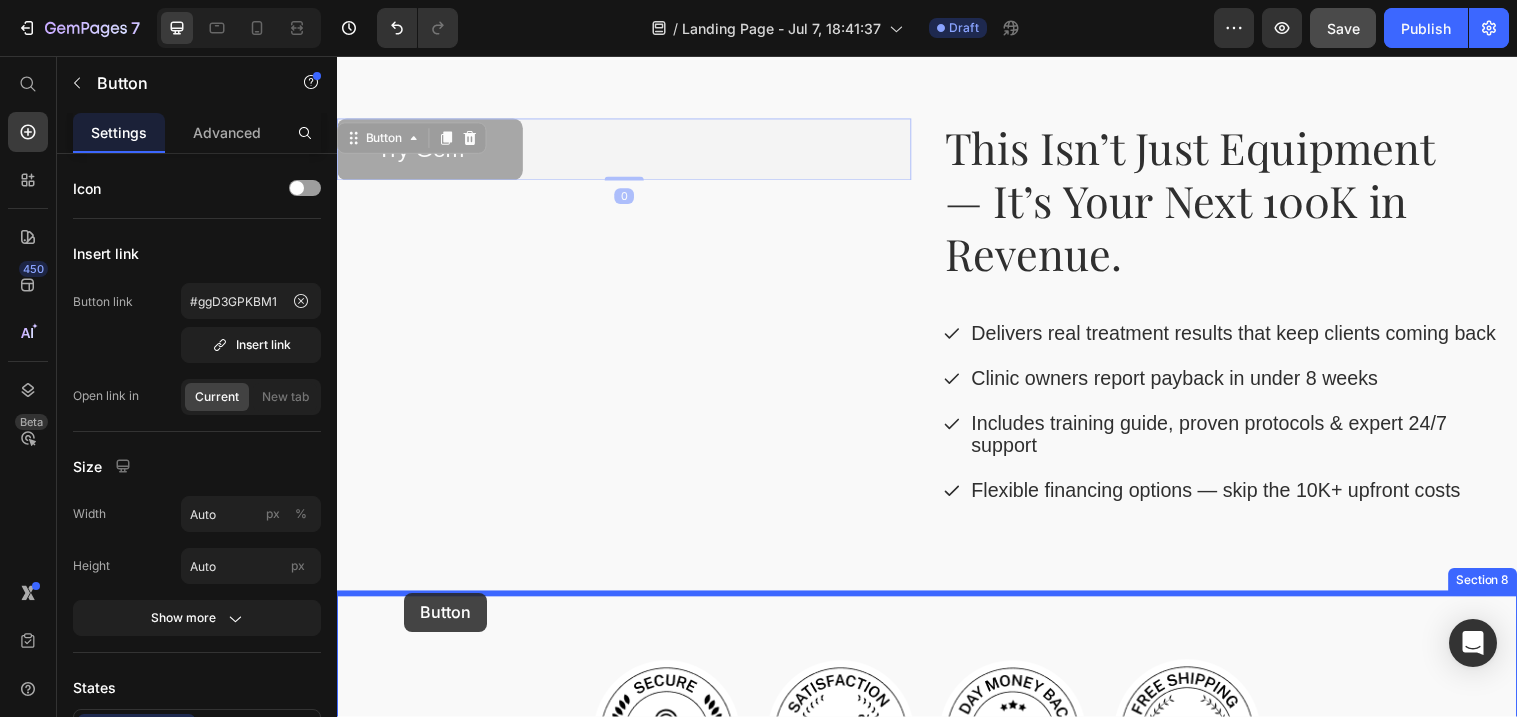 drag, startPoint x: 362, startPoint y: 138, endPoint x: 405, endPoint y: 602, distance: 465.9882 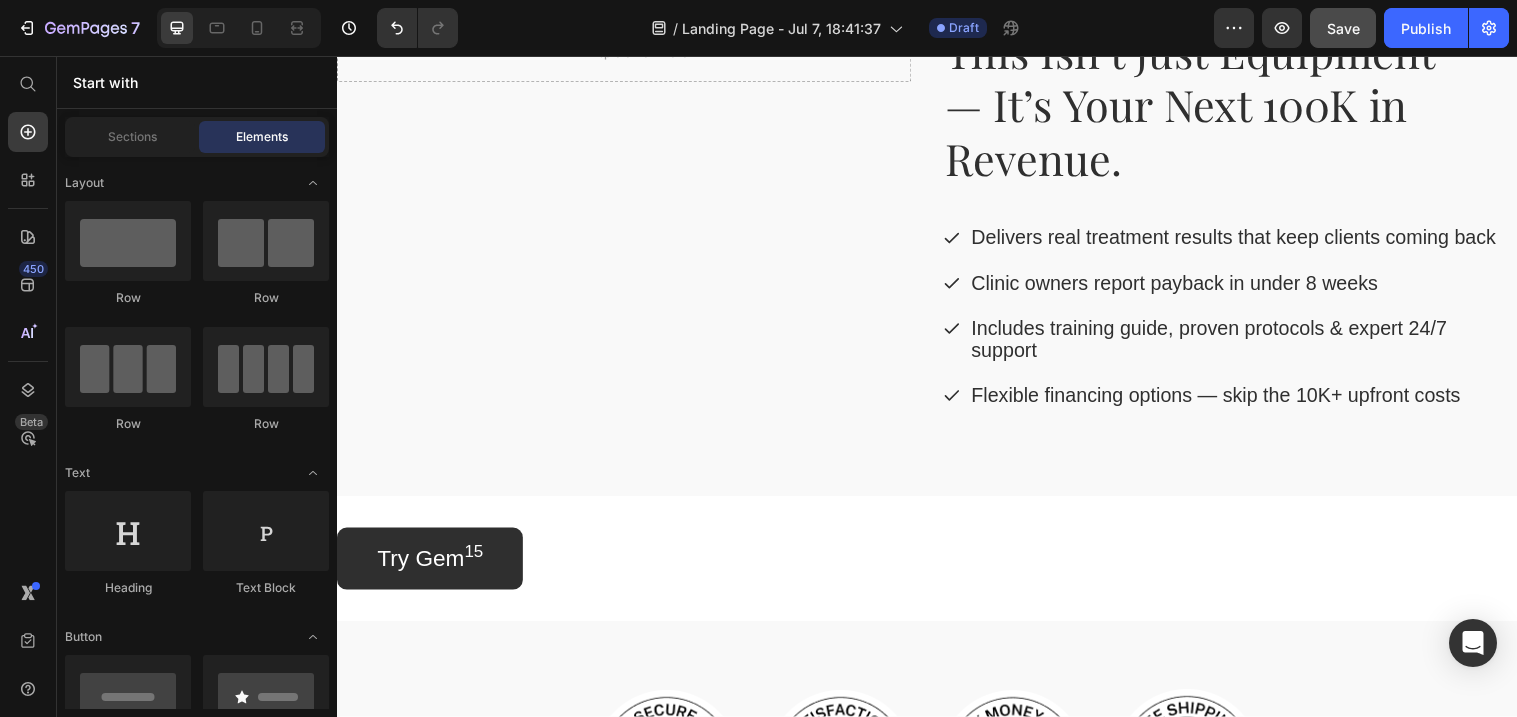 scroll, scrollTop: 2808, scrollLeft: 0, axis: vertical 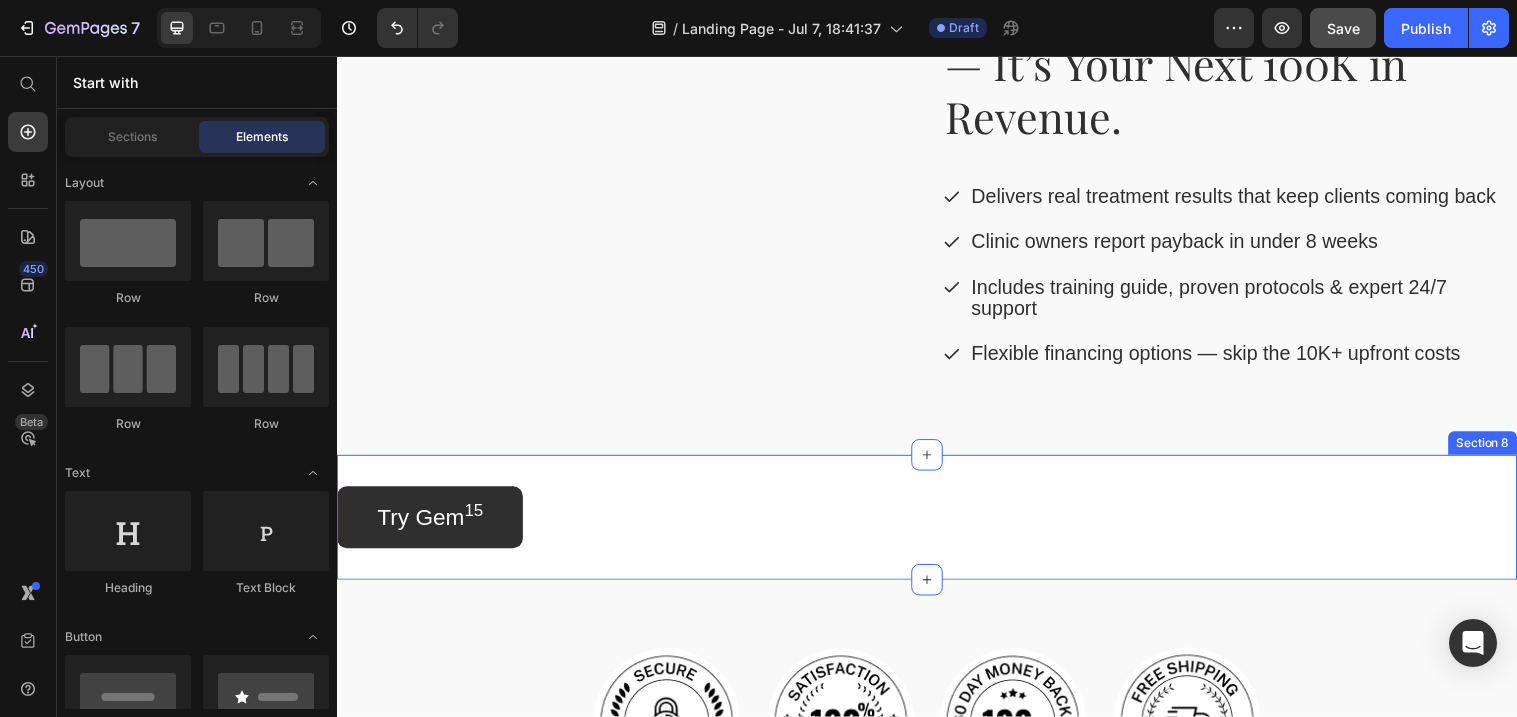 click on "Try Gem 15 Button Section 8" at bounding box center [937, 525] 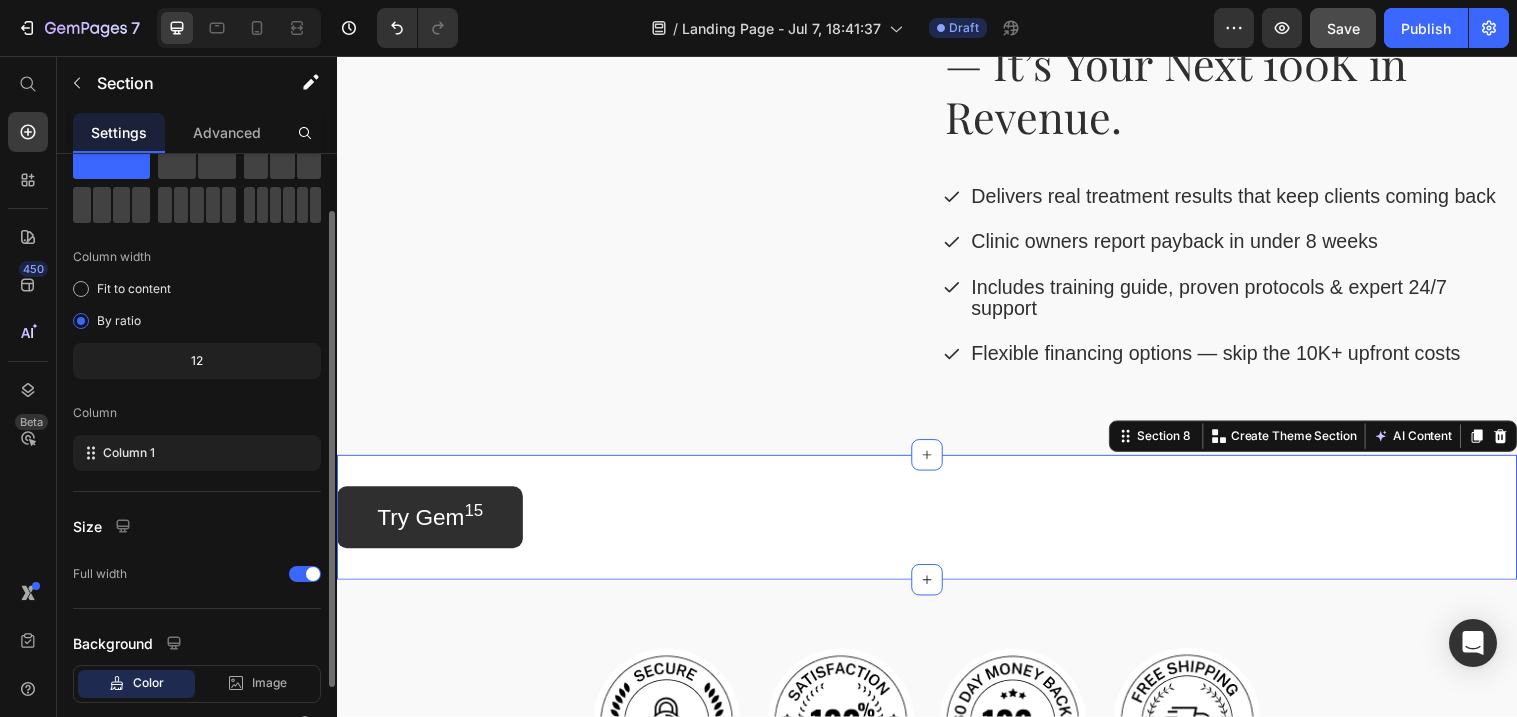 scroll, scrollTop: 186, scrollLeft: 0, axis: vertical 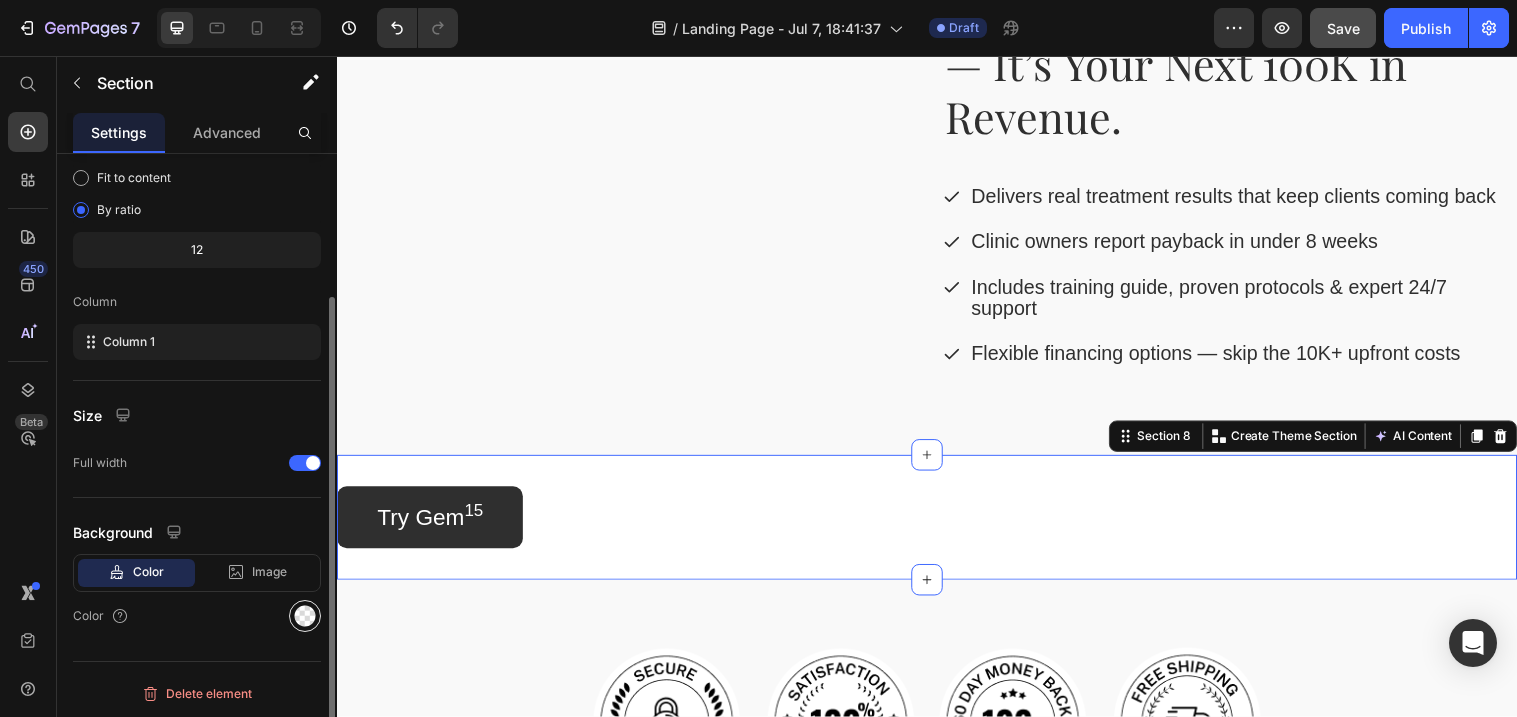 click at bounding box center (305, 616) 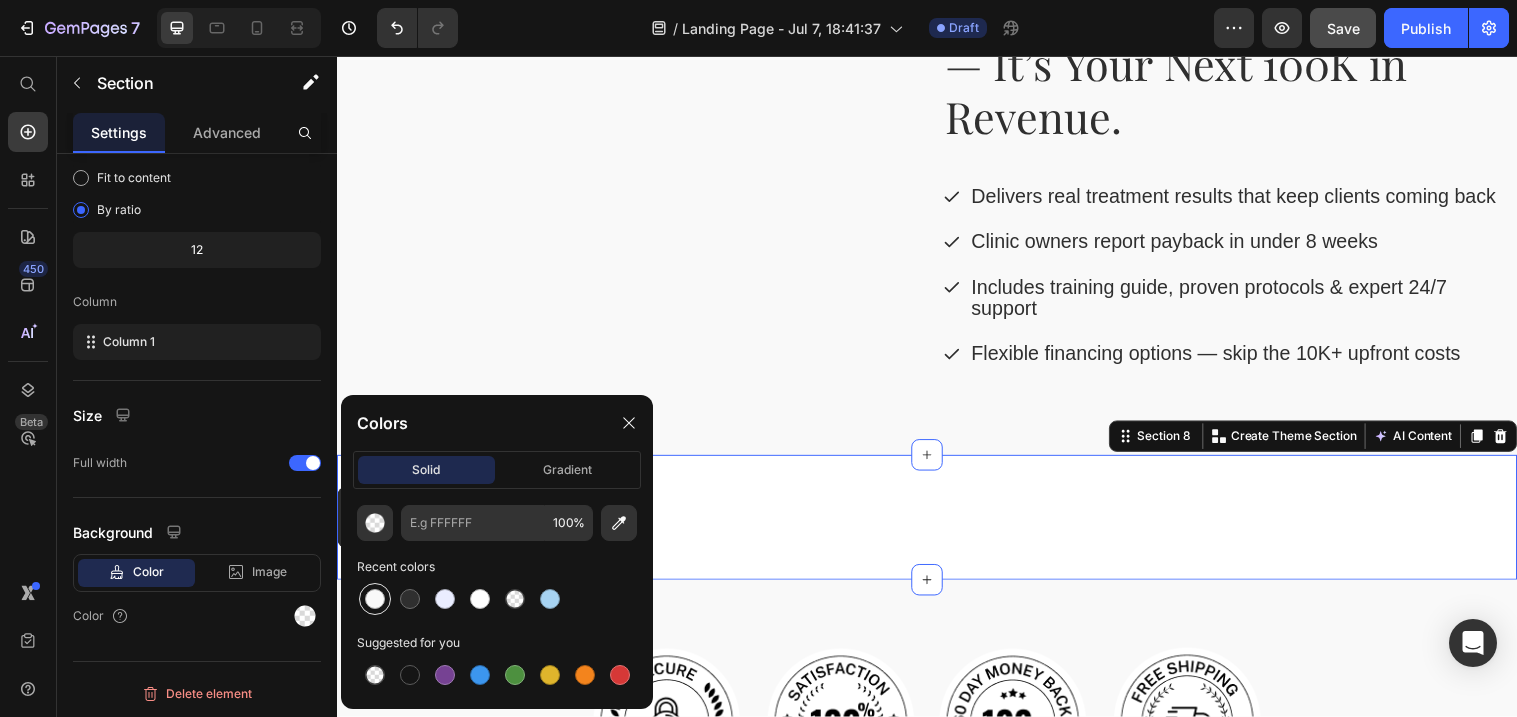 click at bounding box center (375, 599) 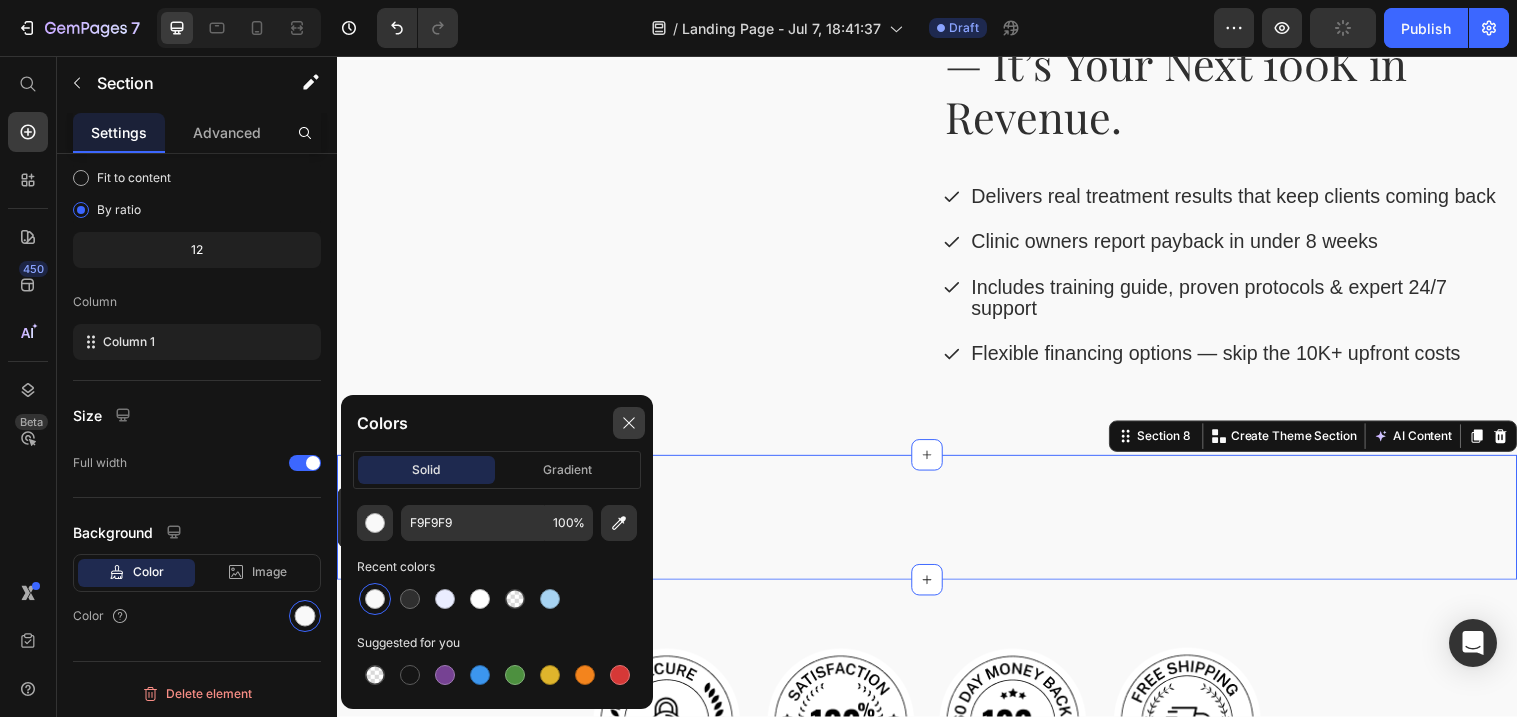 click at bounding box center (629, 423) 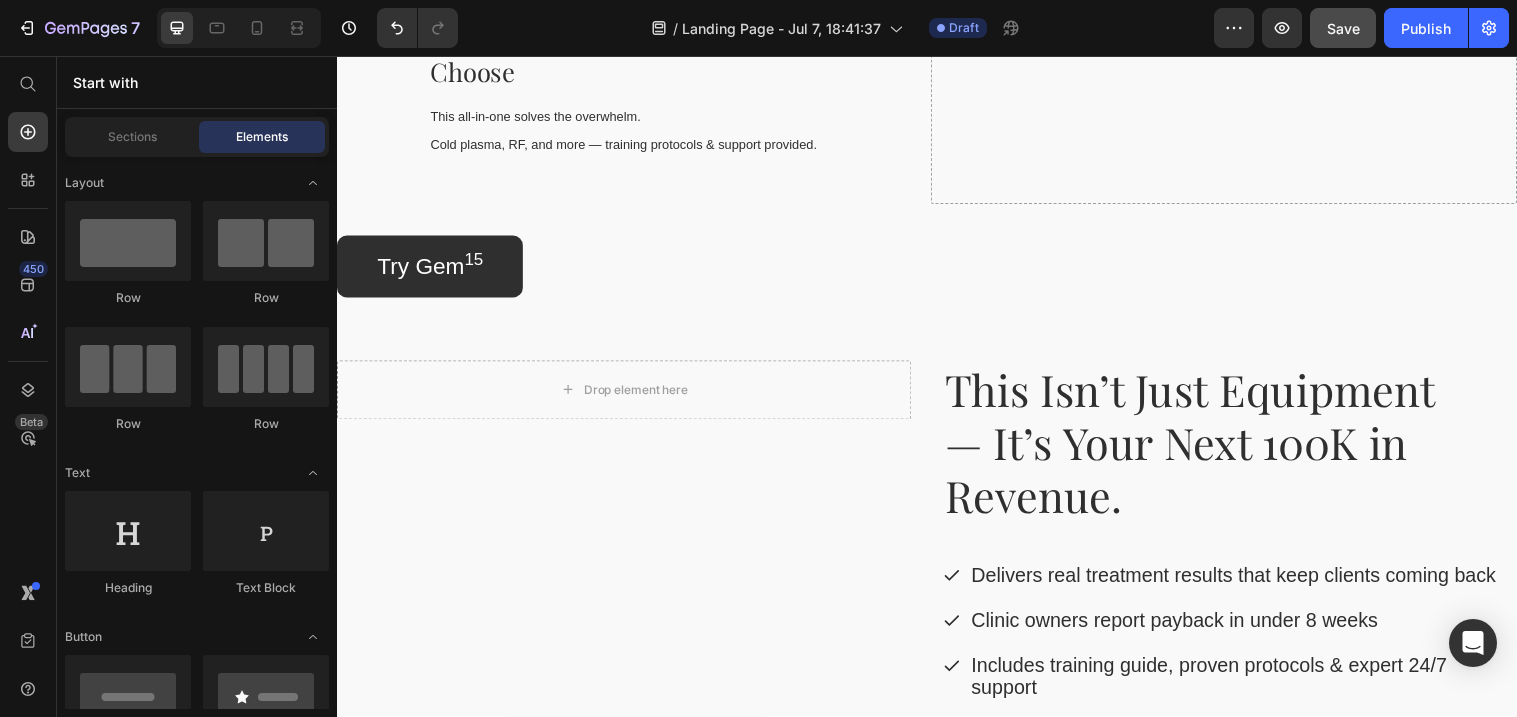 scroll, scrollTop: 2323, scrollLeft: 0, axis: vertical 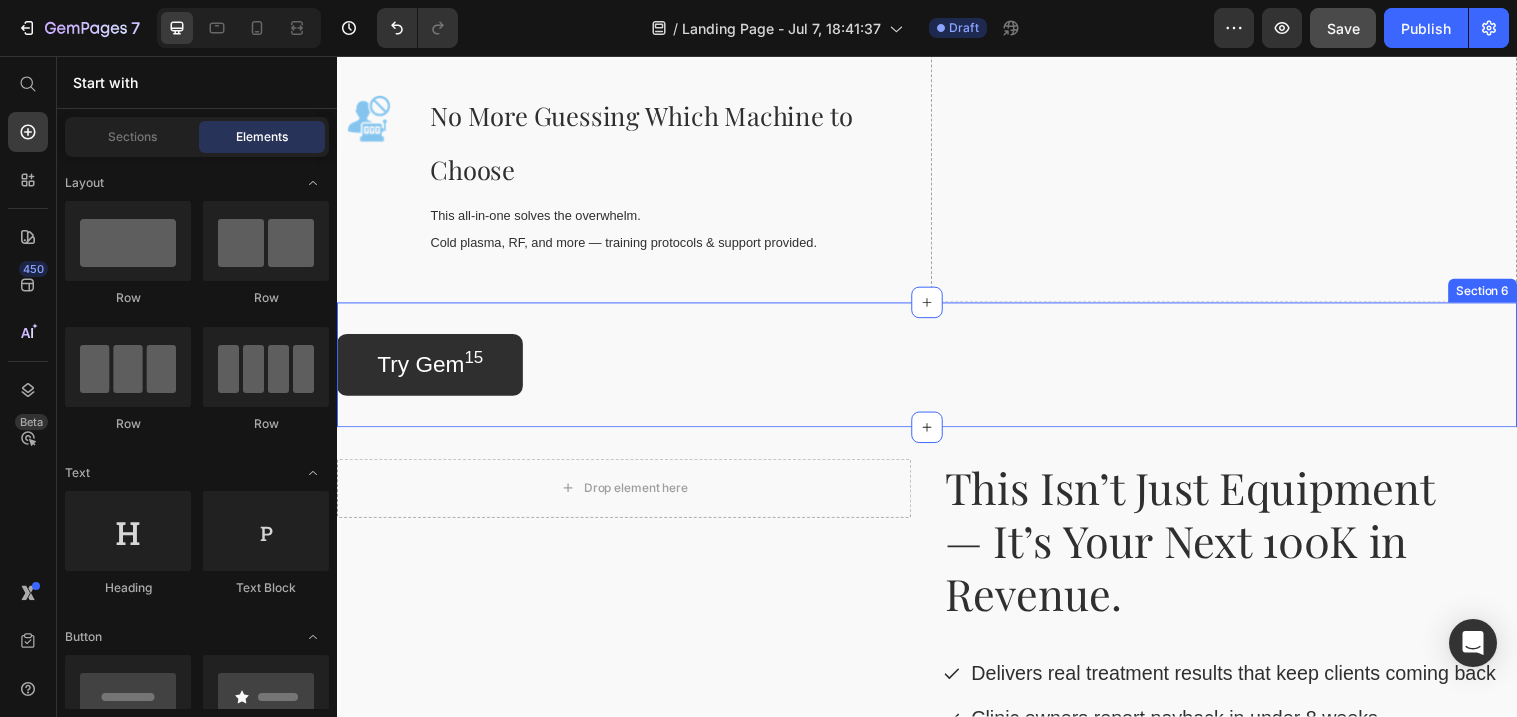 click on "Try Gem 15 Button Section 6" at bounding box center (937, 370) 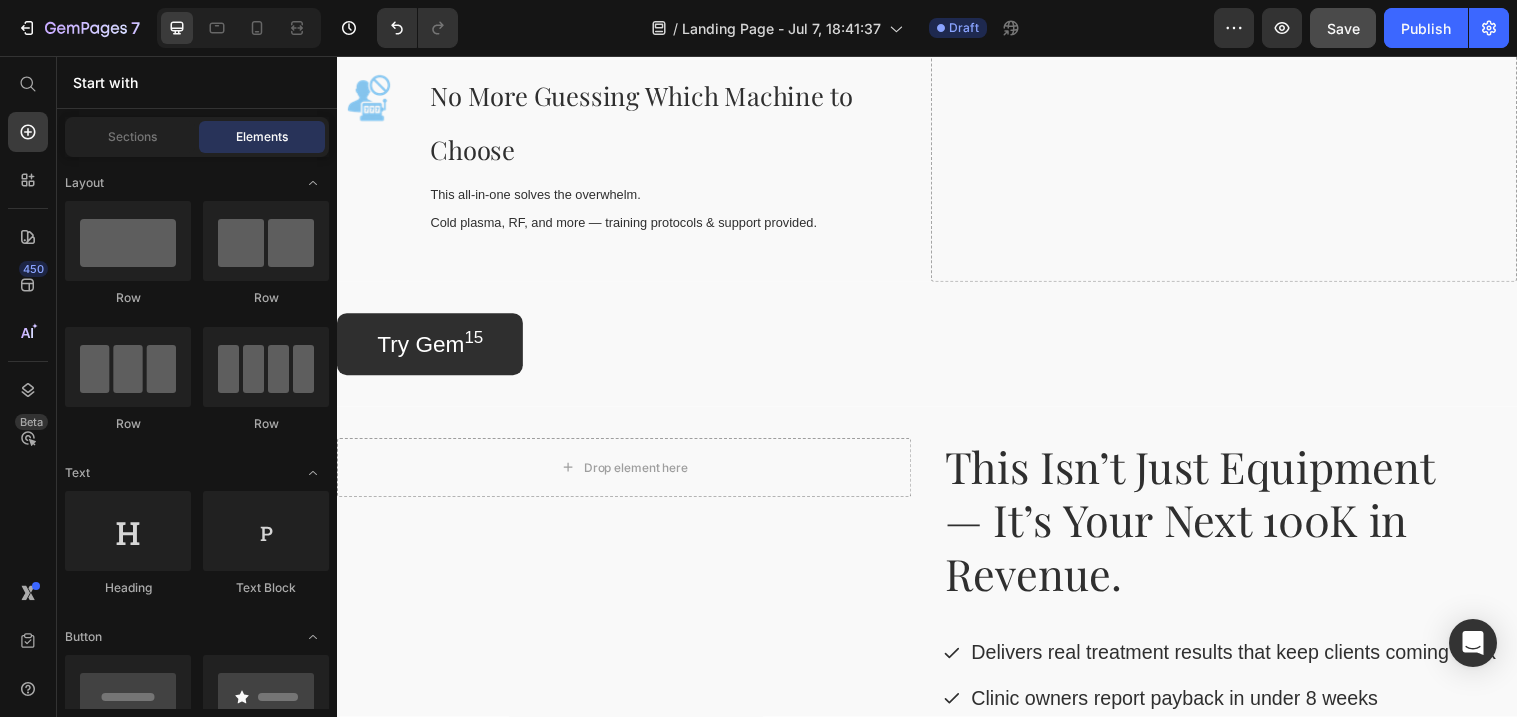 scroll, scrollTop: 2279, scrollLeft: 0, axis: vertical 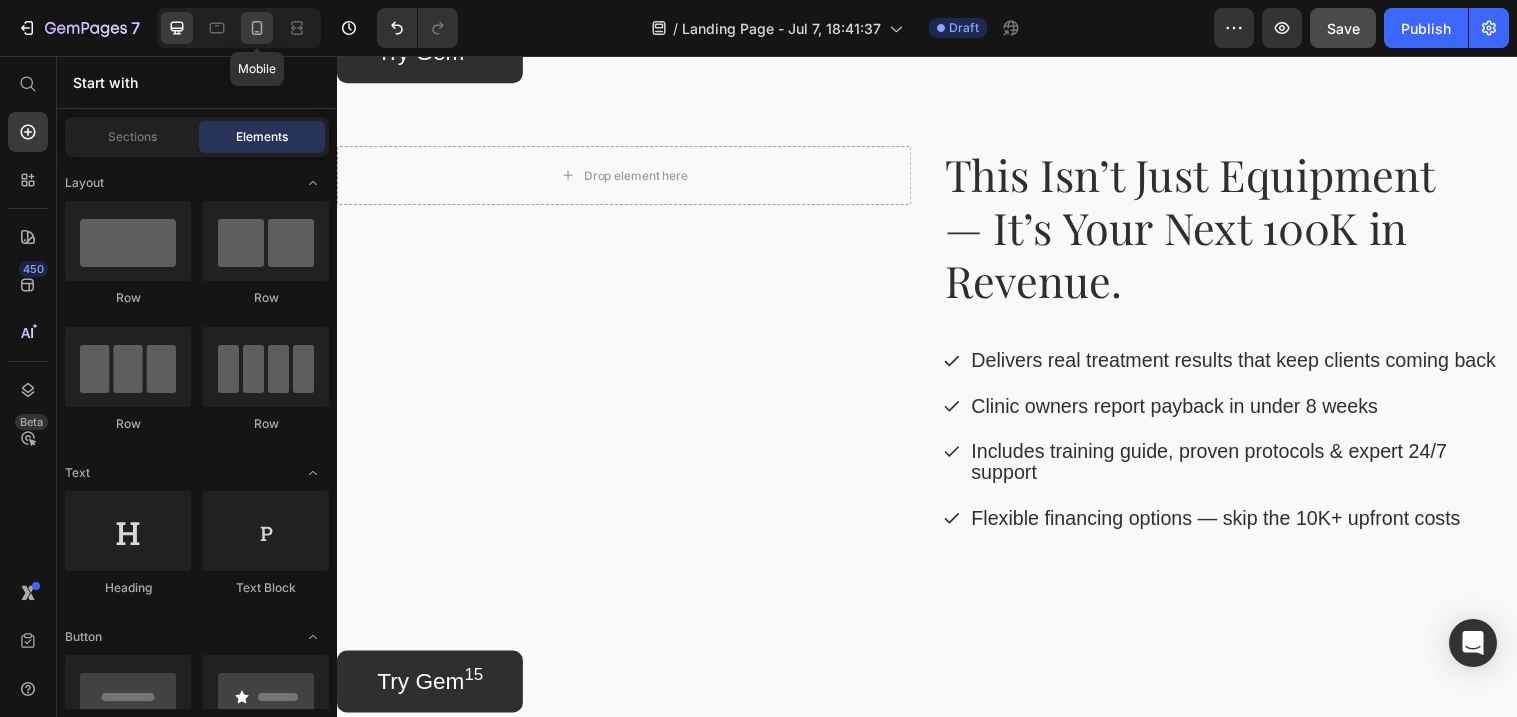 click 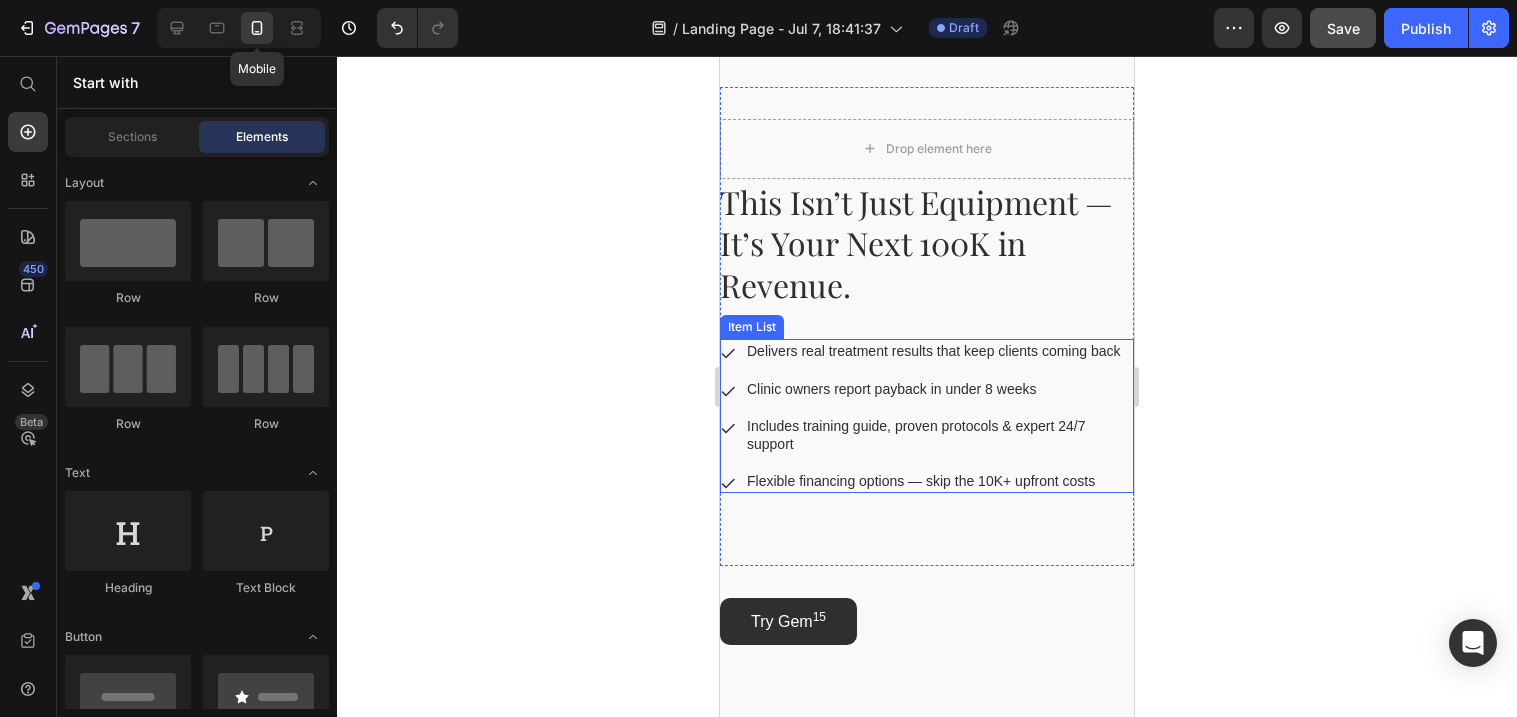 scroll, scrollTop: 2816, scrollLeft: 0, axis: vertical 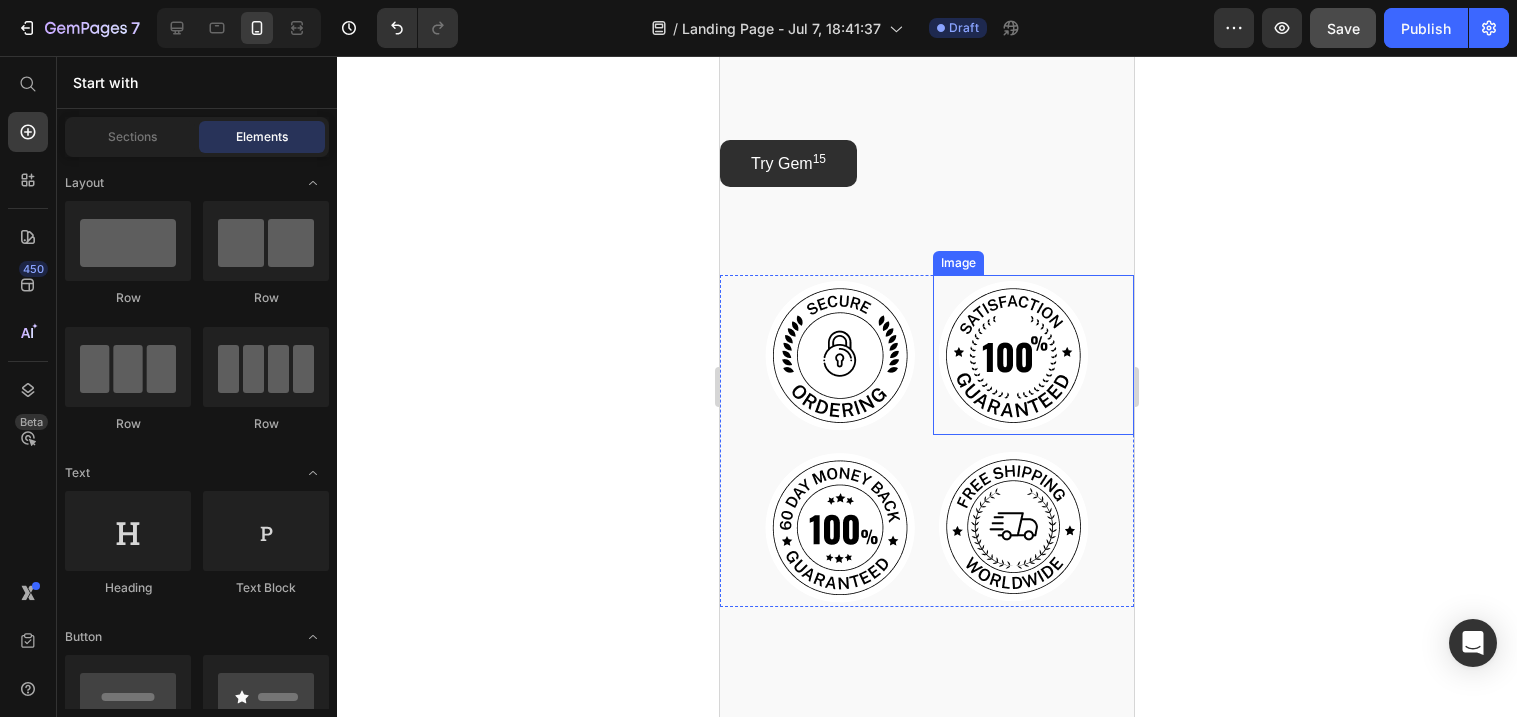 click at bounding box center (1033, 355) 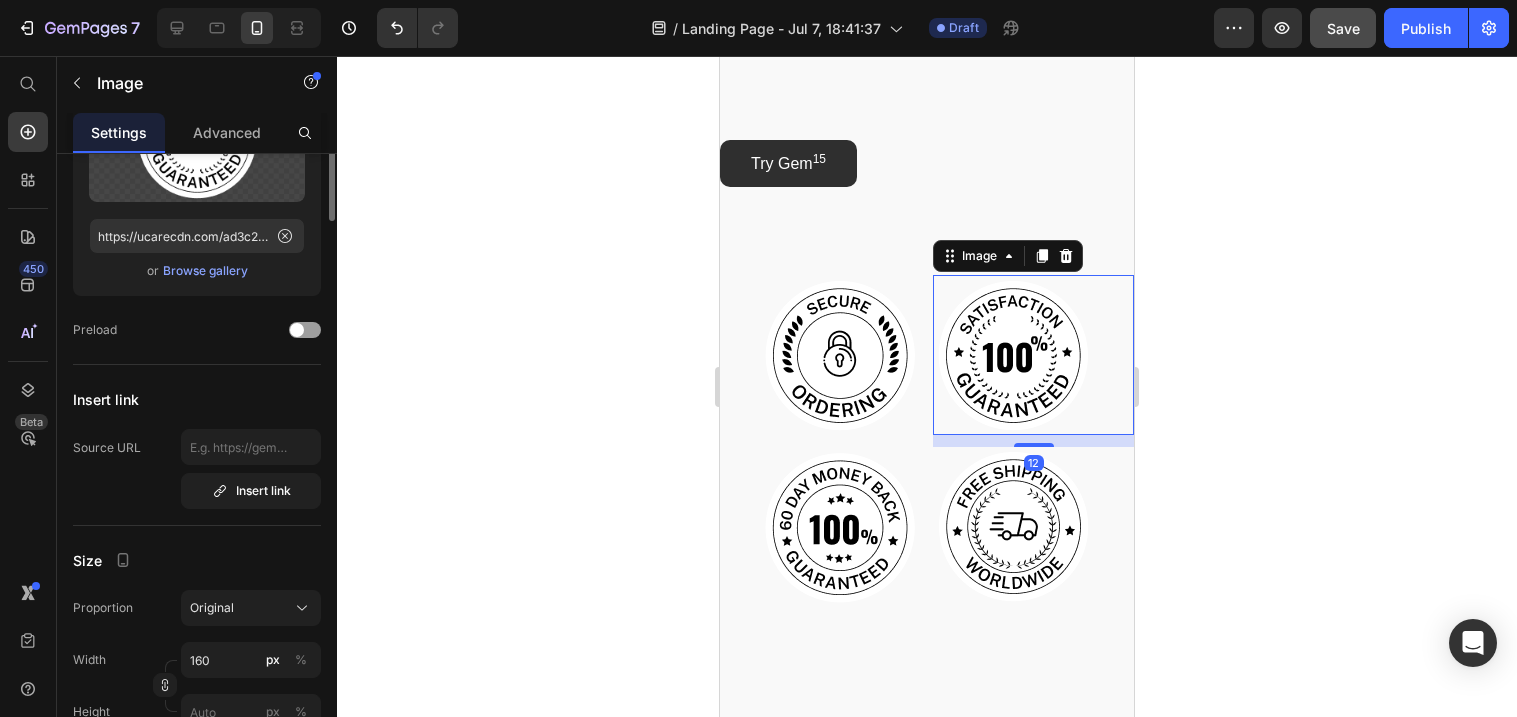 scroll, scrollTop: 0, scrollLeft: 0, axis: both 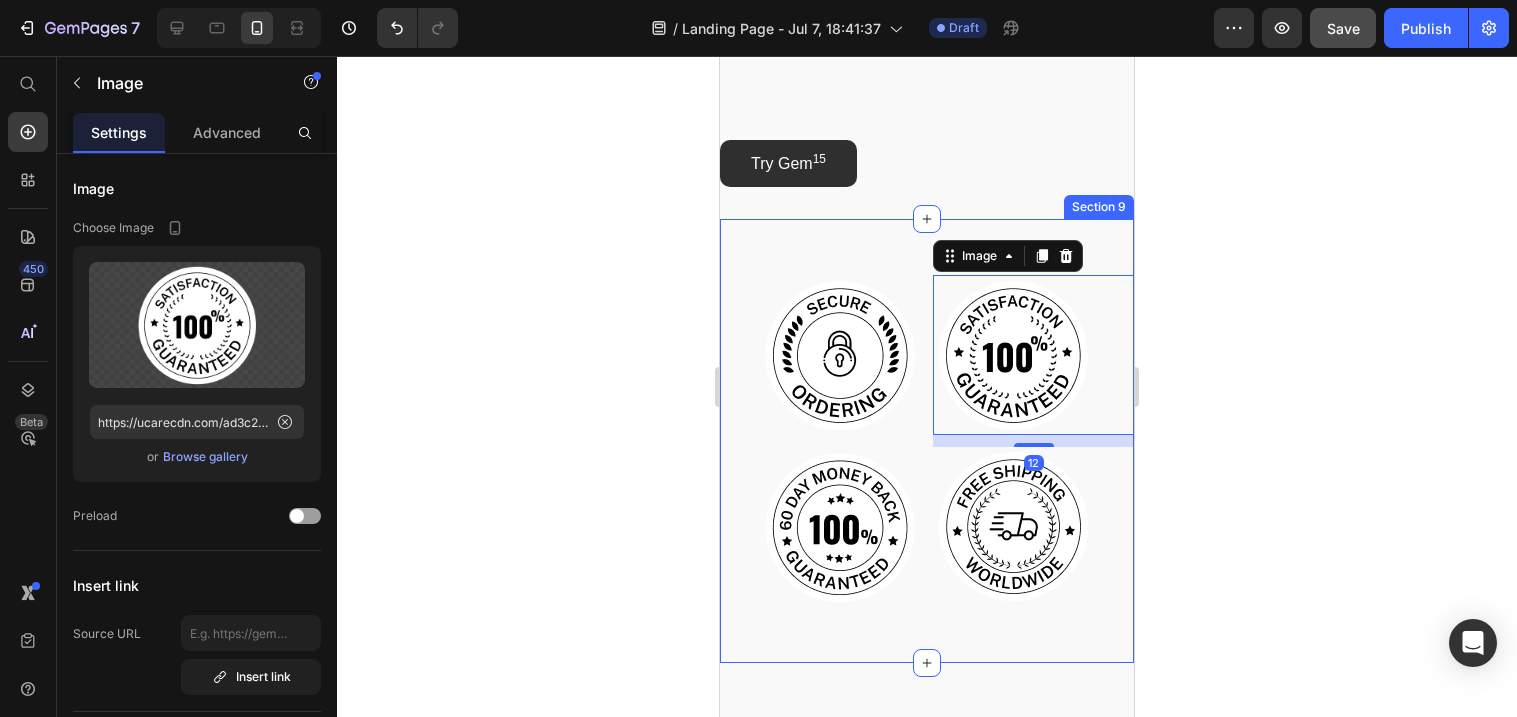 click on "Image Image   12 Image Image Row Section 9" at bounding box center [927, 441] 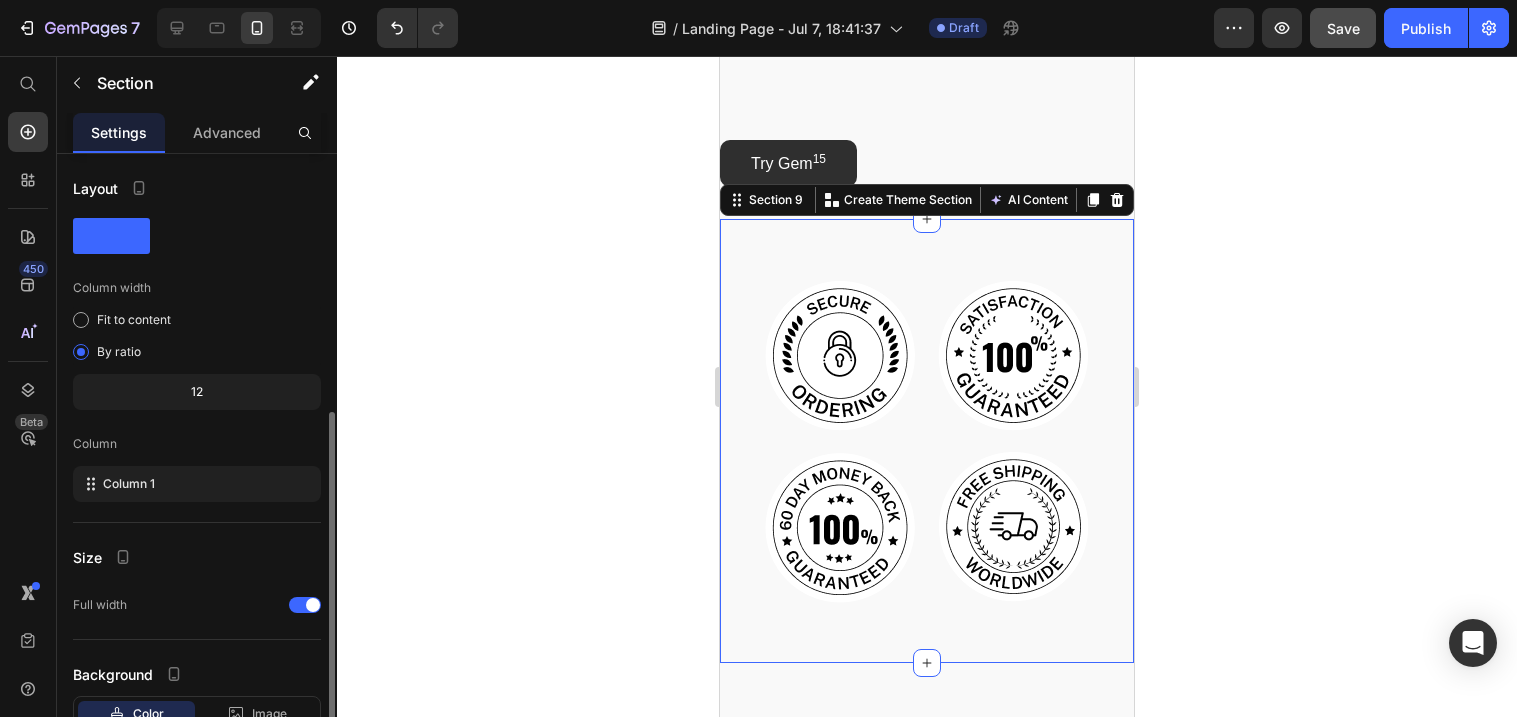 scroll, scrollTop: 142, scrollLeft: 0, axis: vertical 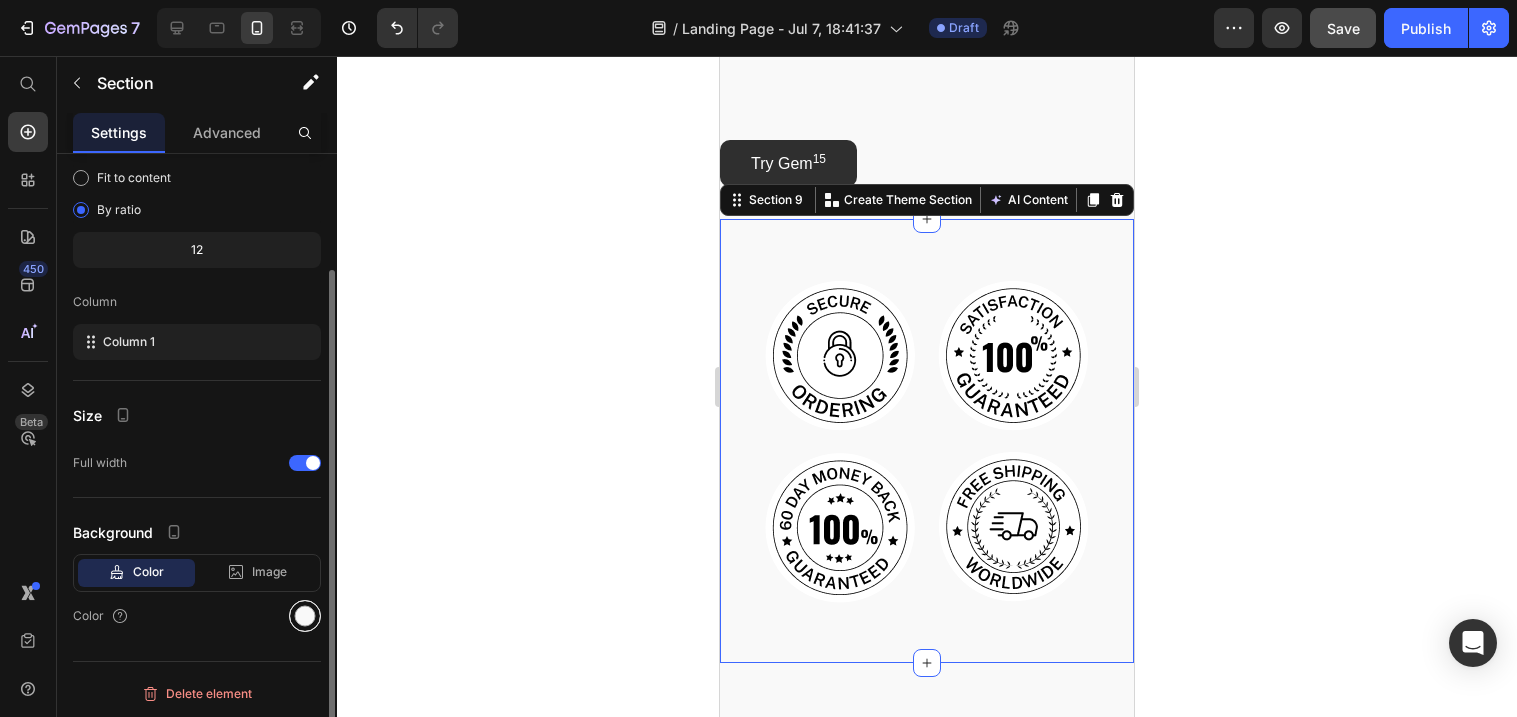 click at bounding box center (305, 616) 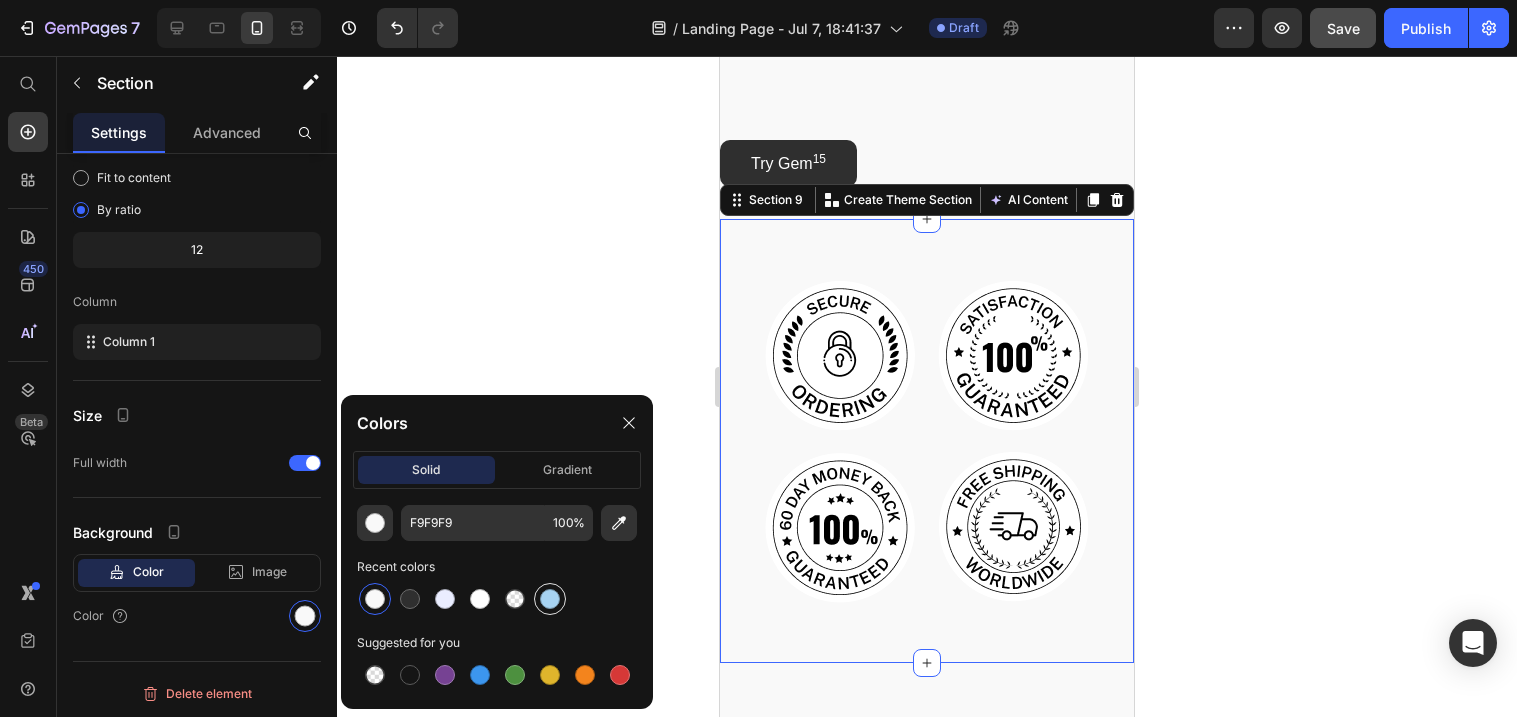 click at bounding box center [550, 599] 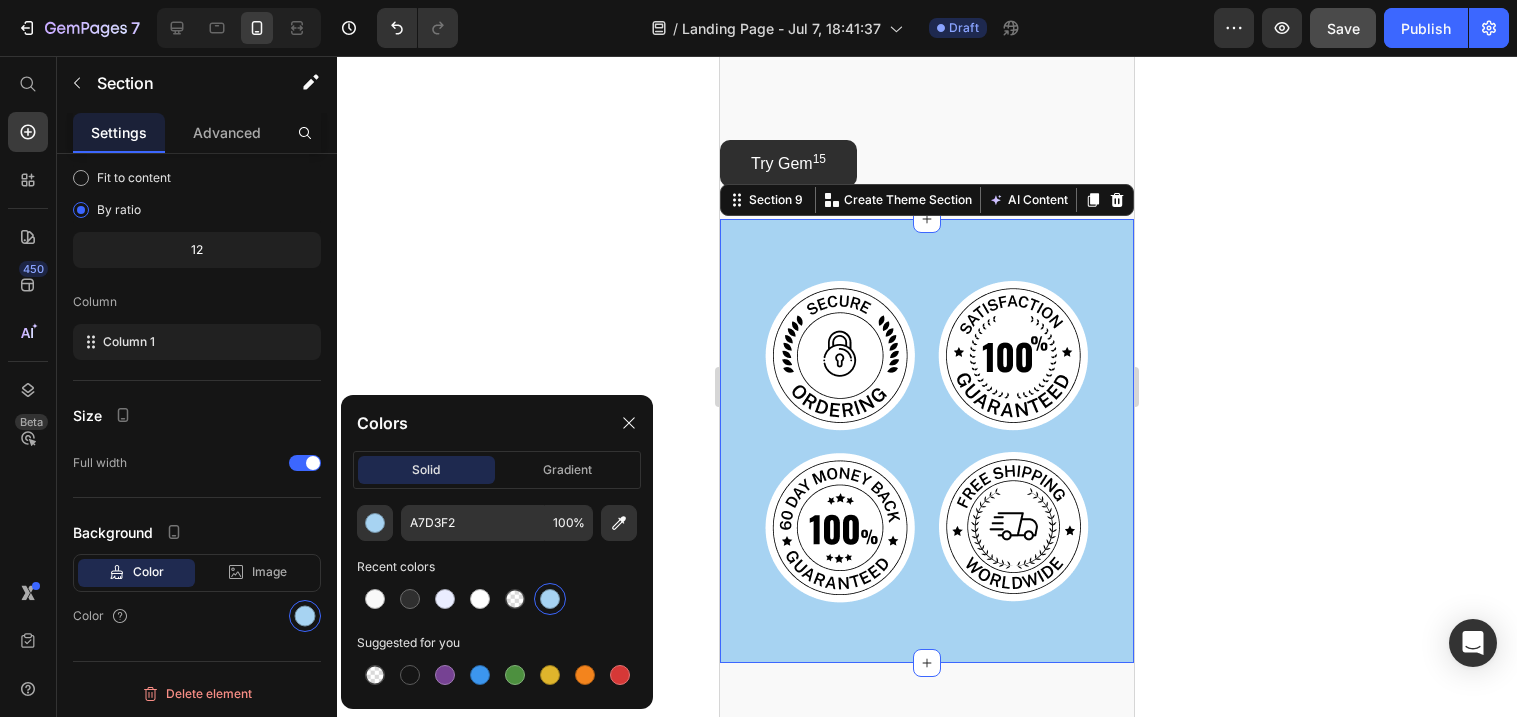 click 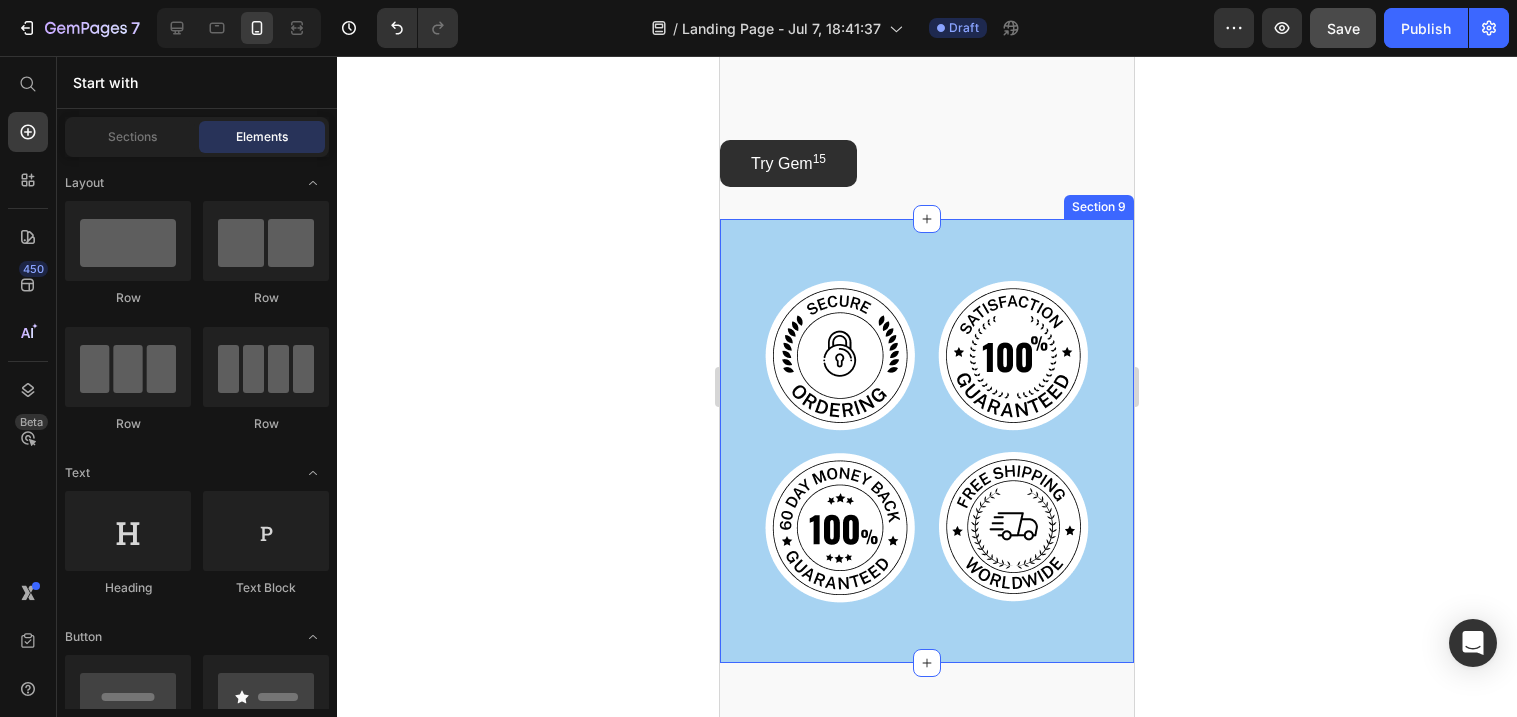 click on "Image Image Image Image Row Section 9" at bounding box center [927, 441] 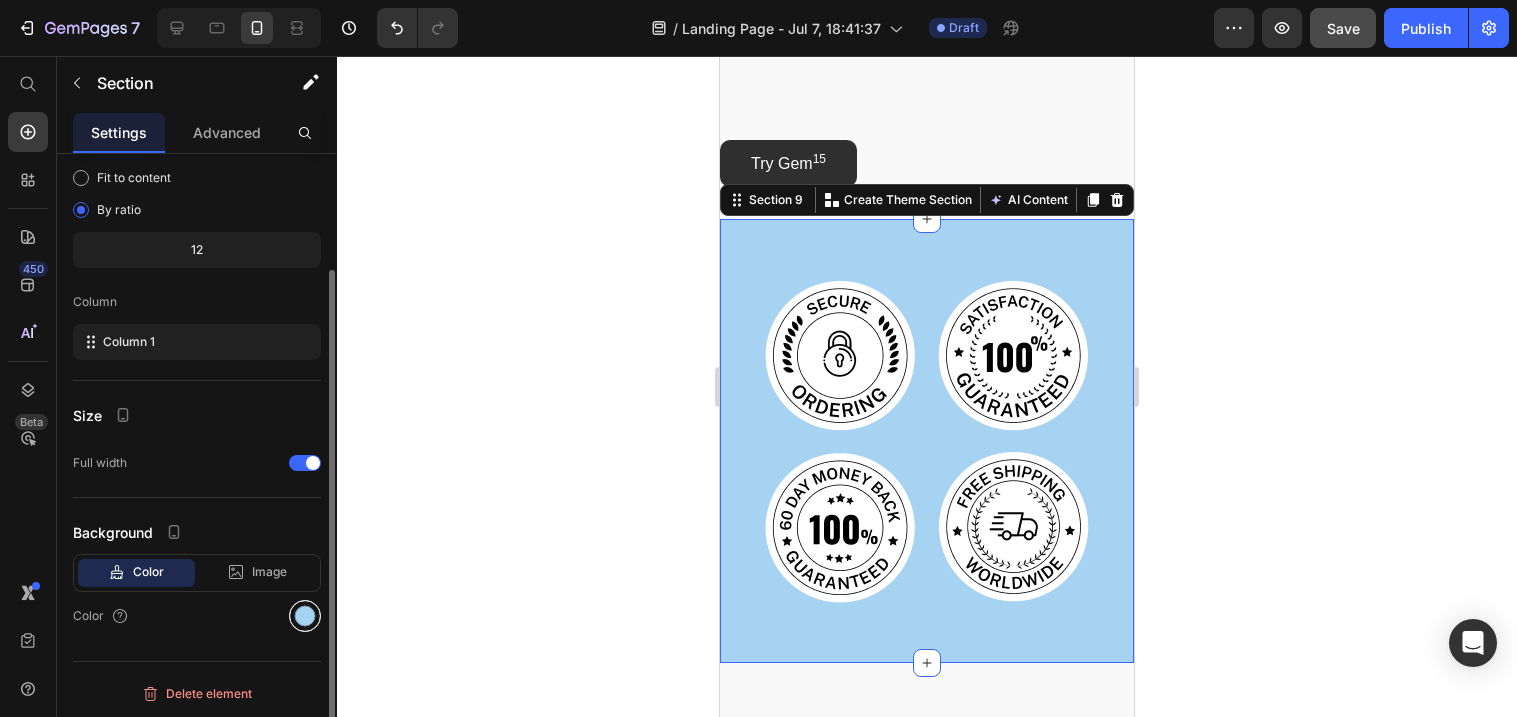 click at bounding box center (305, 616) 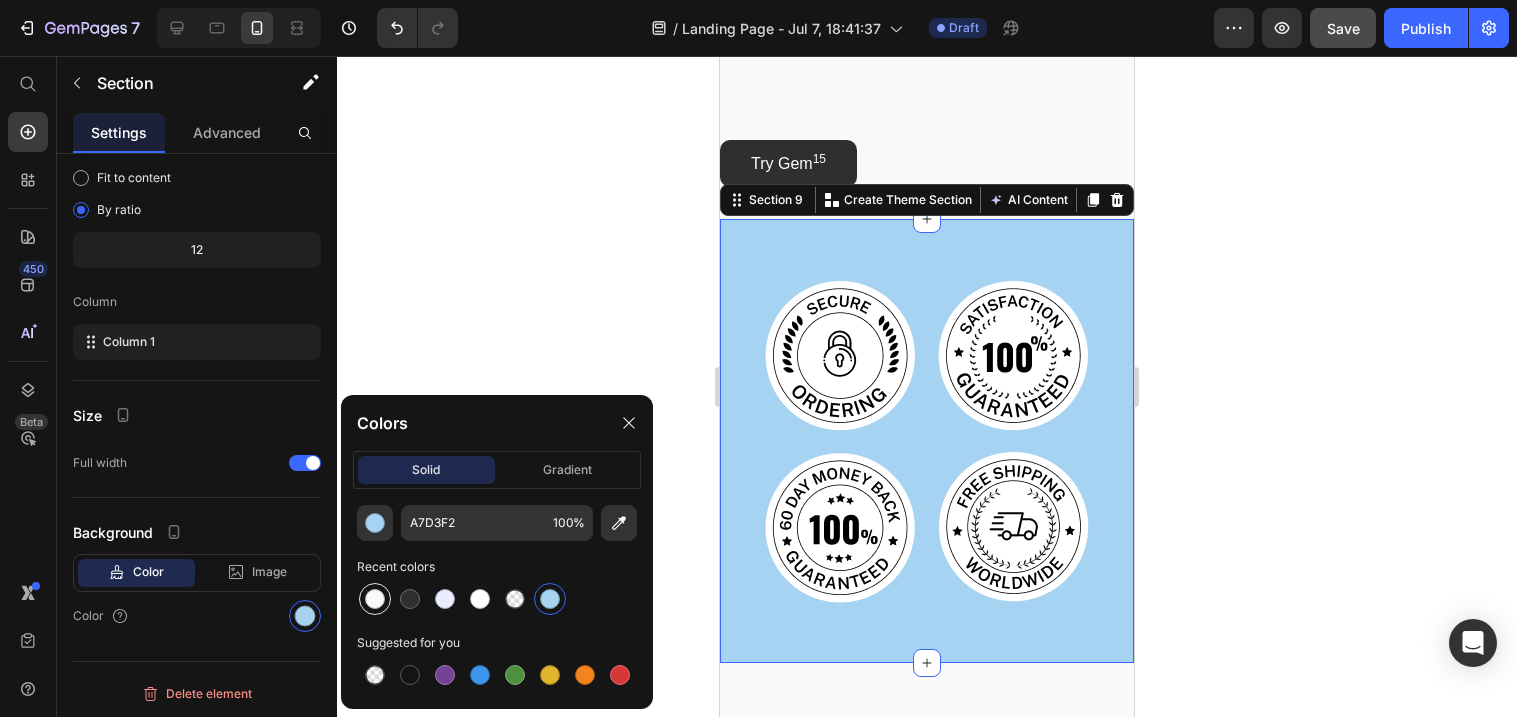 click at bounding box center (375, 599) 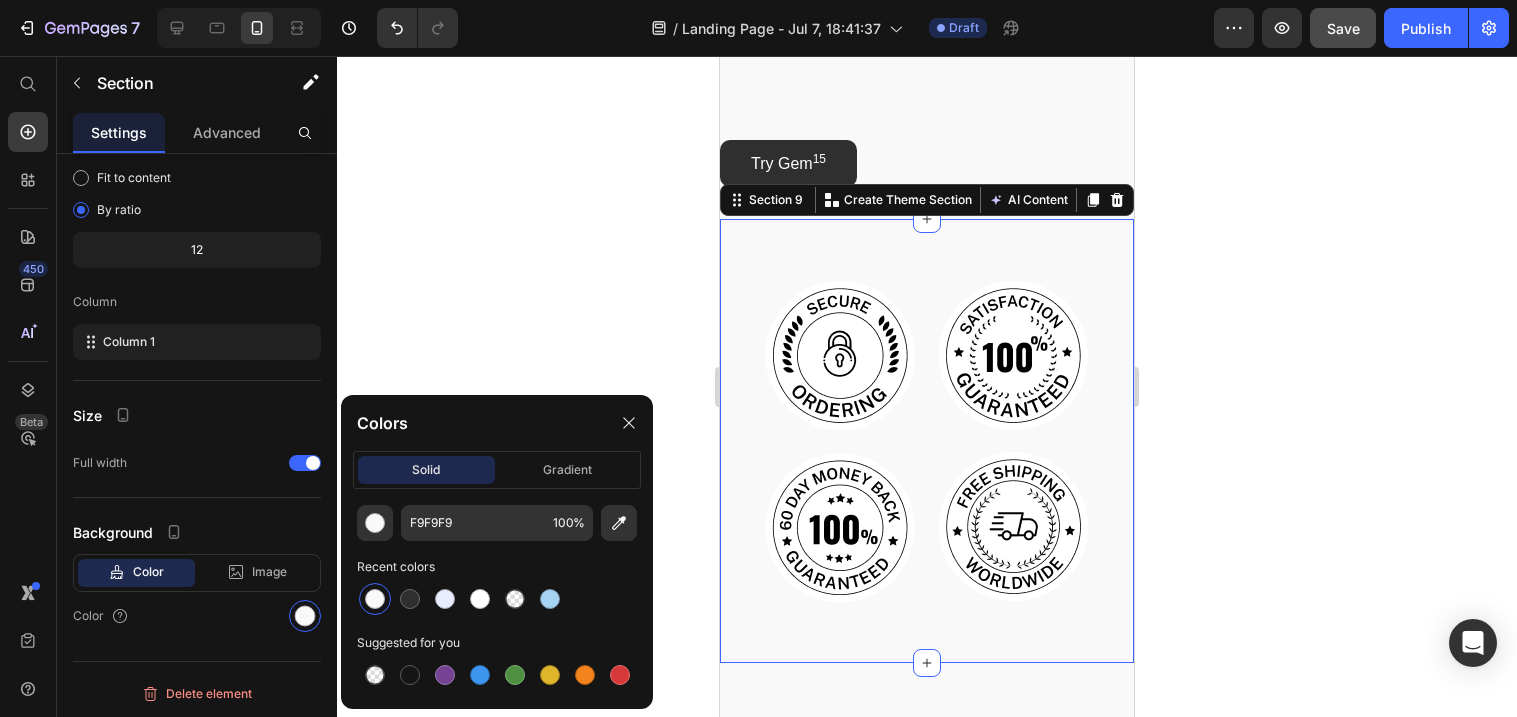 click 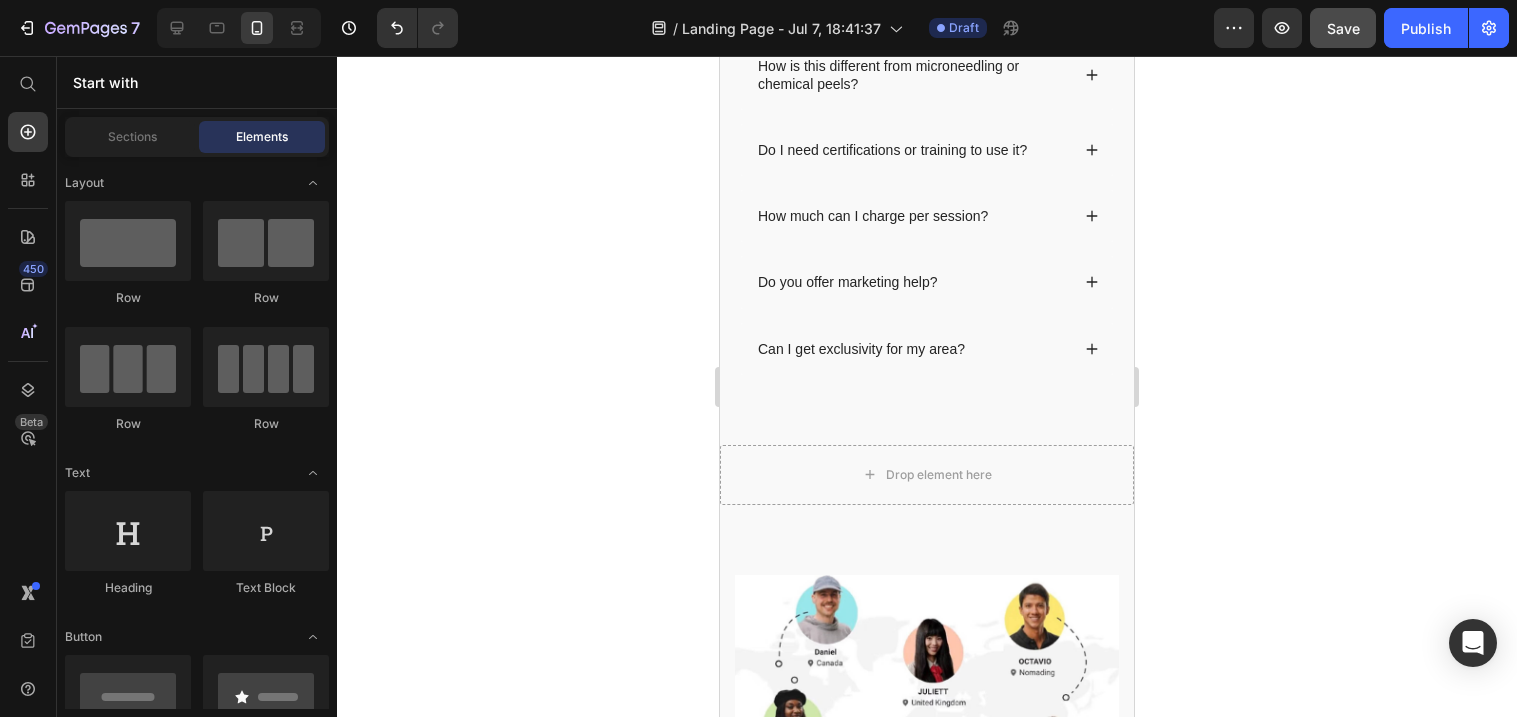scroll, scrollTop: 6375, scrollLeft: 0, axis: vertical 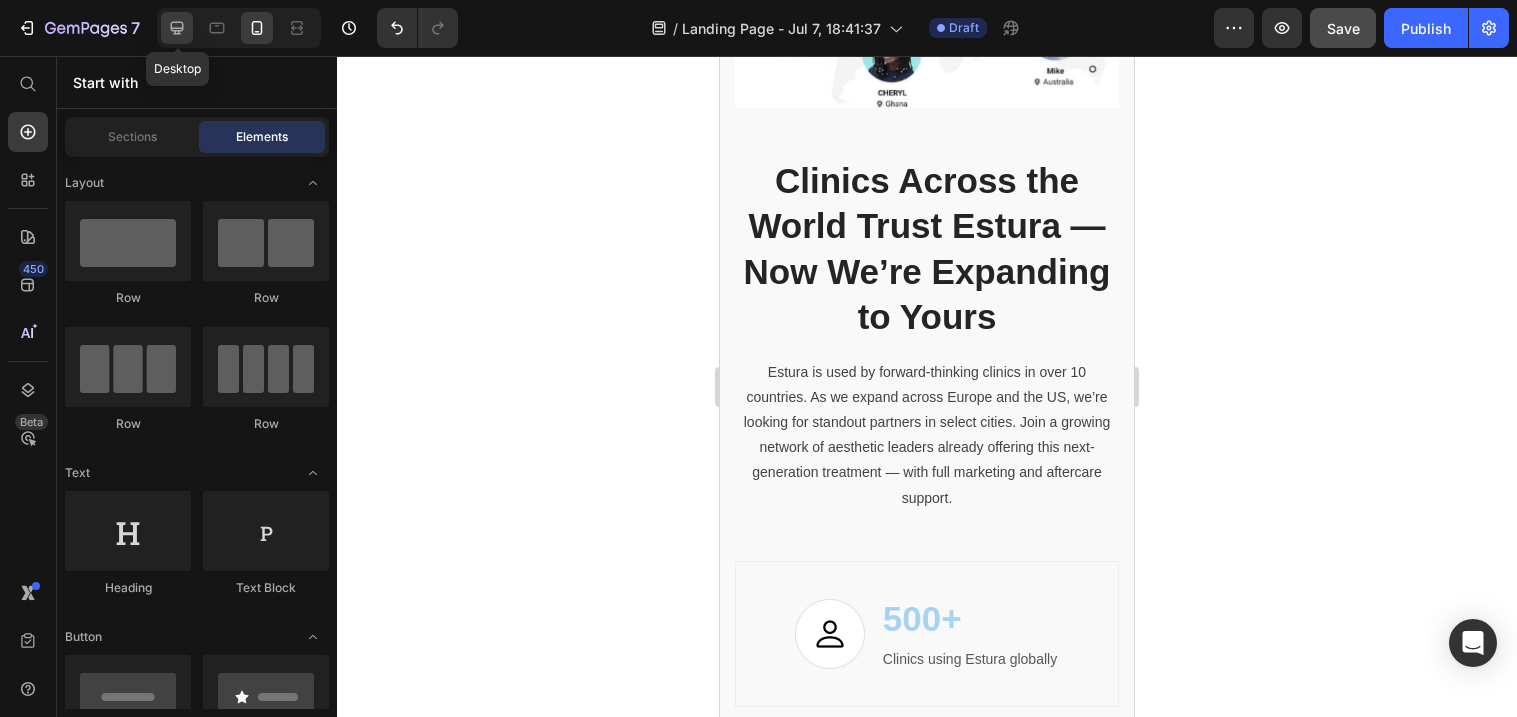 click 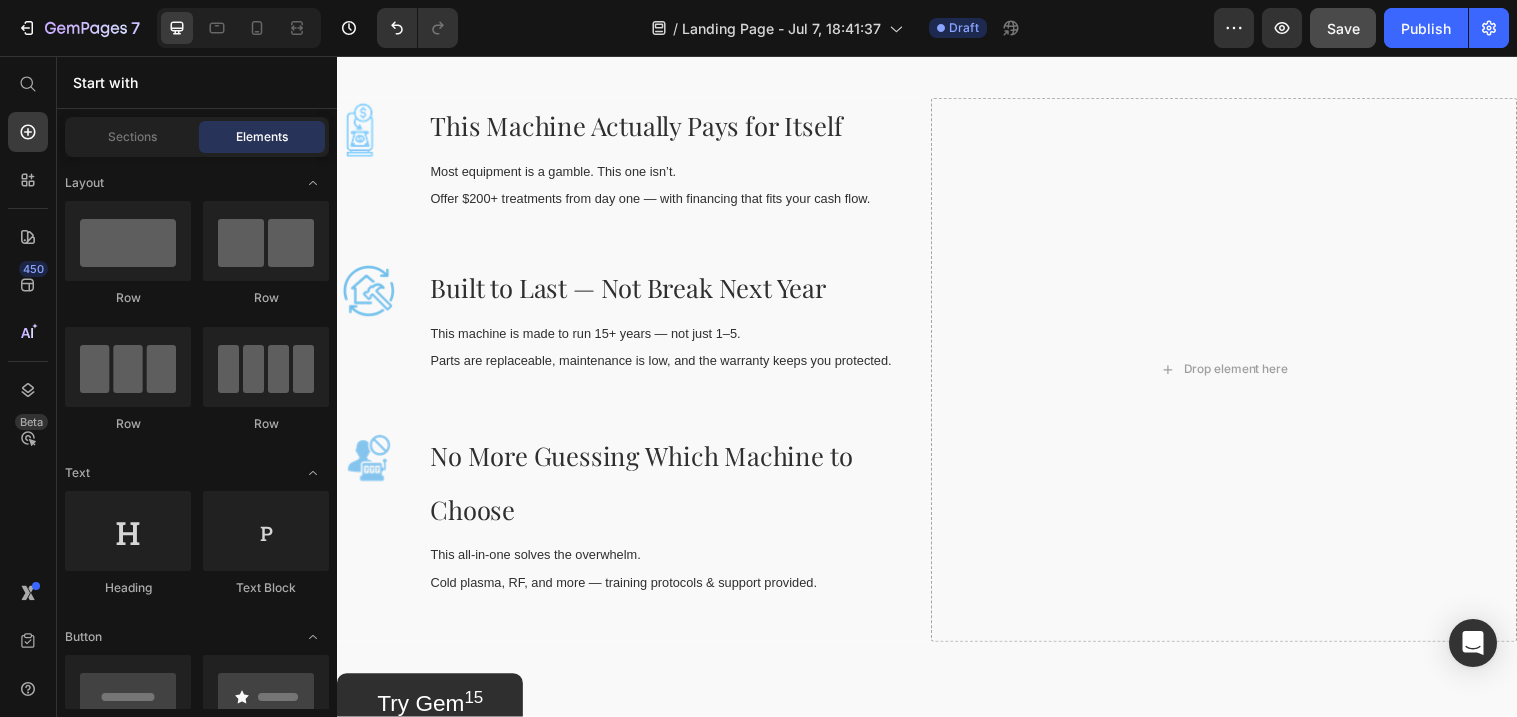 scroll, scrollTop: 2000, scrollLeft: 0, axis: vertical 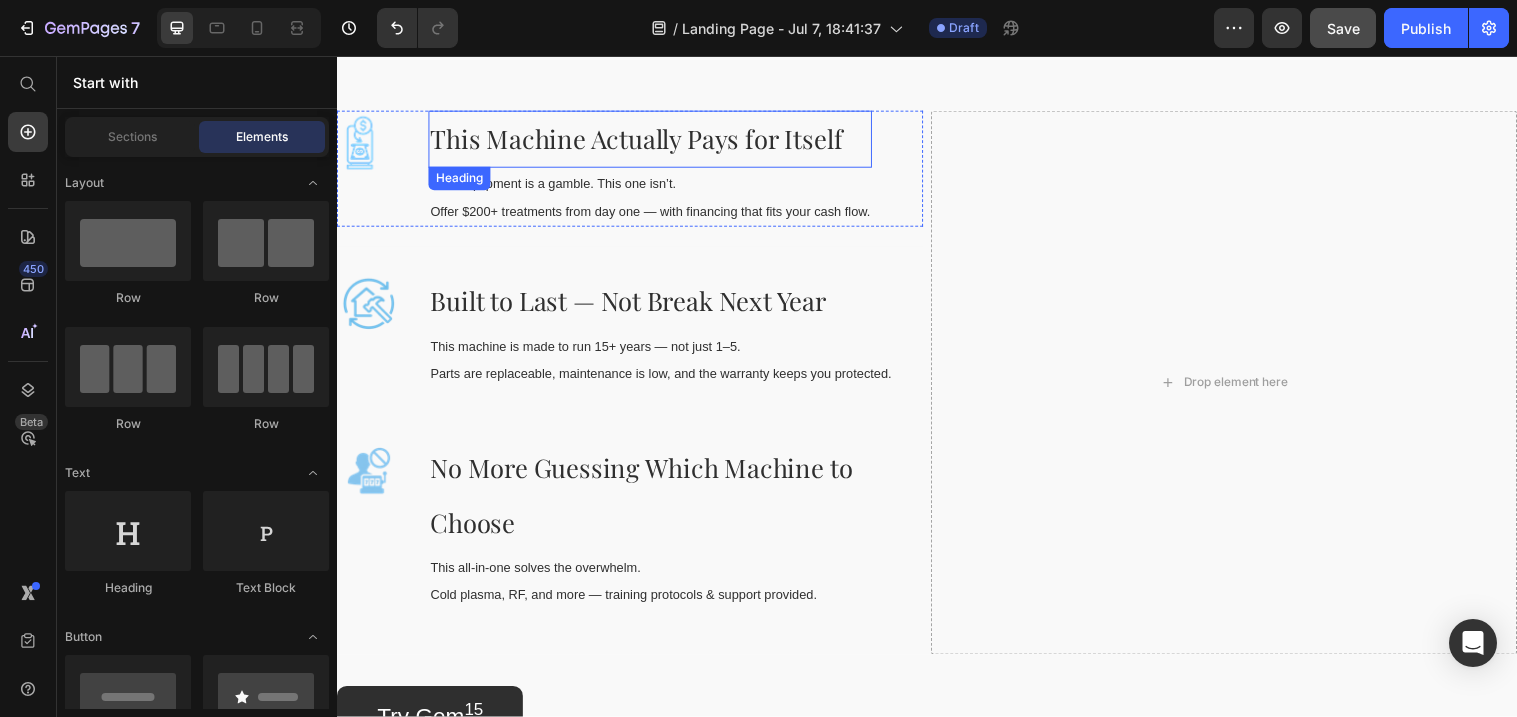 click on "This Machine Actually Pays for Itself" at bounding box center (641, 140) 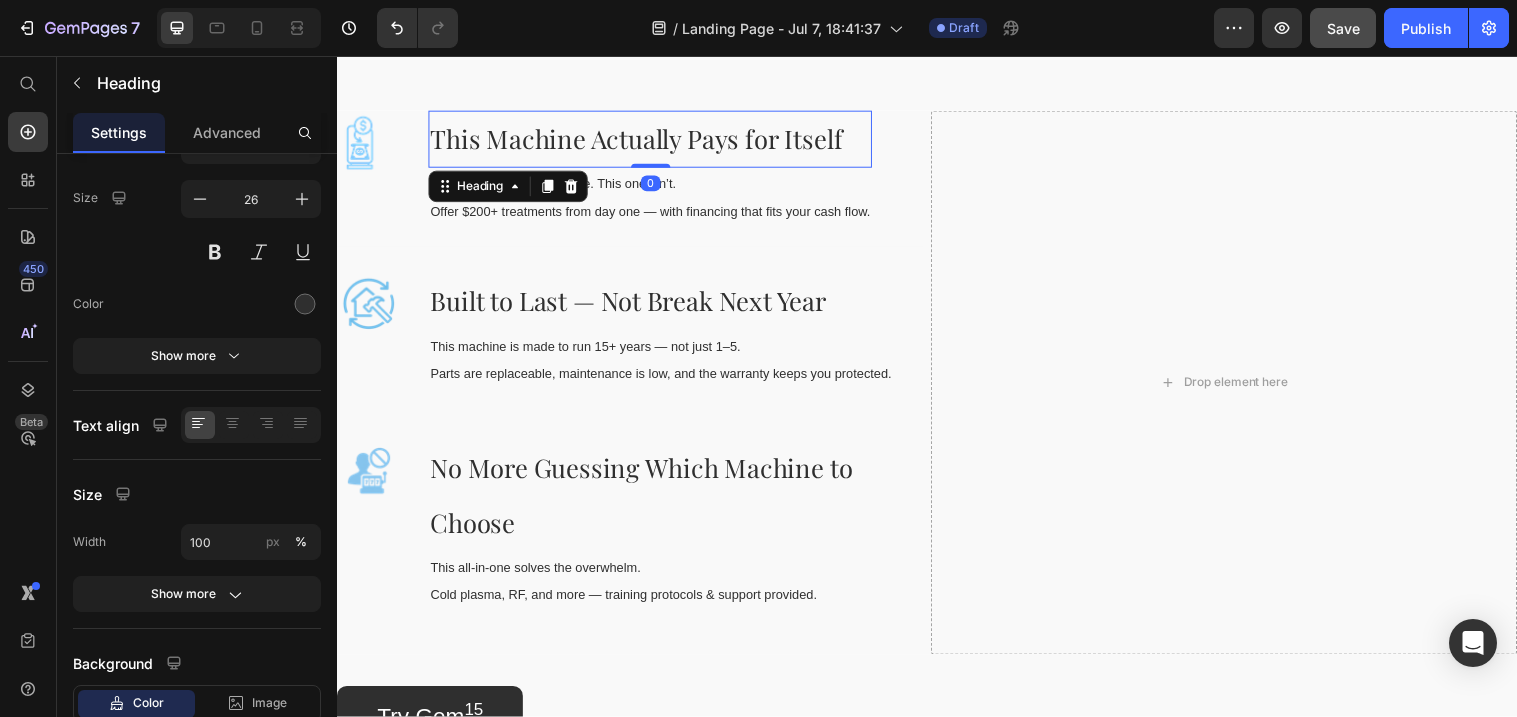 scroll, scrollTop: 0, scrollLeft: 0, axis: both 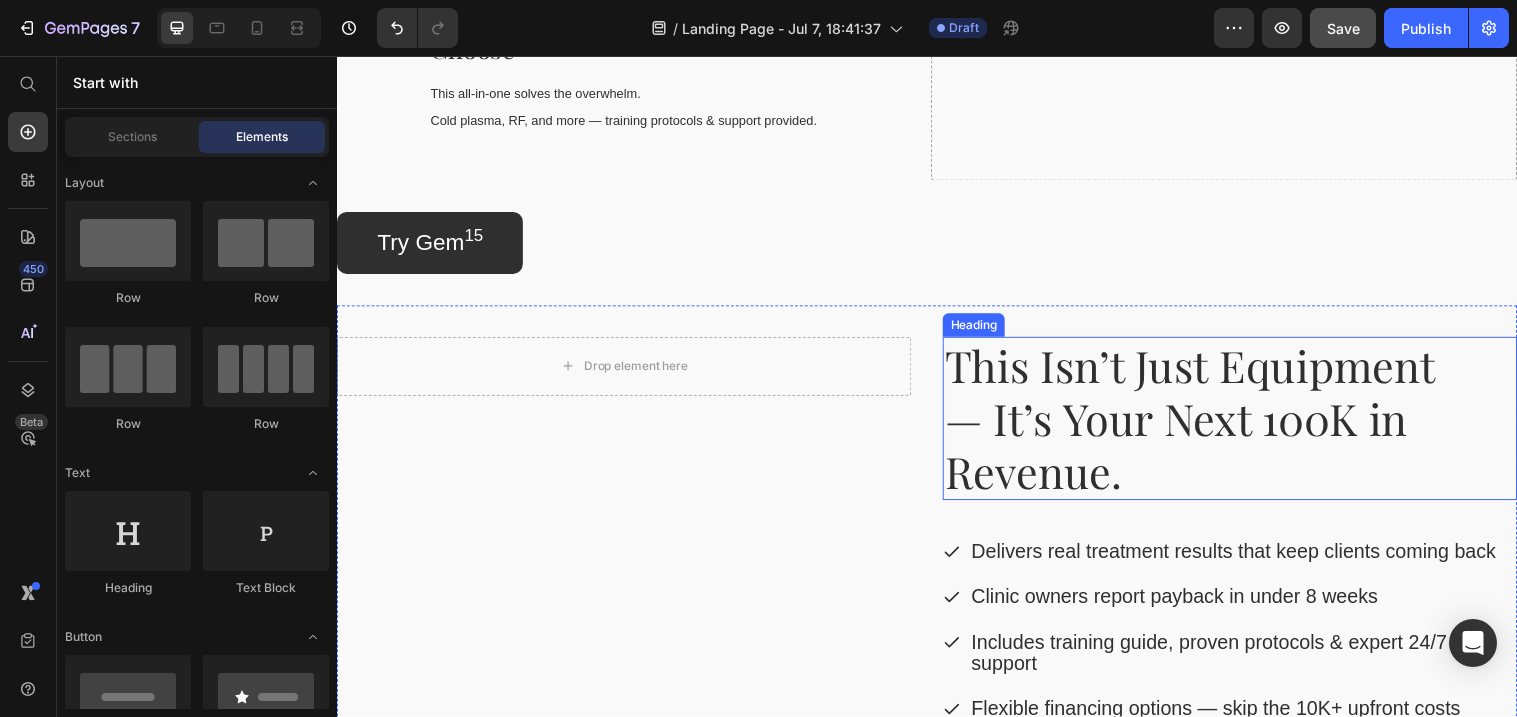 click on "This Isn’t Just Equipment — It’s Your Next 100K in Revenue." at bounding box center (1209, 425) 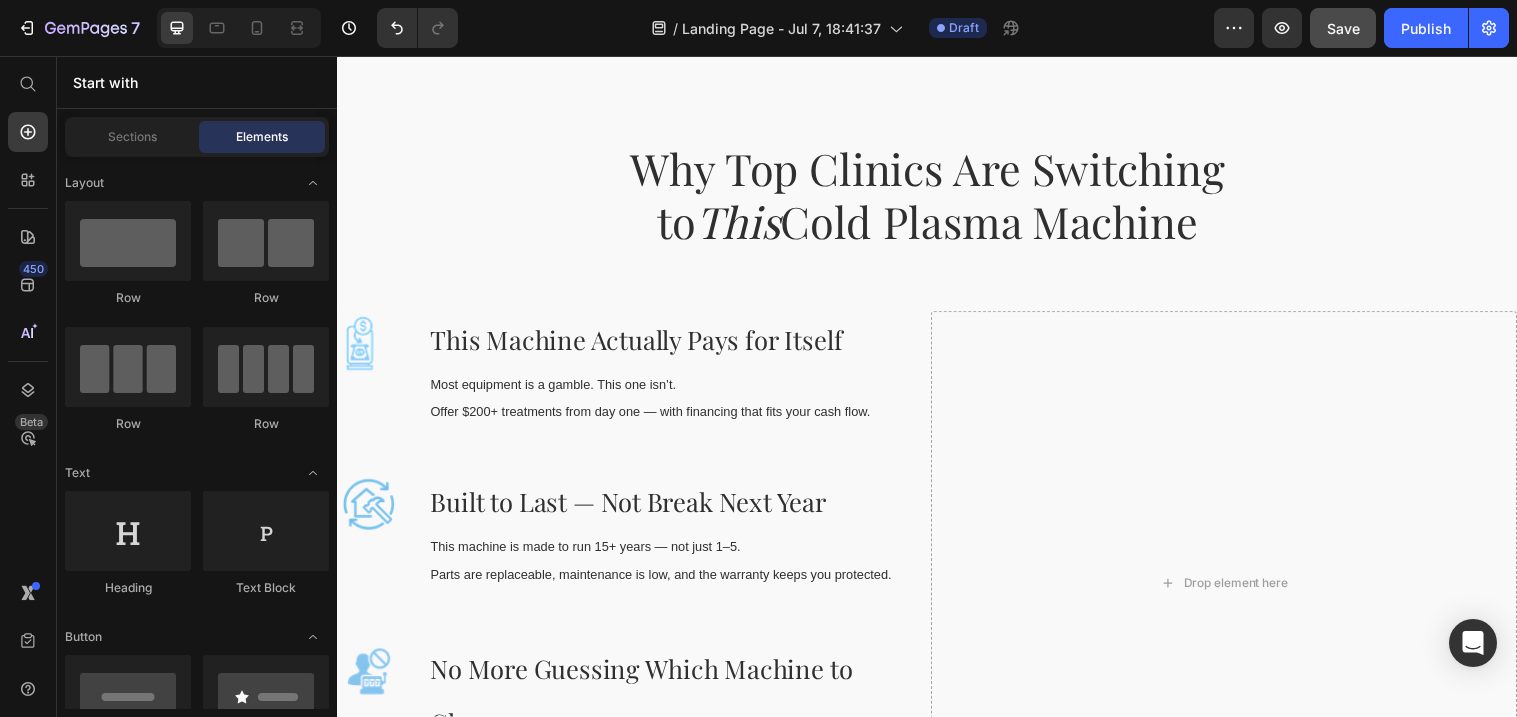 scroll, scrollTop: 1822, scrollLeft: 0, axis: vertical 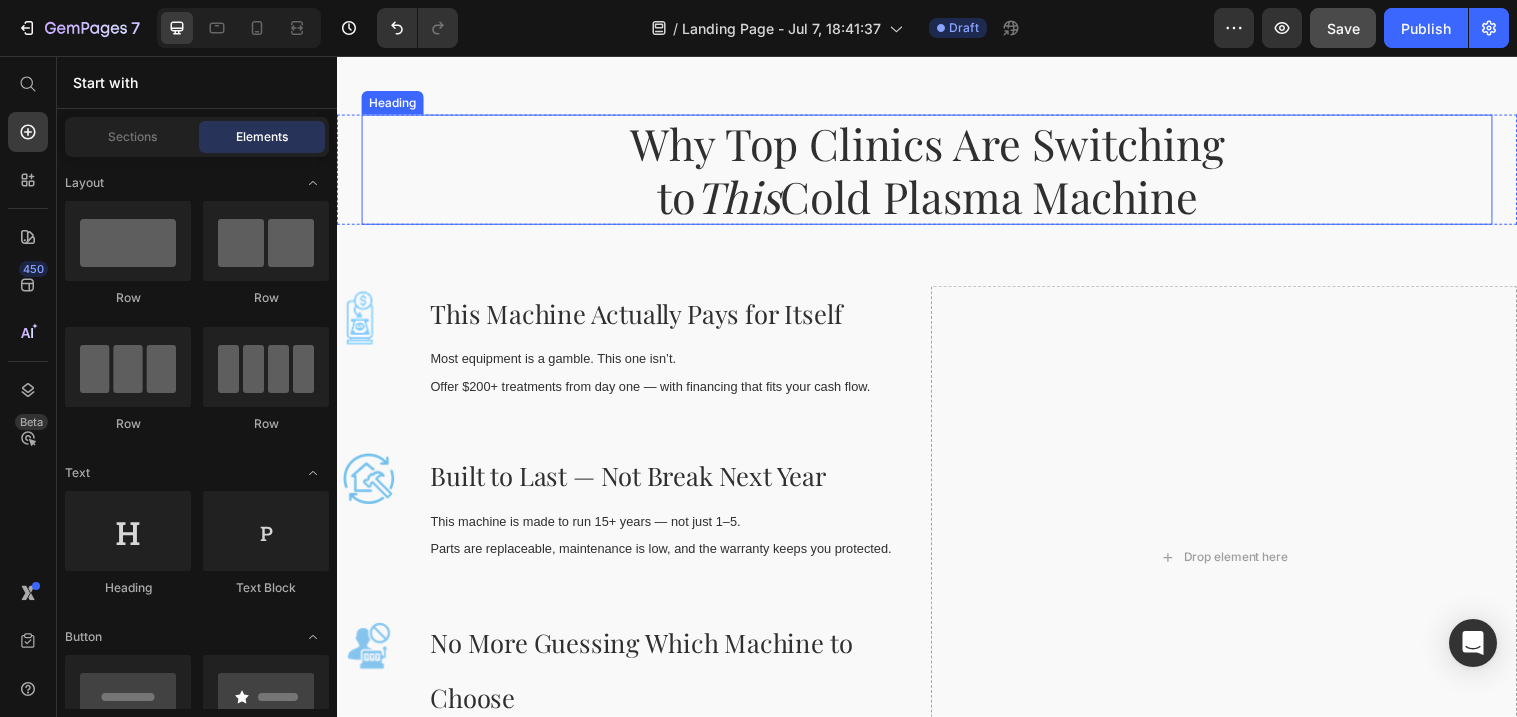 click on "Why Top Clinics Are Switching to  This  Cold Plasma Machine" at bounding box center (937, 172) 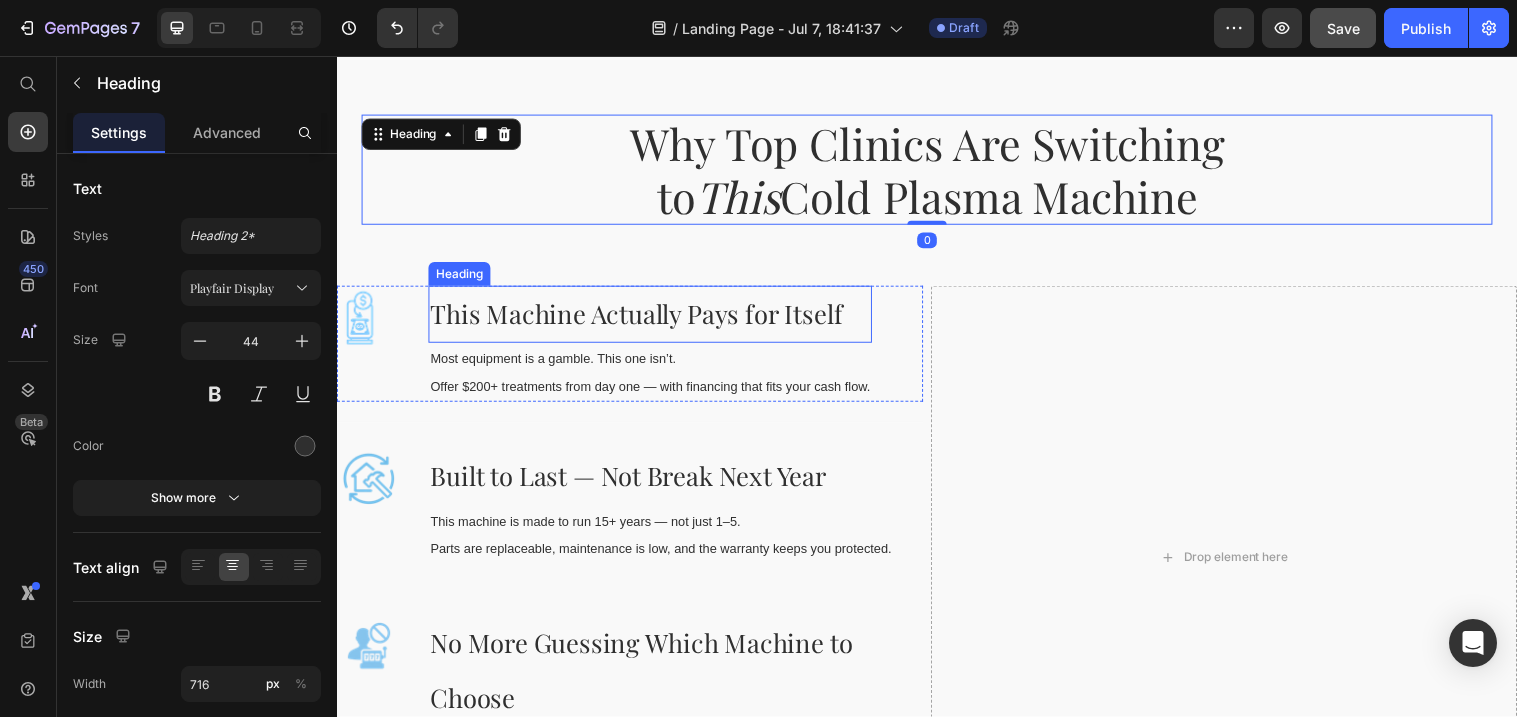 click on "This Machine Actually Pays for Itself" at bounding box center [641, 318] 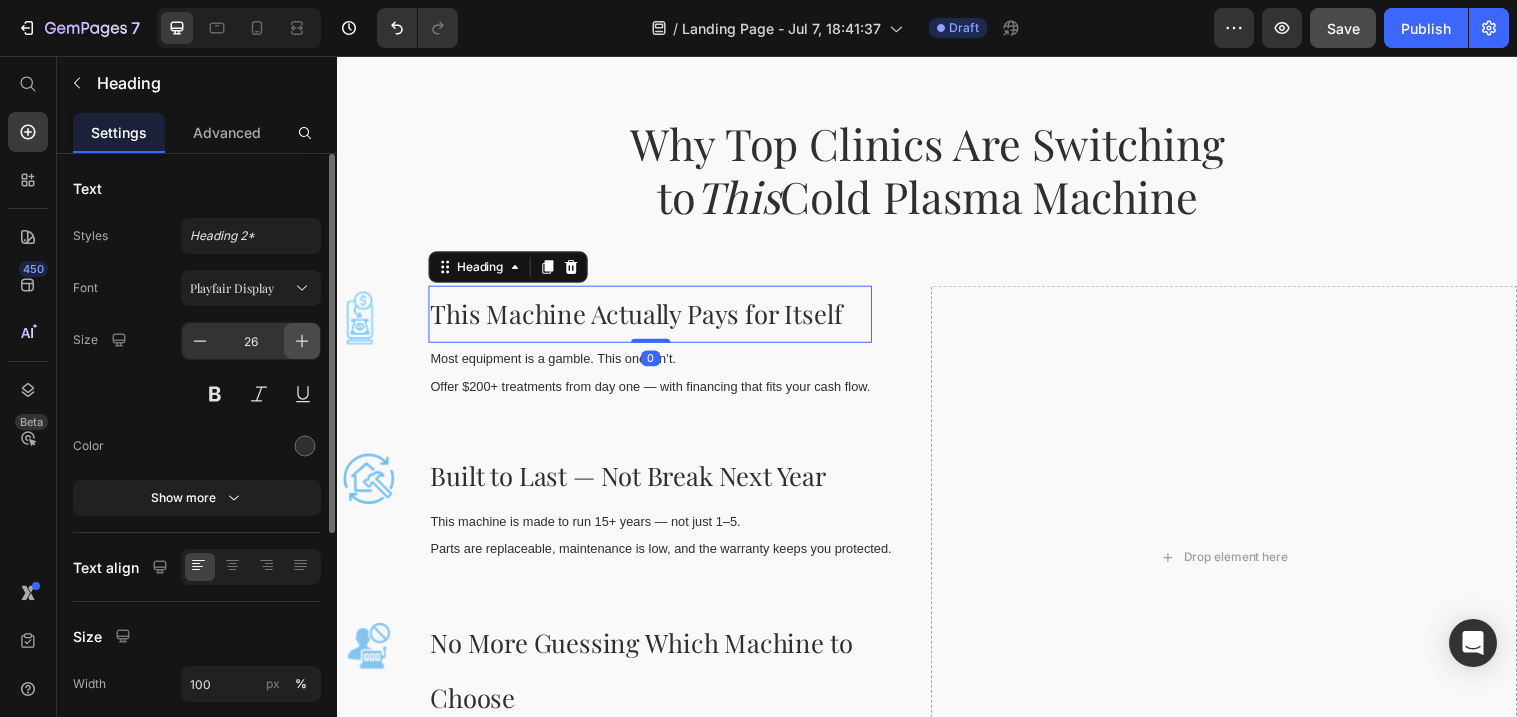 click 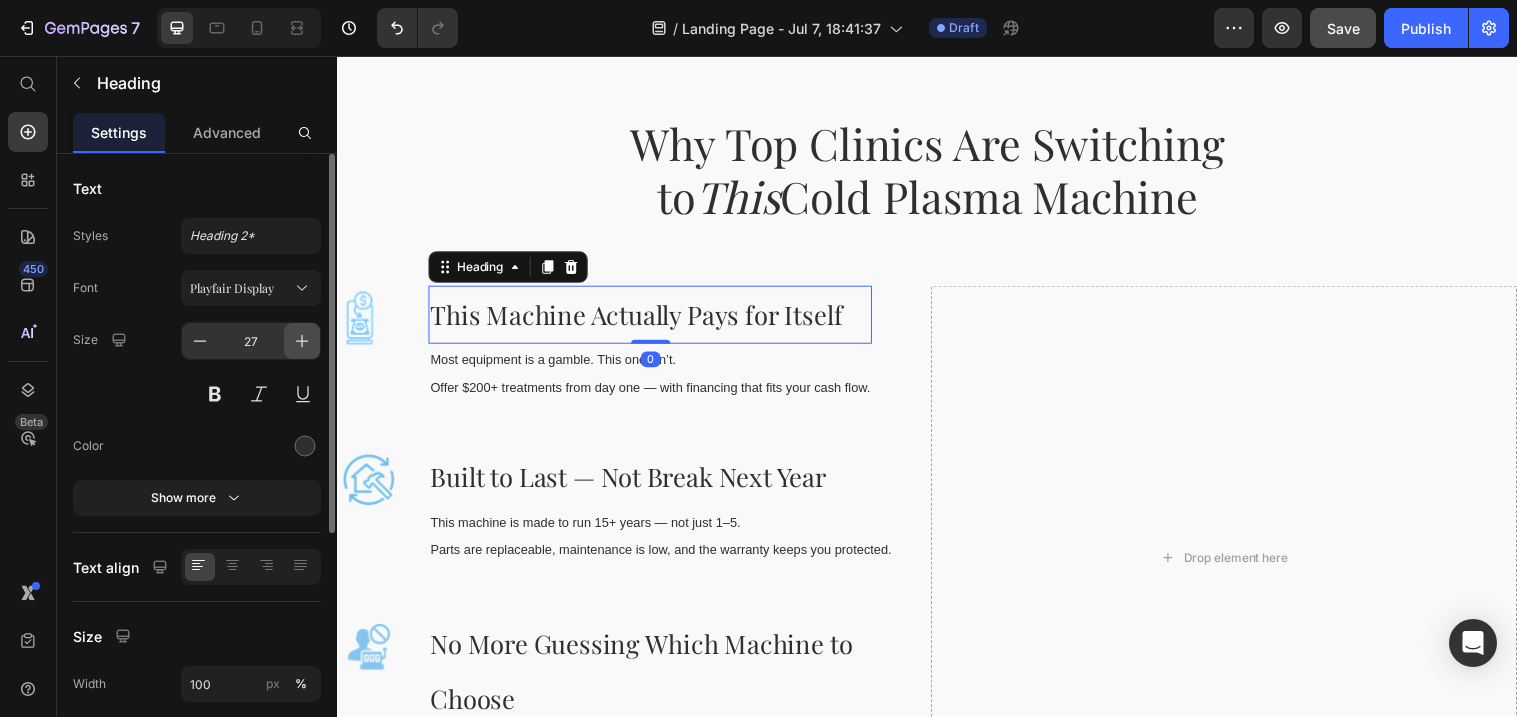 click 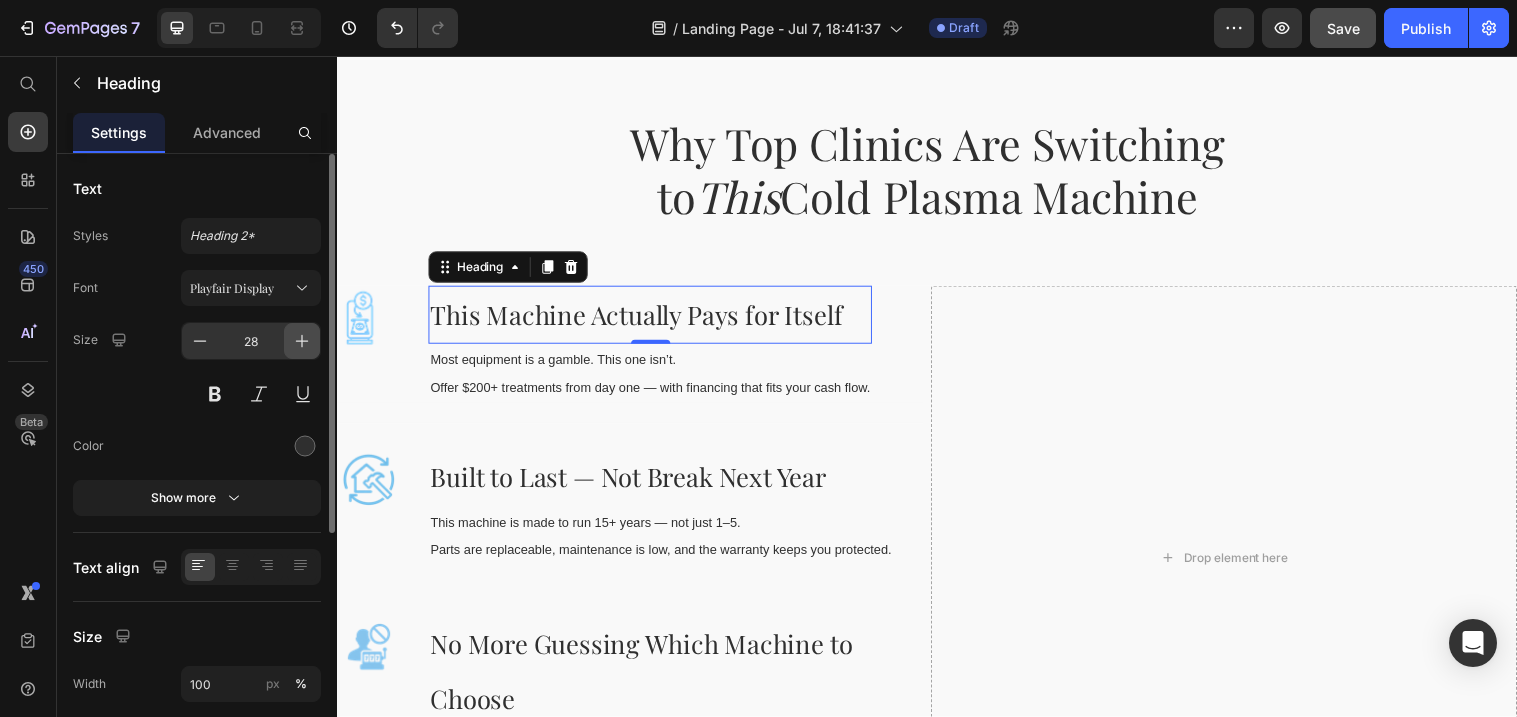click 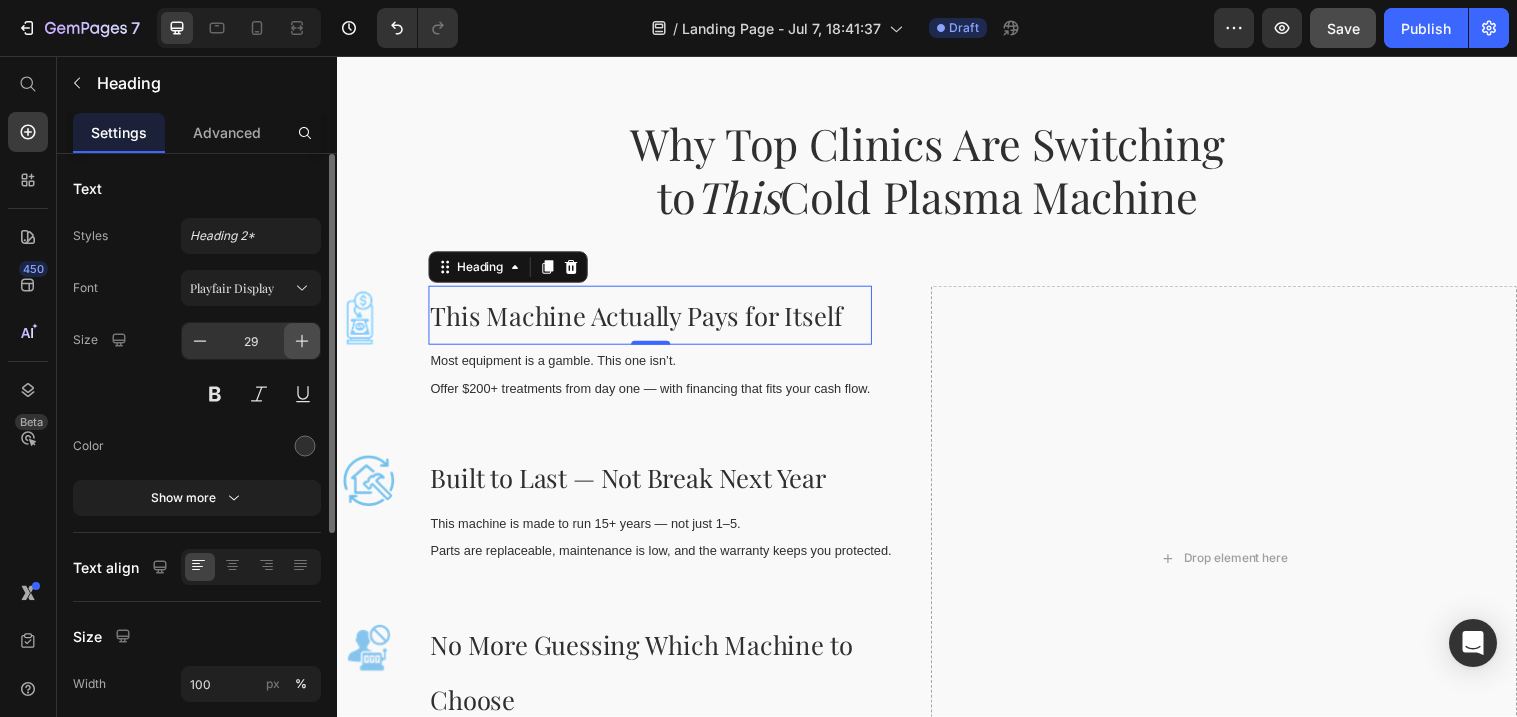 click 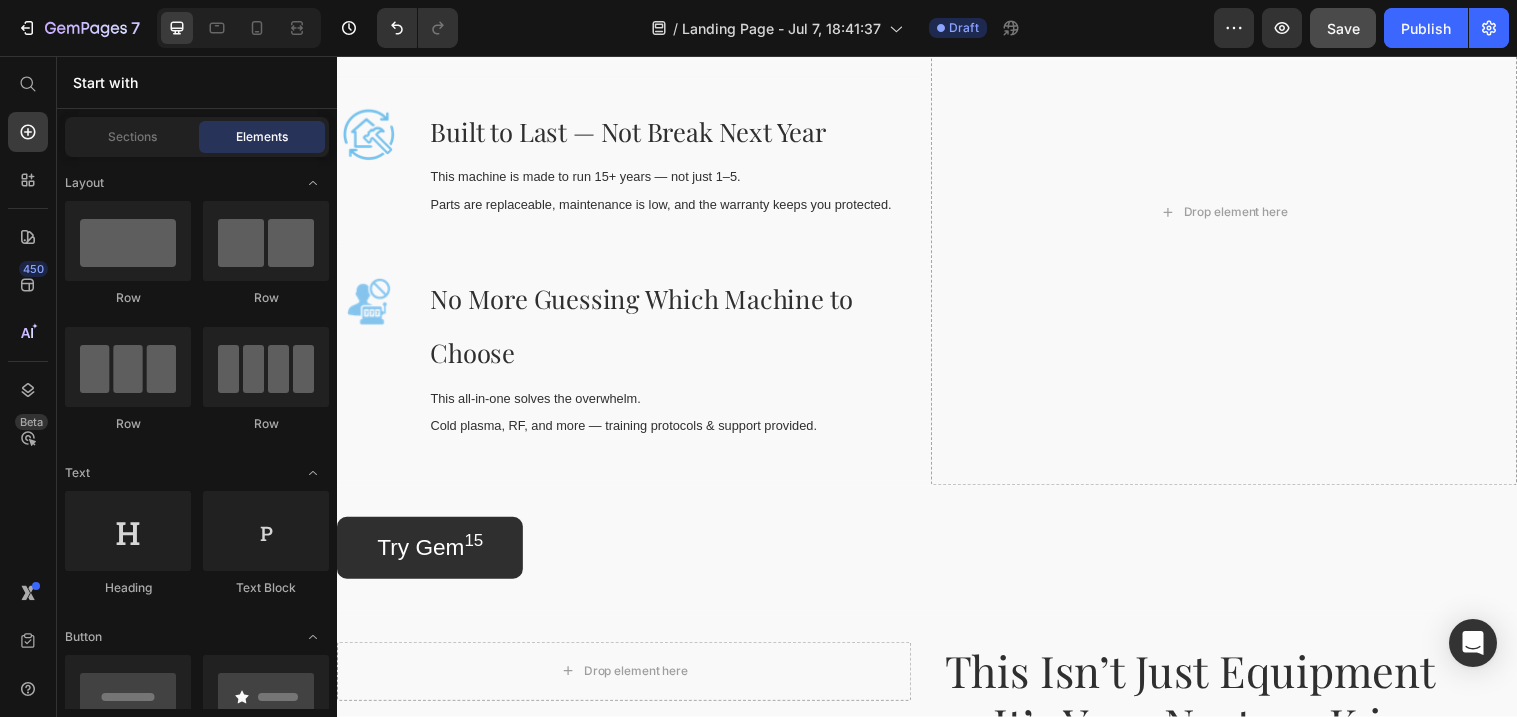scroll, scrollTop: 2650, scrollLeft: 0, axis: vertical 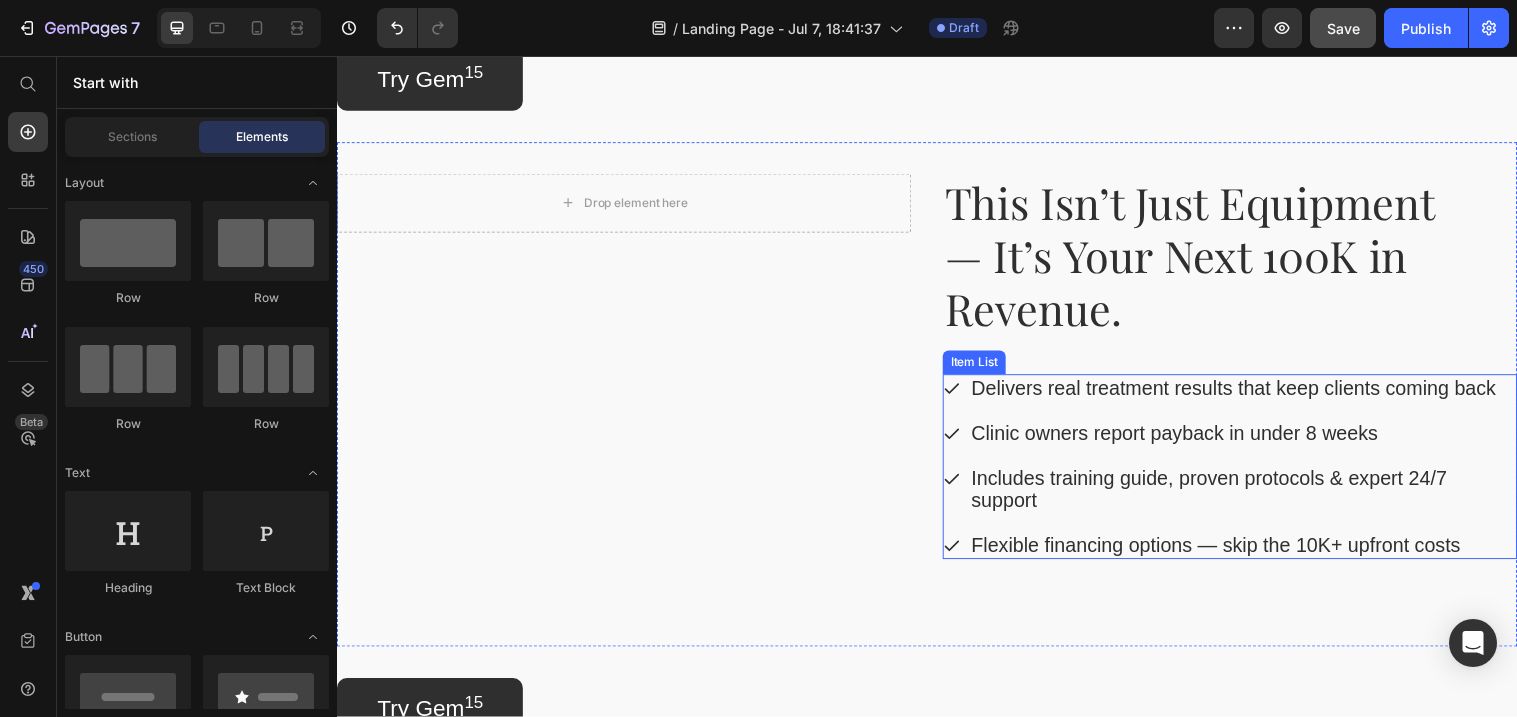 click on "Delivers real treatment results that keep clients coming back" at bounding box center [1258, 394] 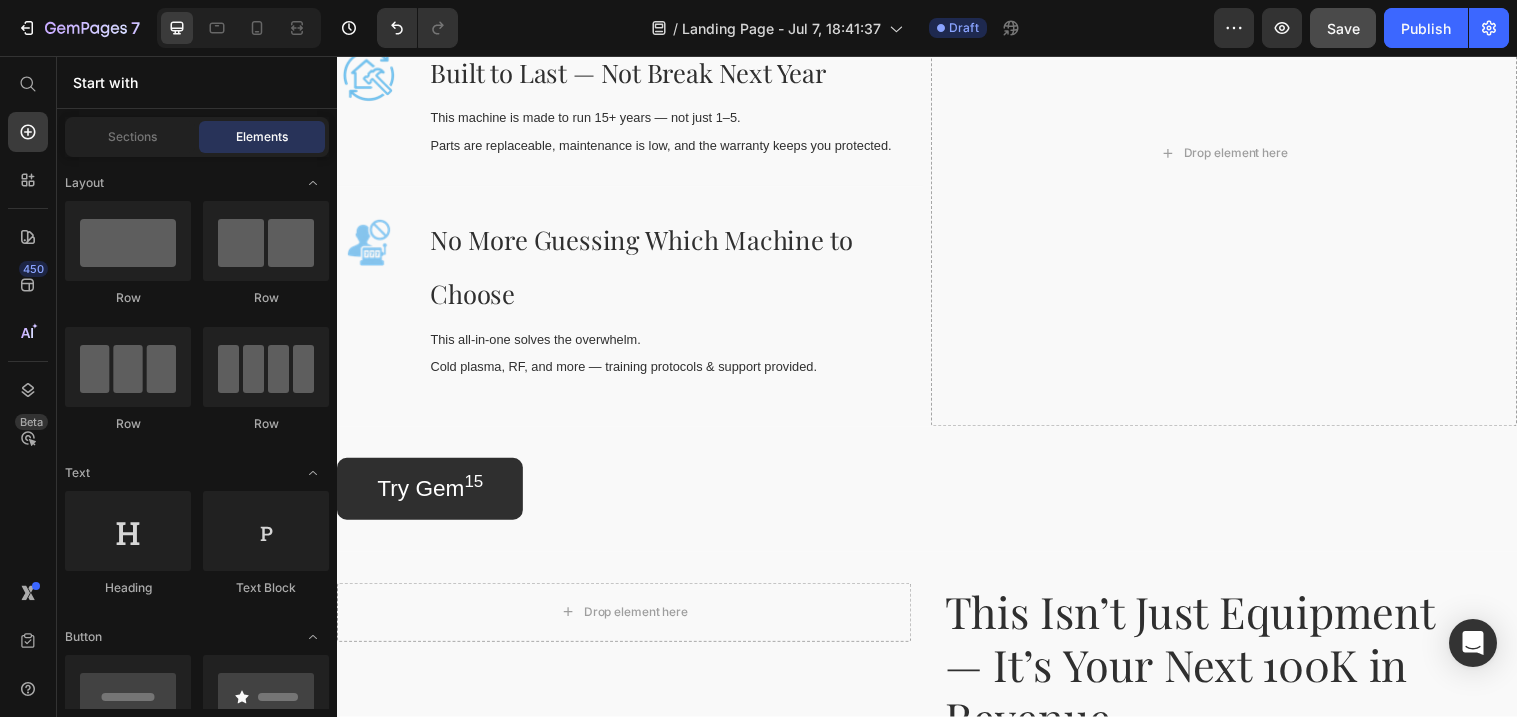 scroll, scrollTop: 1863, scrollLeft: 0, axis: vertical 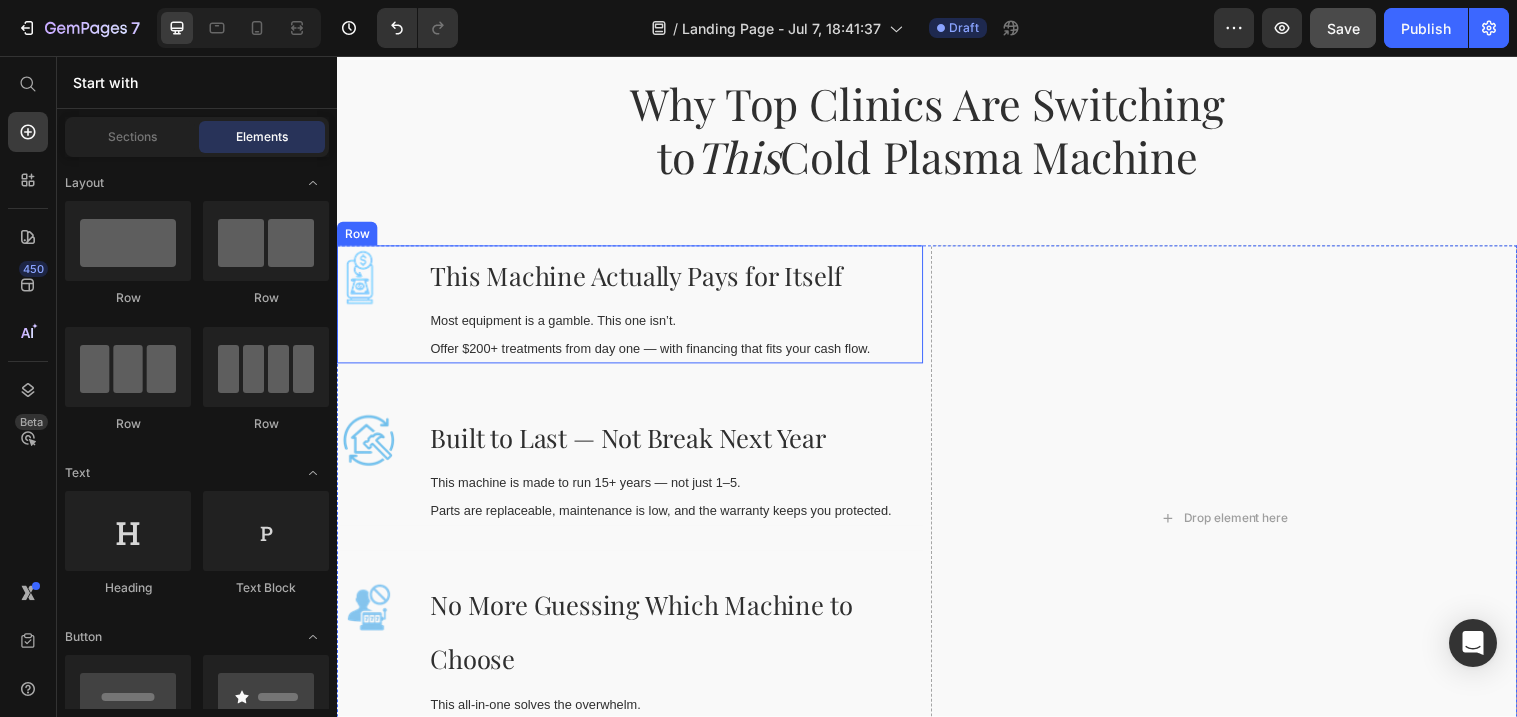 click on "This Machine Actually Pays for Itself" at bounding box center (655, 279) 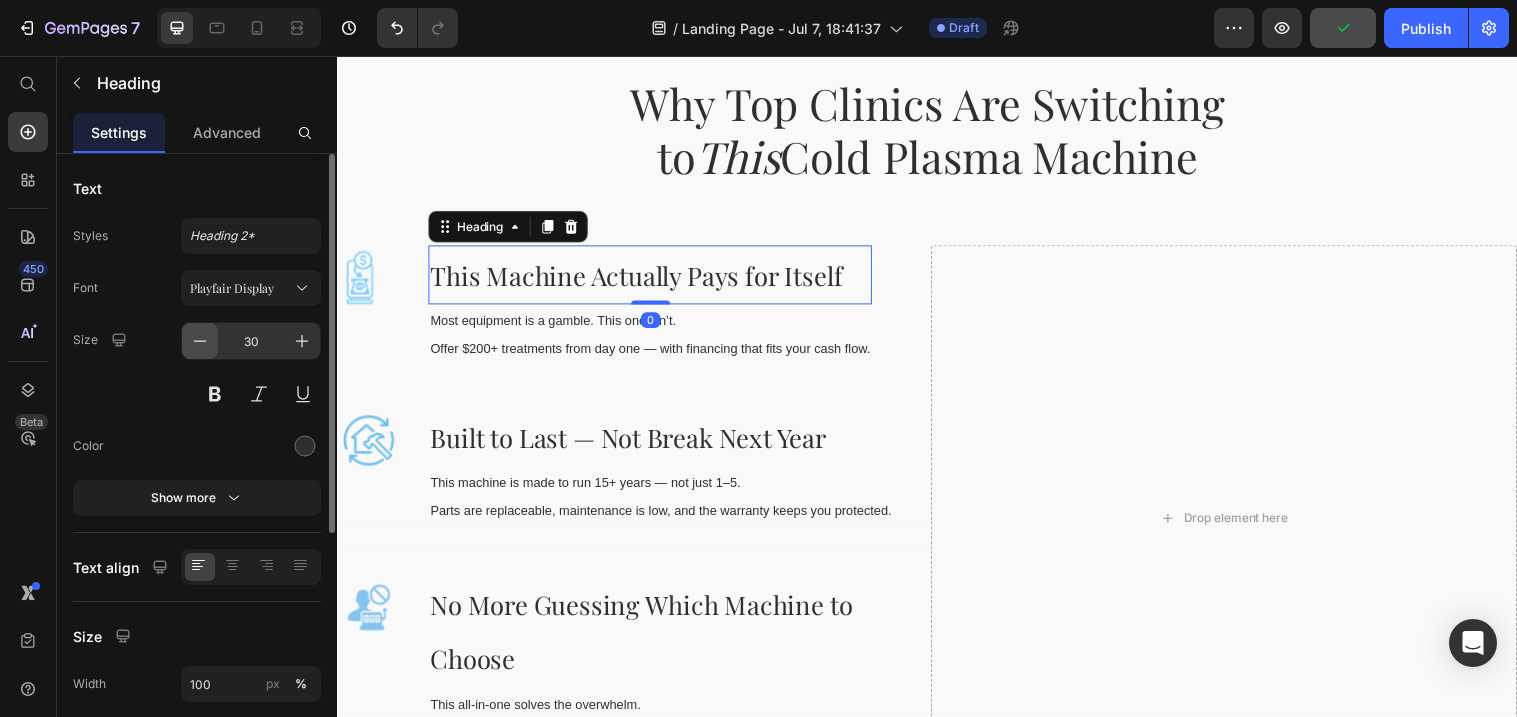 click at bounding box center (200, 341) 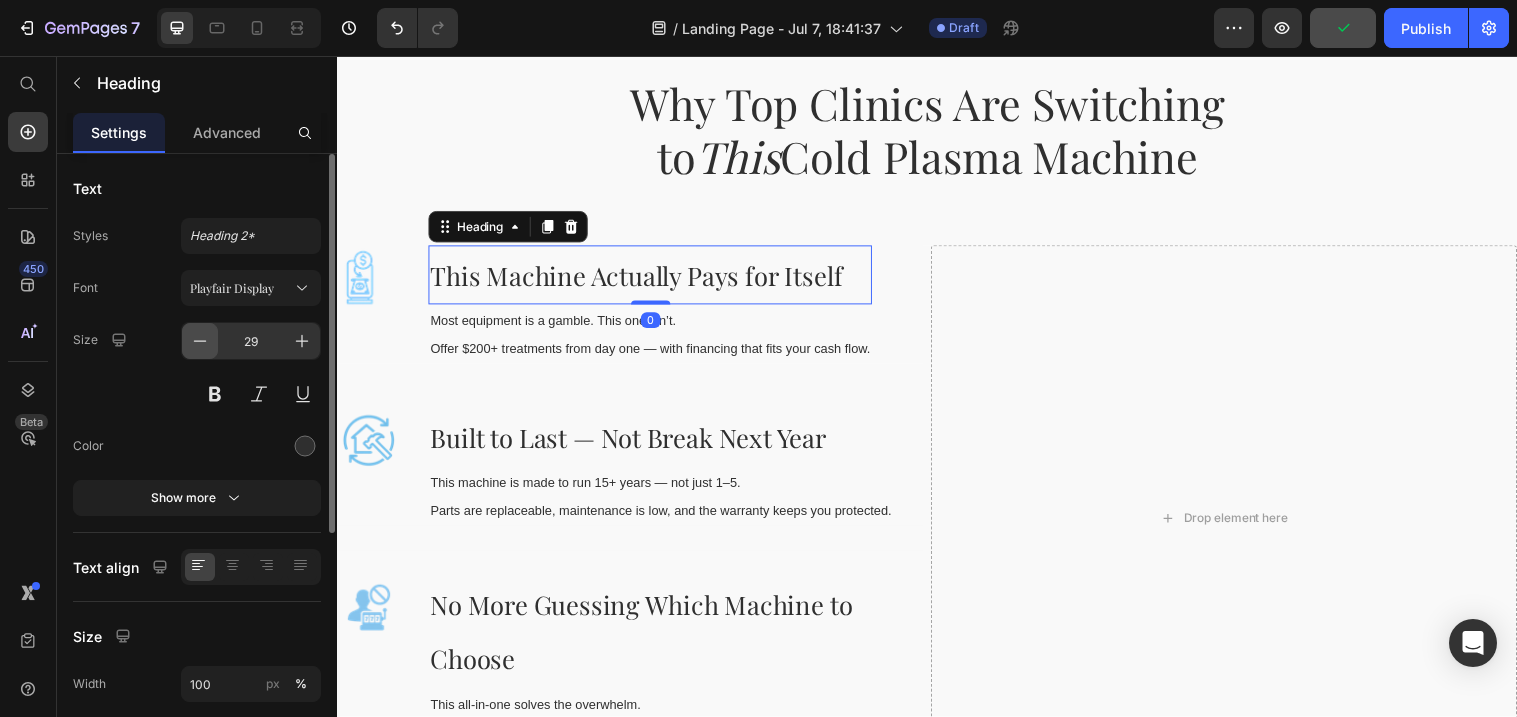 click at bounding box center [200, 341] 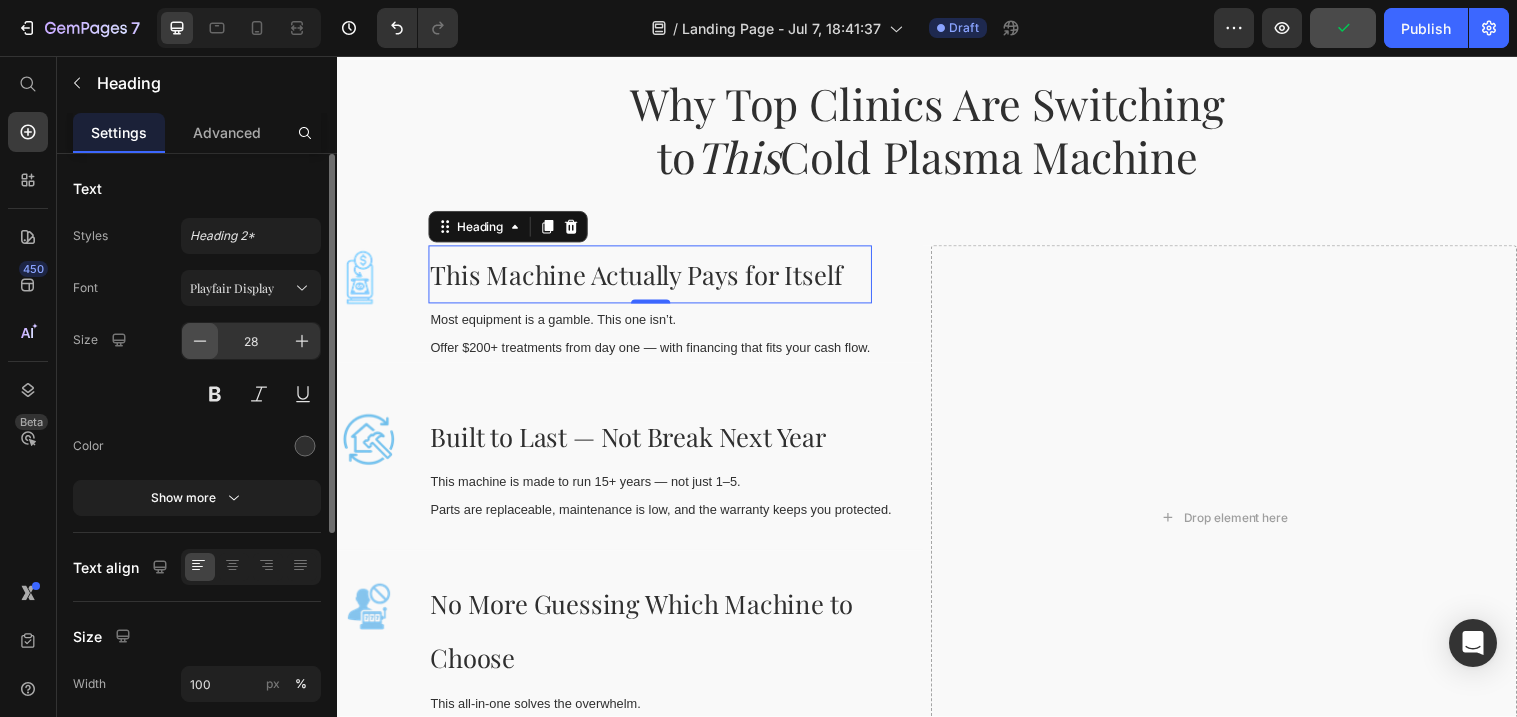 click at bounding box center (200, 341) 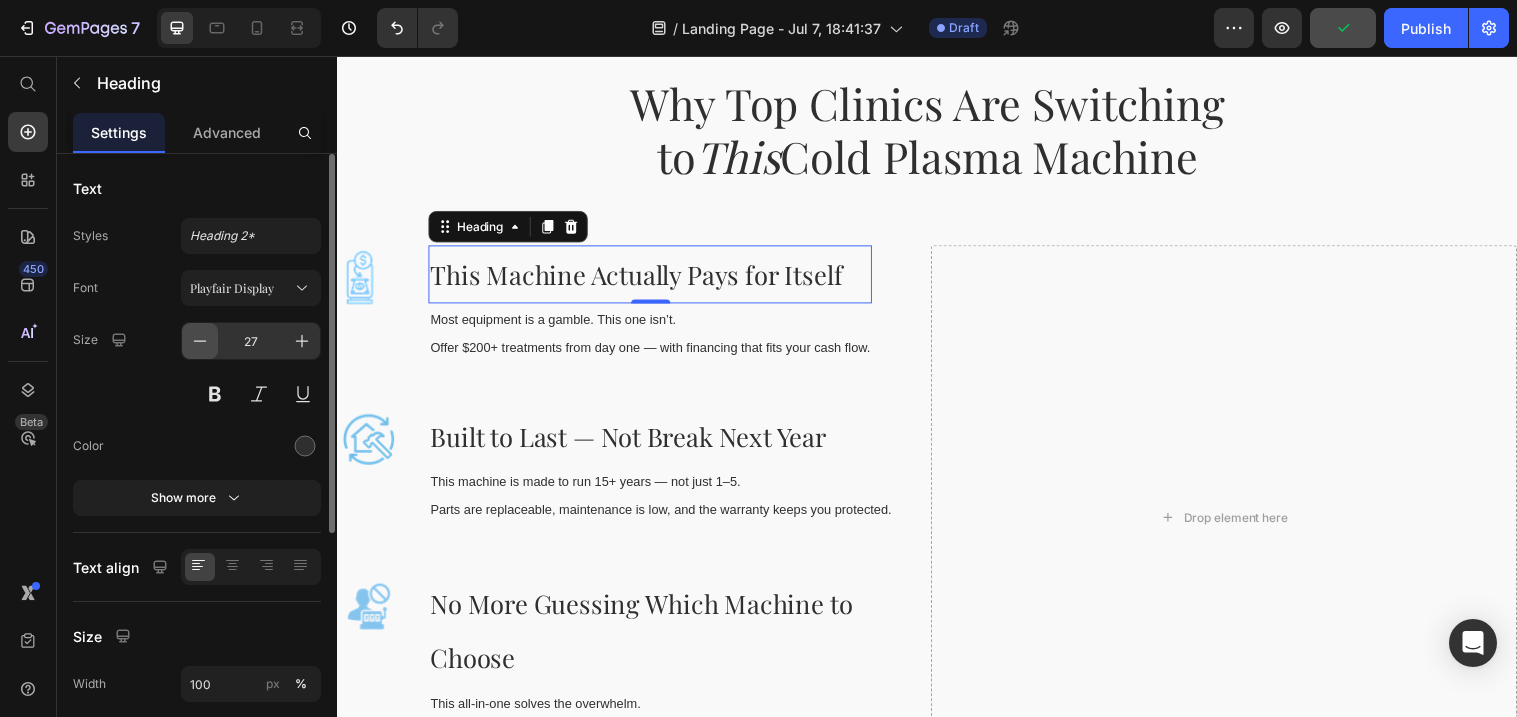 click at bounding box center (200, 341) 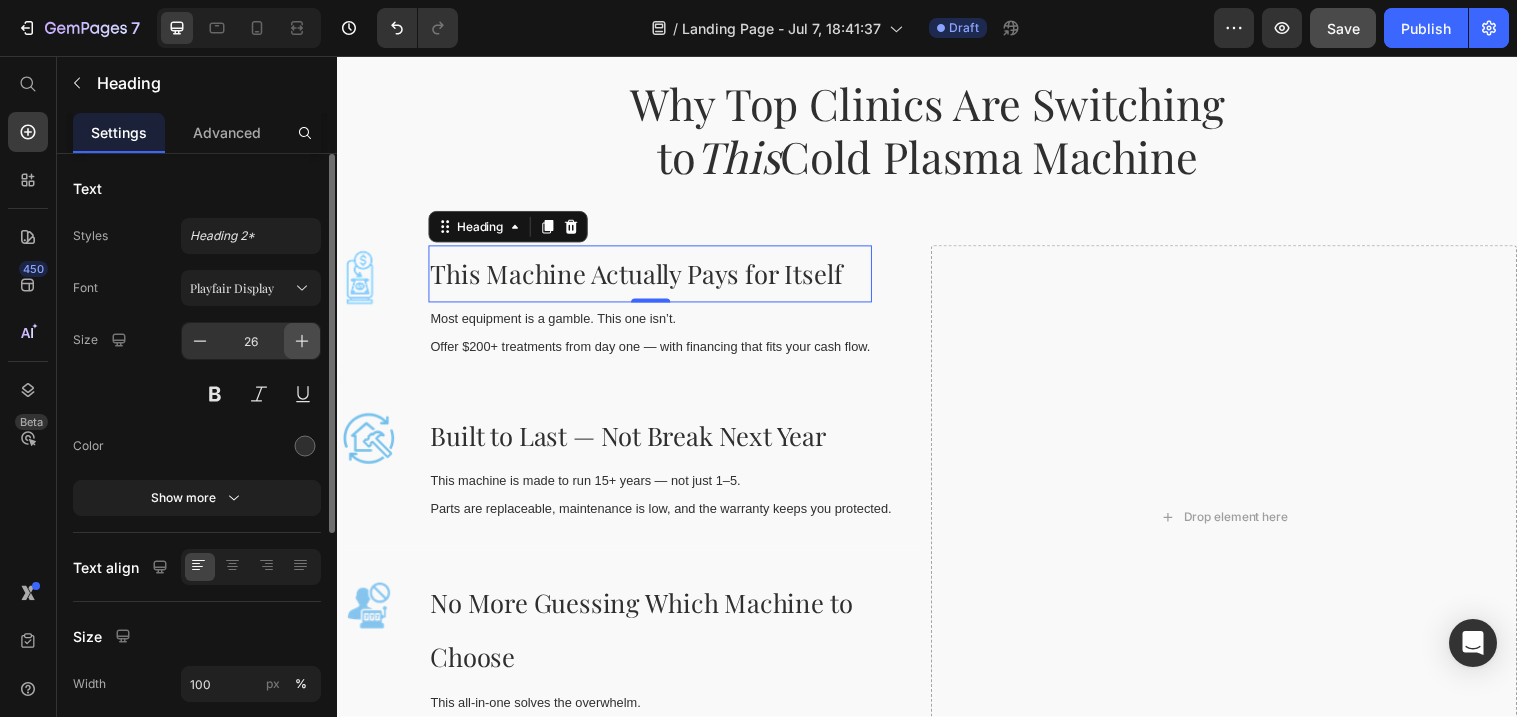 click 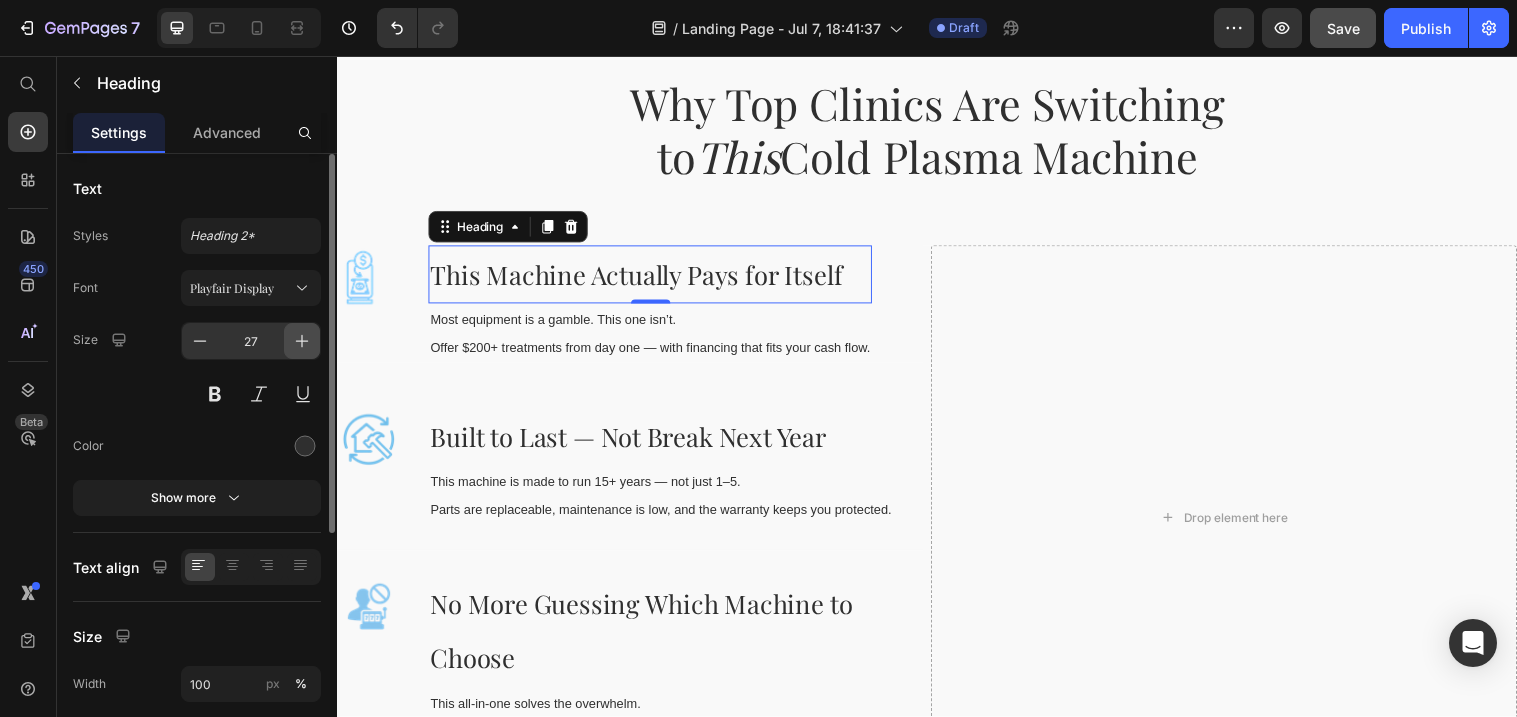 click 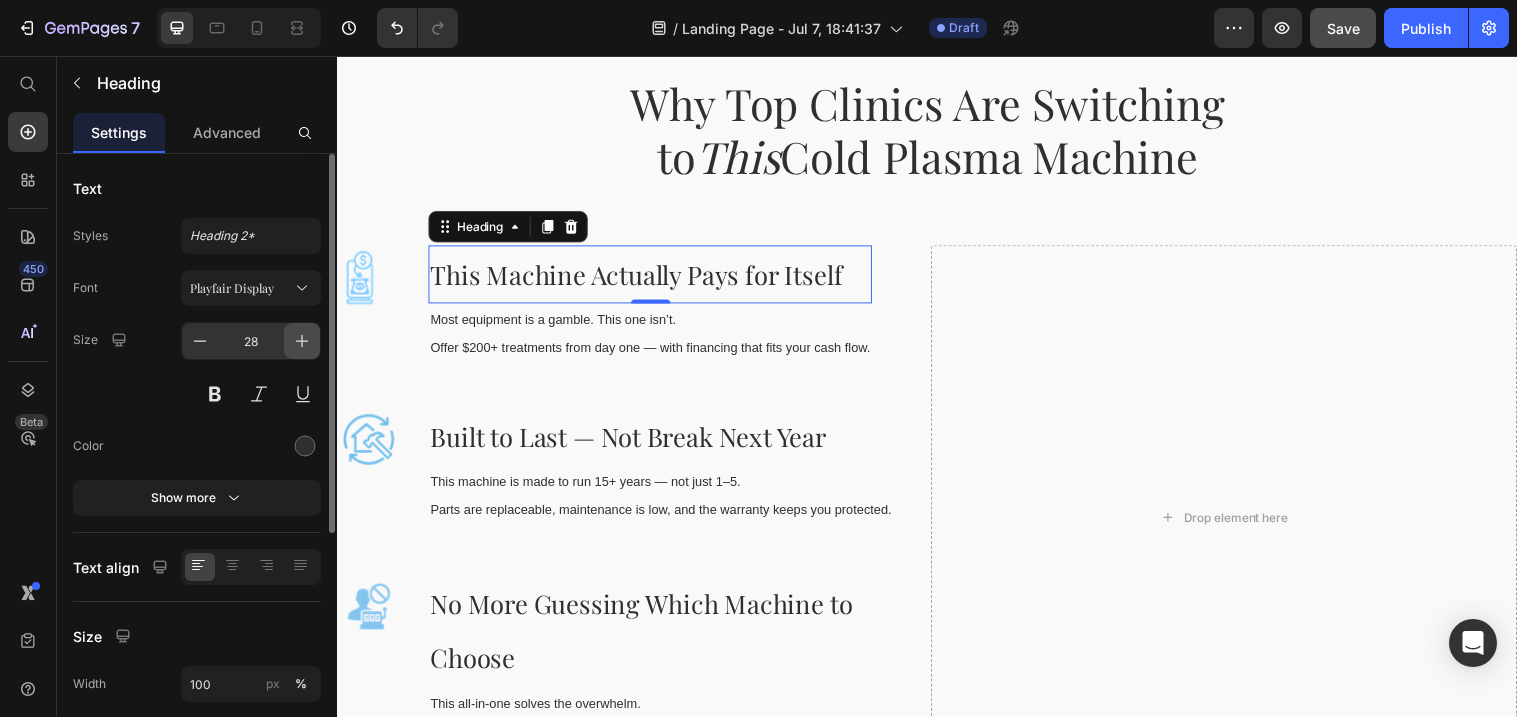 click 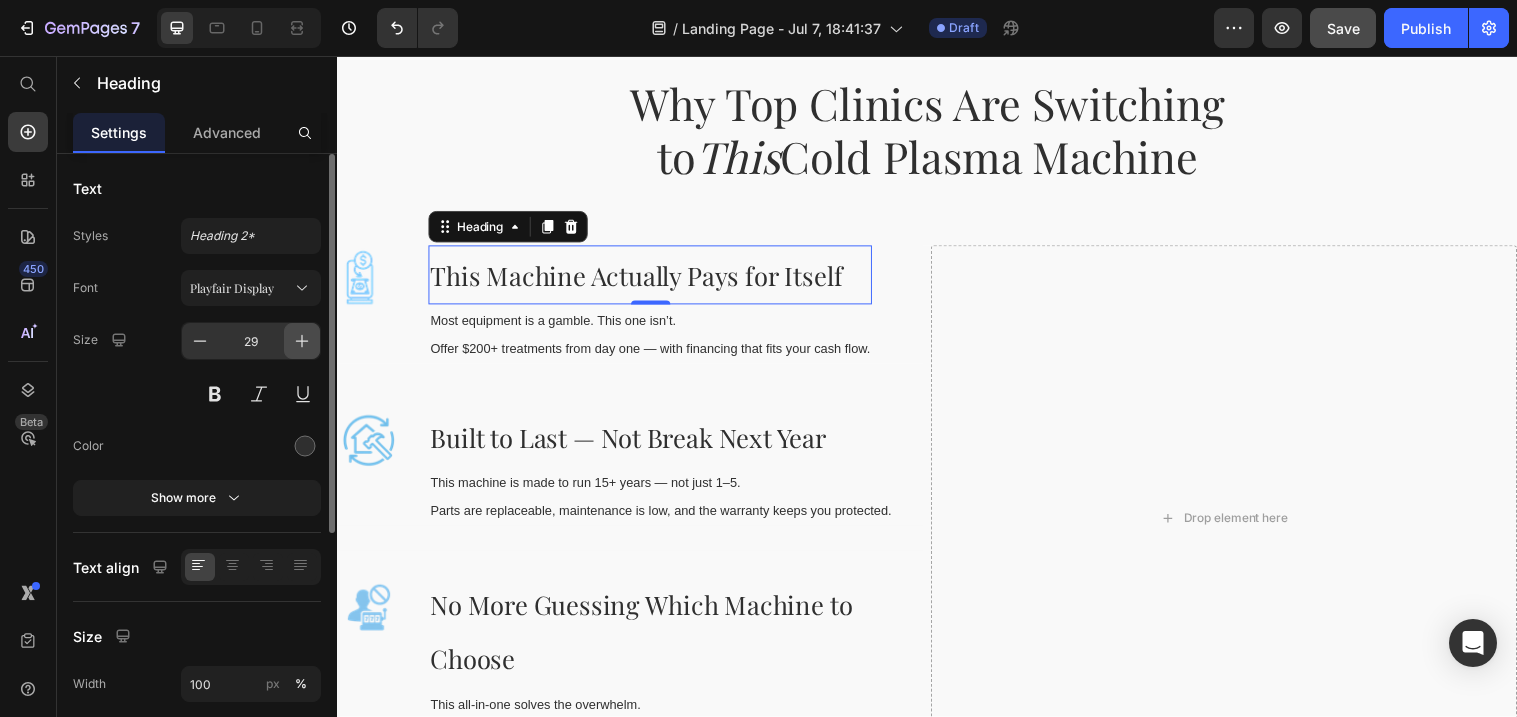 click 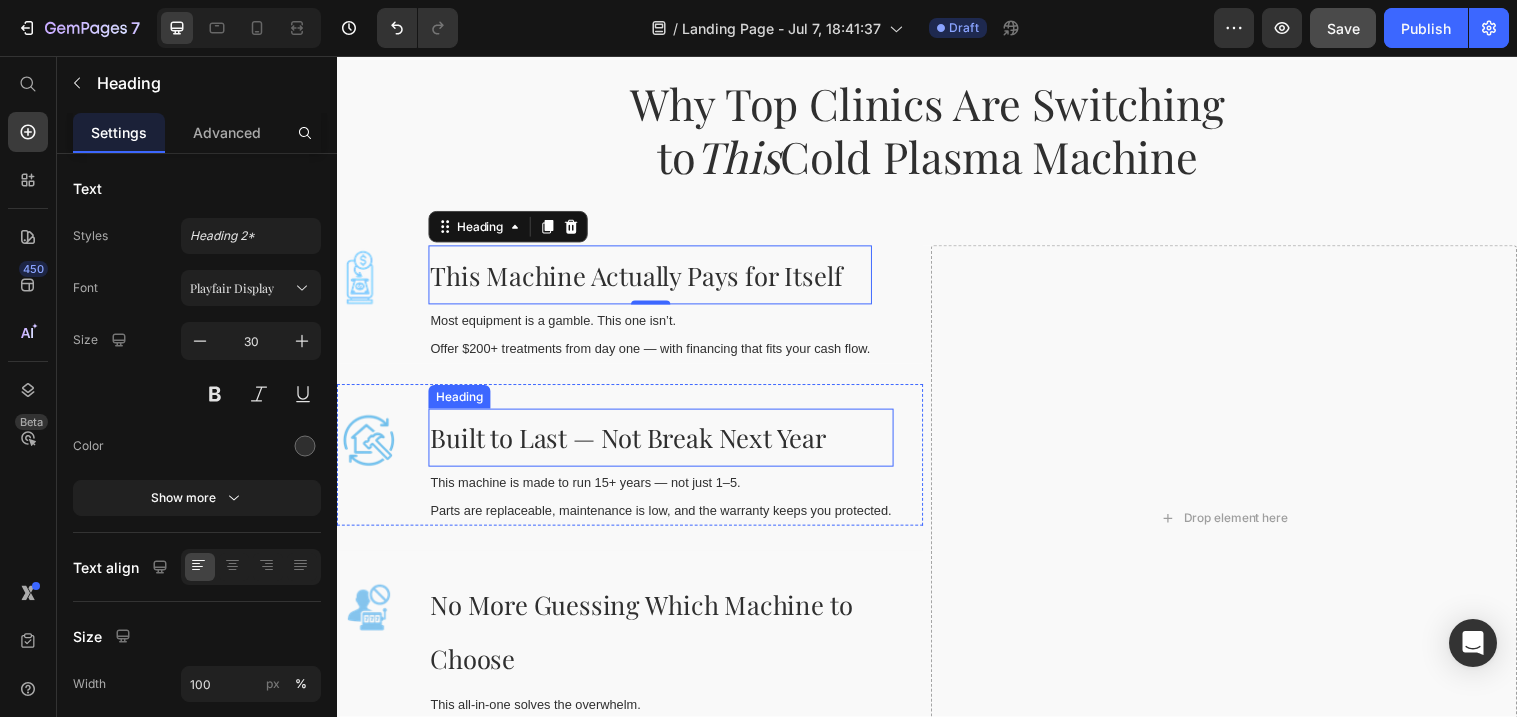 click on "Built to Last — Not Break Next Year" at bounding box center [633, 444] 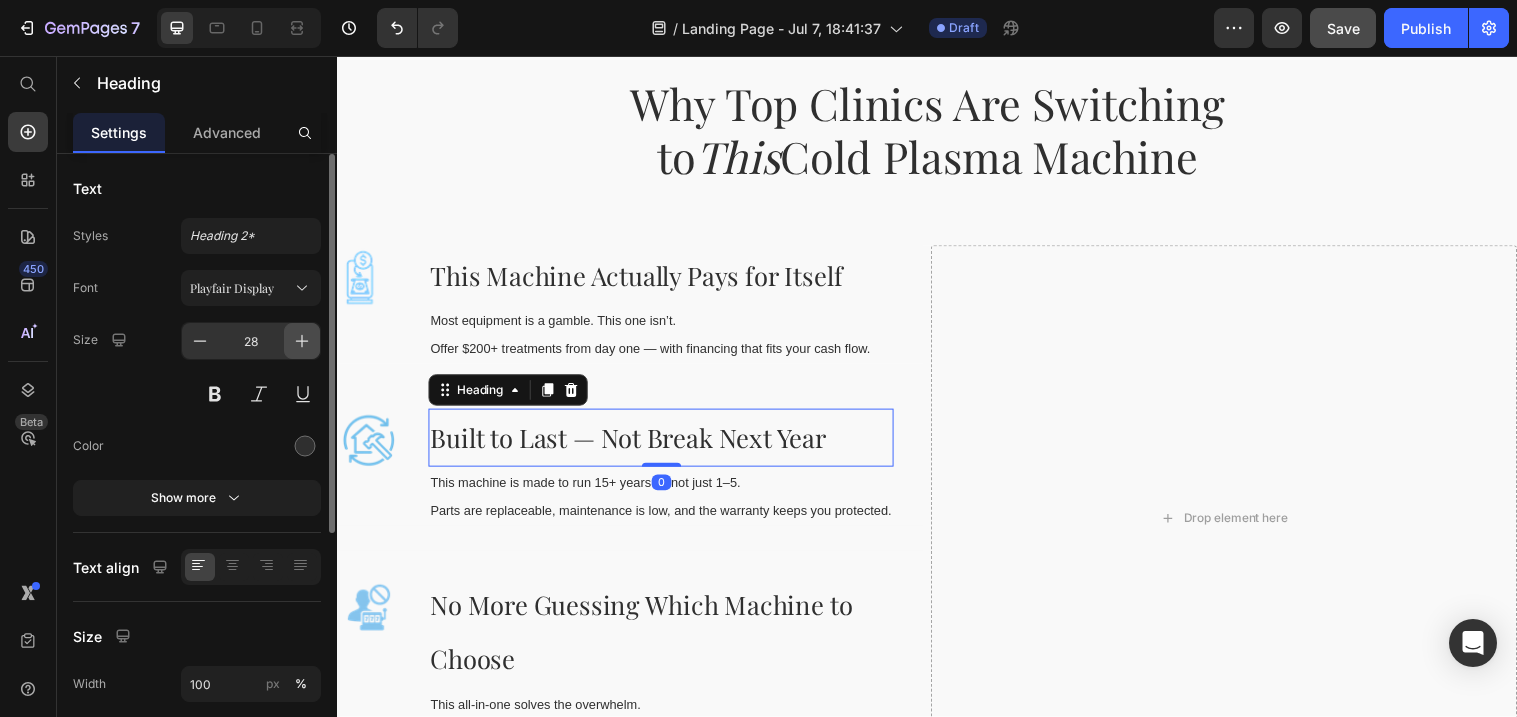 click 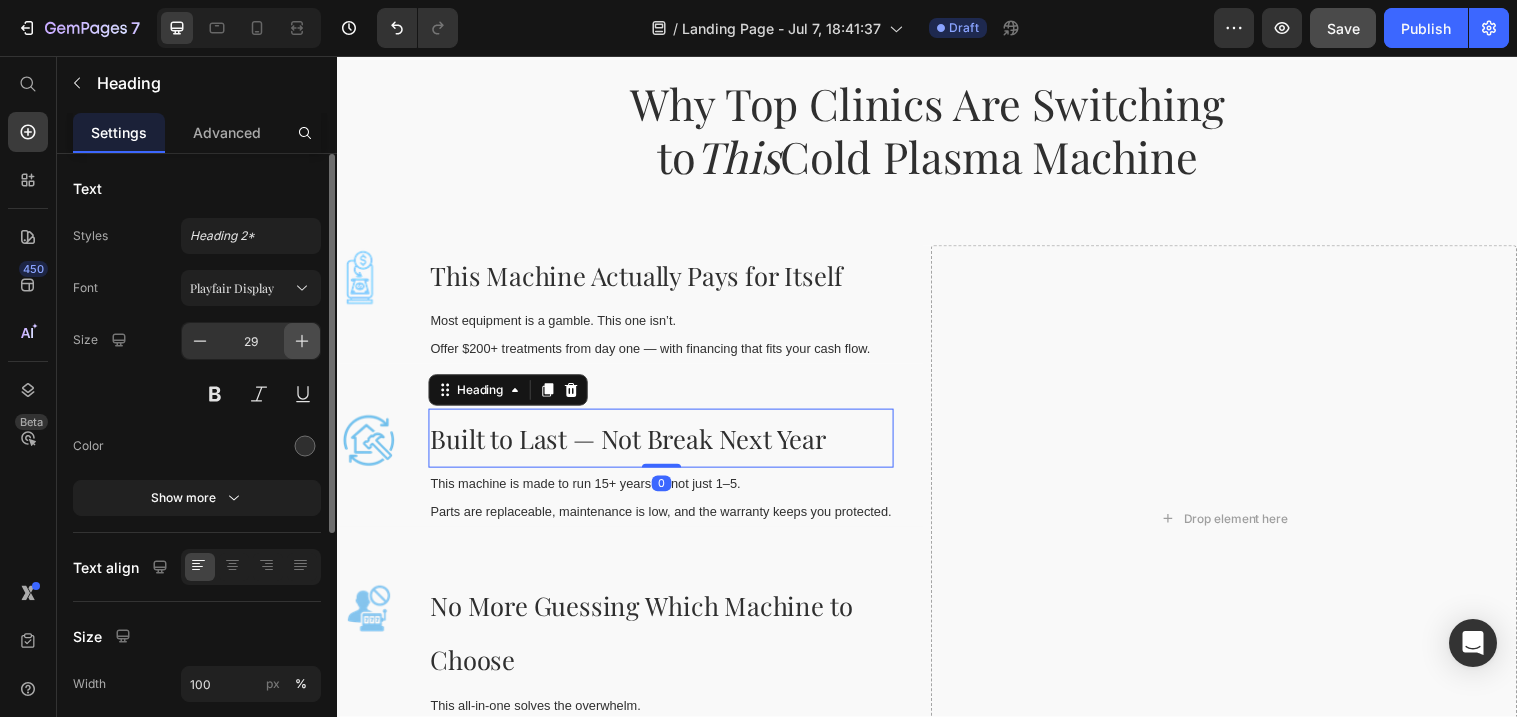 click 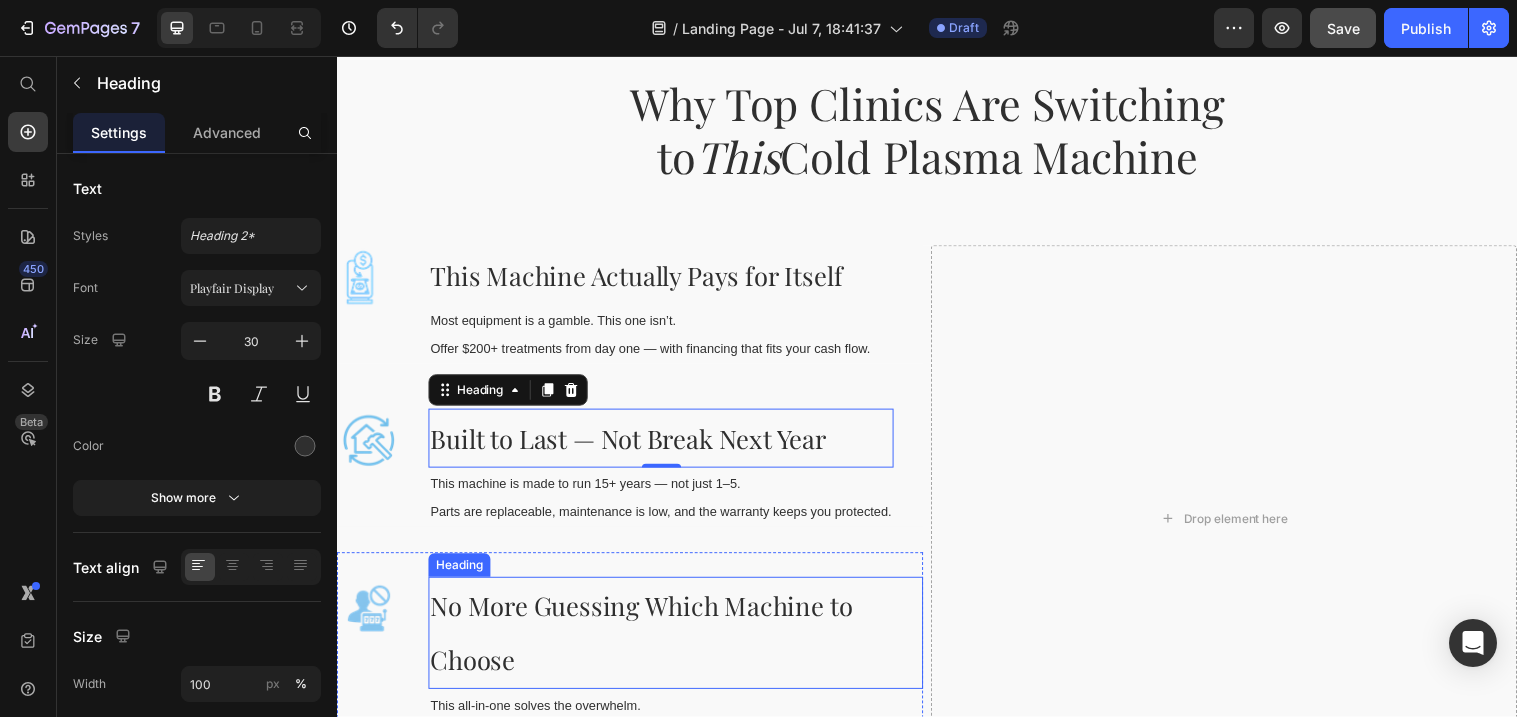 click on "No More Guessing Which Machine to Choose" at bounding box center [646, 643] 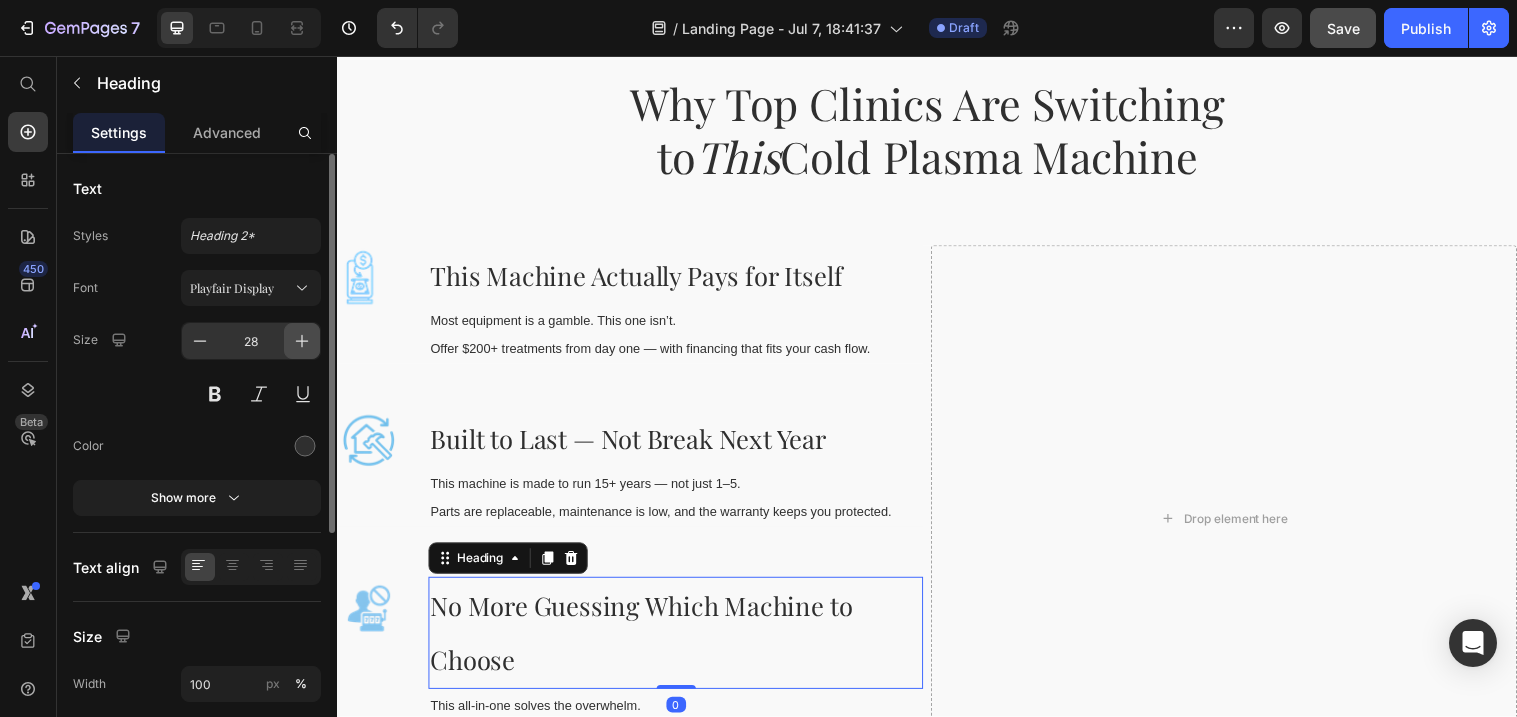 click 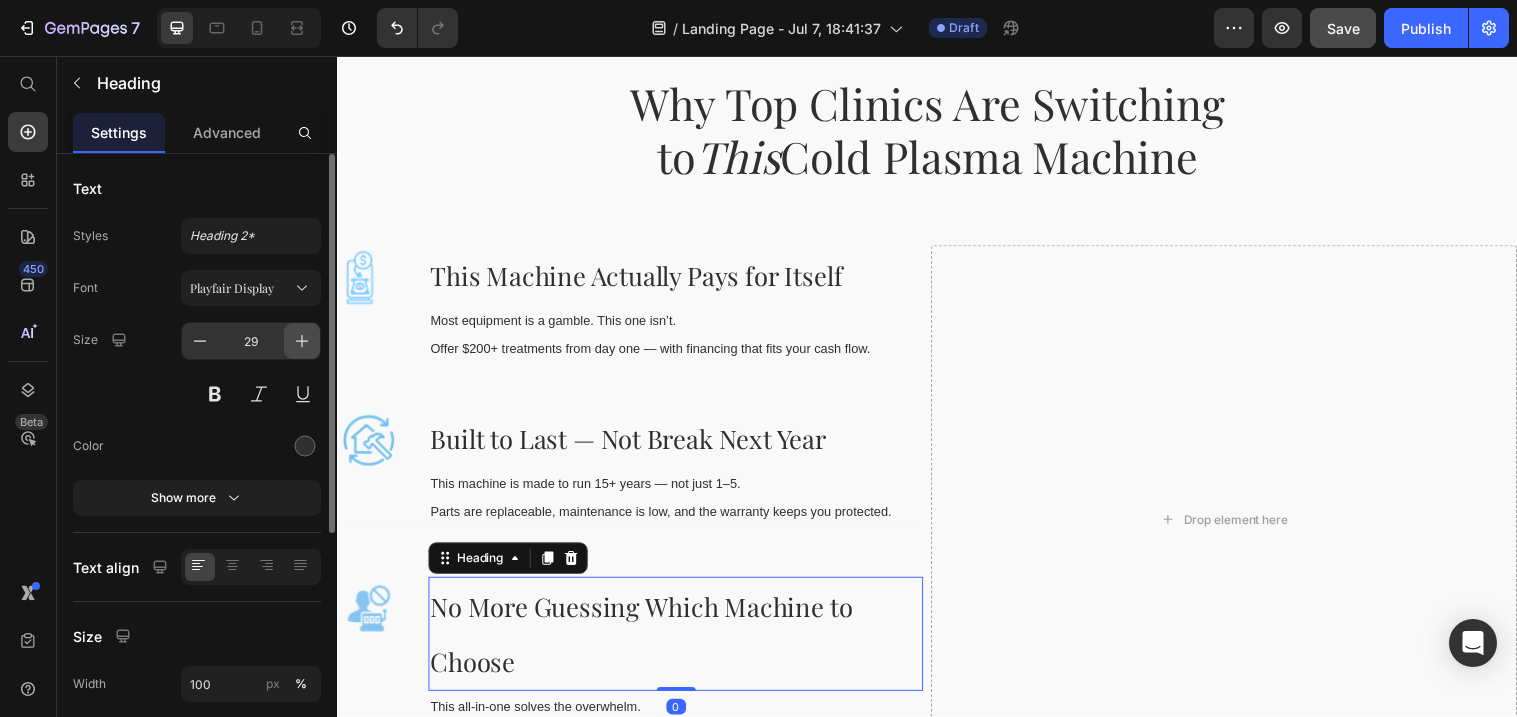 click 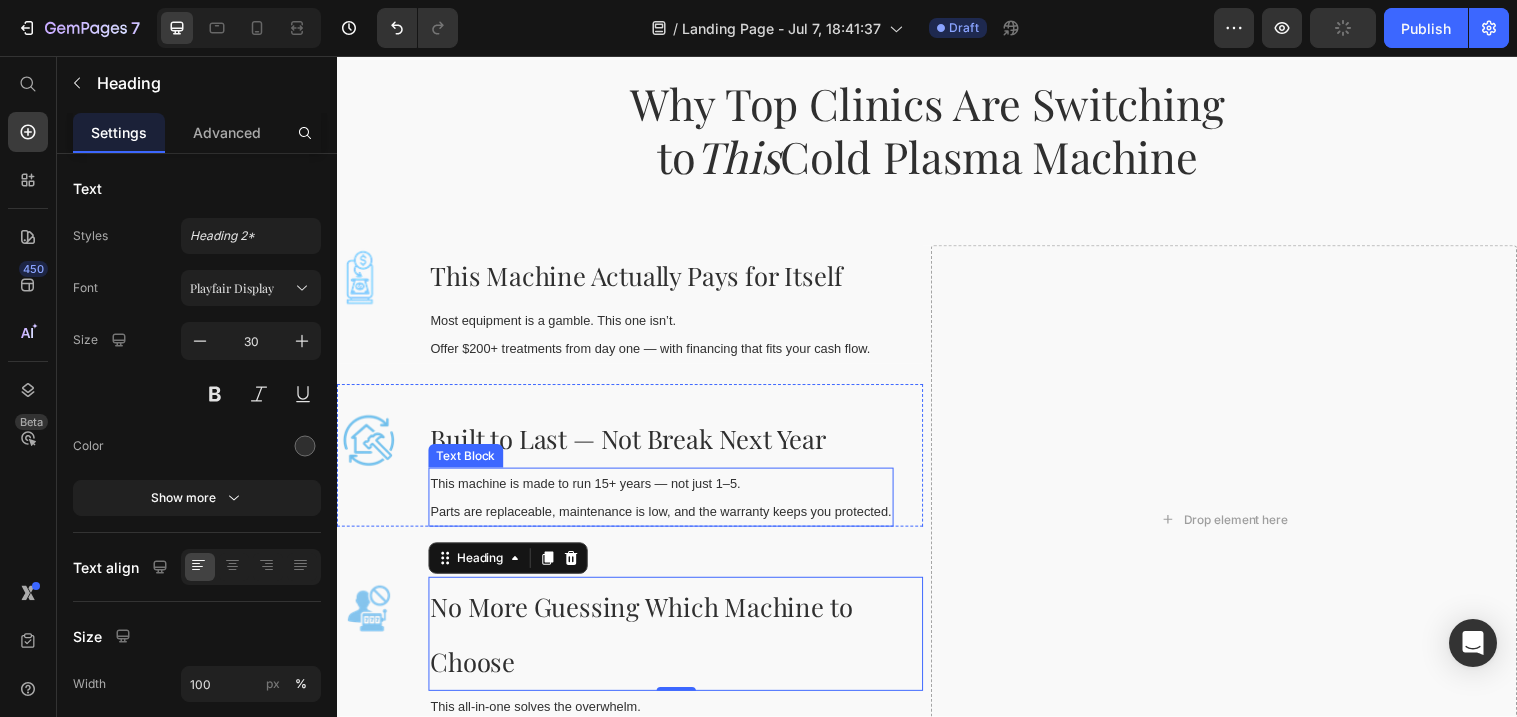 click on "This machine is made to run 15+ years — not just 1–5." at bounding box center [589, 491] 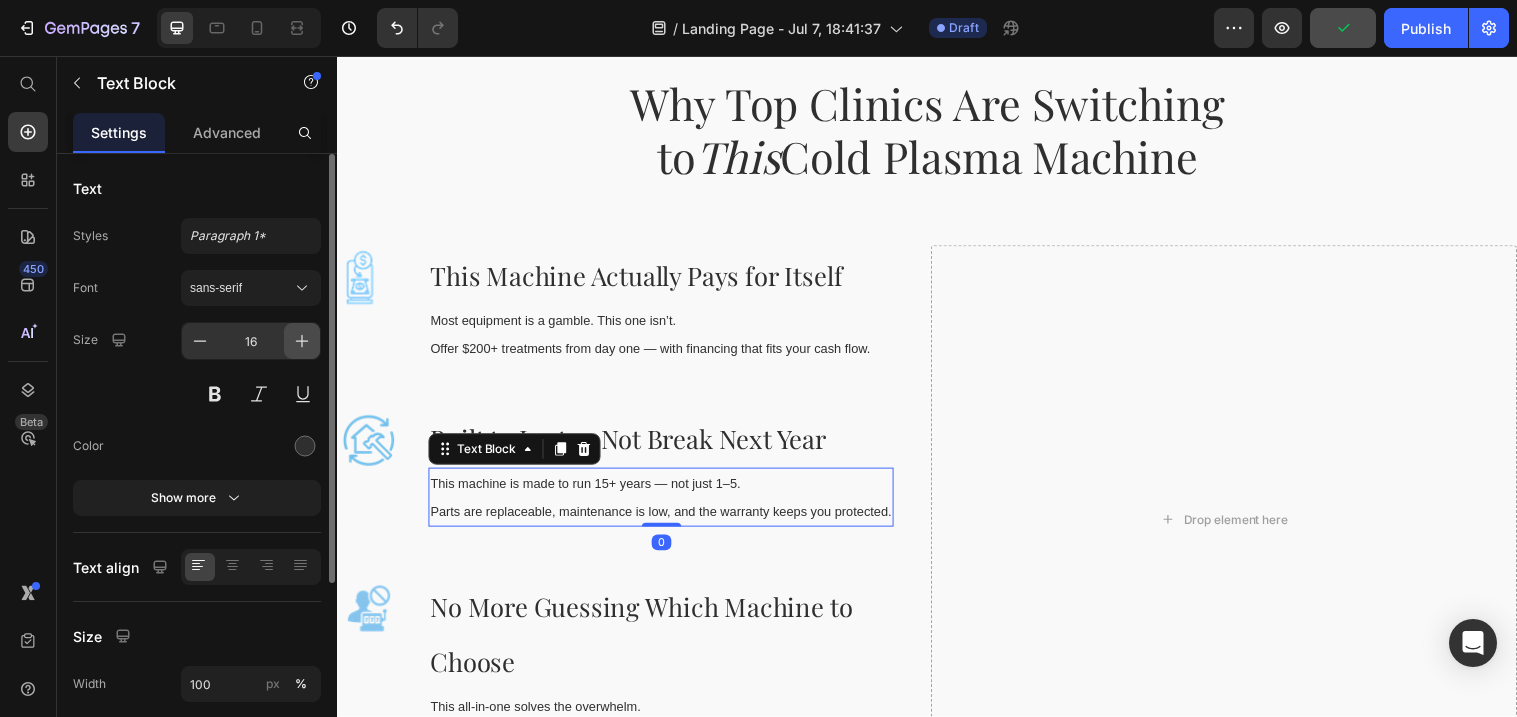 click 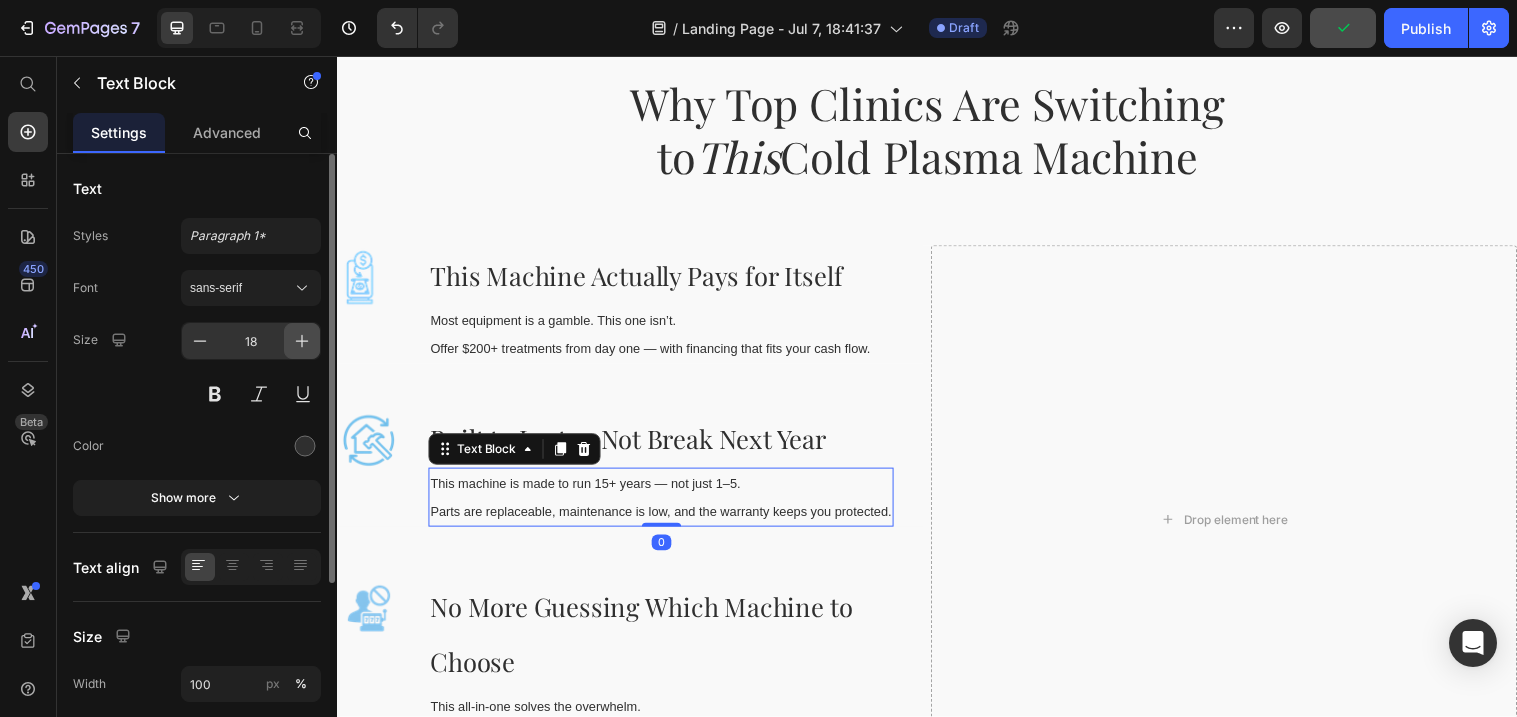 click 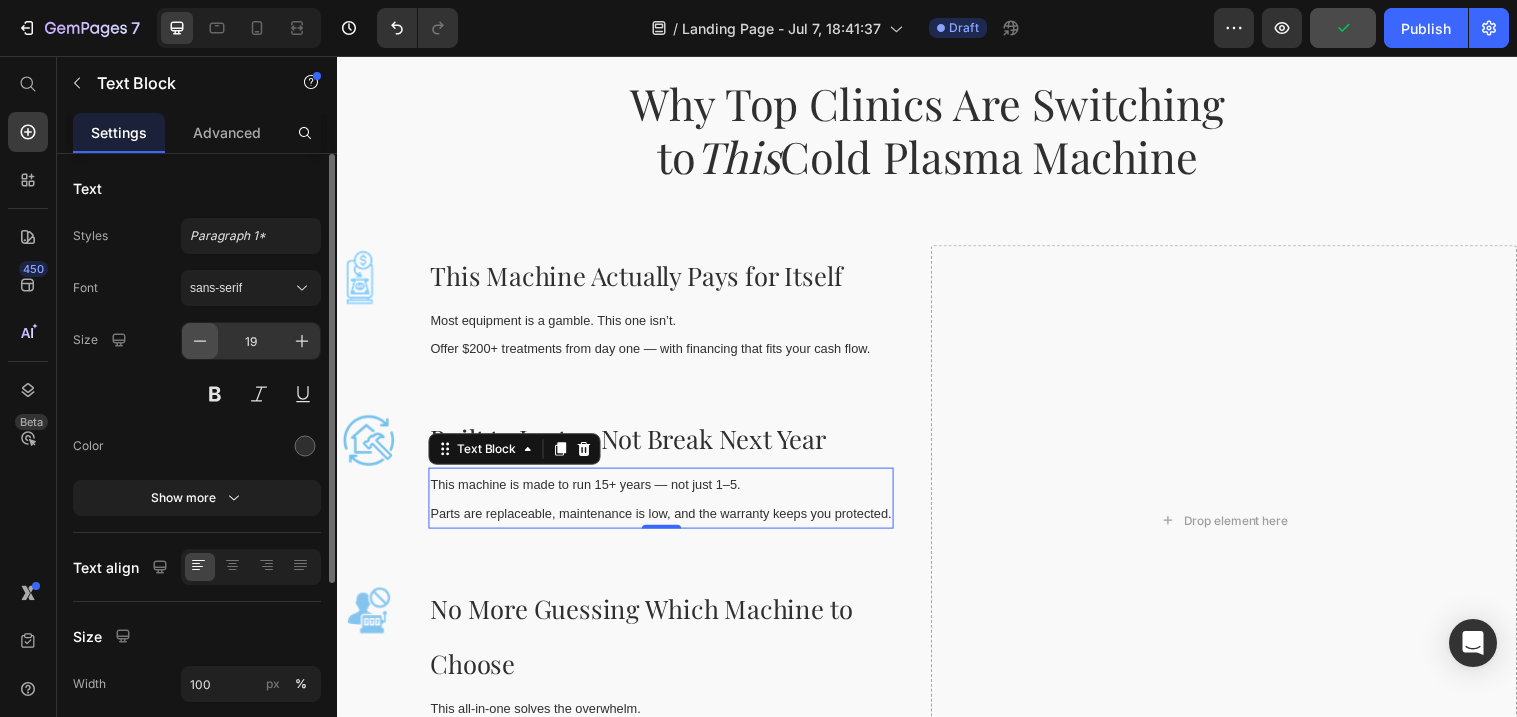 click 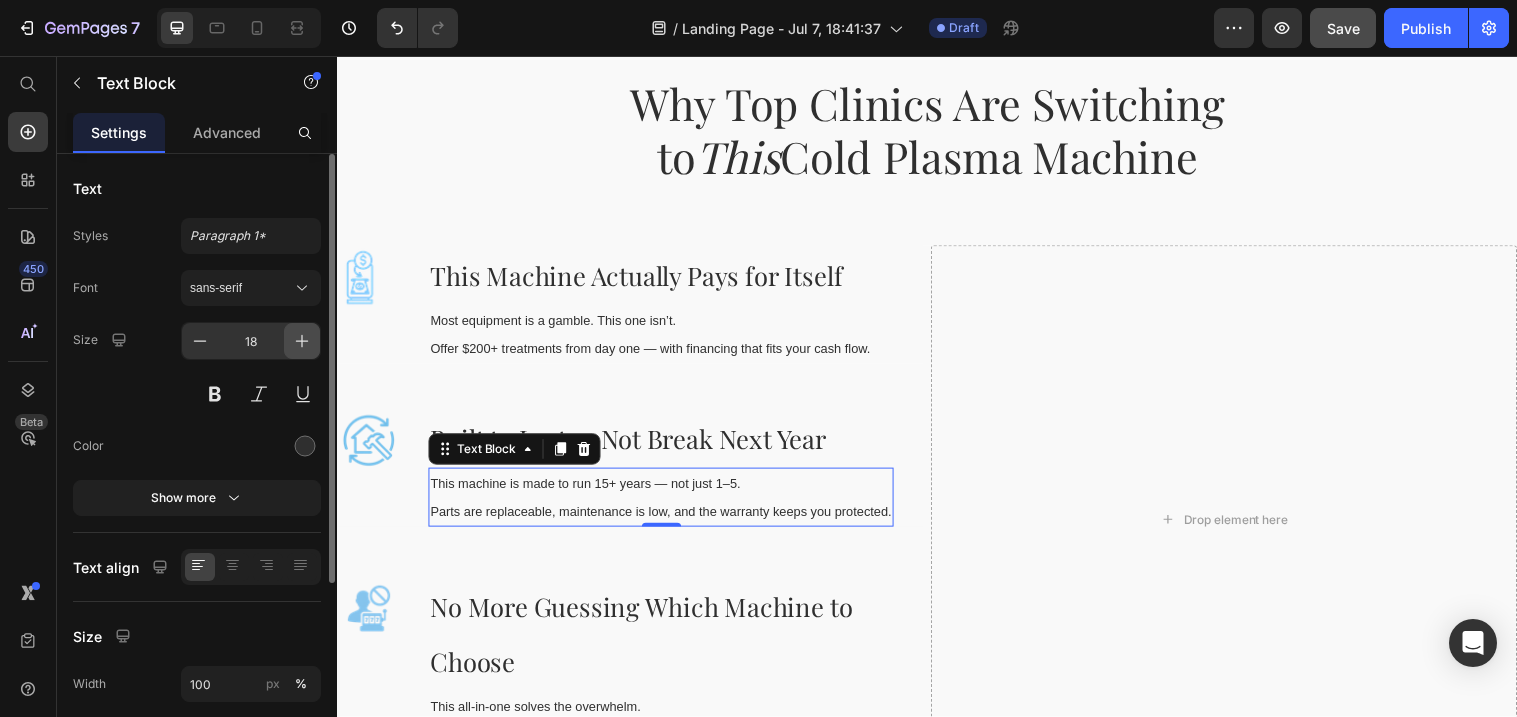 click 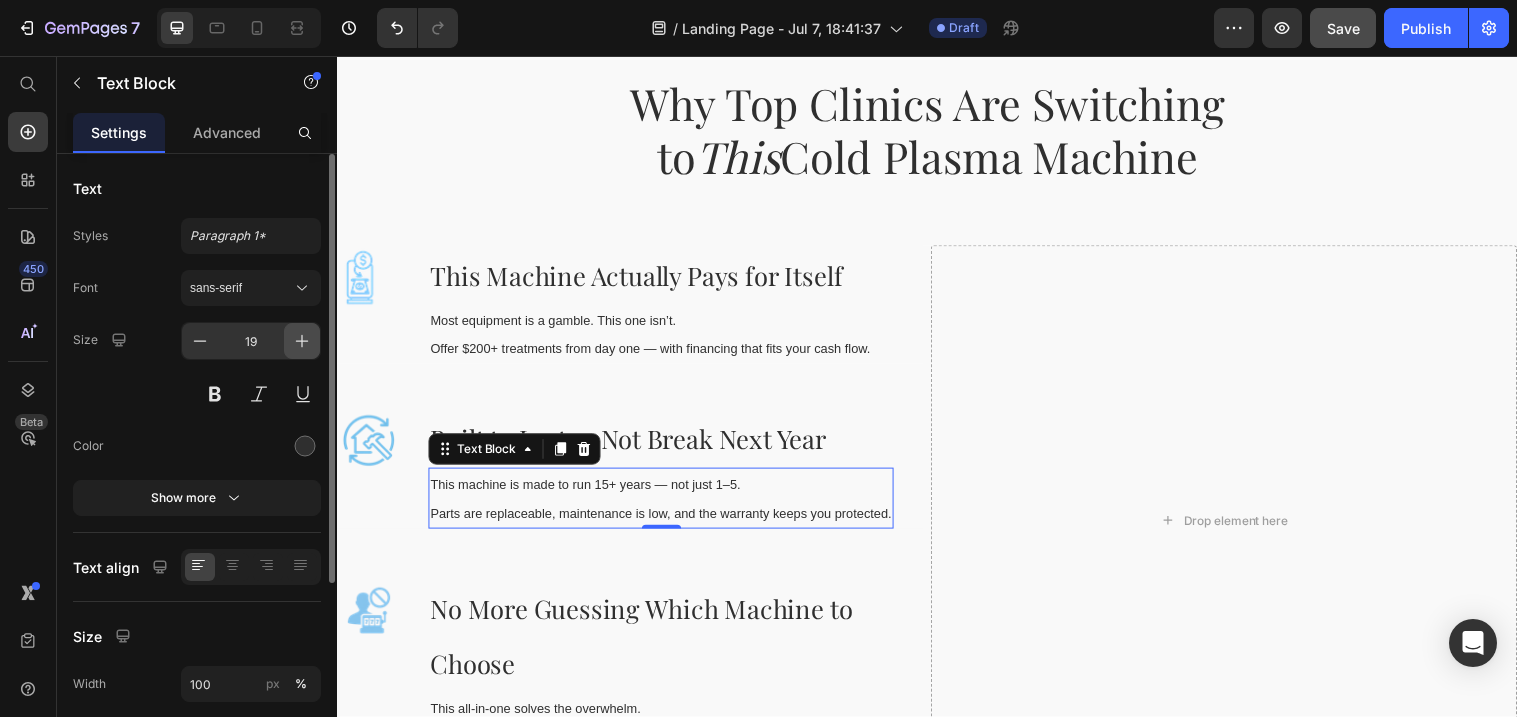 click 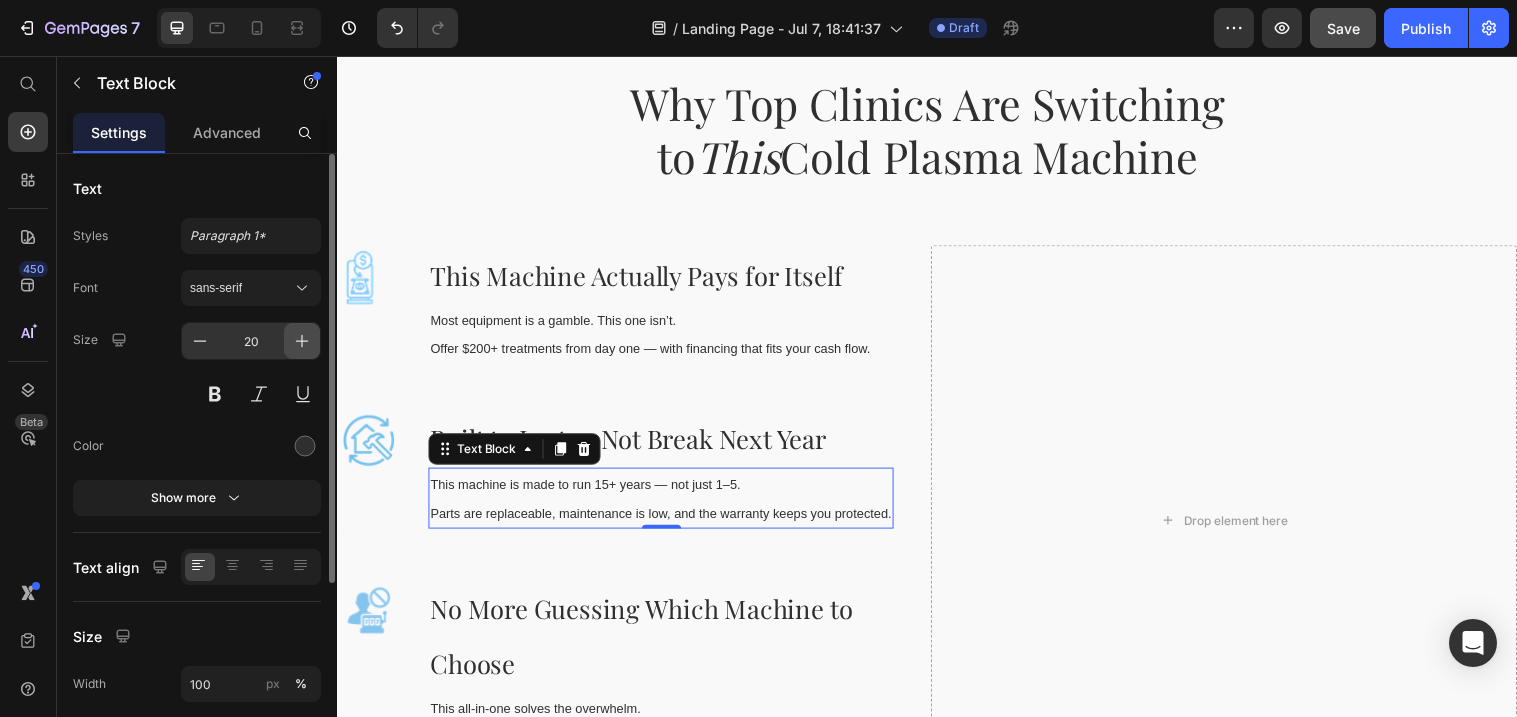 click 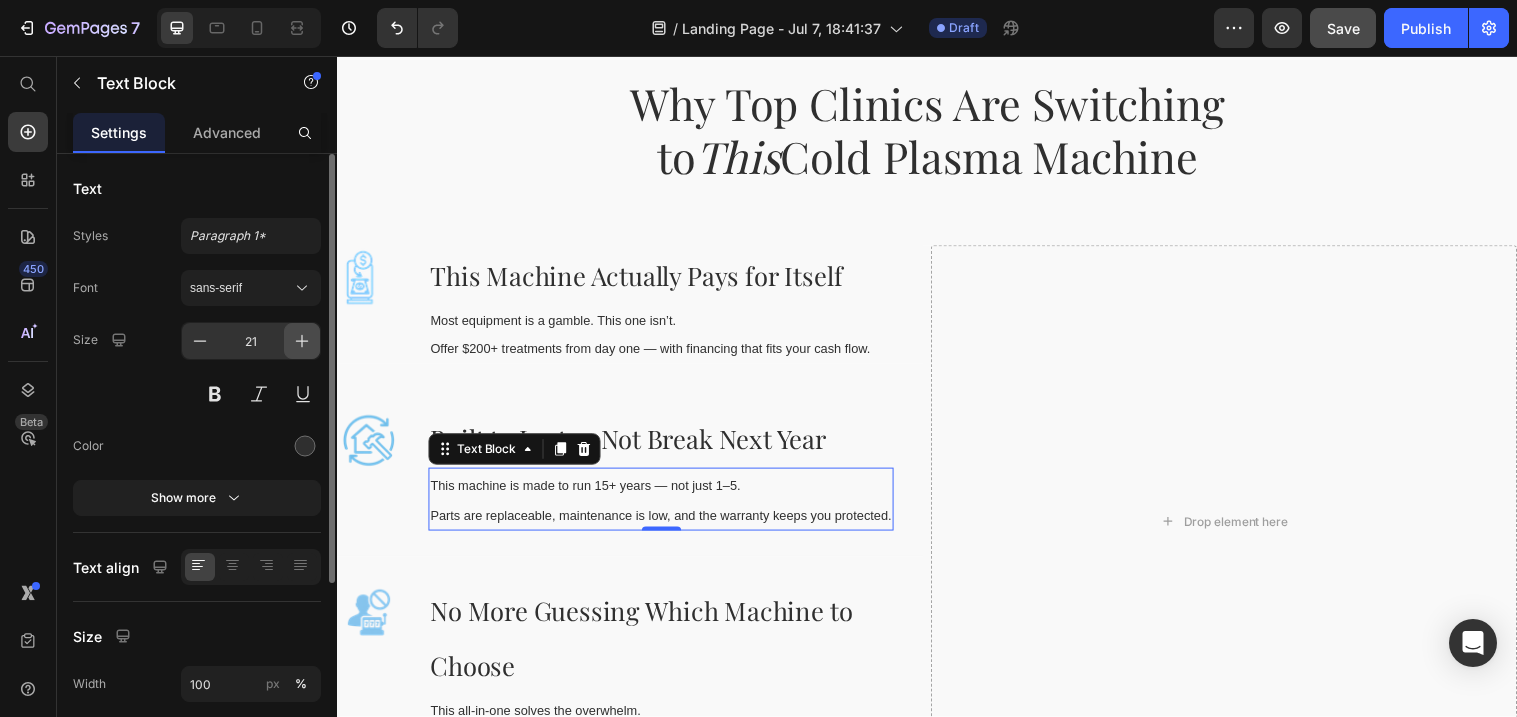 click 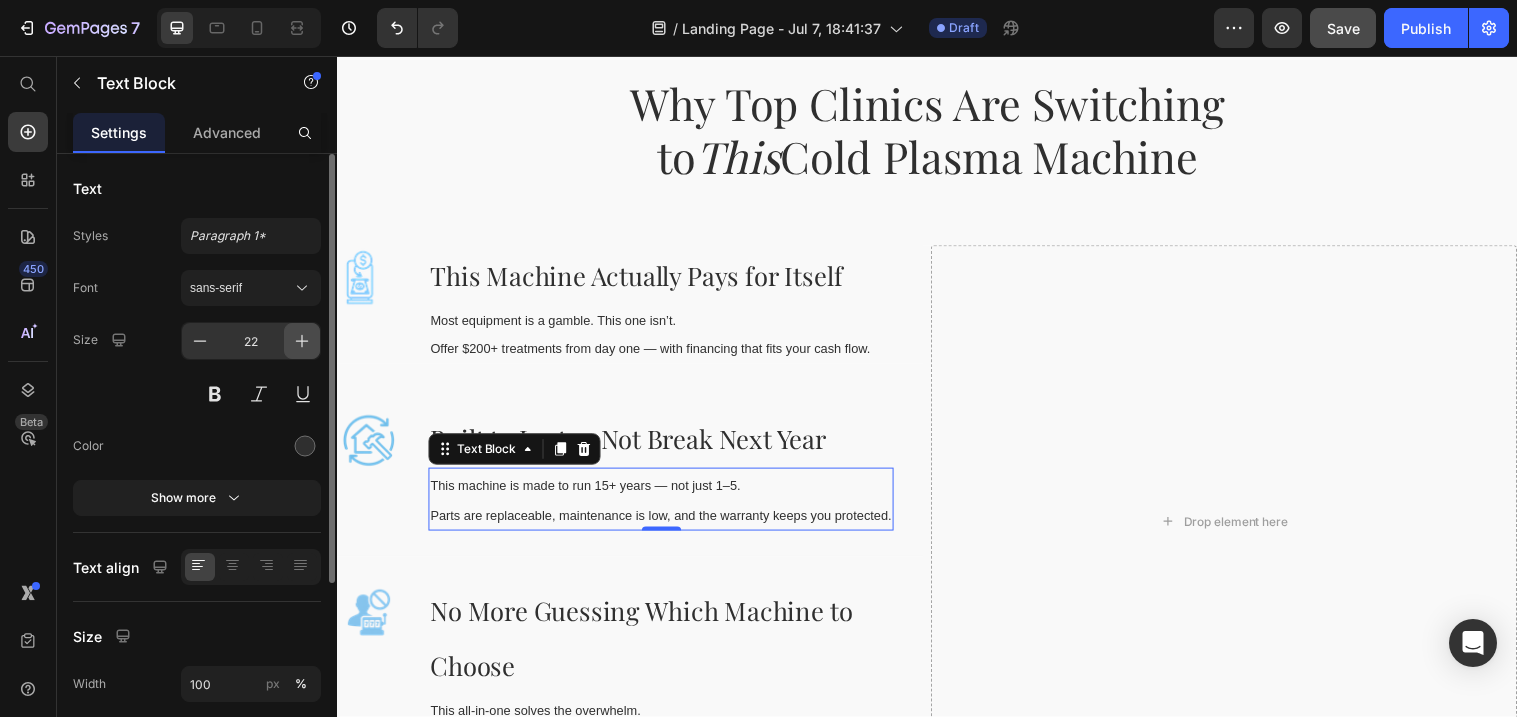click 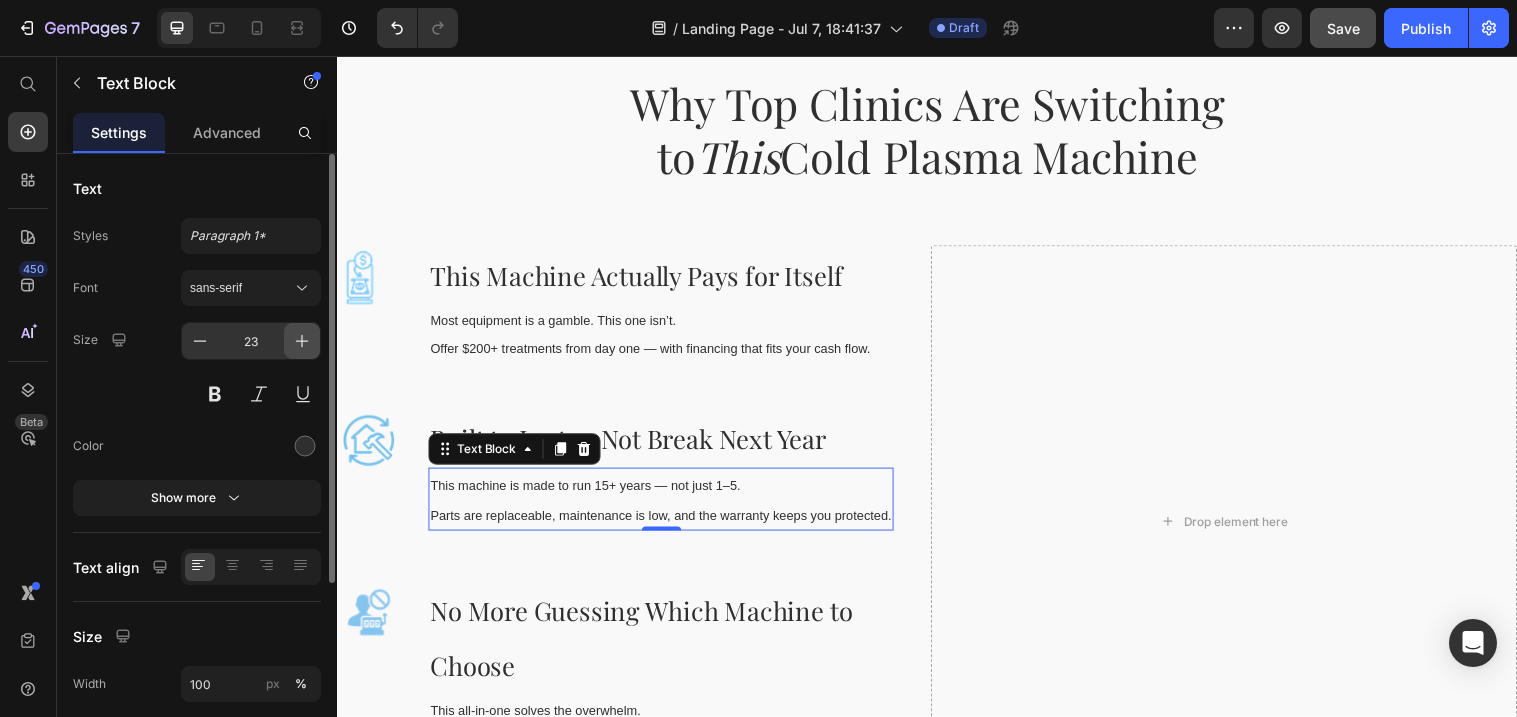 click 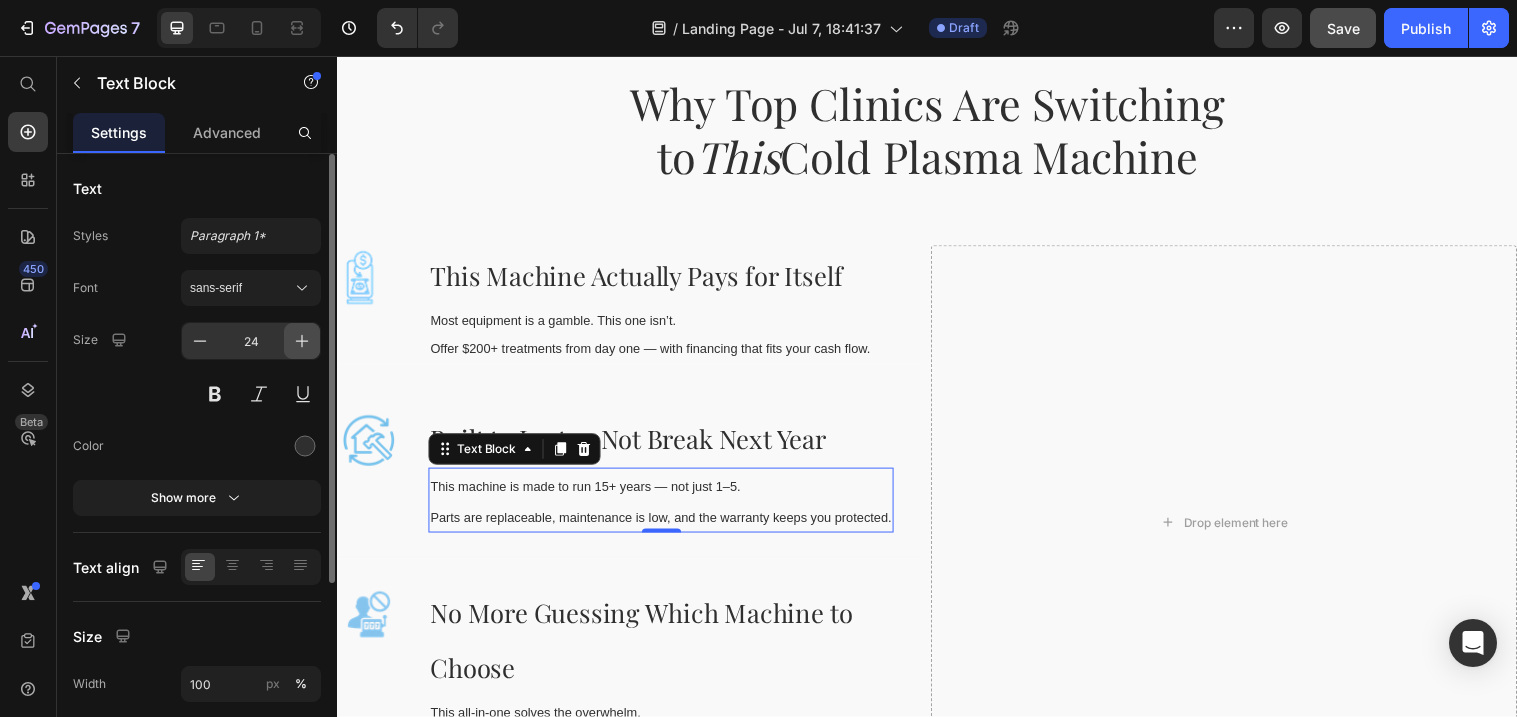 click 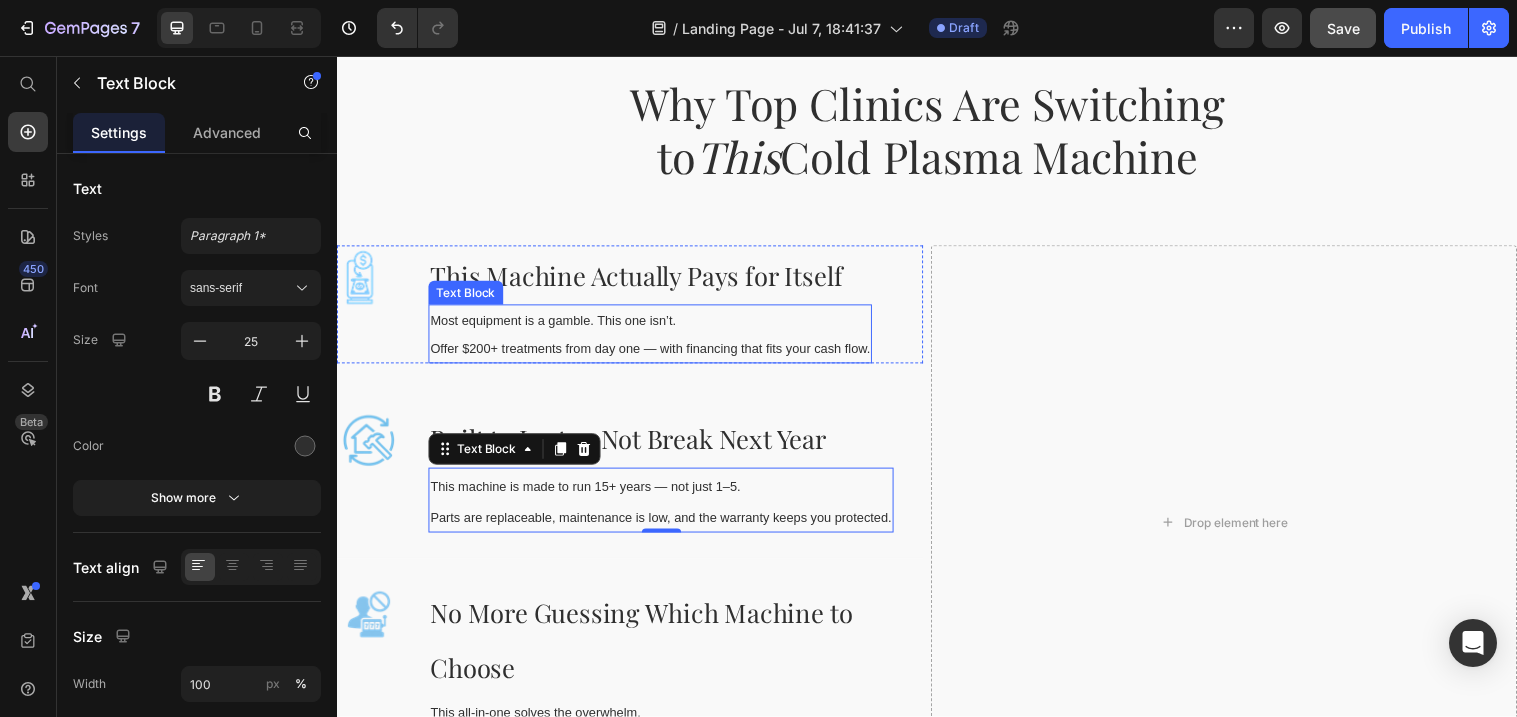 click on "Most equipment is a gamble. This one isn’t. Offer $200+ treatments from day one — with financing that fits your cash flow." at bounding box center [655, 339] 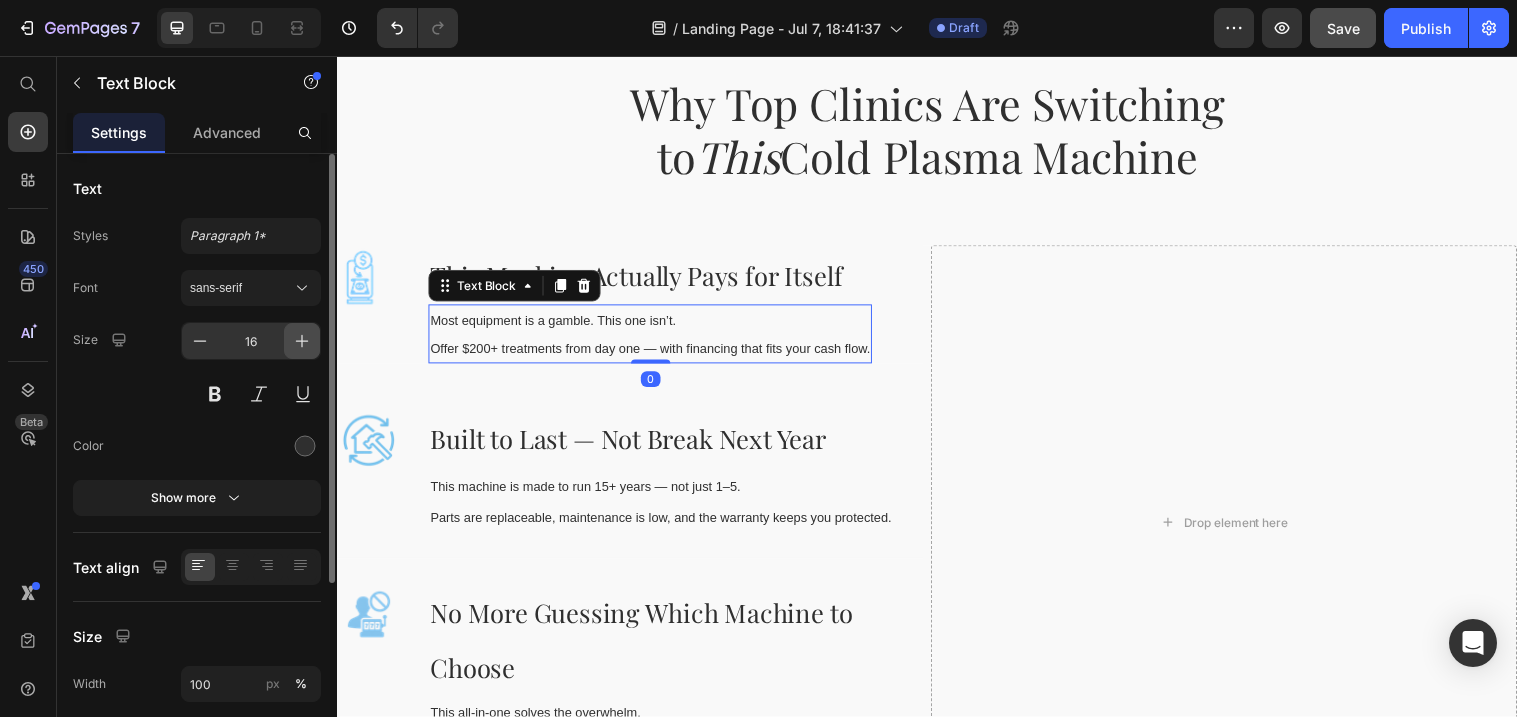 click 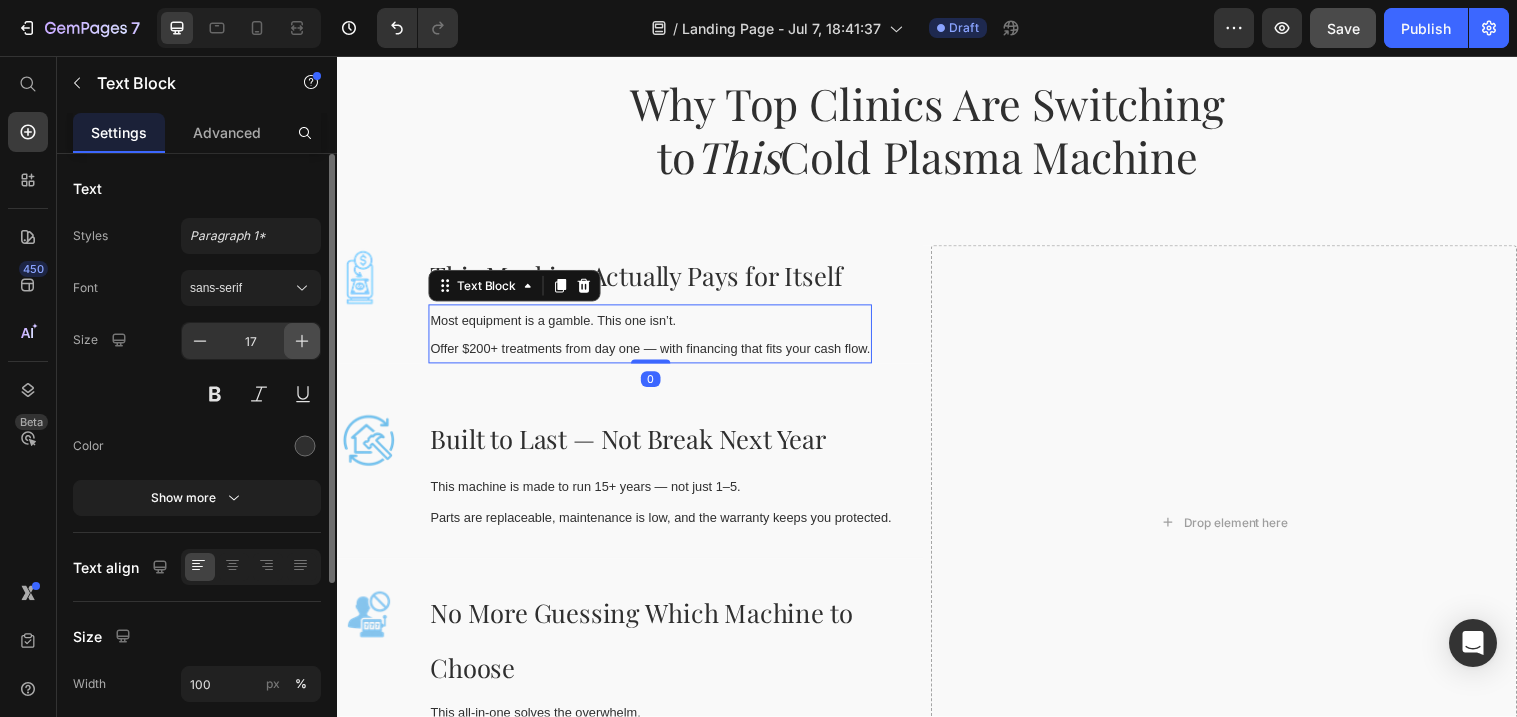 click 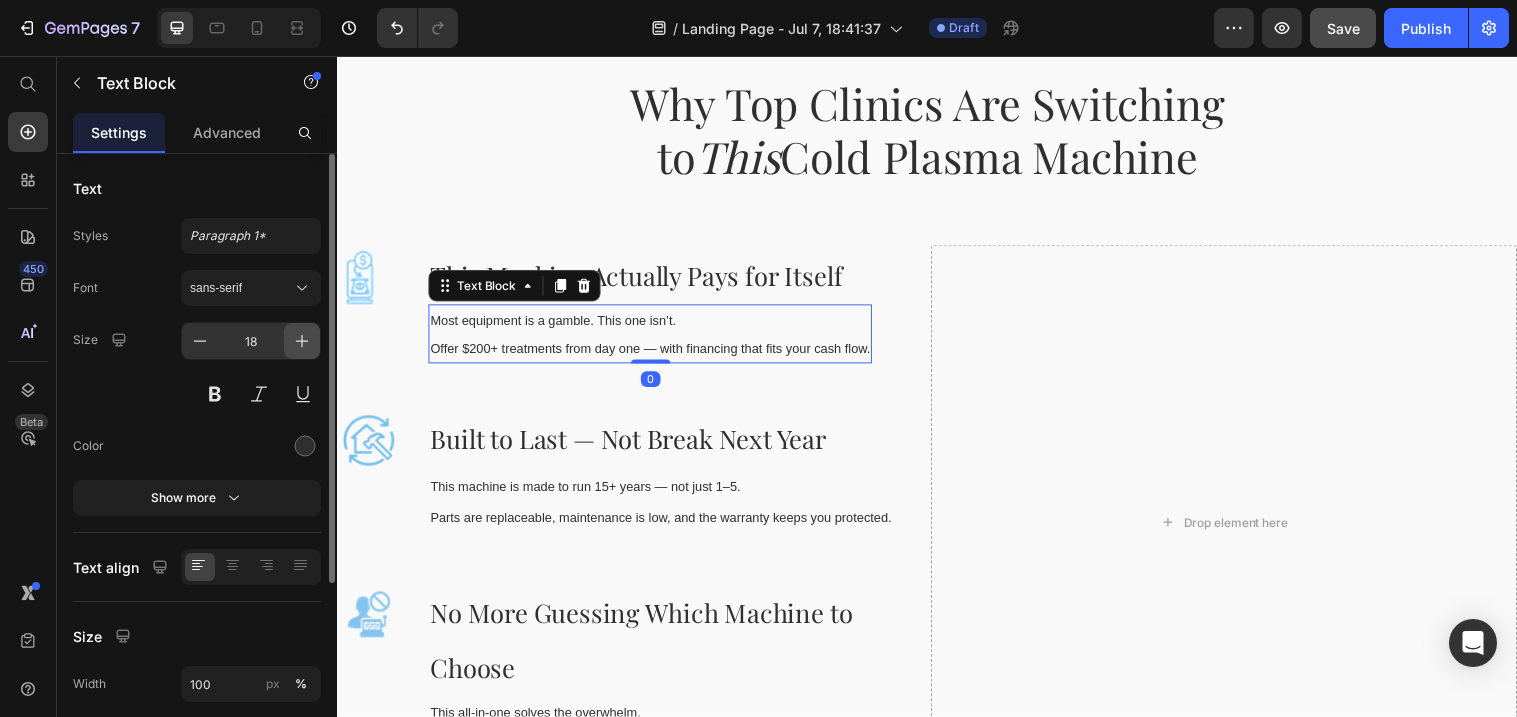 click 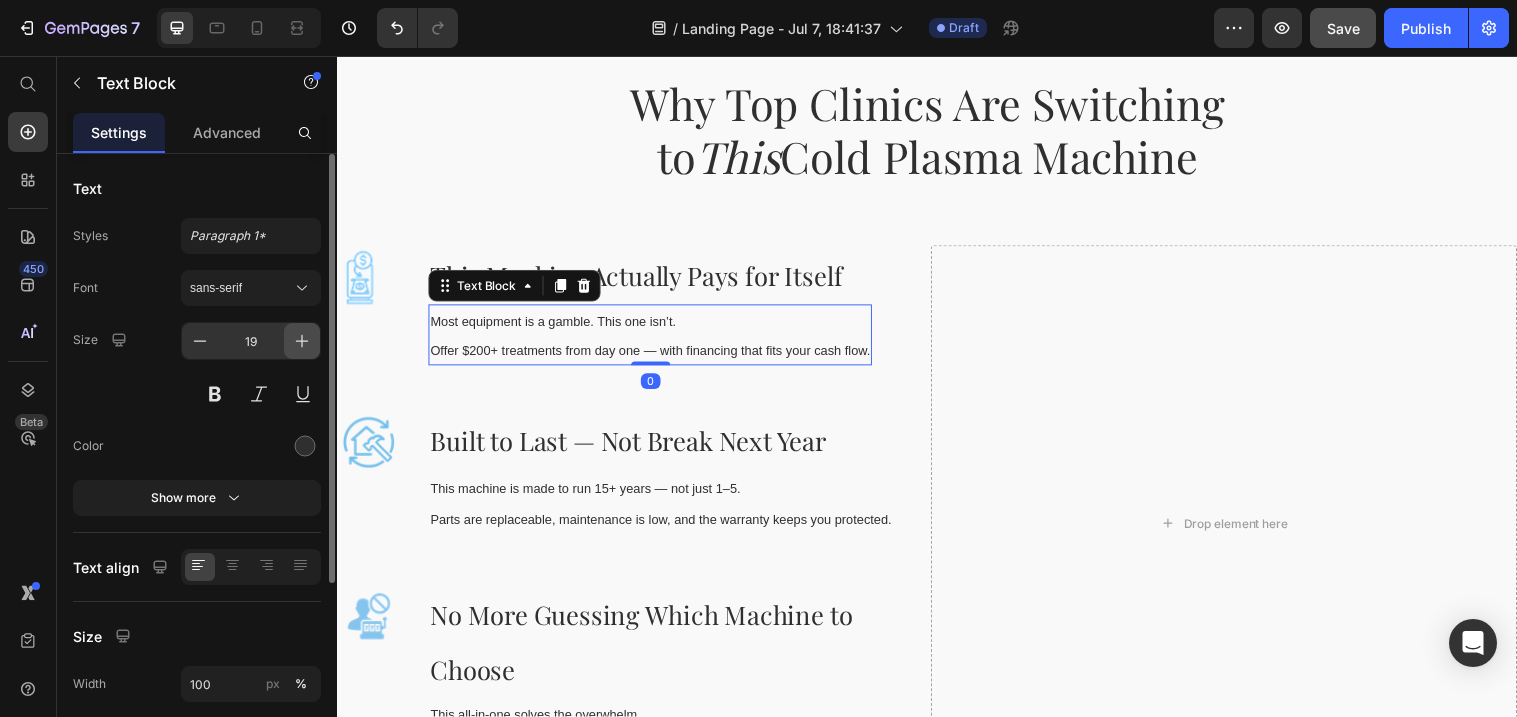 click 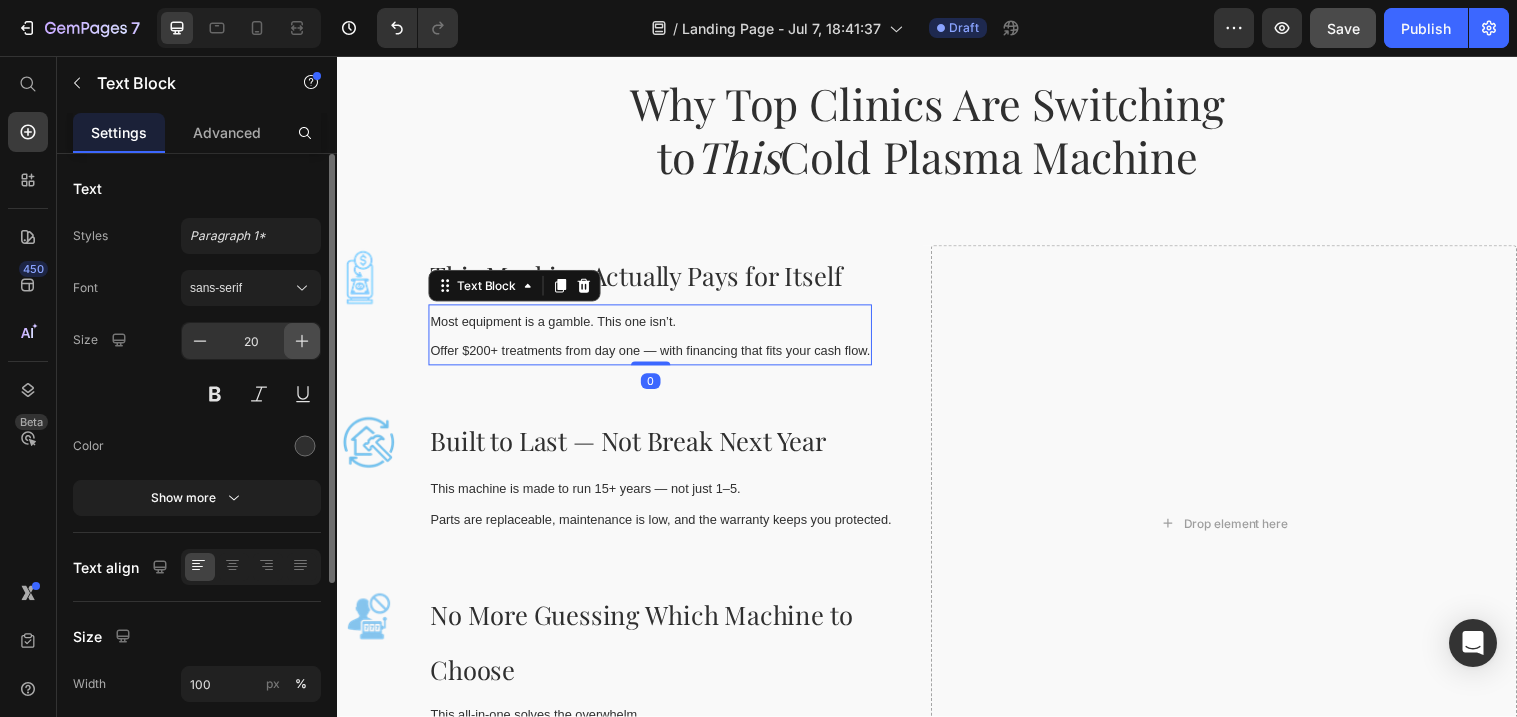 click 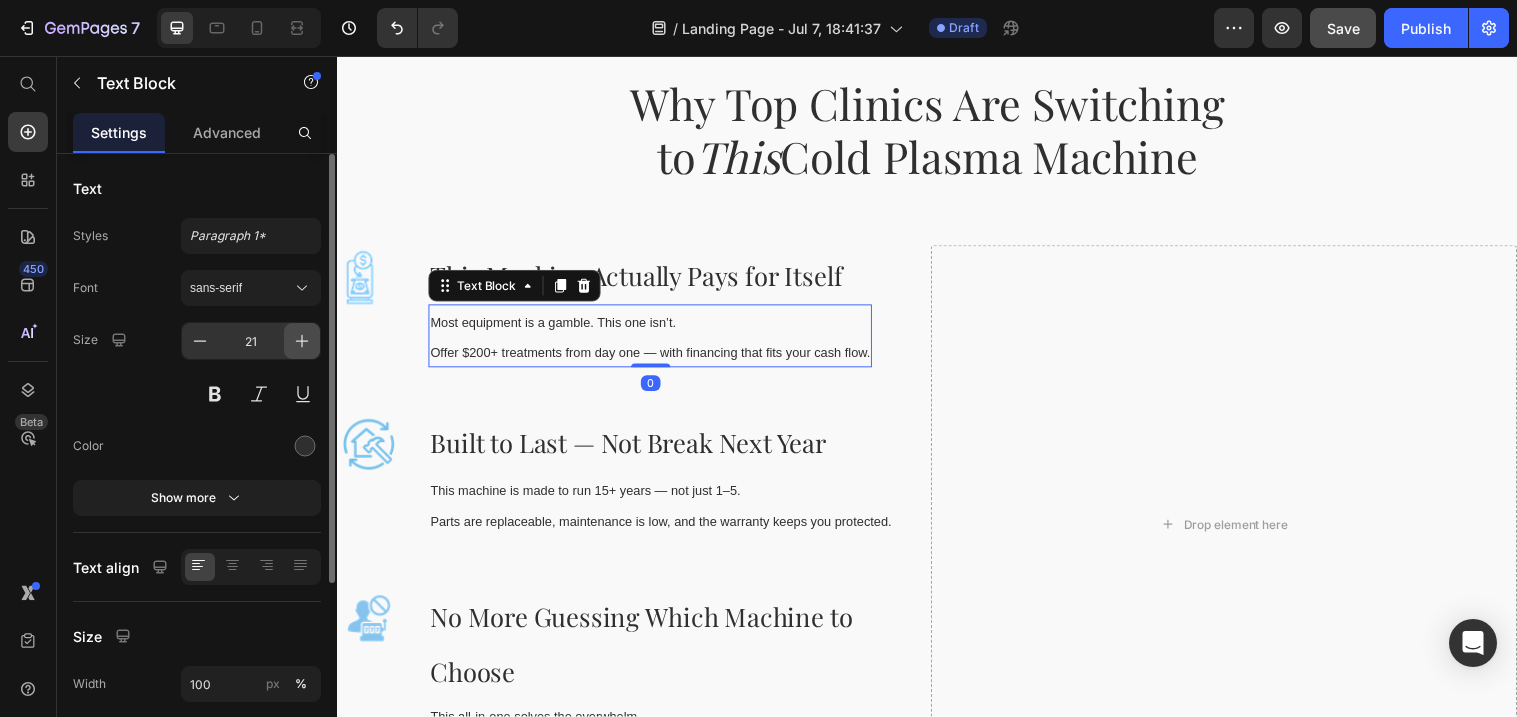 click 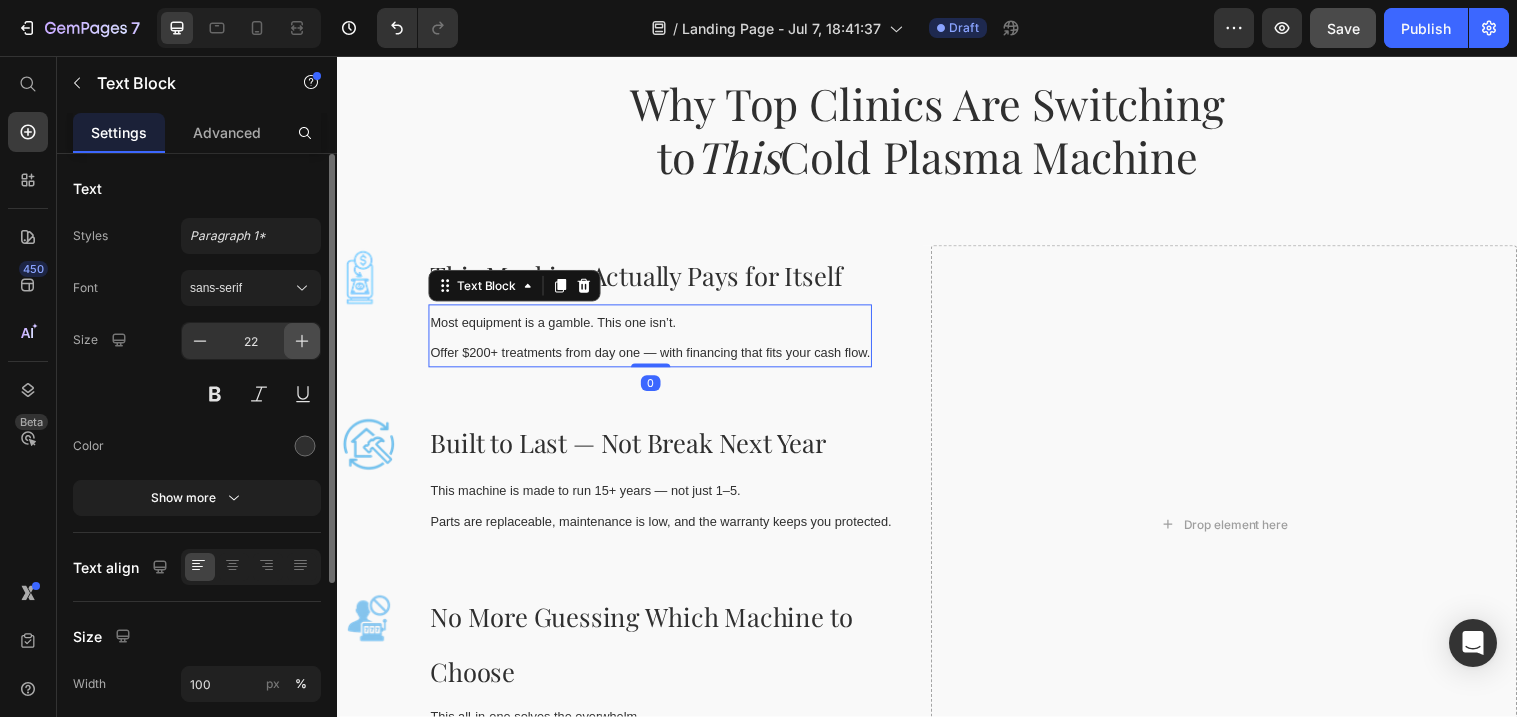click 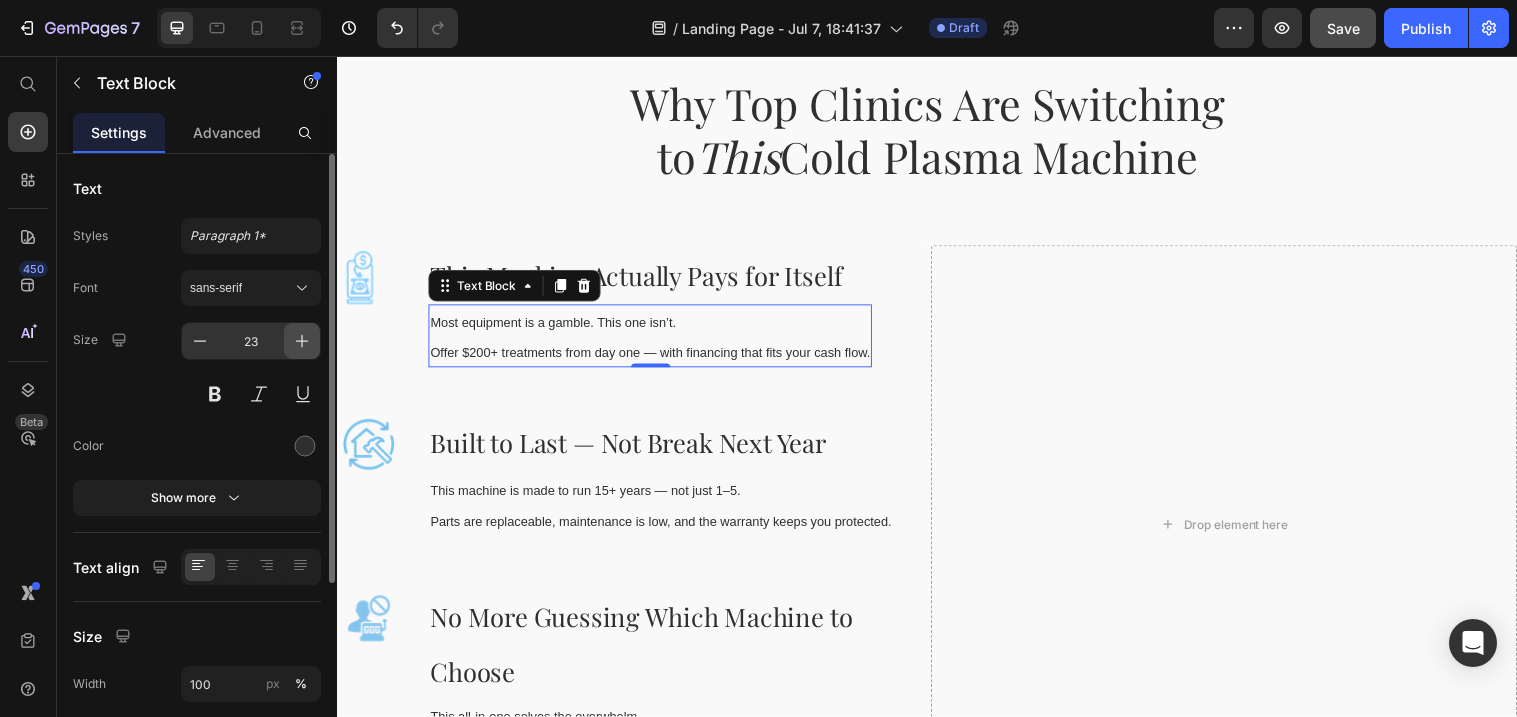 click 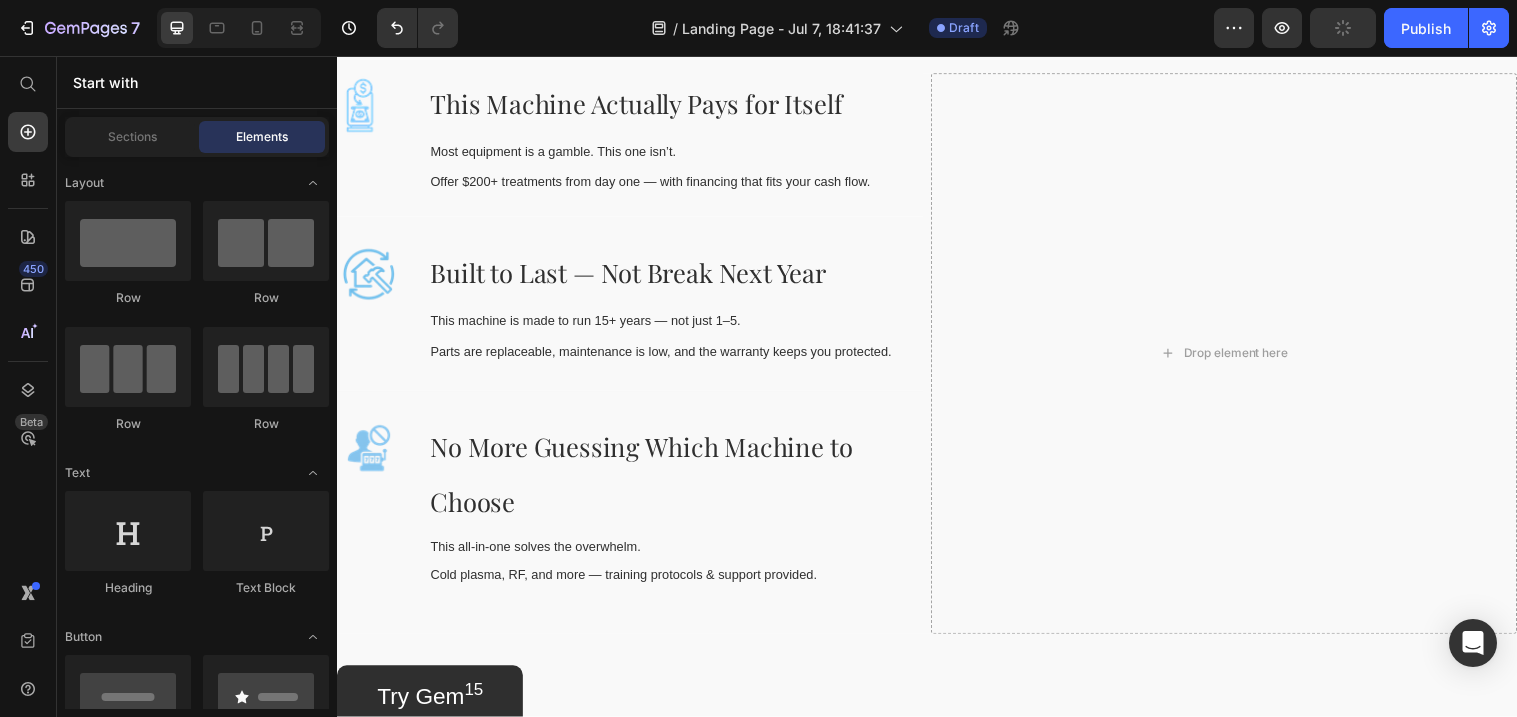 scroll, scrollTop: 2077, scrollLeft: 0, axis: vertical 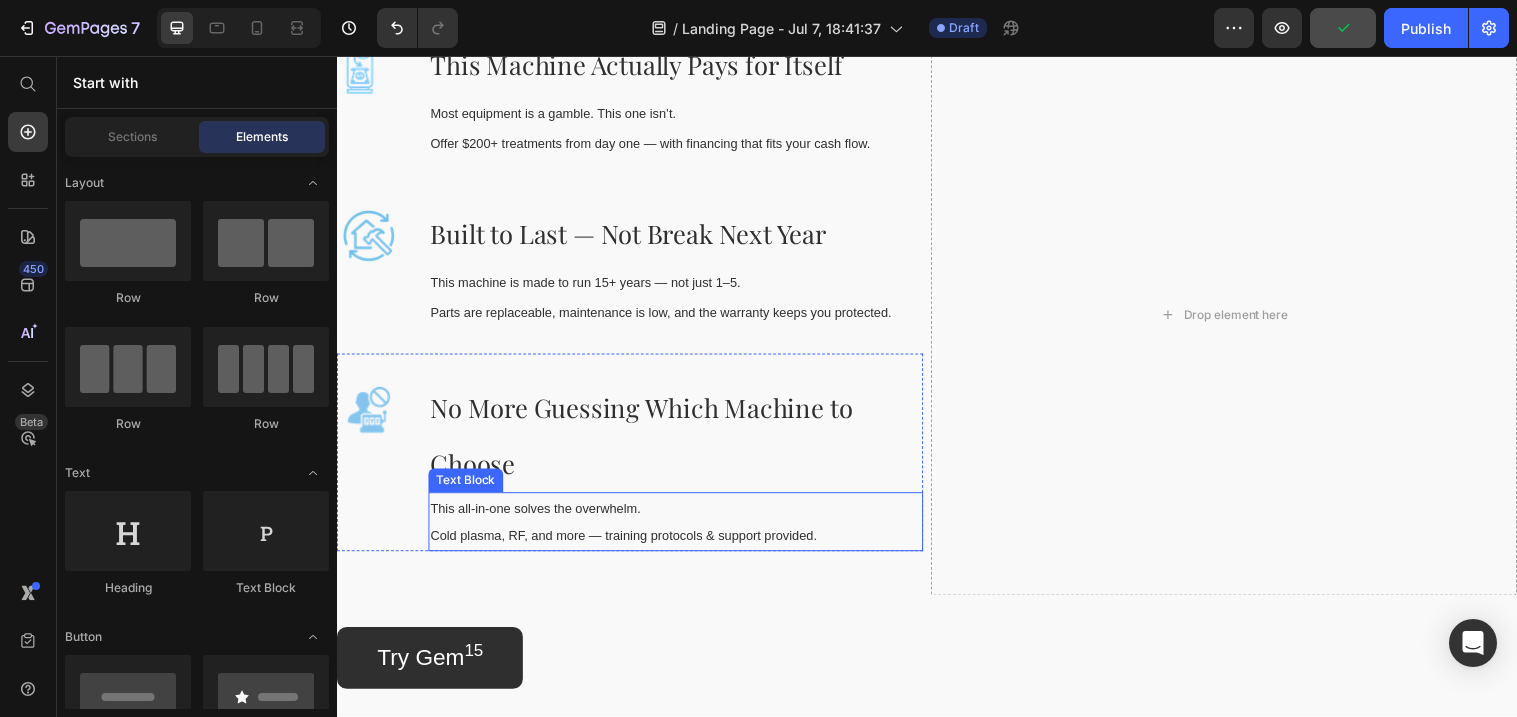 click on "This all-in-one solves the overwhelm. Cold plasma, RF, and more — training protocols & support provided." at bounding box center [681, 530] 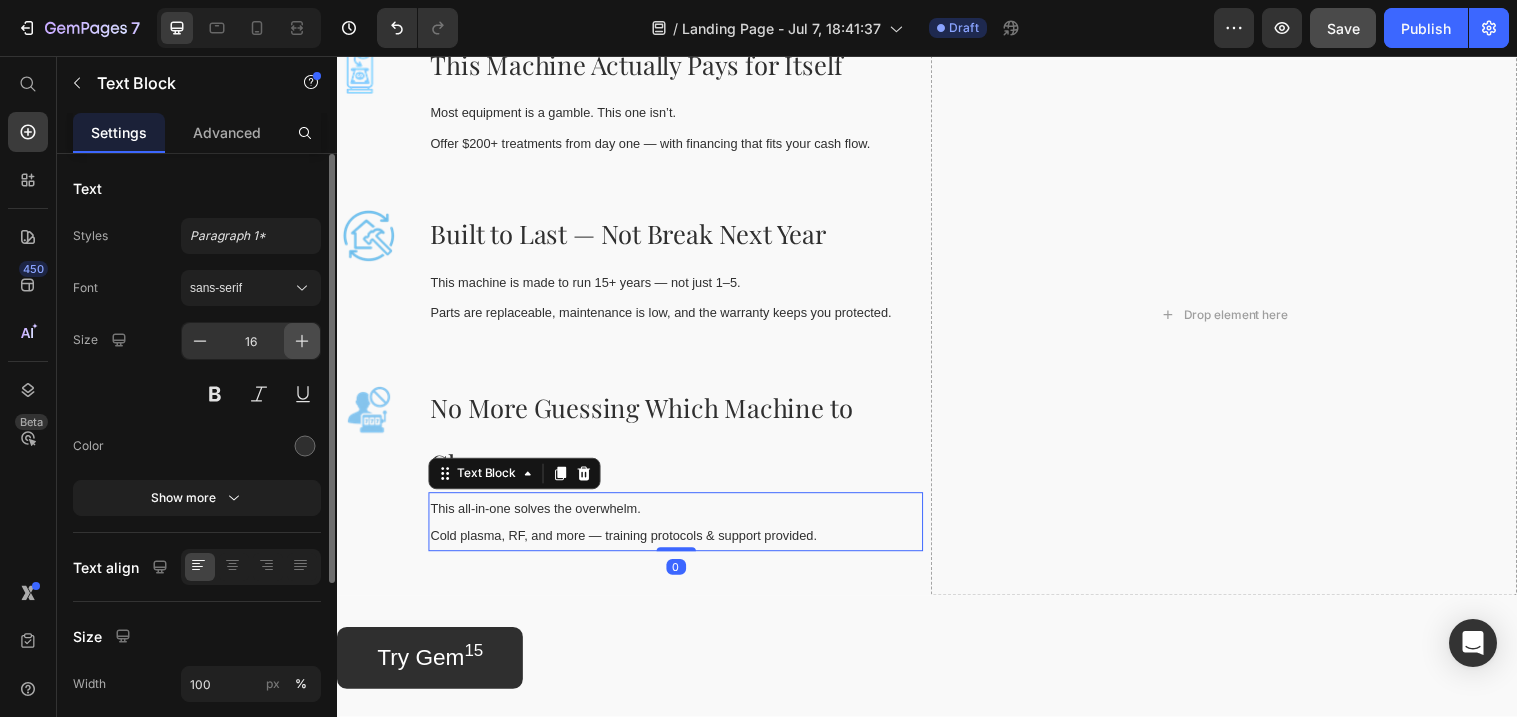 click at bounding box center (302, 341) 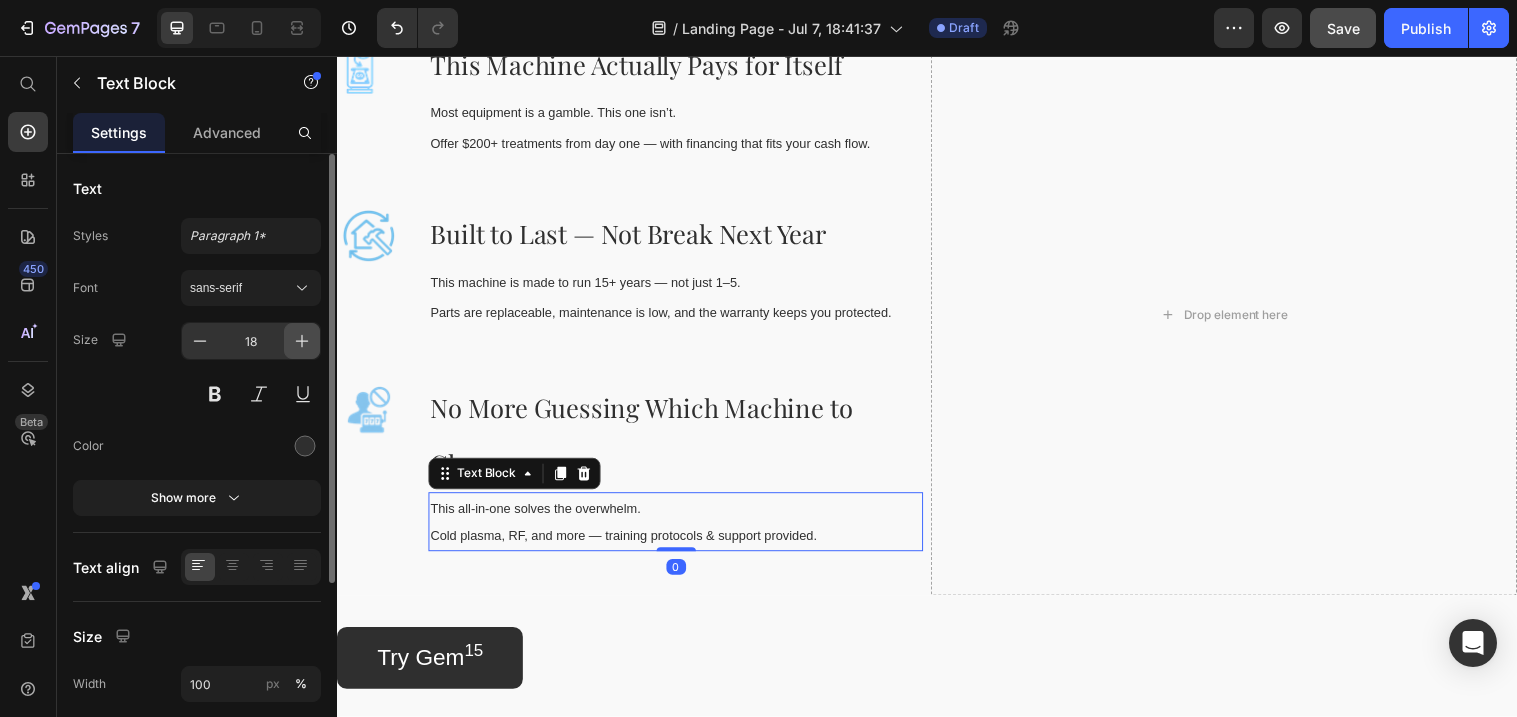 click at bounding box center [302, 341] 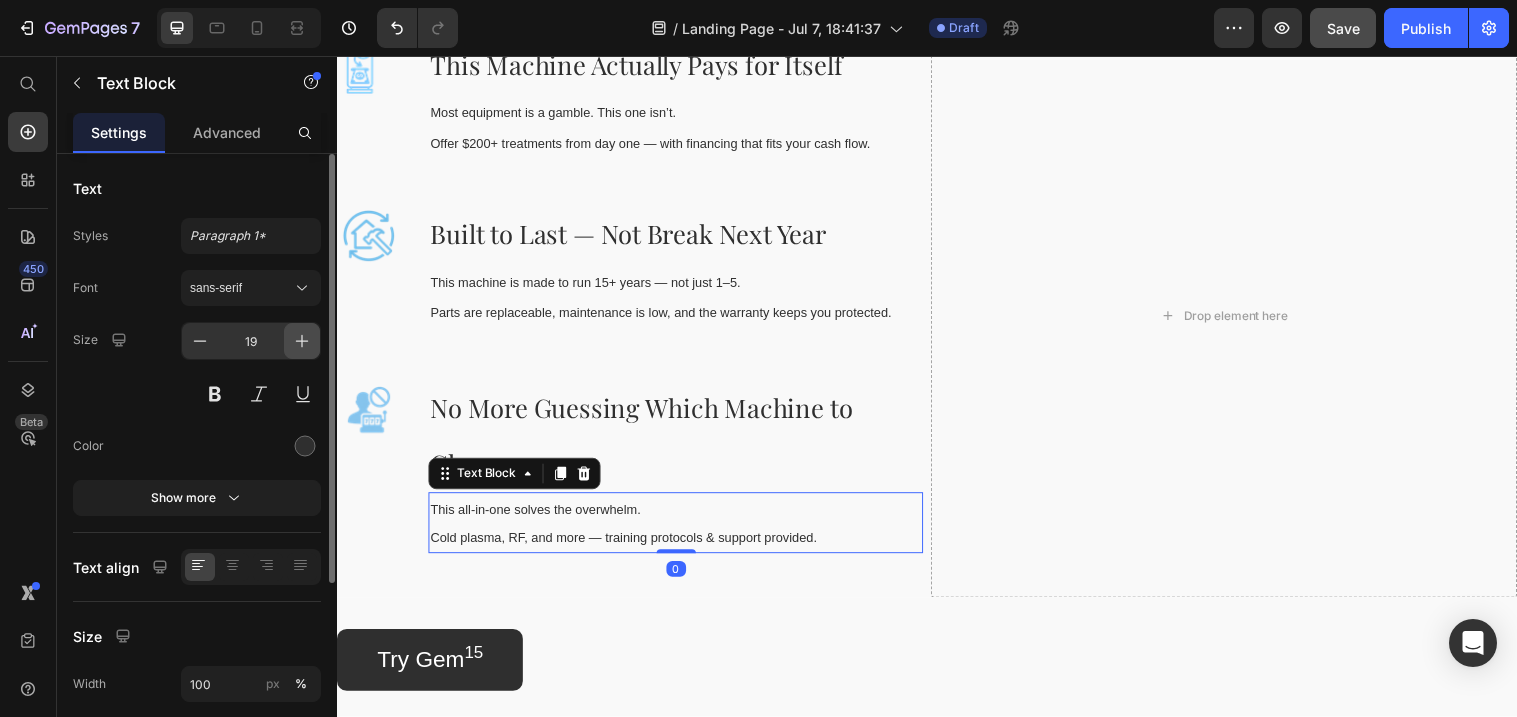 click at bounding box center [302, 341] 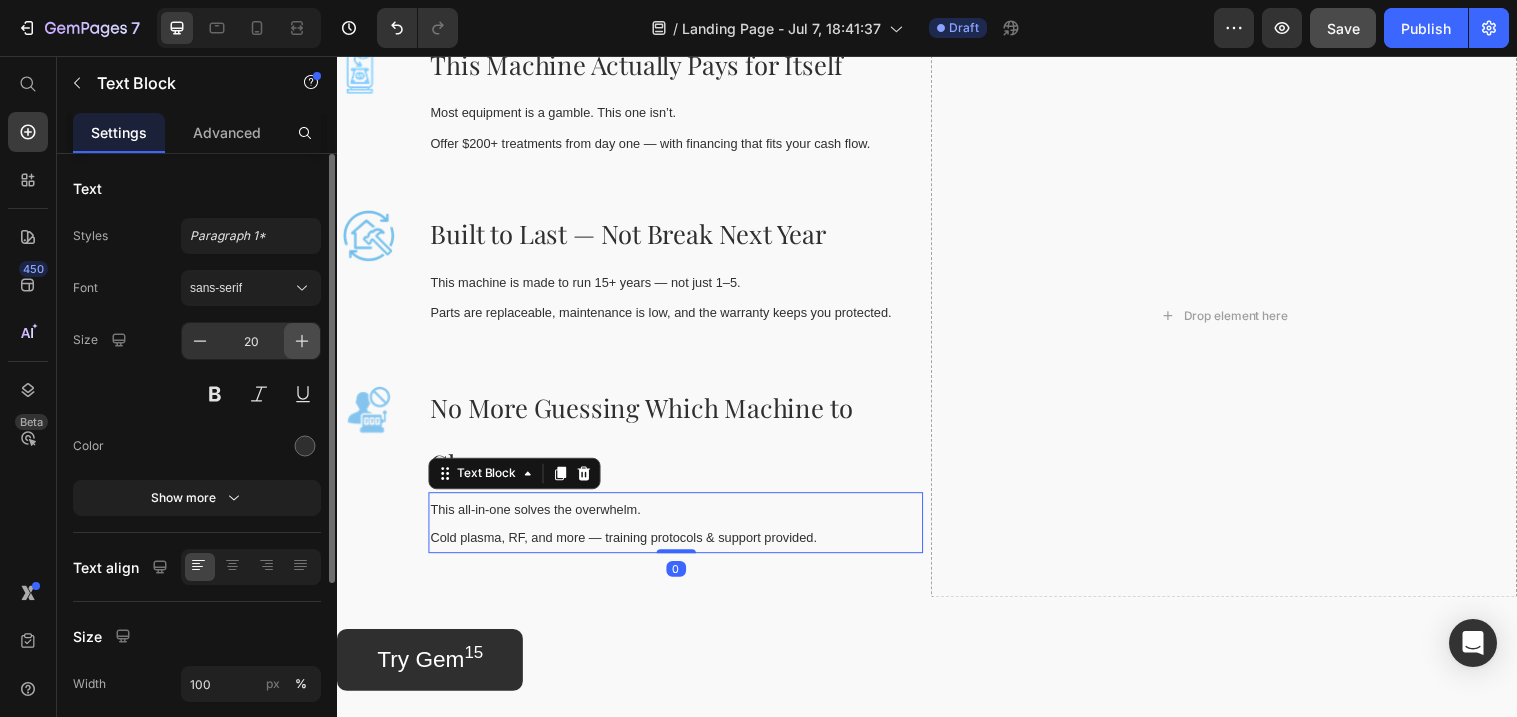click at bounding box center [302, 341] 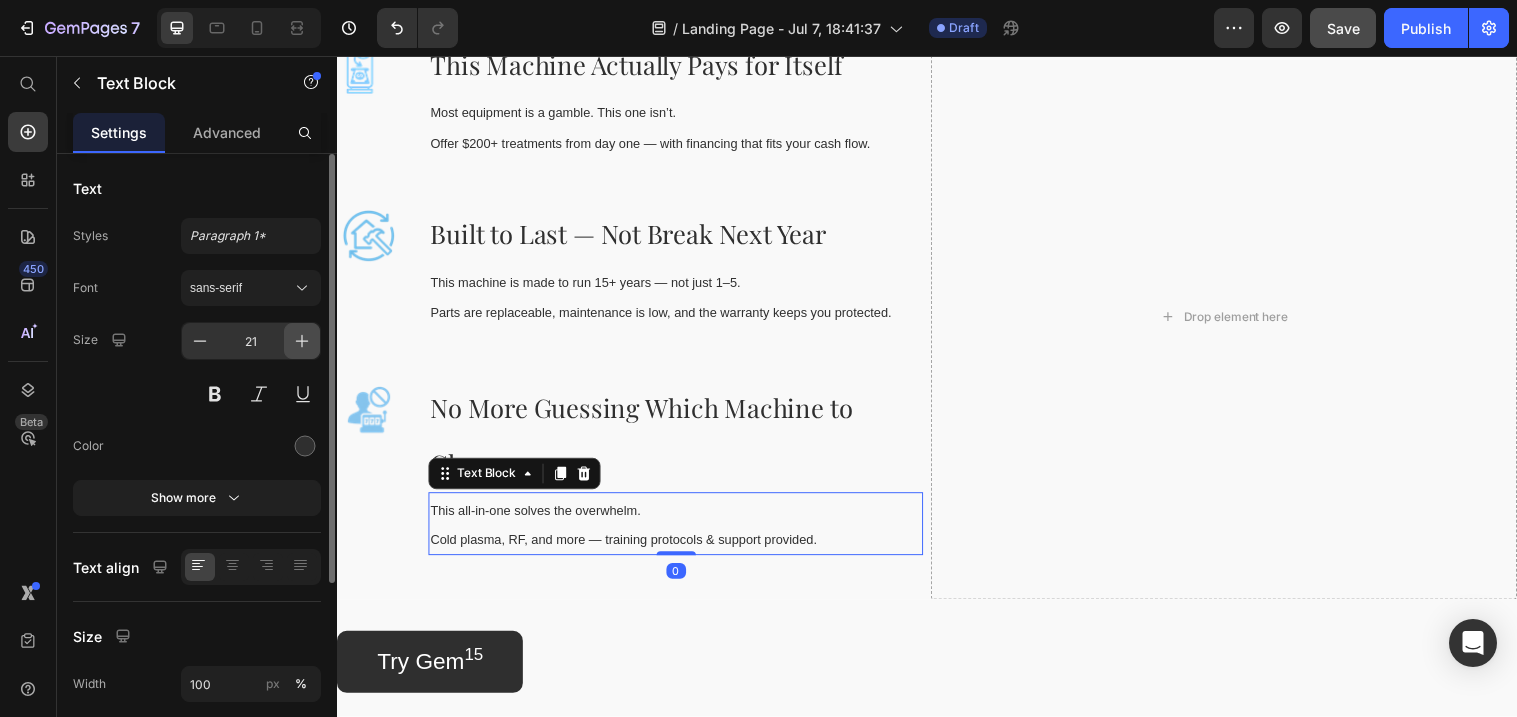 click at bounding box center (302, 341) 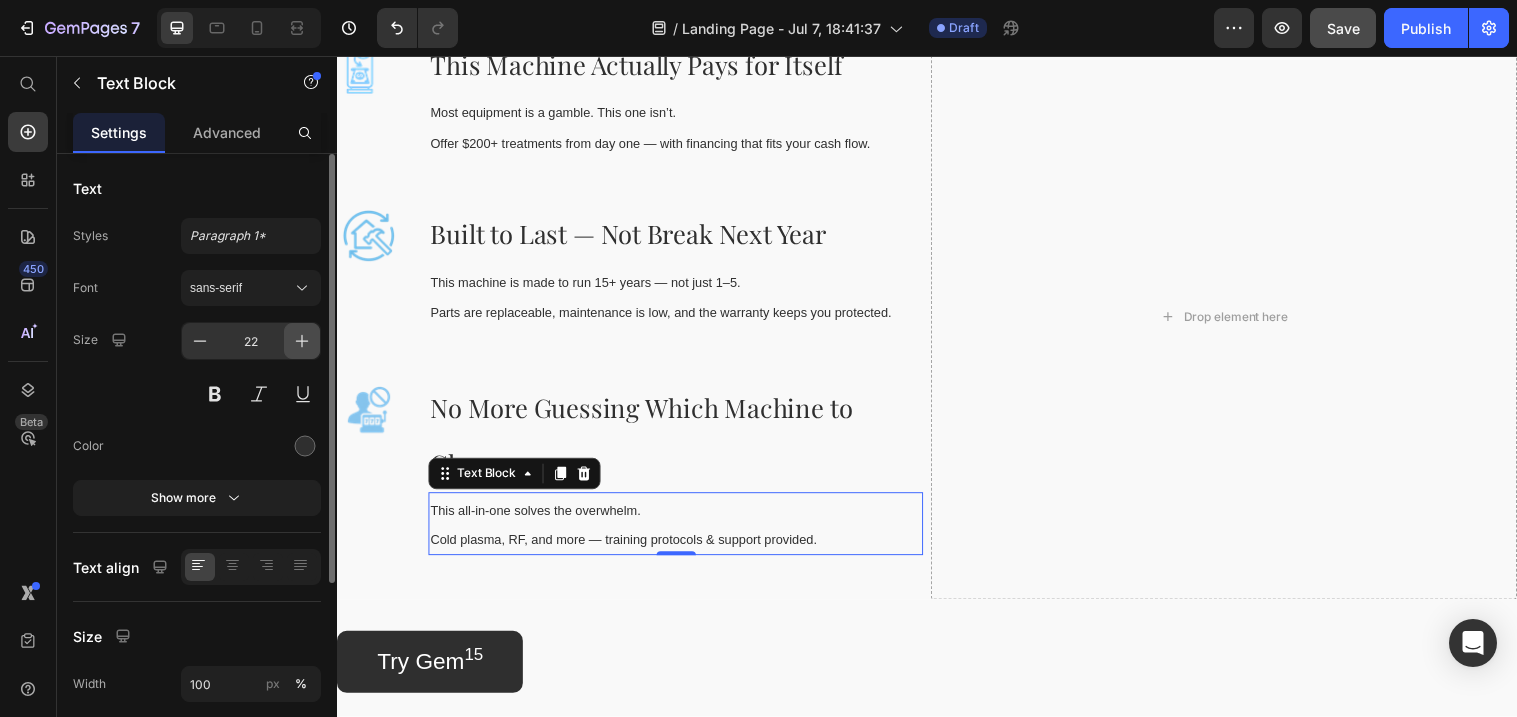click at bounding box center [302, 341] 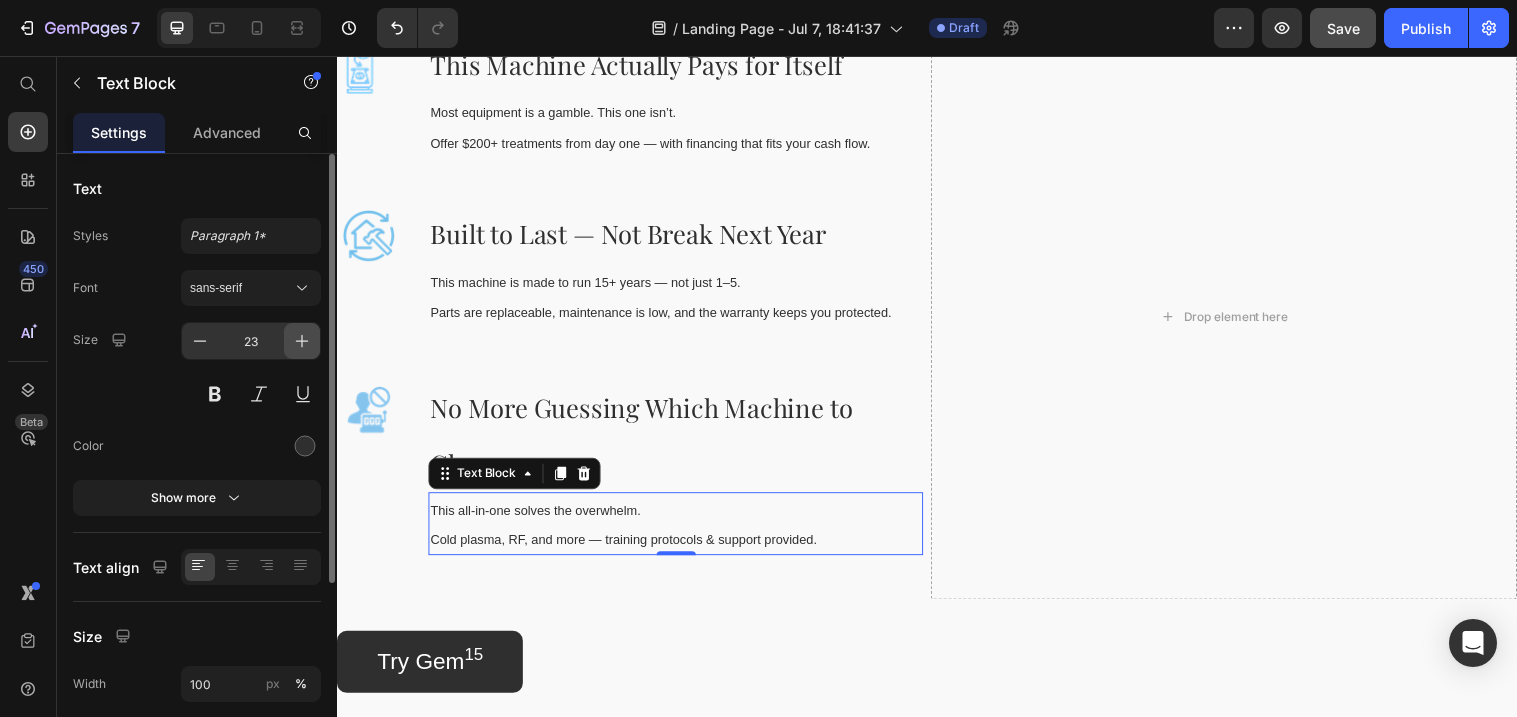 click at bounding box center [302, 341] 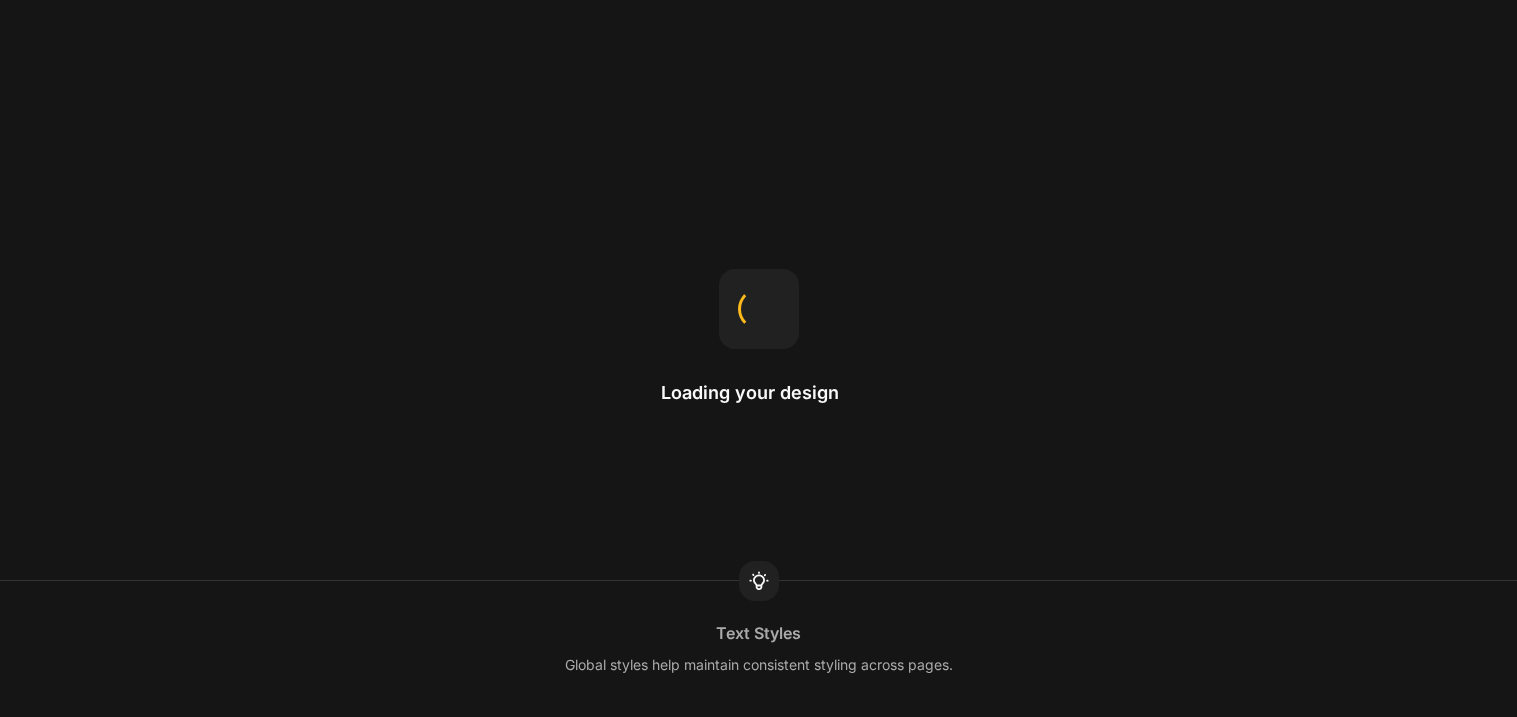 scroll, scrollTop: 0, scrollLeft: 0, axis: both 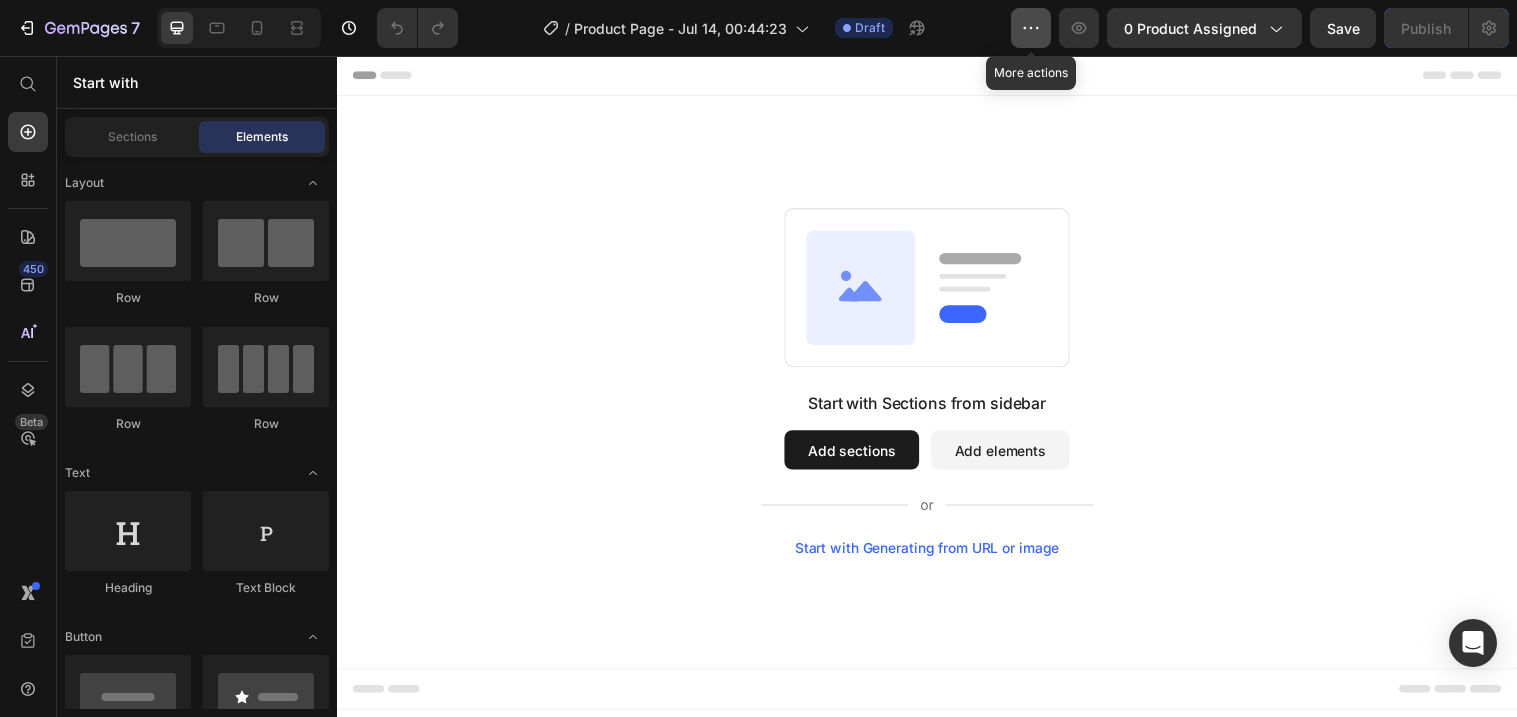 click 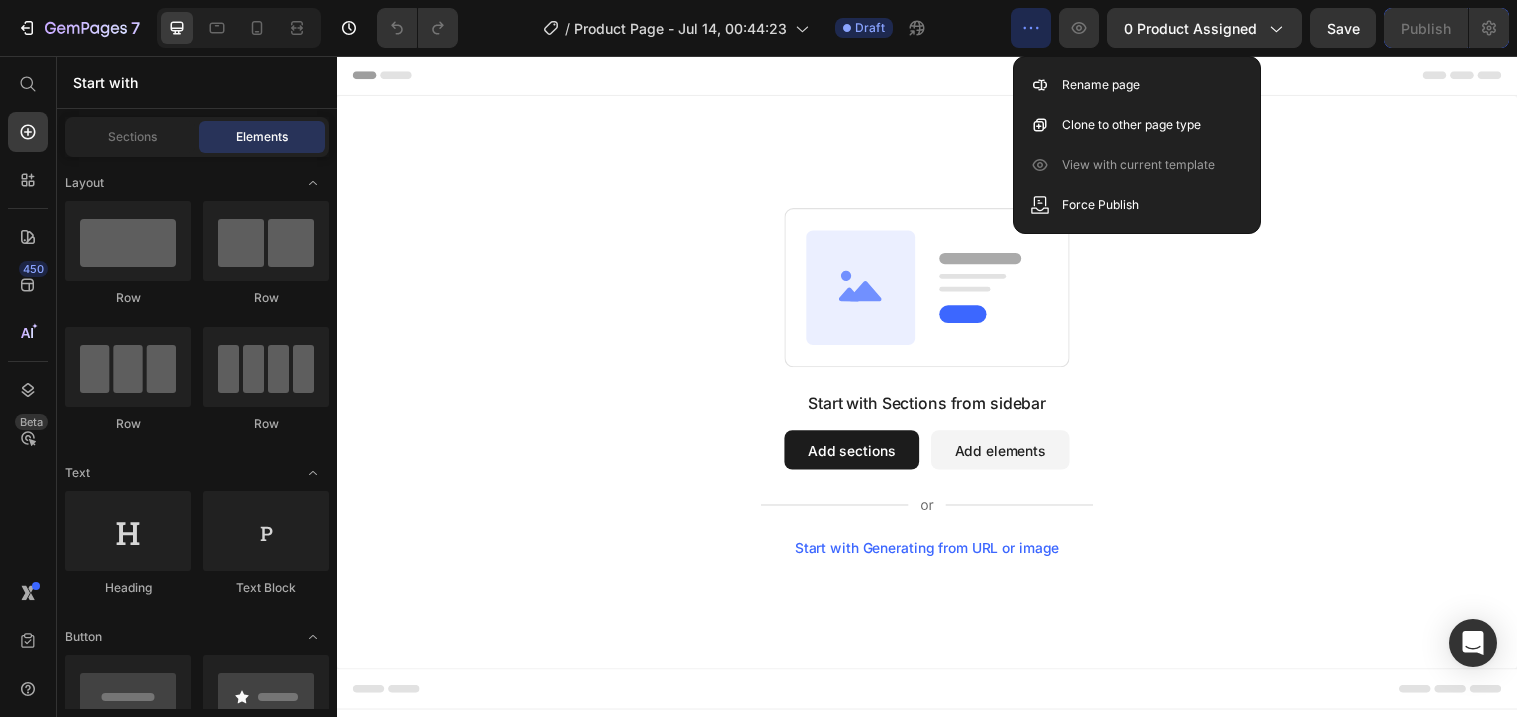 click 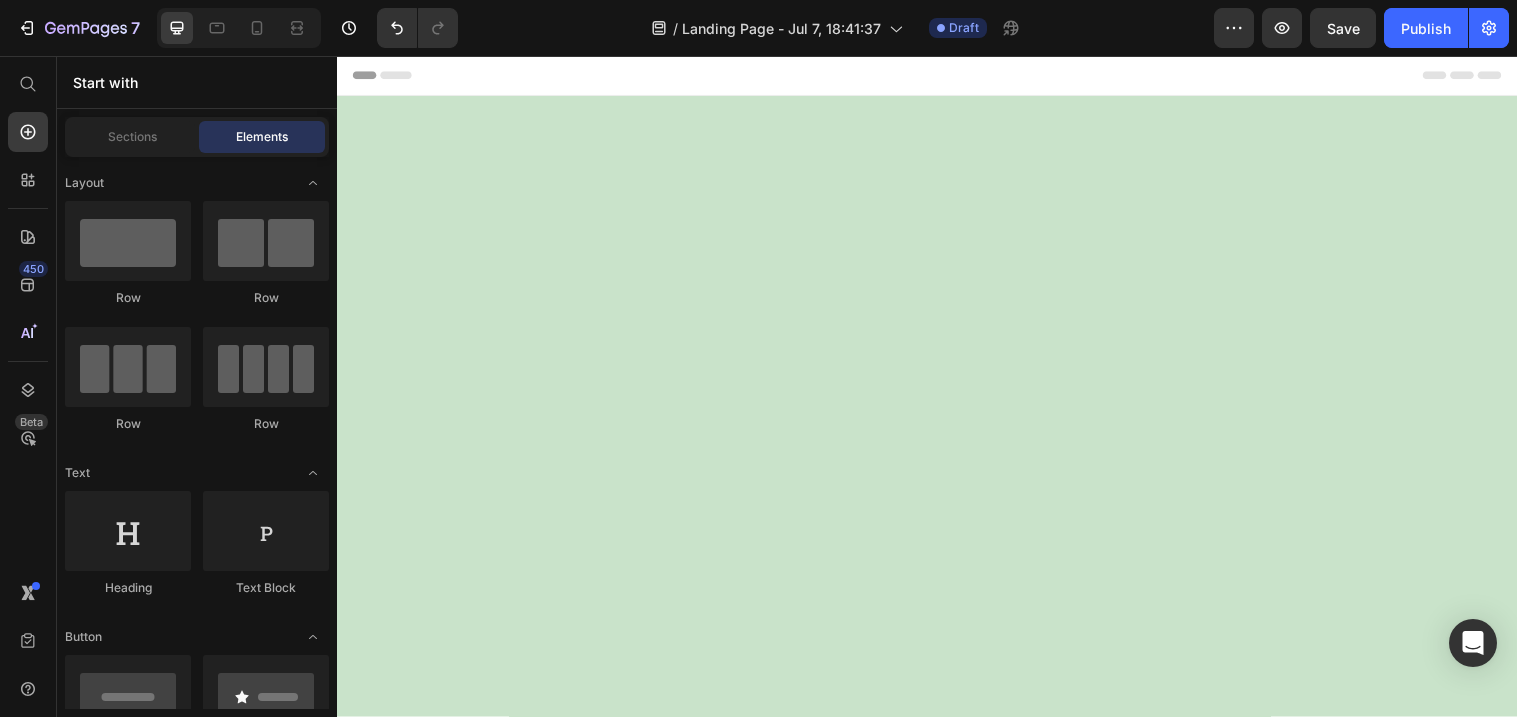 scroll, scrollTop: 1890, scrollLeft: 0, axis: vertical 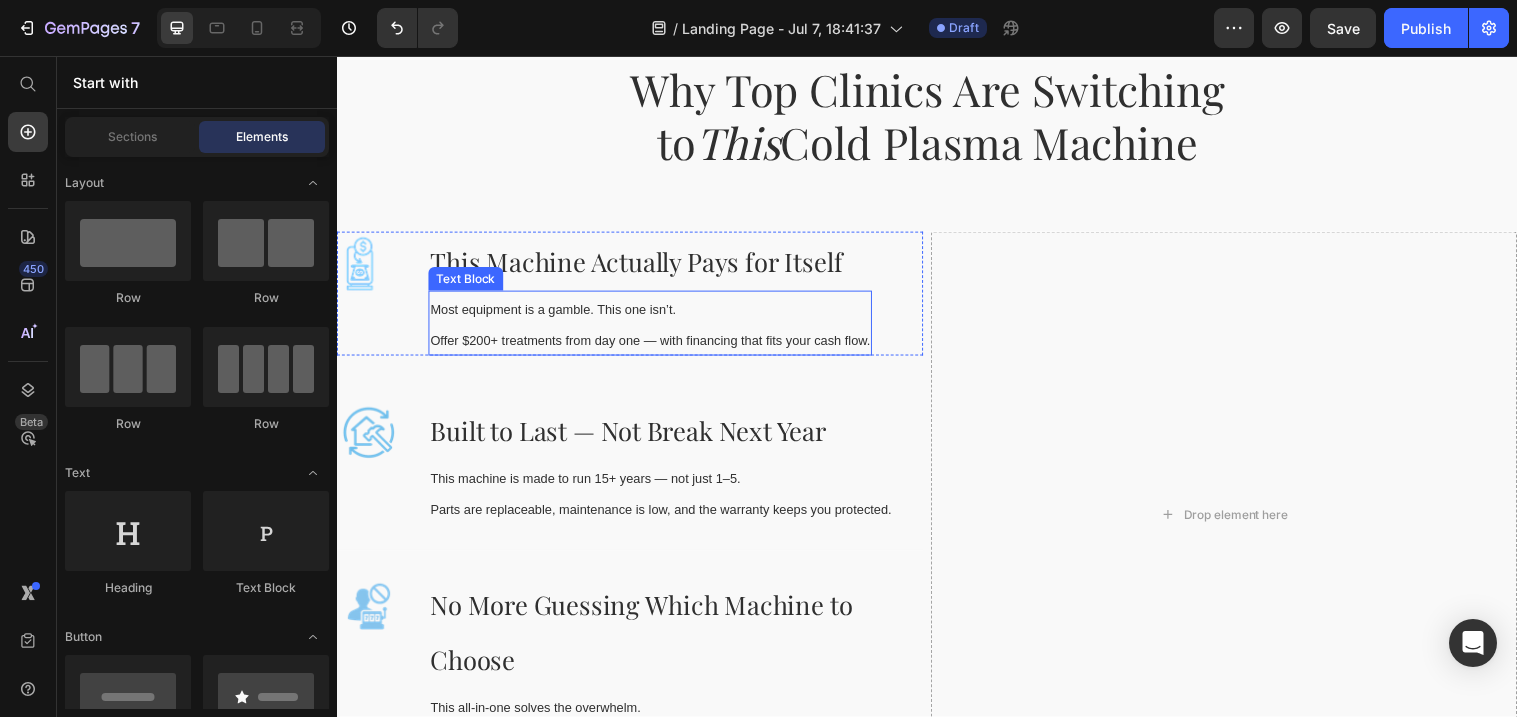 click on "Offer $200+ treatments from day one — with financing that fits your cash flow." at bounding box center (655, 345) 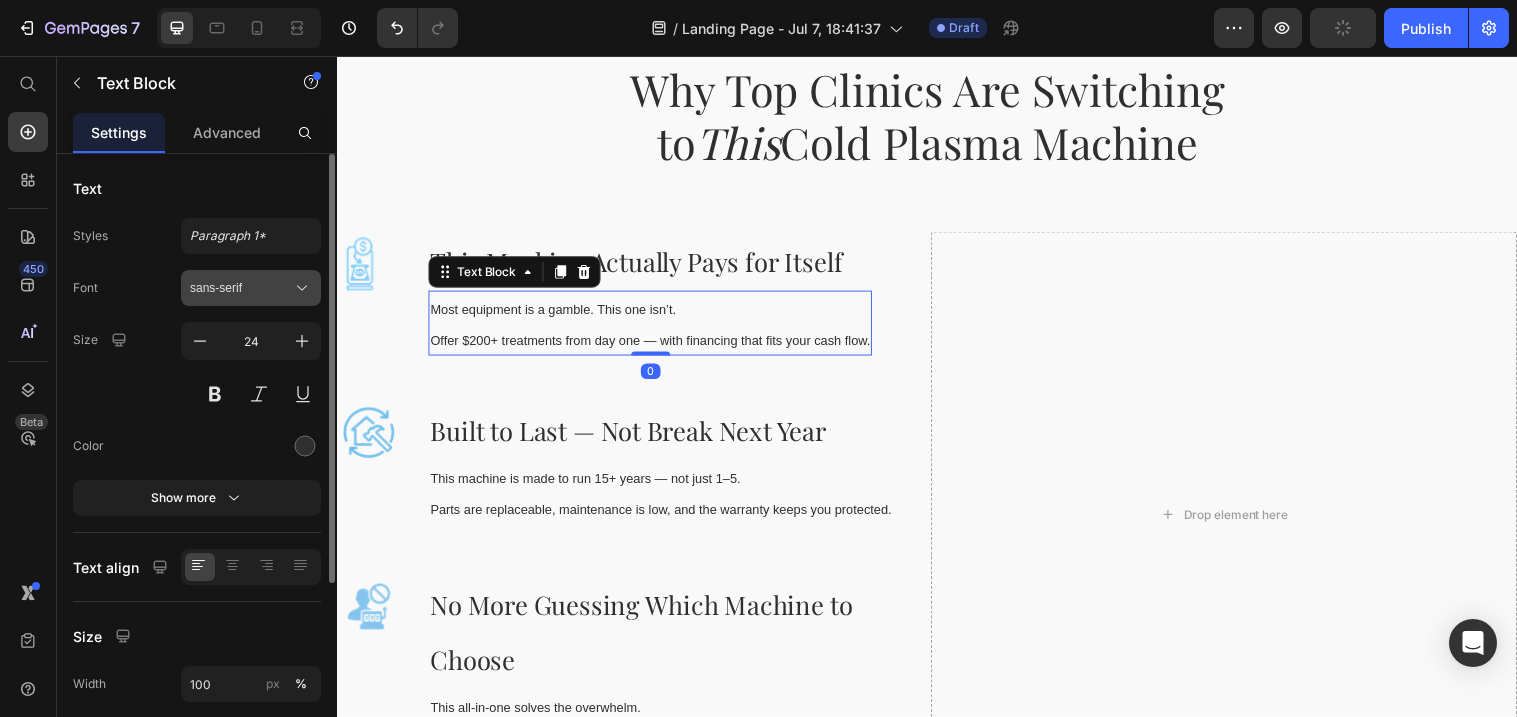 click on "sans-serif" at bounding box center [241, 288] 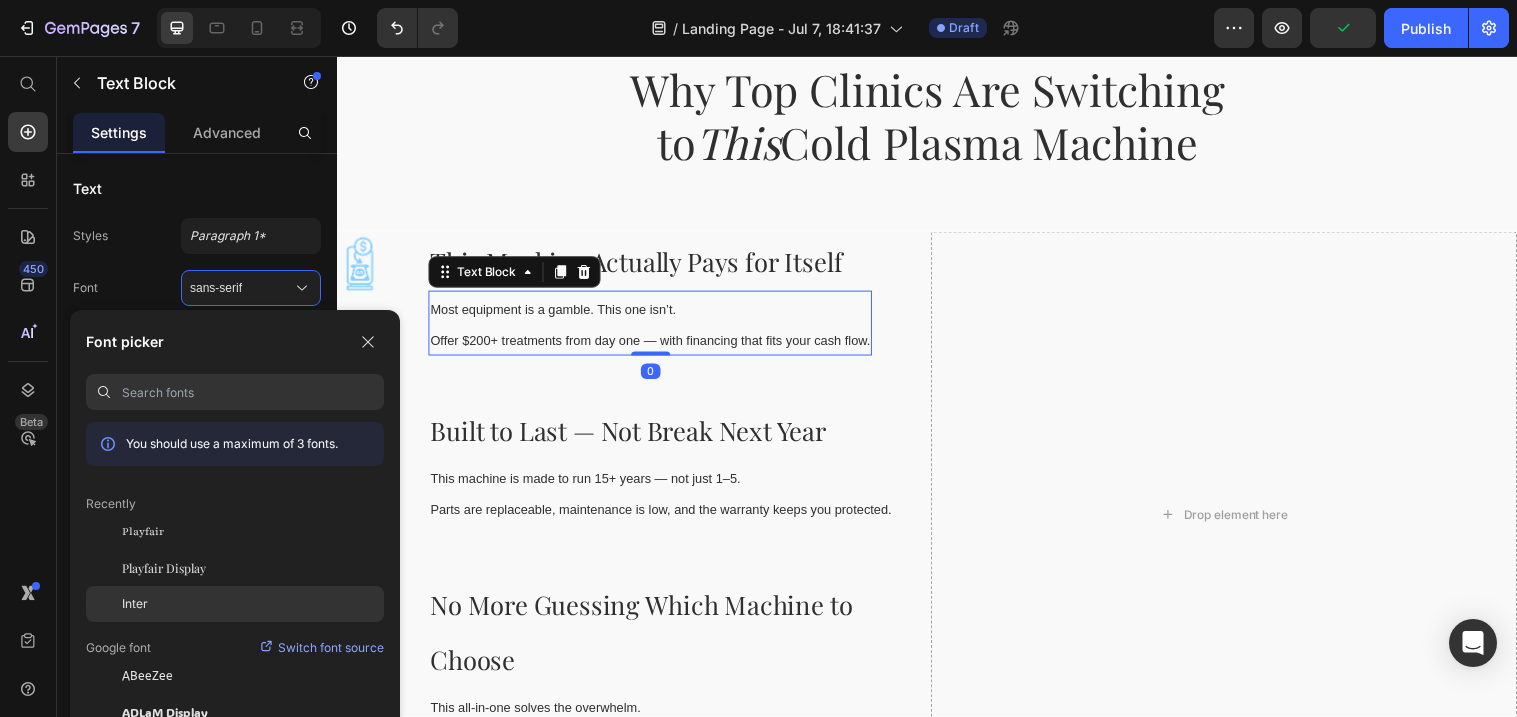 click on "Inter" 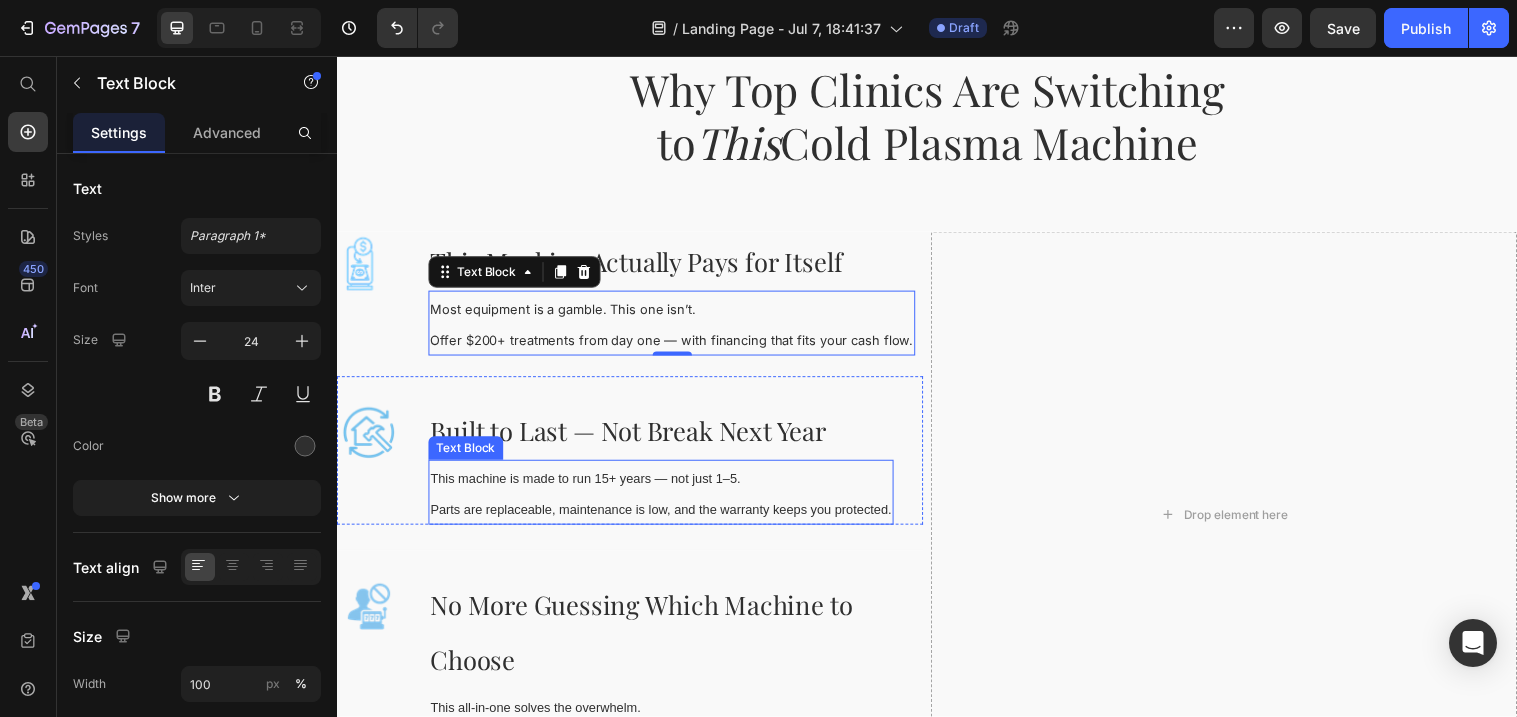 click on "This machine is made to run 15+ years — not just 1–5. Parts are replaceable, maintenance is low, and the warranty keeps you protected." at bounding box center [666, 500] 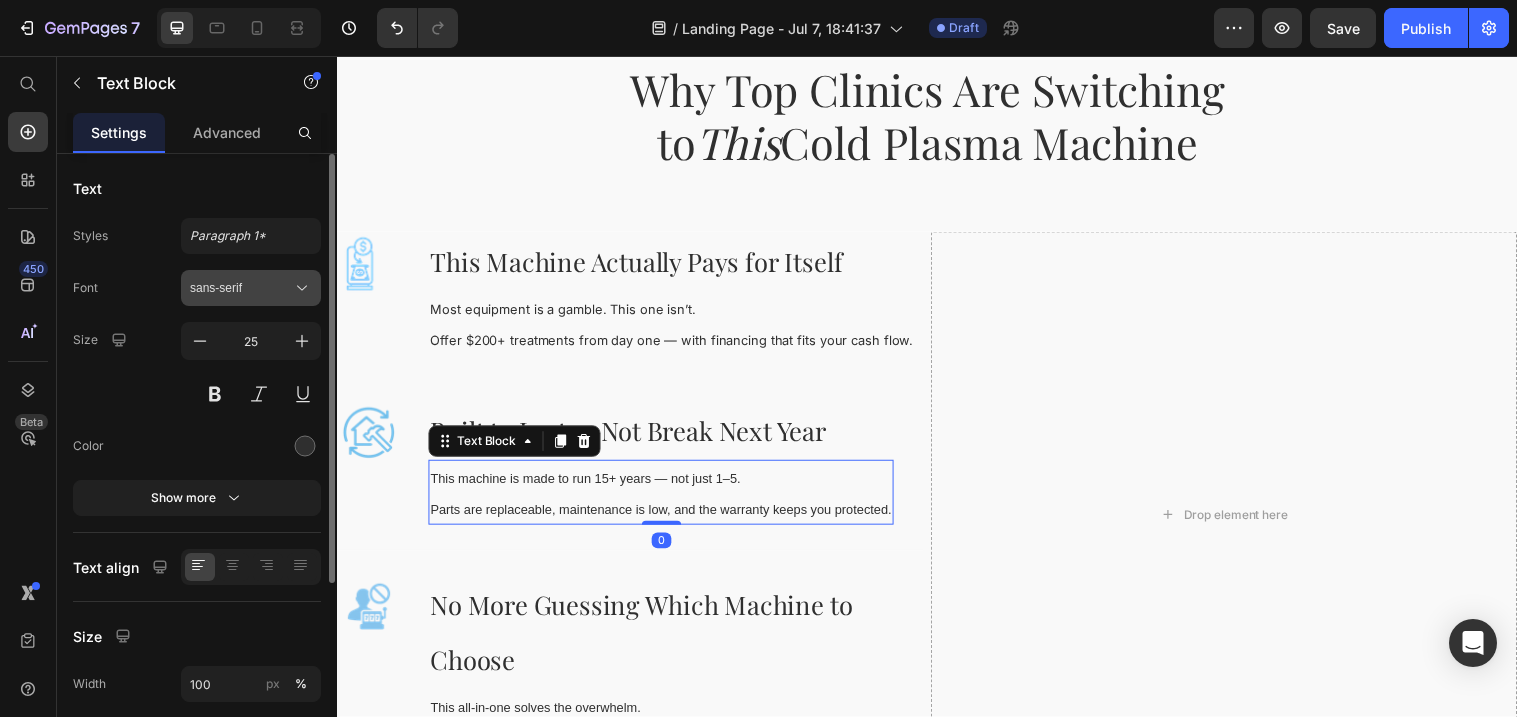 click on "sans-serif" at bounding box center (241, 288) 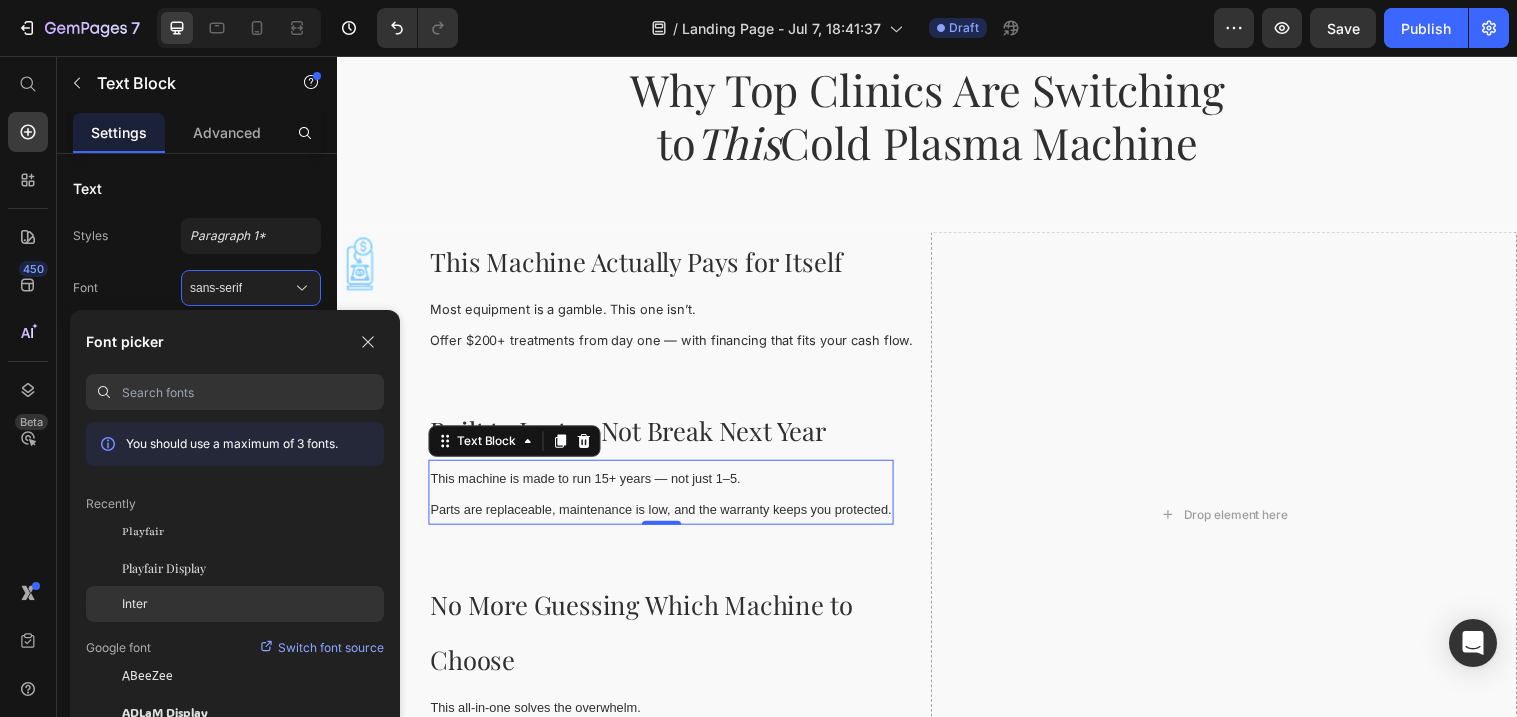 click on "Inter" 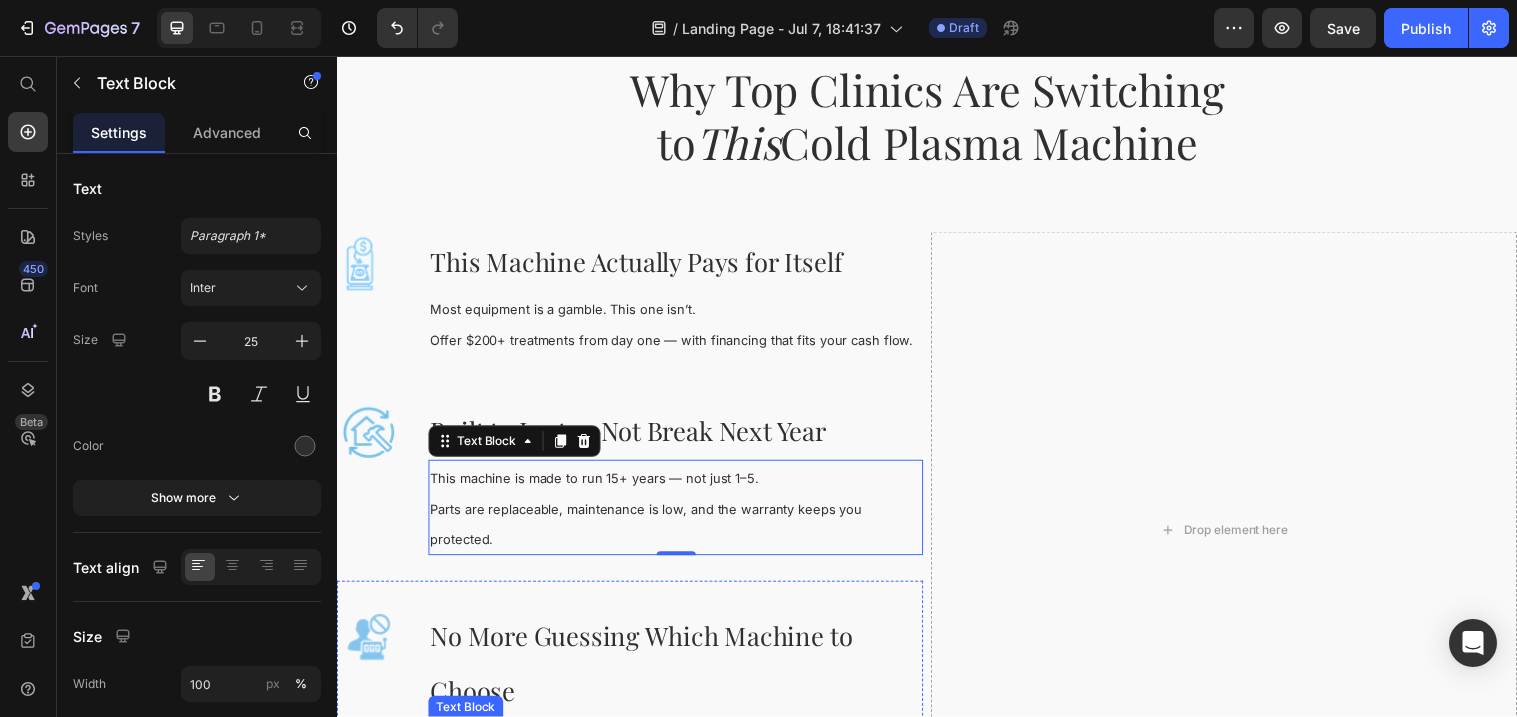 click on "This all-in-one solves the overwhelm." at bounding box center (539, 750) 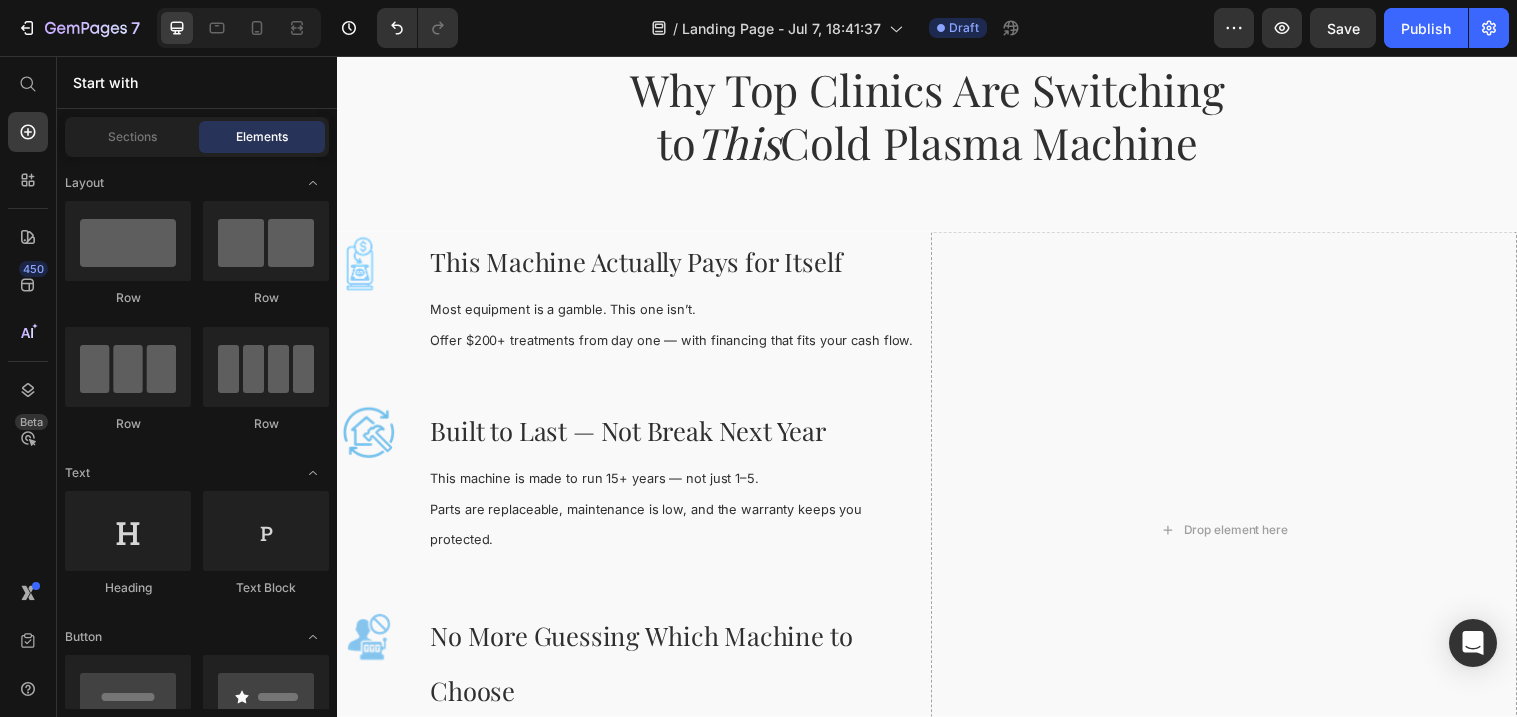 scroll, scrollTop: 2231, scrollLeft: 0, axis: vertical 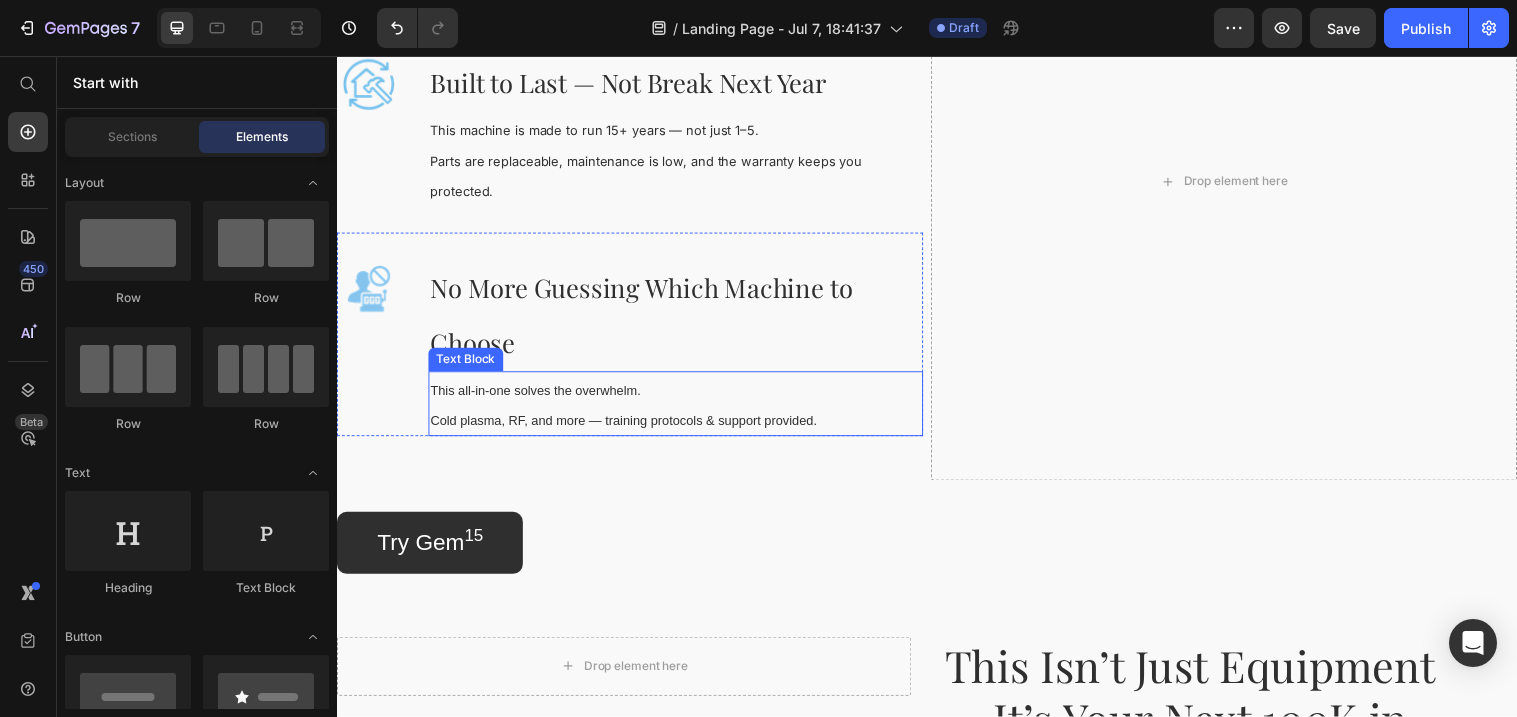 click on "This all-in-one solves the overwhelm. Cold plasma, RF, and more — training protocols & support provided." at bounding box center [681, 410] 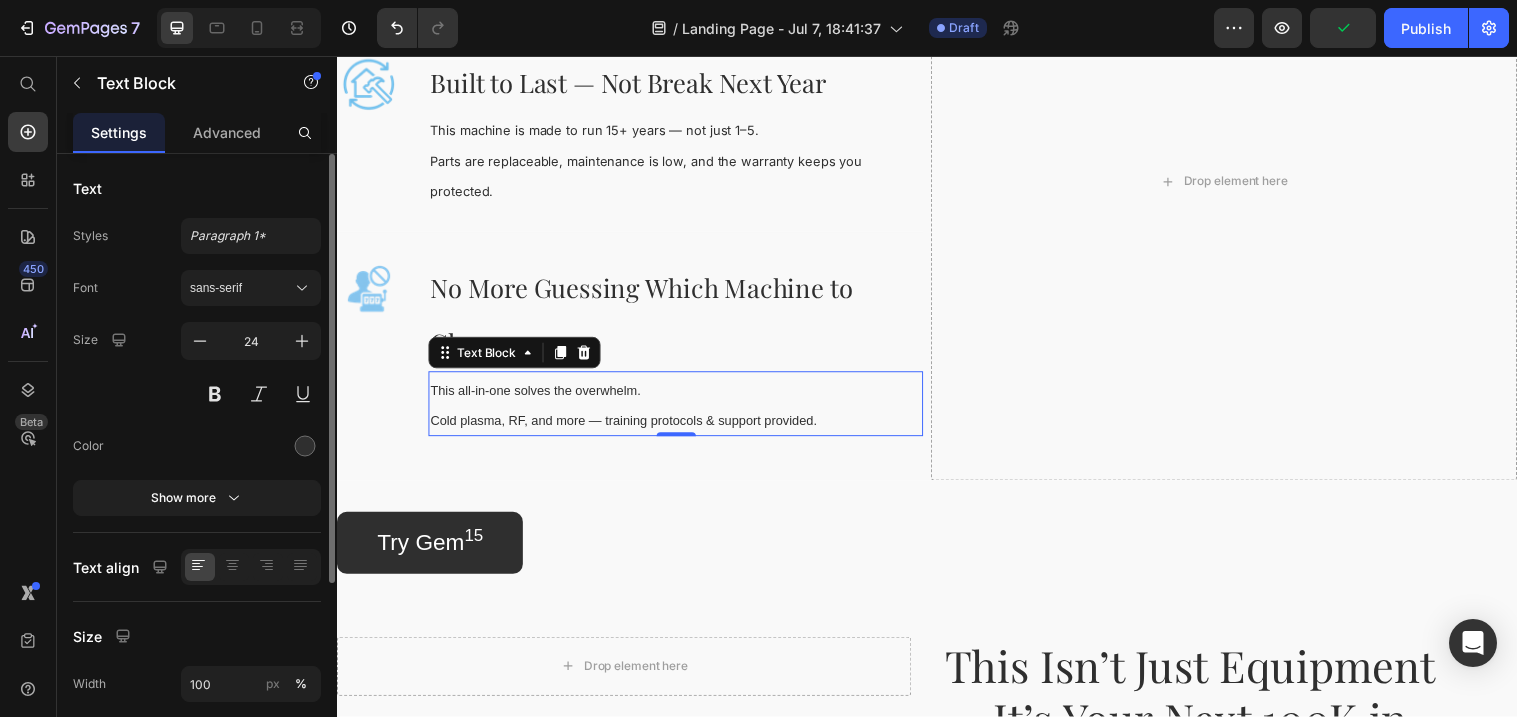 click on "Font sans-serif Size 24 Color Show more" at bounding box center (197, 393) 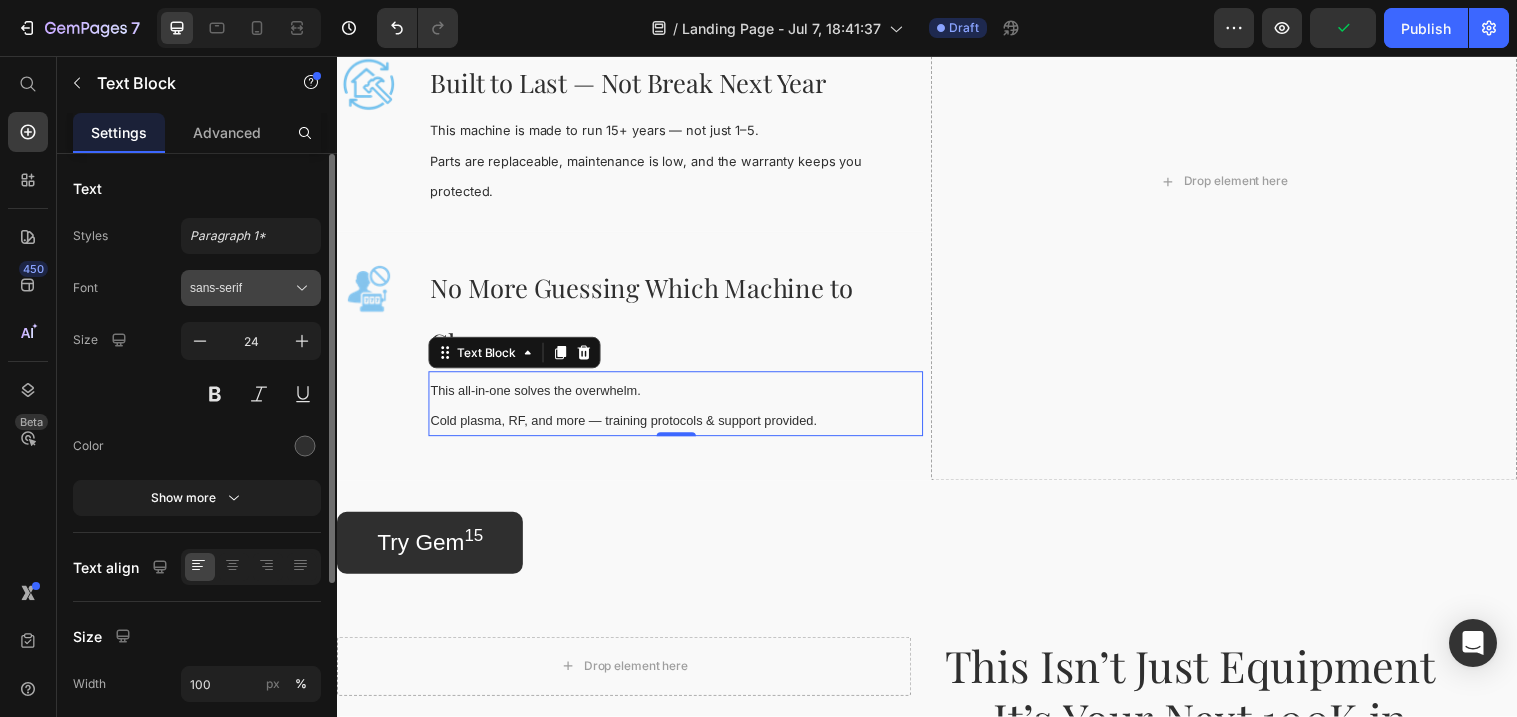 click on "sans-serif" at bounding box center [251, 288] 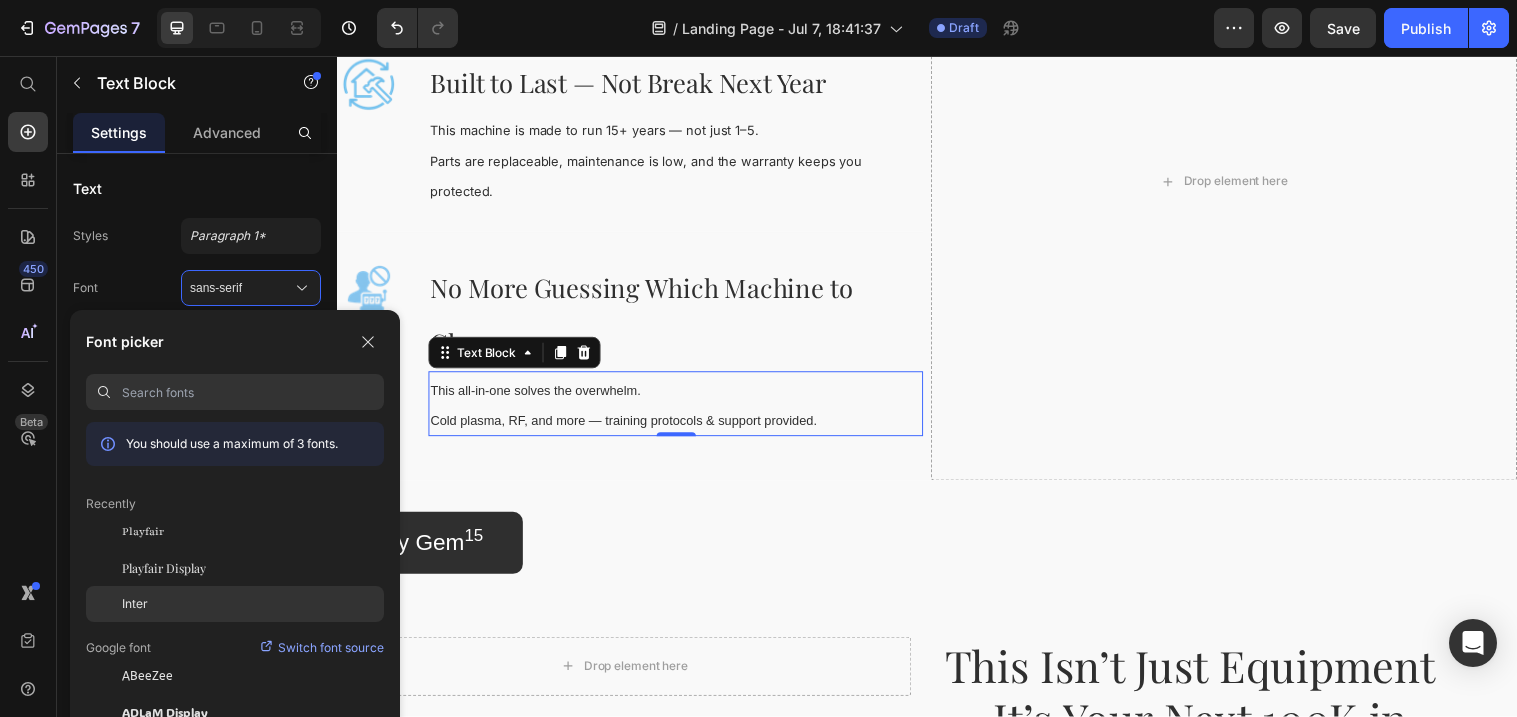 click on "Inter" 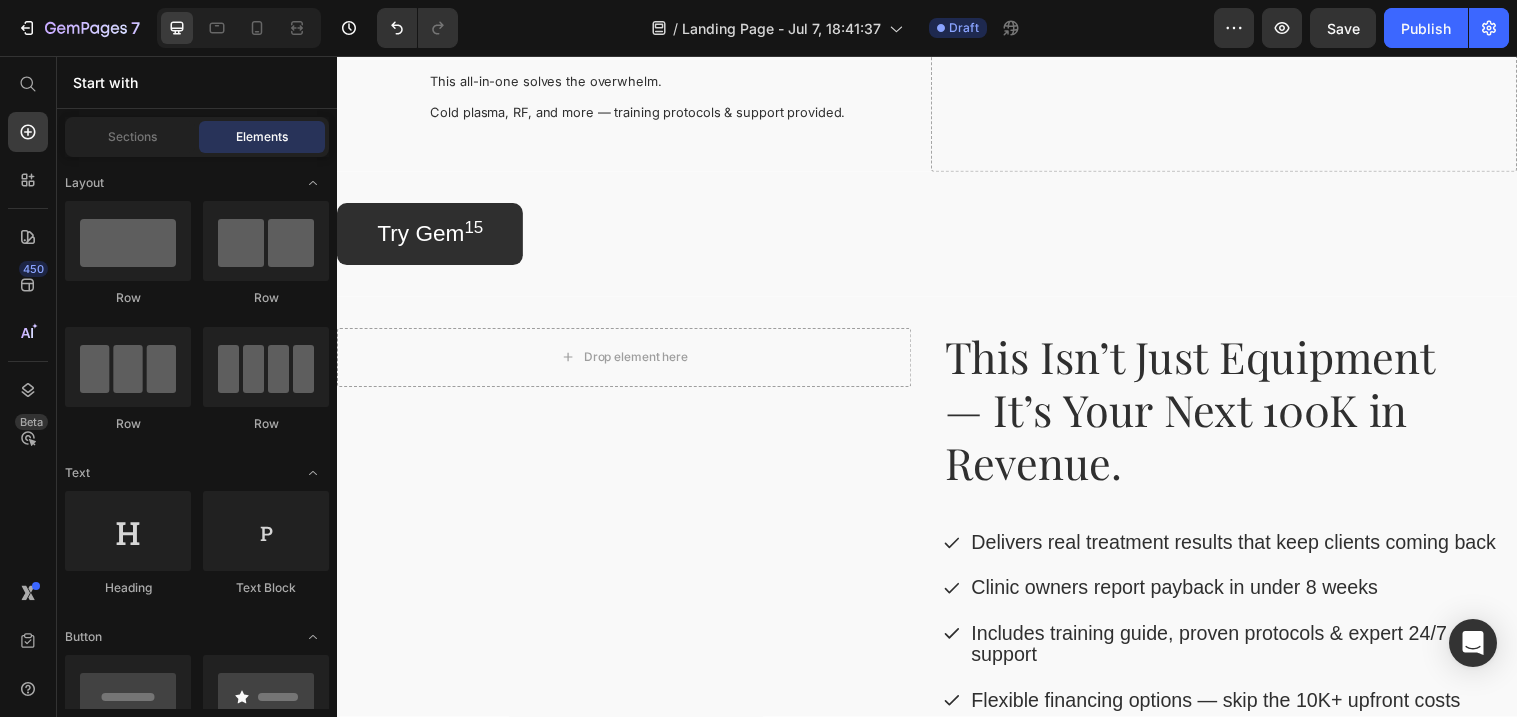 scroll, scrollTop: 2687, scrollLeft: 0, axis: vertical 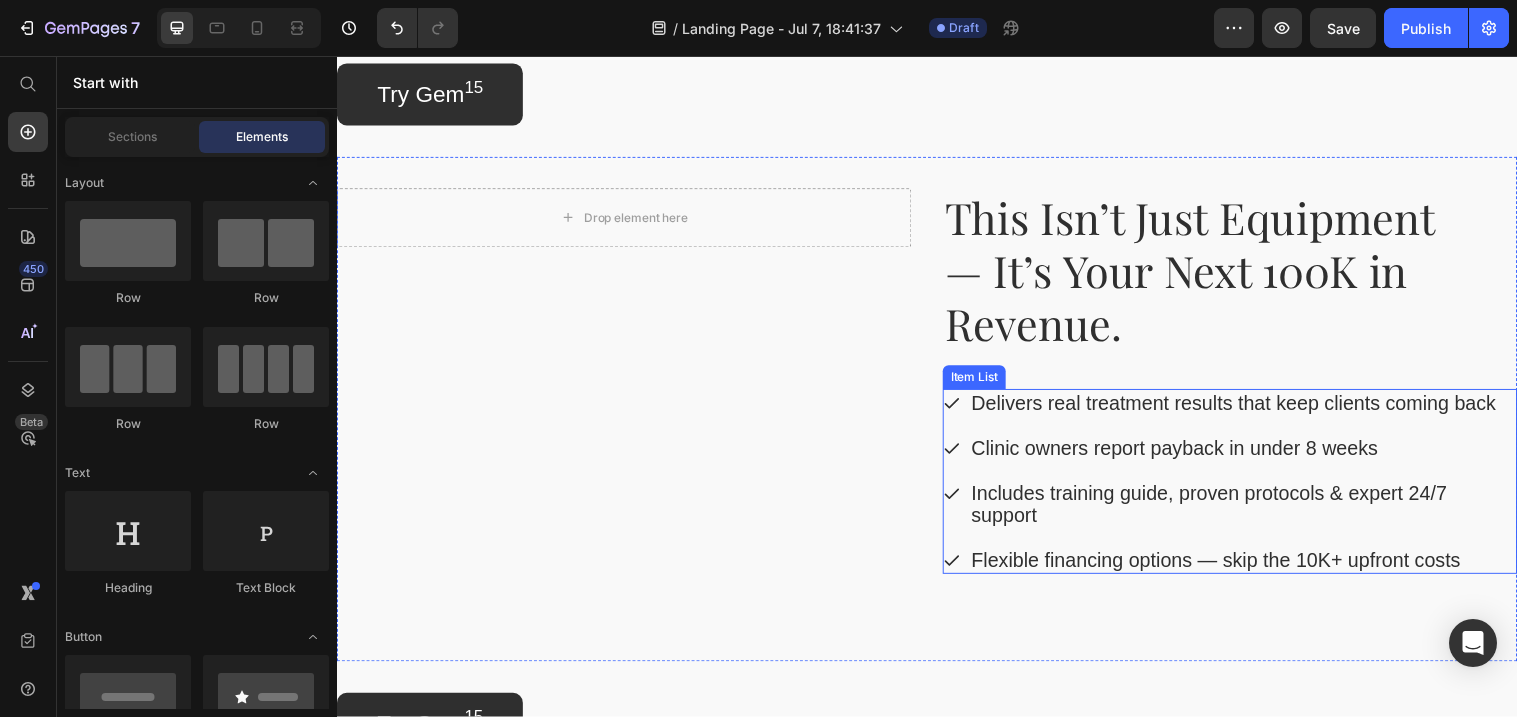 click on "Delivers real treatment results that keep clients coming back" at bounding box center [1258, 409] 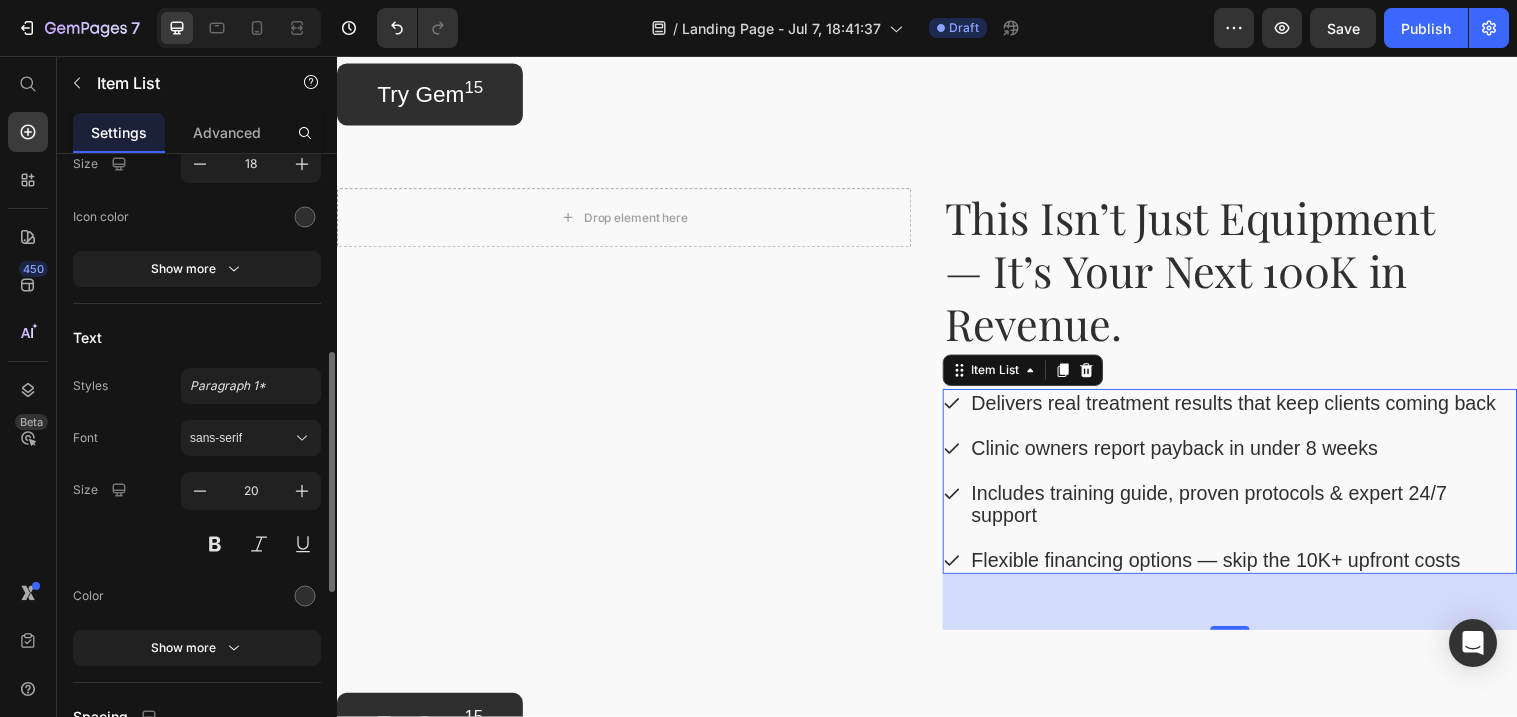 scroll, scrollTop: 515, scrollLeft: 0, axis: vertical 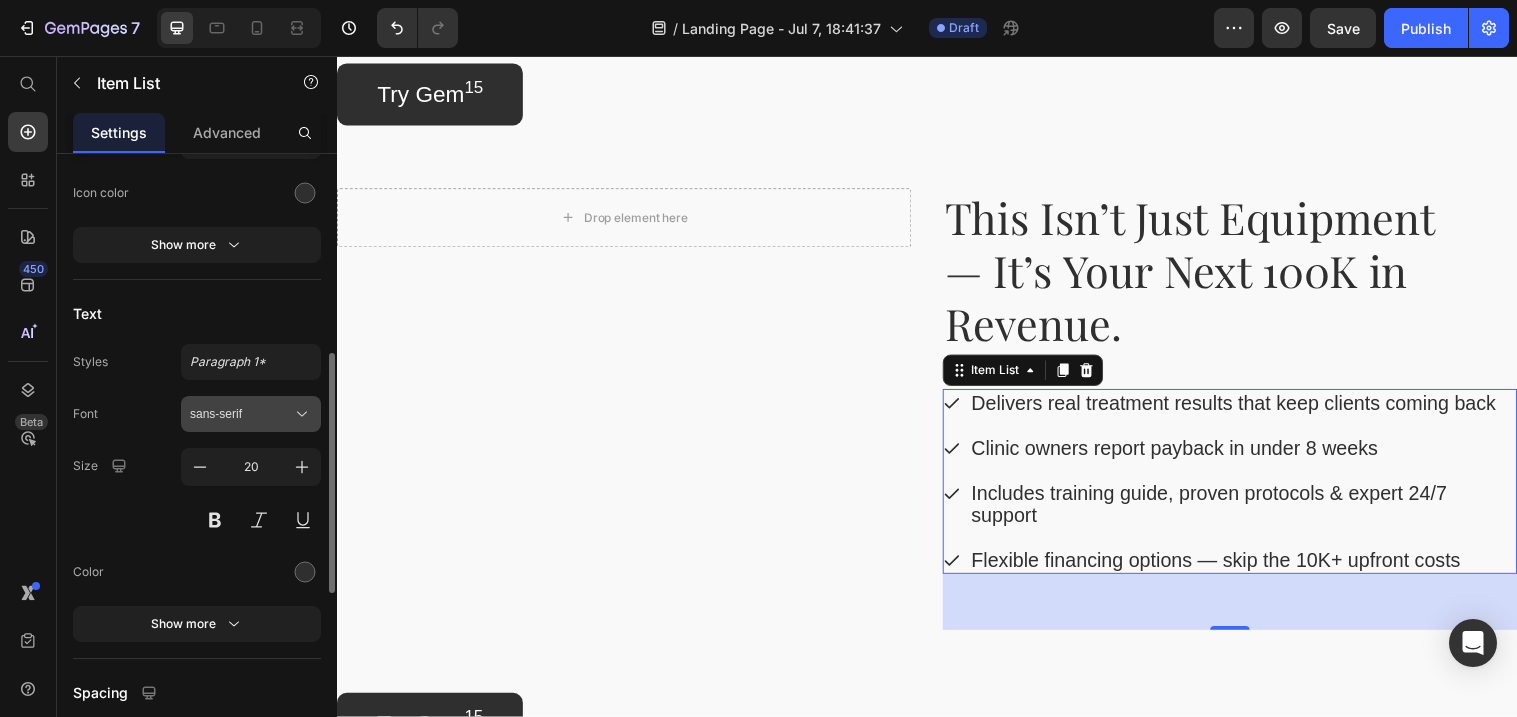 click on "sans-serif" at bounding box center (241, 414) 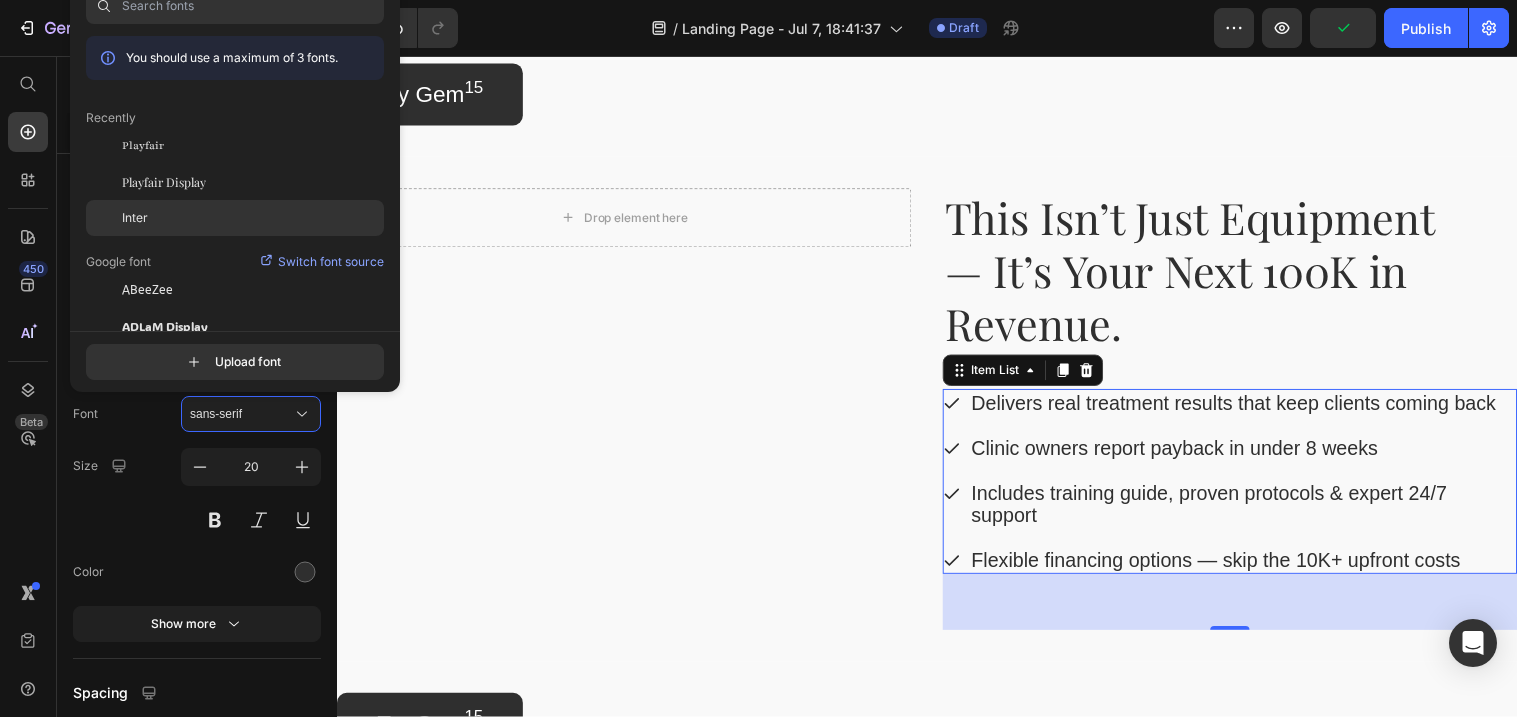 click on "Inter" 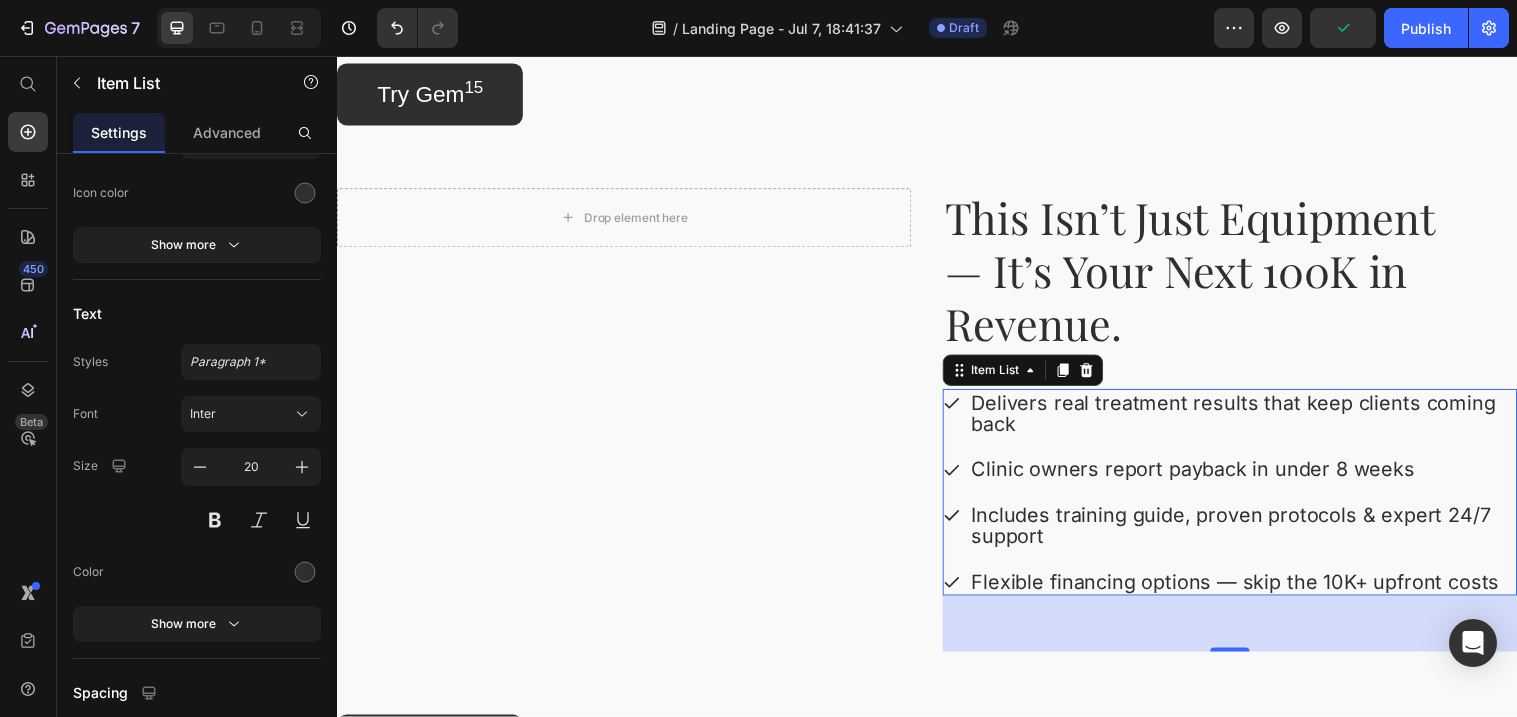 click on "Delivers real treatment results that keep clients coming back
Clinic owners report payback in under 8 weeks
Includes training guide, proven protocols & expert 24/7 support
Flexible financing options — skip the 10K+ upfront costs" at bounding box center (1245, 500) 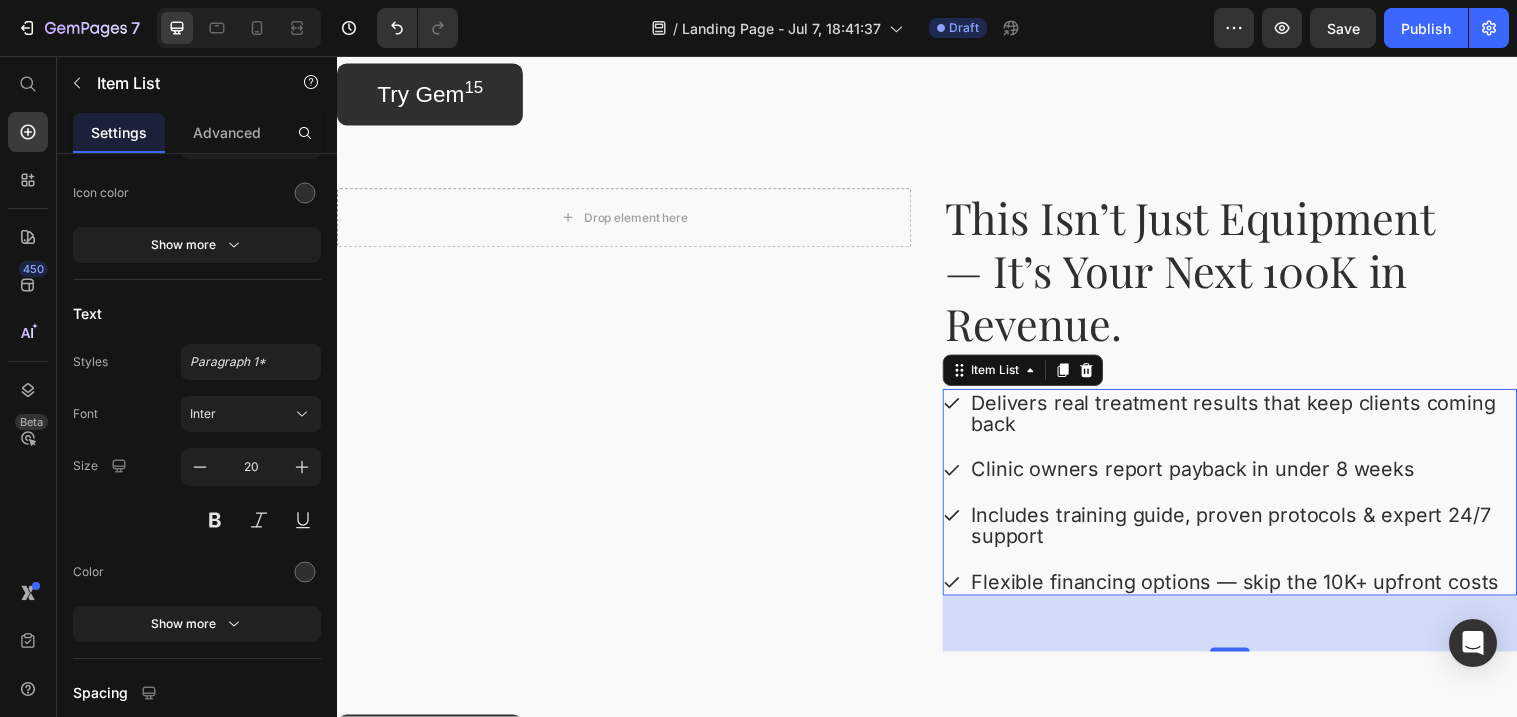 click on "Clinic owners report payback in under 8 weeks" at bounding box center [1258, 477] 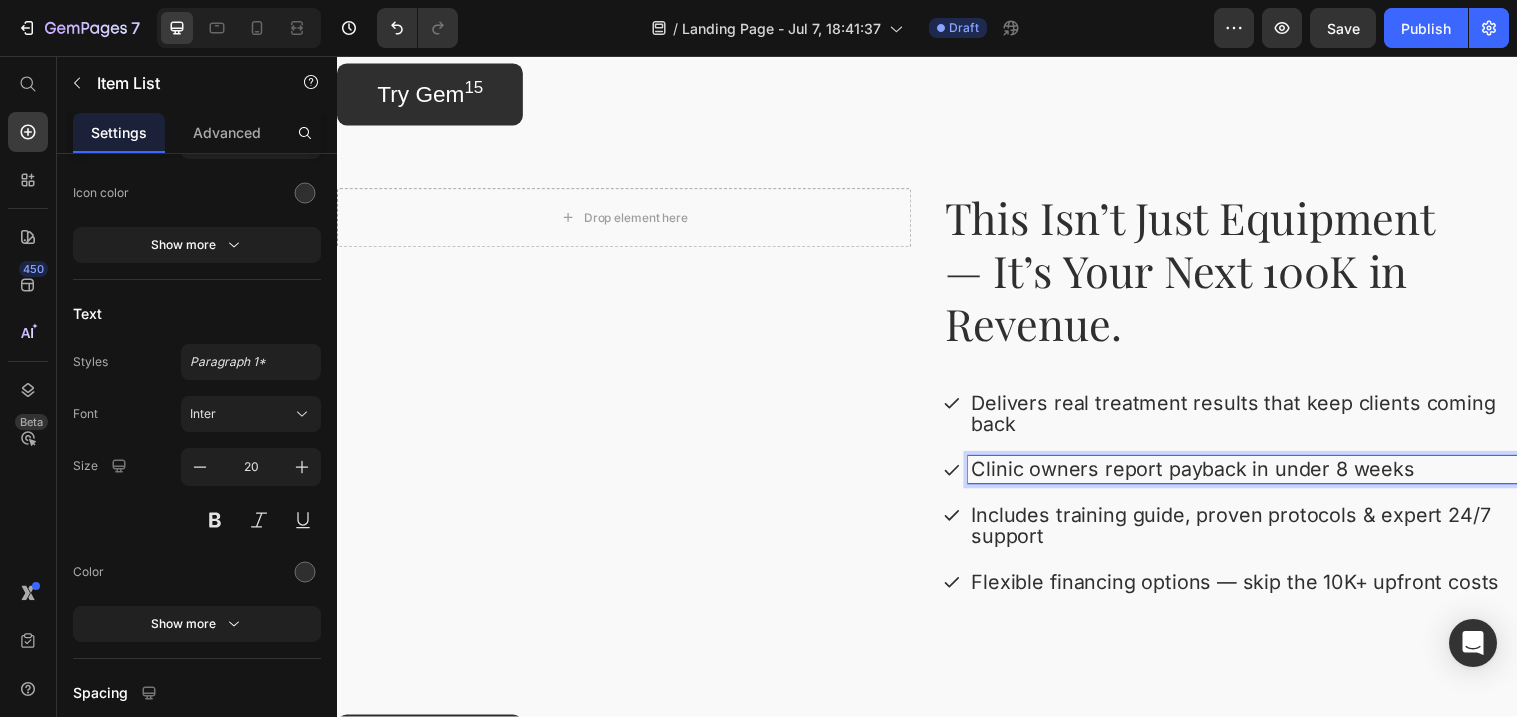 click on "Includes training guide, proven protocols & expert 24/7 support" at bounding box center (1258, 534) 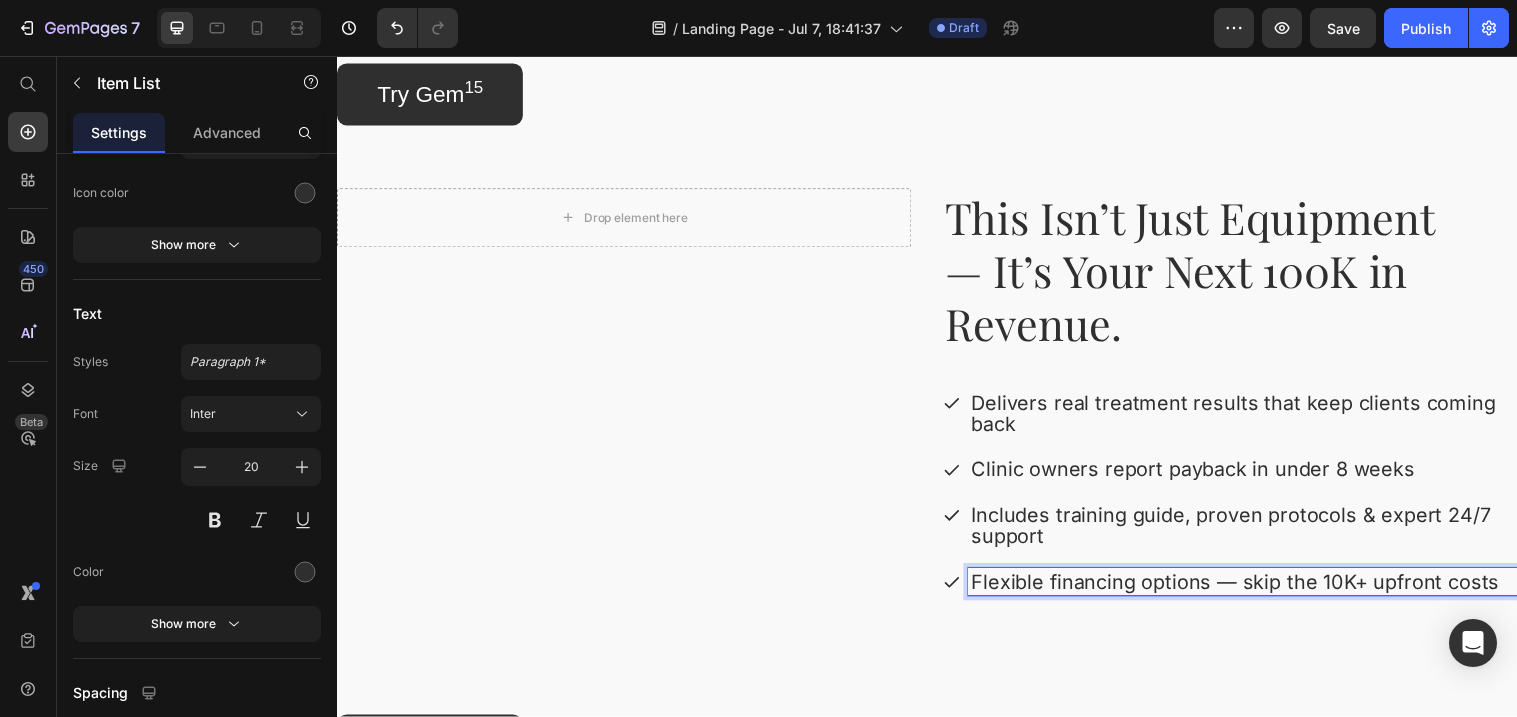 click on "Flexible financing options — skip the 10K+ upfront costs" at bounding box center [1258, 591] 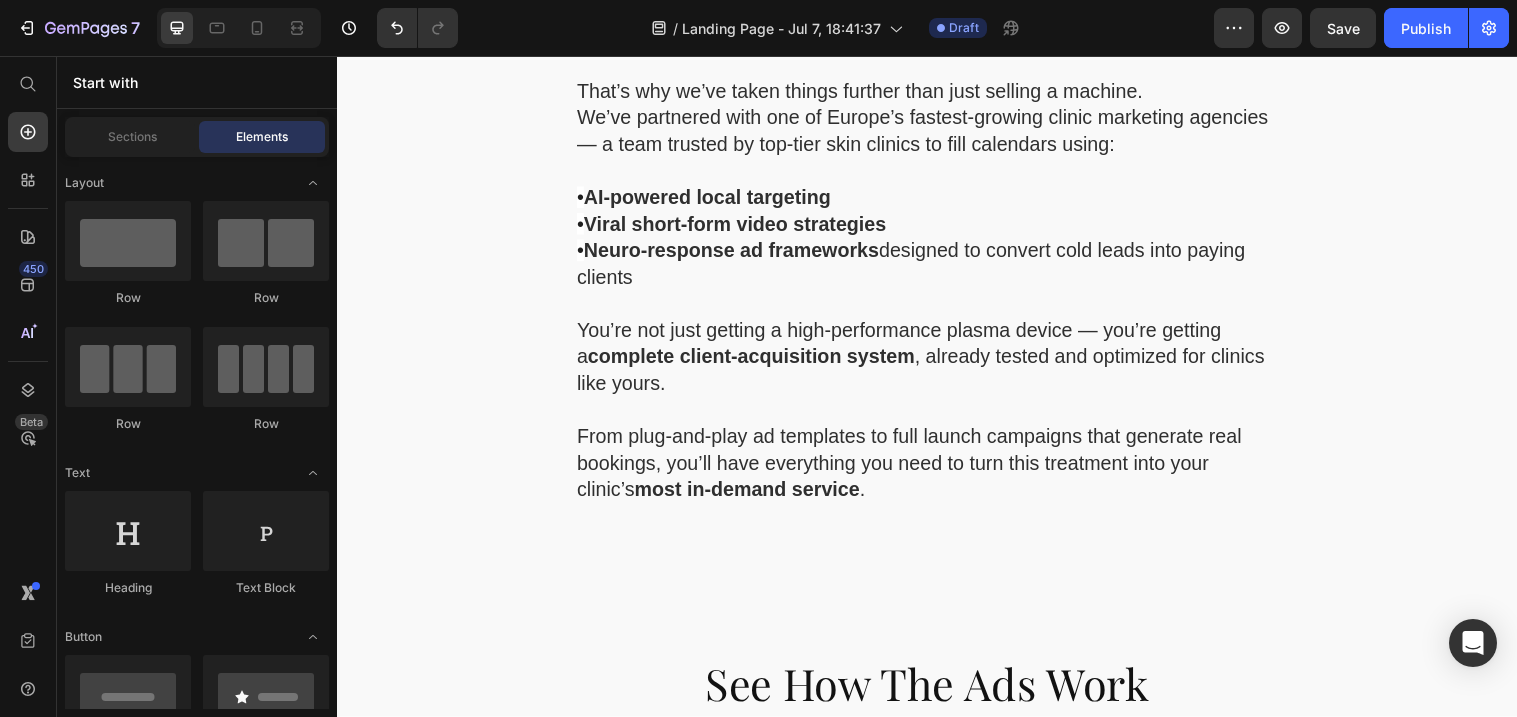 scroll, scrollTop: 3640, scrollLeft: 0, axis: vertical 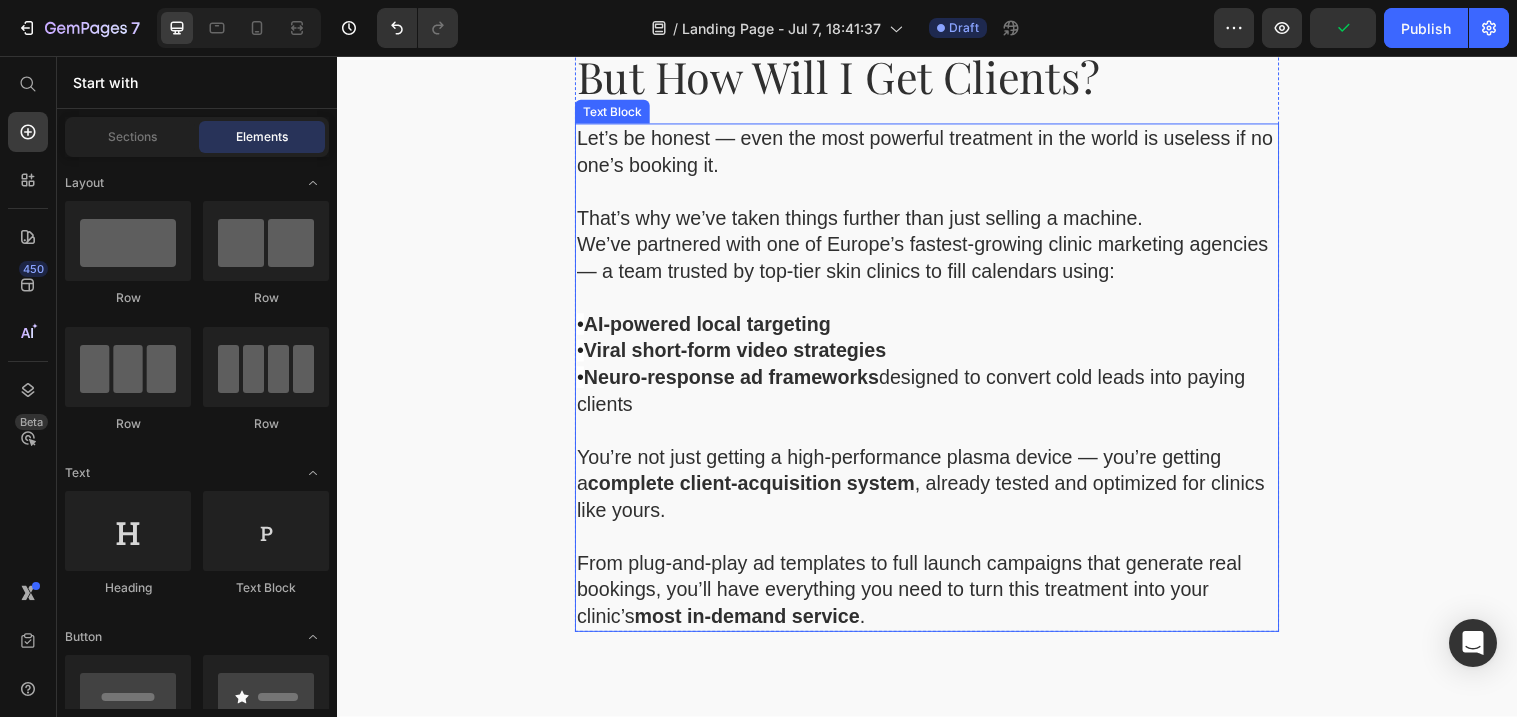 click on "Let’s be honest — even the most powerful treatment in the world is useless if no one’s booking it." at bounding box center [937, 154] 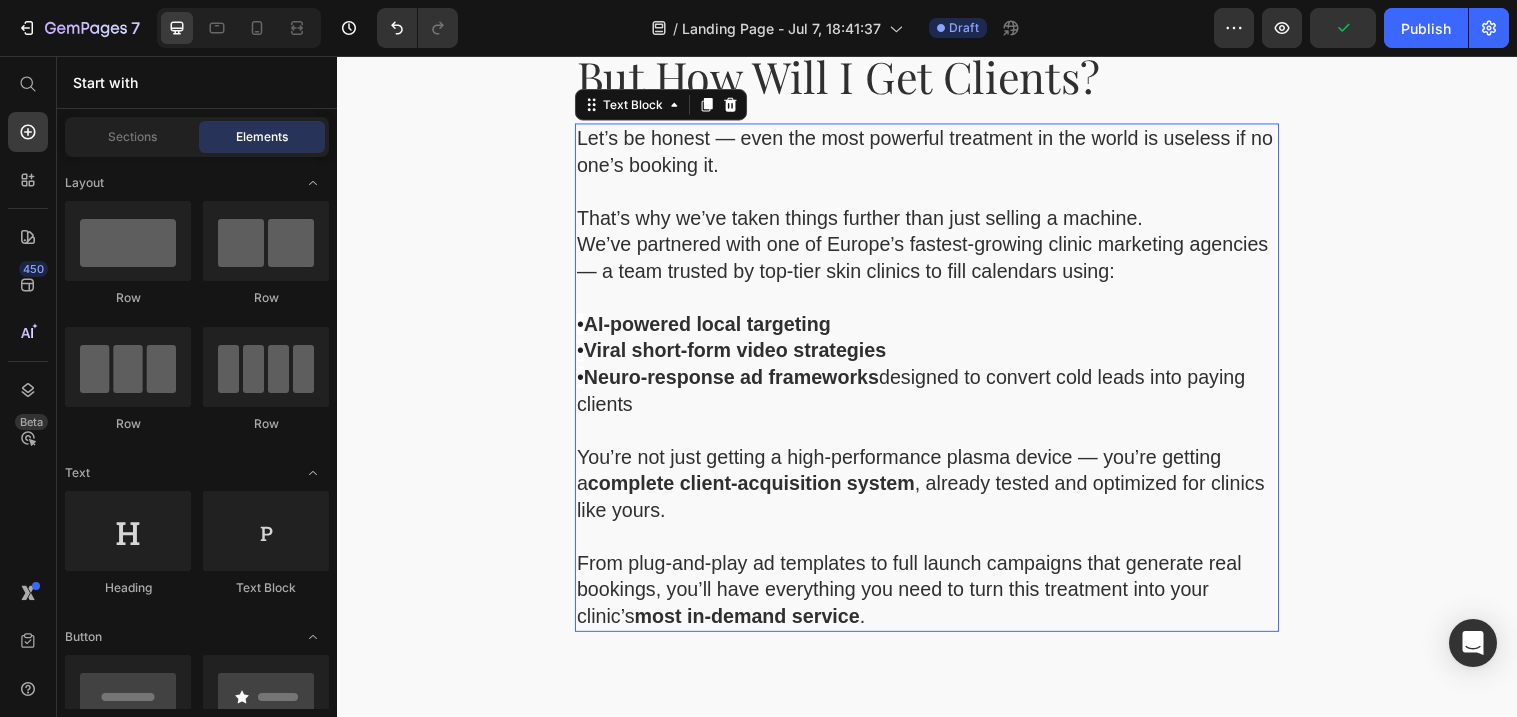 scroll, scrollTop: 0, scrollLeft: 0, axis: both 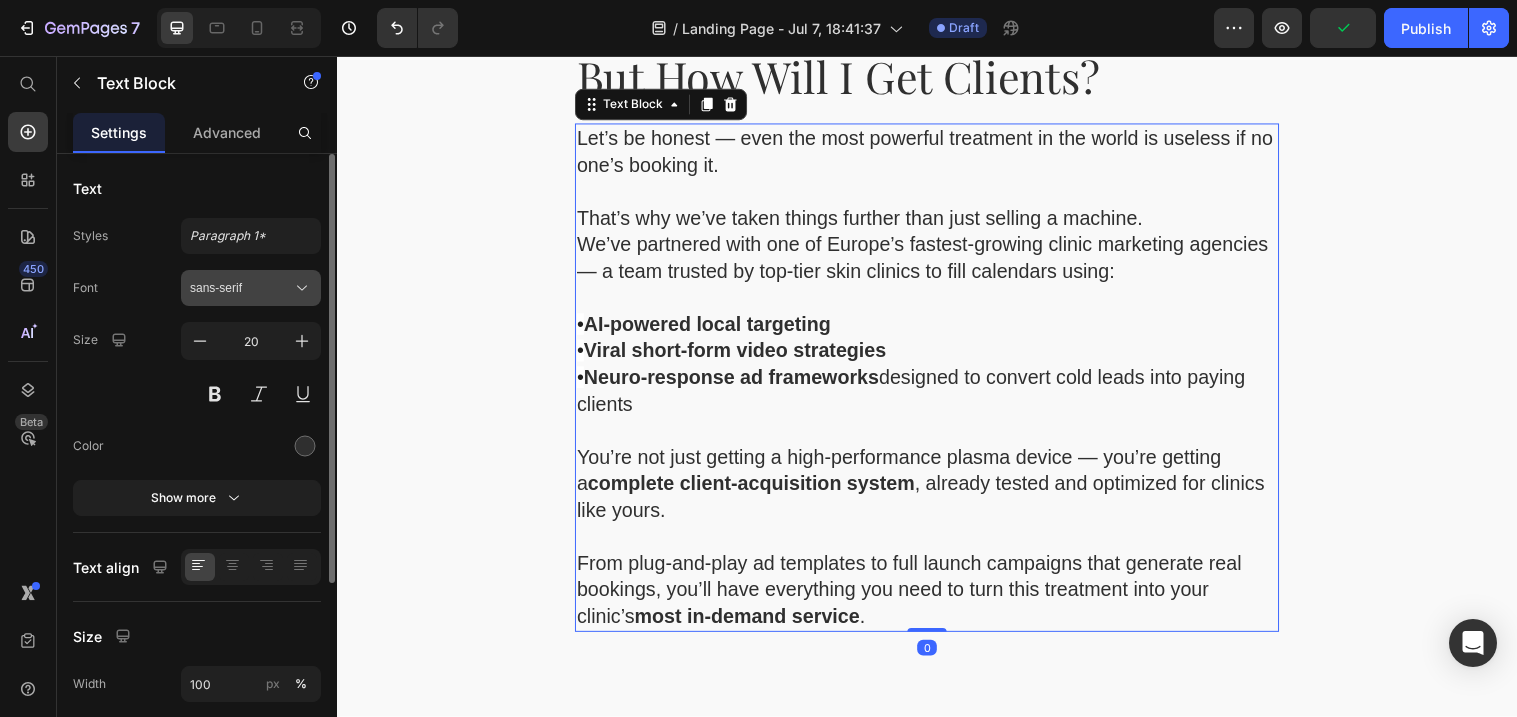 click on "sans-serif" at bounding box center (241, 288) 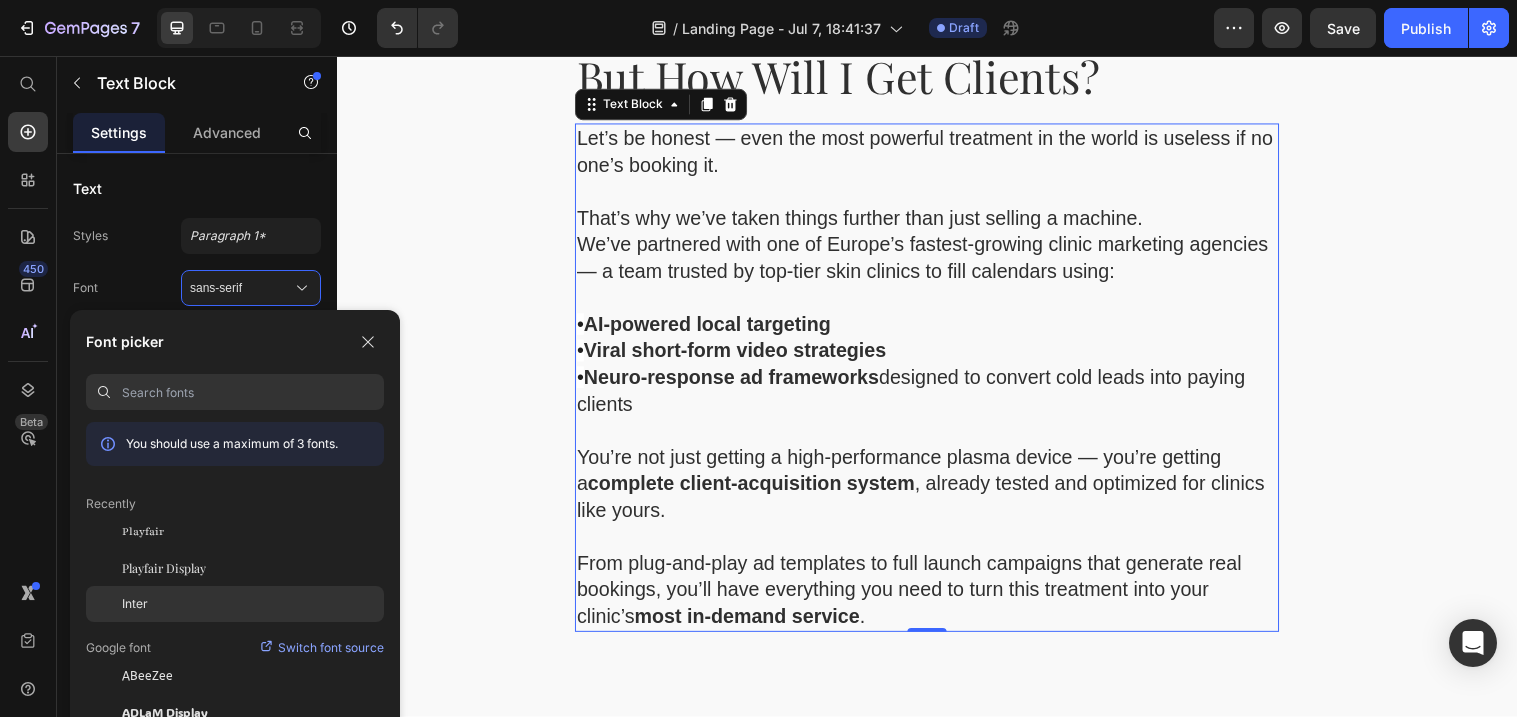 click on "Inter" 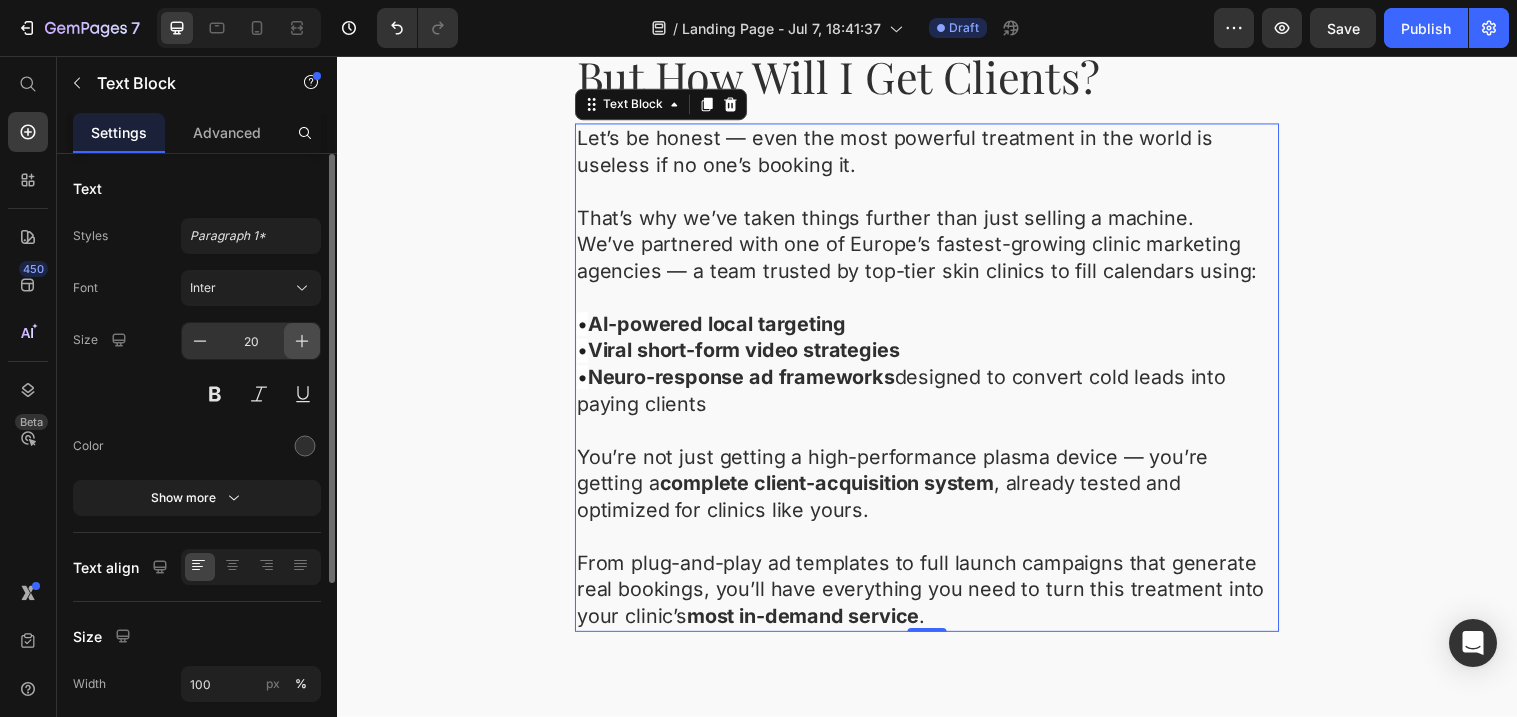 click 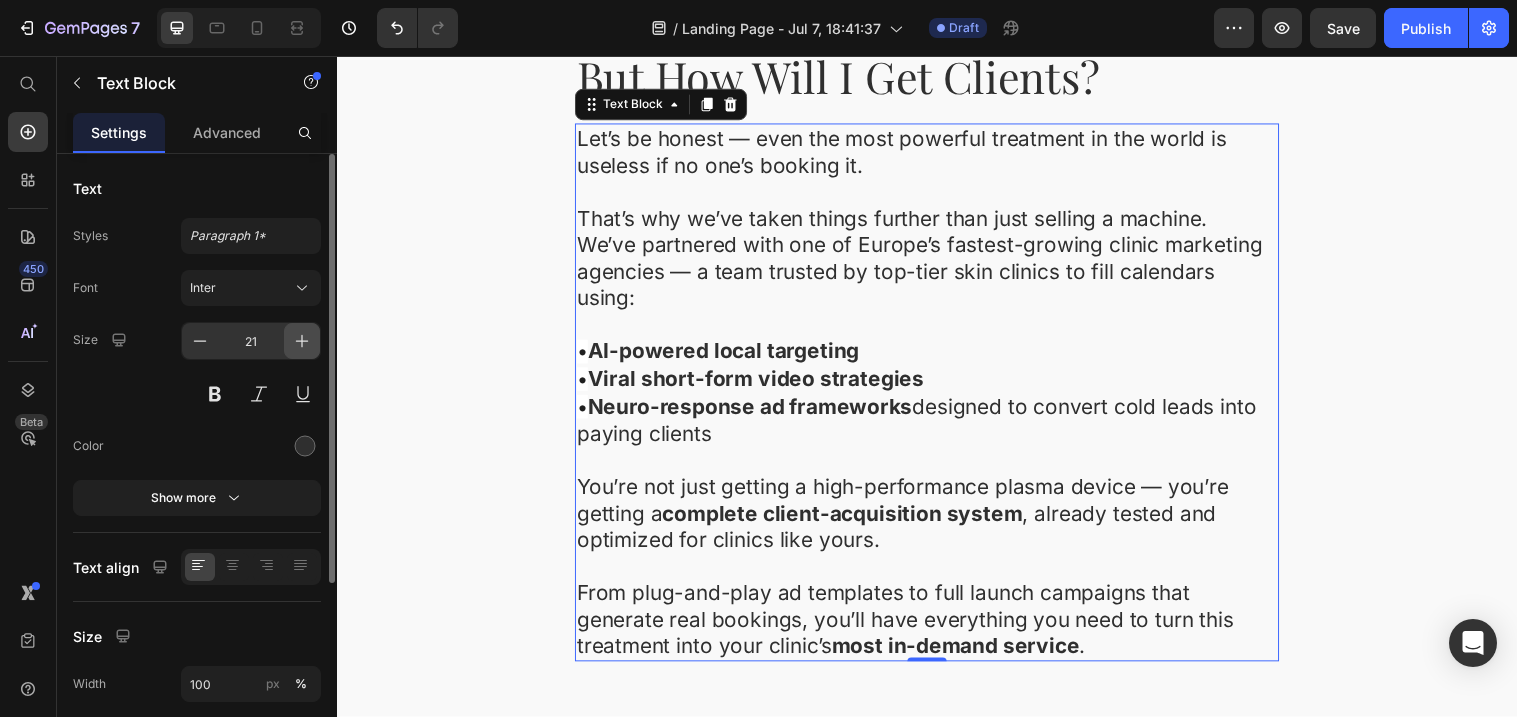 click 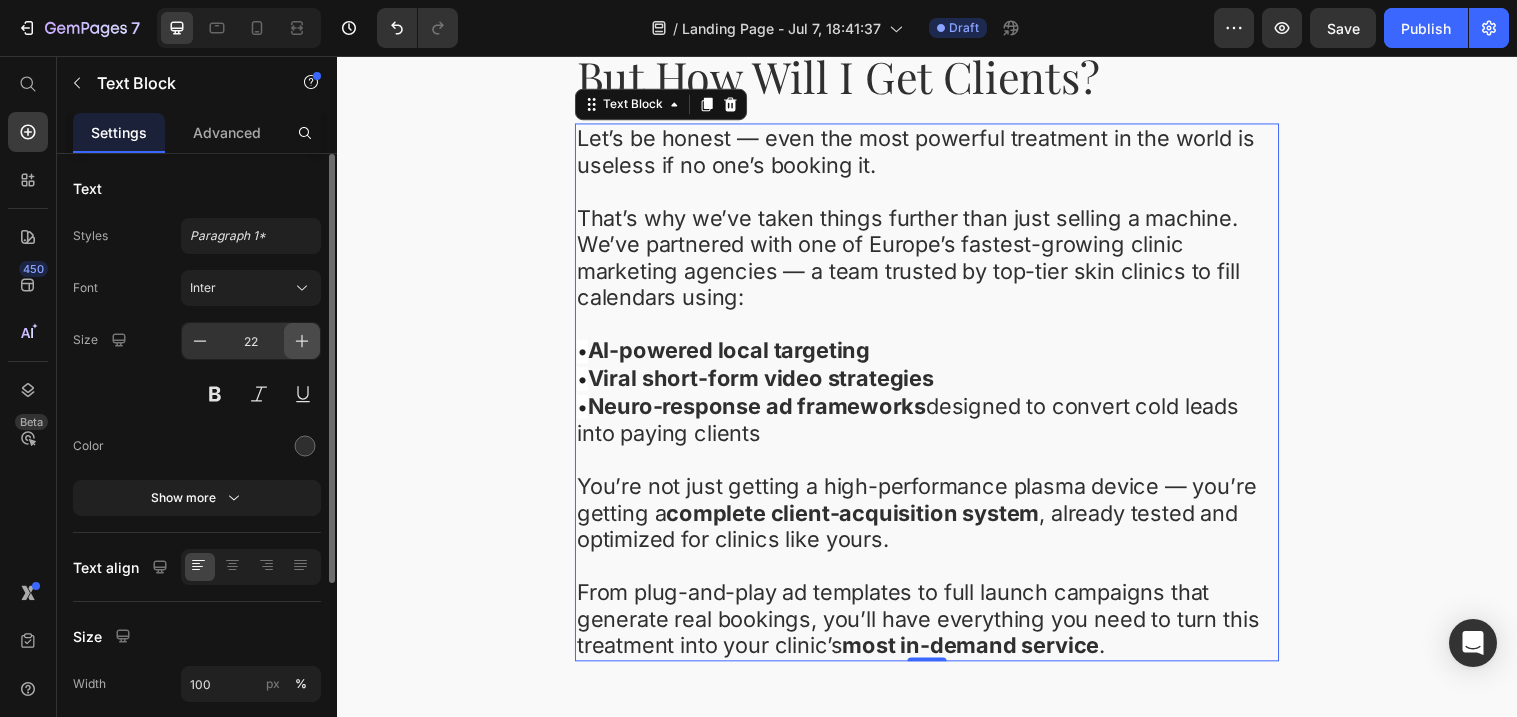 click 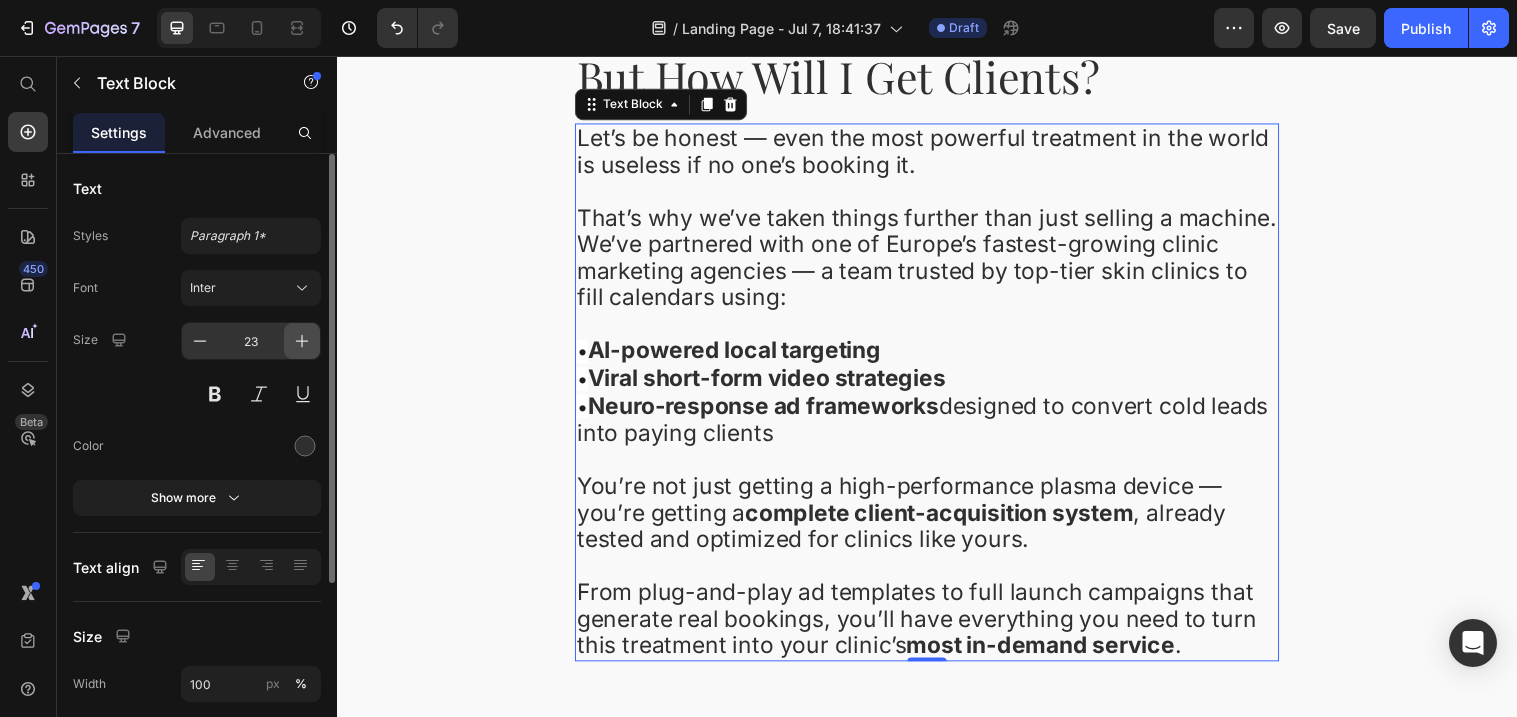 click 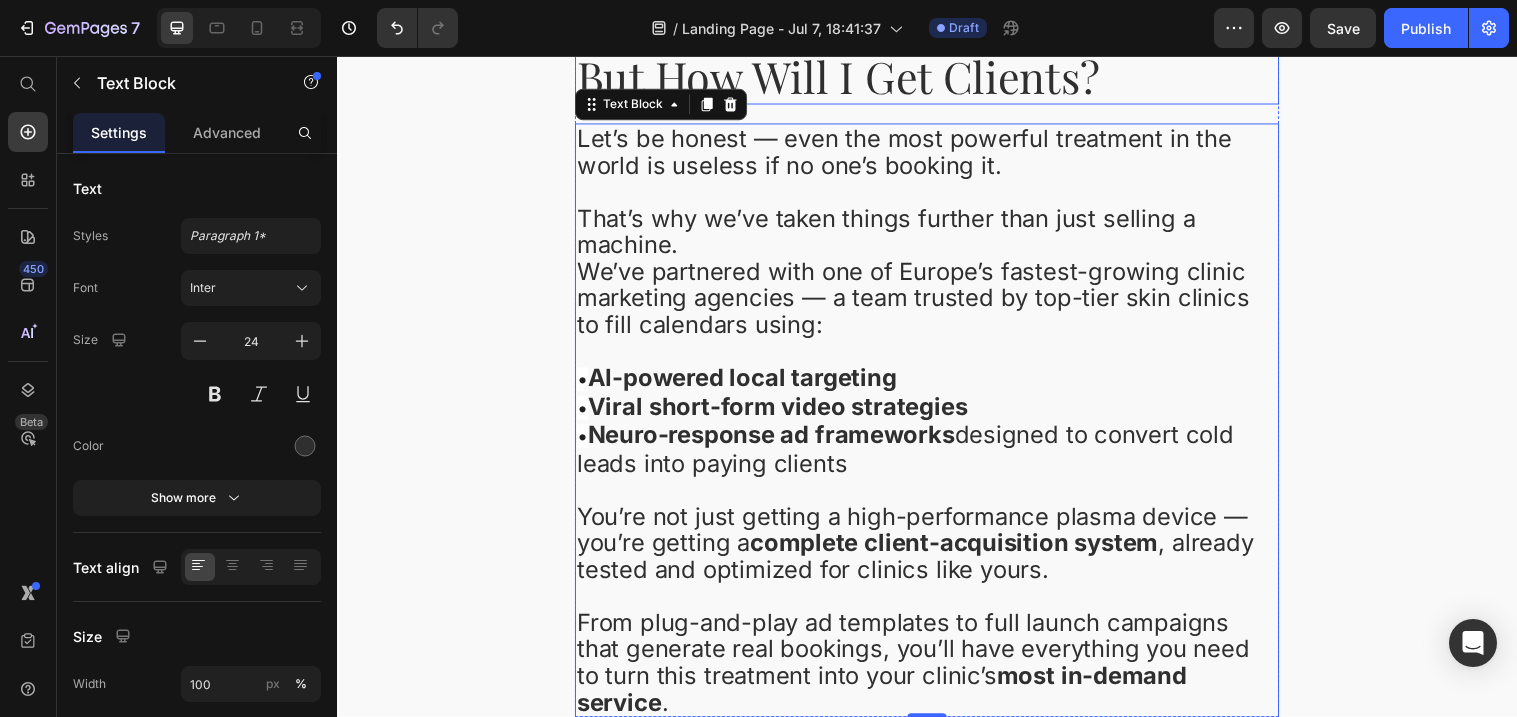 click on "But How Will I Get Clients?" at bounding box center (937, 77) 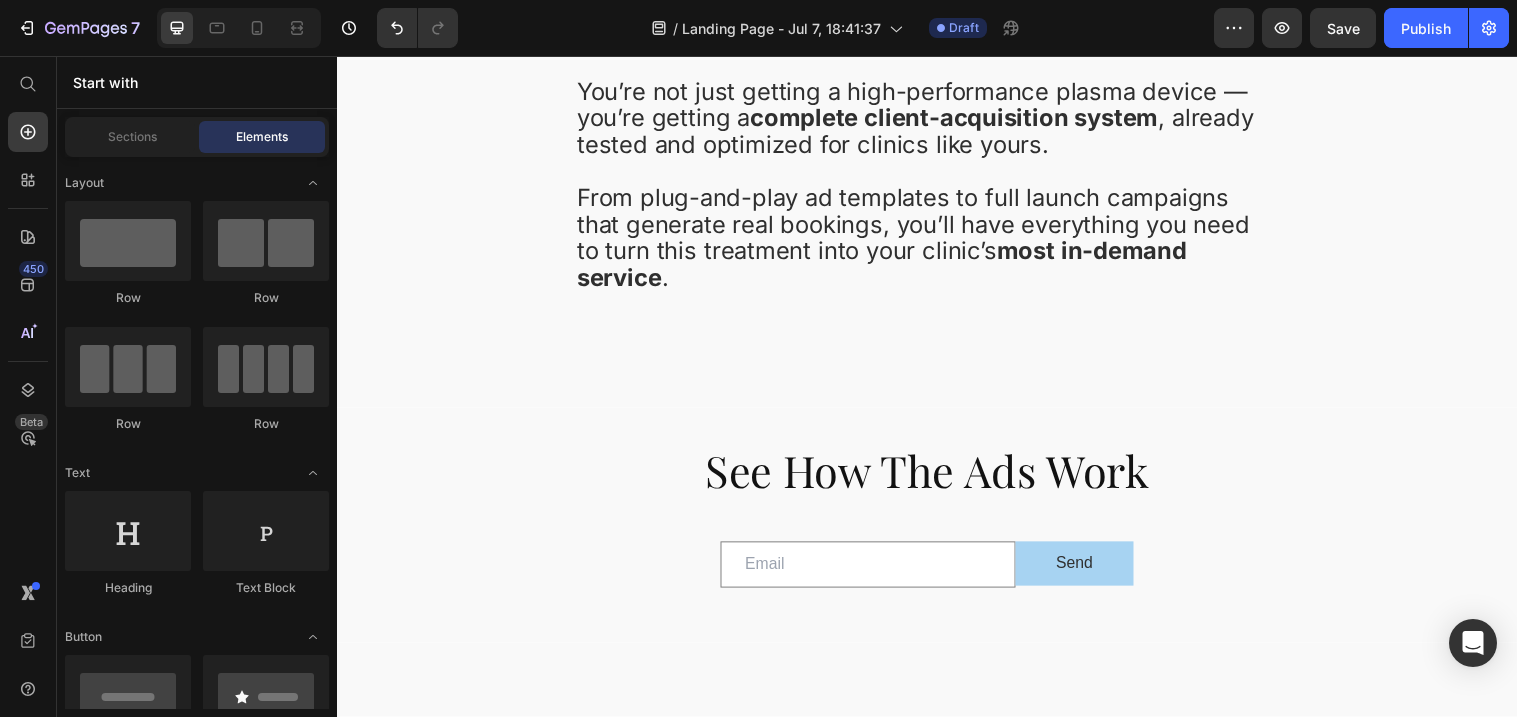 scroll, scrollTop: 4337, scrollLeft: 0, axis: vertical 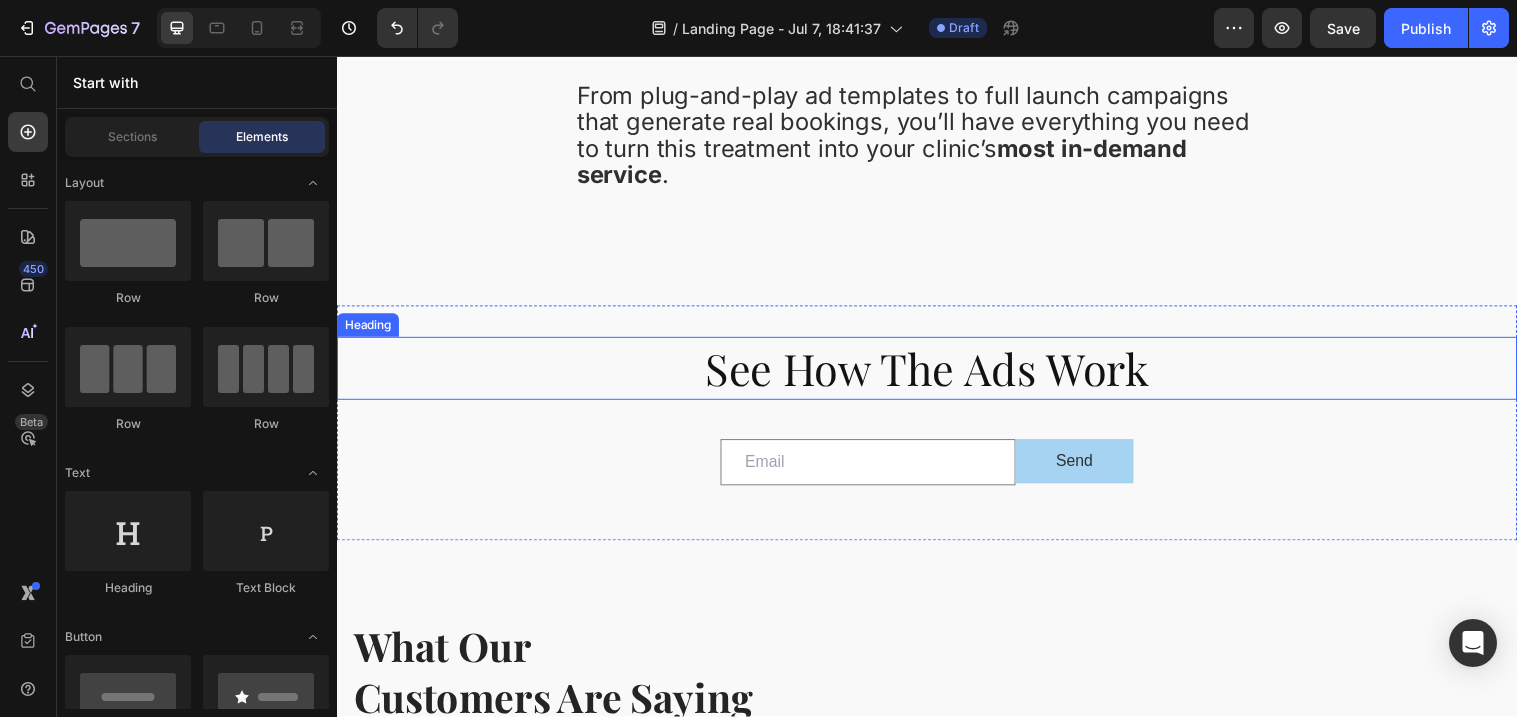 click on "See How The Ads Work" at bounding box center (937, 373) 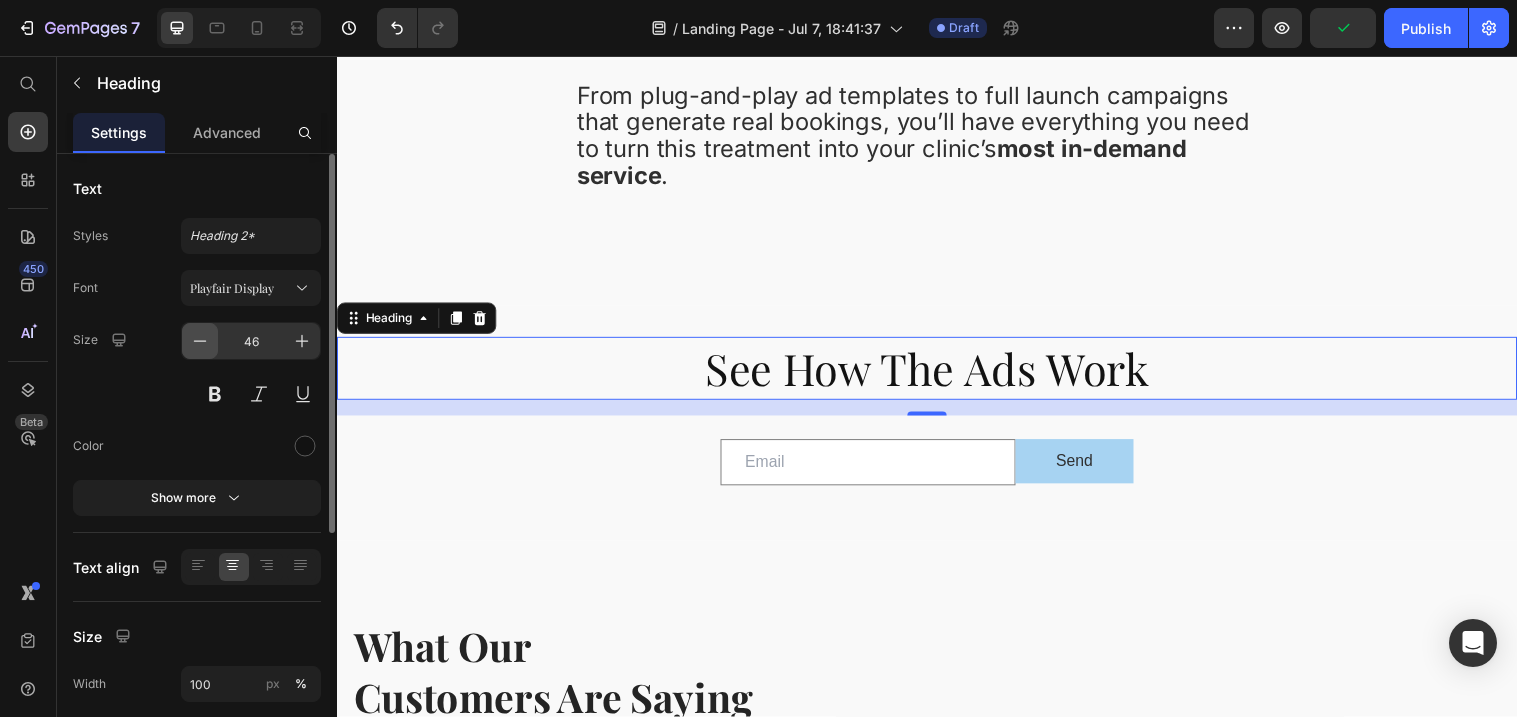 click at bounding box center (200, 341) 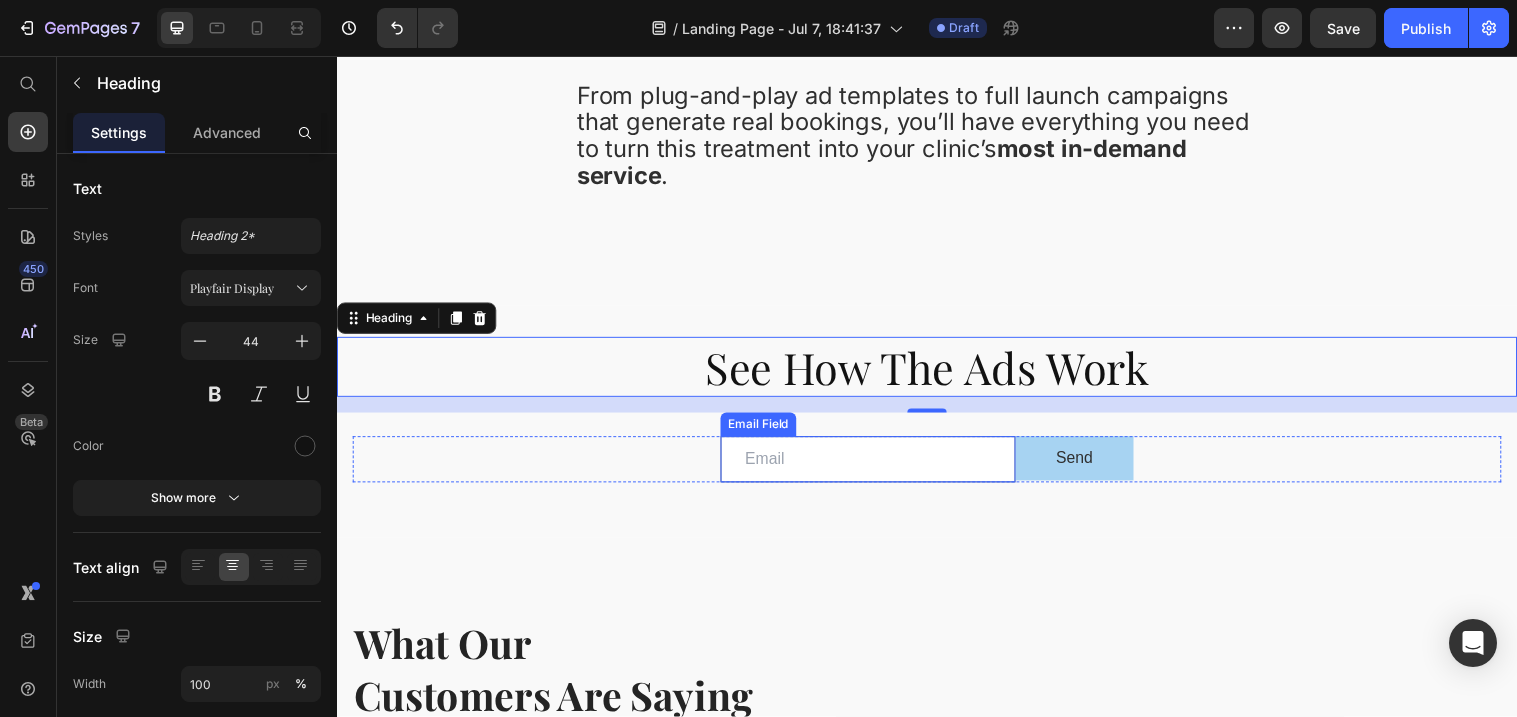 click at bounding box center (877, 466) 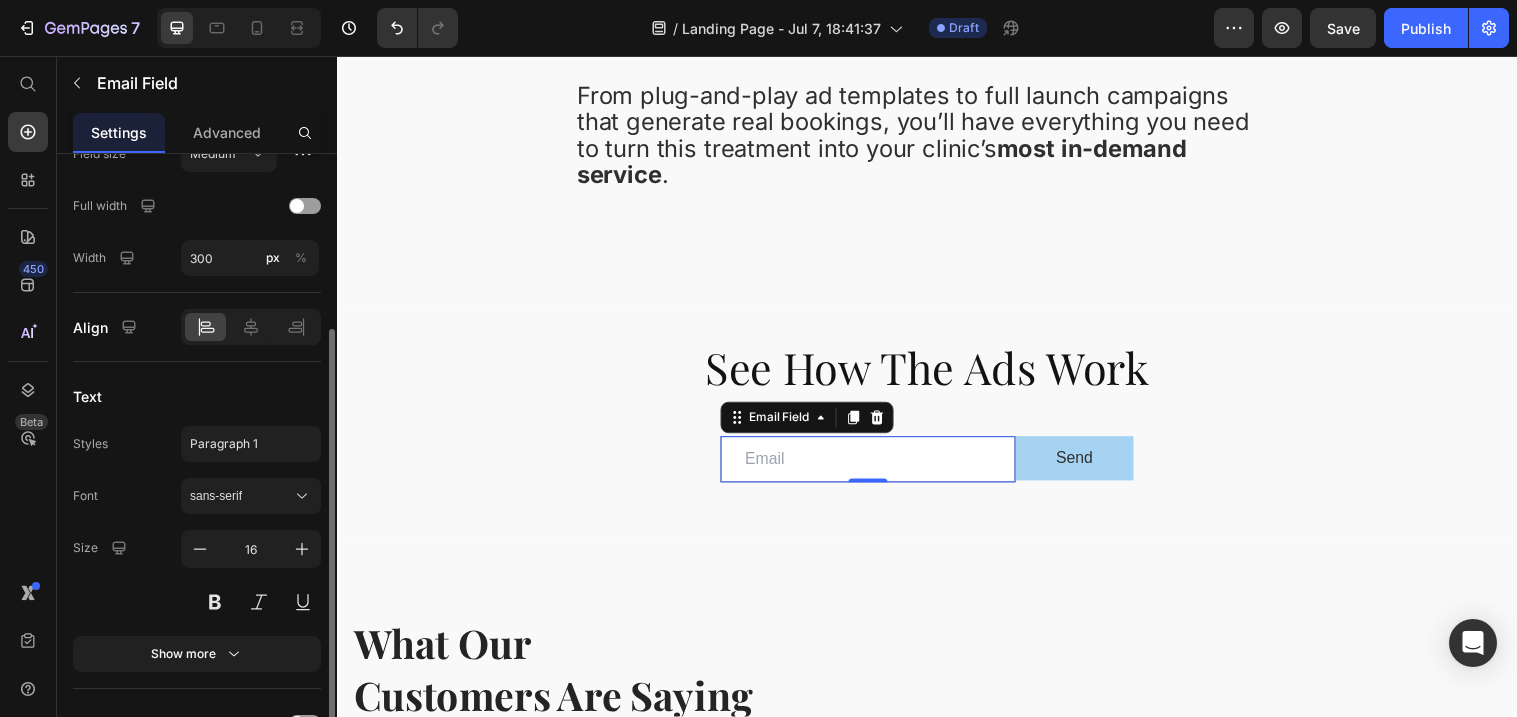 scroll, scrollTop: 234, scrollLeft: 0, axis: vertical 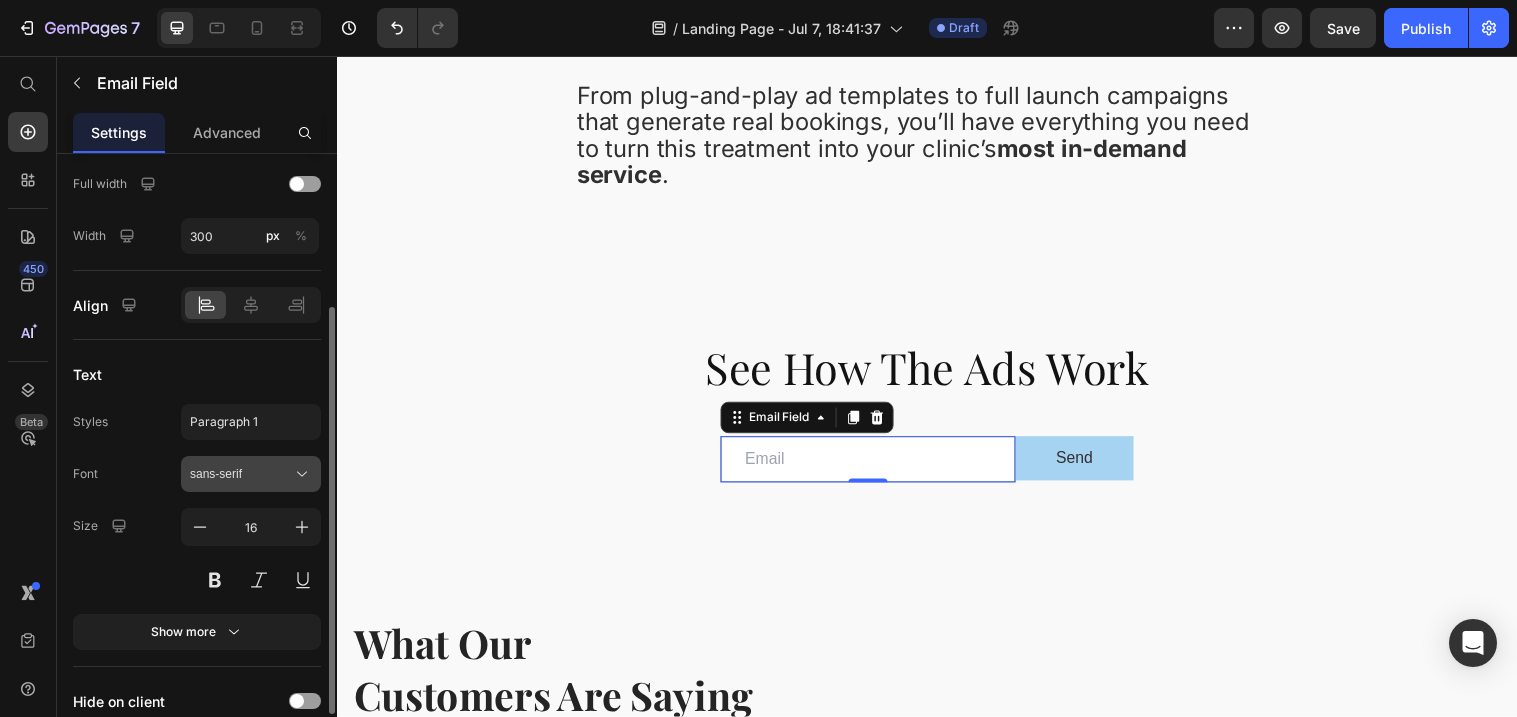 click on "sans-serif" at bounding box center [241, 474] 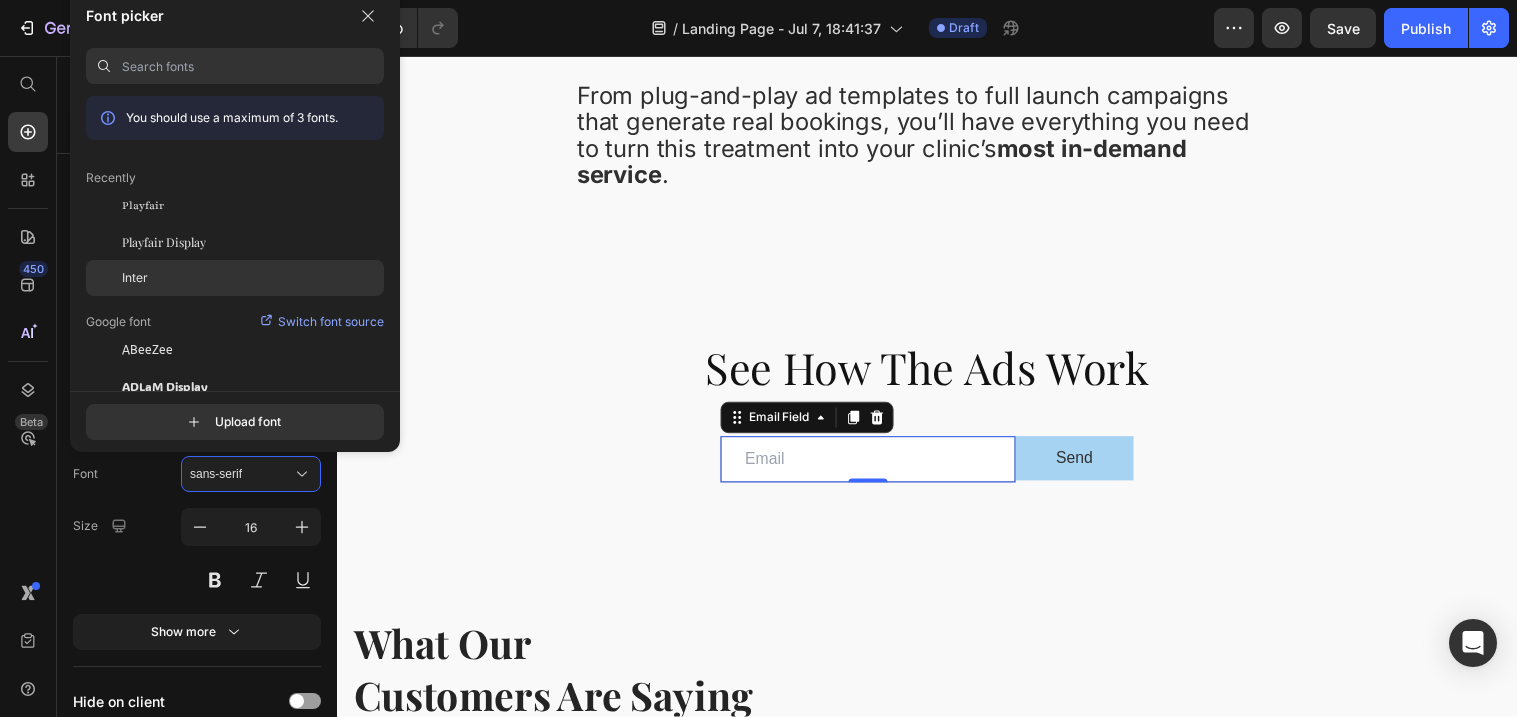 click on "Inter" 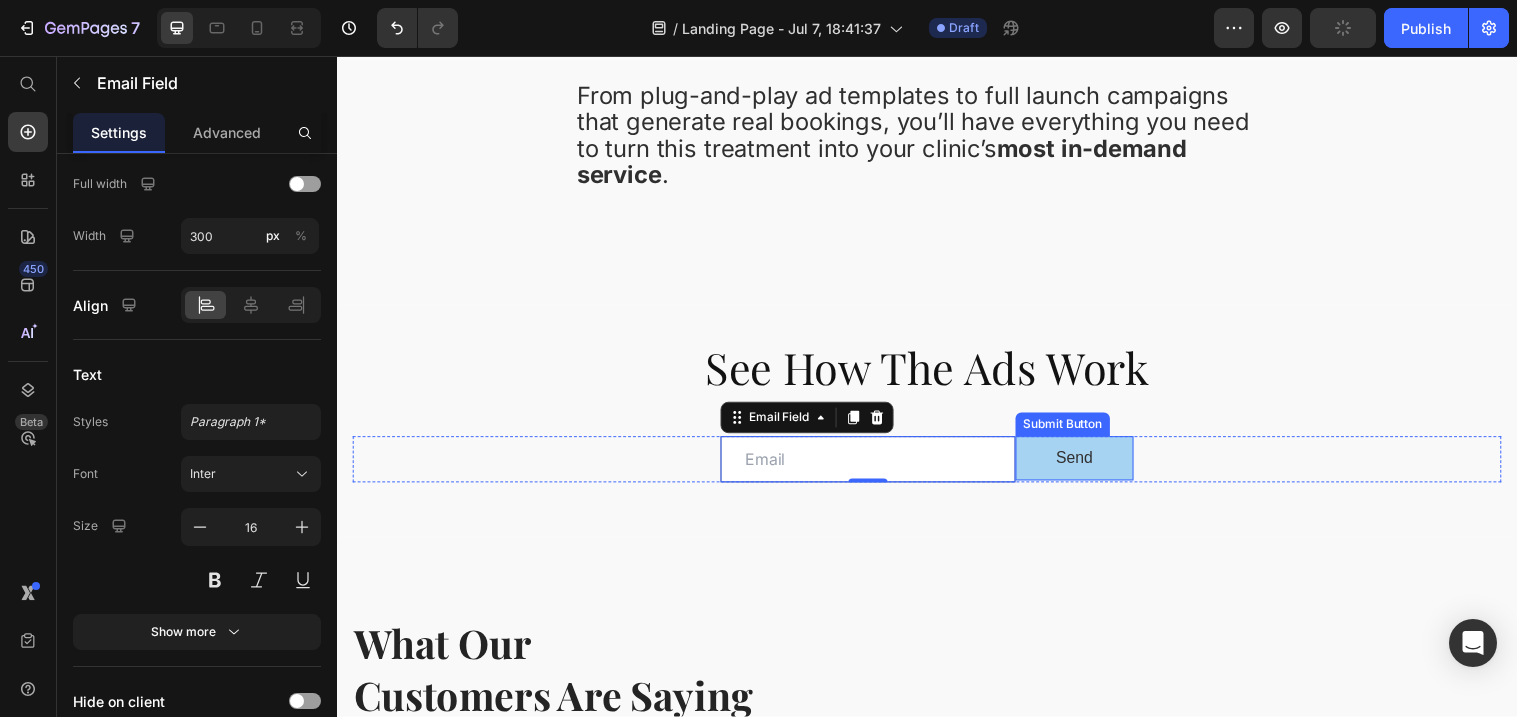 click on "Send" at bounding box center (1087, 465) 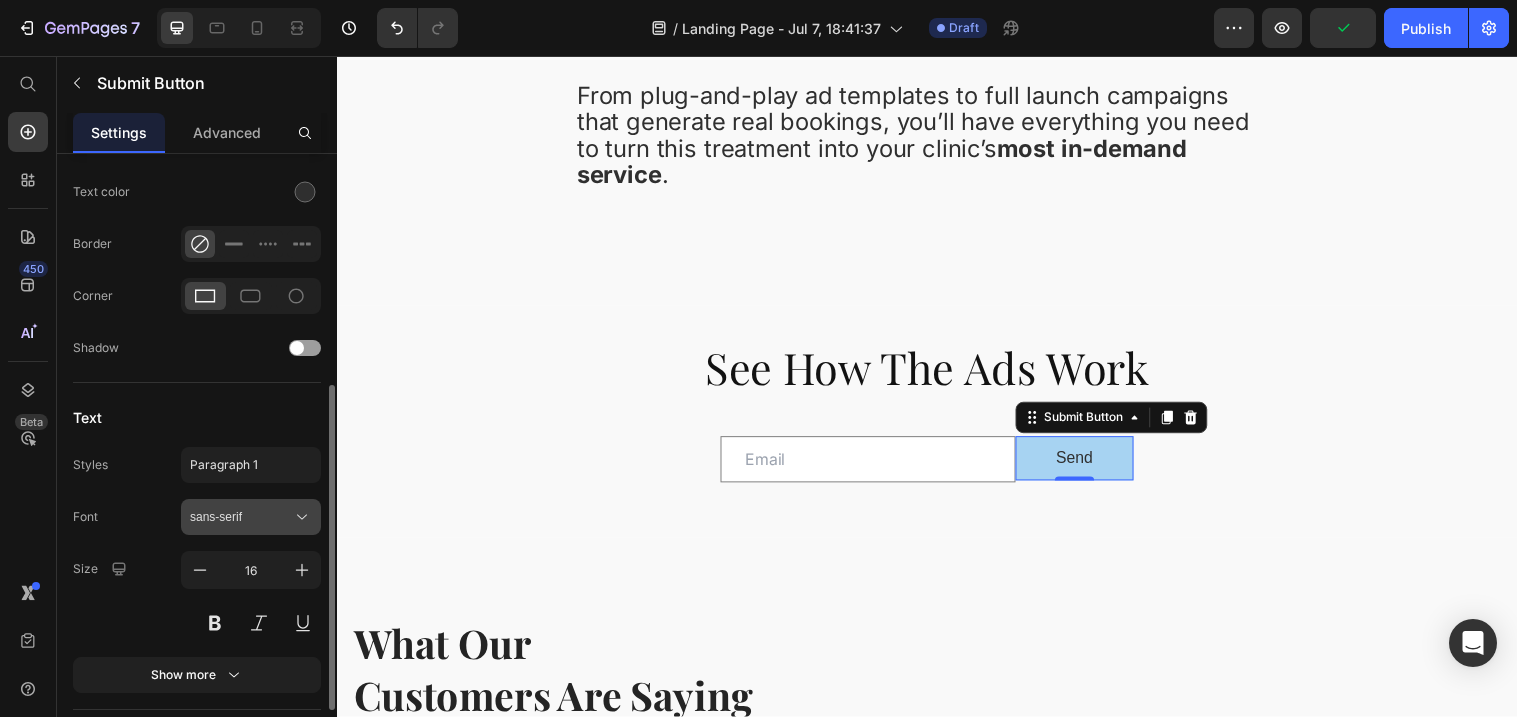 scroll, scrollTop: 432, scrollLeft: 0, axis: vertical 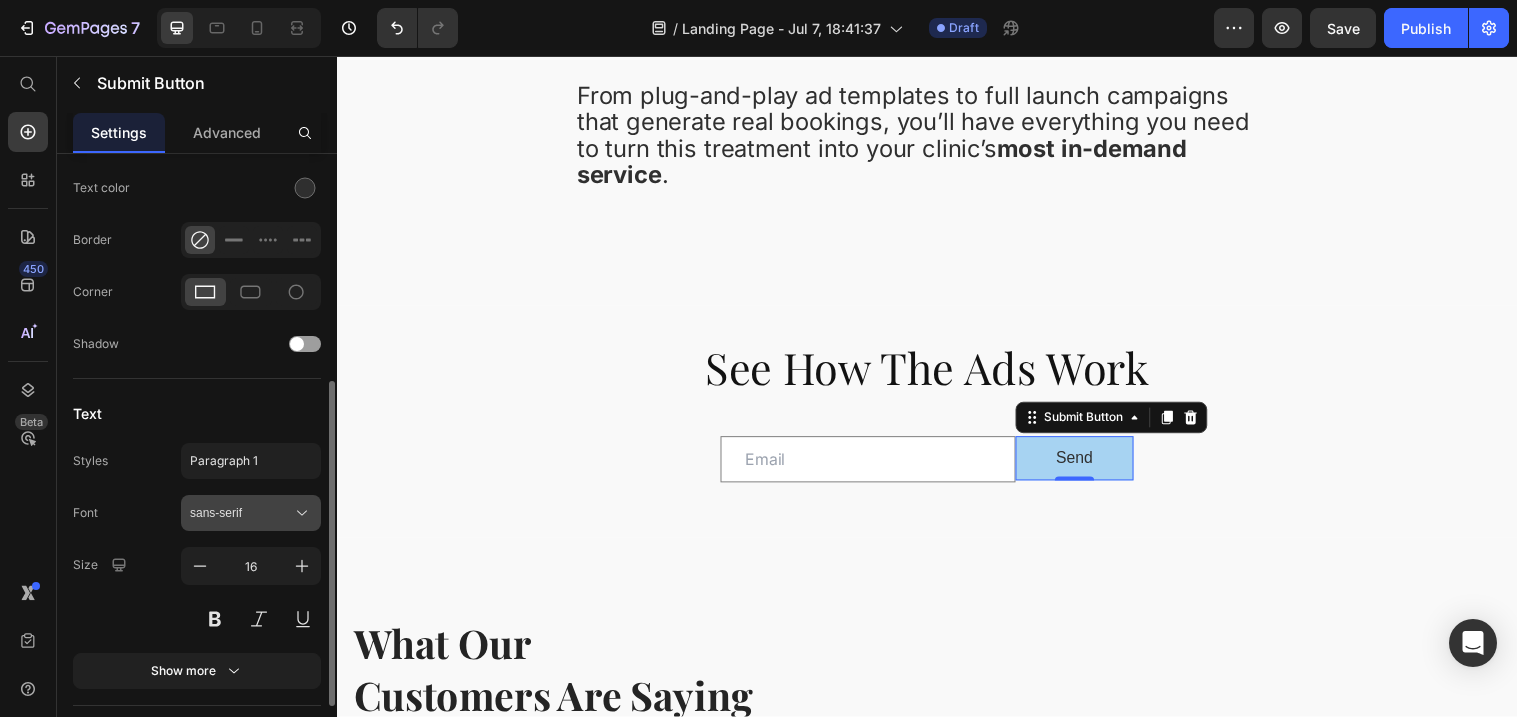 click on "sans-serif" at bounding box center (241, 513) 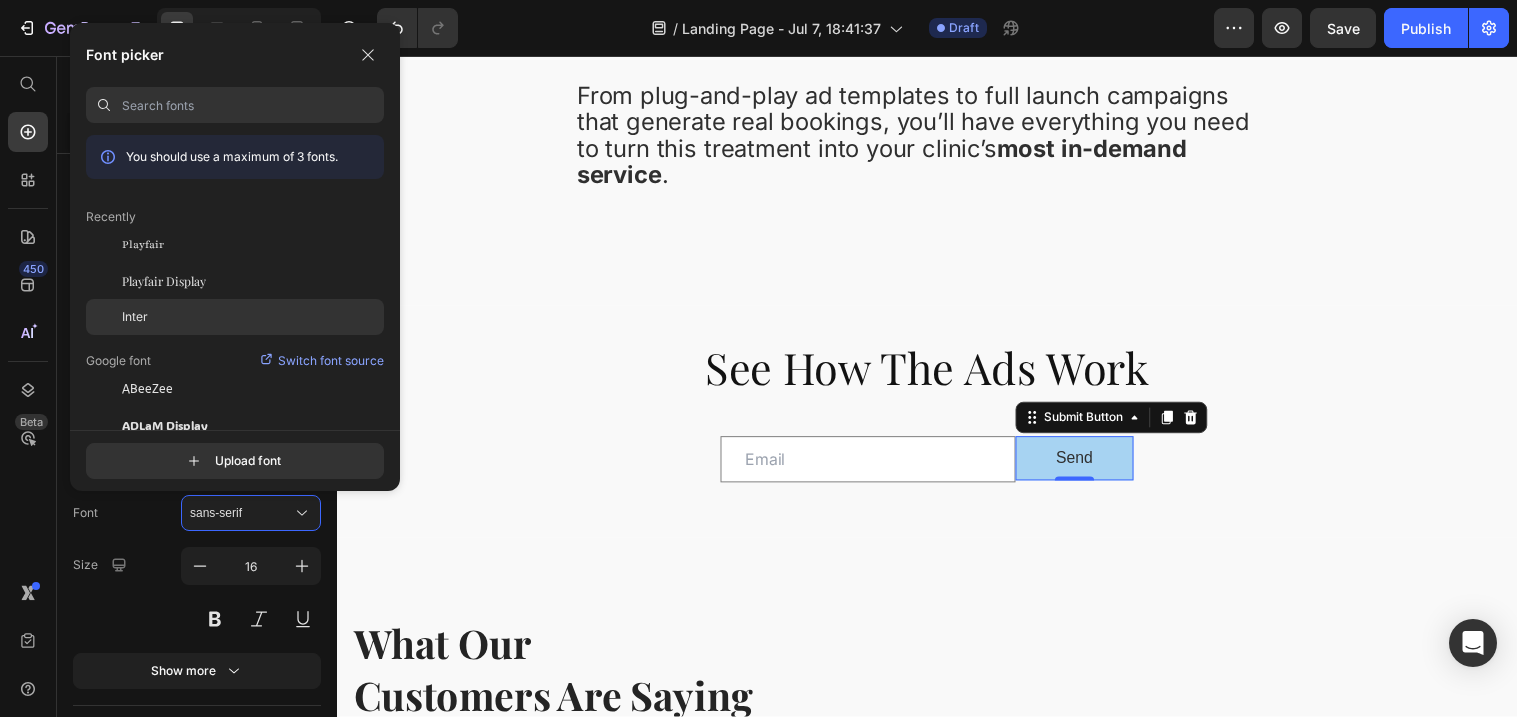 click on "Inter" 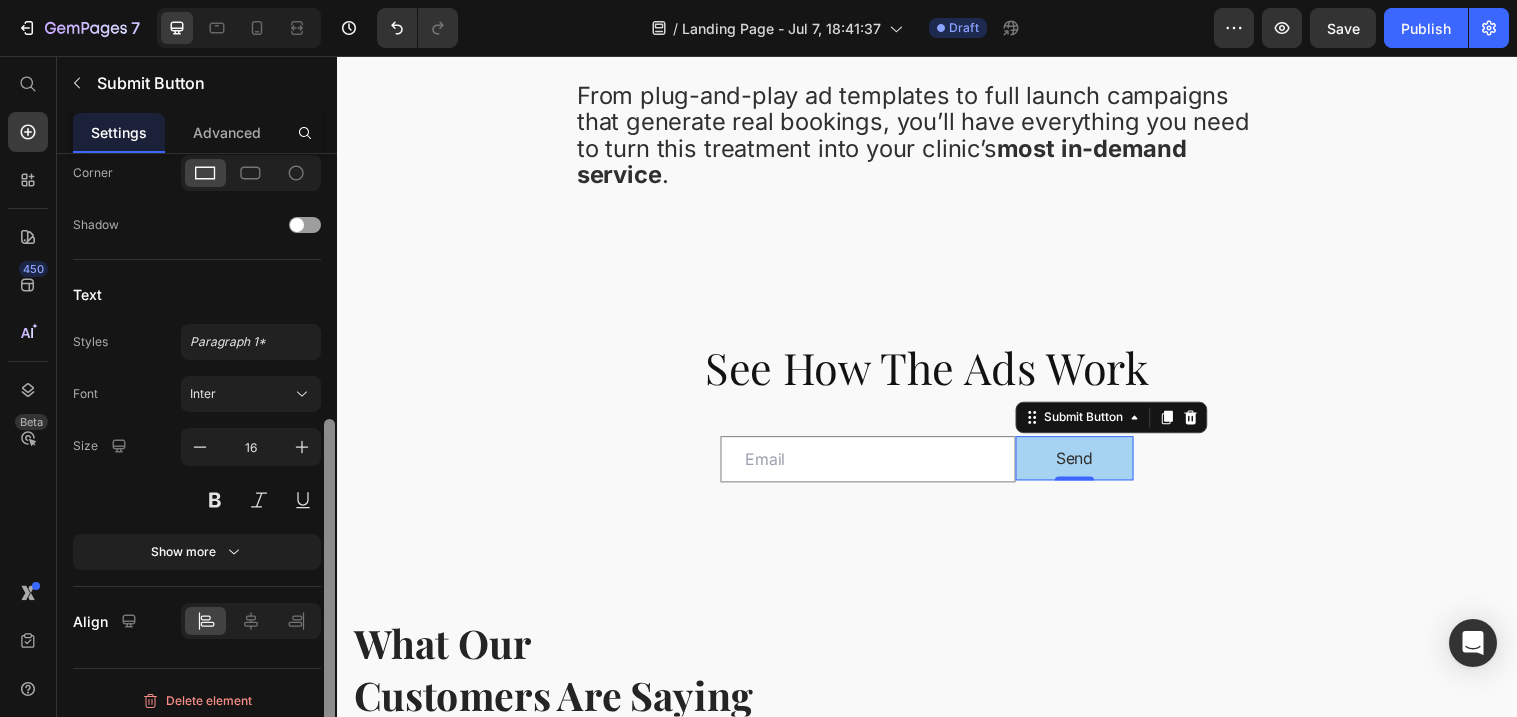scroll, scrollTop: 559, scrollLeft: 0, axis: vertical 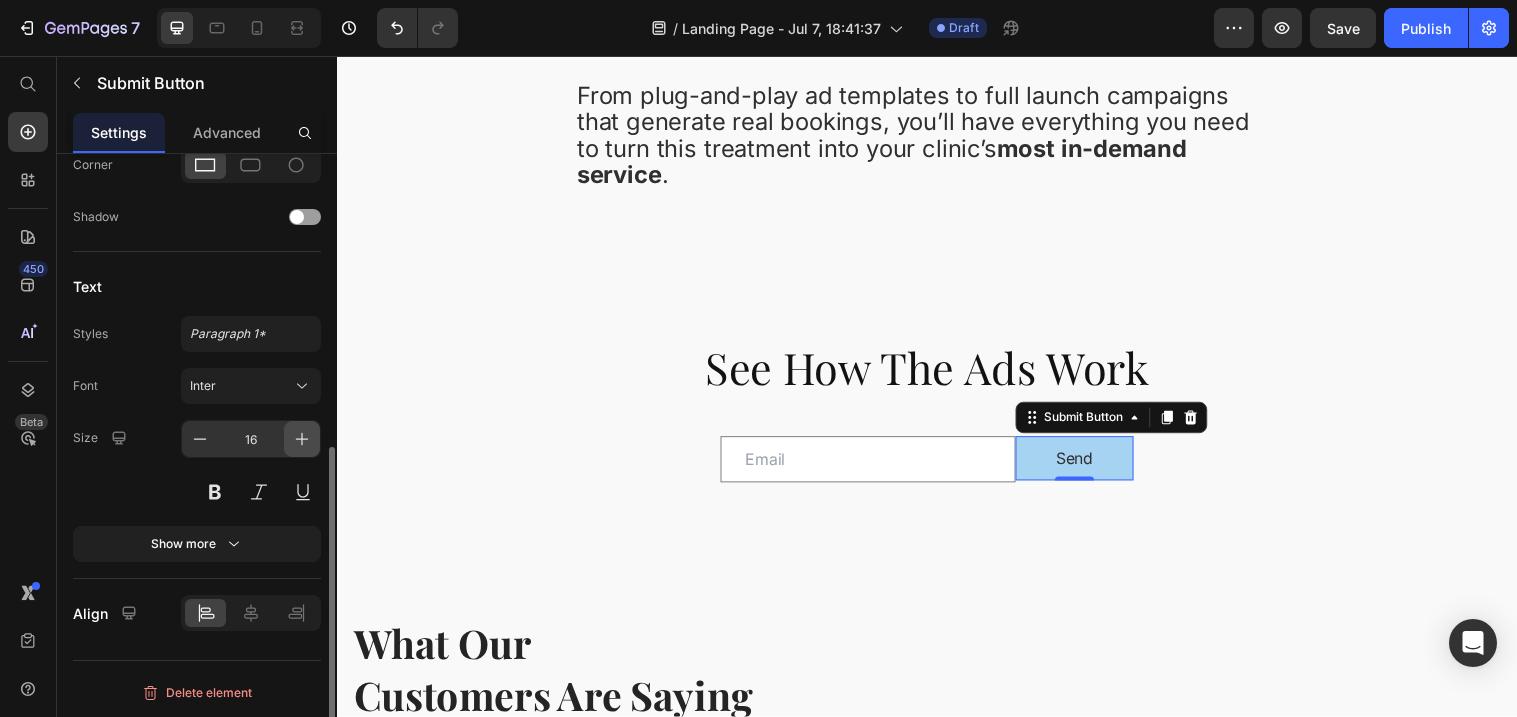 click 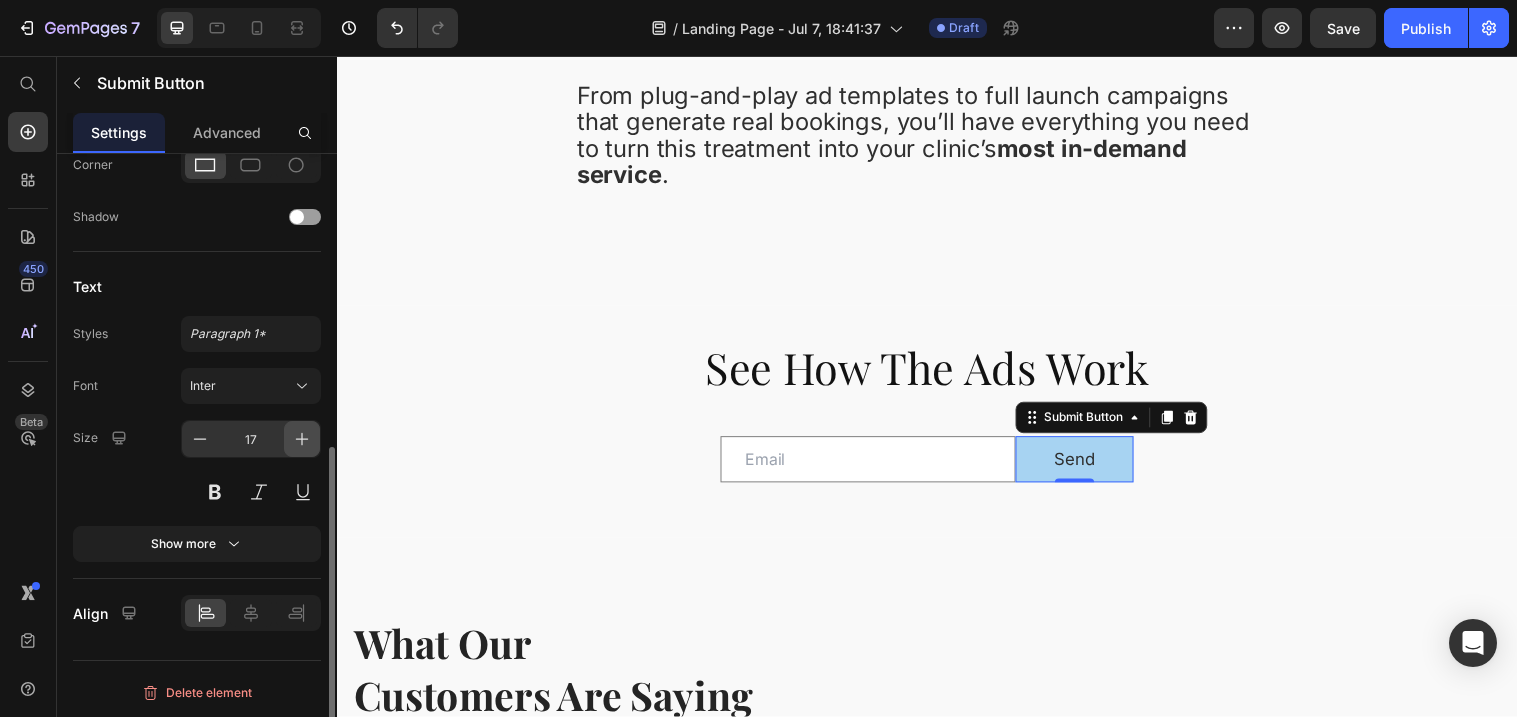 click 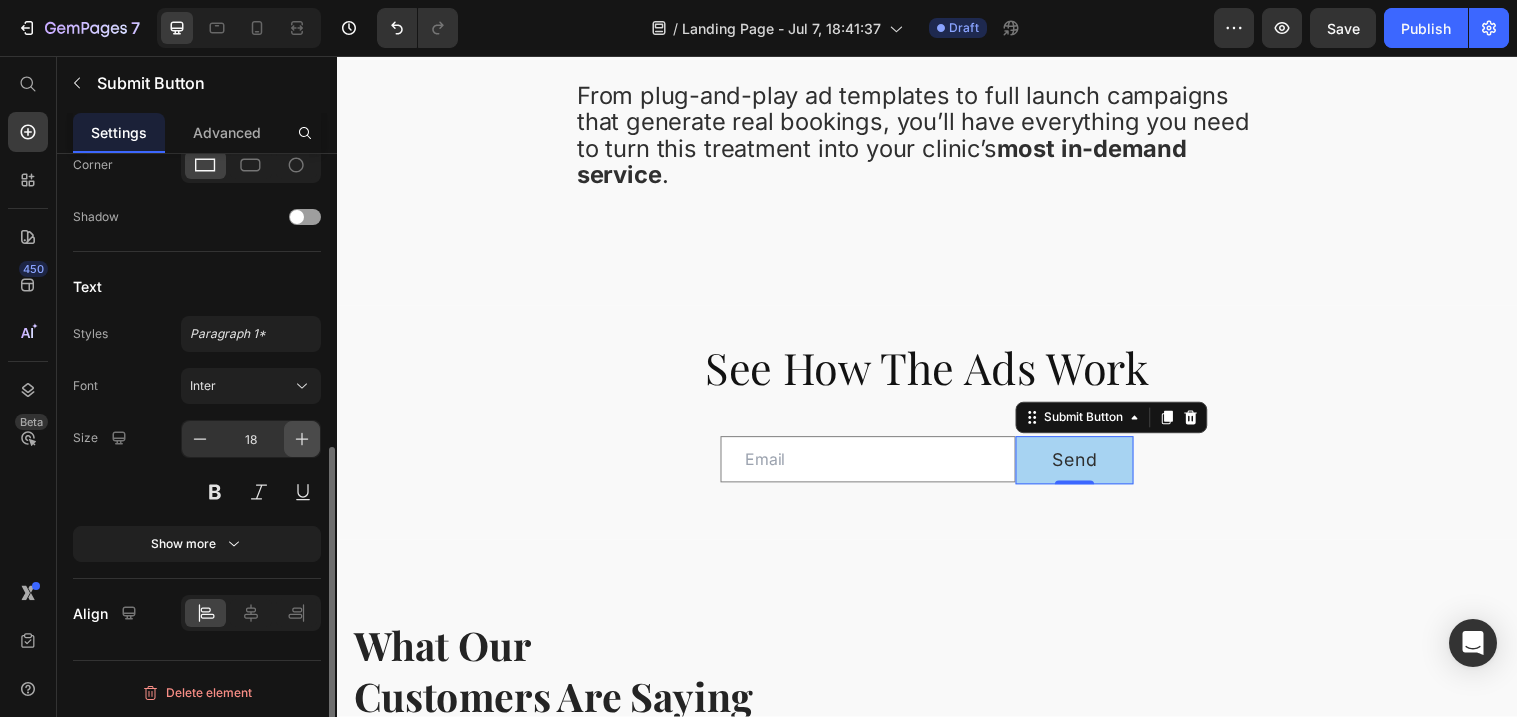 click 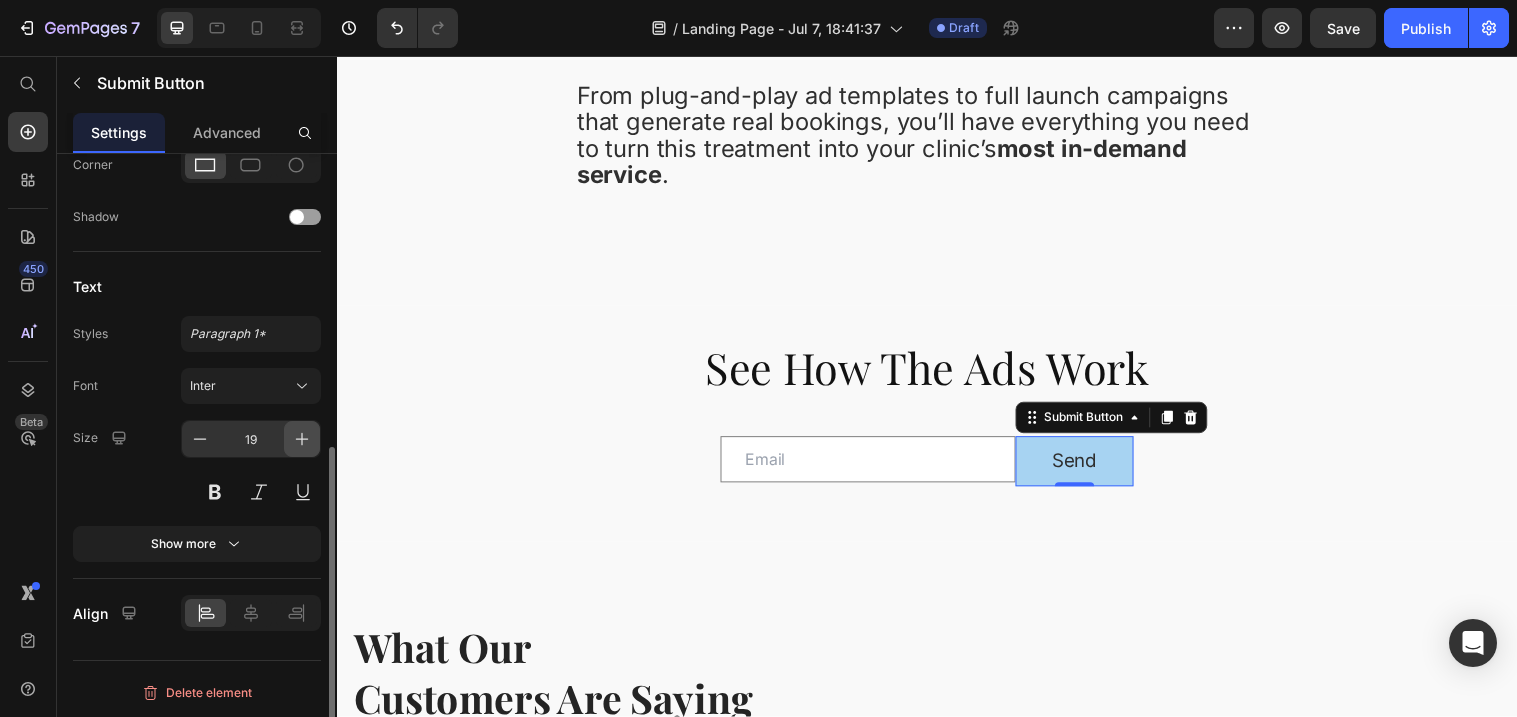 click 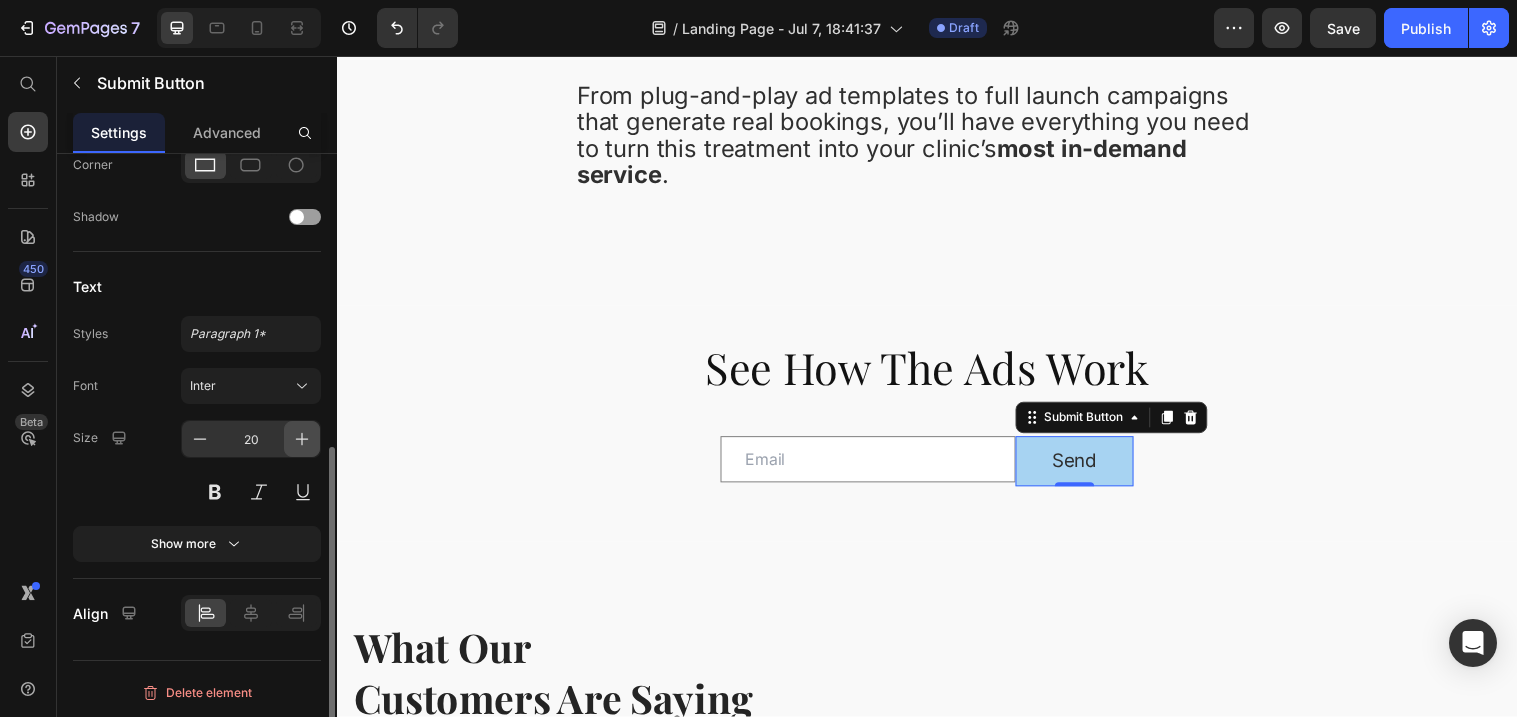 click 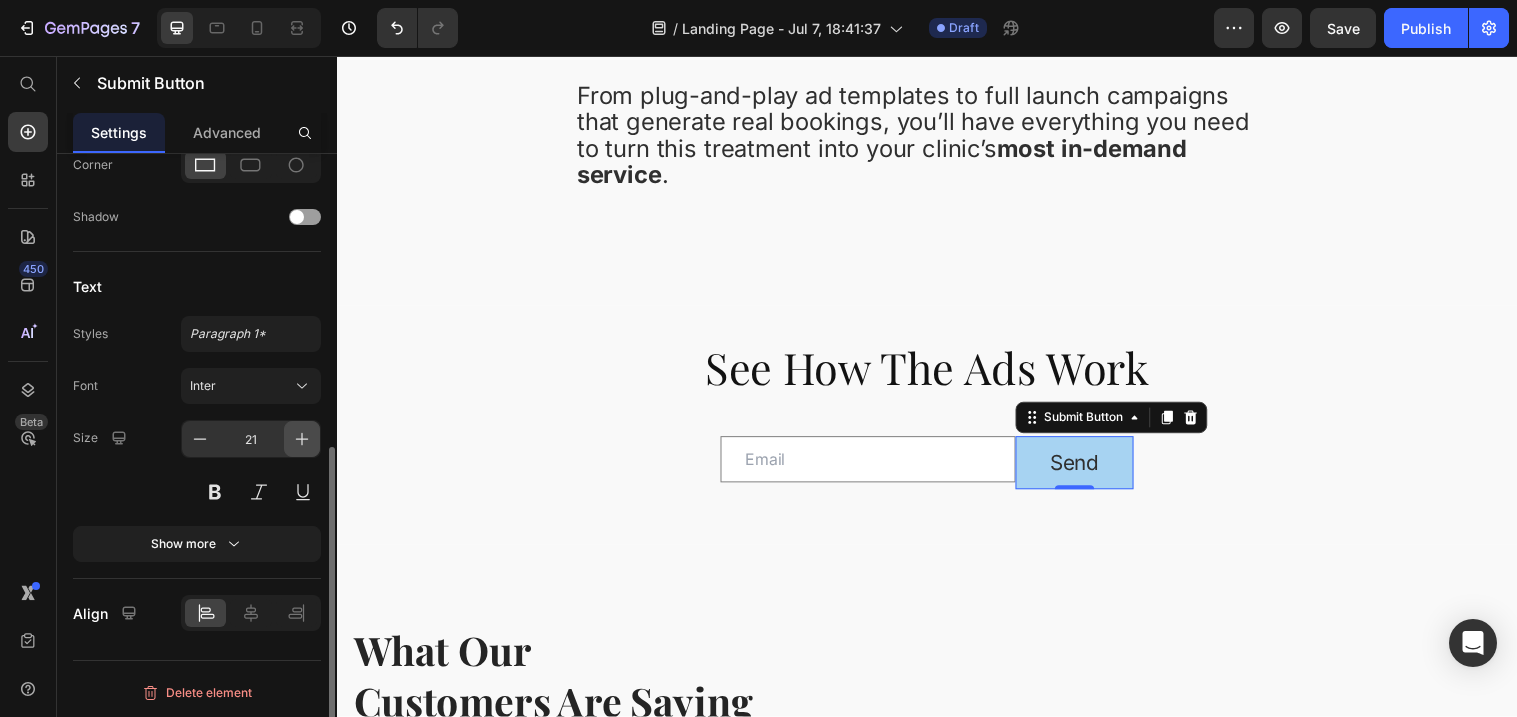 click 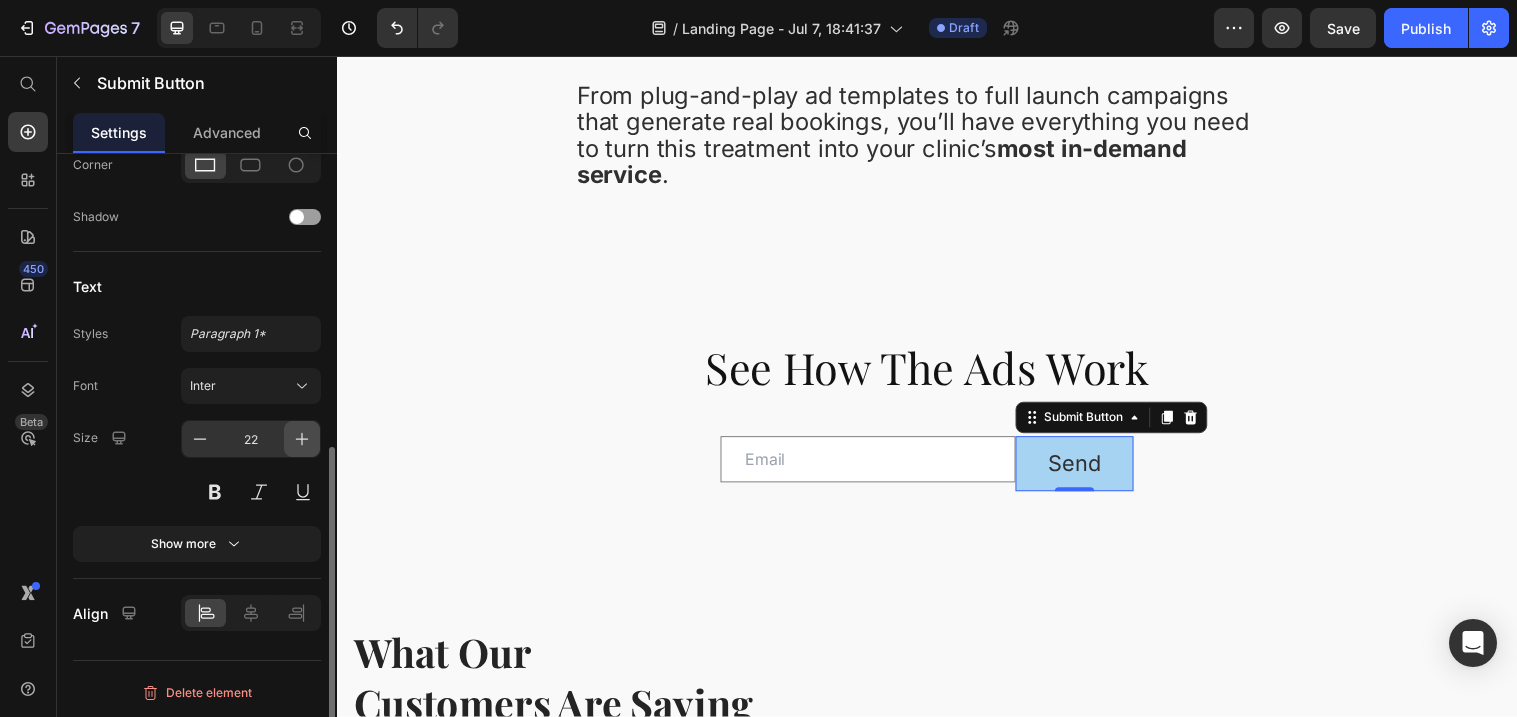 click 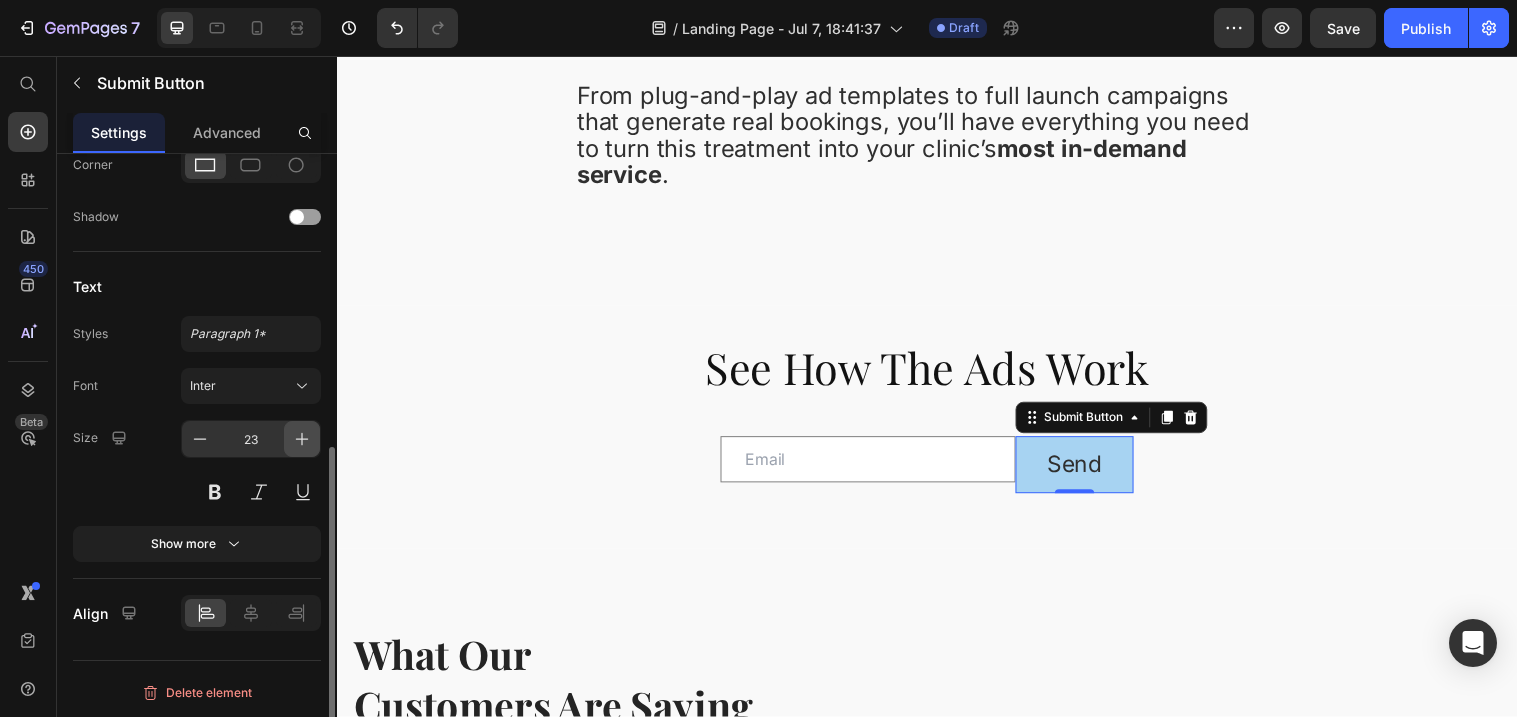 click 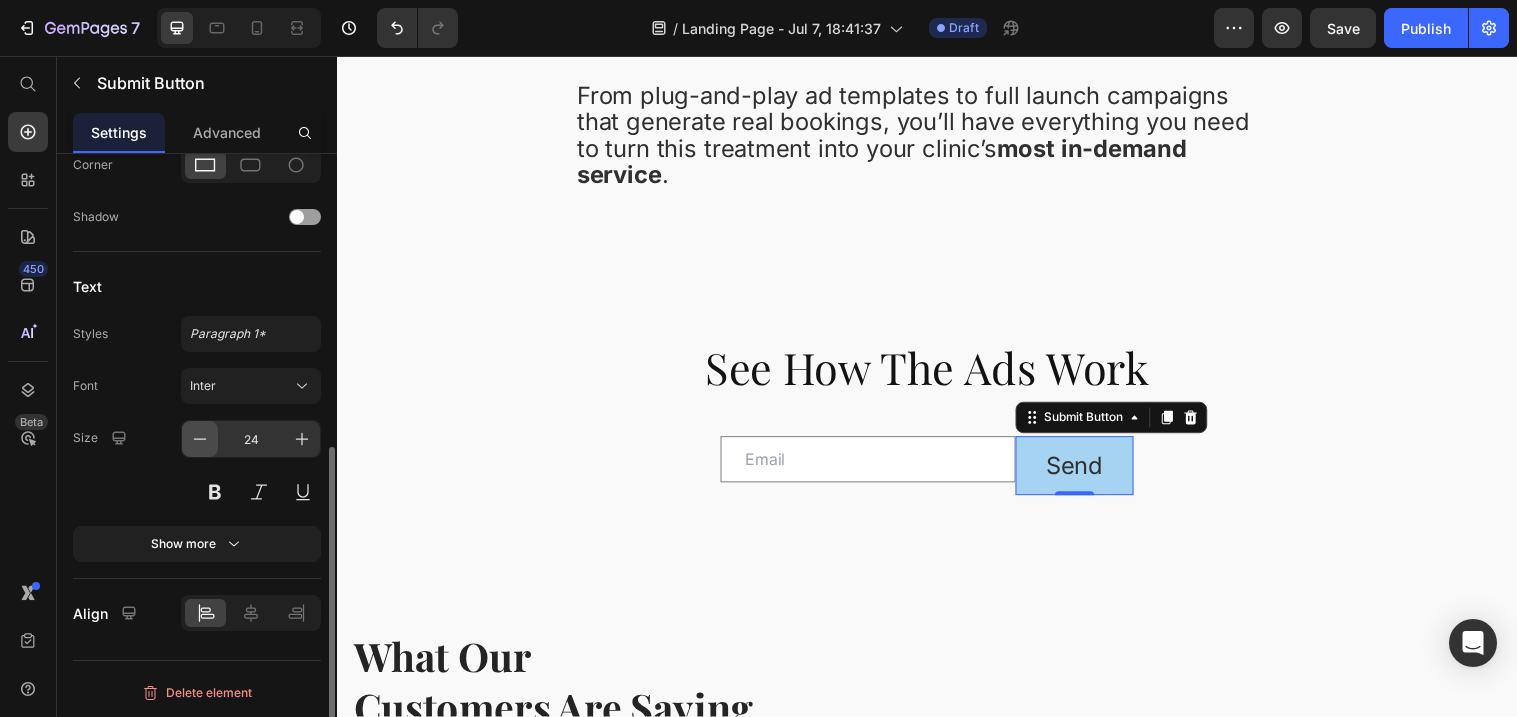 click 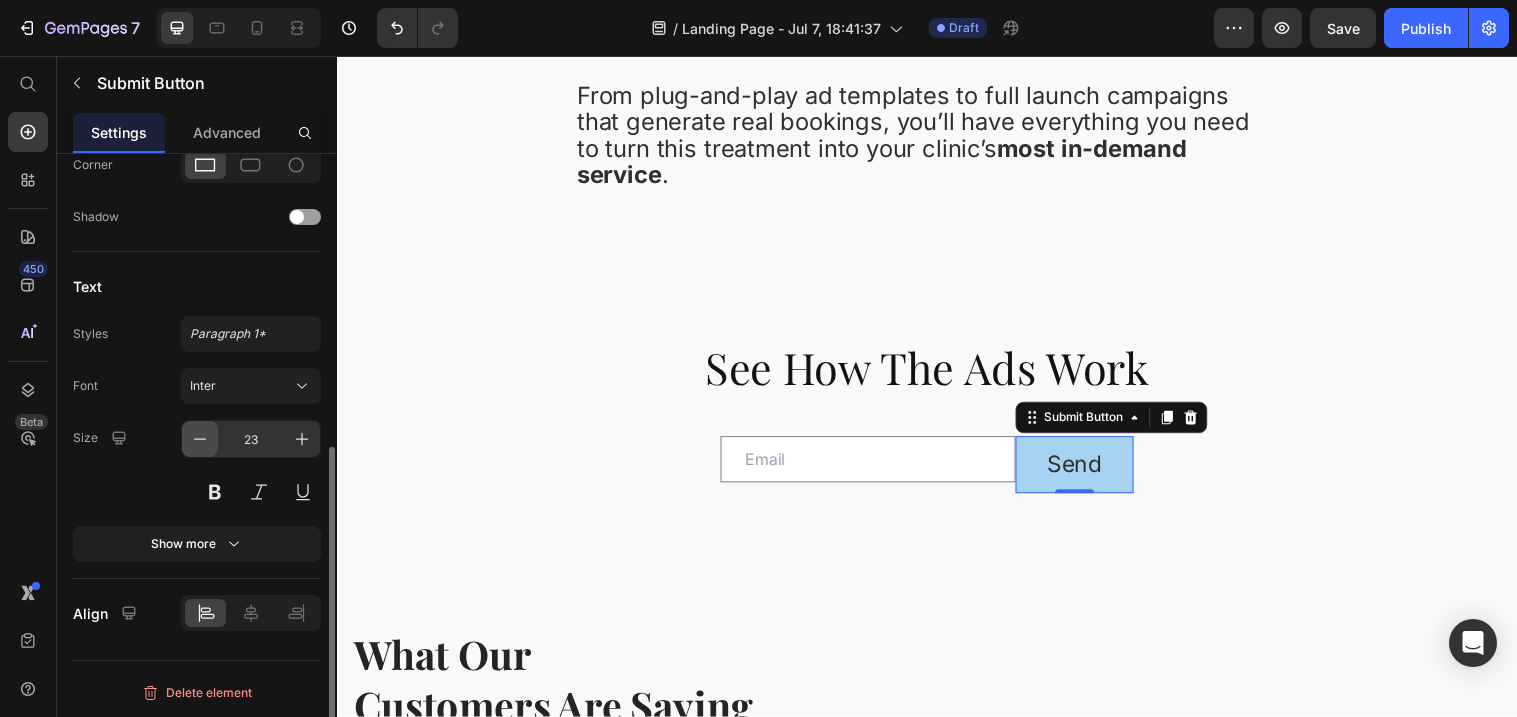 click 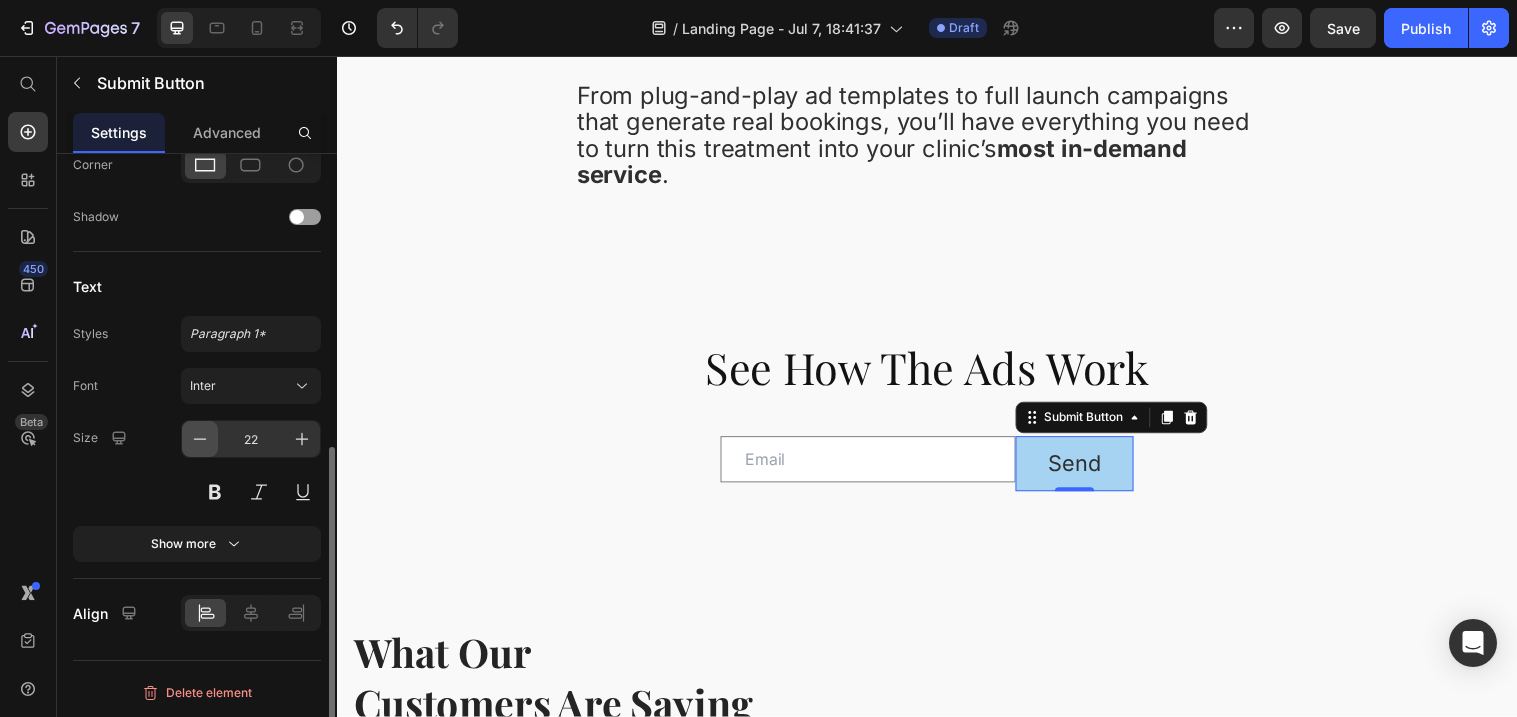 click 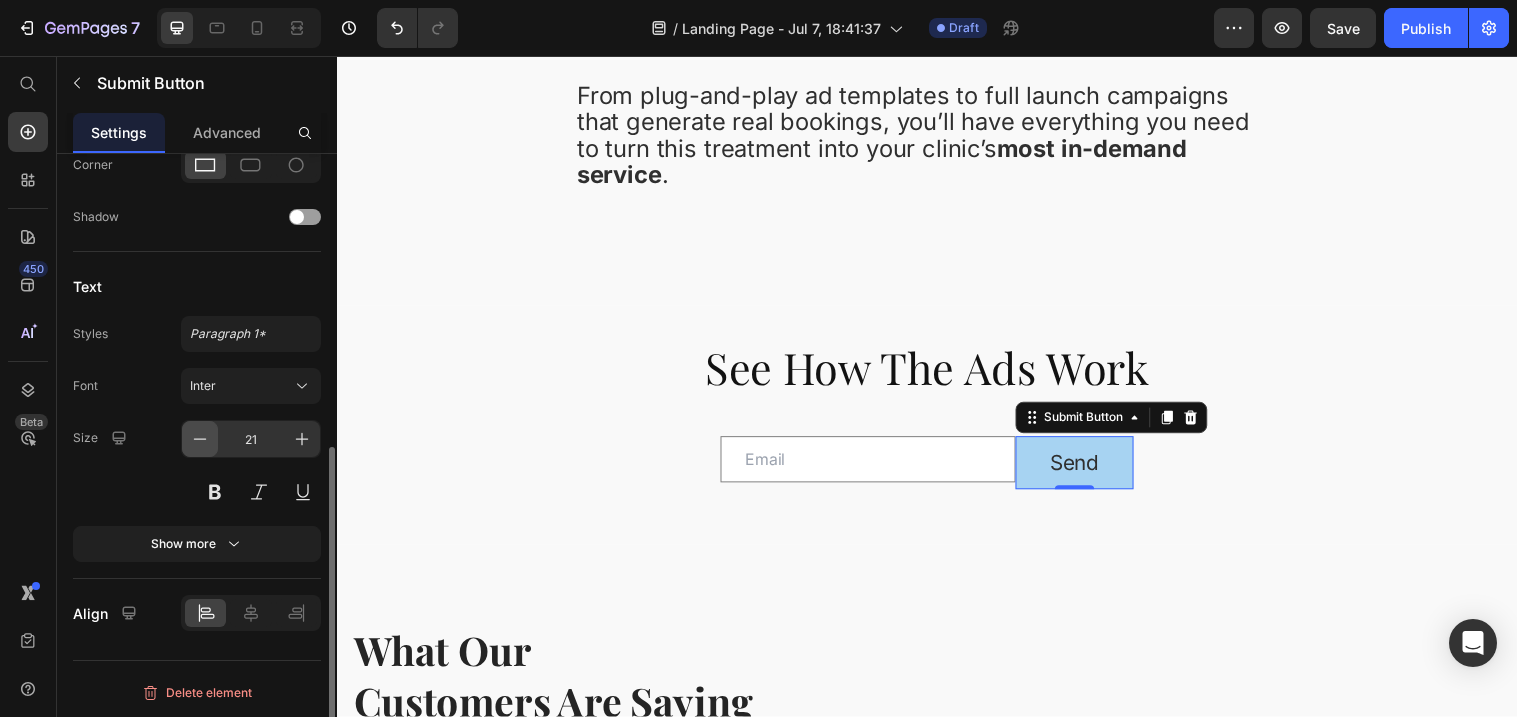 click 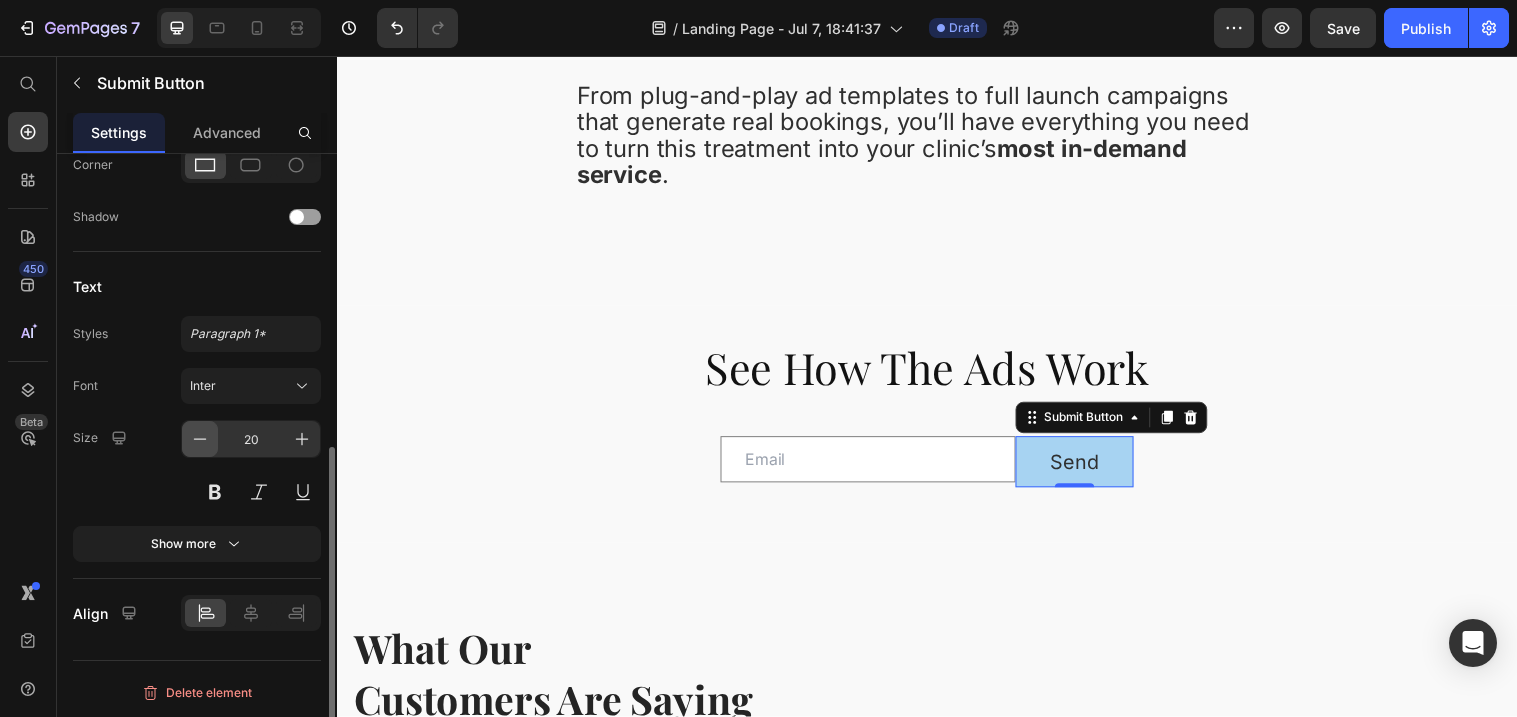 click 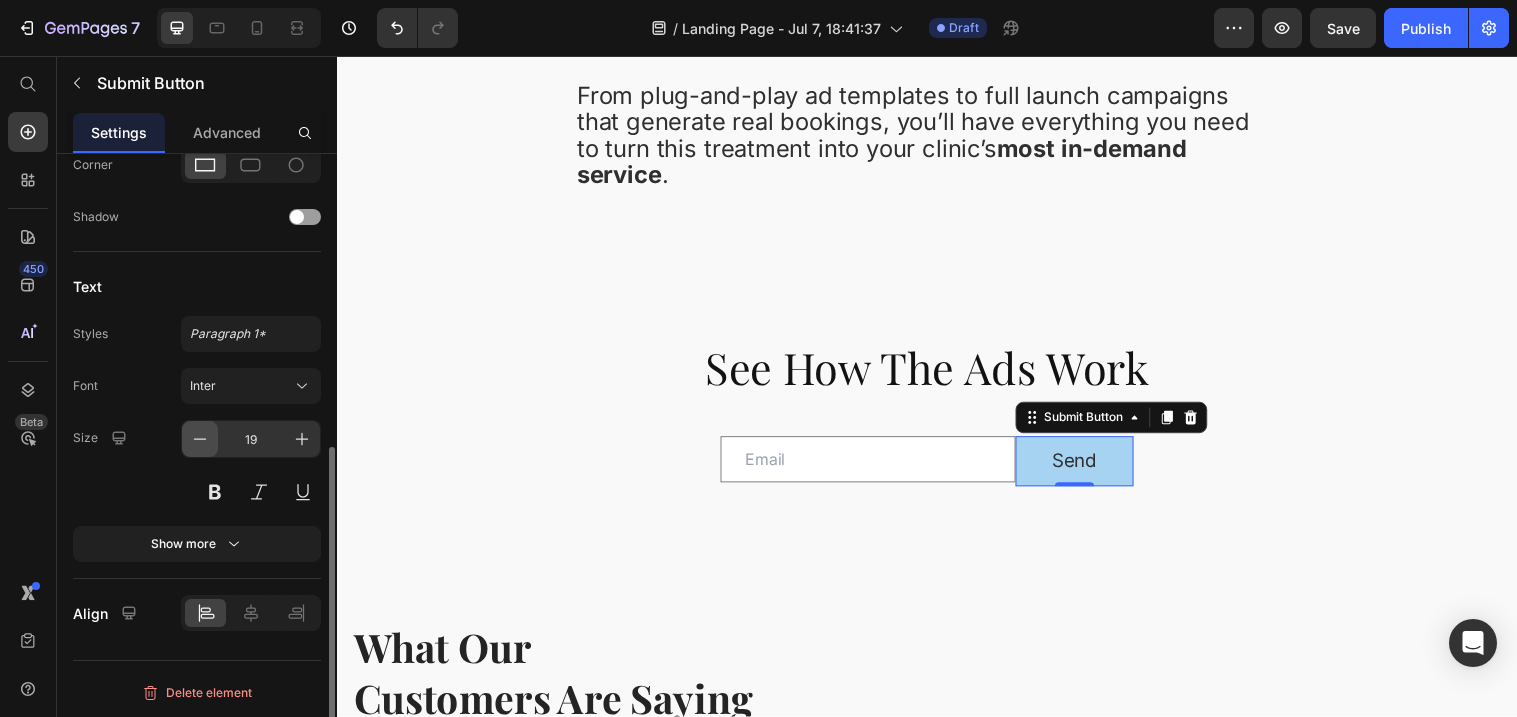 click 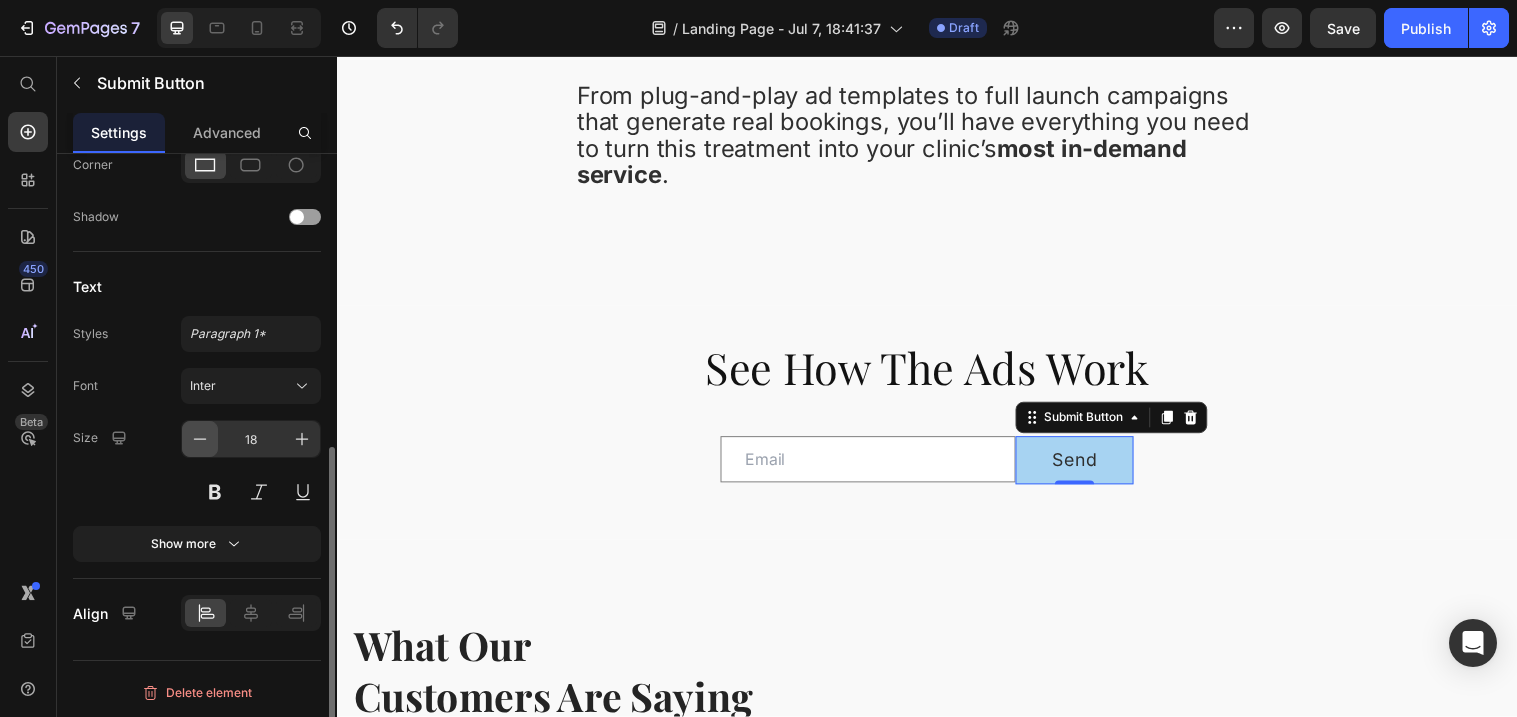 click 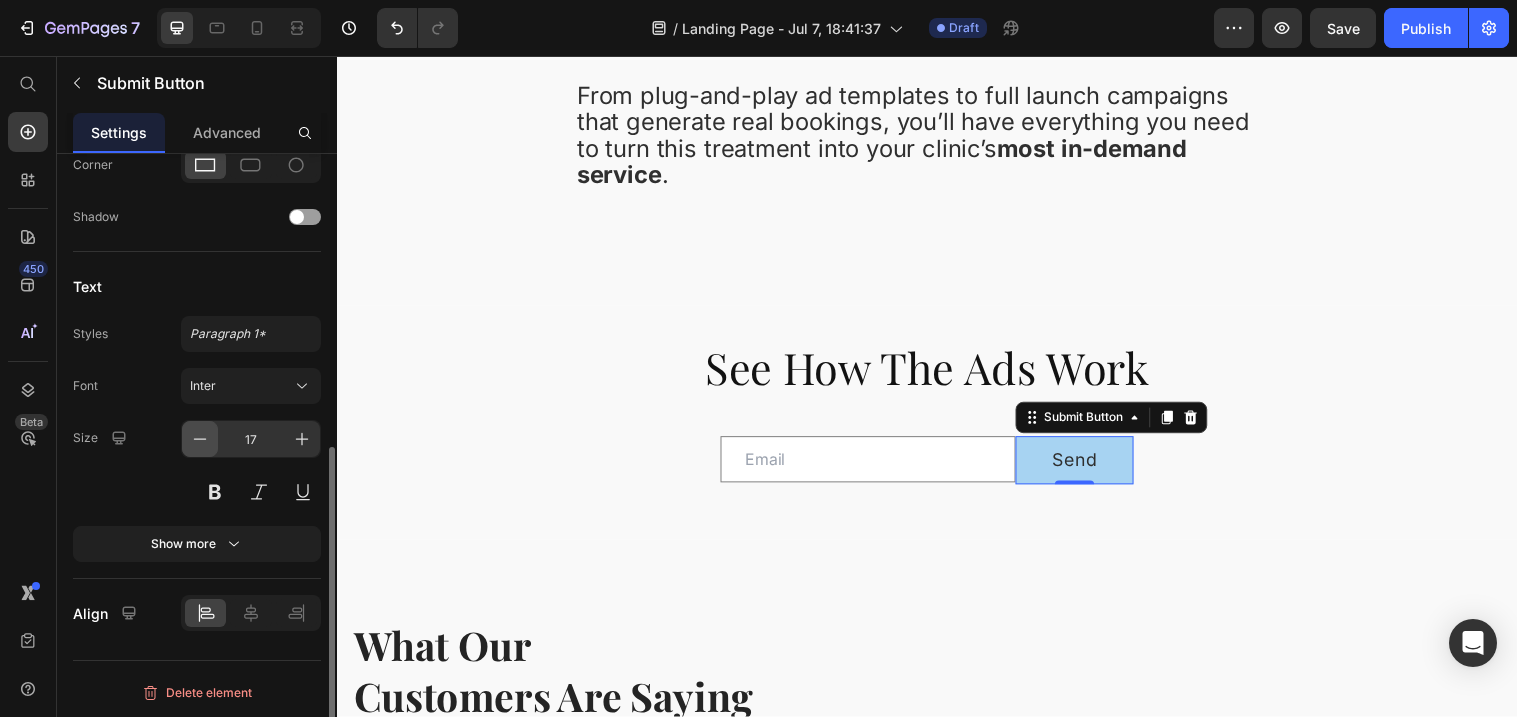 click 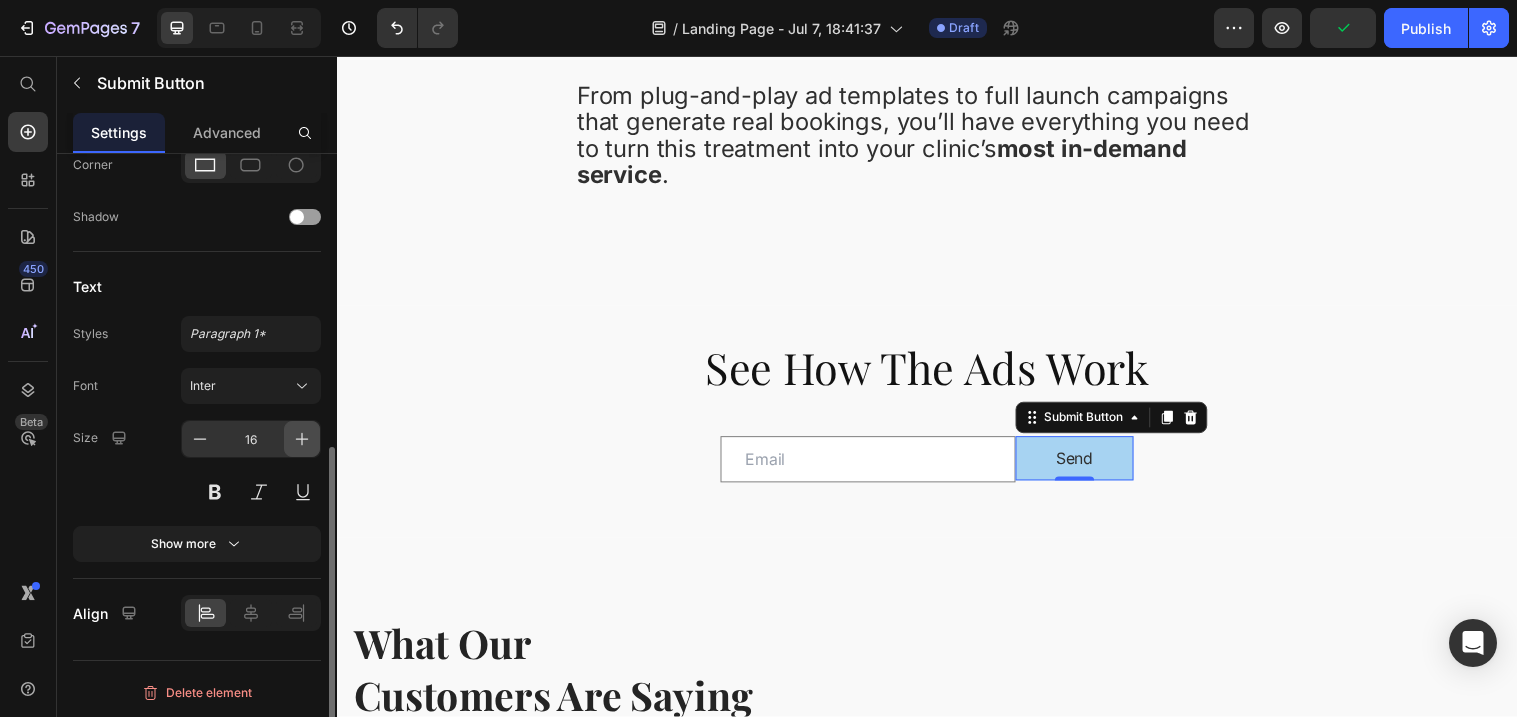 click 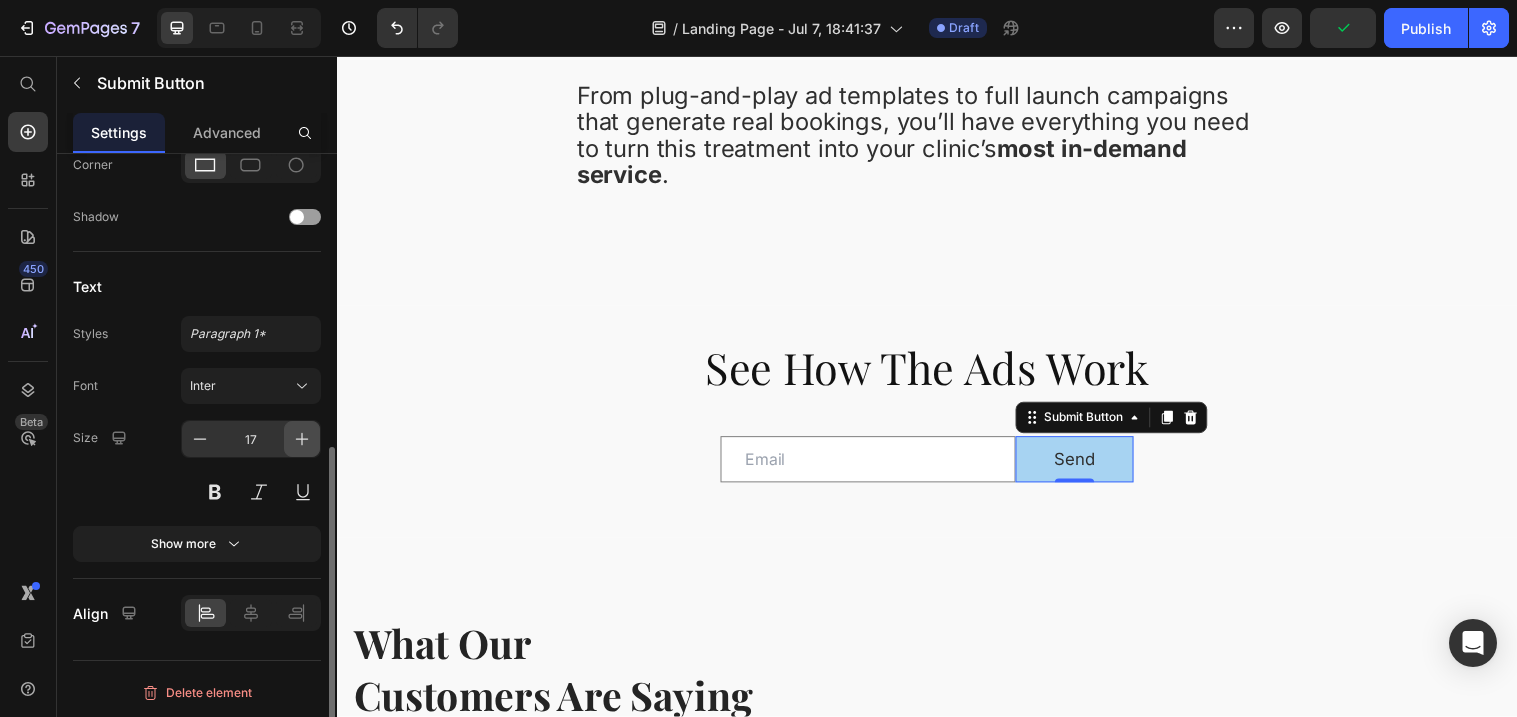 click 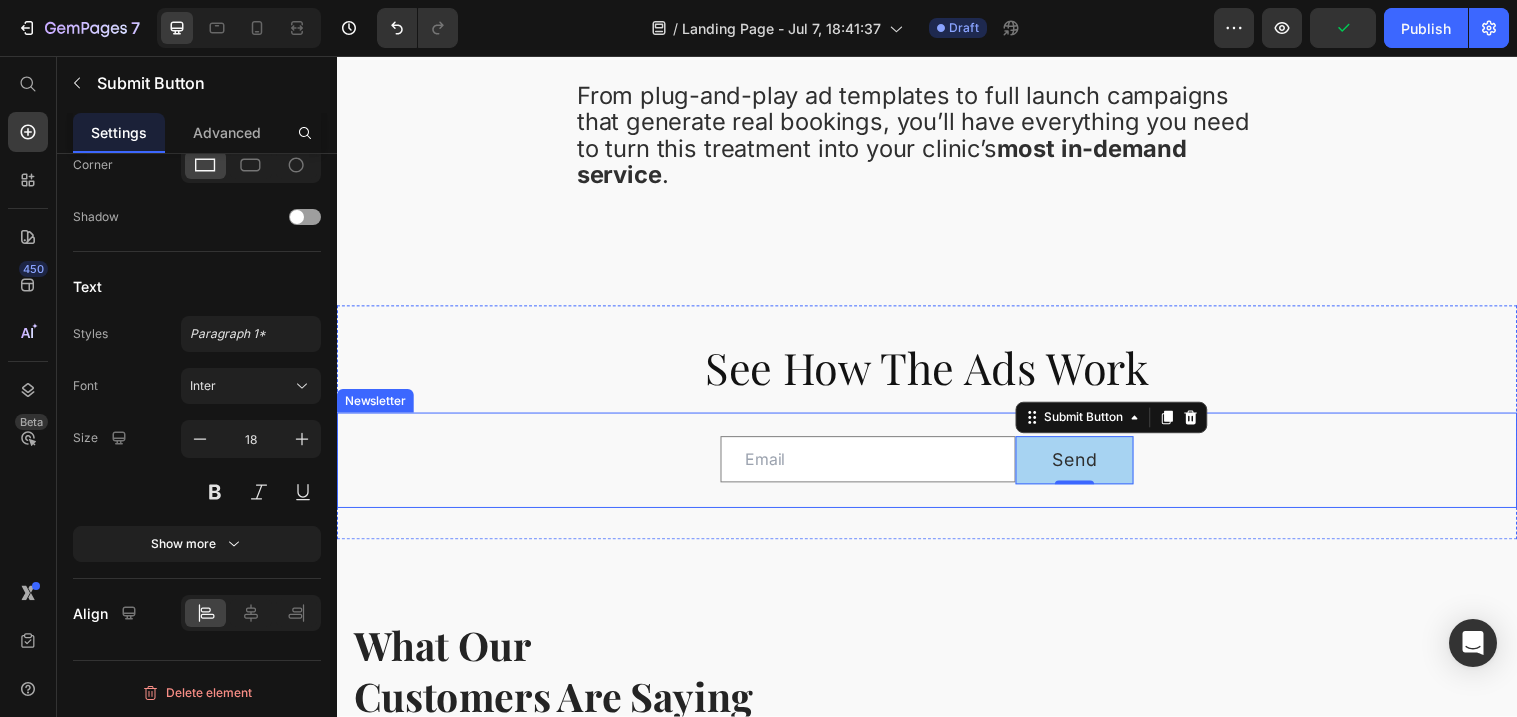 click on "Email Field Send Submit Button   0 Row Newsletter" at bounding box center (937, 467) 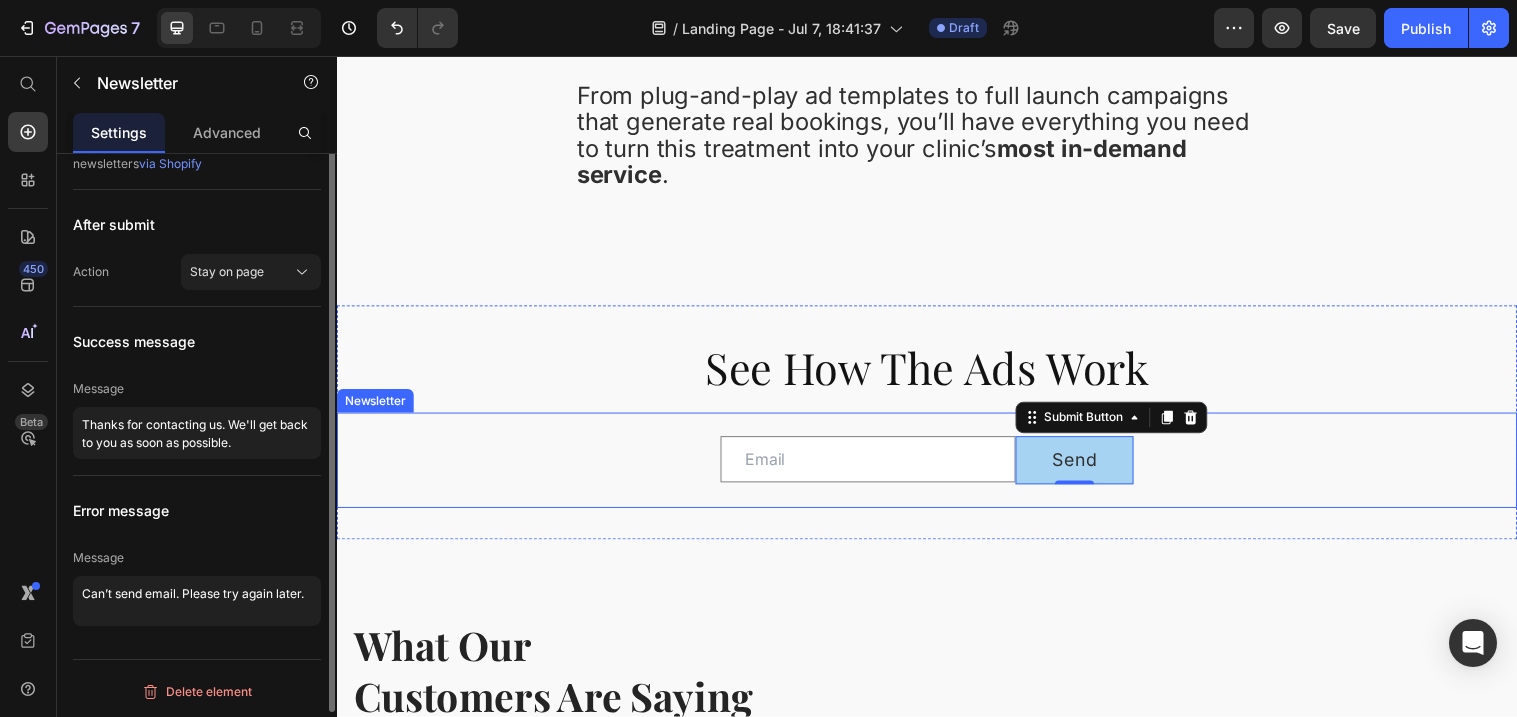scroll, scrollTop: 0, scrollLeft: 0, axis: both 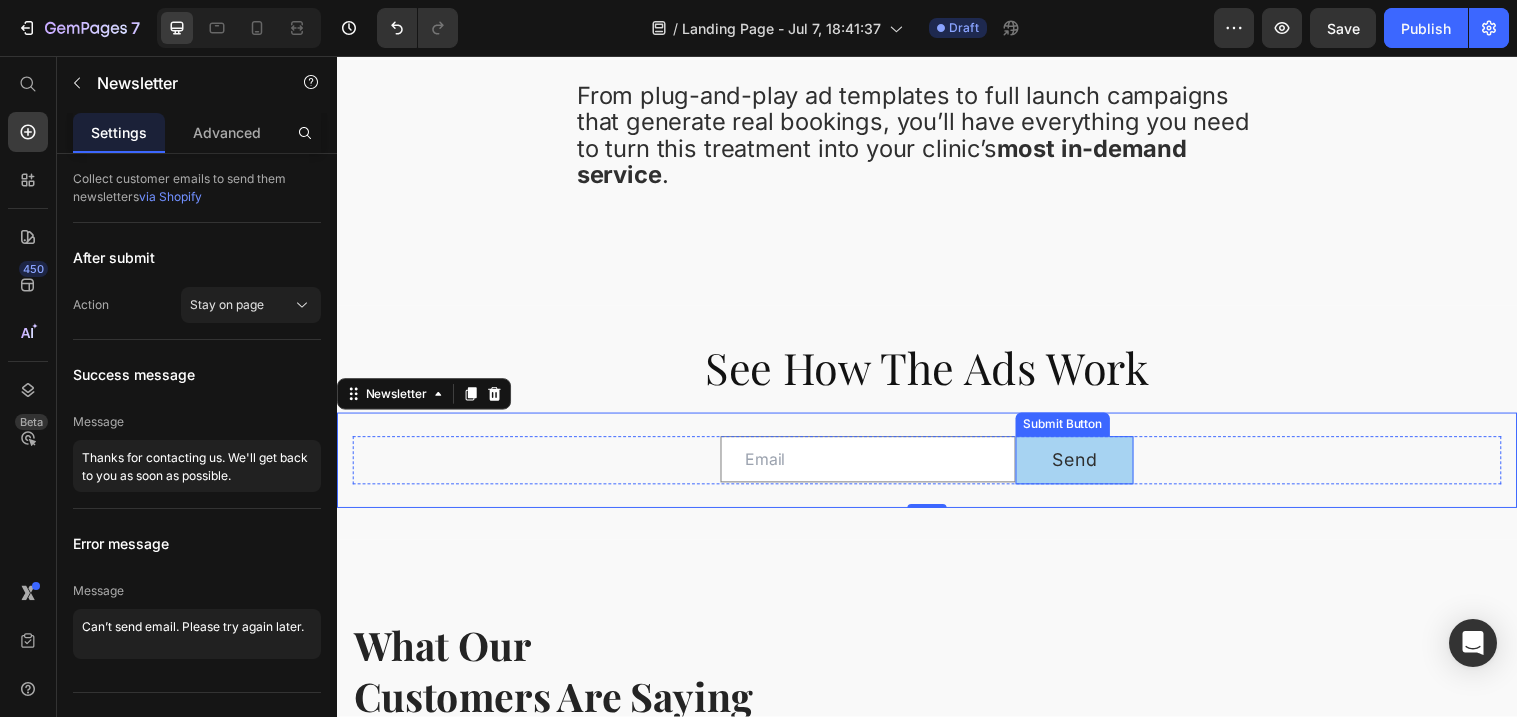 click on "Send" at bounding box center [1087, 467] 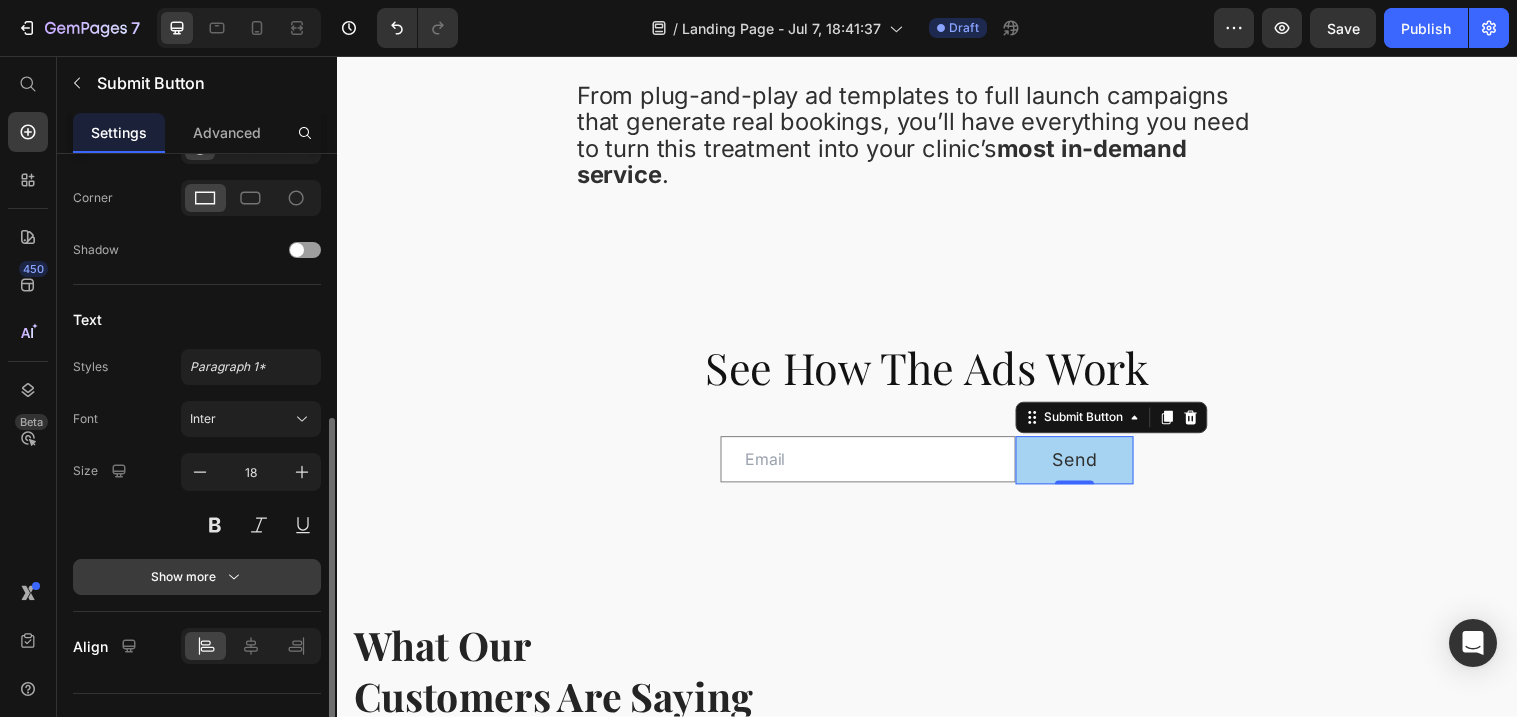 scroll, scrollTop: 539, scrollLeft: 0, axis: vertical 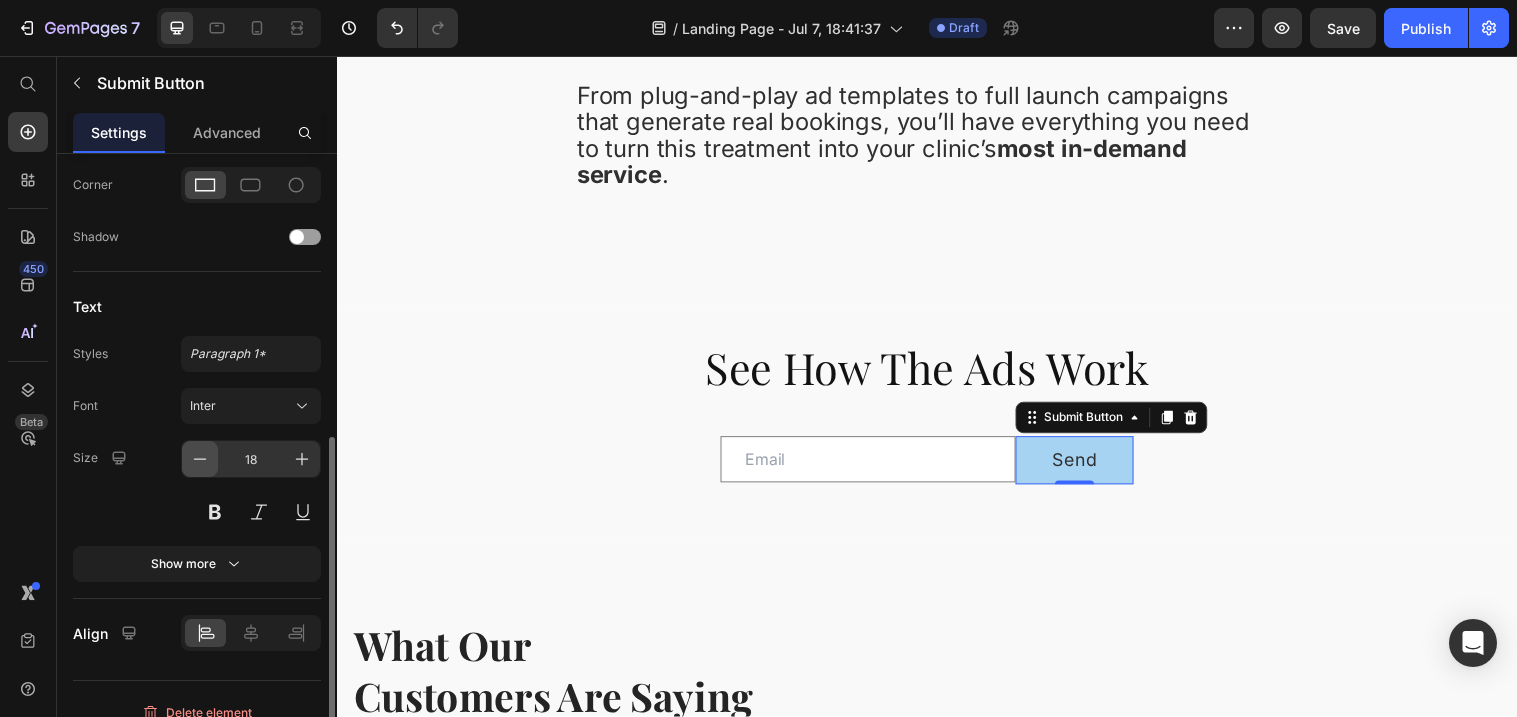 click at bounding box center (200, 459) 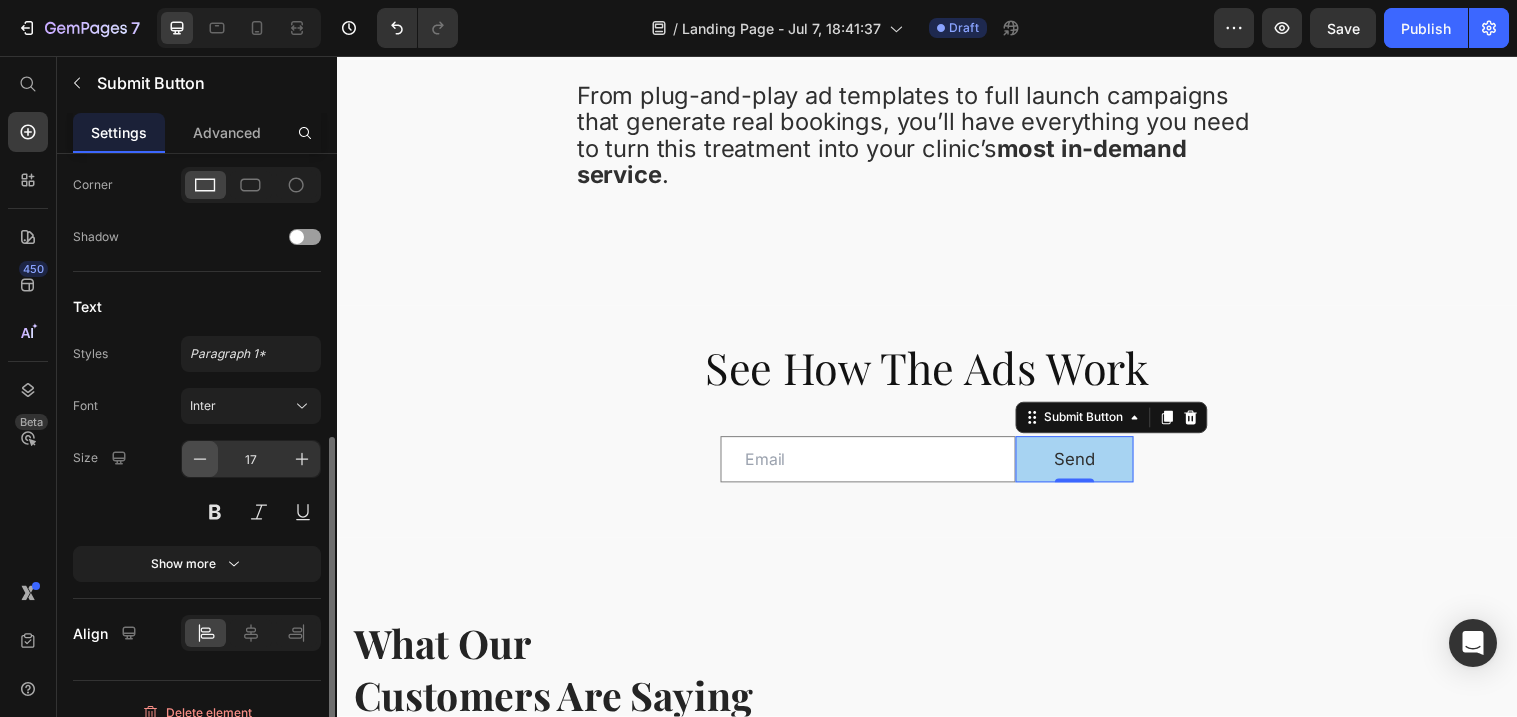 click at bounding box center (200, 459) 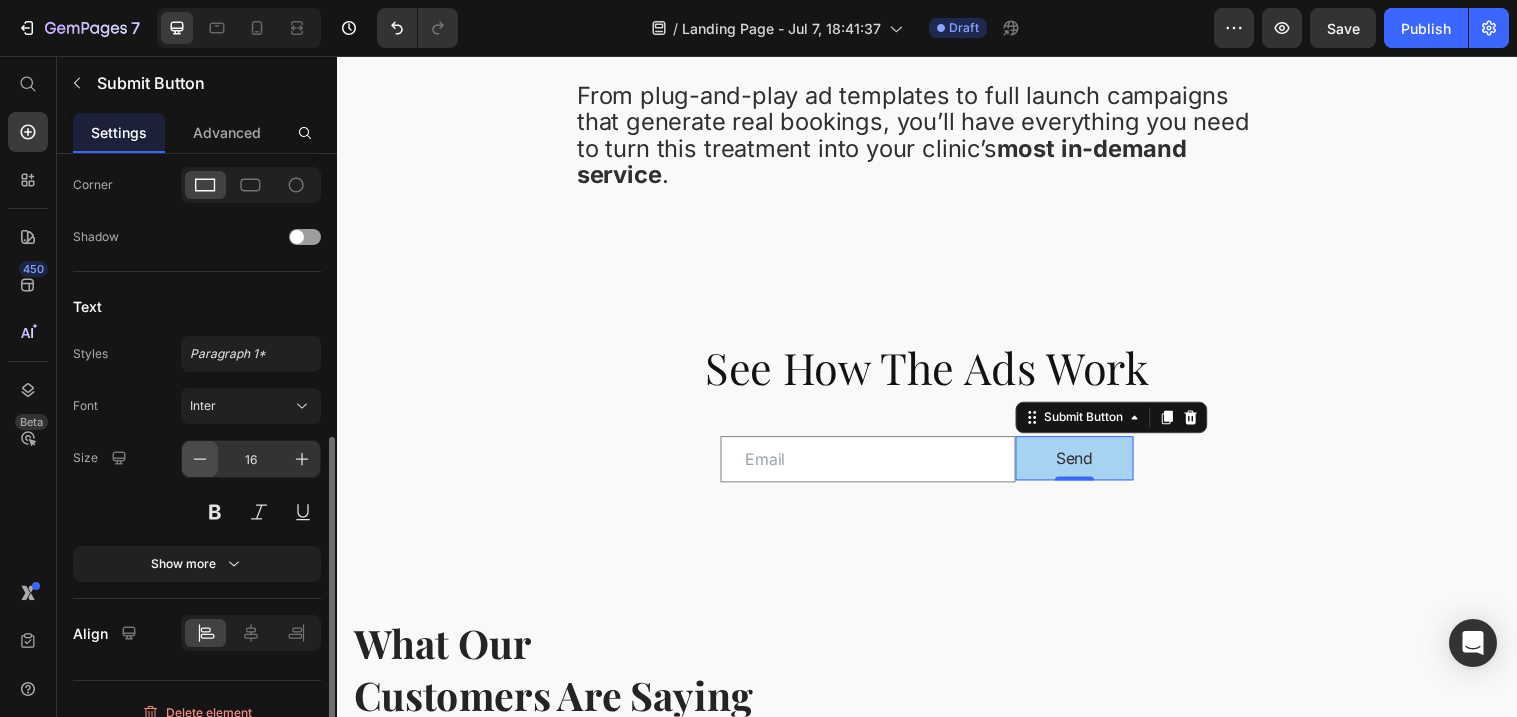 click at bounding box center (200, 459) 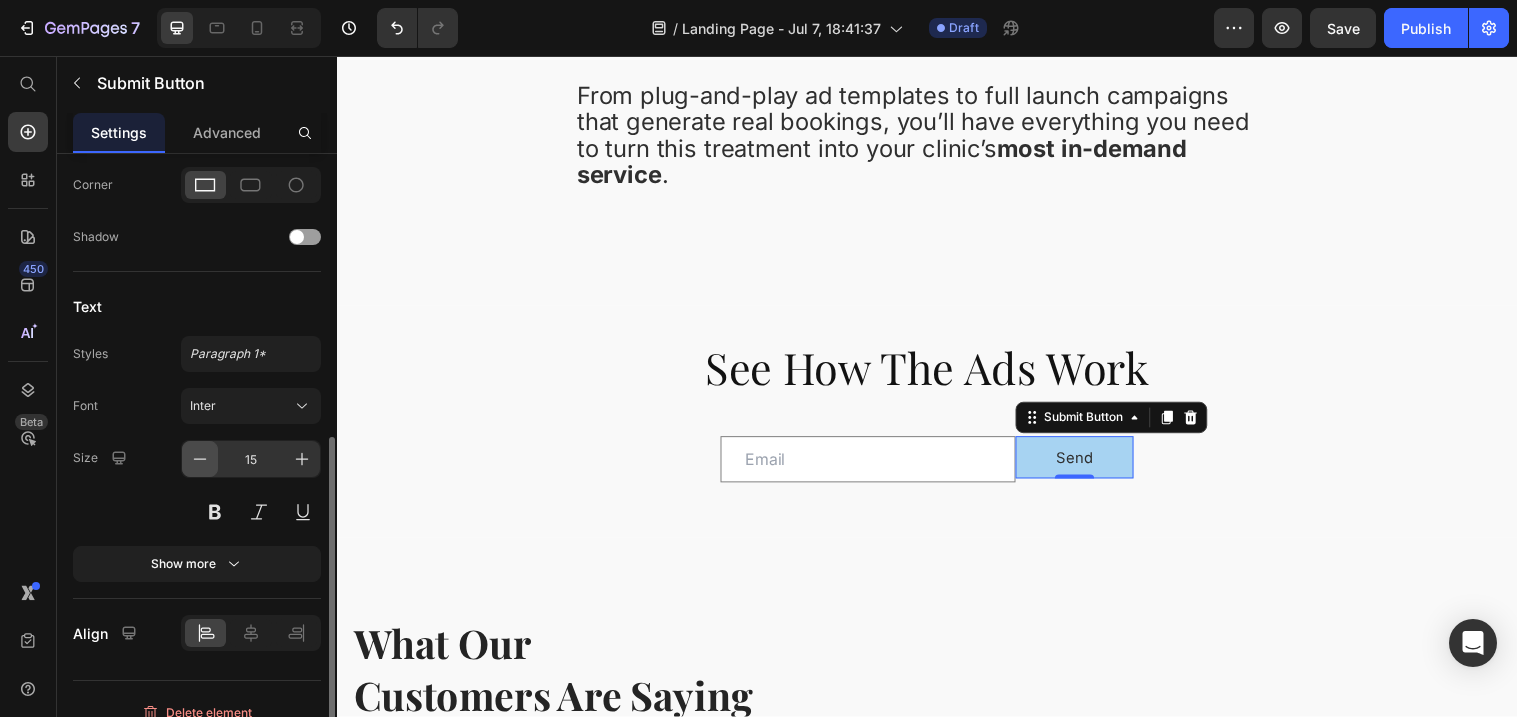 click at bounding box center (200, 459) 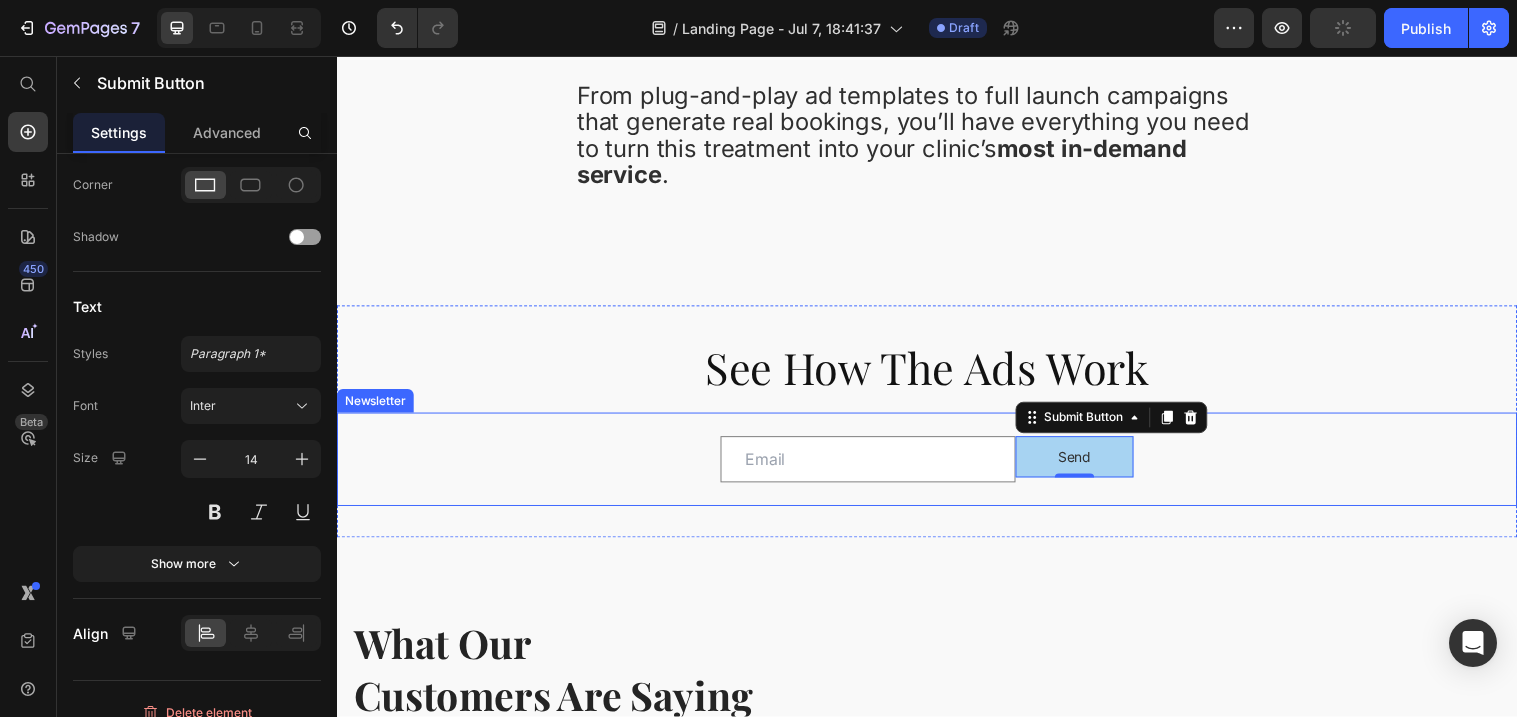 click on "Email Field Send Submit Button   0 Row Newsletter" at bounding box center [937, 466] 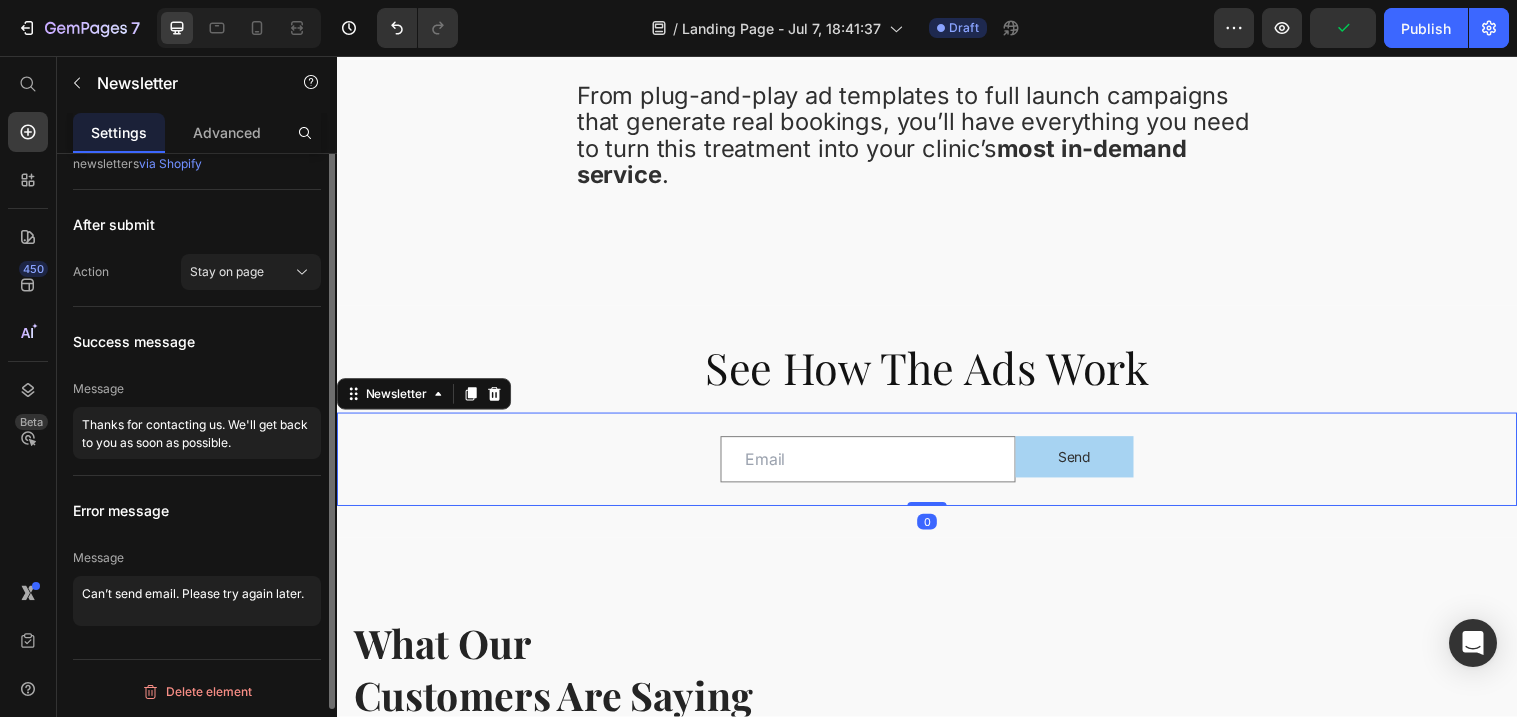 scroll, scrollTop: 0, scrollLeft: 0, axis: both 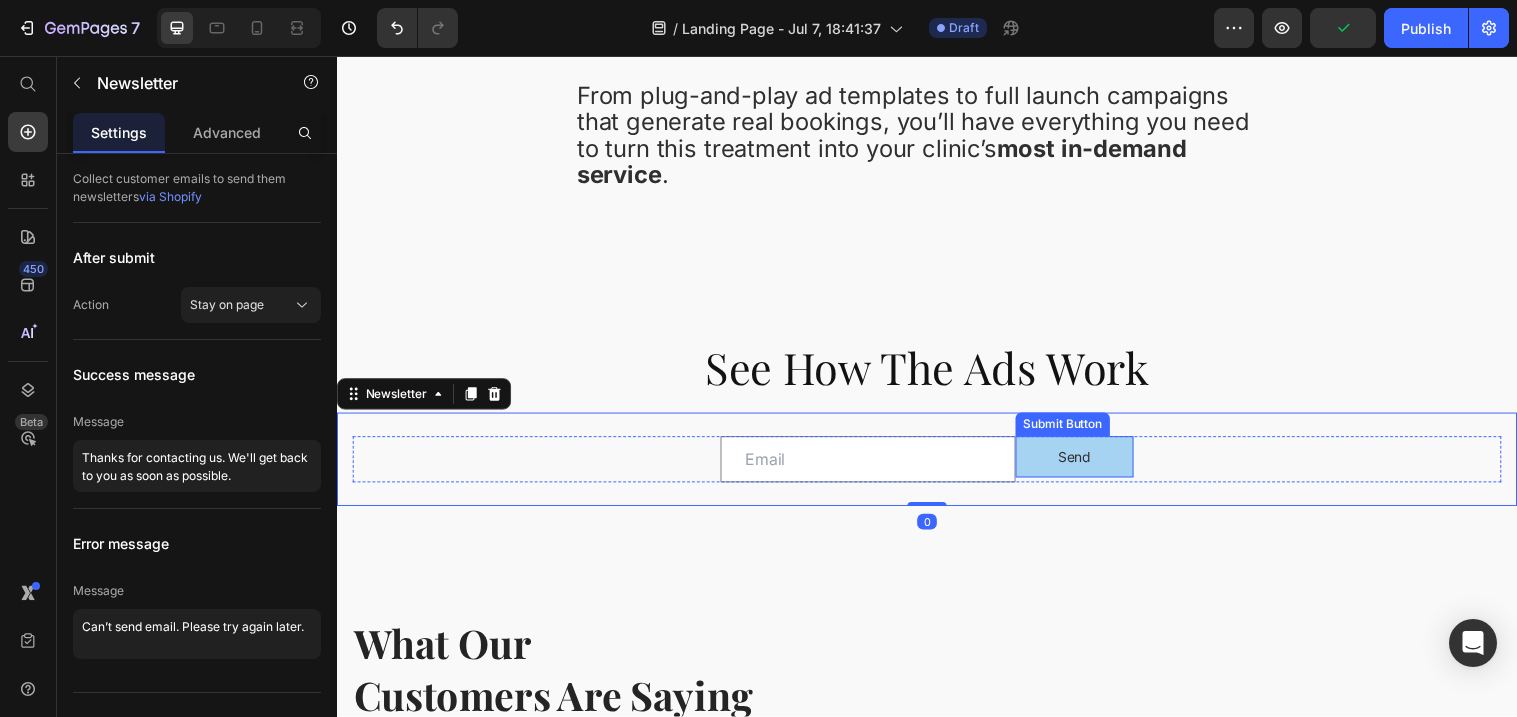 click on "Send" at bounding box center (1087, 463) 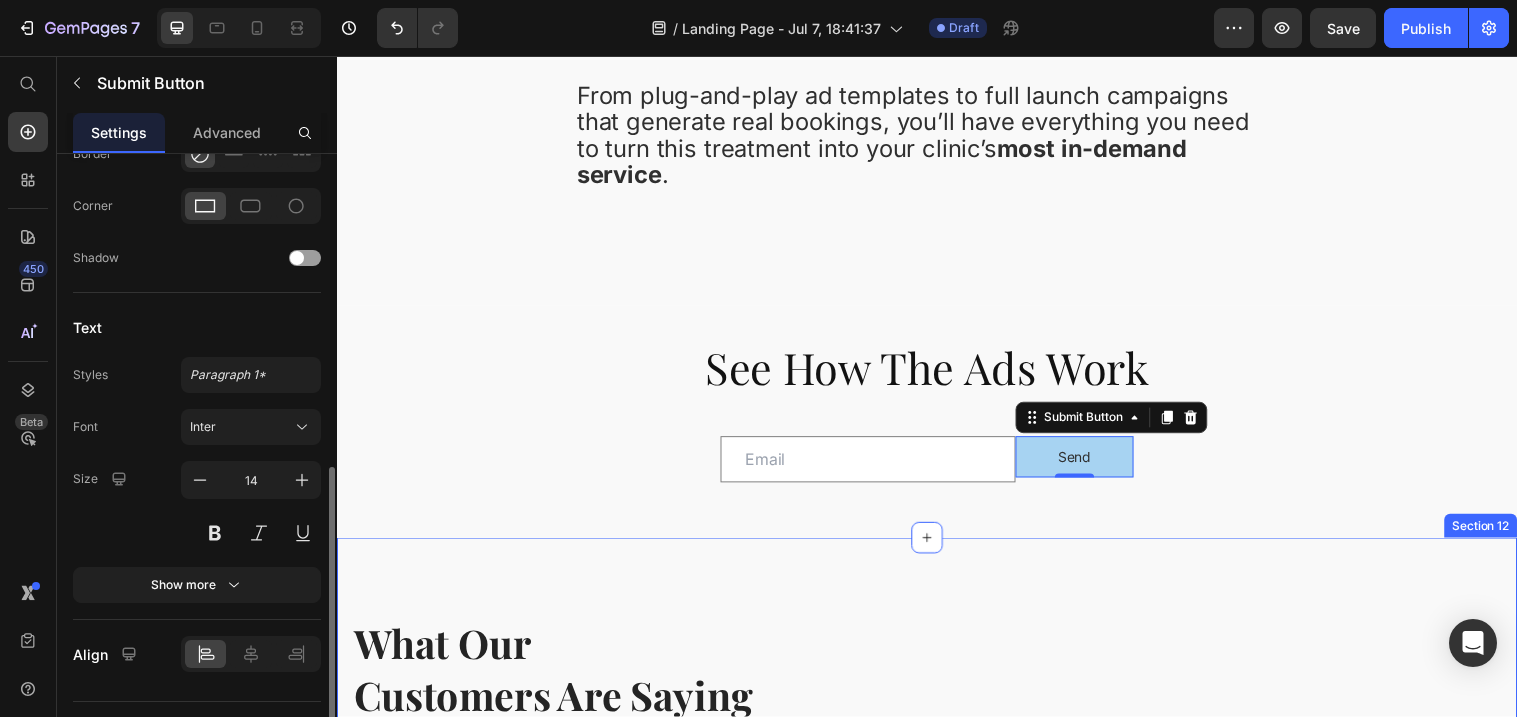 scroll, scrollTop: 559, scrollLeft: 0, axis: vertical 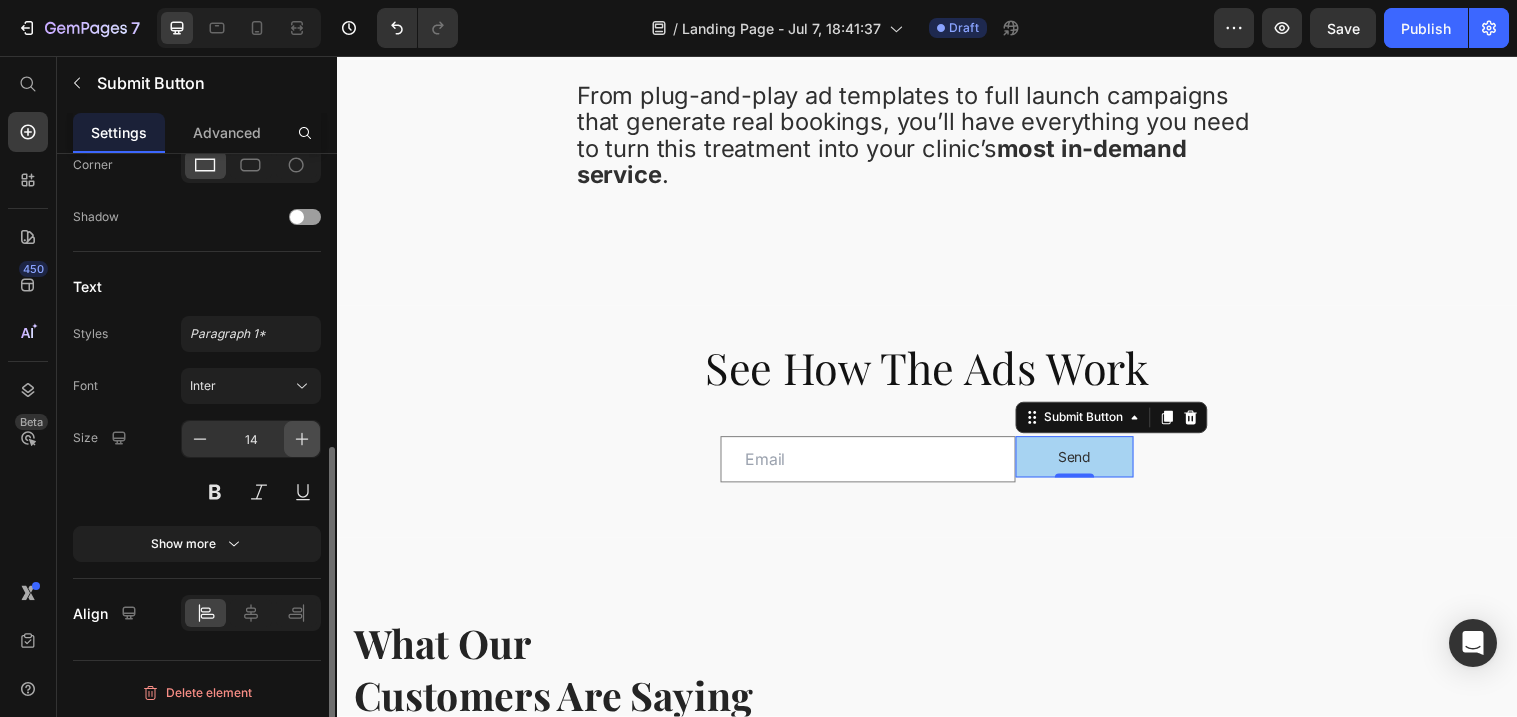 click at bounding box center [302, 439] 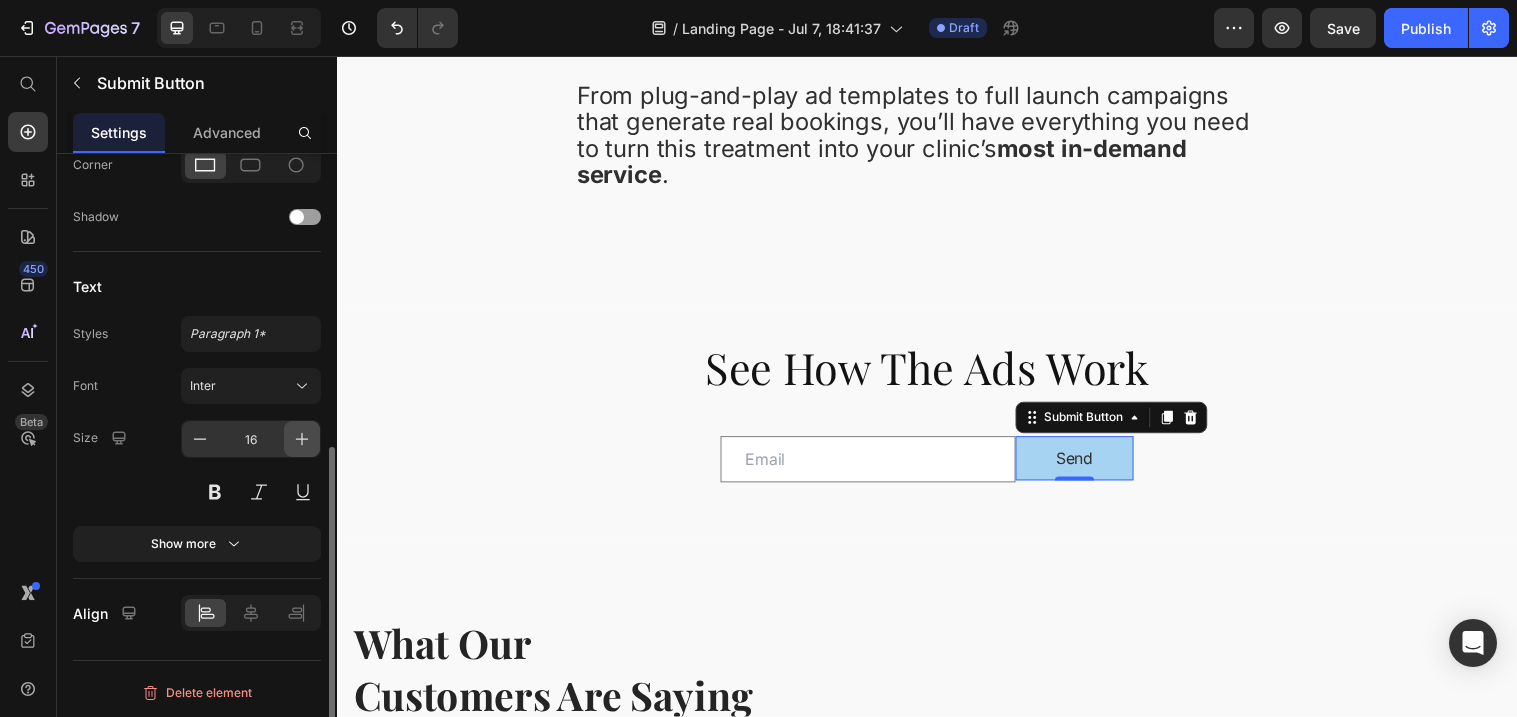 click at bounding box center [302, 439] 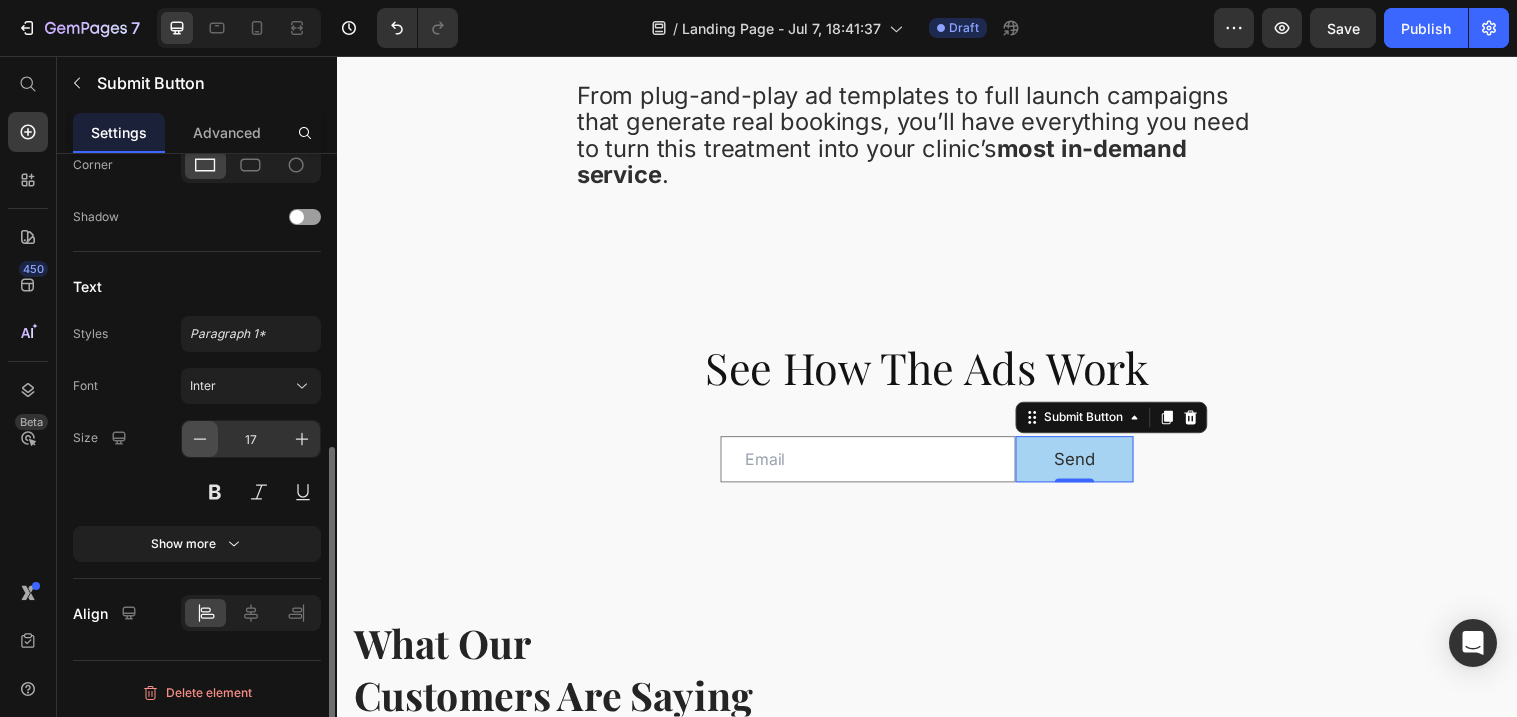 click at bounding box center (200, 439) 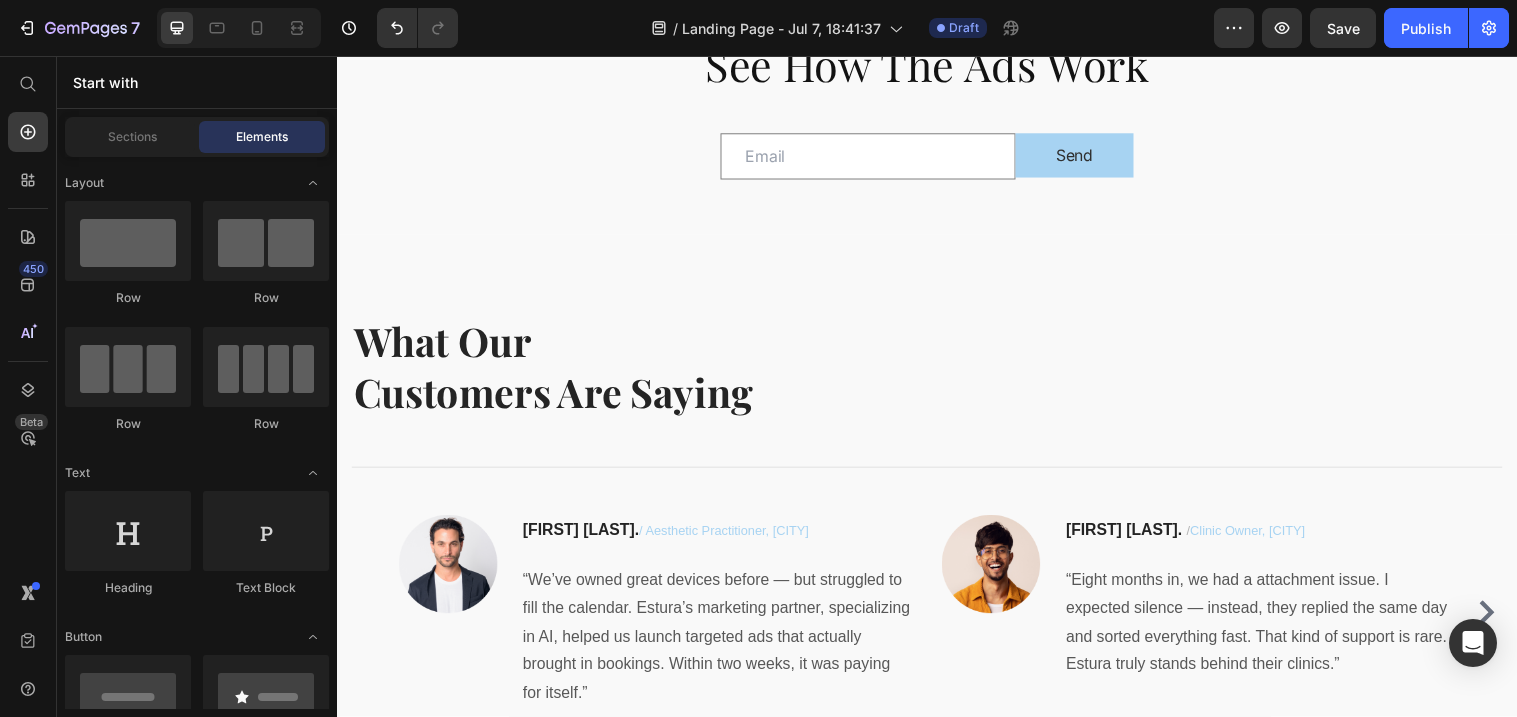 scroll, scrollTop: 4684, scrollLeft: 0, axis: vertical 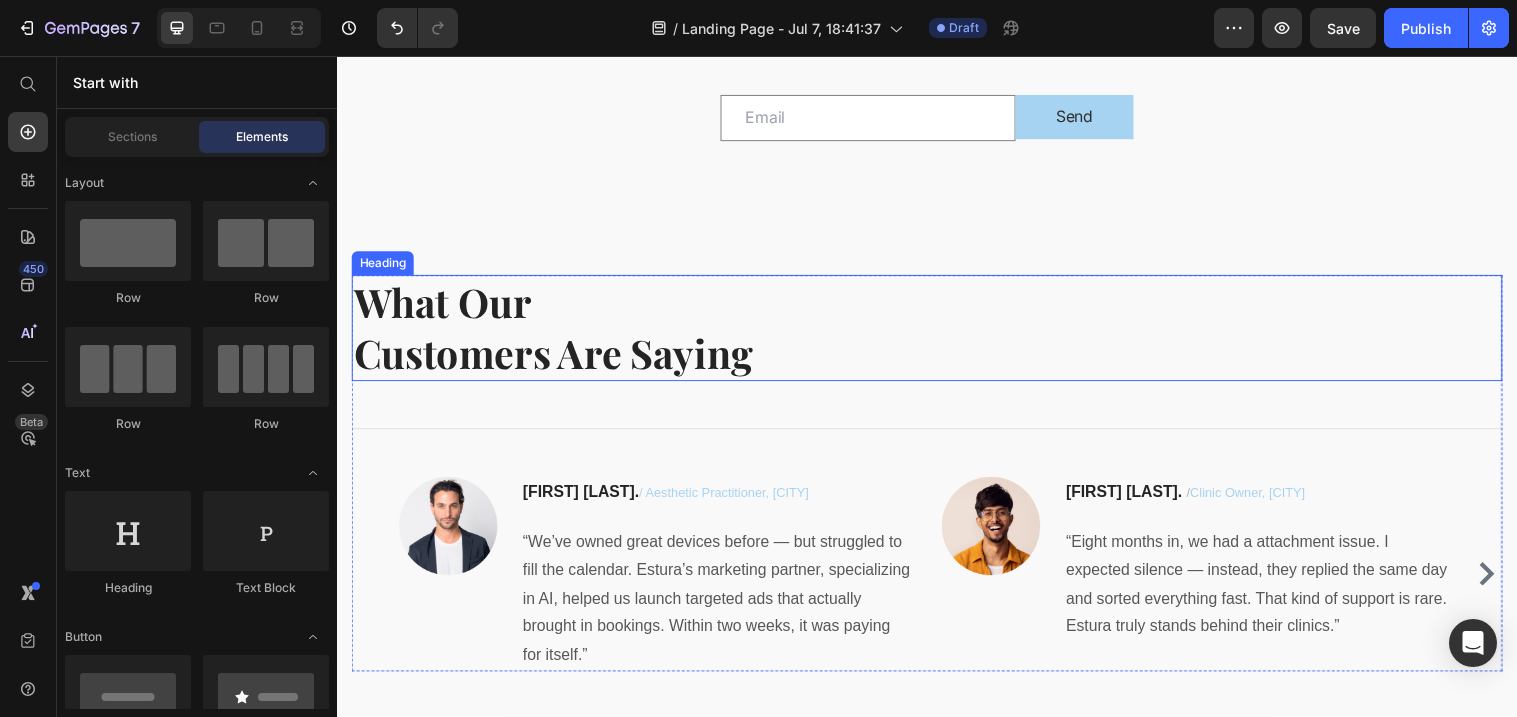 click on "What Our  Customers Are Saying" at bounding box center (937, 333) 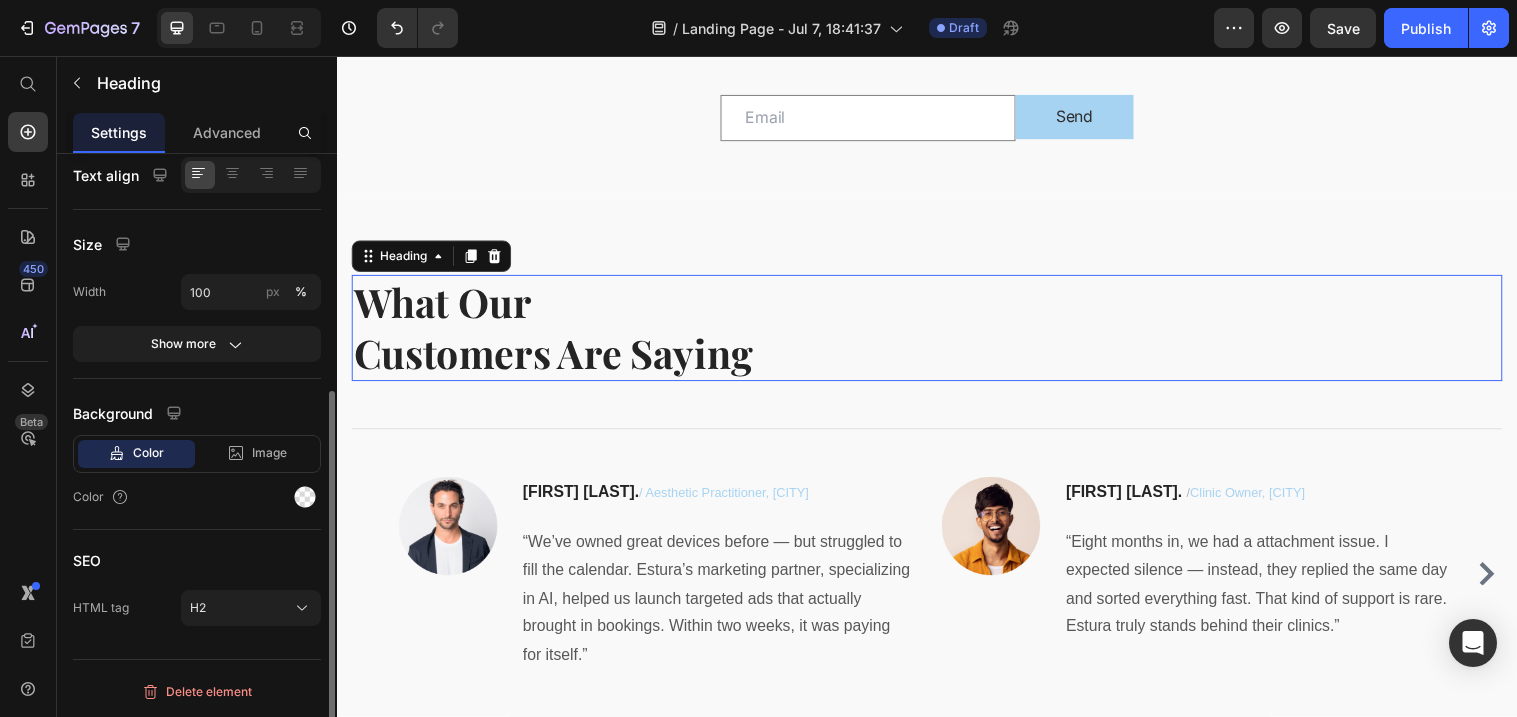 scroll, scrollTop: 0, scrollLeft: 0, axis: both 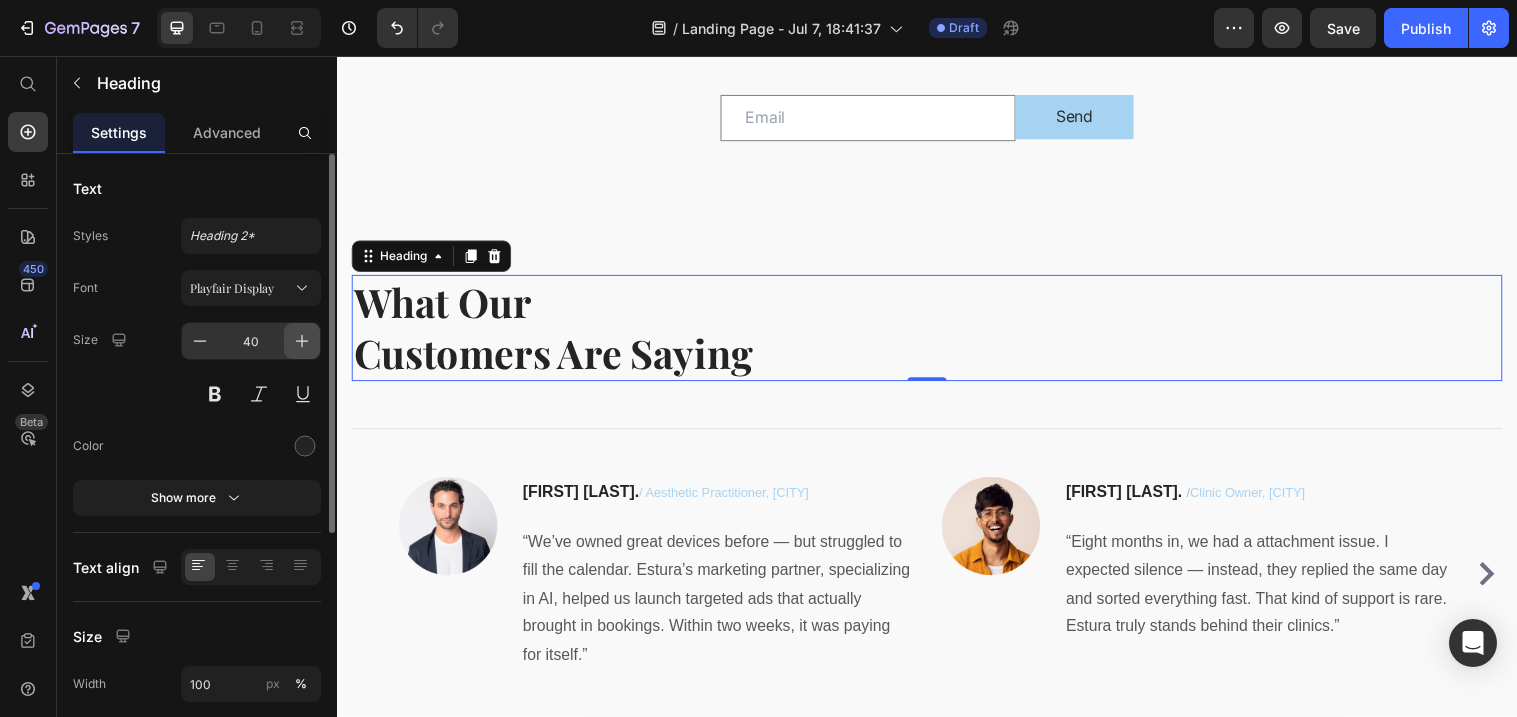 click 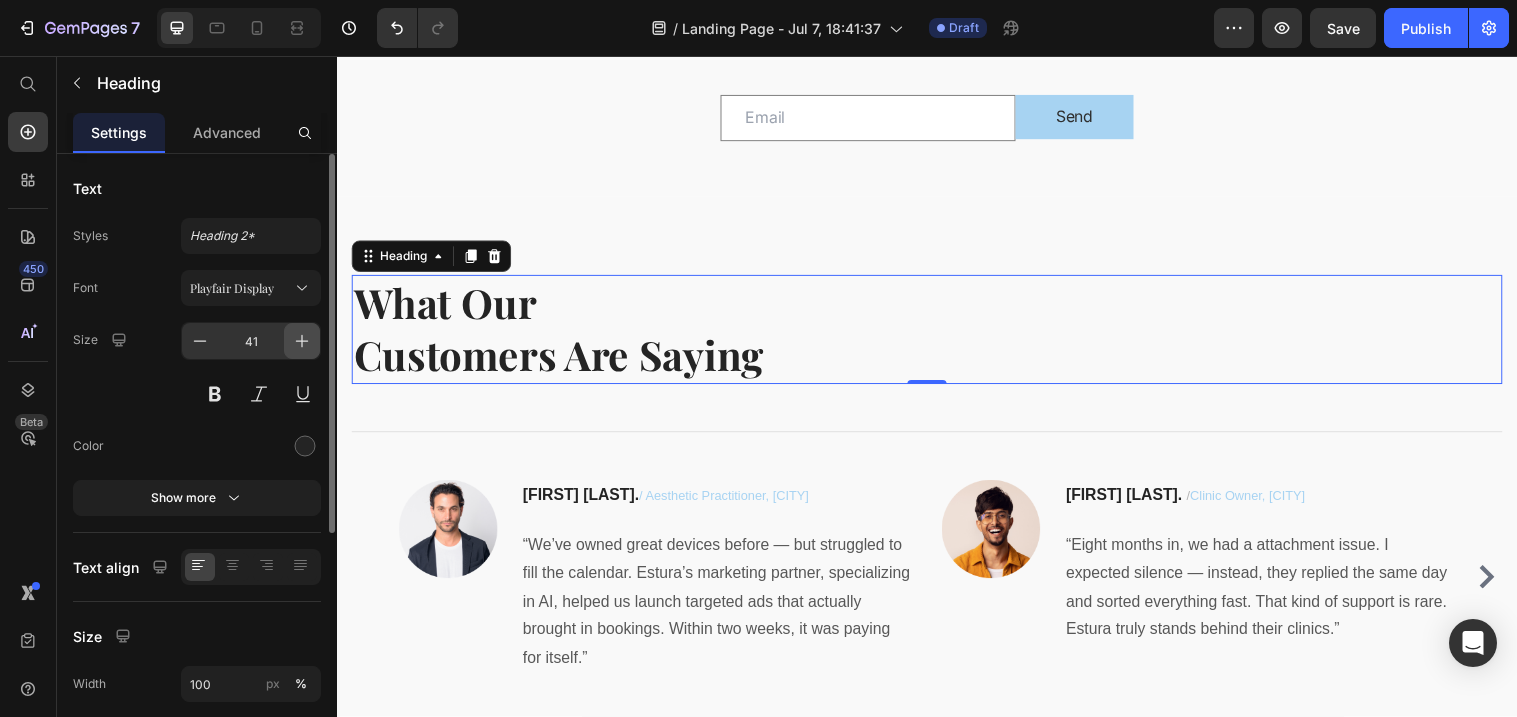 click 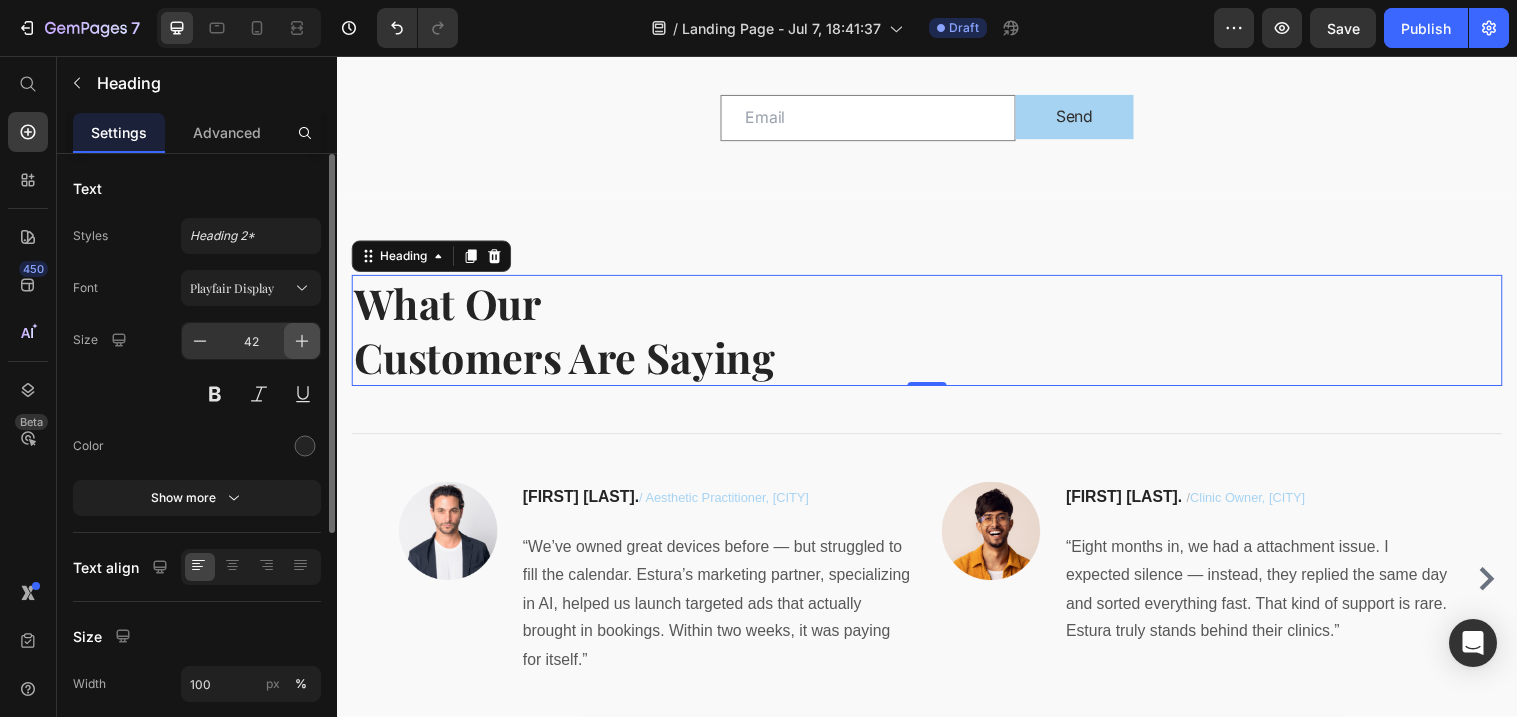 click 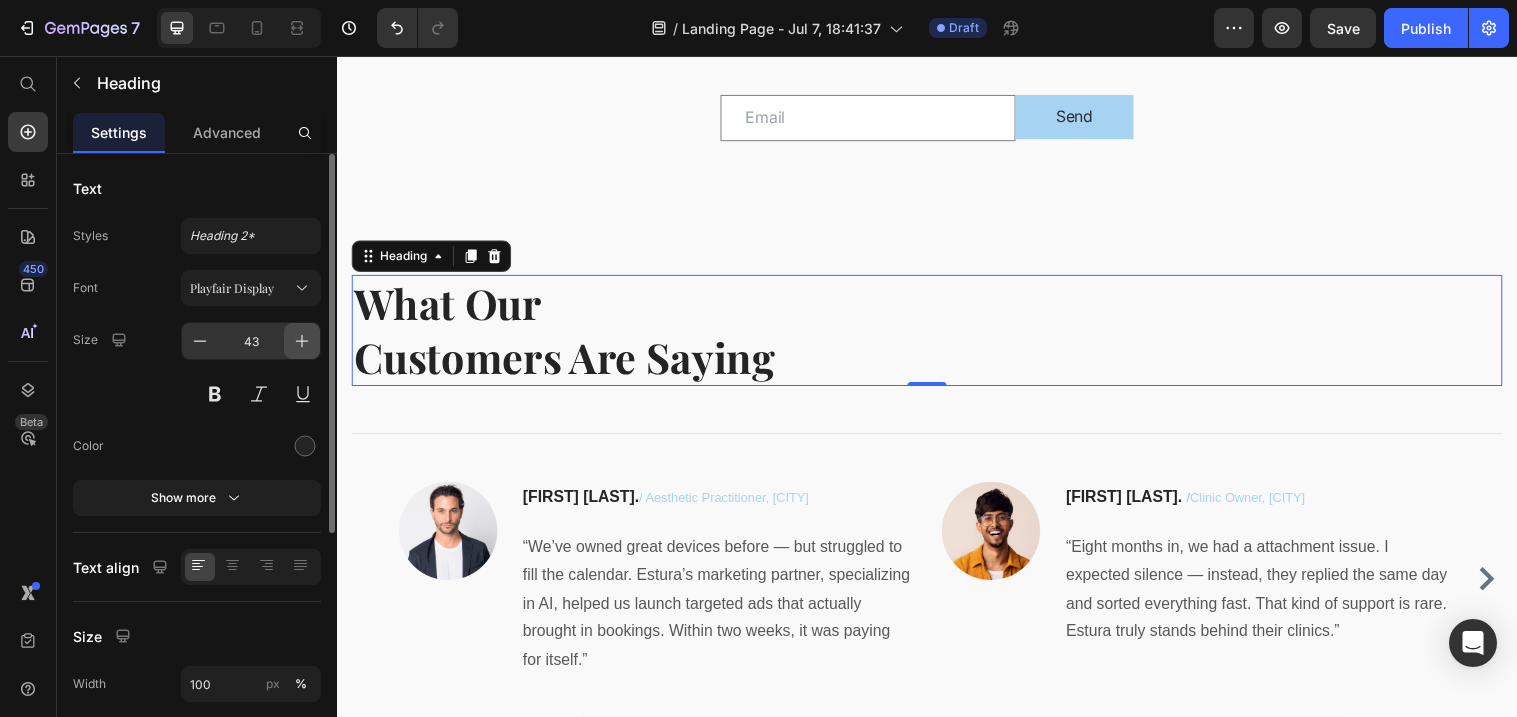 click 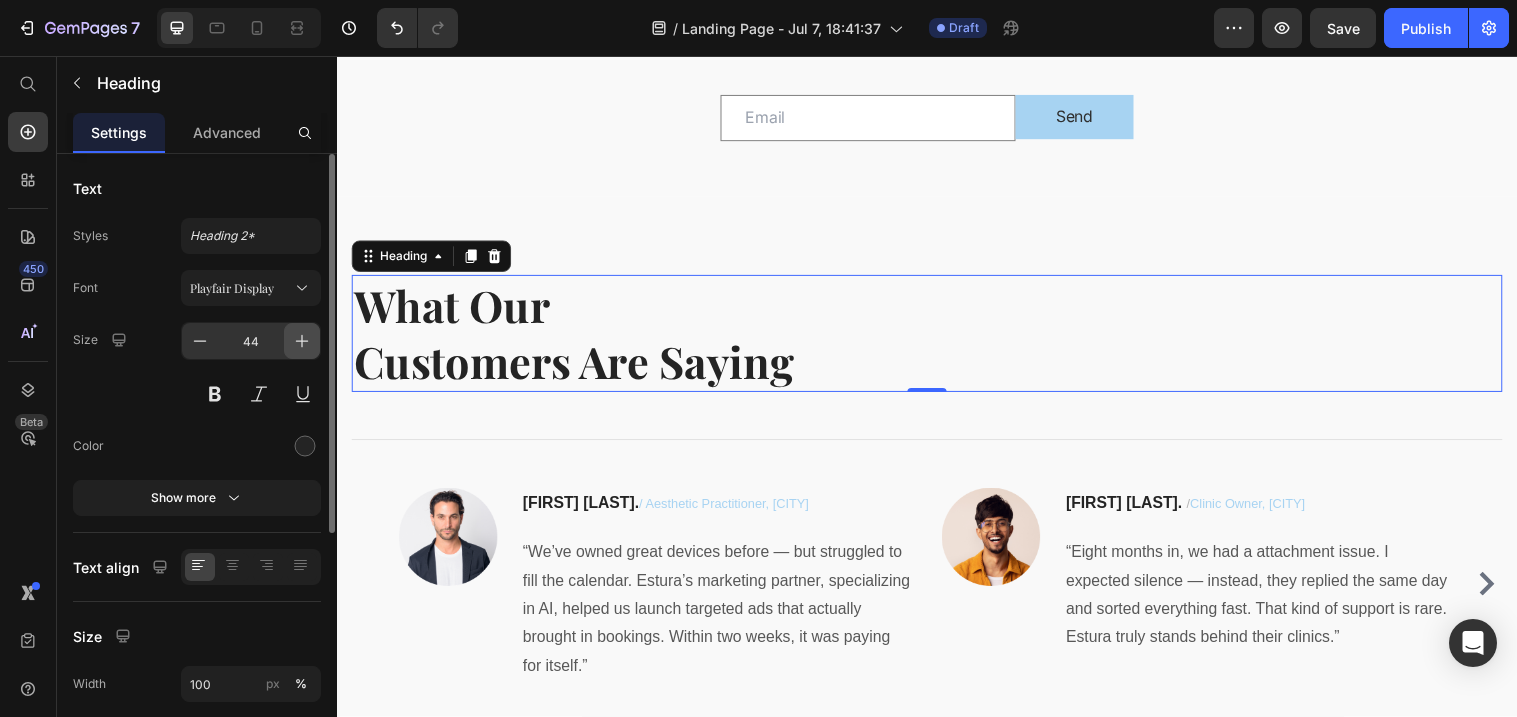 click 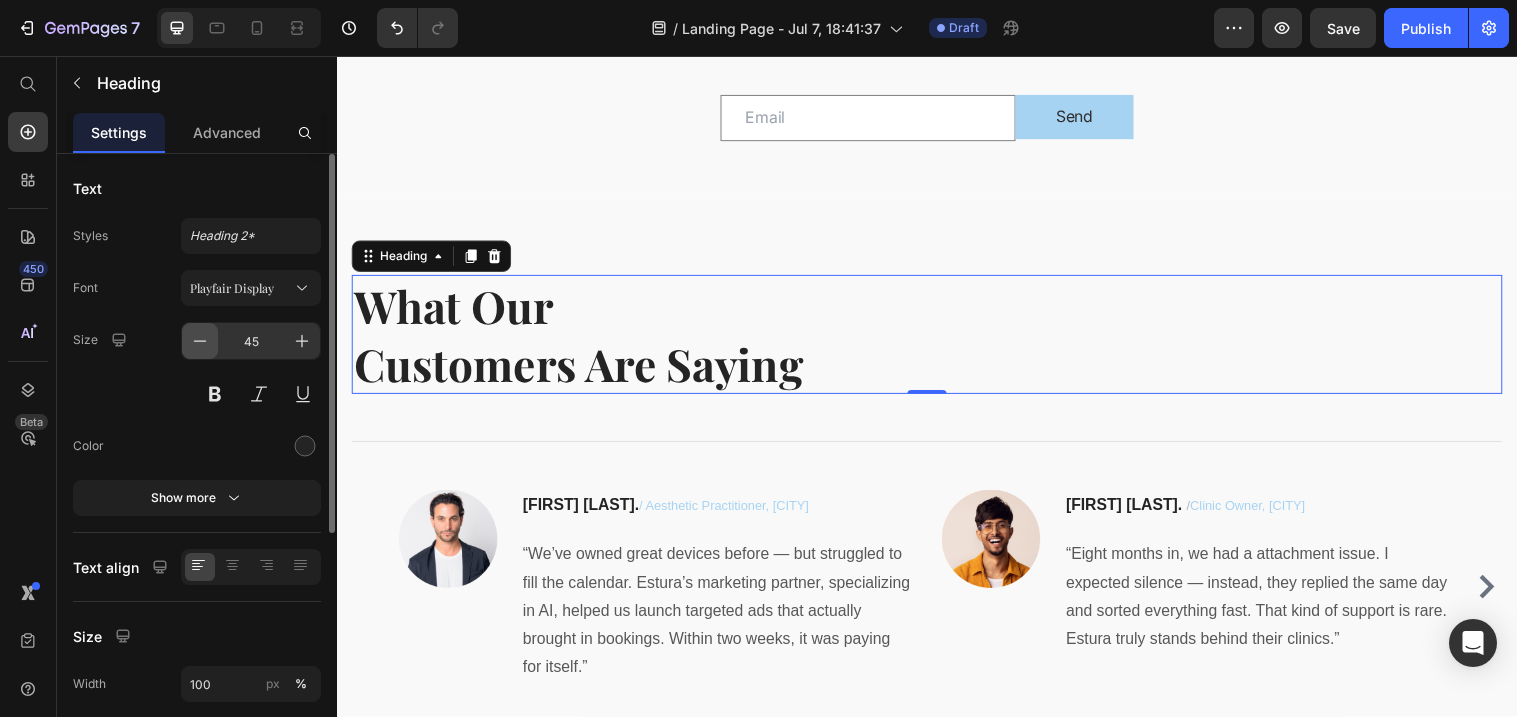 click at bounding box center [200, 341] 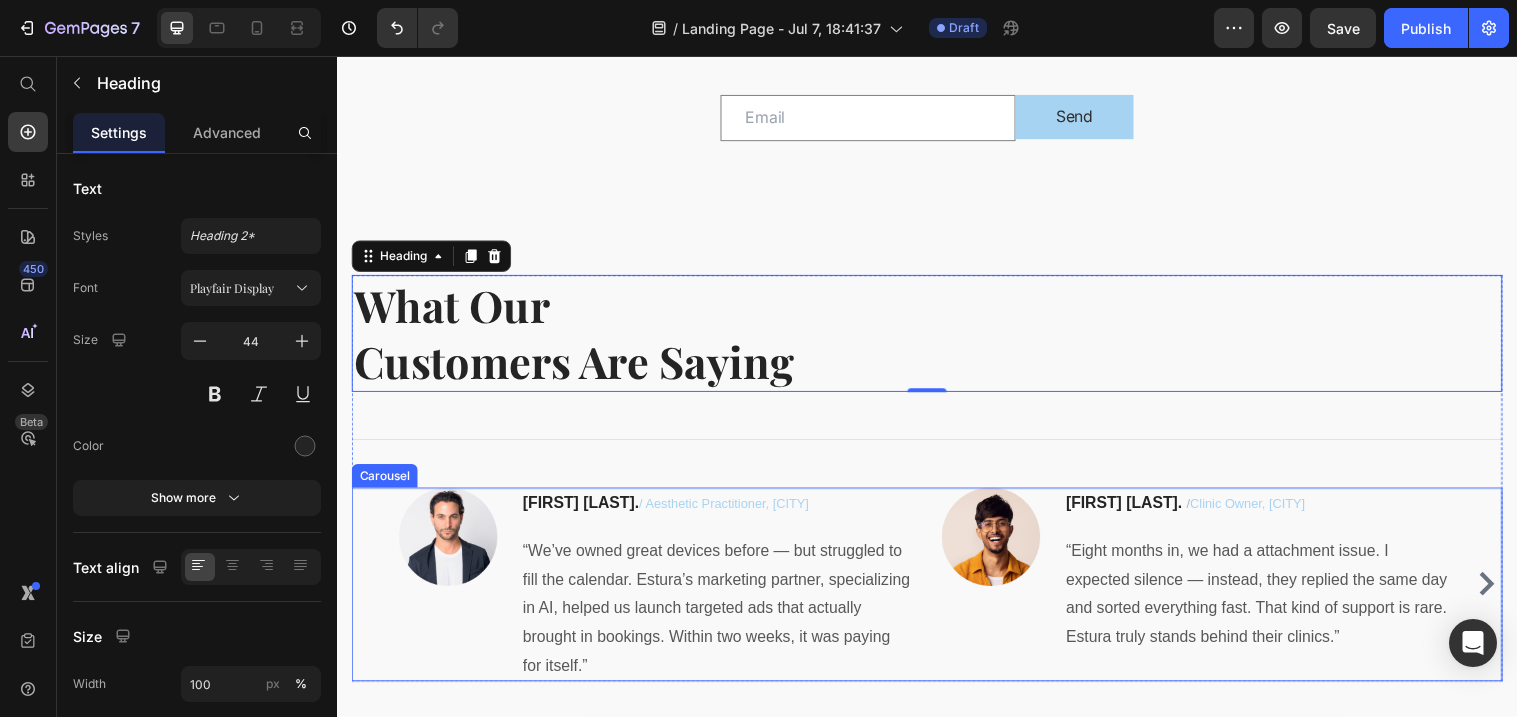 click on "Image [FIRST] [LAST]. / Aesthetic Practitioner, [CITY] Text block “We’ve owned great devices before — but struggled to fill the calendar. Estura’s marketing partner, specializing in AI, helped us launch targeted ads that actually brought in bookings. Within two weeks, it was paying for itself.” Text block Row Image [FIRST] [LAST] / Clinic Owner, [CITY] Text block “Eight months in, we had a attachment issue. I expected silence — instead, they replied the same day and sorted everything fast. That kind of support is rare. Estura truly stands behind their clinics.” Text block Row Image [FIRST] [LAST] / Medspa Director, [CITY] Text block “Estura has quickly become our most profitable treatment. Low consumables, no downtime, and clients rebook on their own. We recovered the cost in under six weeks — and now it’s pure margin.” Text block Row" at bounding box center [937, 594] 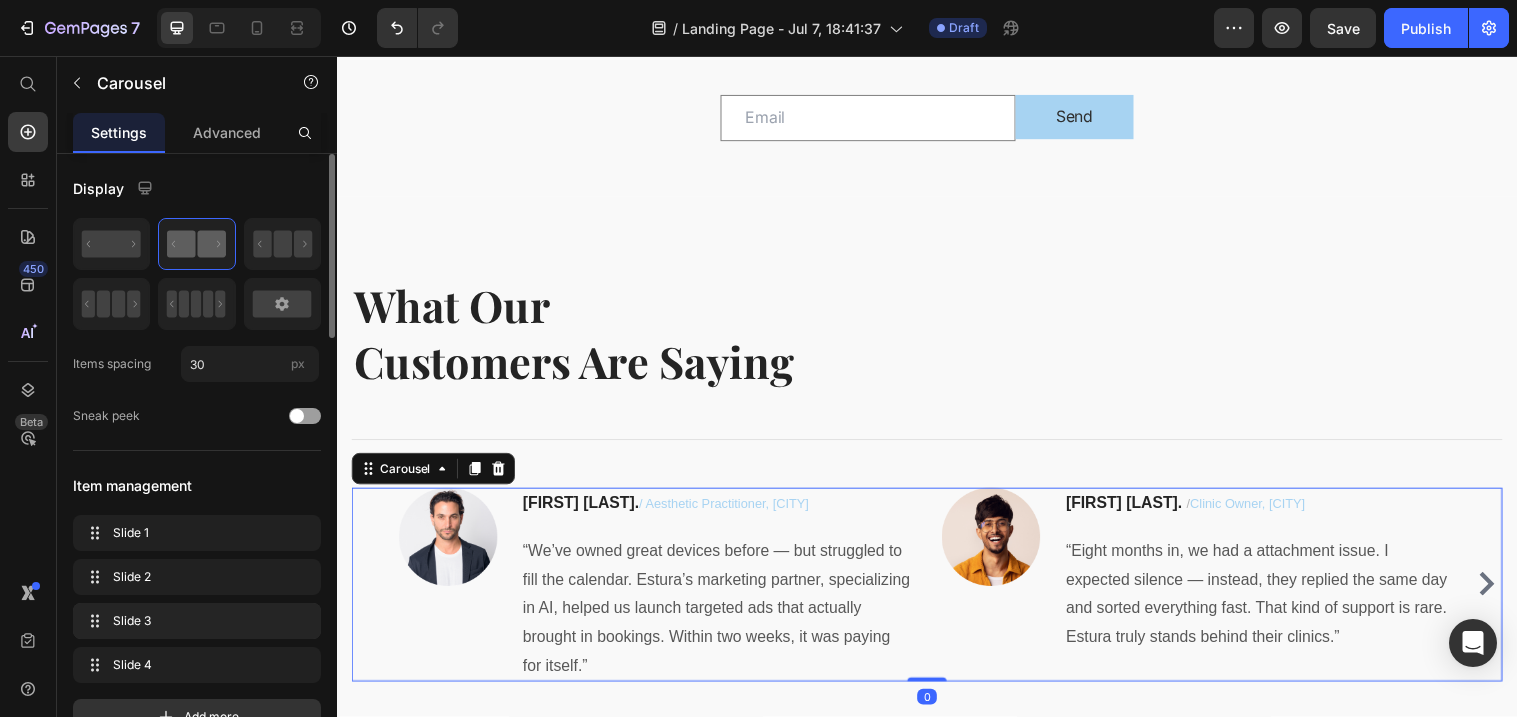 type 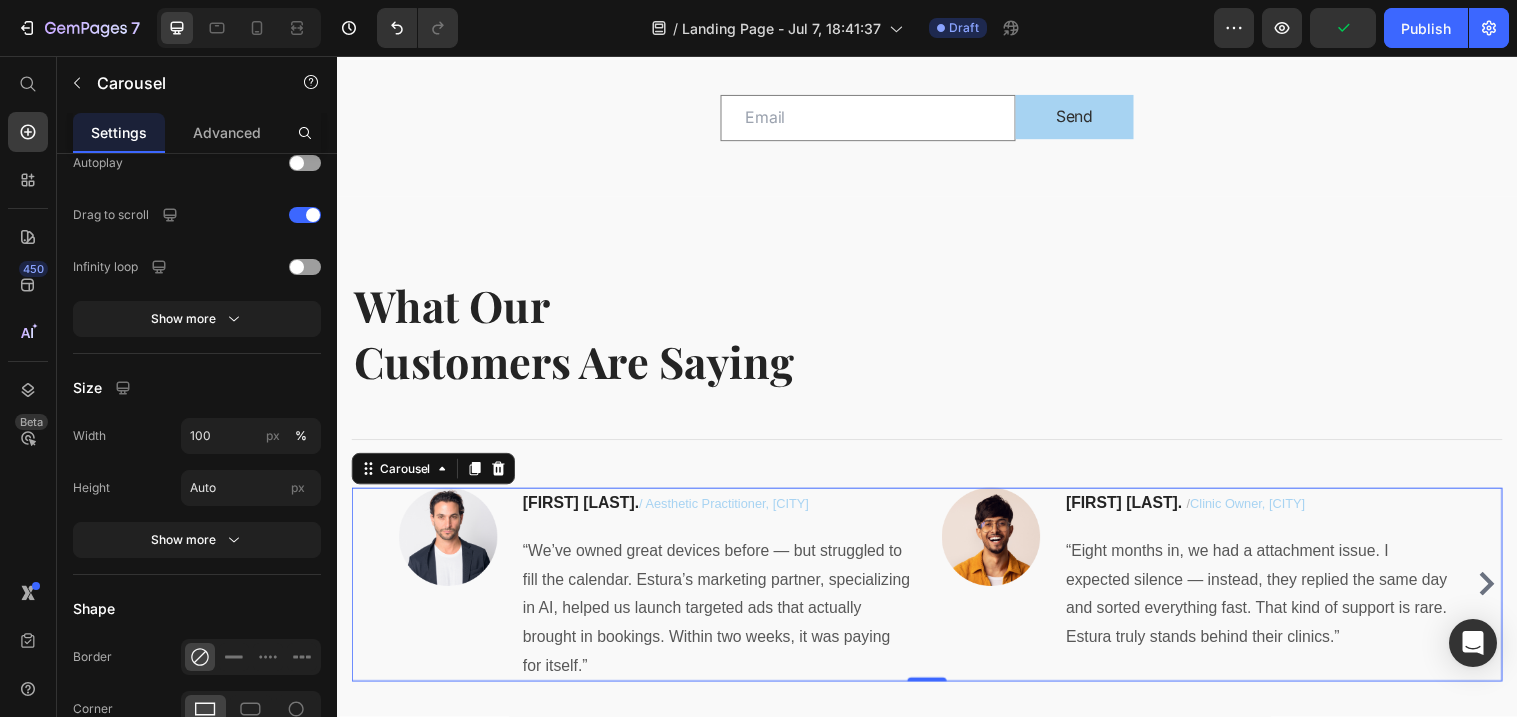 scroll, scrollTop: 1460, scrollLeft: 0, axis: vertical 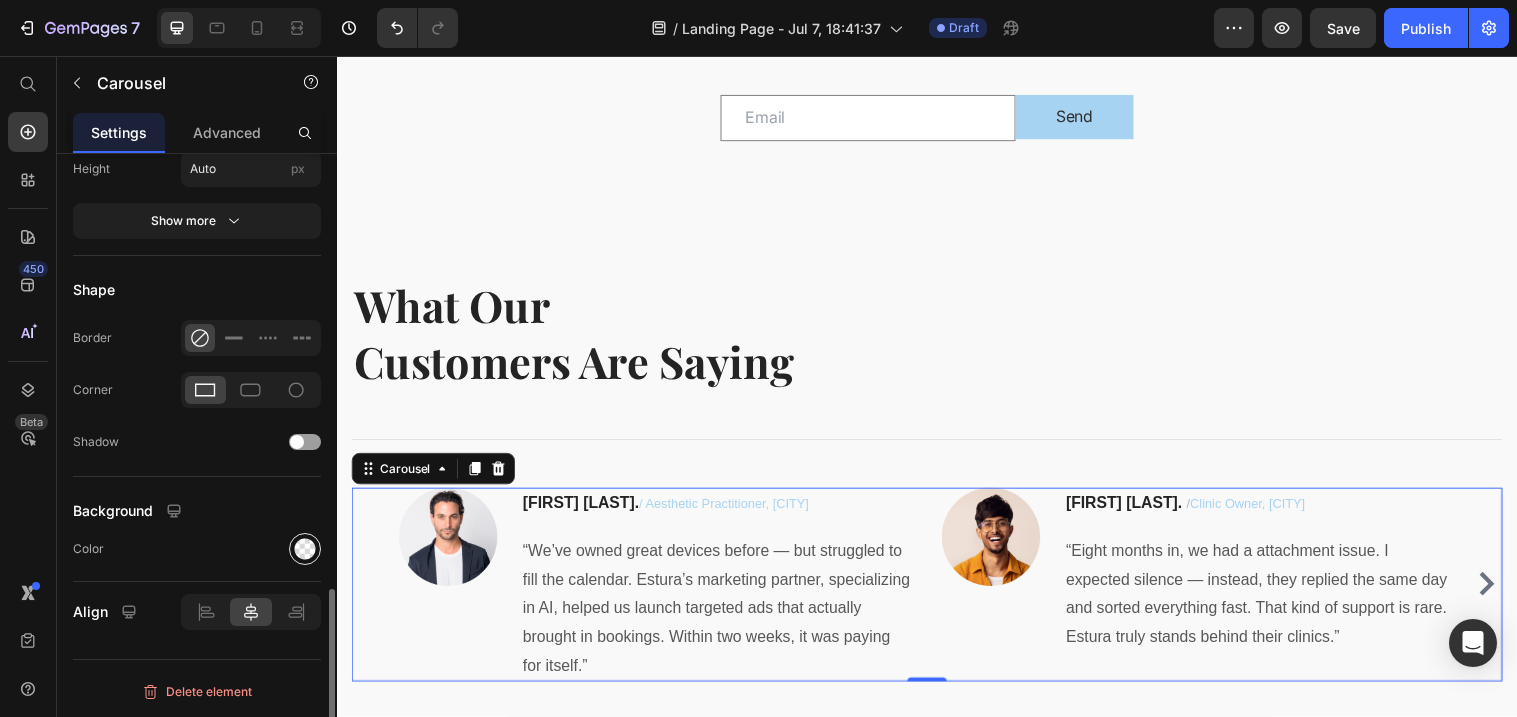 click at bounding box center (305, 549) 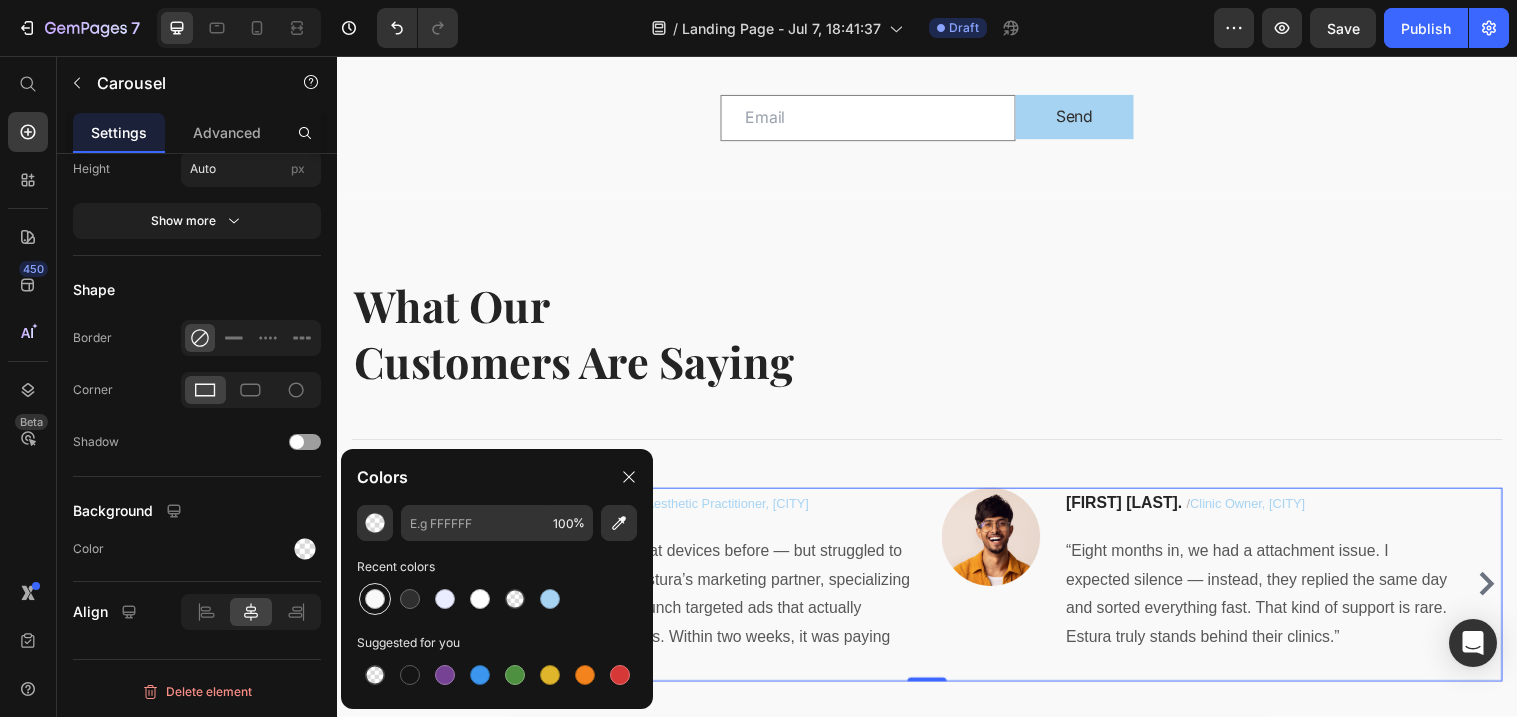 click at bounding box center [375, 599] 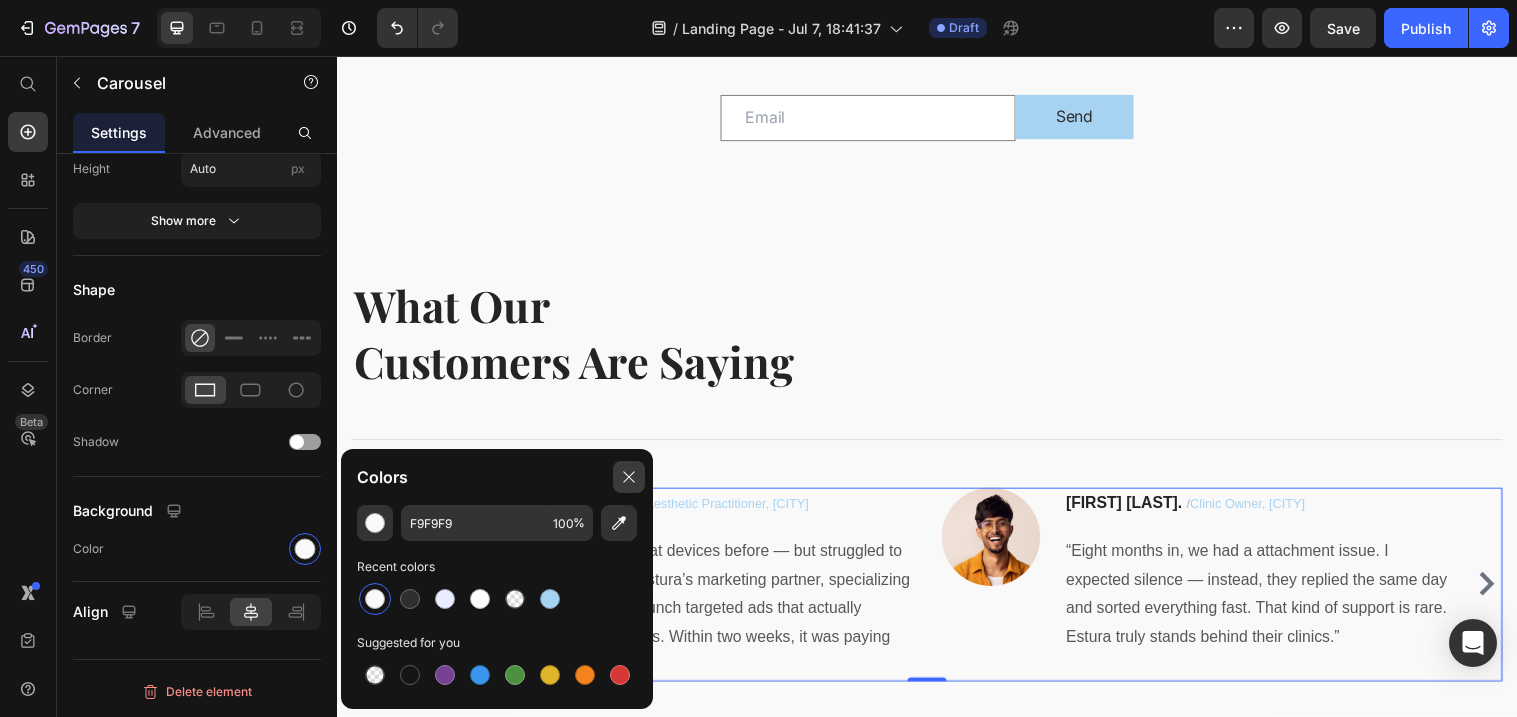 click at bounding box center [629, 477] 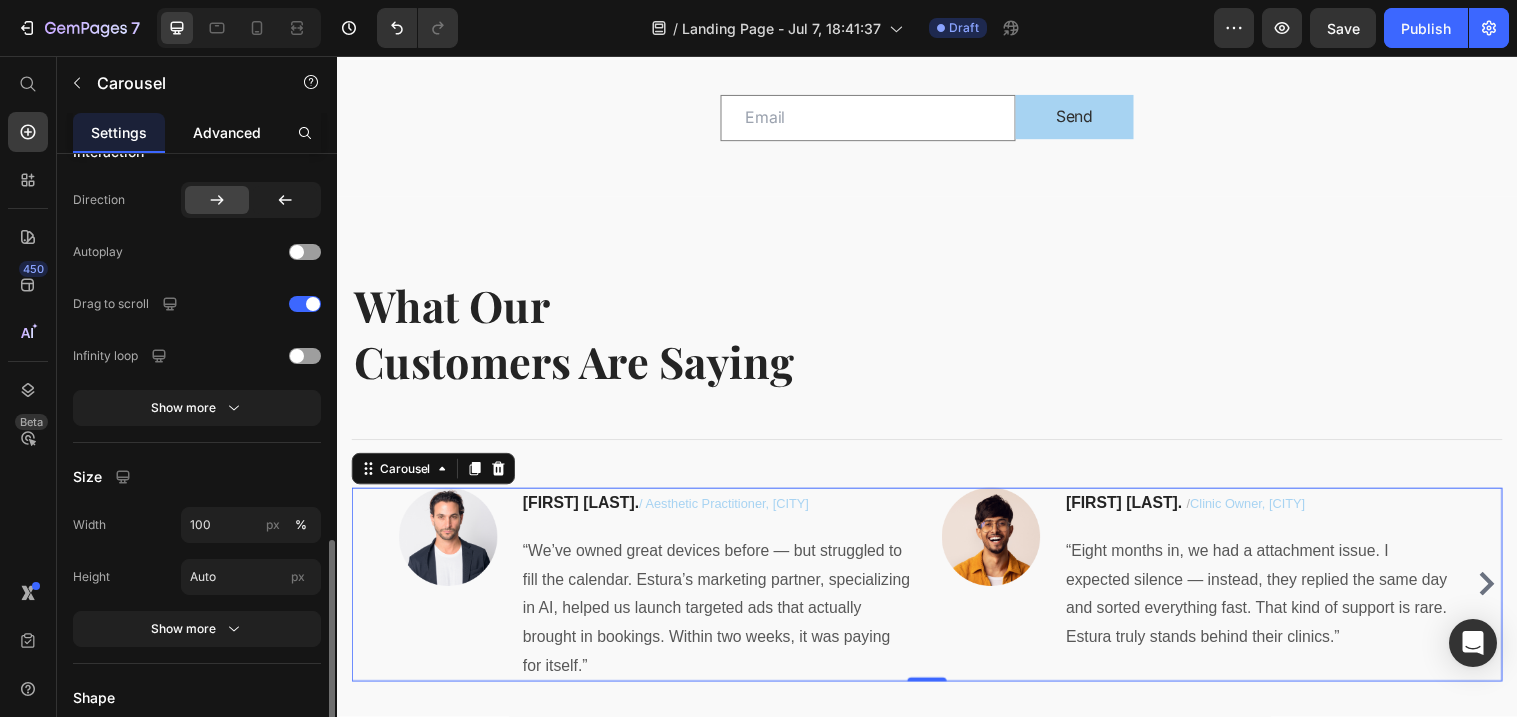 scroll, scrollTop: 1048, scrollLeft: 0, axis: vertical 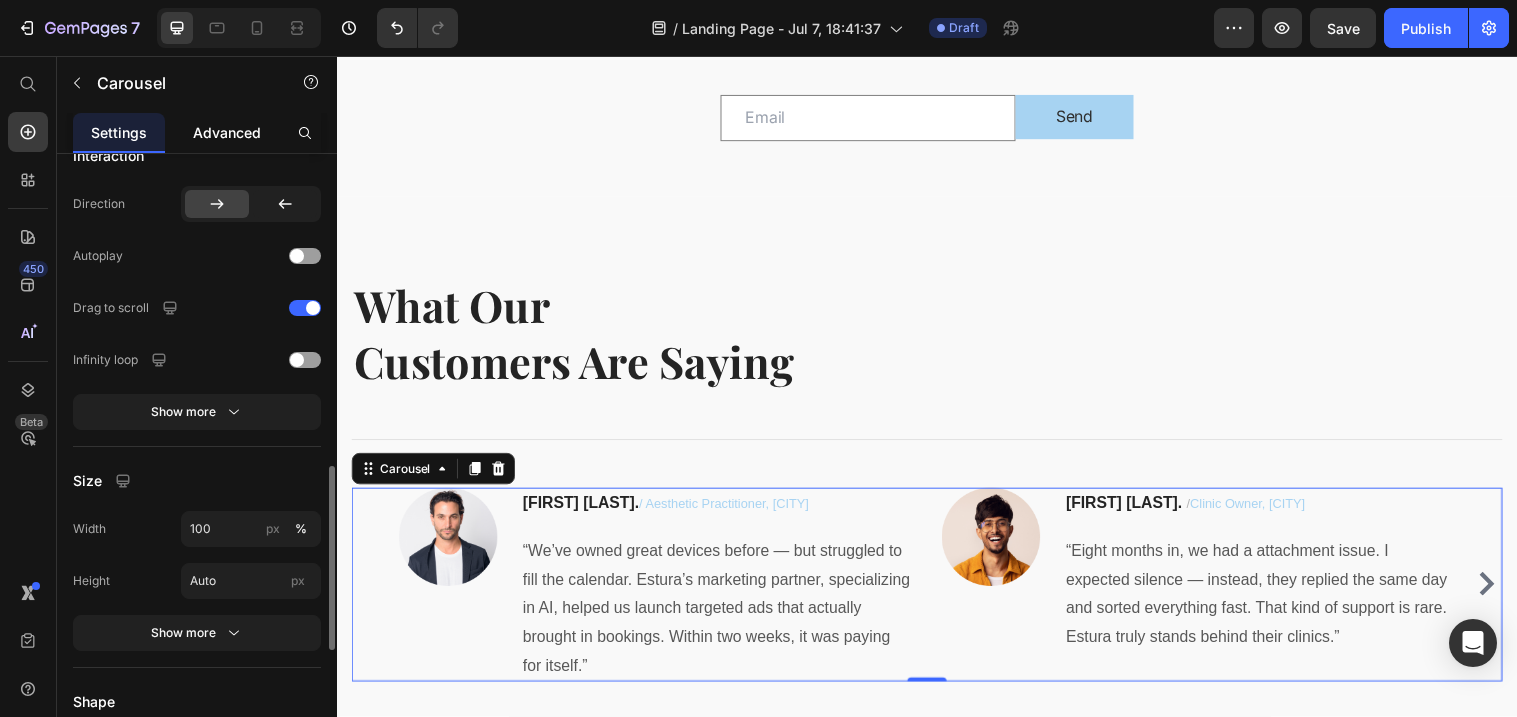 click on "Advanced" at bounding box center [227, 132] 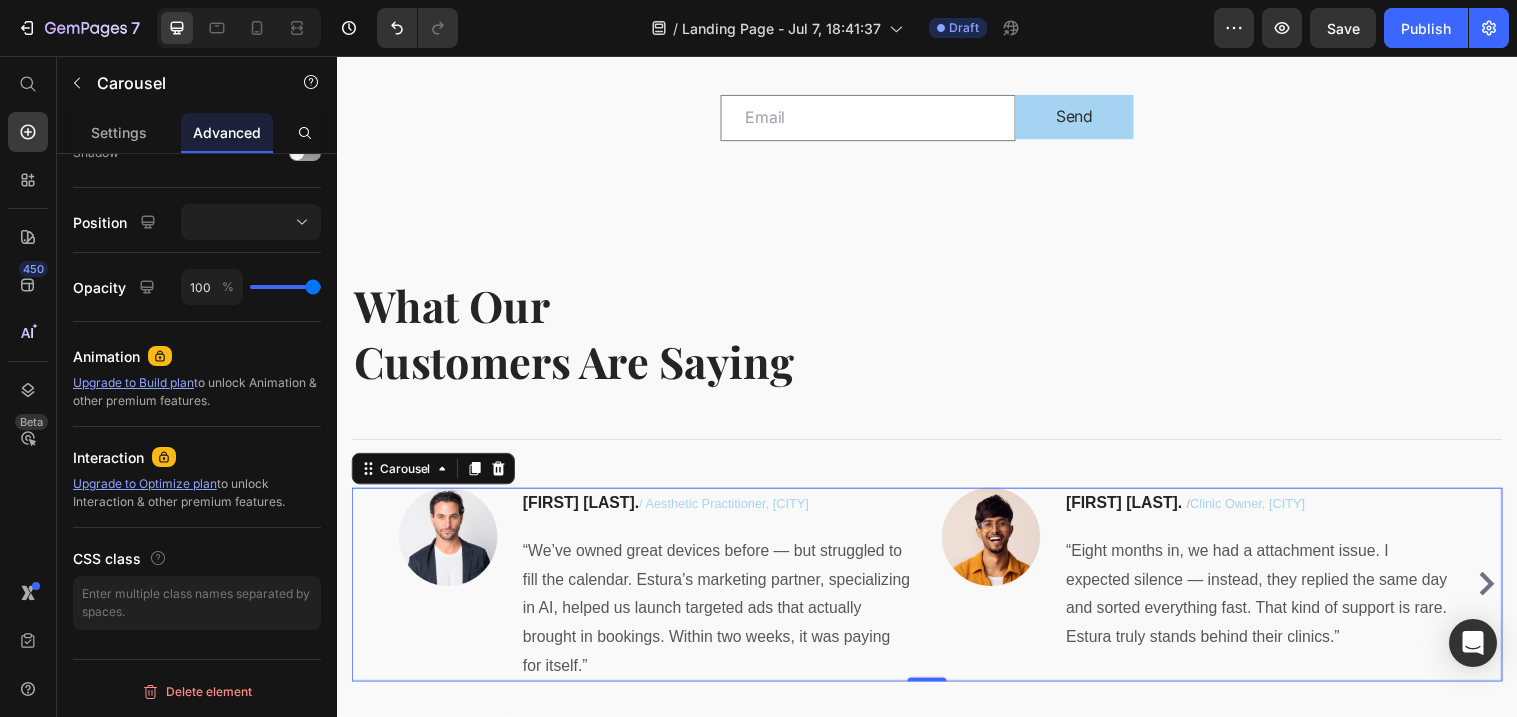 scroll, scrollTop: 0, scrollLeft: 0, axis: both 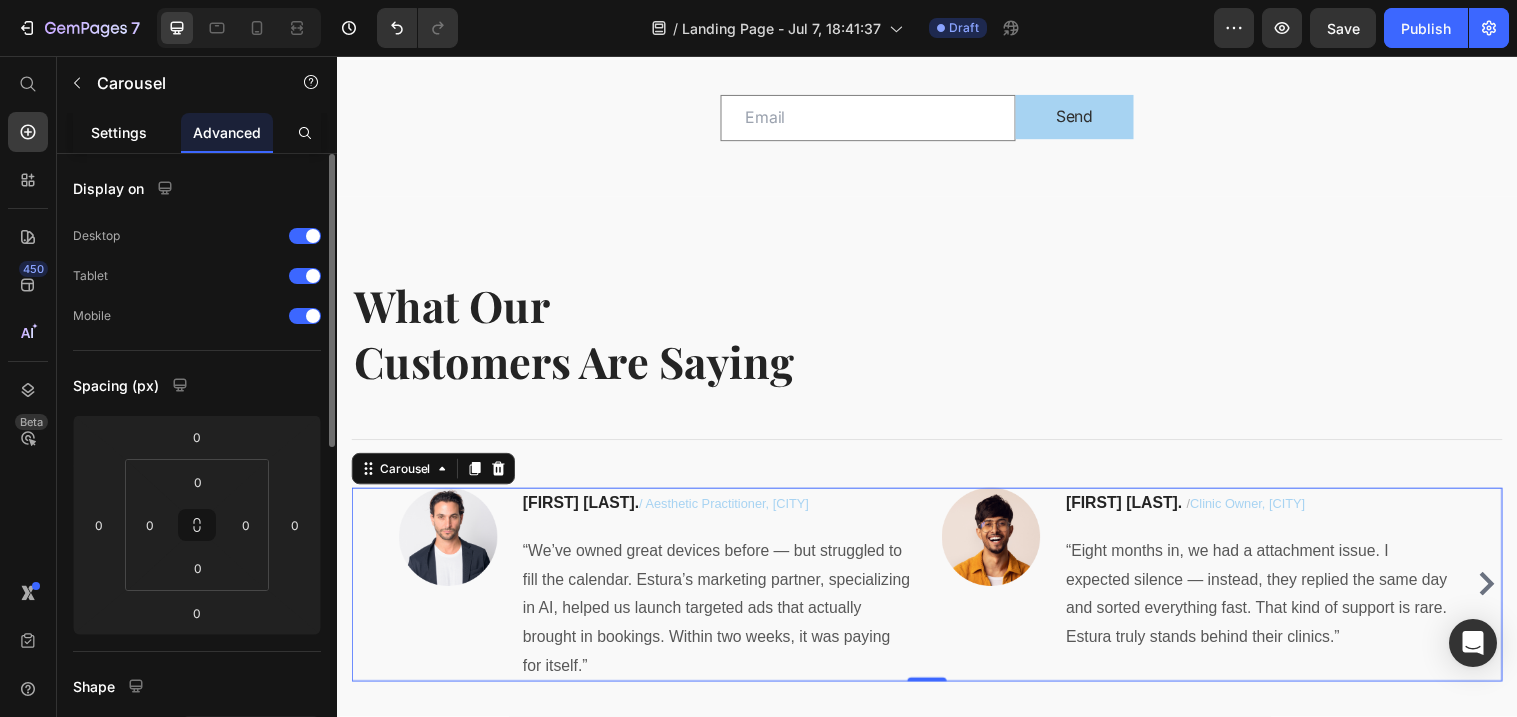 click on "Settings" at bounding box center [119, 132] 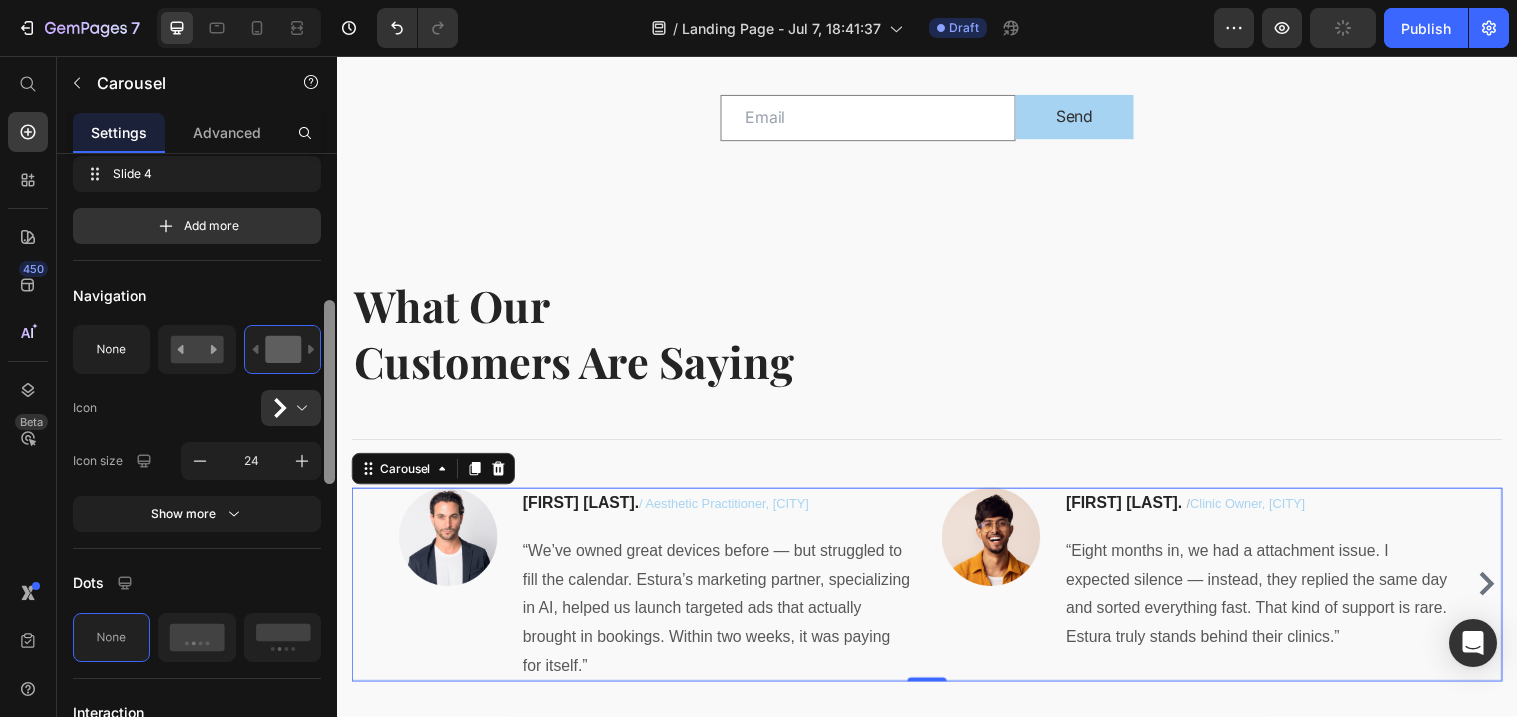 drag, startPoint x: 331, startPoint y: 256, endPoint x: 330, endPoint y: 410, distance: 154.00325 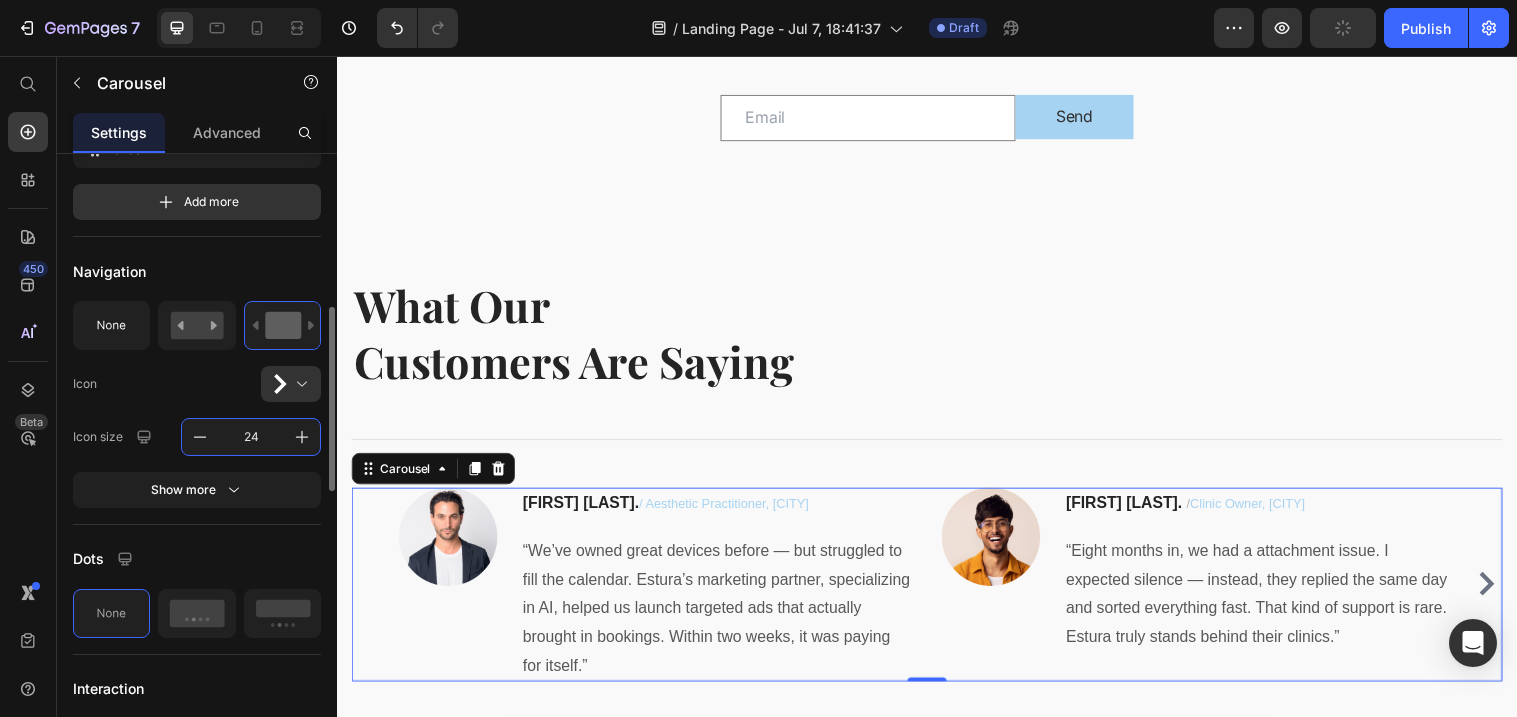 click on "24" at bounding box center [251, 437] 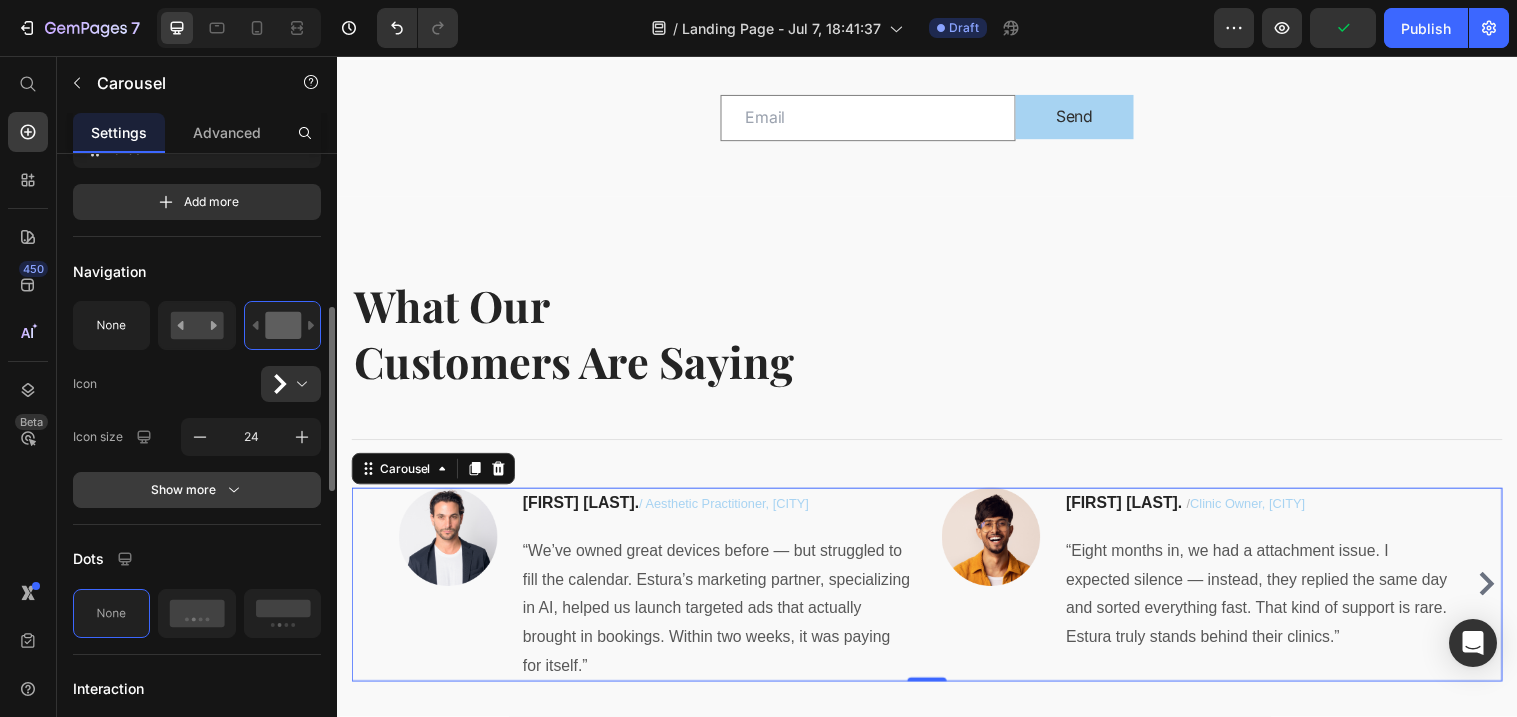 click on "Show more" at bounding box center [197, 490] 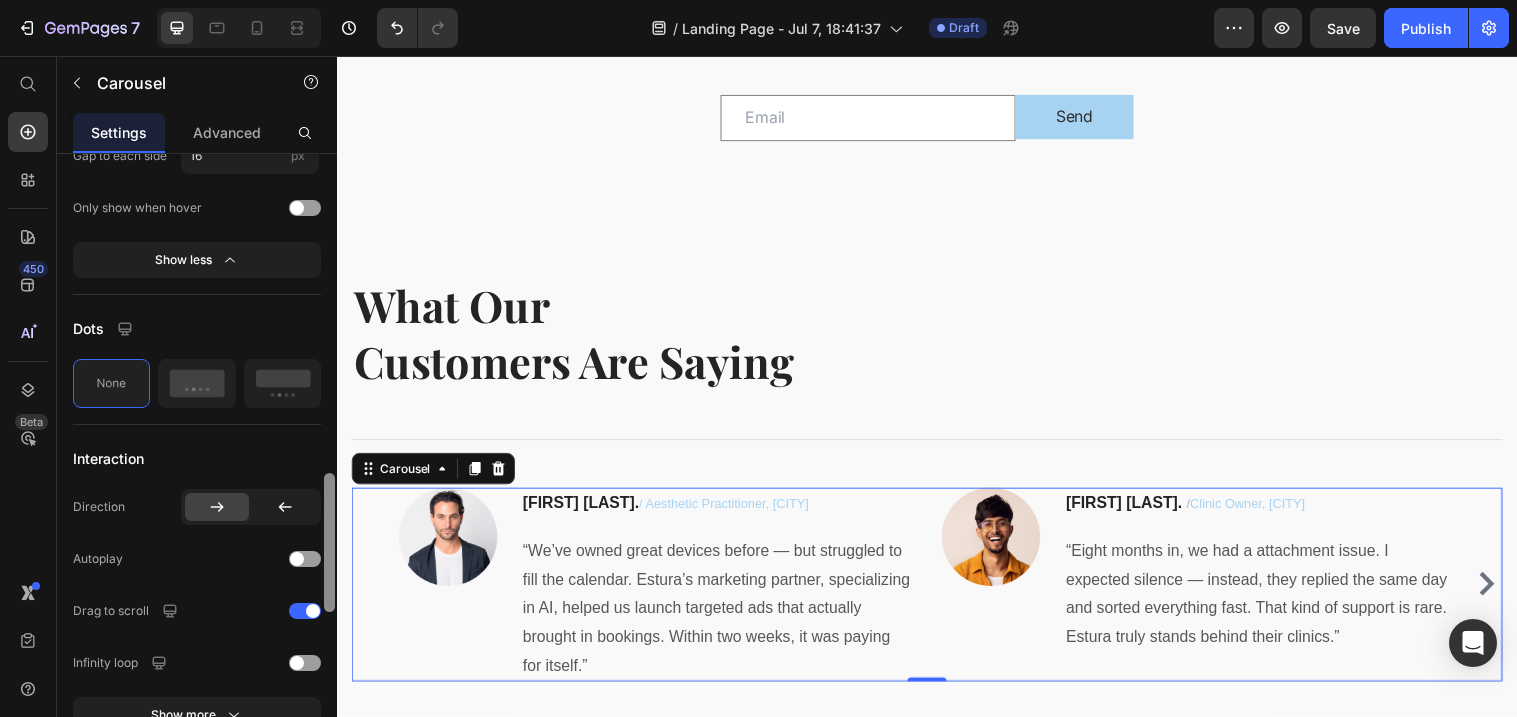 scroll, scrollTop: 1523, scrollLeft: 0, axis: vertical 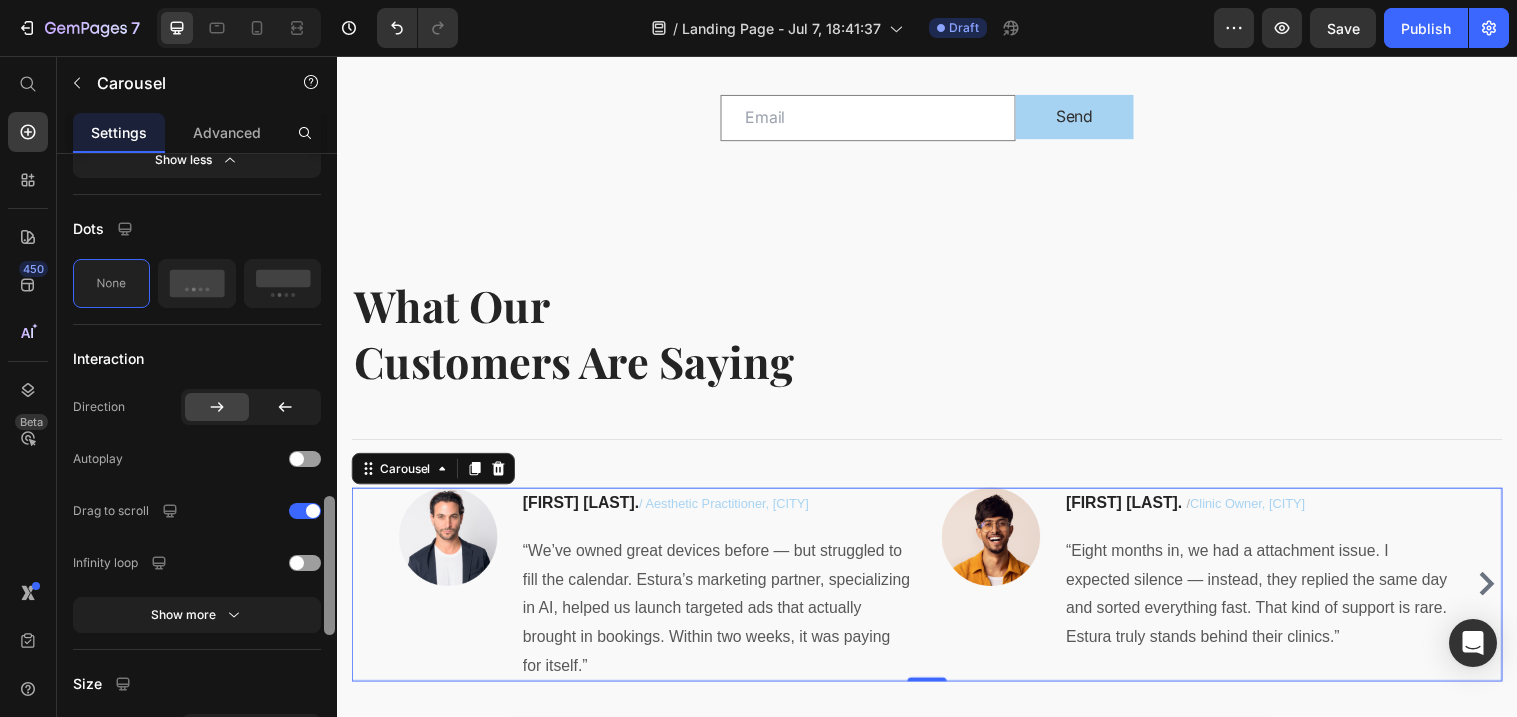 drag, startPoint x: 327, startPoint y: 463, endPoint x: 297, endPoint y: 764, distance: 302.49133 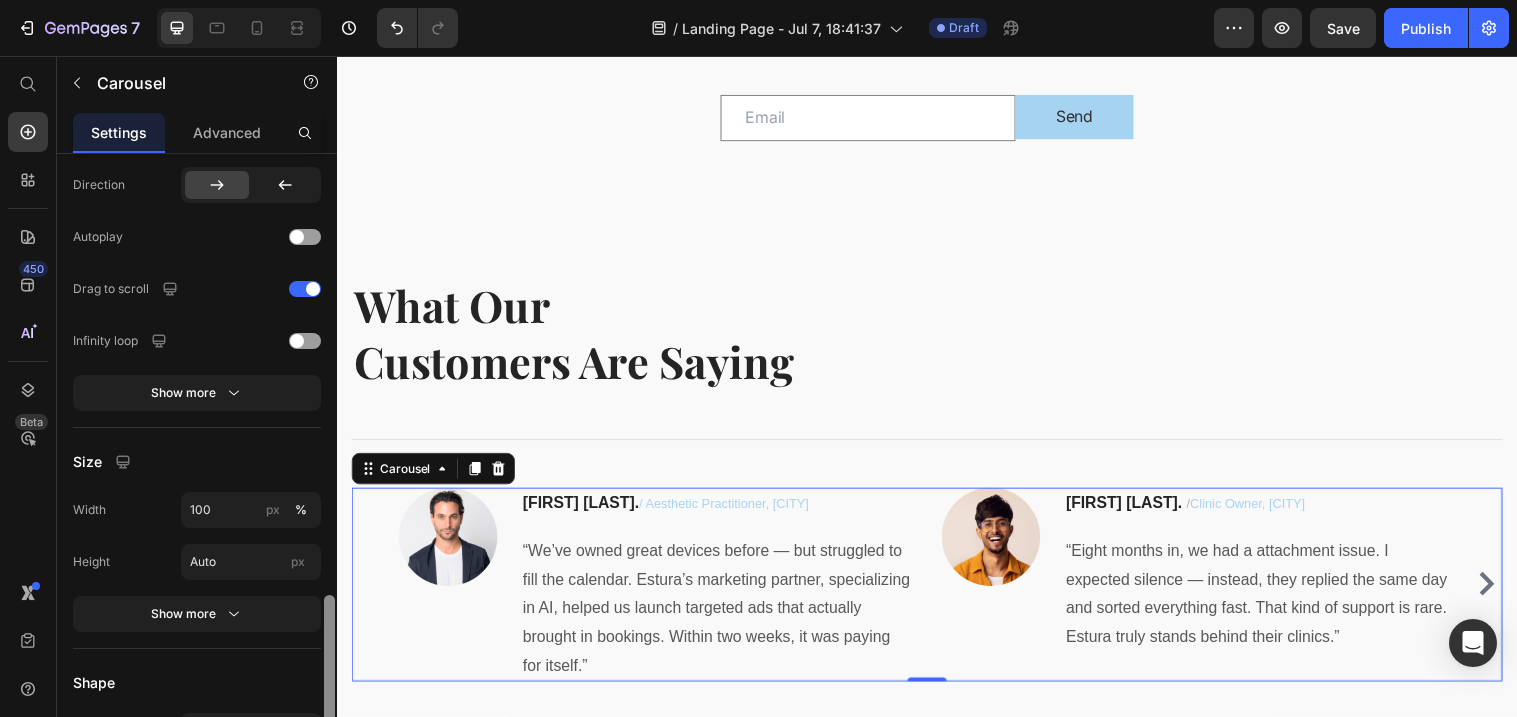 scroll, scrollTop: 1816, scrollLeft: 0, axis: vertical 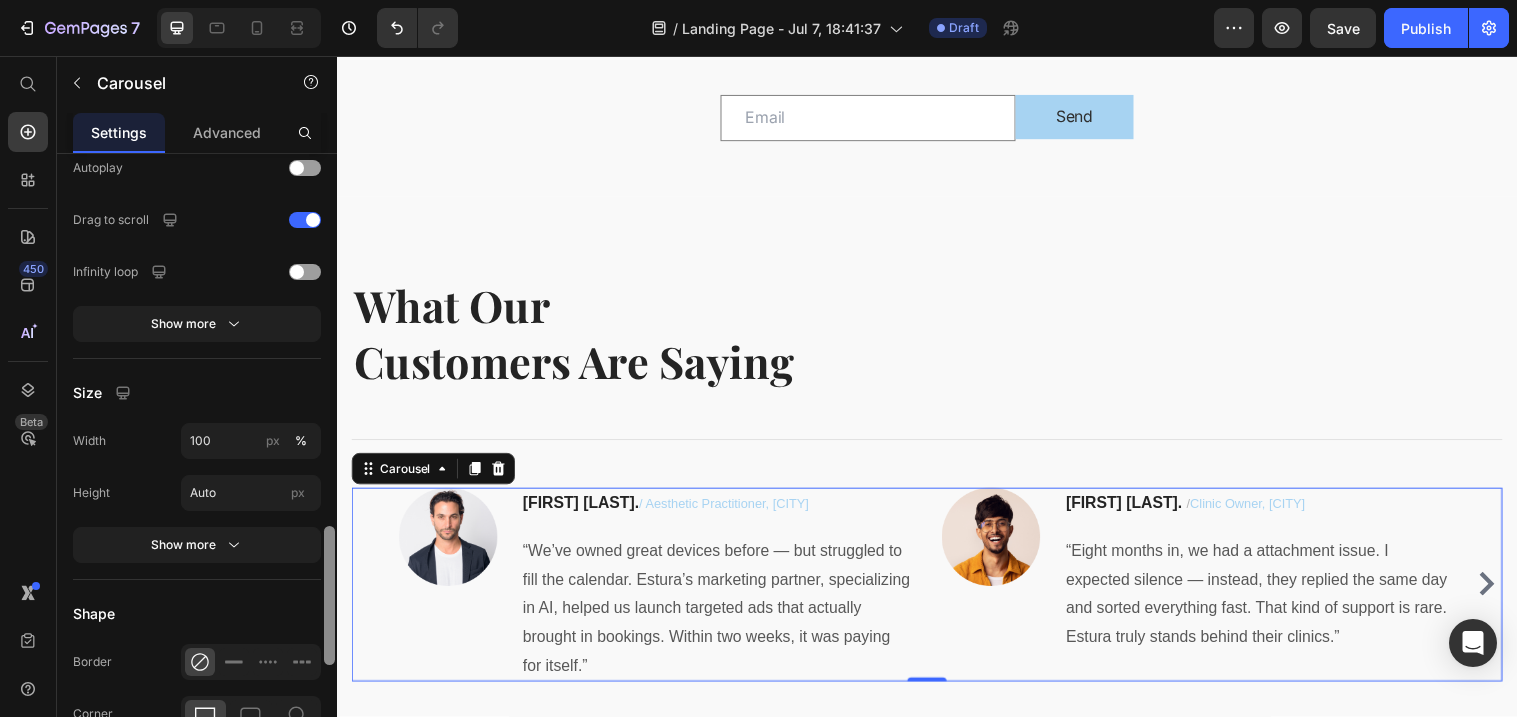 drag, startPoint x: 330, startPoint y: 605, endPoint x: 330, endPoint y: 671, distance: 66 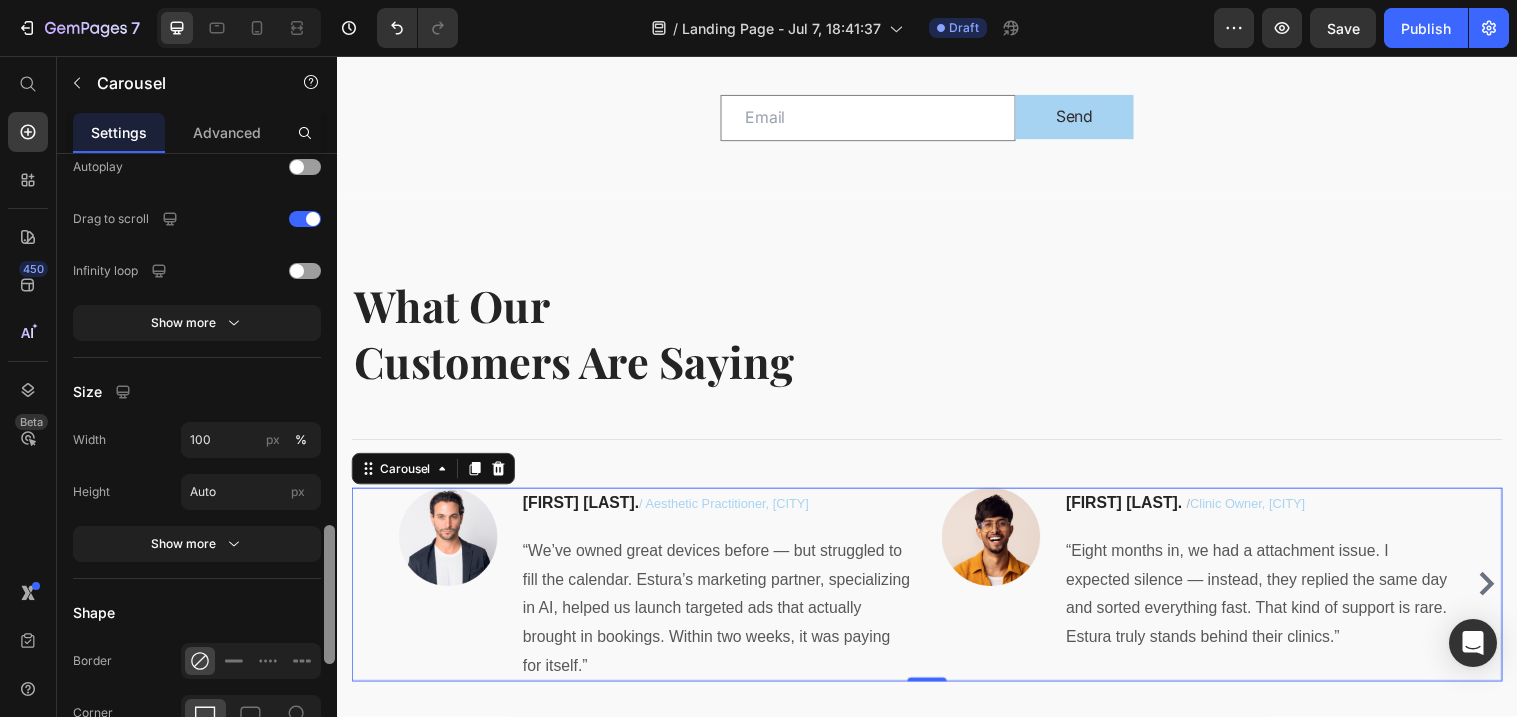 click at bounding box center (329, 594) 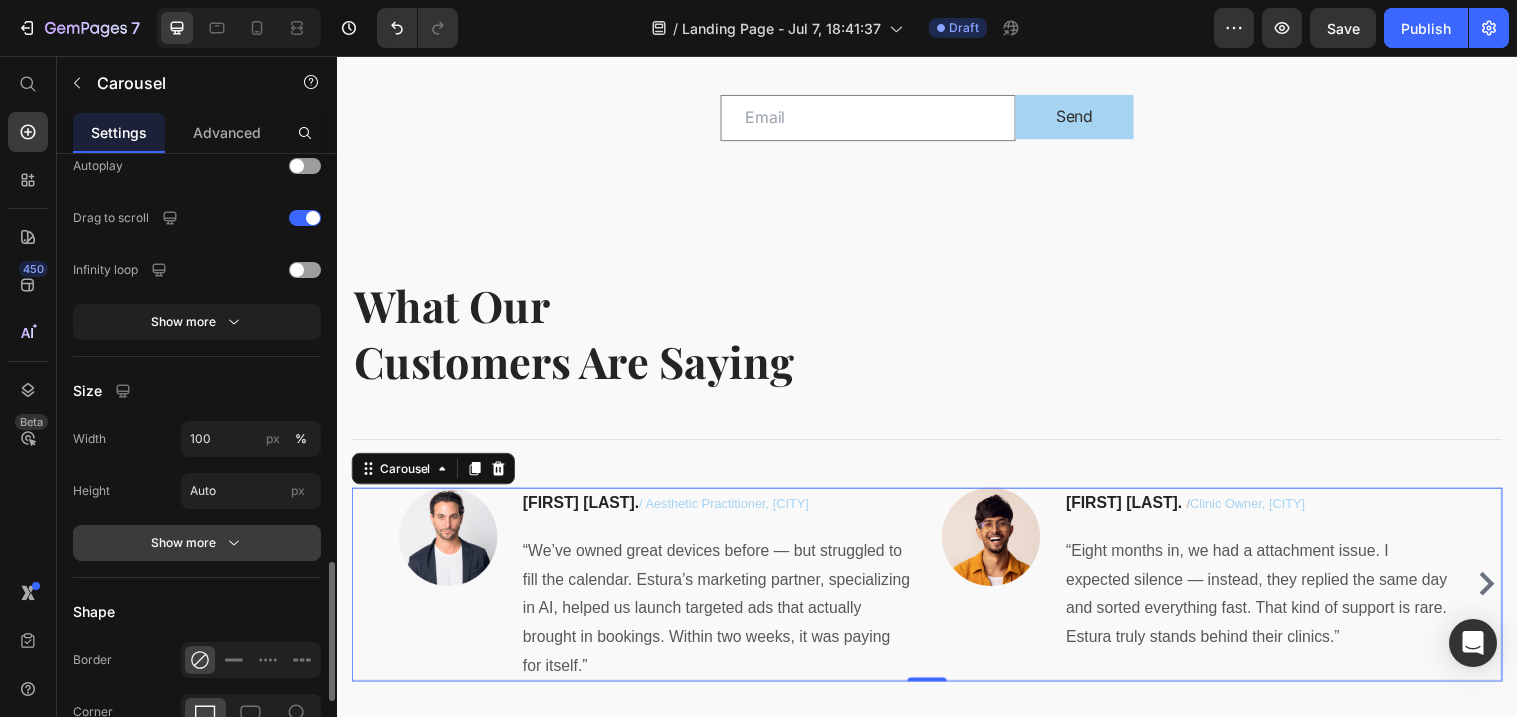 click on "Show more" at bounding box center (197, 543) 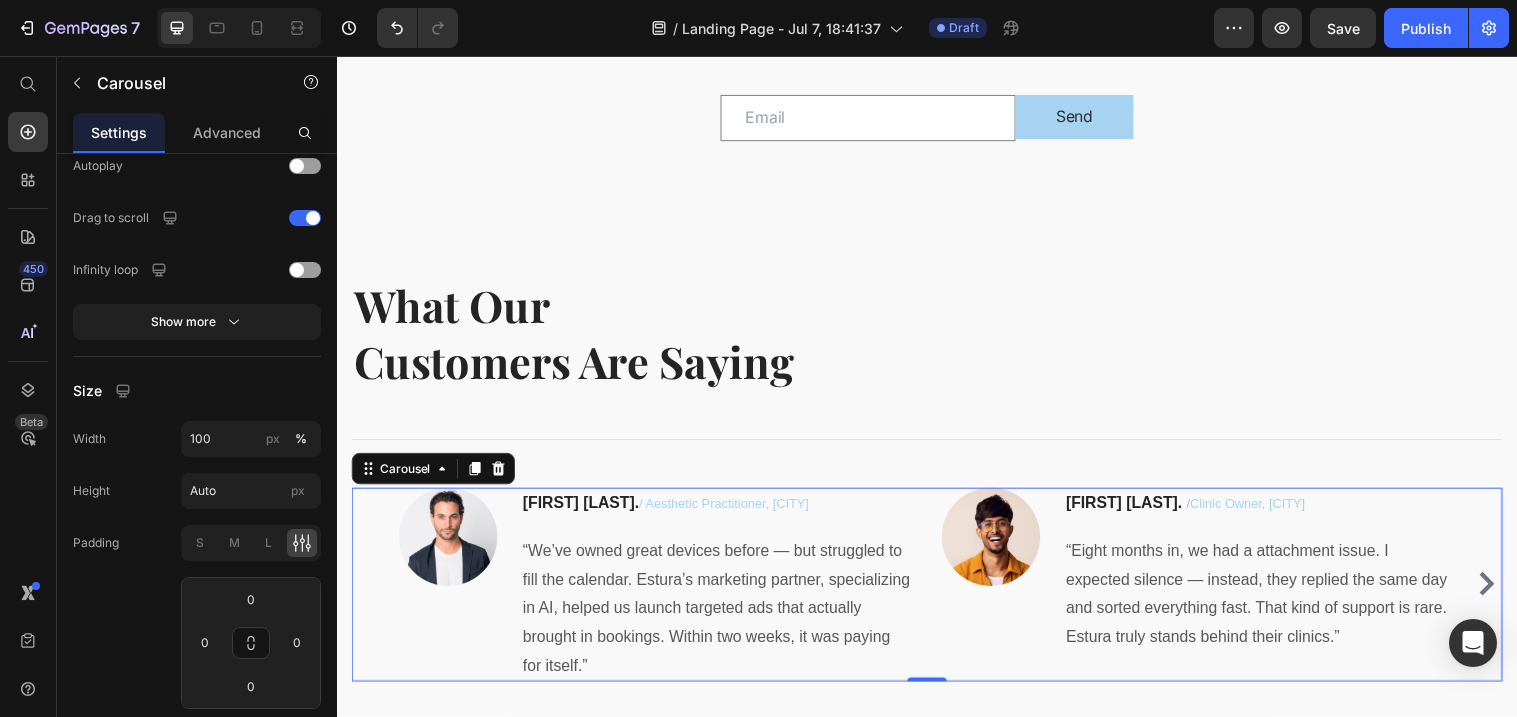 scroll, scrollTop: 2337, scrollLeft: 0, axis: vertical 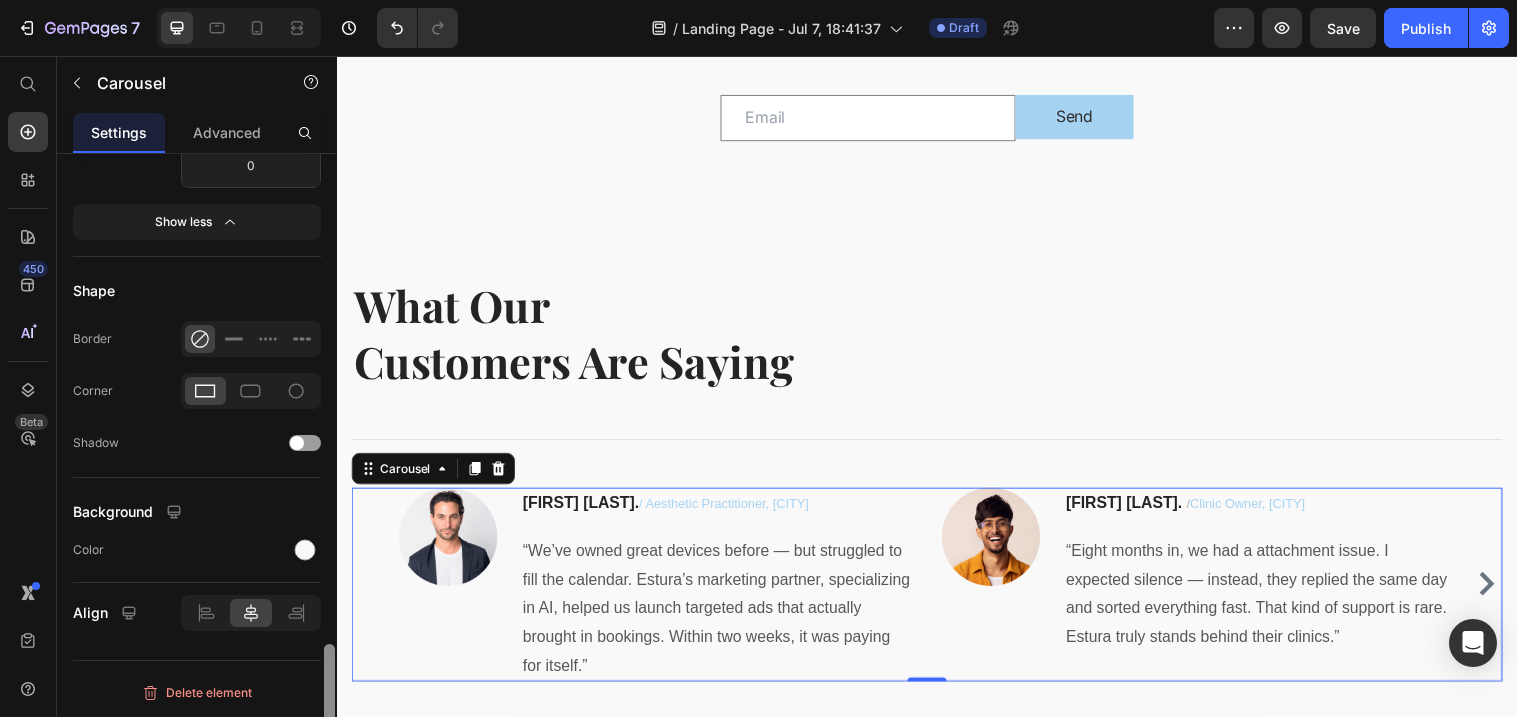 drag, startPoint x: 331, startPoint y: 582, endPoint x: 333, endPoint y: 712, distance: 130.01538 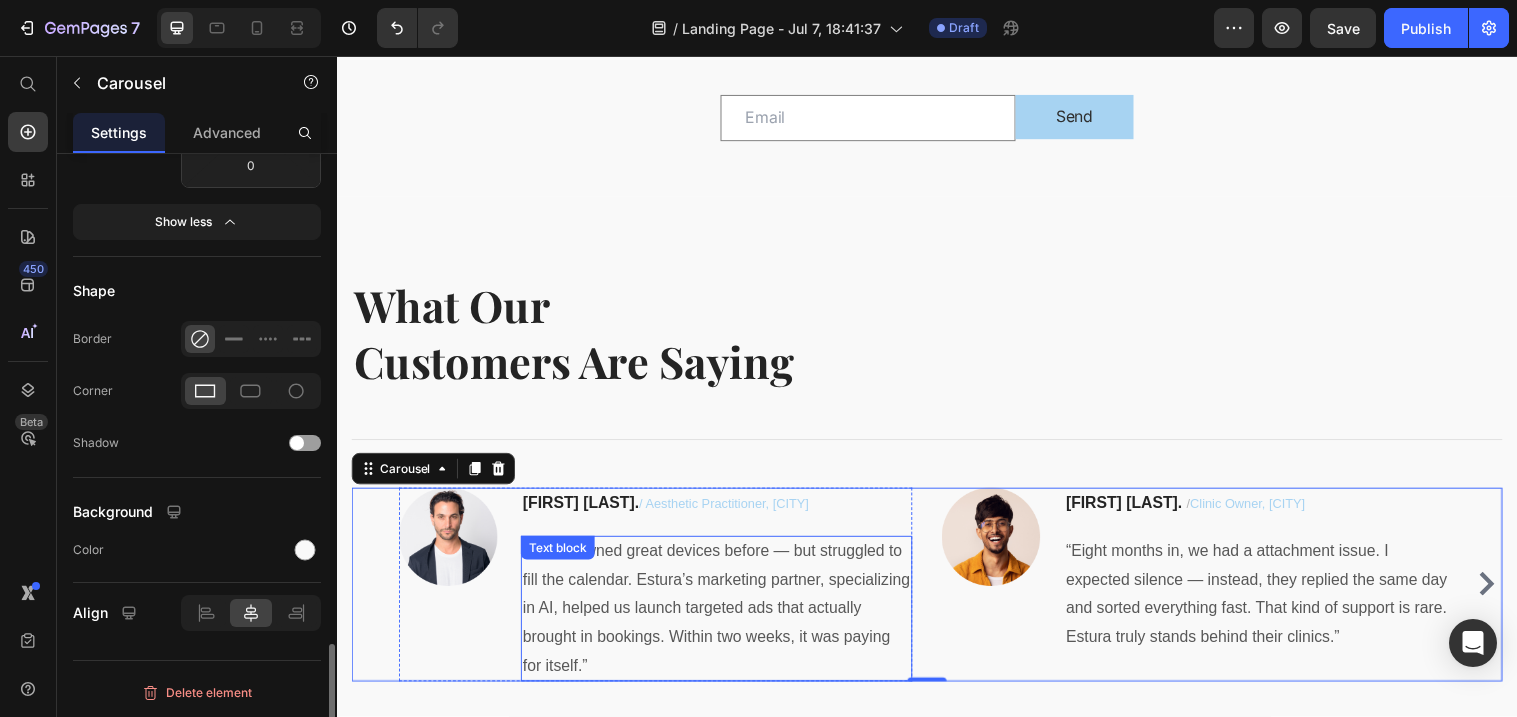 click on "“We’ve owned great devices before — but struggled to fill the calendar. Estura’s marketing partner, specializing in AI, helped us launch targeted ads that actually brought in bookings. Within two weeks, it was paying for itself.”" at bounding box center [723, 618] 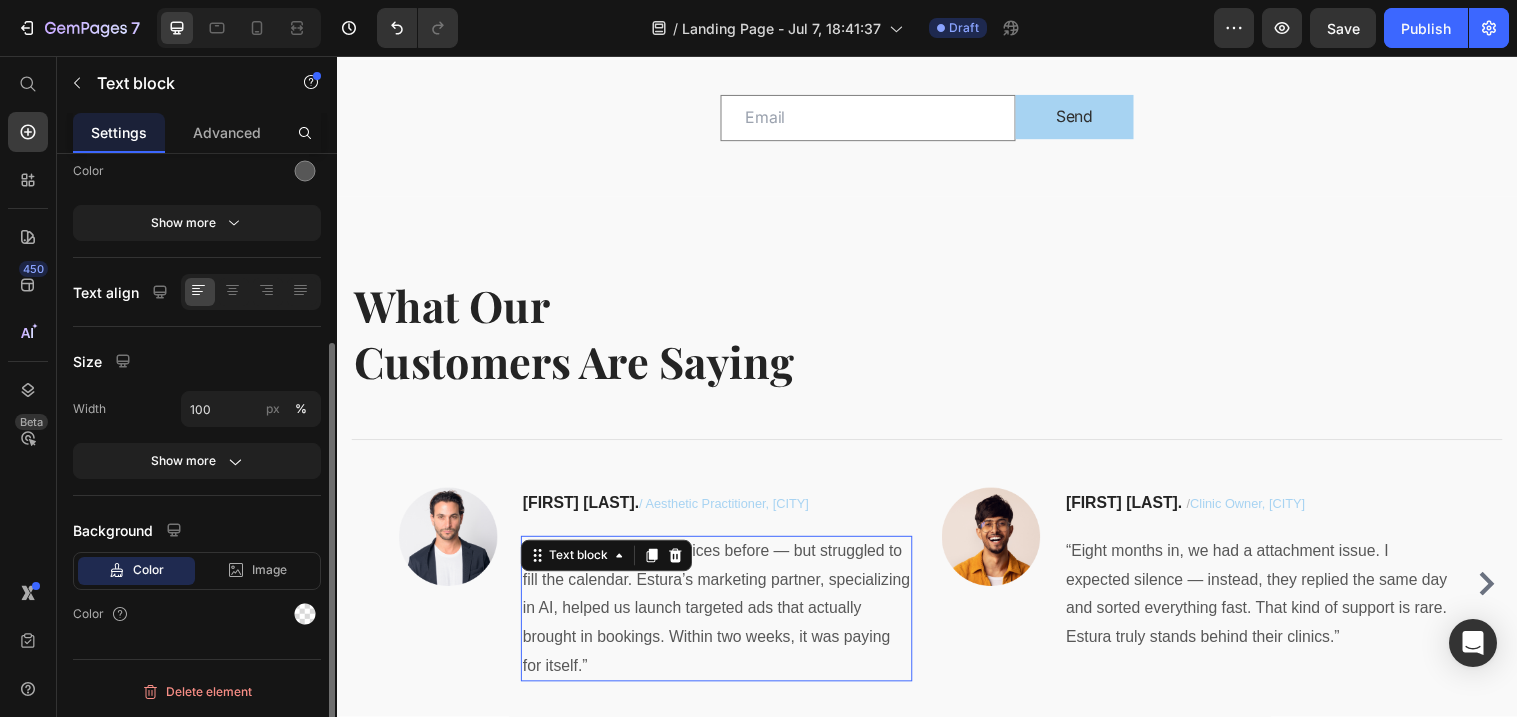 scroll, scrollTop: 0, scrollLeft: 0, axis: both 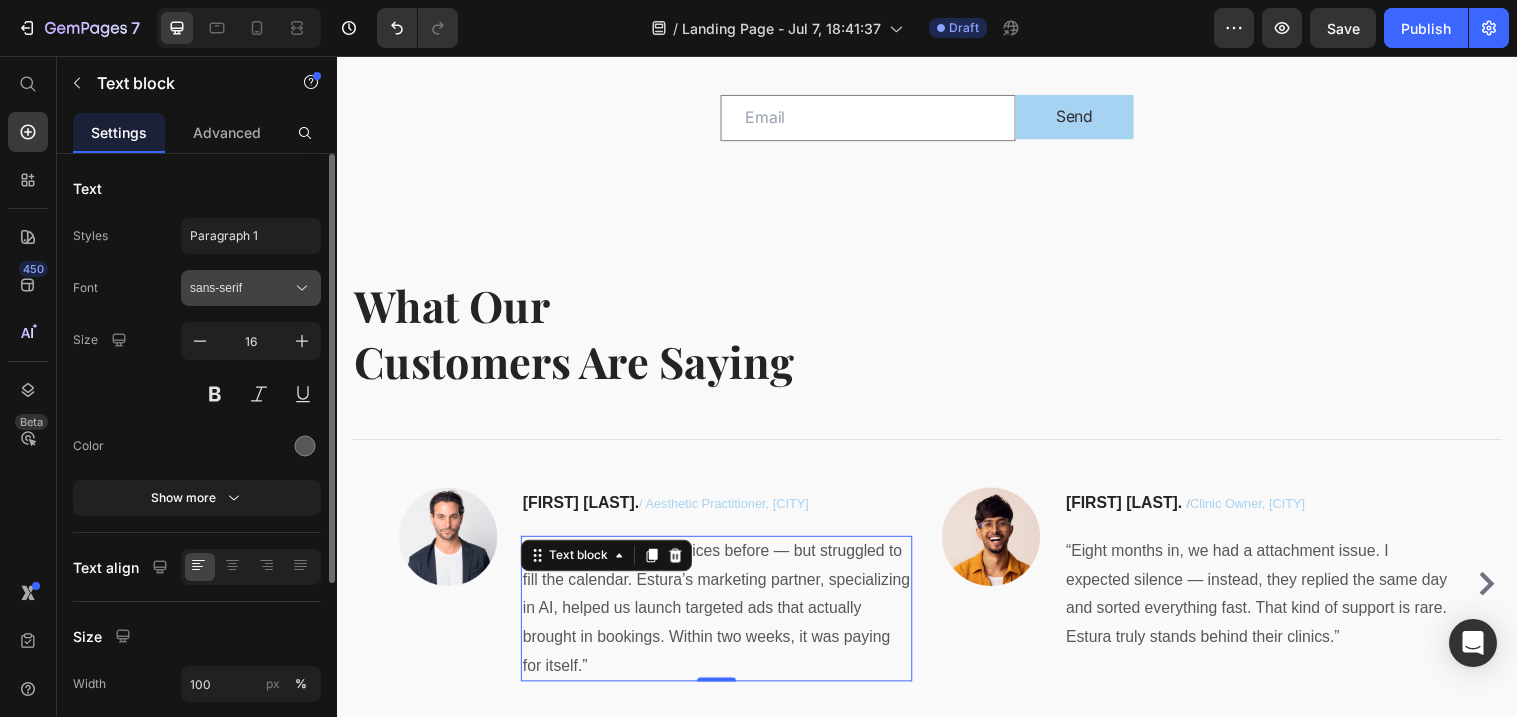 click on "sans-serif" at bounding box center (251, 288) 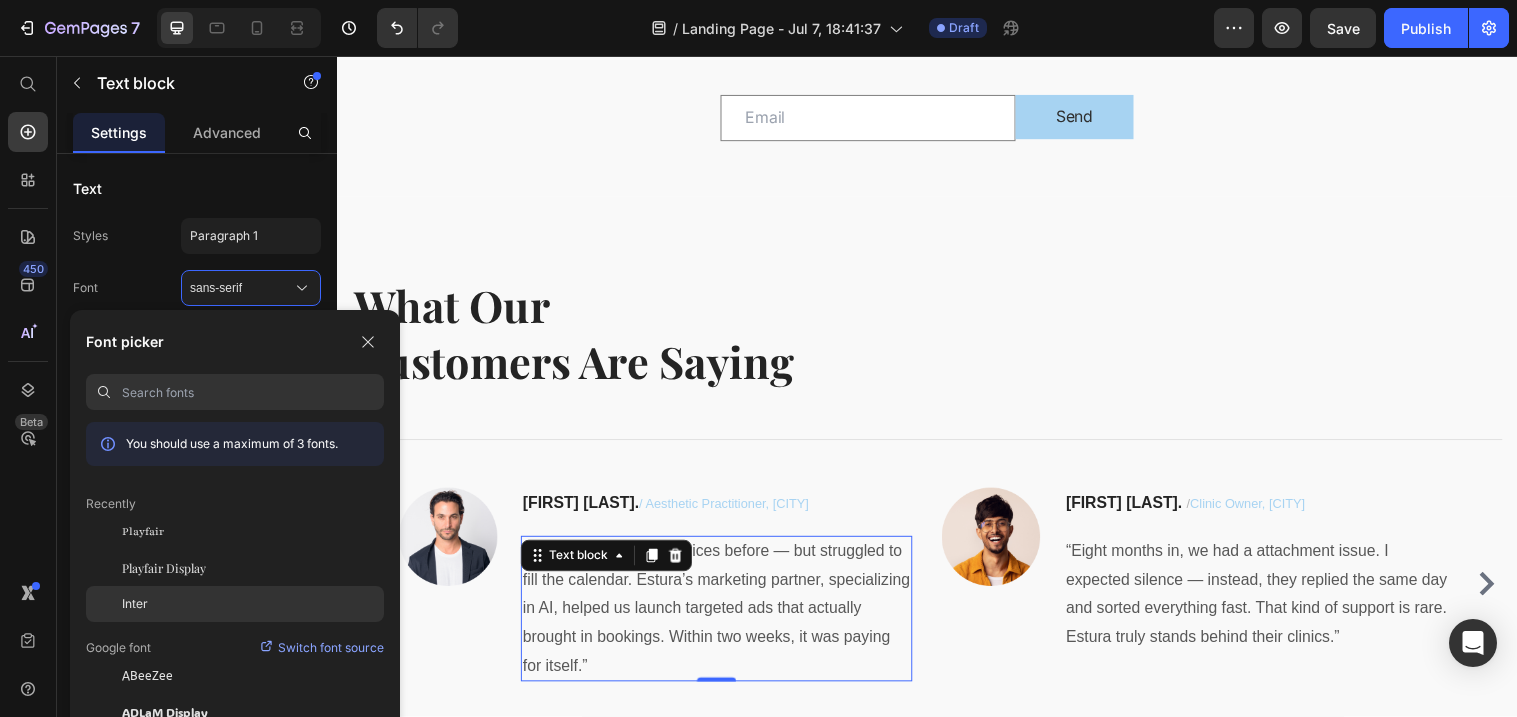 click on "Inter" 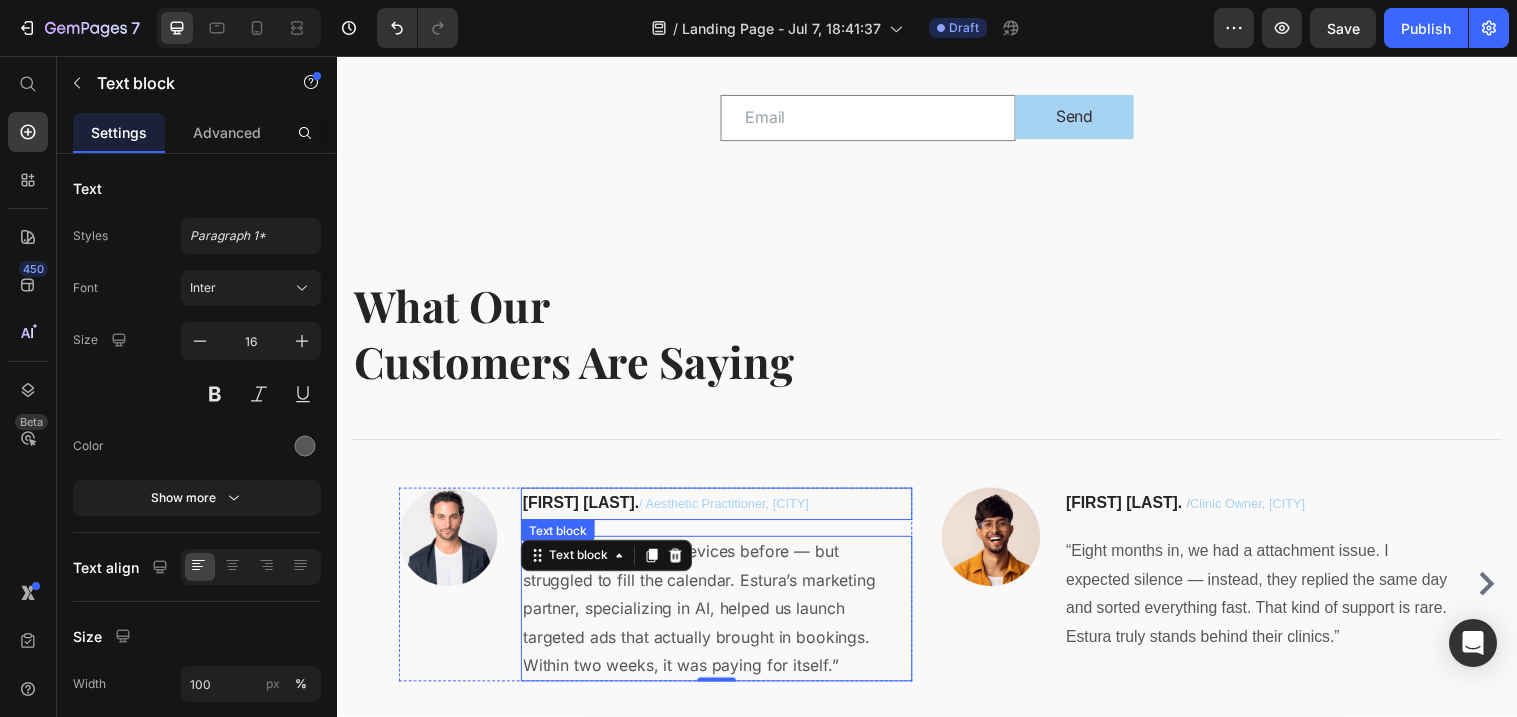 click on "/ Aesthetic Practitioner, [CITY]" at bounding box center (730, 511) 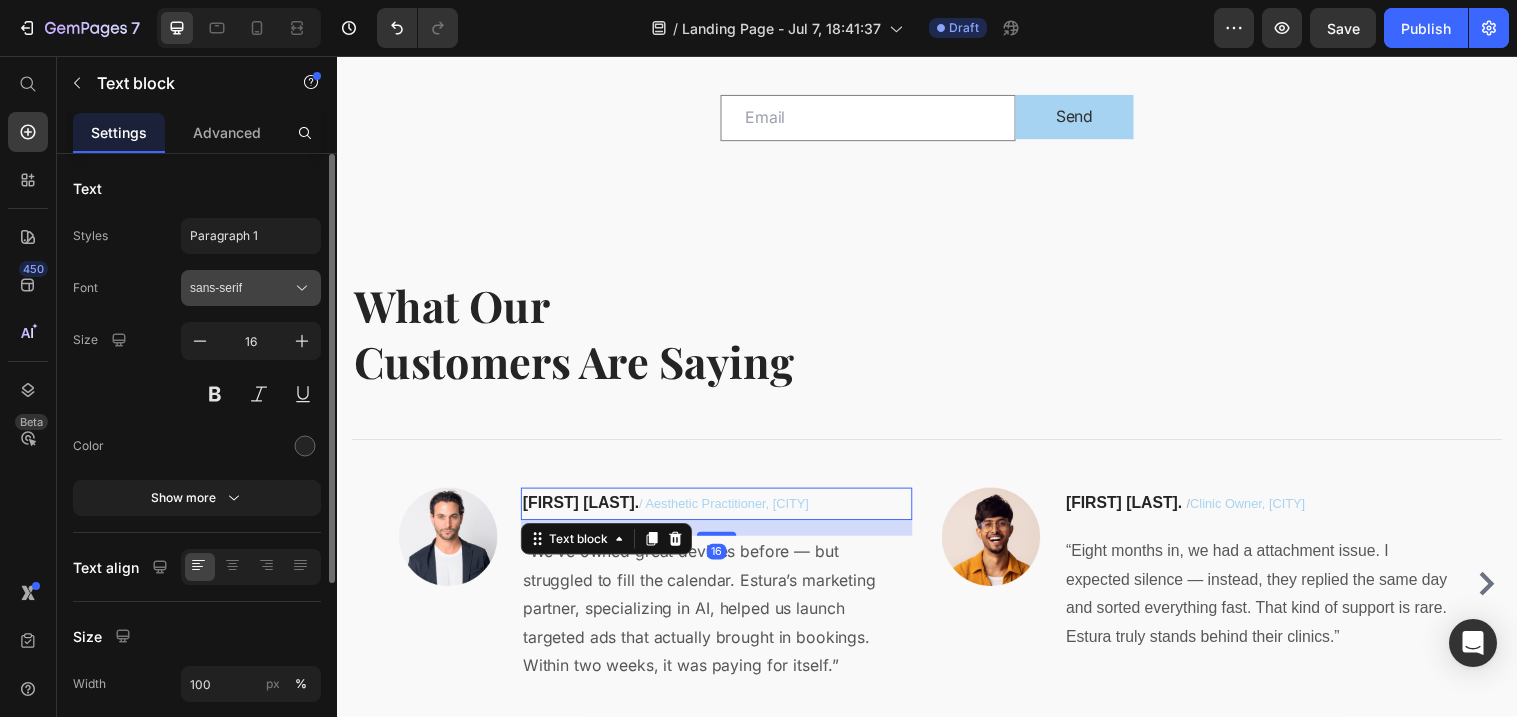click on "sans-serif" at bounding box center (241, 288) 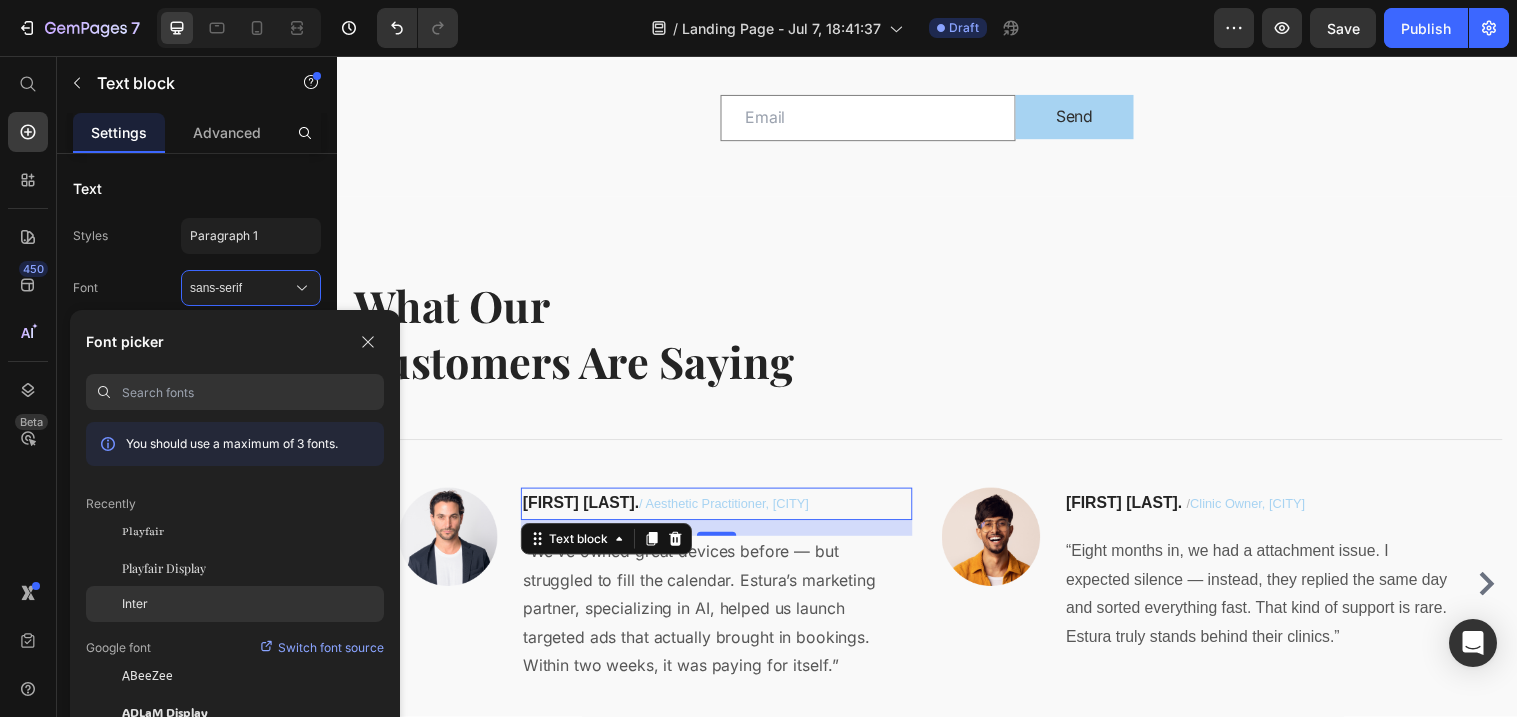 click on "Inter" 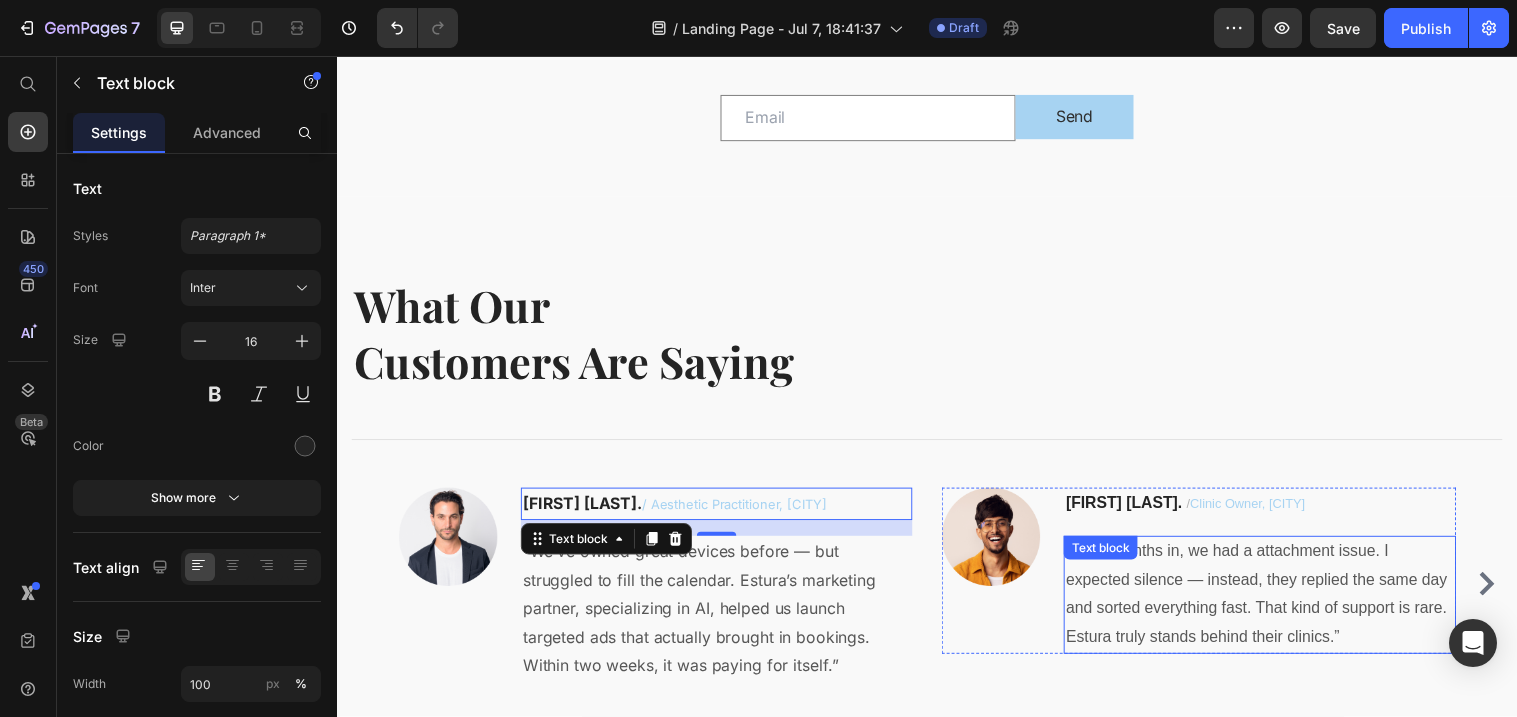 click on "“Eight months in, we had a attachment issue. I expected silence — instead, they replied the same day and sorted everything fast. That kind of support is rare. Estura truly stands behind their clinics.”" at bounding box center [1275, 603] 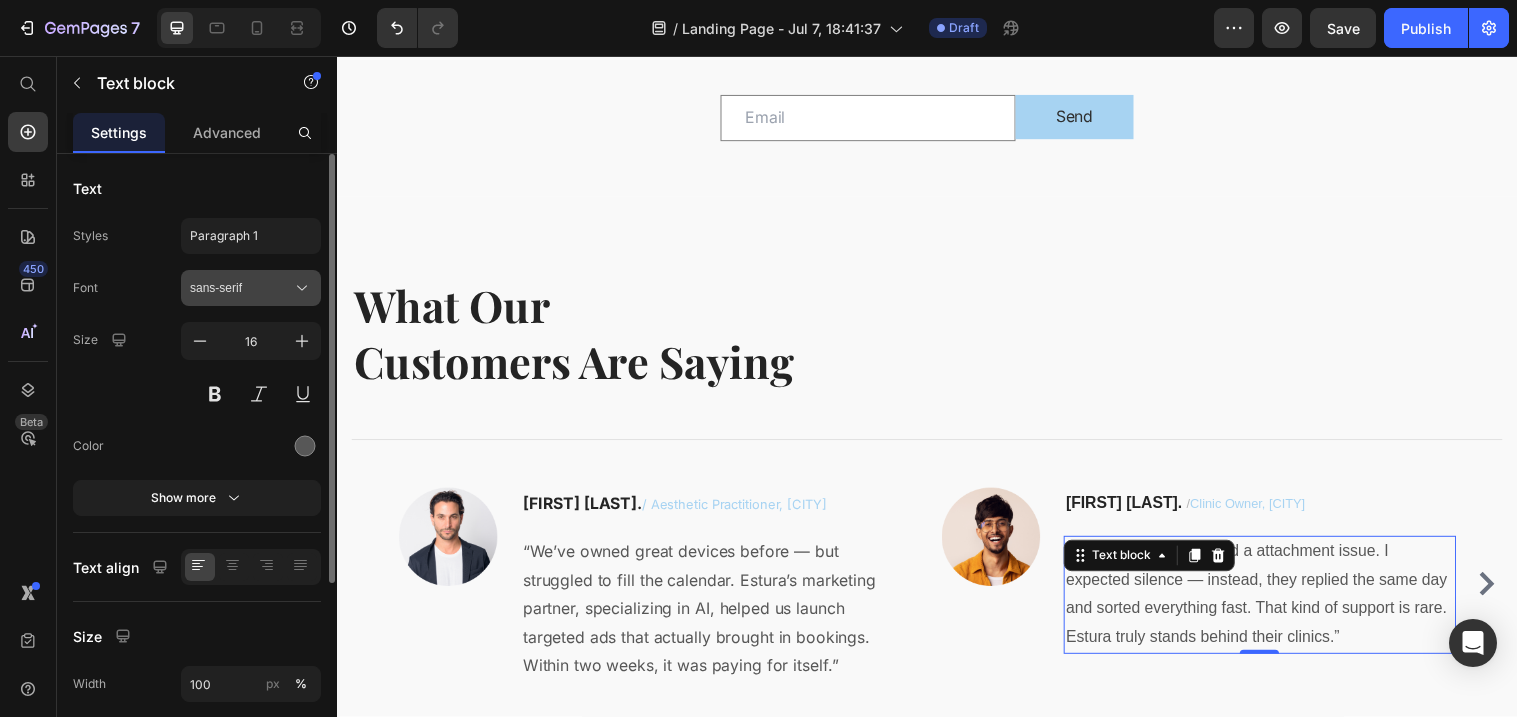 click on "sans-serif" at bounding box center [241, 288] 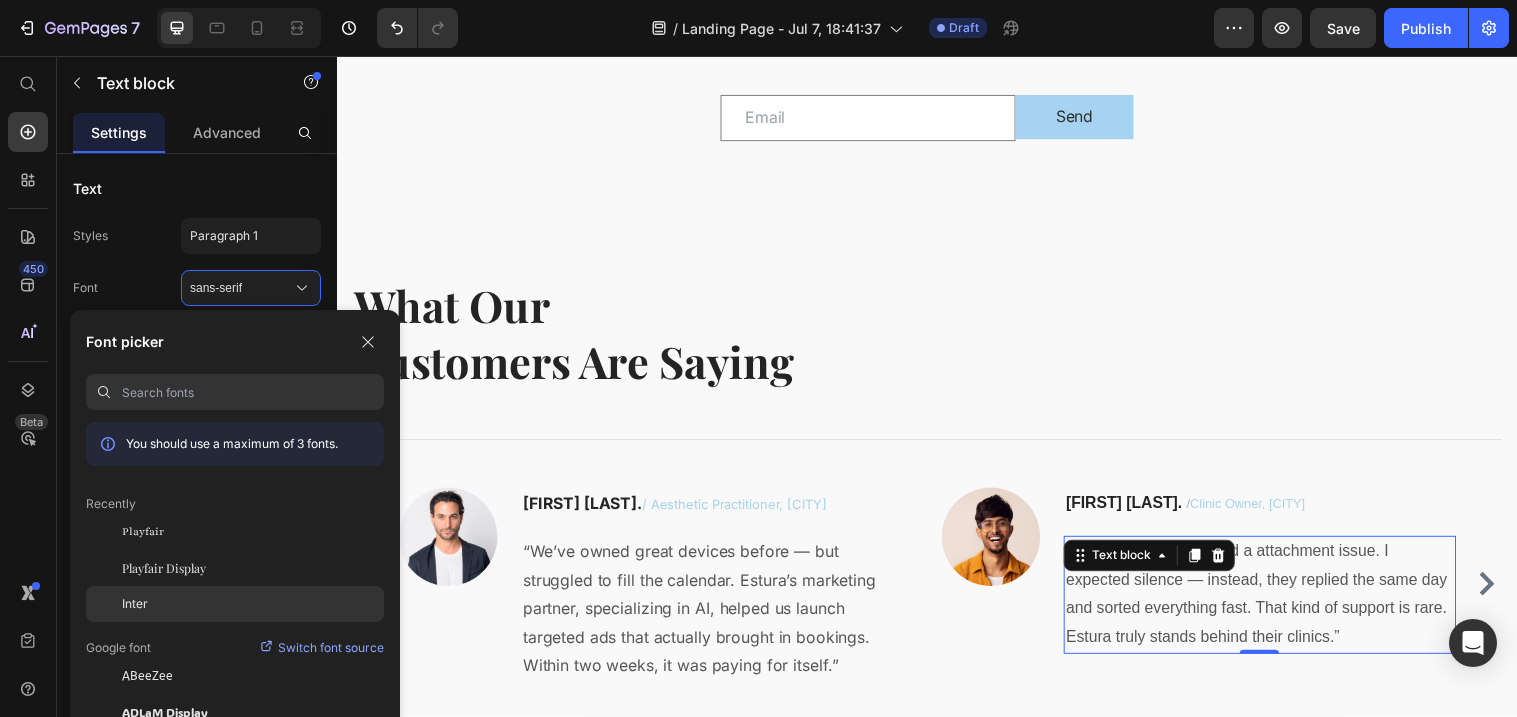 click on "Inter" 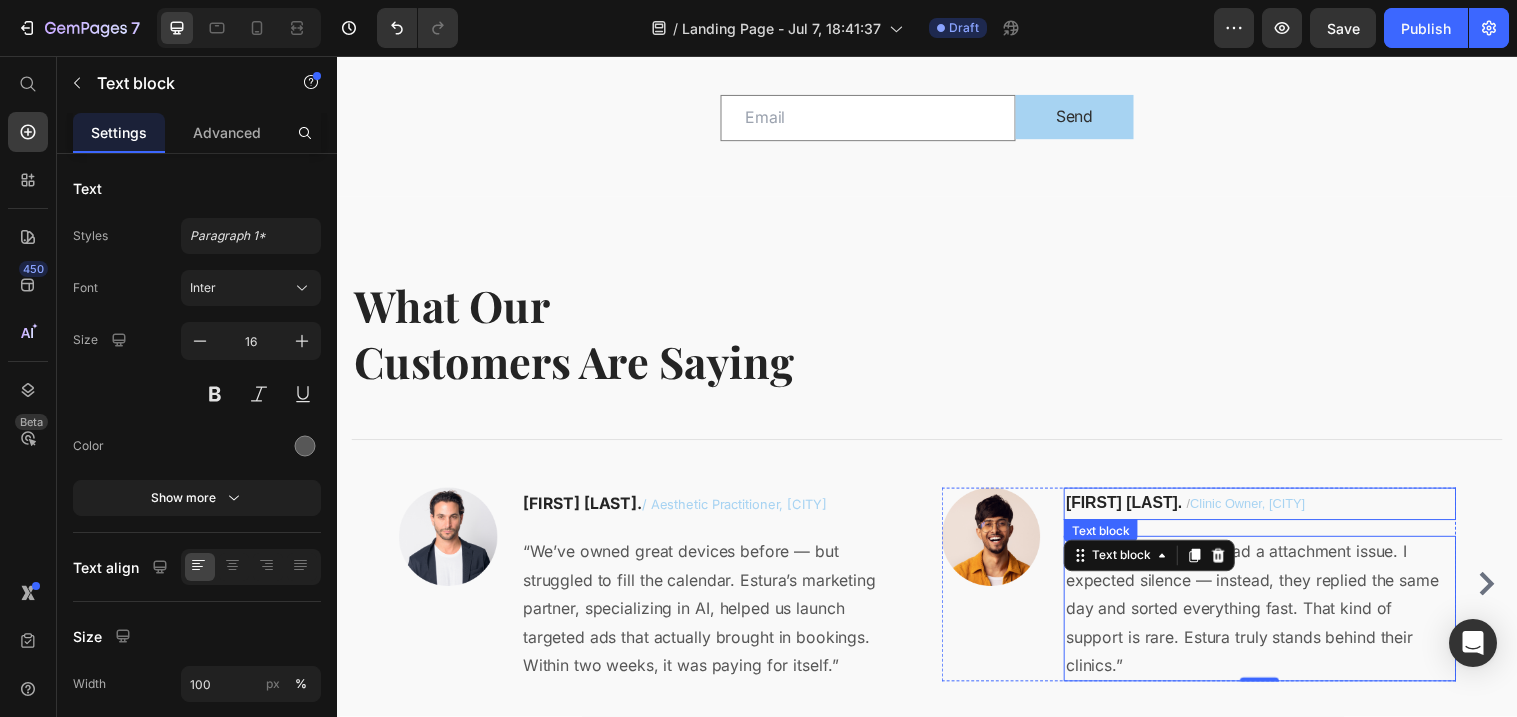 click on "[FIRST] [LAST] / Clinic Owner, [CITY]" at bounding box center [1275, 512] 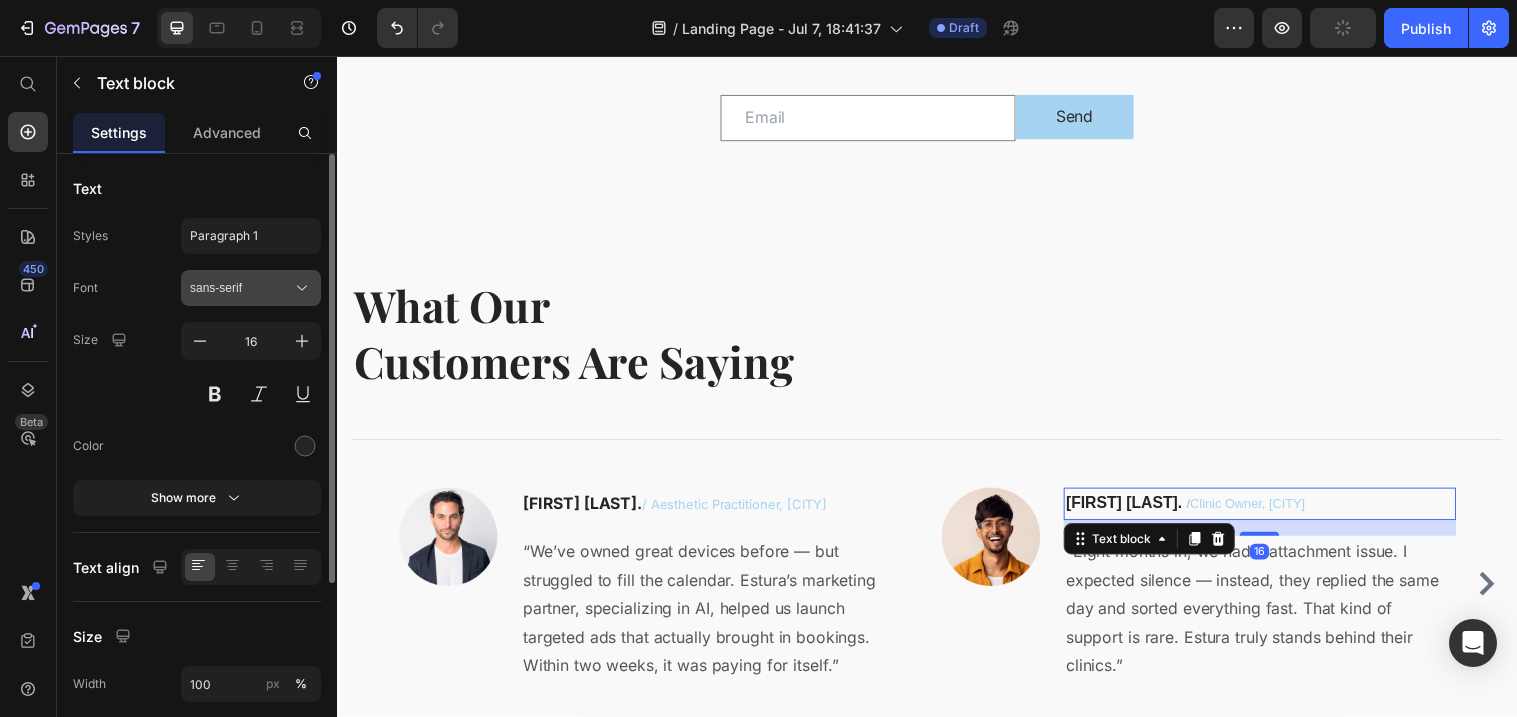 click on "sans-serif" at bounding box center [241, 288] 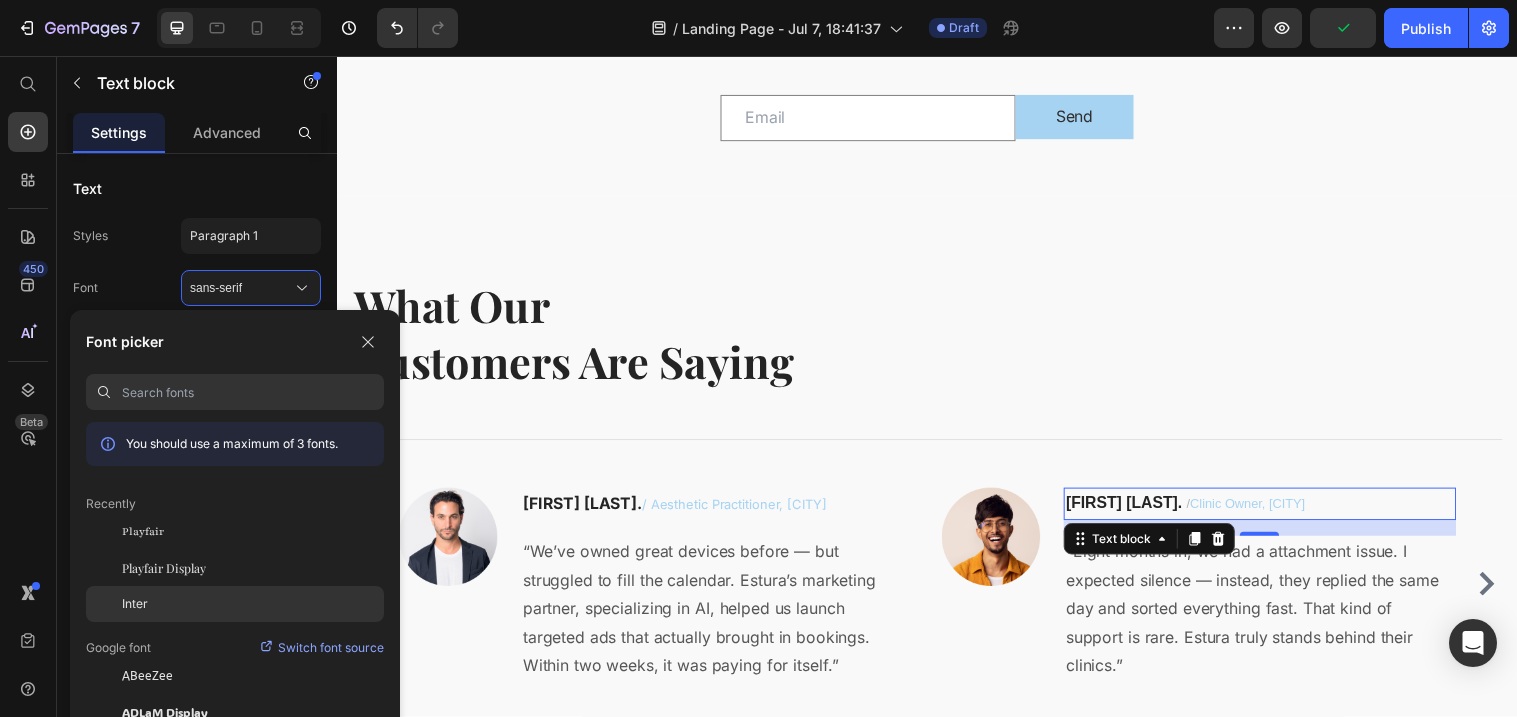 click on "Inter" at bounding box center (135, 604) 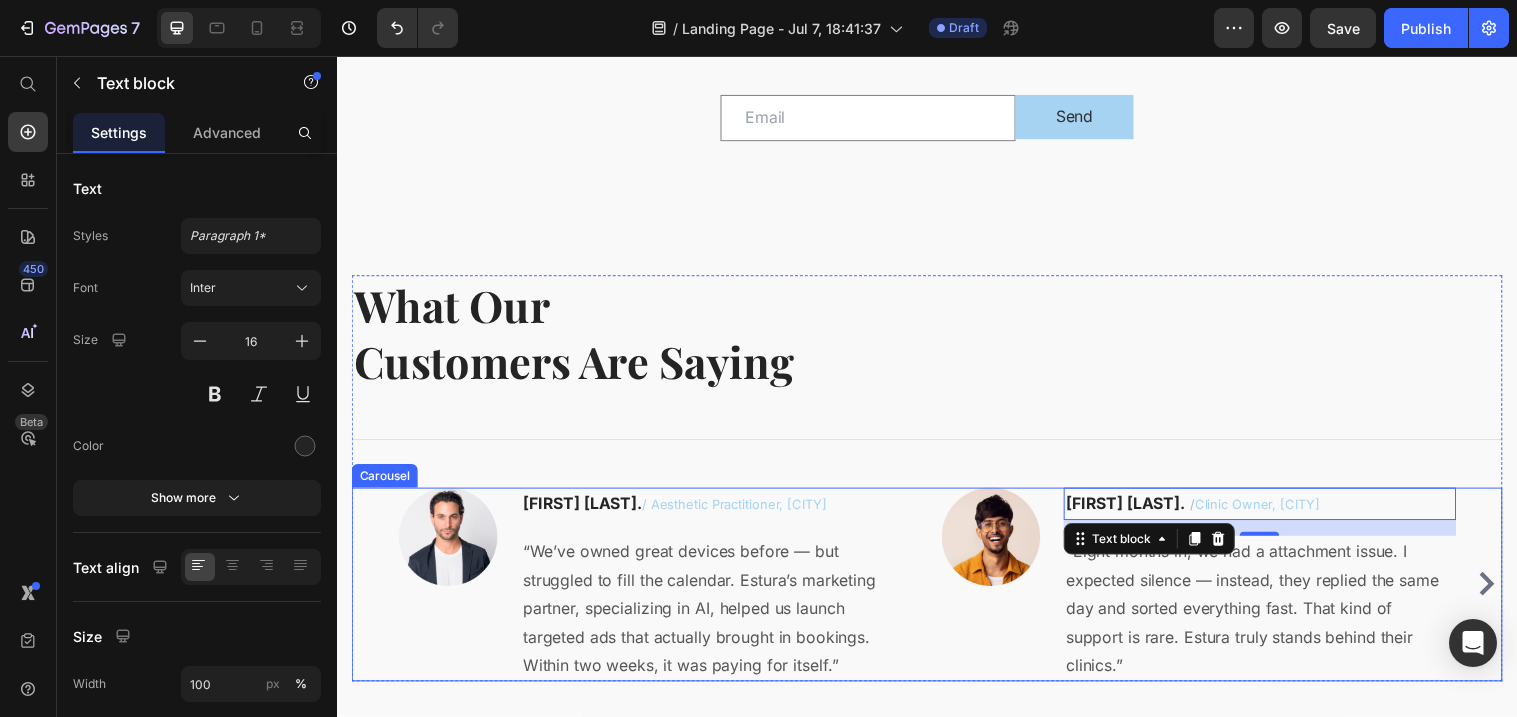 click 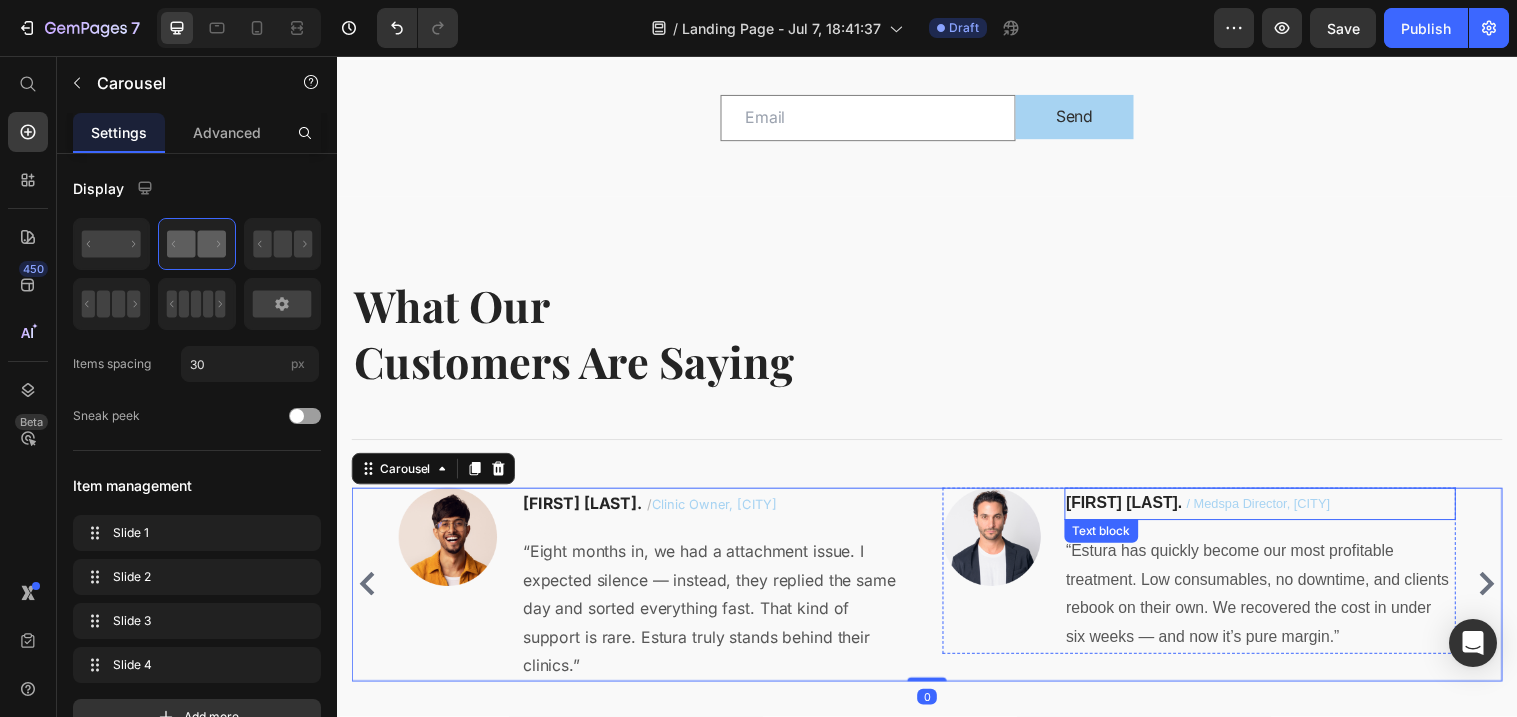 click on "[FIRST] [LAST]." at bounding box center [1137, 510] 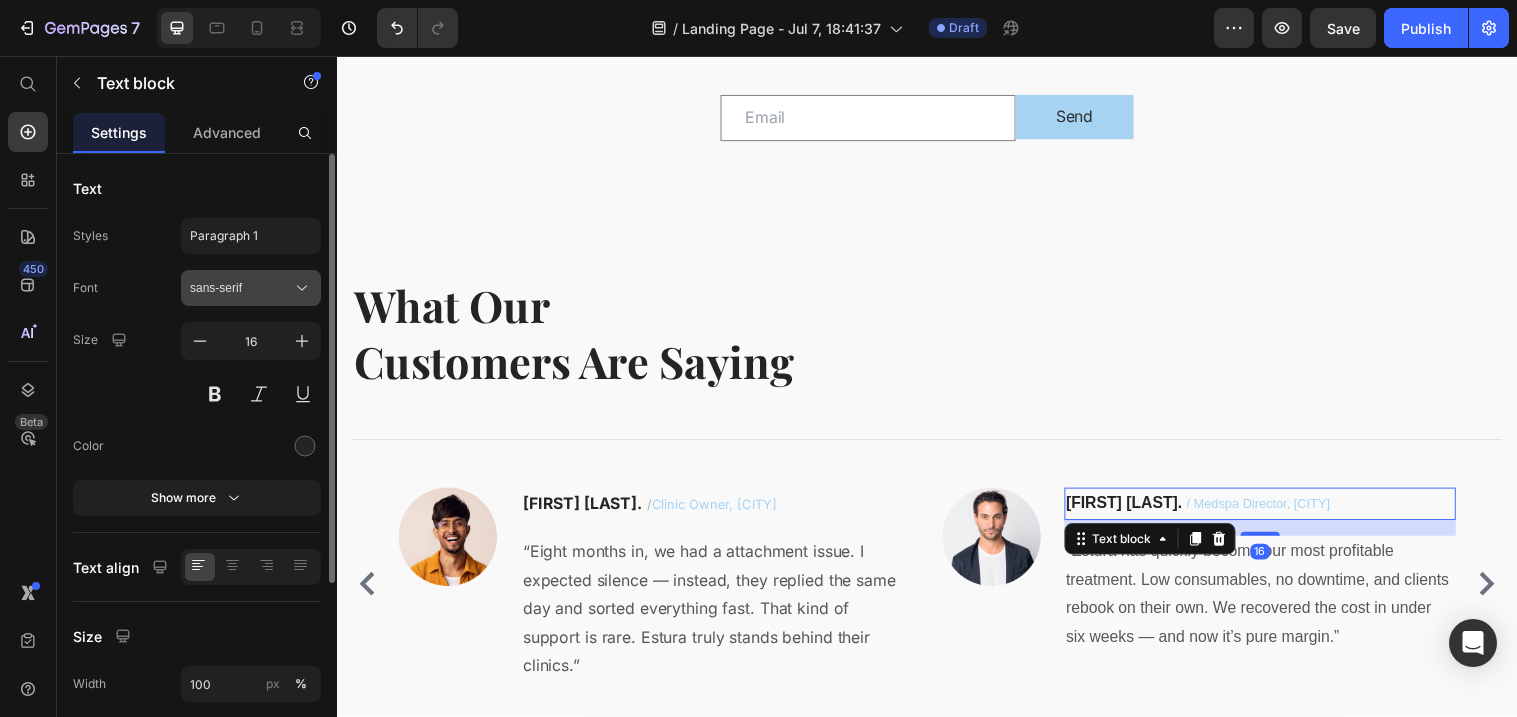 click on "sans-serif" at bounding box center (241, 288) 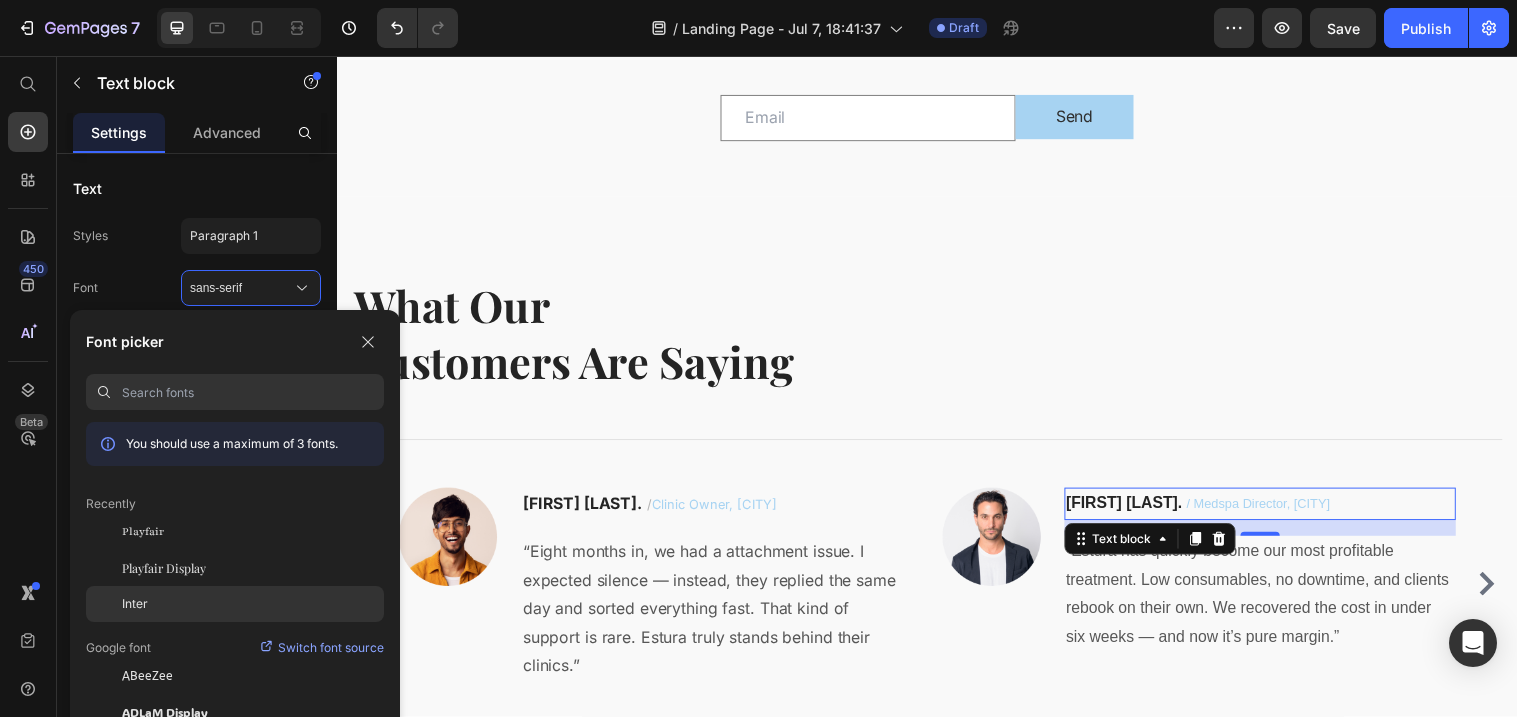 click on "Inter" at bounding box center (135, 604) 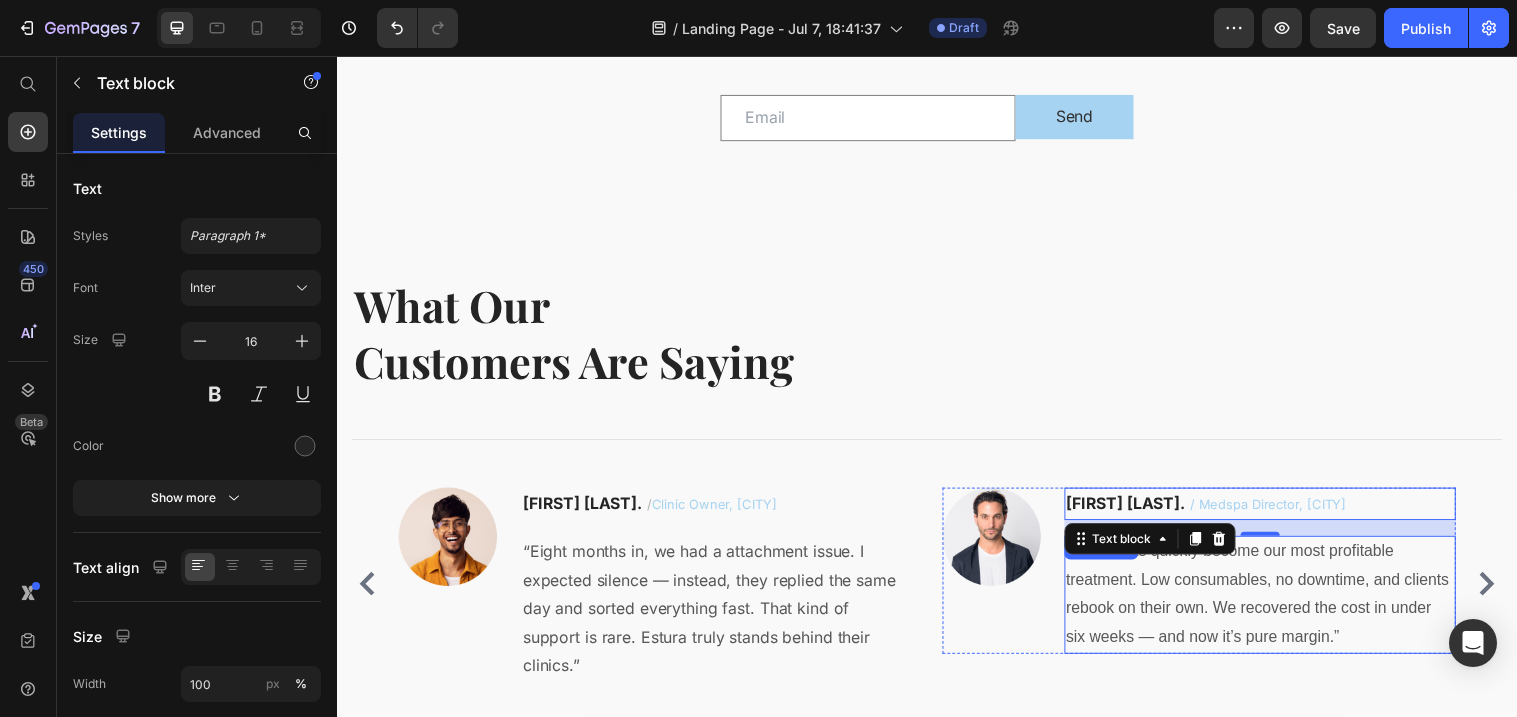 click on "“Estura has quickly become our most profitable treatment. Low consumables, no downtime, and clients rebook on their own. We recovered the cost in under six weeks — and now it’s pure margin.”" at bounding box center (1275, 603) 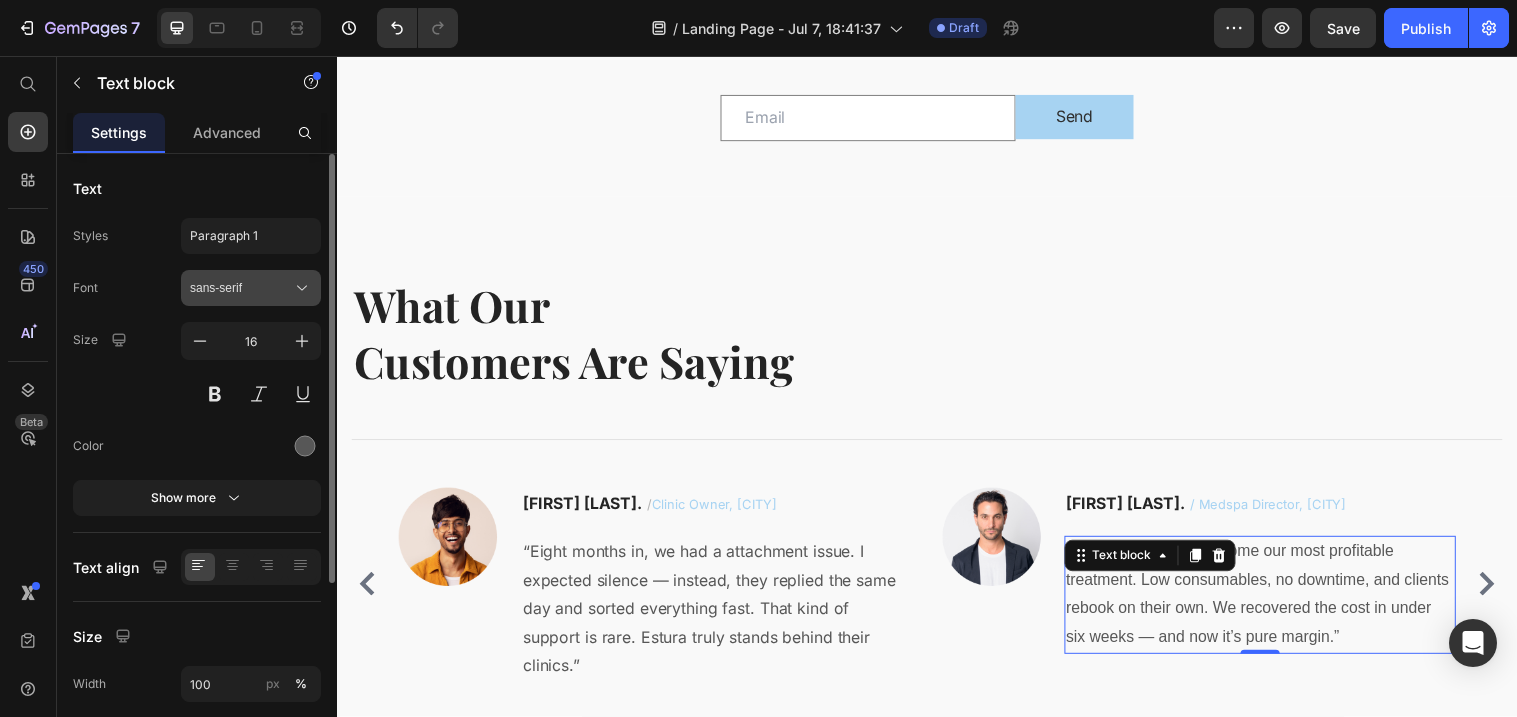 click on "sans-serif" at bounding box center (241, 288) 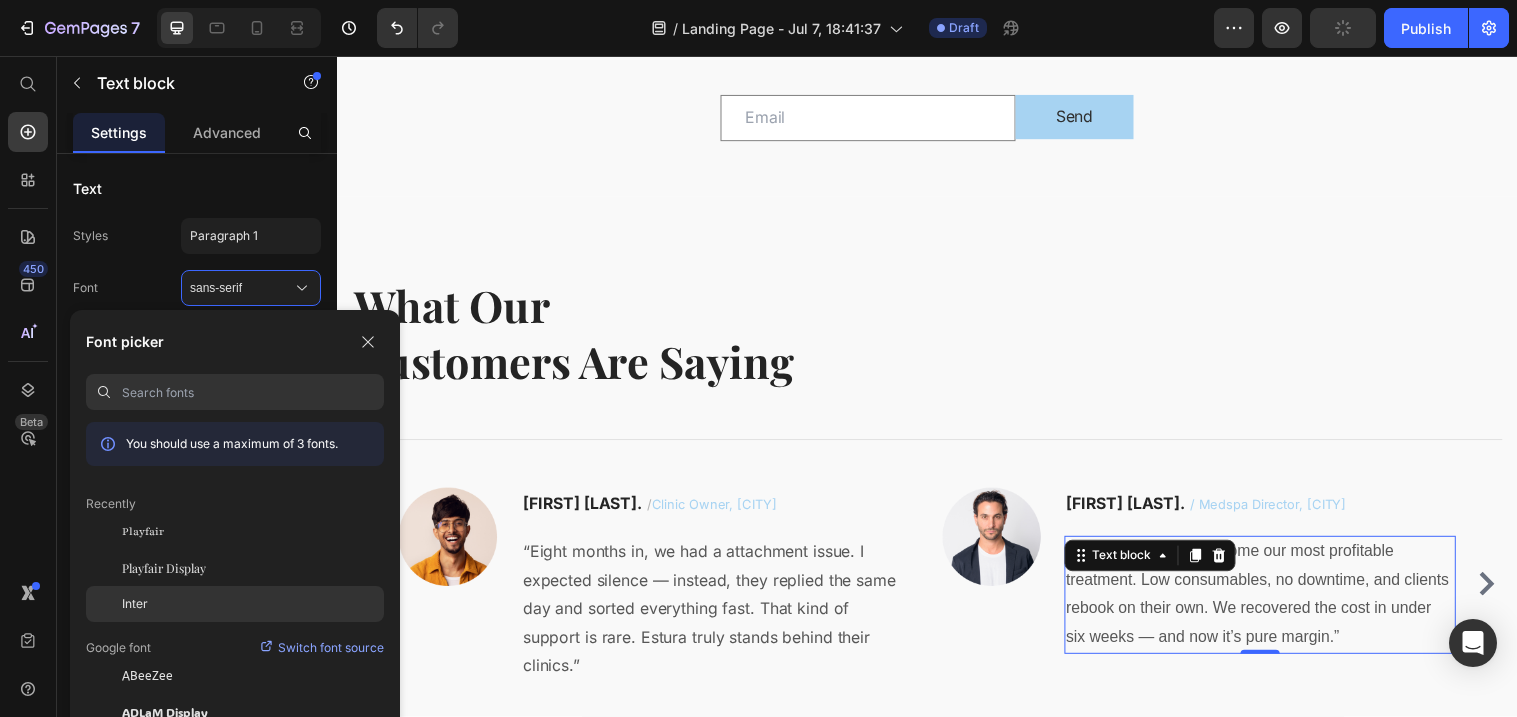 click on "Inter" 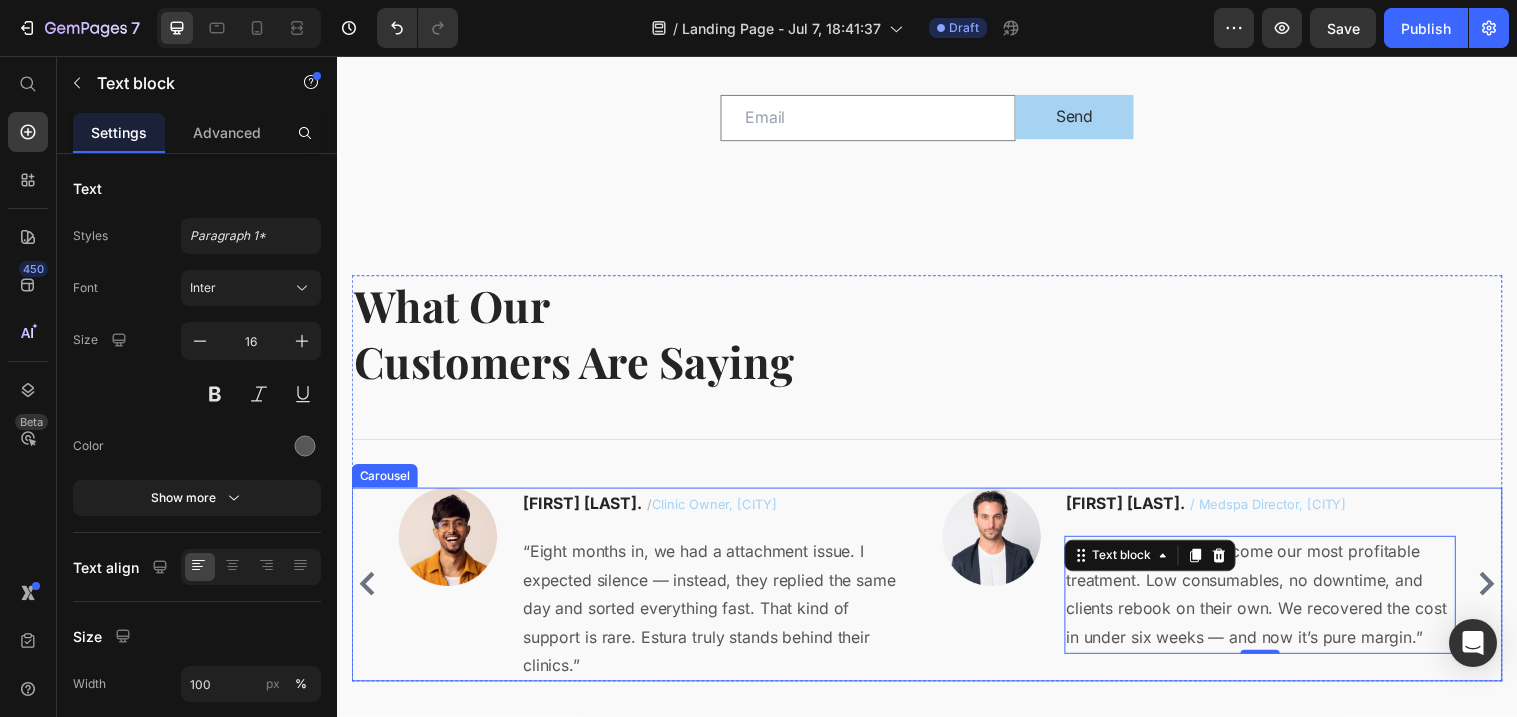 click 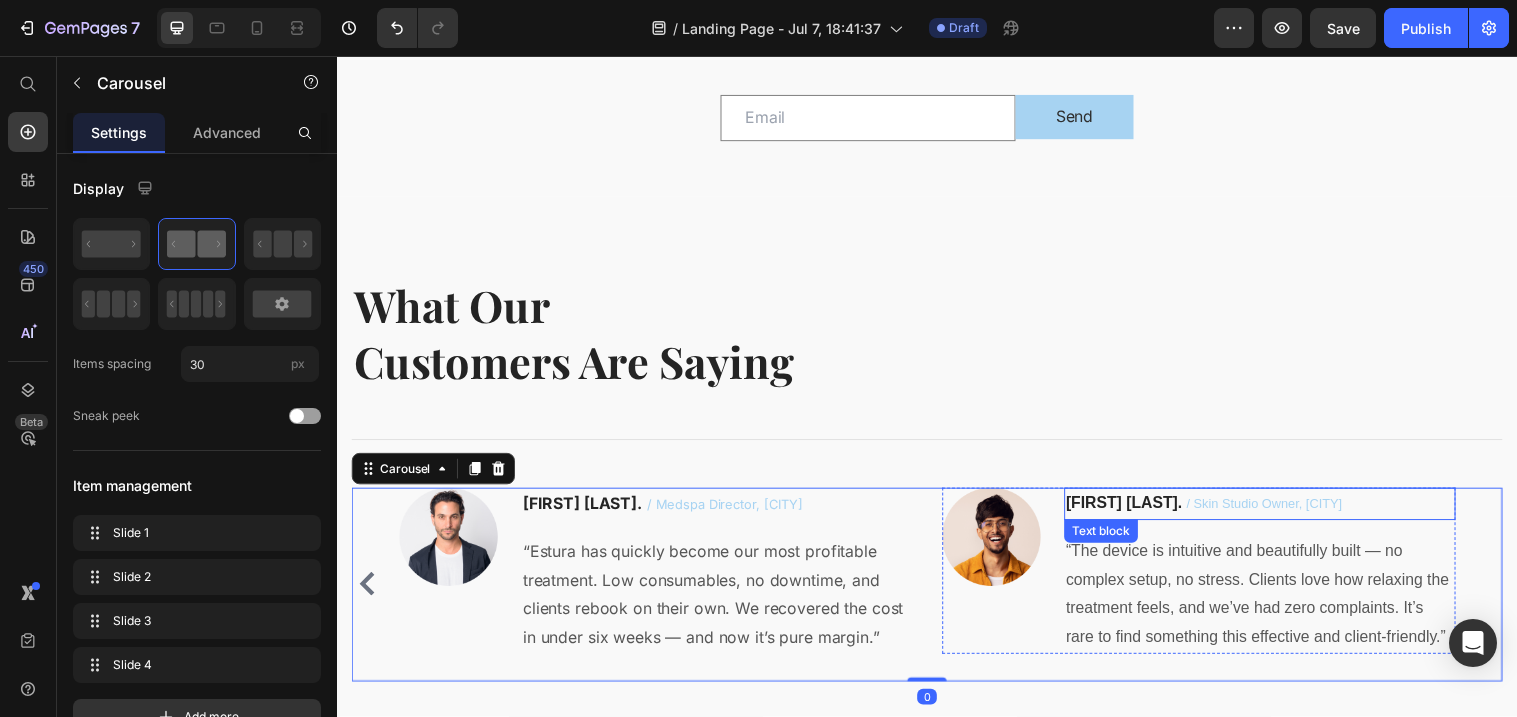 click on "[FIRST] [LAST]." at bounding box center (1137, 510) 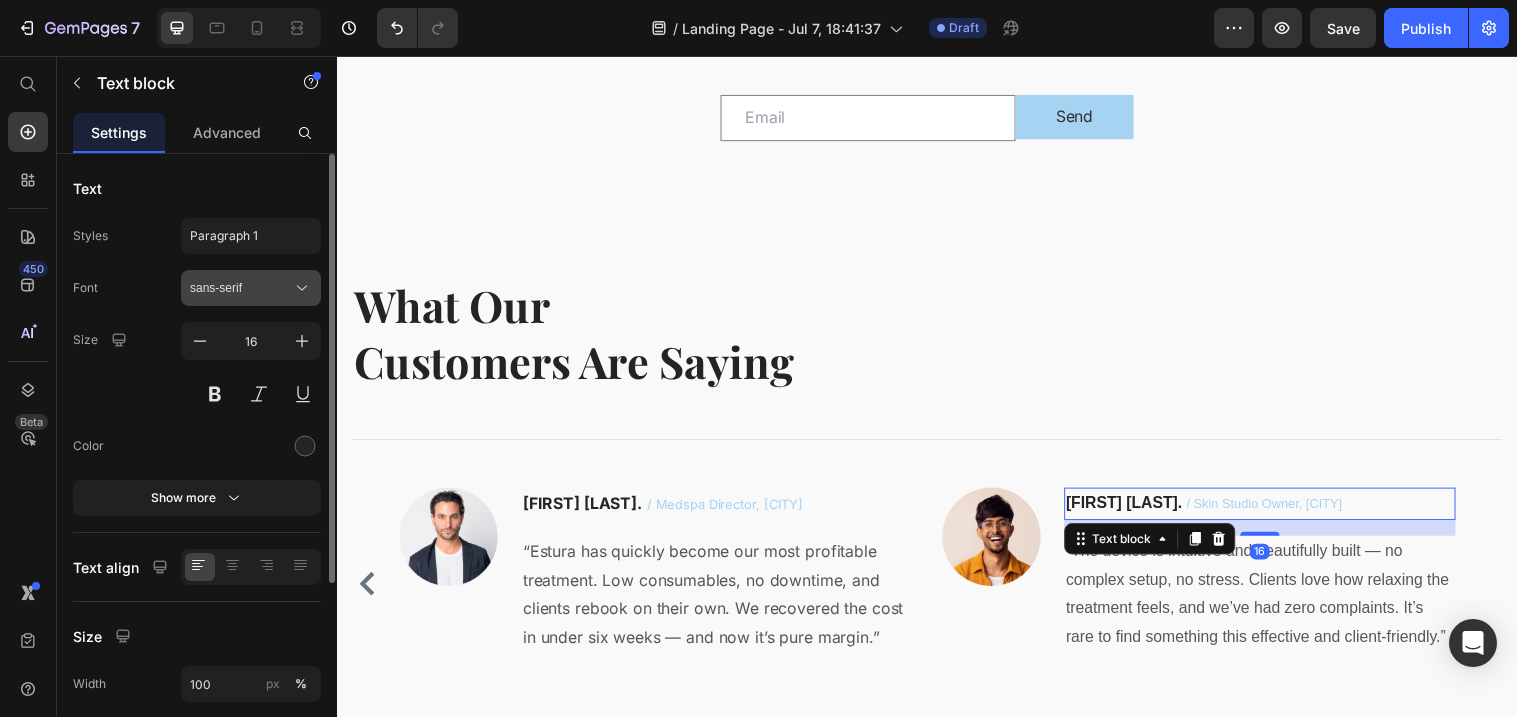 click on "sans-serif" at bounding box center [241, 288] 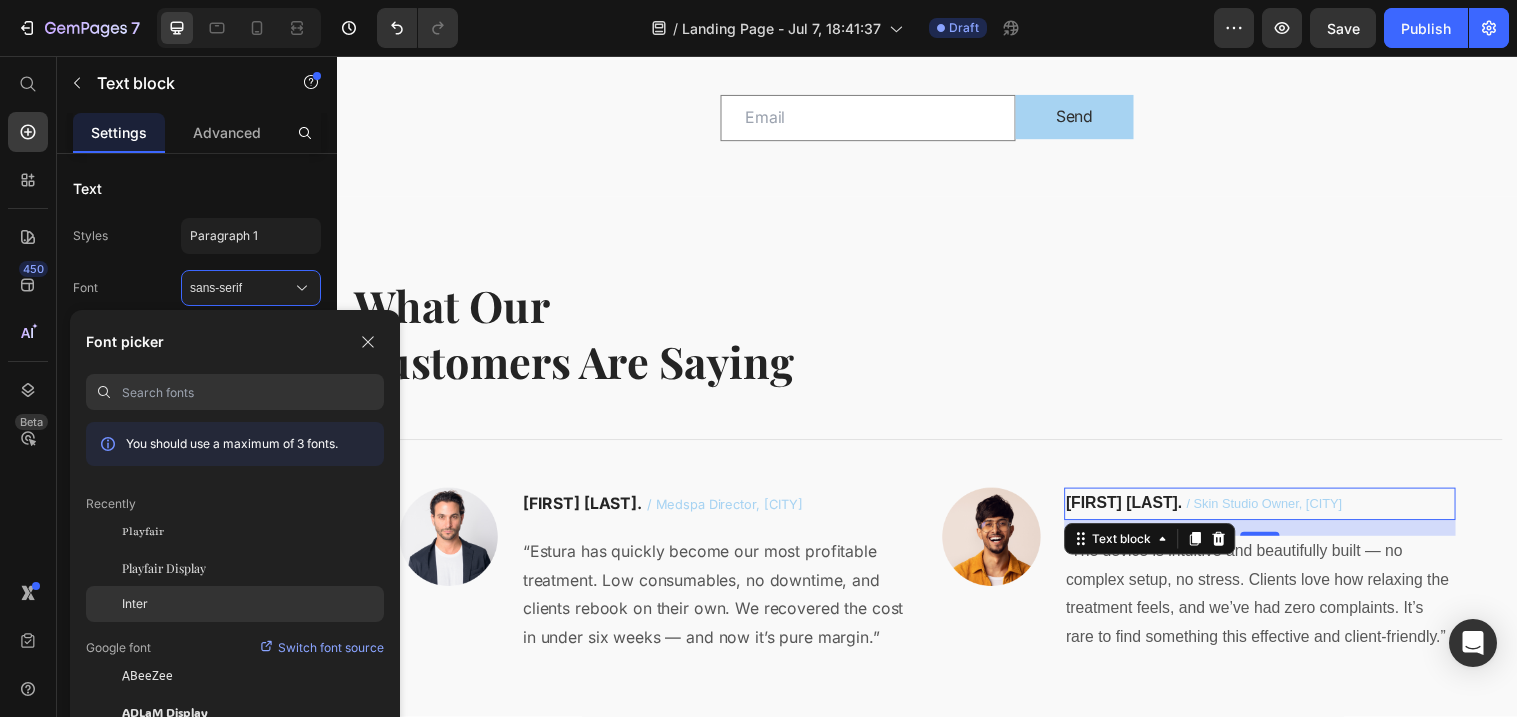 click on "Inter" 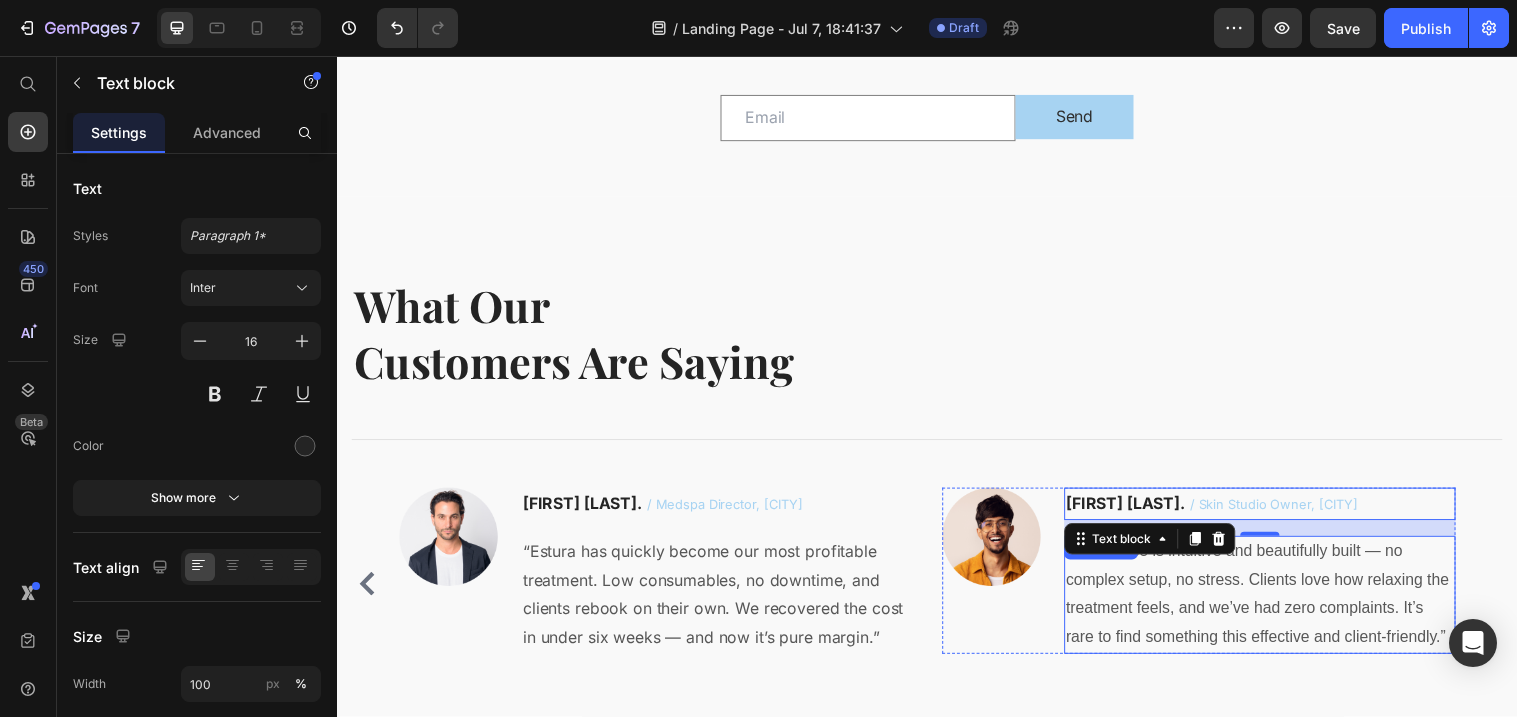 click on "“The device is intuitive and beautifully built — no complex setup, no stress. Clients love how relaxing the treatment feels, and we’ve had zero complaints. It’s rare to find something this effective and client-friendly.”" at bounding box center (1275, 603) 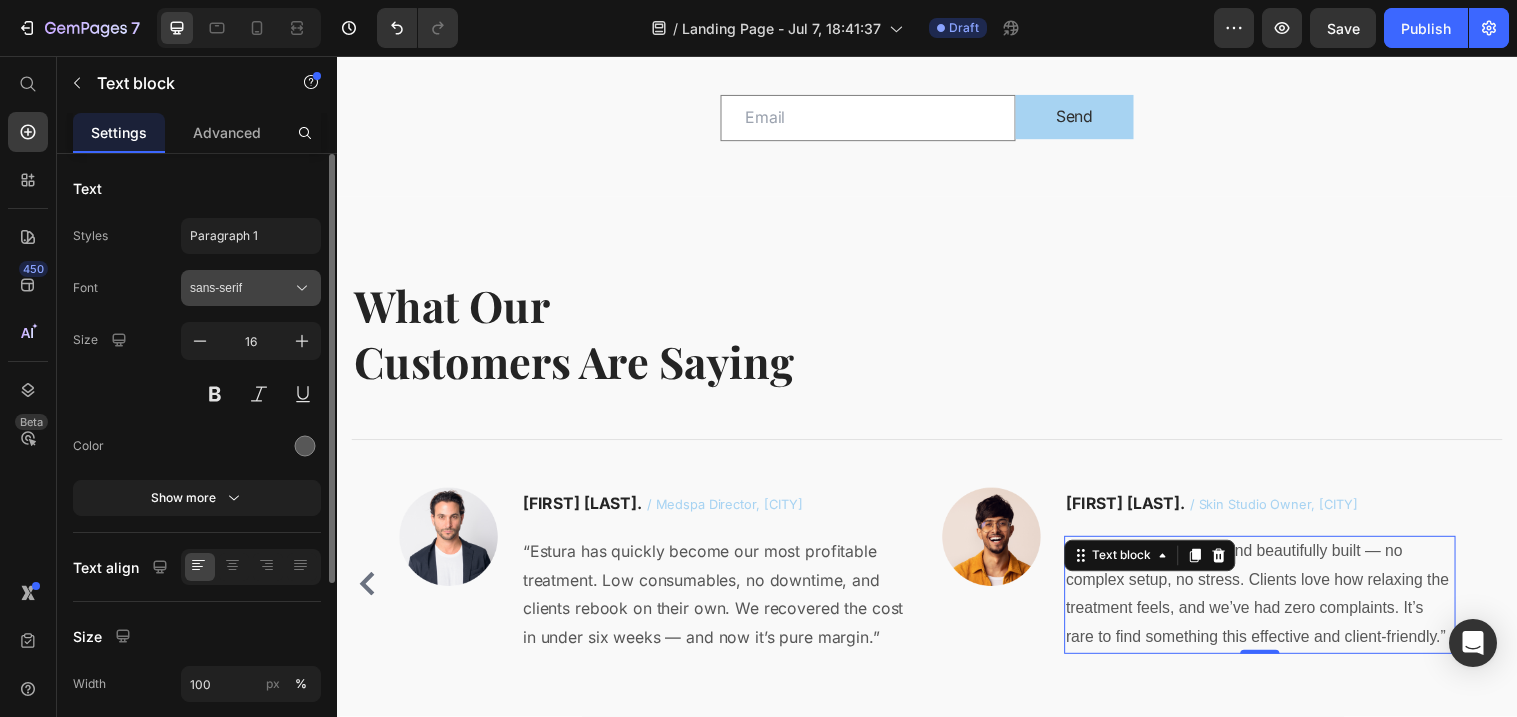 click on "sans-serif" at bounding box center [251, 288] 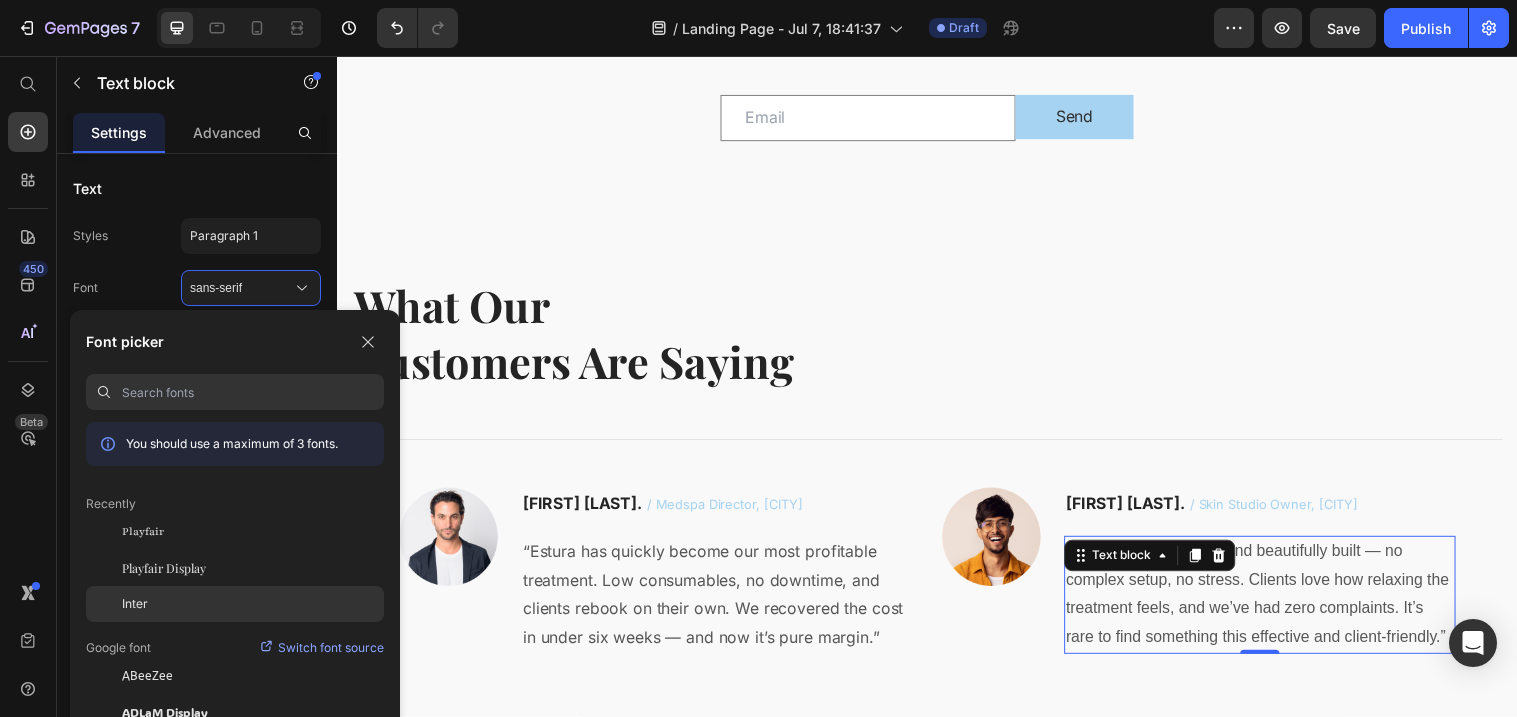 click on "Inter" 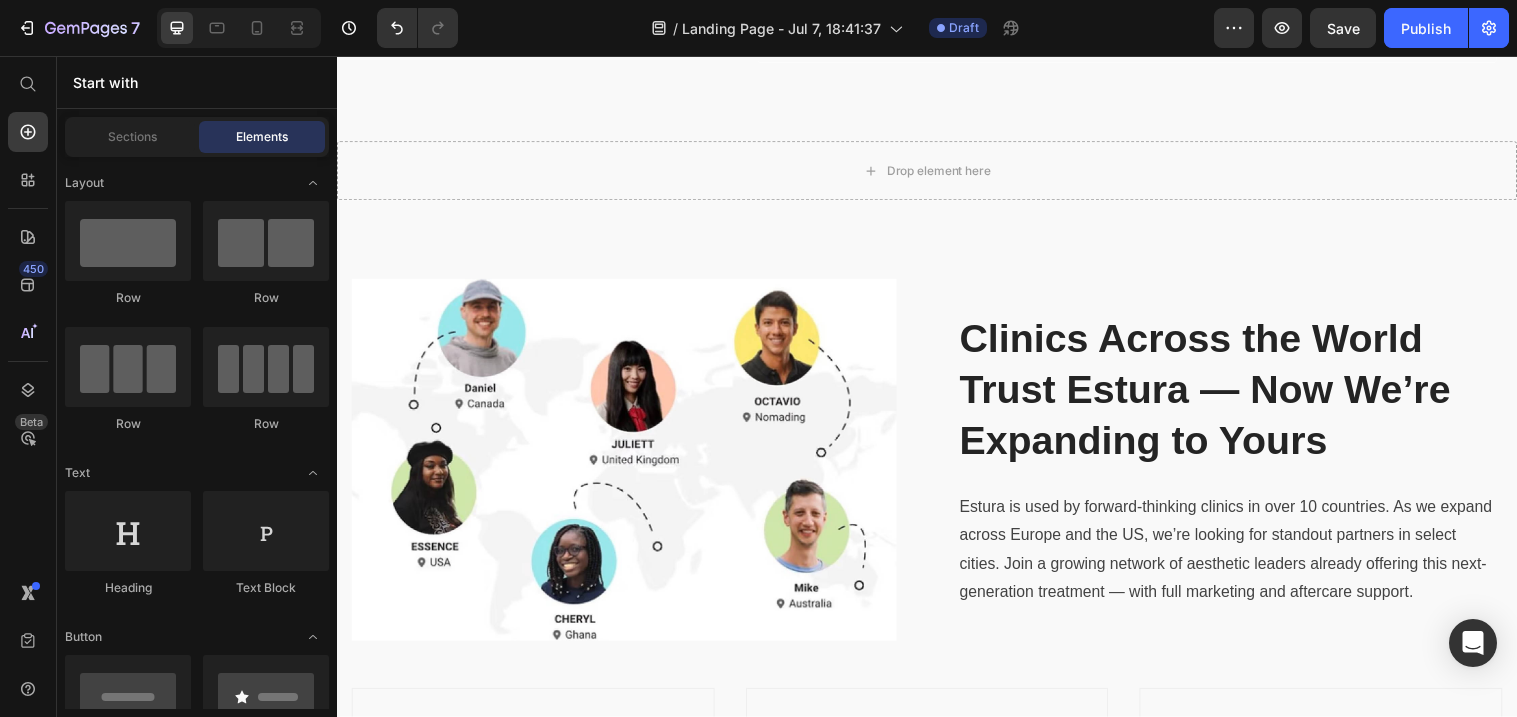 scroll, scrollTop: 6001, scrollLeft: 0, axis: vertical 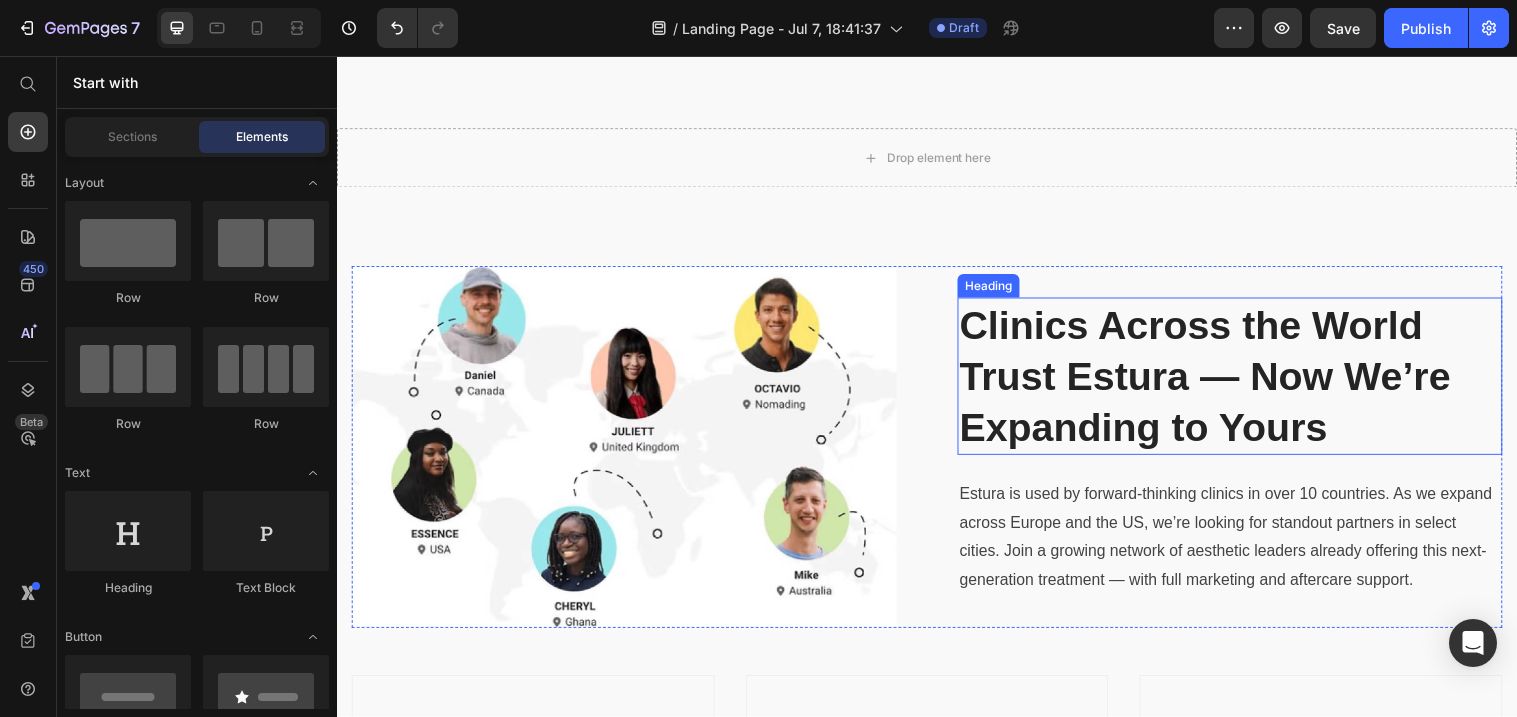 click on "Clinics Across the World Trust Estura — Now We’re Expanding to Yours" at bounding box center (1245, 382) 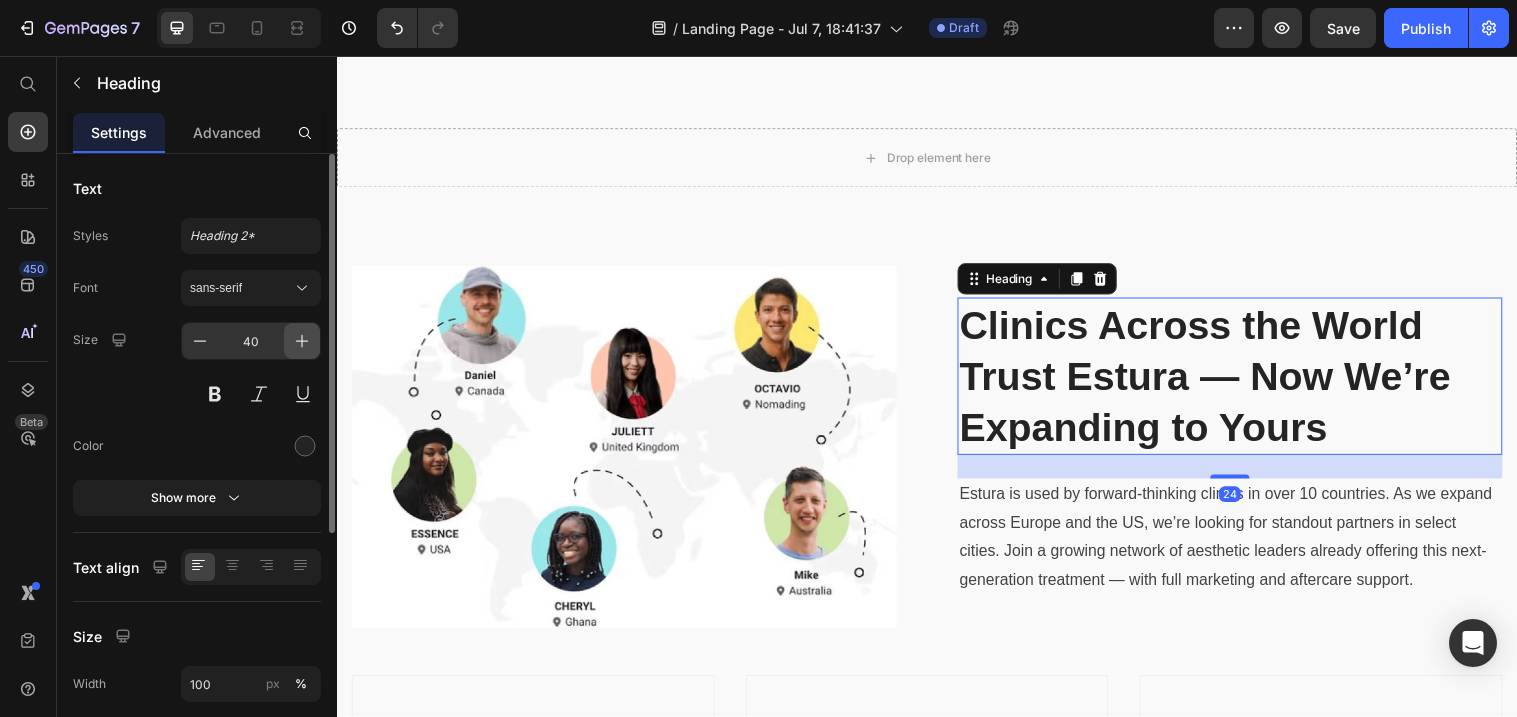 click 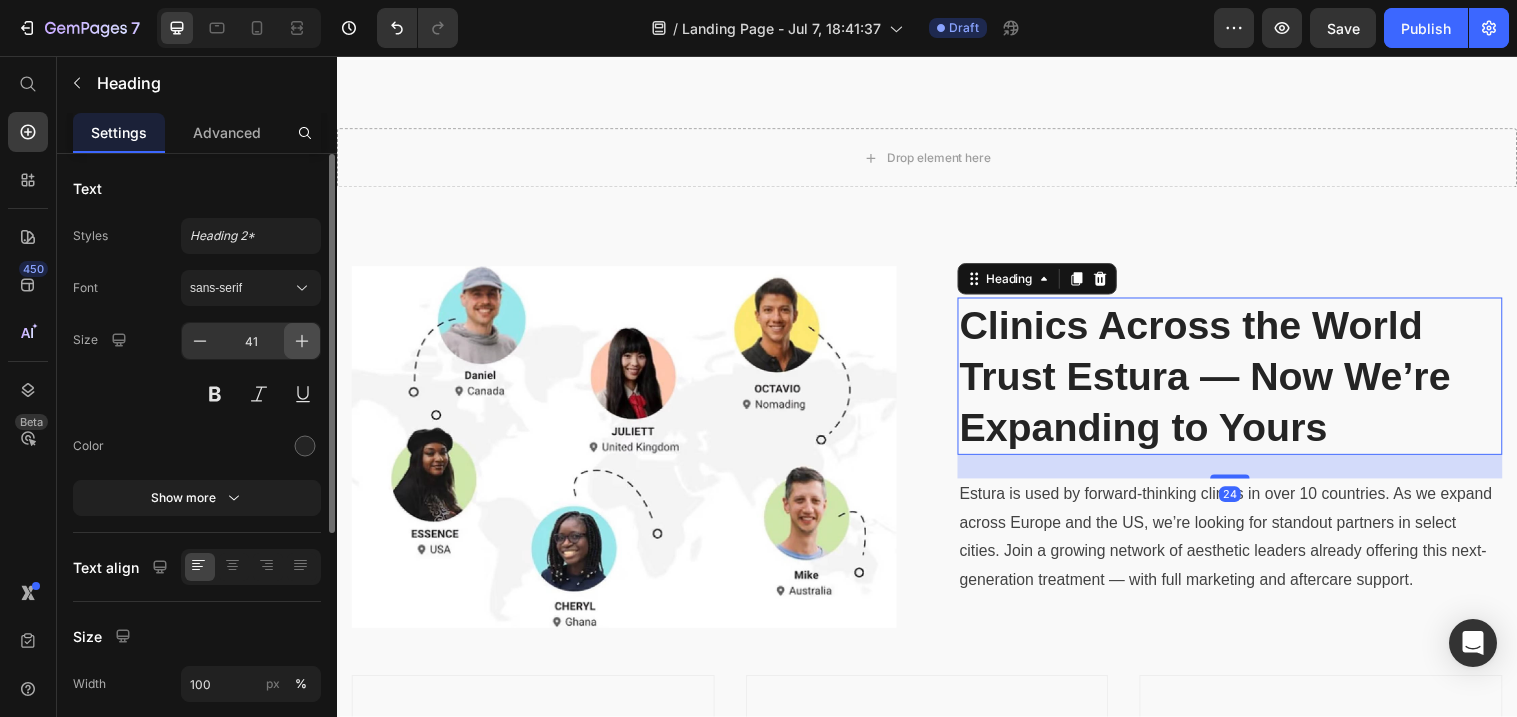 click 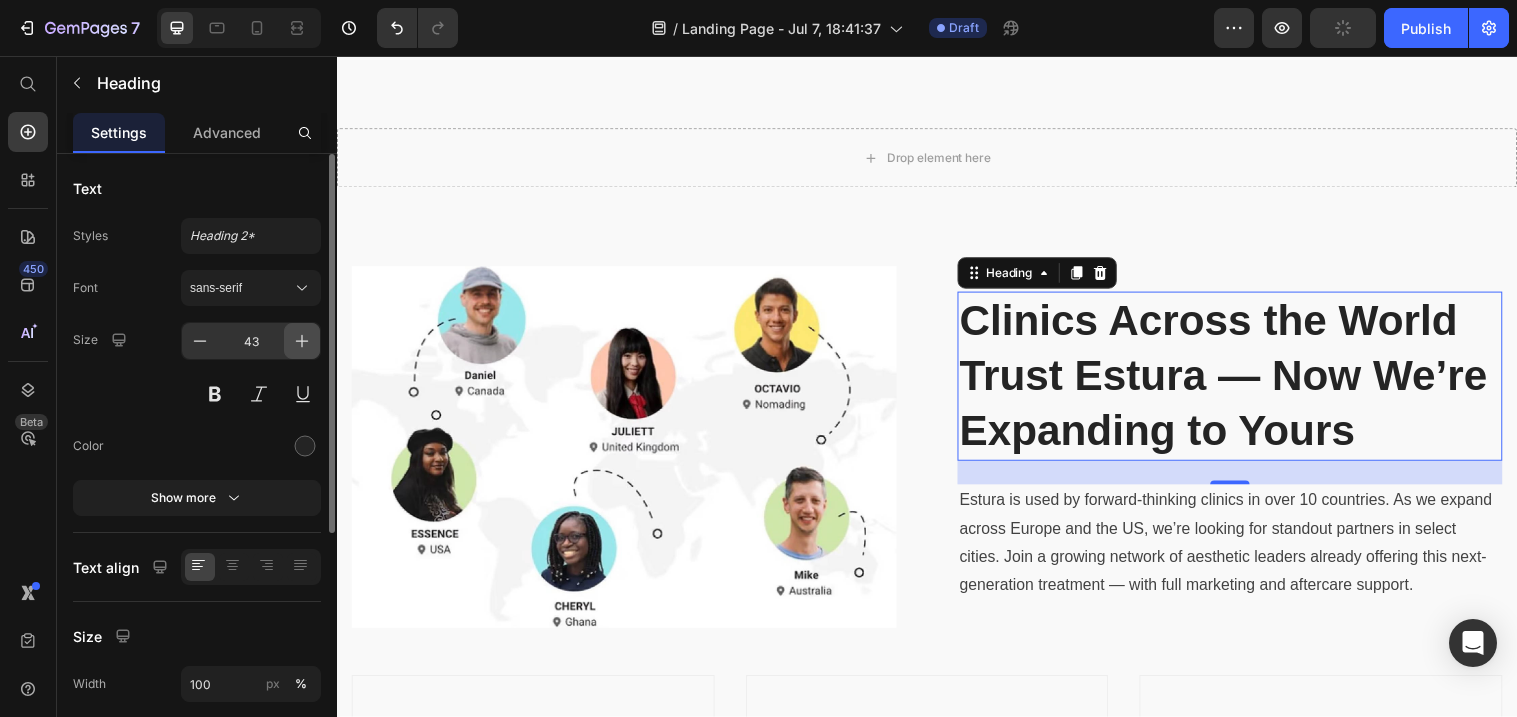 click 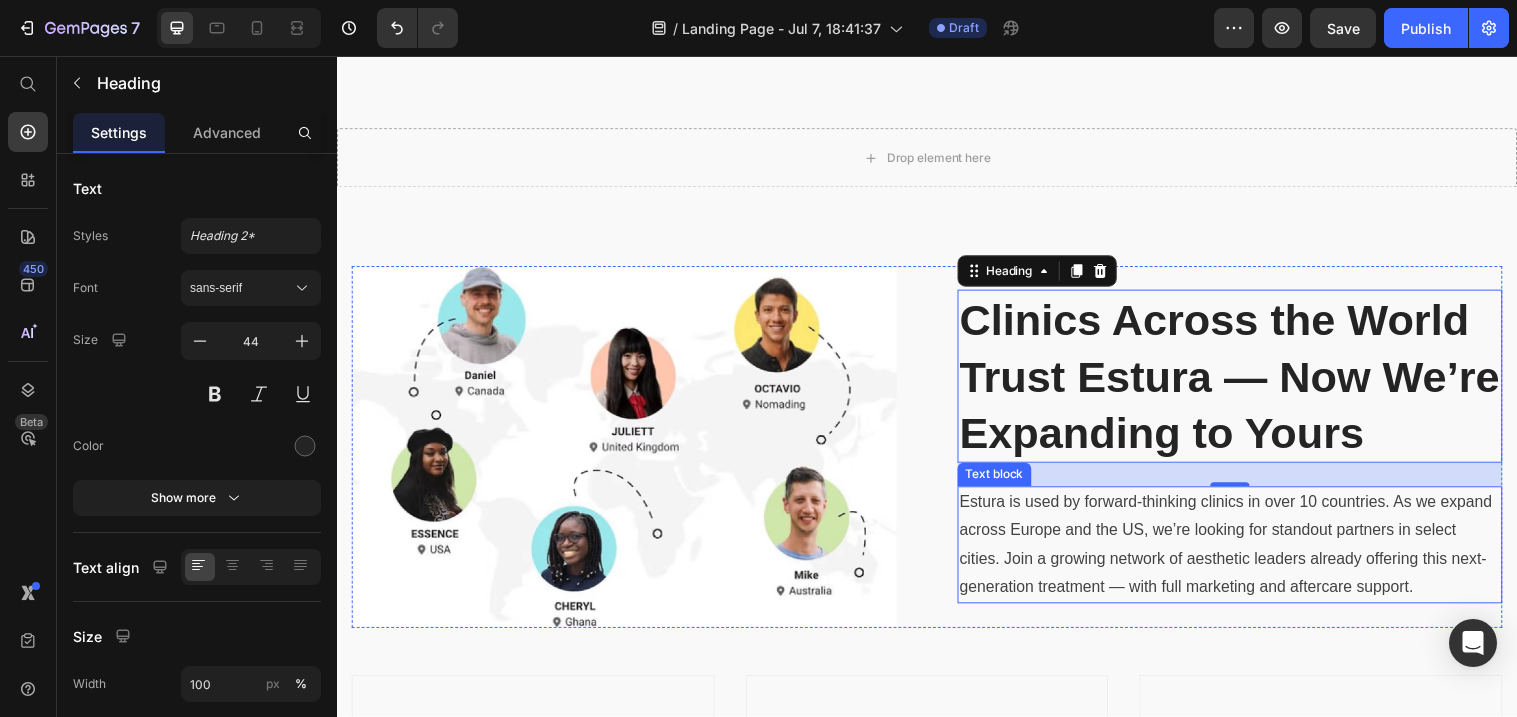 click on "Estura is used by forward-thinking clinics in over 10 countries. As we expand across Europe and the US, we’re looking for standout partners in select cities. Join a growing network of aesthetic leaders already offering this next-generation treatment — with full marketing and aftercare support." at bounding box center [1245, 553] 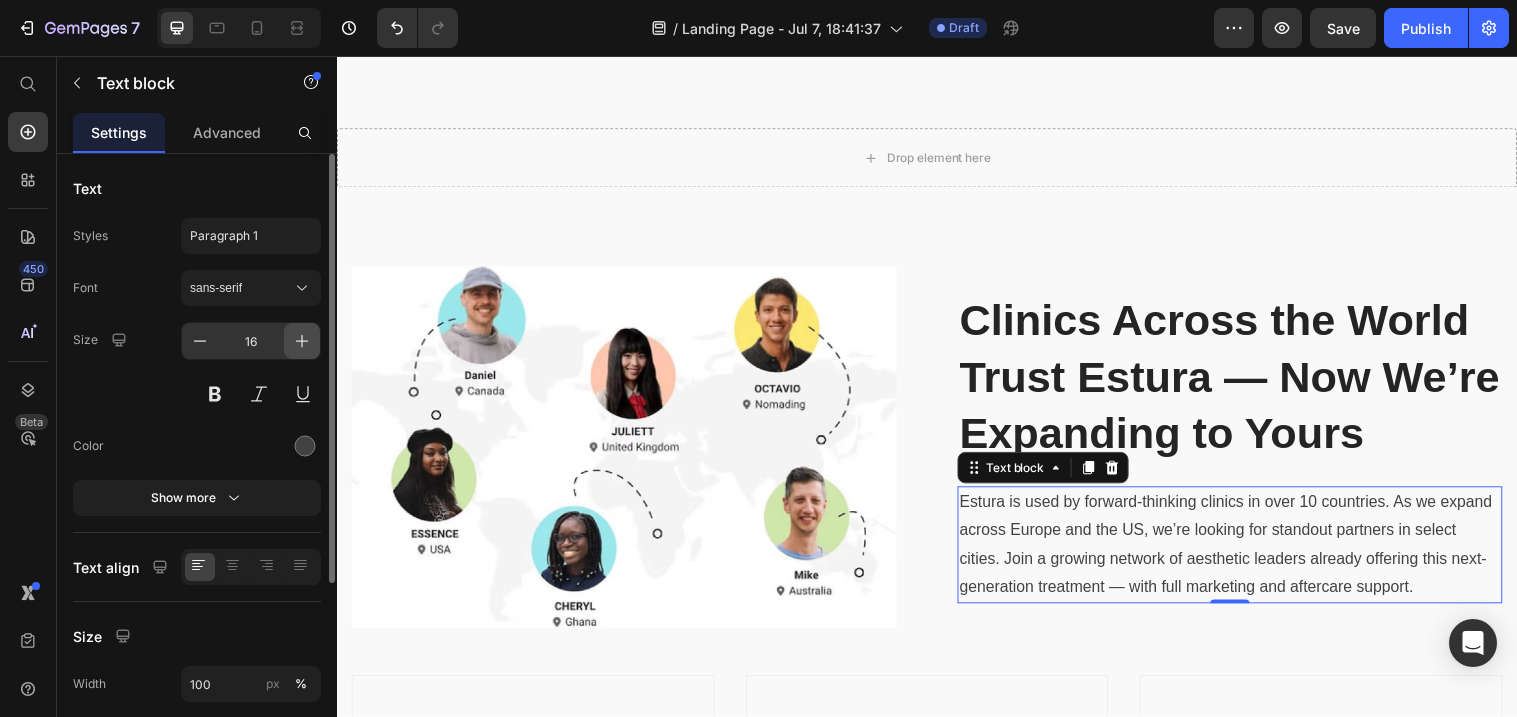 click 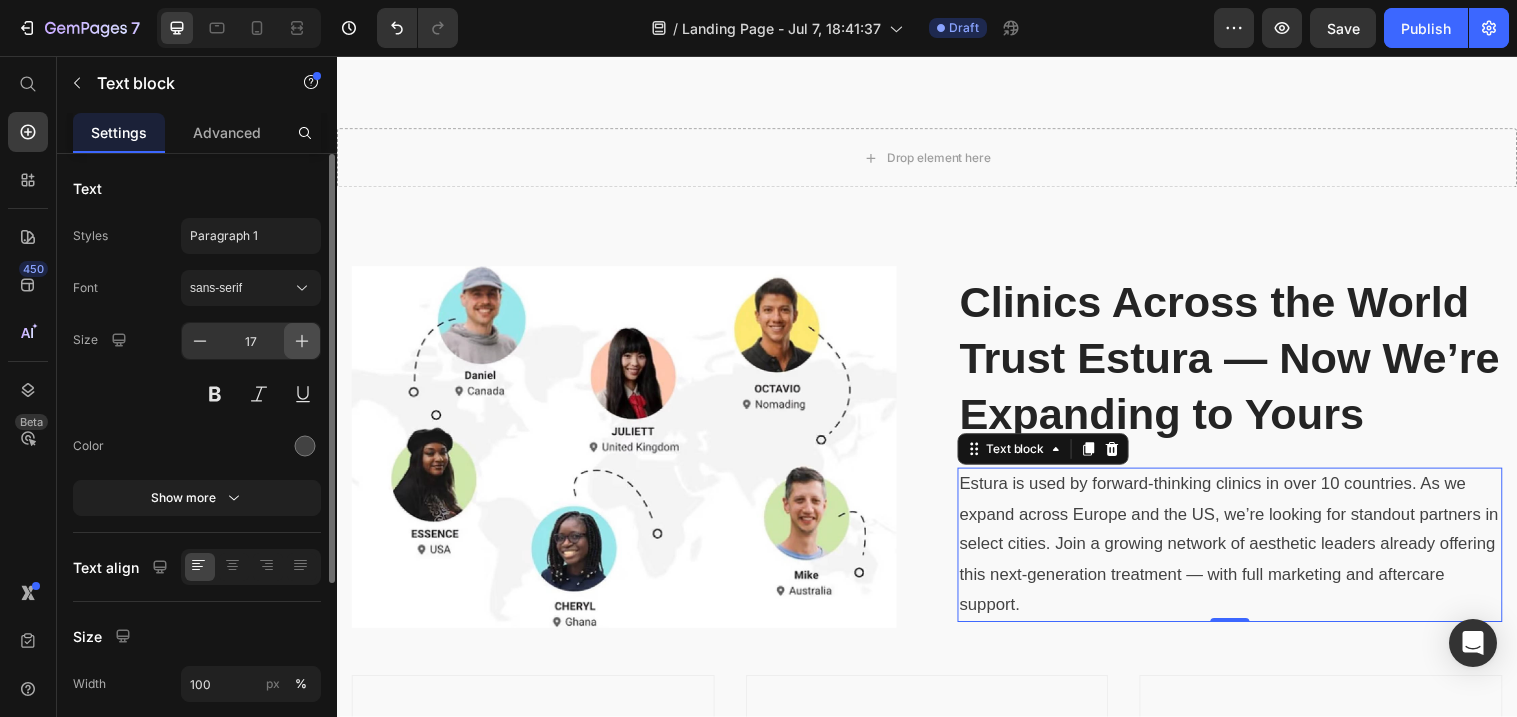 click 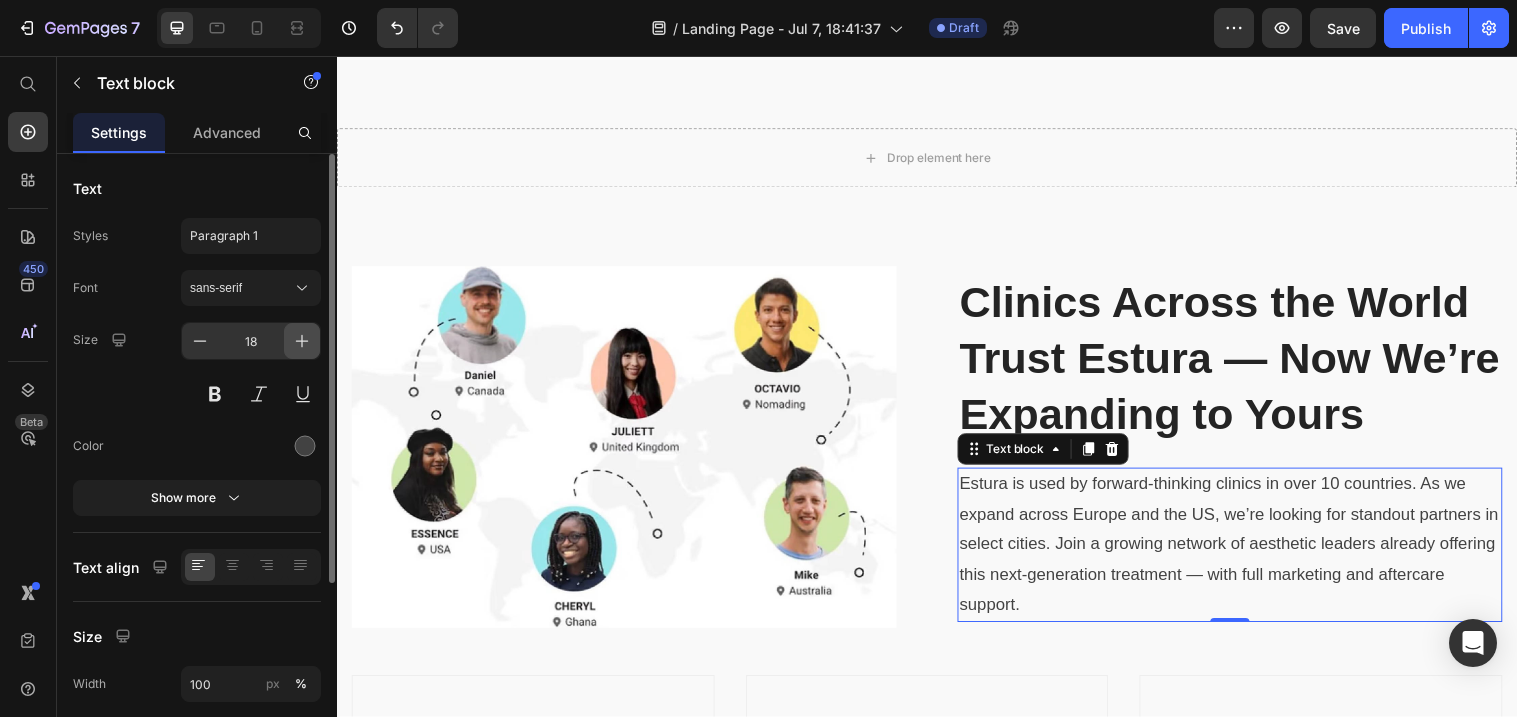 click 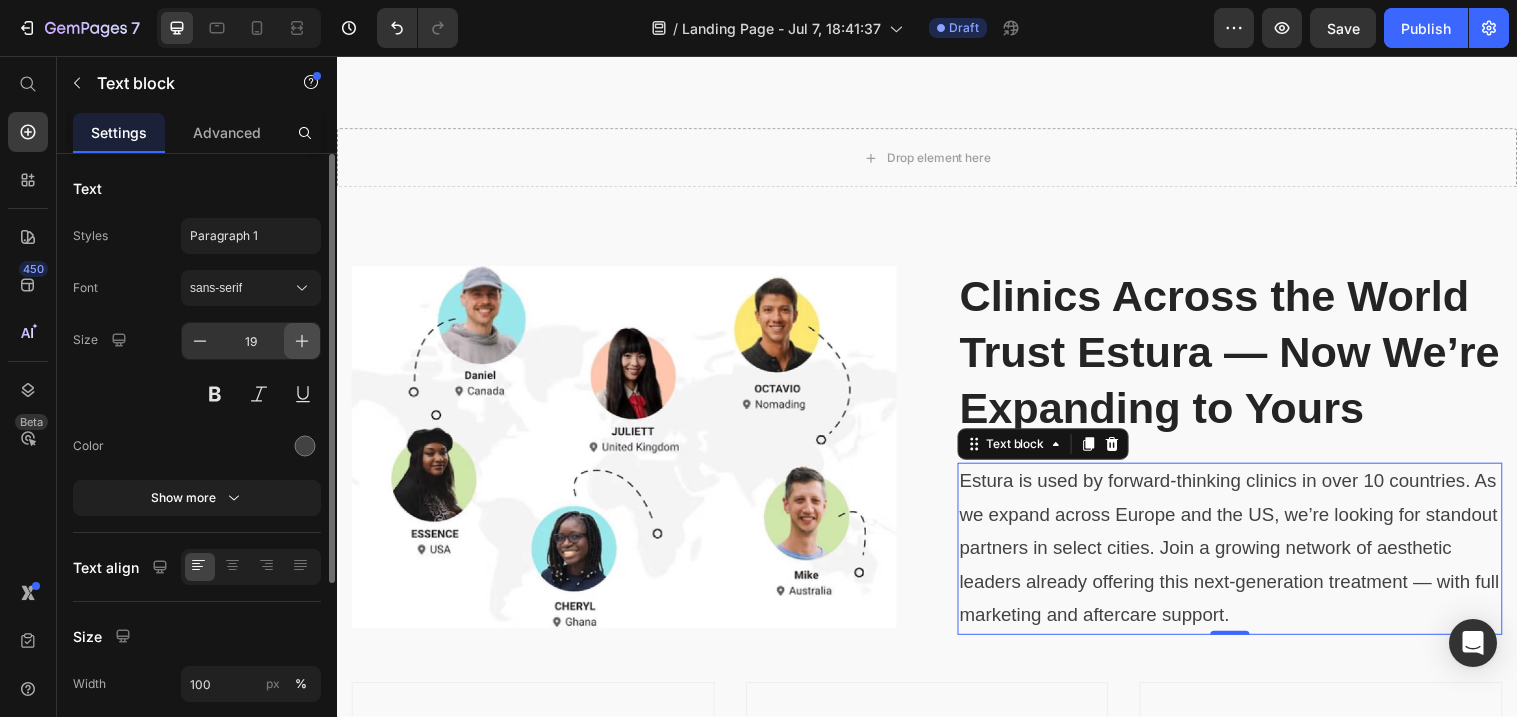 click 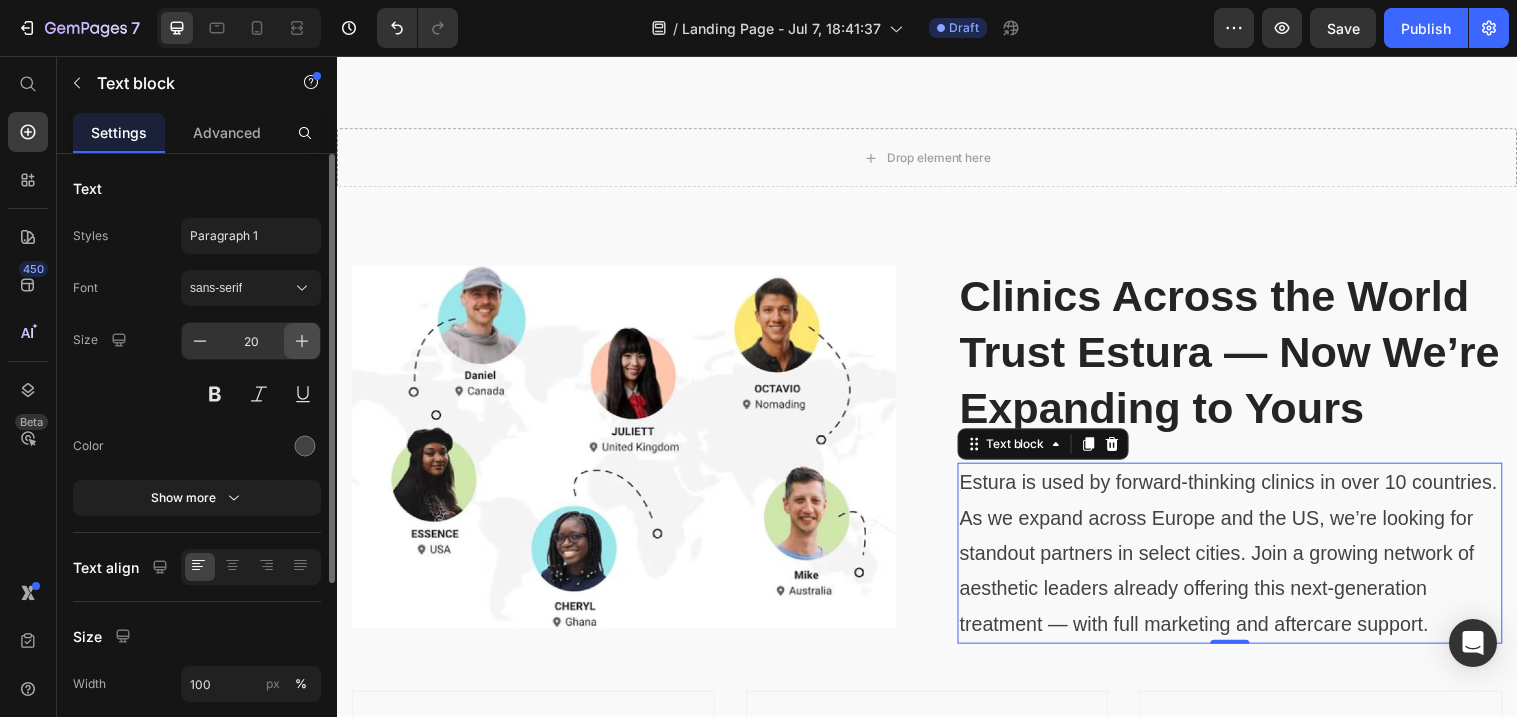 click 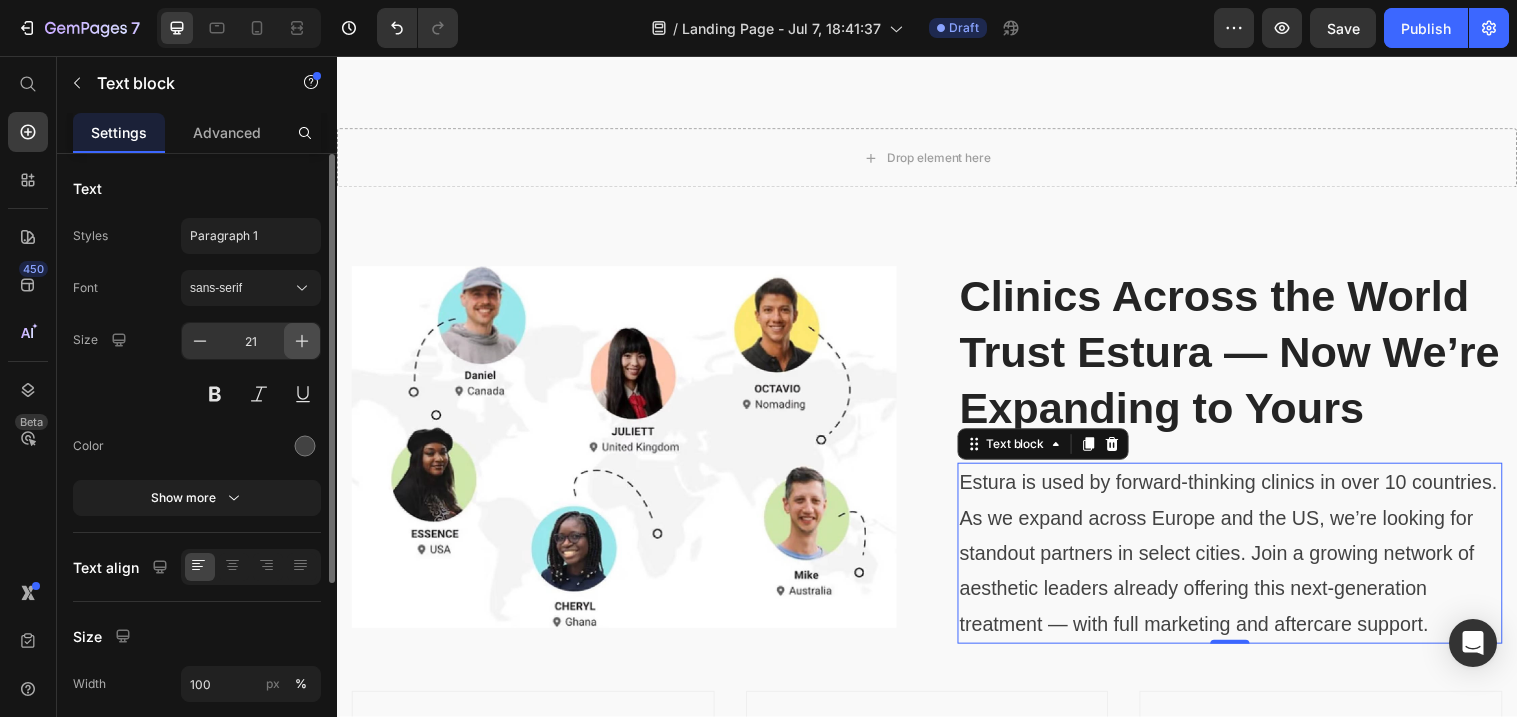 click 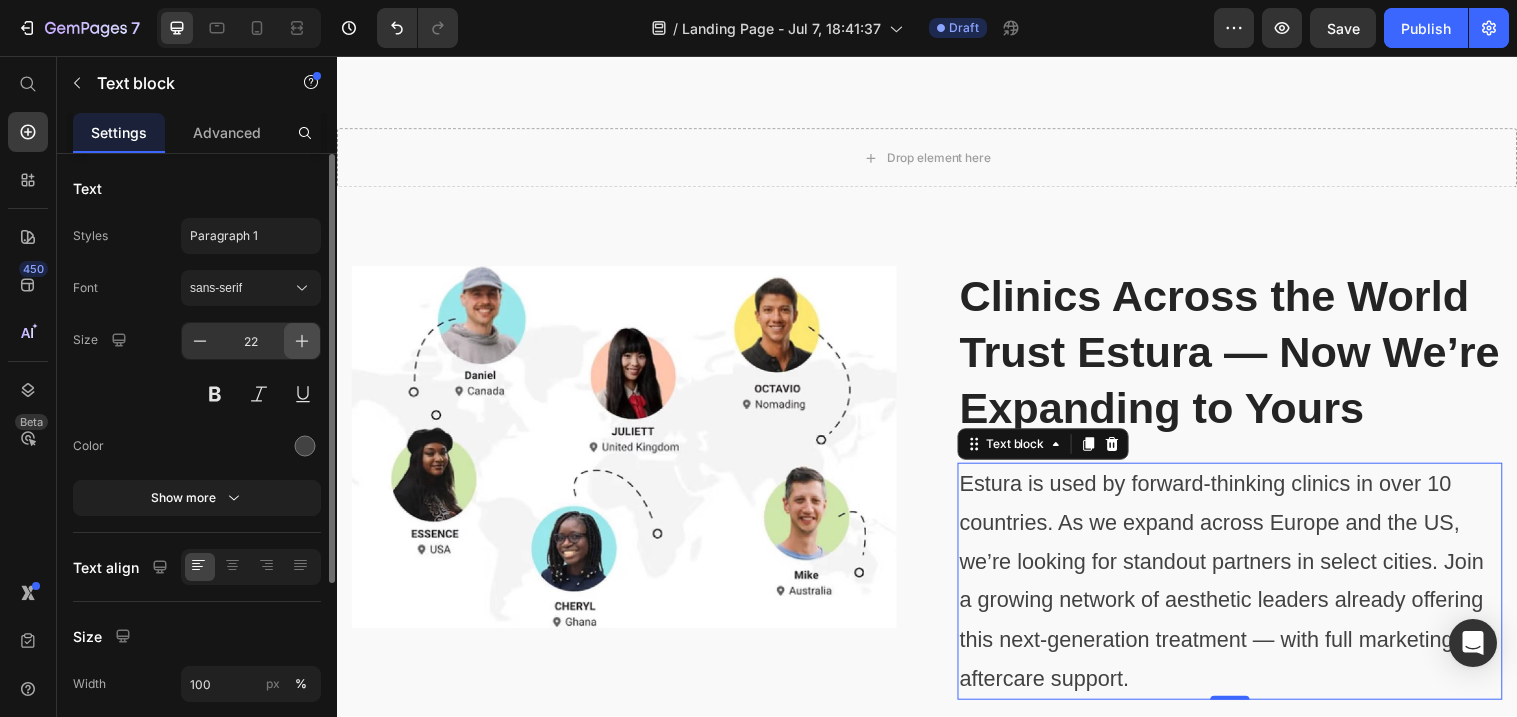 click 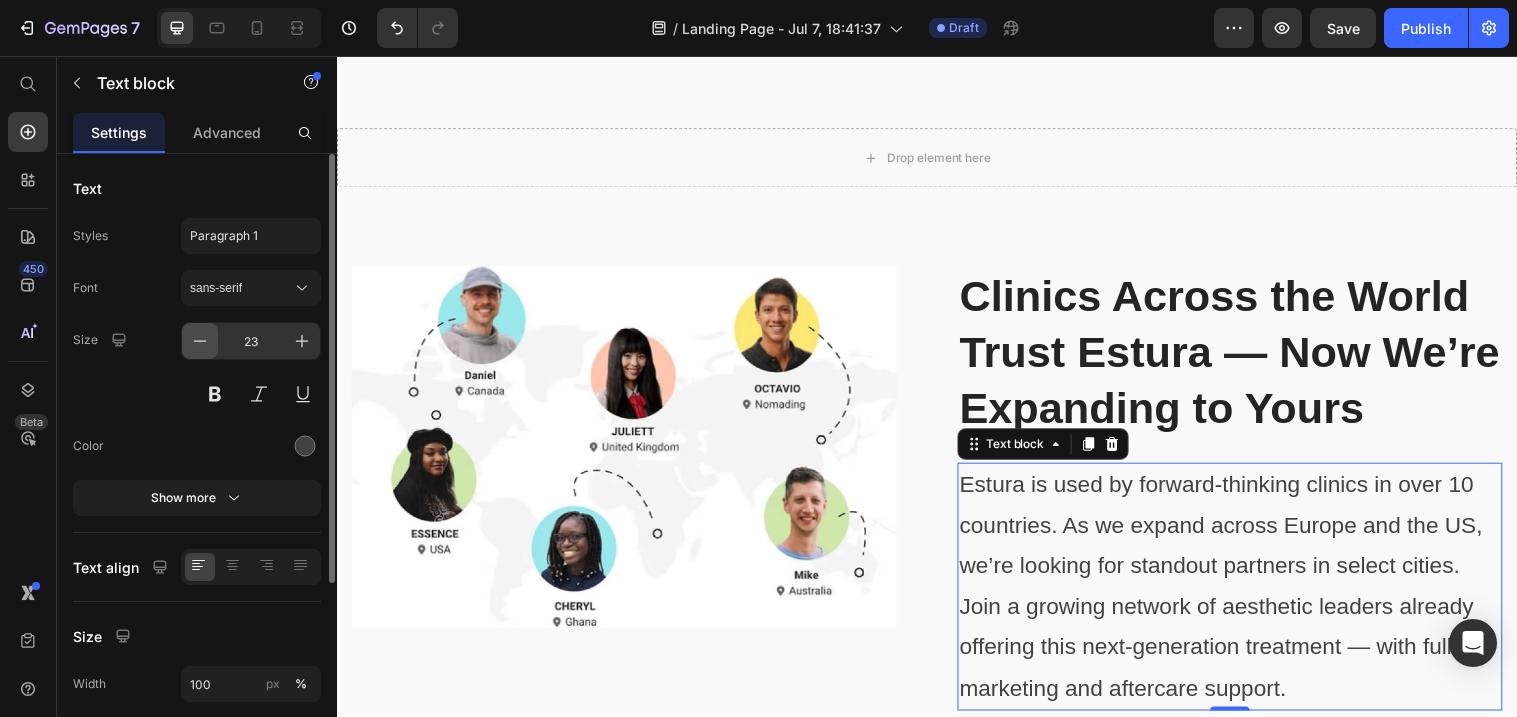 click 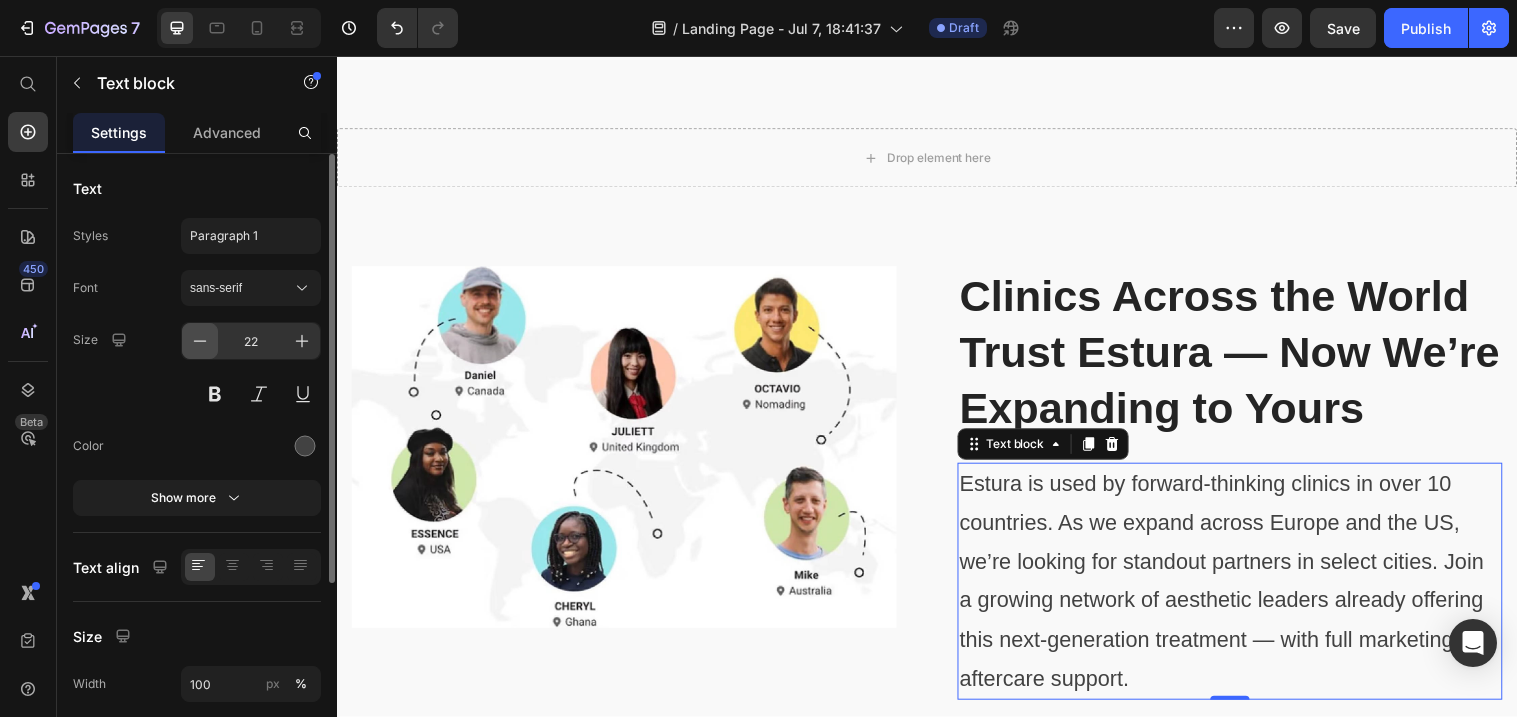 click 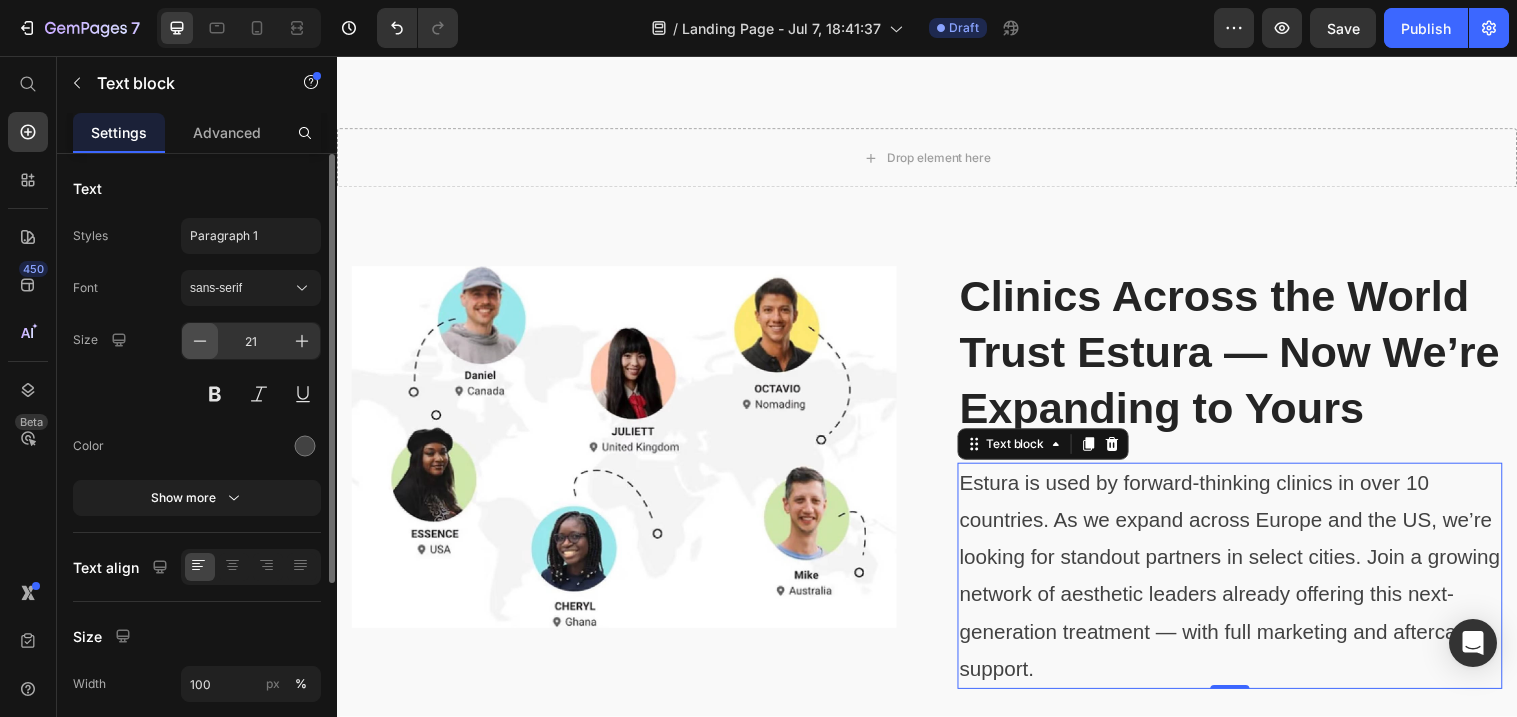 click 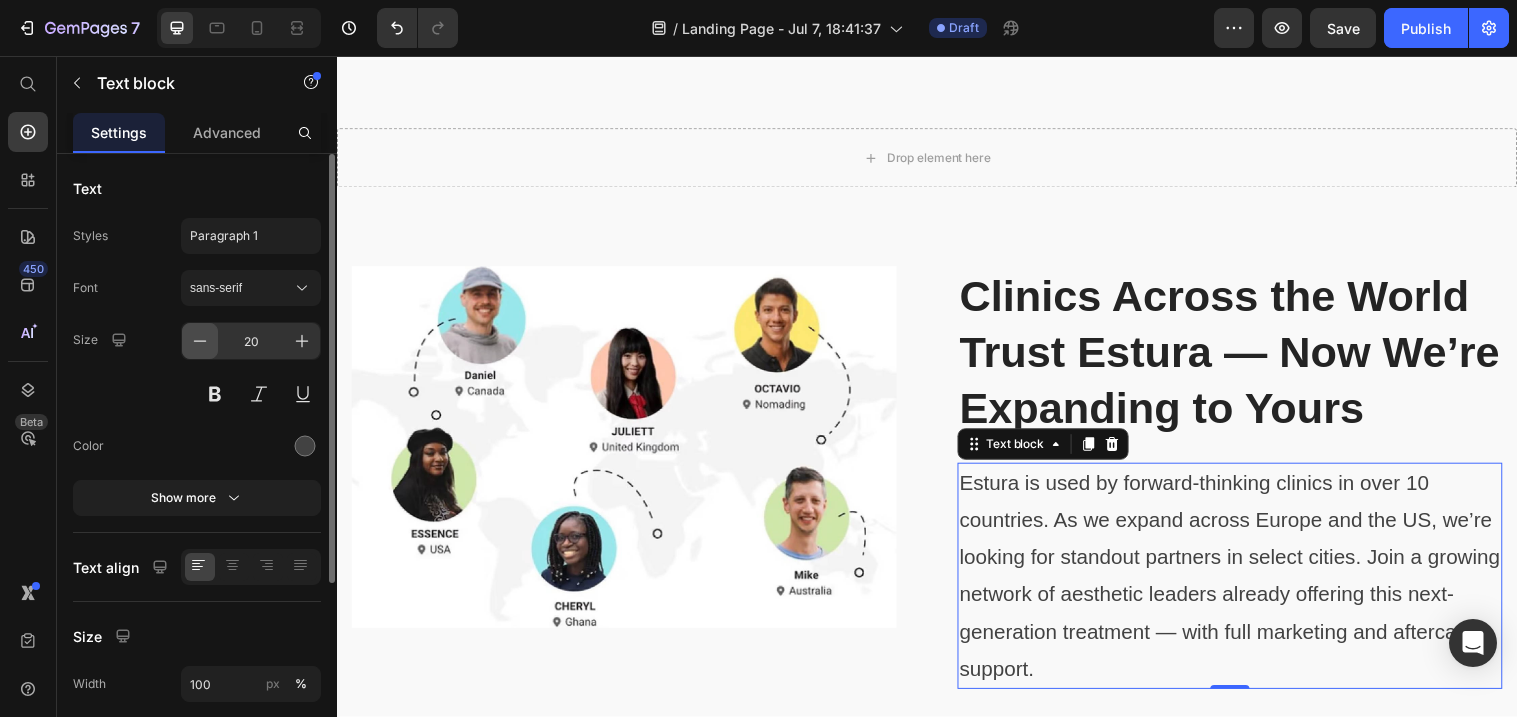 click 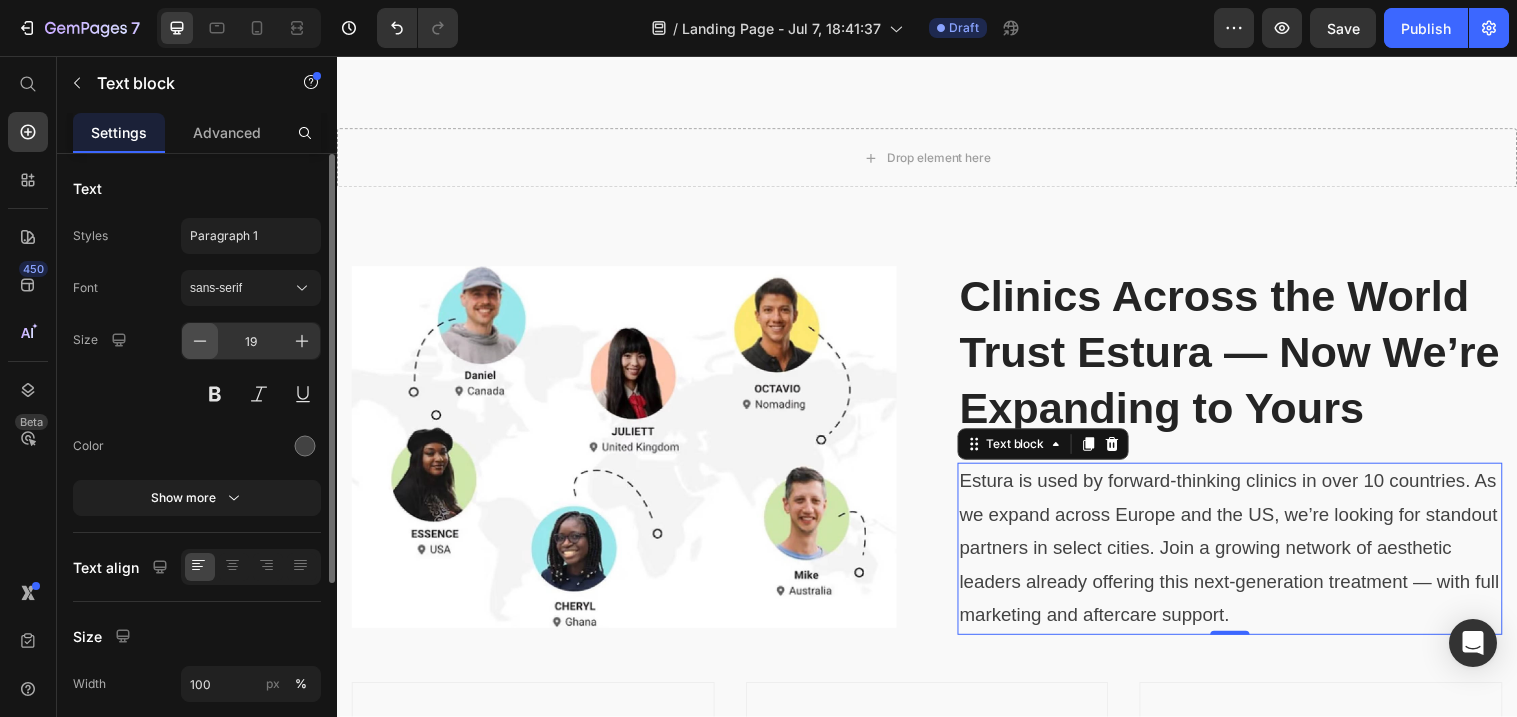 click 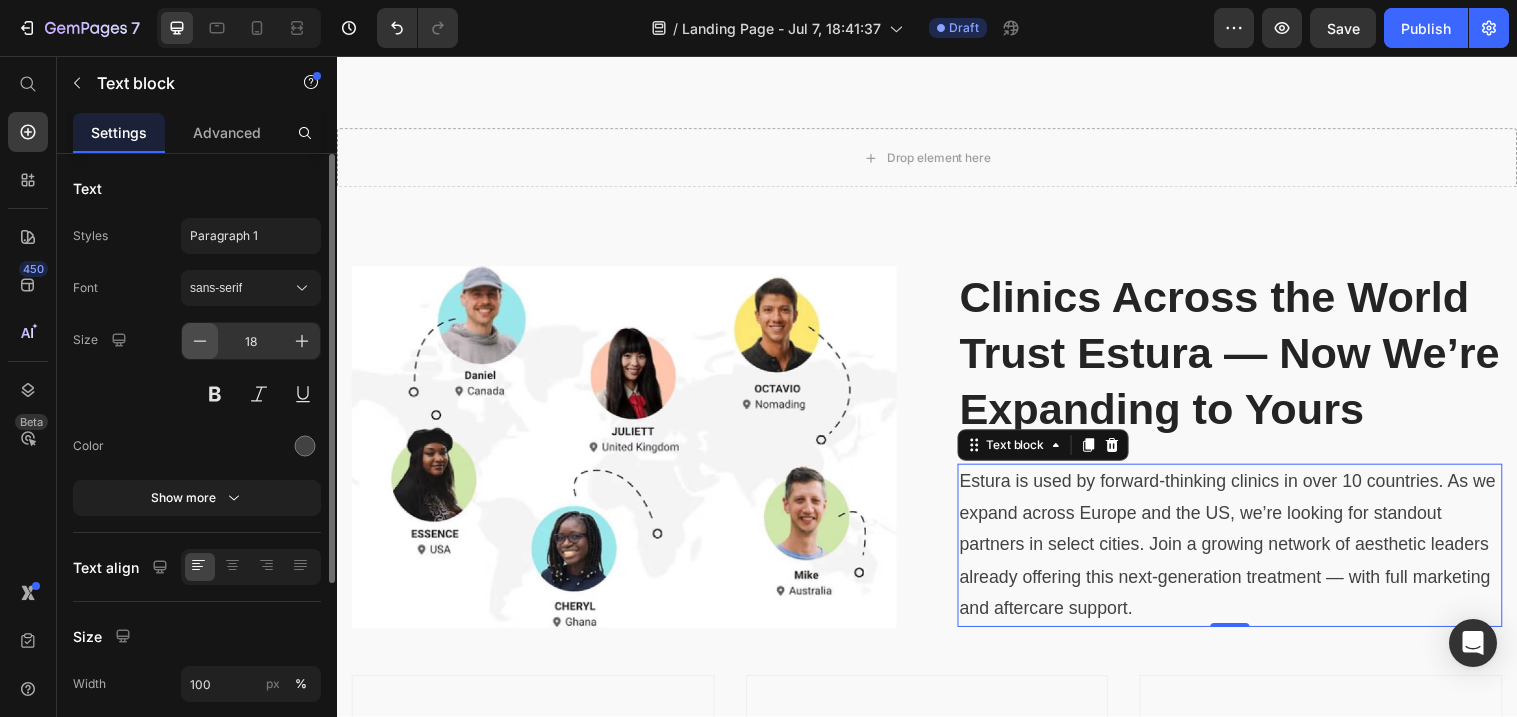 click 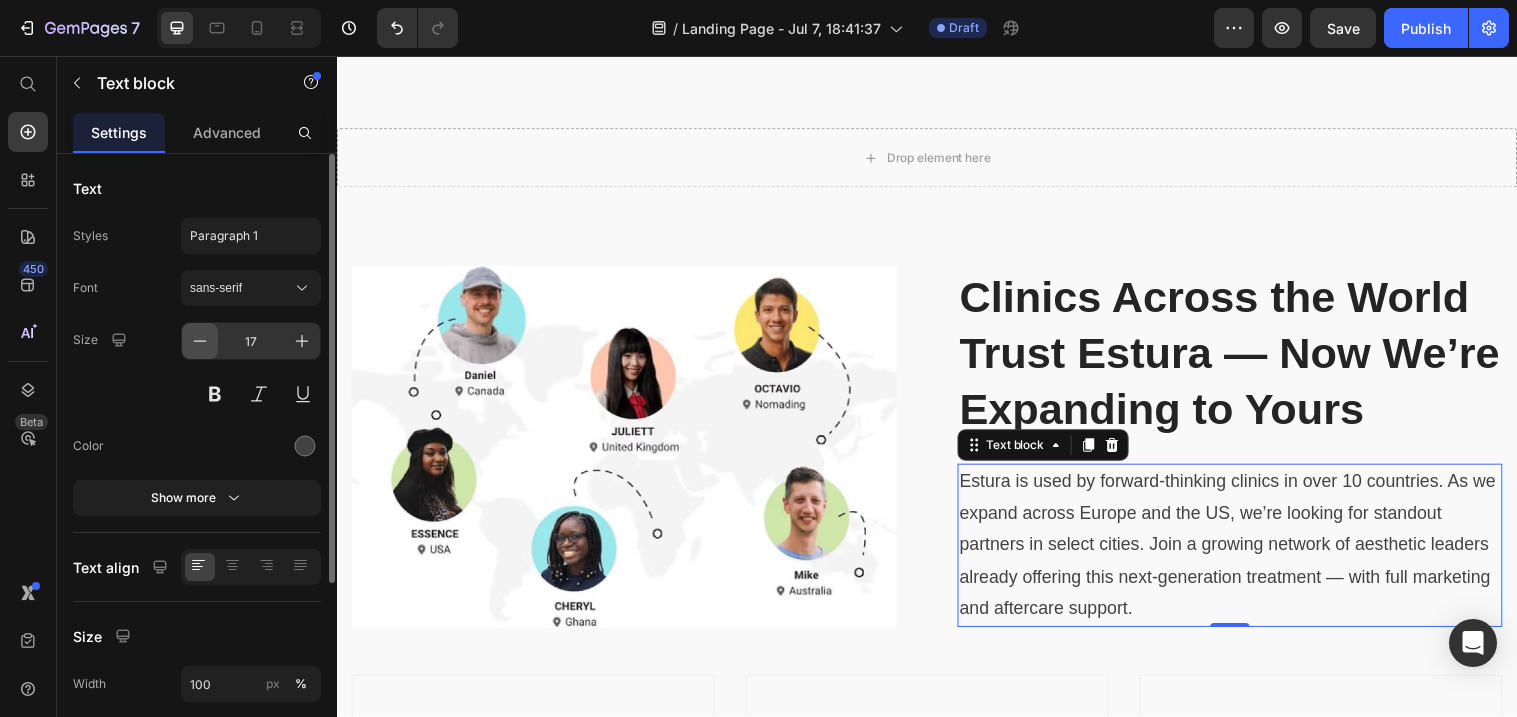 click 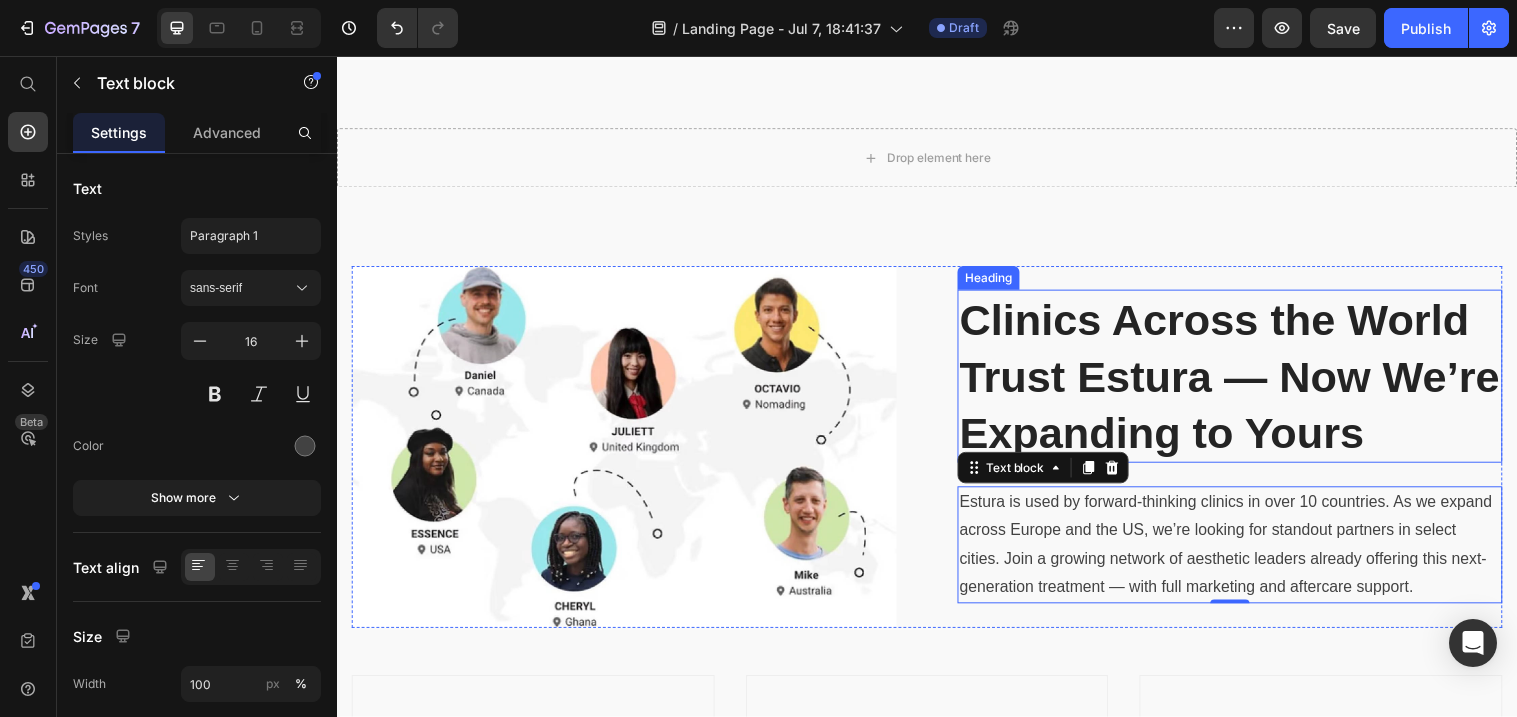 click on "Clinics Across the World Trust Estura — Now We’re Expanding to Yours" at bounding box center (1245, 382) 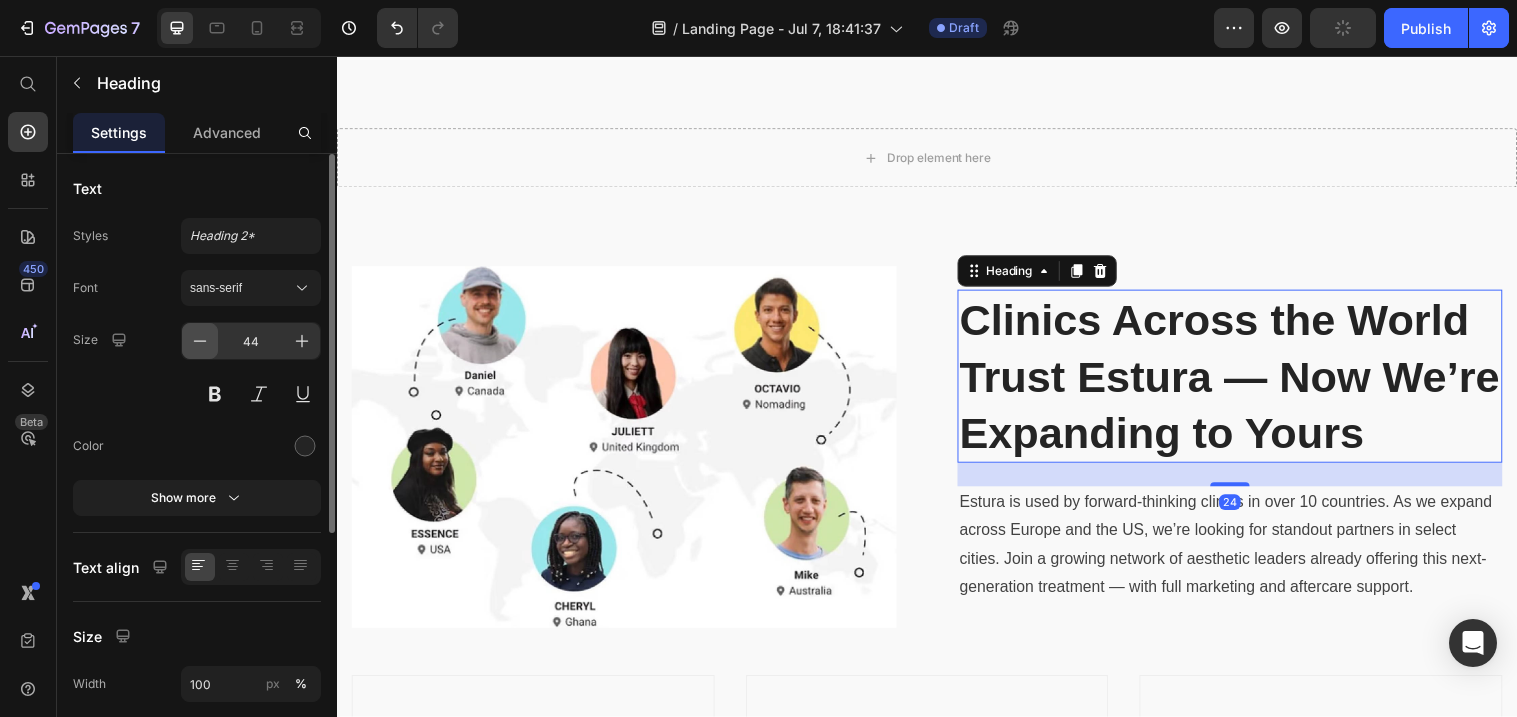 click at bounding box center (200, 341) 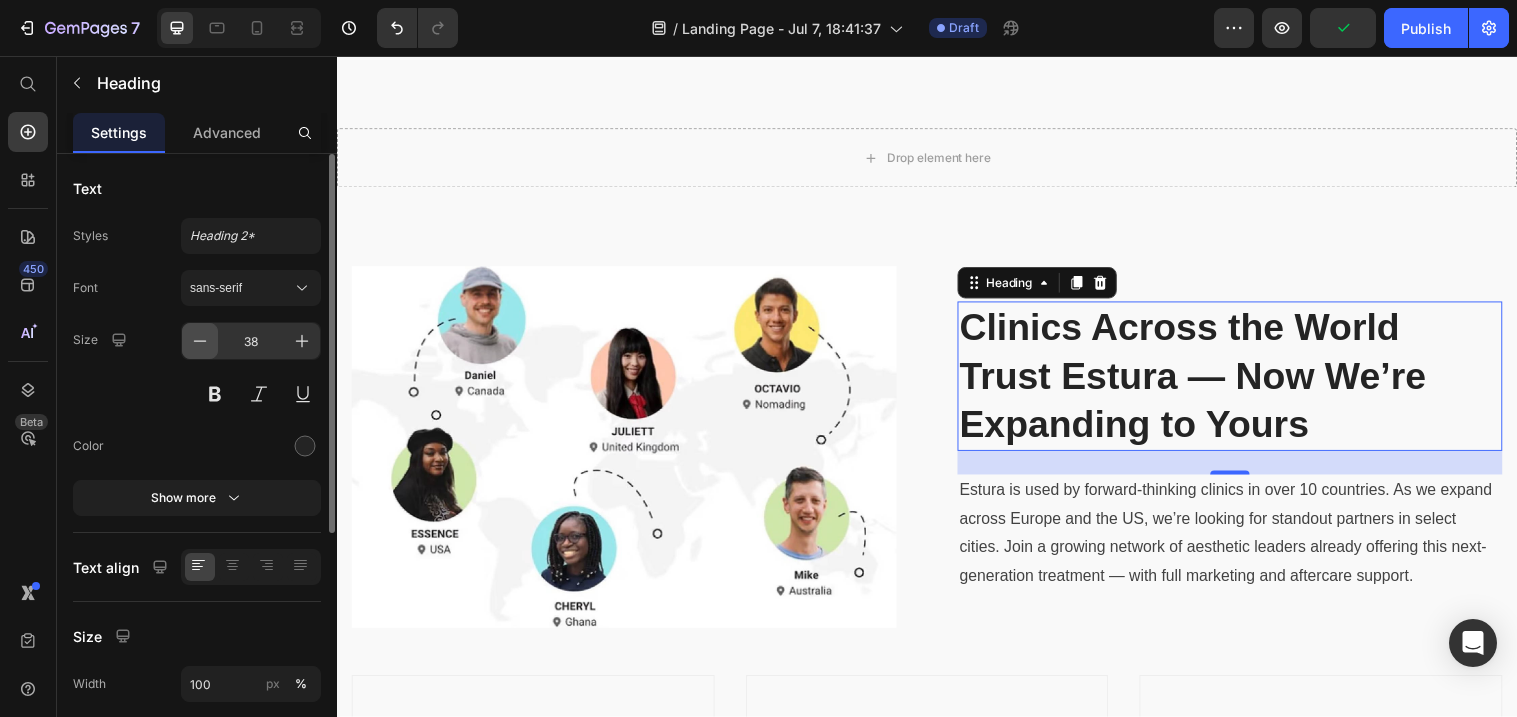 click 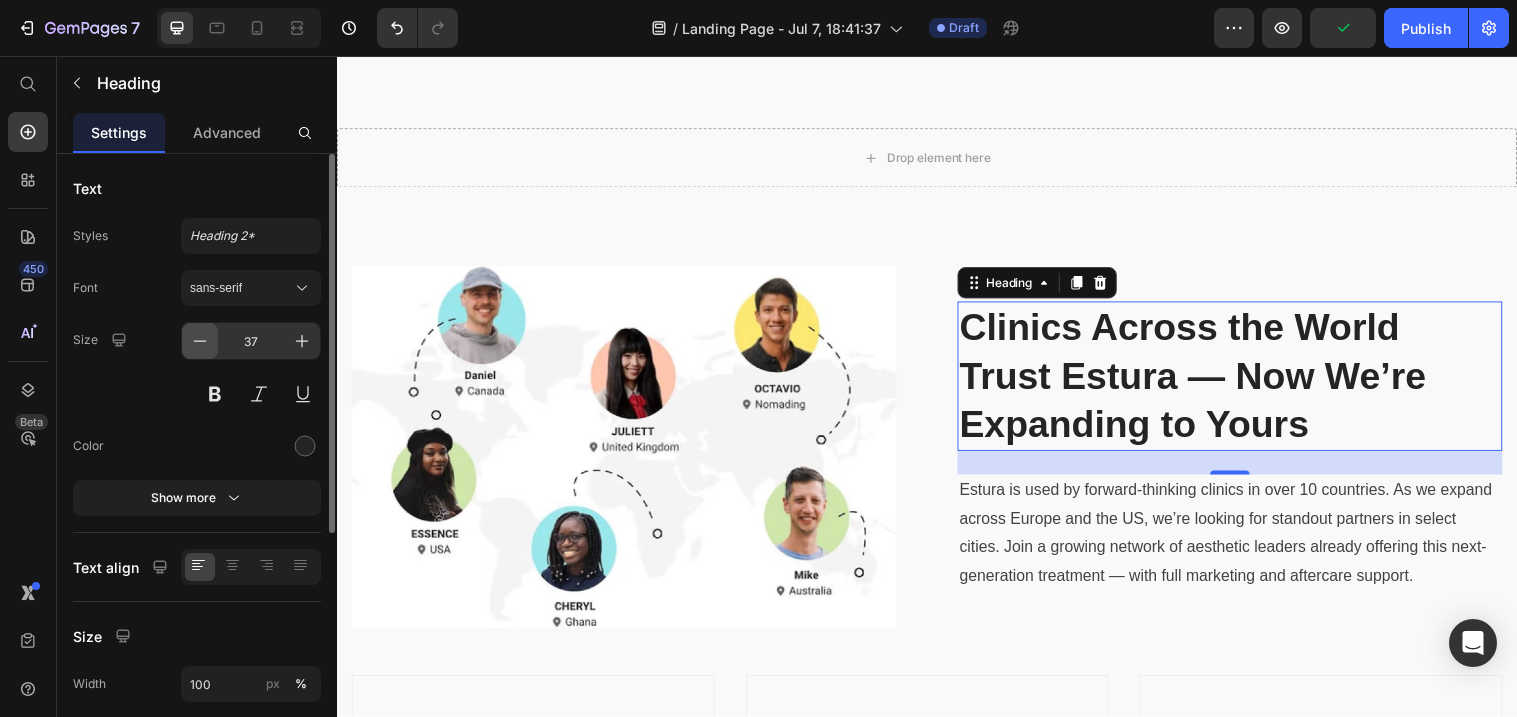 click 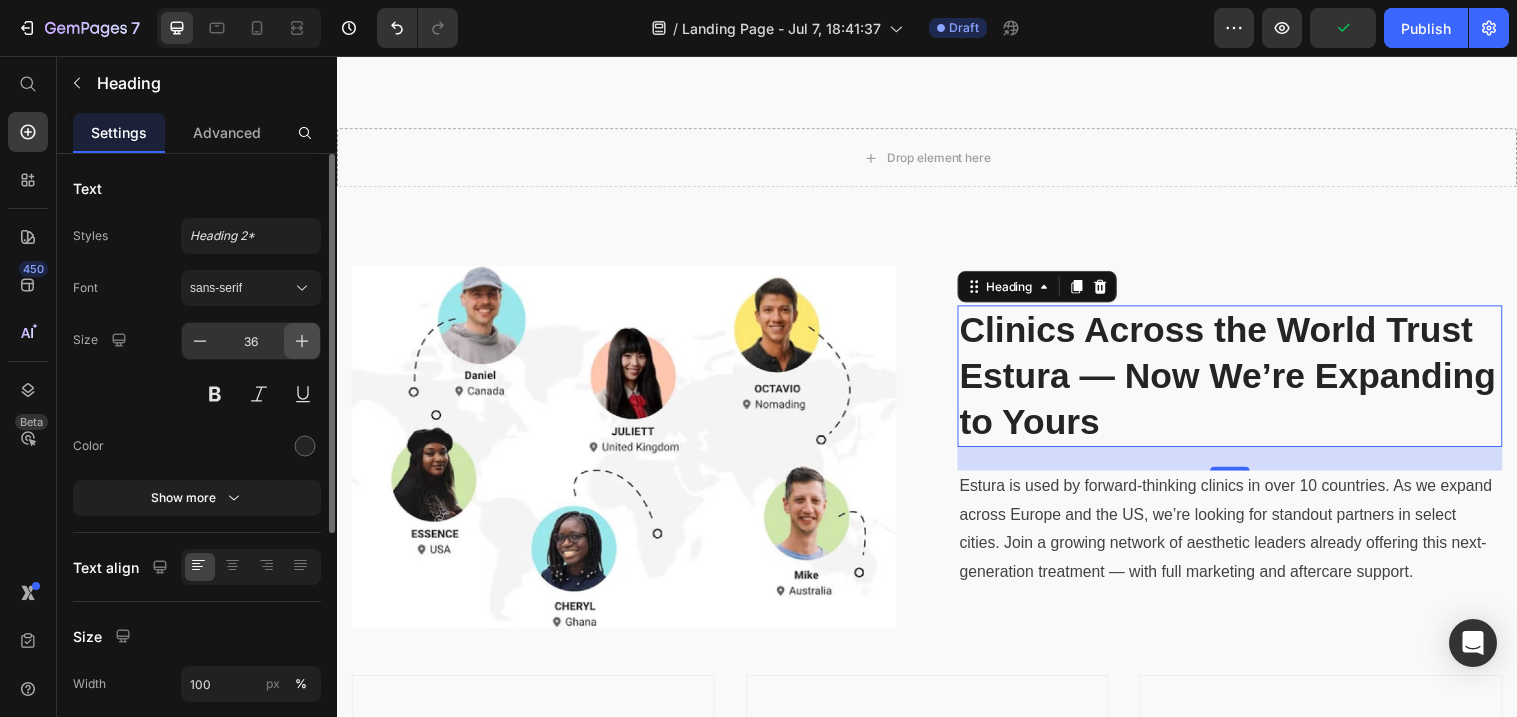 click 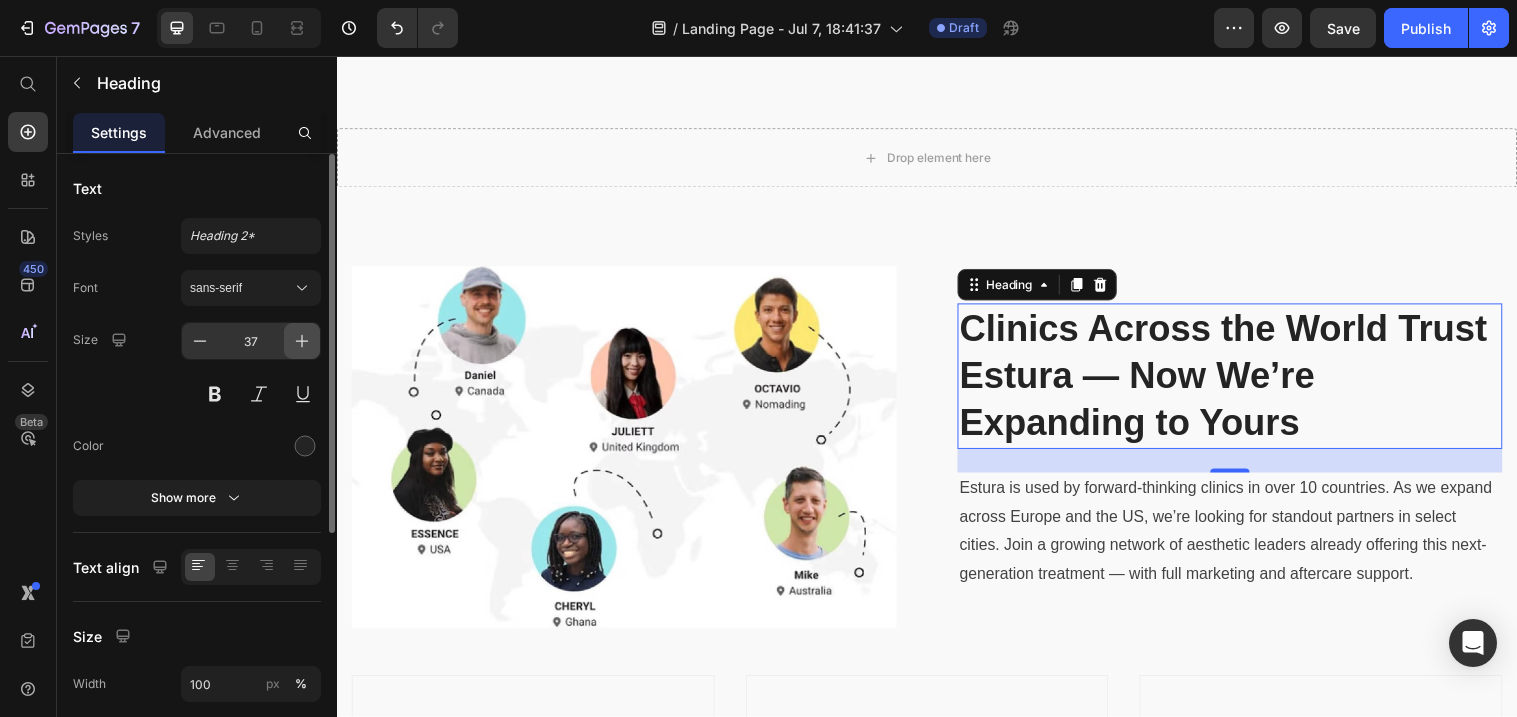 click 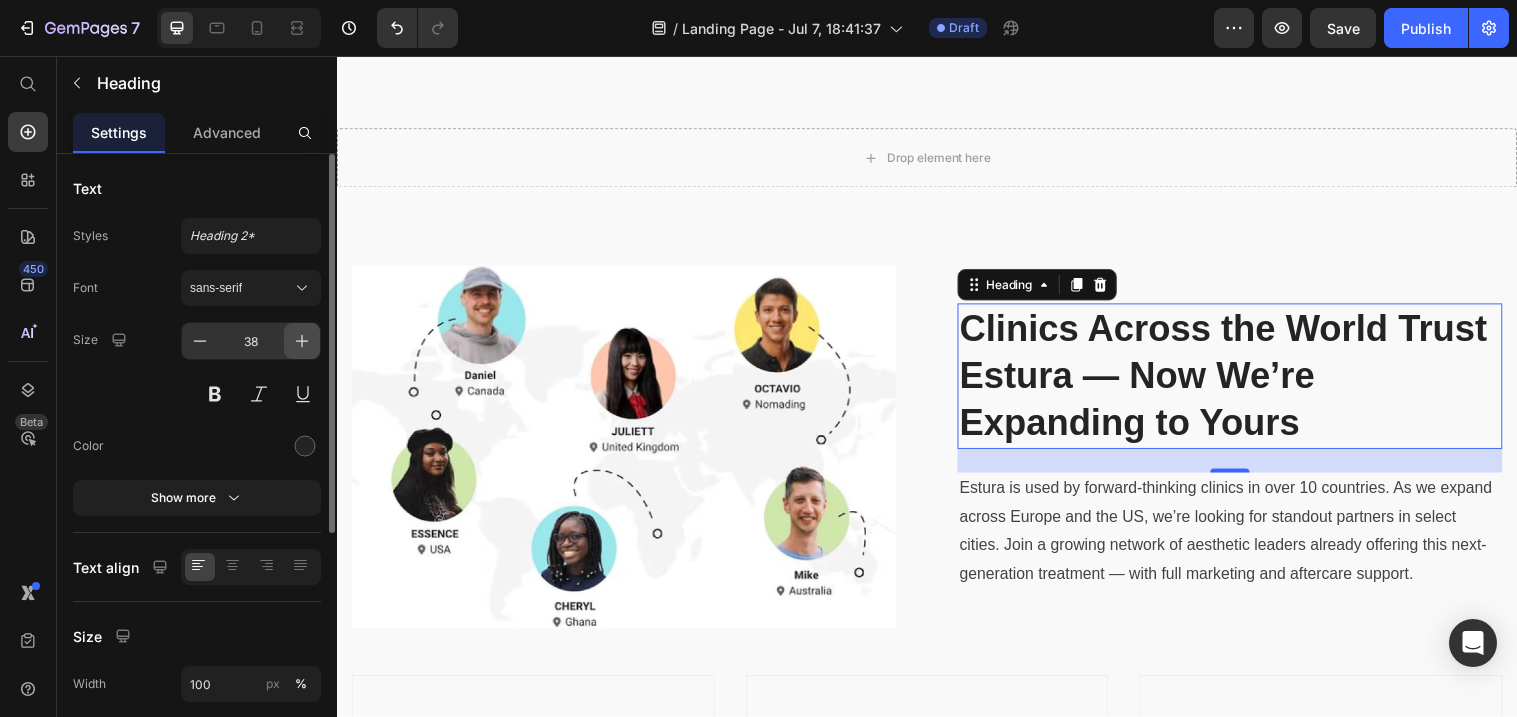click 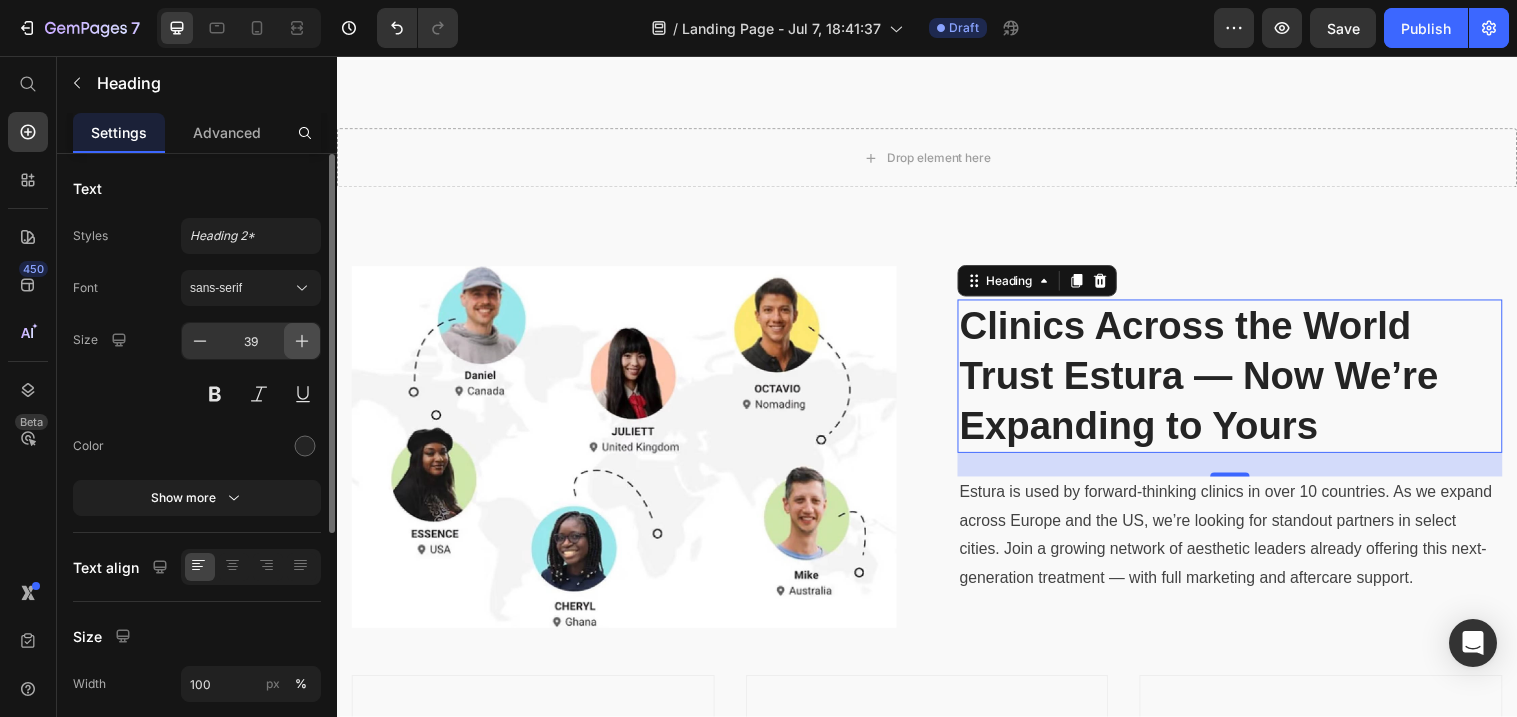 click 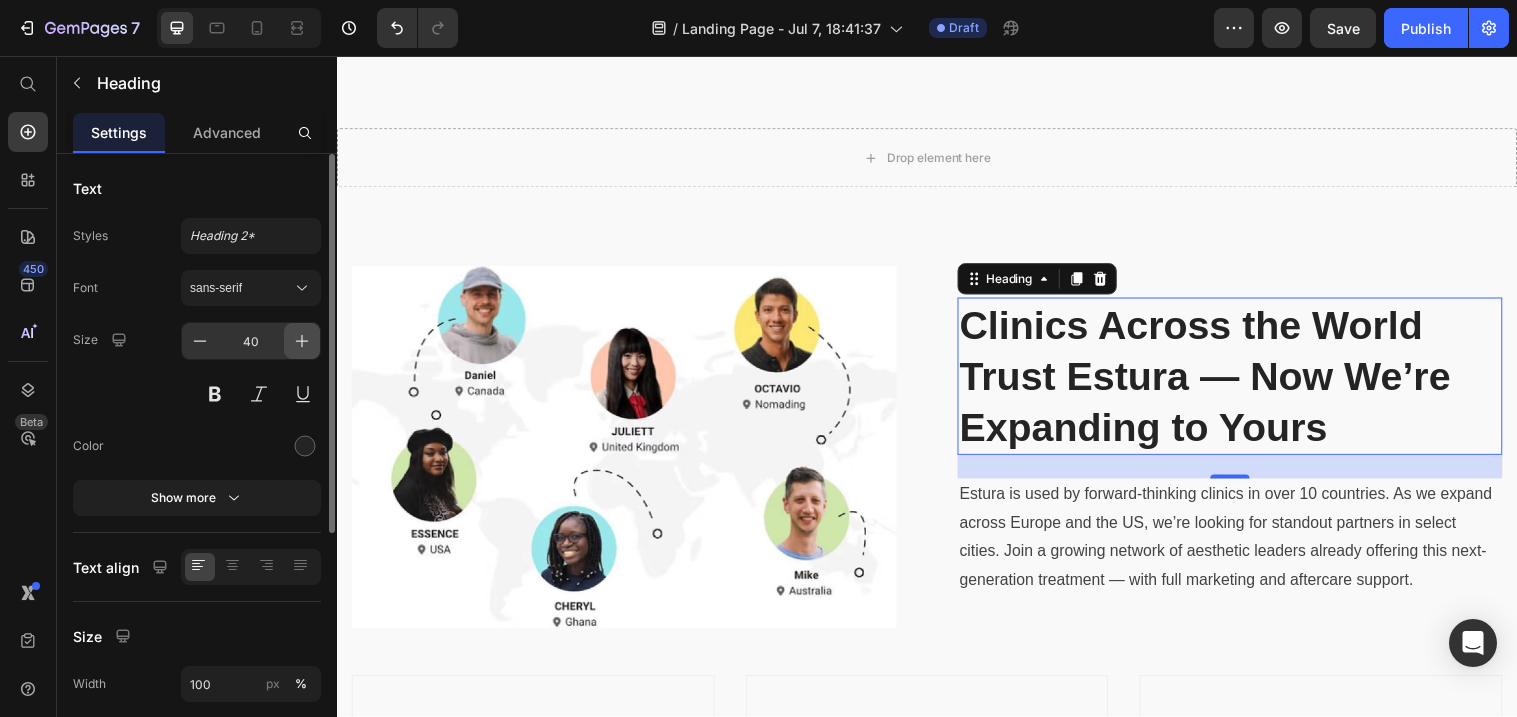 click 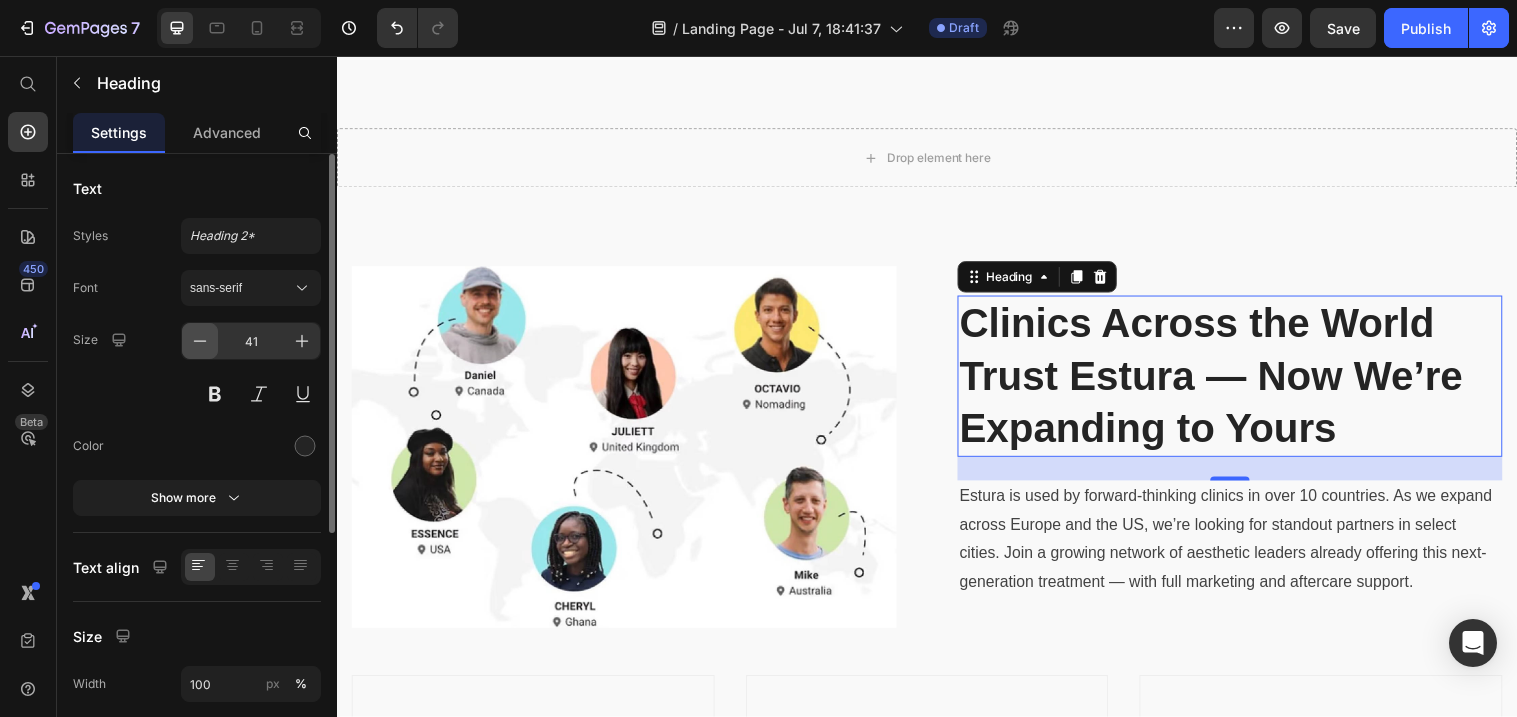 click 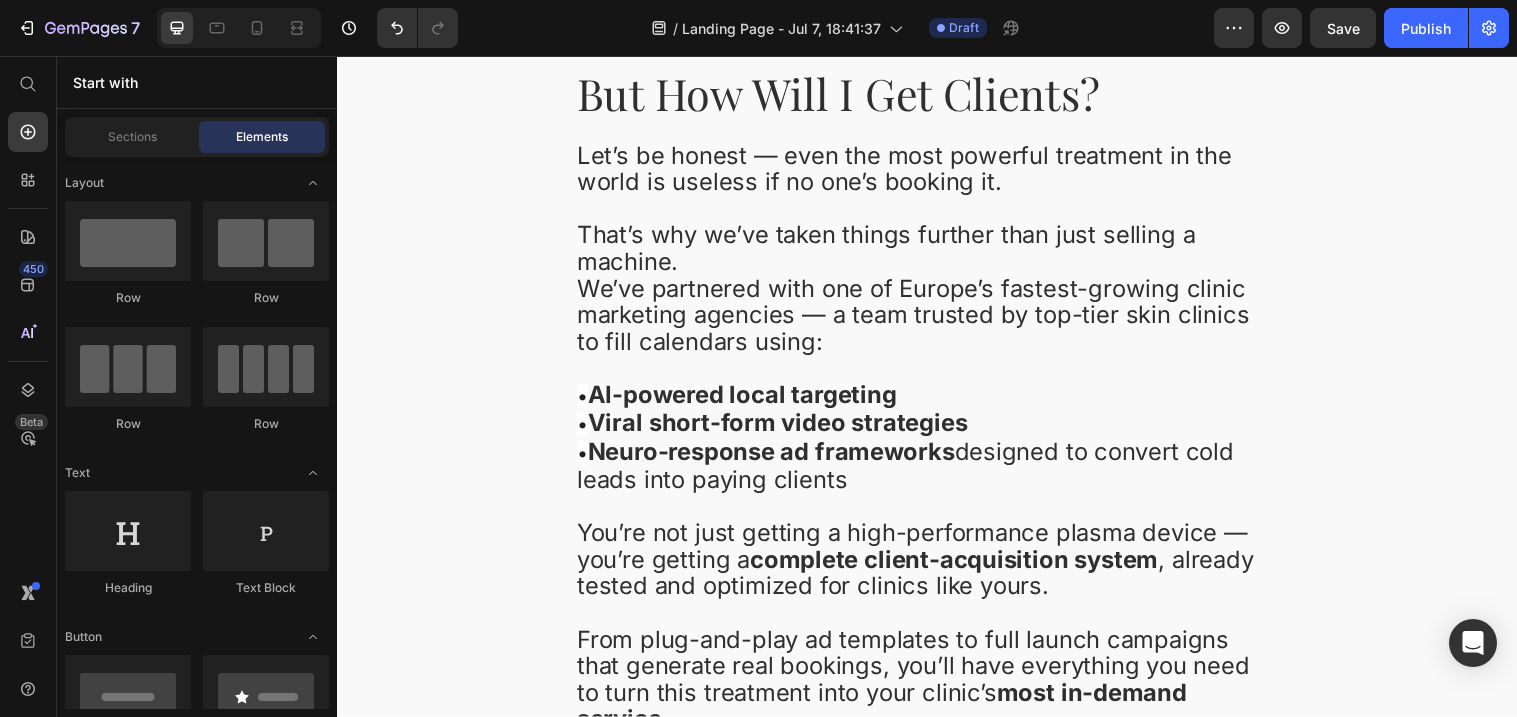 scroll, scrollTop: 3601, scrollLeft: 0, axis: vertical 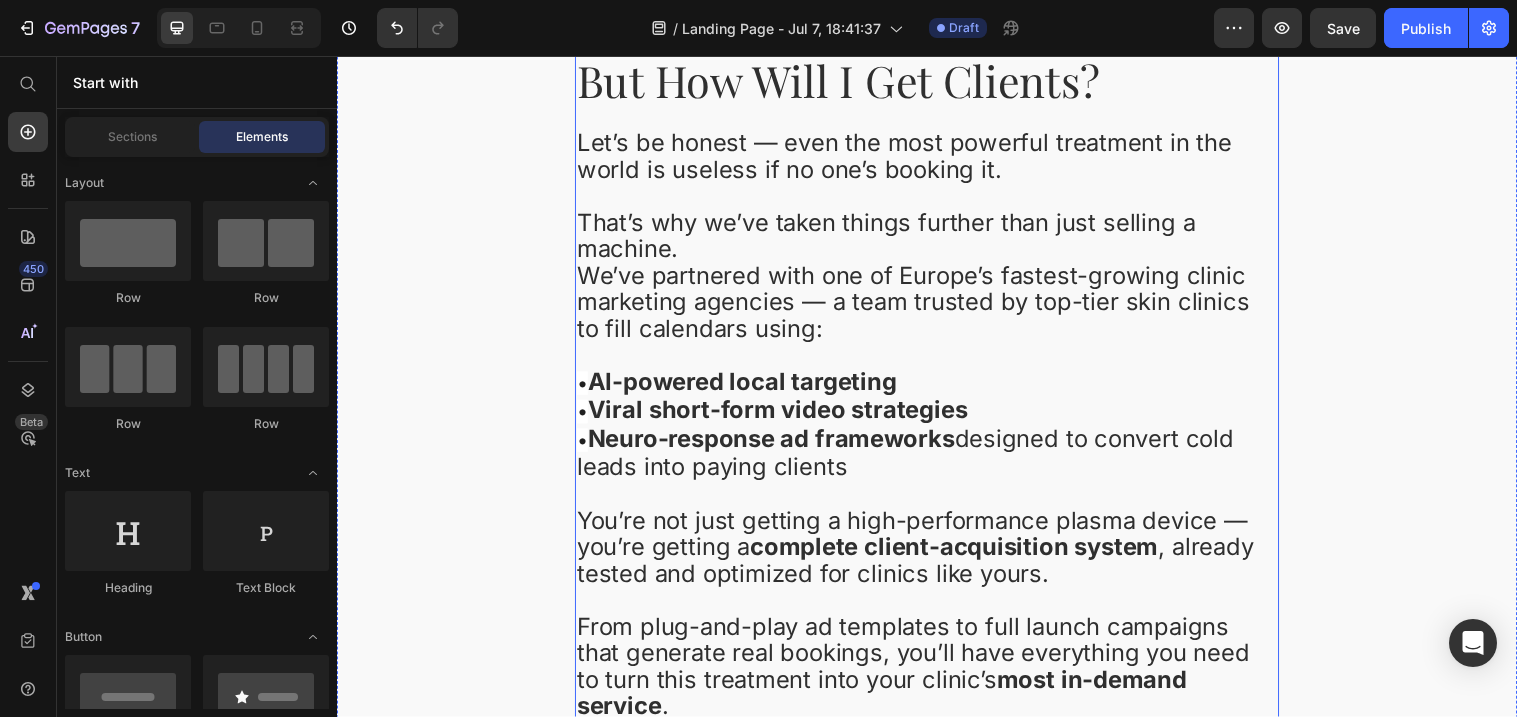 click on "But How Will I Get Clients? Heading Let’s be honest — even the most powerful treatment in the world is useless if no one’s booking it. That’s why we’ve taken things further than just selling a machine. We’ve partnered with one of Europe’s fastest-growing clinic marketing agencies — a team trusted by top-tier skin clinics to fill calendars using:   • AI-powered local targeting • Viral short-form video strategies • Neuro-response ad frameworks  designed to convert cold leads into paying clients   You’re not just getting a high-performance plasma device — you’re getting a  complete client-acquisition system , already tested and optimized for clinics like yours.   From plug-and-play ad templates to full launch campaigns that generate real bookings, you’ll have everything you need to turn this treatment into your clinic’s  most in-demand service . Text Block" at bounding box center [937, 392] 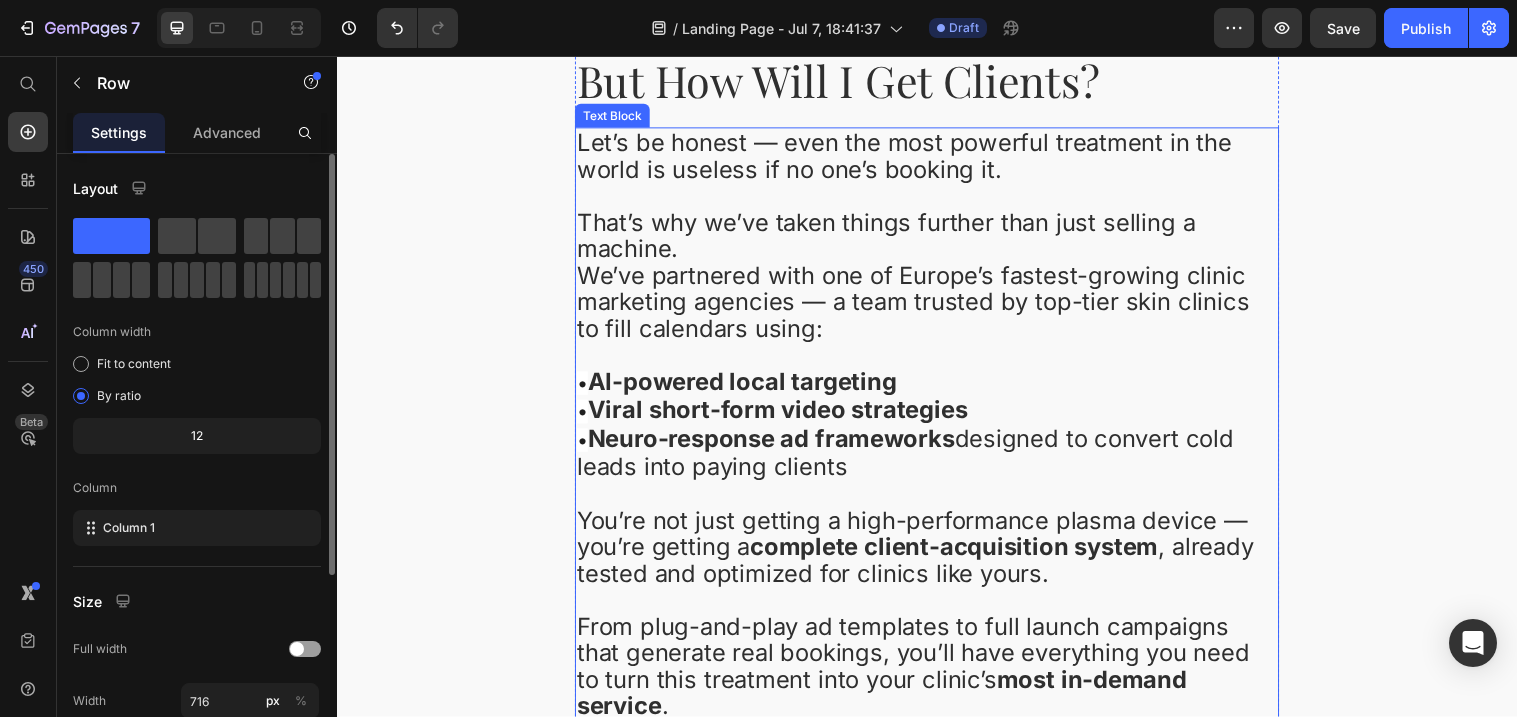 click on "Let’s be honest — even the most powerful treatment in the world is useless if no one’s booking it." at bounding box center (937, 158) 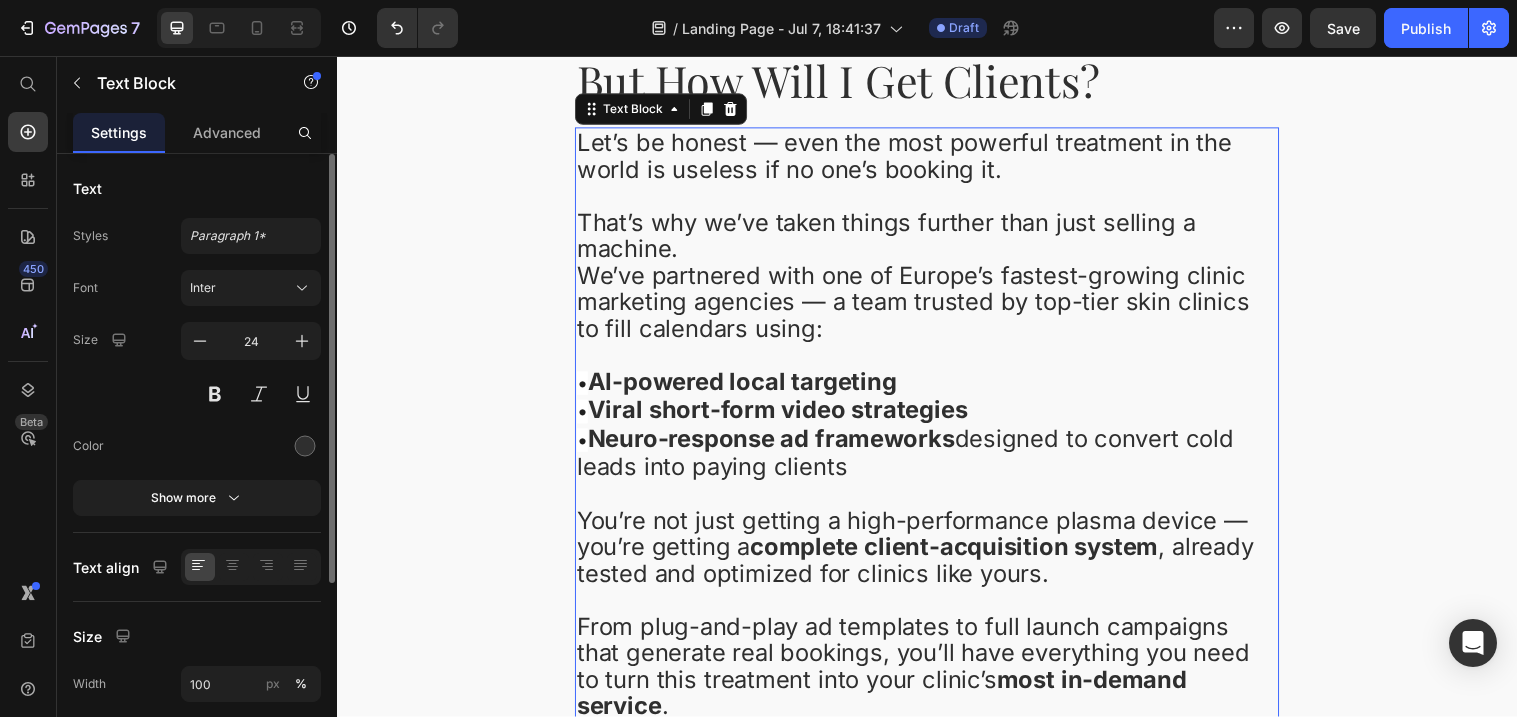 click on "Let’s be honest — even the most powerful treatment in the world is useless if no one’s booking it." at bounding box center [937, 158] 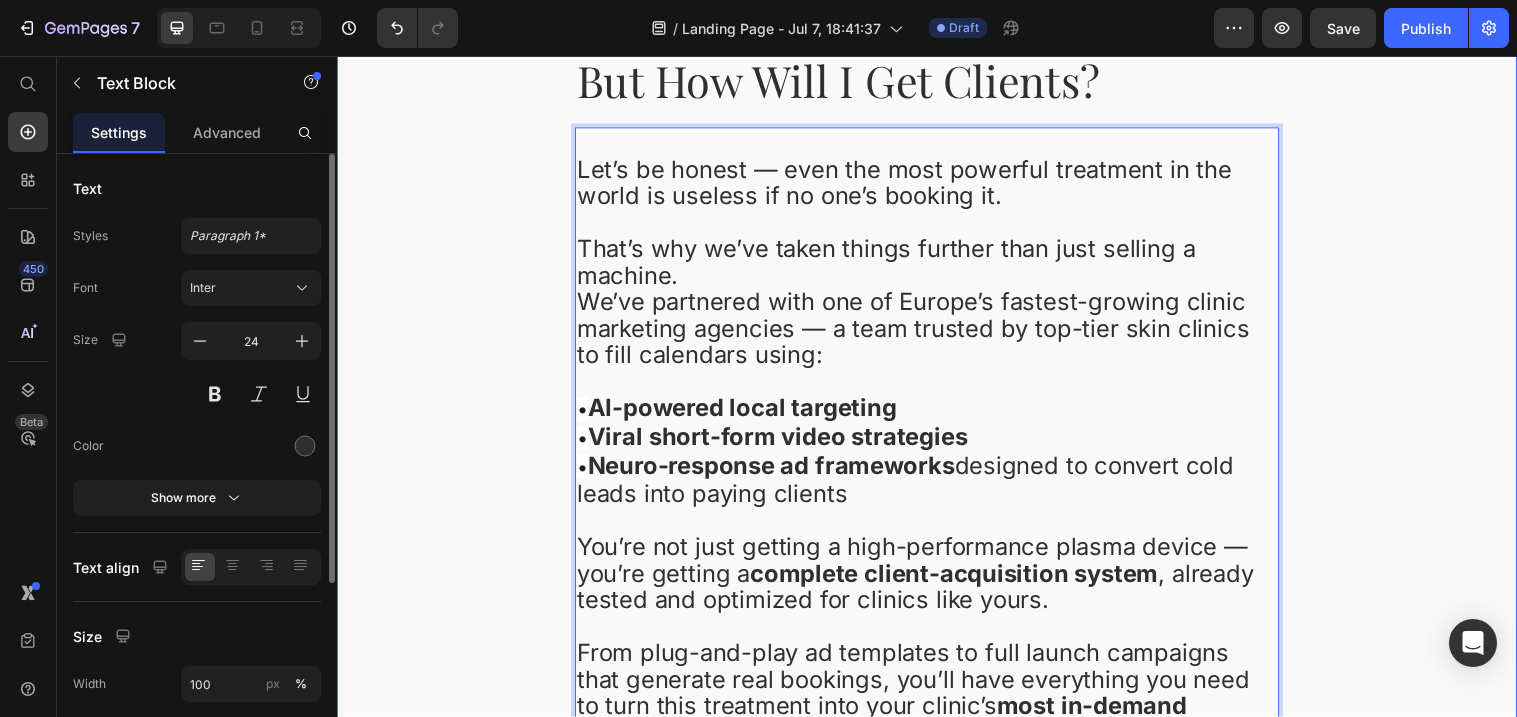 click on "But How Will I Get Clients? Heading Let’s be honest — even the most powerful treatment in the world is useless if no one’s booking it. That’s why we’ve taken things further than just selling a machine. We’ve partnered with one of Europe’s fastest-growing clinic marketing agencies — a team trusted by top-tier skin clinics to fill calendars using: • AI-powered local targeting • Viral short-form video strategies • Neuro-response ad frameworks  designed to convert cold leads into paying clients You’re not just getting a high-performance plasma device — you’re getting a  complete client-acquisition system , already tested and optimized for clinics like yours. From plug-and-play ad templates to full launch campaigns that generate real bookings, you’ll have everything you need to turn this treatment into your clinic’s  most in-demand service . Text Block   0 Row Section 10" at bounding box center (937, 424) 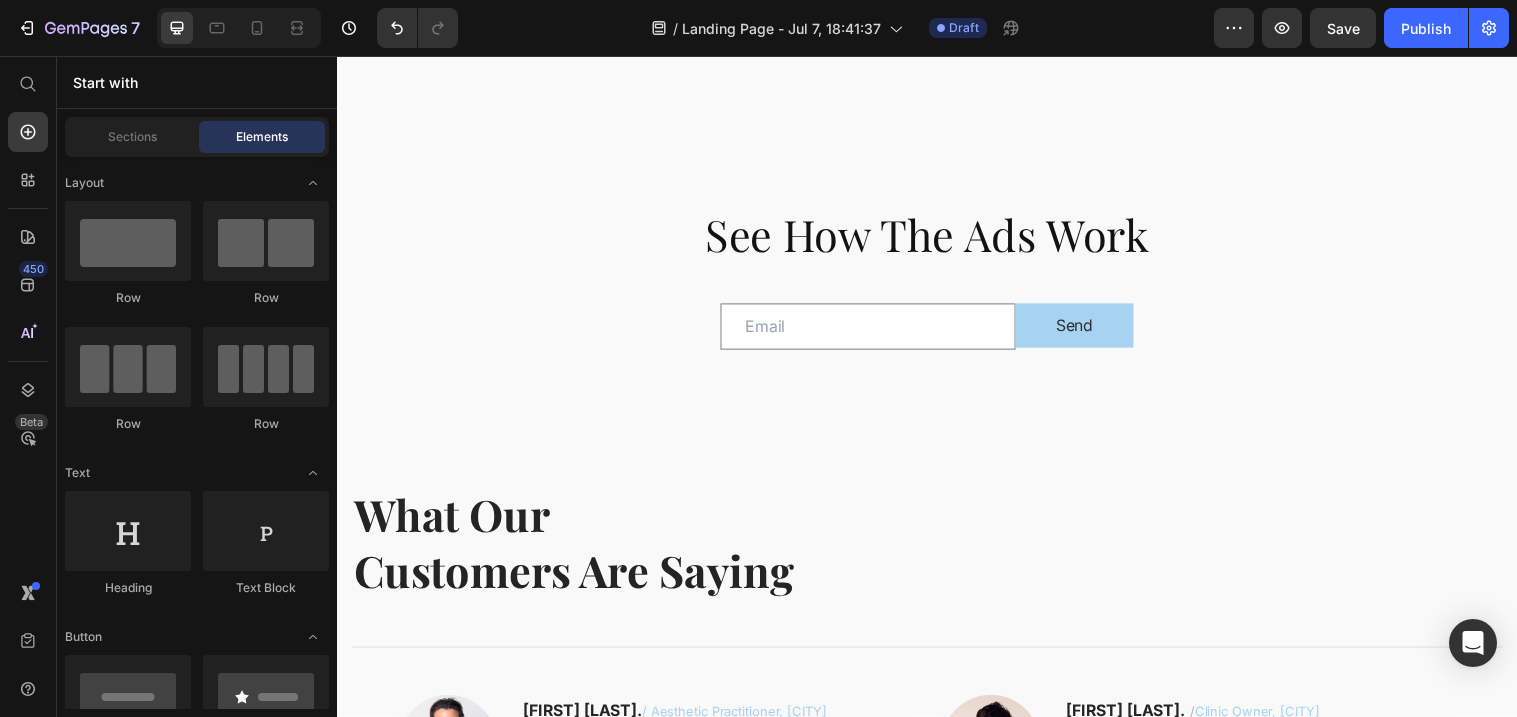 scroll, scrollTop: 4503, scrollLeft: 0, axis: vertical 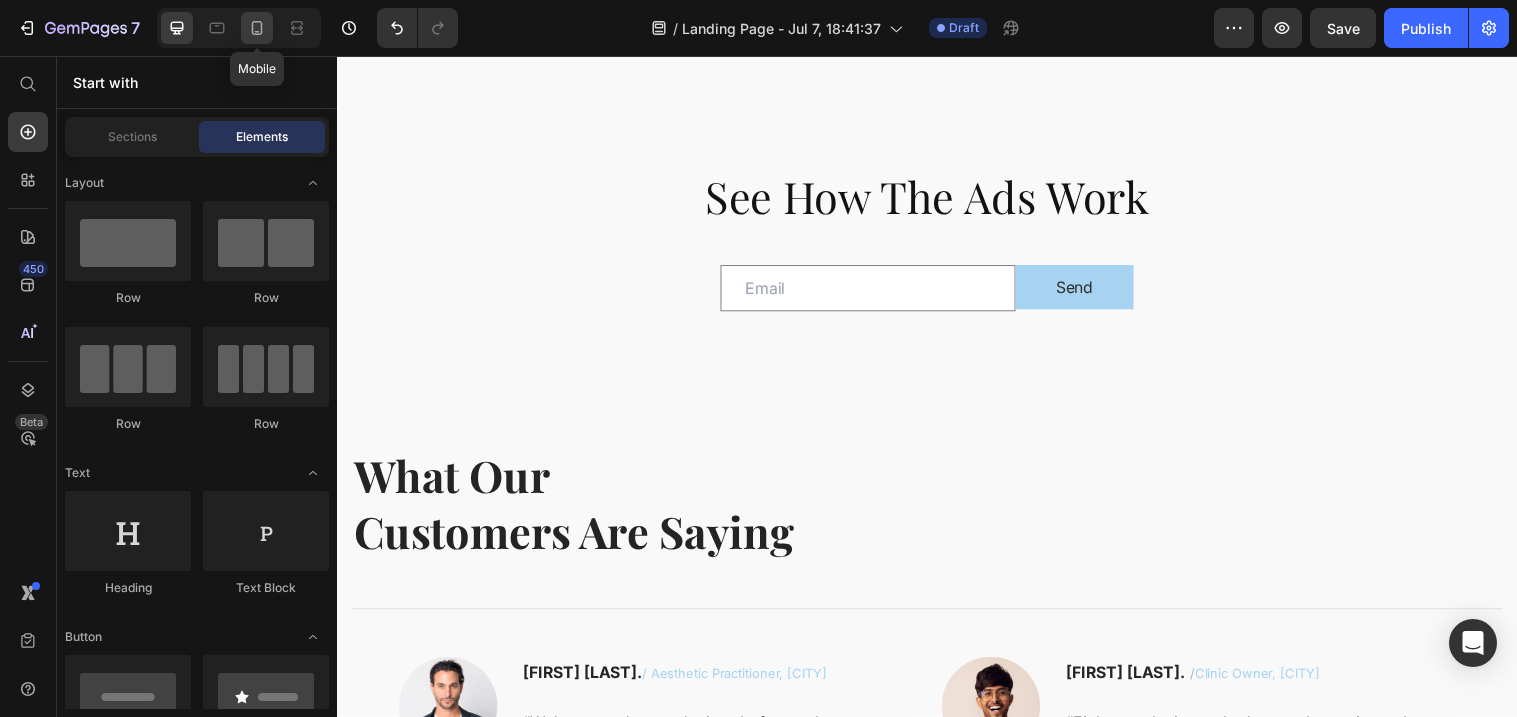 click 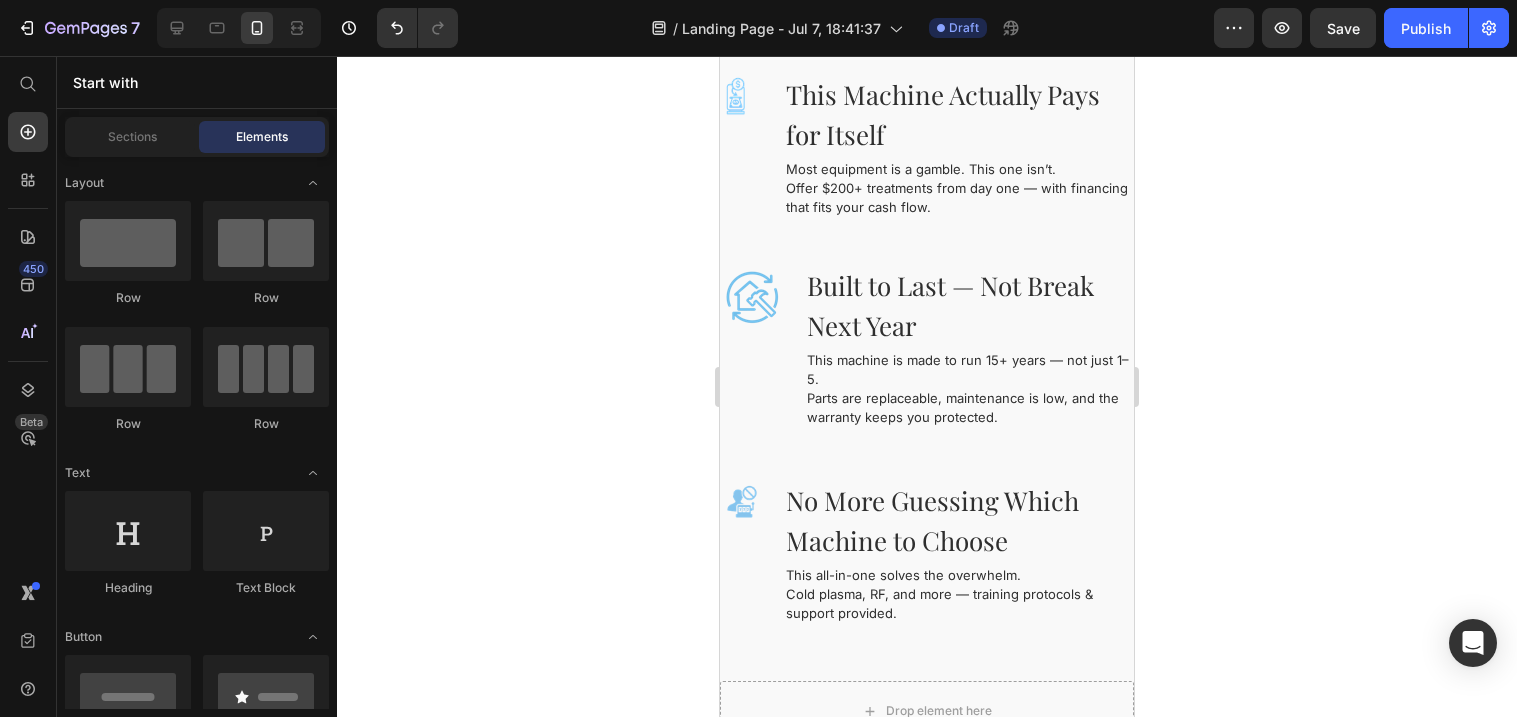 scroll, scrollTop: 1776, scrollLeft: 0, axis: vertical 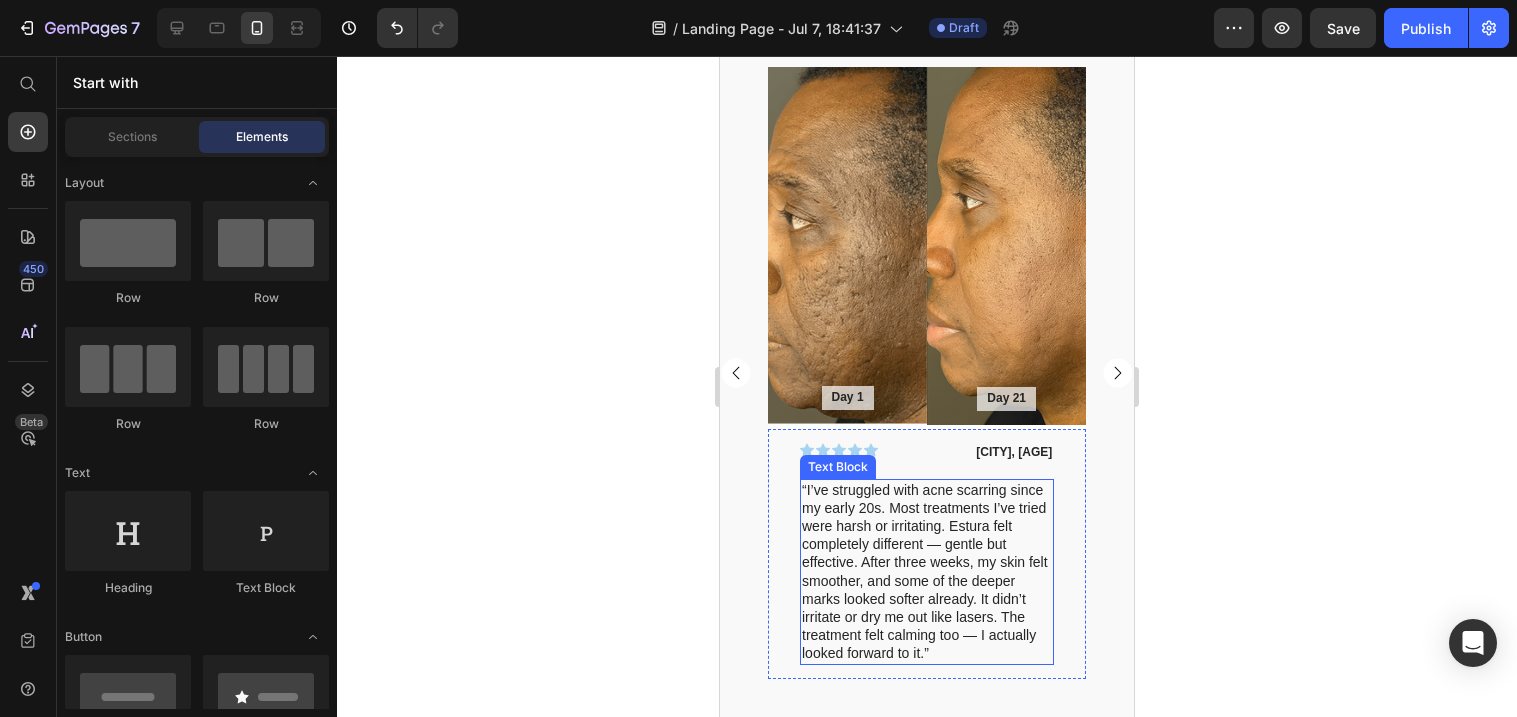 click on "“I’ve struggled with acne scarring since my early 20s. Most treatments I’ve tried were harsh or irritating. Estura felt completely different — gentle but effective. After three weeks, my skin felt smoother, and some of the deeper marks looked softer already. It didn’t irritate or dry me out like lasers. The treatment felt calming too — I actually looked forward to it.”" at bounding box center [927, 572] 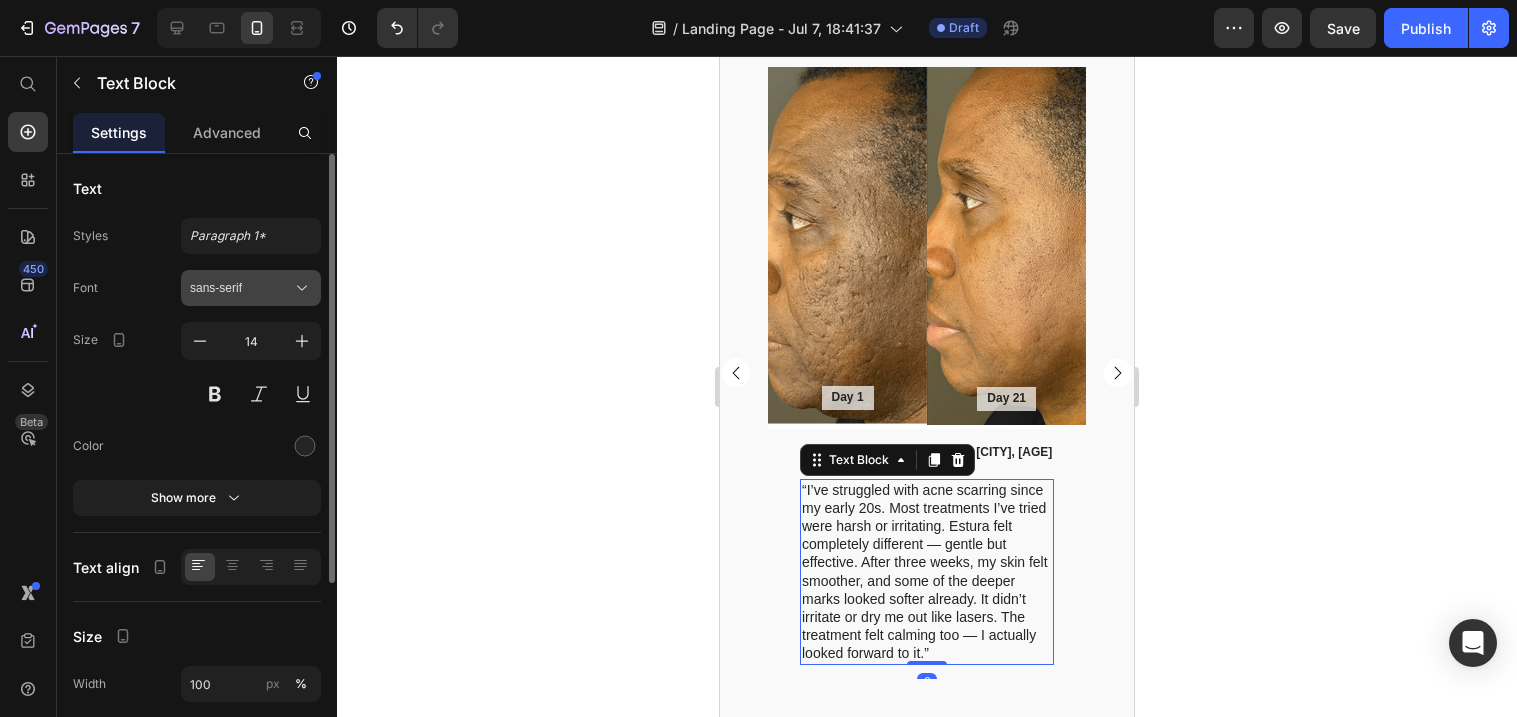 click on "sans-serif" at bounding box center (241, 288) 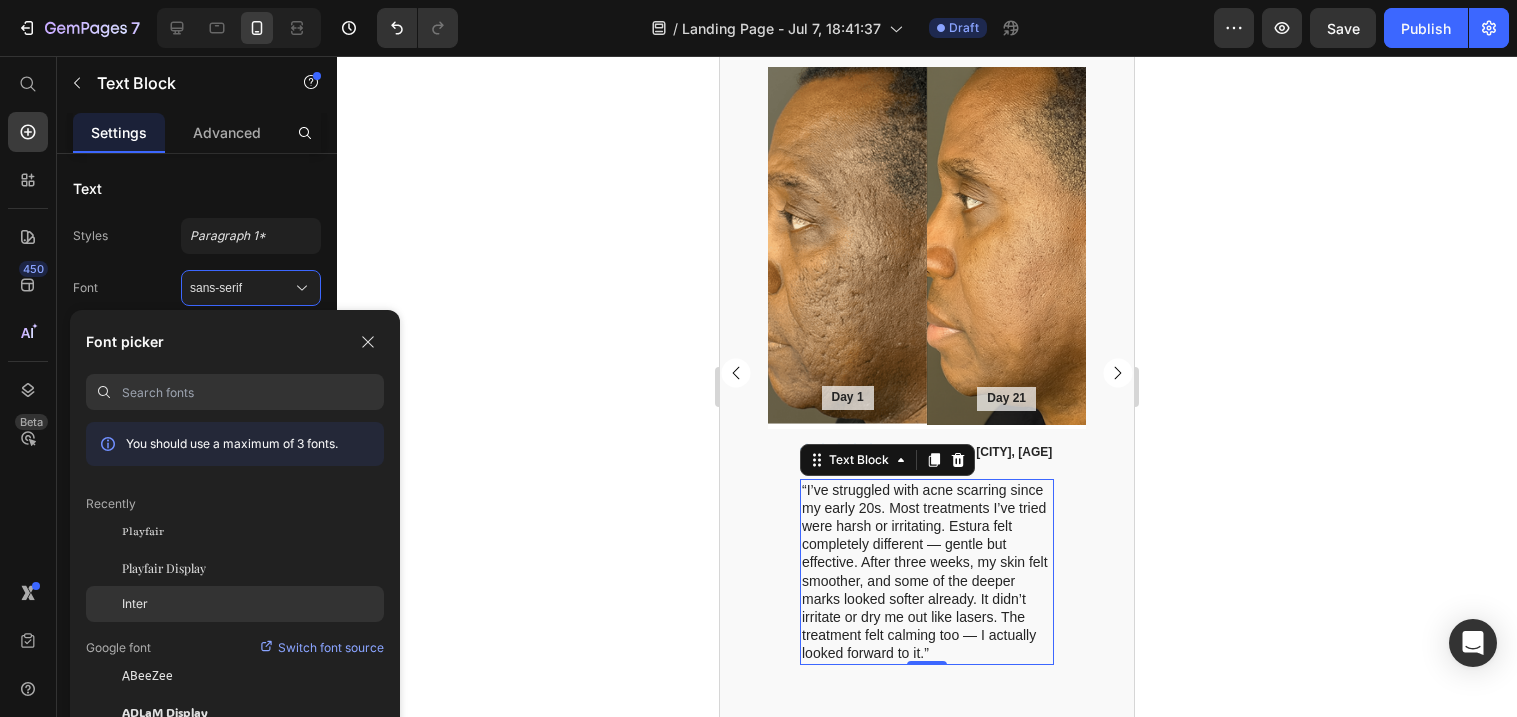 click on "Inter" 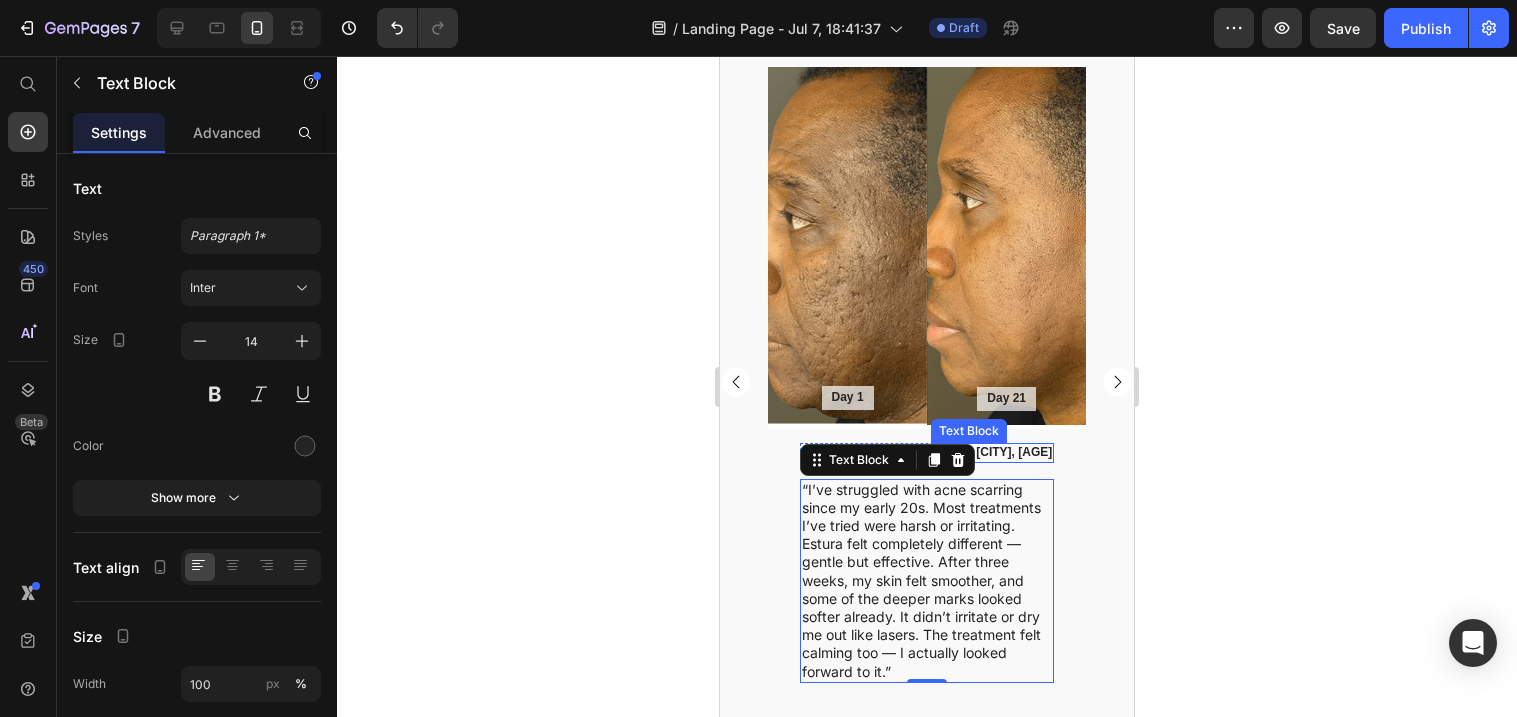 click on "[CITY], [AGE]" at bounding box center (992, 453) 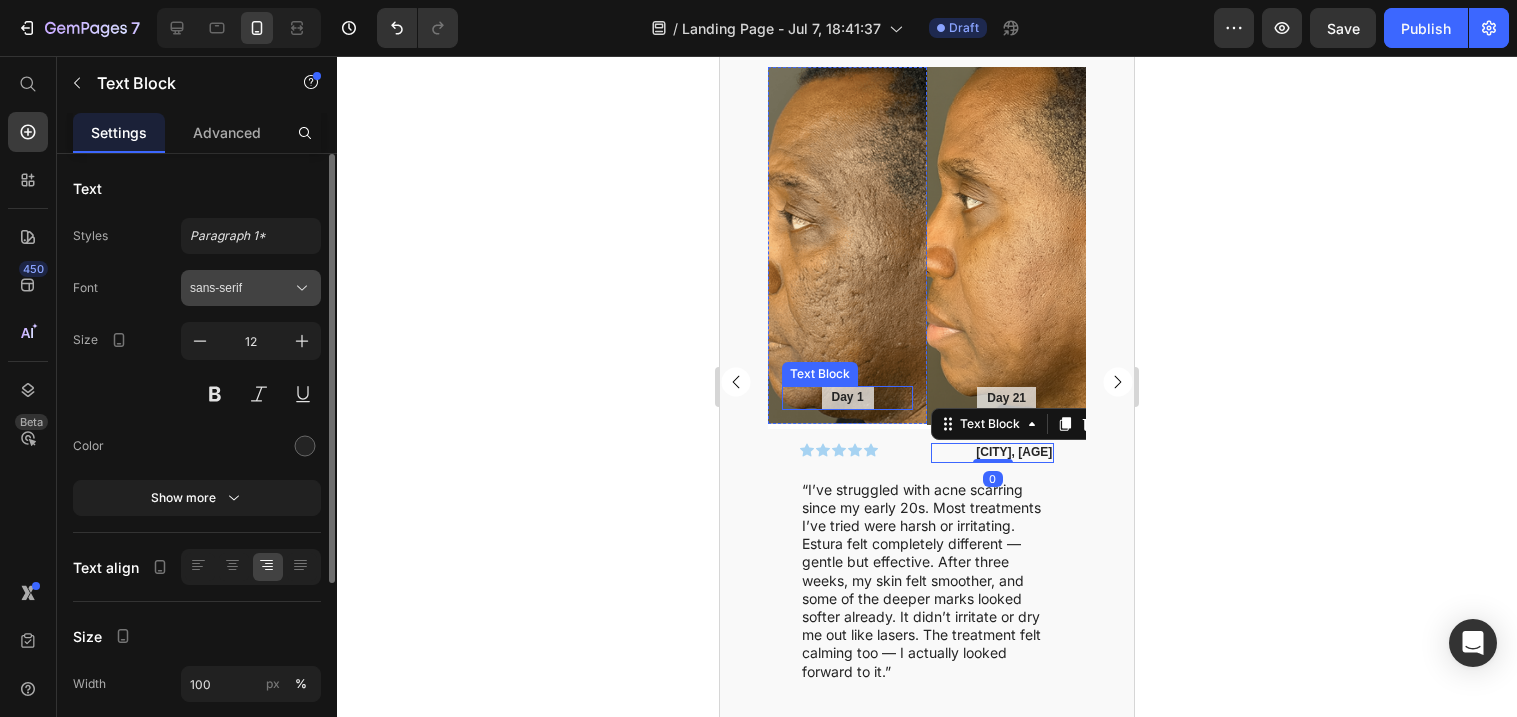 click on "sans-serif" at bounding box center (241, 288) 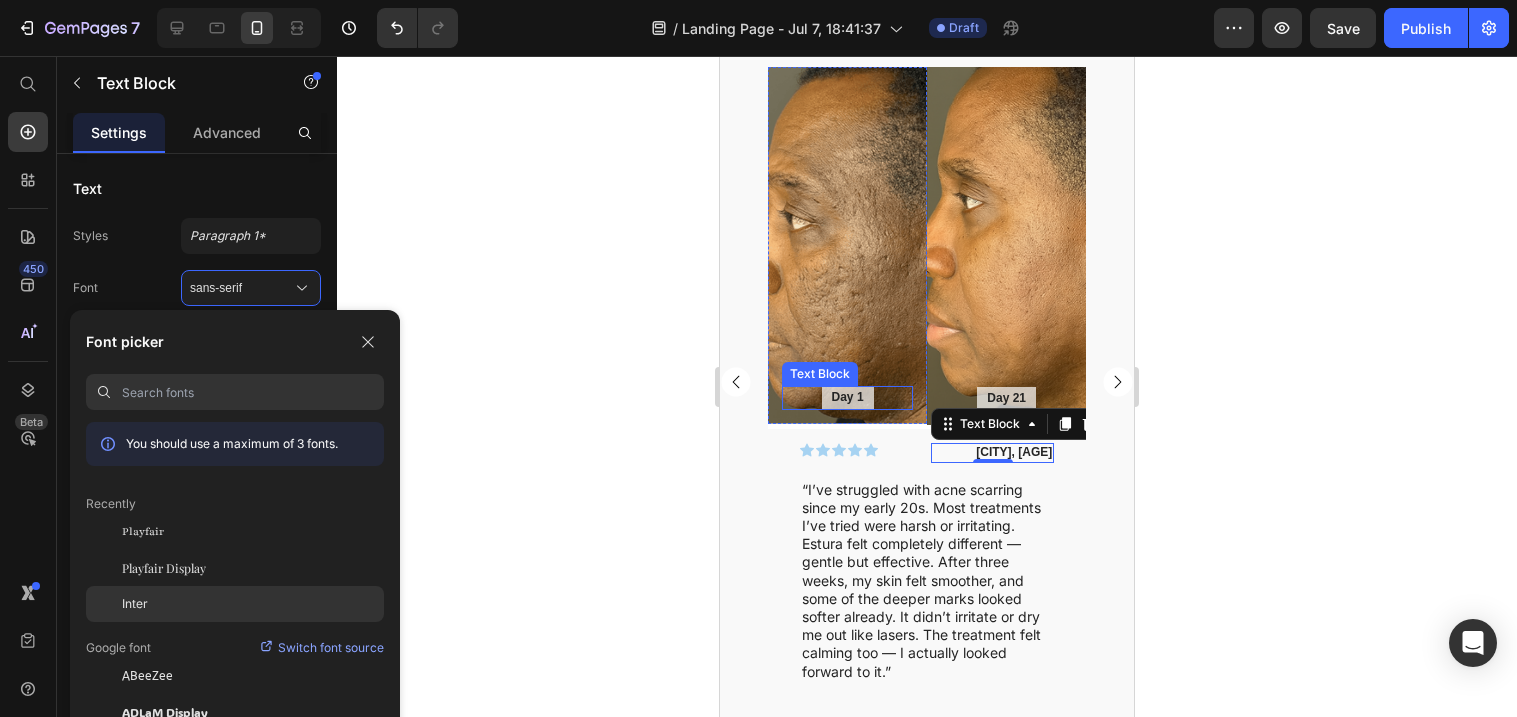 click on "Inter" 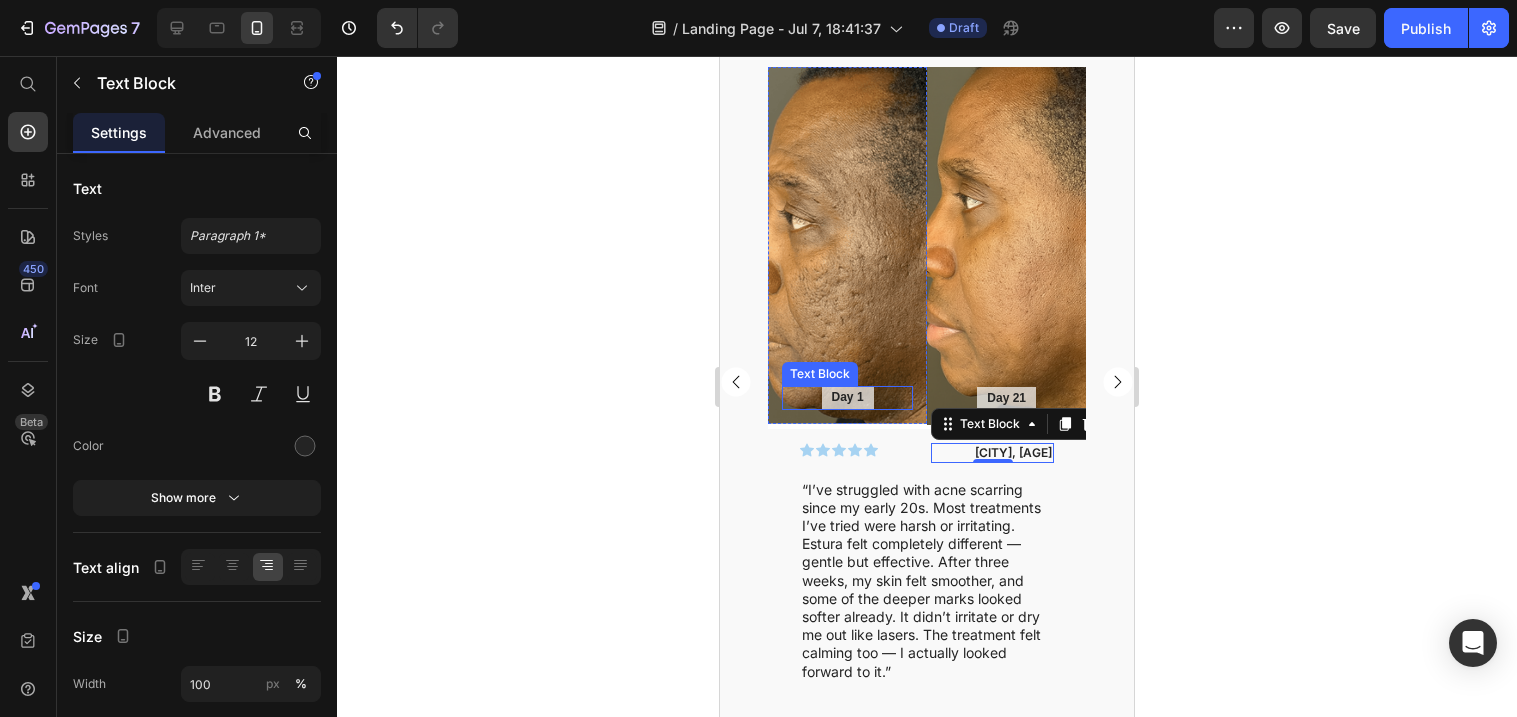 click on "Day 1" at bounding box center (848, 398) 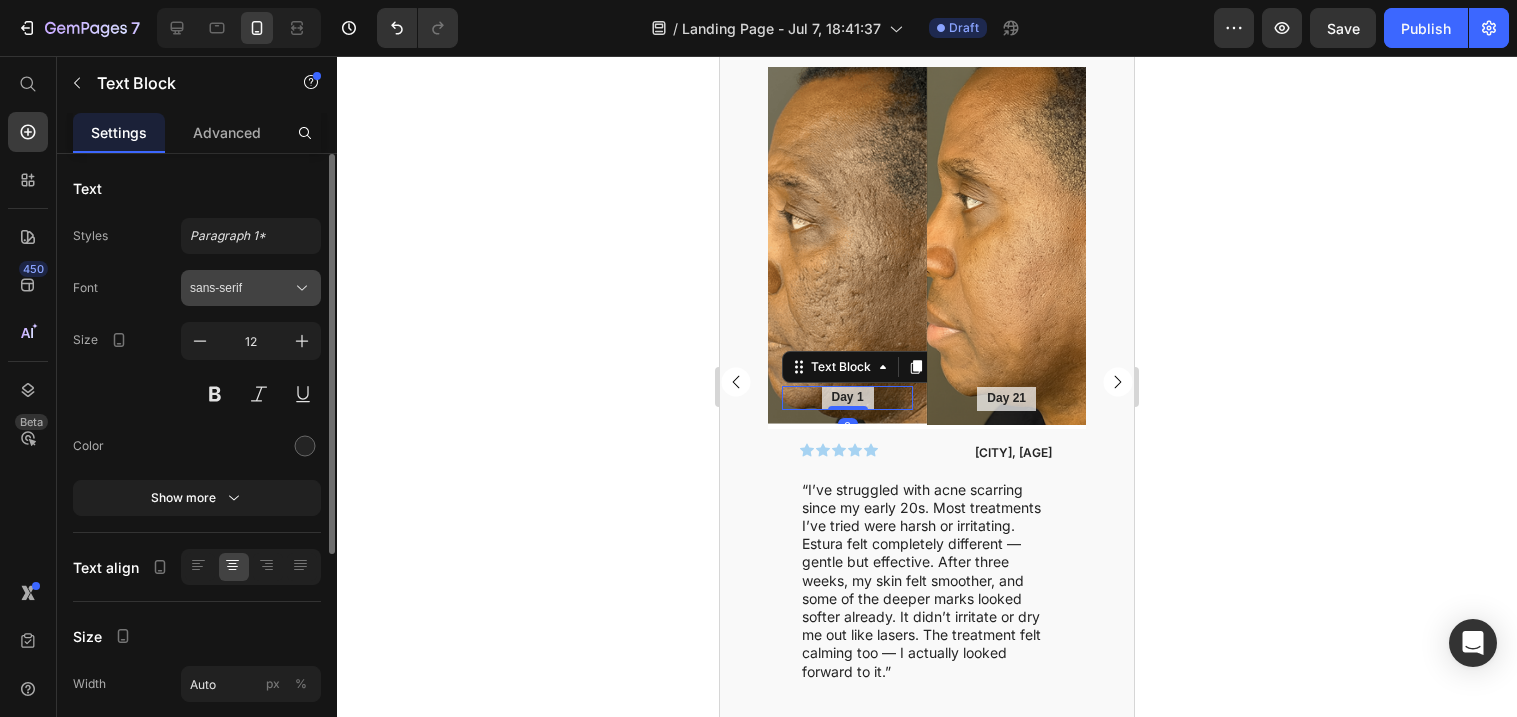 click on "sans-serif" at bounding box center [251, 288] 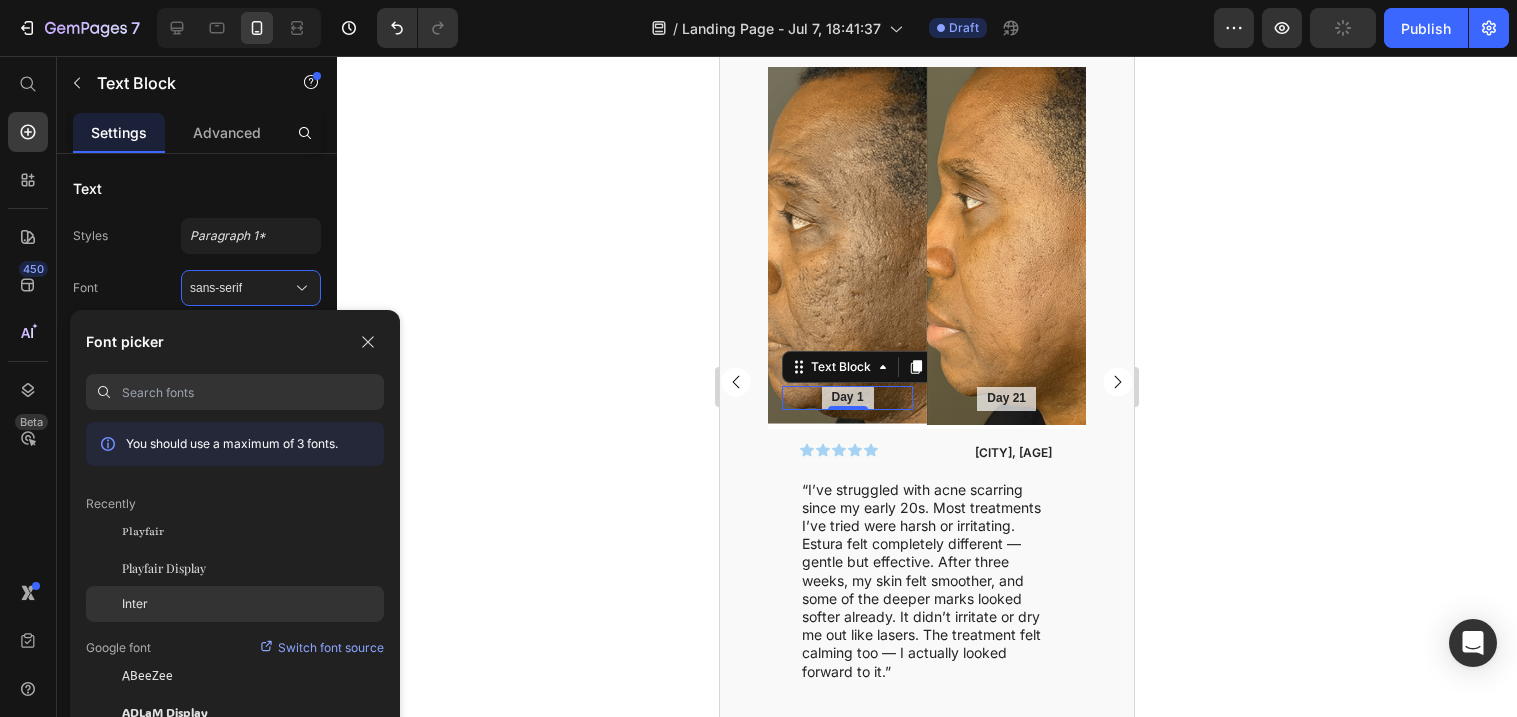 click on "Inter" 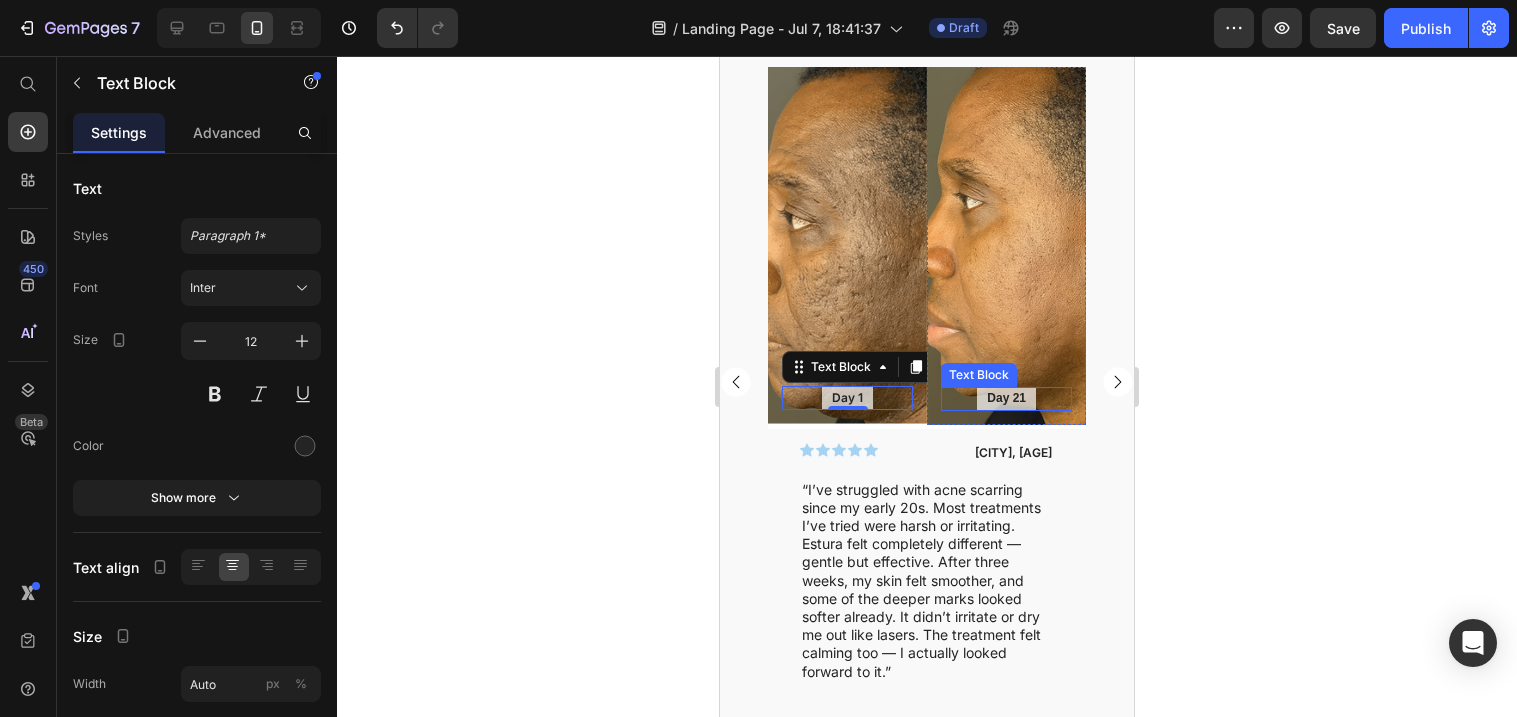 click on "Day 21" at bounding box center [1006, 399] 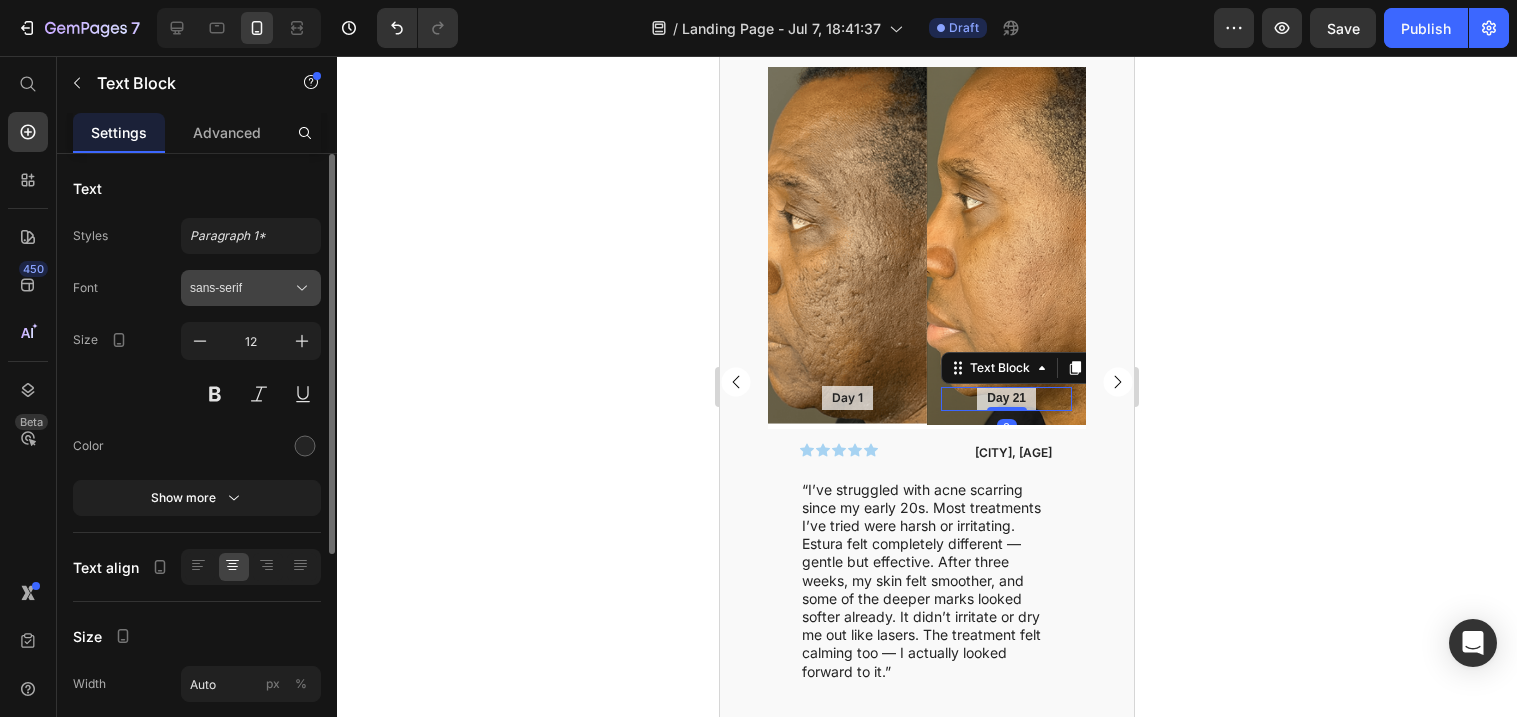 click on "sans-serif" at bounding box center (241, 288) 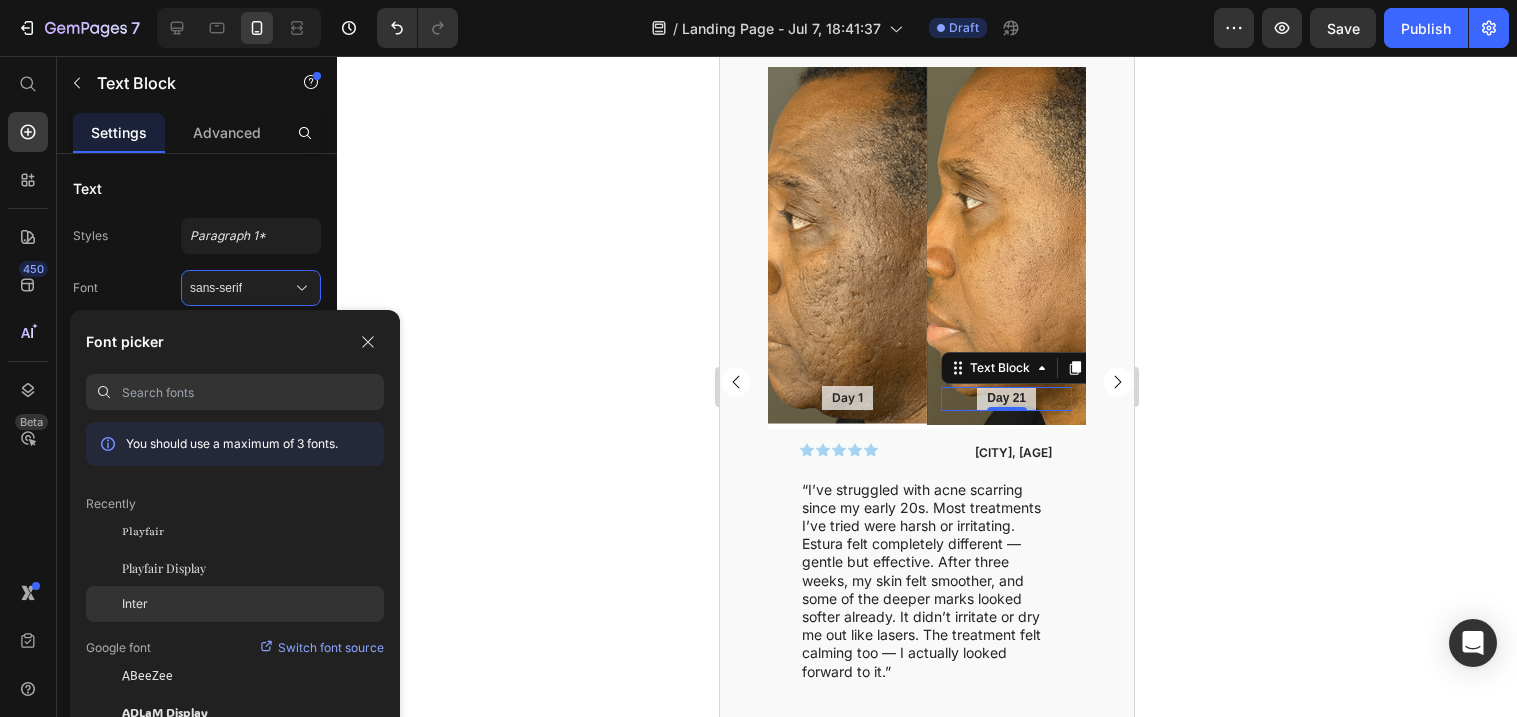 click on "Inter" 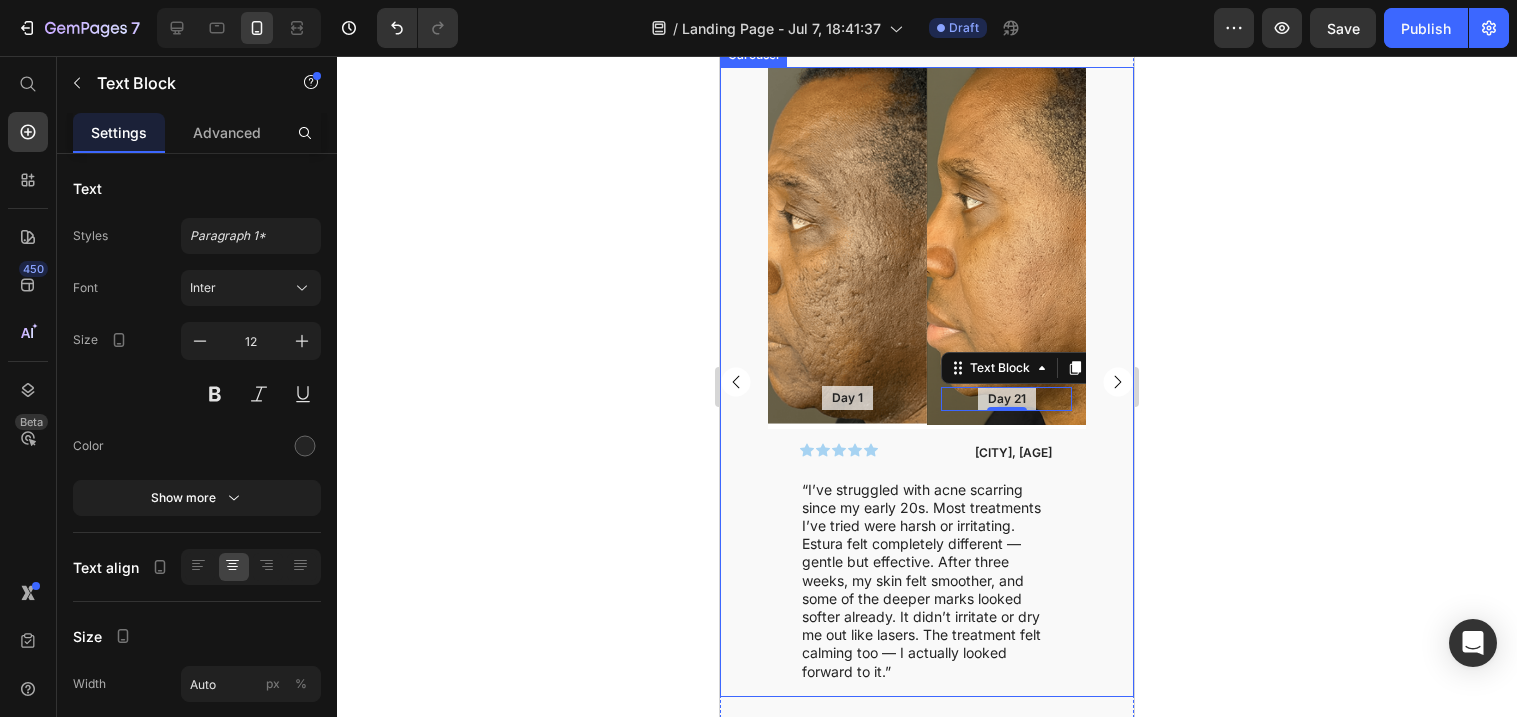 click 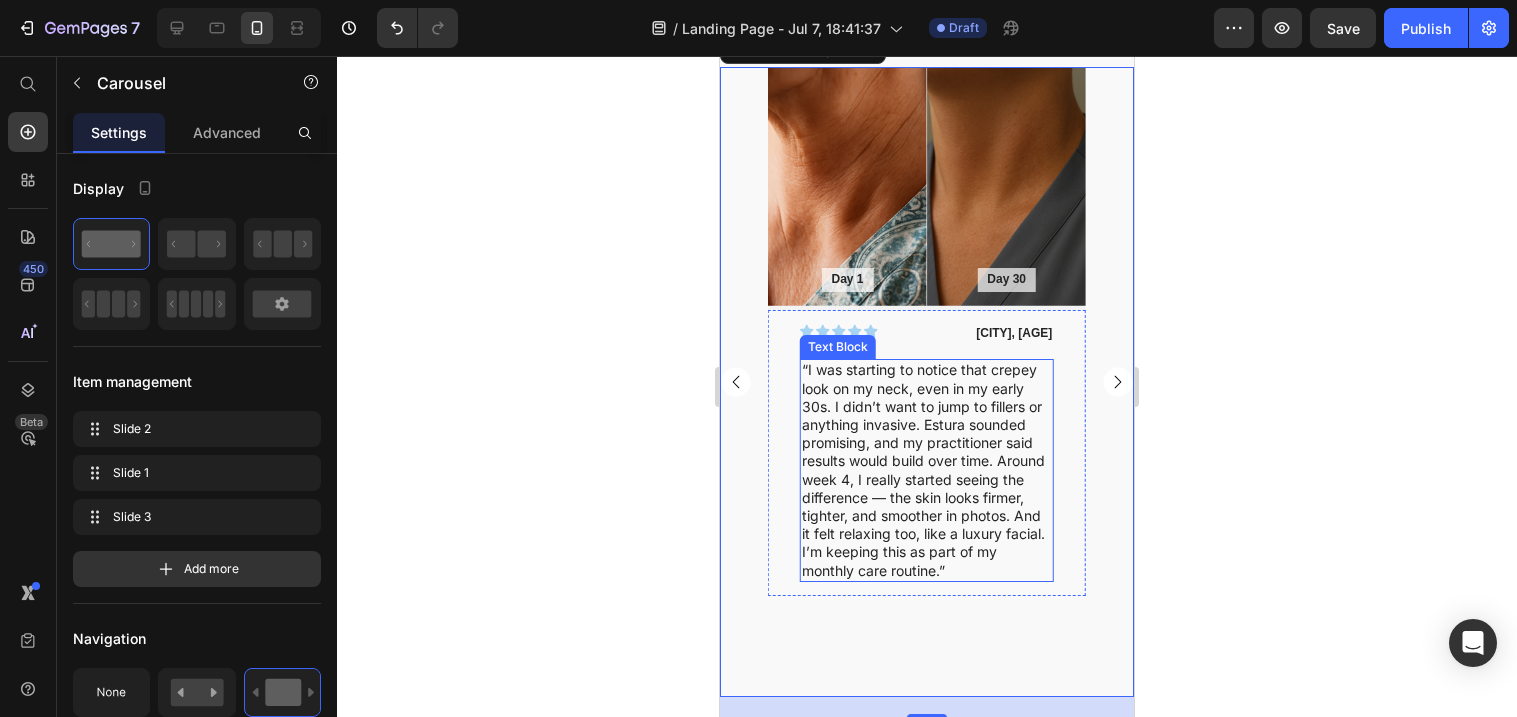 click on "“I was starting to notice that crepey look on my neck, even in my early 30s. I didn’t want to jump to fillers or anything invasive. Estura sounded promising, and my practitioner said results would build over time. Around week 4, I really started seeing the difference — the skin looks firmer, tighter, and smoother in photos. And it felt relaxing too, like a luxury facial. I’m keeping this as part of my monthly care routine.”" at bounding box center (927, 470) 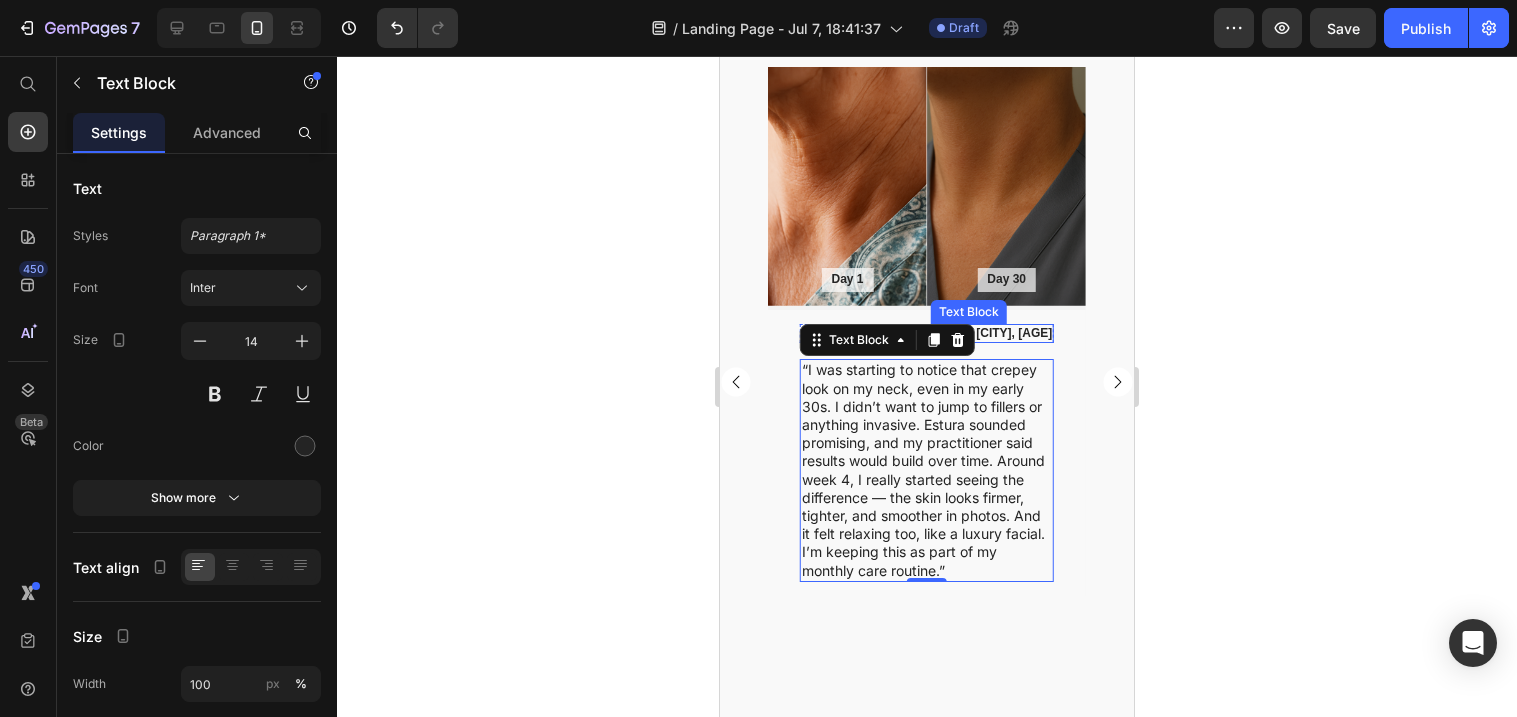 click on "[CITY], [AGE]" at bounding box center (992, 334) 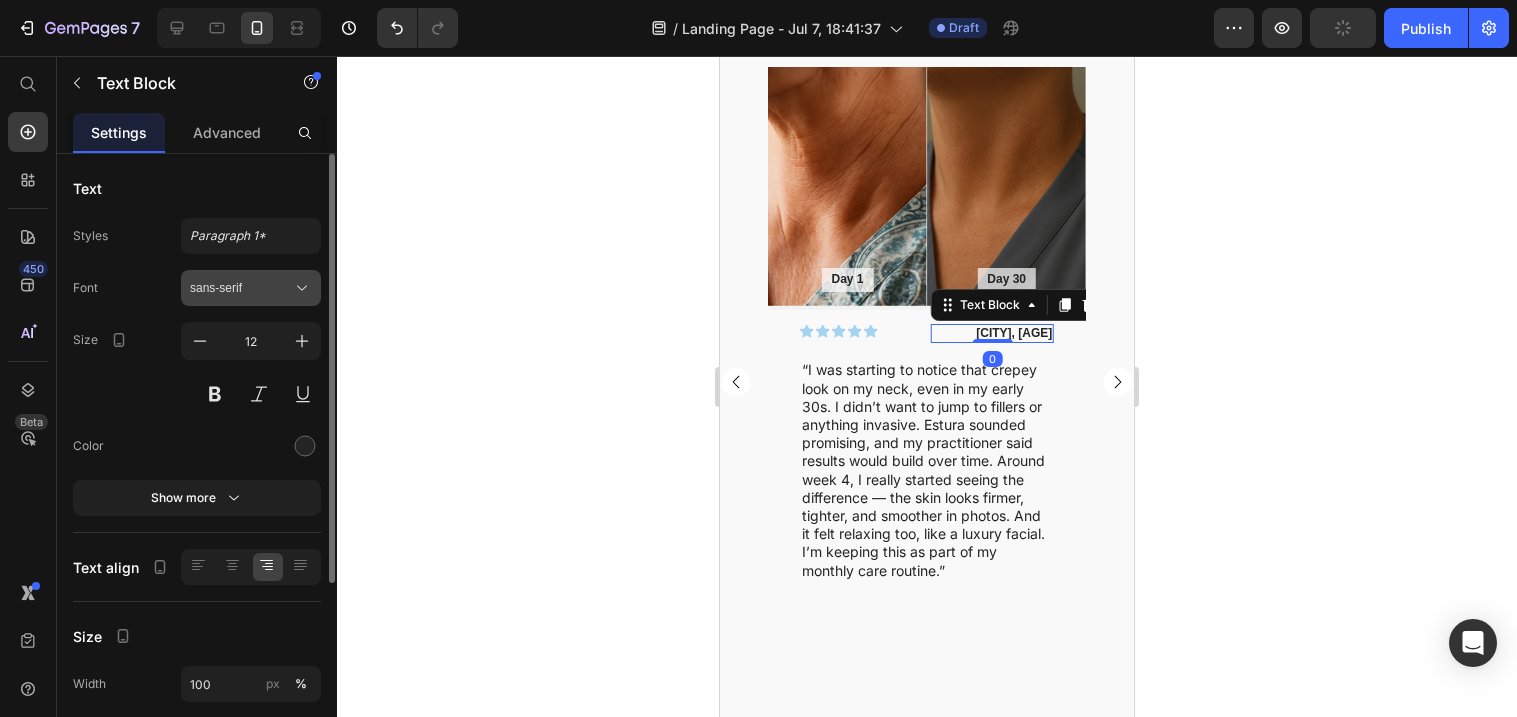 click on "sans-serif" at bounding box center (241, 288) 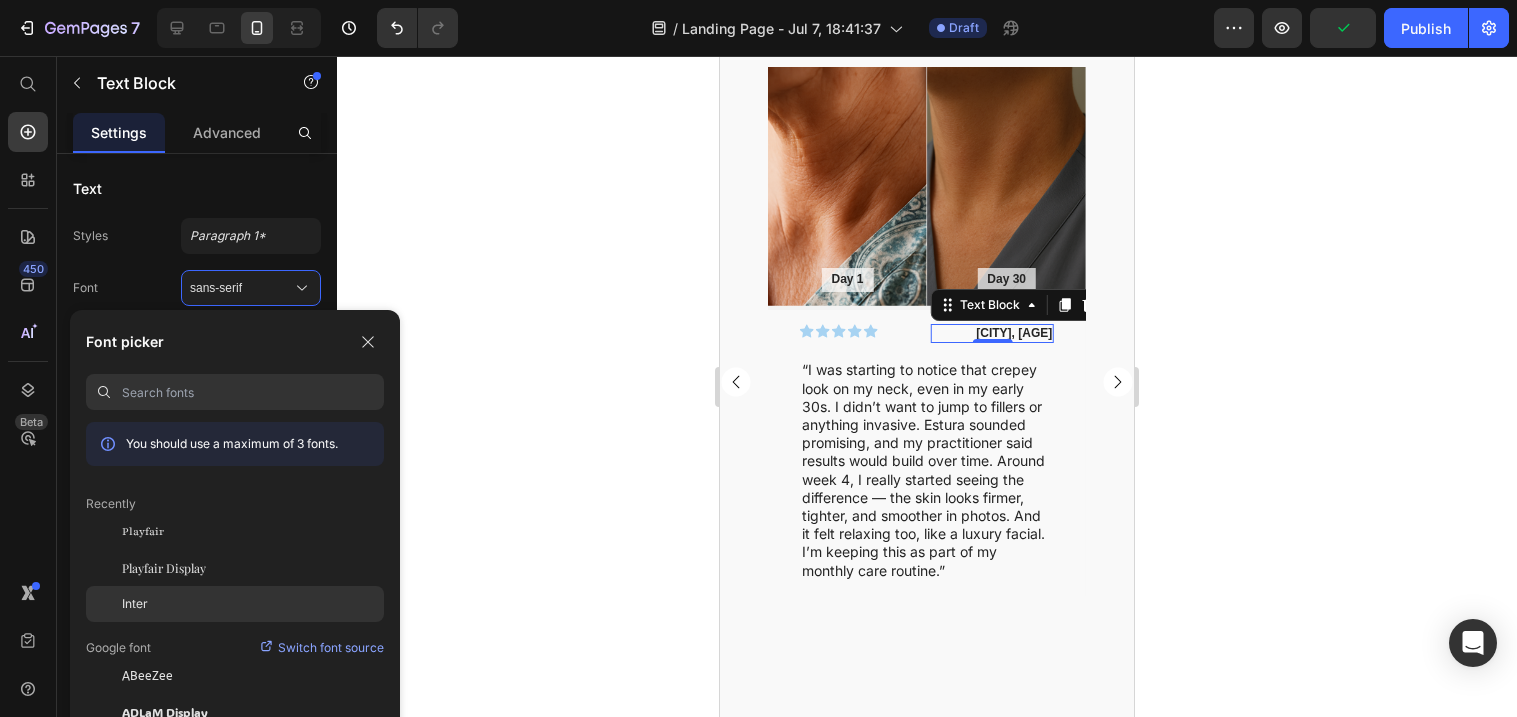 drag, startPoint x: 281, startPoint y: 577, endPoint x: 286, endPoint y: 596, distance: 19.646883 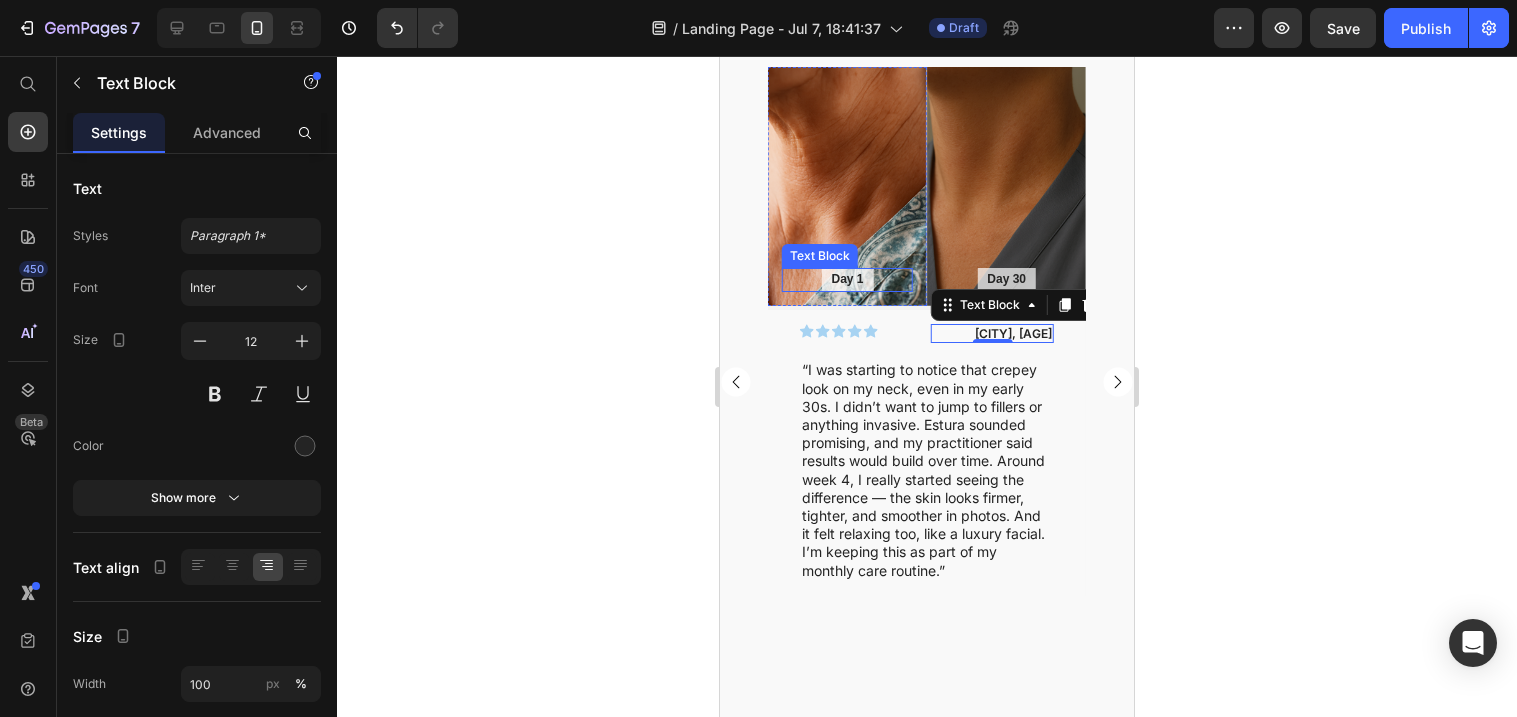 click on "Day 1" at bounding box center (848, 280) 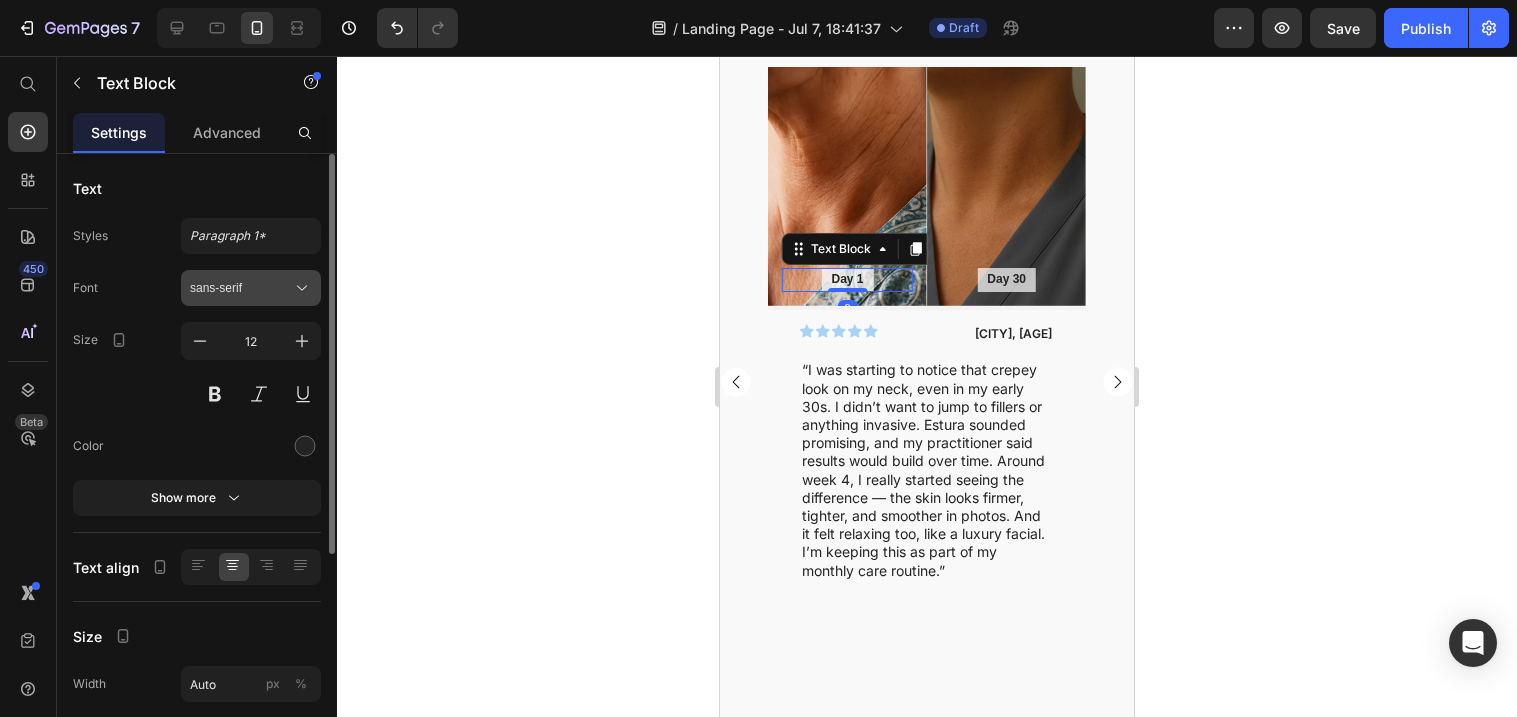 click on "sans-serif" at bounding box center (251, 288) 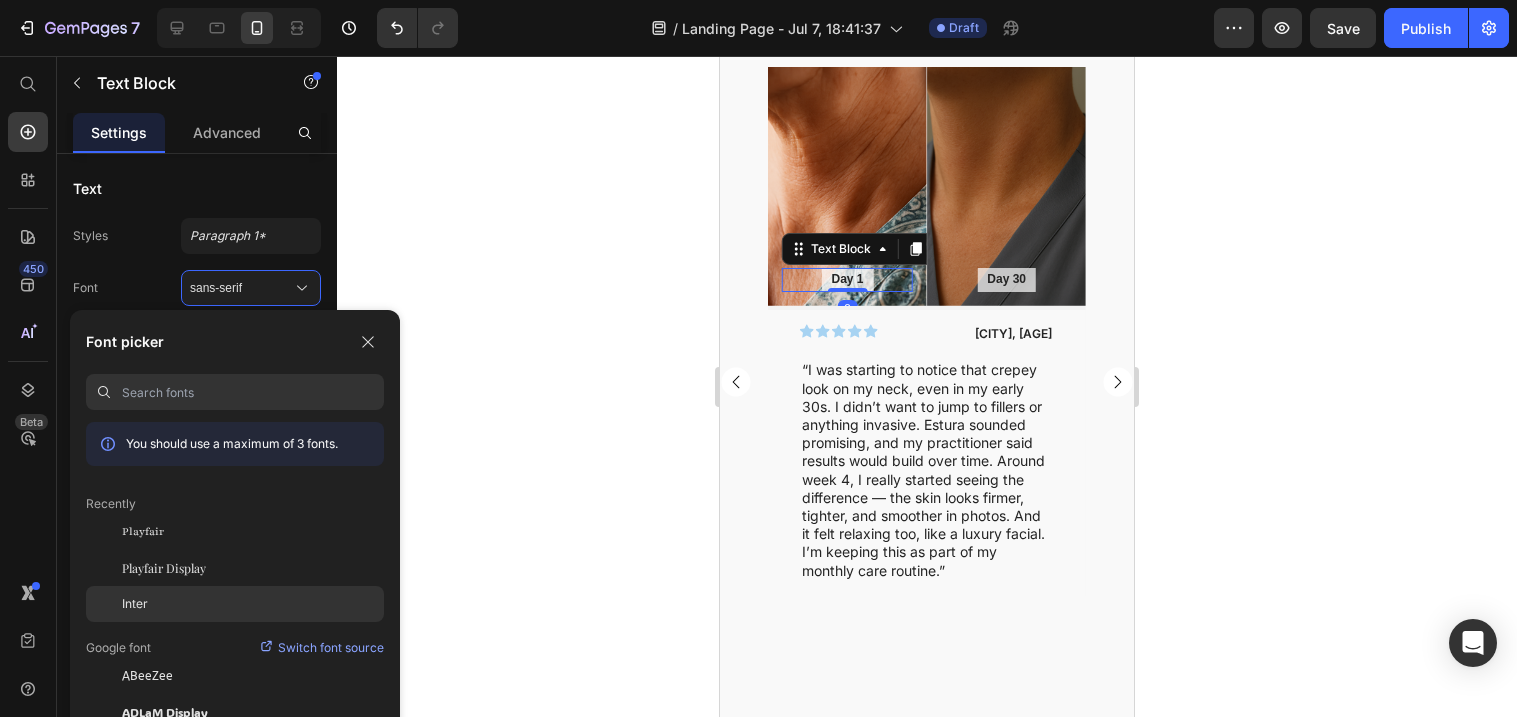 click on "Inter" 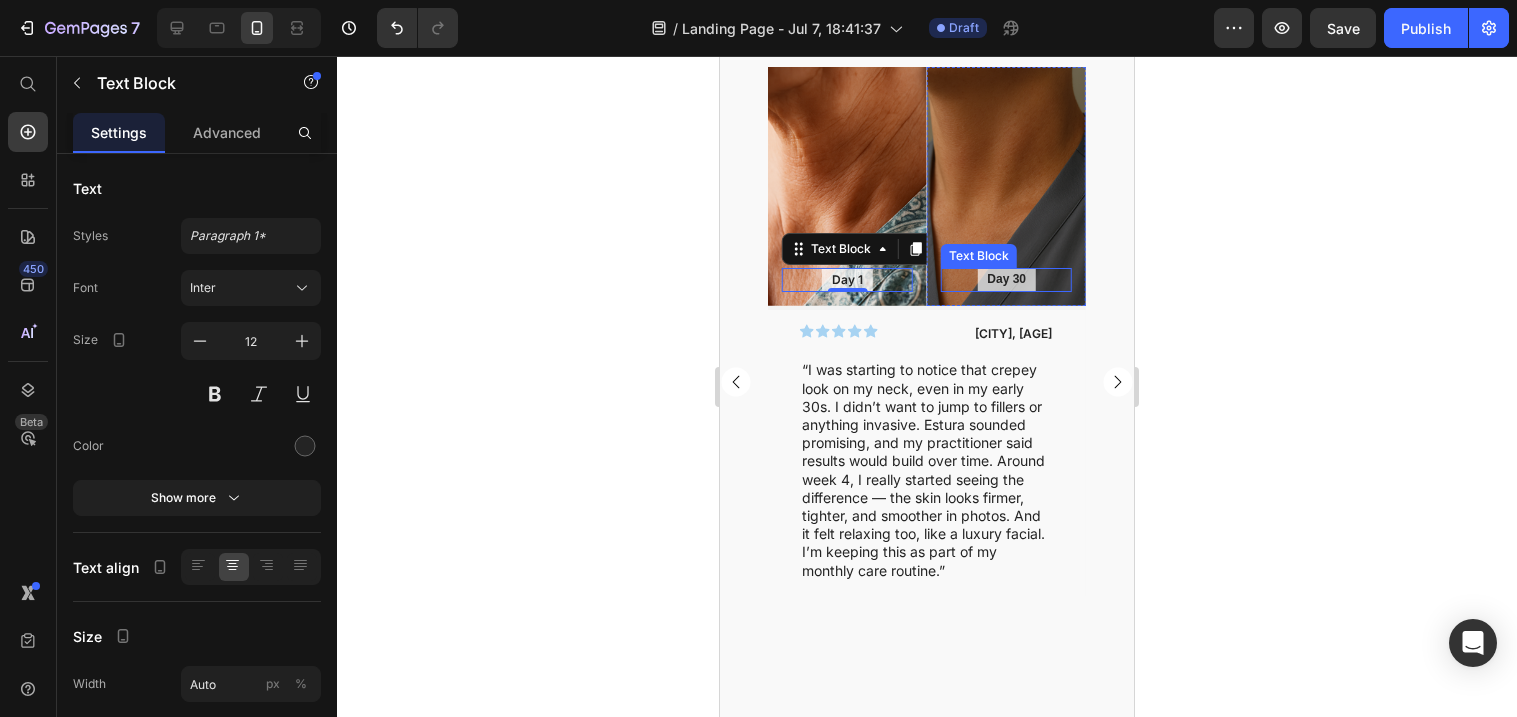 click on "Day 30" at bounding box center [1006, 280] 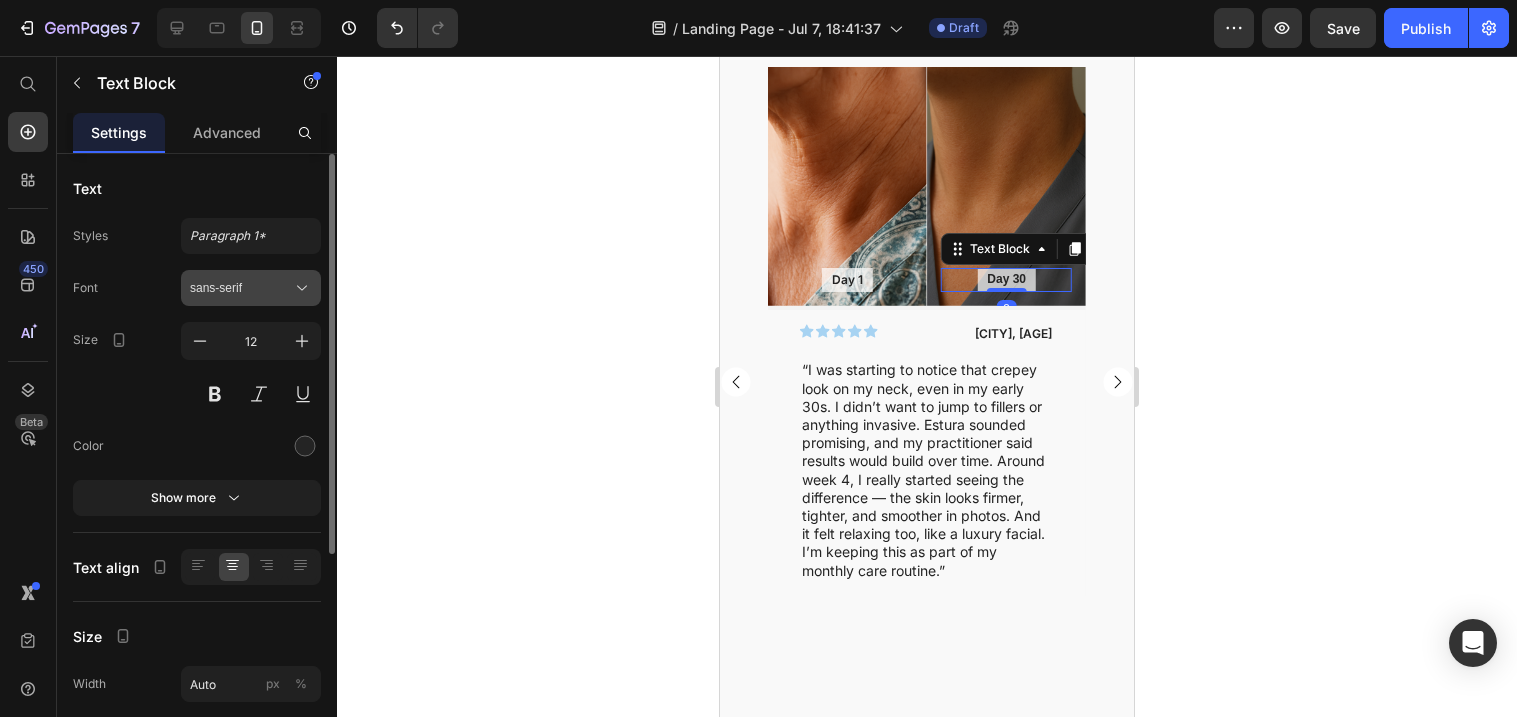 click on "sans-serif" at bounding box center (241, 288) 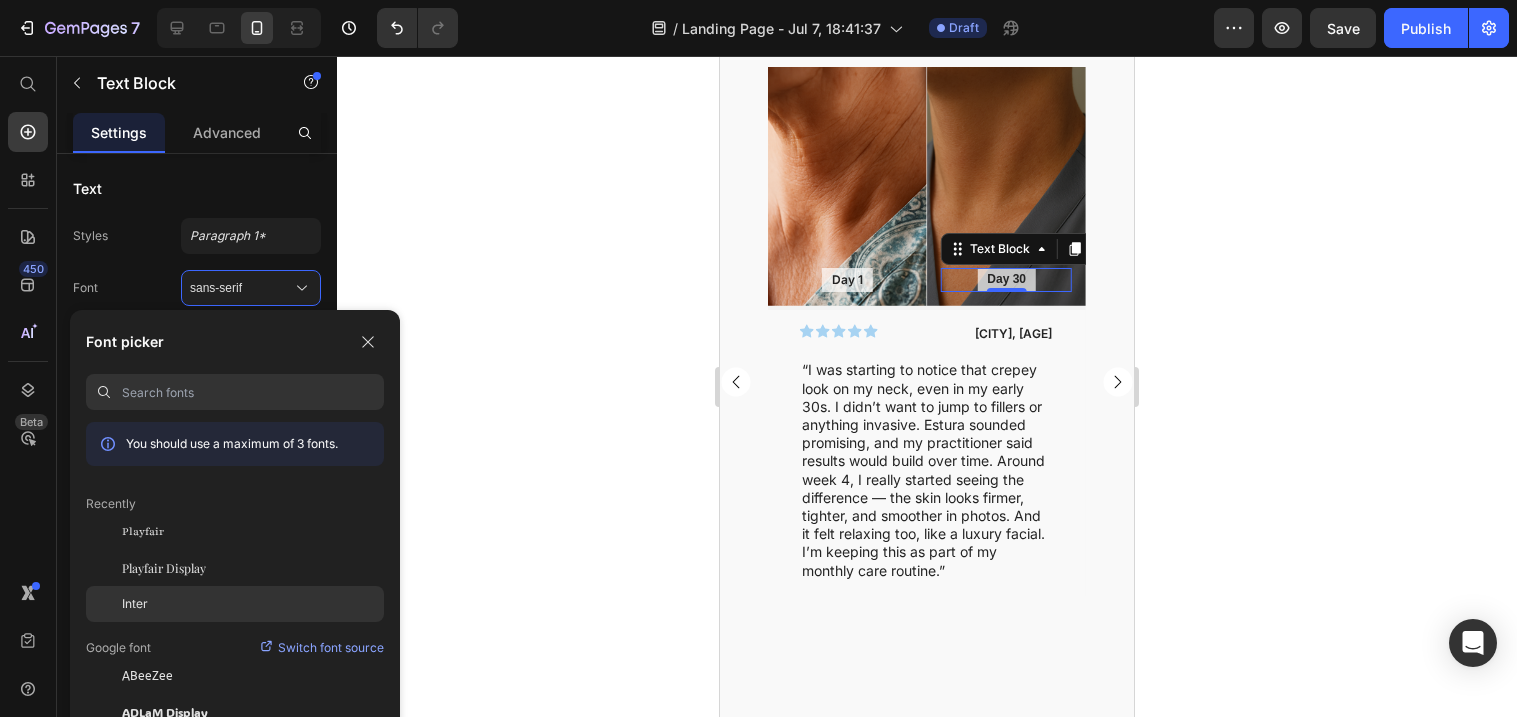 click on "Inter" 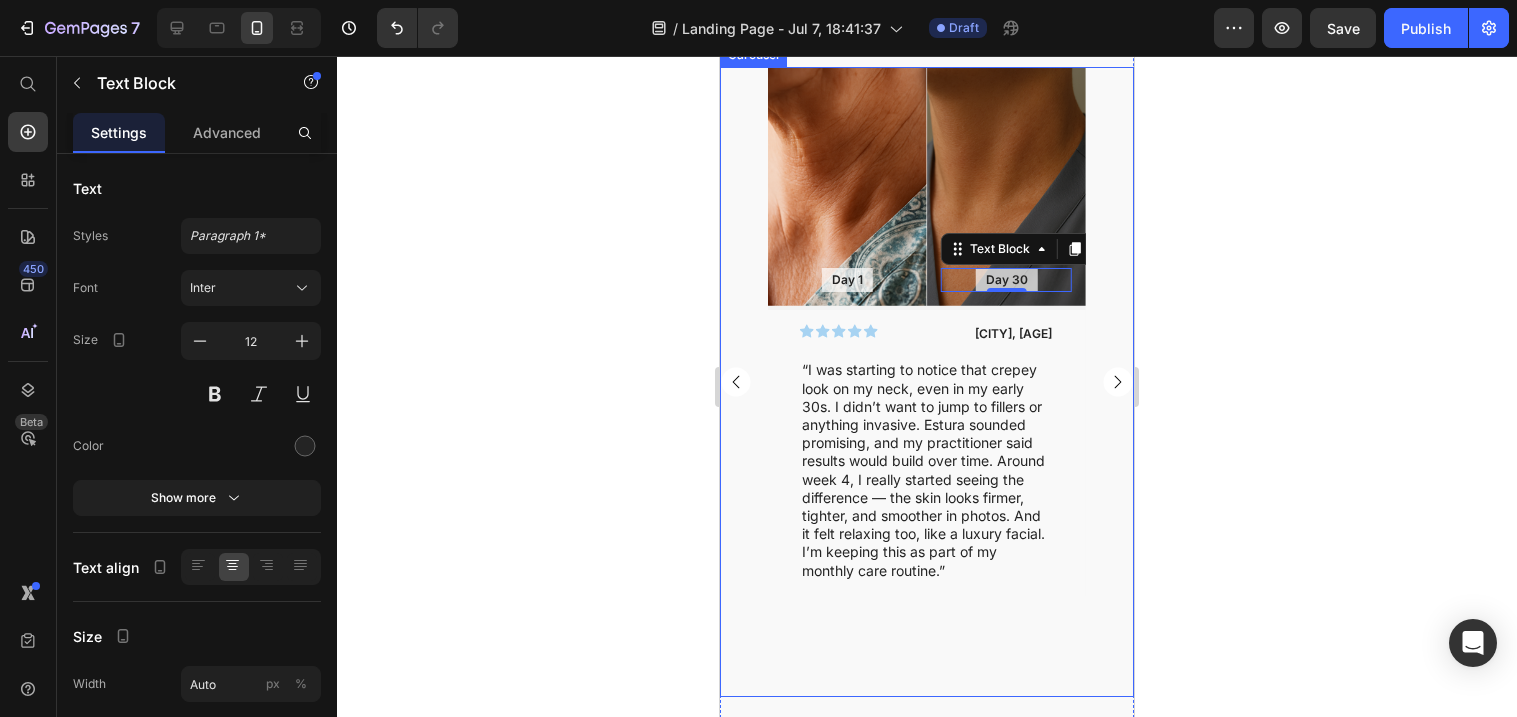 click 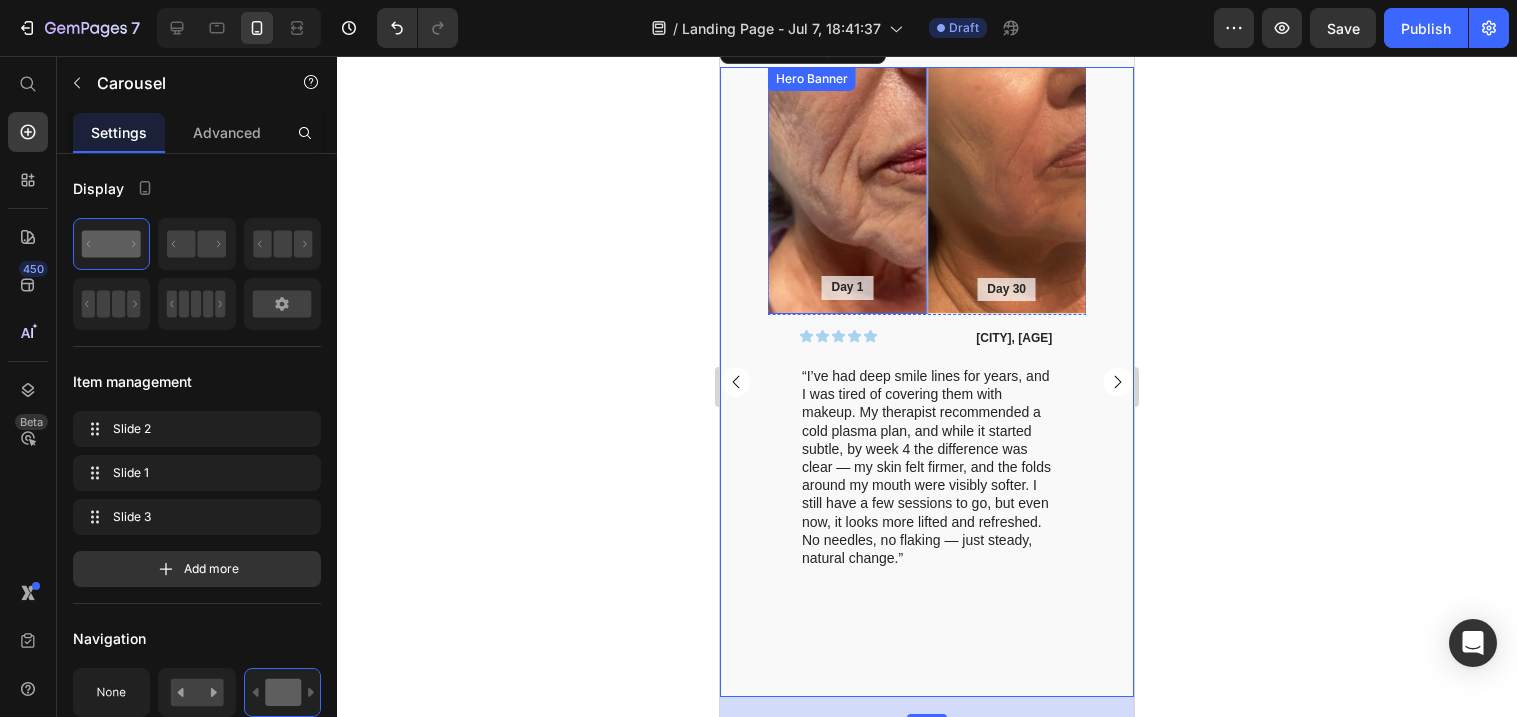 click on "Day 1" at bounding box center [848, 288] 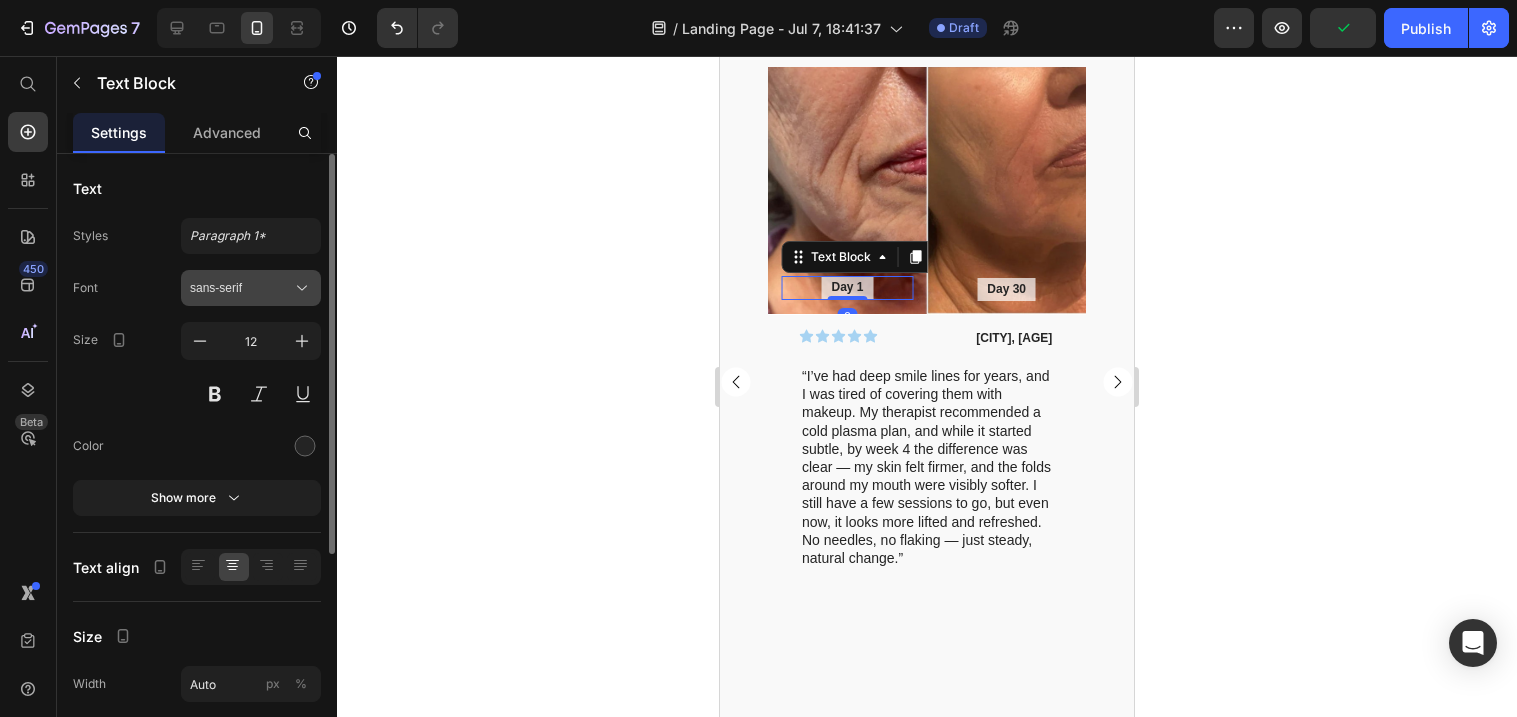 click on "sans-serif" at bounding box center [251, 288] 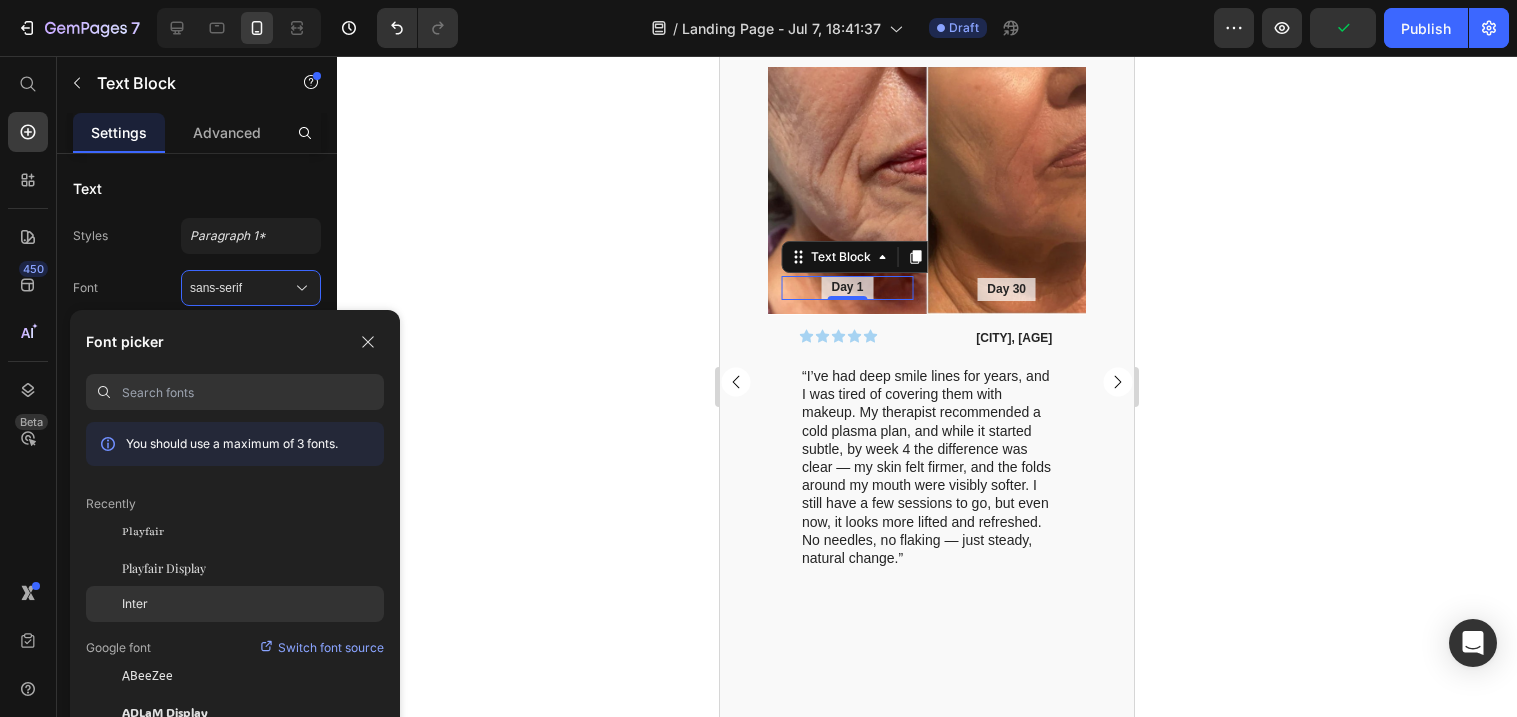 click on "Inter" 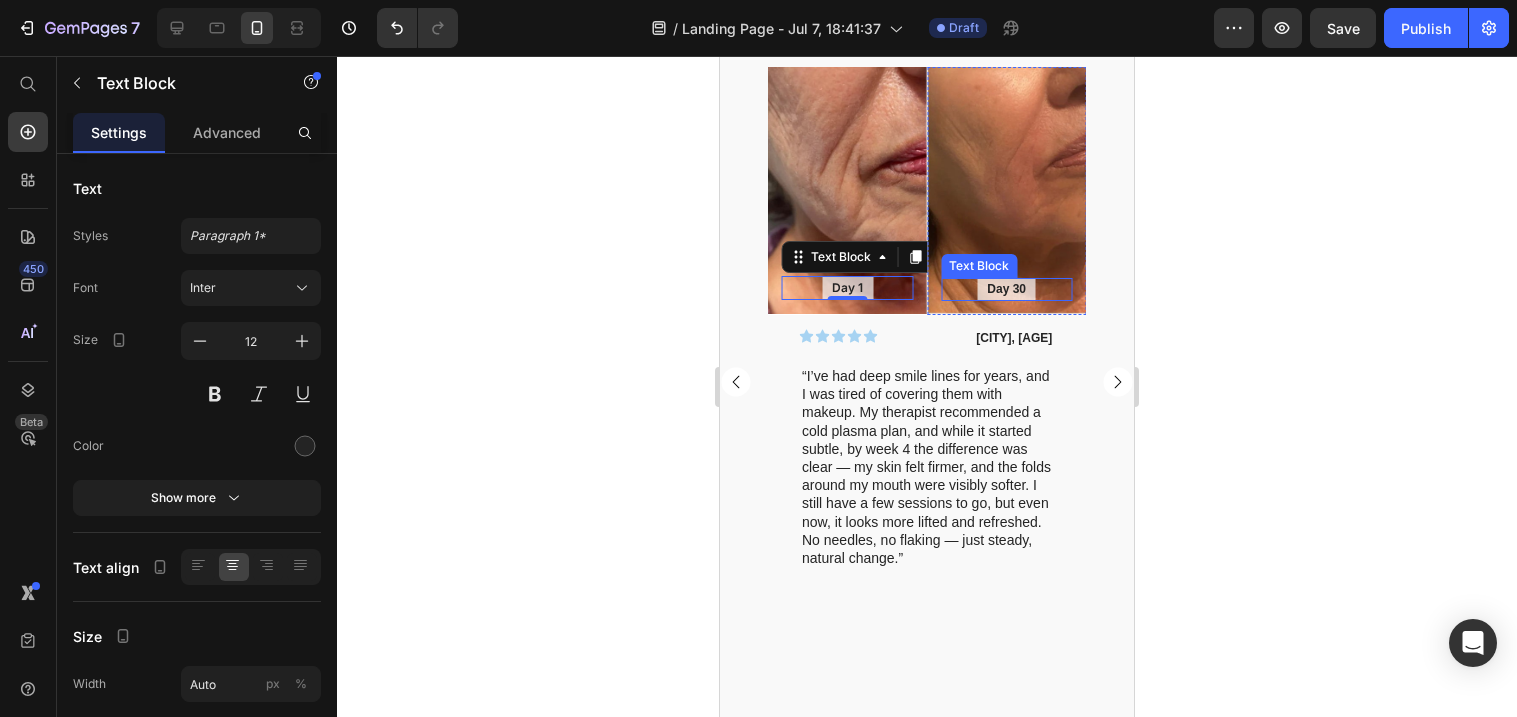 click on "Day 30" at bounding box center [1006, 290] 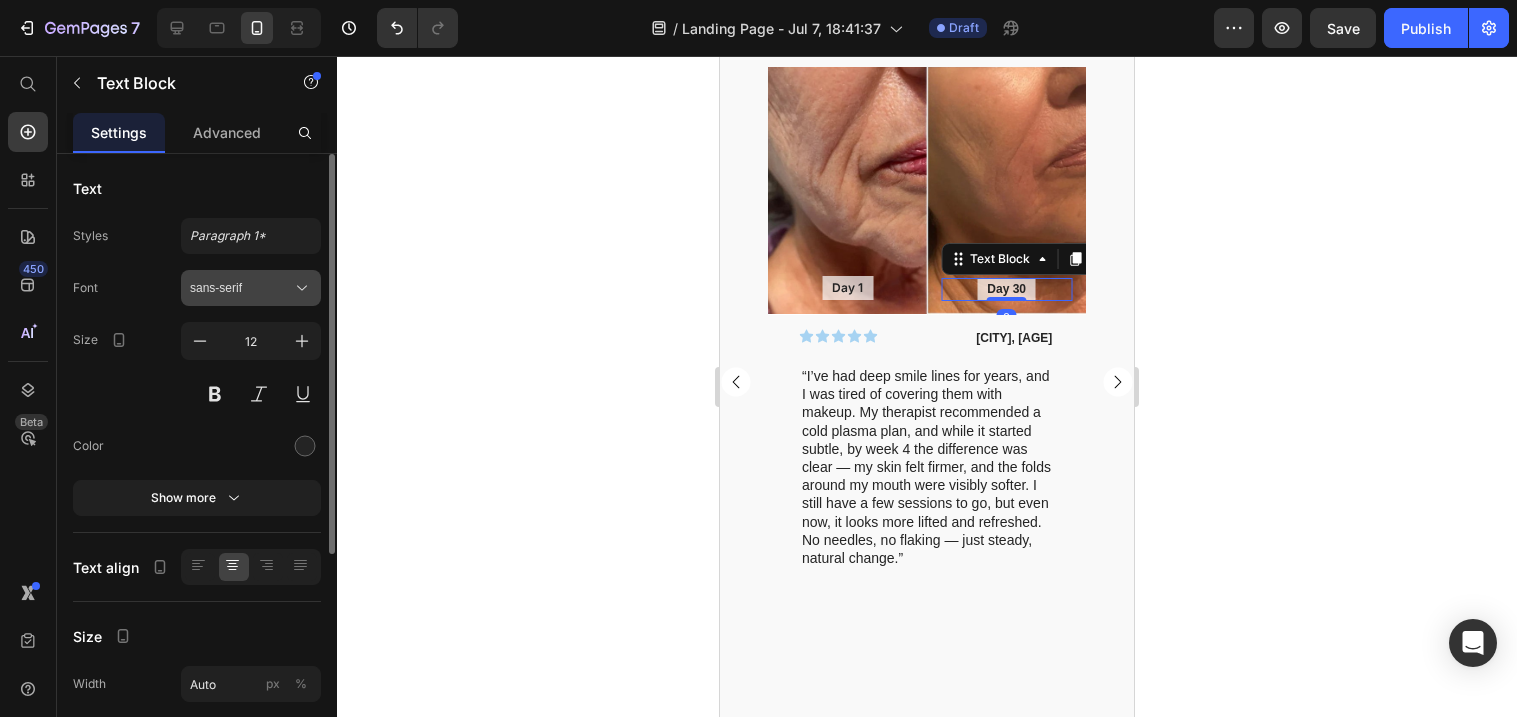 click on "sans-serif" at bounding box center [251, 288] 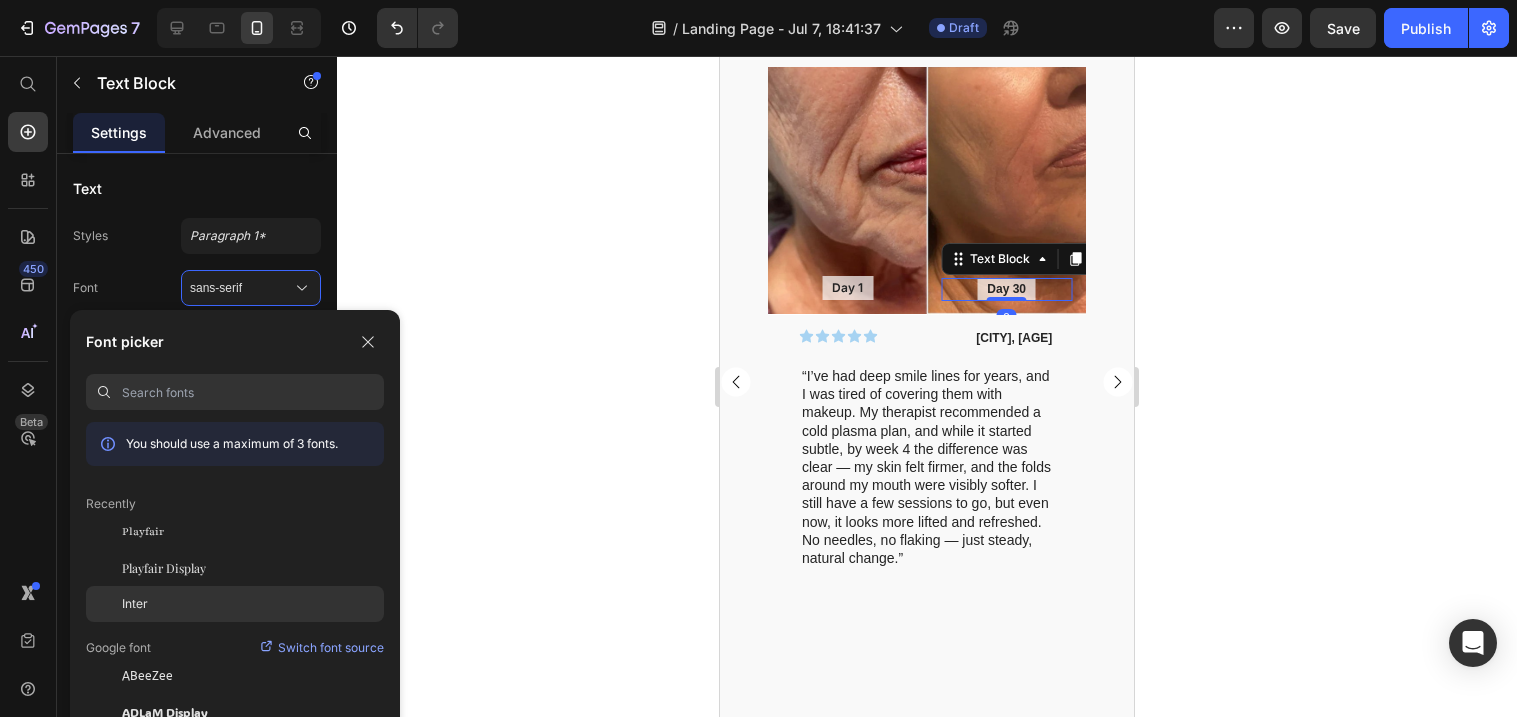 click on "Inter" 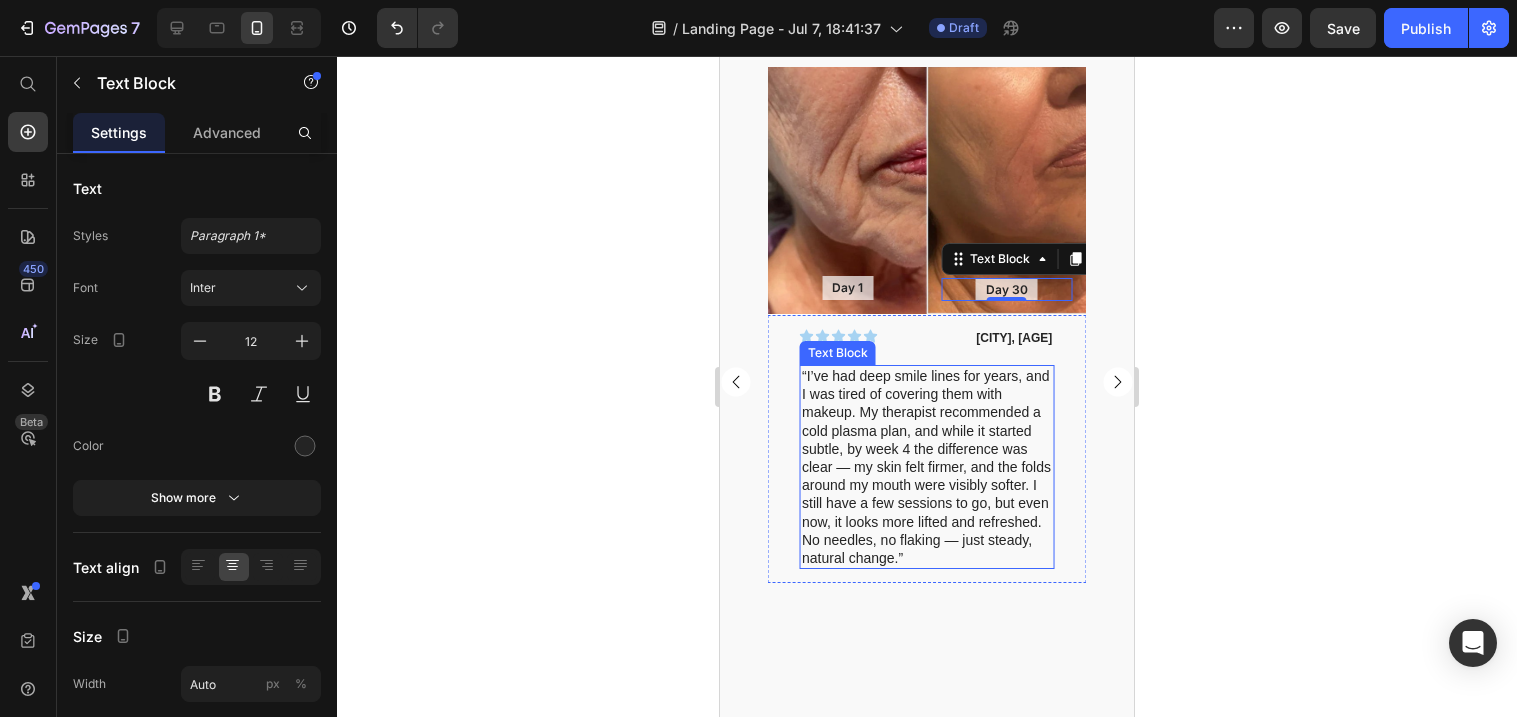 click on "“I’ve had deep smile lines for years, and I was tired of covering them with makeup. My therapist recommended a cold plasma plan, and while it started subtle, by week 4 the difference was clear — my skin felt firmer, and the folds around my mouth were visibly softer. I still have a few sessions to go, but even now, it looks more lifted and refreshed. No needles, no flaking — just steady, natural change.”" at bounding box center [927, 467] 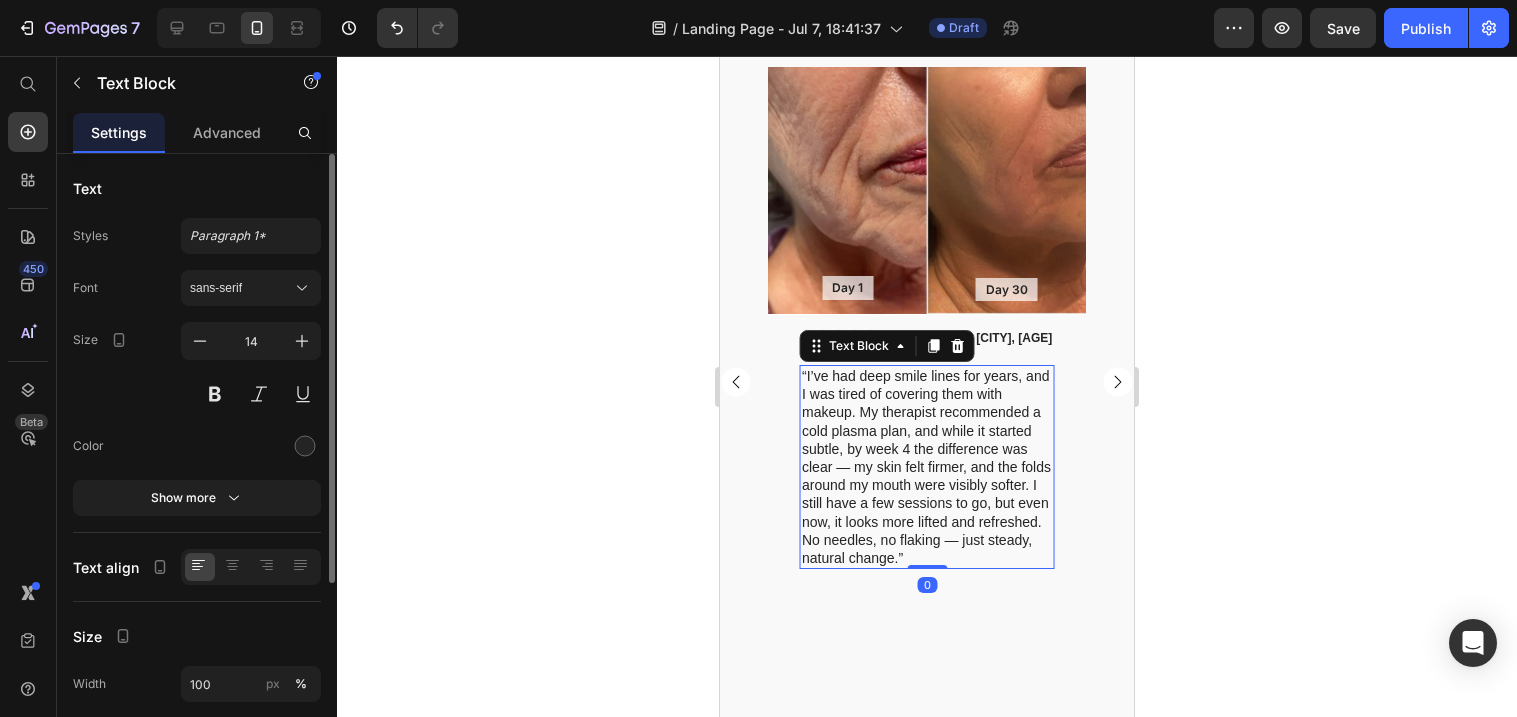 click on "Font sans-serif Size 14 Color Show more" at bounding box center (197, 393) 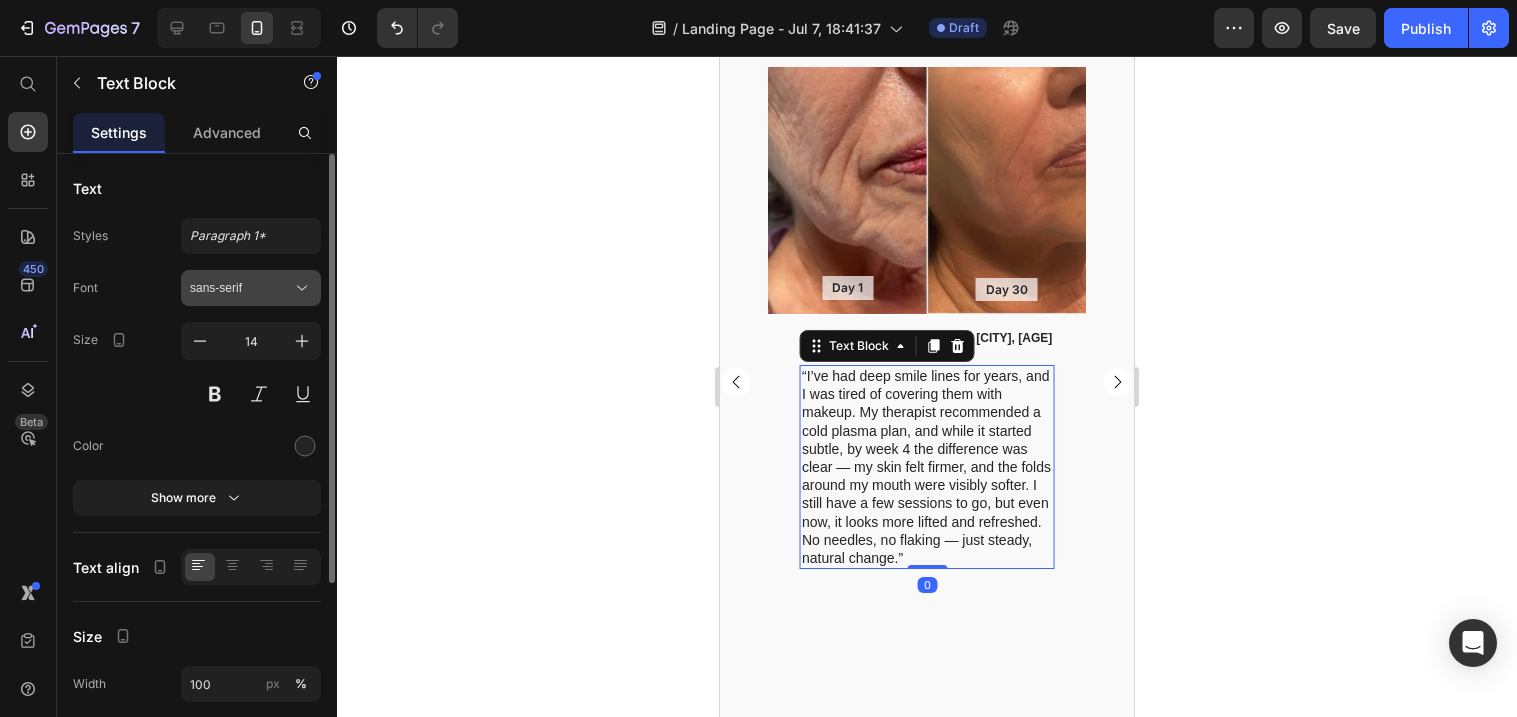 click on "sans-serif" at bounding box center [241, 288] 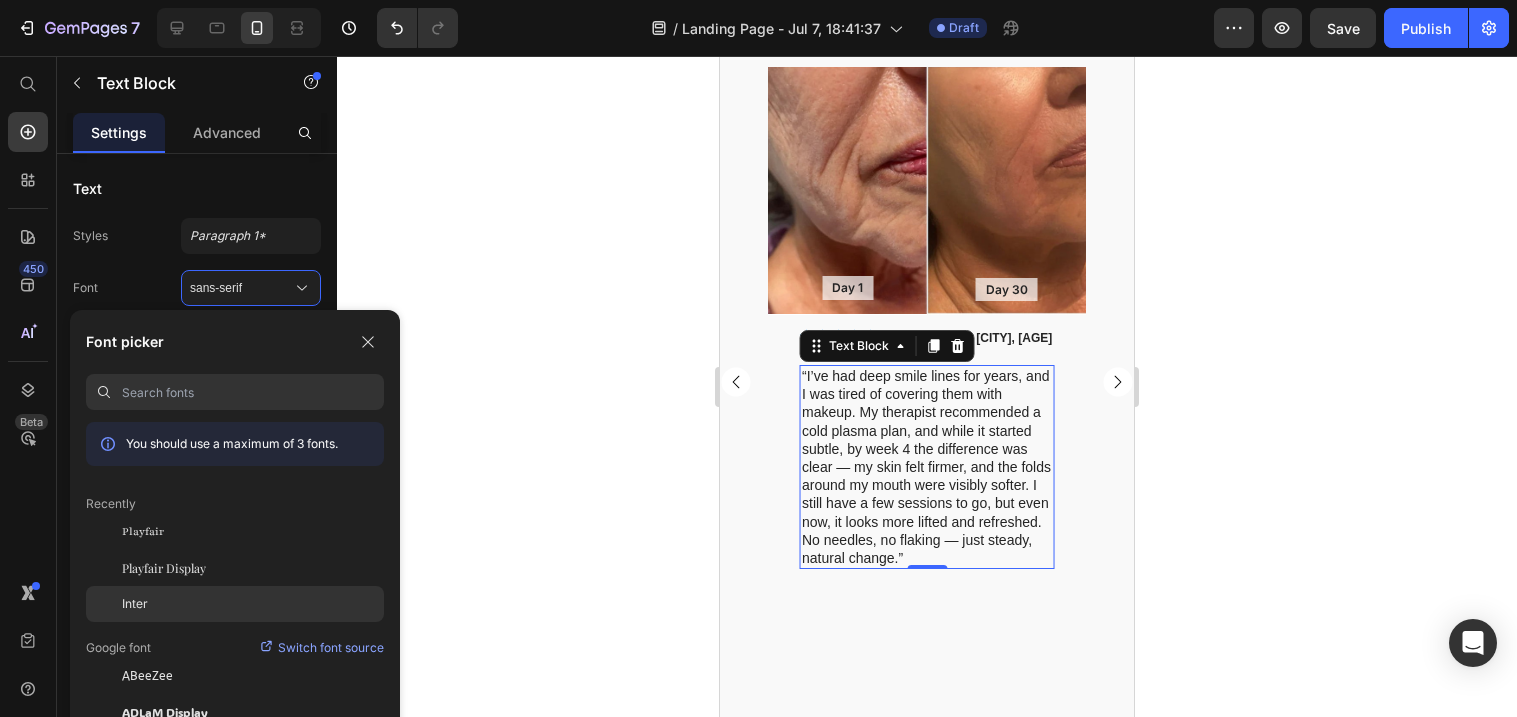 click on "Inter" 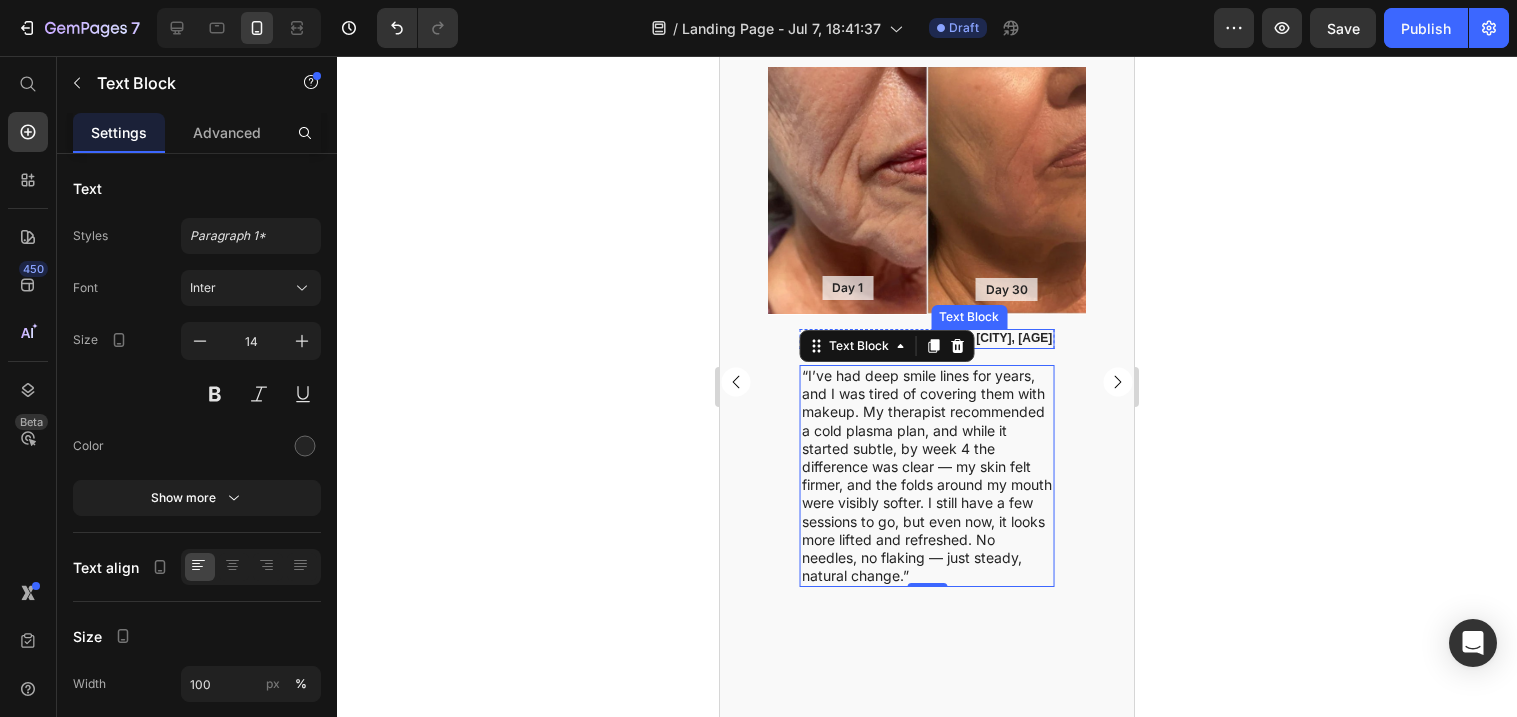 click on "[CITY], [AGE]" at bounding box center [992, 339] 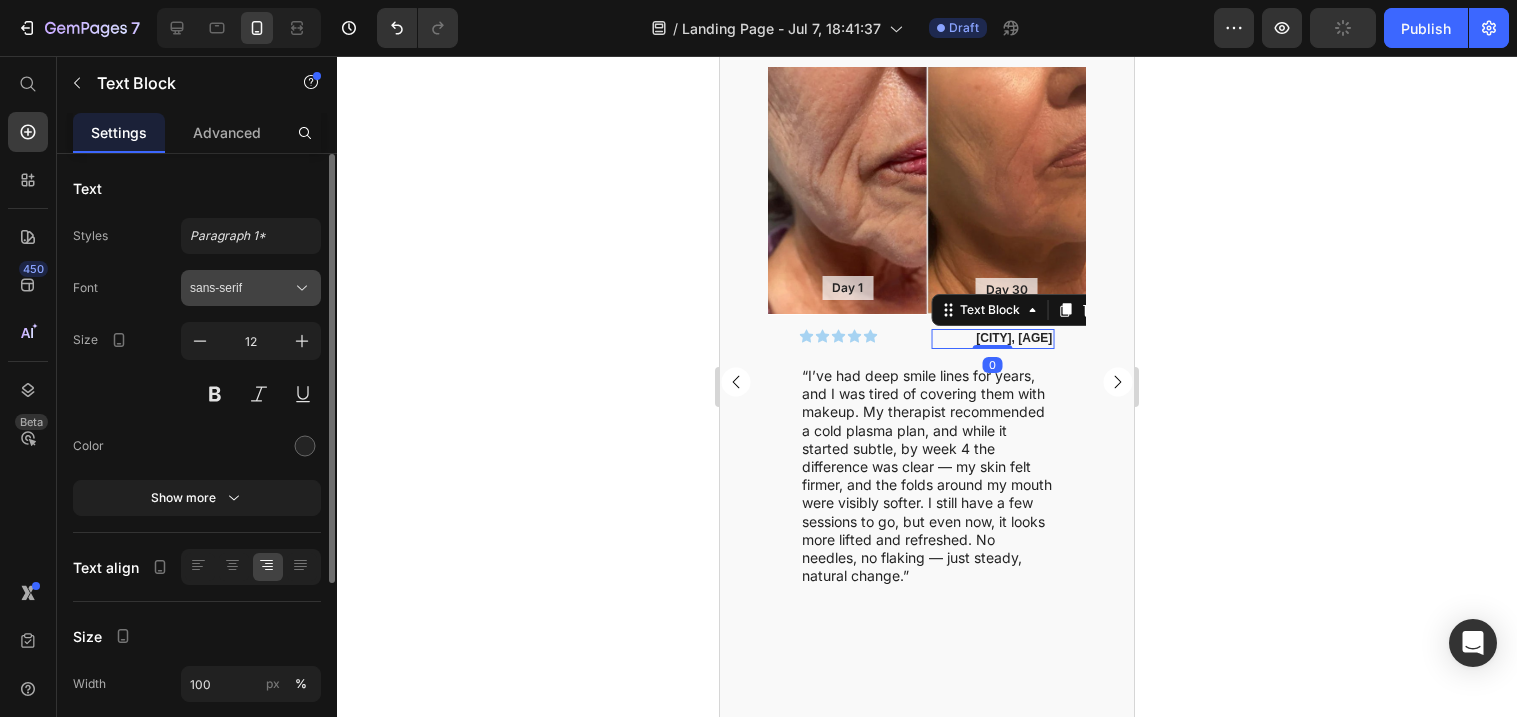 click on "sans-serif" at bounding box center (251, 288) 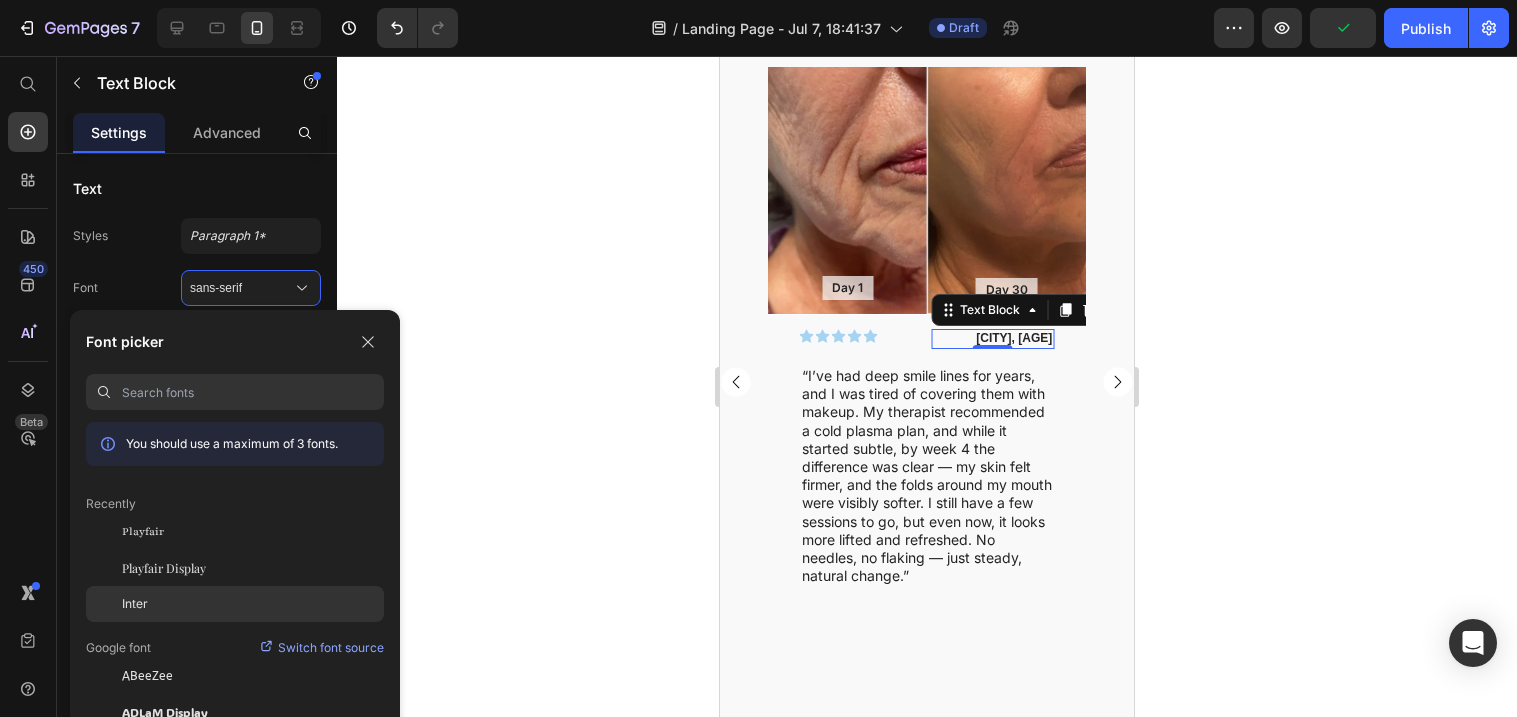 click on "Inter" 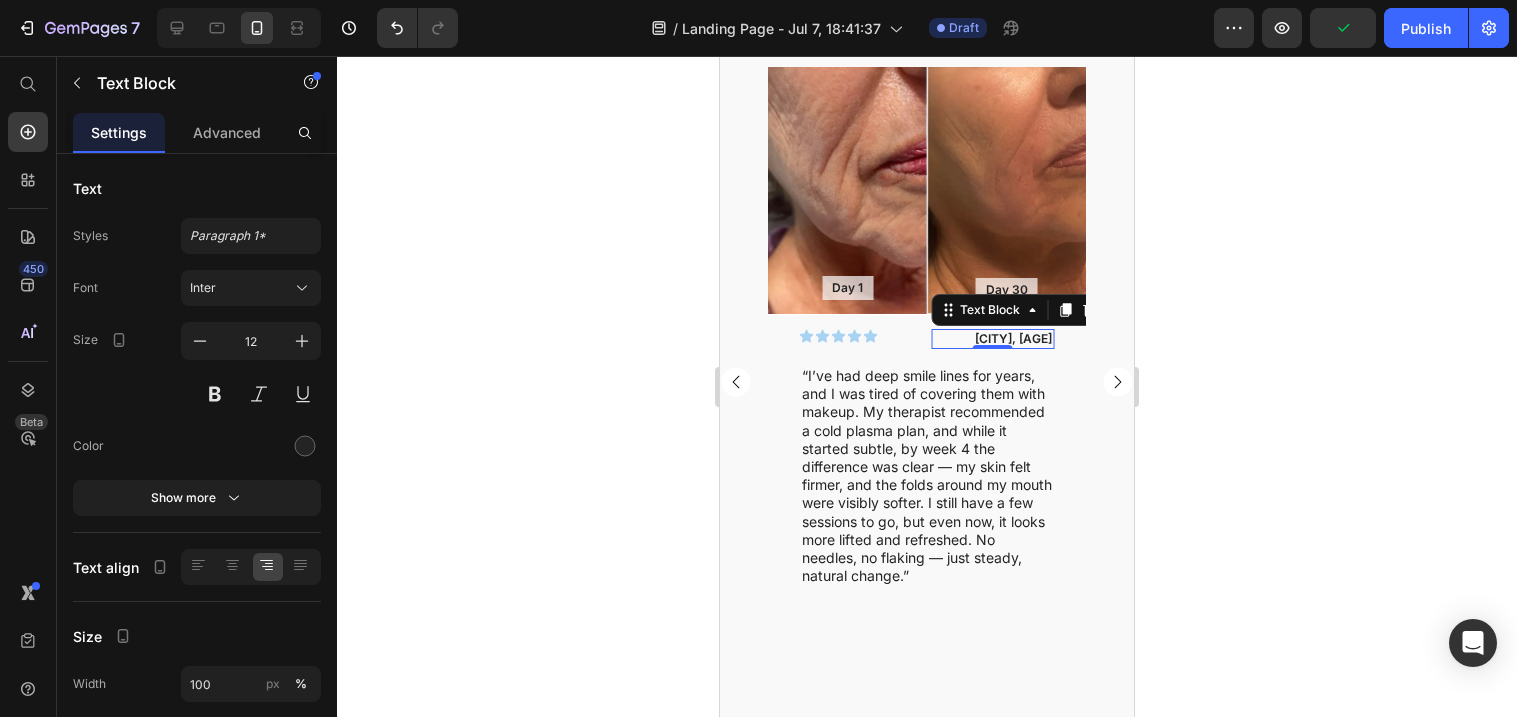 click 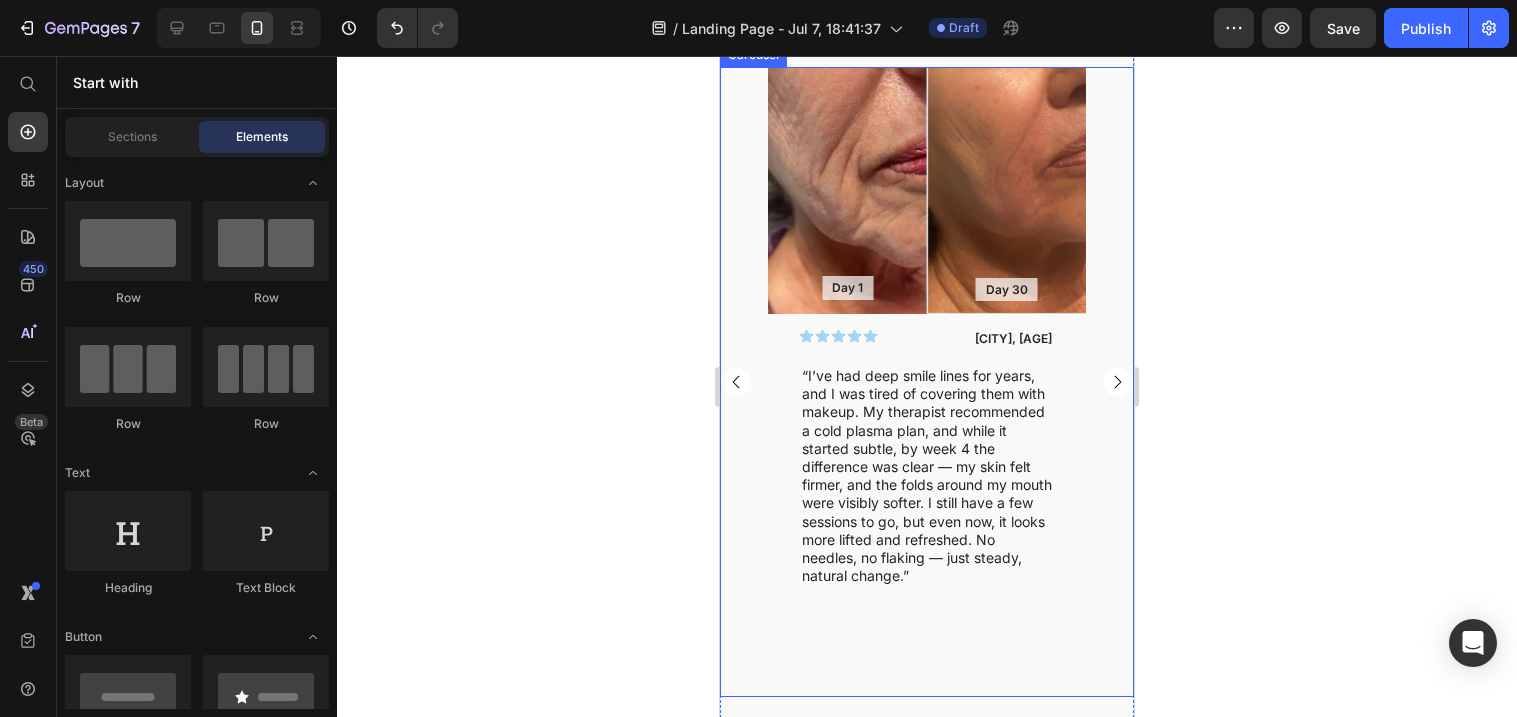 click 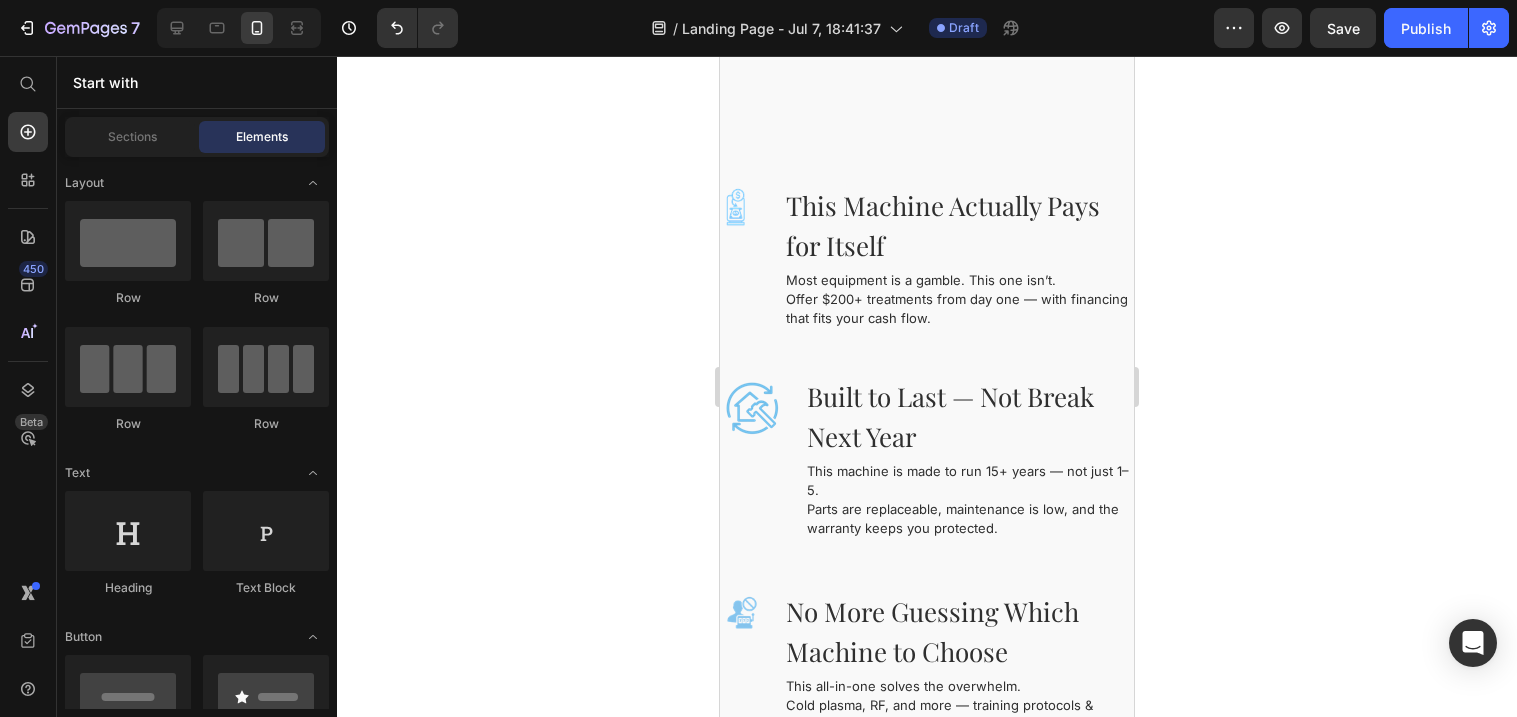 scroll, scrollTop: 1671, scrollLeft: 0, axis: vertical 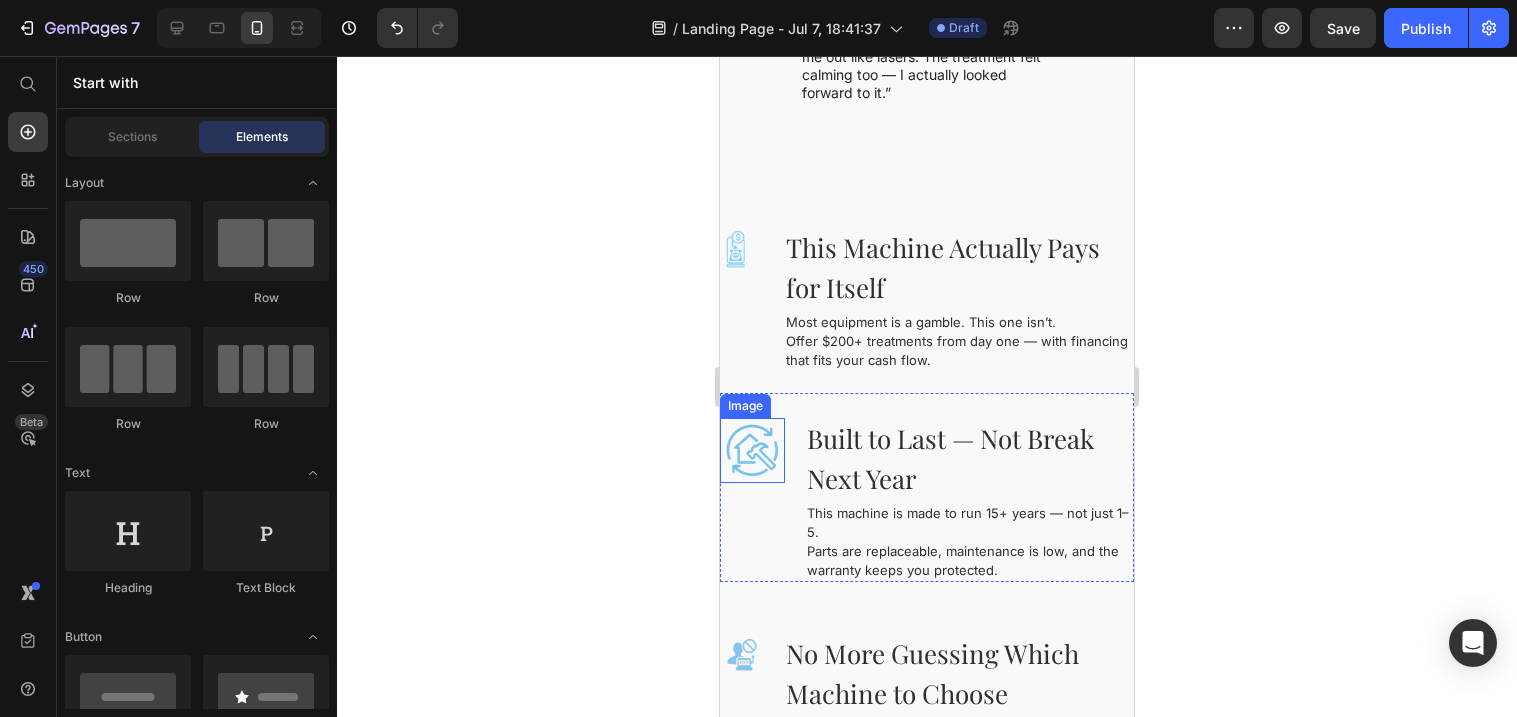 click at bounding box center [752, 450] 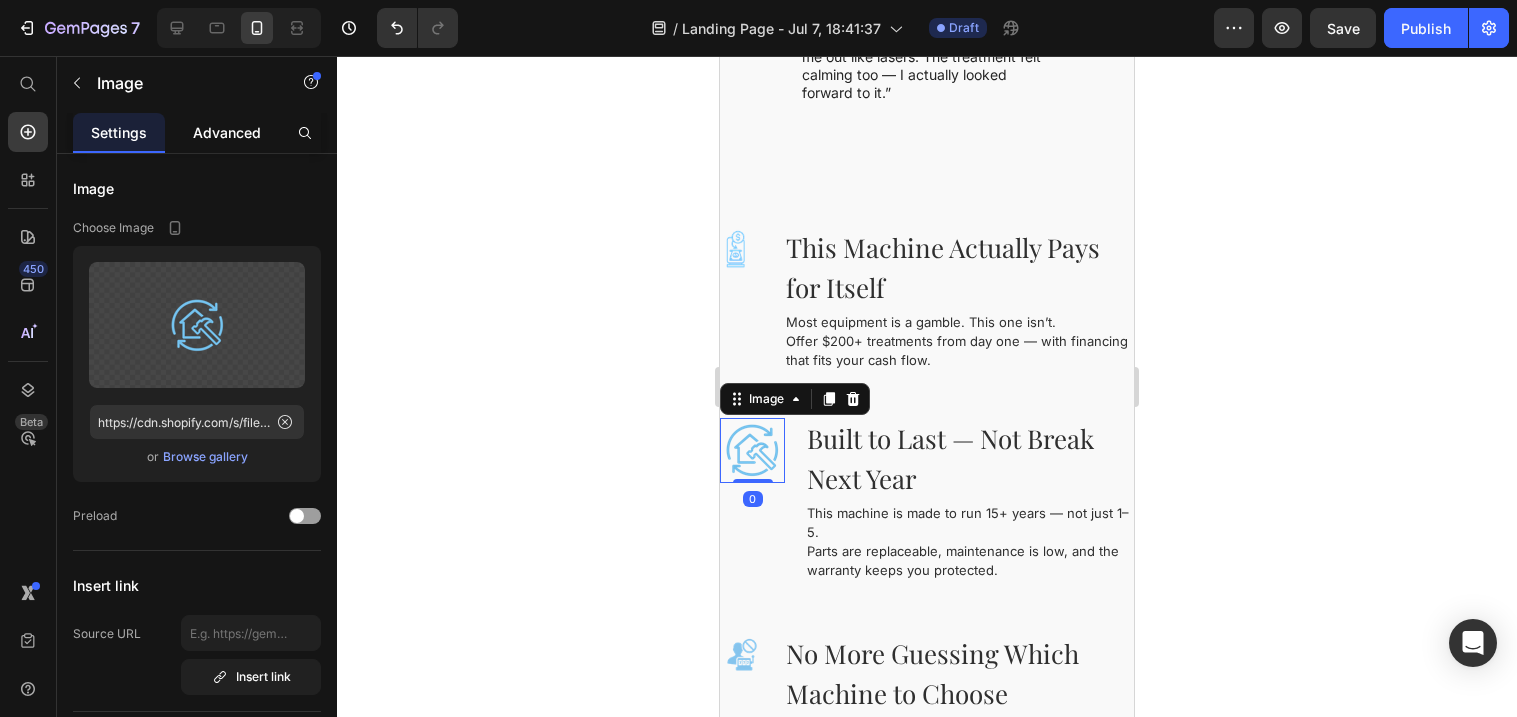 click on "Advanced" 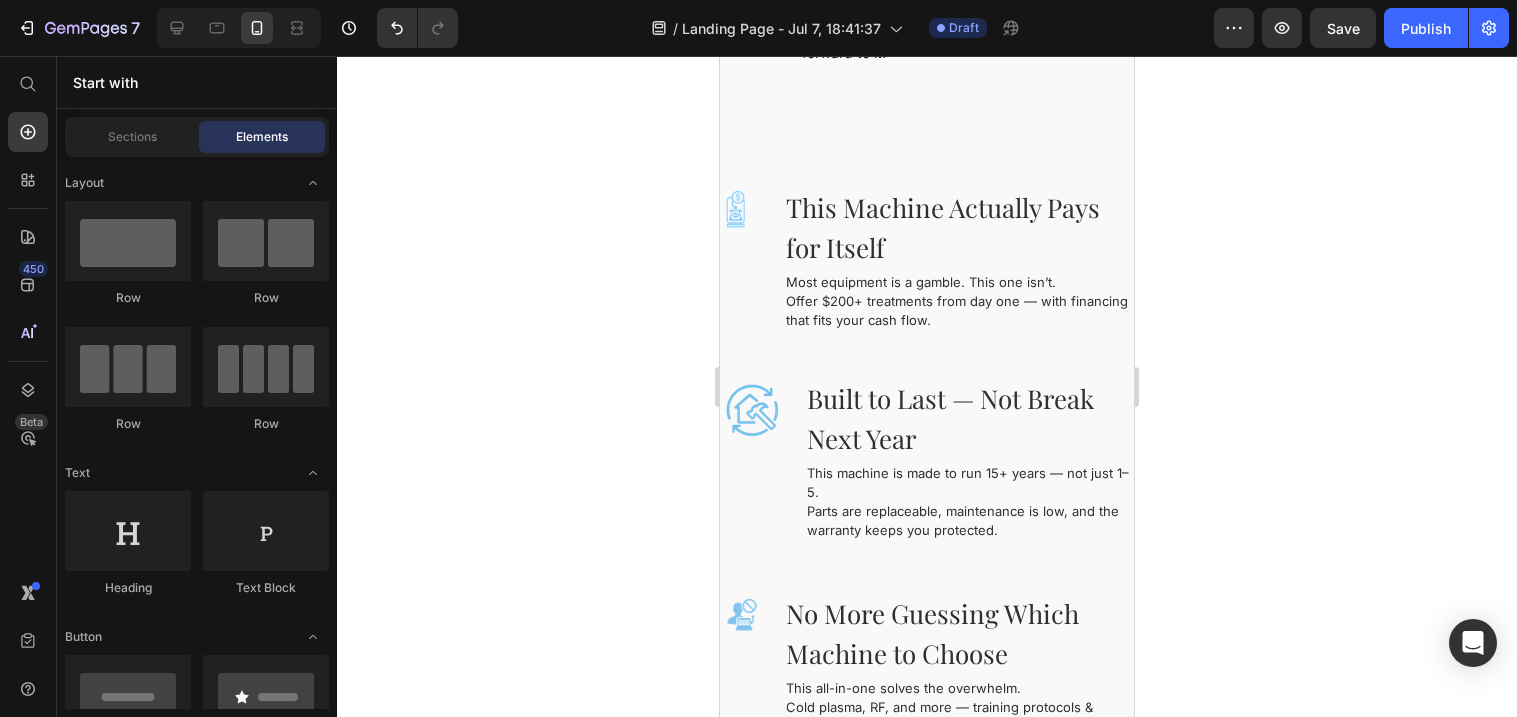 scroll, scrollTop: 1625, scrollLeft: 0, axis: vertical 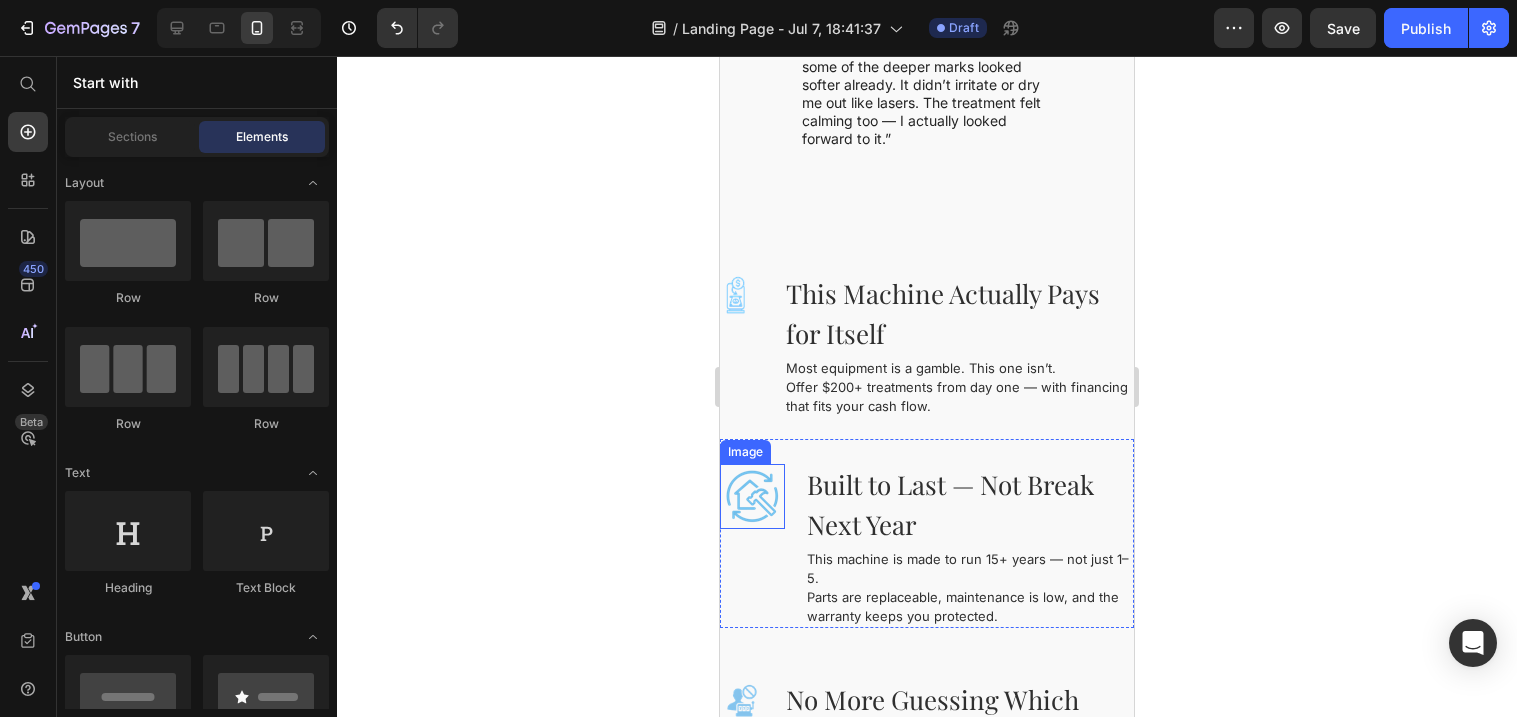 click at bounding box center (752, 496) 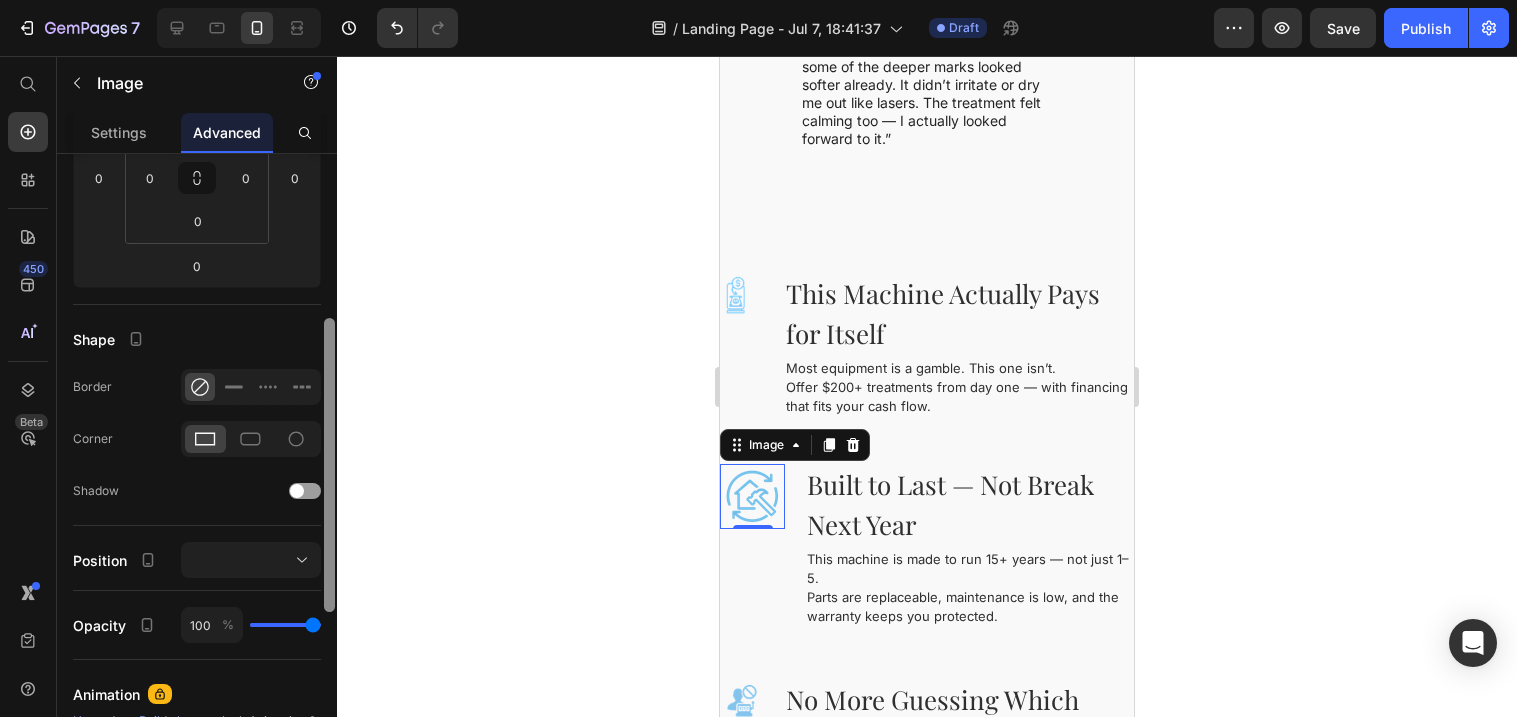 scroll, scrollTop: 372, scrollLeft: 0, axis: vertical 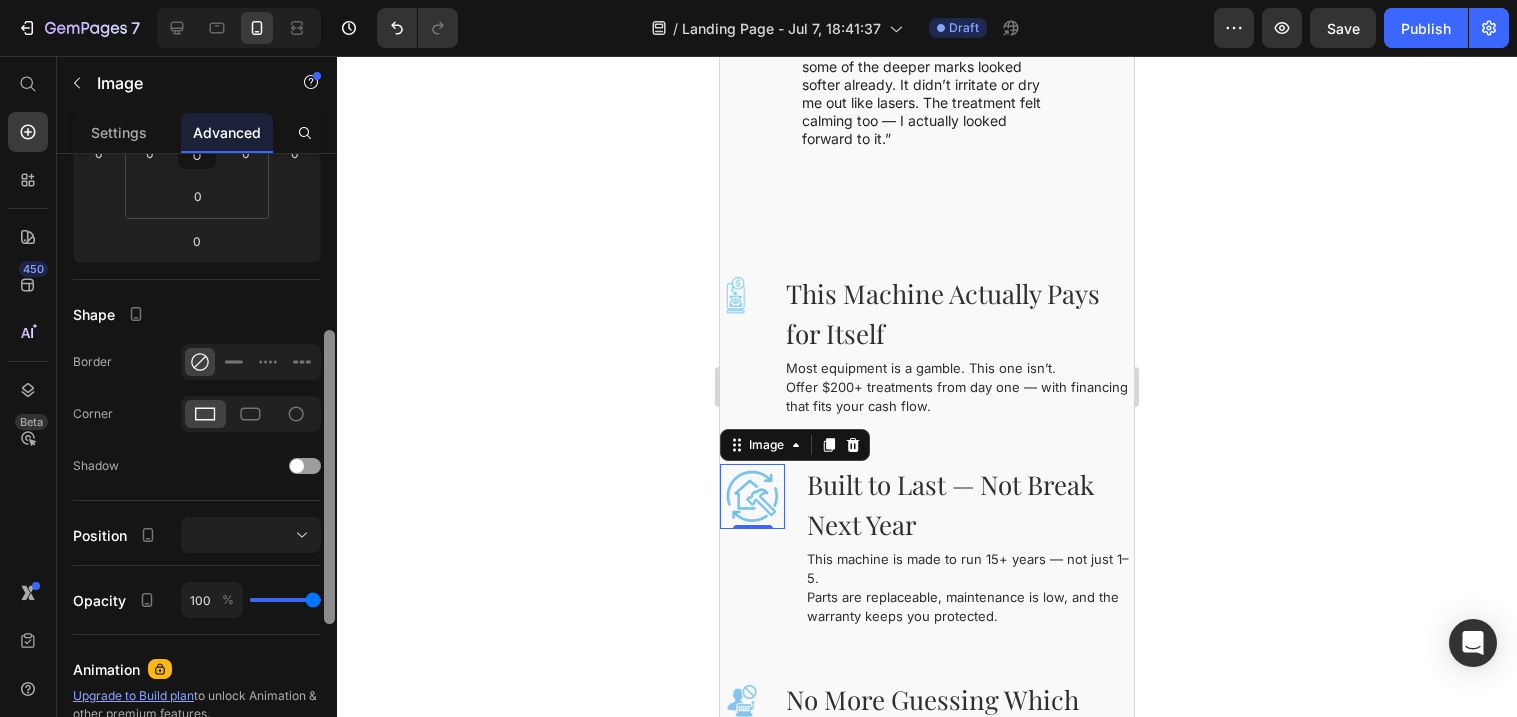 drag, startPoint x: 332, startPoint y: 407, endPoint x: 301, endPoint y: 584, distance: 179.69418 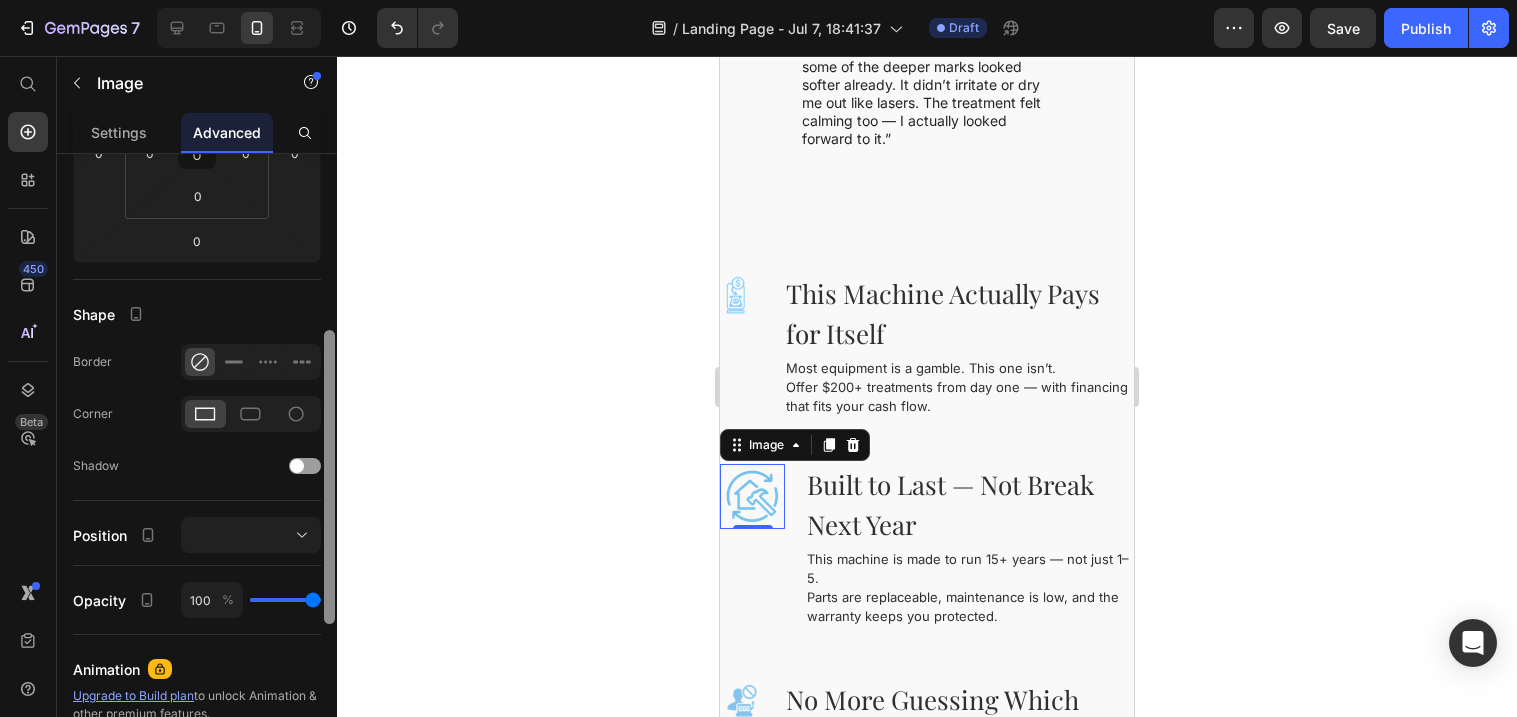 click on "Display on Desktop Tablet Mobile Spacing (px) 0 0 0 0 0 0 0 0 Shape Border Corner Shadow Position Opacity 100 % Animation Upgrade to Build plan  to unlock Animation & other premium features. Interaction Upgrade to Optimize plan  to unlock Interaction & other premium features. CSS class  Delete element" at bounding box center [197, 464] 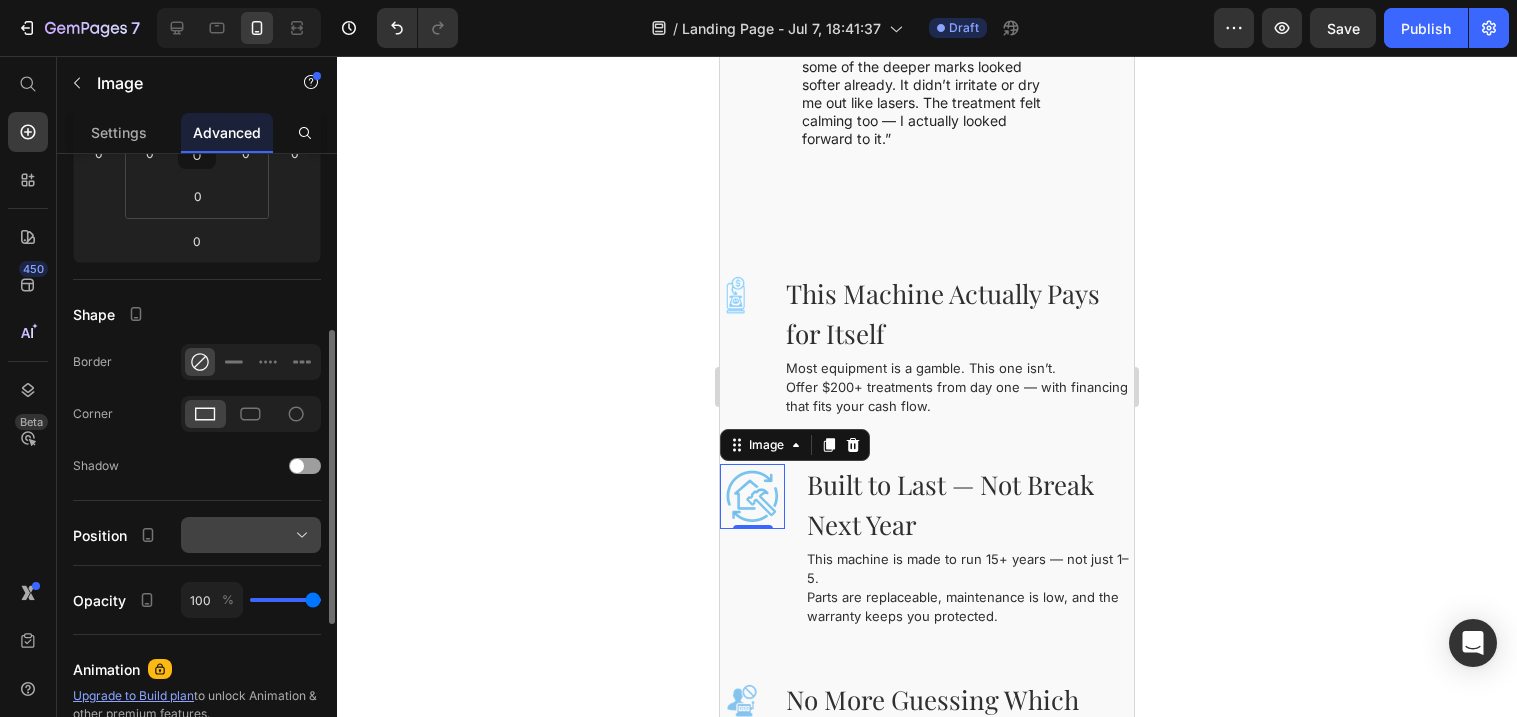 click at bounding box center [251, 535] 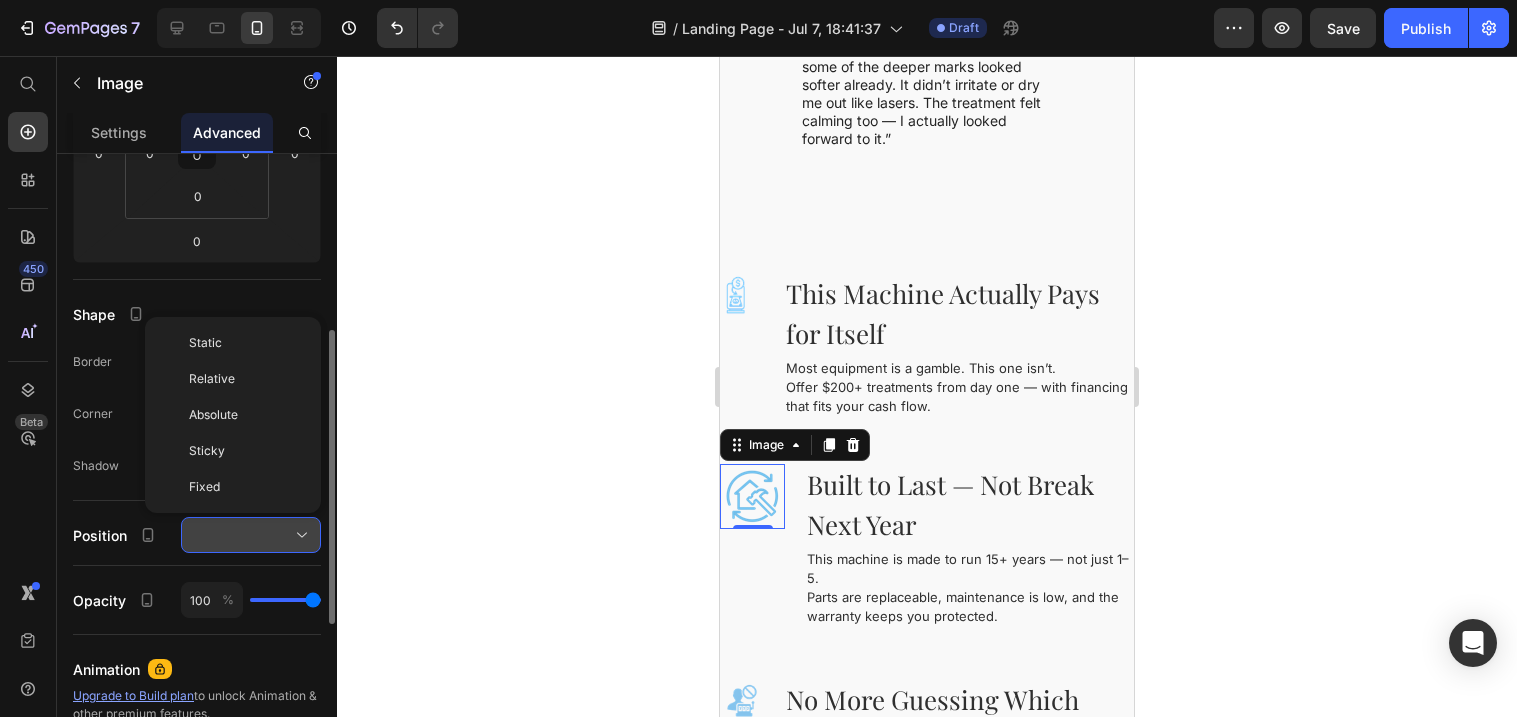 click at bounding box center (251, 535) 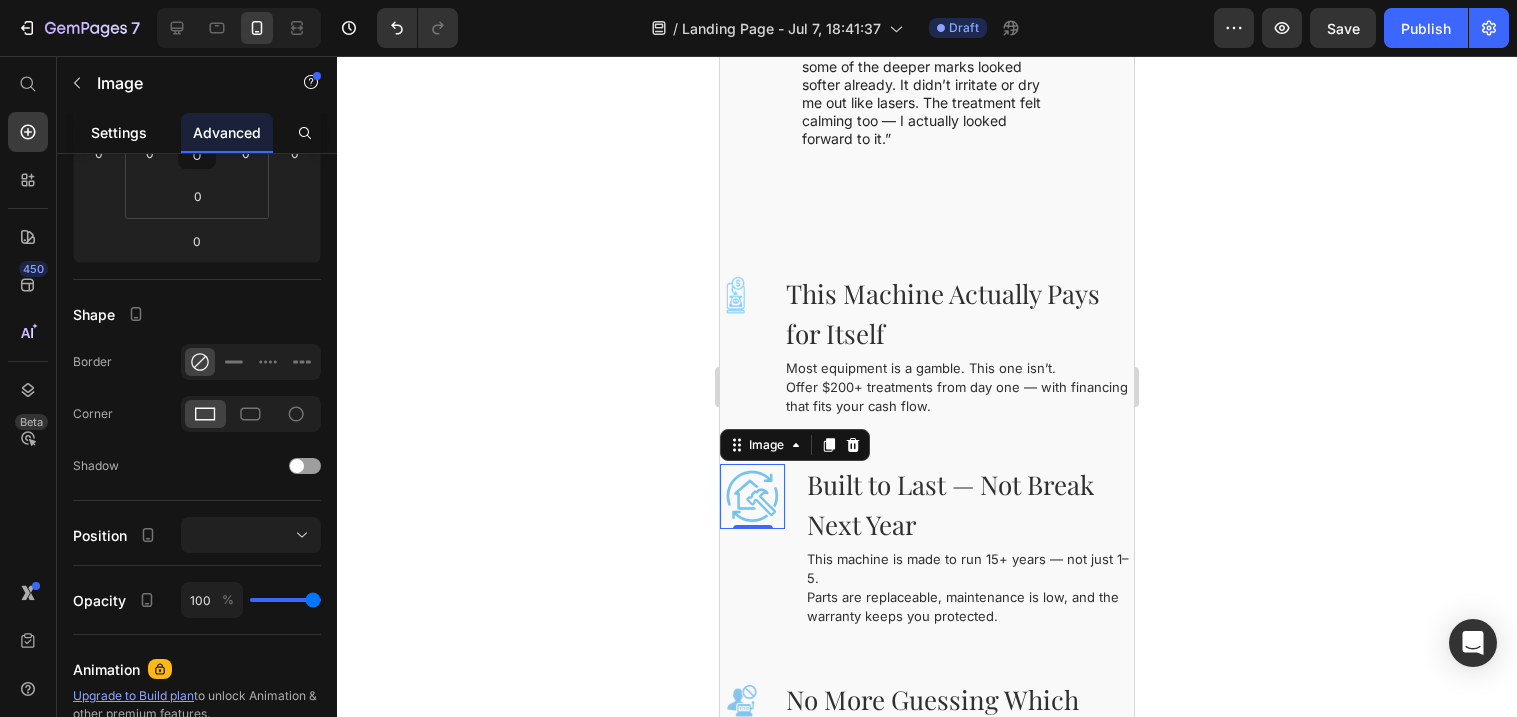 click on "Settings" at bounding box center [119, 132] 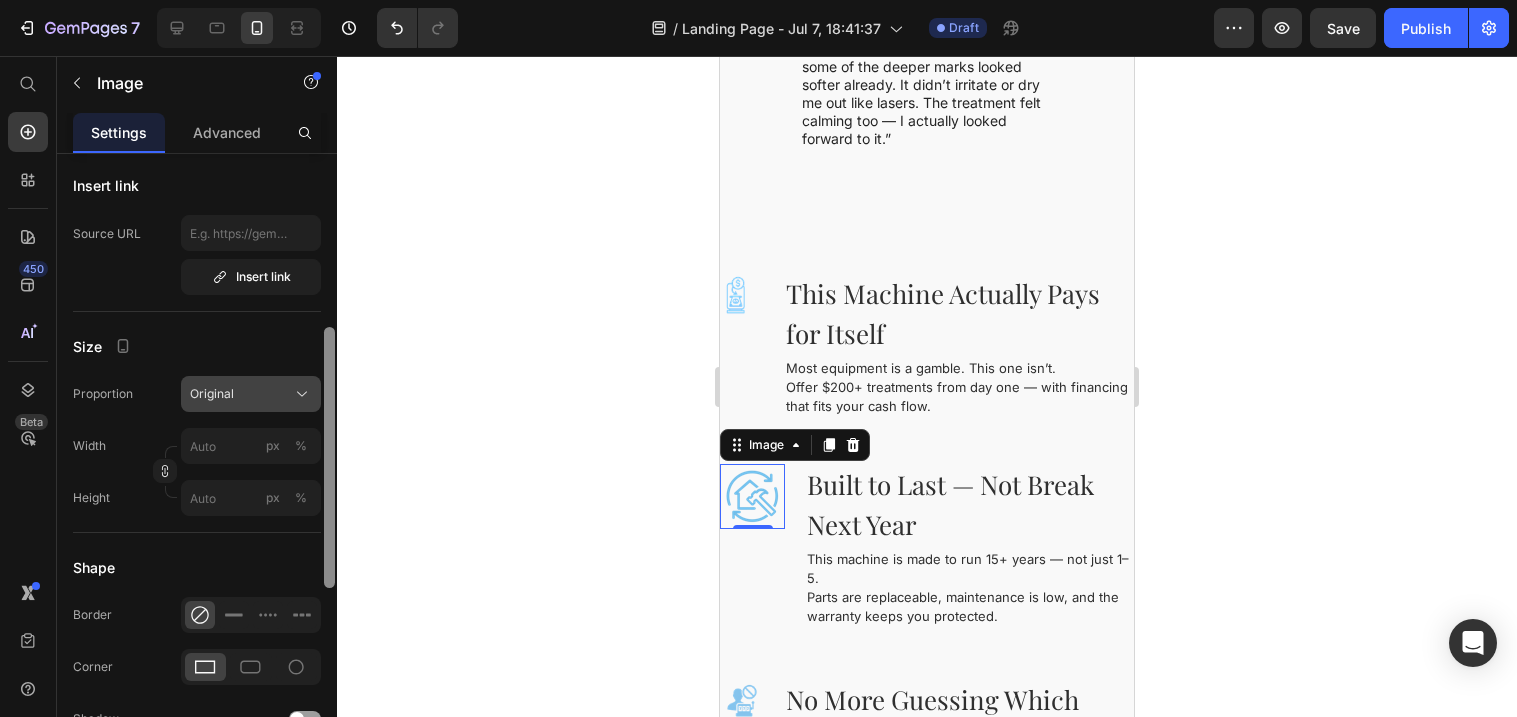 scroll, scrollTop: 403, scrollLeft: 0, axis: vertical 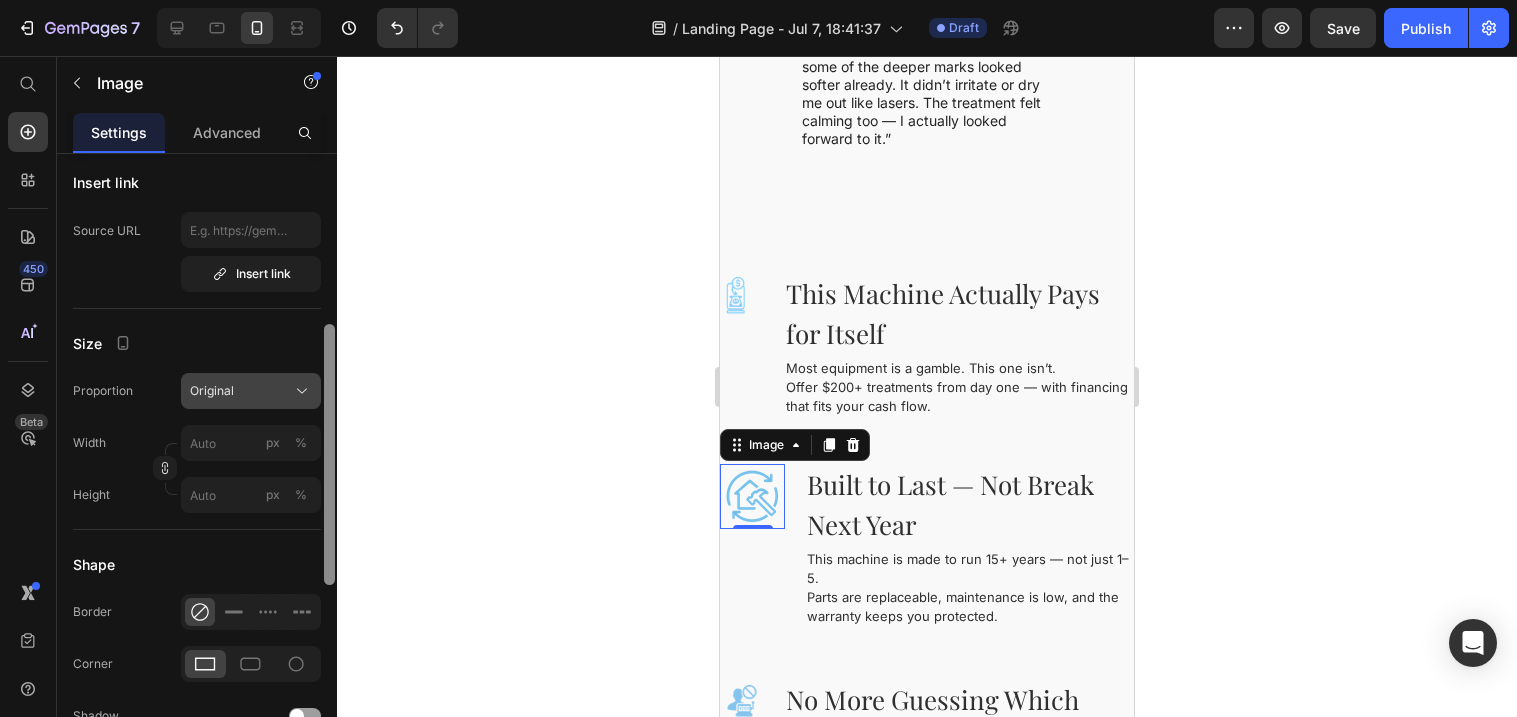 drag, startPoint x: 331, startPoint y: 238, endPoint x: 279, endPoint y: 408, distance: 177.77515 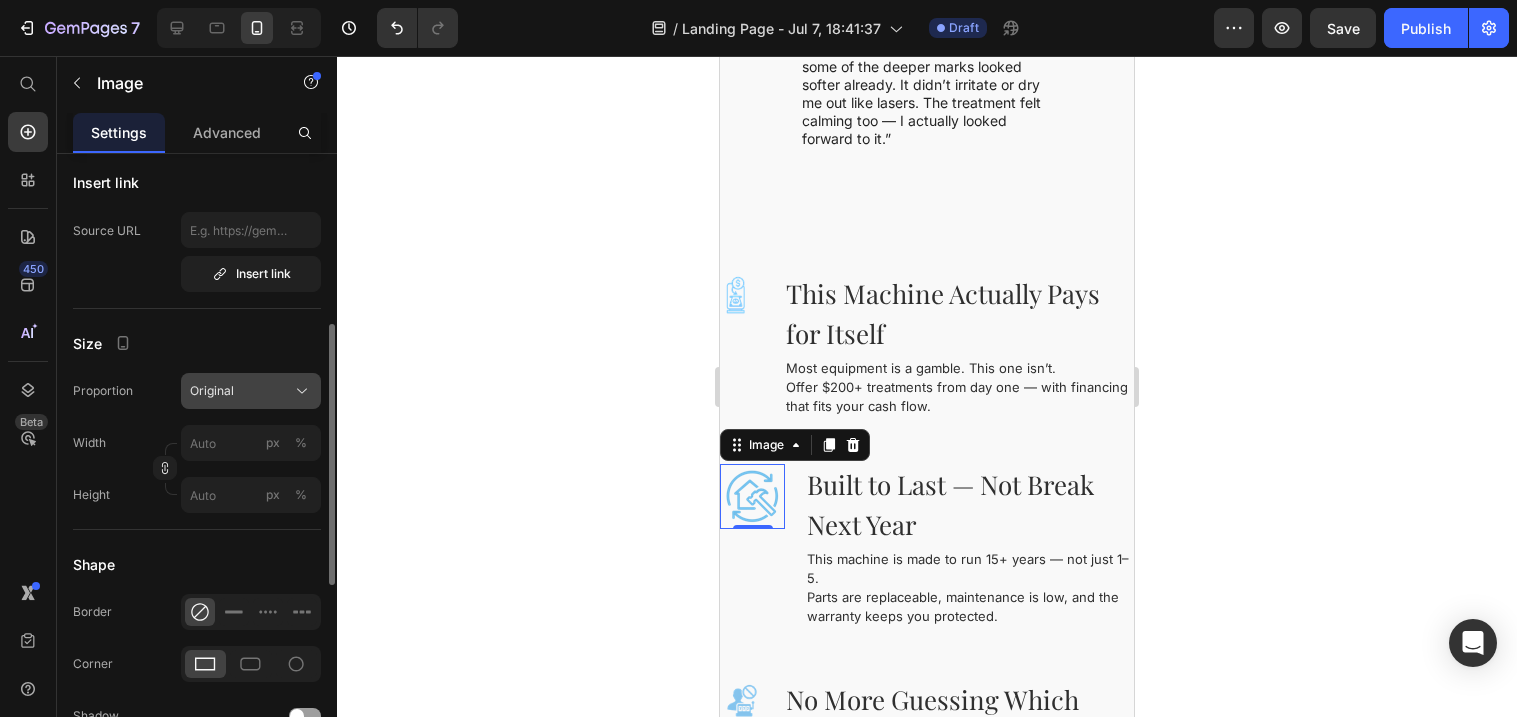 click on "Original" at bounding box center (251, 391) 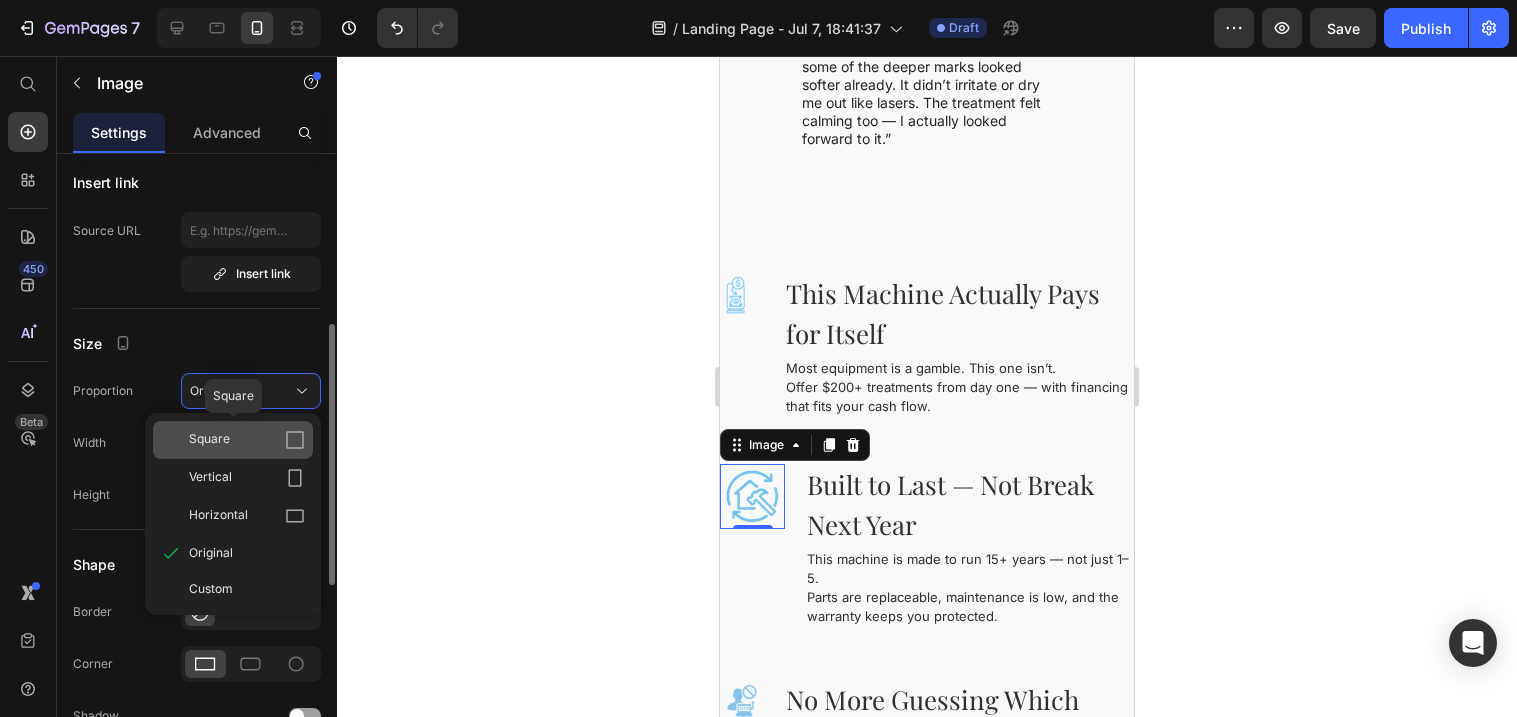 click on "Square" at bounding box center [247, 440] 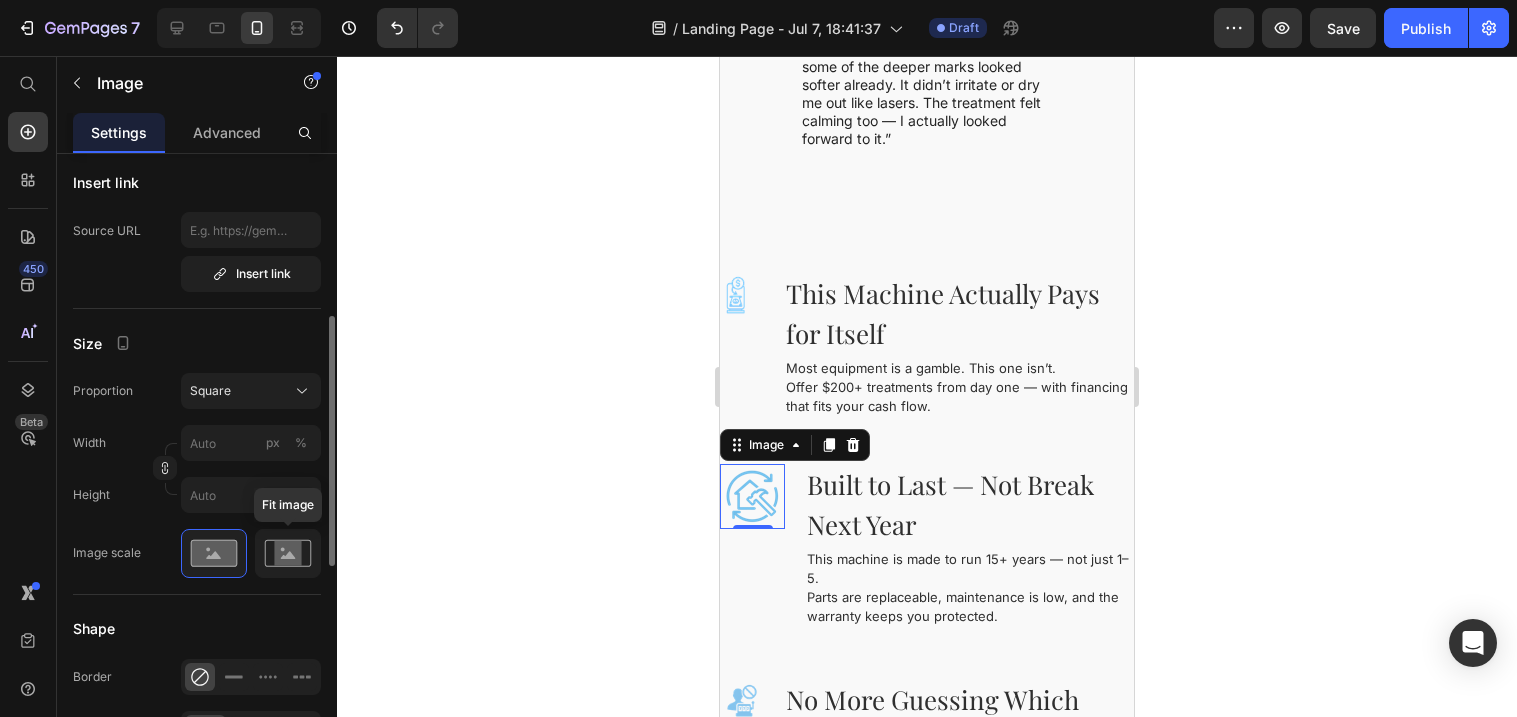 click 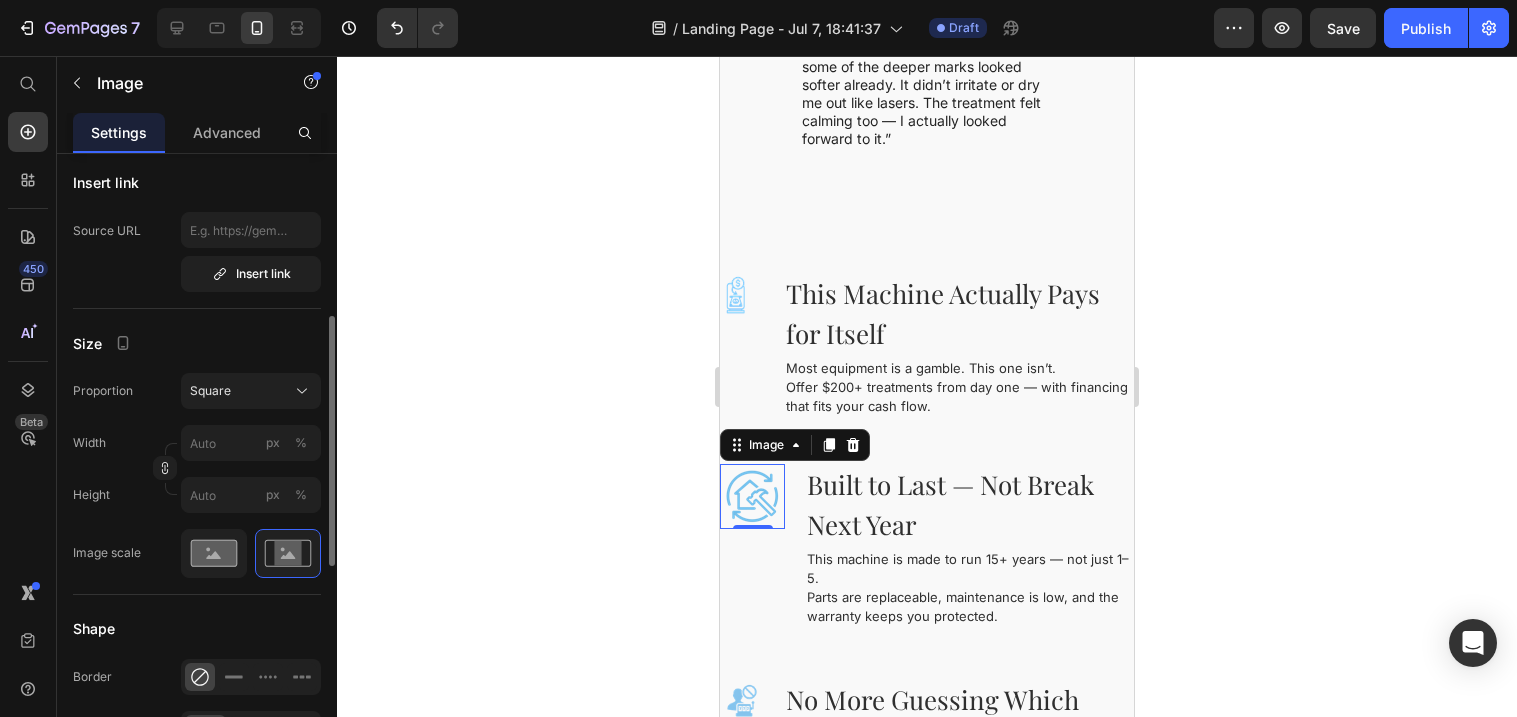 click 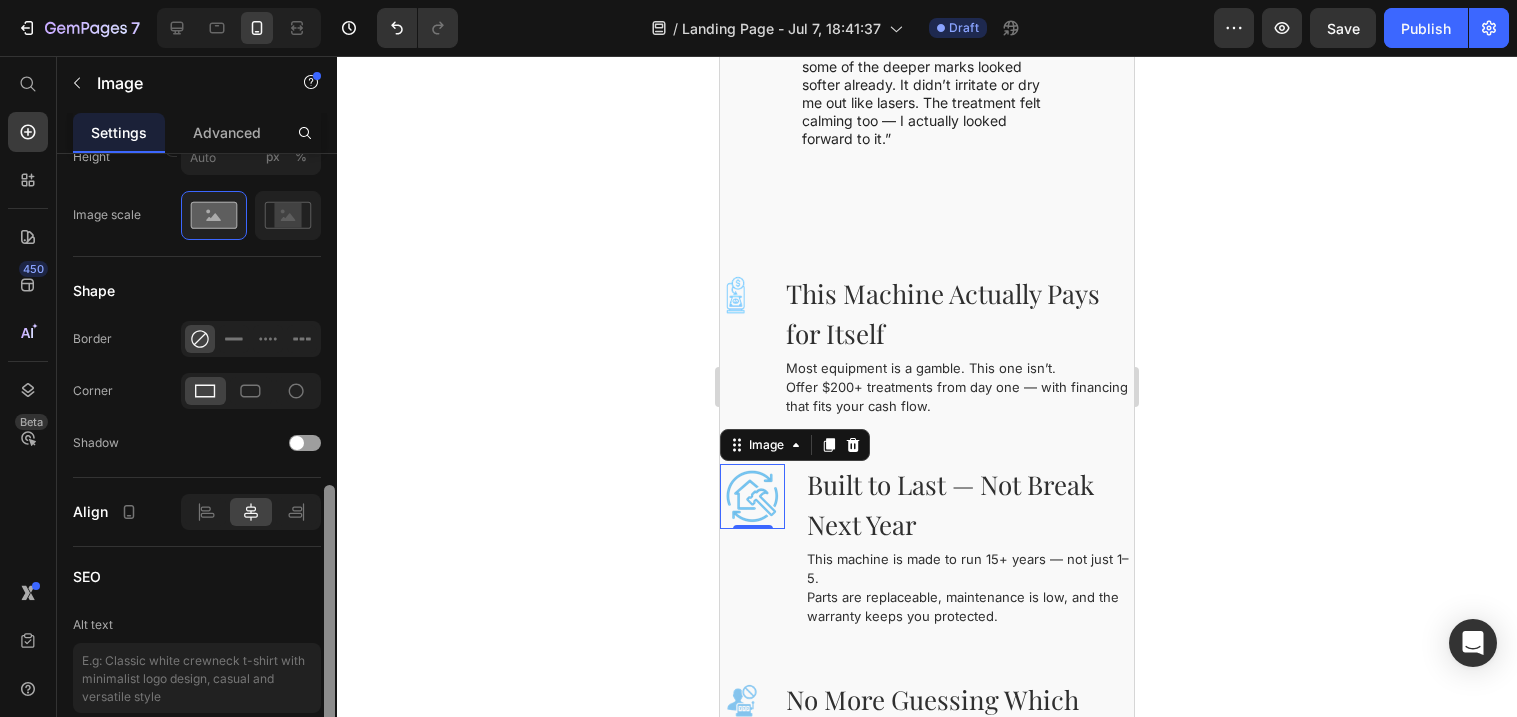 scroll, scrollTop: 767, scrollLeft: 0, axis: vertical 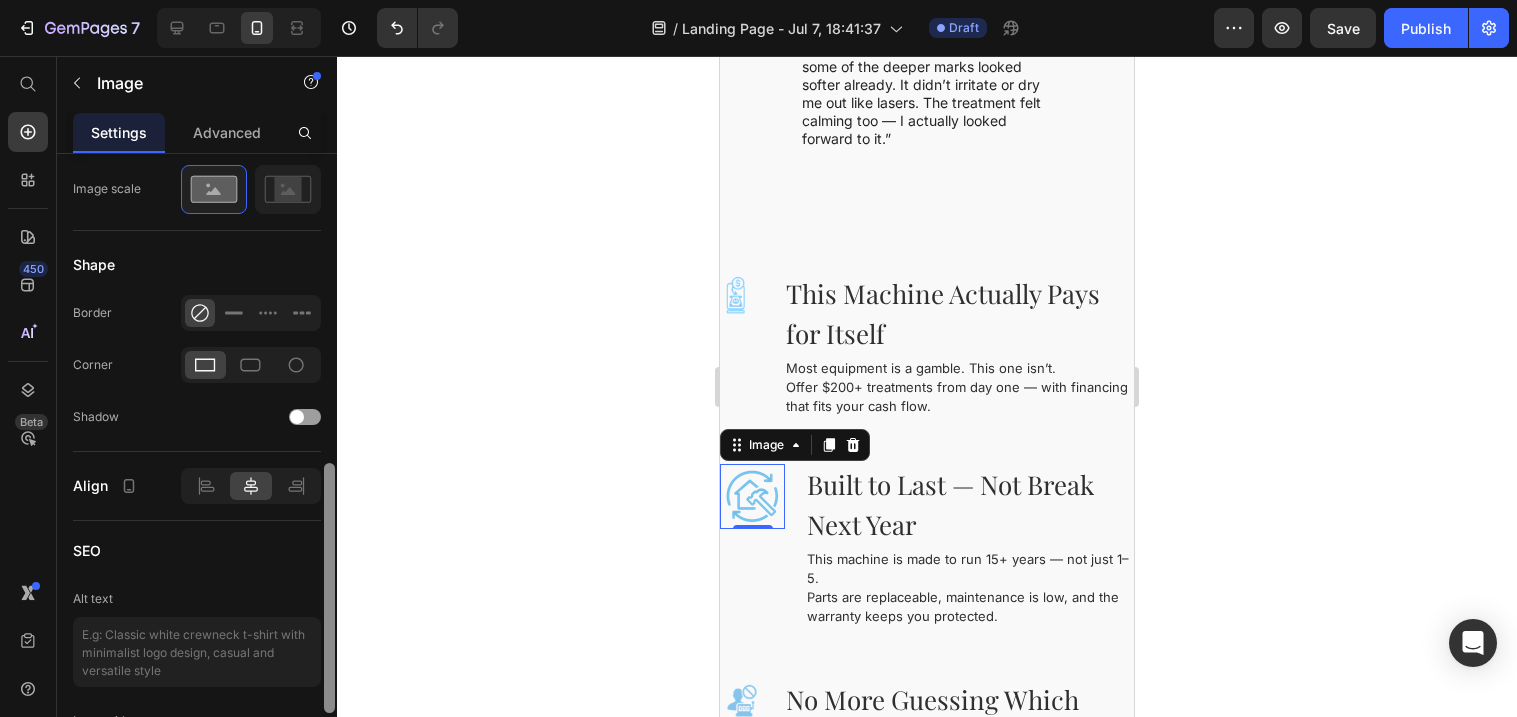 drag, startPoint x: 332, startPoint y: 421, endPoint x: 296, endPoint y: 568, distance: 151.34398 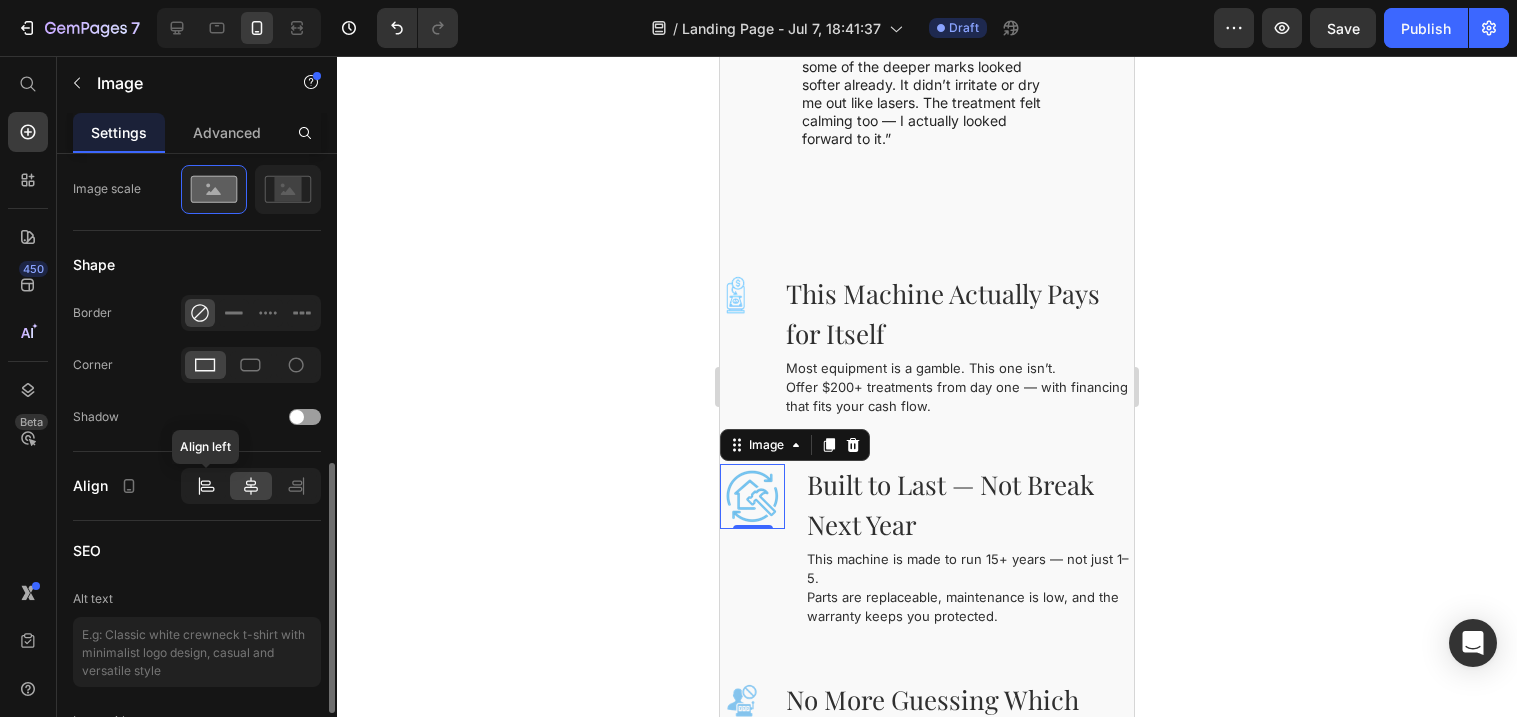 click 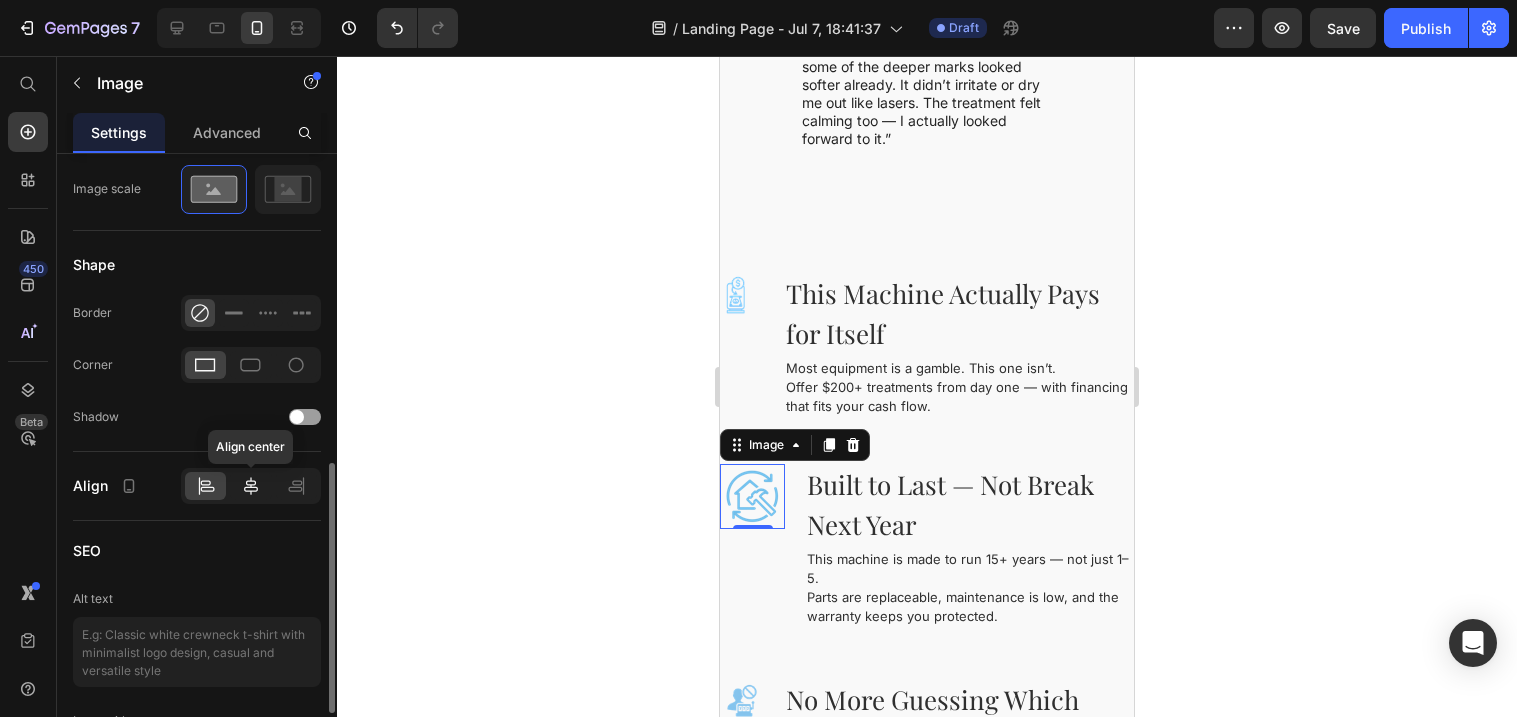 click 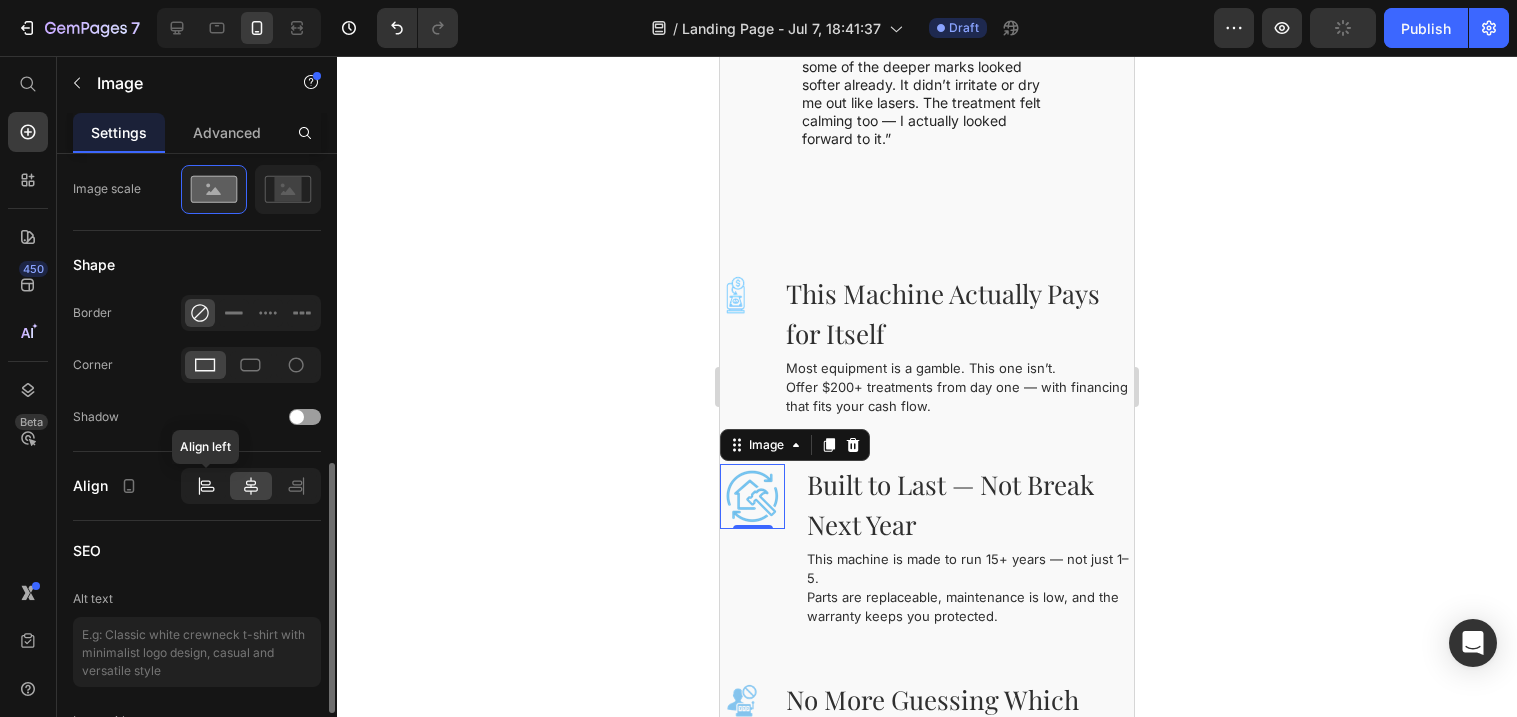 click 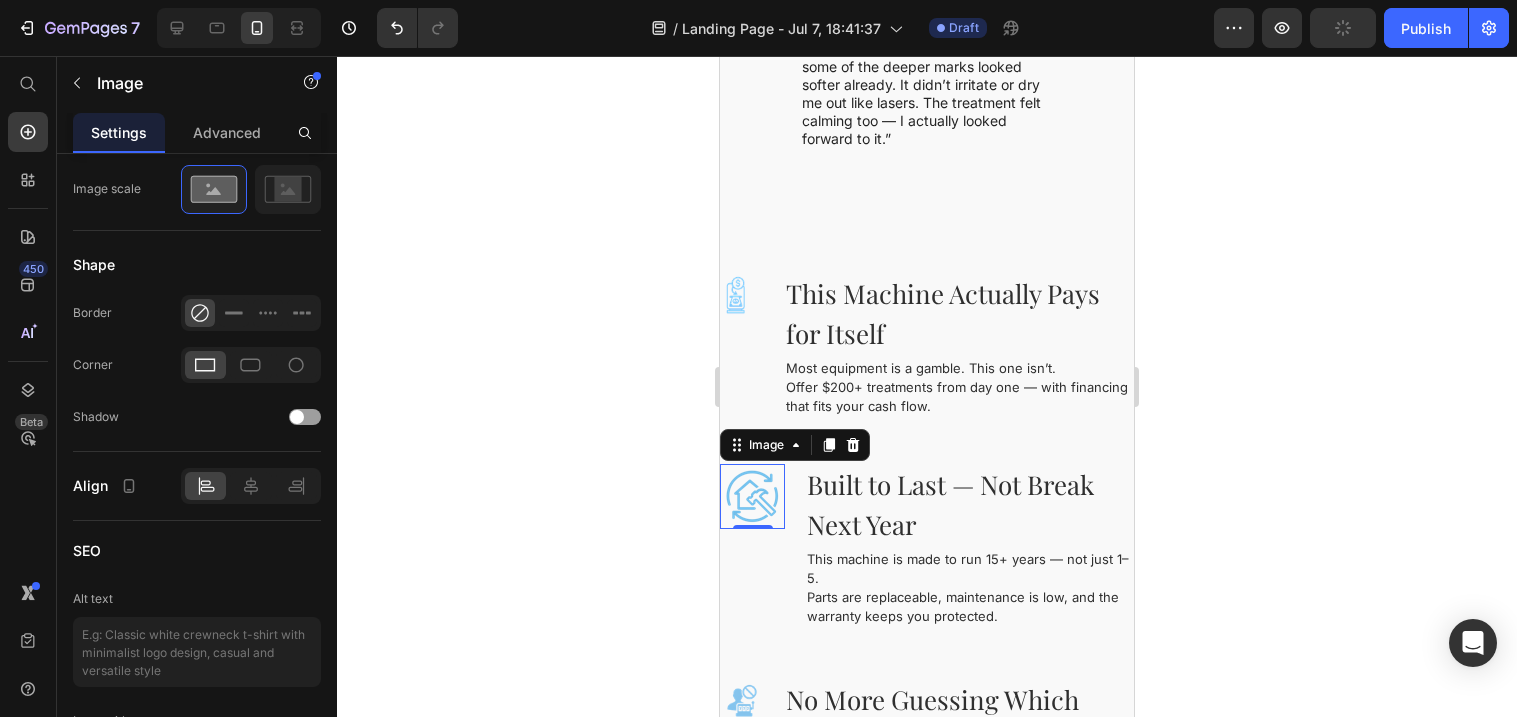 click 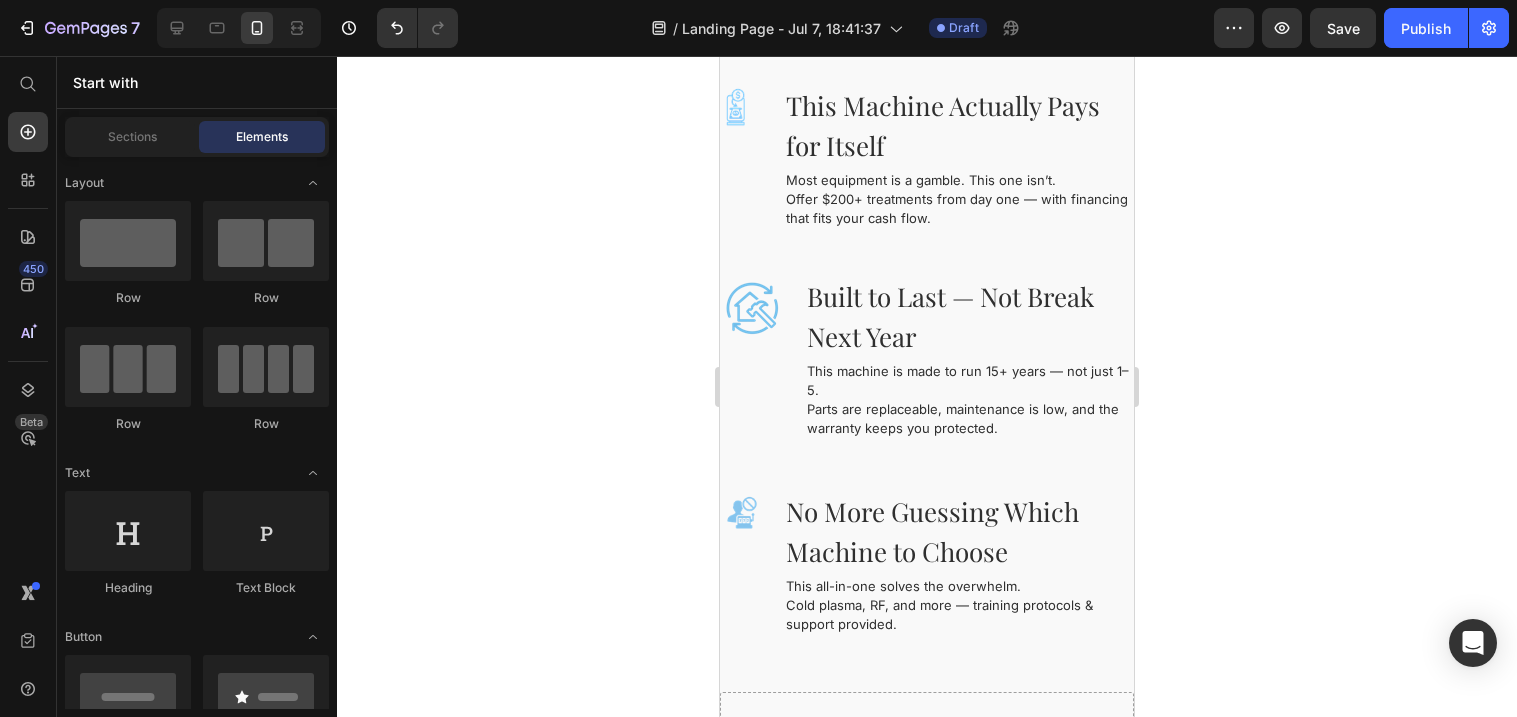 scroll, scrollTop: 1900, scrollLeft: 0, axis: vertical 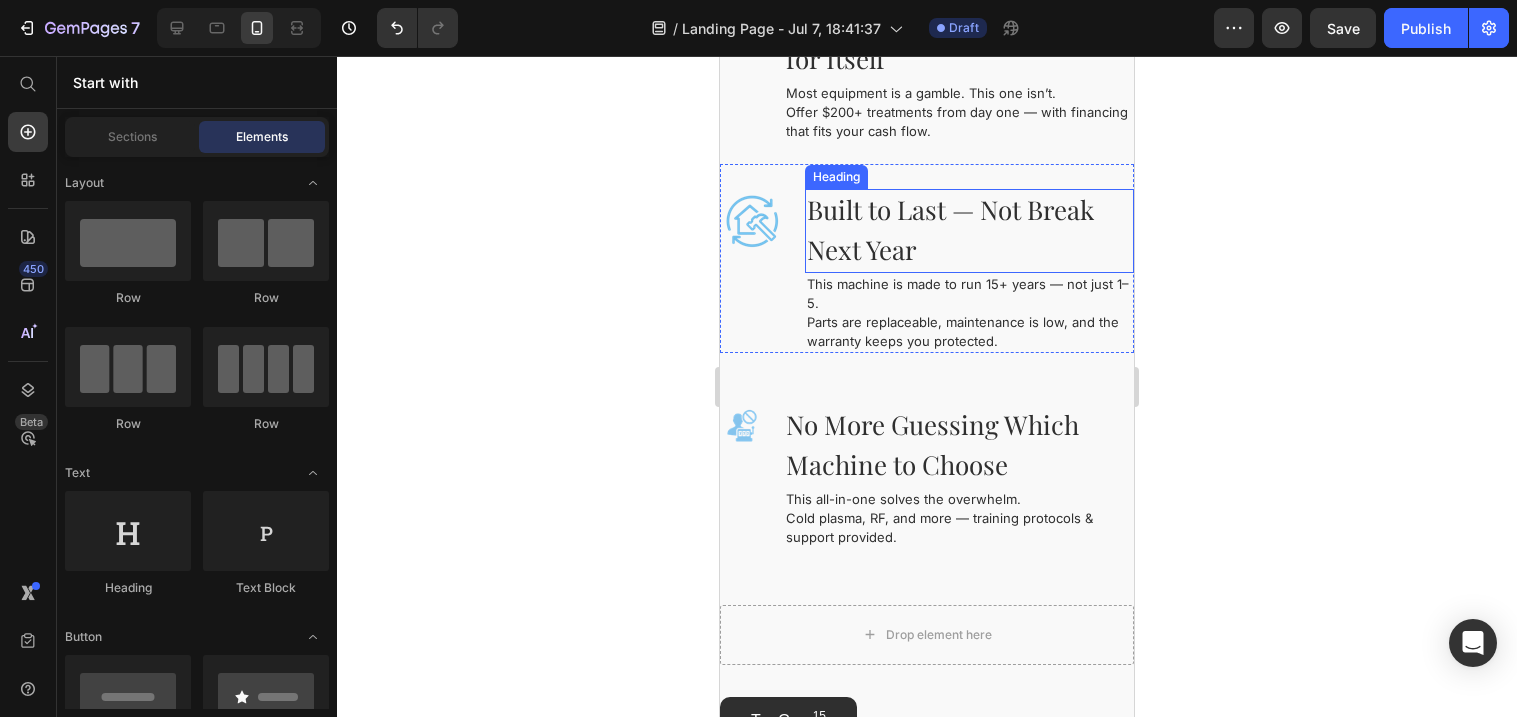 click on "Built to Last — Not Break Next Year" at bounding box center [950, 229] 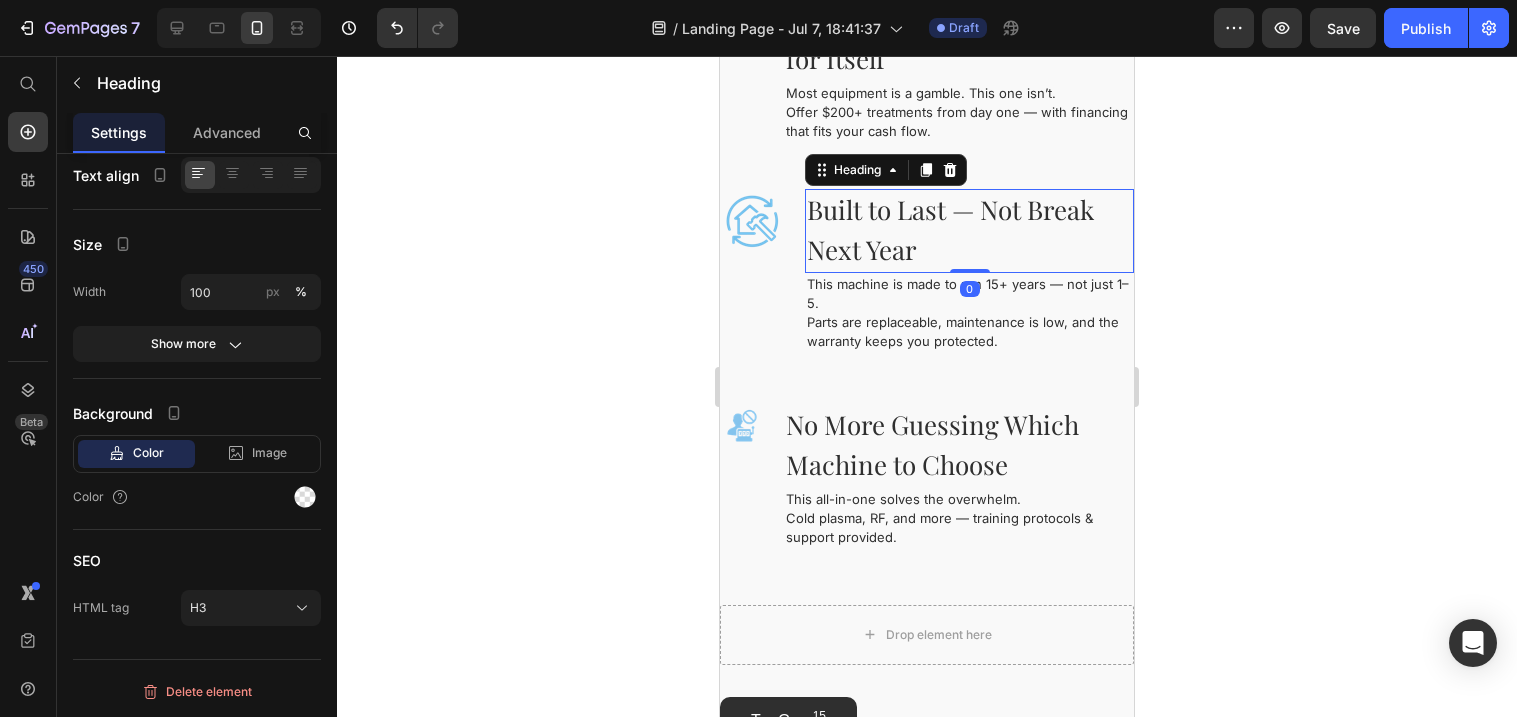 scroll, scrollTop: 0, scrollLeft: 0, axis: both 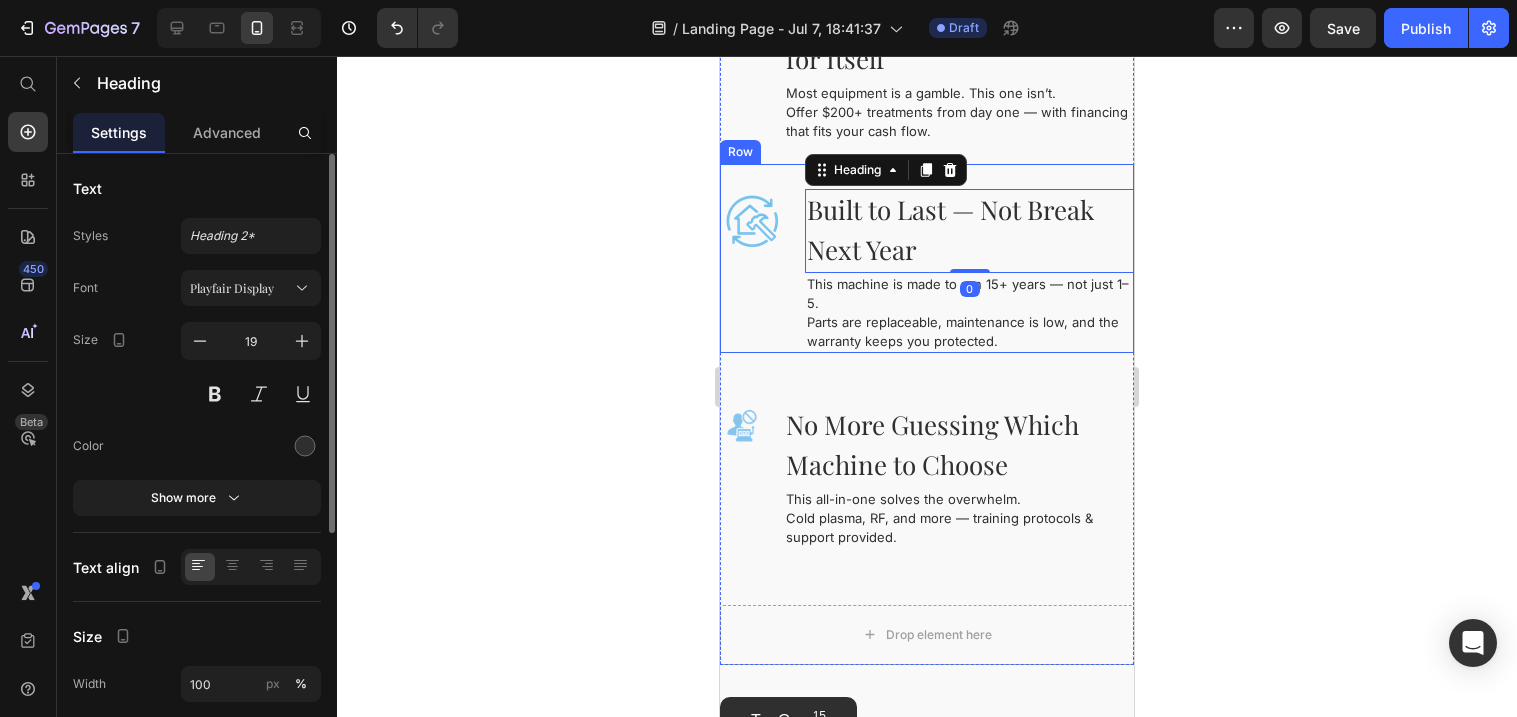 click on "Image Built to Last — Not Break Next Year Heading   0 This machine is made to run 15+ years — not just 1–5. Parts are replaceable, maintenance is low, and the warranty keeps you protected. Text Block Row" at bounding box center (927, 258) 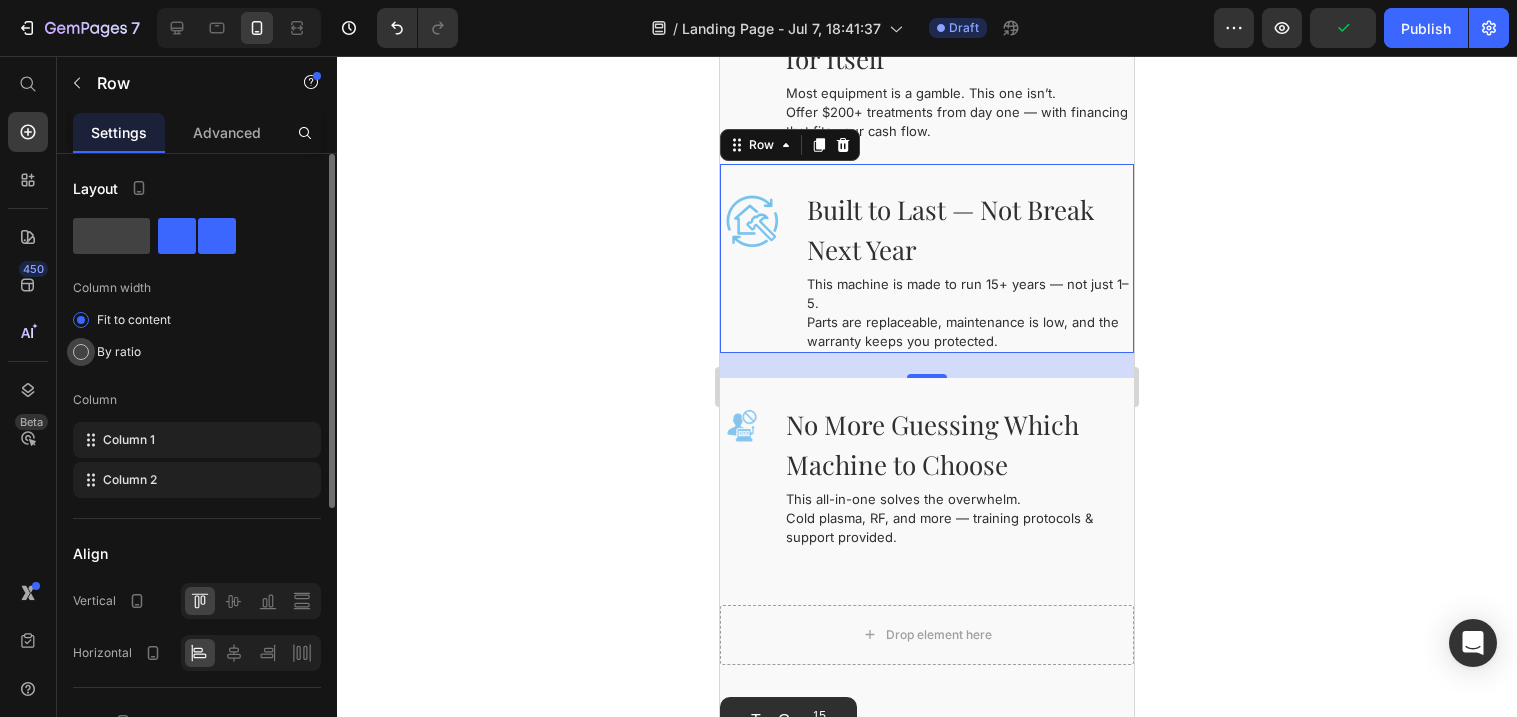 click on "By ratio" 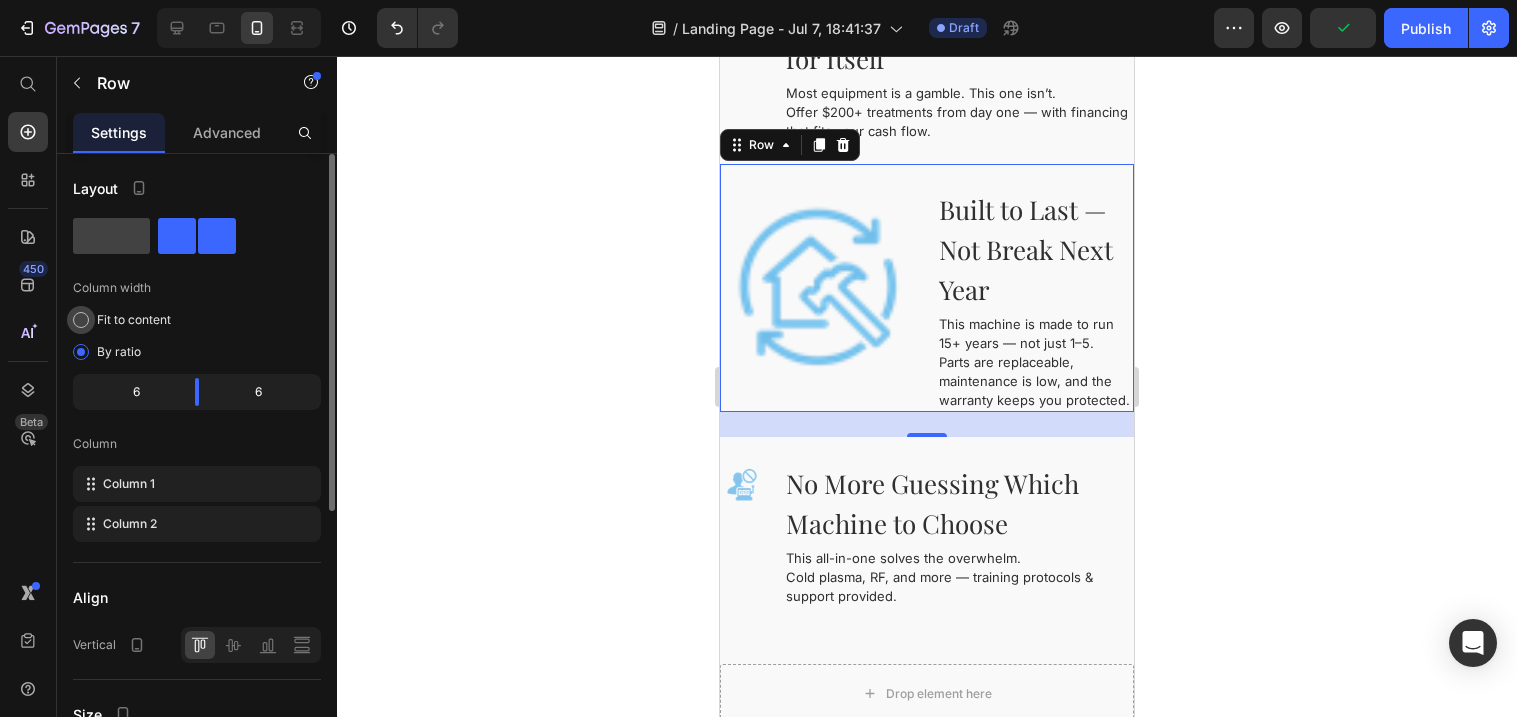 click on "Fit to content" at bounding box center (134, 320) 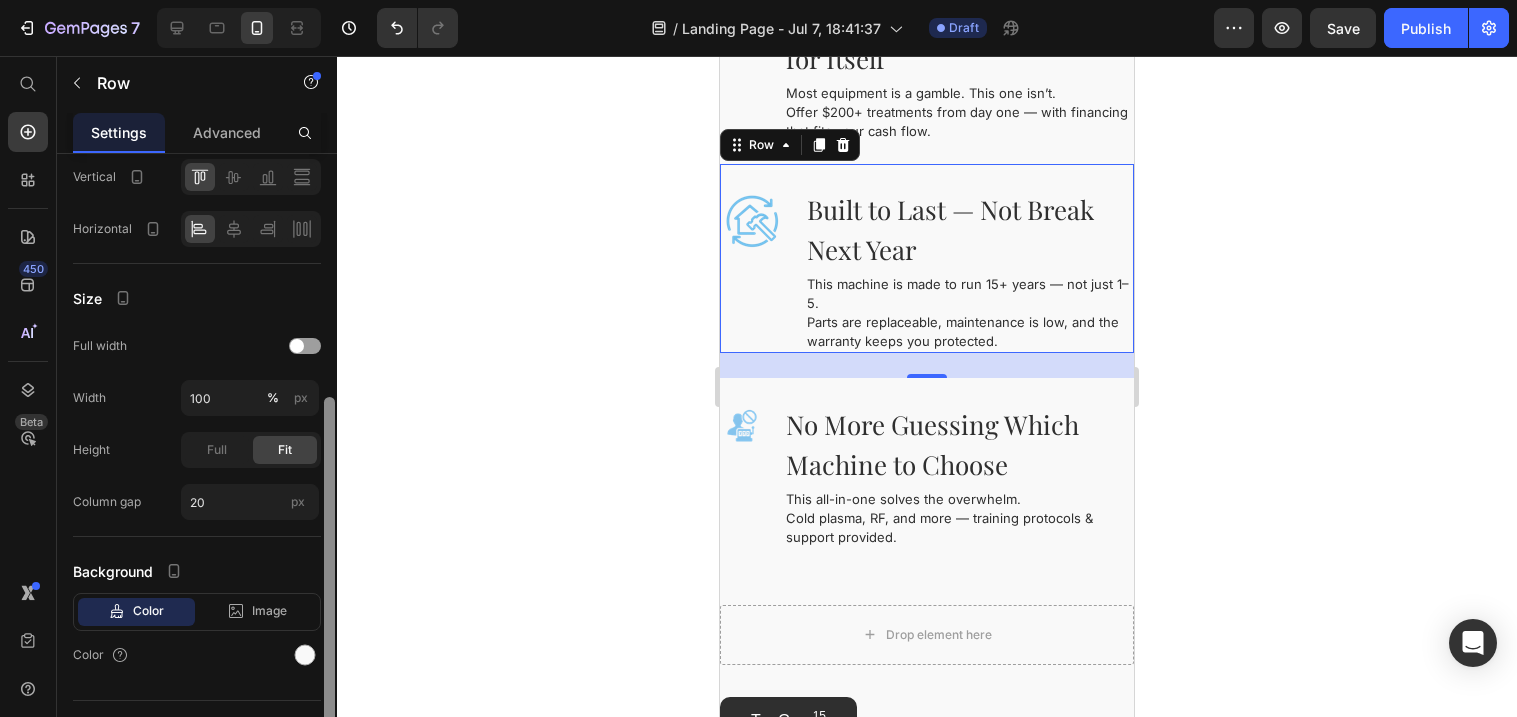 scroll, scrollTop: 463, scrollLeft: 0, axis: vertical 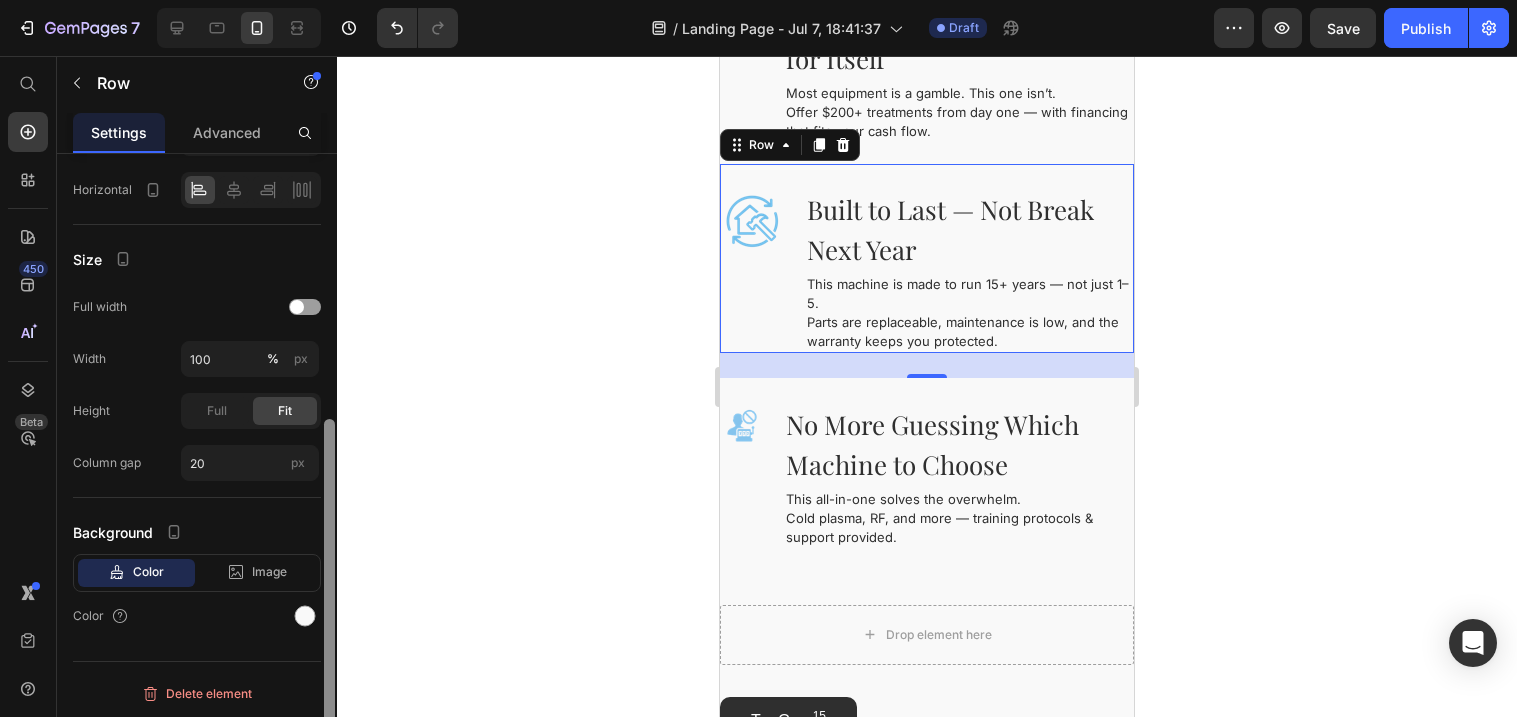 drag, startPoint x: 332, startPoint y: 404, endPoint x: 227, endPoint y: 737, distance: 349.16187 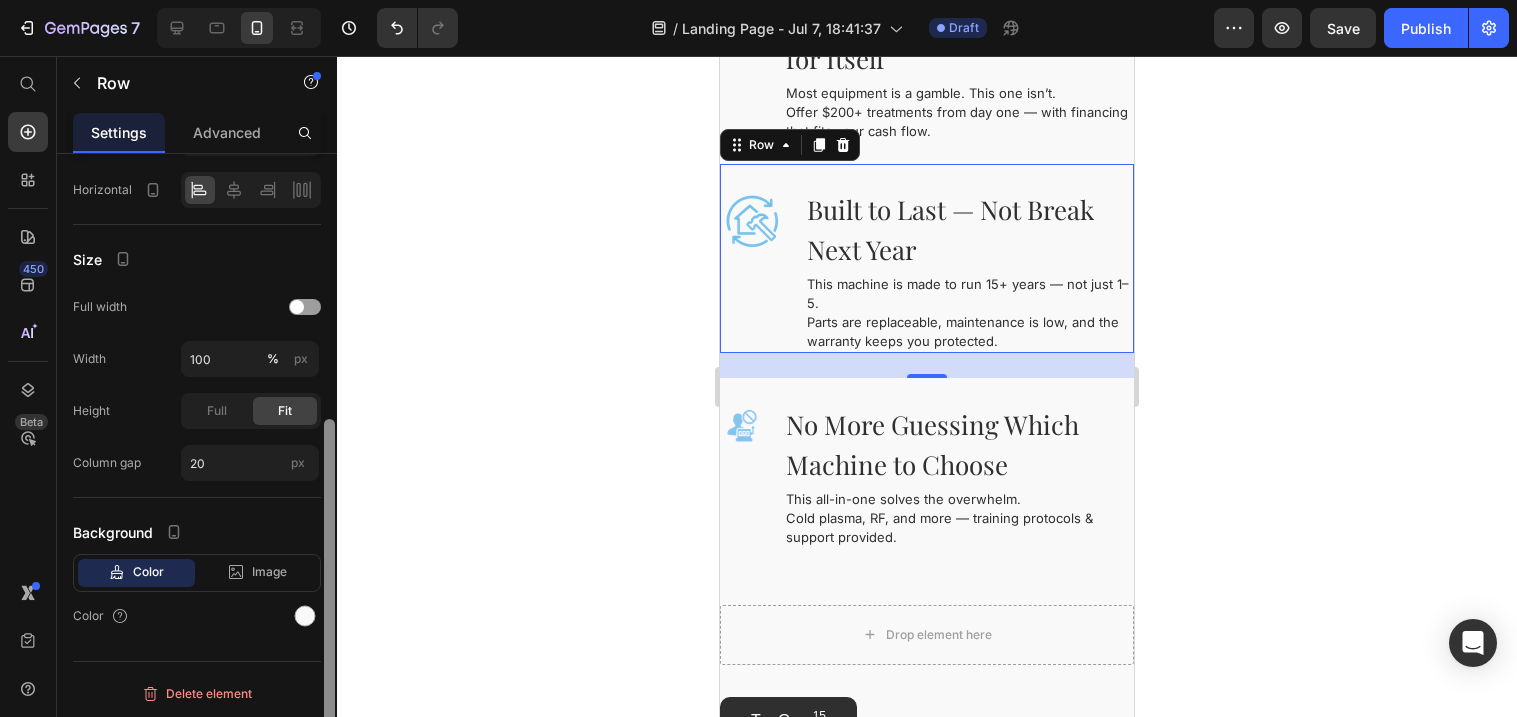 click on "7   /  Landing Page - Jul 7, 18:41:37 Draft Preview  Save   Publish  450 Beta Start with Sections Elements Hero Section Product Detail Brands Trusted Badges Guarantee Product Breakdown How to use Testimonials Compare Bundle FAQs Social Proof Brand Story Product List Collection Blog List Contact Sticky Add to Cart Custom Footer Browse Library 450 Layout
Row
Row
Row
Row Text
Heading
Text Block Button
Button
Button
Sticky Back to top Media
Image" at bounding box center [758, 0] 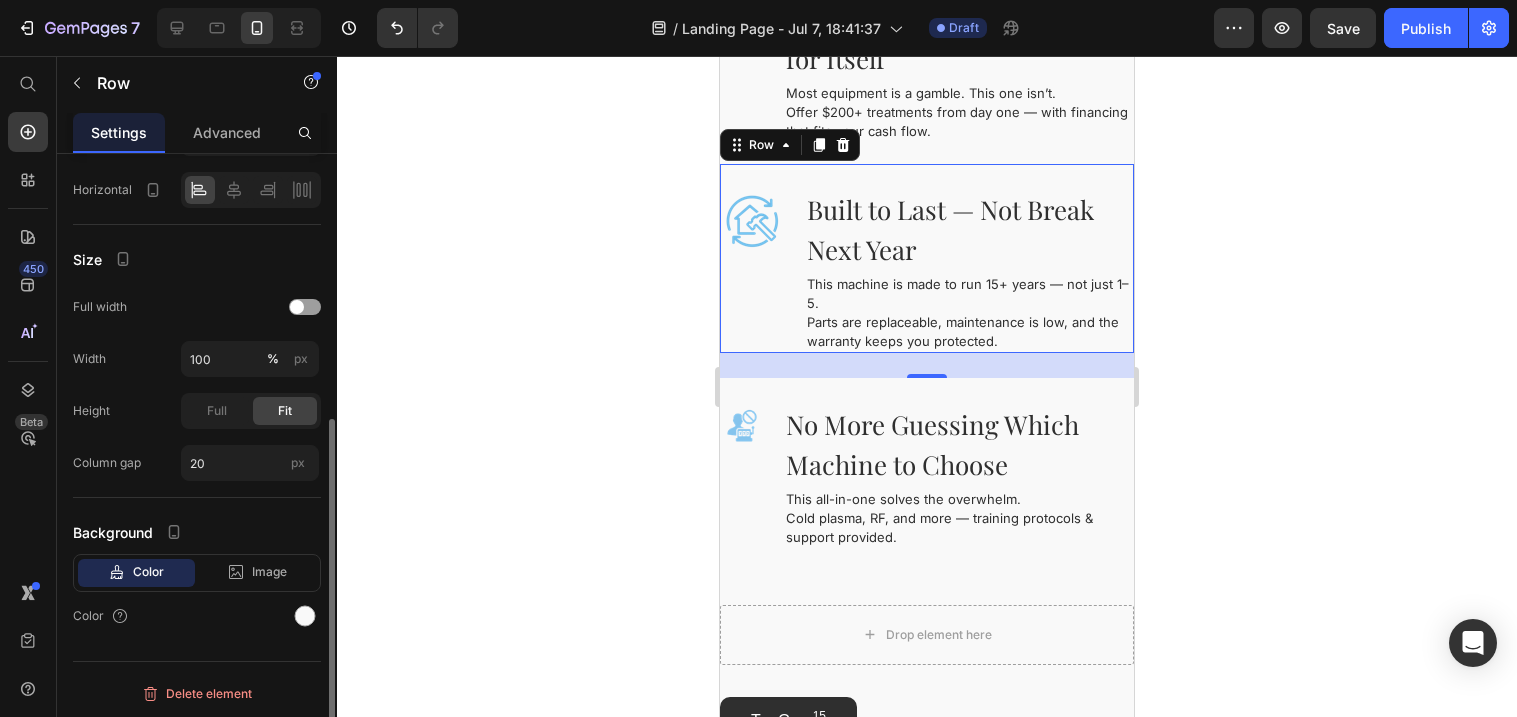 click 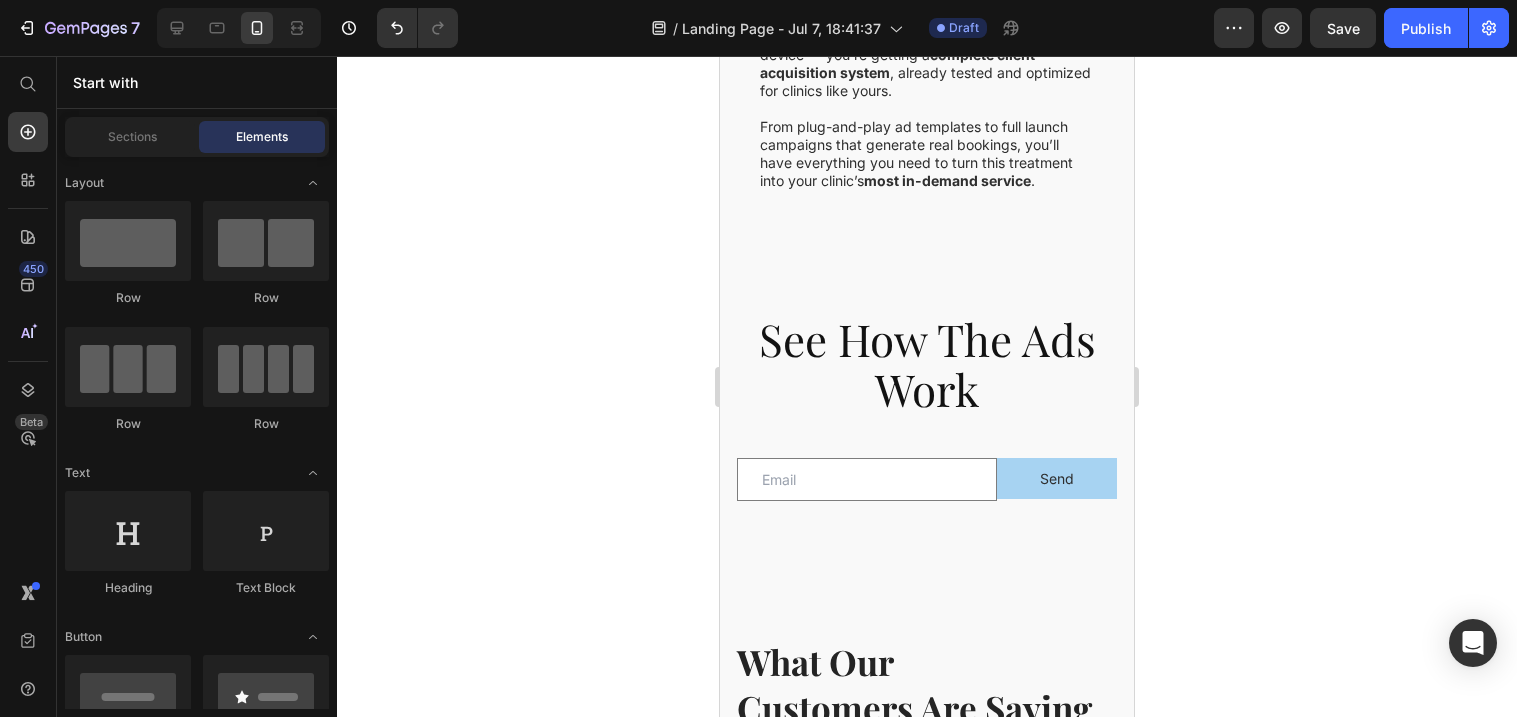 scroll, scrollTop: 4264, scrollLeft: 0, axis: vertical 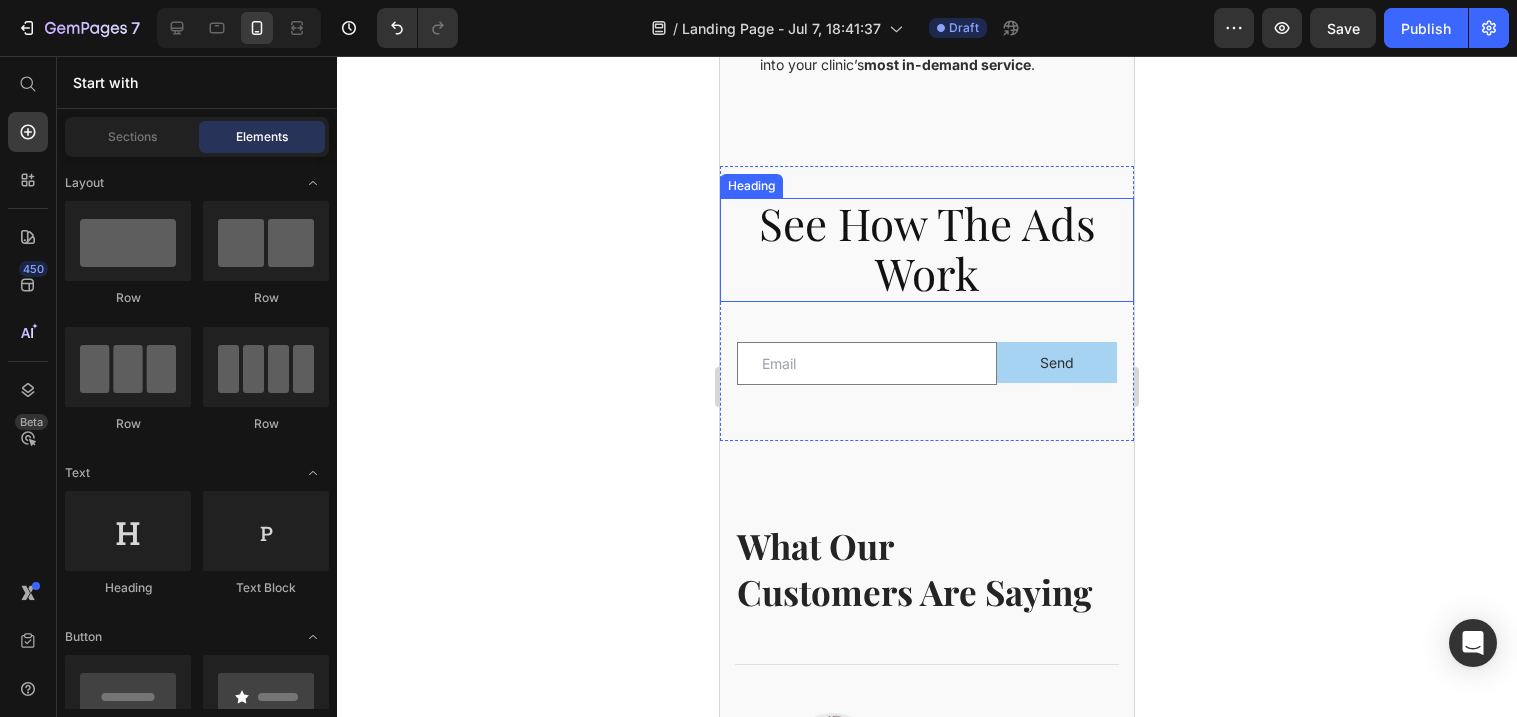 click on "See How The Ads Work" at bounding box center [927, 247] 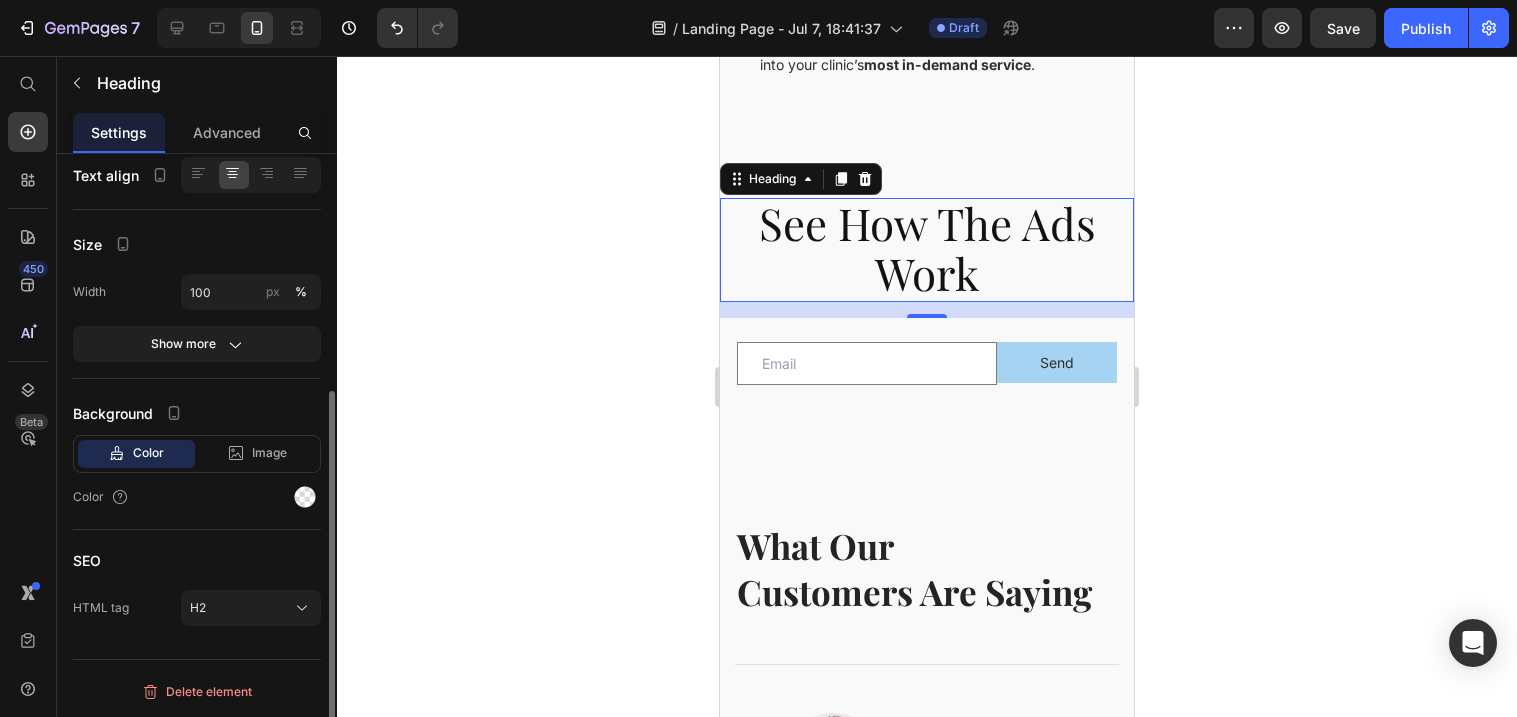 scroll, scrollTop: 0, scrollLeft: 0, axis: both 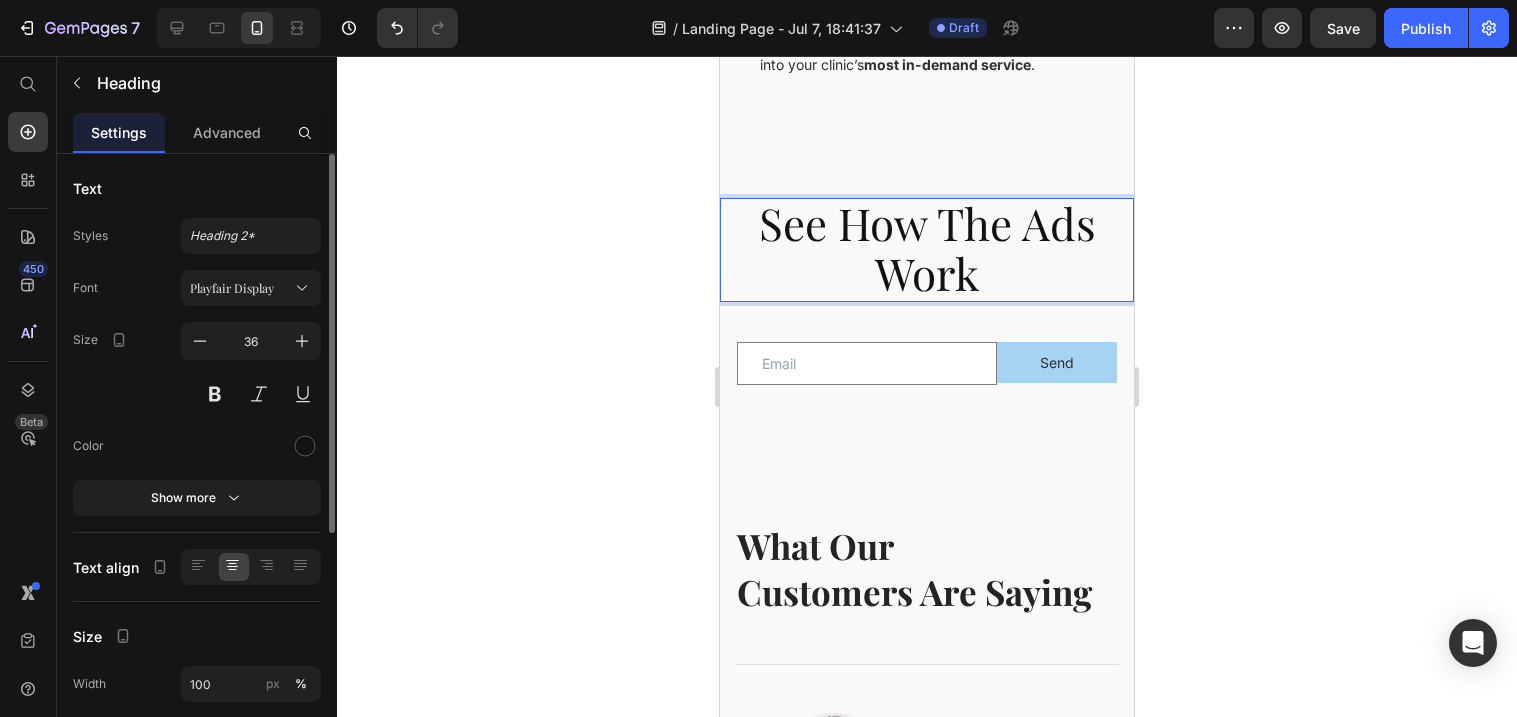 click on "See How The Ads Work" at bounding box center (927, 247) 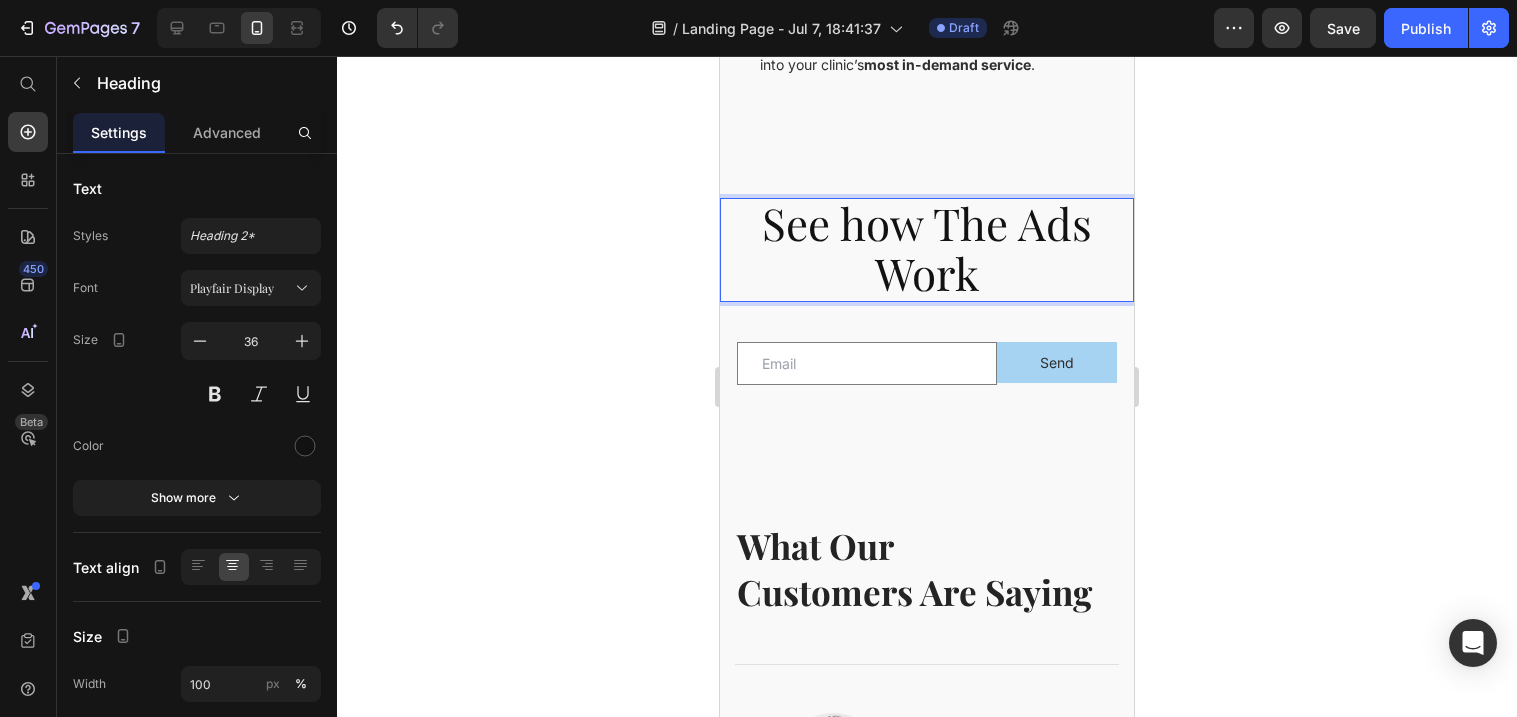 click on "See how The Ads Work" at bounding box center [927, 247] 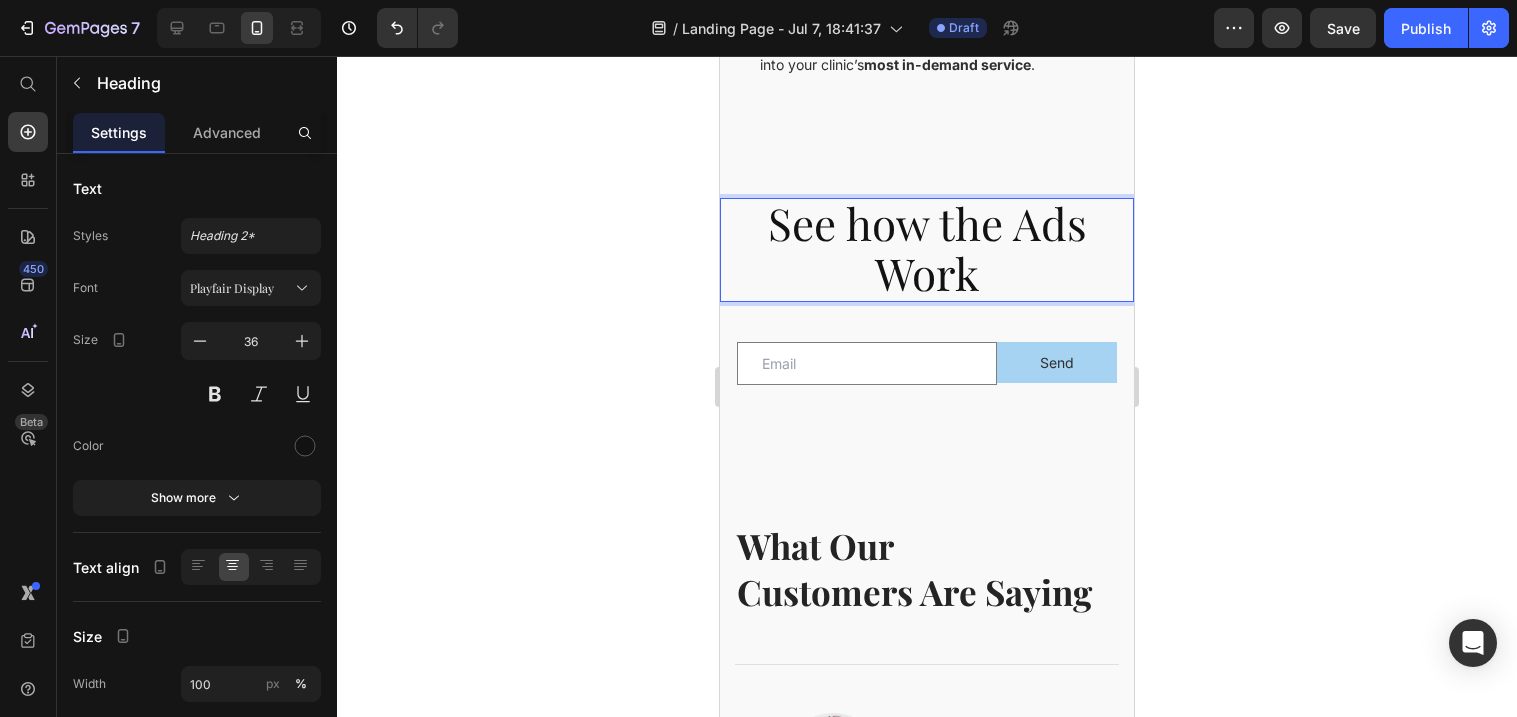 click on "See how the Ads Work" at bounding box center [927, 247] 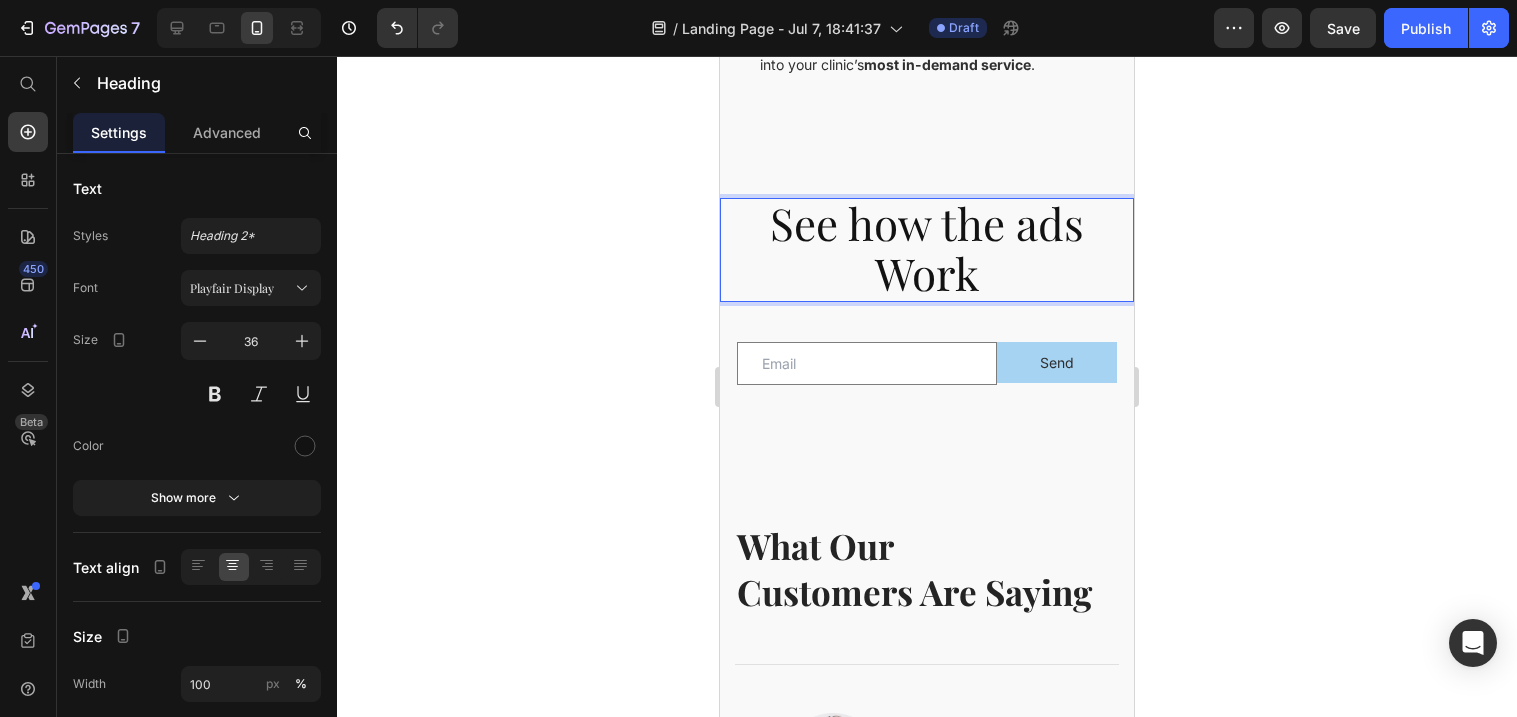 click on "See how the ads Work" at bounding box center [927, 247] 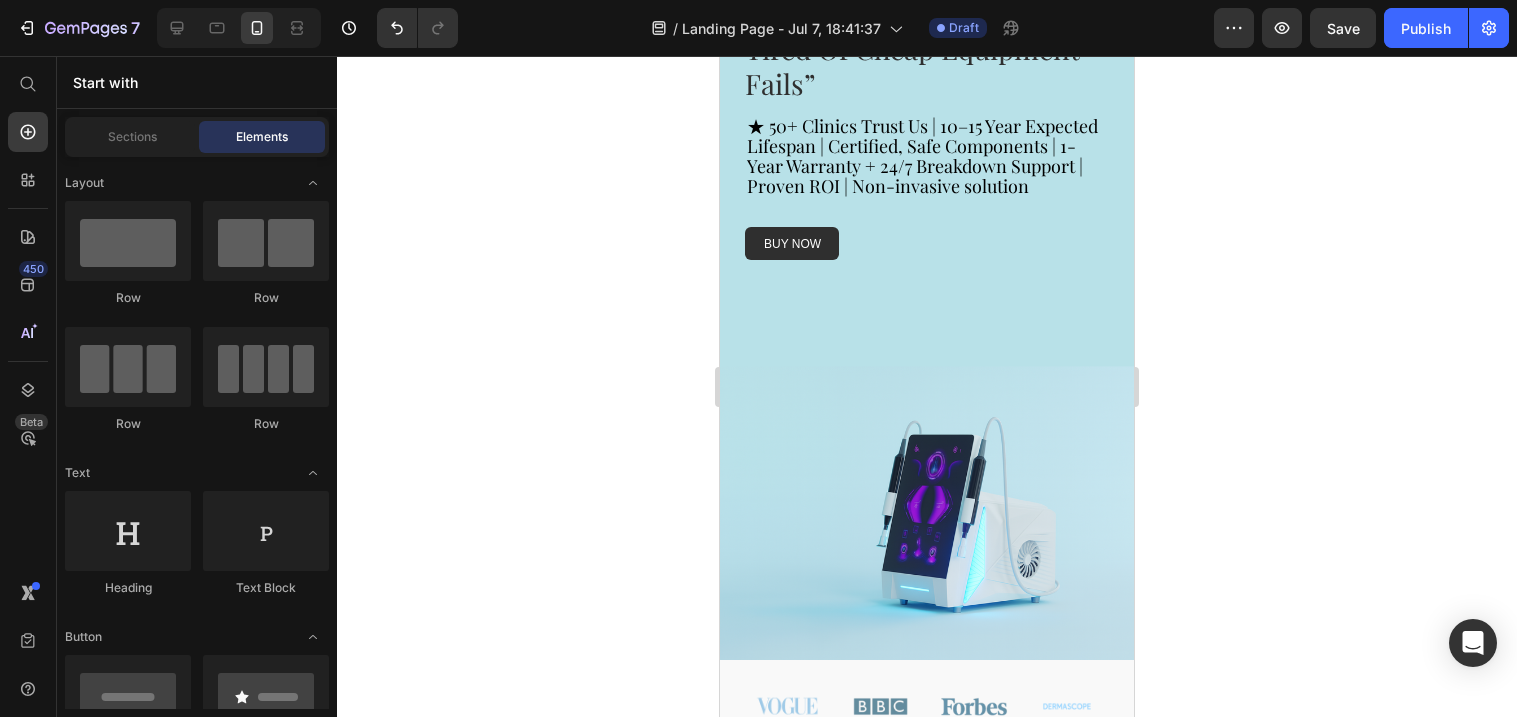 scroll, scrollTop: 559, scrollLeft: 0, axis: vertical 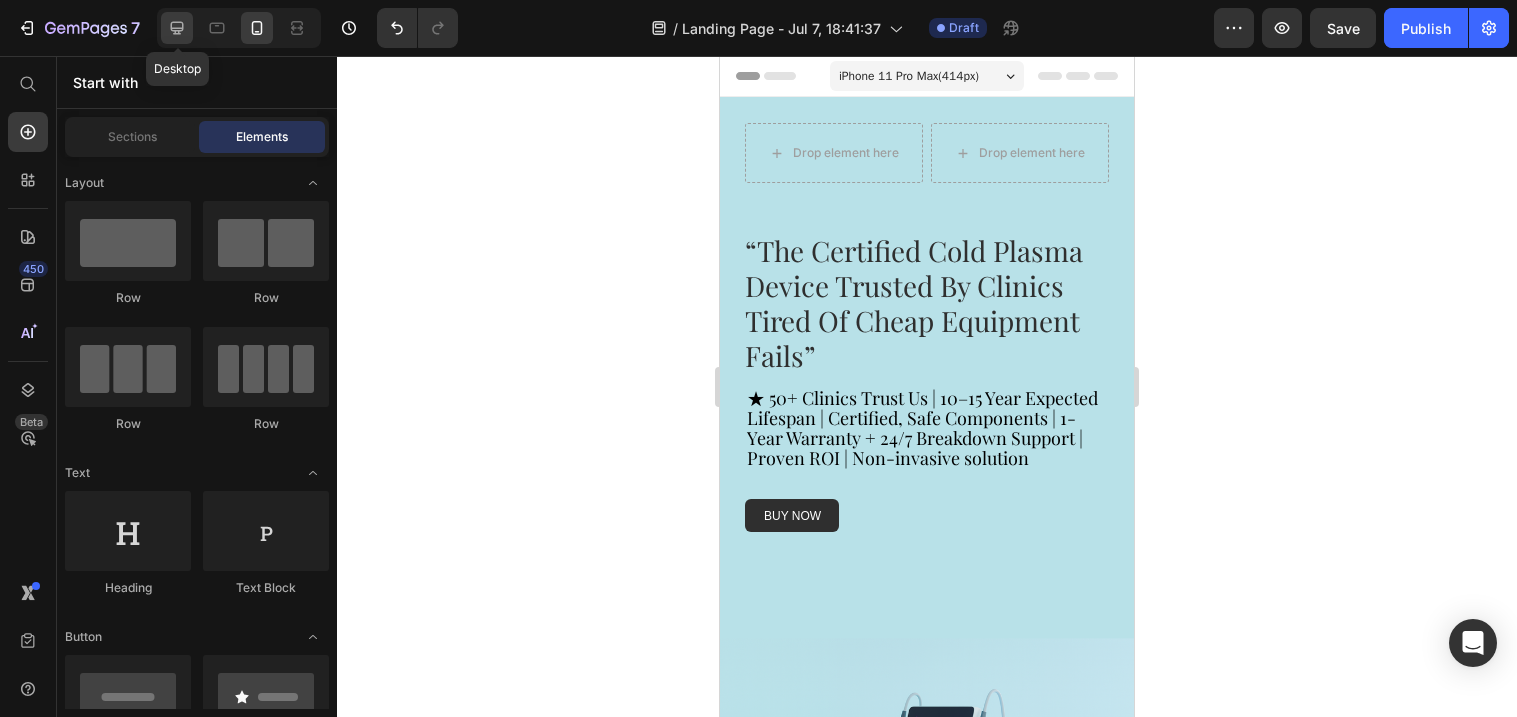 click 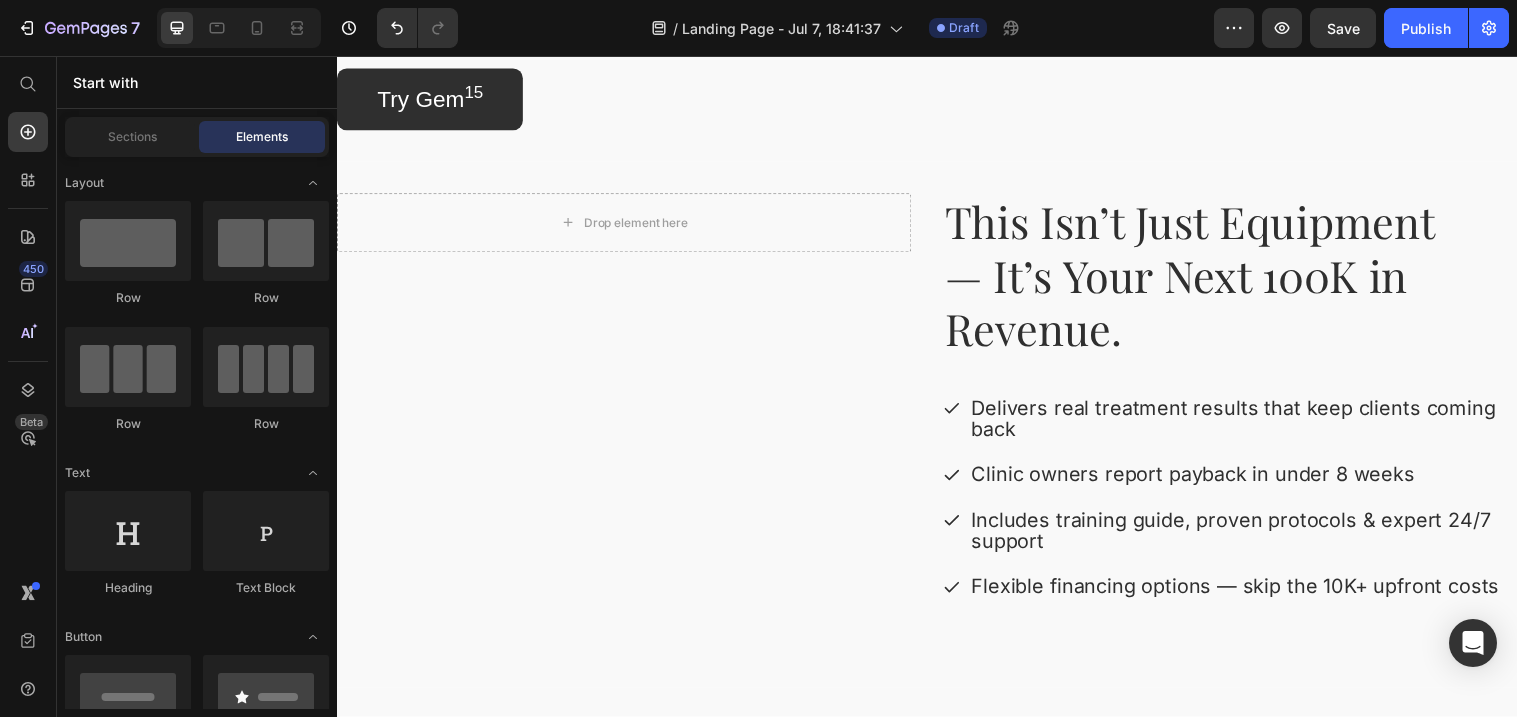 scroll, scrollTop: 2518, scrollLeft: 0, axis: vertical 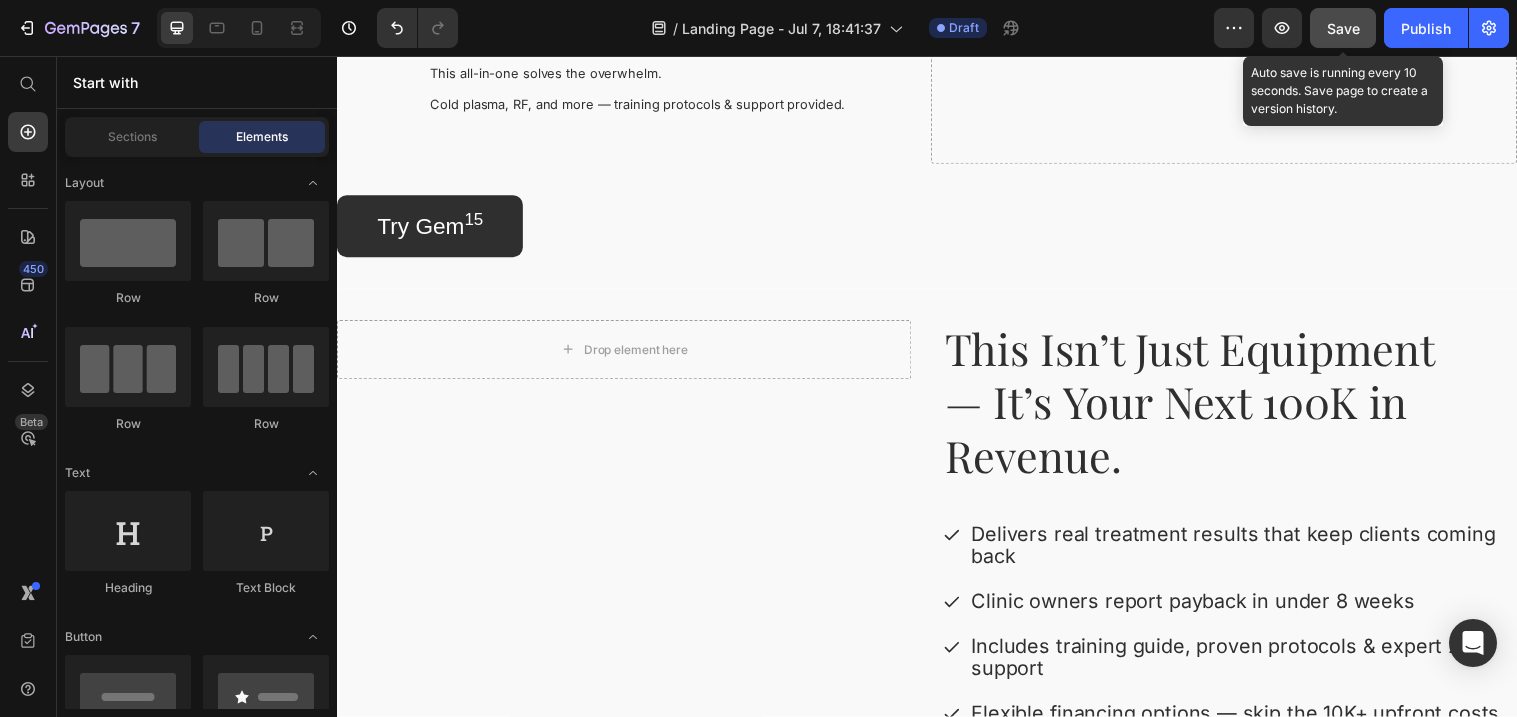 click on "Save" at bounding box center (1343, 28) 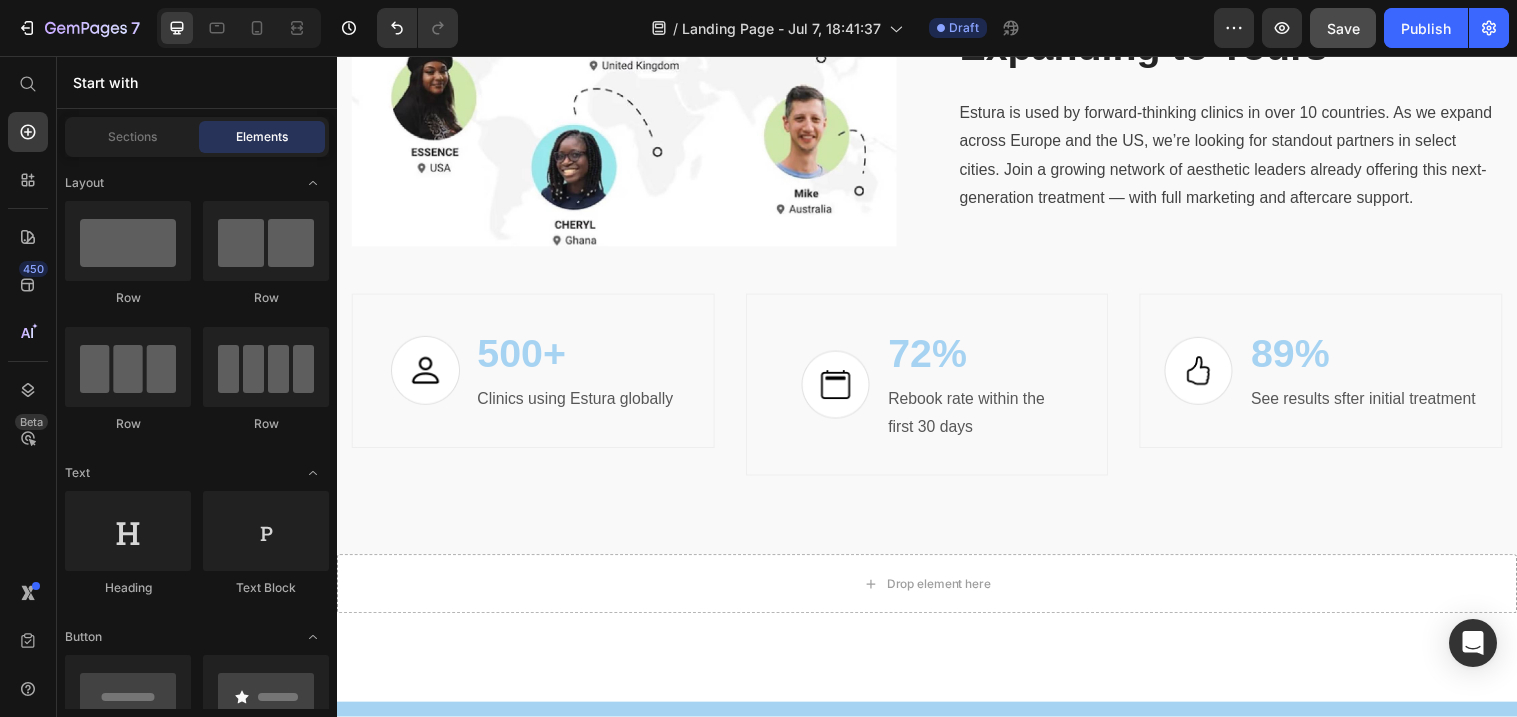 scroll, scrollTop: 6302, scrollLeft: 0, axis: vertical 